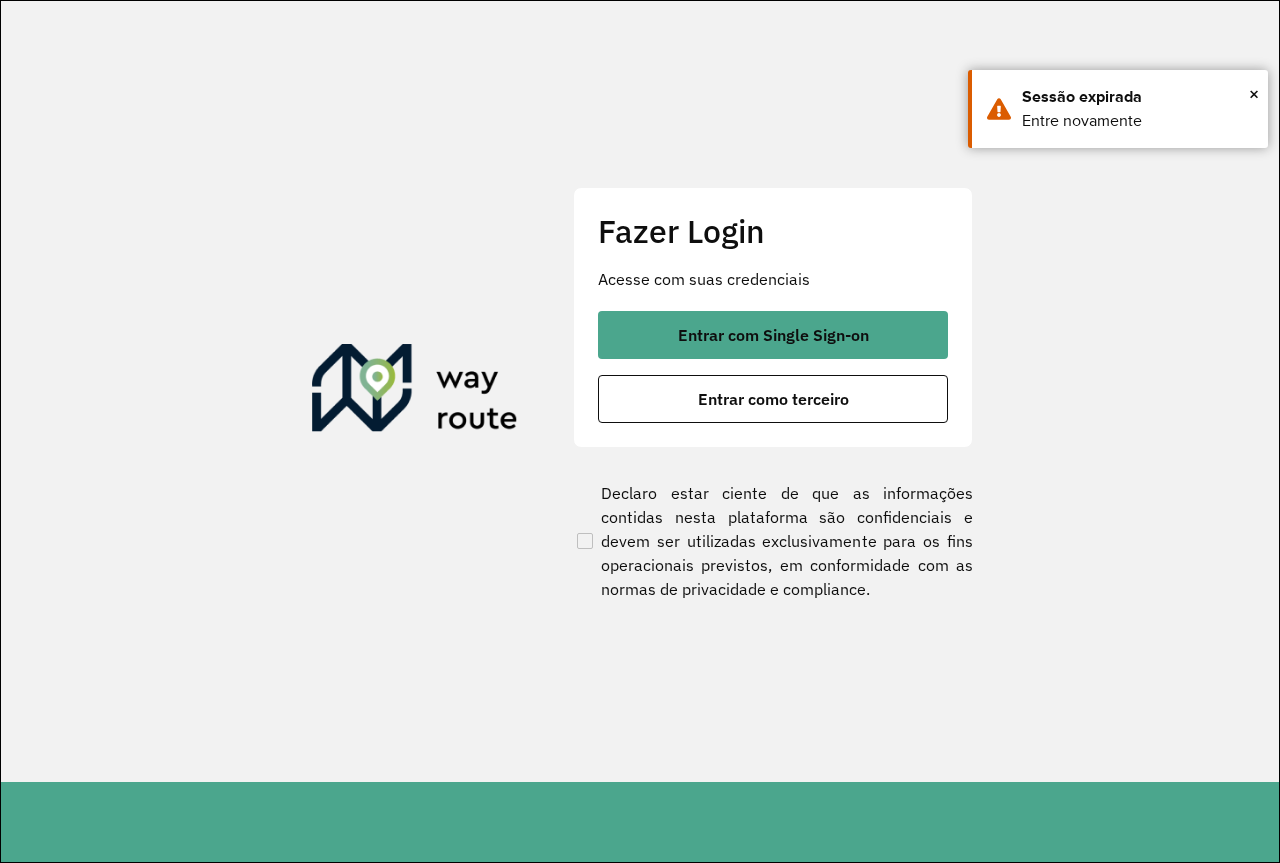 scroll, scrollTop: 0, scrollLeft: 0, axis: both 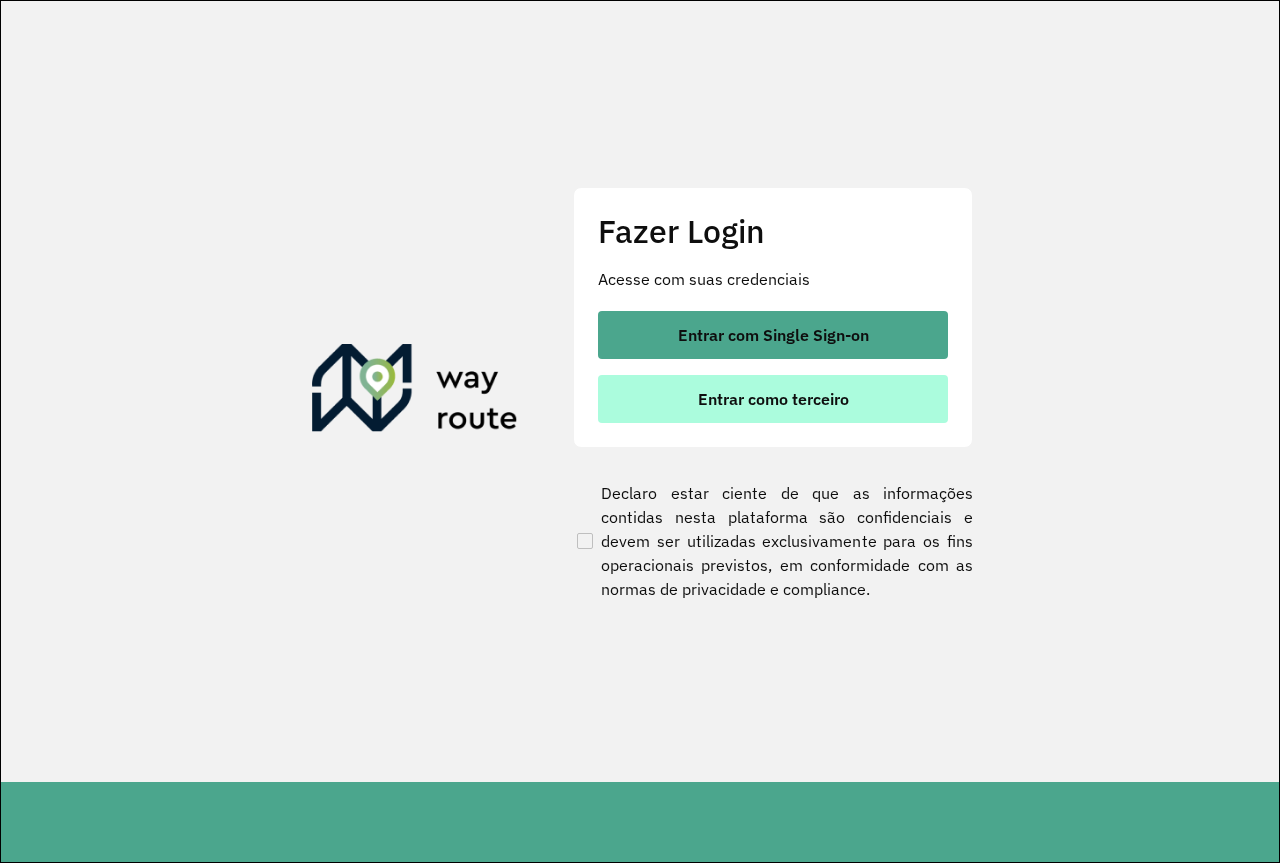 click on "Entrar como terceiro" at bounding box center [773, 399] 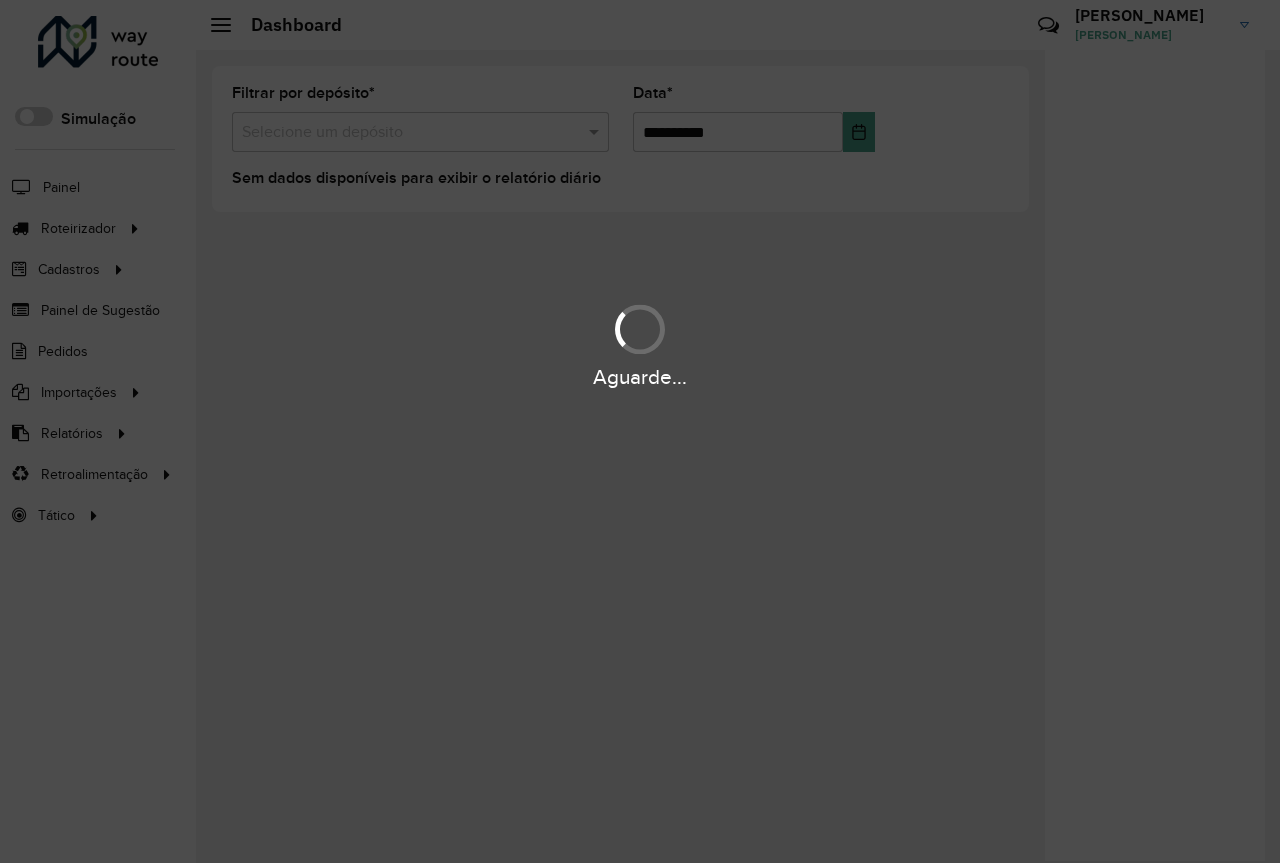 scroll, scrollTop: 0, scrollLeft: 0, axis: both 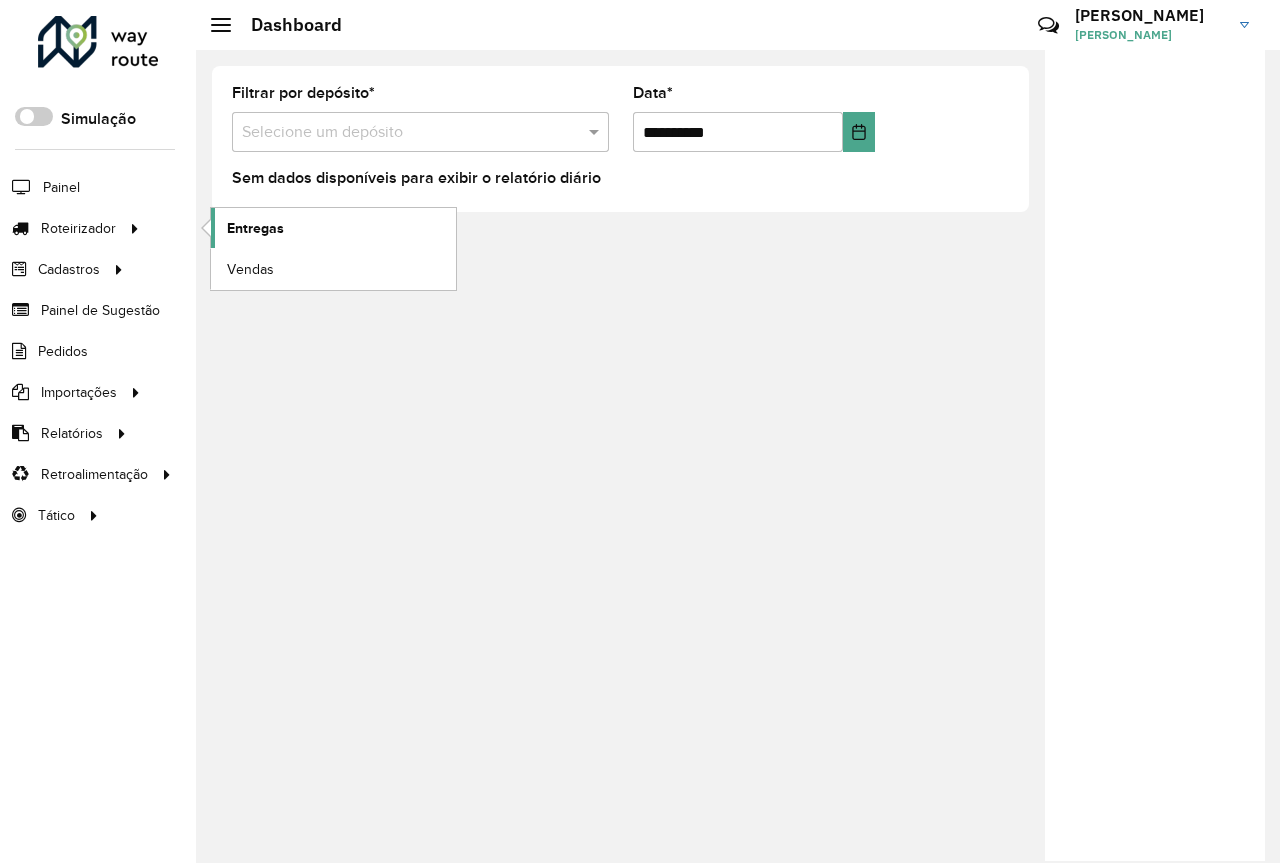 click on "Entregas" 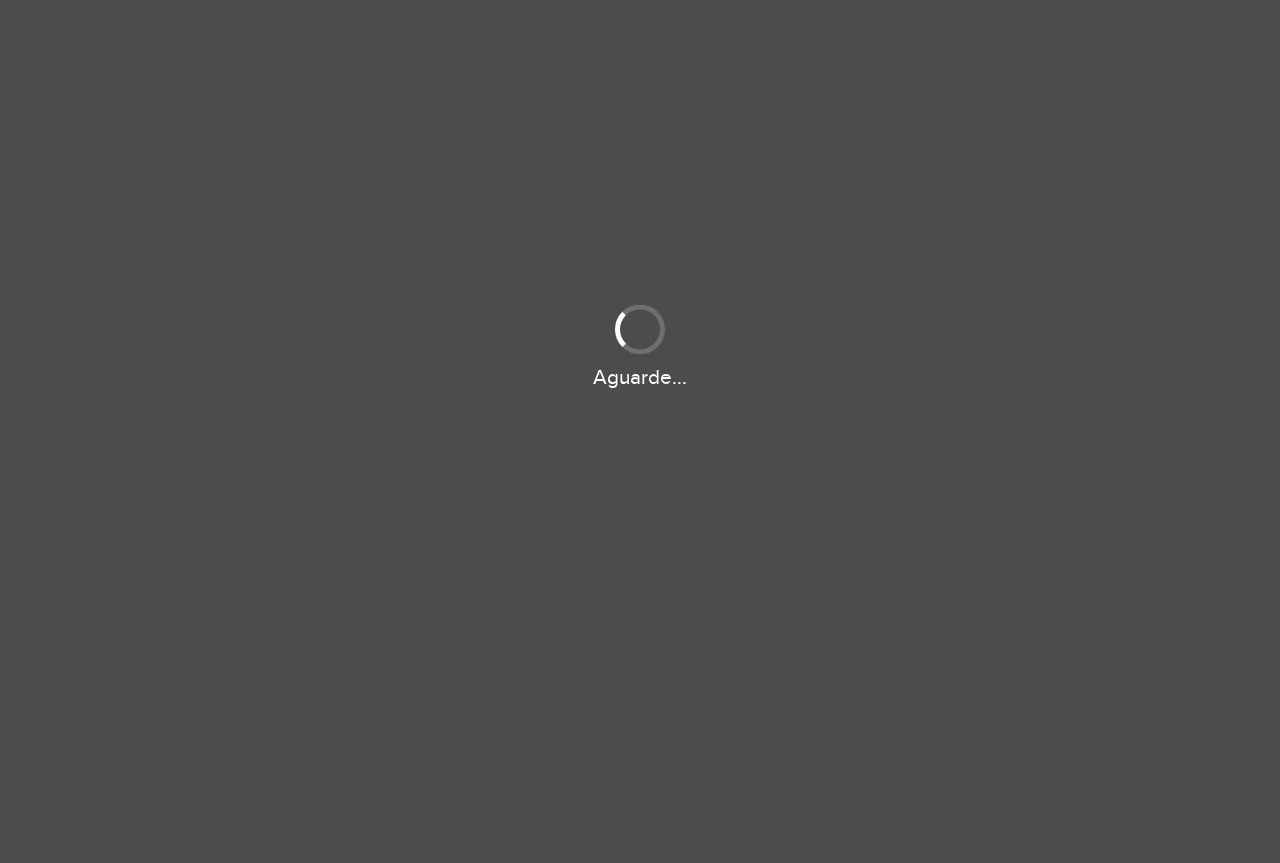 scroll, scrollTop: 0, scrollLeft: 0, axis: both 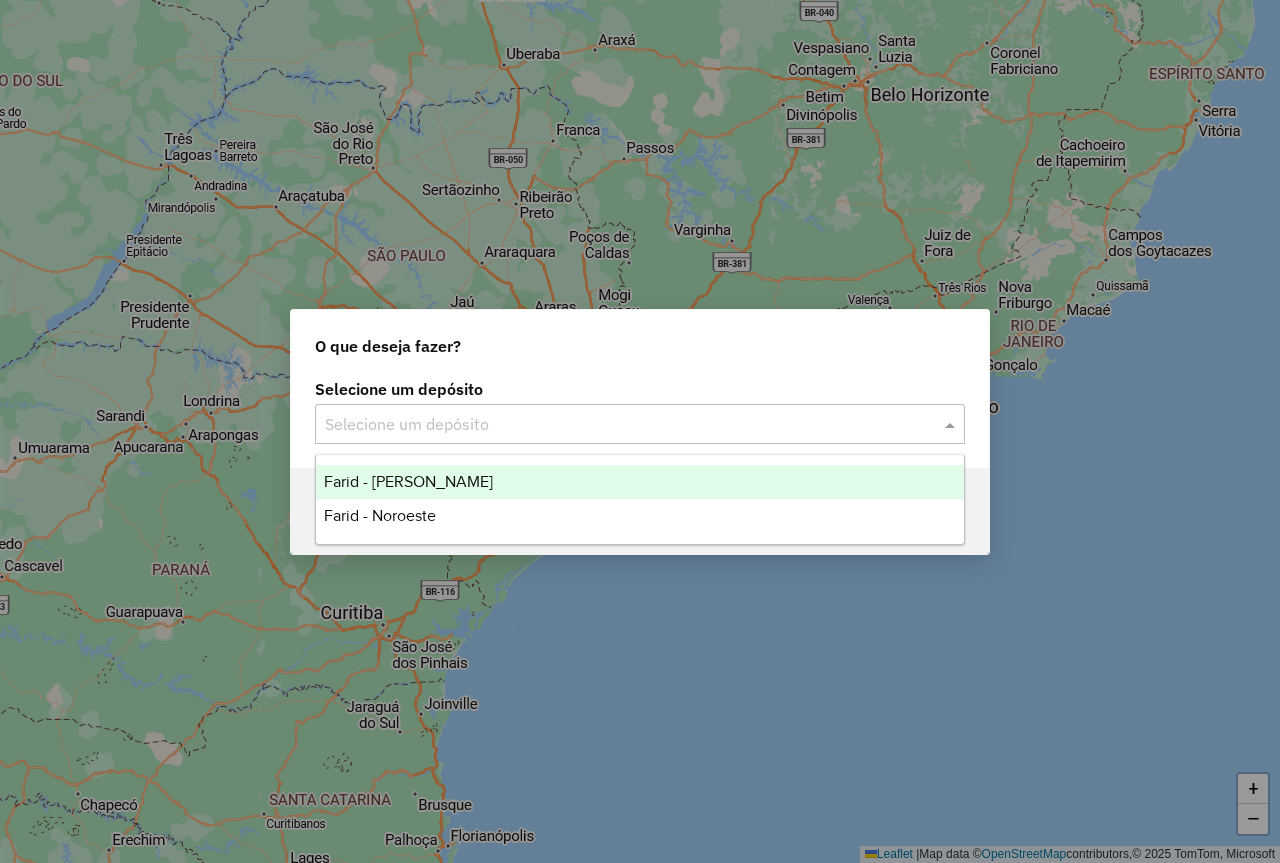 click 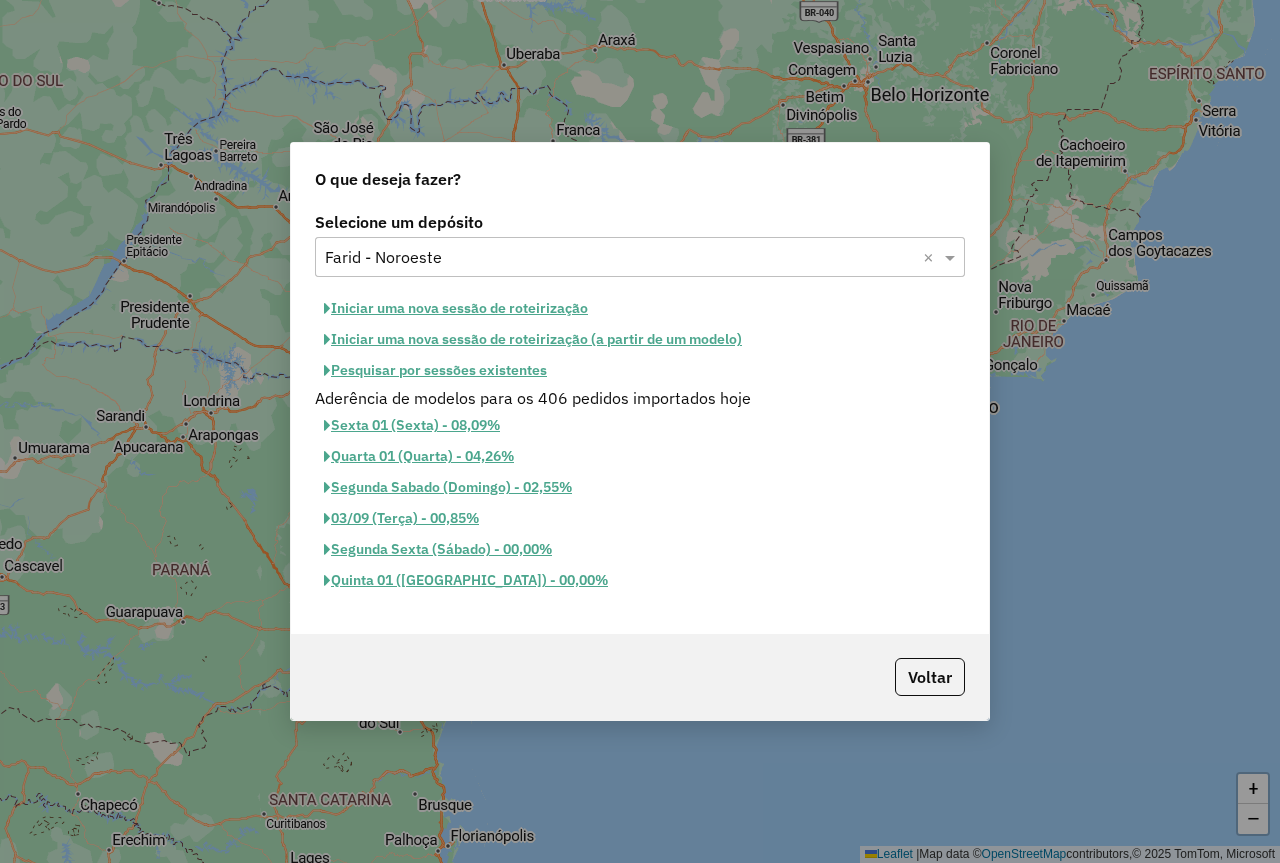 click on "Iniciar uma nova sessão de roteirização" 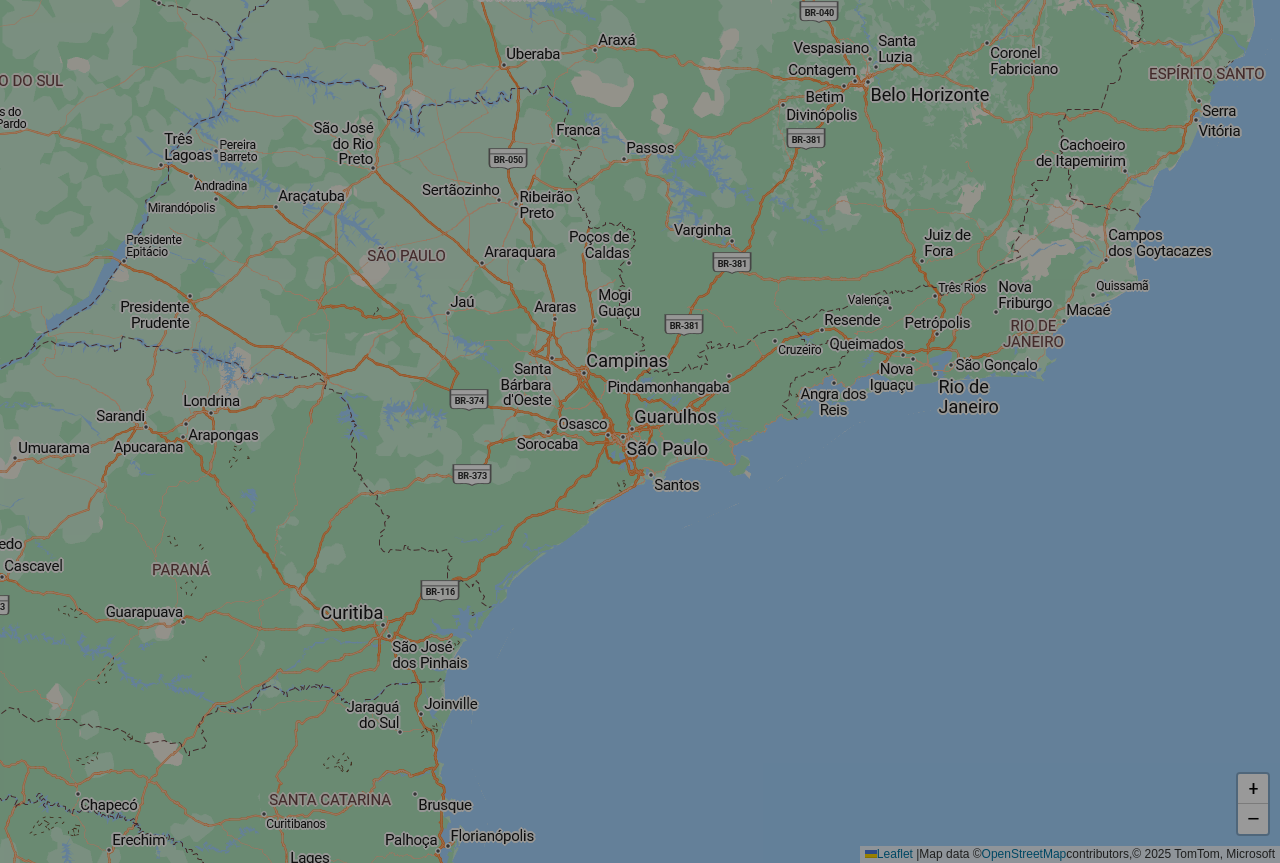 select on "*" 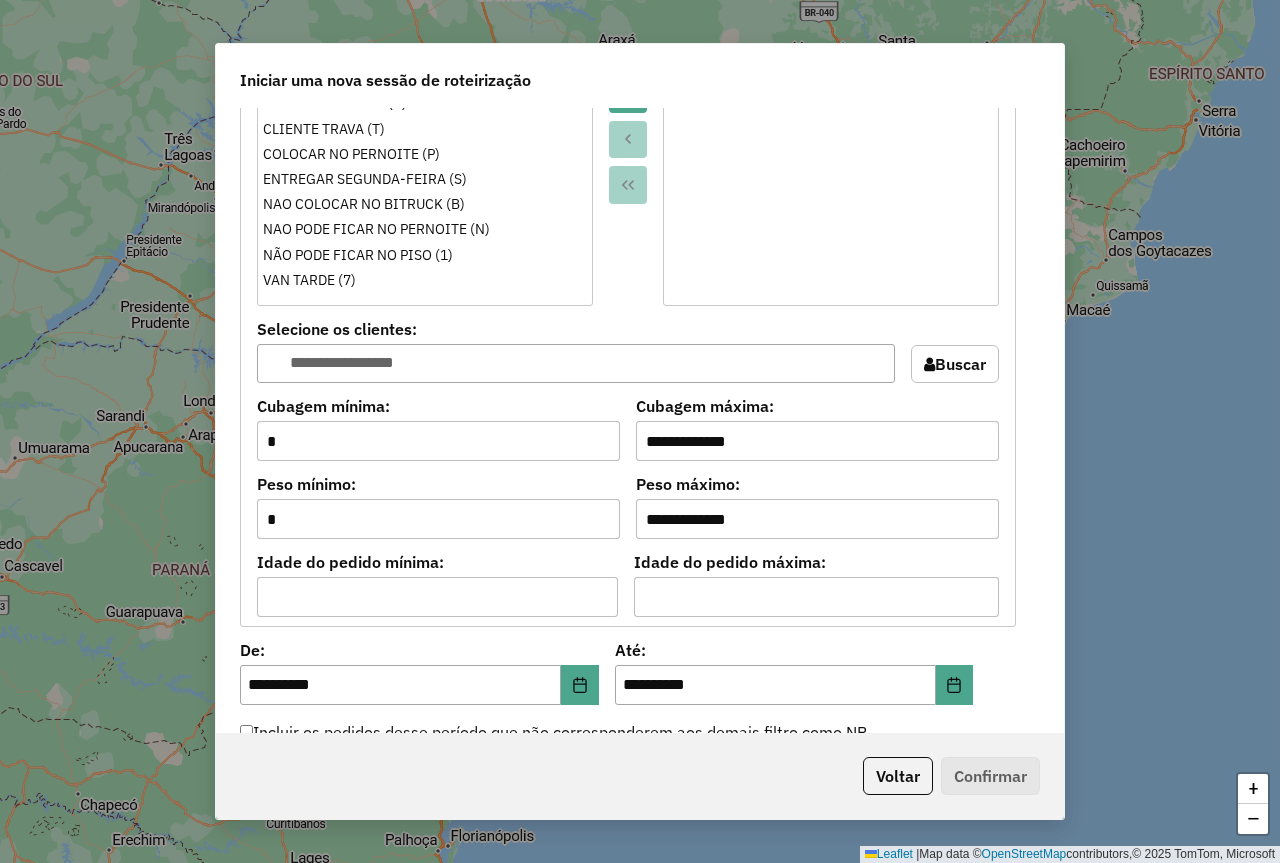 scroll, scrollTop: 1800, scrollLeft: 0, axis: vertical 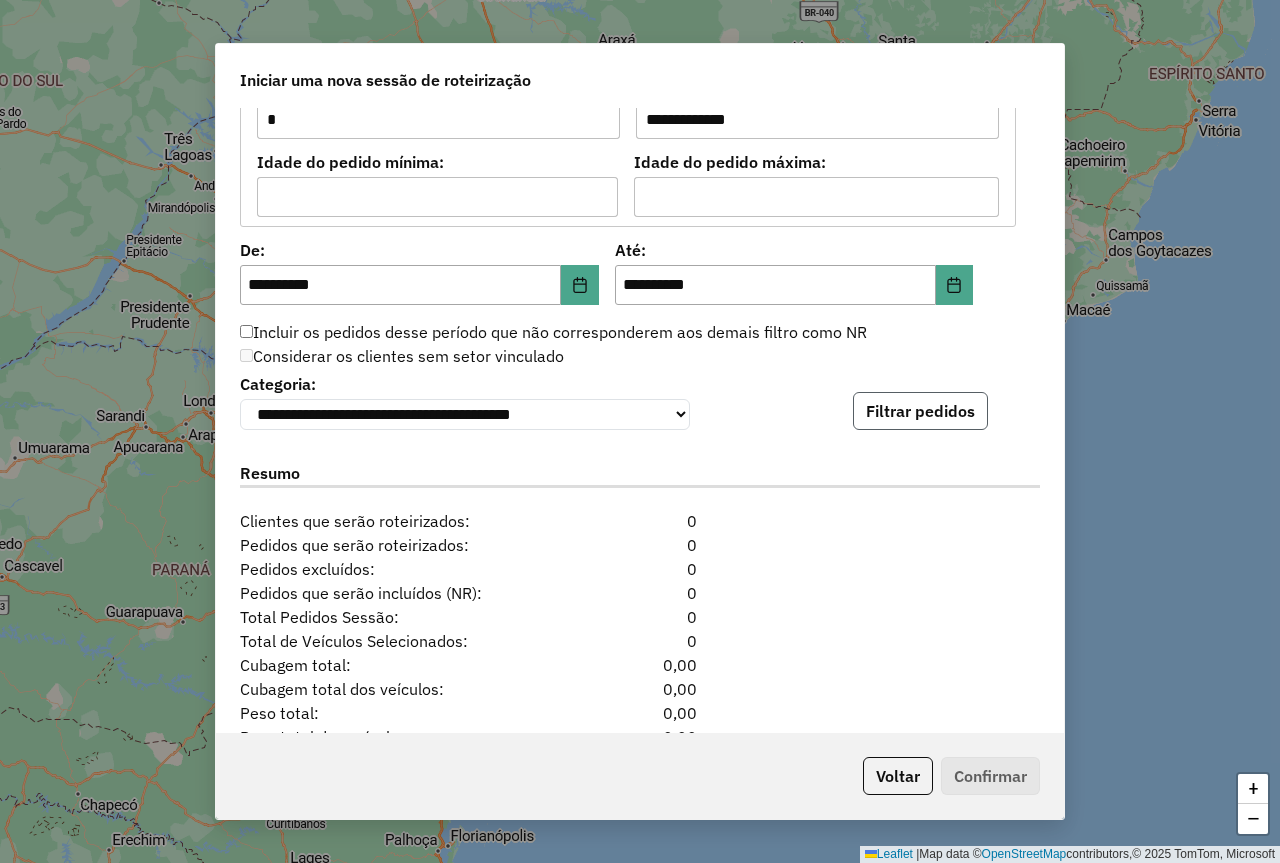 click on "Filtrar pedidos" 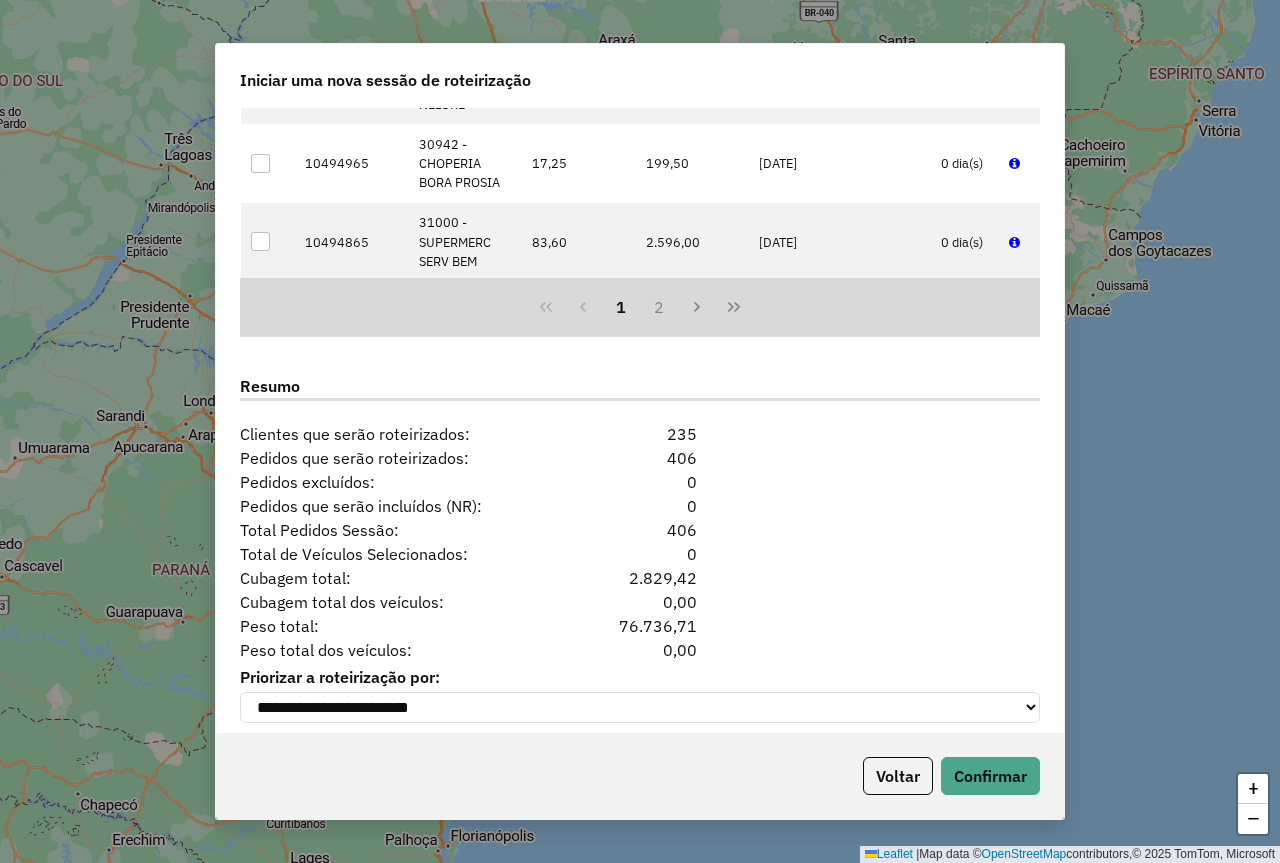 scroll, scrollTop: 2324, scrollLeft: 0, axis: vertical 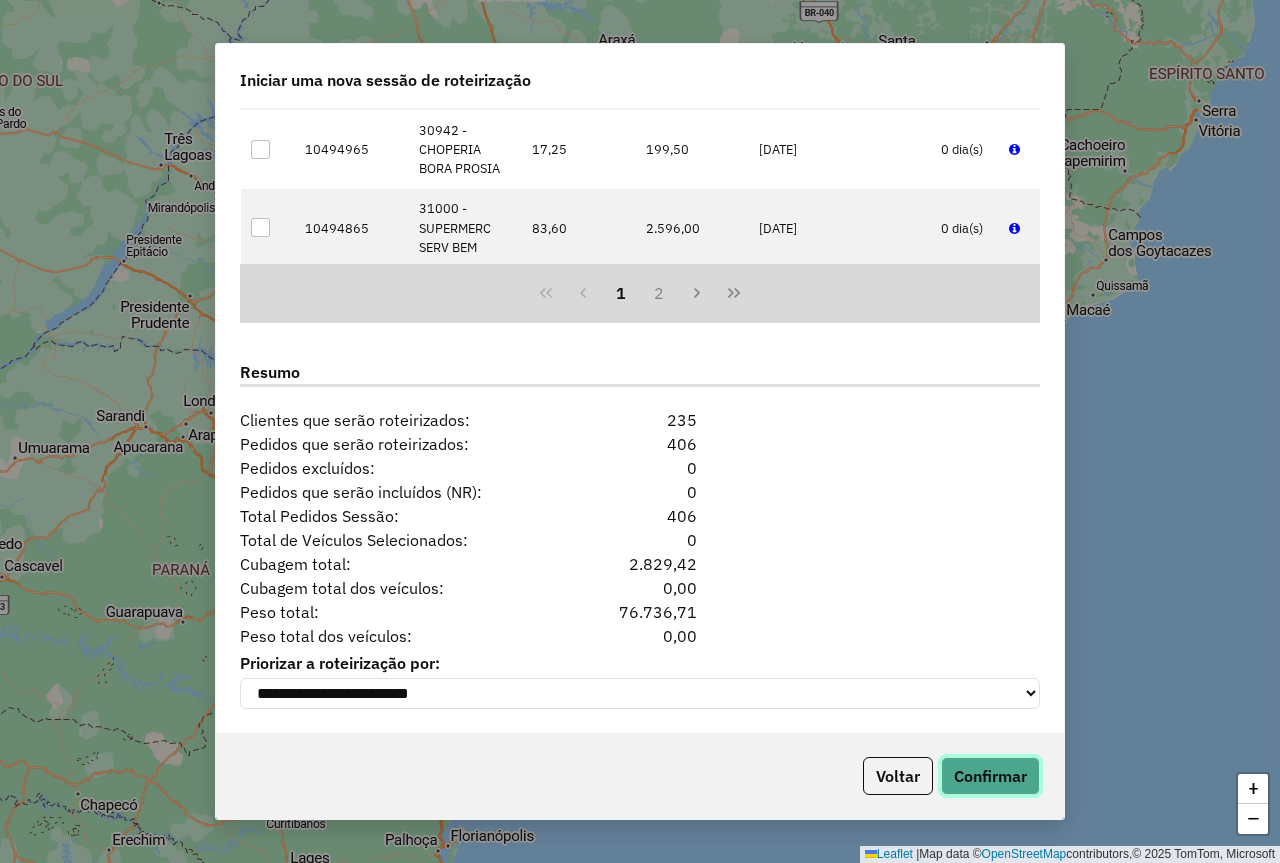 click on "Confirmar" 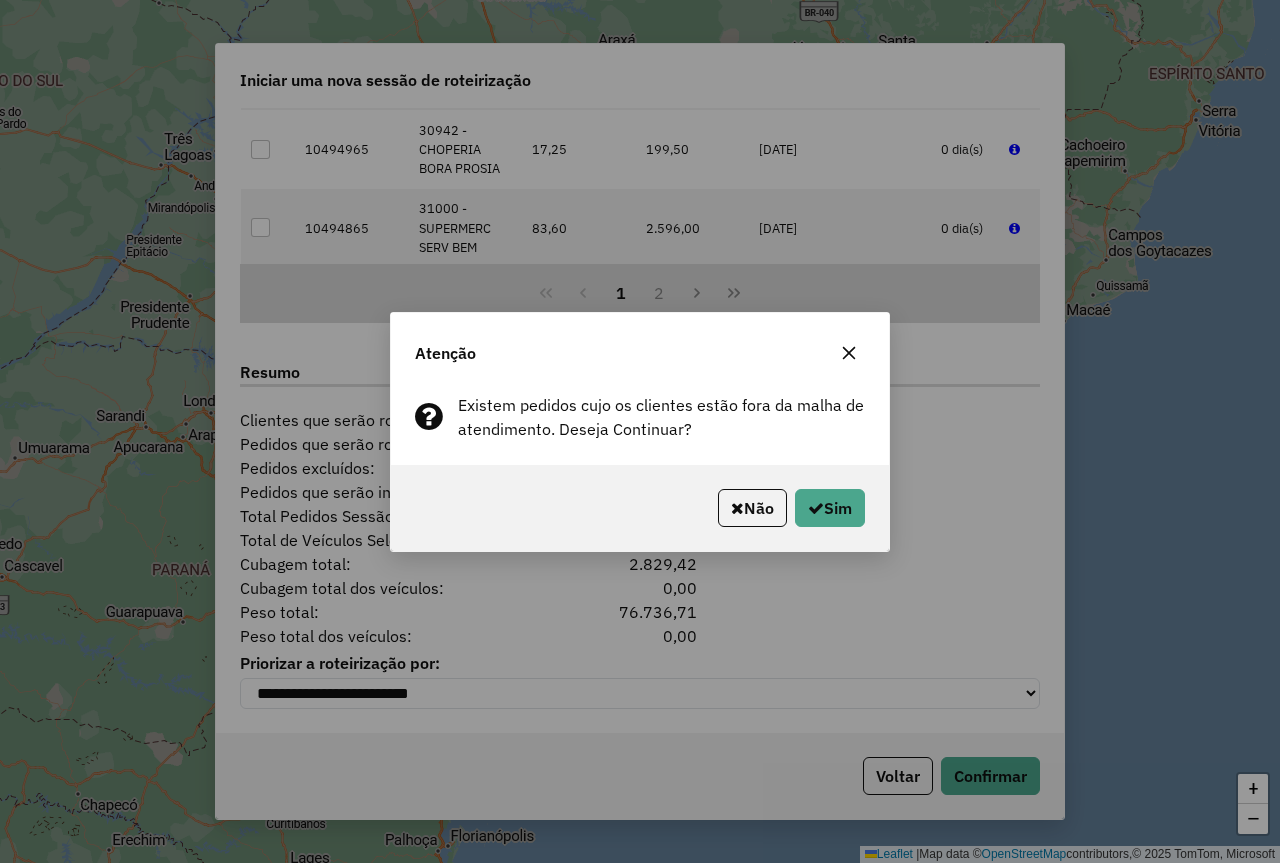 click 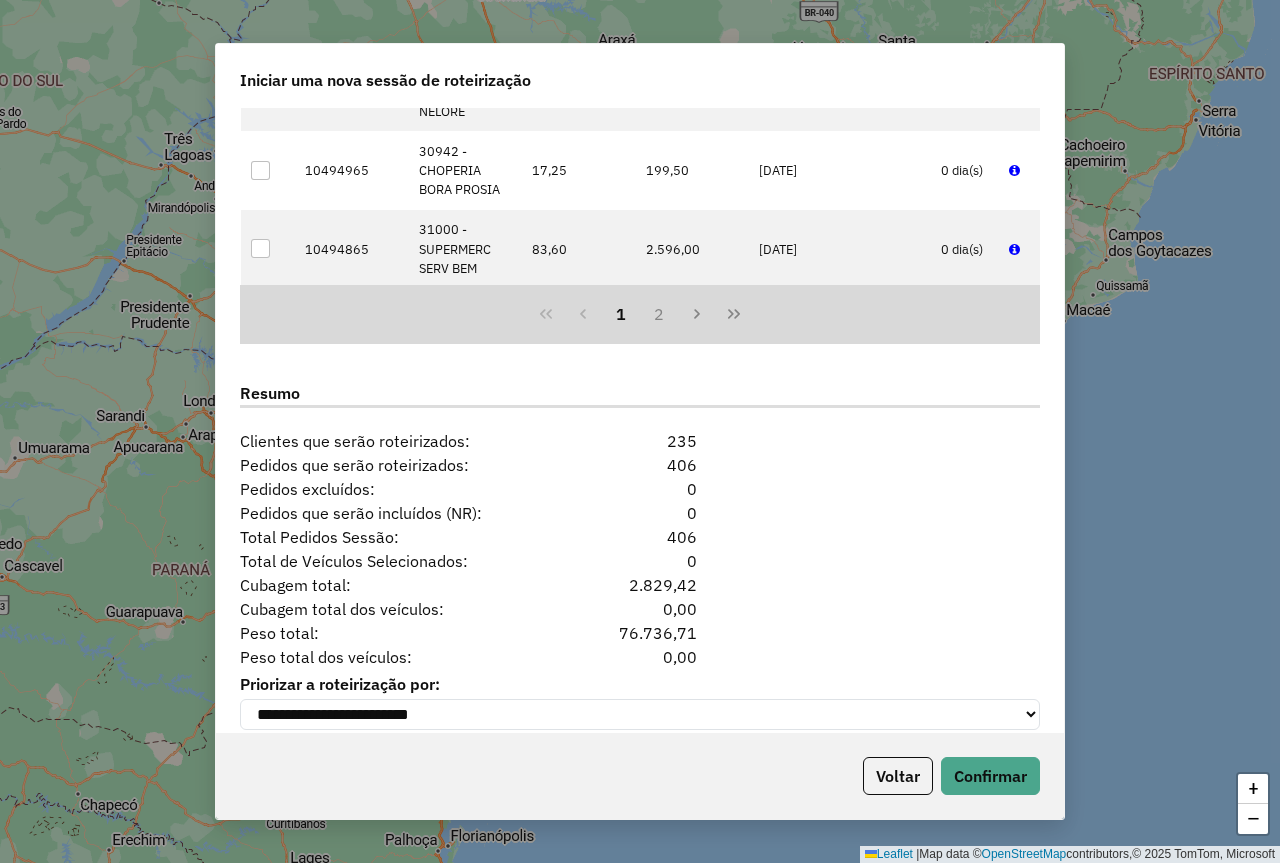 scroll, scrollTop: 2324, scrollLeft: 0, axis: vertical 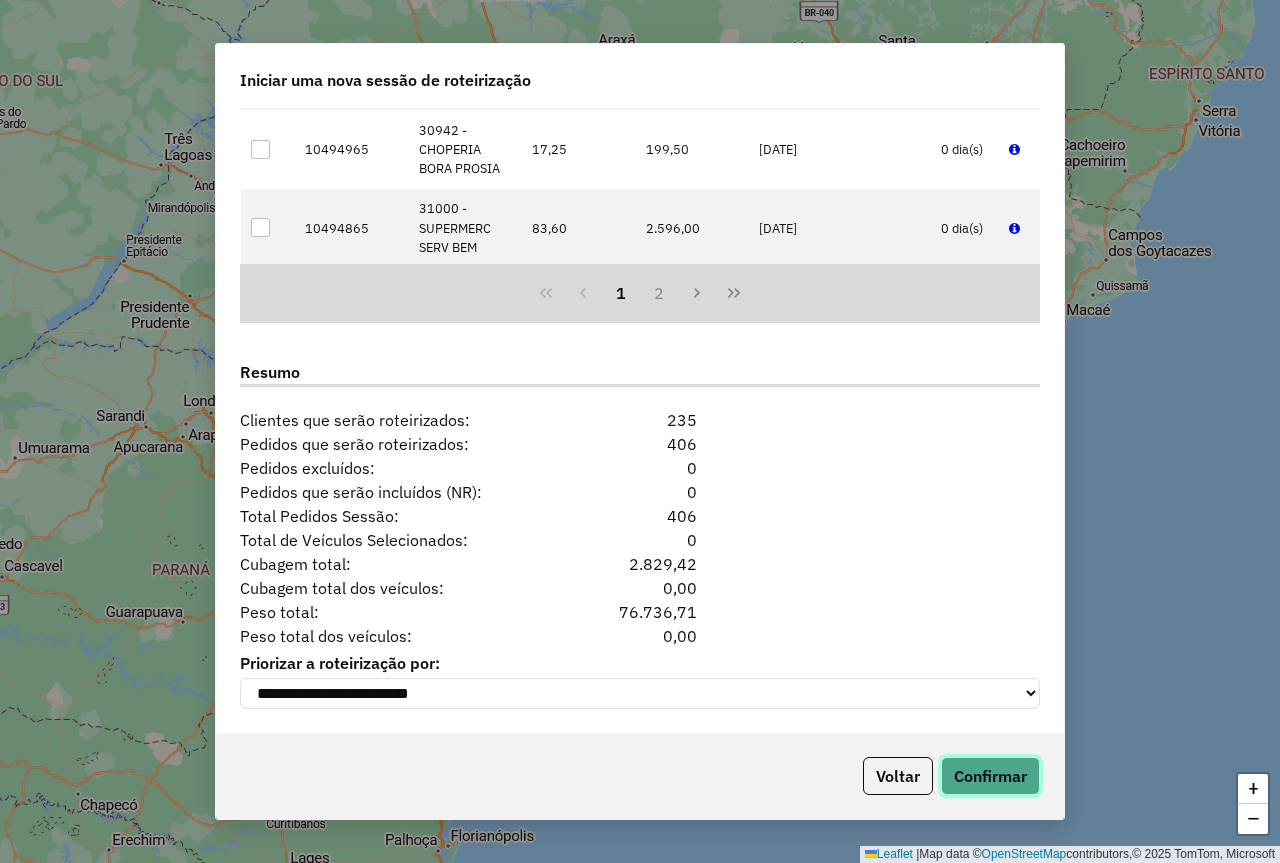 click on "Confirmar" 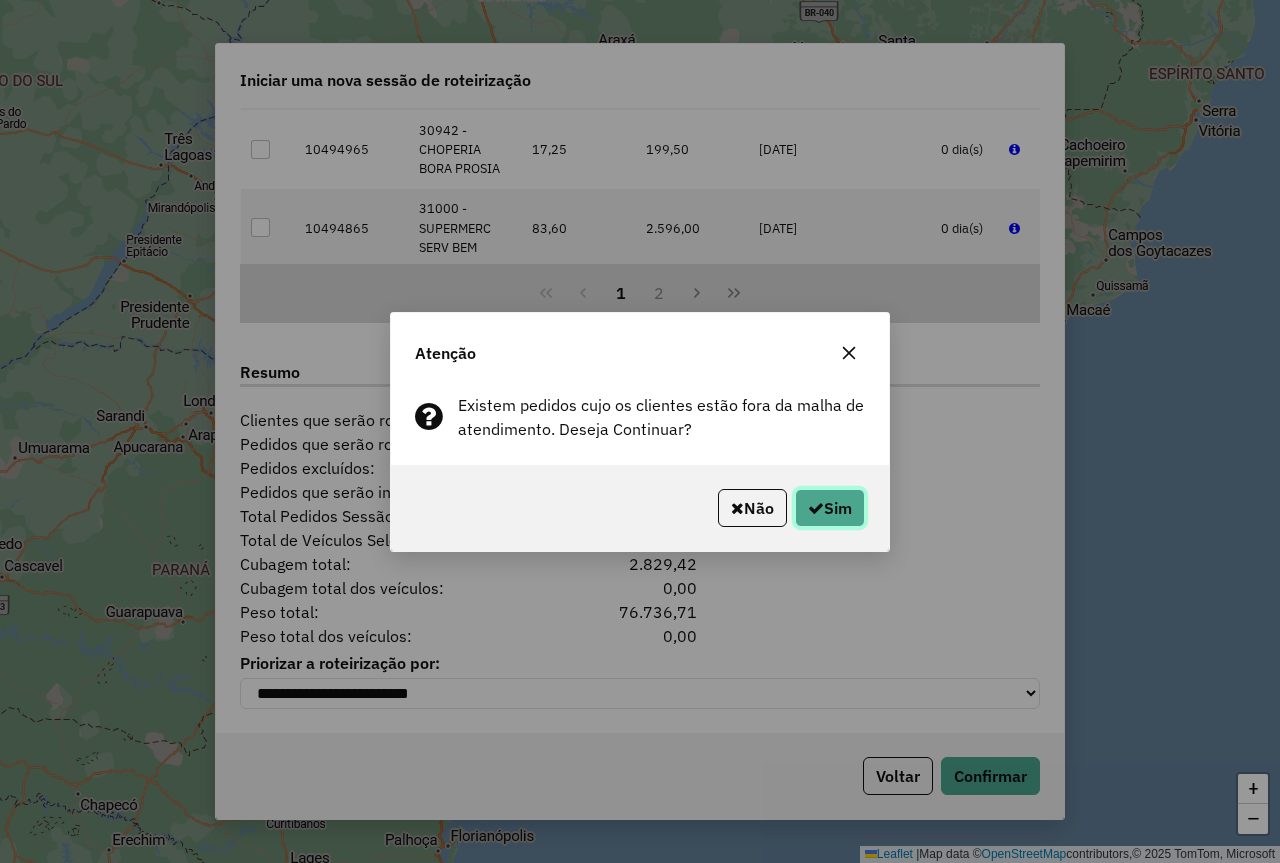 click 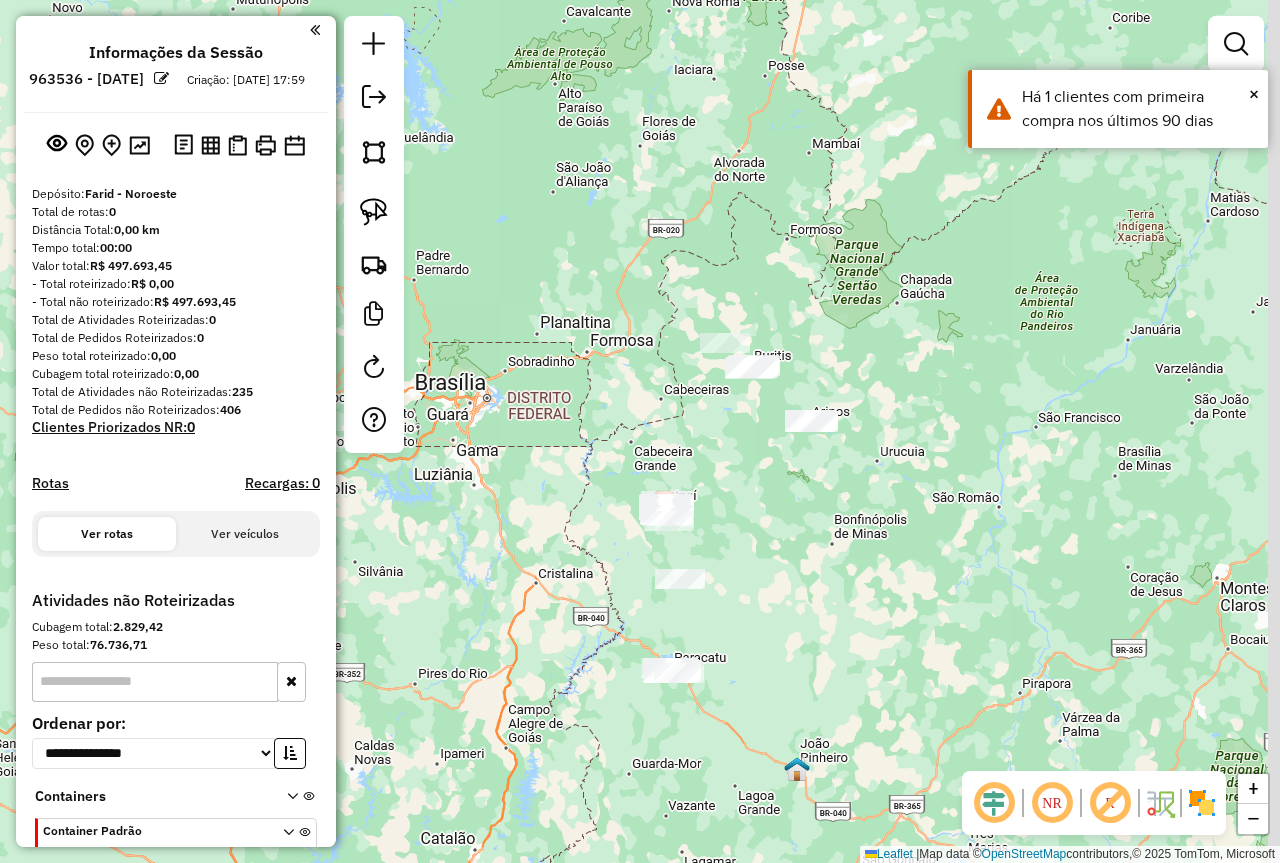 drag, startPoint x: 792, startPoint y: 461, endPoint x: 685, endPoint y: 496, distance: 112.578865 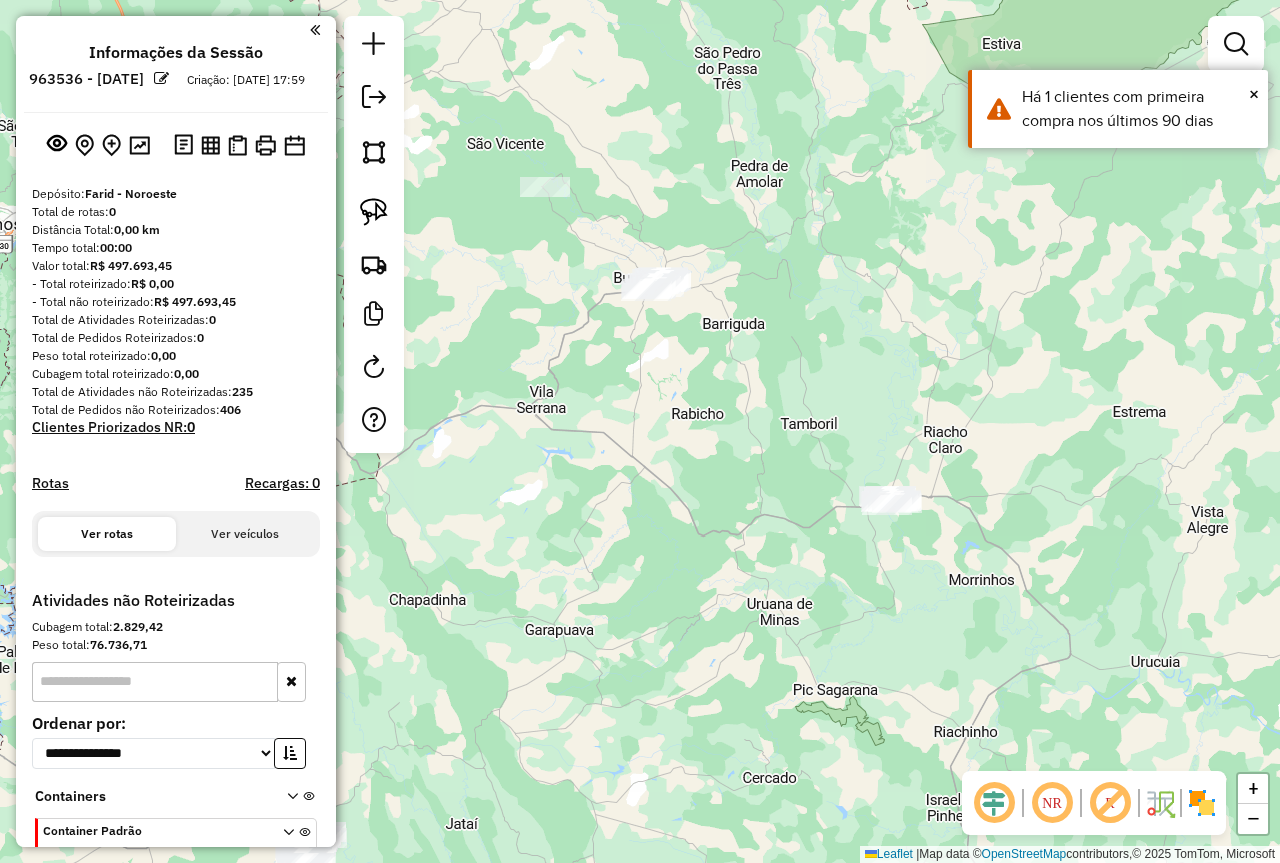 drag, startPoint x: 711, startPoint y: 426, endPoint x: 659, endPoint y: 448, distance: 56.462376 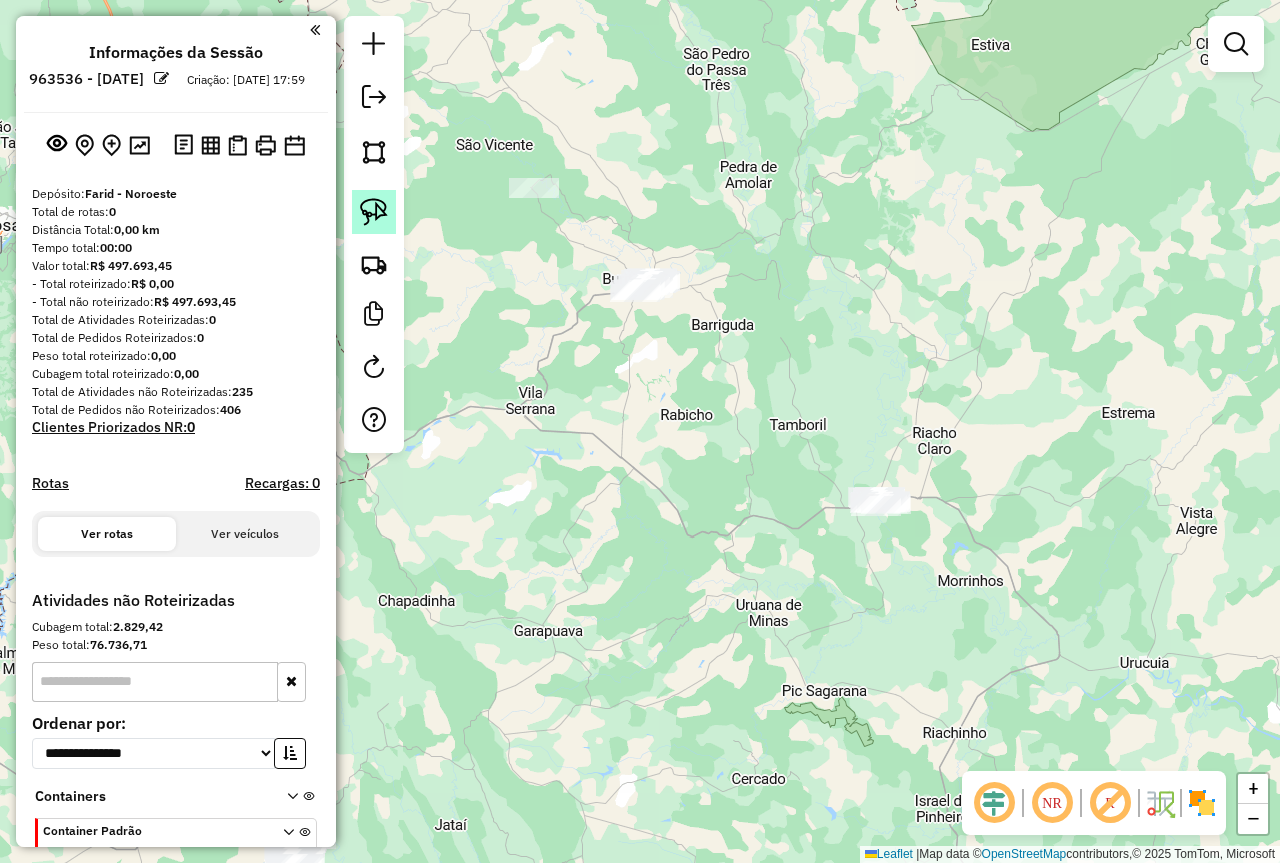 click 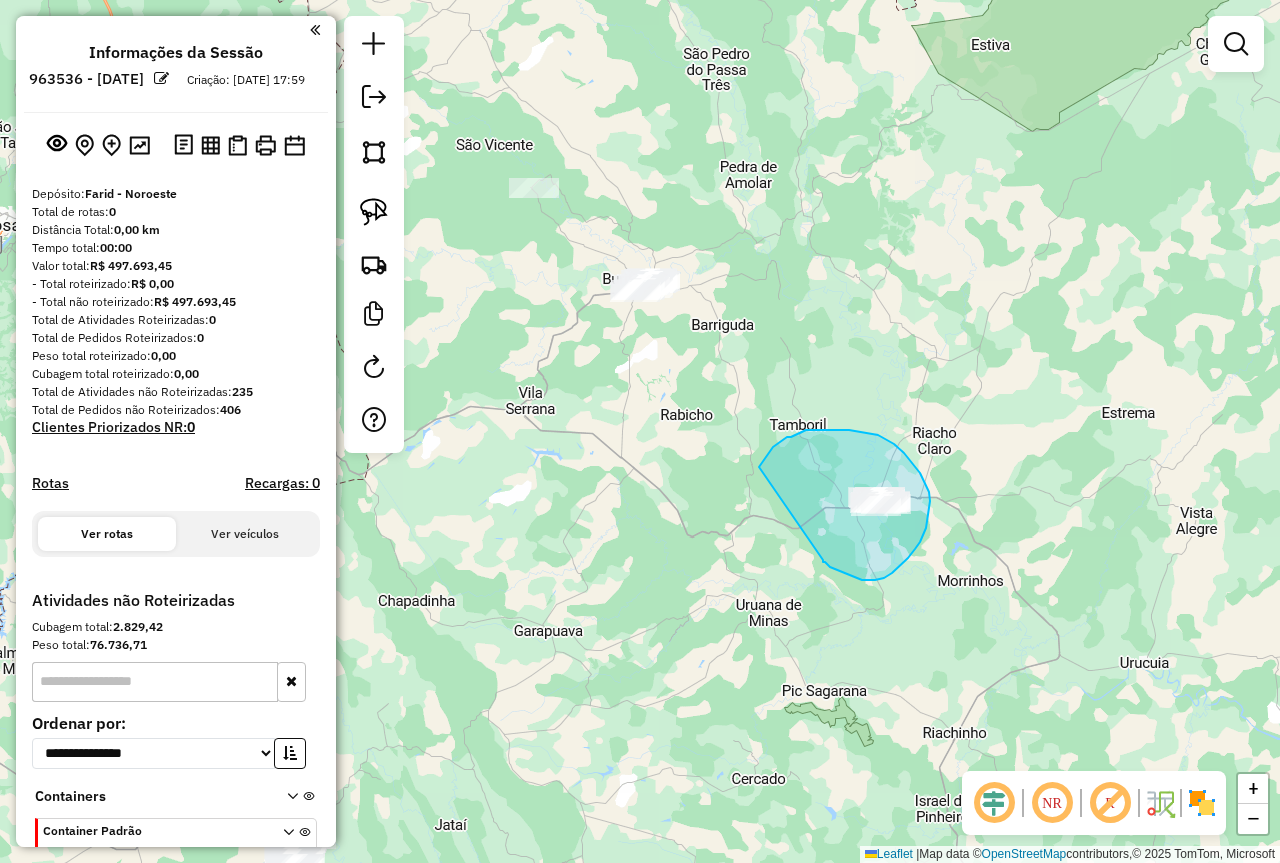 drag, startPoint x: 823, startPoint y: 562, endPoint x: 759, endPoint y: 467, distance: 114.546936 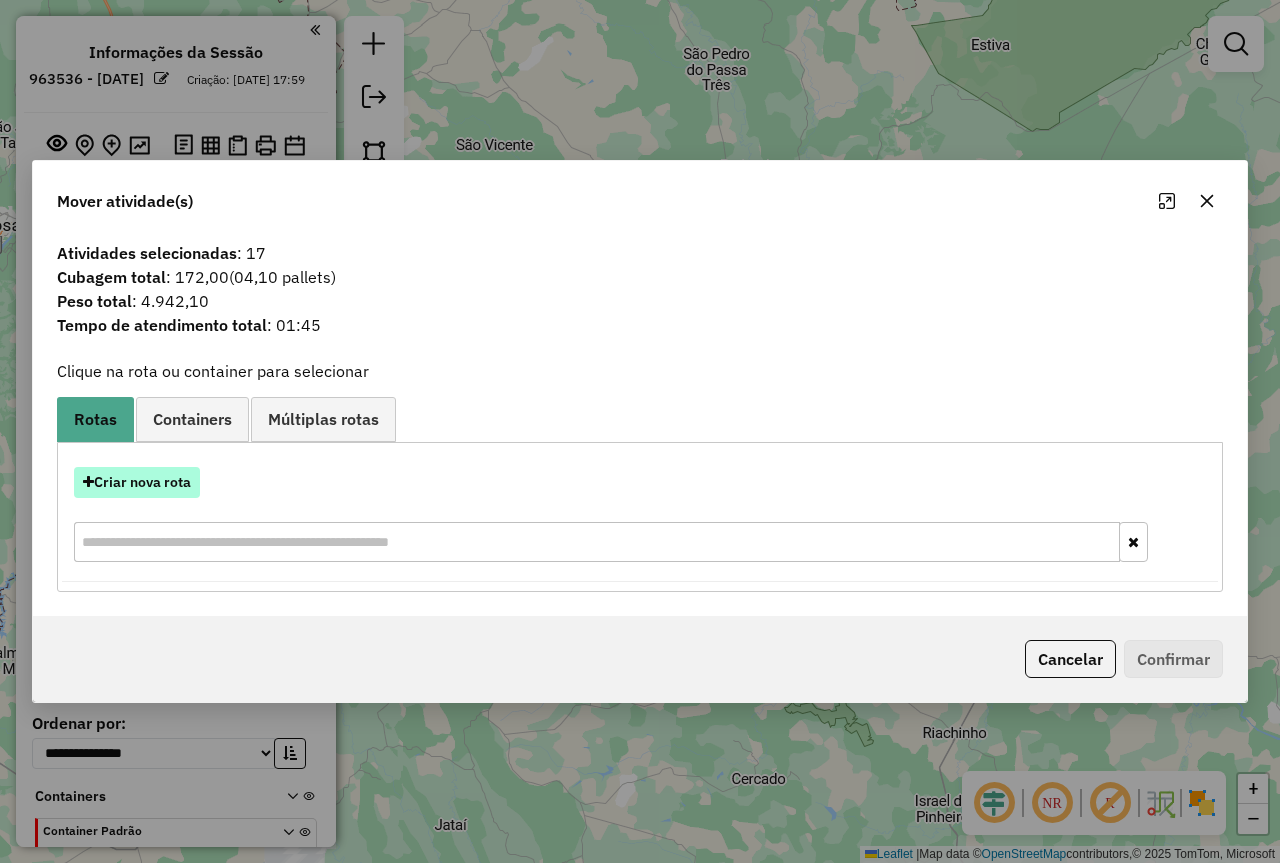 click on "Criar nova rota" at bounding box center [137, 482] 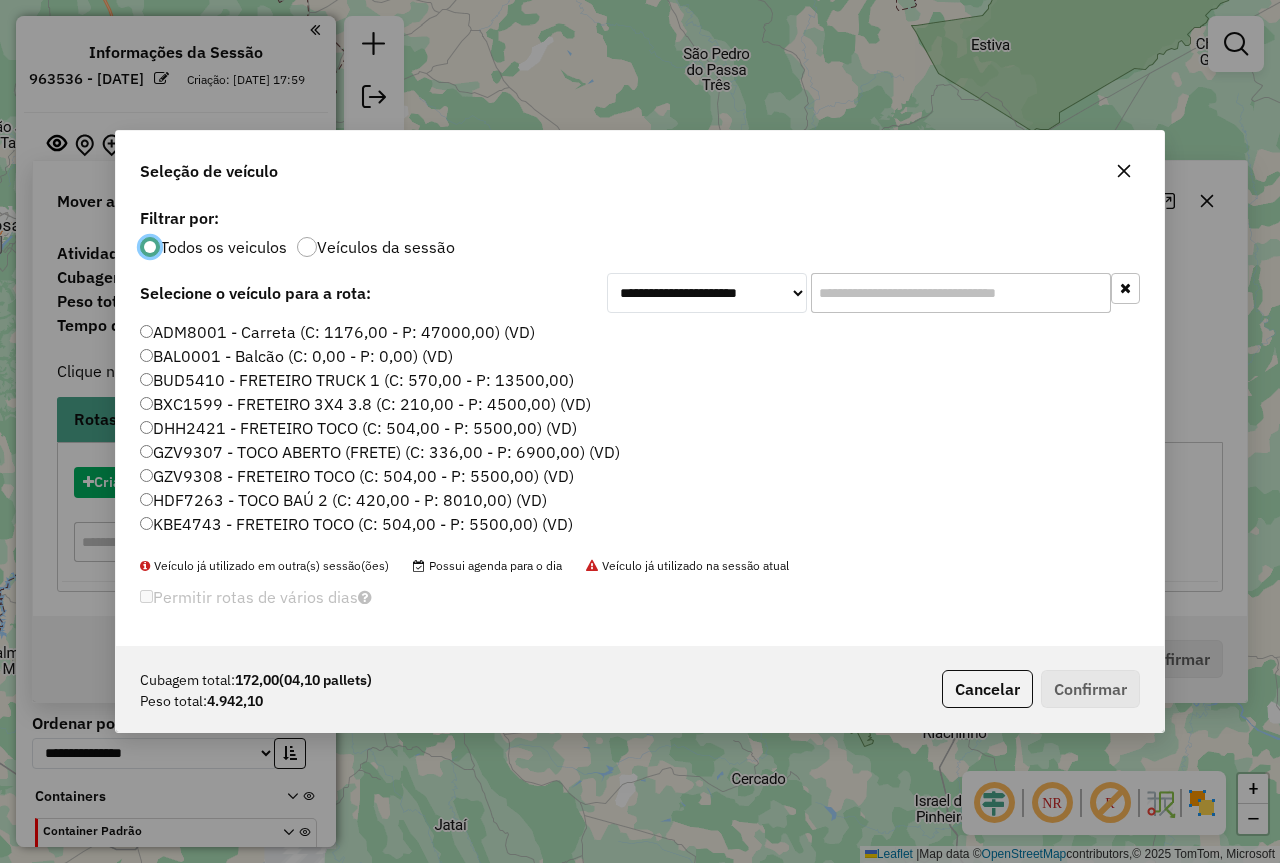 scroll, scrollTop: 11, scrollLeft: 6, axis: both 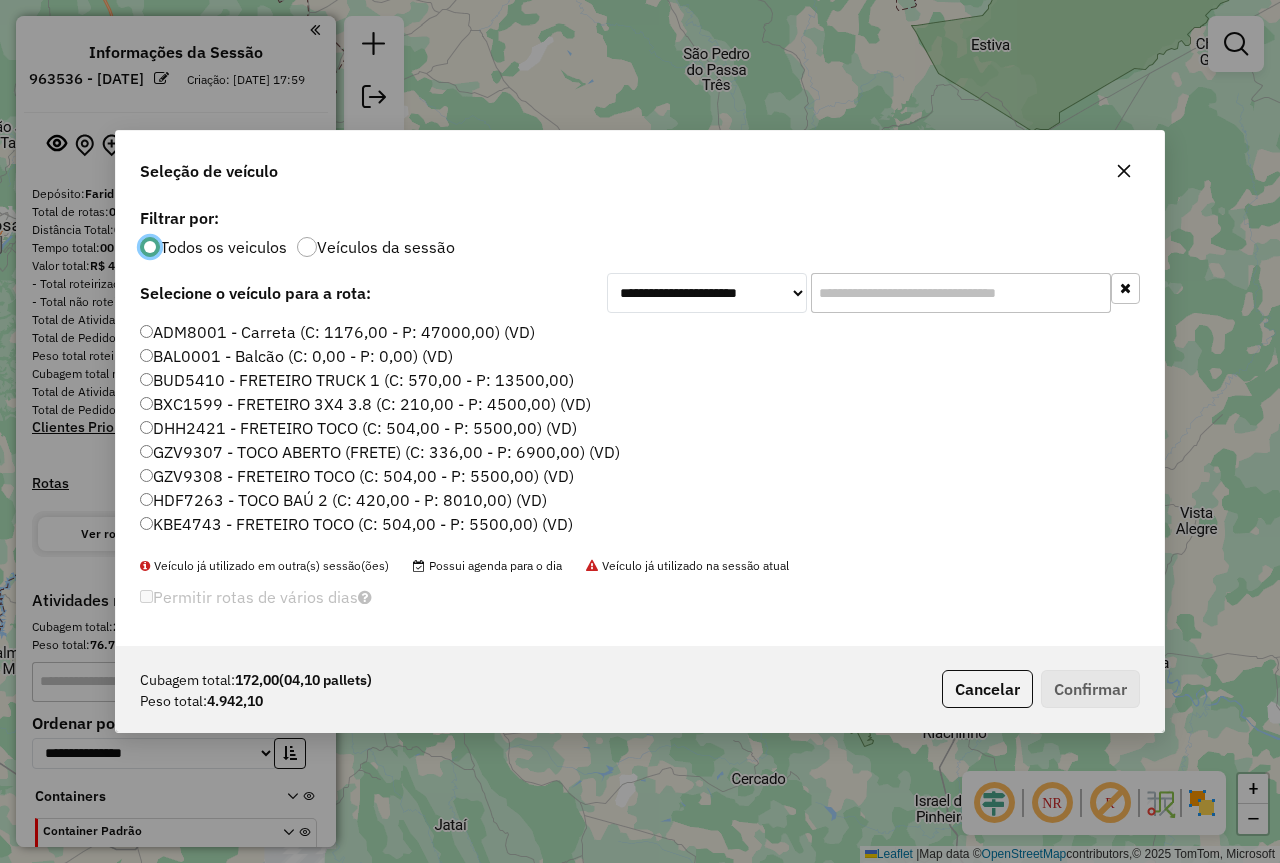 click 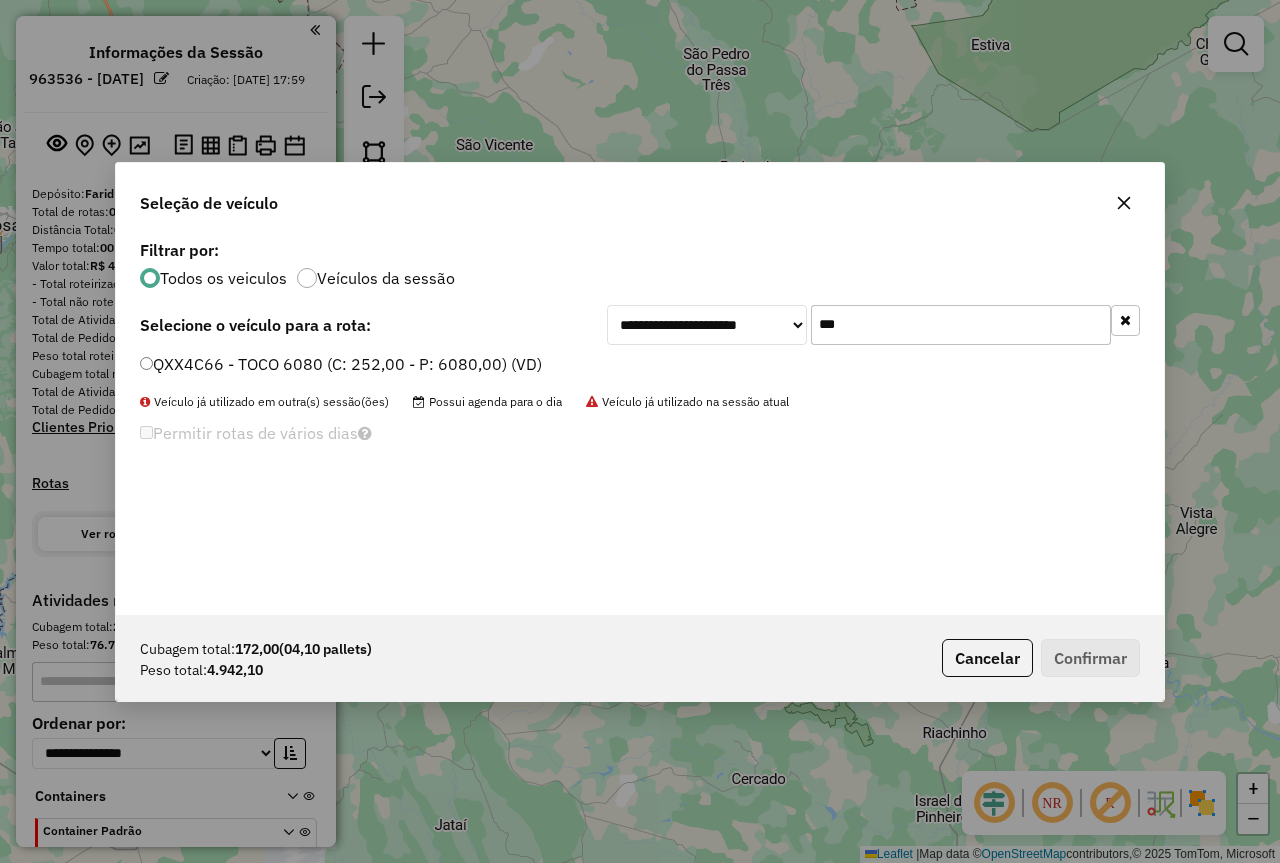 type on "***" 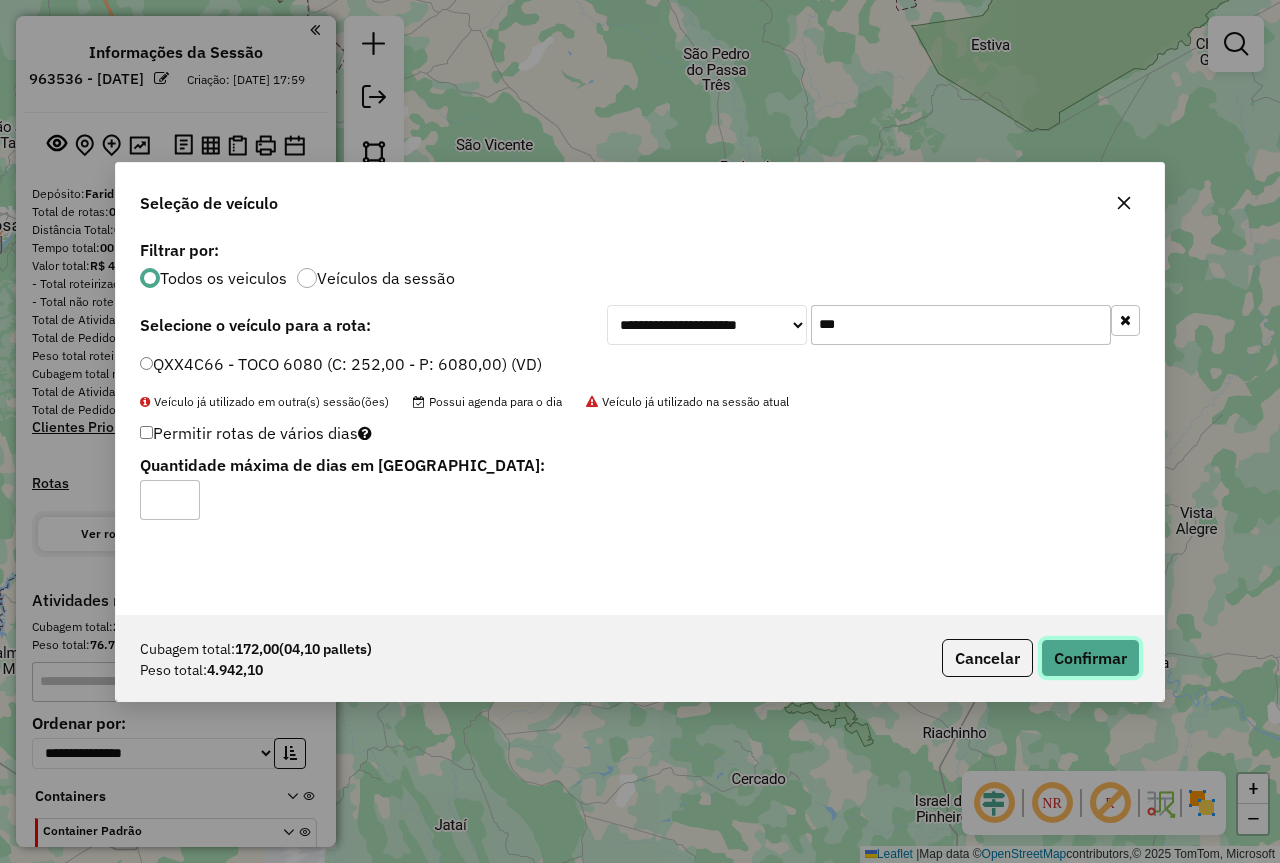 click on "Confirmar" 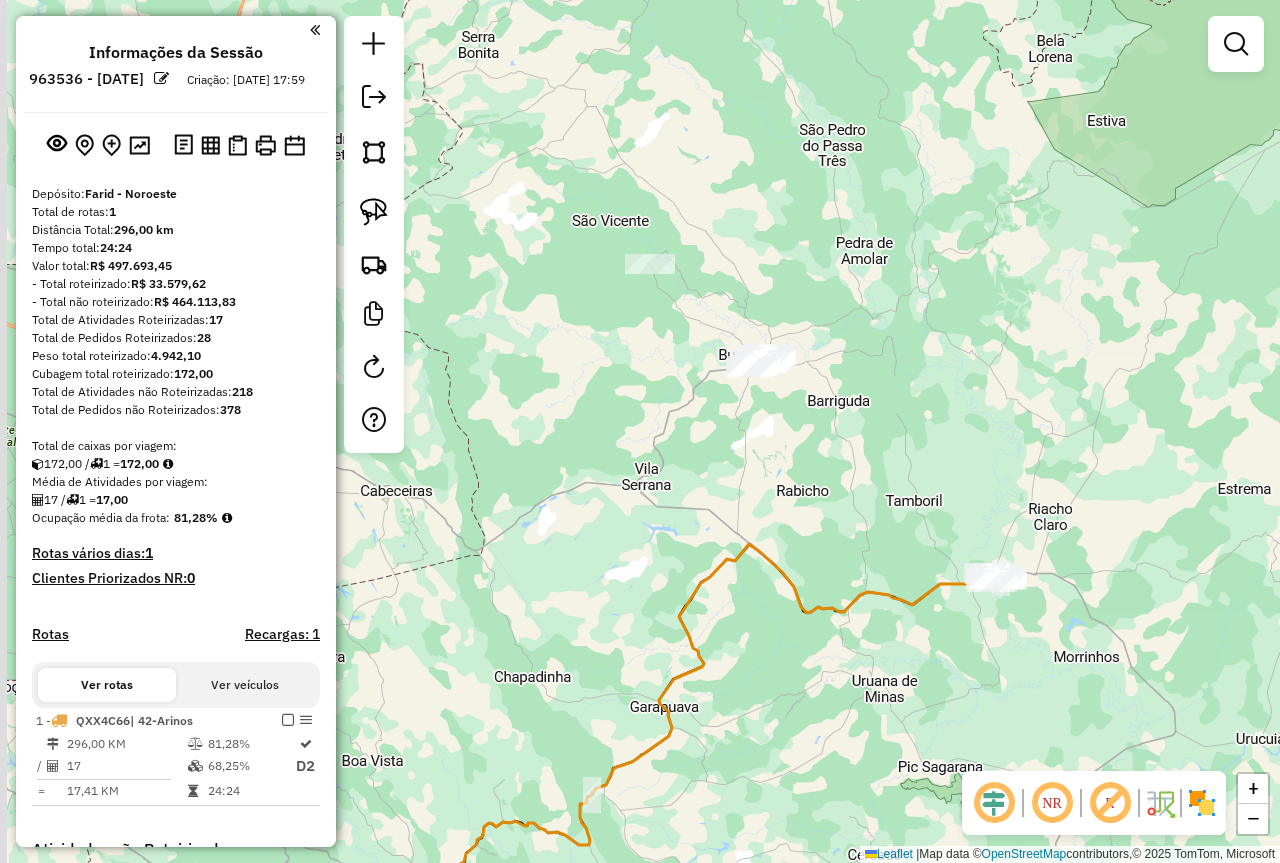 drag, startPoint x: 772, startPoint y: 499, endPoint x: 928, endPoint y: 330, distance: 229.99348 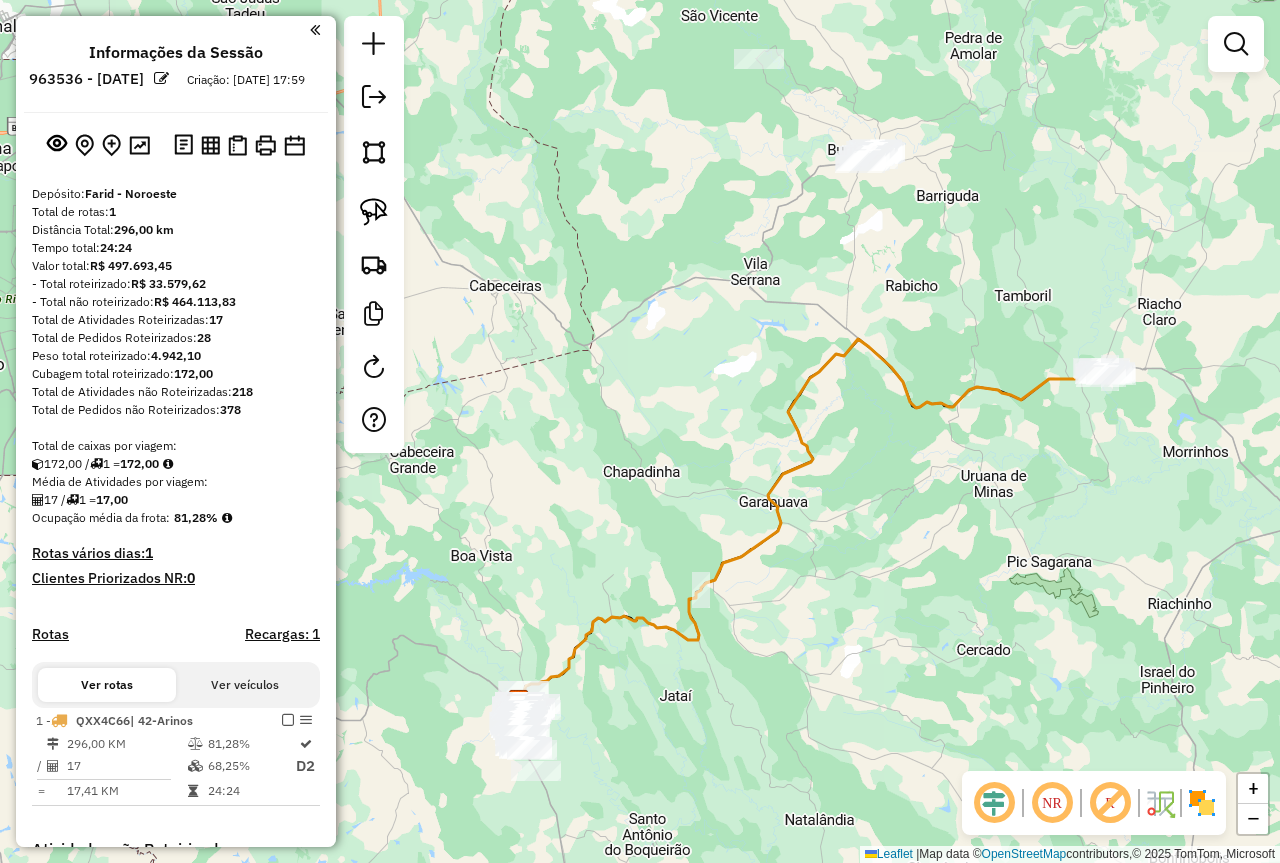 drag, startPoint x: 854, startPoint y: 486, endPoint x: 766, endPoint y: 540, distance: 103.24728 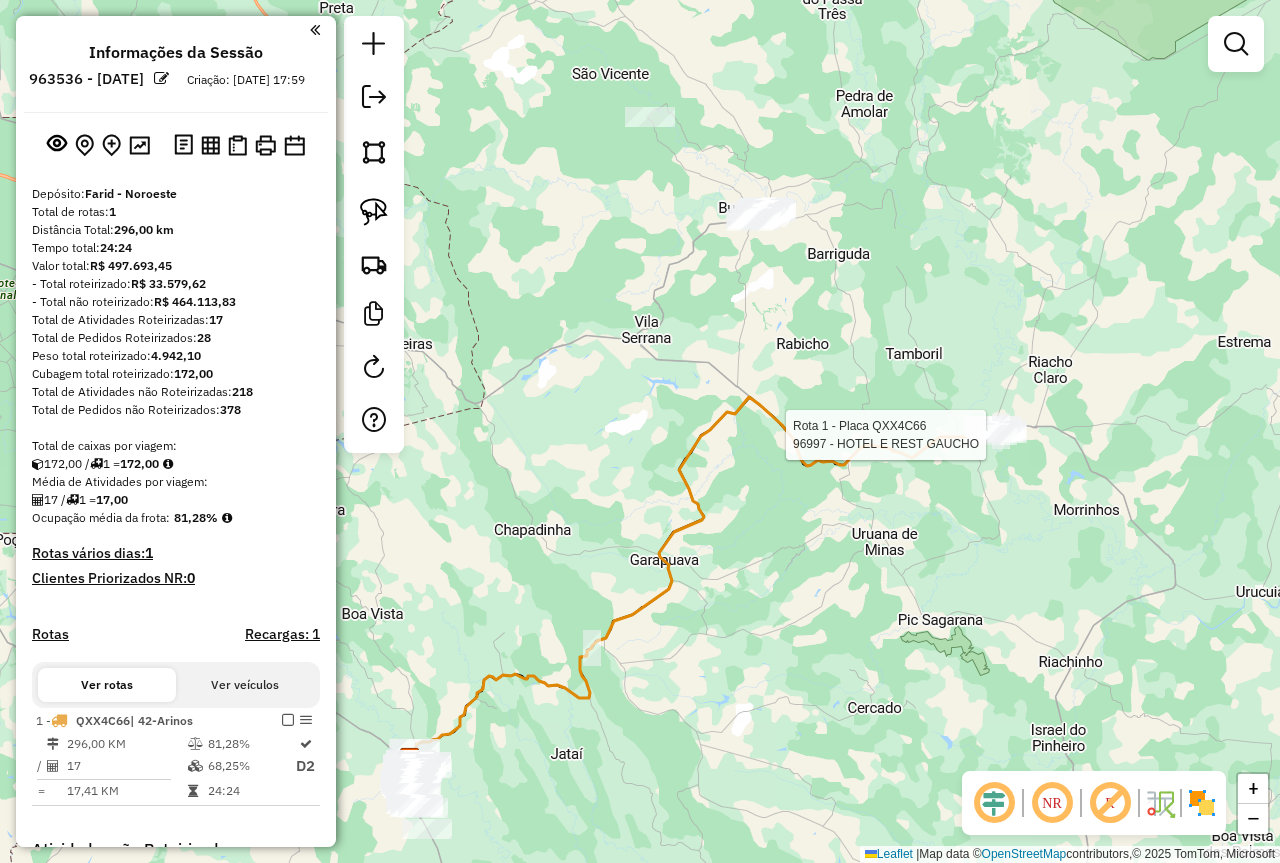 click 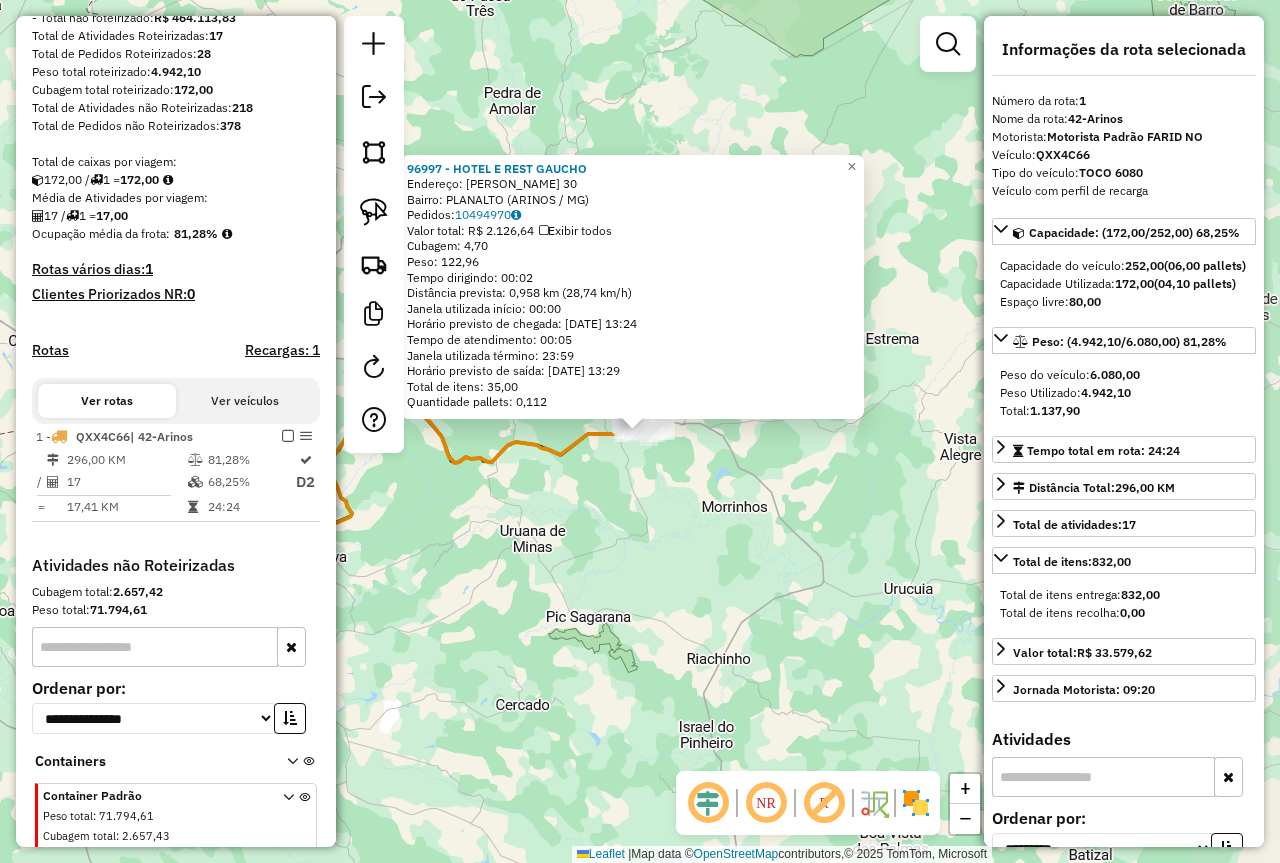scroll, scrollTop: 371, scrollLeft: 0, axis: vertical 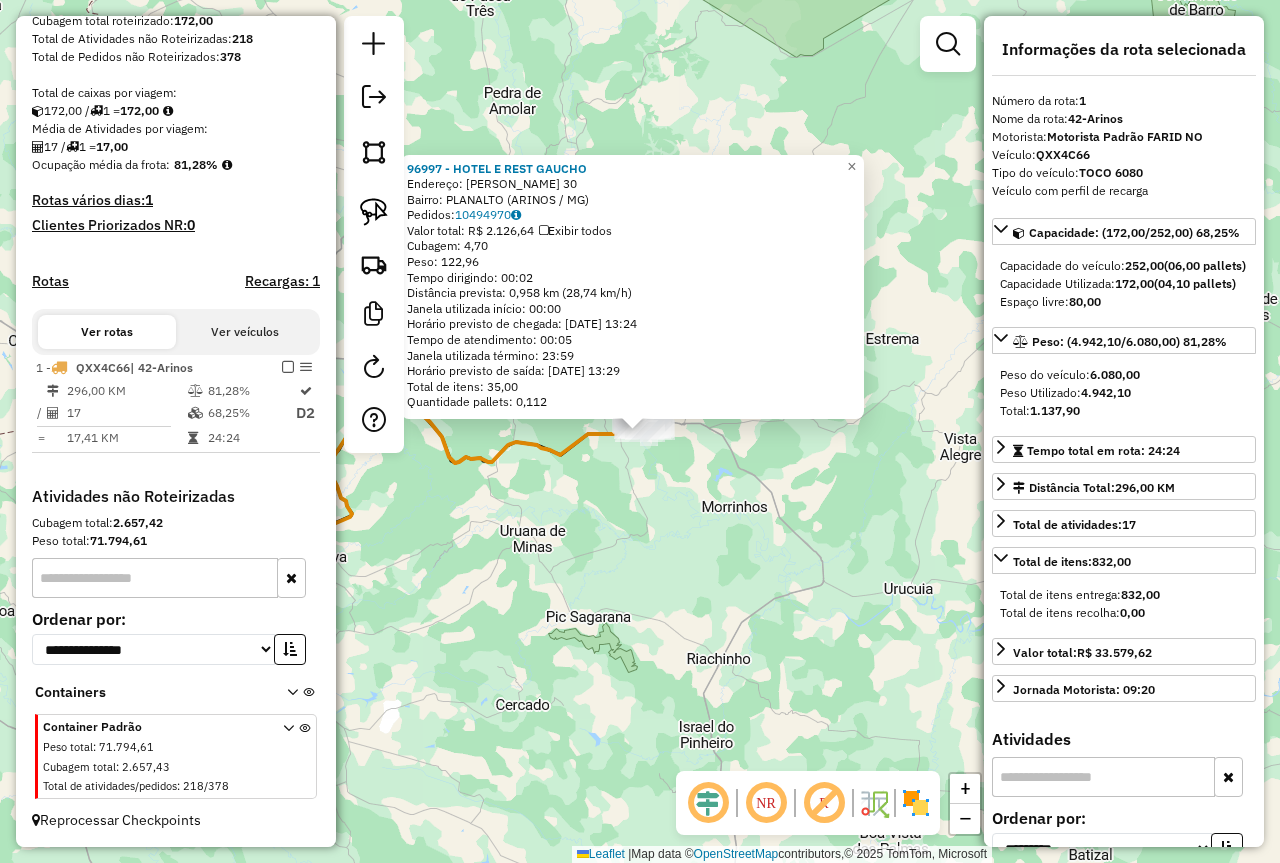 click on "96997 - HOTEL E REST GAUCHO  Endereço:  FRANCISCO PEREIRA 30   Bairro: PLANALTO (ARINOS / MG)   Pedidos:  10494970   Valor total: R$ 2.126,64   Exibir todos   Cubagem: 4,70  Peso: 122,96  Tempo dirigindo: 00:02   Distância prevista: 0,958 km (28,74 km/h)   Janela utilizada início: 00:00   Horário previsto de chegada: 11/07/2025 13:24   Tempo de atendimento: 00:05   Janela utilizada término: 23:59   Horário previsto de saída: 11/07/2025 13:29   Total de itens: 35,00   Quantidade pallets: 0,112  × Janela de atendimento Grade de atendimento Capacidade Transportadoras Veículos Cliente Pedidos  Rotas Selecione os dias de semana para filtrar as janelas de atendimento  Seg   Ter   Qua   Qui   Sex   Sáb   Dom  Informe o período da janela de atendimento: De: Até:  Filtrar exatamente a janela do cliente  Considerar janela de atendimento padrão  Selecione os dias de semana para filtrar as grades de atendimento  Seg   Ter   Qua   Qui   Sex   Sáb   Dom   Considerar clientes sem dia de atendimento cadastrado" 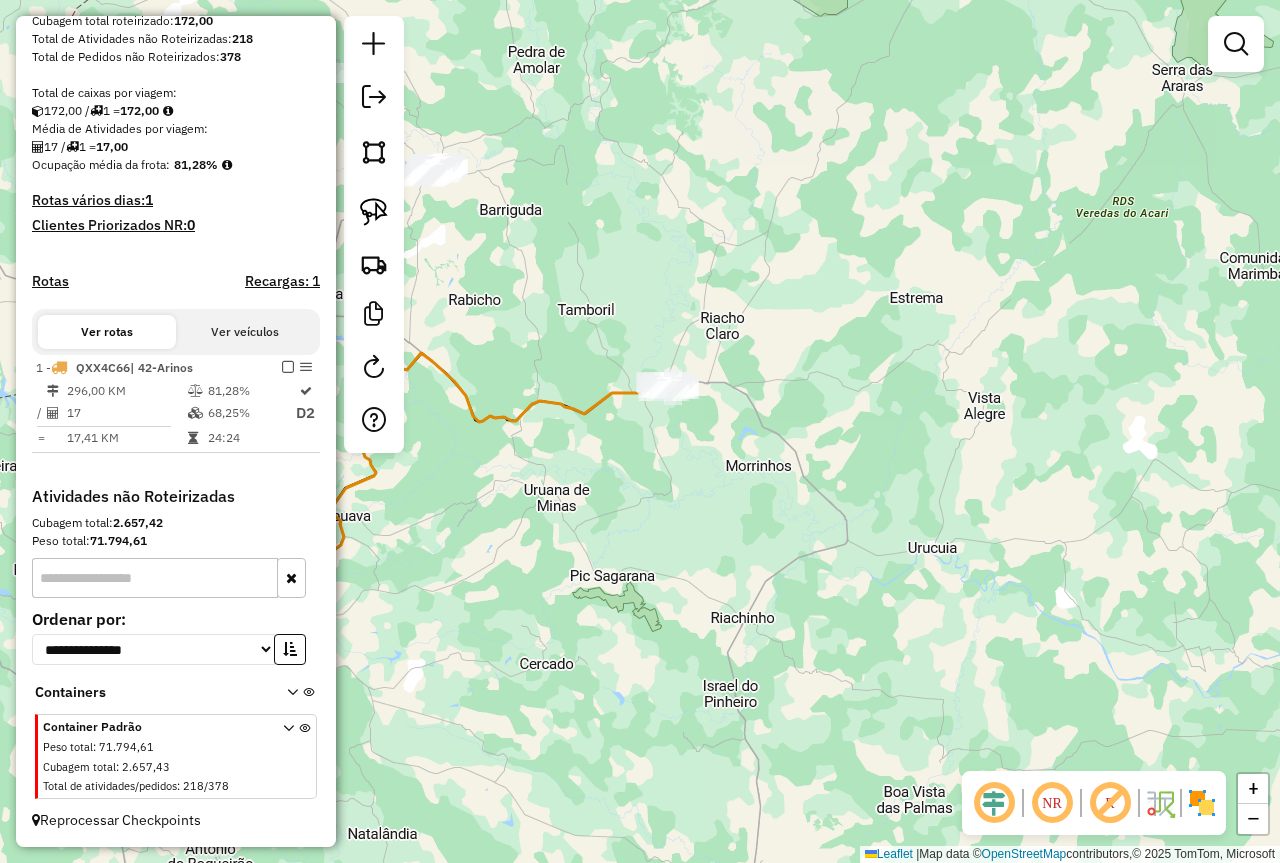 drag, startPoint x: 587, startPoint y: 620, endPoint x: 898, endPoint y: 367, distance: 400.91147 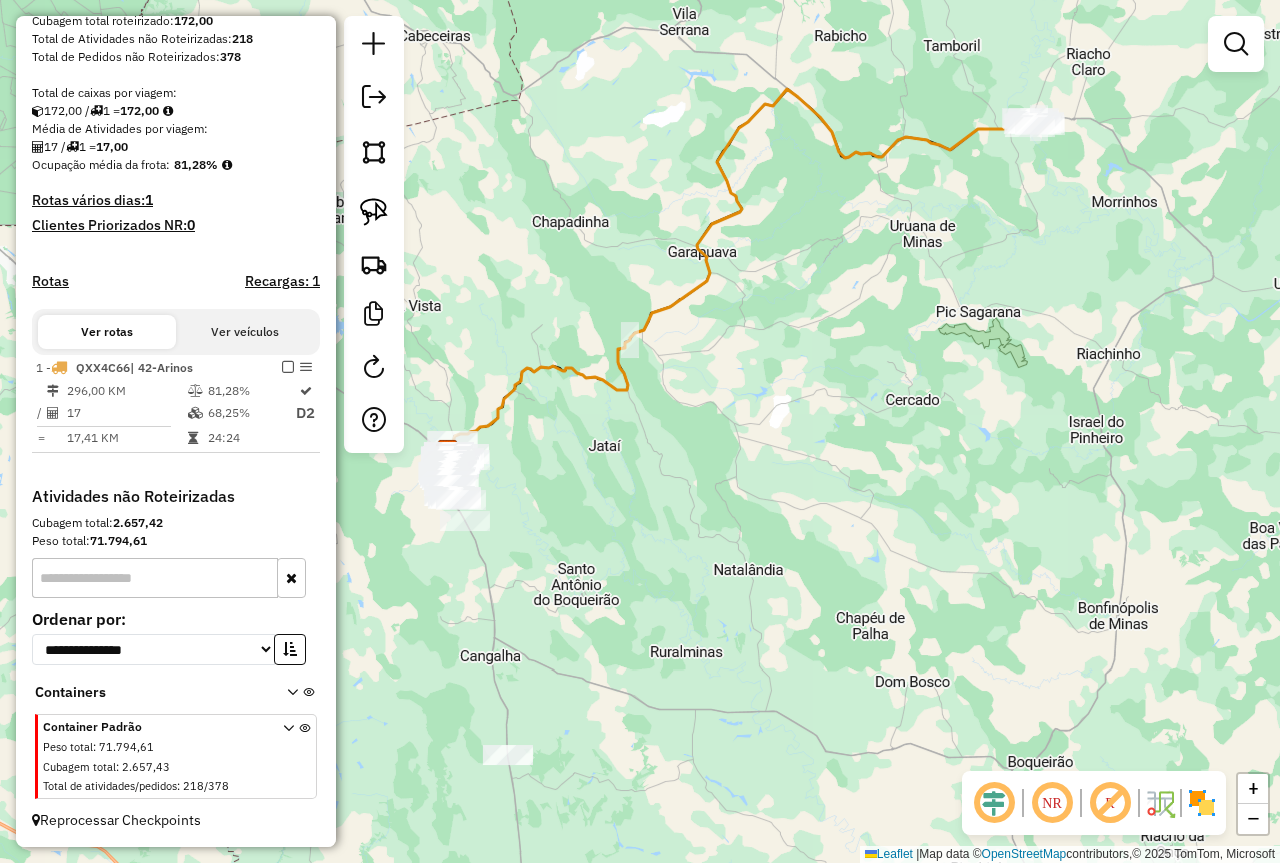 drag, startPoint x: 548, startPoint y: 442, endPoint x: 661, endPoint y: 406, distance: 118.595955 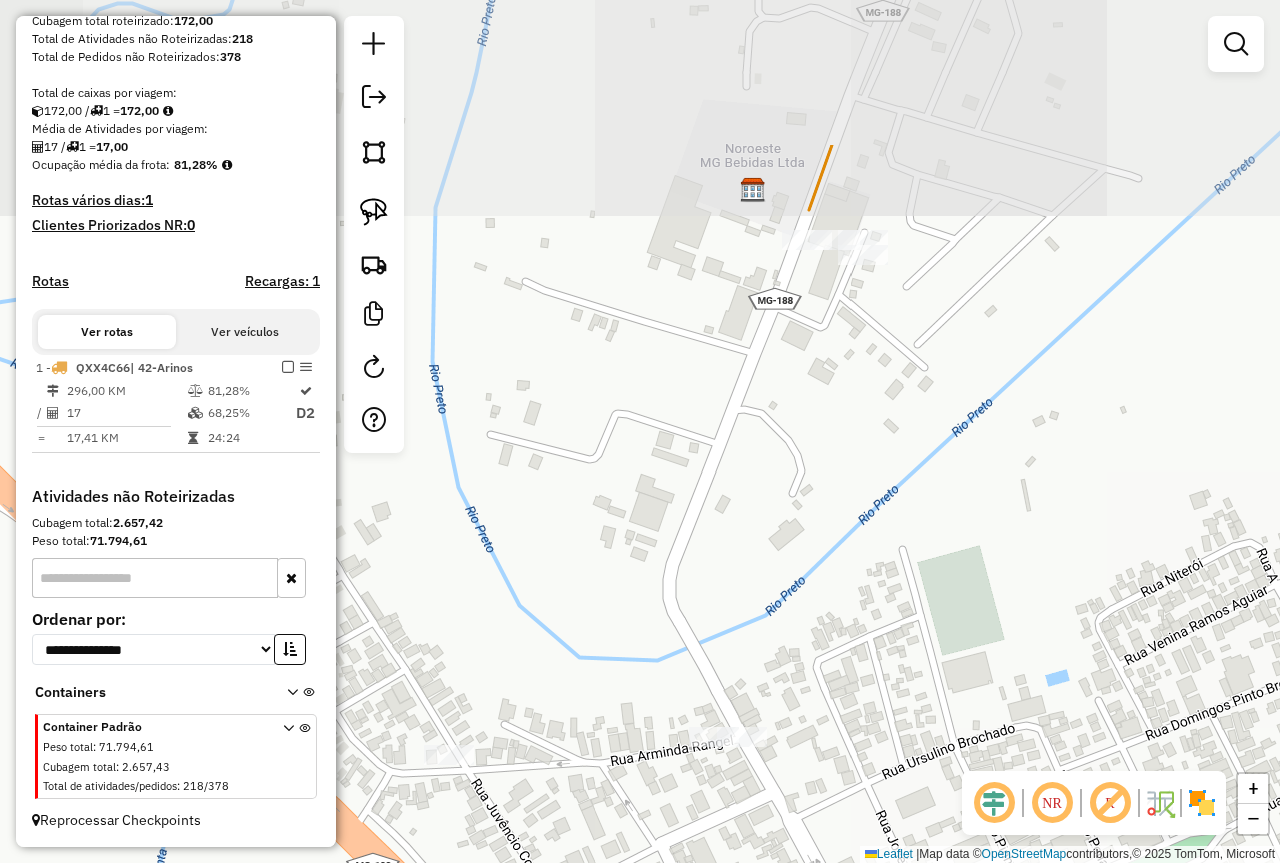 drag, startPoint x: 892, startPoint y: 262, endPoint x: 720, endPoint y: 507, distance: 299.34763 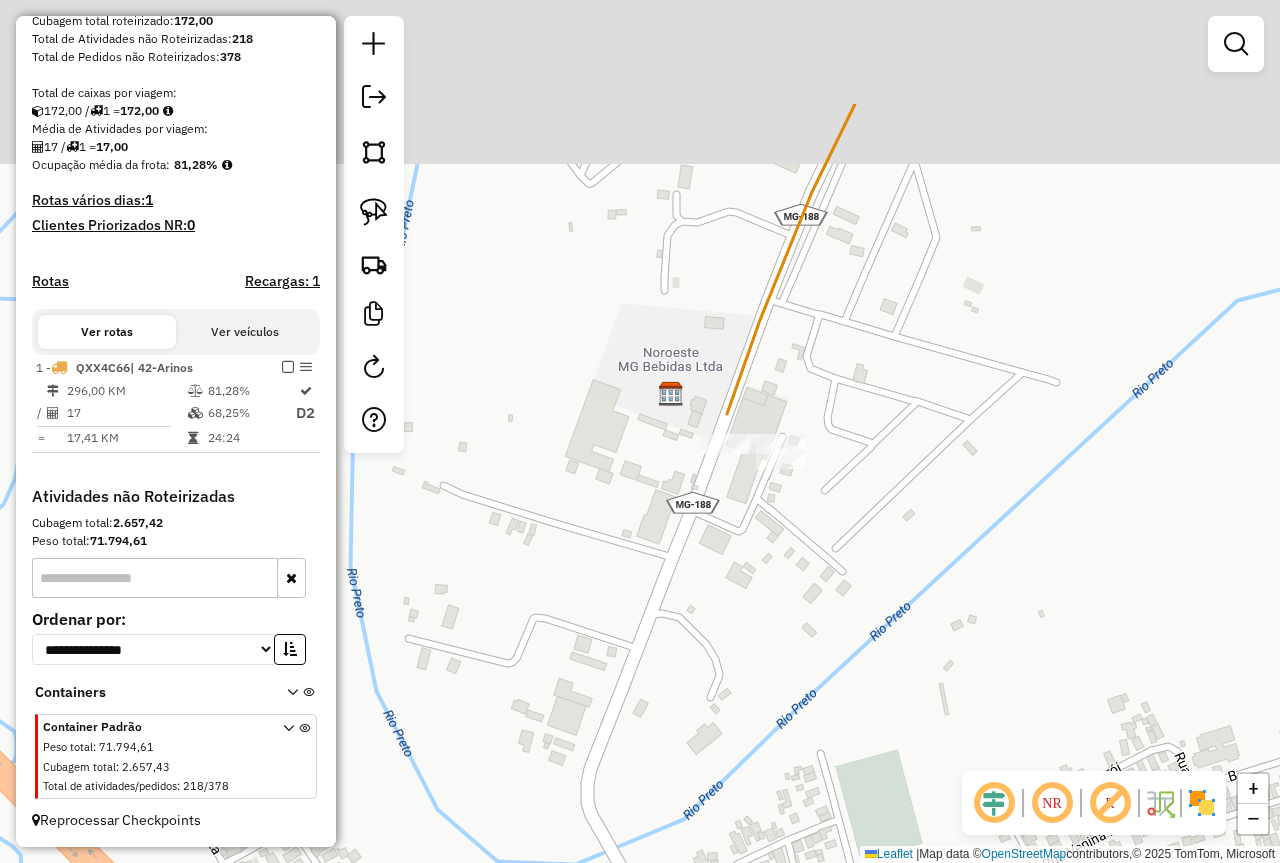 drag, startPoint x: 918, startPoint y: 168, endPoint x: 770, endPoint y: 582, distance: 439.65897 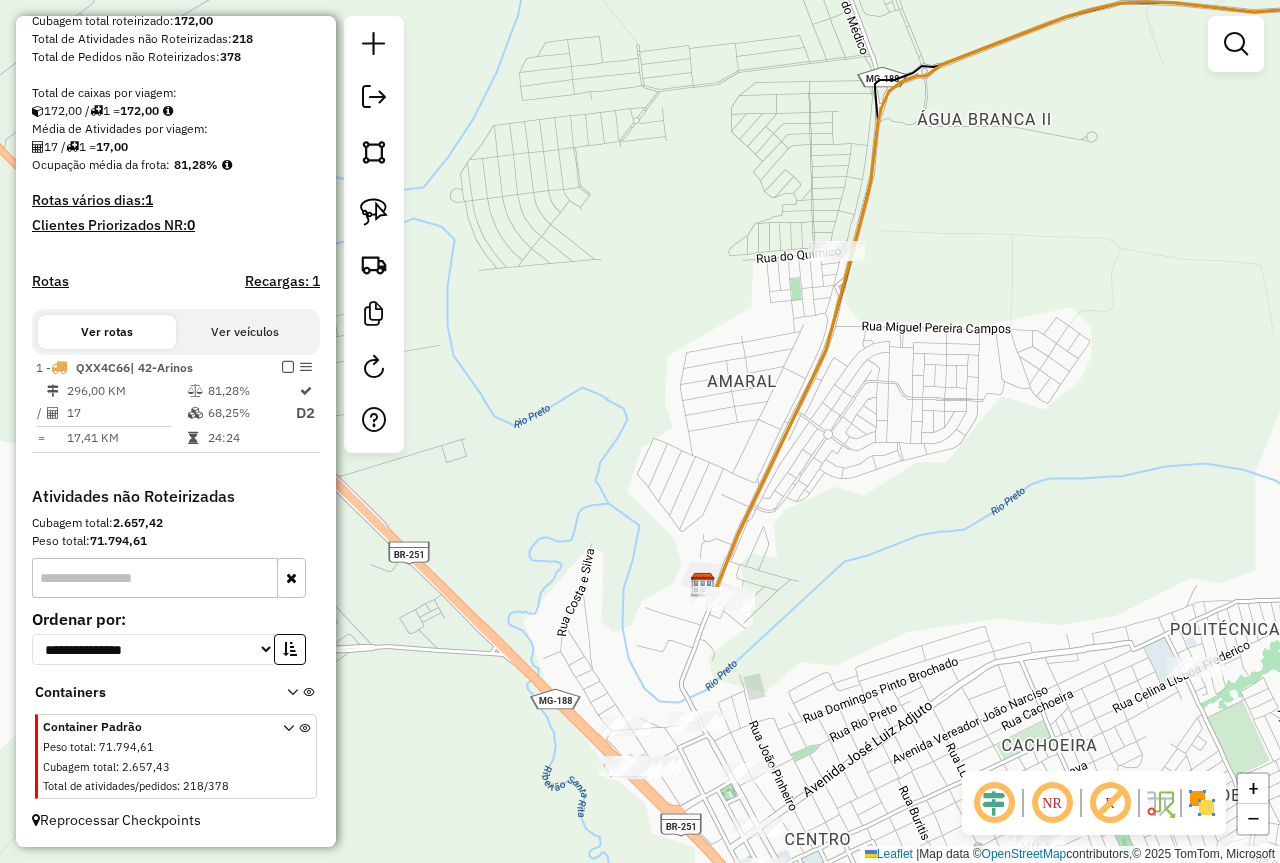 drag, startPoint x: 818, startPoint y: 393, endPoint x: 770, endPoint y: 463, distance: 84.87638 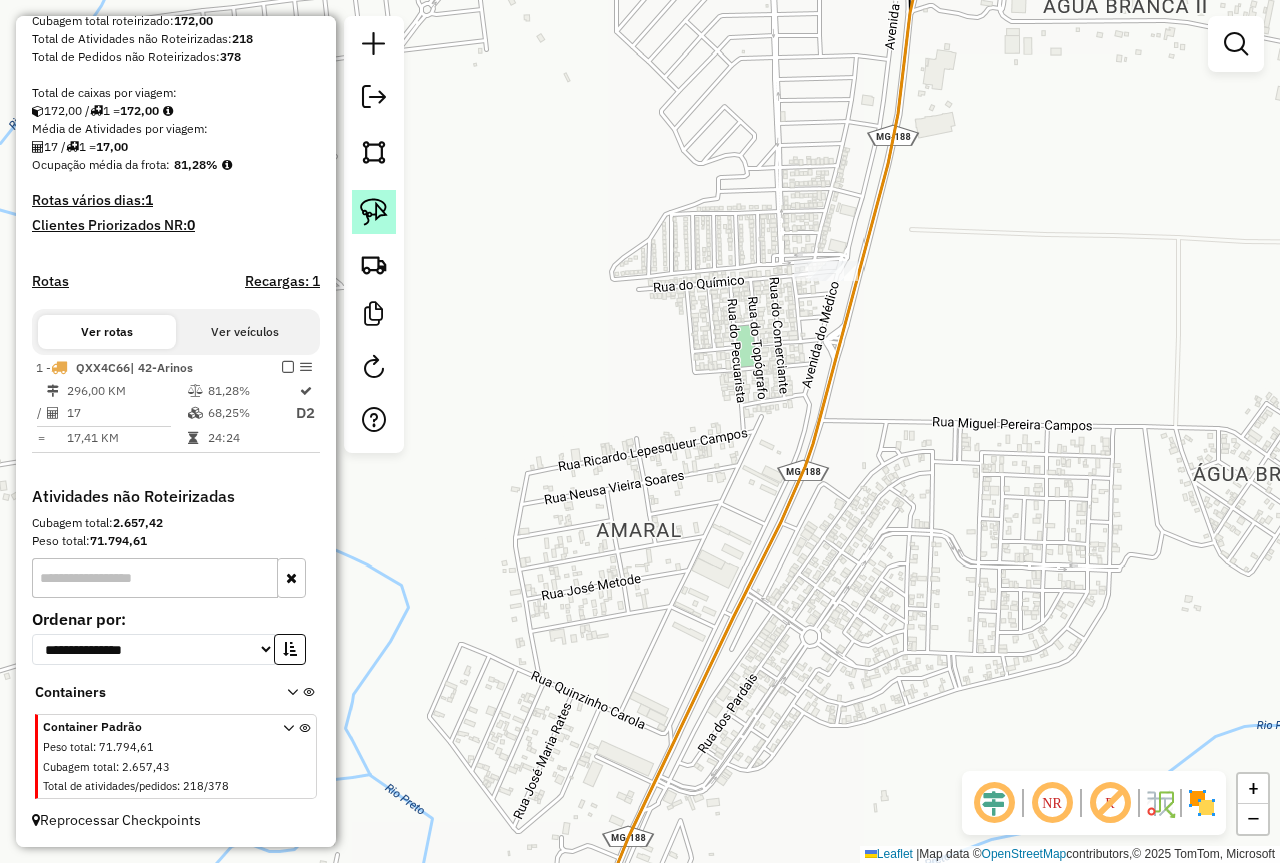 click 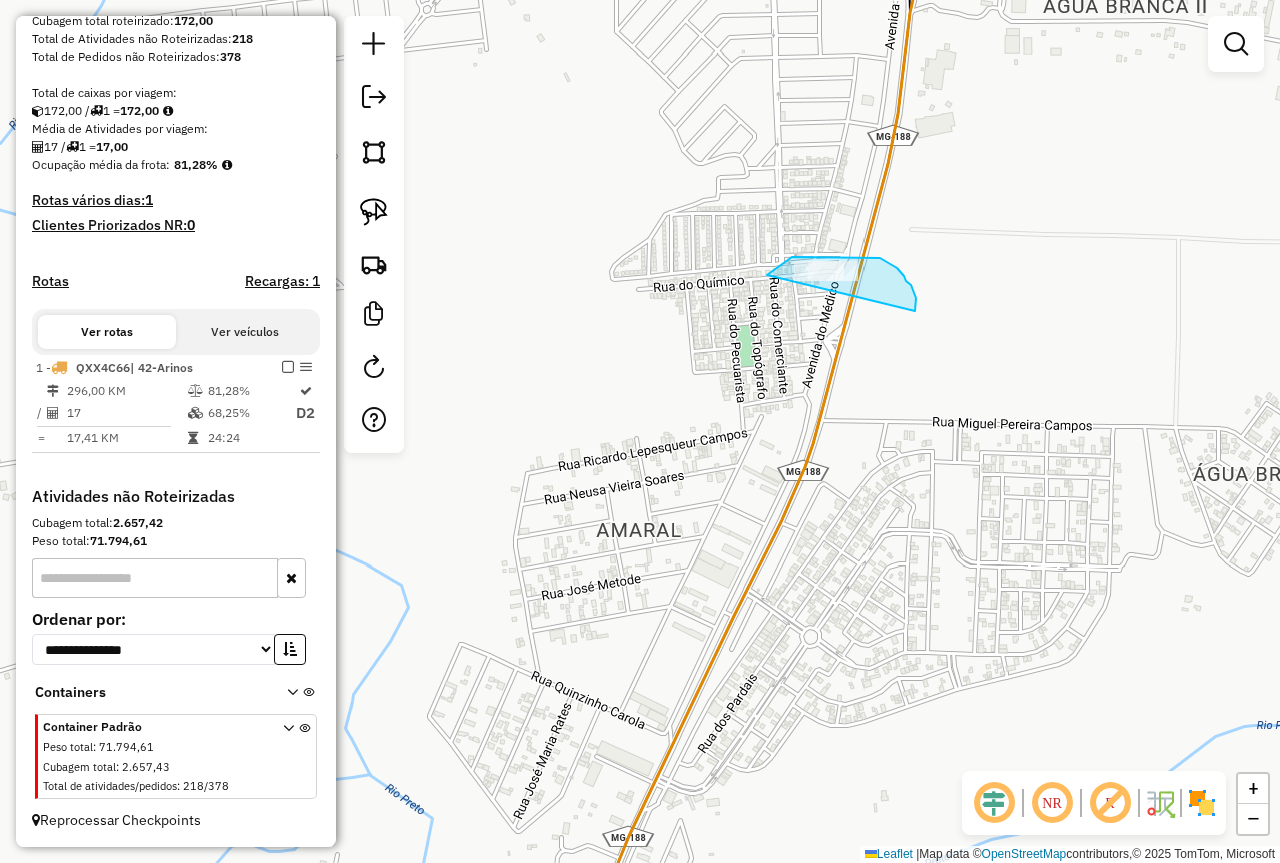 drag, startPoint x: 916, startPoint y: 306, endPoint x: 755, endPoint y: 307, distance: 161.00311 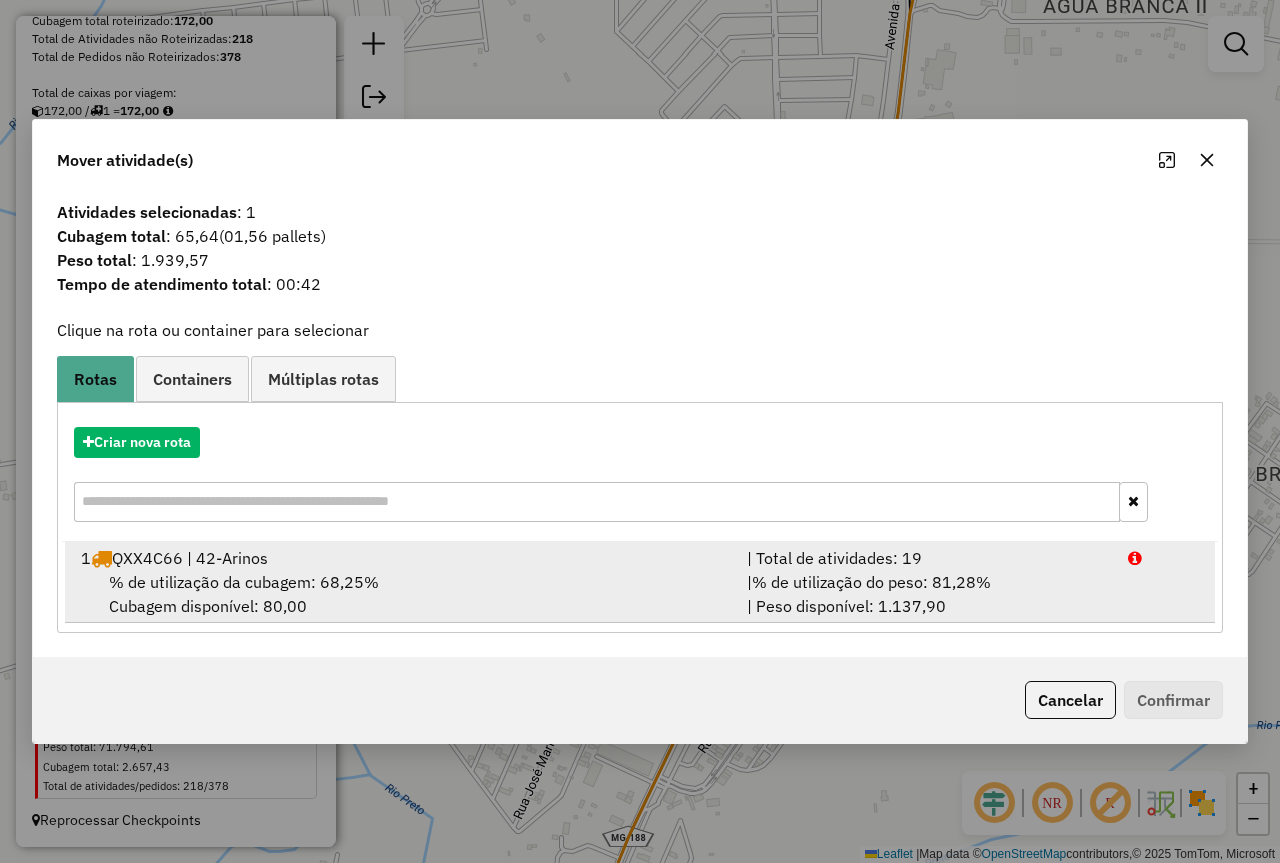 click on "% de utilização da cubagem: 68,25%  Cubagem disponível: 80,00" at bounding box center (402, 594) 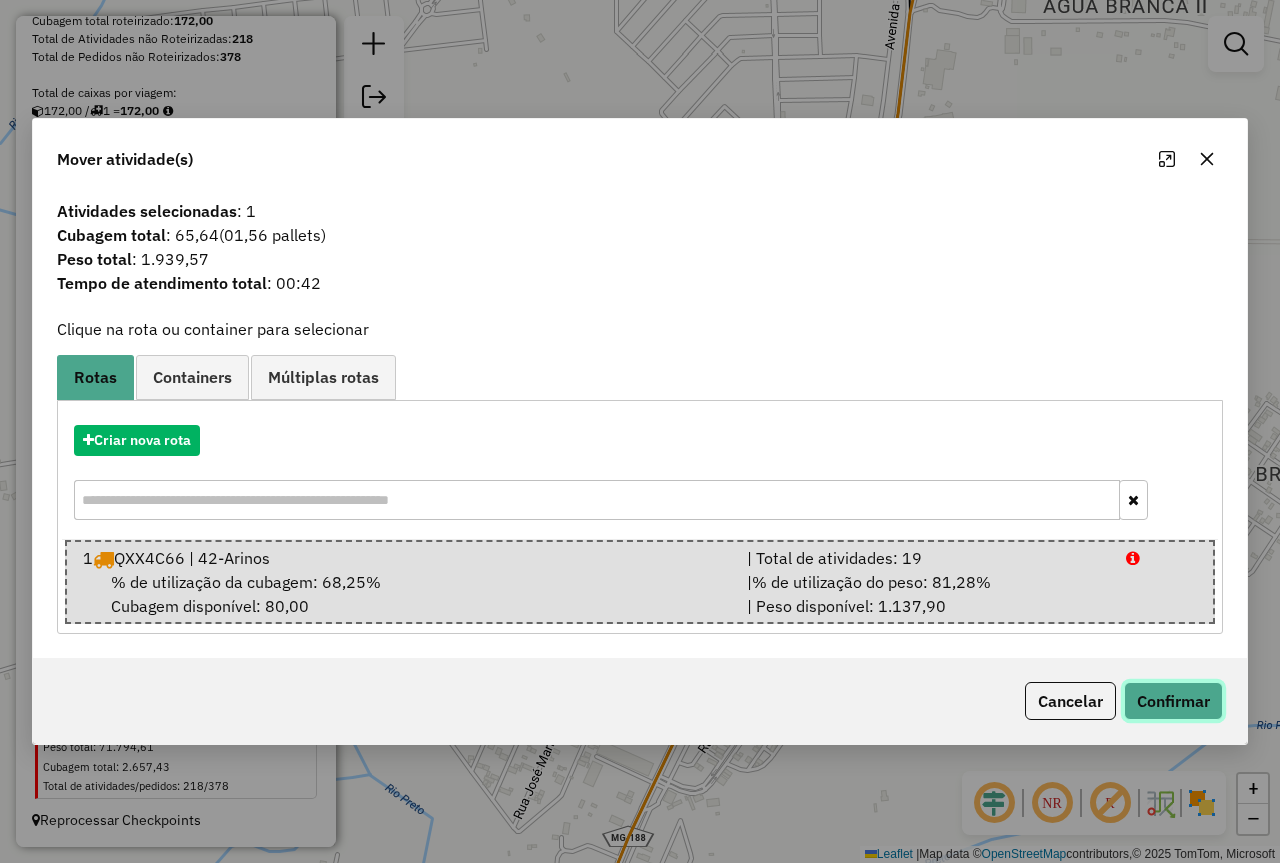 click on "Confirmar" 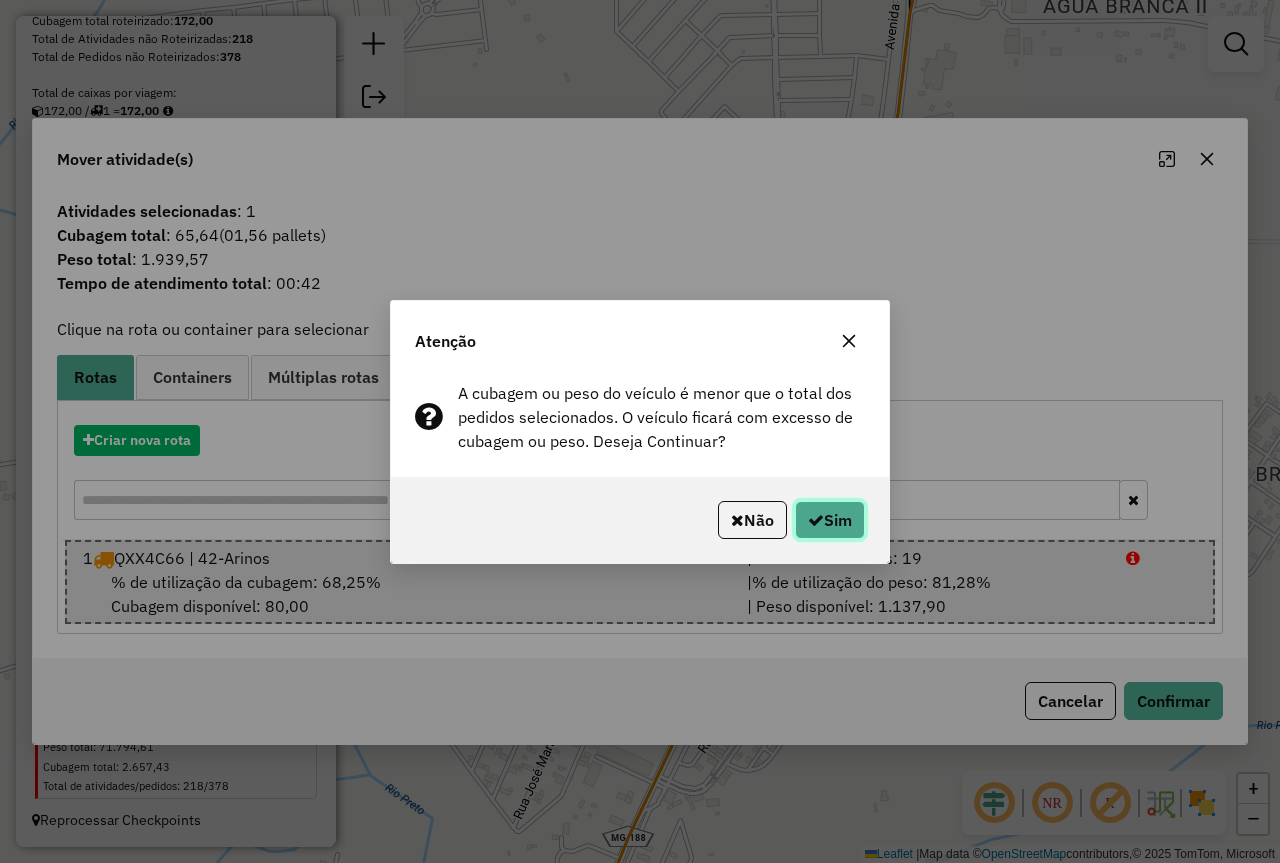click on "Sim" 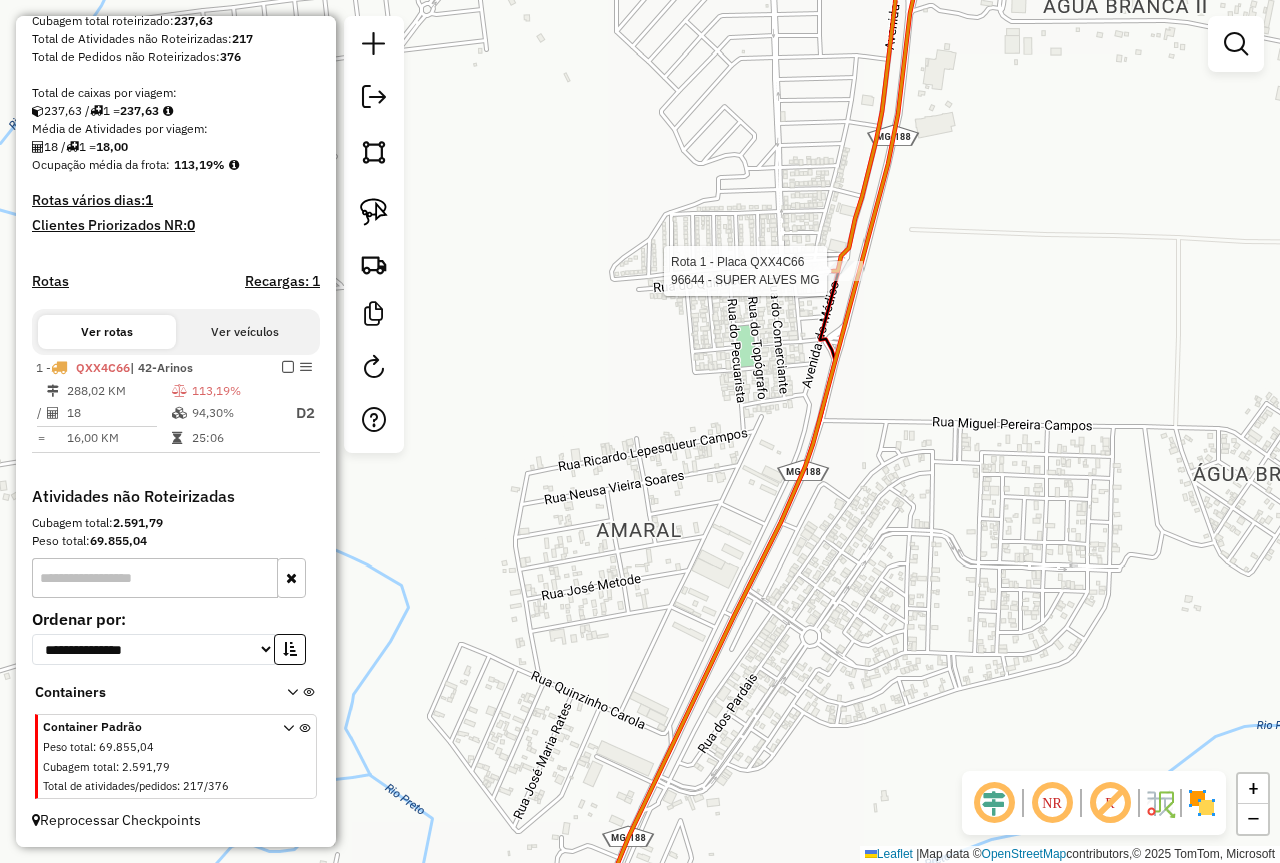 select on "**********" 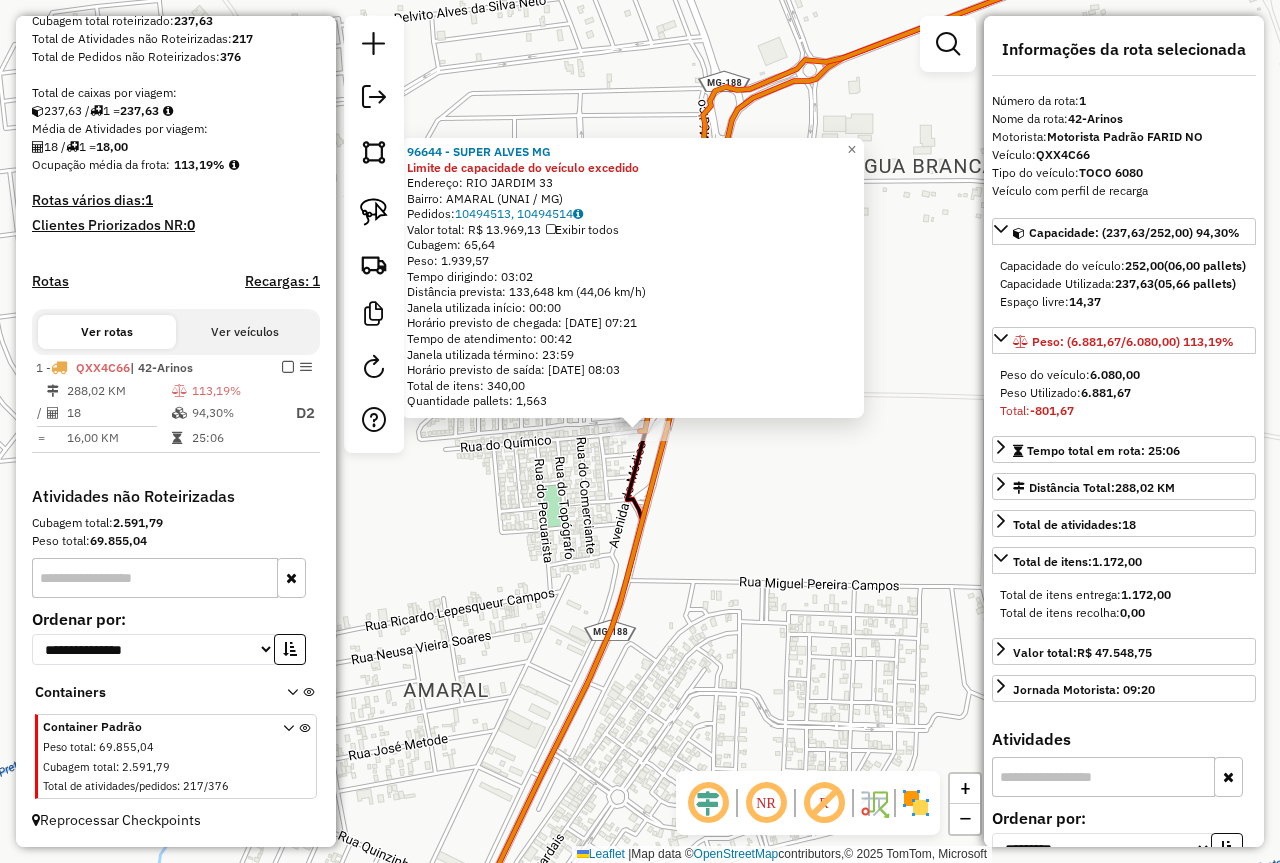click on "96644 - SUPER ALVES MG Limite de capacidade do veículo excedido  Endereço:  RIO JARDIM 33   Bairro: AMARAL (UNAI / MG)   Pedidos:  10494513, 10494514   Valor total: R$ 13.969,13   Exibir todos   Cubagem: 65,64  Peso: 1.939,57  Tempo dirigindo: 03:02   Distância prevista: 133,648 km (44,06 km/h)   Janela utilizada início: 00:00   Horário previsto de chegada: 12/07/2025 07:21   Tempo de atendimento: 00:42   Janela utilizada término: 23:59   Horário previsto de saída: 12/07/2025 08:03   Total de itens: 340,00   Quantidade pallets: 1,563  × Janela de atendimento Grade de atendimento Capacidade Transportadoras Veículos Cliente Pedidos  Rotas Selecione os dias de semana para filtrar as janelas de atendimento  Seg   Ter   Qua   Qui   Sex   Sáb   Dom  Informe o período da janela de atendimento: De: Até:  Filtrar exatamente a janela do cliente  Considerar janela de atendimento padrão  Selecione os dias de semana para filtrar as grades de atendimento  Seg   Ter   Qua   Qui   Sex   Sáb   Dom   De:   De:" 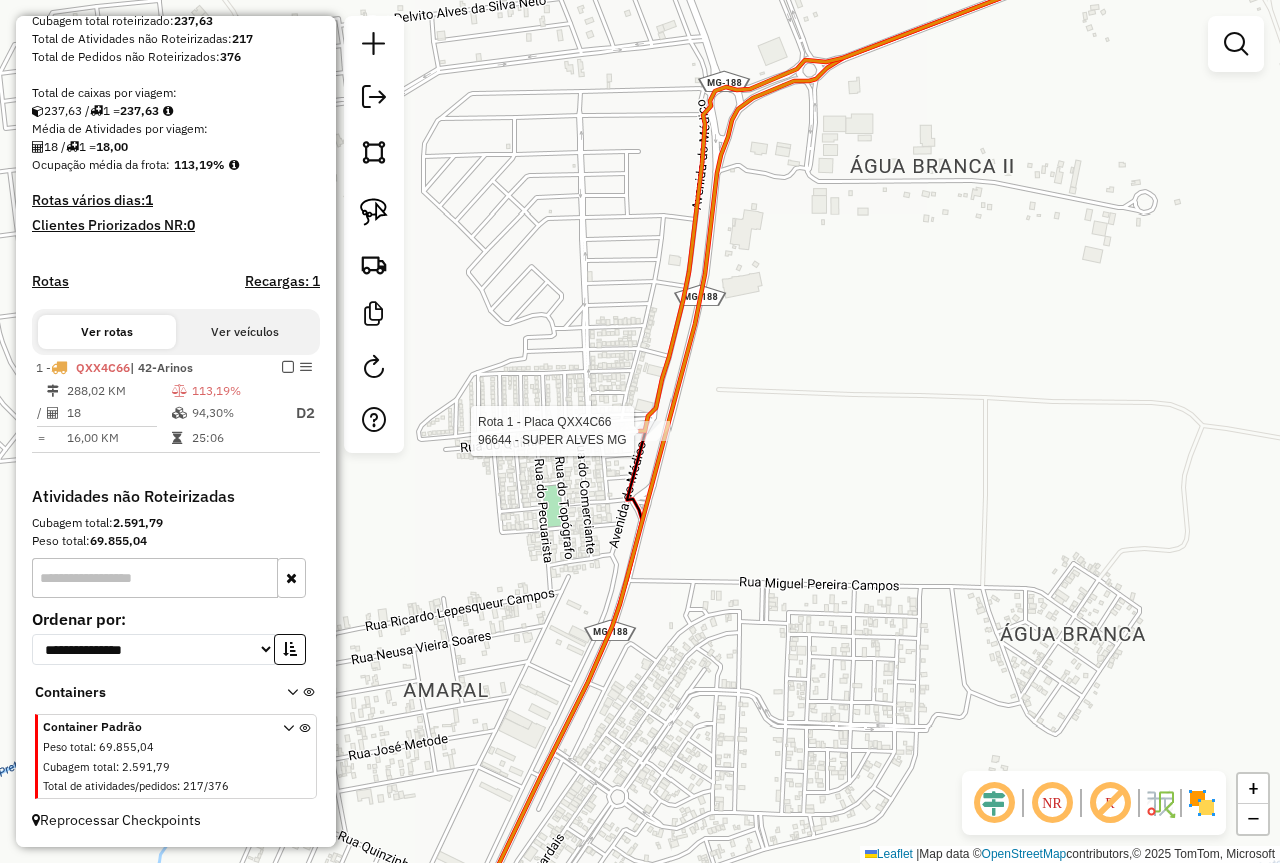 select on "**********" 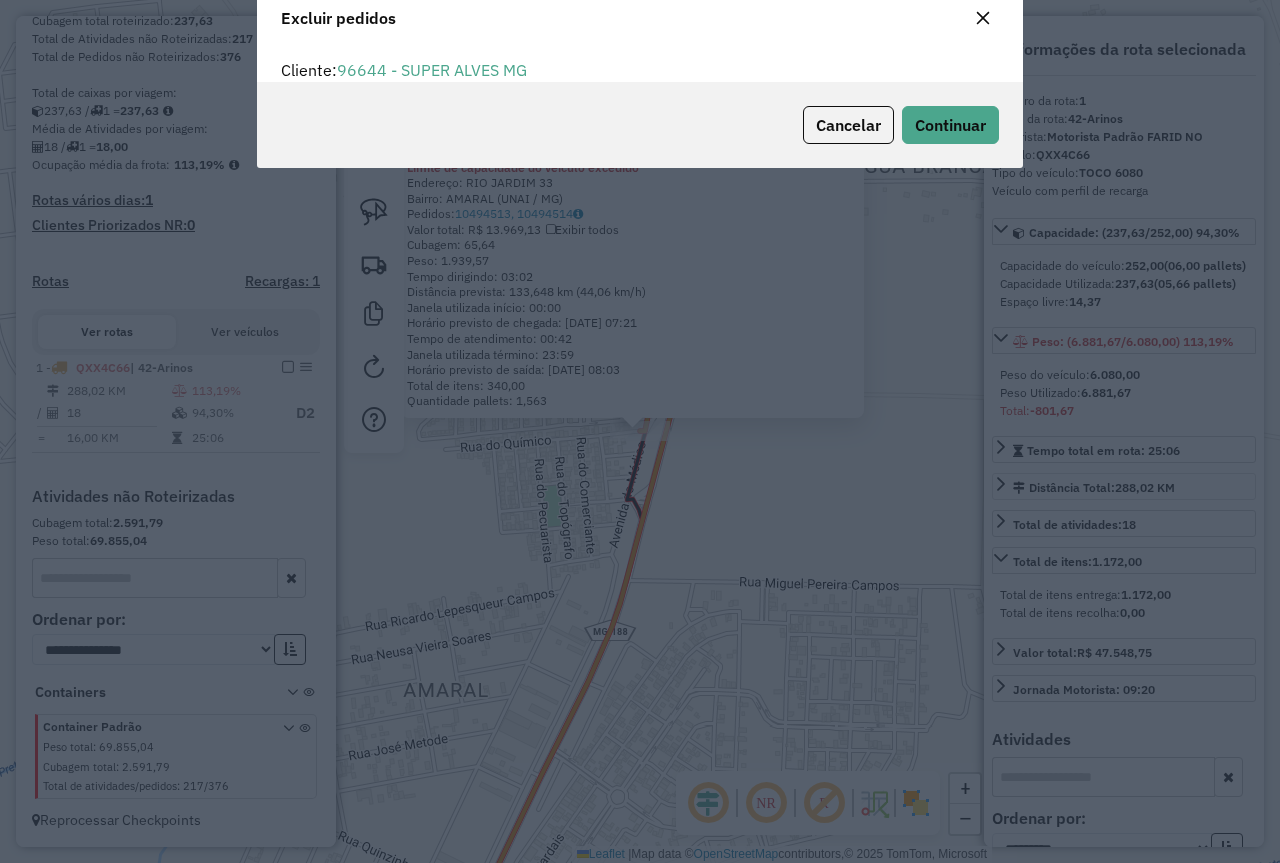 scroll, scrollTop: 82, scrollLeft: 0, axis: vertical 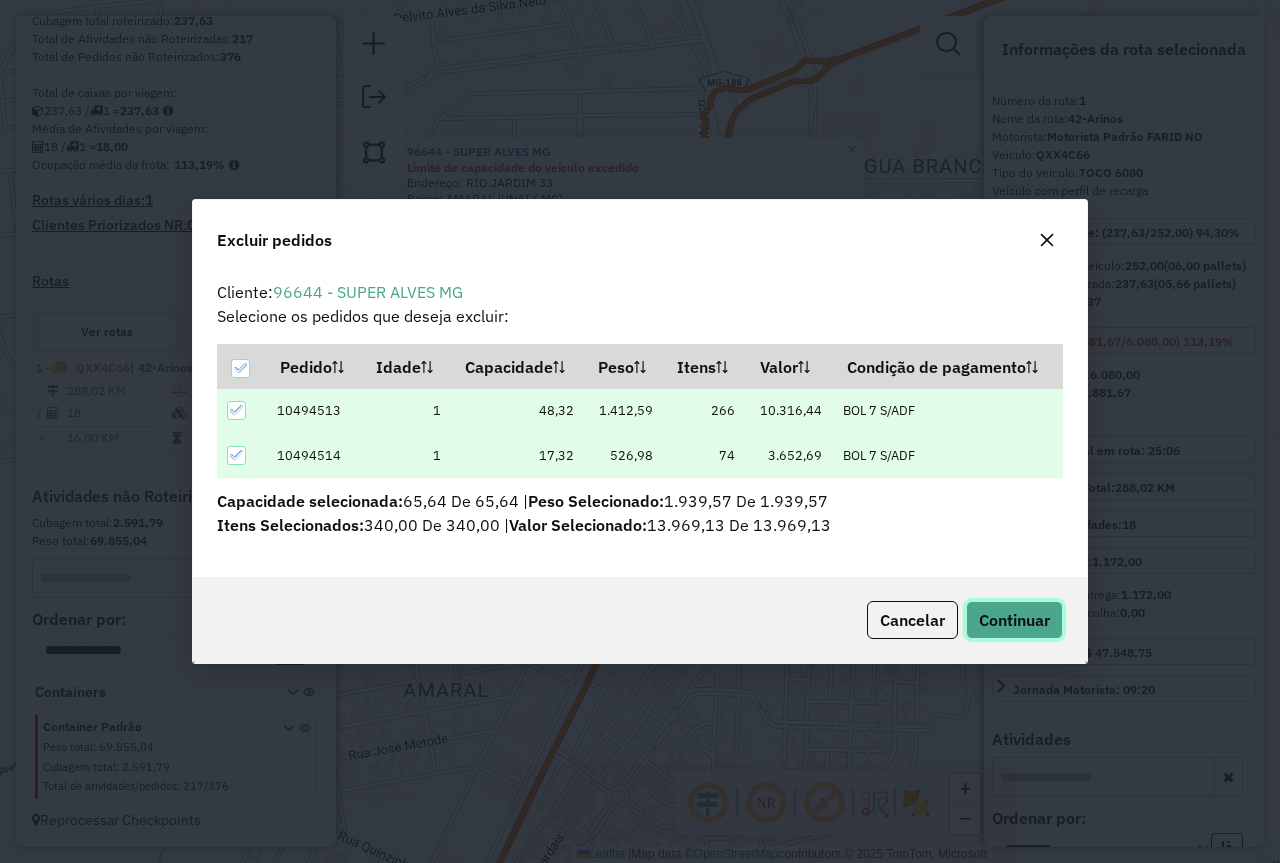 click on "Continuar" 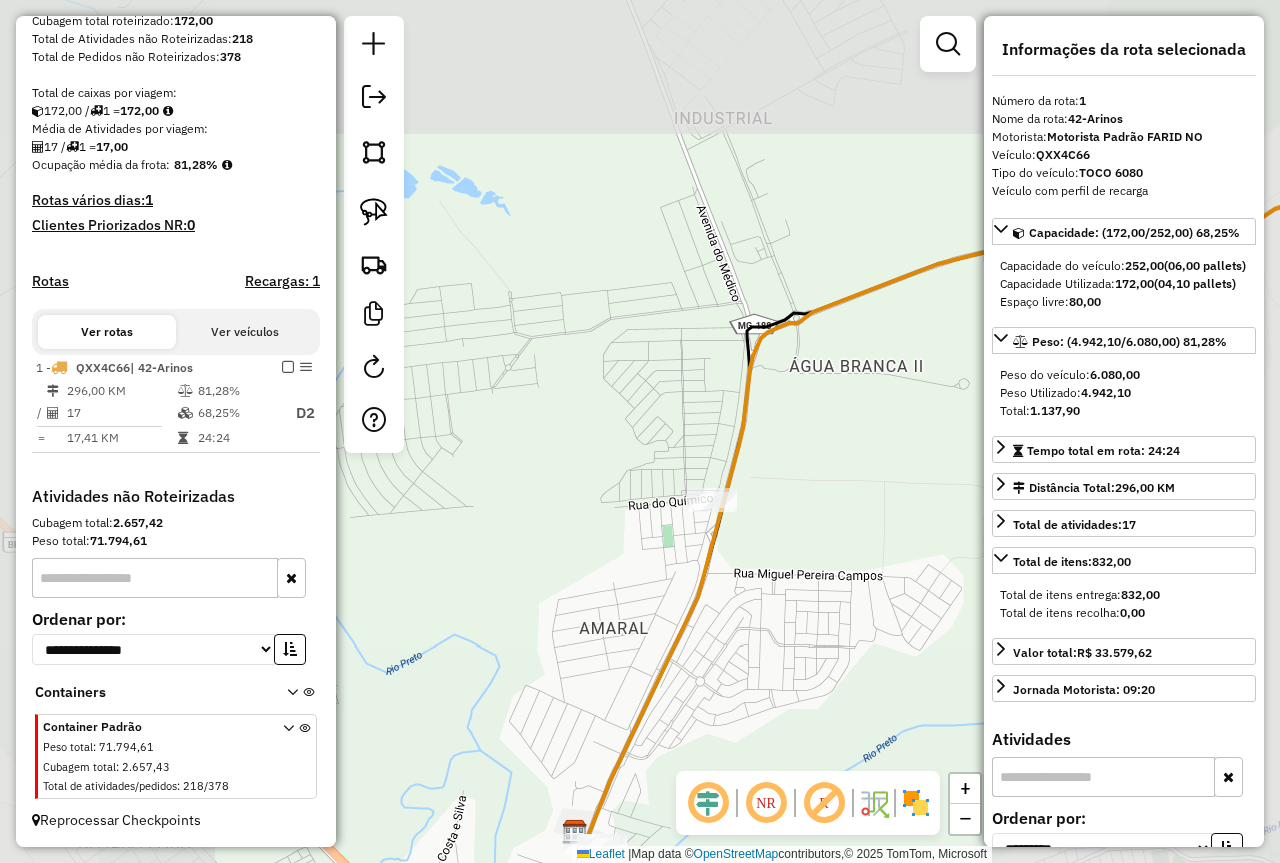 click on "Janela de atendimento Grade de atendimento Capacidade Transportadoras Veículos Cliente Pedidos  Rotas Selecione os dias de semana para filtrar as janelas de atendimento  Seg   Ter   Qua   Qui   Sex   Sáb   Dom  Informe o período da janela de atendimento: De: Até:  Filtrar exatamente a janela do cliente  Considerar janela de atendimento padrão  Selecione os dias de semana para filtrar as grades de atendimento  Seg   Ter   Qua   Qui   Sex   Sáb   Dom   Considerar clientes sem dia de atendimento cadastrado  Clientes fora do dia de atendimento selecionado Filtrar as atividades entre os valores definidos abaixo:  Peso mínimo:   Peso máximo:   Cubagem mínima:   Cubagem máxima:   De:   Até:  Filtrar as atividades entre o tempo de atendimento definido abaixo:  De:   Até:   Considerar capacidade total dos clientes não roteirizados Transportadora: Selecione um ou mais itens Tipo de veículo: Selecione um ou mais itens Veículo: Selecione um ou mais itens Motorista: Selecione um ou mais itens Nome: Rótulo:" 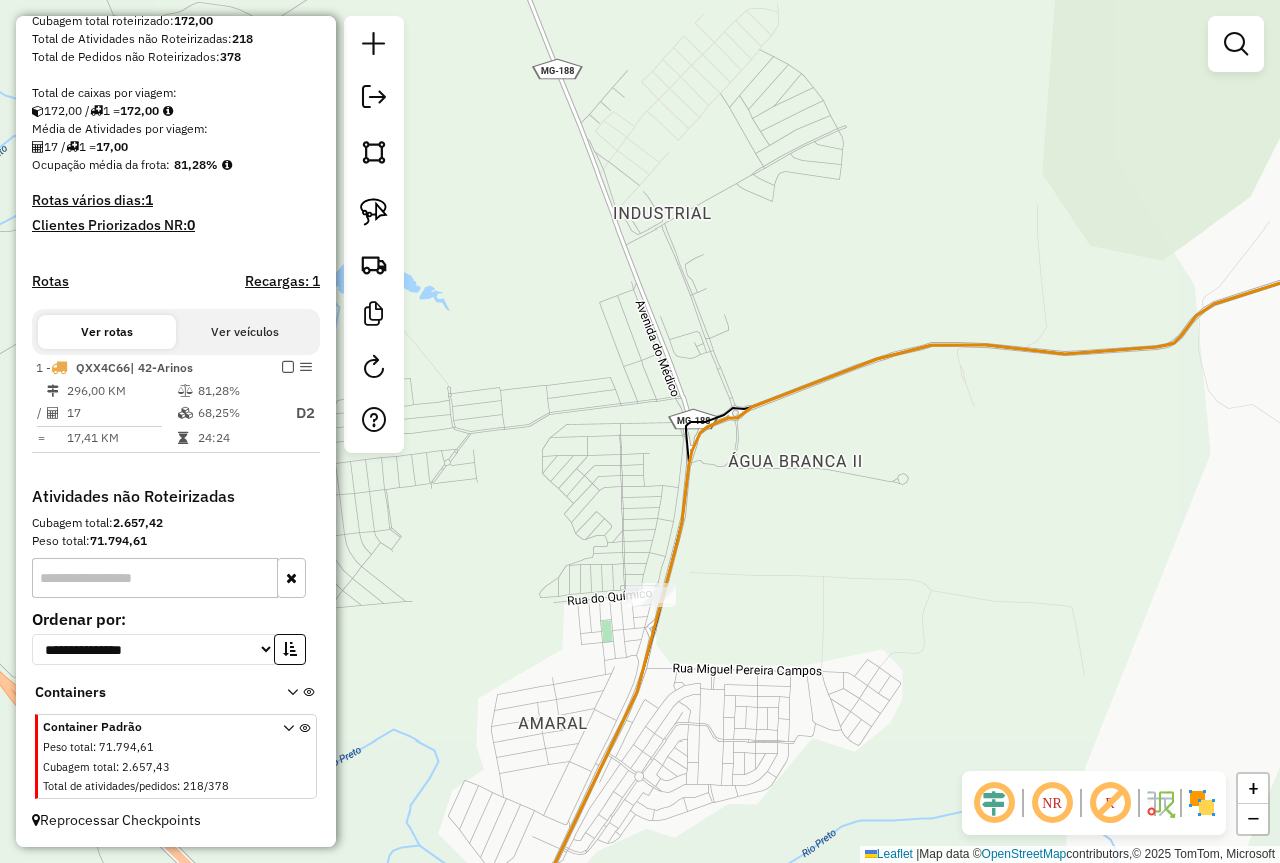 drag, startPoint x: 790, startPoint y: 530, endPoint x: 690, endPoint y: 781, distance: 270.18698 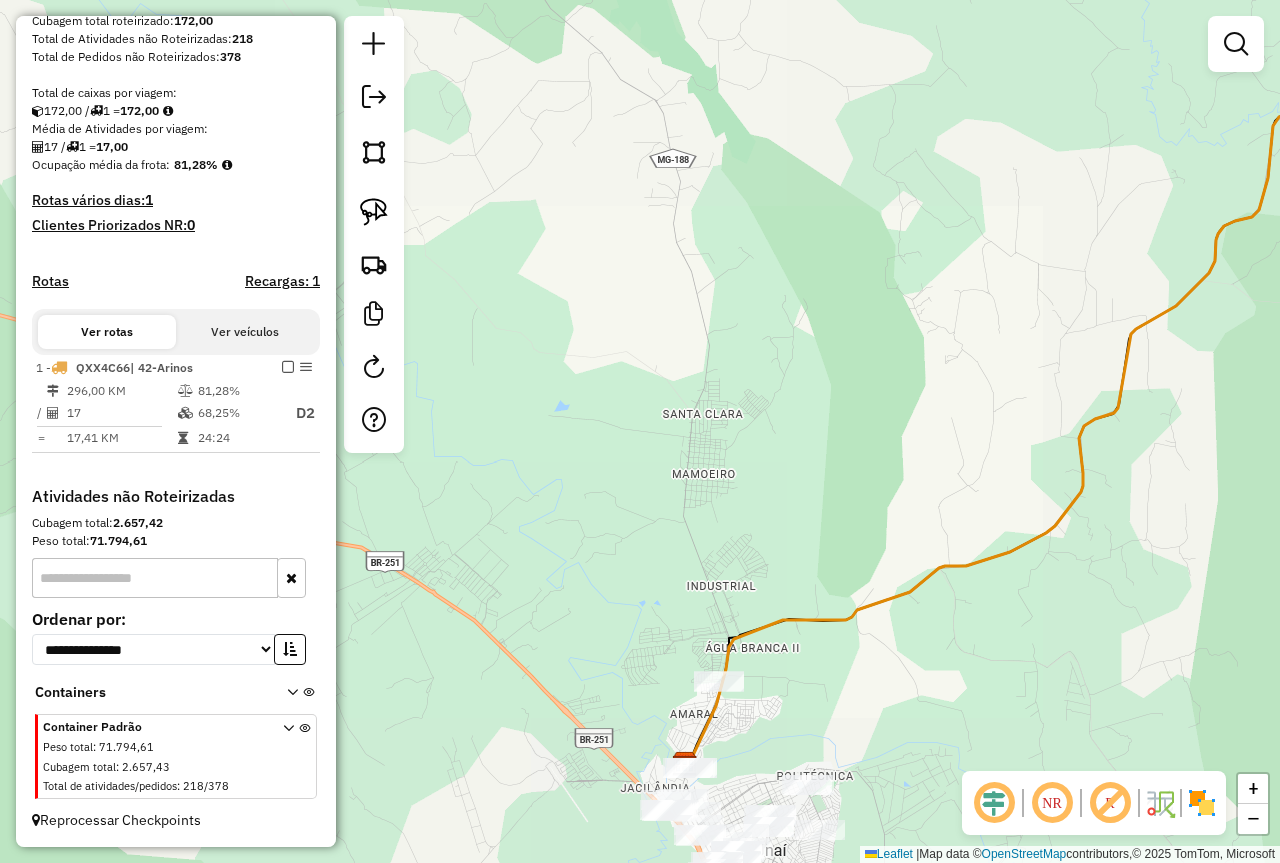drag, startPoint x: 818, startPoint y: 494, endPoint x: 805, endPoint y: 683, distance: 189.44656 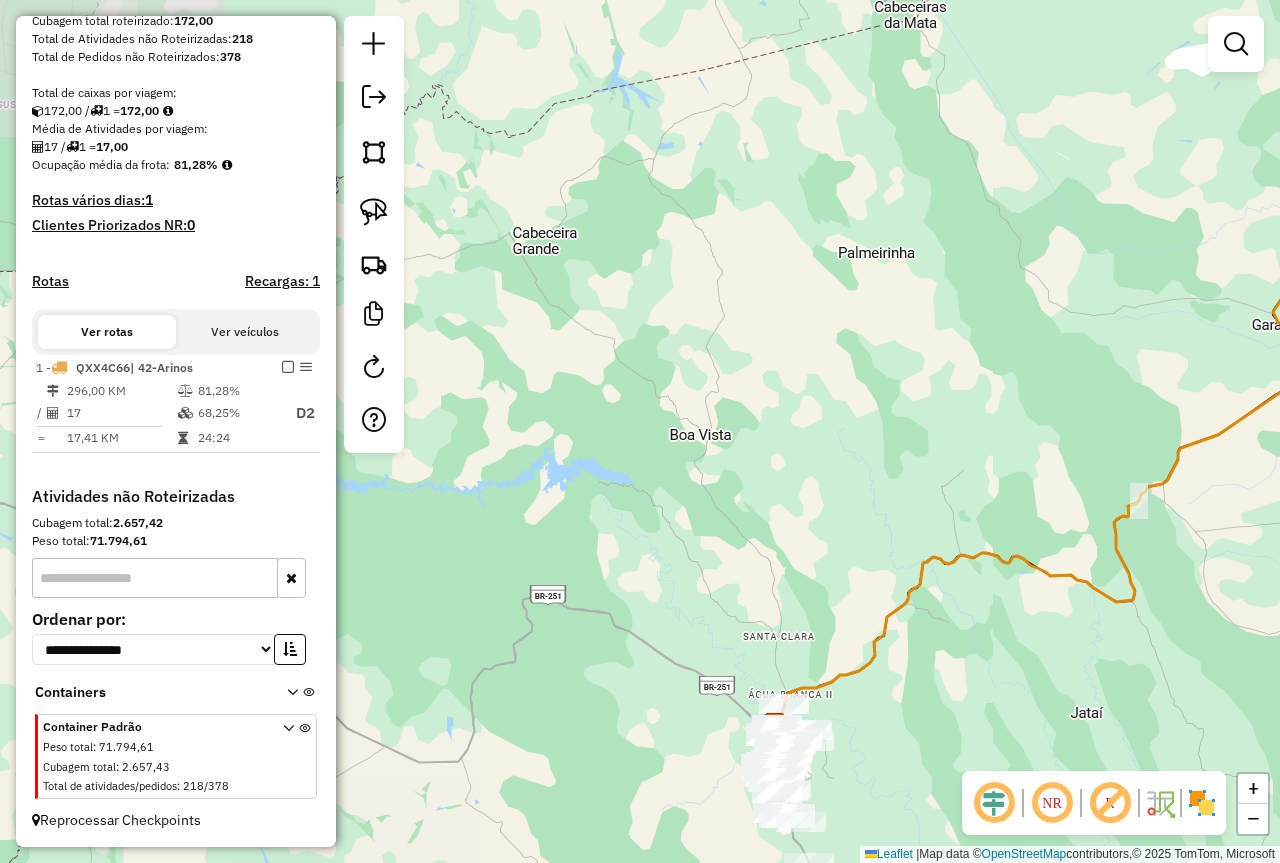 drag, startPoint x: 818, startPoint y: 515, endPoint x: 760, endPoint y: 742, distance: 234.29256 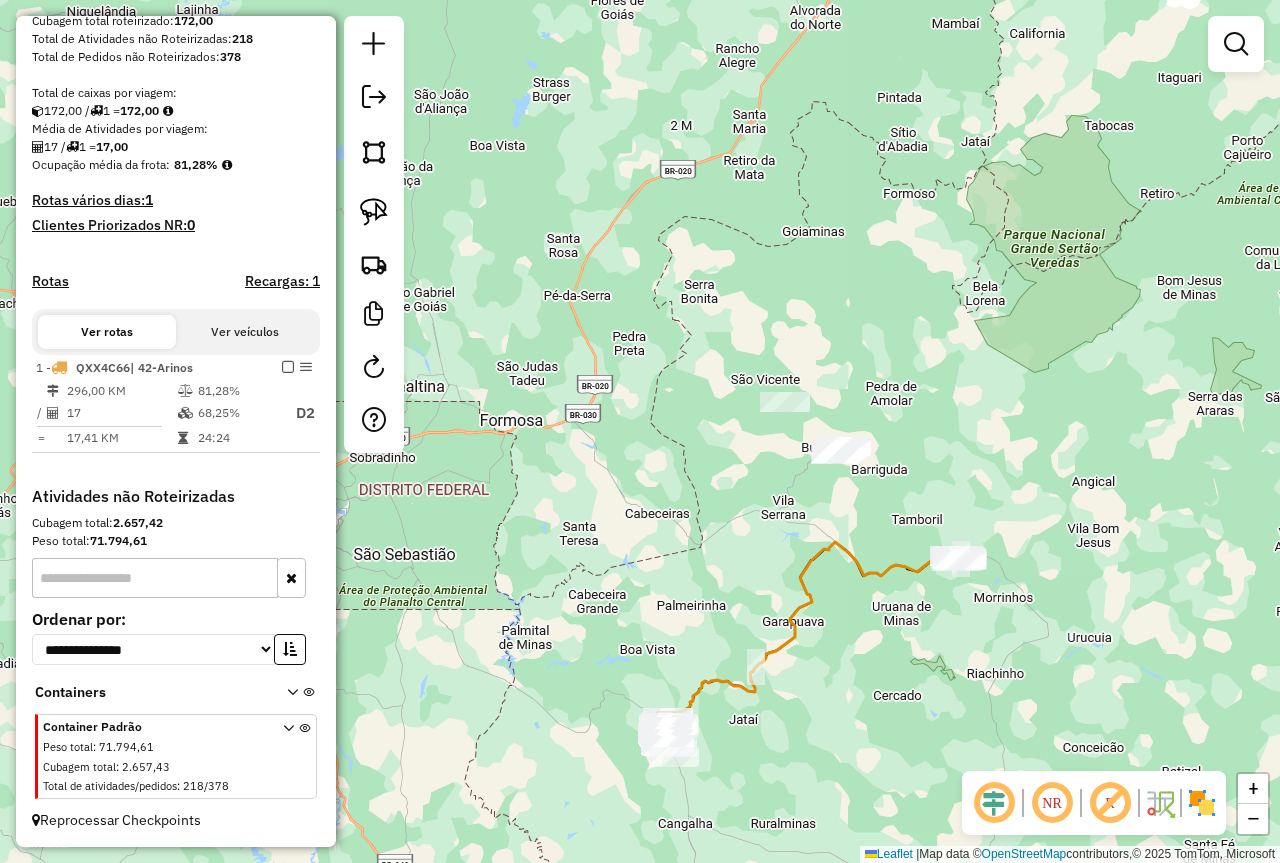 drag, startPoint x: 915, startPoint y: 487, endPoint x: 735, endPoint y: 505, distance: 180.89777 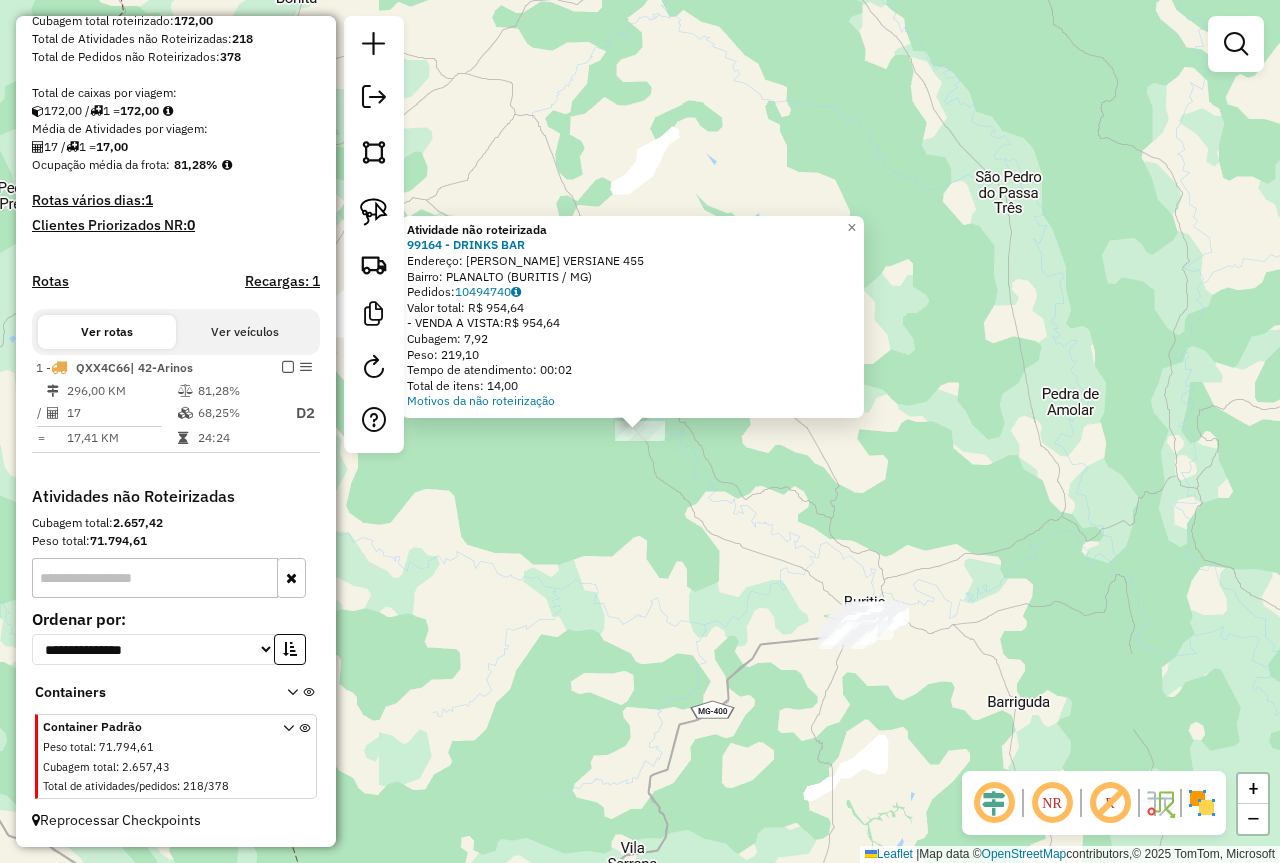 drag, startPoint x: 616, startPoint y: 566, endPoint x: 628, endPoint y: 466, distance: 100.71743 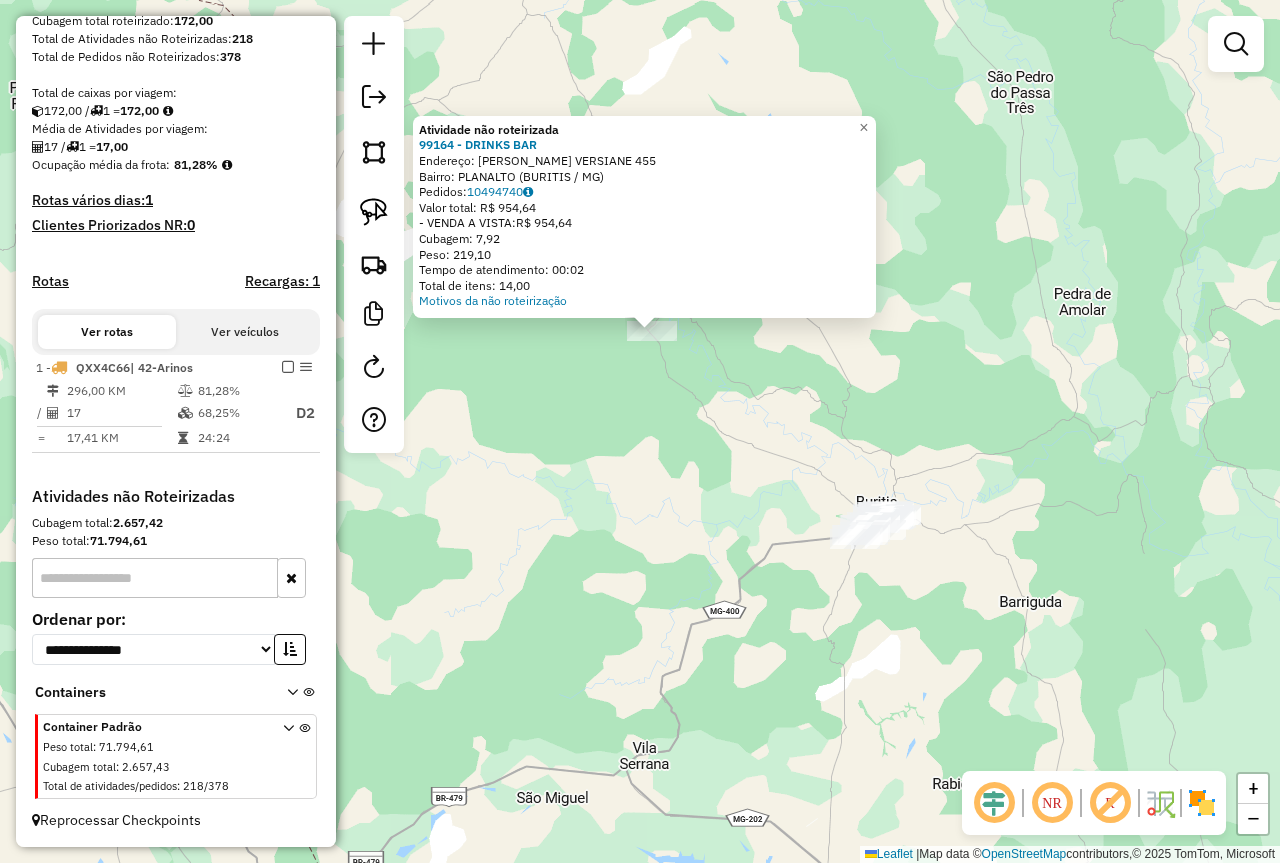 click on "Atividade não roteirizada 99164 - DRINKS BAR  Endereço:  PEDRO VALADARES VERSIANE 455   Bairro: PLANALTO (BURITIS / MG)   Pedidos:  10494740   Valor total: R$ 954,64   - VENDA A VISTA:  R$ 954,64   Cubagem: 7,92   Peso: 219,10   Tempo de atendimento: 00:02   Total de itens: 14,00  Motivos da não roteirização × Janela de atendimento Grade de atendimento Capacidade Transportadoras Veículos Cliente Pedidos  Rotas Selecione os dias de semana para filtrar as janelas de atendimento  Seg   Ter   Qua   Qui   Sex   Sáb   Dom  Informe o período da janela de atendimento: De: Até:  Filtrar exatamente a janela do cliente  Considerar janela de atendimento padrão  Selecione os dias de semana para filtrar as grades de atendimento  Seg   Ter   Qua   Qui   Sex   Sáb   Dom   Considerar clientes sem dia de atendimento cadastrado  Clientes fora do dia de atendimento selecionado Filtrar as atividades entre os valores definidos abaixo:  Peso mínimo:   Peso máximo:   Cubagem mínima:   Cubagem máxima:   De:   Até:  +" 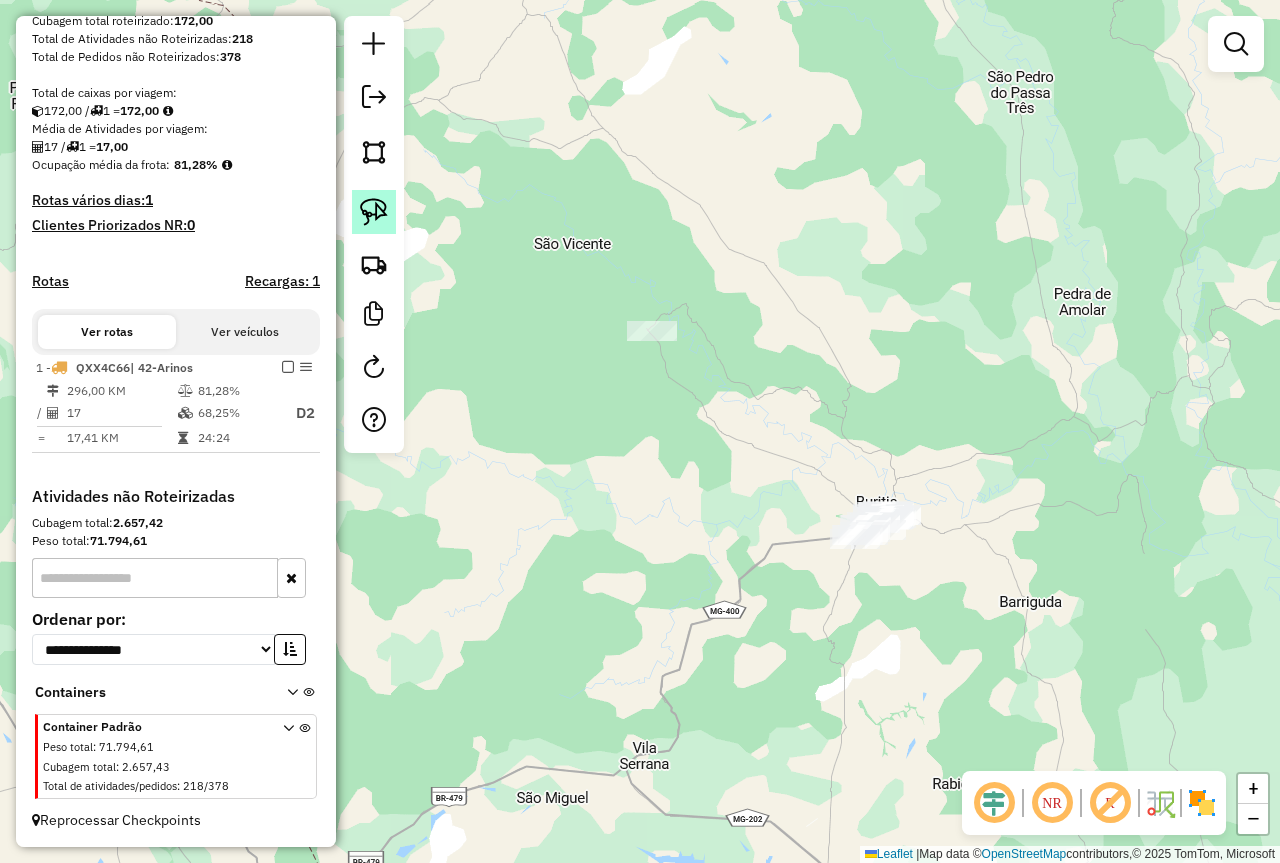 click 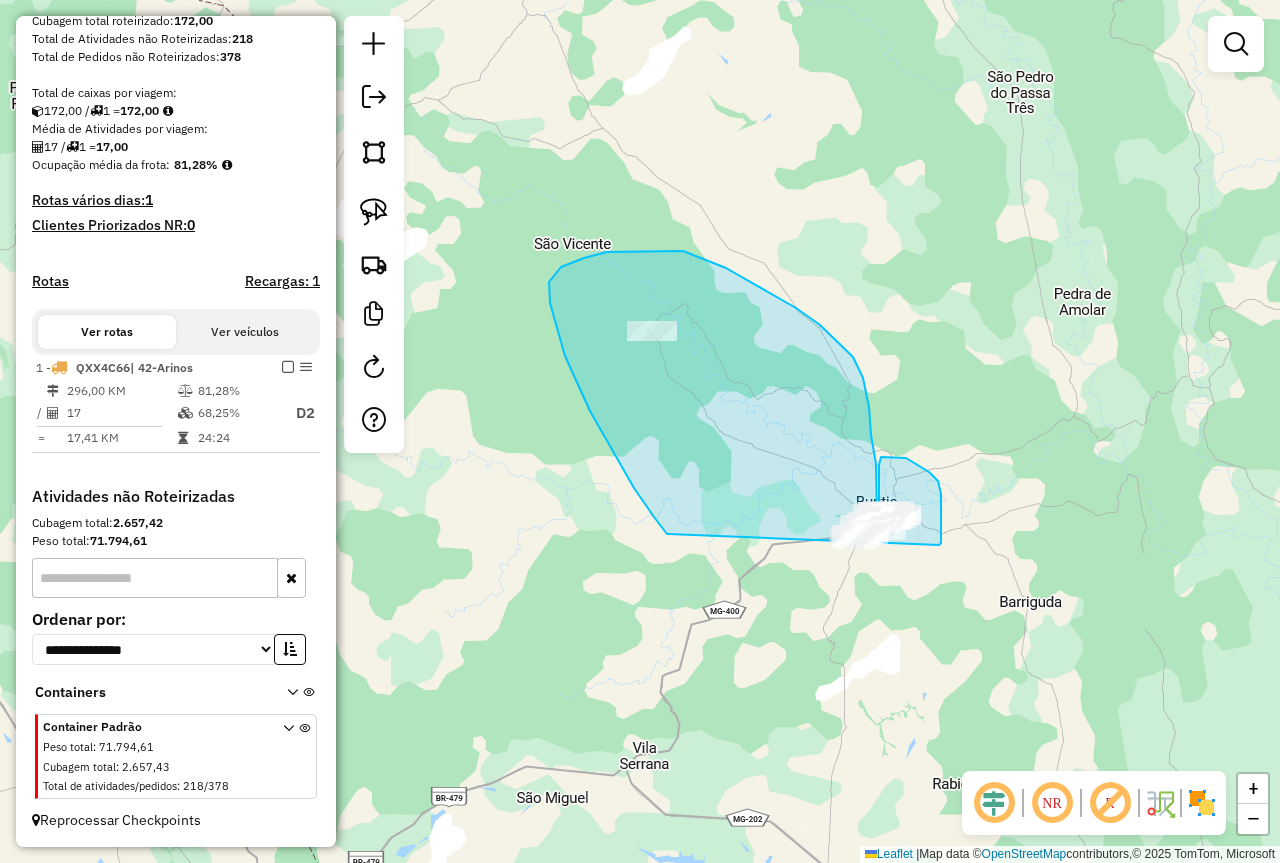 drag, startPoint x: 669, startPoint y: 534, endPoint x: 894, endPoint y: 620, distance: 240.87549 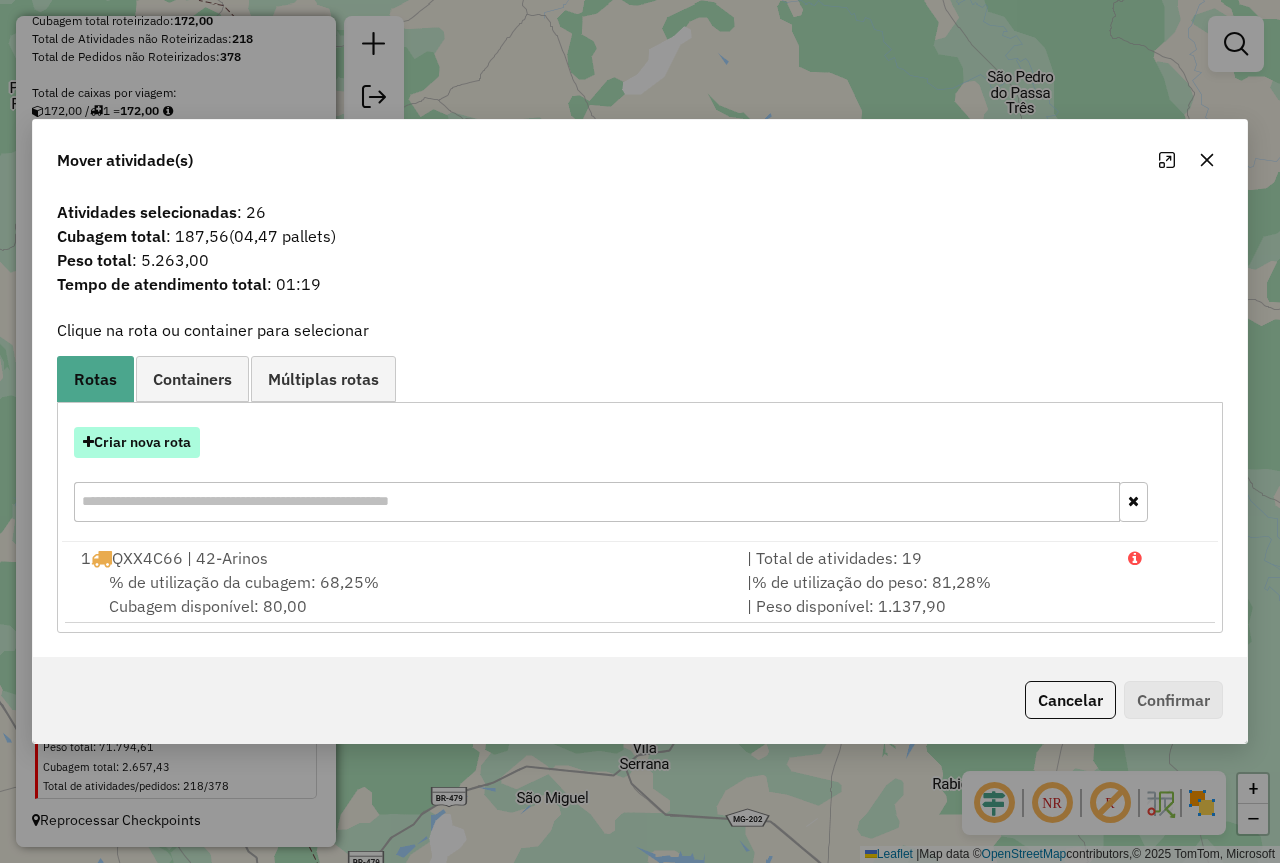 click on "Criar nova rota" at bounding box center [137, 442] 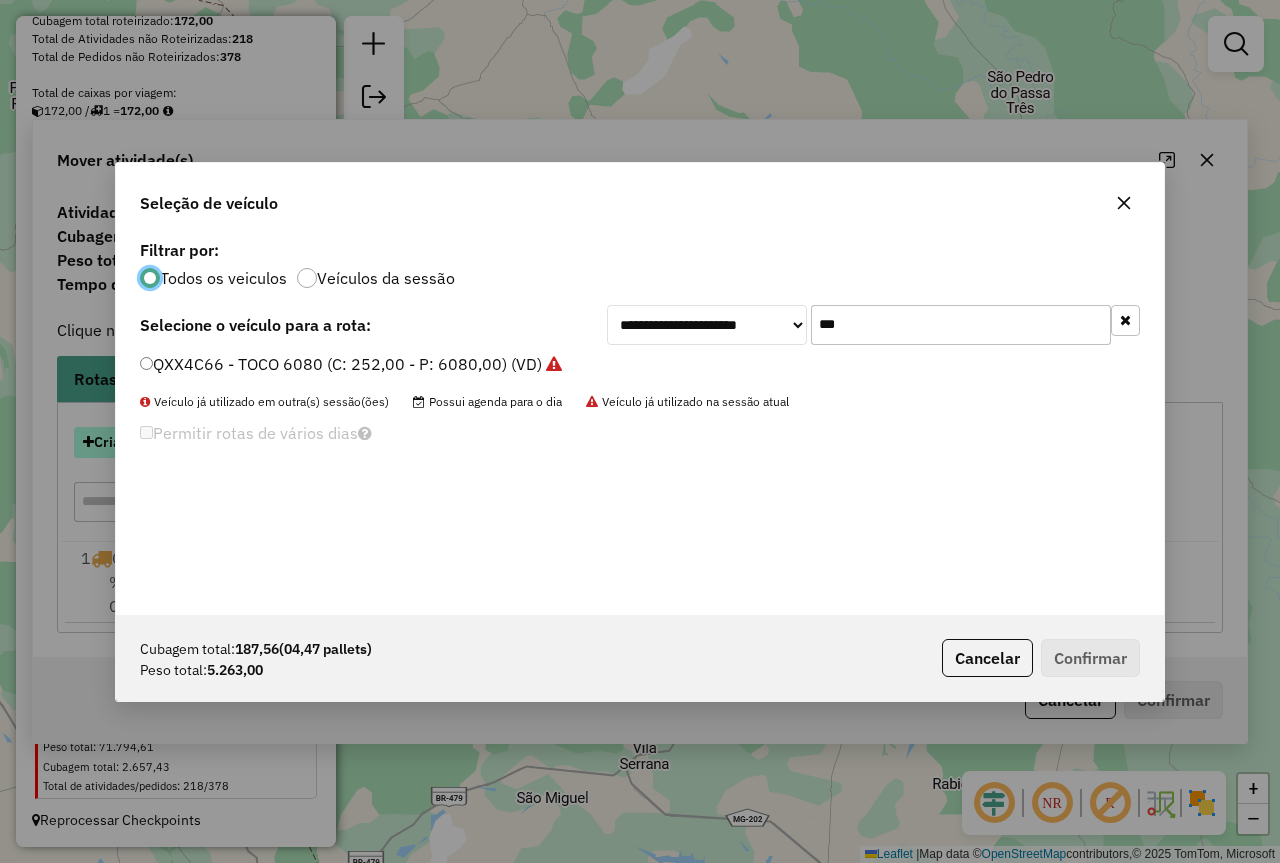 scroll, scrollTop: 11, scrollLeft: 6, axis: both 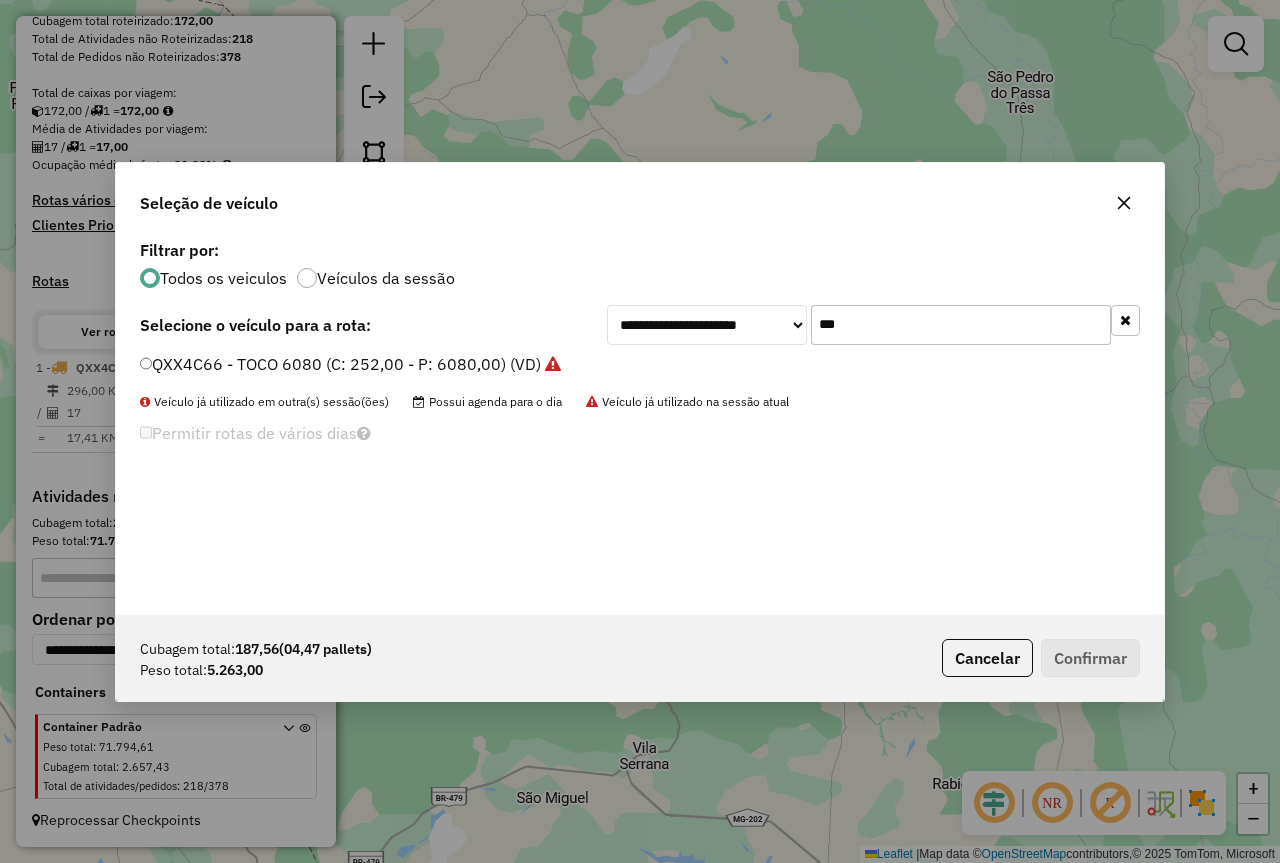click on "***" 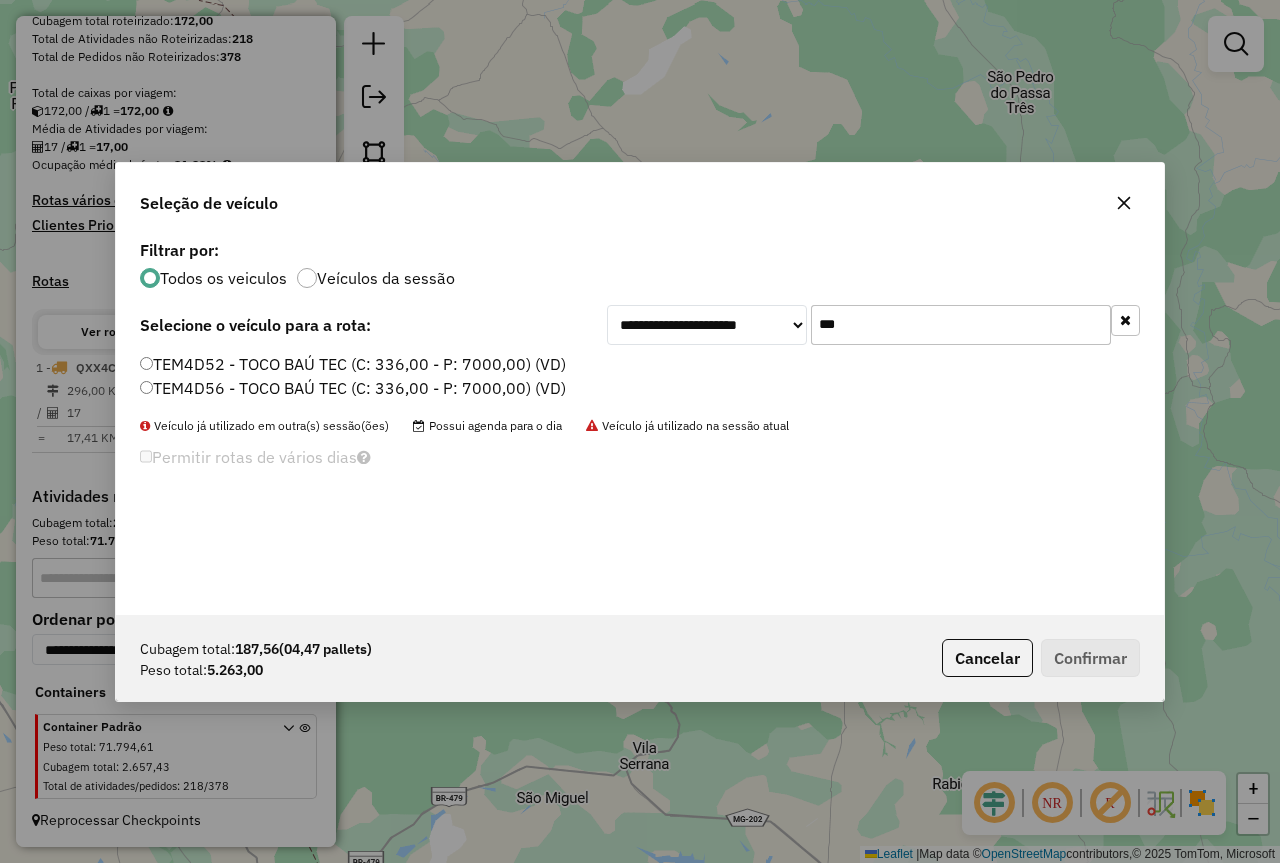 type on "***" 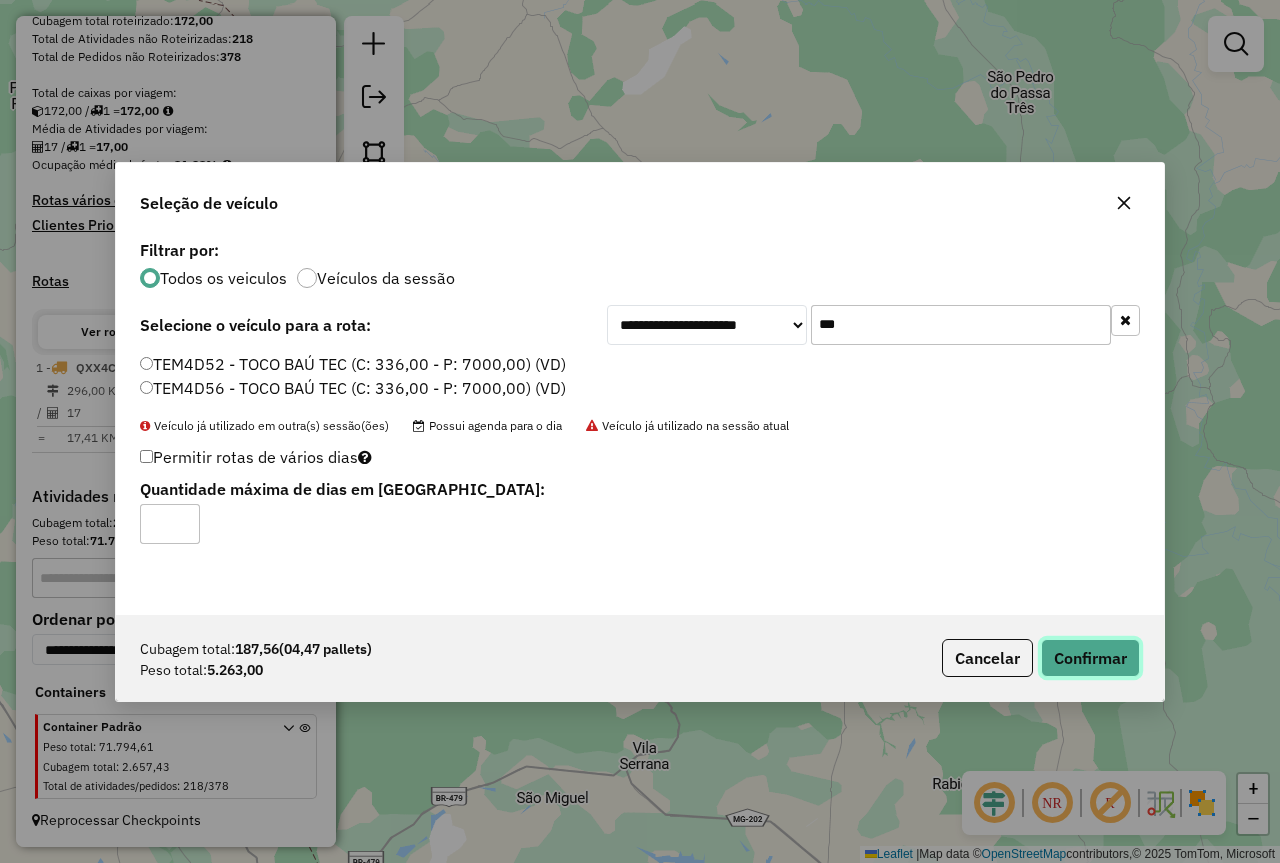 click on "Confirmar" 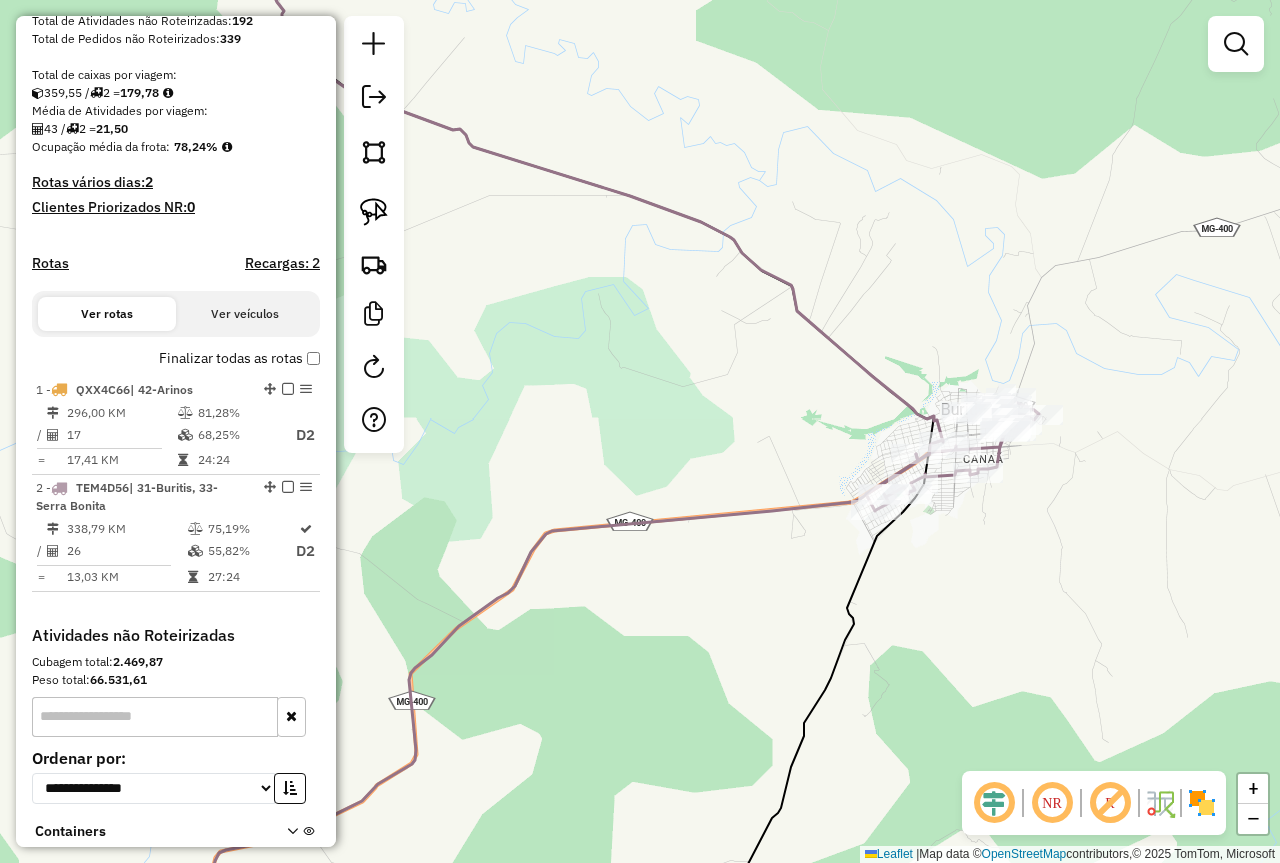 click 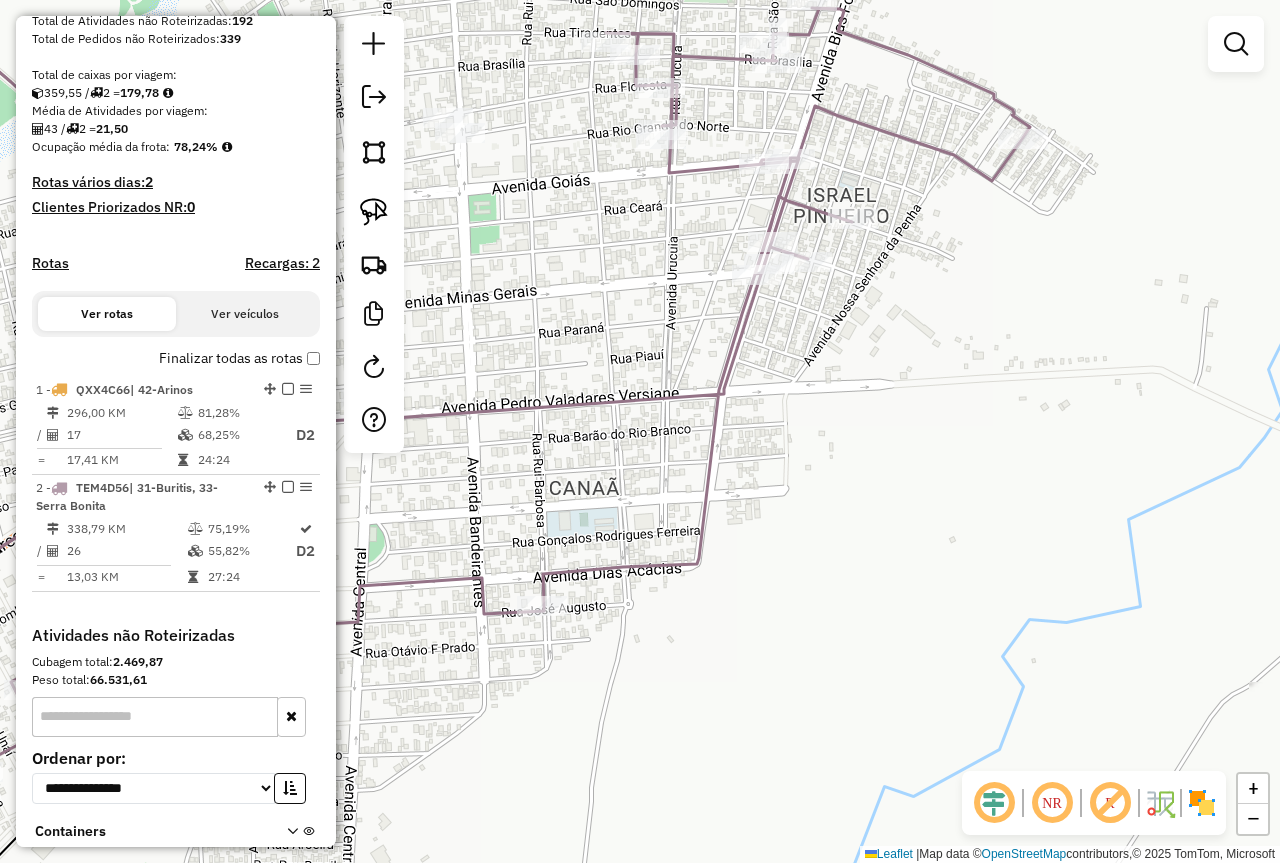 drag, startPoint x: 537, startPoint y: 293, endPoint x: 700, endPoint y: 372, distance: 181.13531 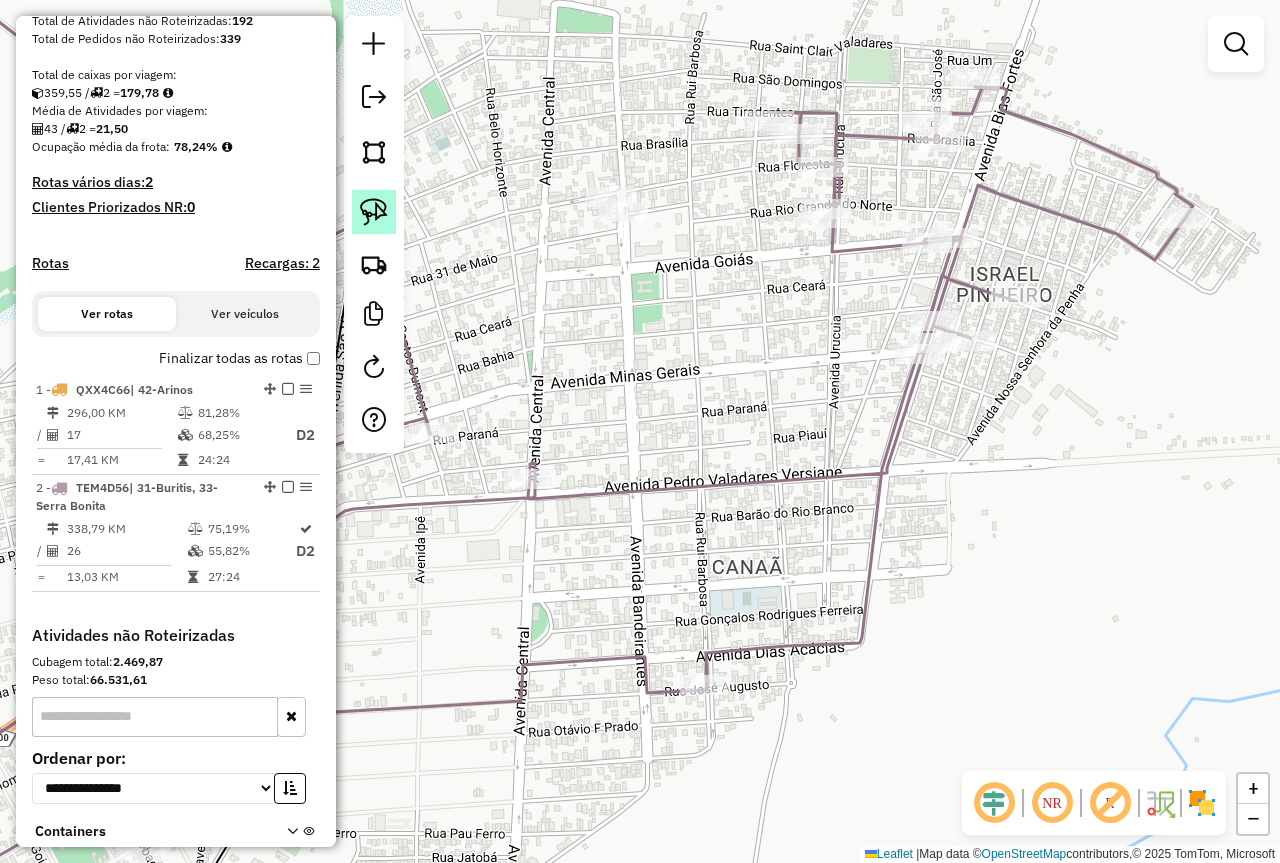 click 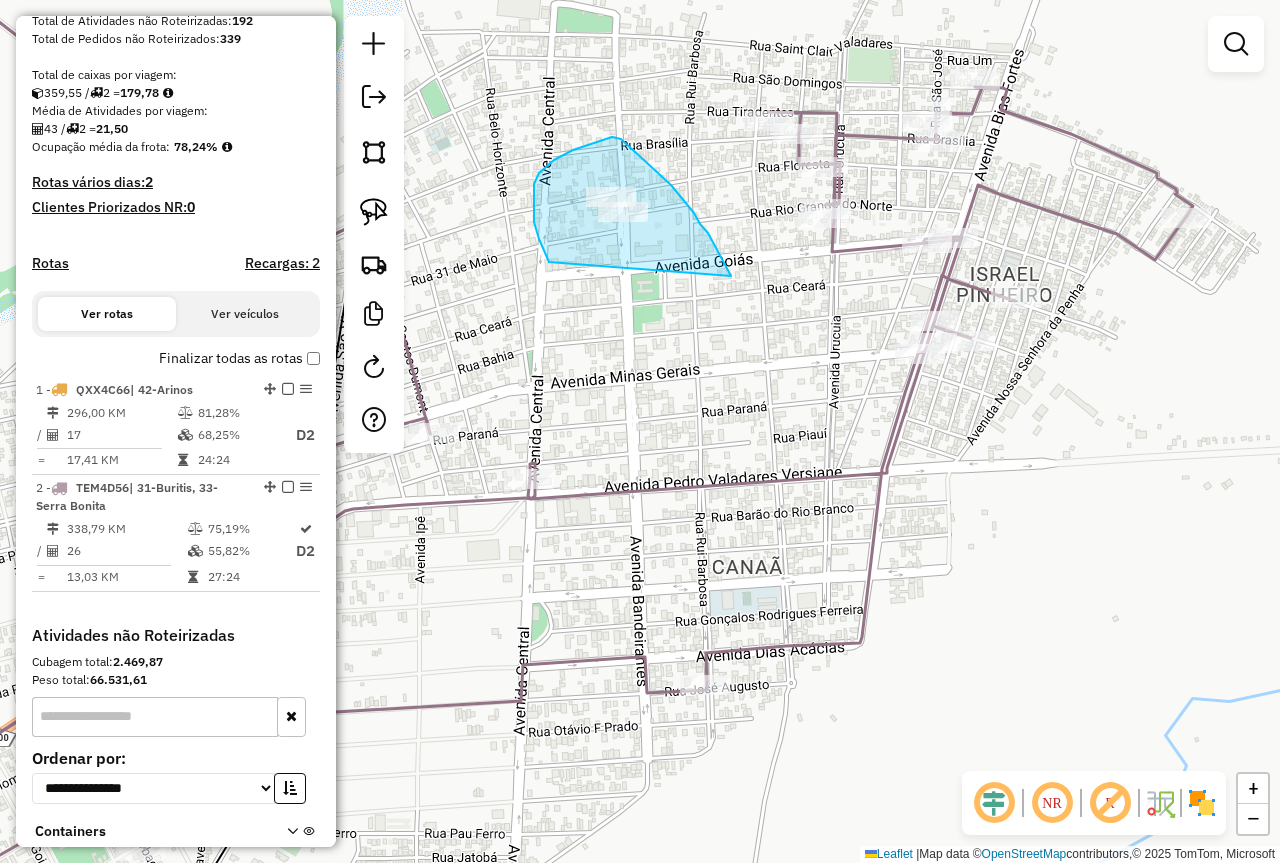drag, startPoint x: 731, startPoint y: 276, endPoint x: 557, endPoint y: 276, distance: 174 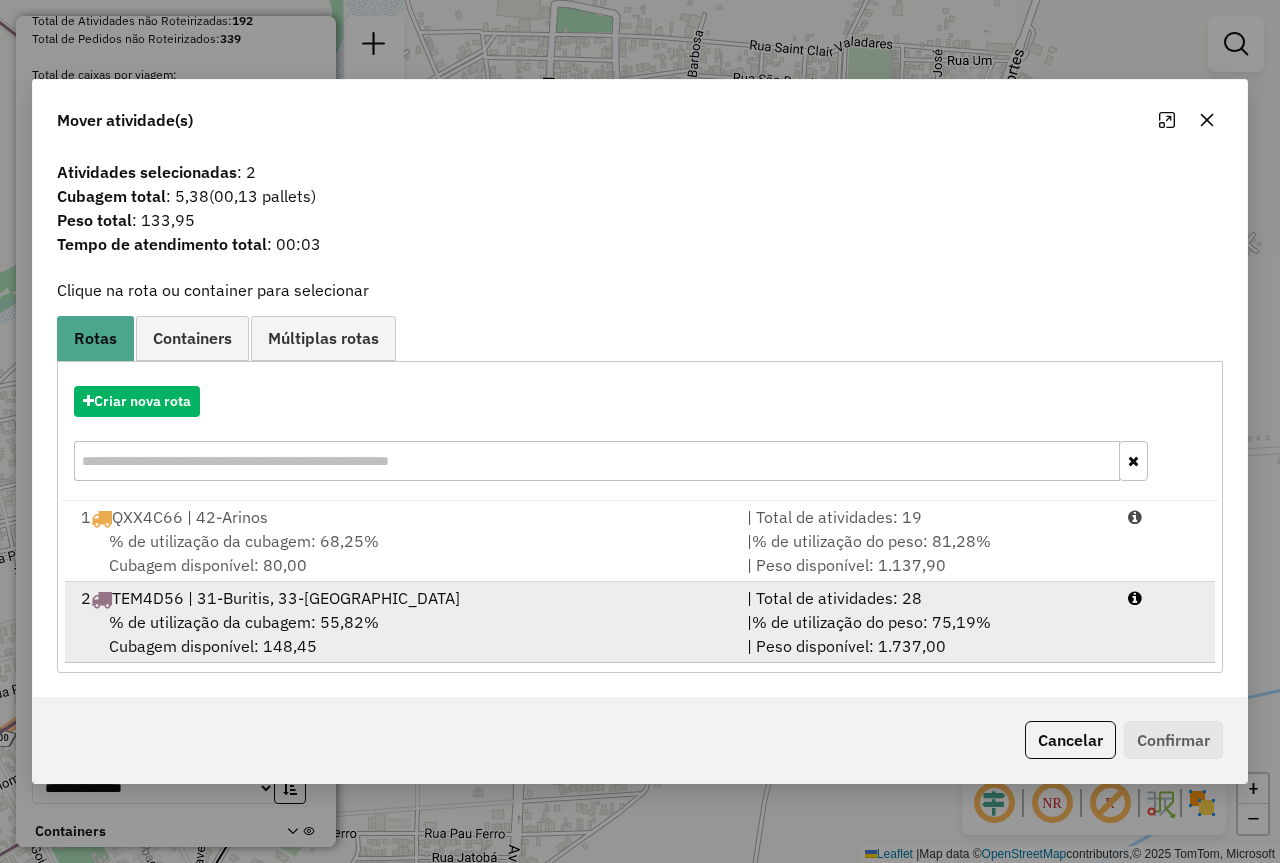 click on "2  TEM4D56 | 31-Buritis, 33-Serra Bonita  | Total de atividades: 28  % de utilização da cubagem: 55,82%  Cubagem disponível: 148,45   |  % de utilização do peso: 75,19%  | Peso disponível: 1.737,00" at bounding box center (640, 622) 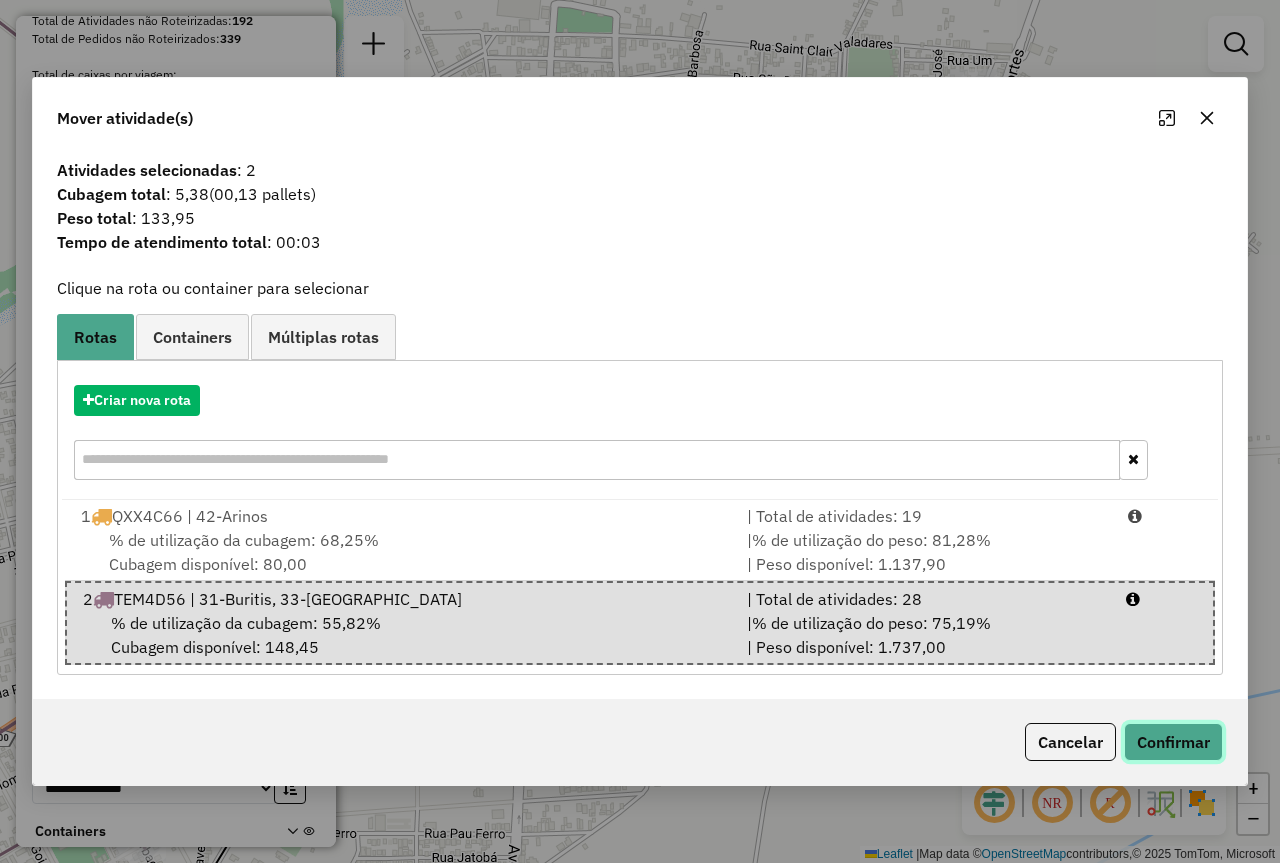 click on "Confirmar" 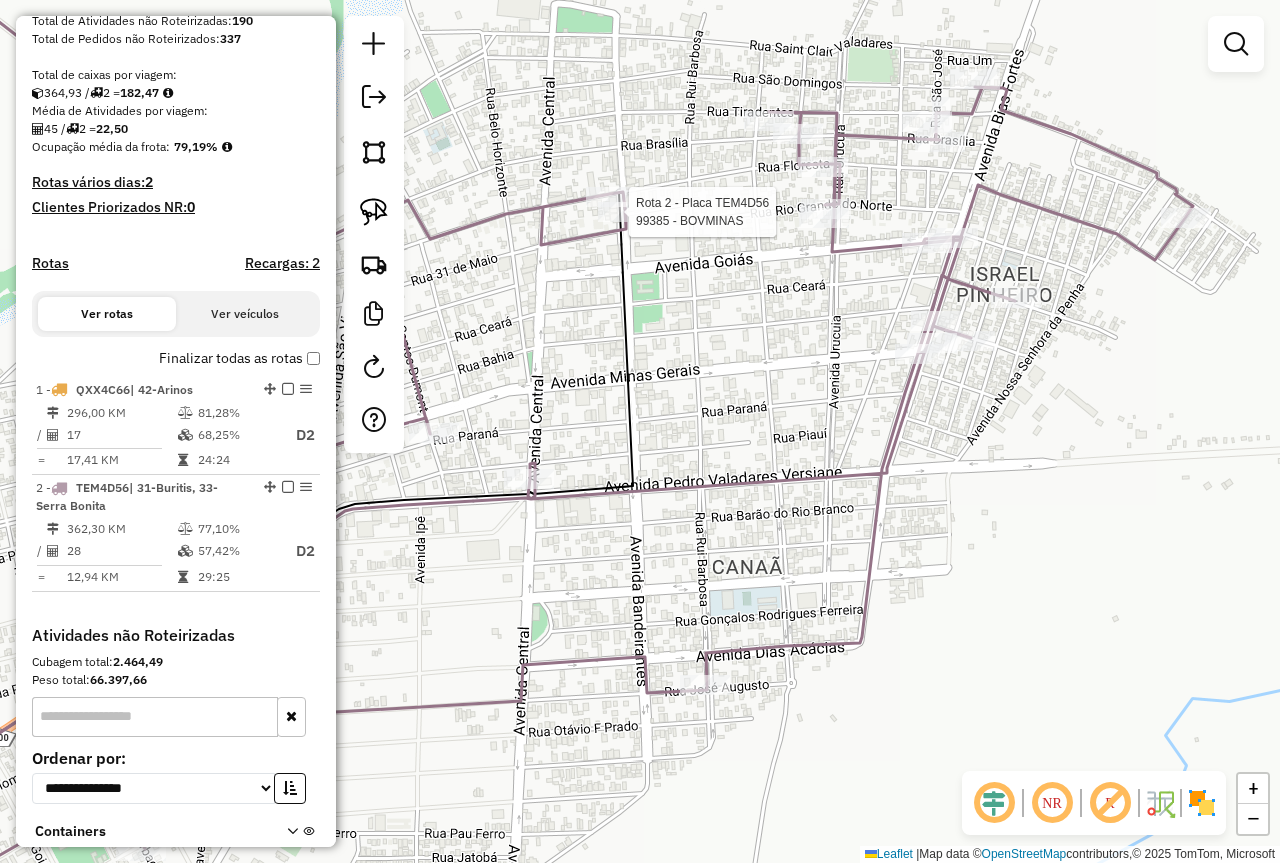 select on "**********" 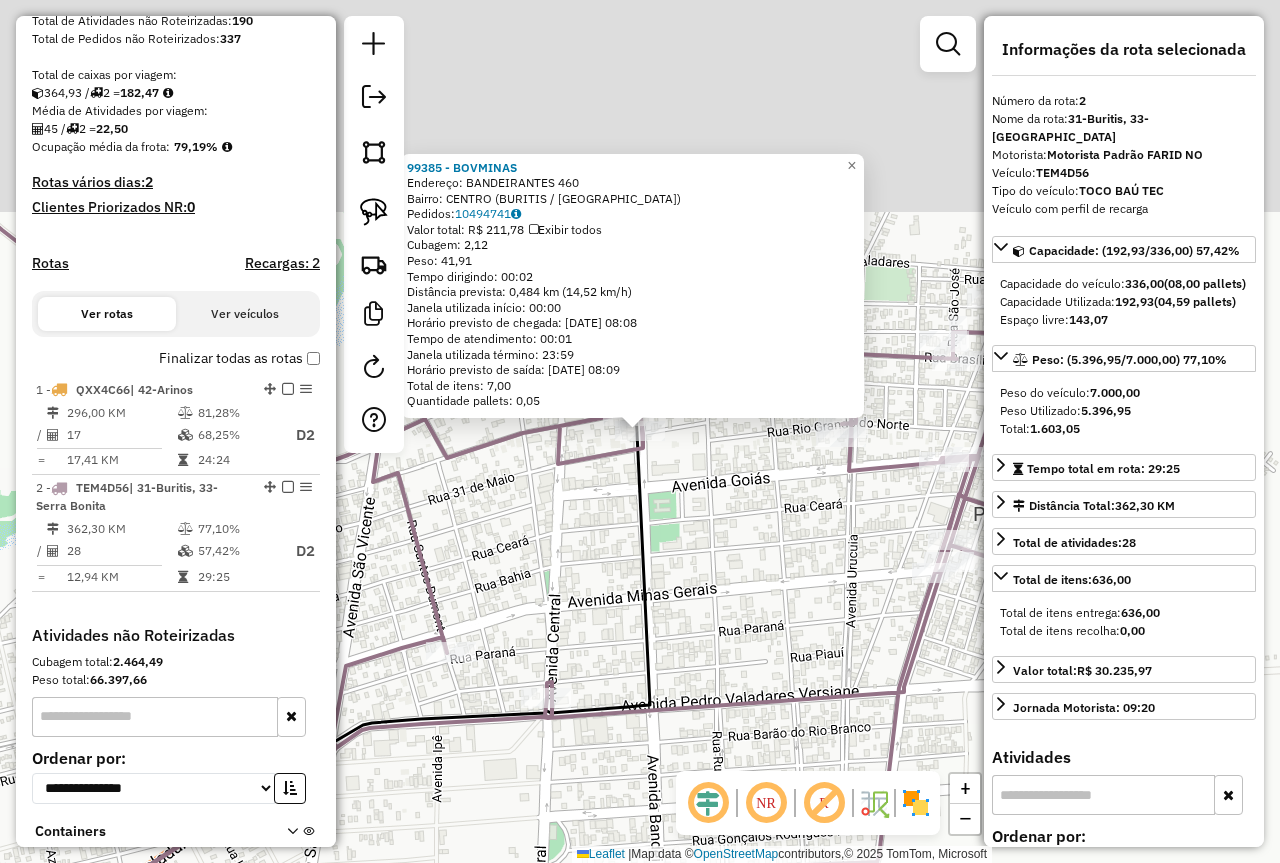 scroll, scrollTop: 527, scrollLeft: 0, axis: vertical 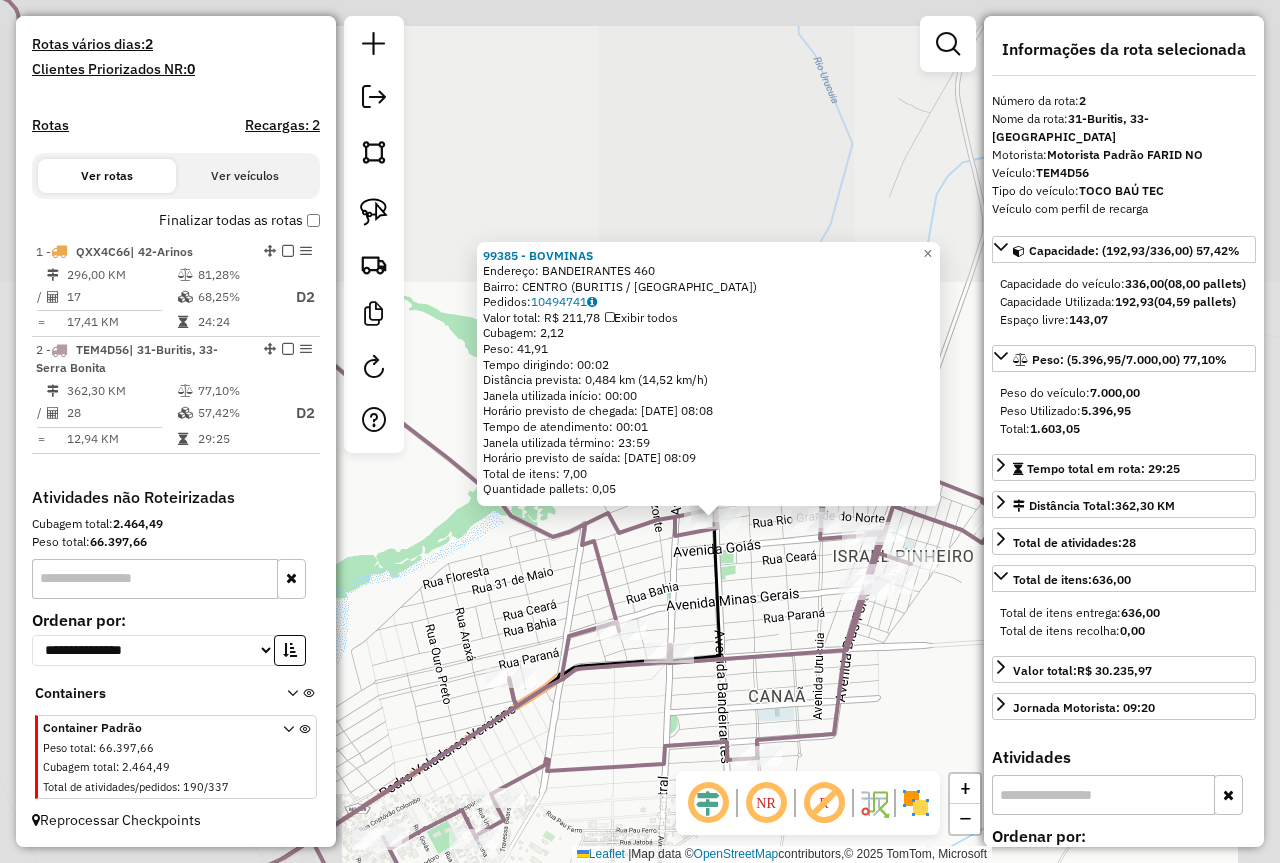 click on "99385 - BOVMINAS  Endereço:  BANDEIRANTES 460   Bairro: CENTRO (BURITIS / MG)   Pedidos:  10494741   Valor total: R$ 211,78   Exibir todos   Cubagem: 2,12  Peso: 41,91  Tempo dirigindo: 00:02   Distância prevista: 0,484 km (14,52 km/h)   Janela utilizada início: 00:00   Horário previsto de chegada: 12/07/2025 08:08   Tempo de atendimento: 00:01   Janela utilizada término: 23:59   Horário previsto de saída: 12/07/2025 08:09   Total de itens: 7,00   Quantidade pallets: 0,05  × Janela de atendimento Grade de atendimento Capacidade Transportadoras Veículos Cliente Pedidos  Rotas Selecione os dias de semana para filtrar as janelas de atendimento  Seg   Ter   Qua   Qui   Sex   Sáb   Dom  Informe o período da janela de atendimento: De: Até:  Filtrar exatamente a janela do cliente  Considerar janela de atendimento padrão  Selecione os dias de semana para filtrar as grades de atendimento  Seg   Ter   Qua   Qui   Sex   Sáb   Dom   Considerar clientes sem dia de atendimento cadastrado  Peso mínimo:   De:" 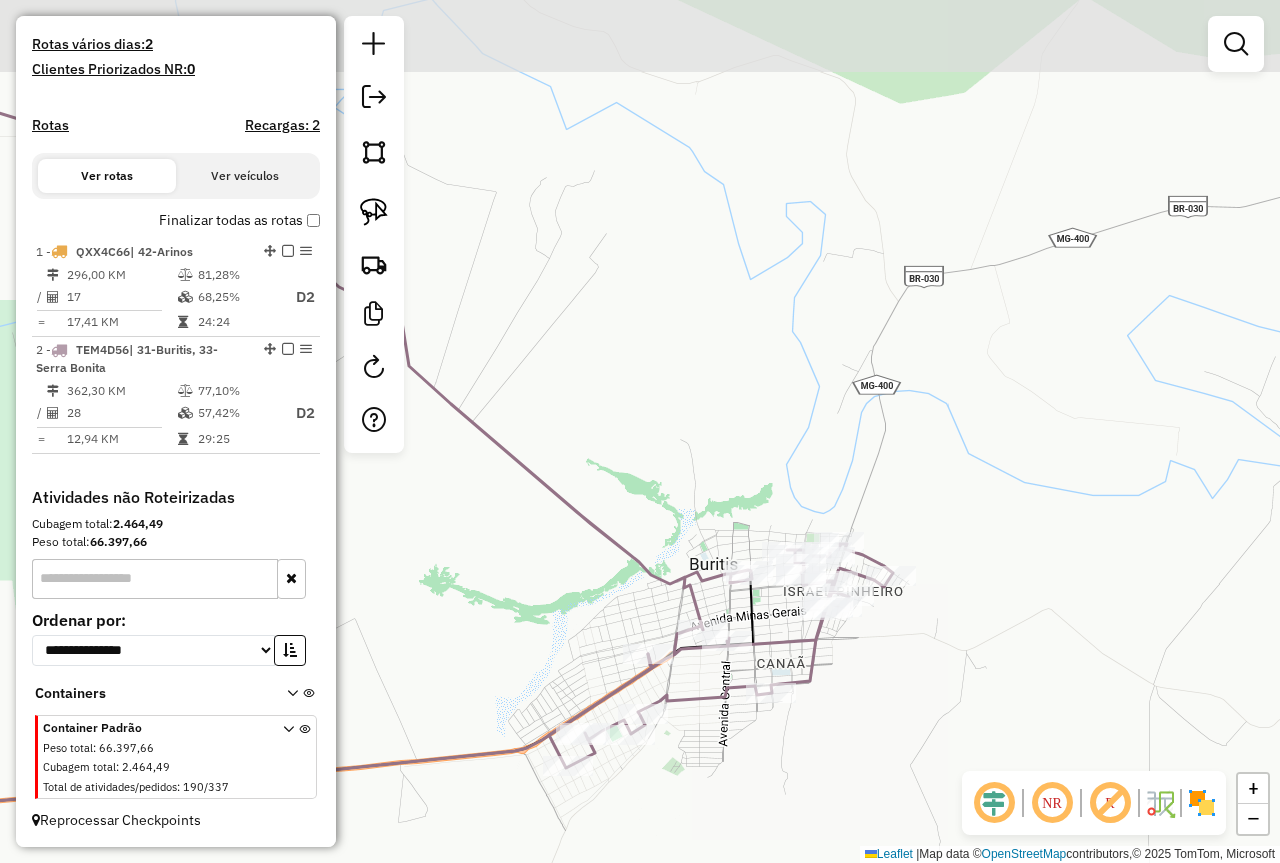 drag, startPoint x: 835, startPoint y: 710, endPoint x: 904, endPoint y: 525, distance: 197.44873 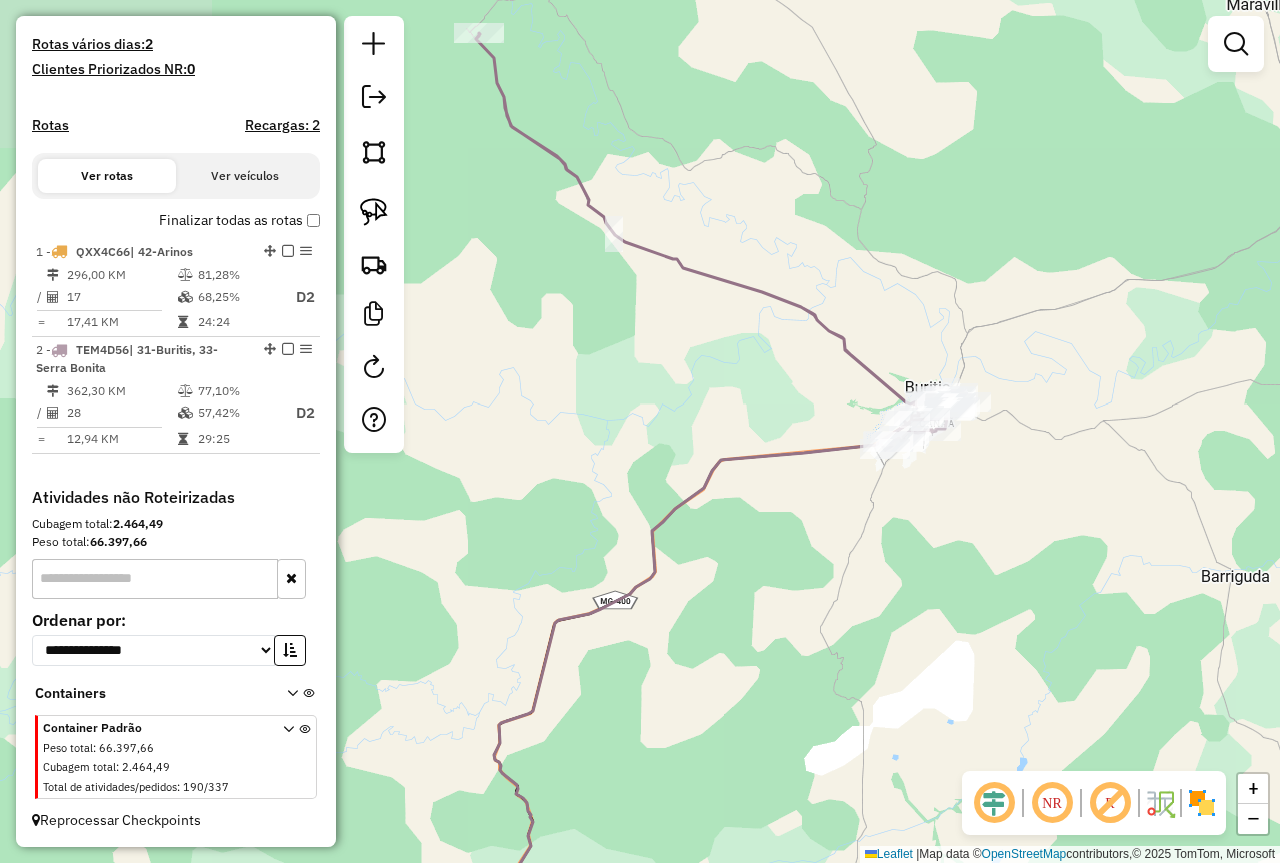 drag, startPoint x: 792, startPoint y: 639, endPoint x: 871, endPoint y: 462, distance: 193.82982 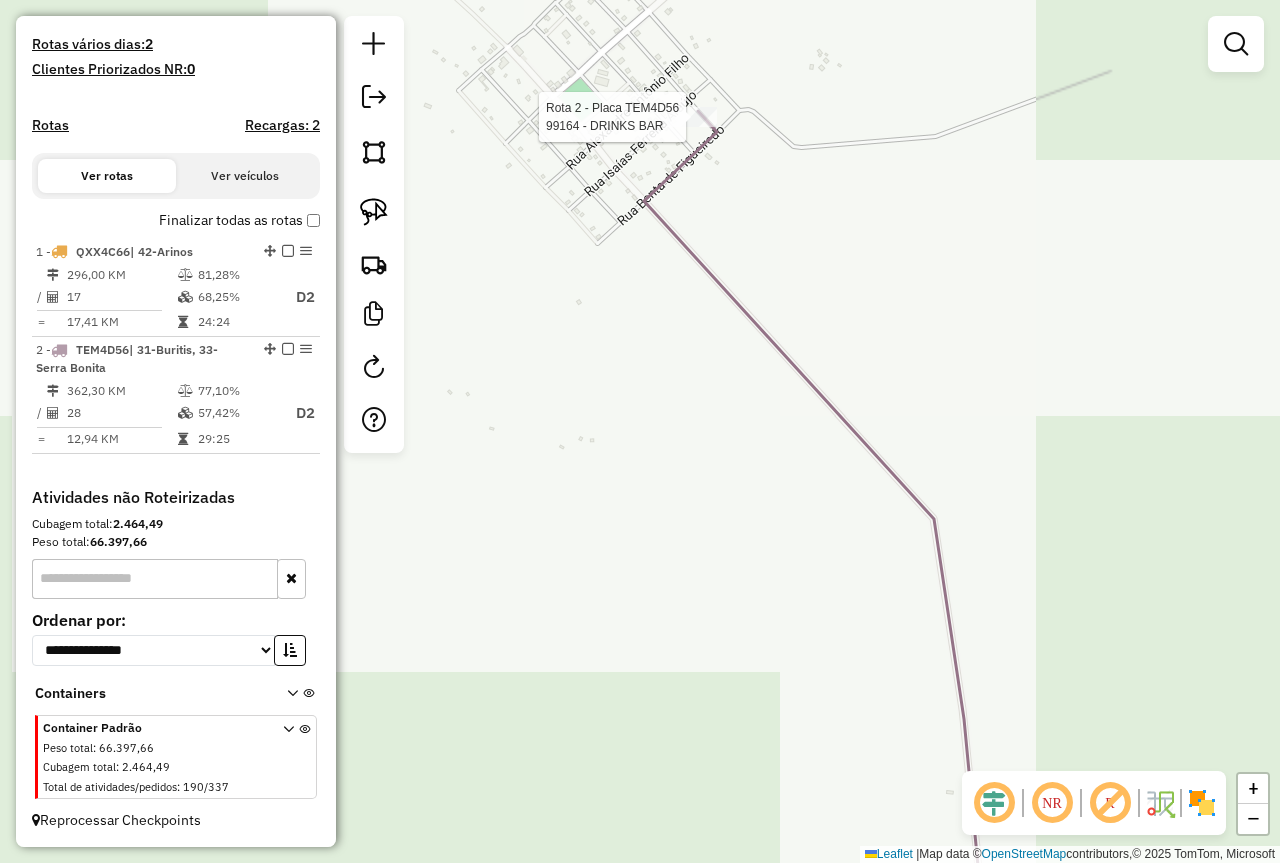 select on "**********" 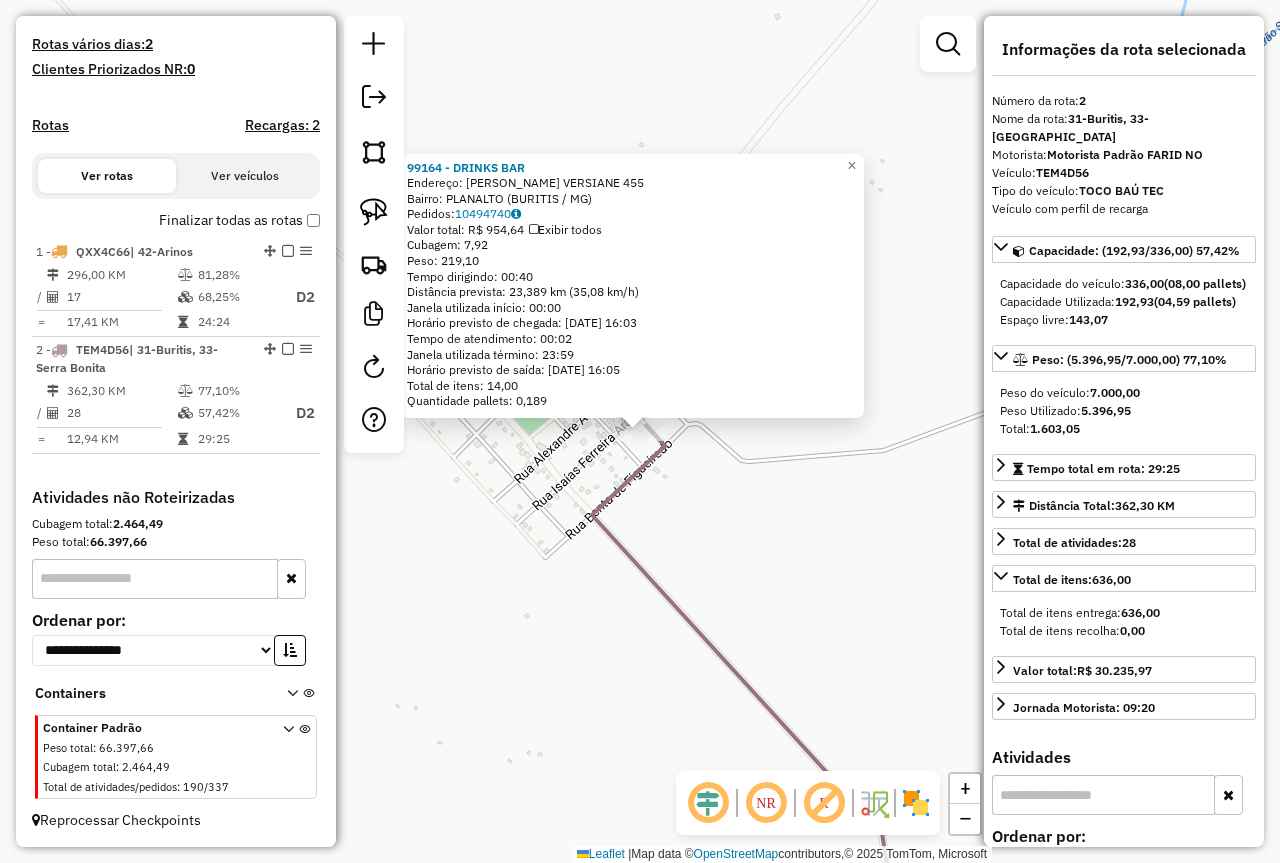 click on "Rota 2 - Placa TEM4D56  99164 - DRINKS BAR 99164 - DRINKS BAR  Endereço:  PEDRO VALADARES VERSIANE 455   Bairro: PLANALTO (BURITIS / MG)   Pedidos:  10494740   Valor total: R$ 954,64   Exibir todos   Cubagem: 7,92  Peso: 219,10  Tempo dirigindo: 00:40   Distância prevista: 23,389 km (35,08 km/h)   Janela utilizada início: 00:00   Horário previsto de chegada: 11/07/2025 16:03   Tempo de atendimento: 00:02   Janela utilizada término: 23:59   Horário previsto de saída: 11/07/2025 16:05   Total de itens: 14,00   Quantidade pallets: 0,189  × Janela de atendimento Grade de atendimento Capacidade Transportadoras Veículos Cliente Pedidos  Rotas Selecione os dias de semana para filtrar as janelas de atendimento  Seg   Ter   Qua   Qui   Sex   Sáb   Dom  Informe o período da janela de atendimento: De: Até:  Filtrar exatamente a janela do cliente  Considerar janela de atendimento padrão  Selecione os dias de semana para filtrar as grades de atendimento  Seg   Ter   Qua   Qui   Sex   Sáb   Dom   De:   Até:" 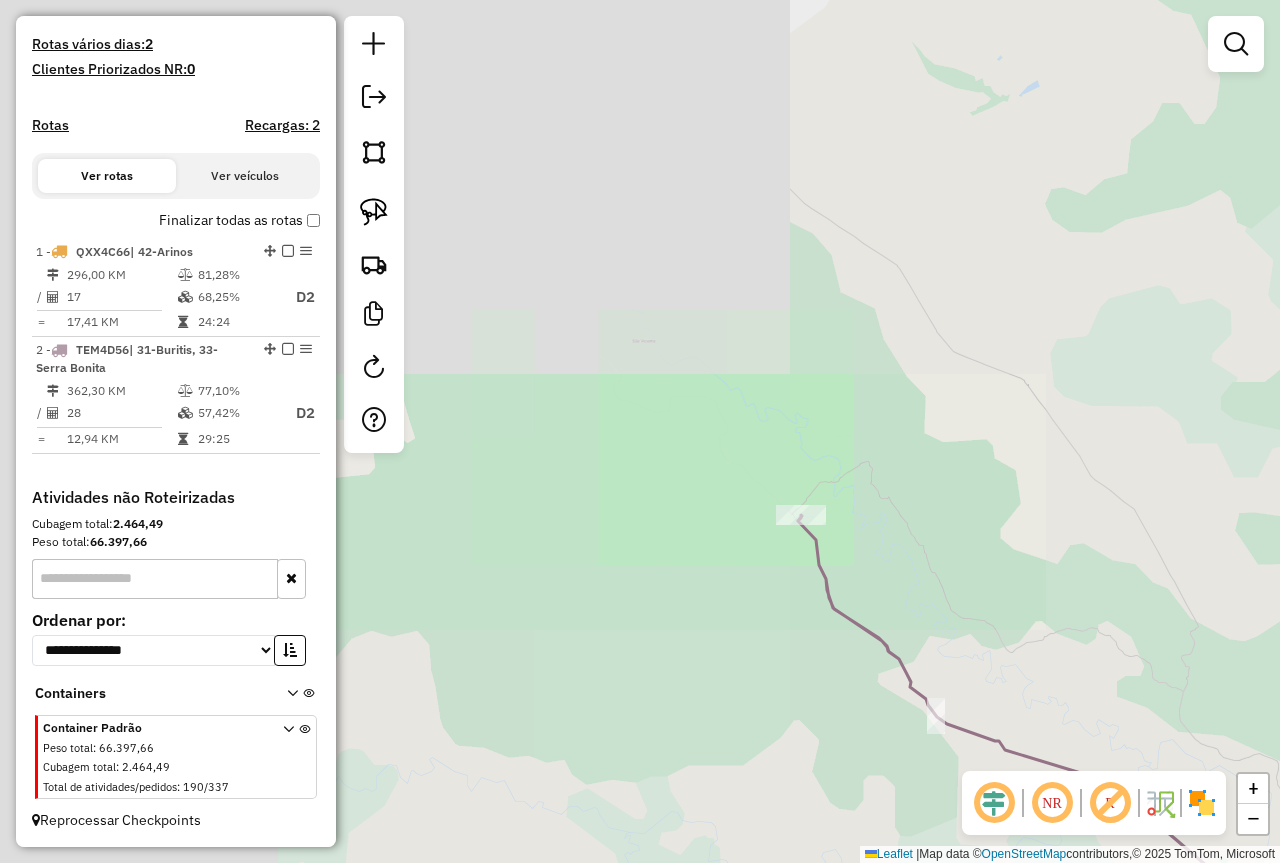 drag, startPoint x: 831, startPoint y: 580, endPoint x: 802, endPoint y: 337, distance: 244.72433 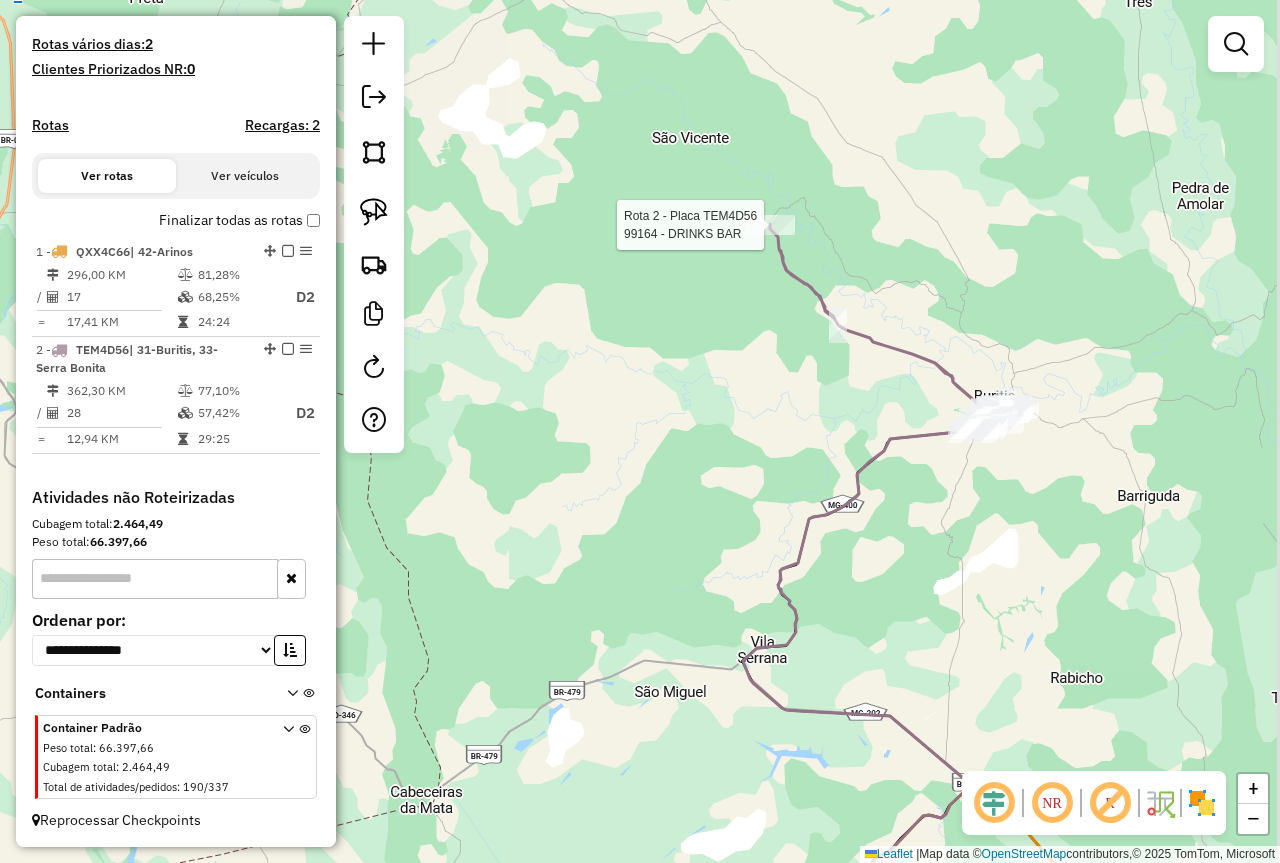 drag, startPoint x: 832, startPoint y: 481, endPoint x: 807, endPoint y: 289, distance: 193.62076 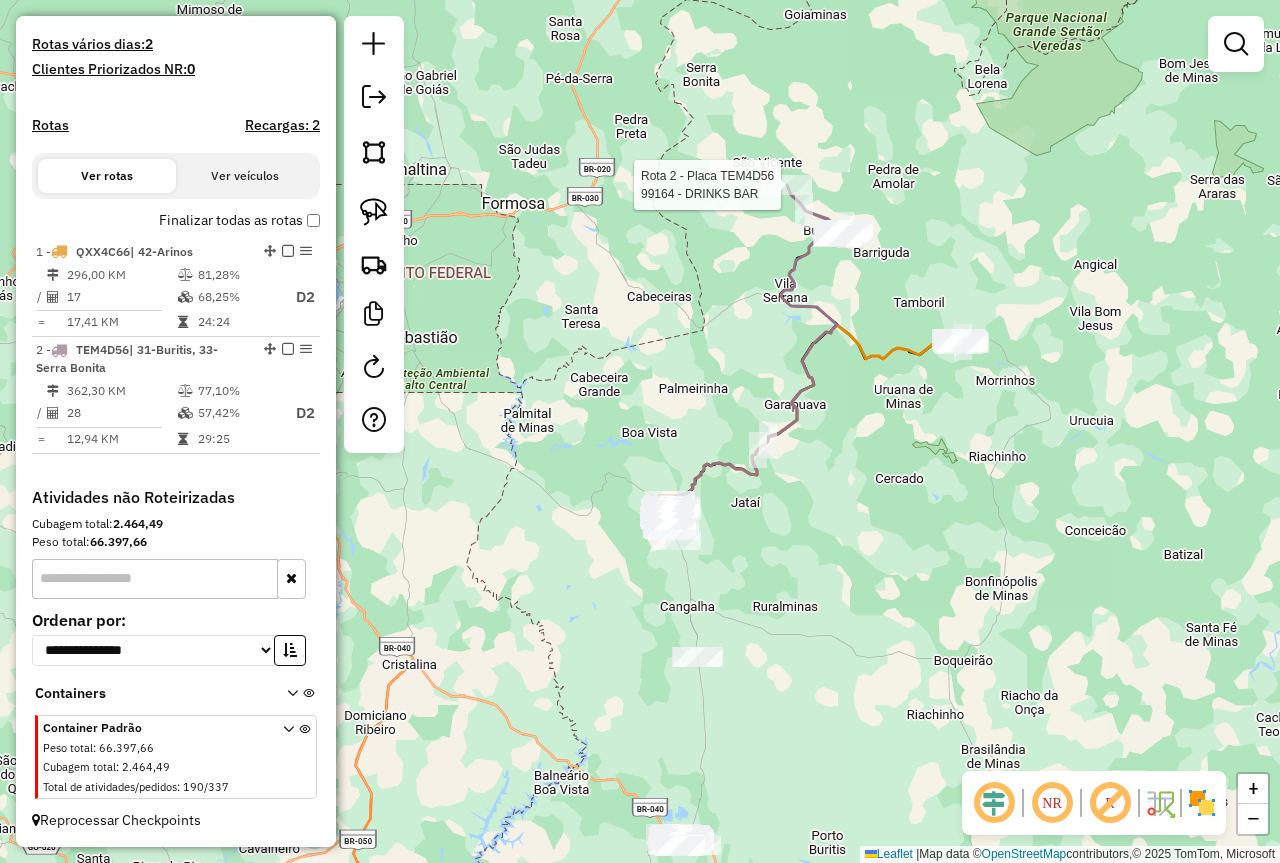 drag, startPoint x: 814, startPoint y: 557, endPoint x: 814, endPoint y: 365, distance: 192 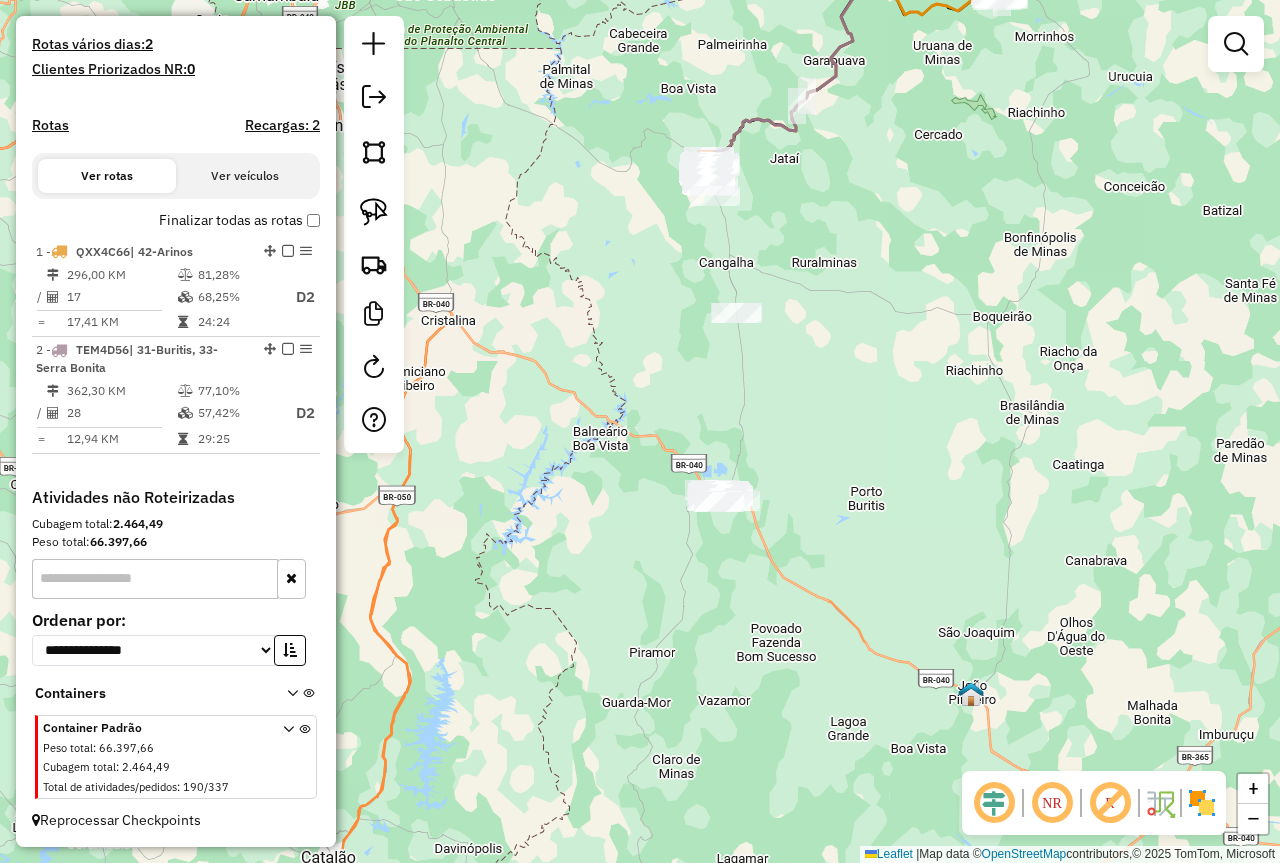 drag, startPoint x: 767, startPoint y: 556, endPoint x: 806, endPoint y: 388, distance: 172.46739 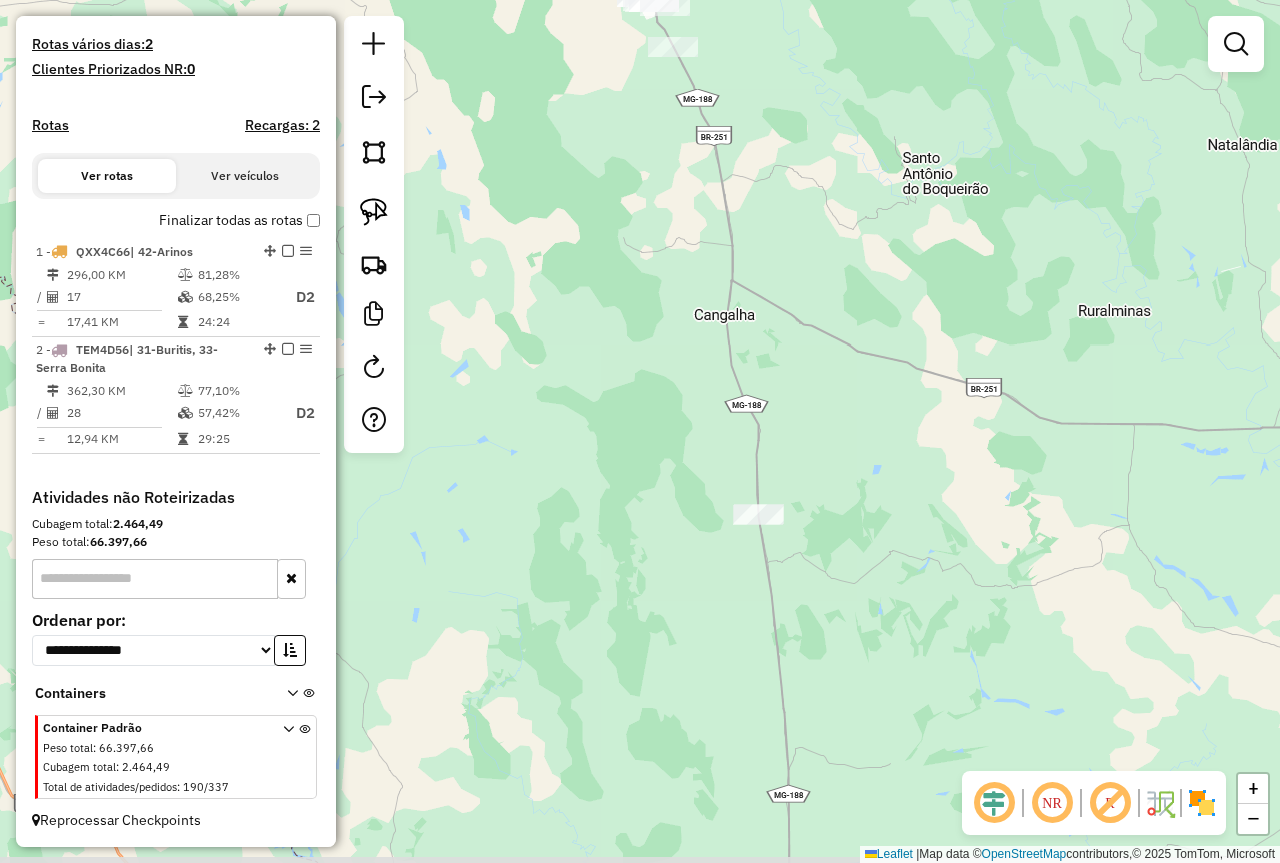 drag, startPoint x: 806, startPoint y: 356, endPoint x: 909, endPoint y: 183, distance: 201.34052 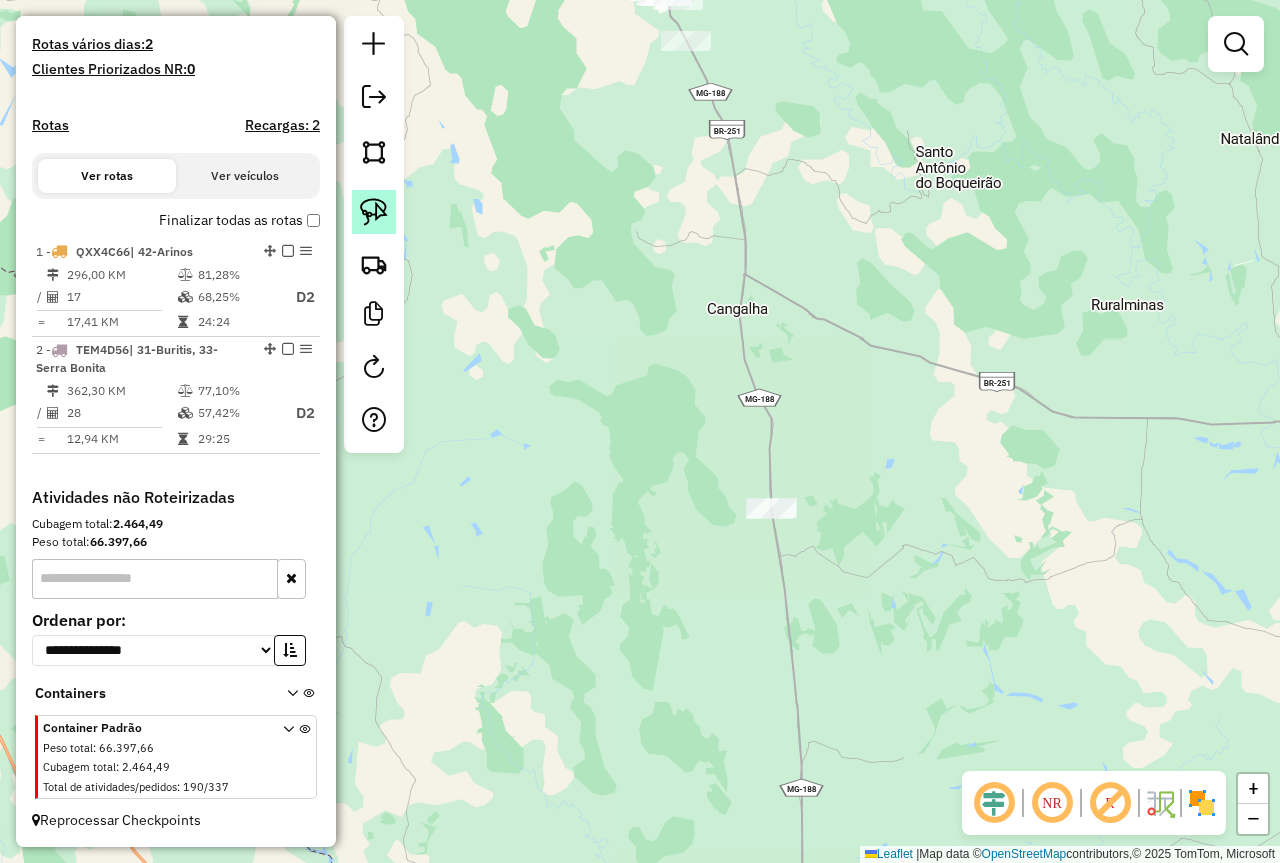 click 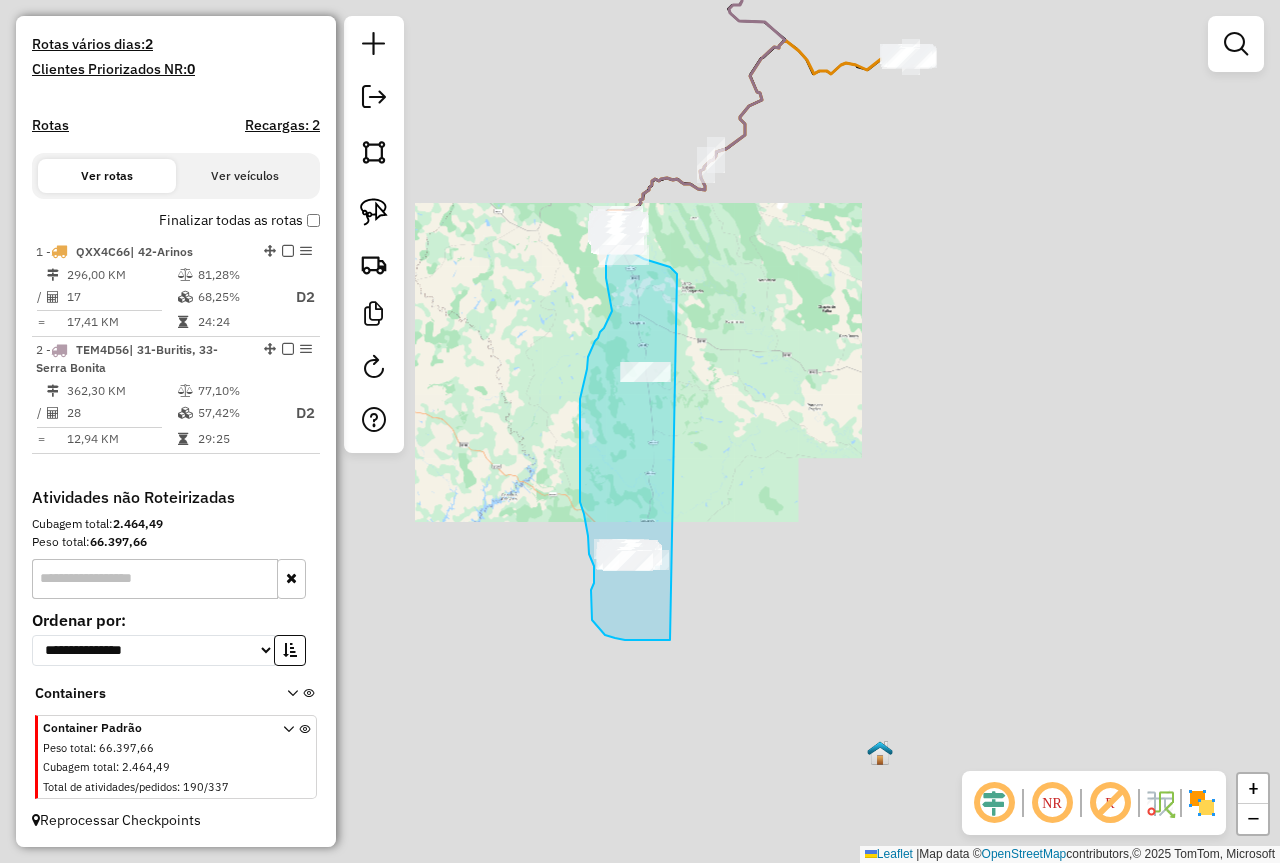 drag, startPoint x: 899, startPoint y: 114, endPoint x: 670, endPoint y: 640, distance: 573.6872 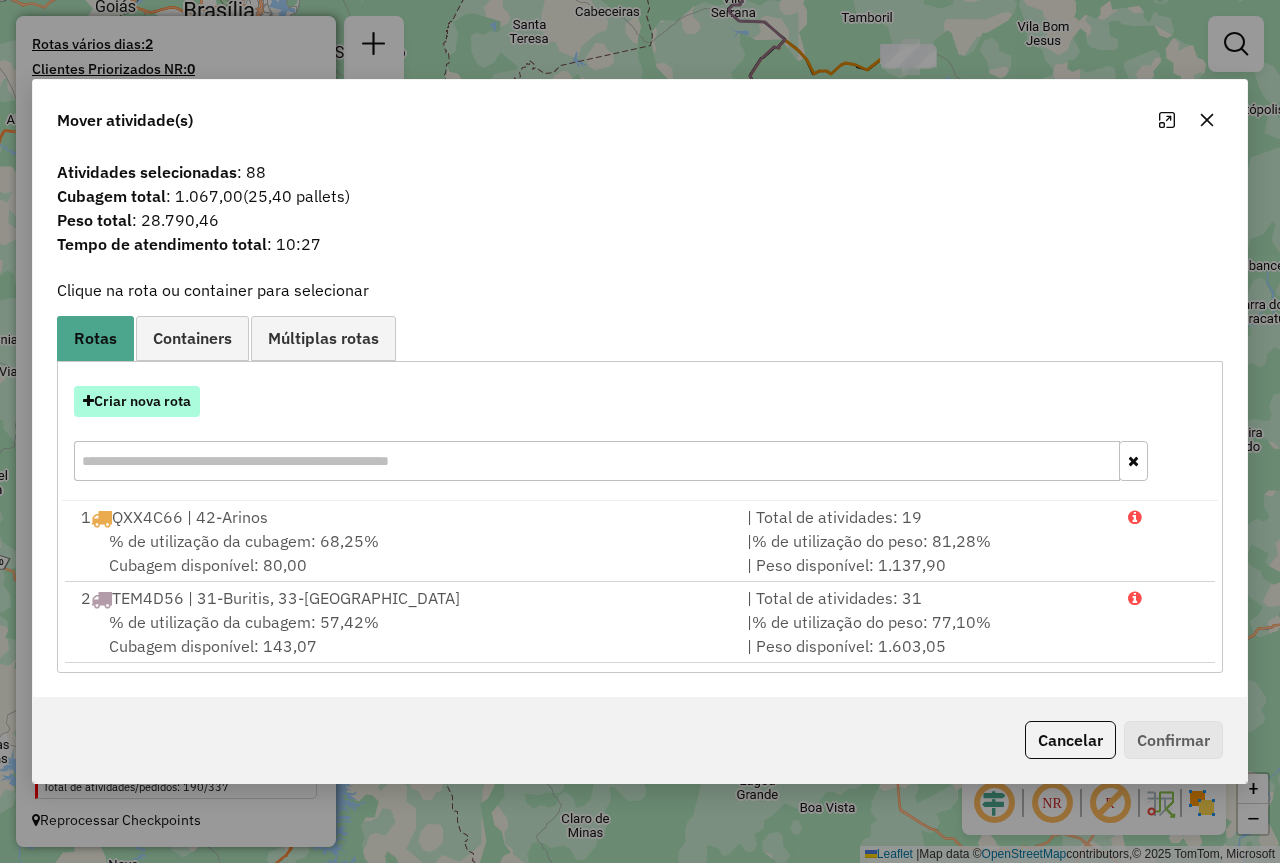click on "Criar nova rota" at bounding box center (137, 401) 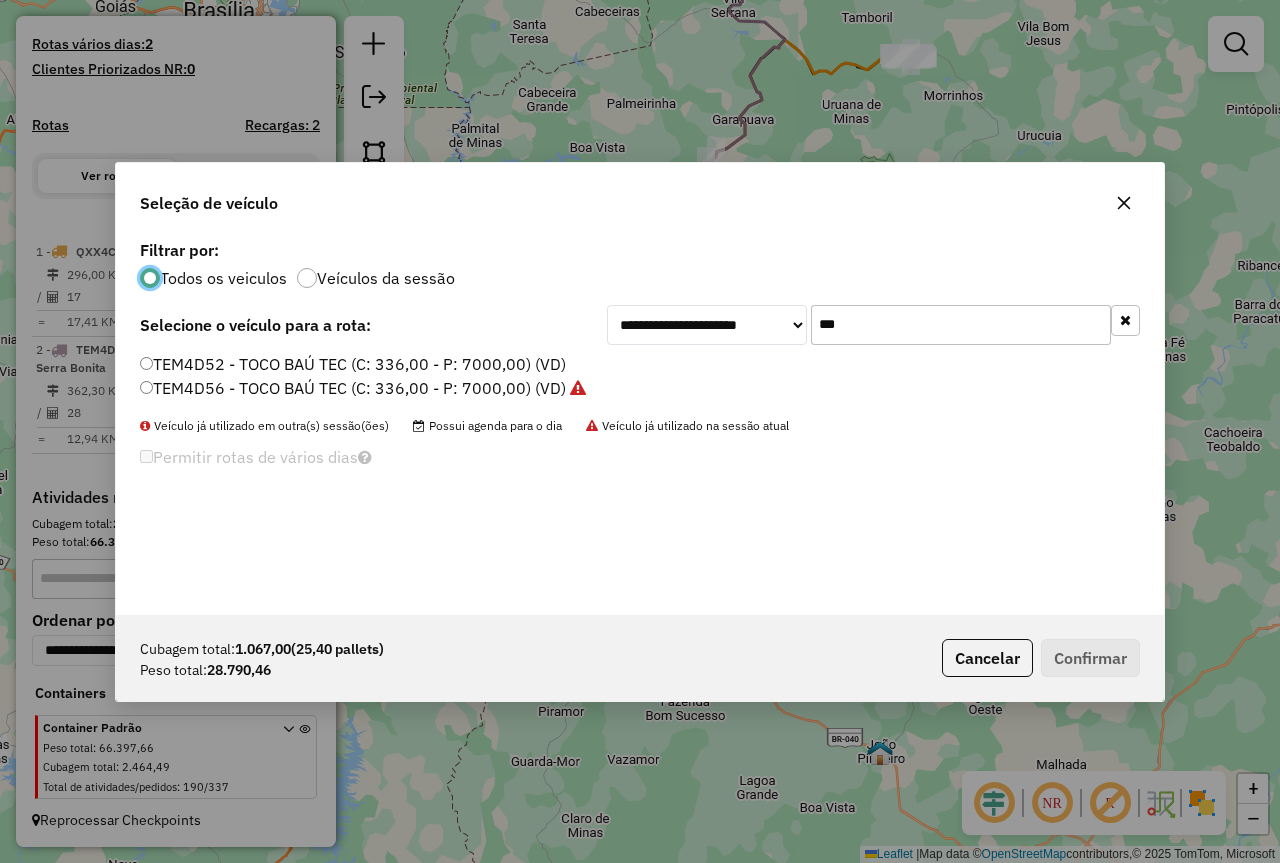scroll, scrollTop: 11, scrollLeft: 6, axis: both 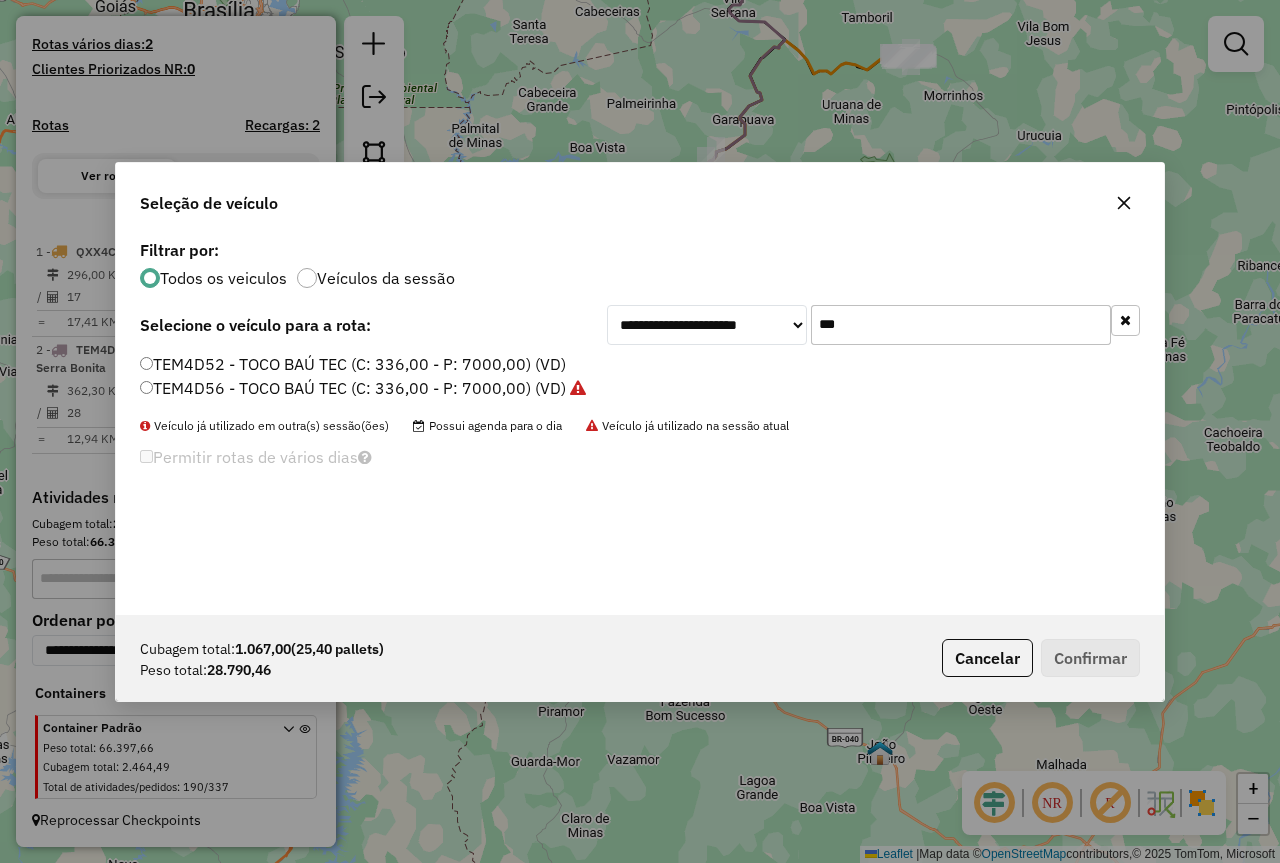click on "***" 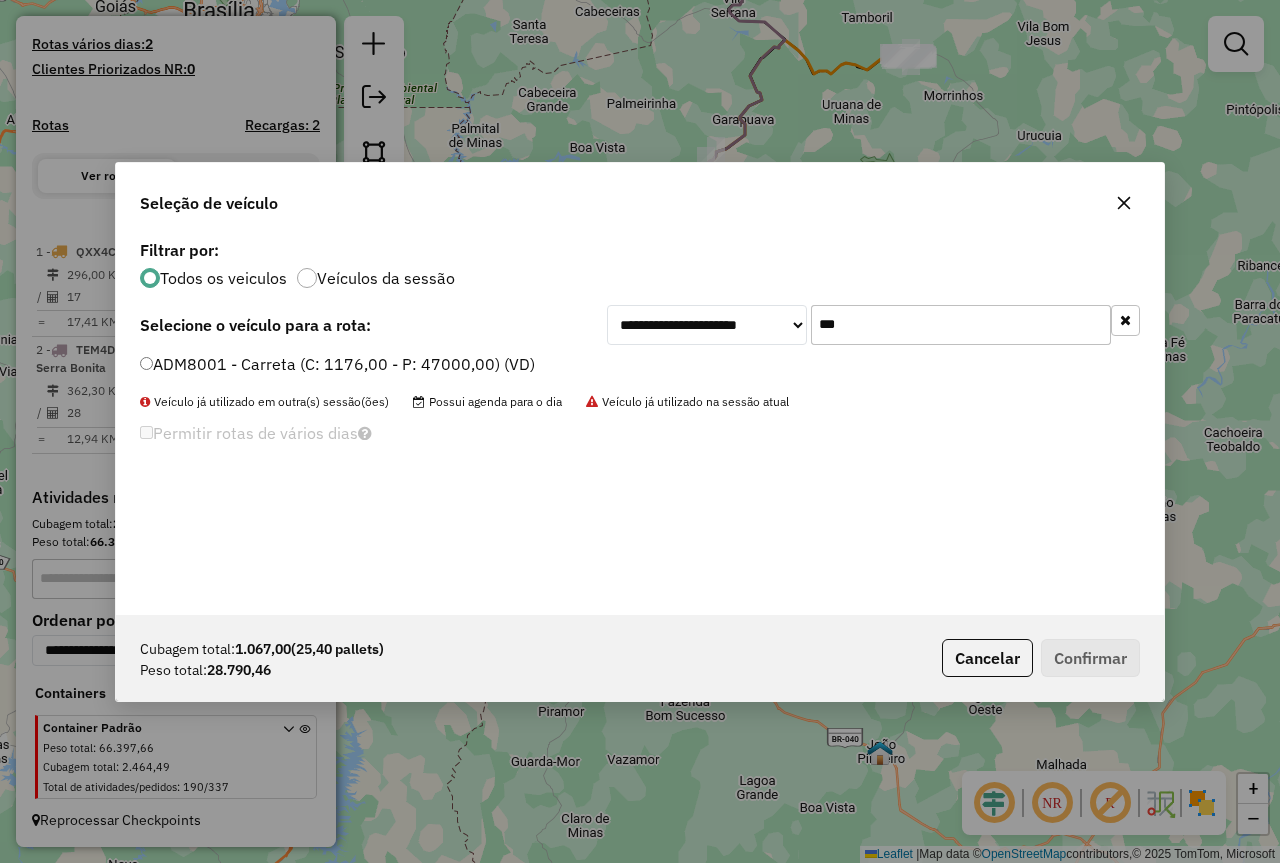 type on "***" 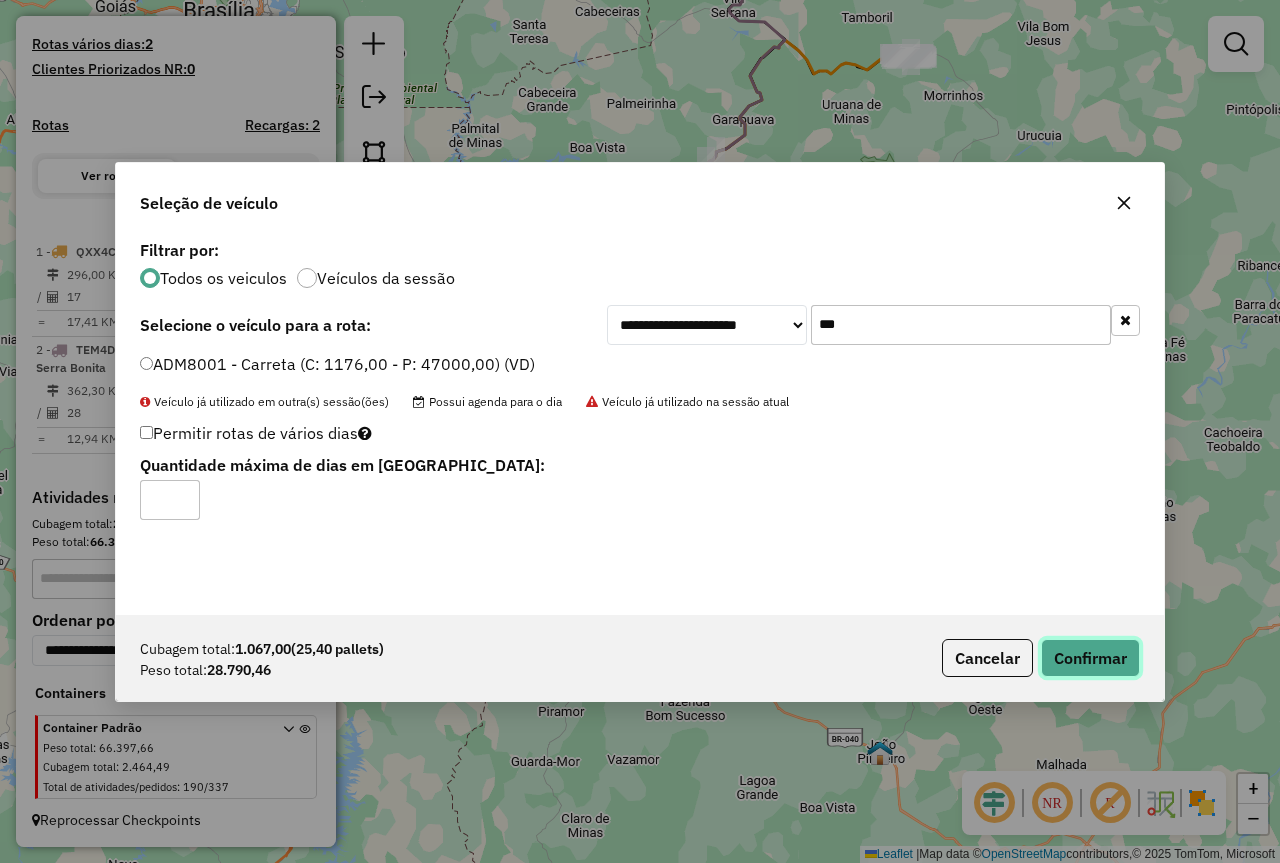 click on "Confirmar" 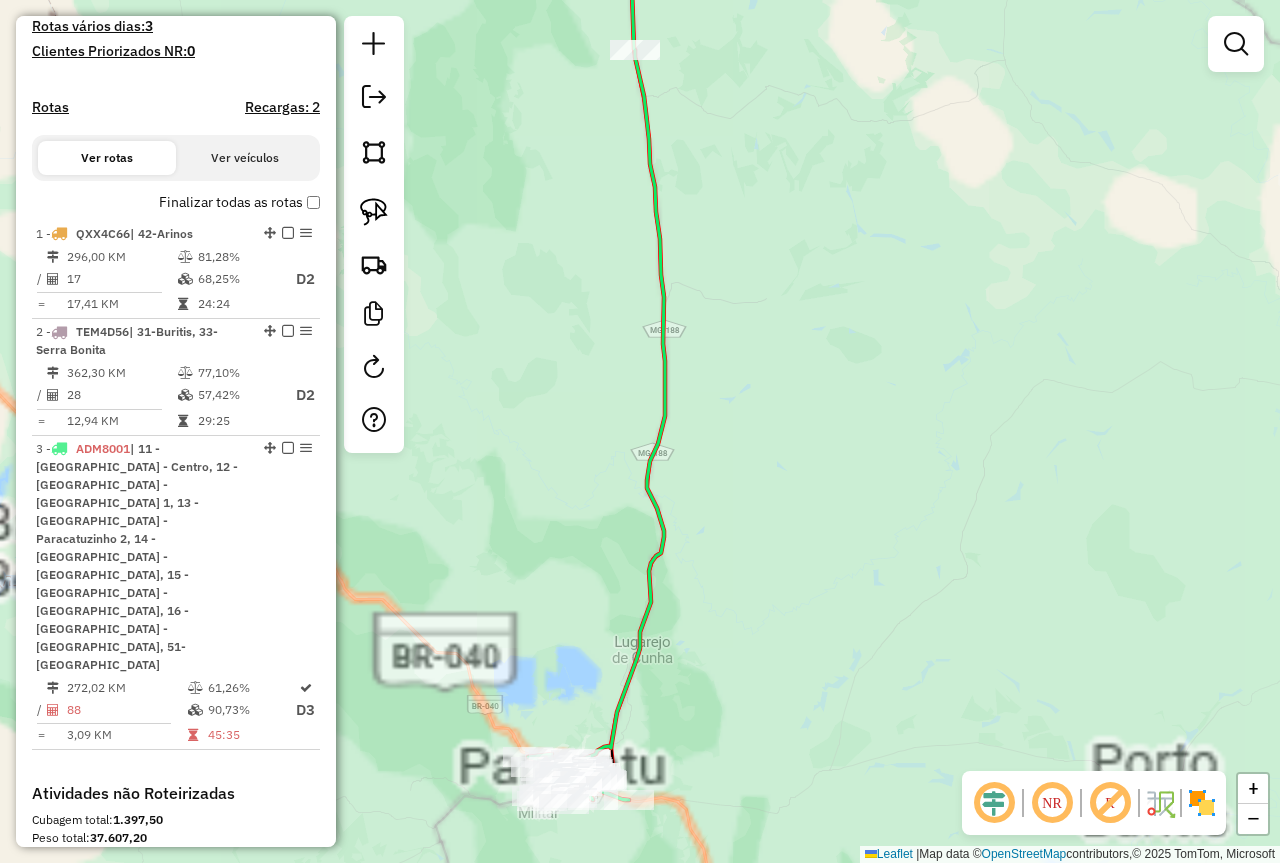 drag, startPoint x: 680, startPoint y: 583, endPoint x: 829, endPoint y: 236, distance: 377.6374 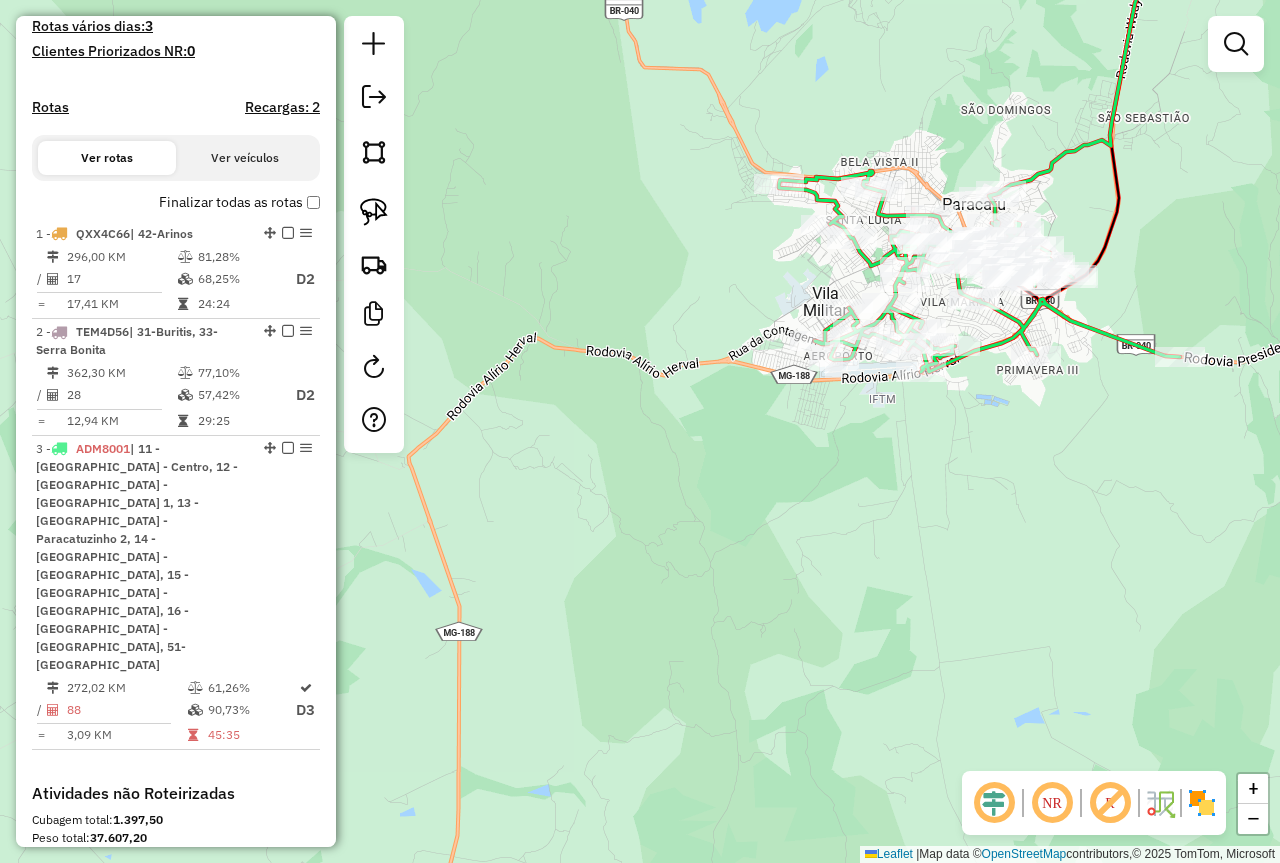 drag, startPoint x: 881, startPoint y: 437, endPoint x: 713, endPoint y: 356, distance: 186.50737 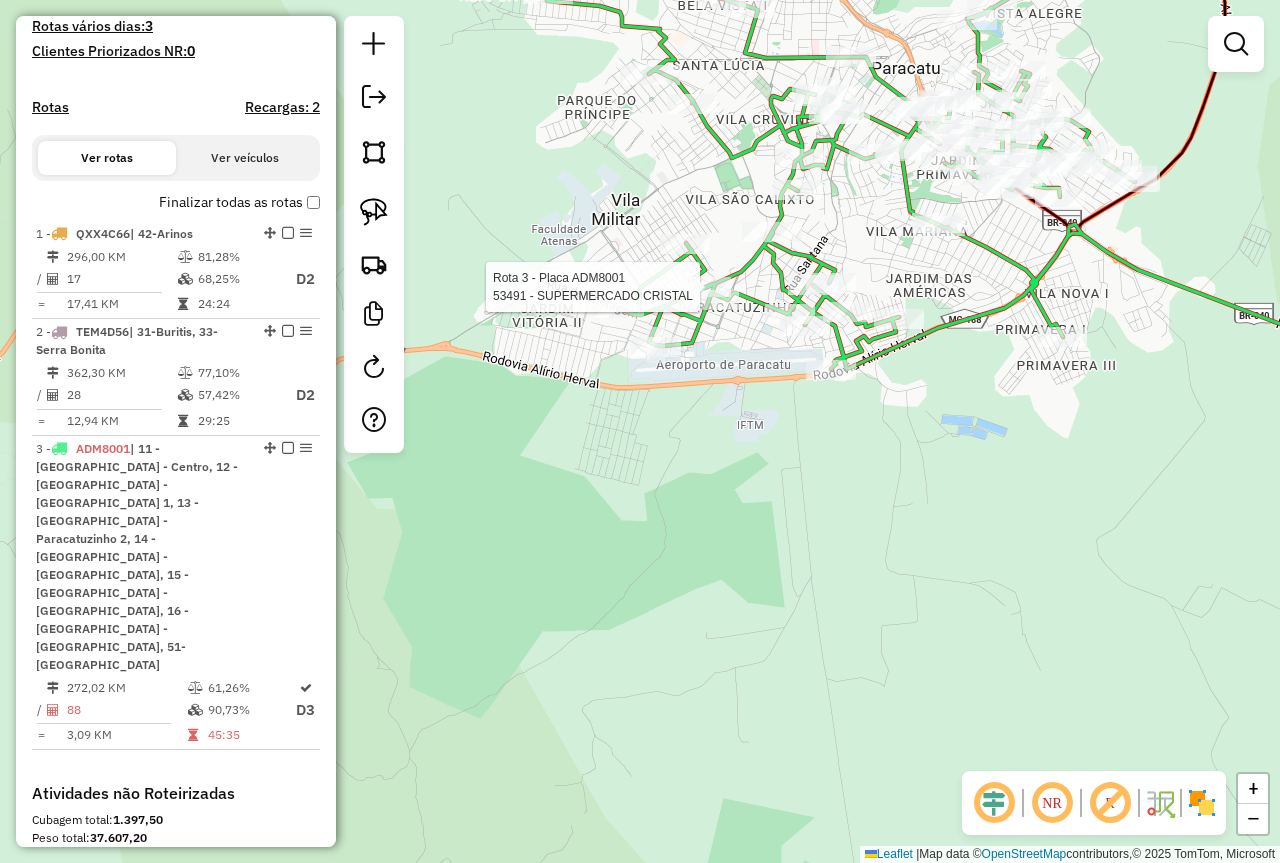 select on "**********" 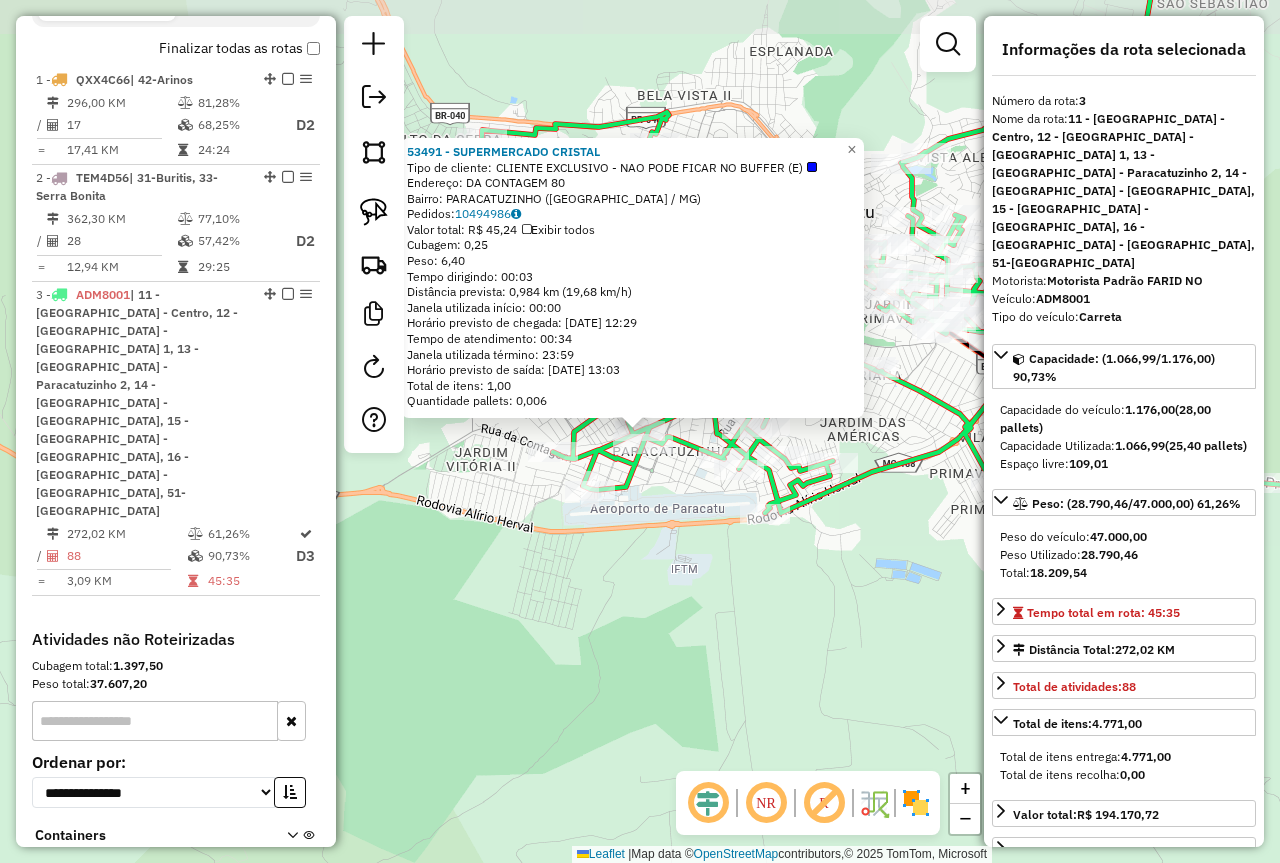 scroll, scrollTop: 734, scrollLeft: 0, axis: vertical 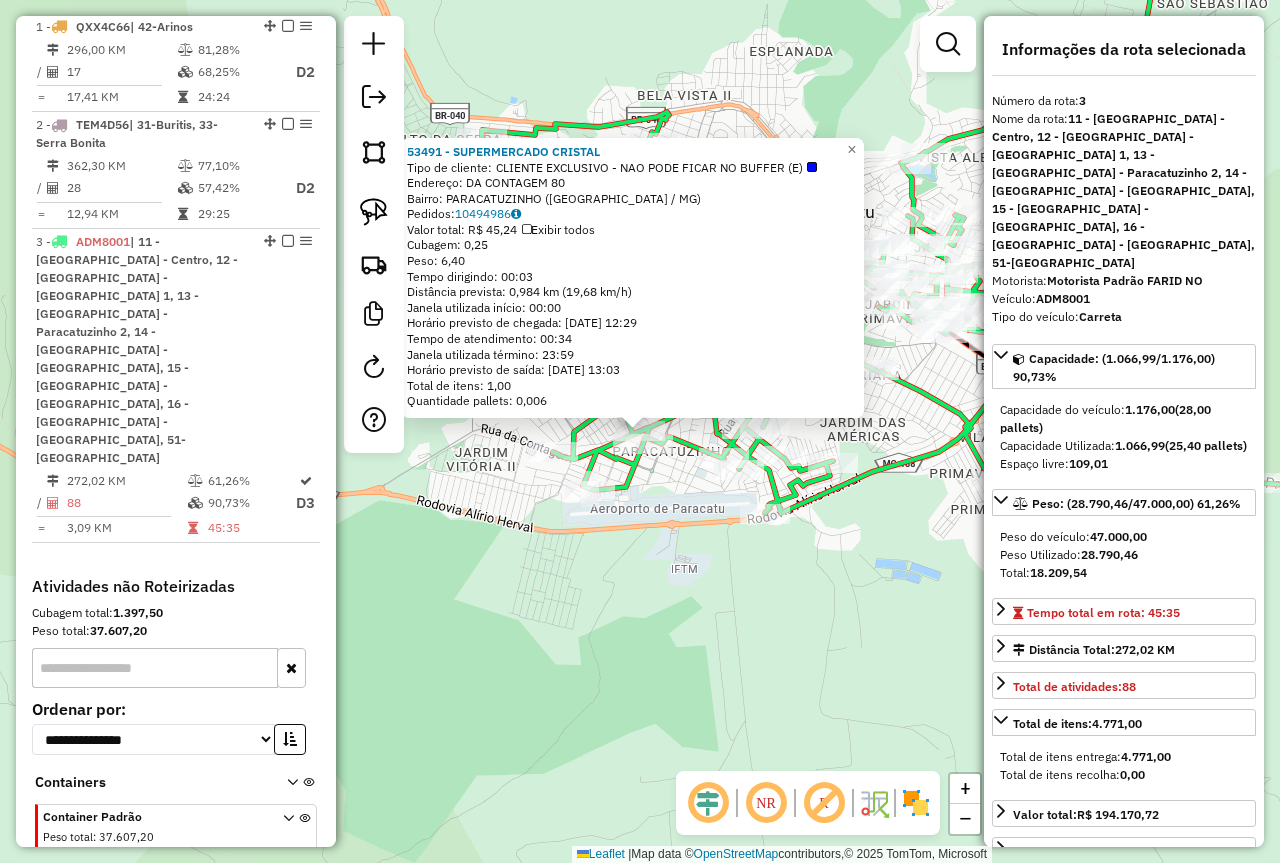 click on "53491 - SUPERMERCADO CRISTAL  Tipo de cliente:   CLIENTE EXCLUSIVO - NAO PODE FICAR NO BUFFER (E)   Endereço:  DA CONTAGEM 80   Bairro: PARACATUZINHO (PARACATU / MG)   Pedidos:  10494986   Valor total: R$ 45,24   Exibir todos   Cubagem: 0,25  Peso: 6,40  Tempo dirigindo: 00:03   Distância prevista: 0,984 km (19,68 km/h)   Janela utilizada início: 00:00   Horário previsto de chegada: 12/07/2025 12:29   Tempo de atendimento: 00:34   Janela utilizada término: 23:59   Horário previsto de saída: 12/07/2025 13:03   Total de itens: 1,00   Quantidade pallets: 0,006  × Janela de atendimento Grade de atendimento Capacidade Transportadoras Veículos Cliente Pedidos  Rotas Selecione os dias de semana para filtrar as janelas de atendimento  Seg   Ter   Qua   Qui   Sex   Sáb   Dom  Informe o período da janela de atendimento: De: Até:  Filtrar exatamente a janela do cliente  Considerar janela de atendimento padrão  Selecione os dias de semana para filtrar as grades de atendimento  Seg   Ter   Qua   Qui   Sex  +" 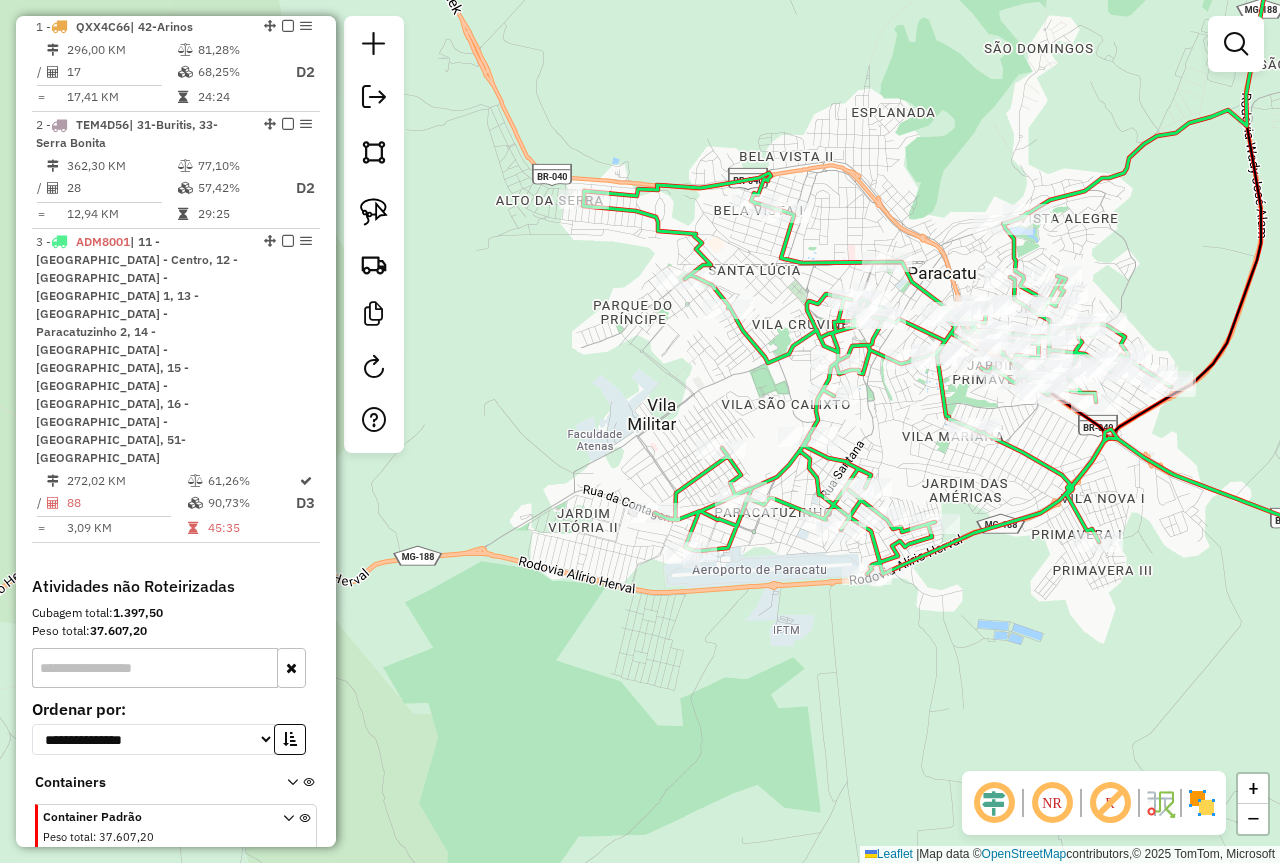 drag, startPoint x: 873, startPoint y: 454, endPoint x: 980, endPoint y: 508, distance: 119.85408 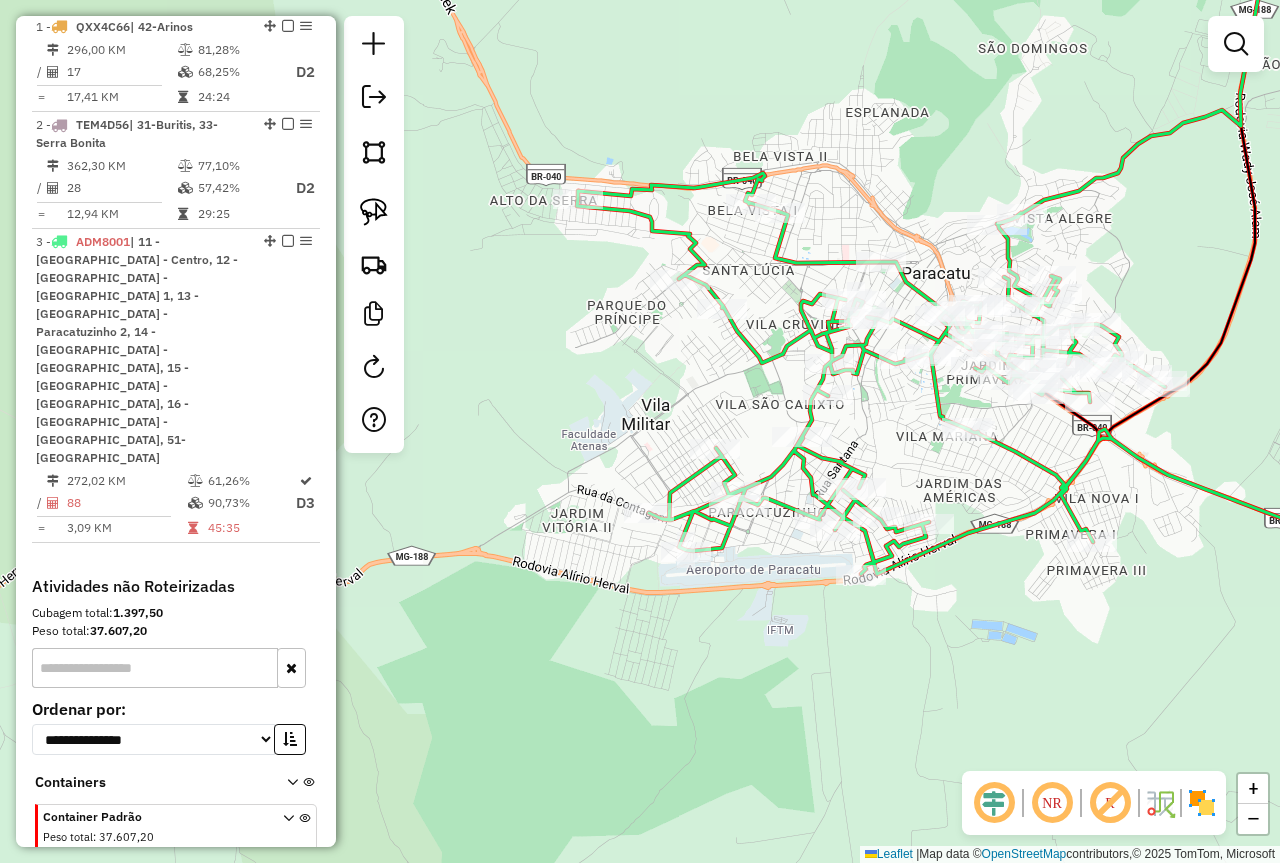 drag, startPoint x: 892, startPoint y: 429, endPoint x: 881, endPoint y: 430, distance: 11.045361 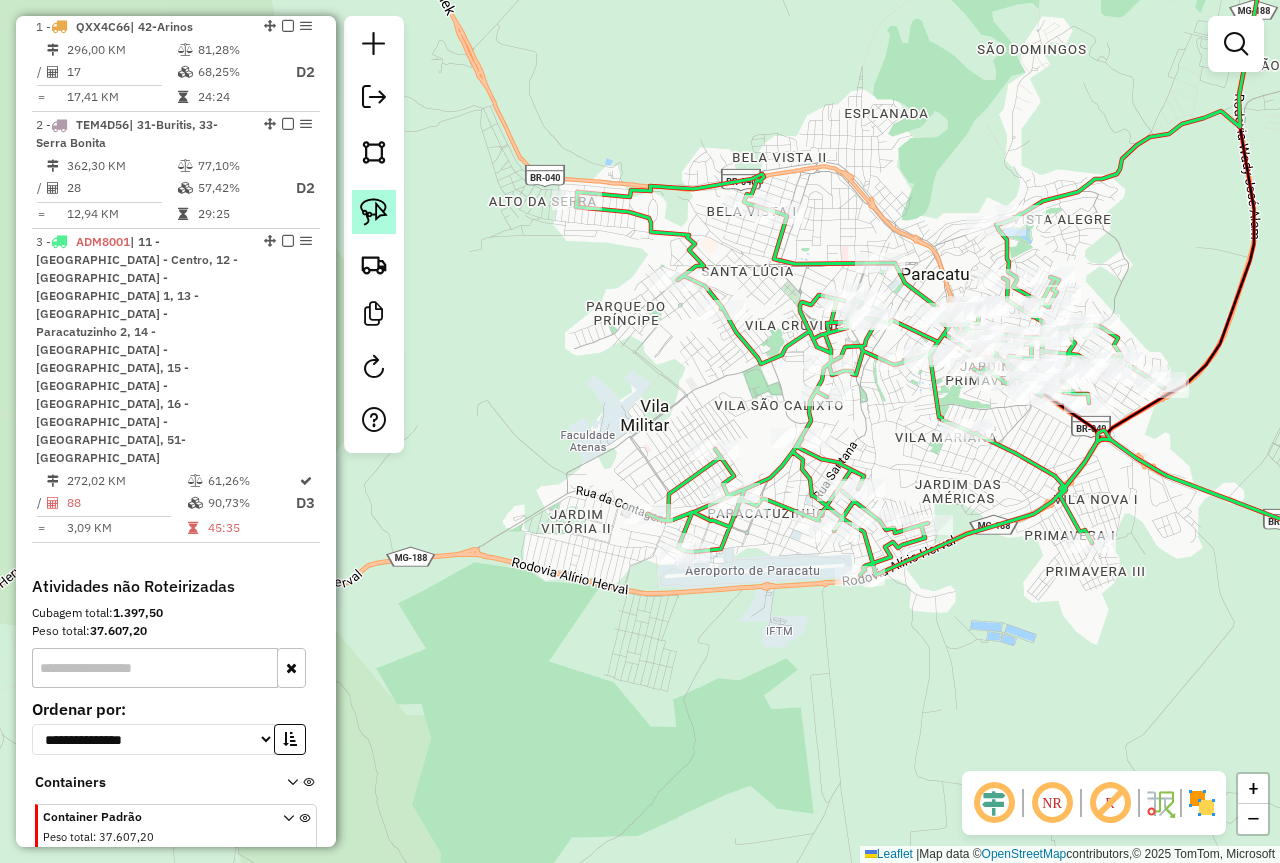click 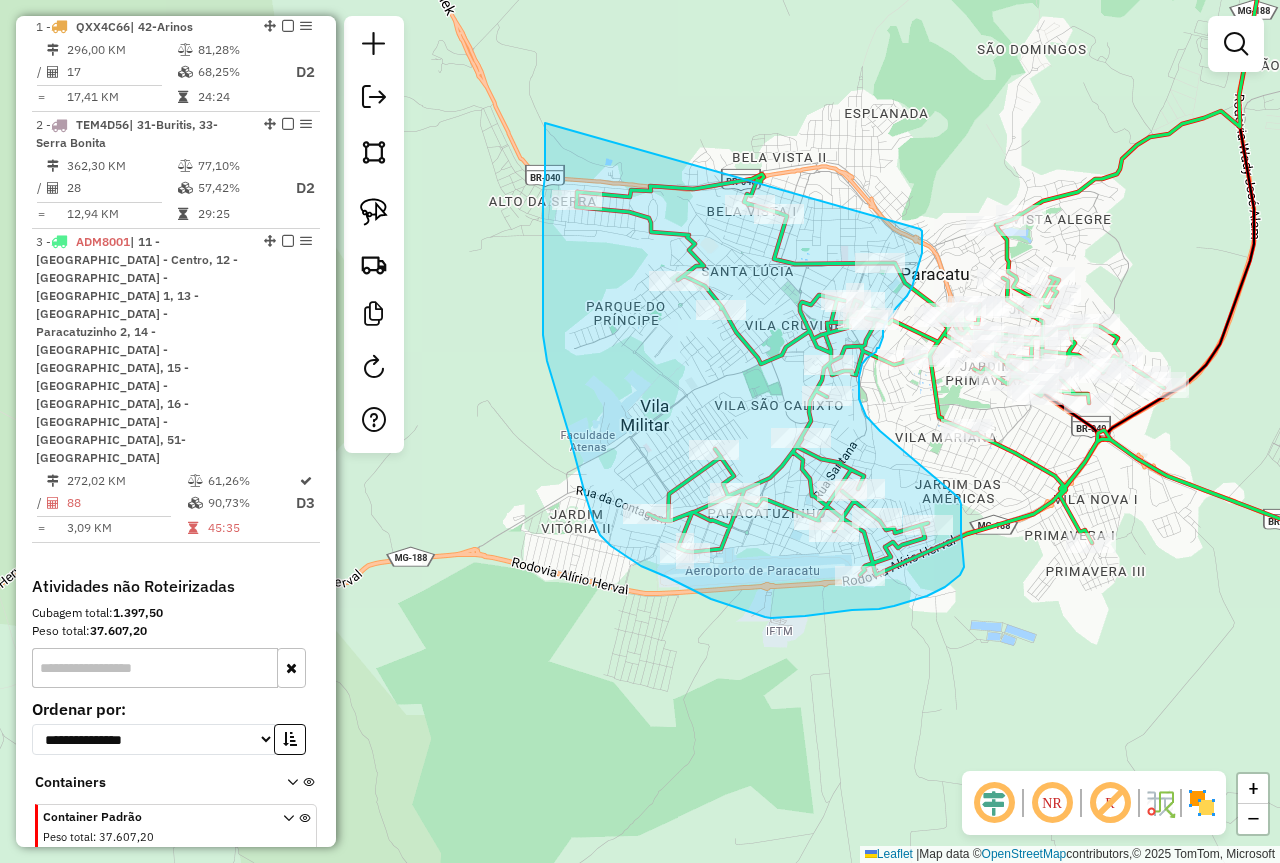 drag, startPoint x: 920, startPoint y: 229, endPoint x: 541, endPoint y: 88, distance: 404.37854 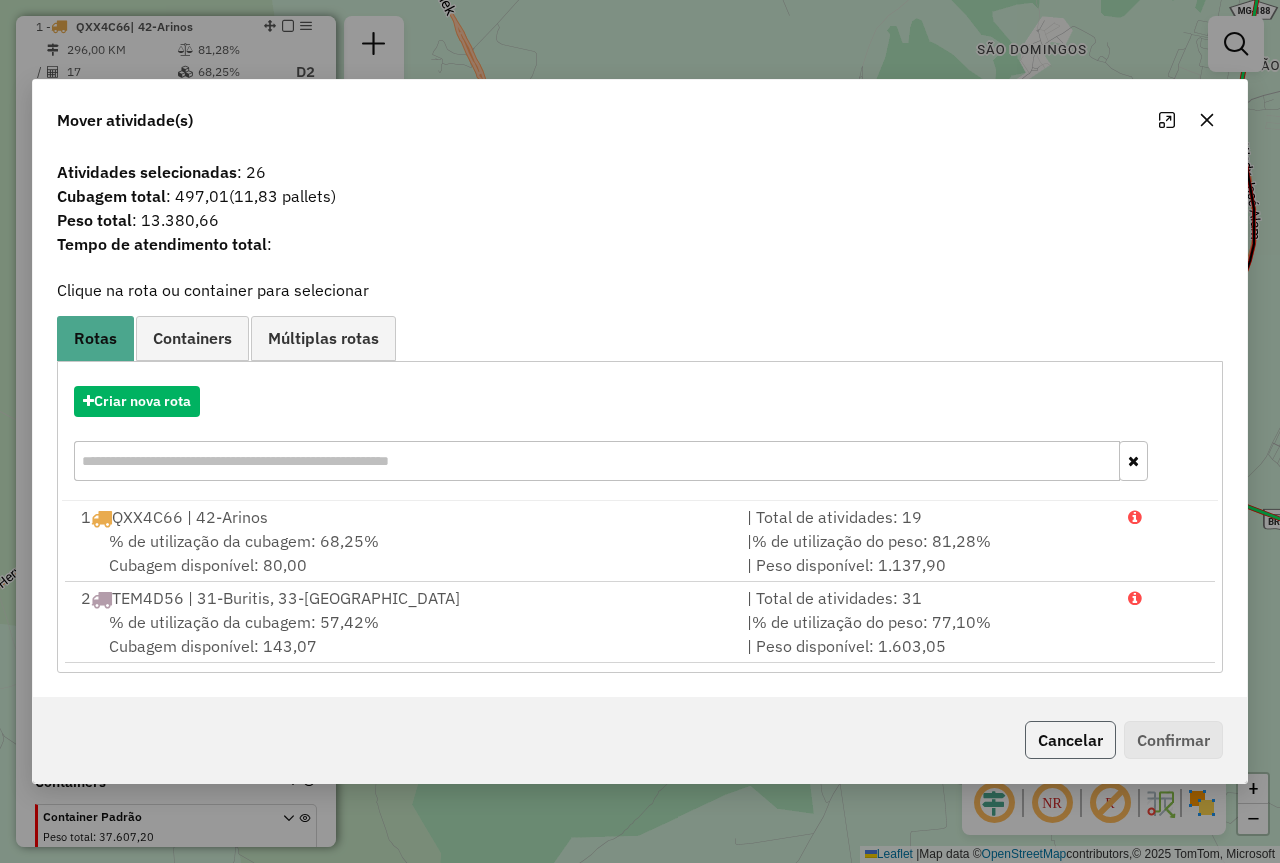 click on "Cancelar" 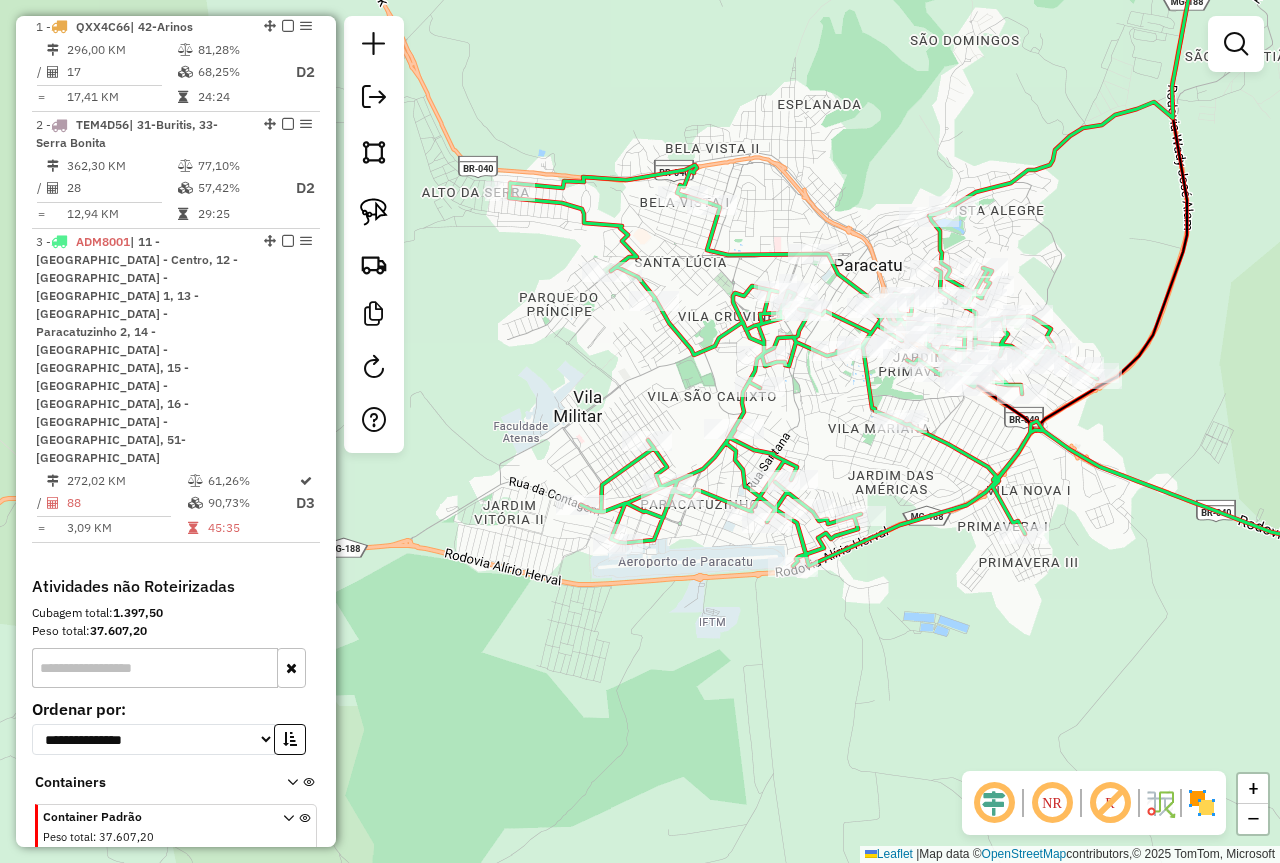 drag, startPoint x: 893, startPoint y: 469, endPoint x: 861, endPoint y: 465, distance: 32.24903 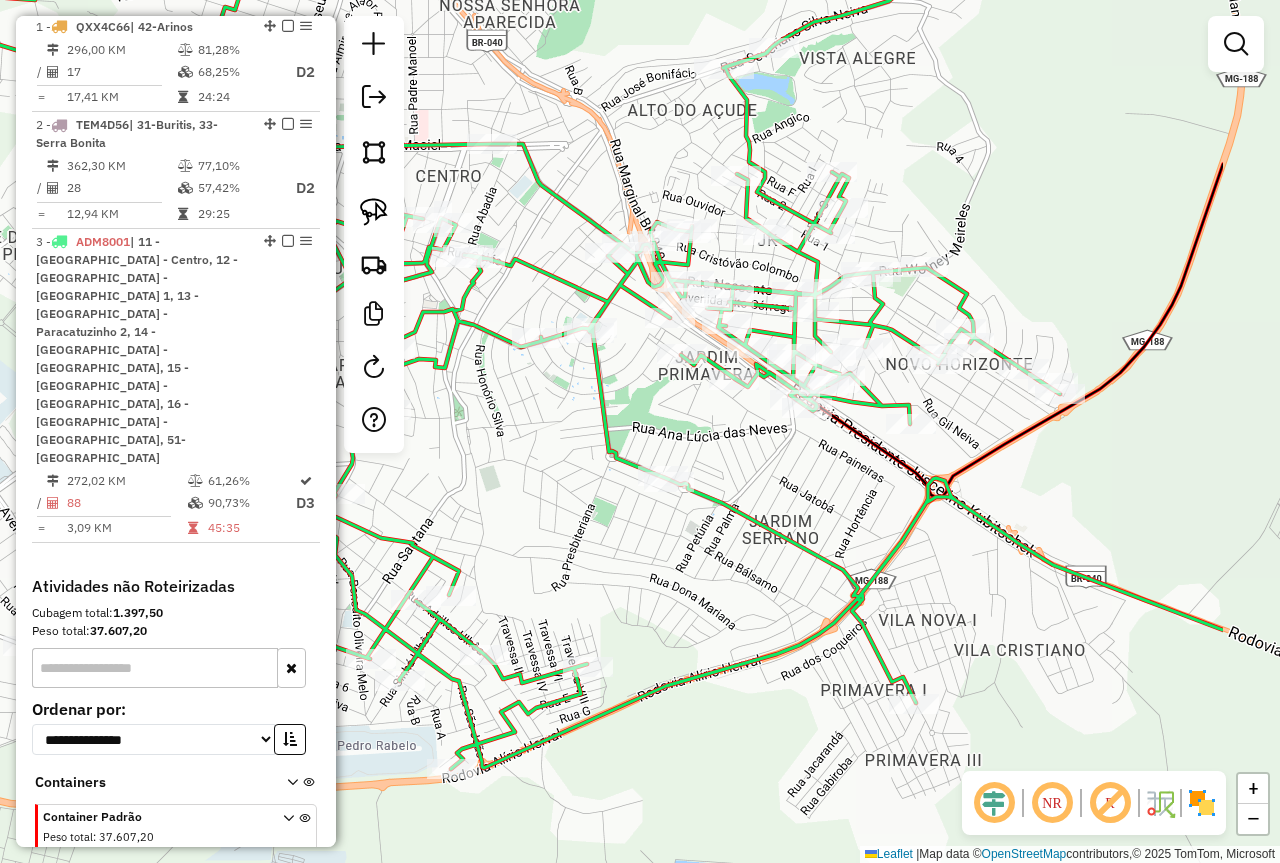 drag, startPoint x: 1099, startPoint y: 542, endPoint x: 894, endPoint y: 502, distance: 208.86598 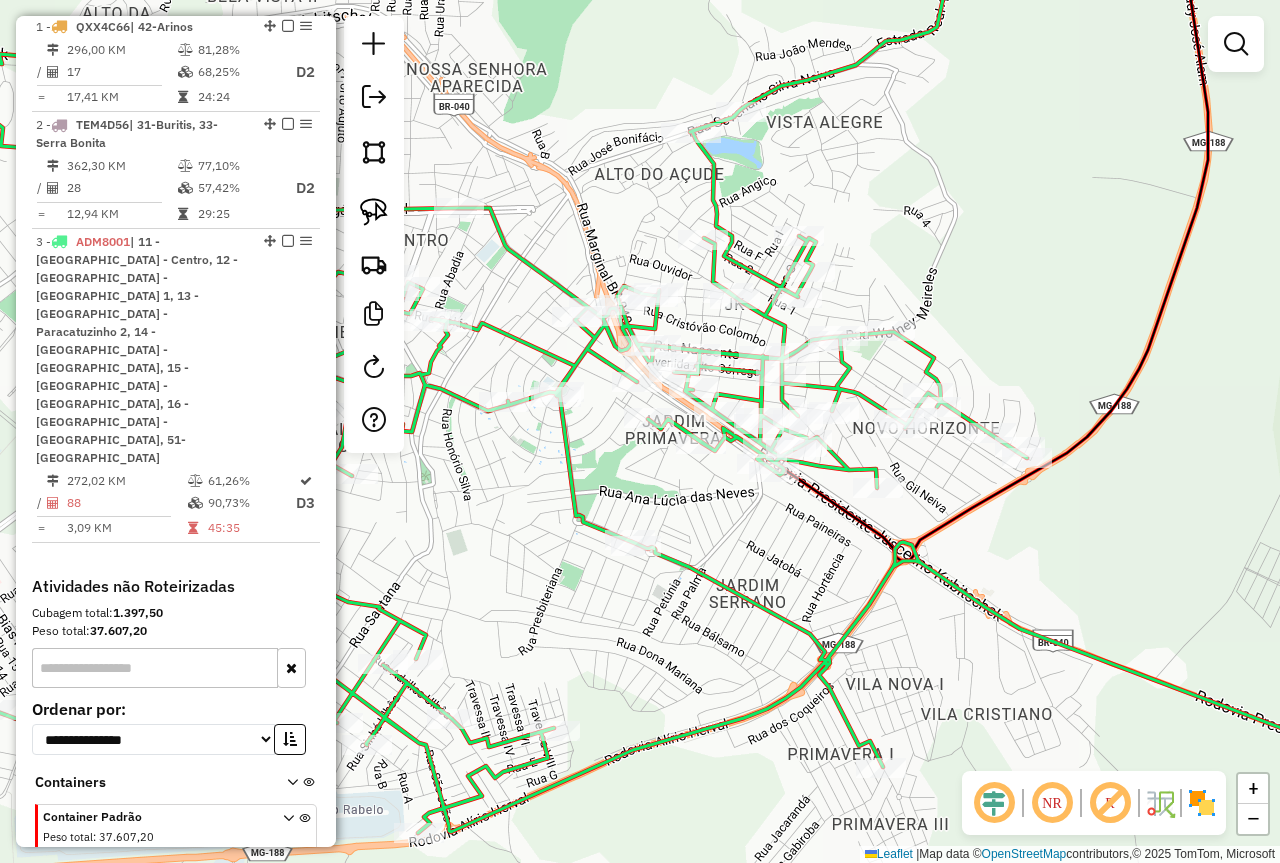 drag, startPoint x: 970, startPoint y: 446, endPoint x: 993, endPoint y: 499, distance: 57.77543 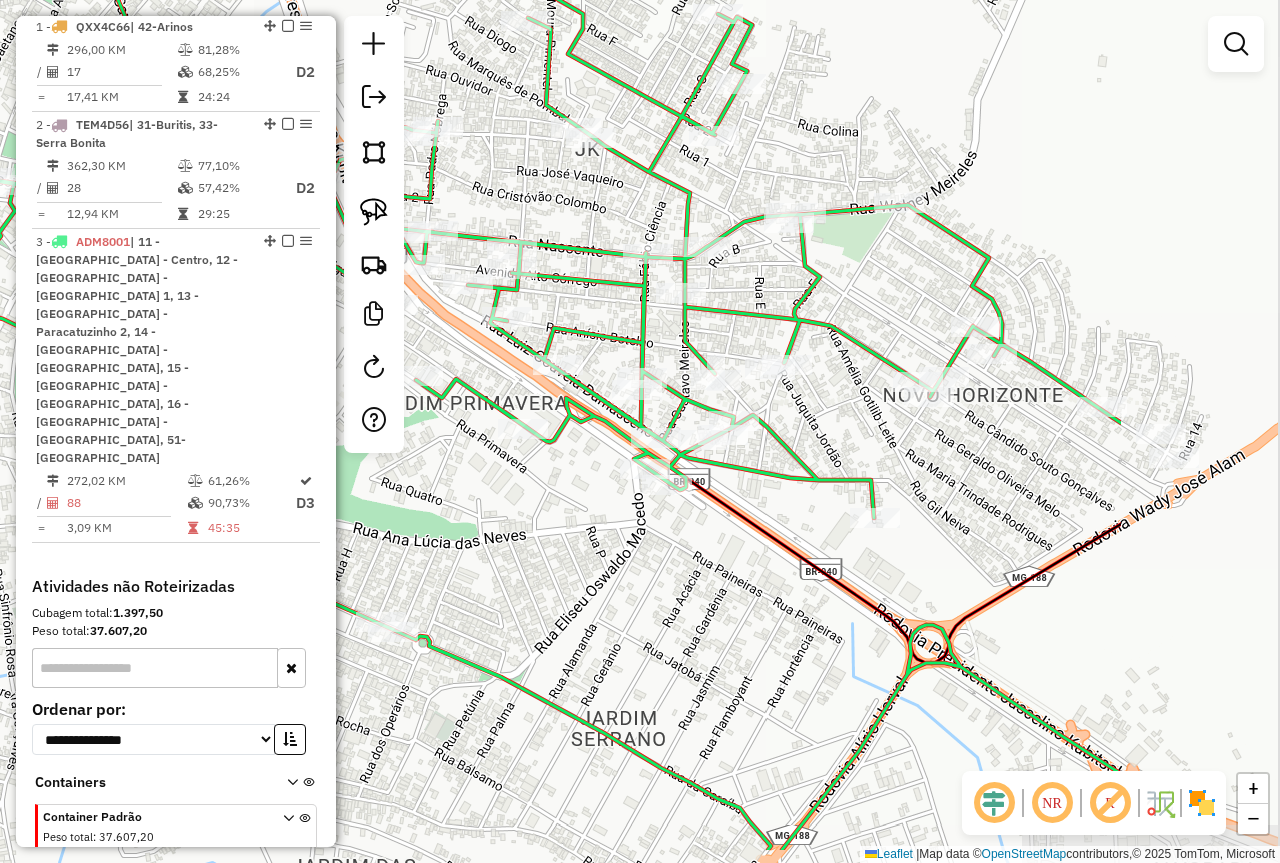 drag, startPoint x: 942, startPoint y: 609, endPoint x: 990, endPoint y: 517, distance: 103.768974 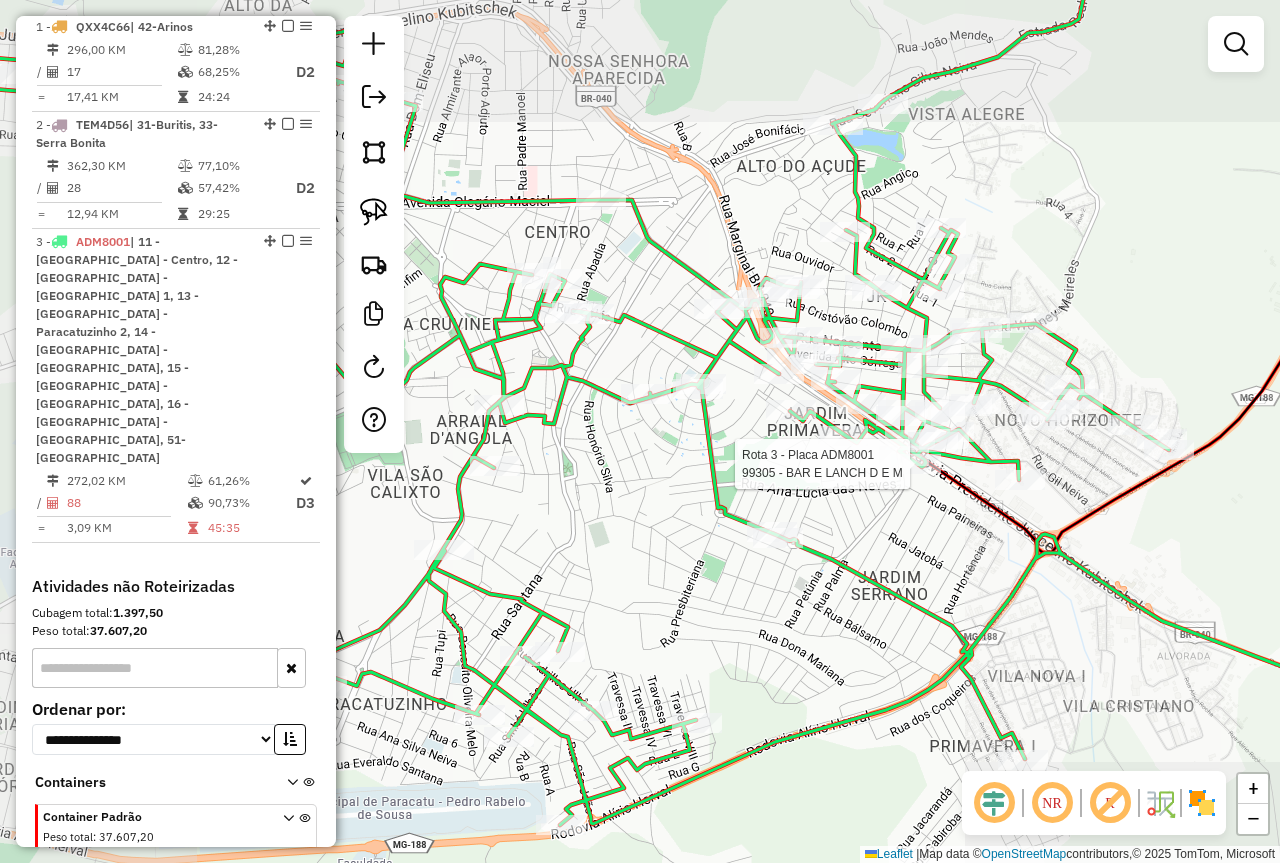 drag, startPoint x: 643, startPoint y: 333, endPoint x: 876, endPoint y: 411, distance: 245.70918 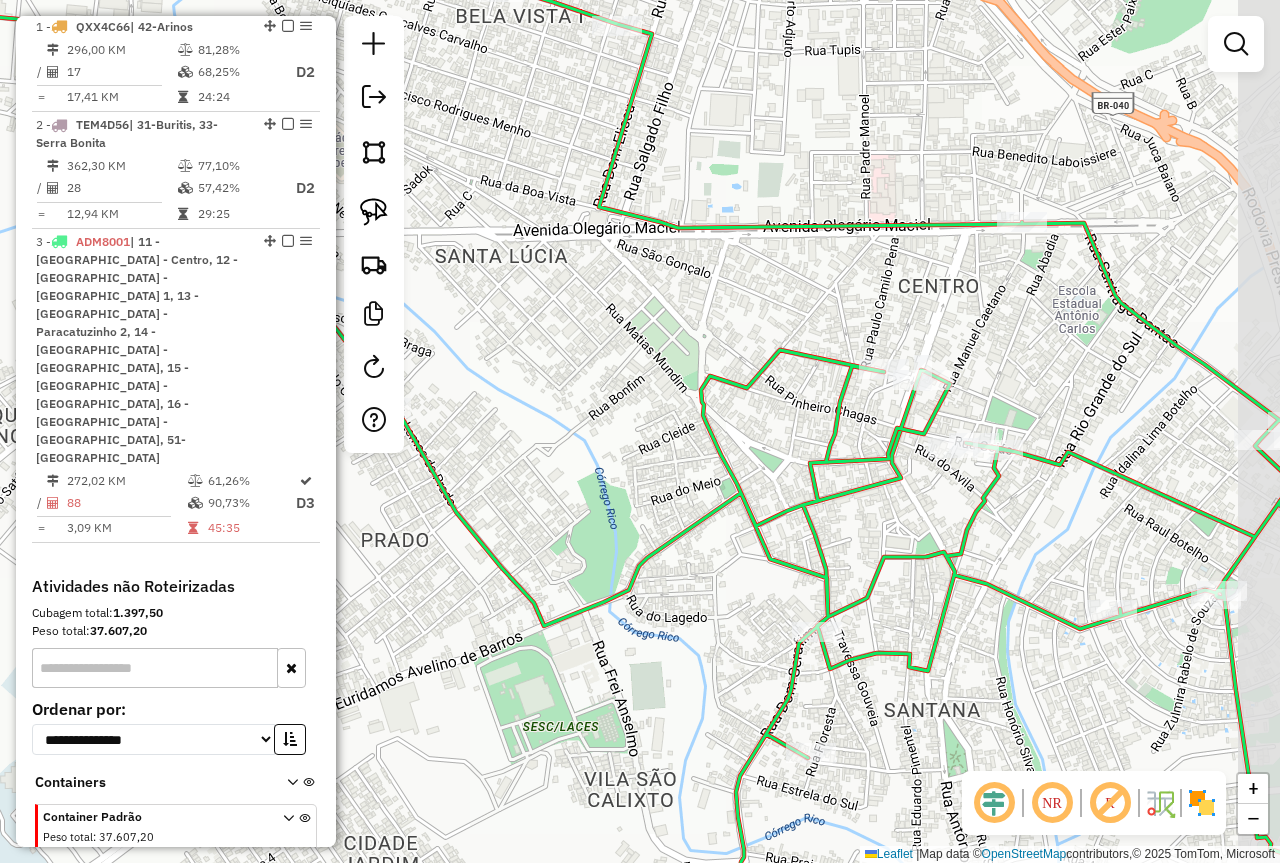 drag, startPoint x: 1031, startPoint y: 500, endPoint x: 913, endPoint y: 501, distance: 118.004234 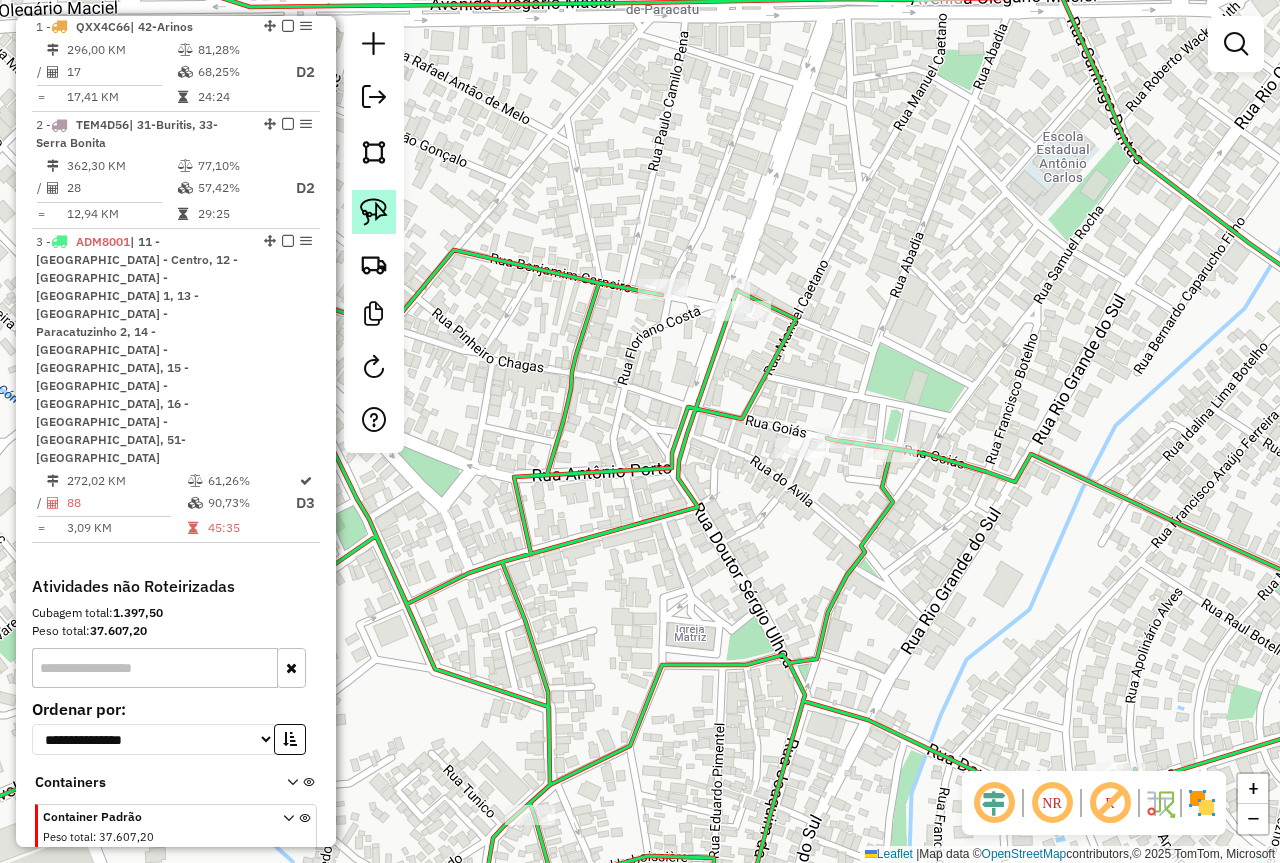 click 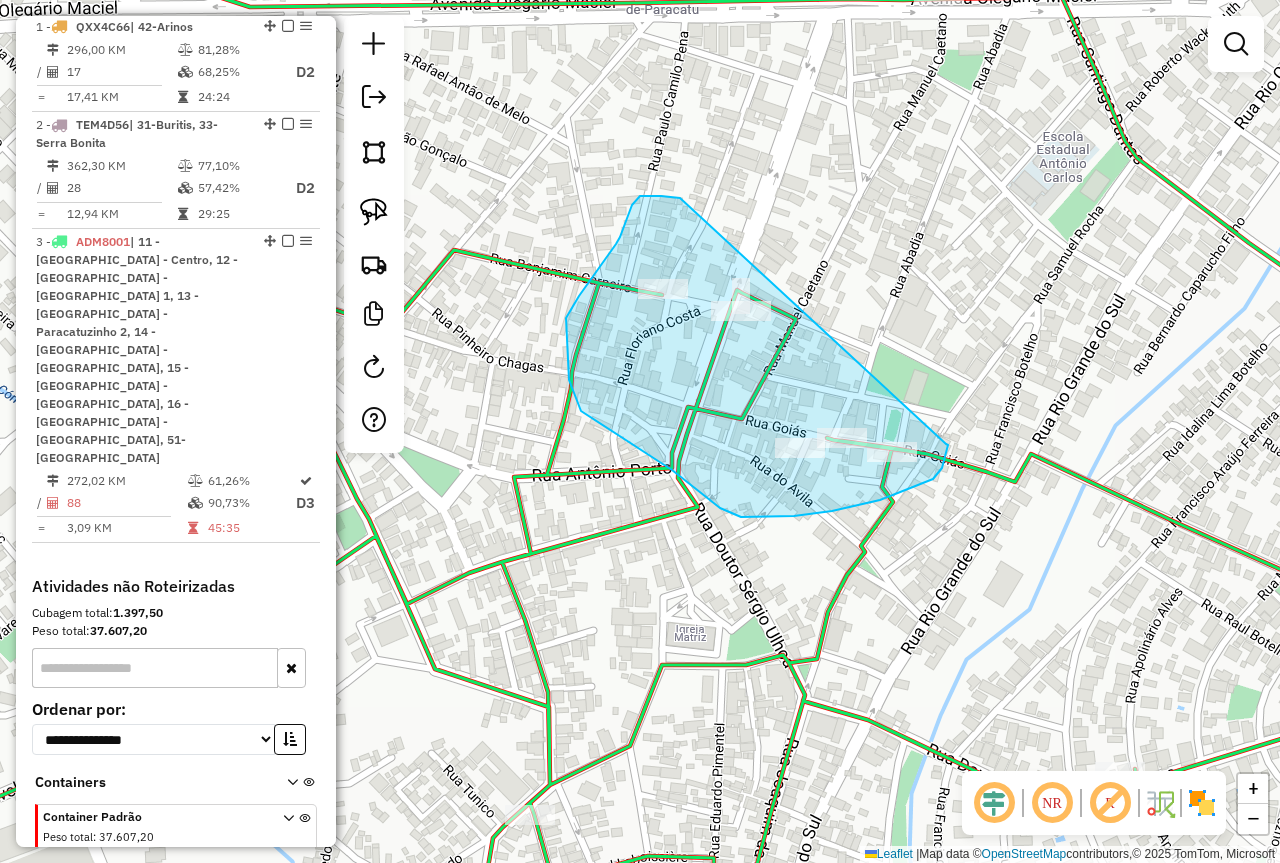 drag, startPoint x: 948, startPoint y: 445, endPoint x: 872, endPoint y: 234, distance: 224.26993 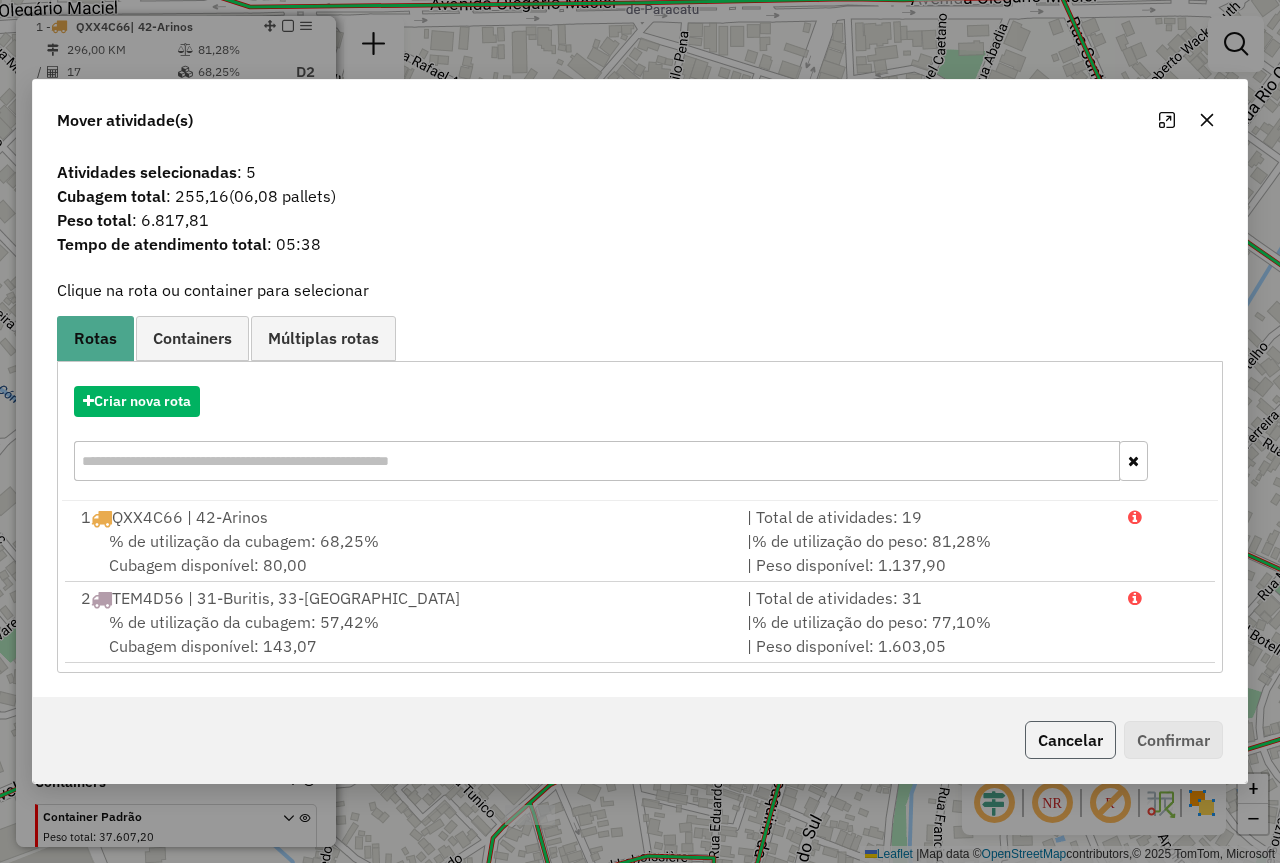 click on "Cancelar" 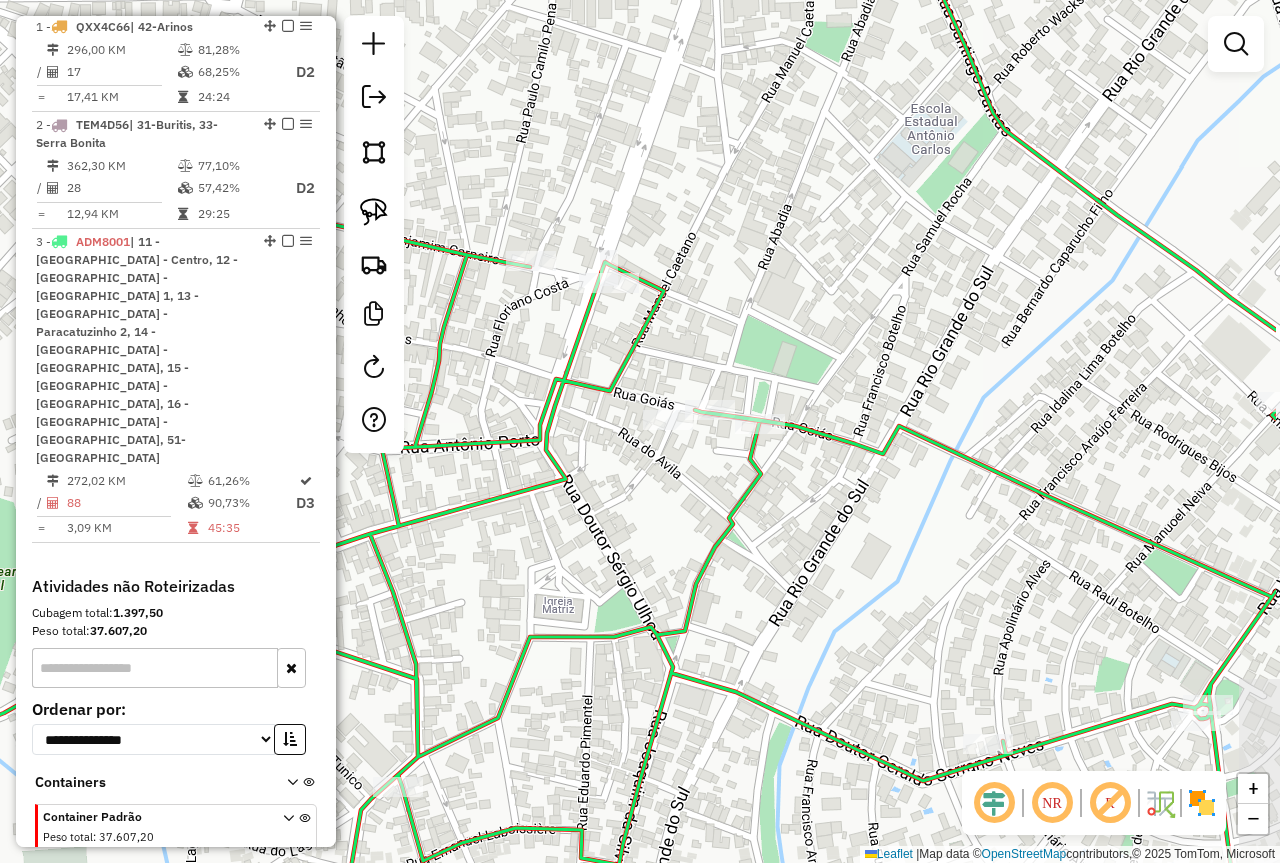 drag, startPoint x: 1003, startPoint y: 393, endPoint x: 873, endPoint y: 365, distance: 132.9812 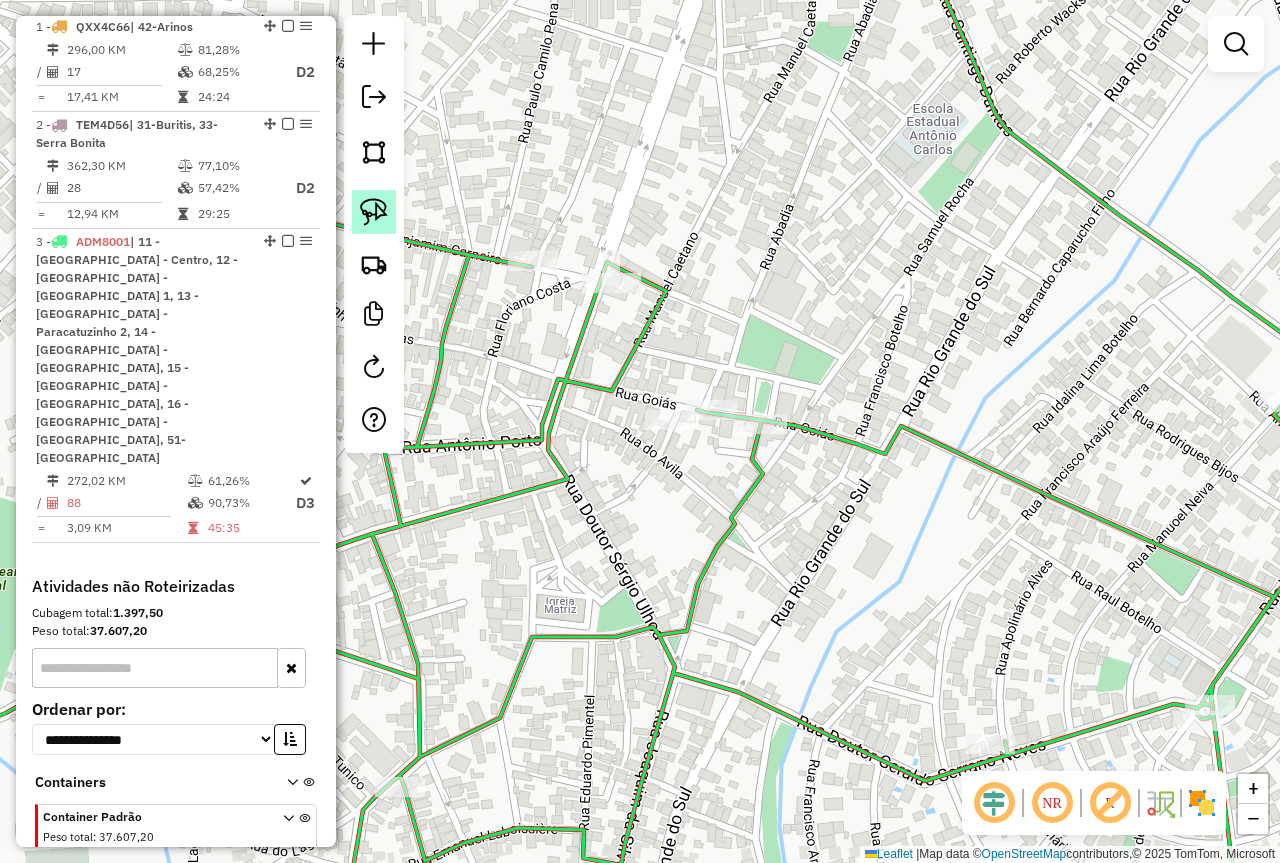 click 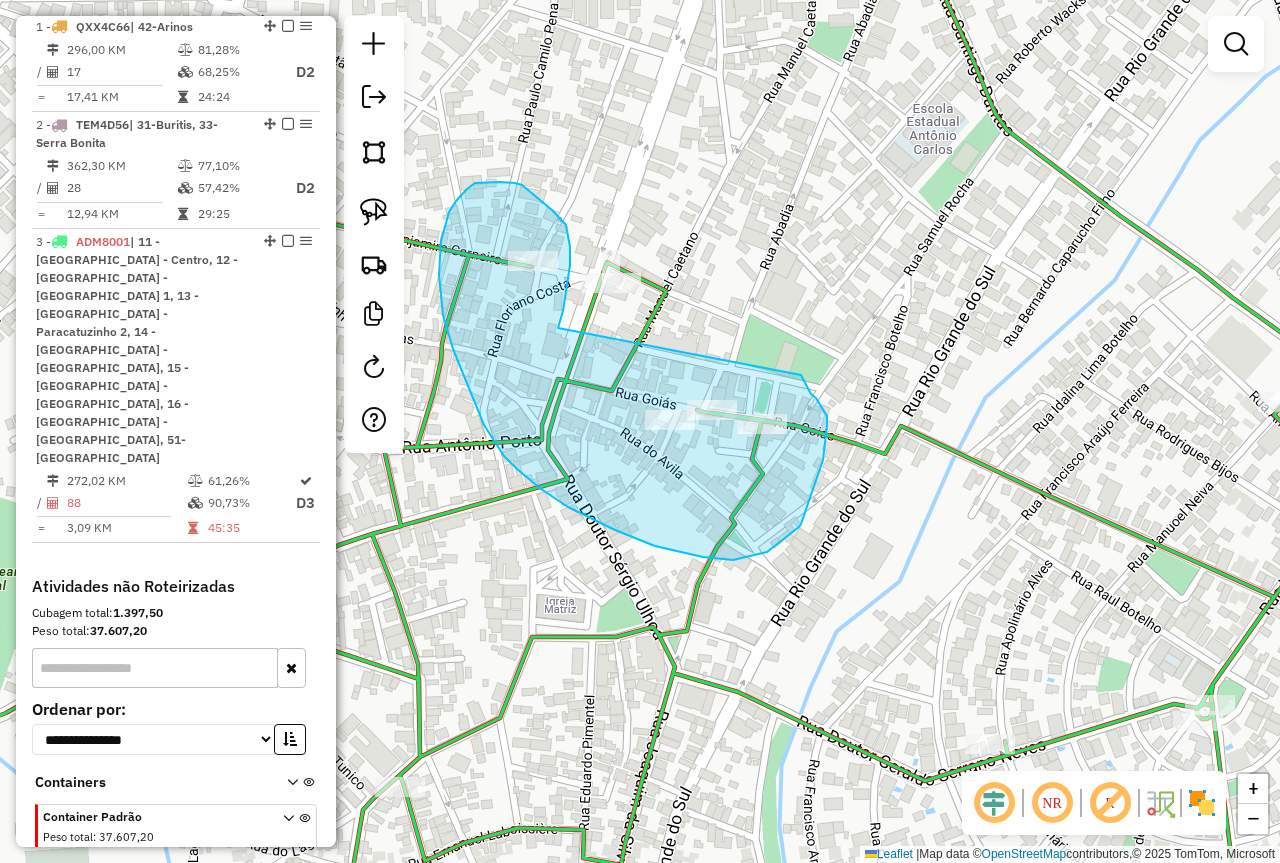 drag, startPoint x: 563, startPoint y: 311, endPoint x: 801, endPoint y: 375, distance: 246.45486 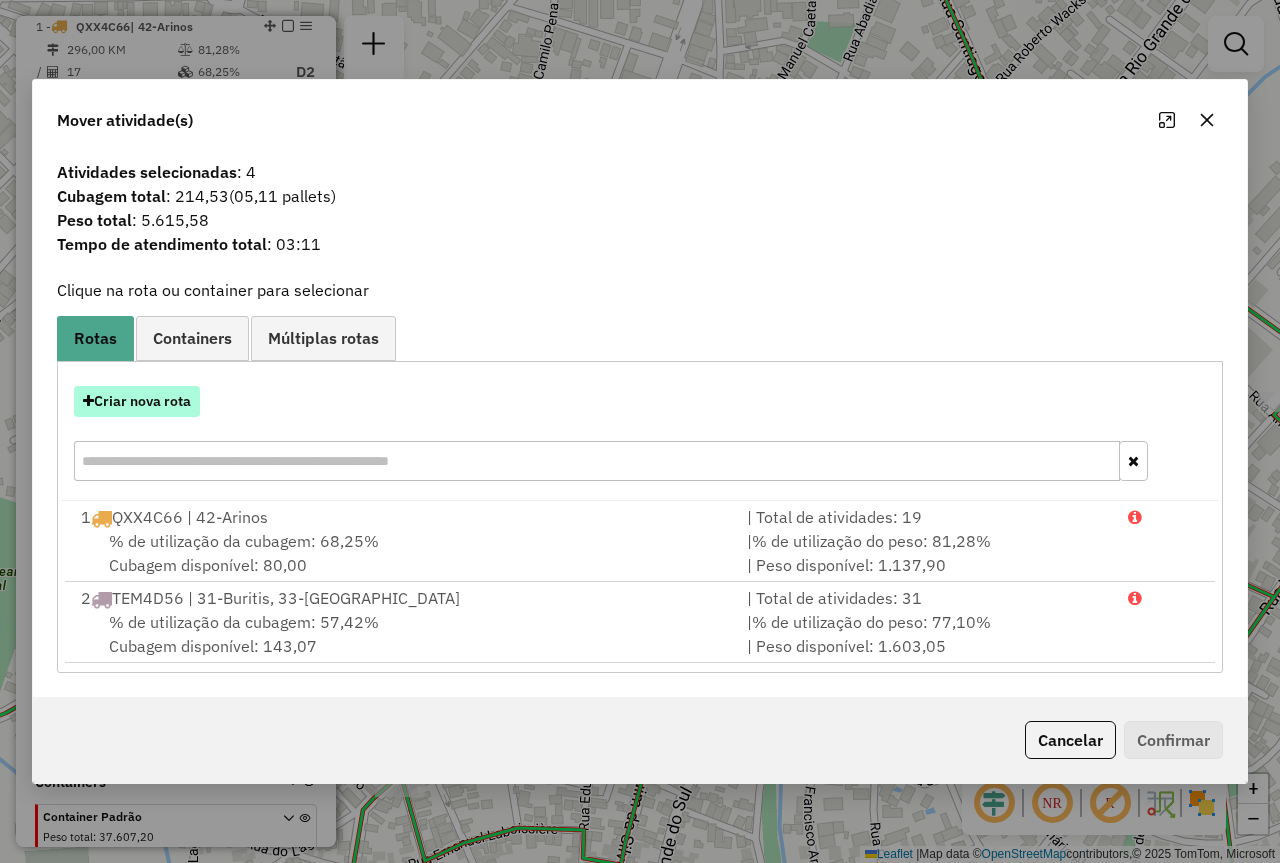 click on "Criar nova rota" at bounding box center [137, 401] 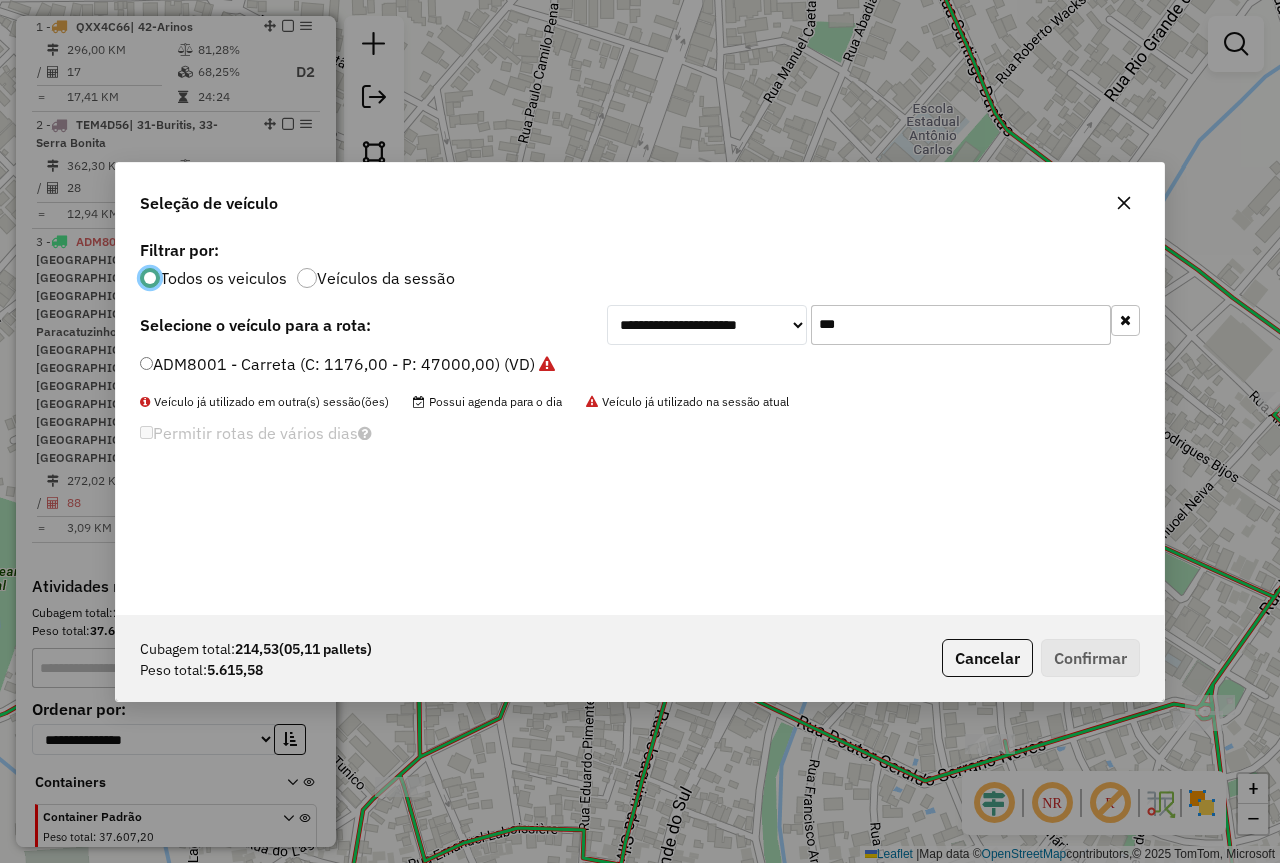scroll, scrollTop: 11, scrollLeft: 6, axis: both 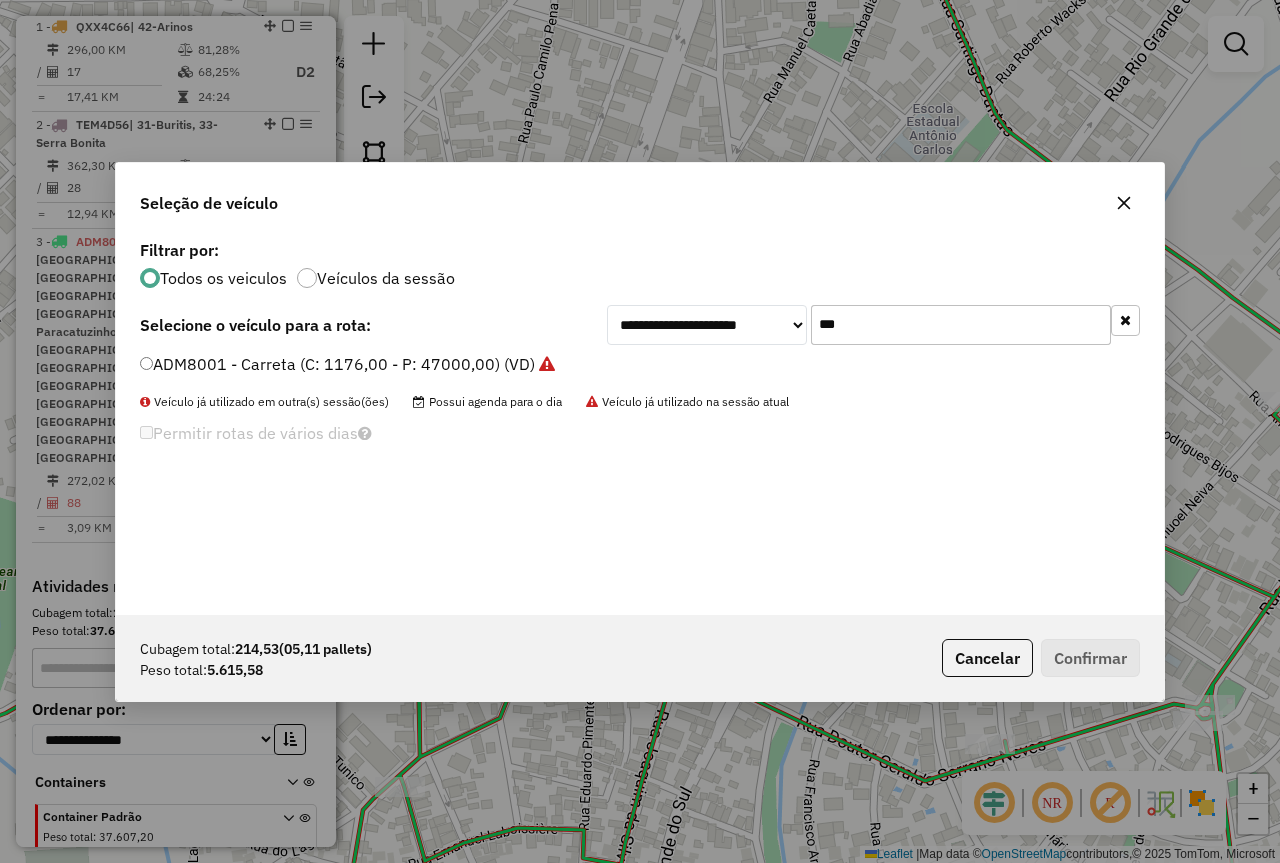 click on "***" 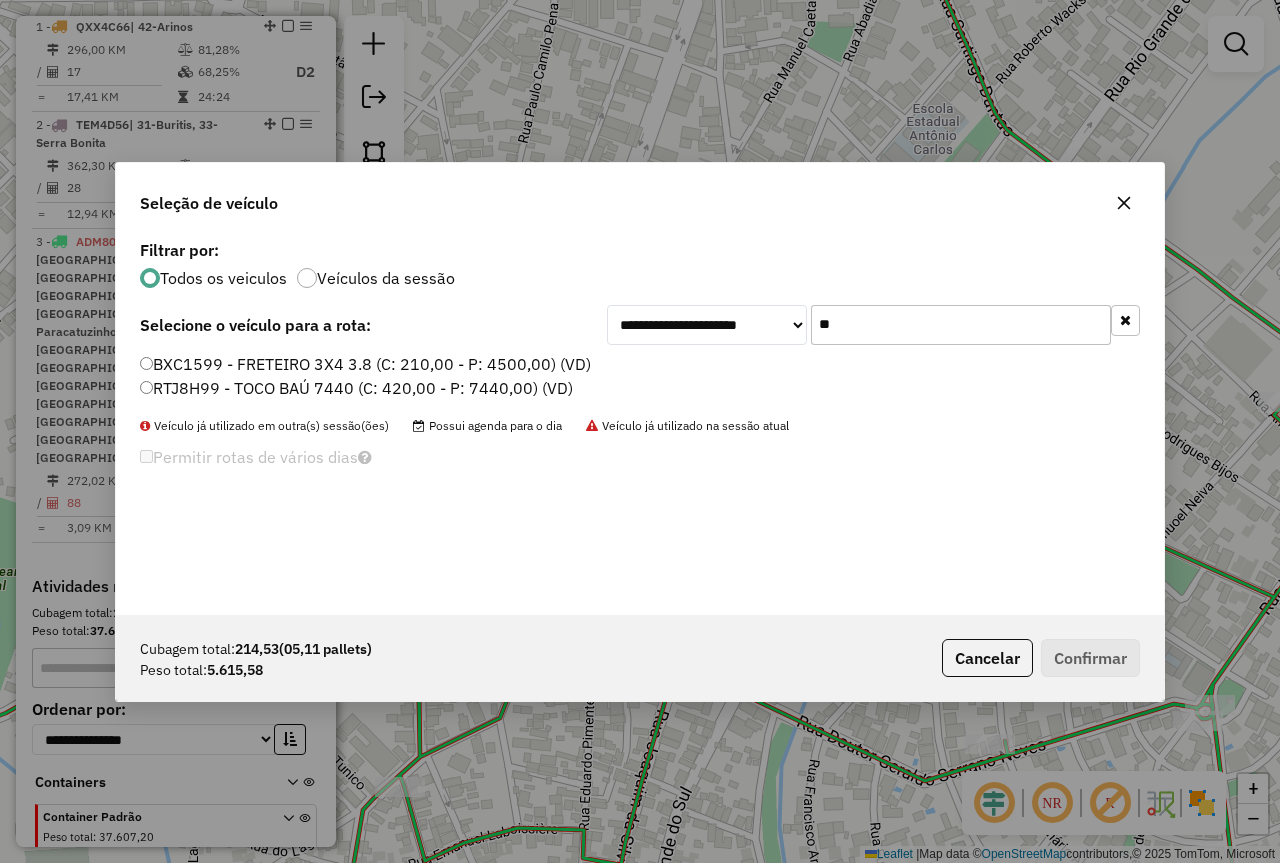 type on "**" 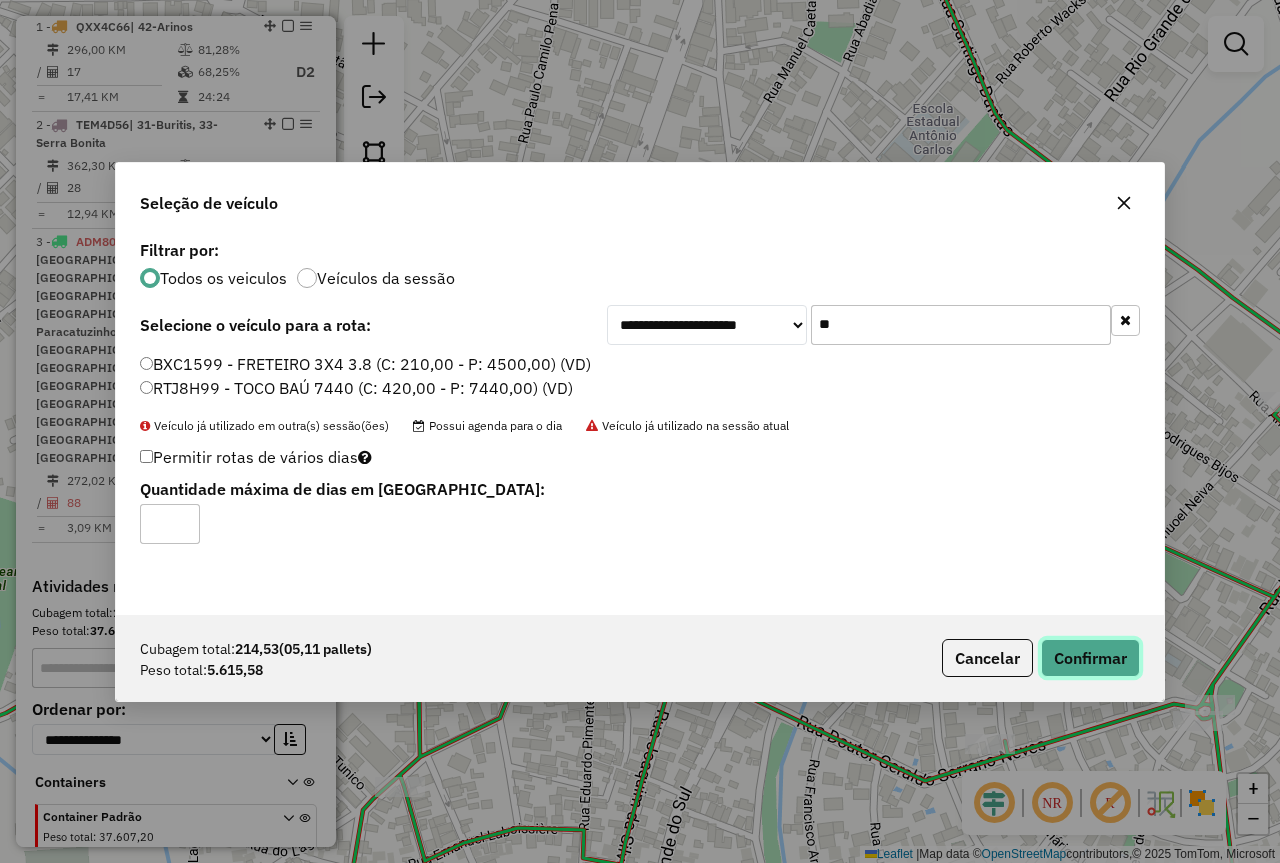 click on "Confirmar" 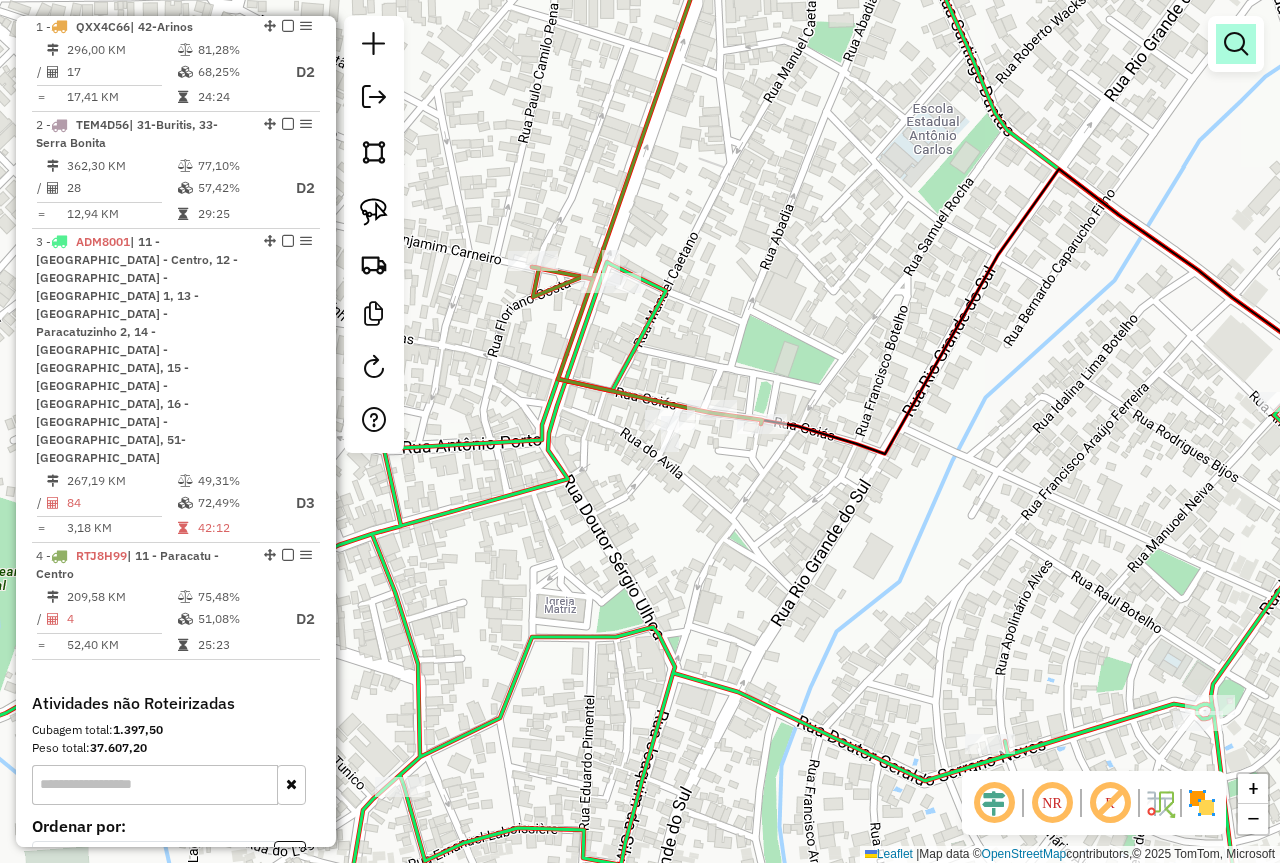 click at bounding box center (1236, 44) 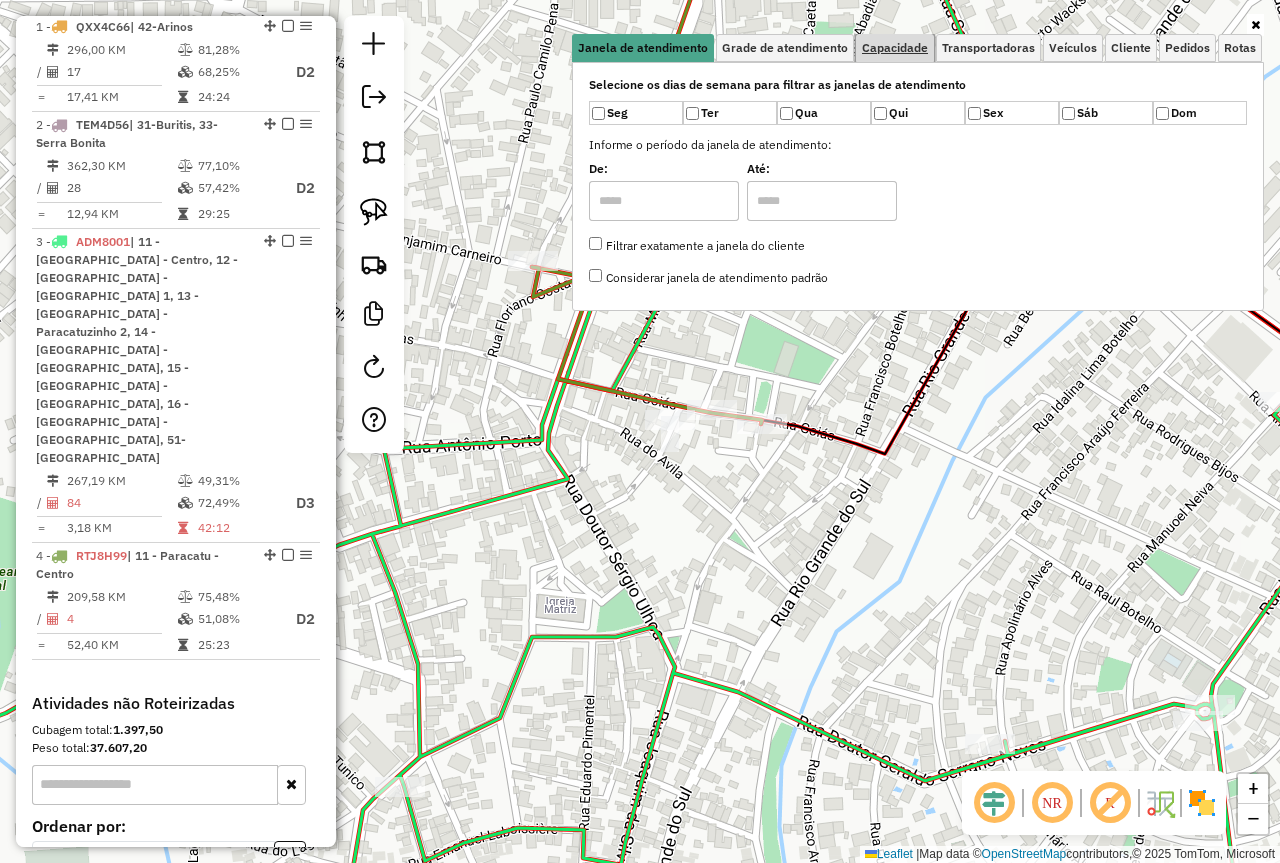 click on "Capacidade" at bounding box center [895, 48] 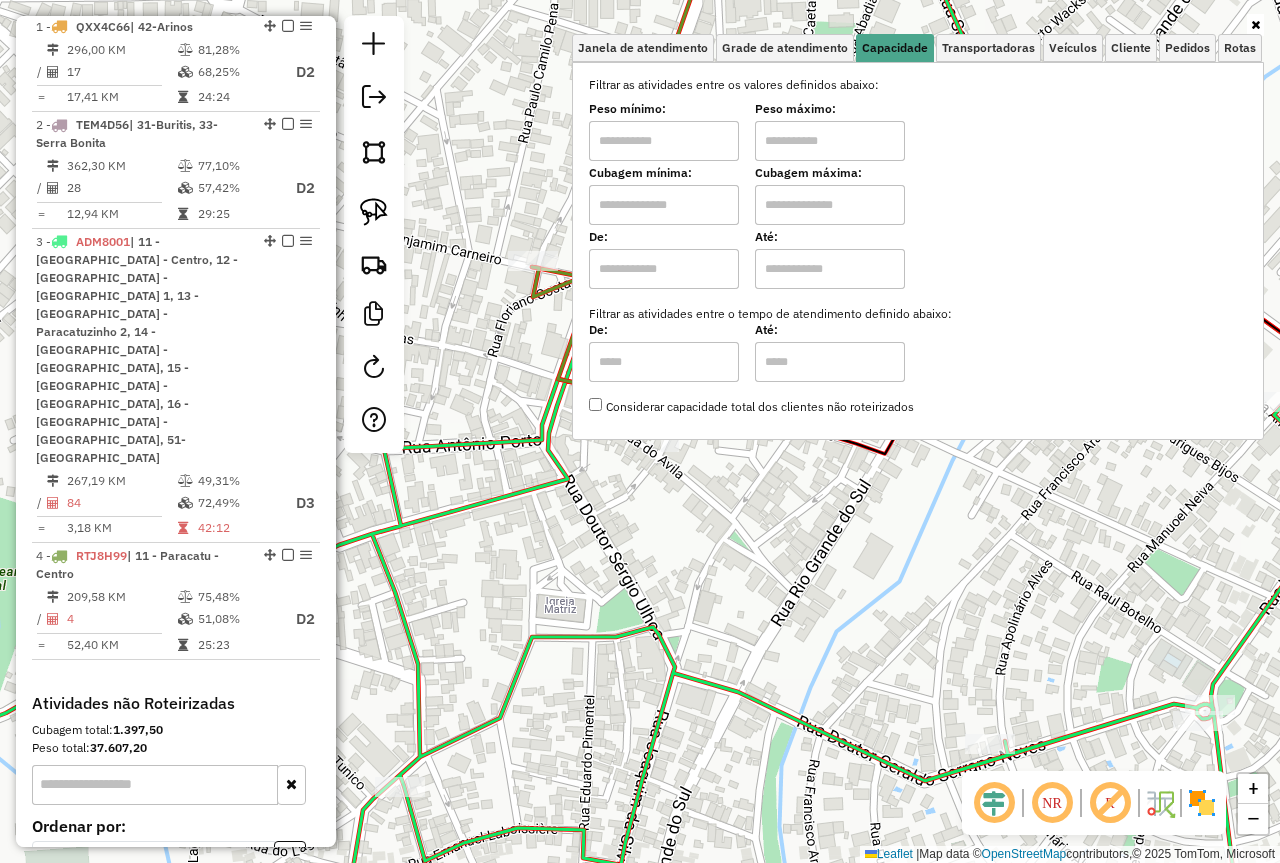 click at bounding box center [830, 141] 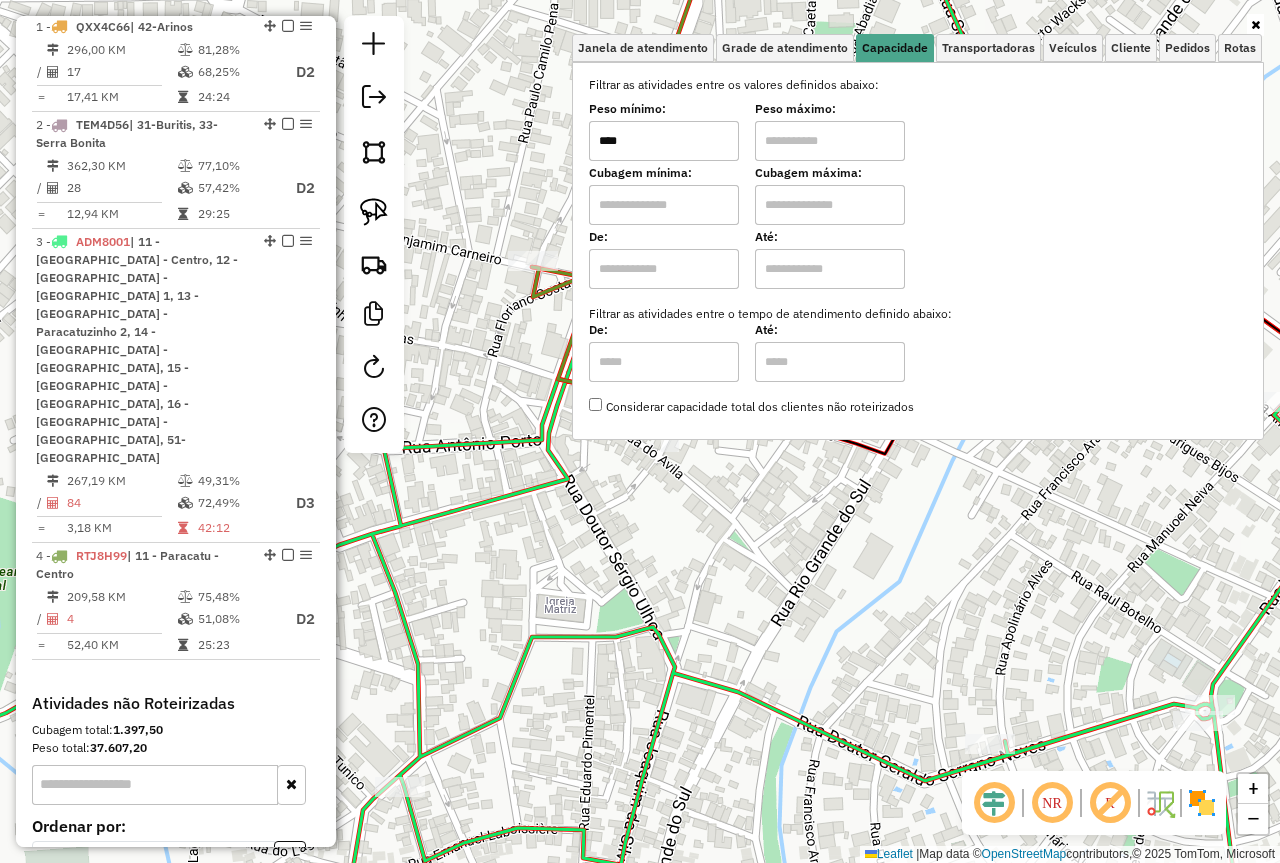 click at bounding box center [830, 141] 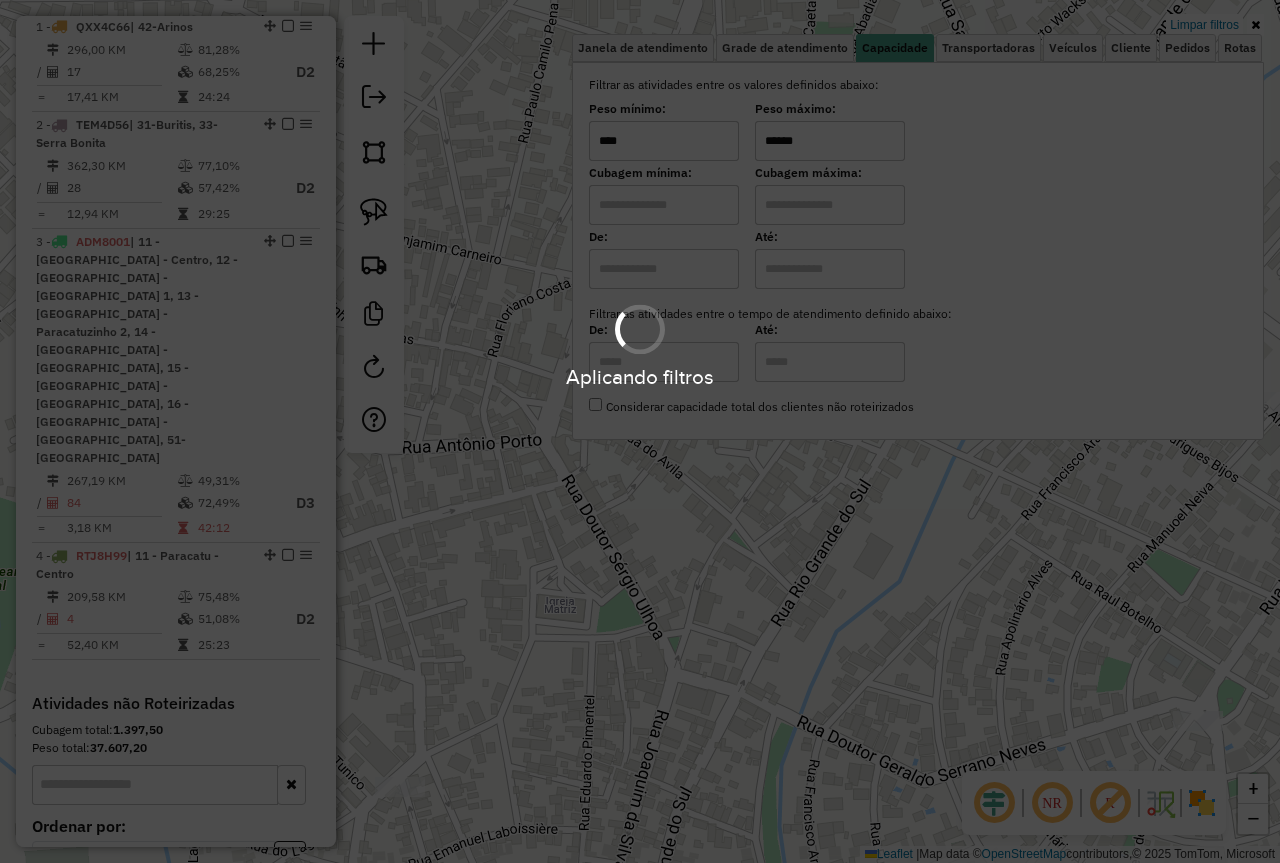 click on "Aplicando filtros  Pop-up bloqueado!  Seu navegador bloqueou automáticamente a abertura de uma nova janela.   Acesse as configurações e adicione o endereço do sistema a lista de permissão.   Fechar  Informações da Sessão 963536 - 11/07/2025     Criação: 10/07/2025 17:59   Depósito:  Farid - Noroeste  Total de rotas:  4  Distância Total:  1.135,07 km  Tempo total:  121:27  Valor total:  R$ 497.693,44  - Total roteirizado:  R$ 257.986,31  - Total não roteirizado:  R$ 239.707,13  Total de Atividades Roteirizadas:  133  Total de Pedidos Roteirizados:  206  Peso total roteirizado:  39.129,51  Cubagem total roteirizado:  1.431,92  Total de Atividades não Roteirizadas:  102  Total de Pedidos não Roteirizados:  200 Total de caixas por viagem:  1.431,92 /   4 =  357,98 Média de Atividades por viagem:  133 /   4 =  33,25 Ocupação média da frota:  76,59%   Rotas vários dias:  4  Clientes Priorizados NR:  0 Rotas  Recargas: 2   Ver rotas   Ver veículos  Finalizar todas as rotas   1 -       QXX4C66" at bounding box center [640, 431] 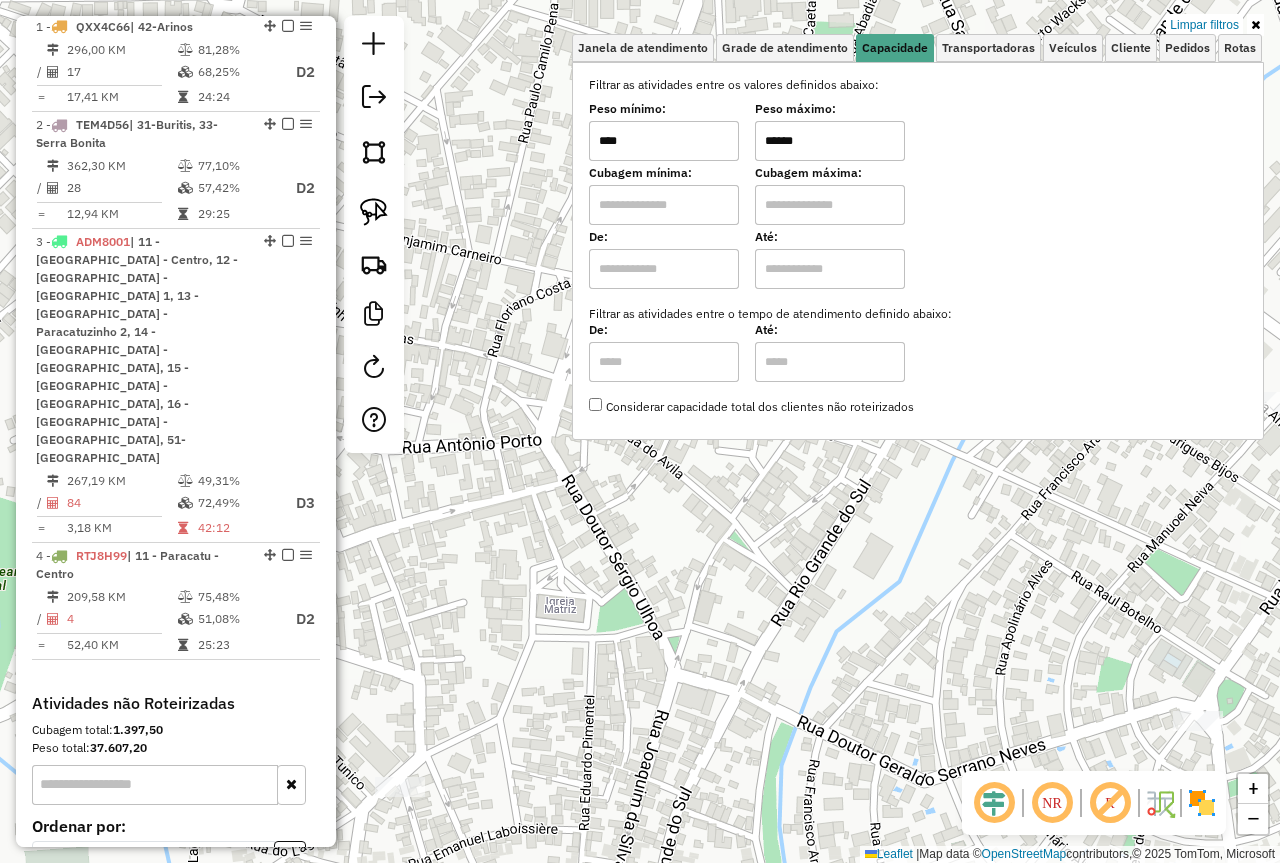 click on "Limpar filtros Janela de atendimento Grade de atendimento Capacidade Transportadoras Veículos Cliente Pedidos  Rotas Selecione os dias de semana para filtrar as janelas de atendimento  Seg   Ter   Qua   Qui   Sex   Sáb   Dom  Informe o período da janela de atendimento: De: Até:  Filtrar exatamente a janela do cliente  Considerar janela de atendimento padrão  Selecione os dias de semana para filtrar as grades de atendimento  Seg   Ter   Qua   Qui   Sex   Sáb   Dom   Considerar clientes sem dia de atendimento cadastrado  Clientes fora do dia de atendimento selecionado Filtrar as atividades entre os valores definidos abaixo:  Peso mínimo:  ****  Peso máximo:  ******  Cubagem mínima:   Cubagem máxima:   De:   Até:  Filtrar as atividades entre o tempo de atendimento definido abaixo:  De:   Até:   Considerar capacidade total dos clientes não roteirizados Transportadora: Selecione um ou mais itens Tipo de veículo: Selecione um ou mais itens Veículo: Selecione um ou mais itens Motorista: Nome: Rótulo:" 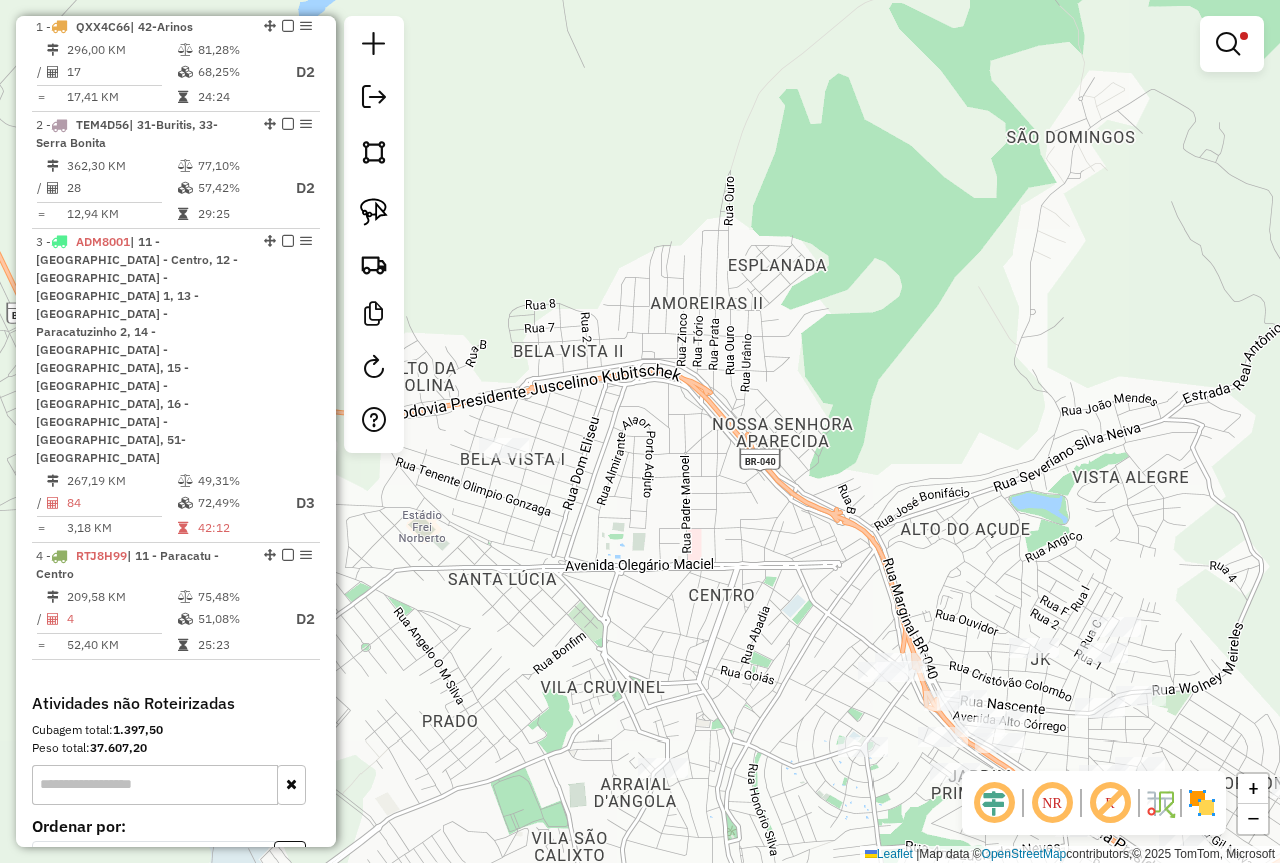 drag, startPoint x: 1048, startPoint y: 551, endPoint x: 942, endPoint y: 365, distance: 214.08409 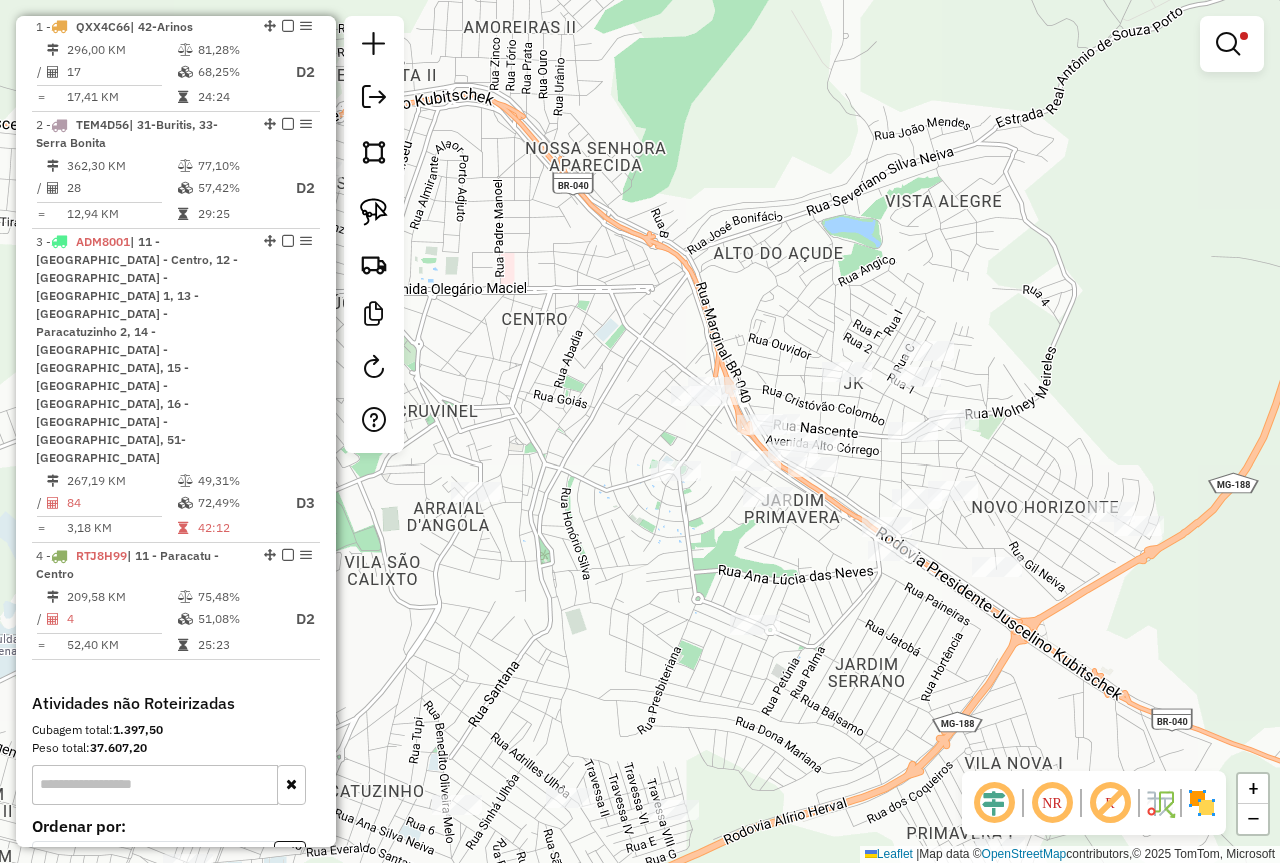 drag, startPoint x: 1034, startPoint y: 519, endPoint x: 1003, endPoint y: 499, distance: 36.891735 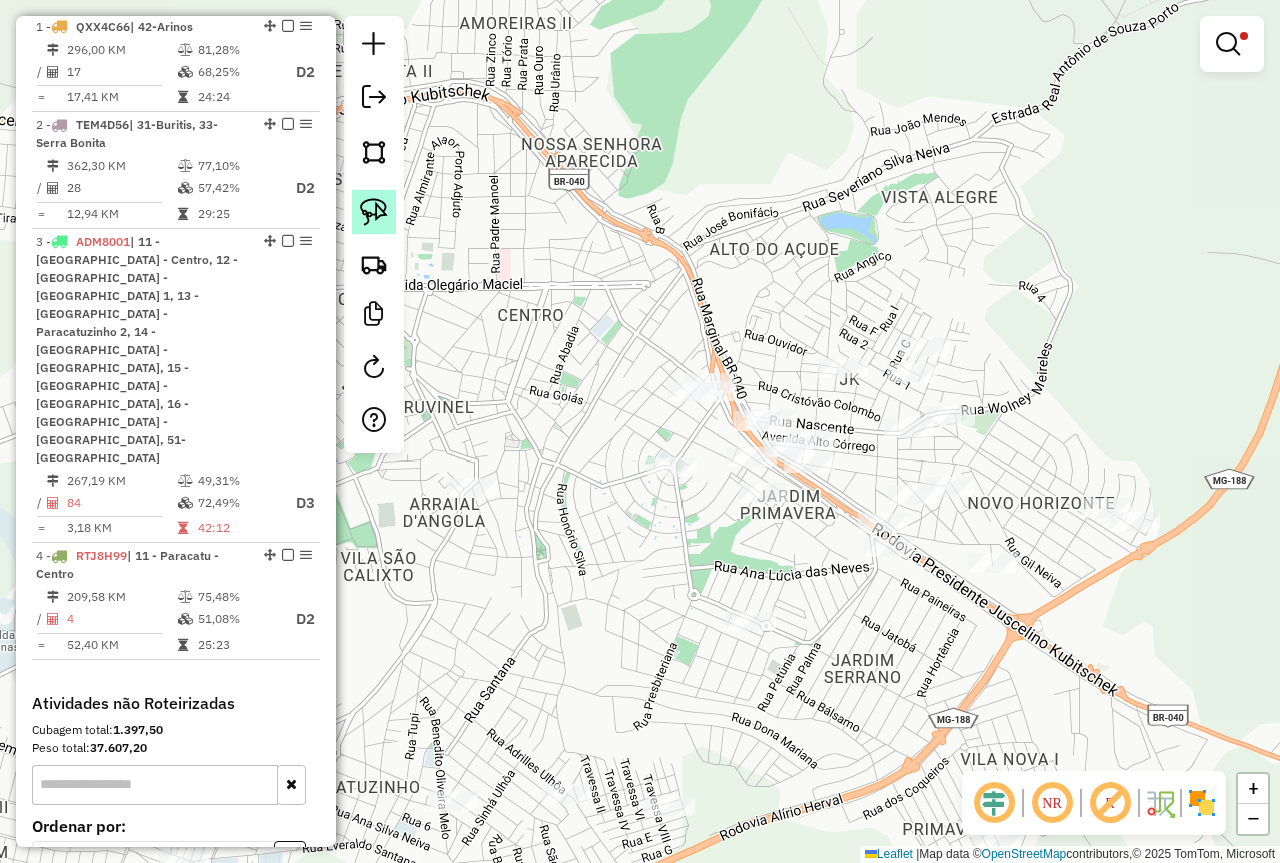 click 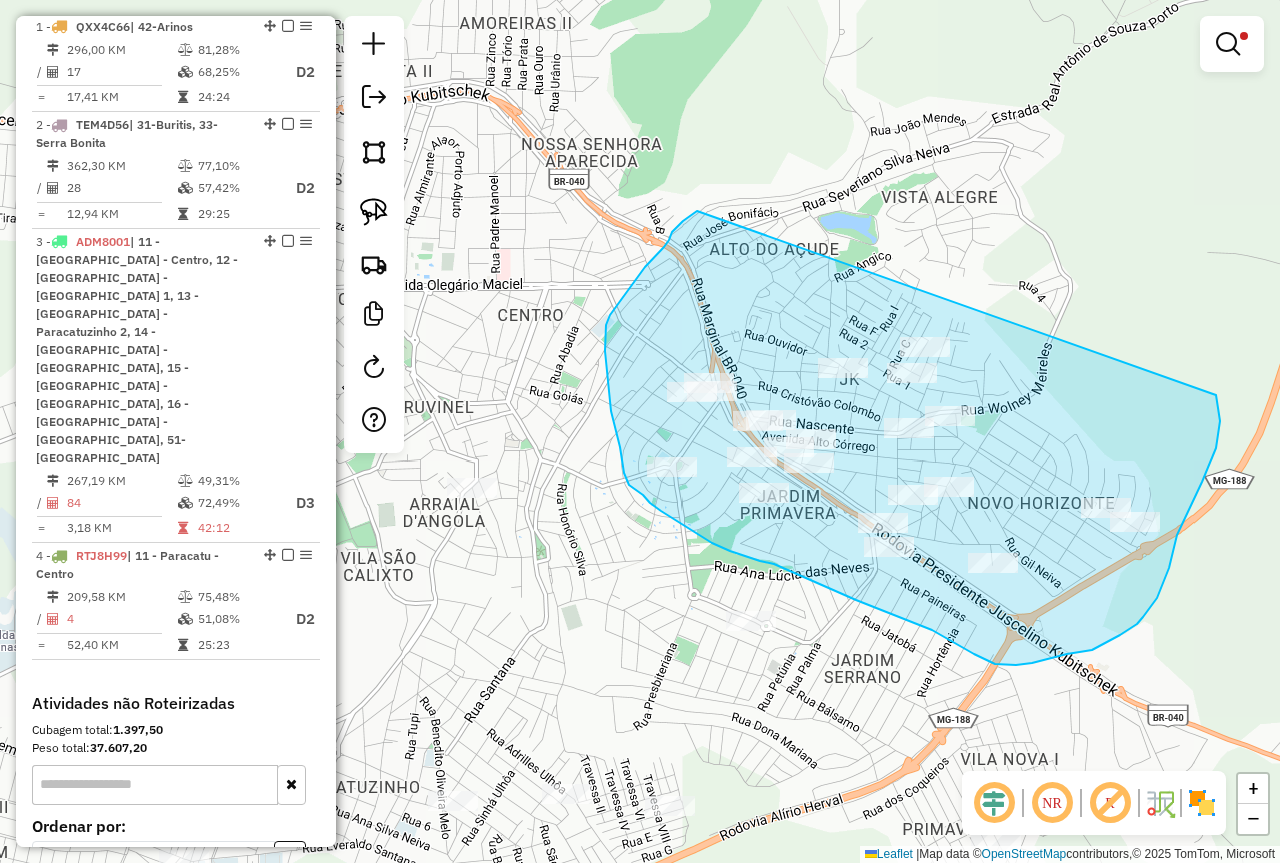 drag, startPoint x: 1220, startPoint y: 421, endPoint x: 725, endPoint y: 193, distance: 544.9853 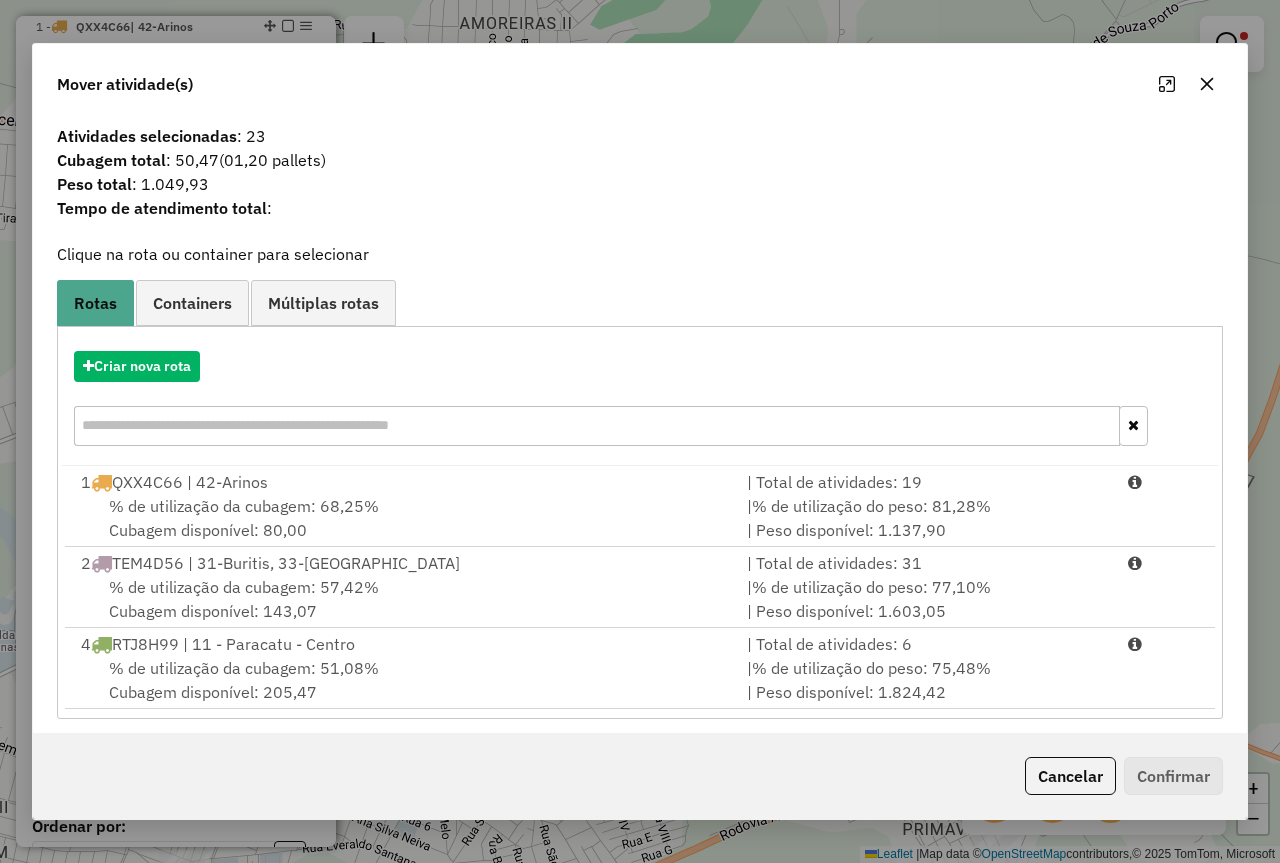 scroll, scrollTop: 10, scrollLeft: 0, axis: vertical 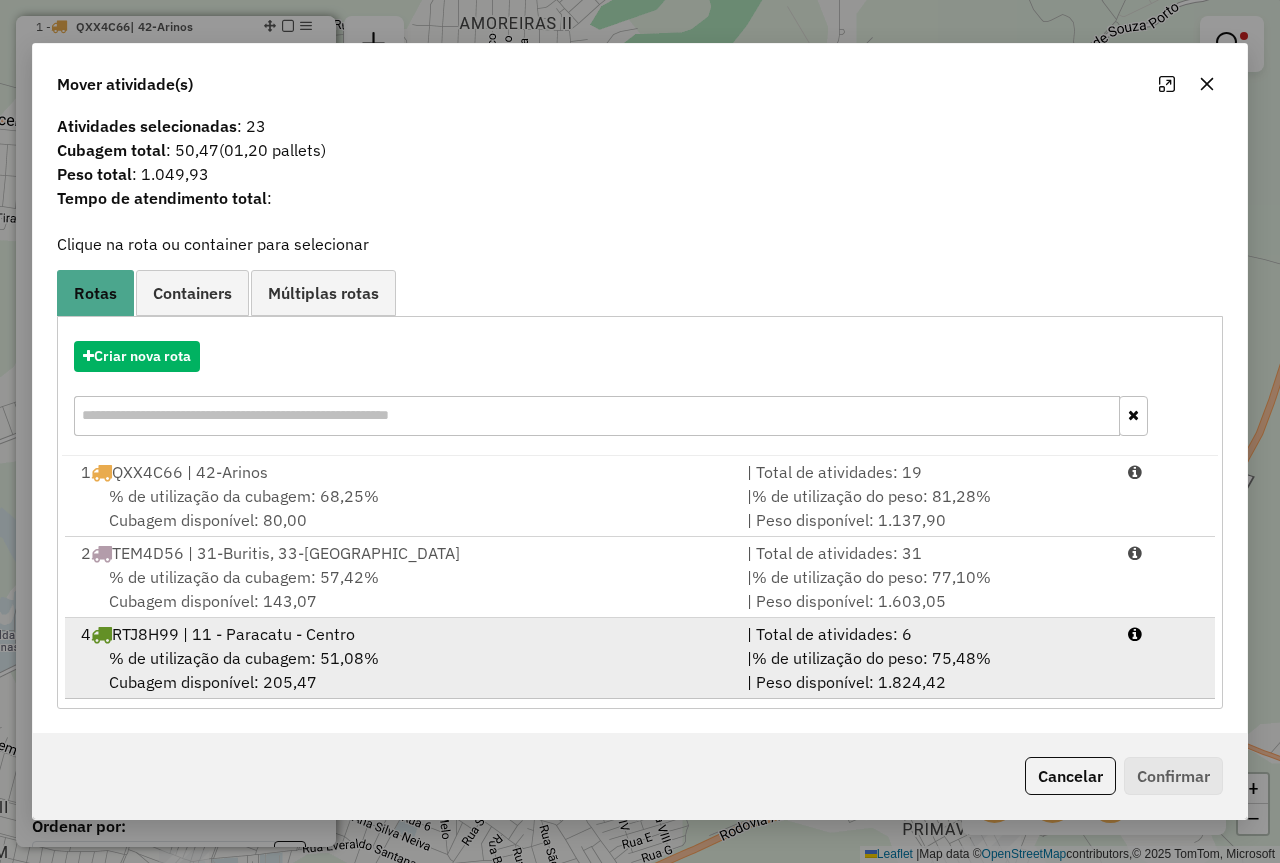 click on "4  RTJ8H99 | 11 - Paracatu - Centro" at bounding box center [402, 634] 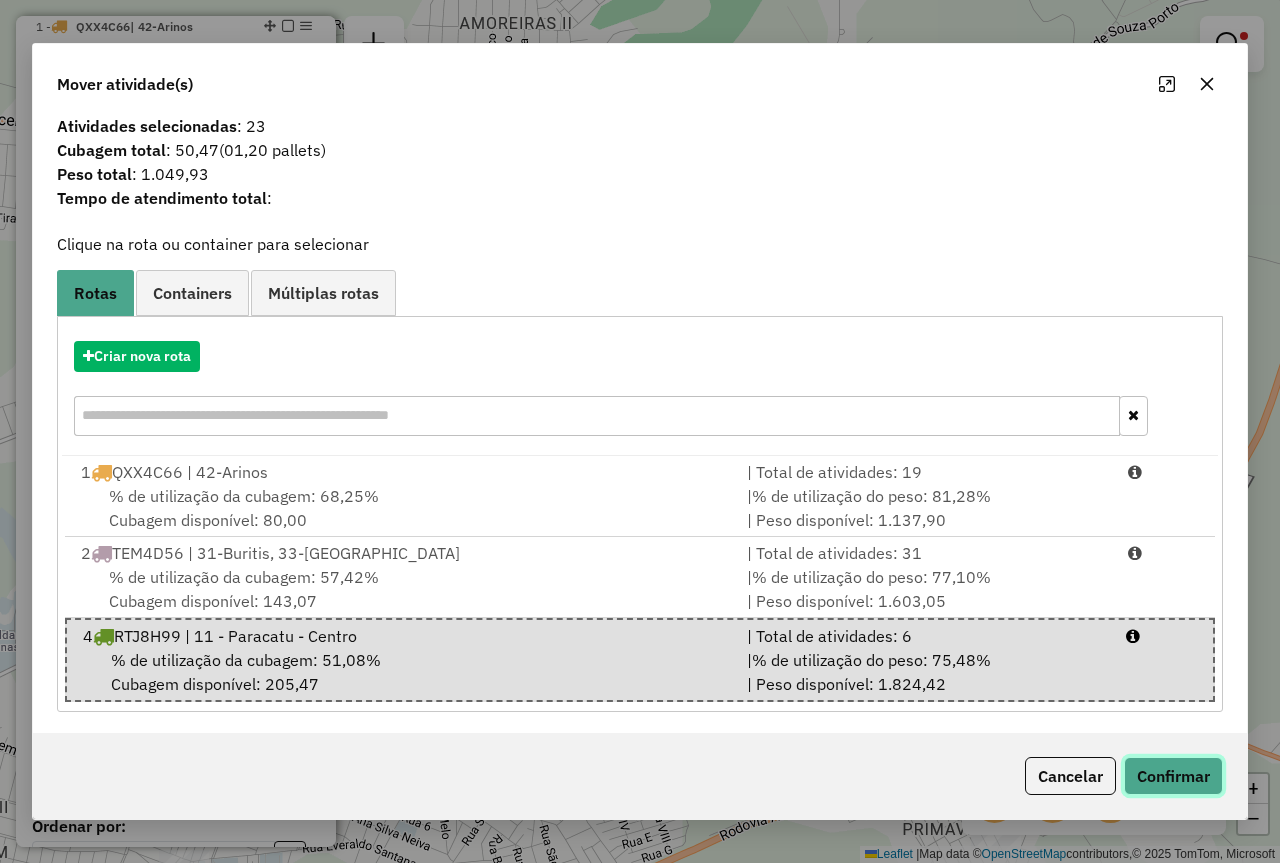 click on "Confirmar" 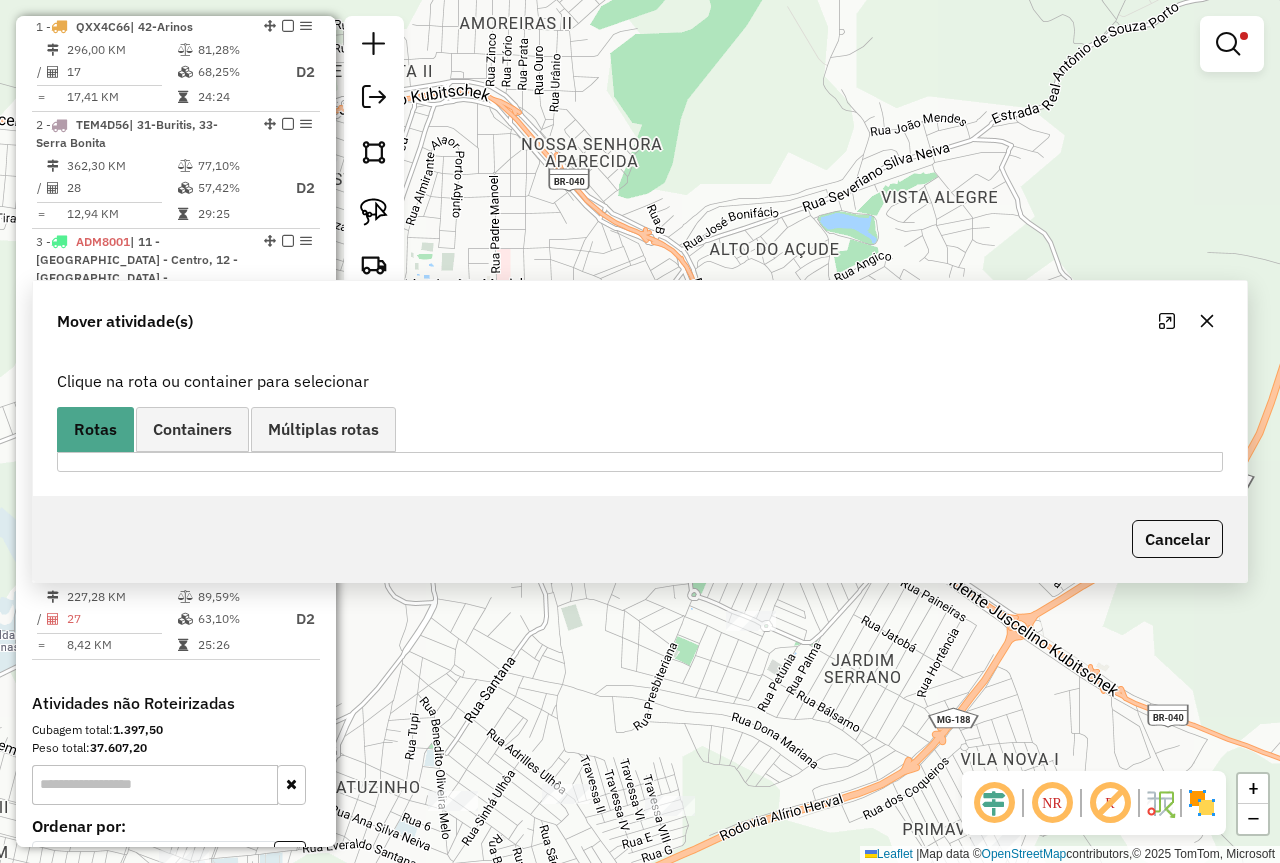 scroll, scrollTop: 0, scrollLeft: 0, axis: both 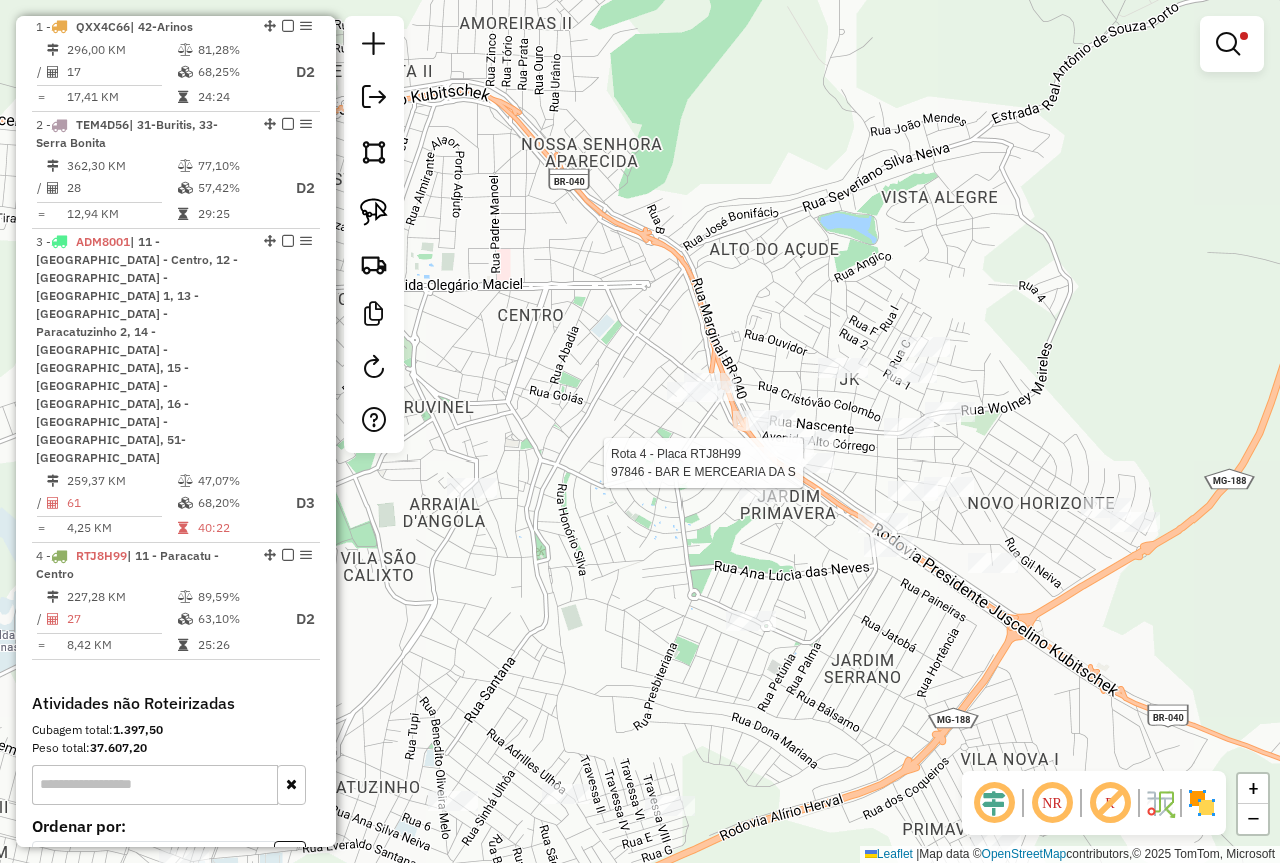 select on "**********" 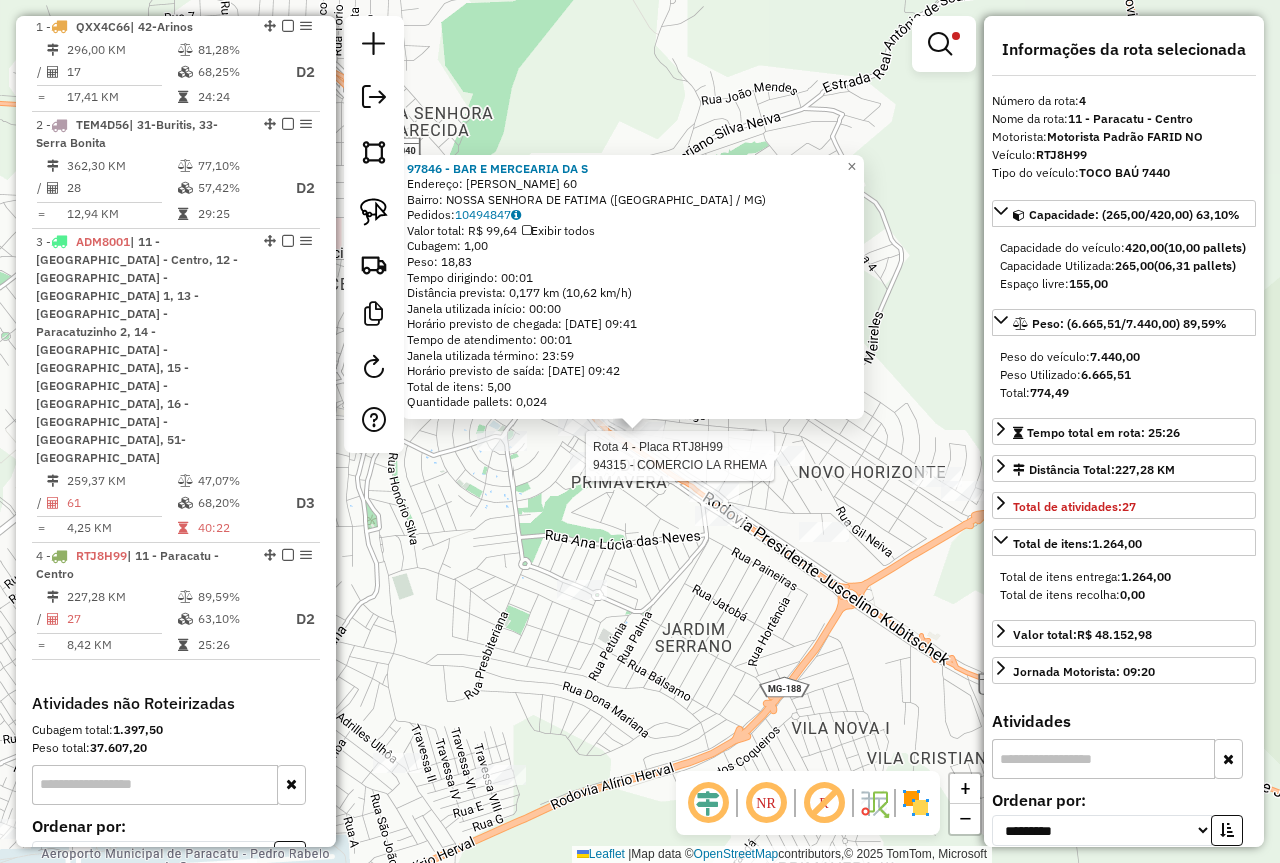 scroll, scrollTop: 850, scrollLeft: 0, axis: vertical 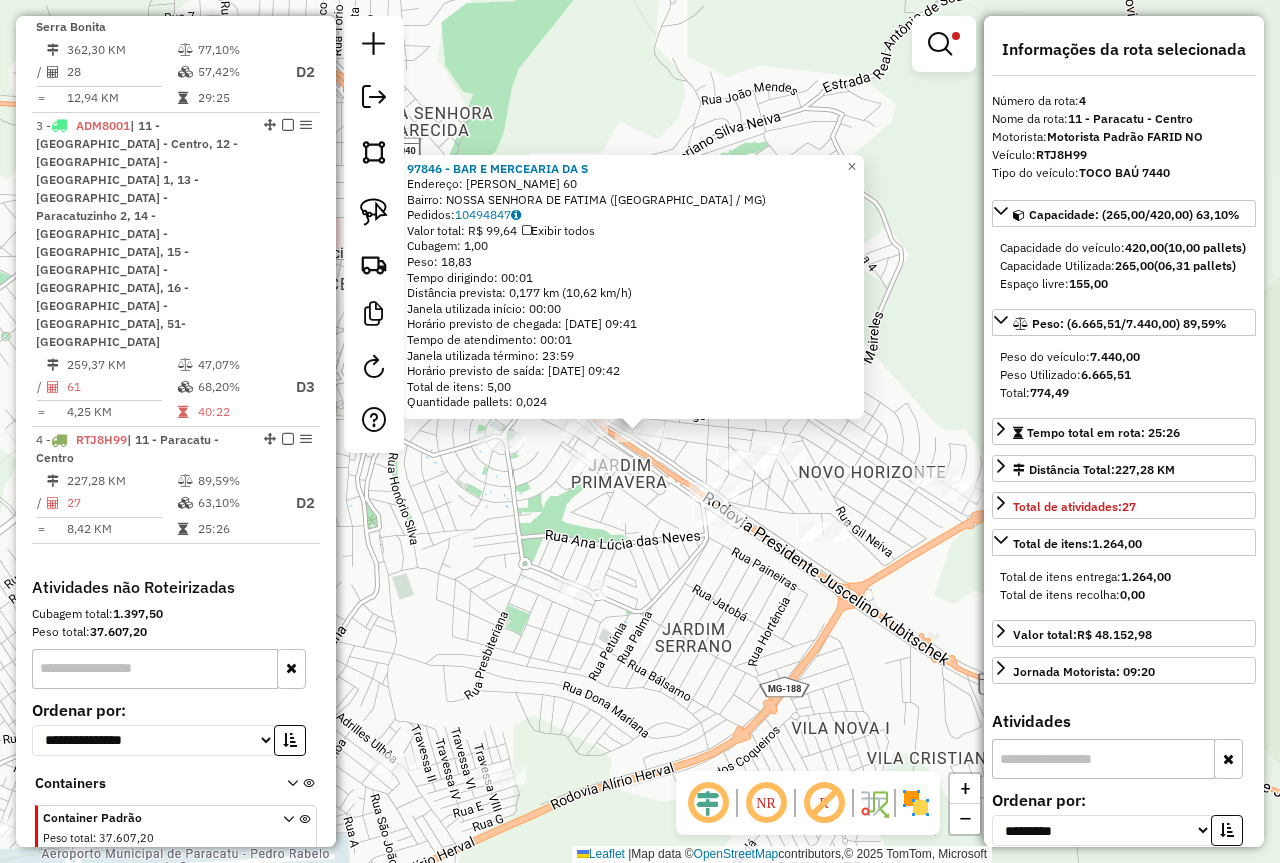 click on "97846 - BAR E MERCEARIA DA S  Endereço:  ANISIO BOTELHO 60   Bairro: NOSSA SENHORA DE FATIMA (PARACATU / MG)   Pedidos:  10494847   Valor total: R$ 99,64   Exibir todos   Cubagem: 1,00  Peso: 18,83  Tempo dirigindo: 00:01   Distância prevista: 0,177 km (10,62 km/h)   Janela utilizada início: 00:00   Horário previsto de chegada: 11/07/2025 09:41   Tempo de atendimento: 00:01   Janela utilizada término: 23:59   Horário previsto de saída: 11/07/2025 09:42   Total de itens: 5,00   Quantidade pallets: 0,024  × Limpar filtros Janela de atendimento Grade de atendimento Capacidade Transportadoras Veículos Cliente Pedidos  Rotas Selecione os dias de semana para filtrar as janelas de atendimento  Seg   Ter   Qua   Qui   Sex   Sáb   Dom  Informe o período da janela de atendimento: De: Até:  Filtrar exatamente a janela do cliente  Considerar janela de atendimento padrão  Selecione os dias de semana para filtrar as grades de atendimento  Seg   Ter   Qua   Qui   Sex   Sáb   Dom   Peso mínimo:  **** ****** +" 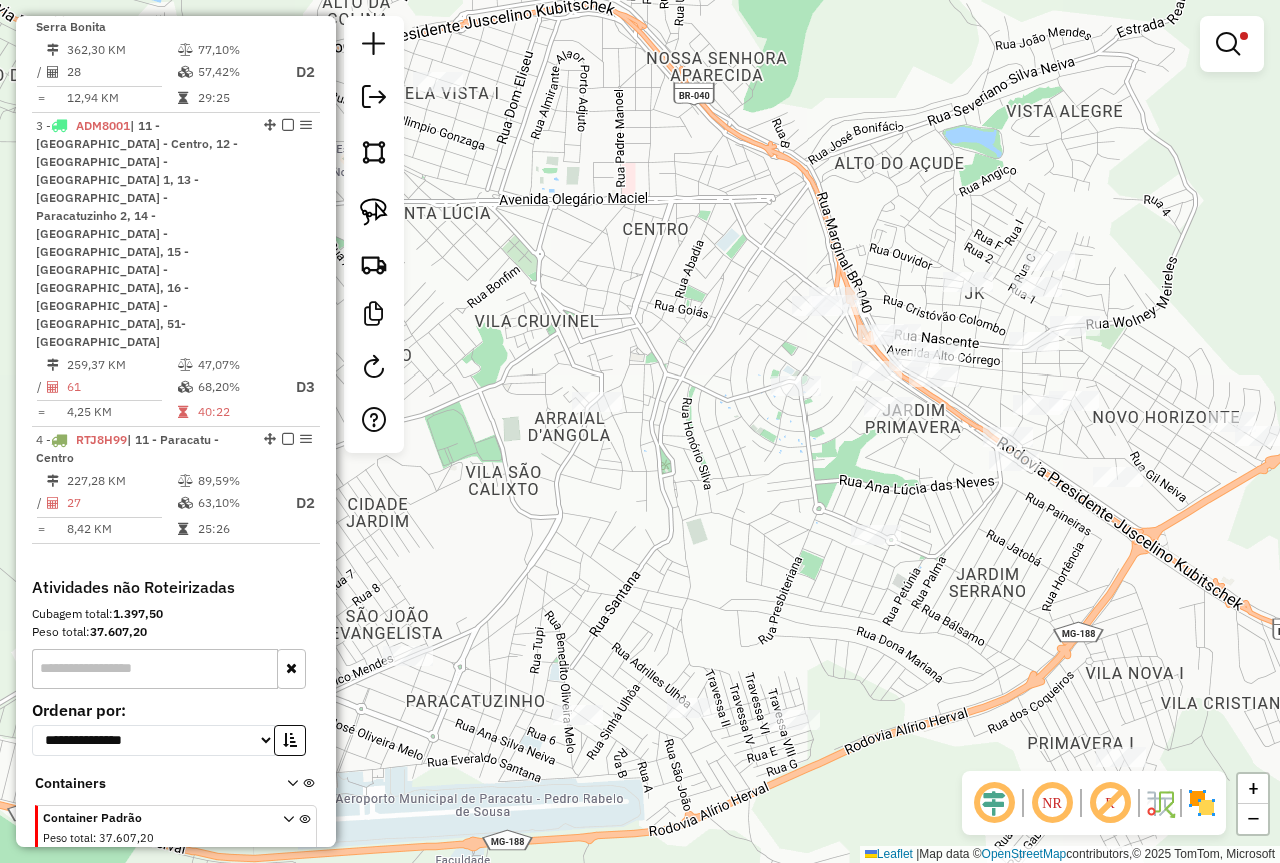 drag, startPoint x: 718, startPoint y: 612, endPoint x: 1032, endPoint y: 541, distance: 321.927 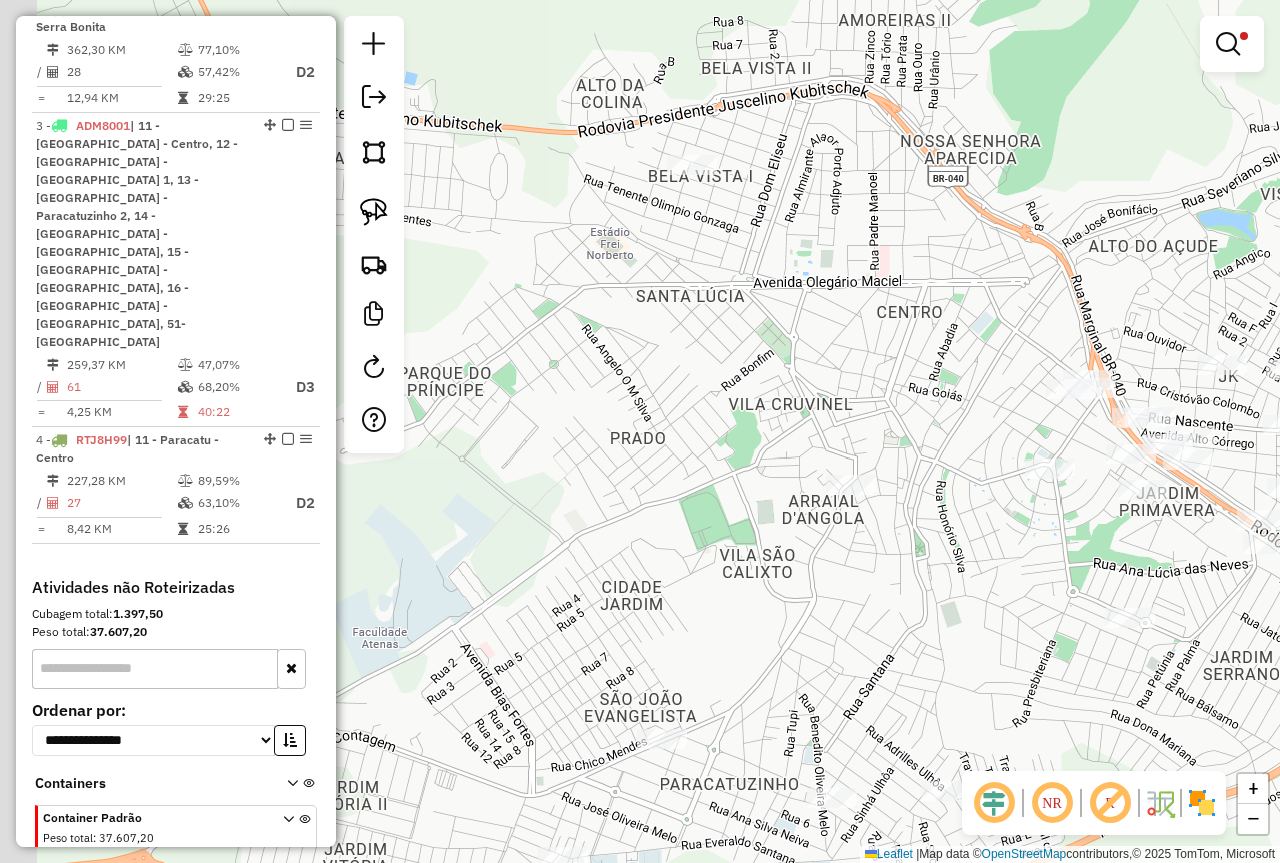drag, startPoint x: 702, startPoint y: 303, endPoint x: 940, endPoint y: 403, distance: 258.155 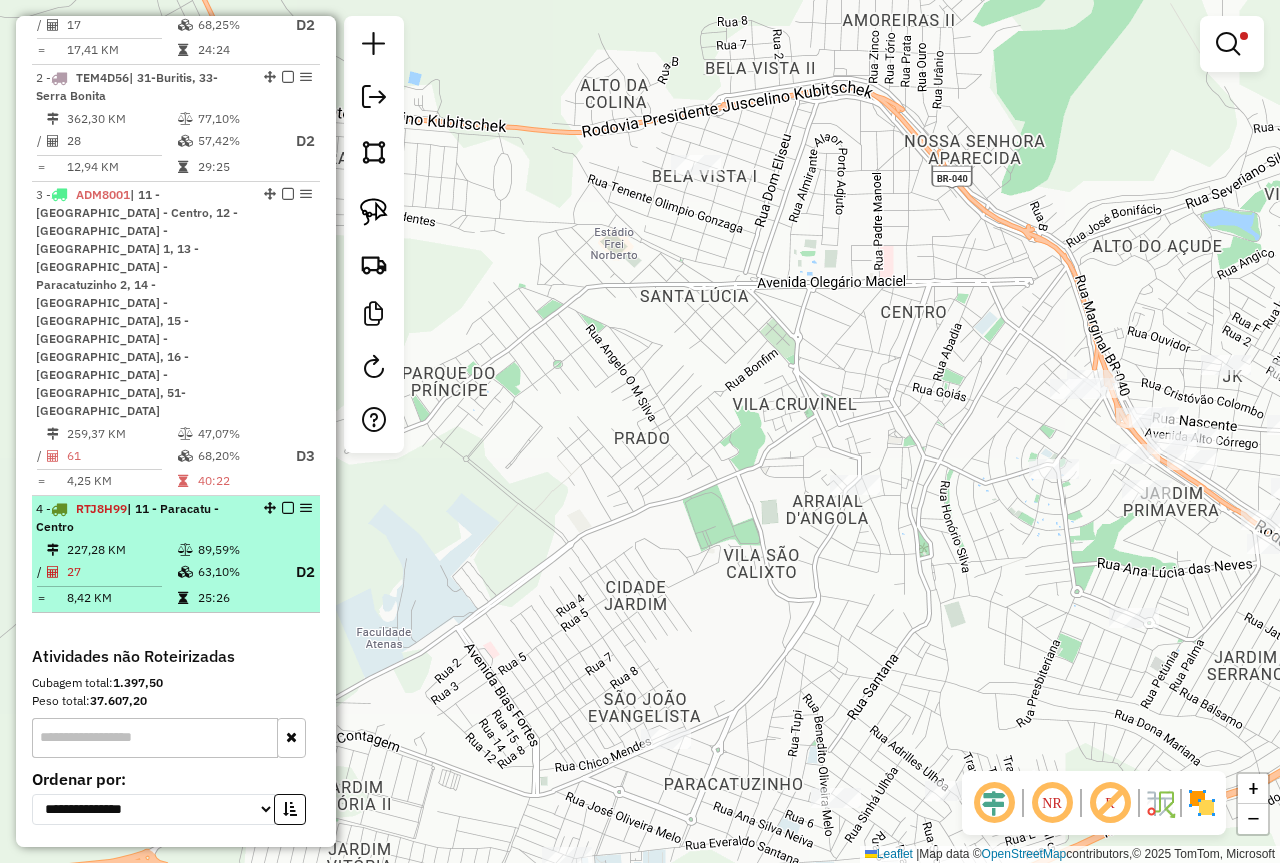 scroll, scrollTop: 750, scrollLeft: 0, axis: vertical 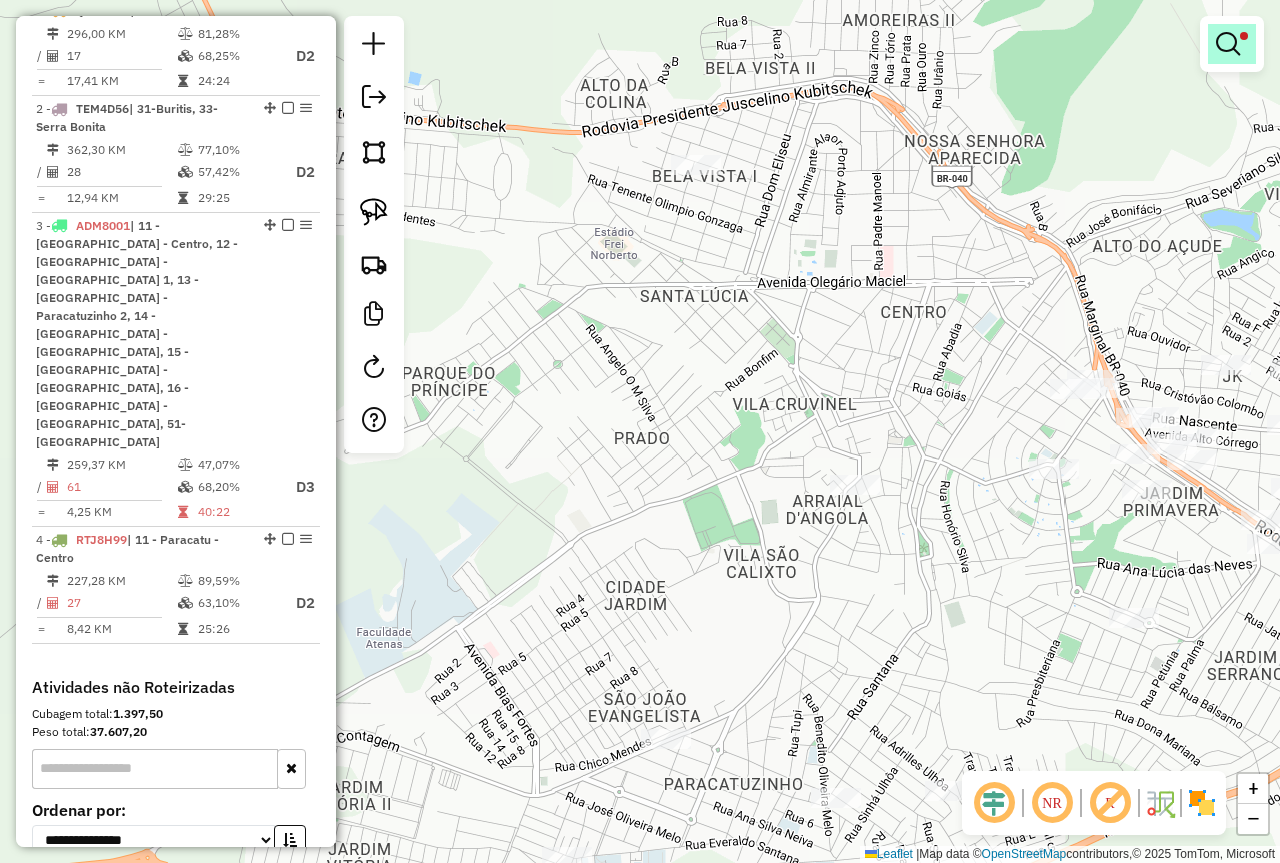 click at bounding box center [1228, 44] 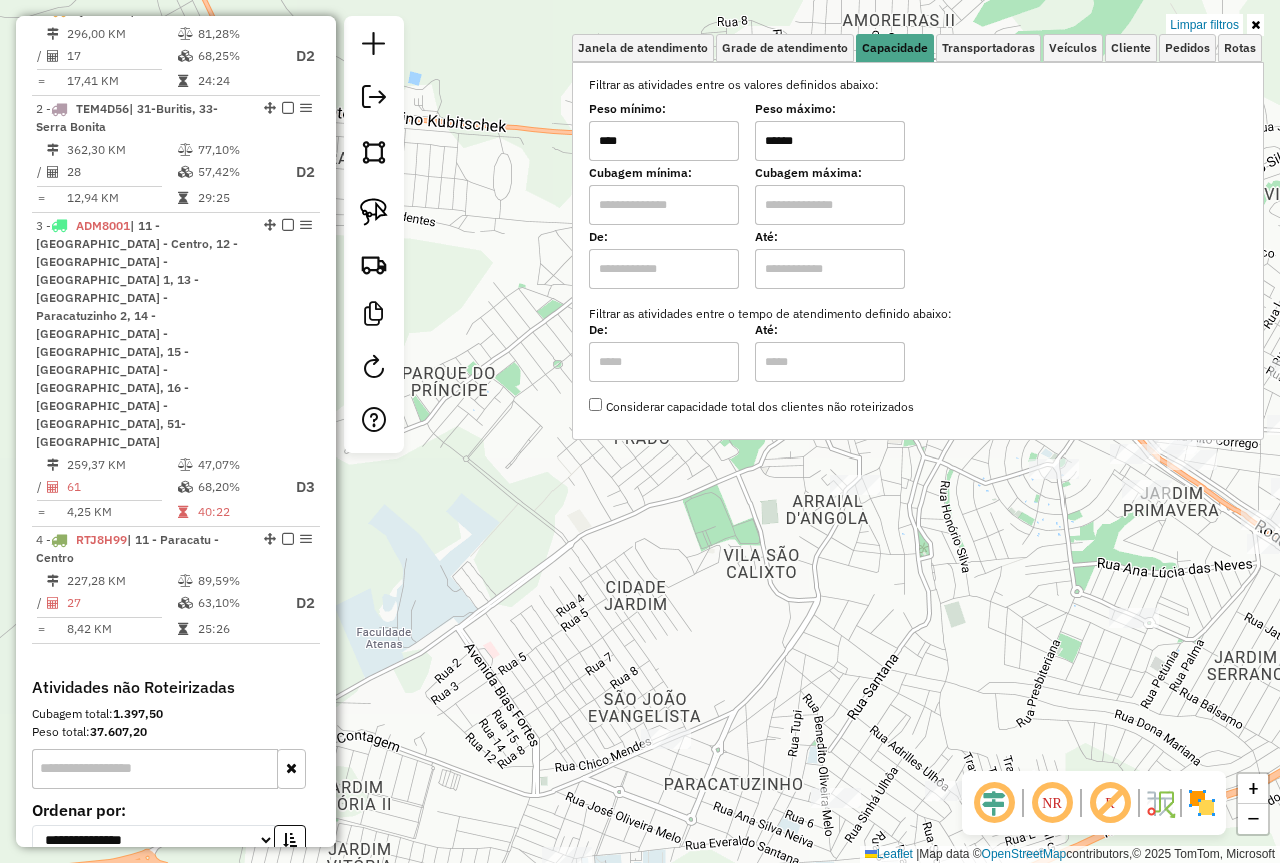 click on "******" at bounding box center (830, 141) 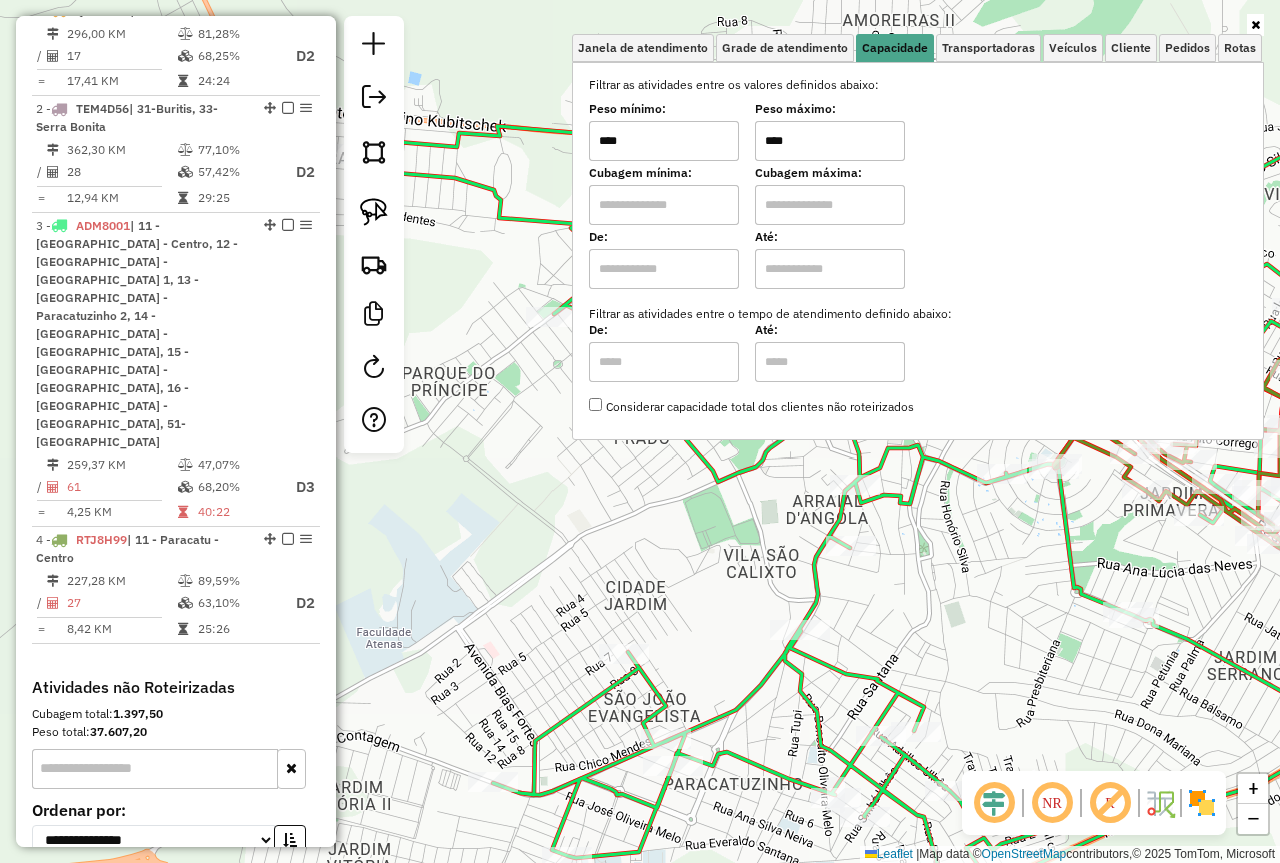 type on "****" 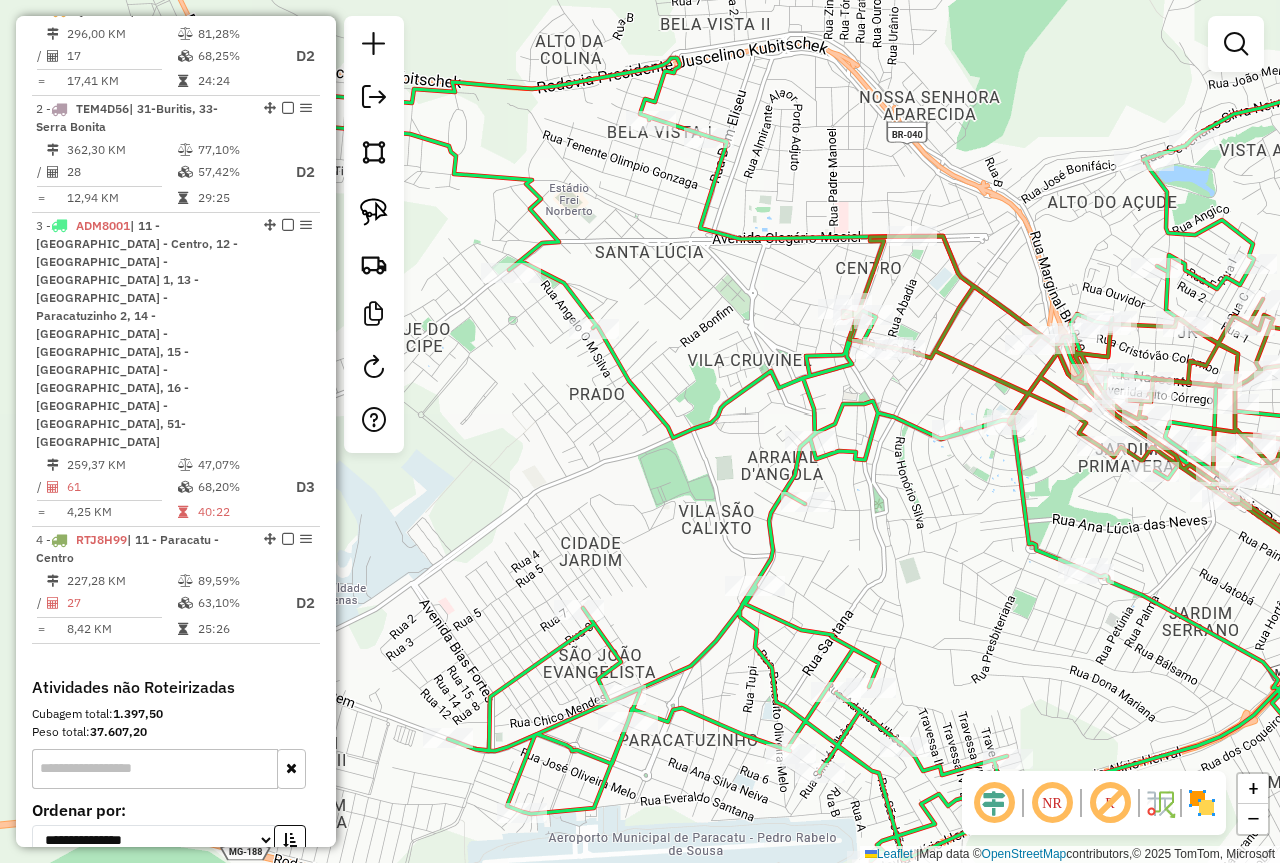 drag, startPoint x: 942, startPoint y: 526, endPoint x: 749, endPoint y: 361, distance: 253.91731 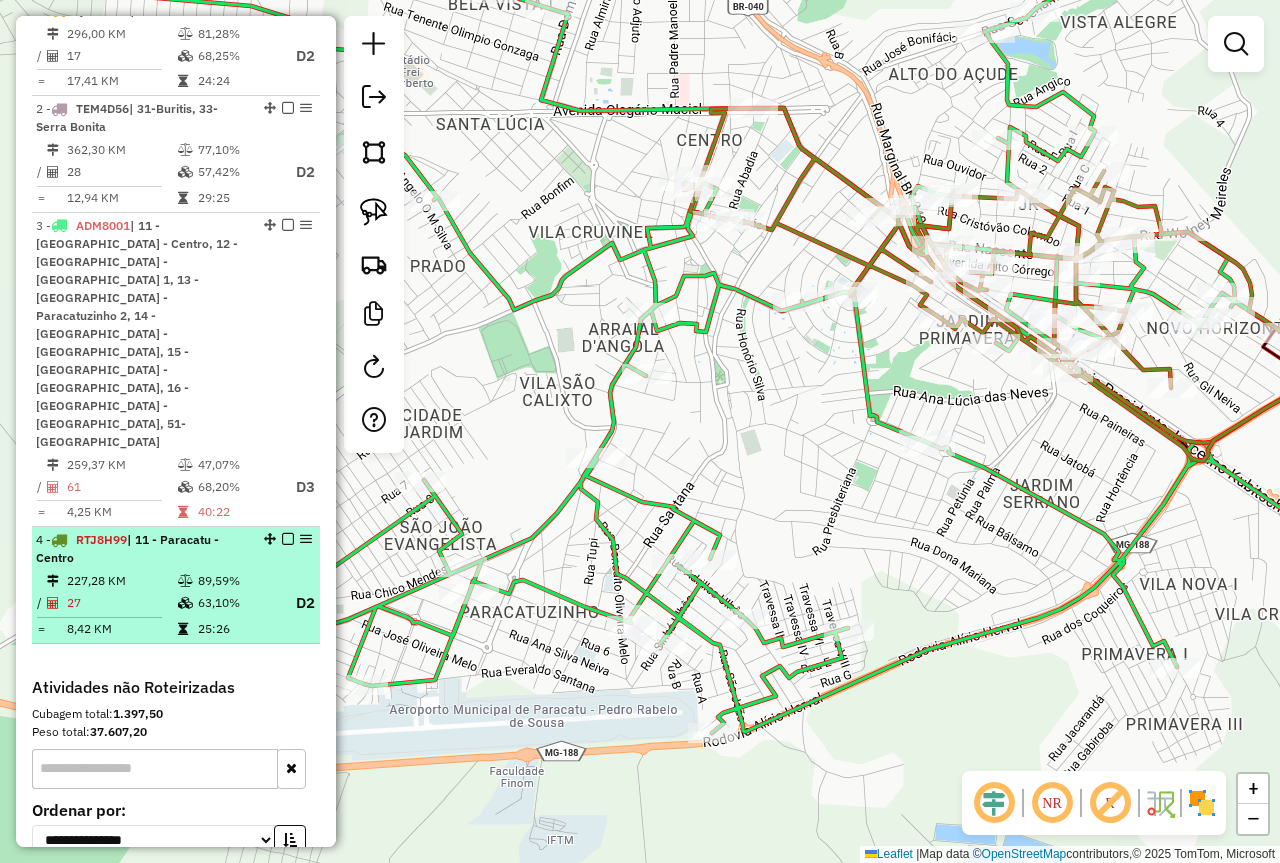 click at bounding box center (288, 539) 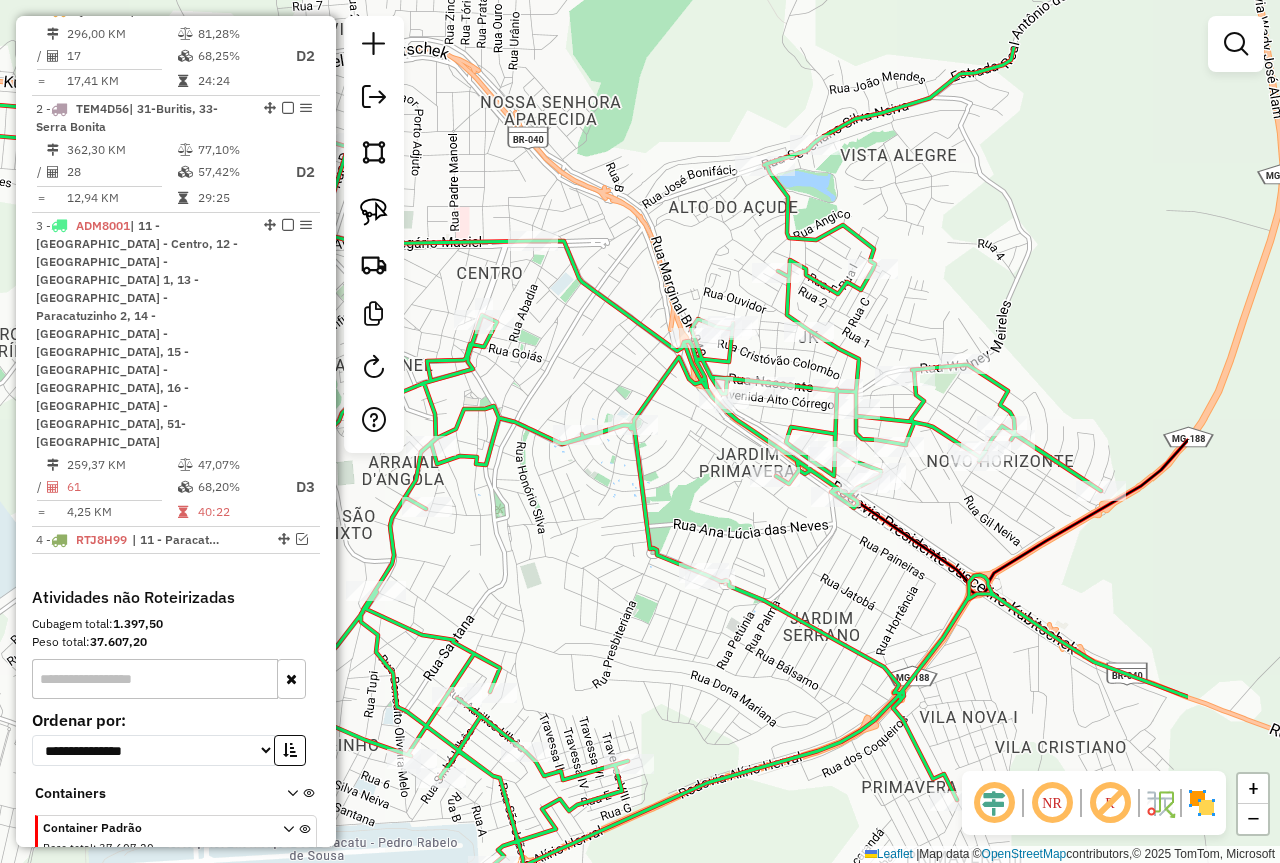 drag, startPoint x: 1000, startPoint y: 502, endPoint x: 759, endPoint y: 644, distance: 279.72308 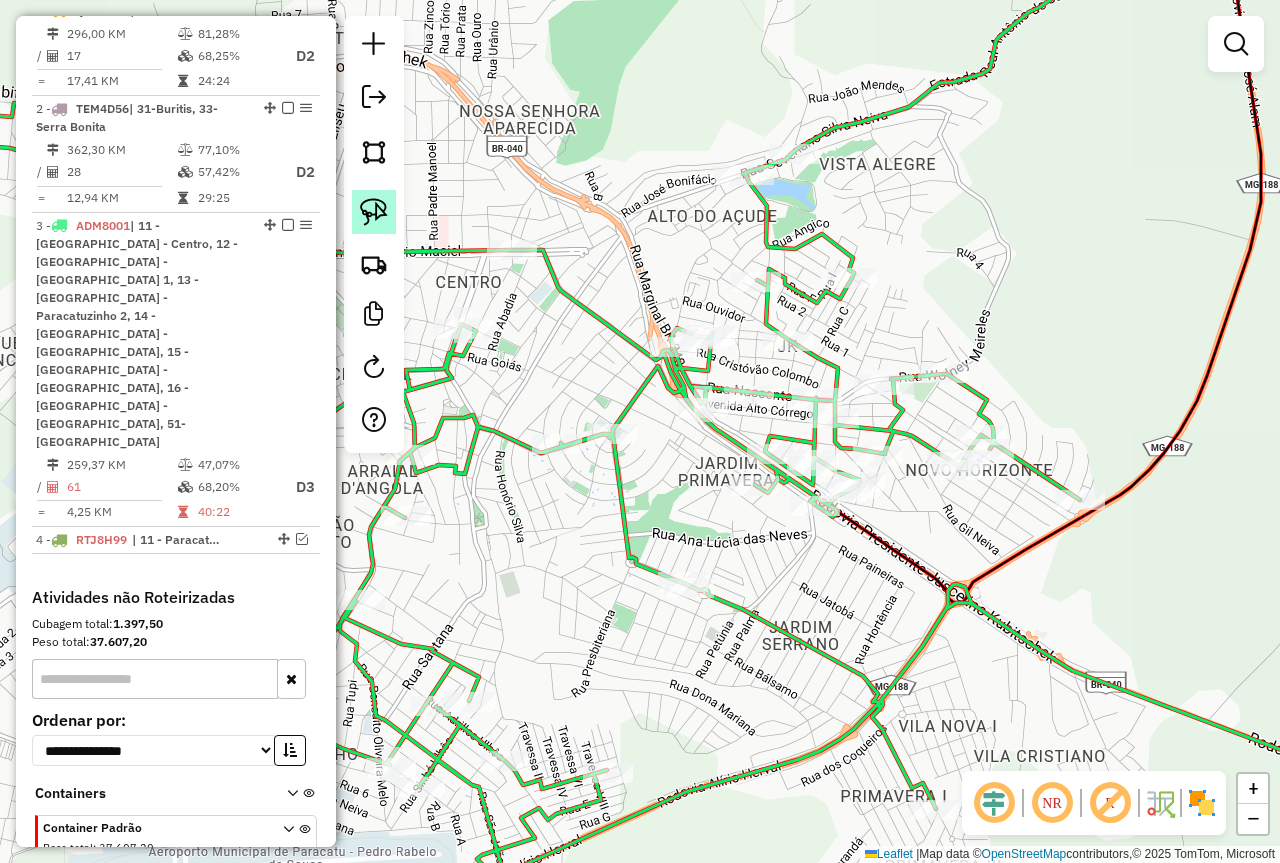 click 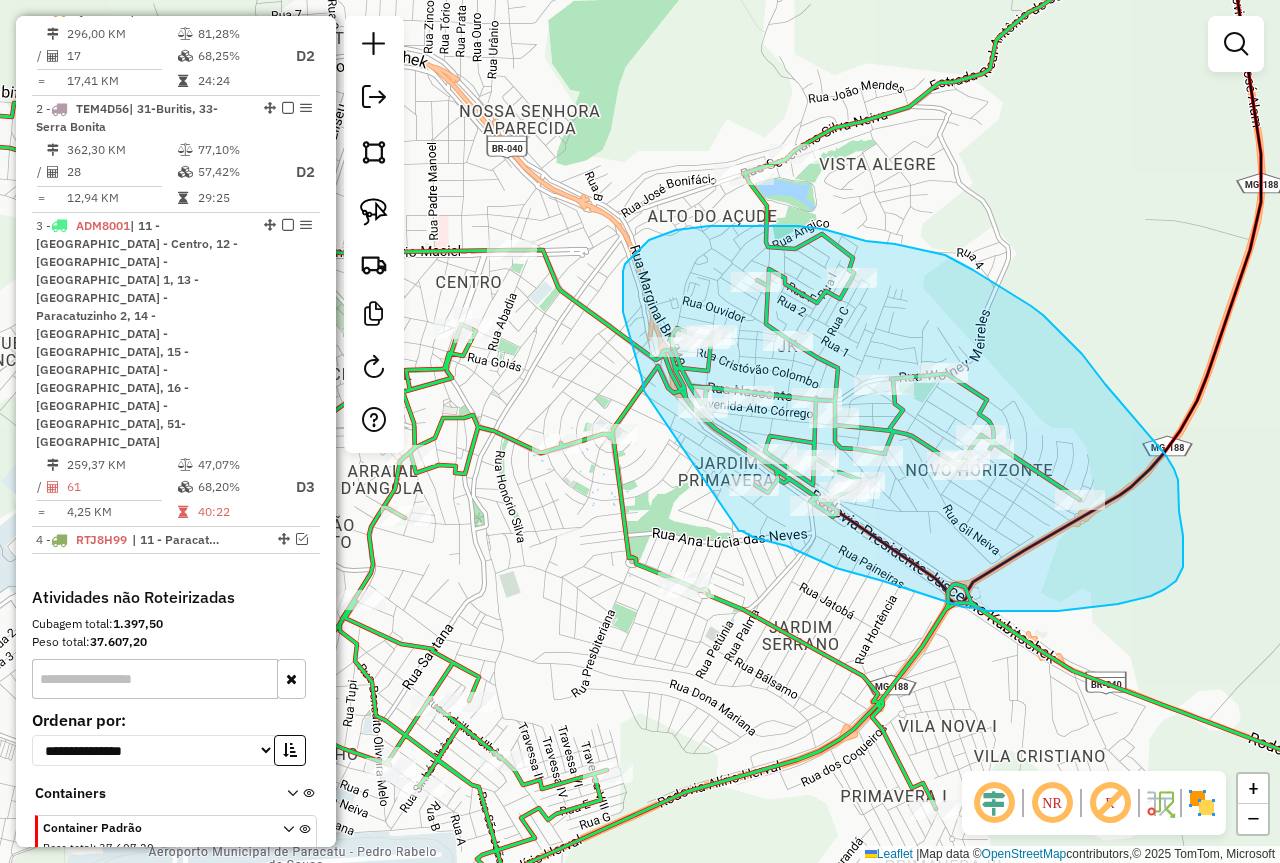 drag, startPoint x: 644, startPoint y: 391, endPoint x: 734, endPoint y: 525, distance: 161.41872 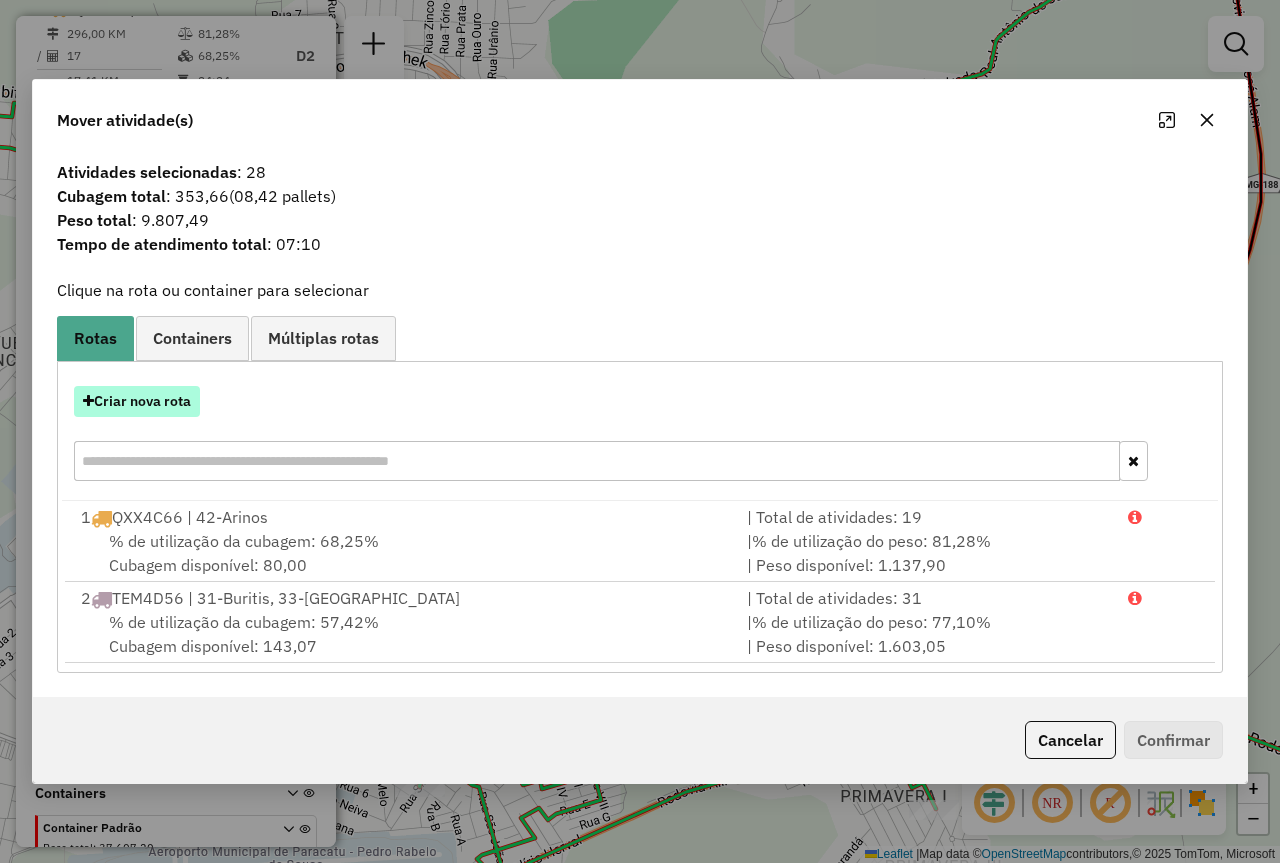 click on "Criar nova rota" at bounding box center [137, 401] 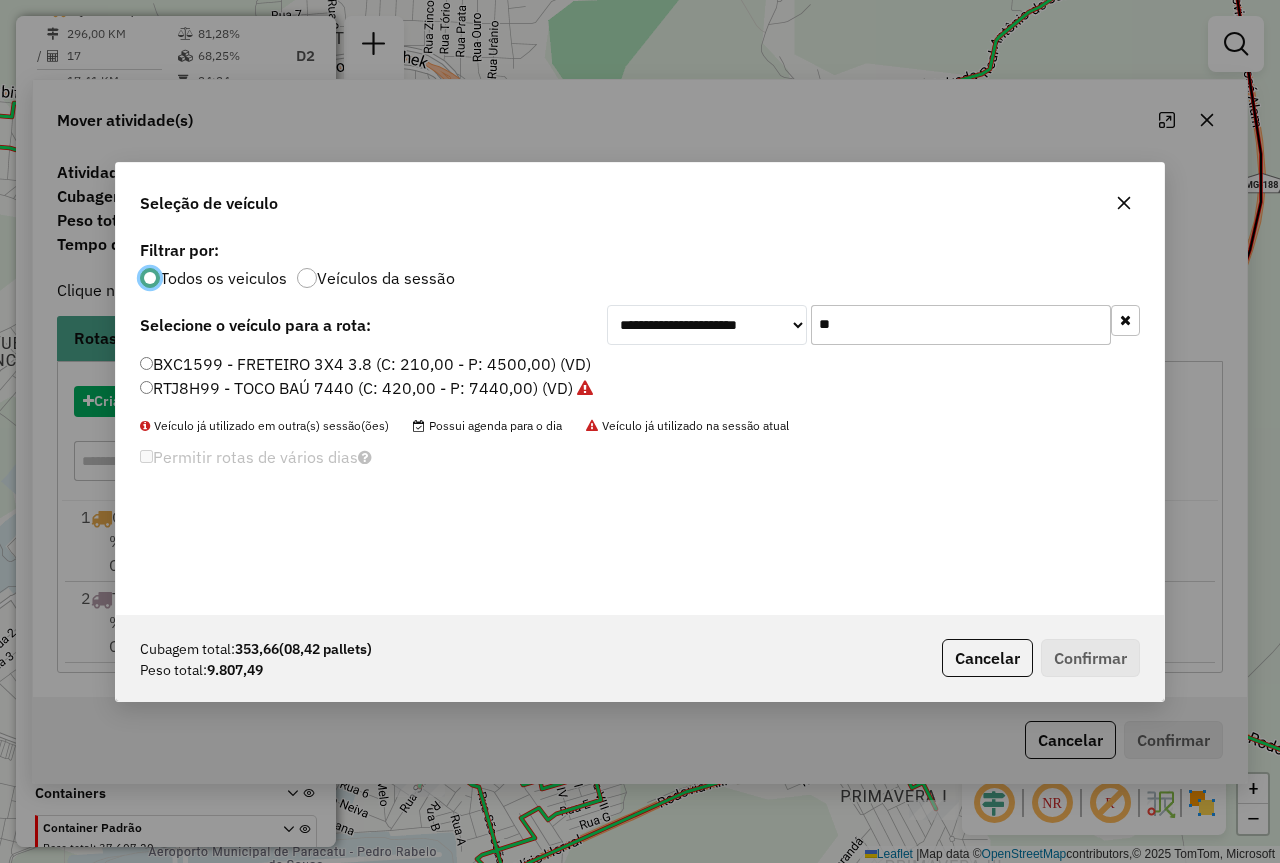 scroll, scrollTop: 11, scrollLeft: 6, axis: both 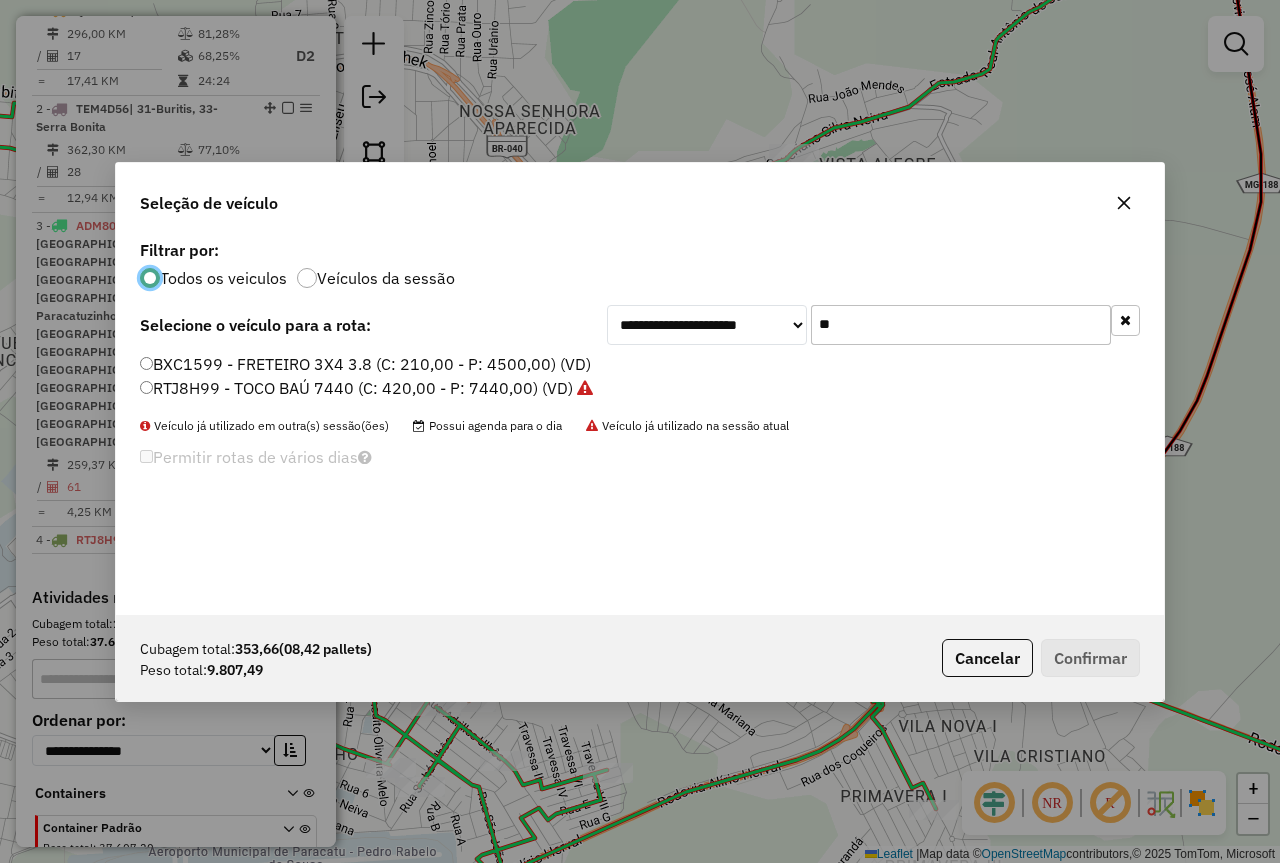 click on "**" 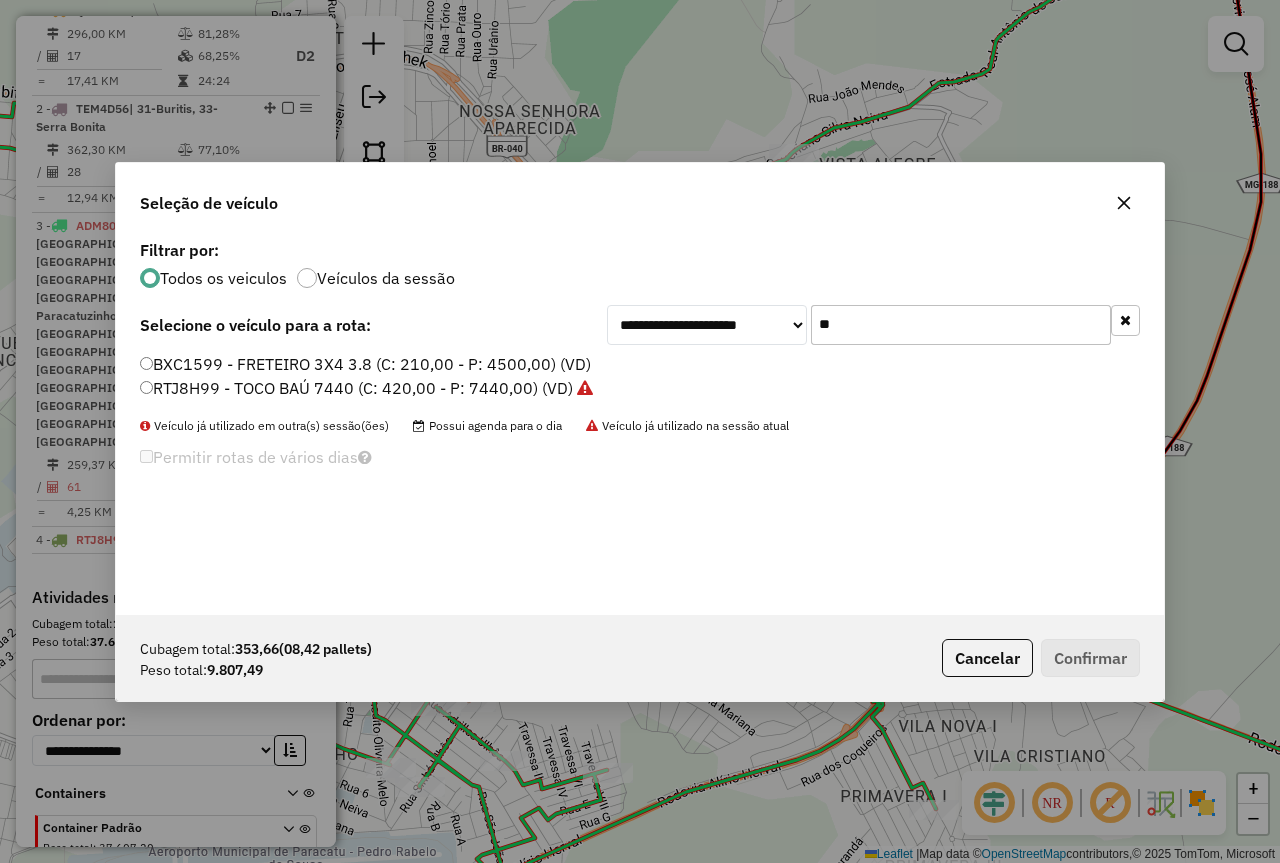 click on "**" 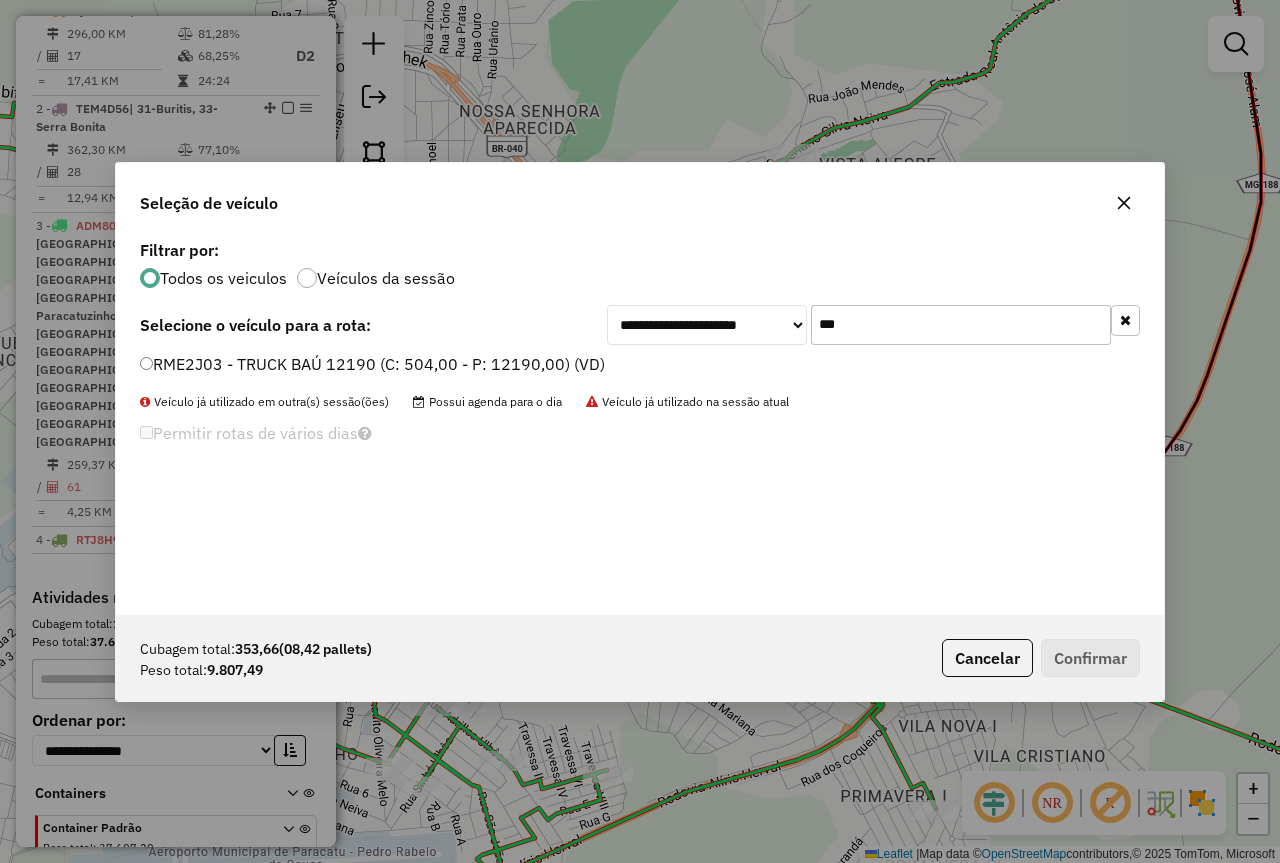 type on "***" 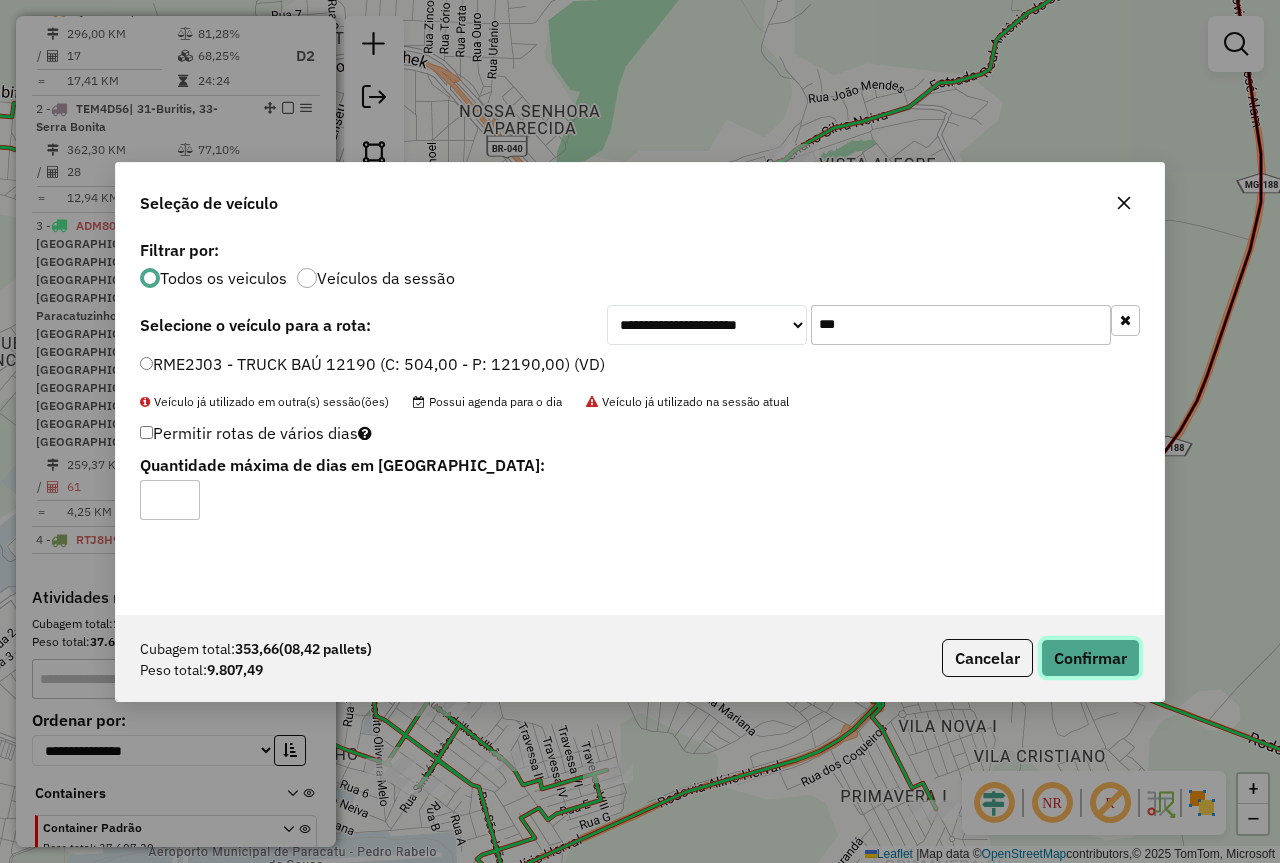 click on "Confirmar" 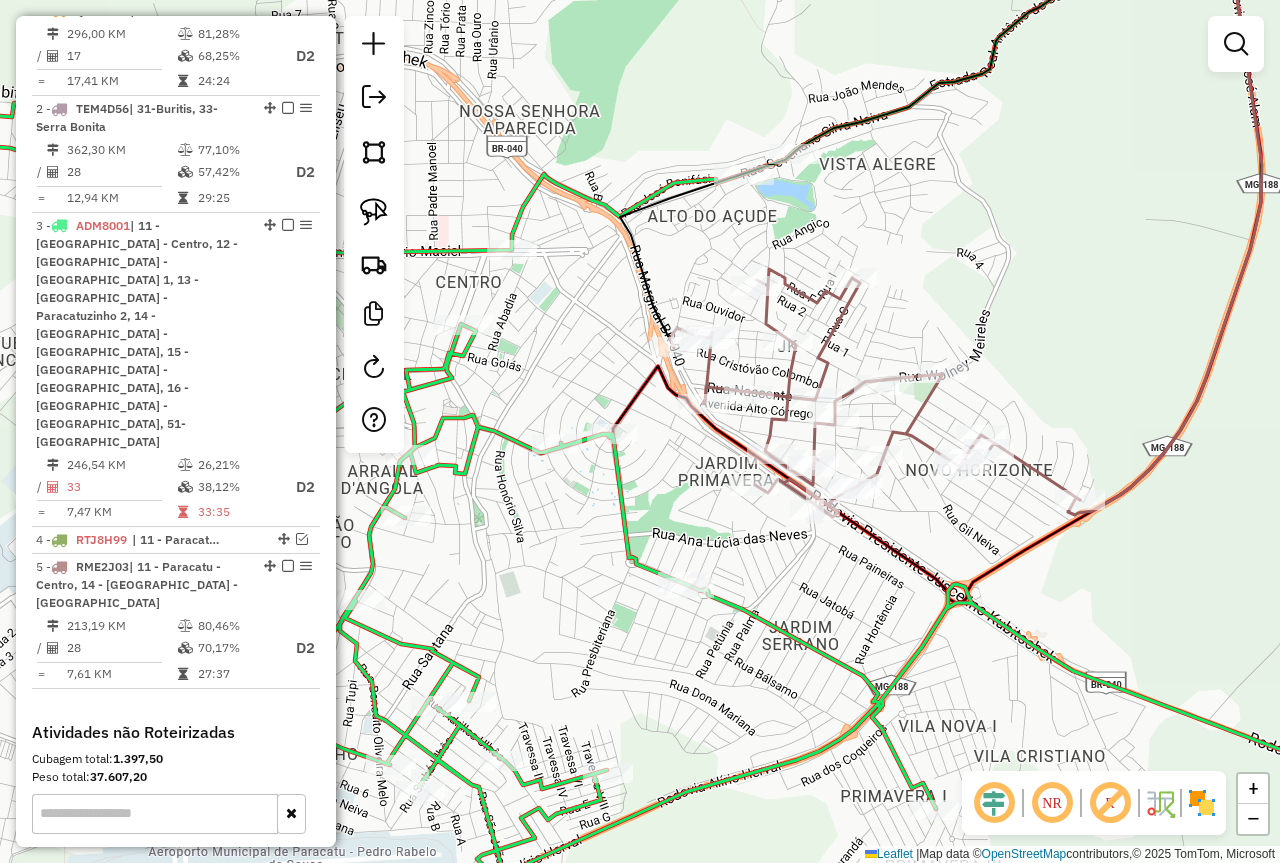 drag, startPoint x: 707, startPoint y: 242, endPoint x: 1004, endPoint y: 154, distance: 309.76282 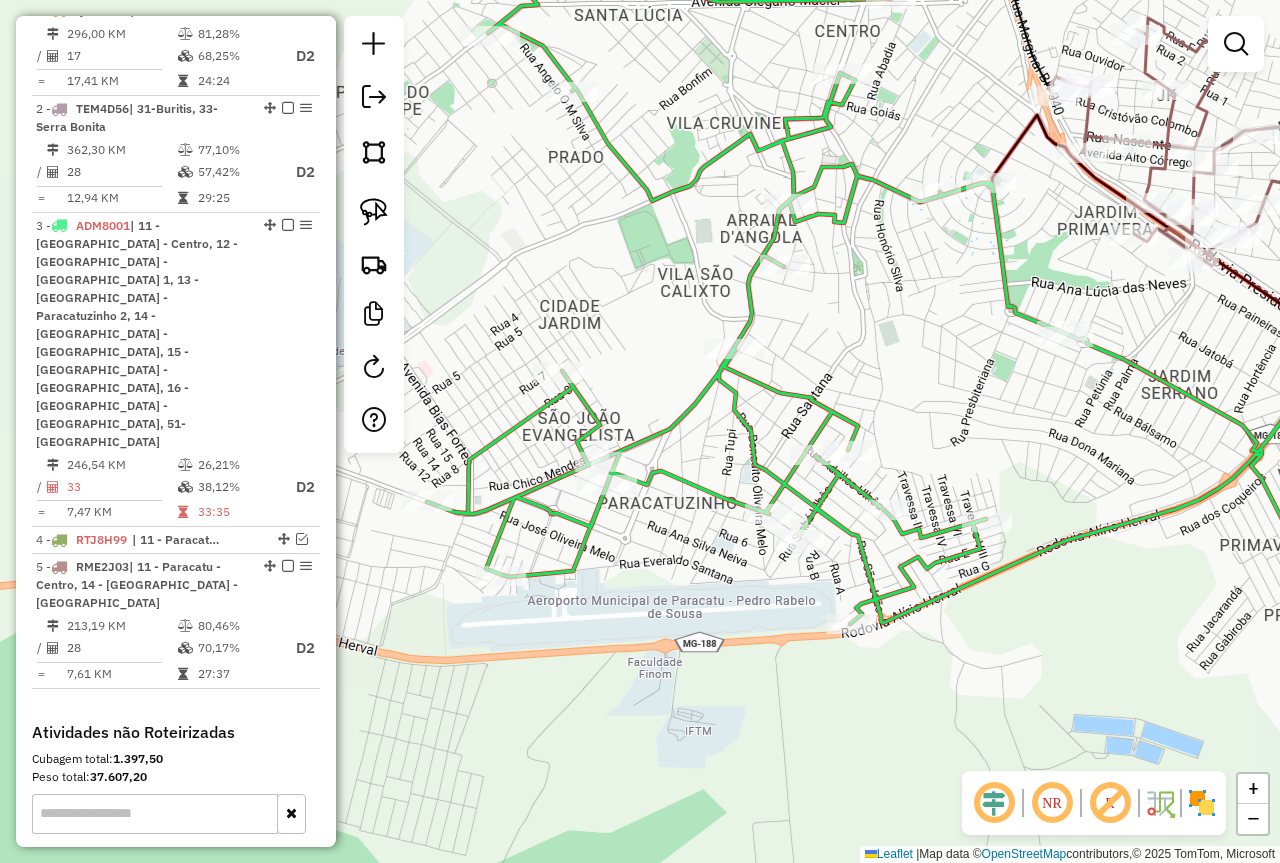 drag, startPoint x: 974, startPoint y: 458, endPoint x: 872, endPoint y: 341, distance: 155.2192 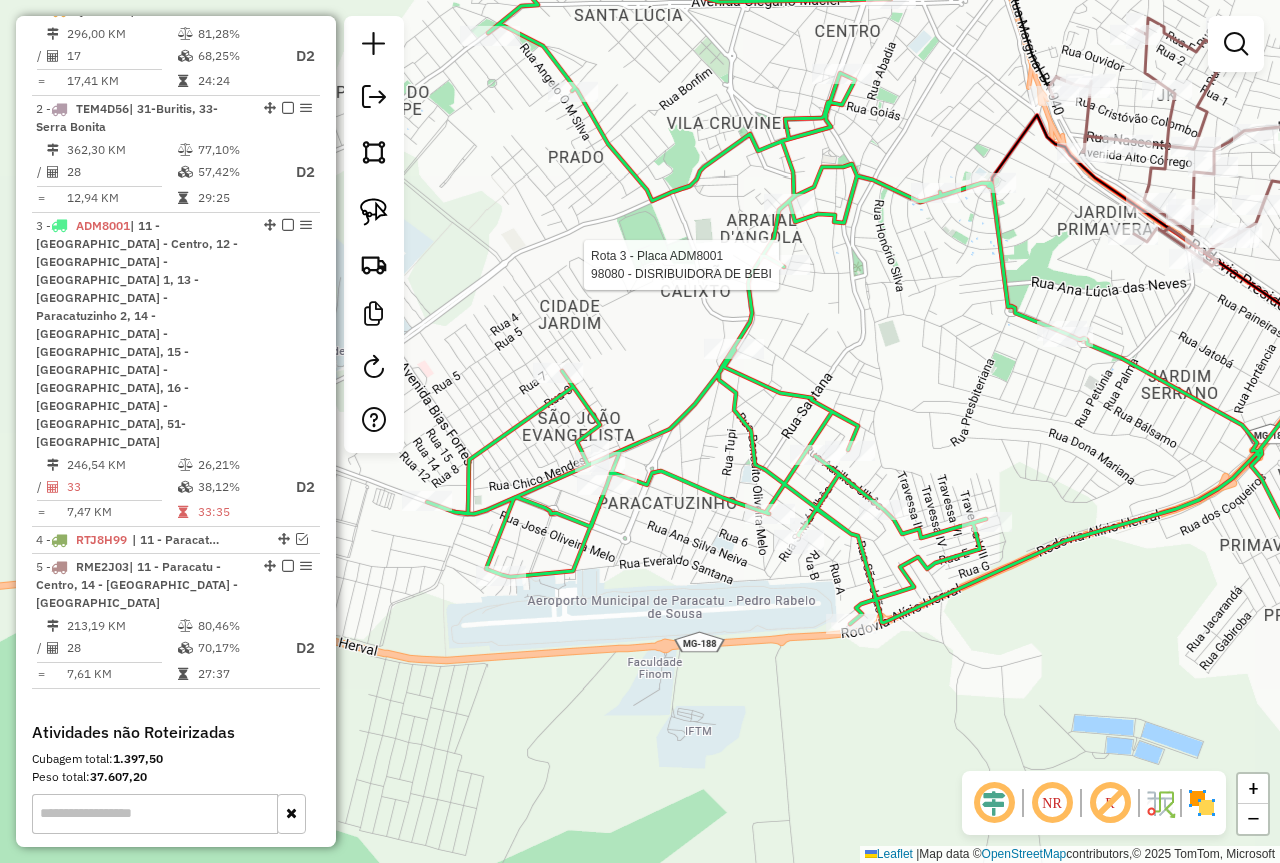 select on "**********" 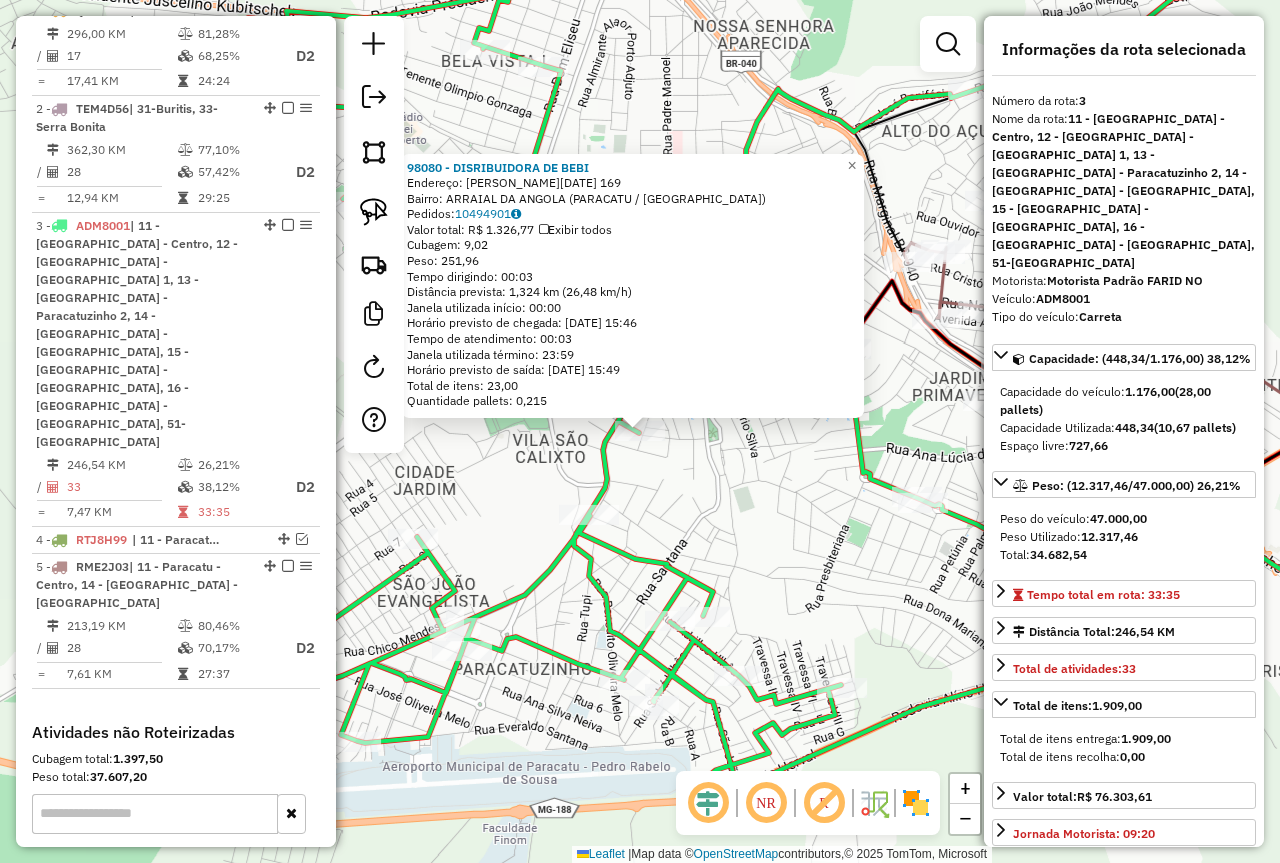 scroll, scrollTop: 895, scrollLeft: 0, axis: vertical 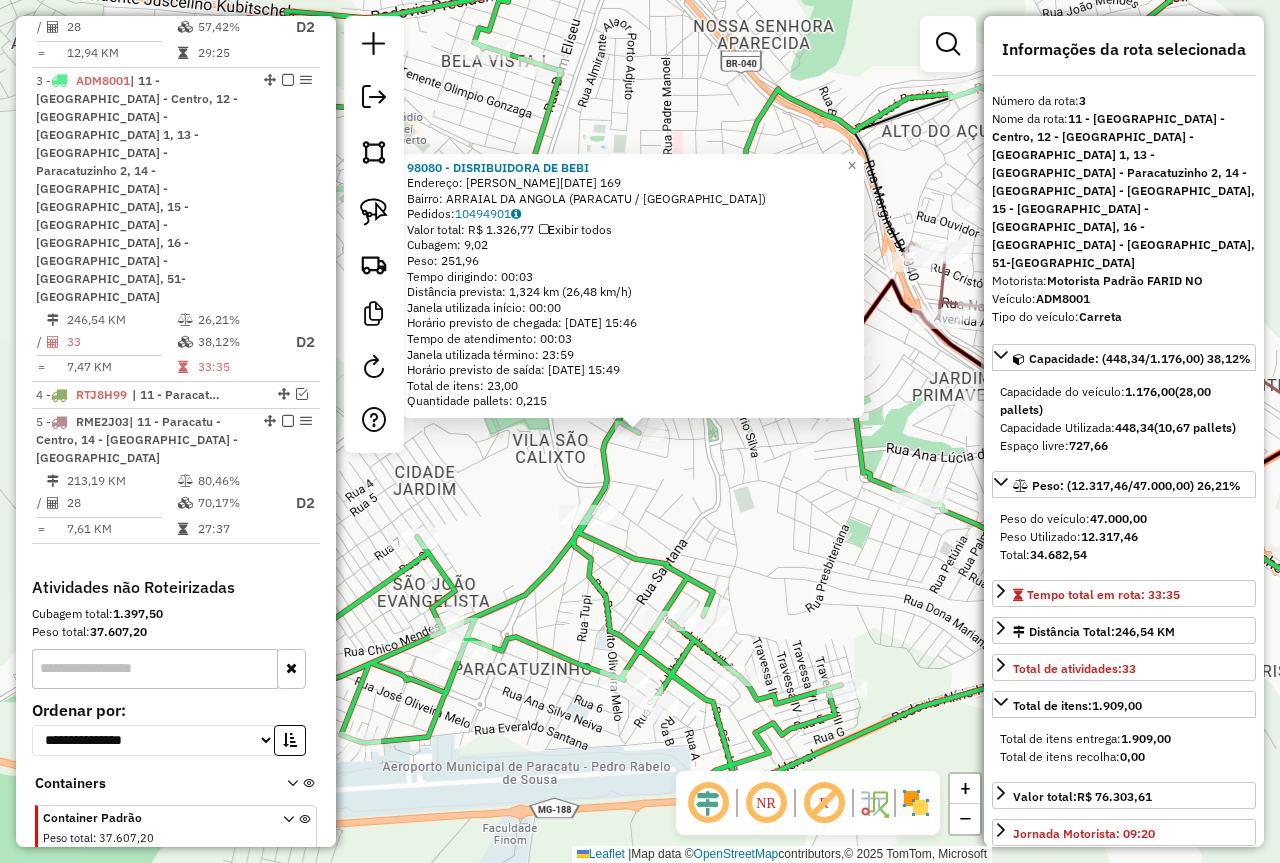 click on "98080 - DISRIBUIDORA DE BEBI  Endereço:  ANA LUCIA DAS NEVES 169   Bairro: ARRAIAL DA ANGOLA (PARACATU / MG)   Pedidos:  10494901   Valor total: R$ 1.326,77   Exibir todos   Cubagem: 9,02  Peso: 251,96  Tempo dirigindo: 00:03   Distância prevista: 1,324 km (26,48 km/h)   Janela utilizada início: 00:00   Horário previsto de chegada: 11/07/2025 15:46   Tempo de atendimento: 00:03   Janela utilizada término: 23:59   Horário previsto de saída: 11/07/2025 15:49   Total de itens: 23,00   Quantidade pallets: 0,215  × Janela de atendimento Grade de atendimento Capacidade Transportadoras Veículos Cliente Pedidos  Rotas Selecione os dias de semana para filtrar as janelas de atendimento  Seg   Ter   Qua   Qui   Sex   Sáb   Dom  Informe o período da janela de atendimento: De: Até:  Filtrar exatamente a janela do cliente  Considerar janela de atendimento padrão  Selecione os dias de semana para filtrar as grades de atendimento  Seg   Ter   Qua   Qui   Sex   Sáb   Dom   Peso mínimo:  ****  Peso máximo:  De:" 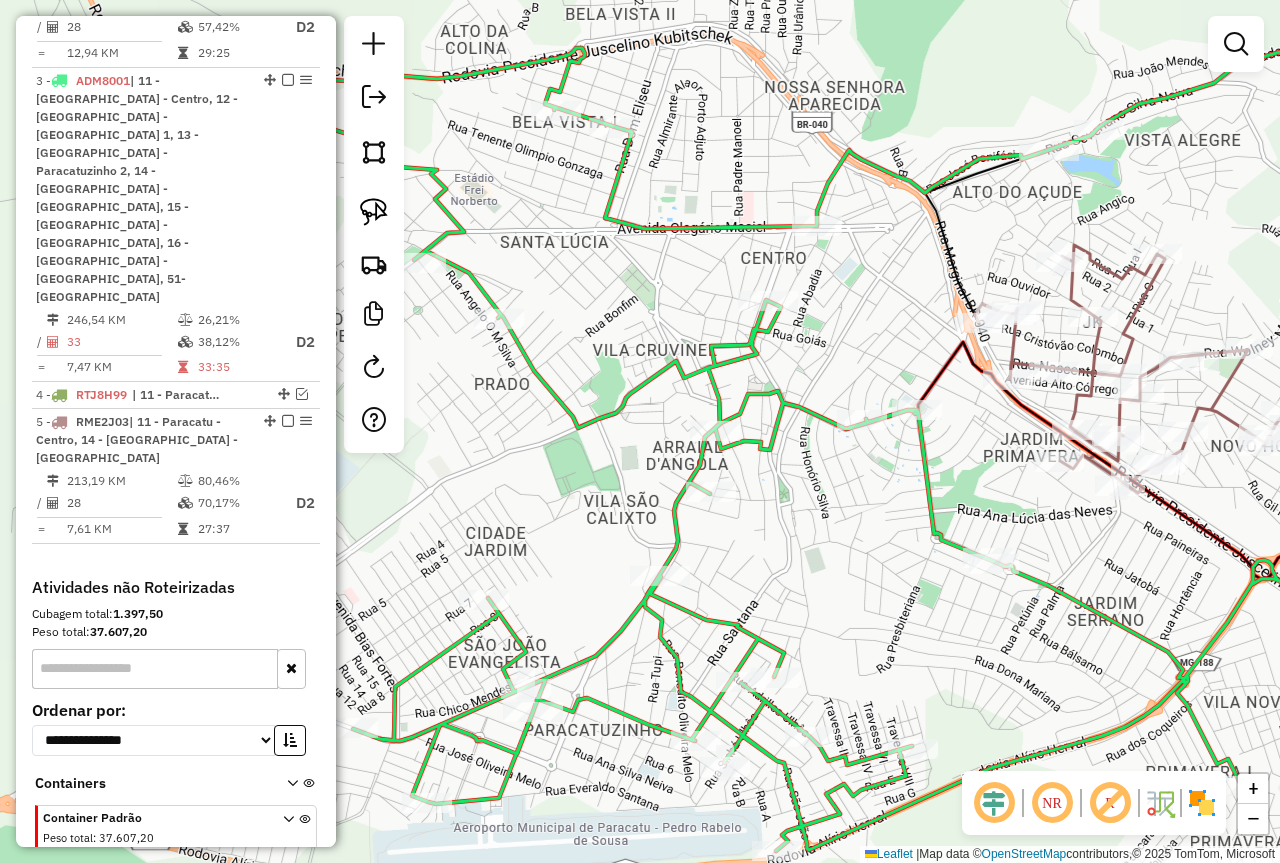 drag, startPoint x: 791, startPoint y: 561, endPoint x: 913, endPoint y: 477, distance: 148.12157 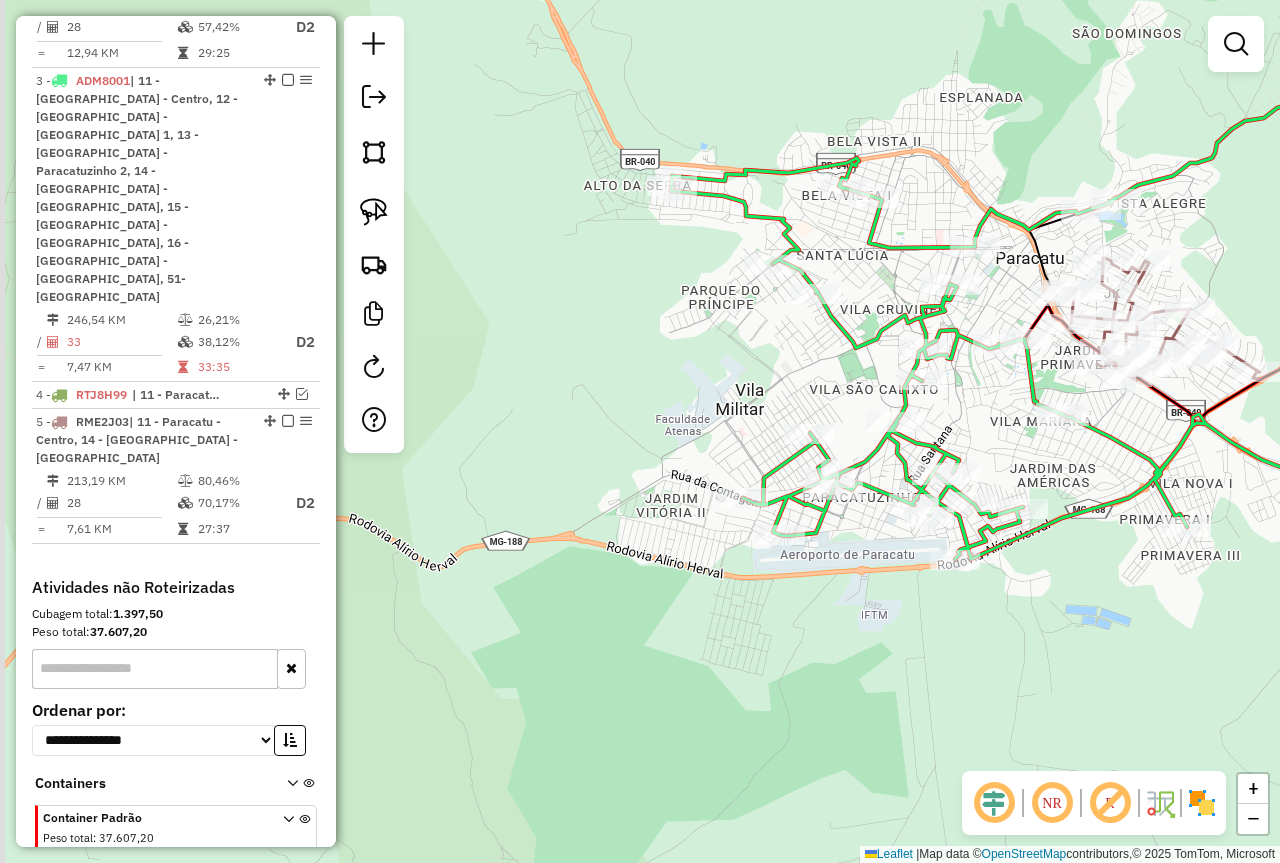 drag, startPoint x: 926, startPoint y: 427, endPoint x: 1006, endPoint y: 432, distance: 80.1561 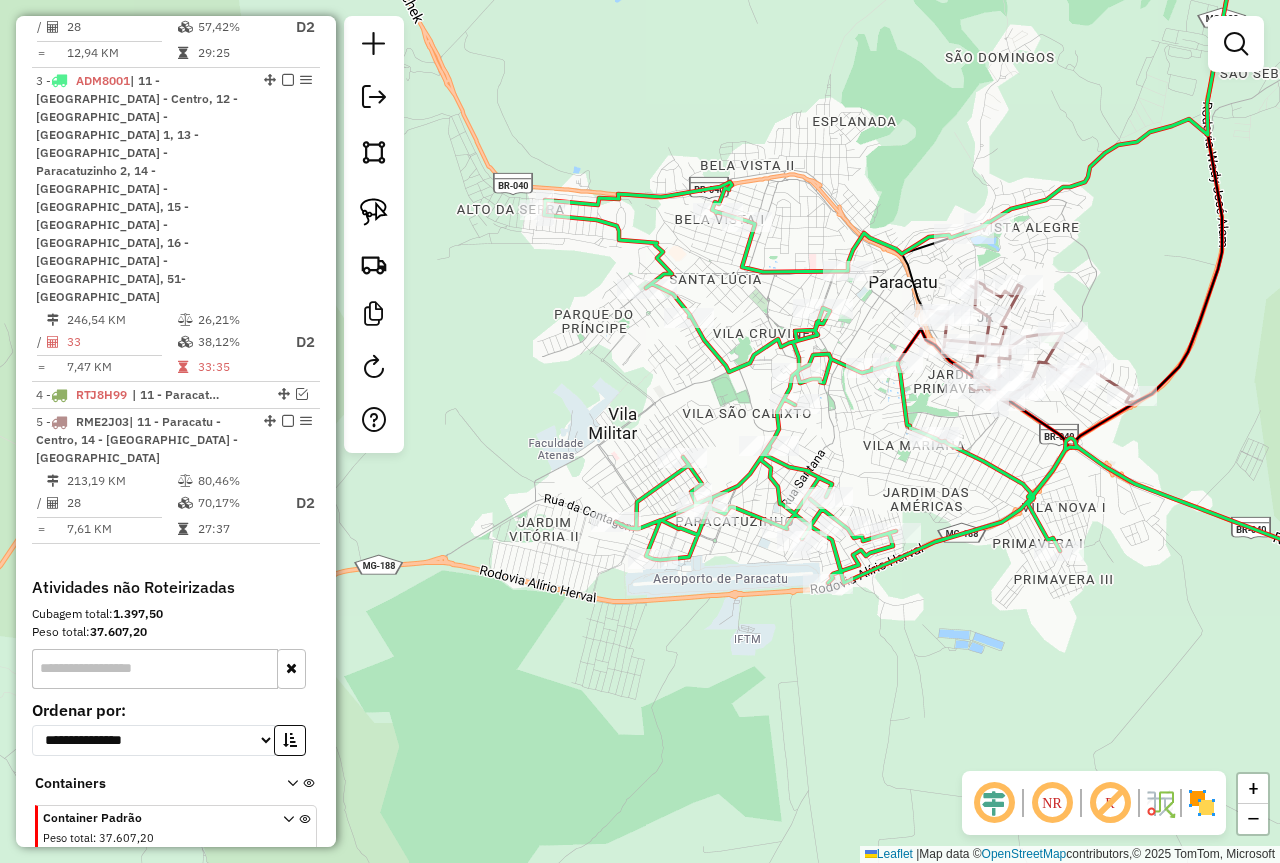 drag, startPoint x: 999, startPoint y: 430, endPoint x: 871, endPoint y: 454, distance: 130.23056 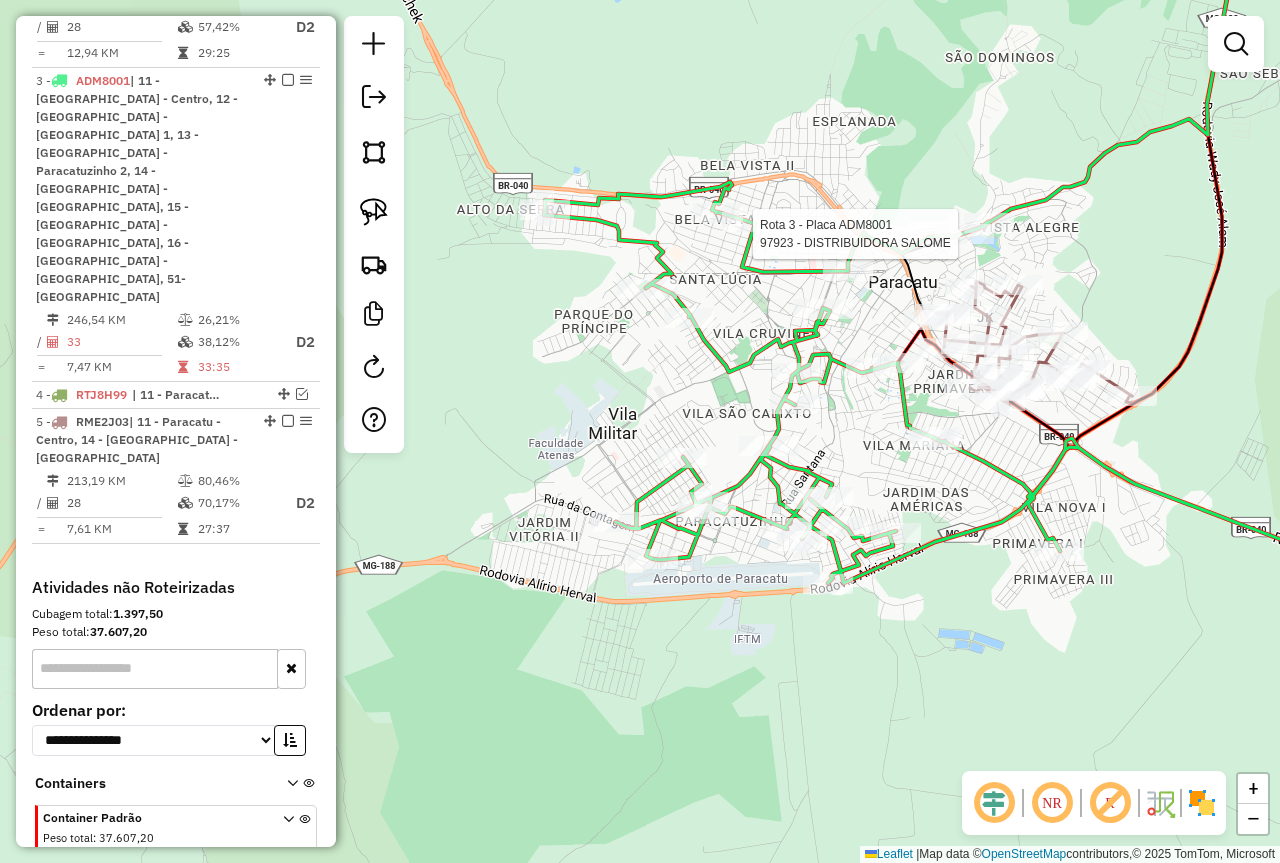 select on "**********" 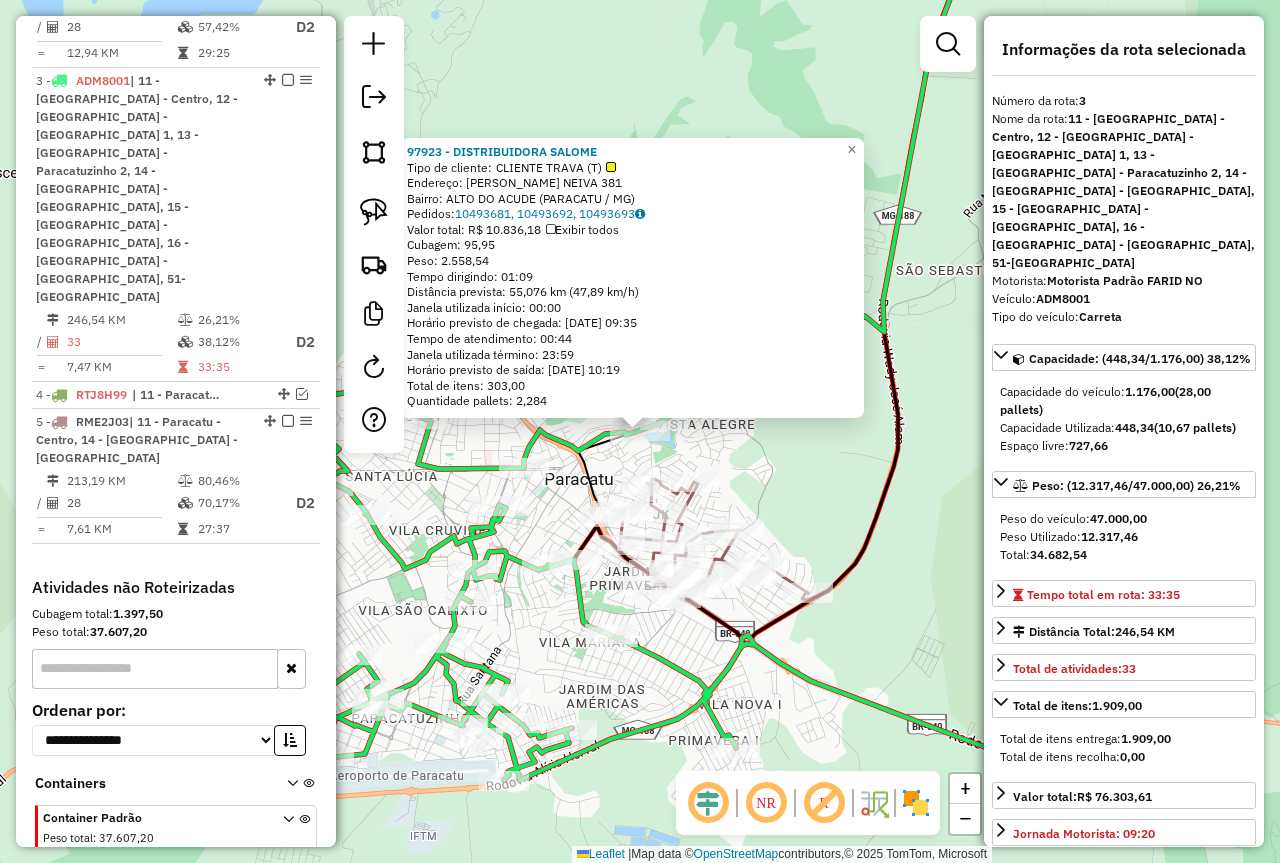 click on "97923 - DISTRIBUIDORA SALOME  Tipo de cliente:   CLIENTE TRAVA (T)   Endereço:  SEVERIANO SILVA NEIVA 381   Bairro: ALTO DO ACUDE (PARACATU / MG)   Pedidos:  10493681, 10493692, 10493693   Valor total: R$ 10.836,18   Exibir todos   Cubagem: 95,95  Peso: 2.558,54  Tempo dirigindo: 01:09   Distância prevista: 55,076 km (47,89 km/h)   Janela utilizada início: 00:00   Horário previsto de chegada: 11/07/2025 09:35   Tempo de atendimento: 00:44   Janela utilizada término: 23:59   Horário previsto de saída: 11/07/2025 10:19   Total de itens: 303,00   Quantidade pallets: 2,284  × Janela de atendimento Grade de atendimento Capacidade Transportadoras Veículos Cliente Pedidos  Rotas Selecione os dias de semana para filtrar as janelas de atendimento  Seg   Ter   Qua   Qui   Sex   Sáb   Dom  Informe o período da janela de atendimento: De: Até:  Filtrar exatamente a janela do cliente  Considerar janela de atendimento padrão  Selecione os dias de semana para filtrar as grades de atendimento  Seg   Ter   Qua  +" 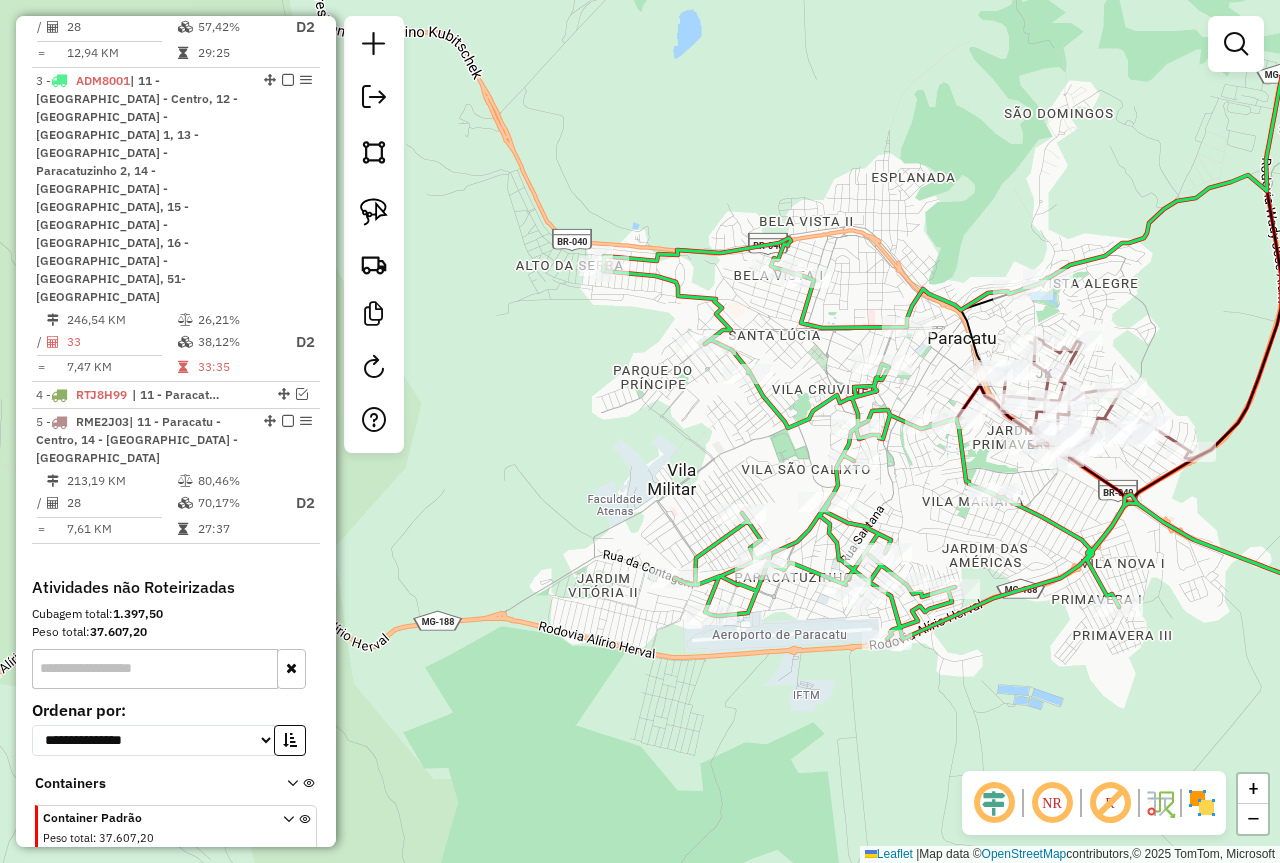 drag, startPoint x: 546, startPoint y: 518, endPoint x: 900, endPoint y: 391, distance: 376.09174 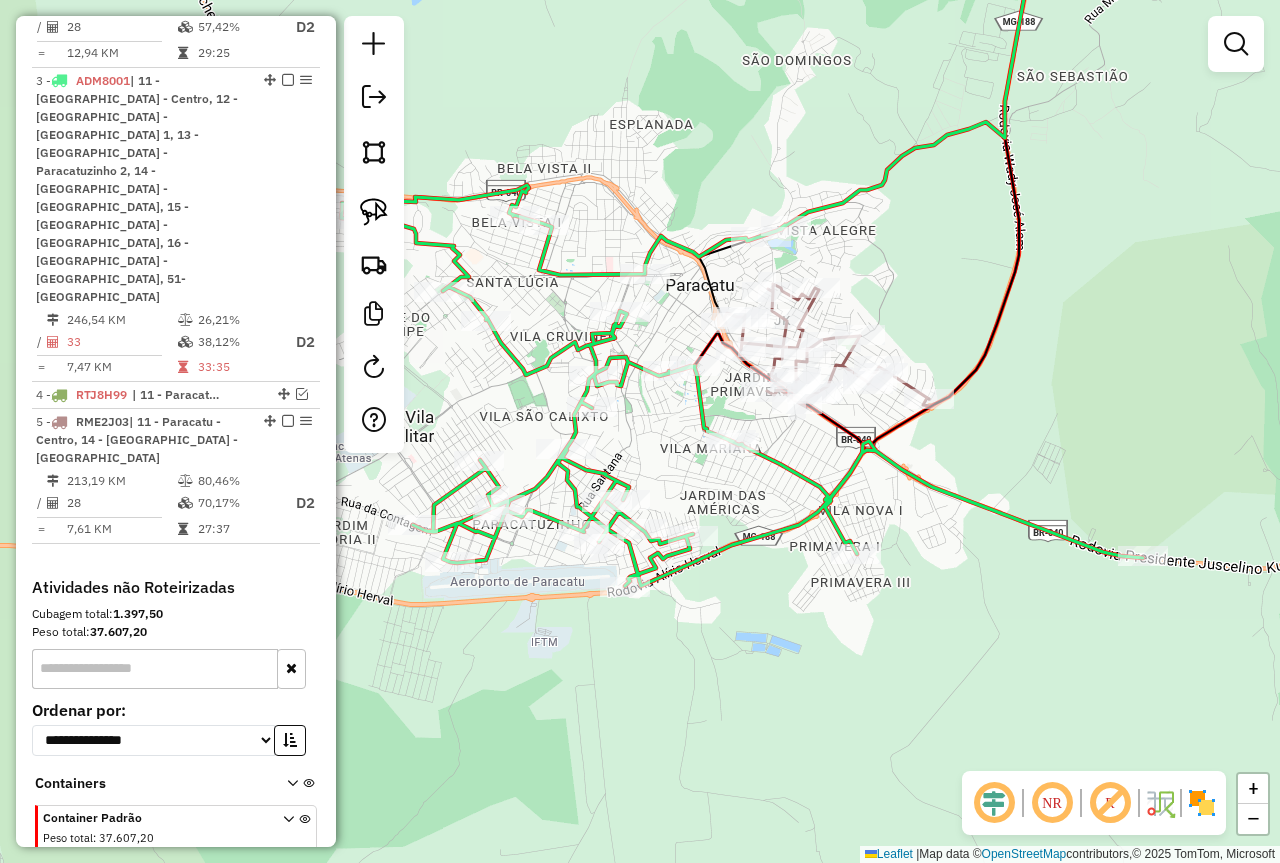 drag, startPoint x: 999, startPoint y: 594, endPoint x: 761, endPoint y: 524, distance: 248.08063 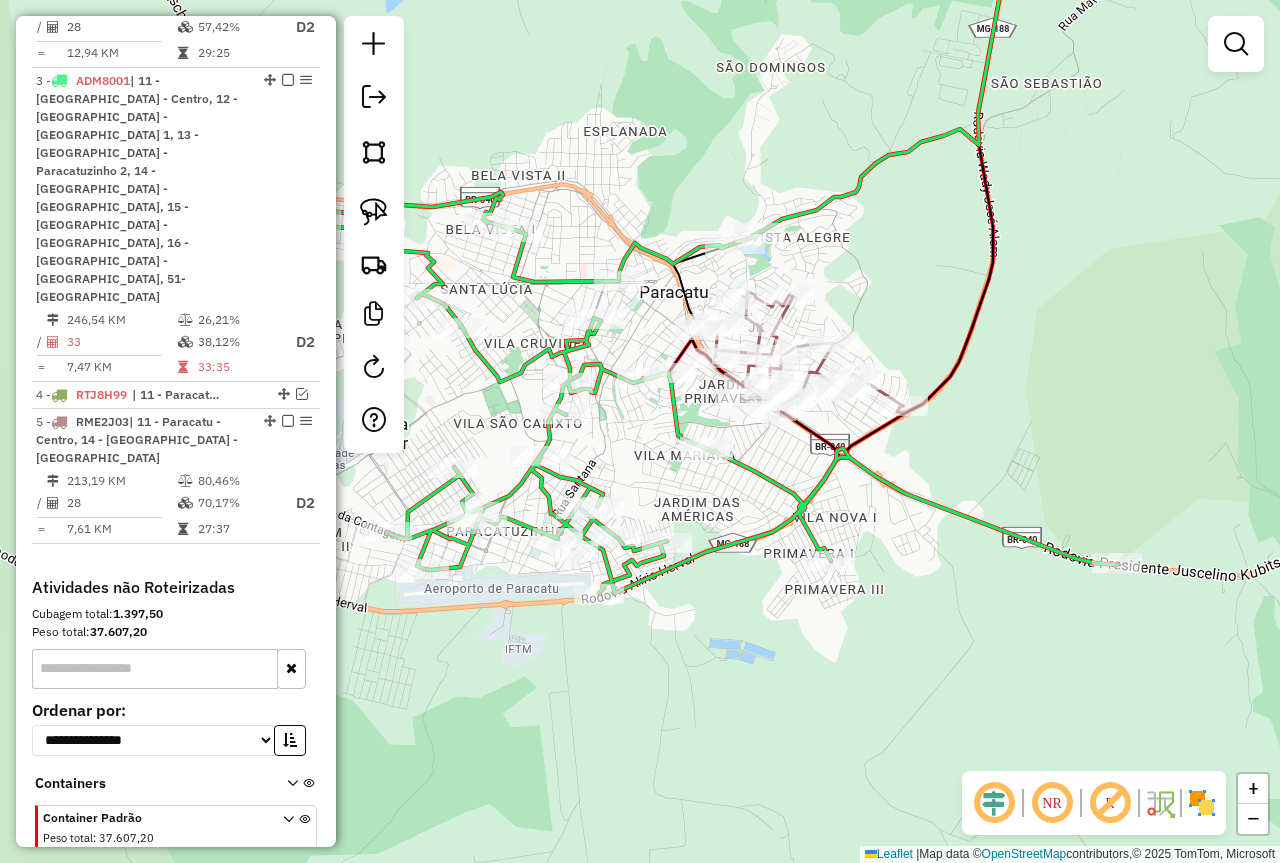 drag, startPoint x: 1175, startPoint y: 498, endPoint x: 1206, endPoint y: 493, distance: 31.400637 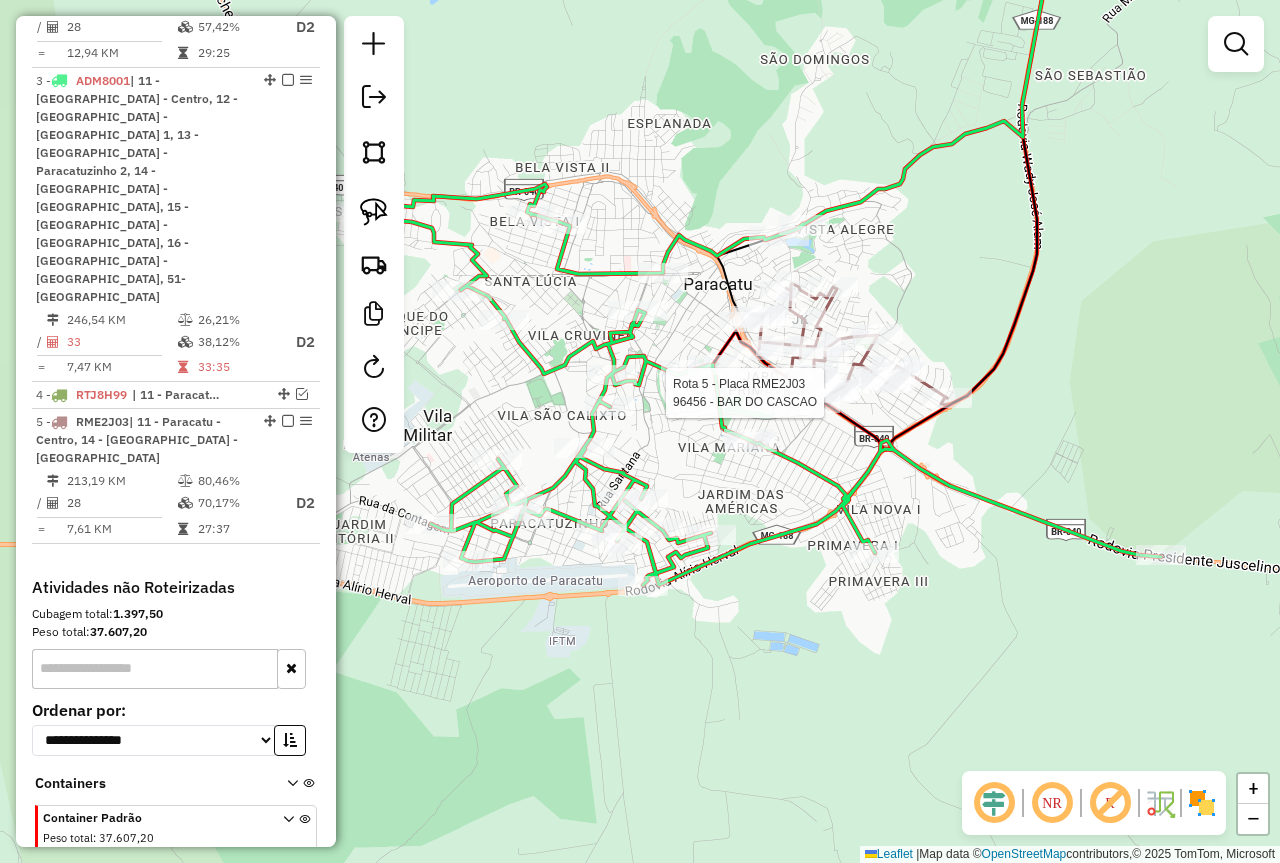 select on "**********" 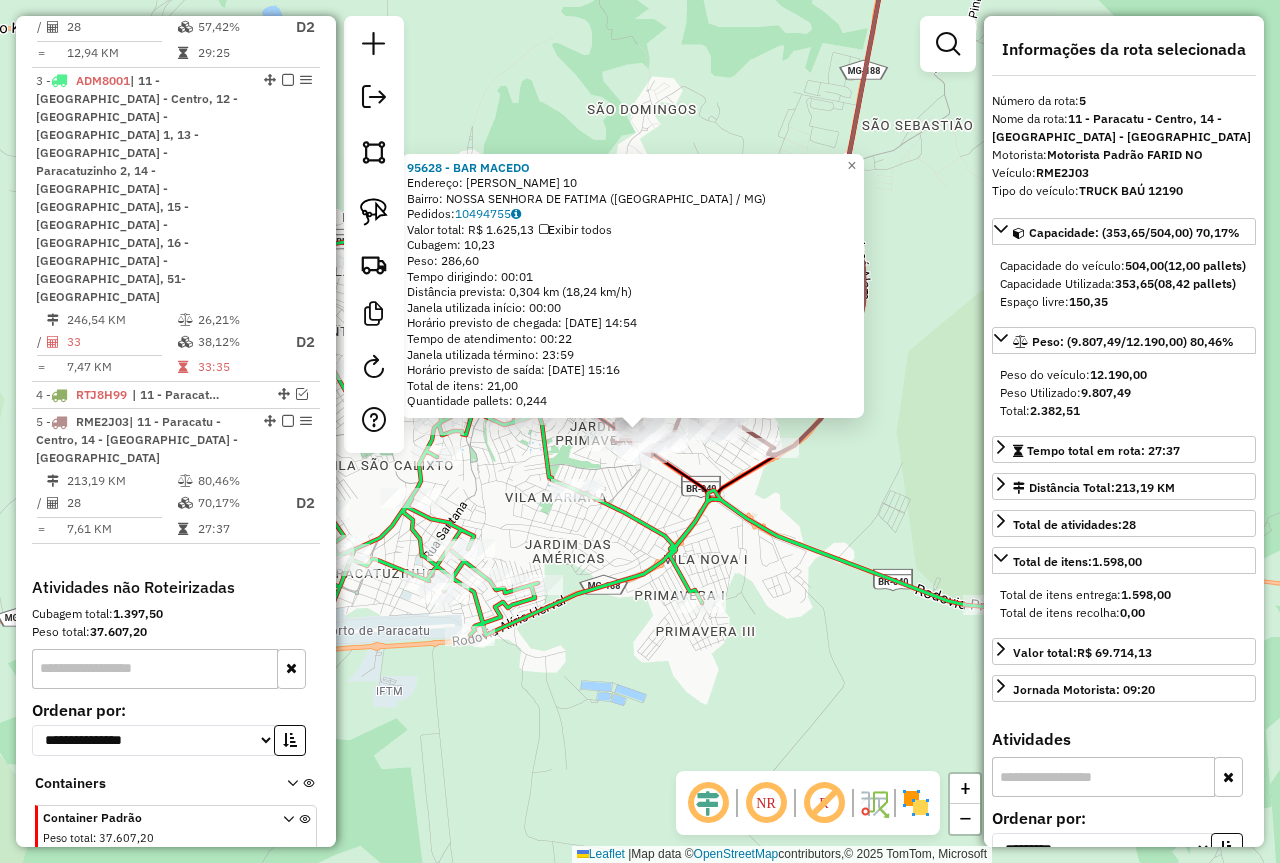 click on "95628 - BAR MACEDO  Endereço:  HONORIO BATISTA DE OLIVEIRA 10   Bairro: NOSSA SENHORA DE FATIMA (PARACATU / MG)   Pedidos:  10494755   Valor total: R$ 1.625,13   Exibir todos   Cubagem: 10,23  Peso: 286,60  Tempo dirigindo: 00:01   Distância prevista: 0,304 km (18,24 km/h)   Janela utilizada início: 00:00   Horário previsto de chegada: 11/07/2025 14:54   Tempo de atendimento: 00:22   Janela utilizada término: 23:59   Horário previsto de saída: 11/07/2025 15:16   Total de itens: 21,00   Quantidade pallets: 0,244  × Janela de atendimento Grade de atendimento Capacidade Transportadoras Veículos Cliente Pedidos  Rotas Selecione os dias de semana para filtrar as janelas de atendimento  Seg   Ter   Qua   Qui   Sex   Sáb   Dom  Informe o período da janela de atendimento: De: Até:  Filtrar exatamente a janela do cliente  Considerar janela de atendimento padrão  Selecione os dias de semana para filtrar as grades de atendimento  Seg   Ter   Qua   Qui   Sex   Sáb   Dom   Peso mínimo:  ****  Peso máximo:" 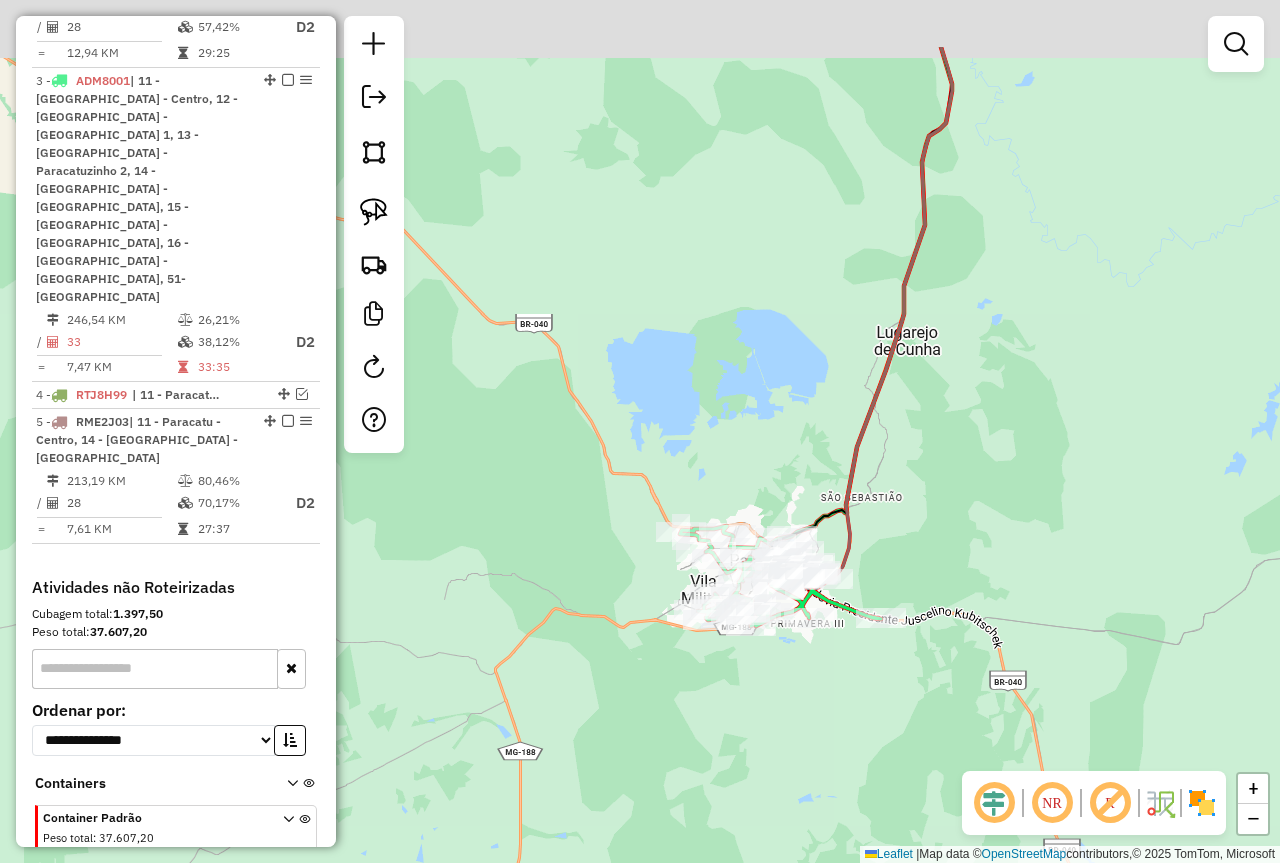drag, startPoint x: 938, startPoint y: 331, endPoint x: 854, endPoint y: 599, distance: 280.85583 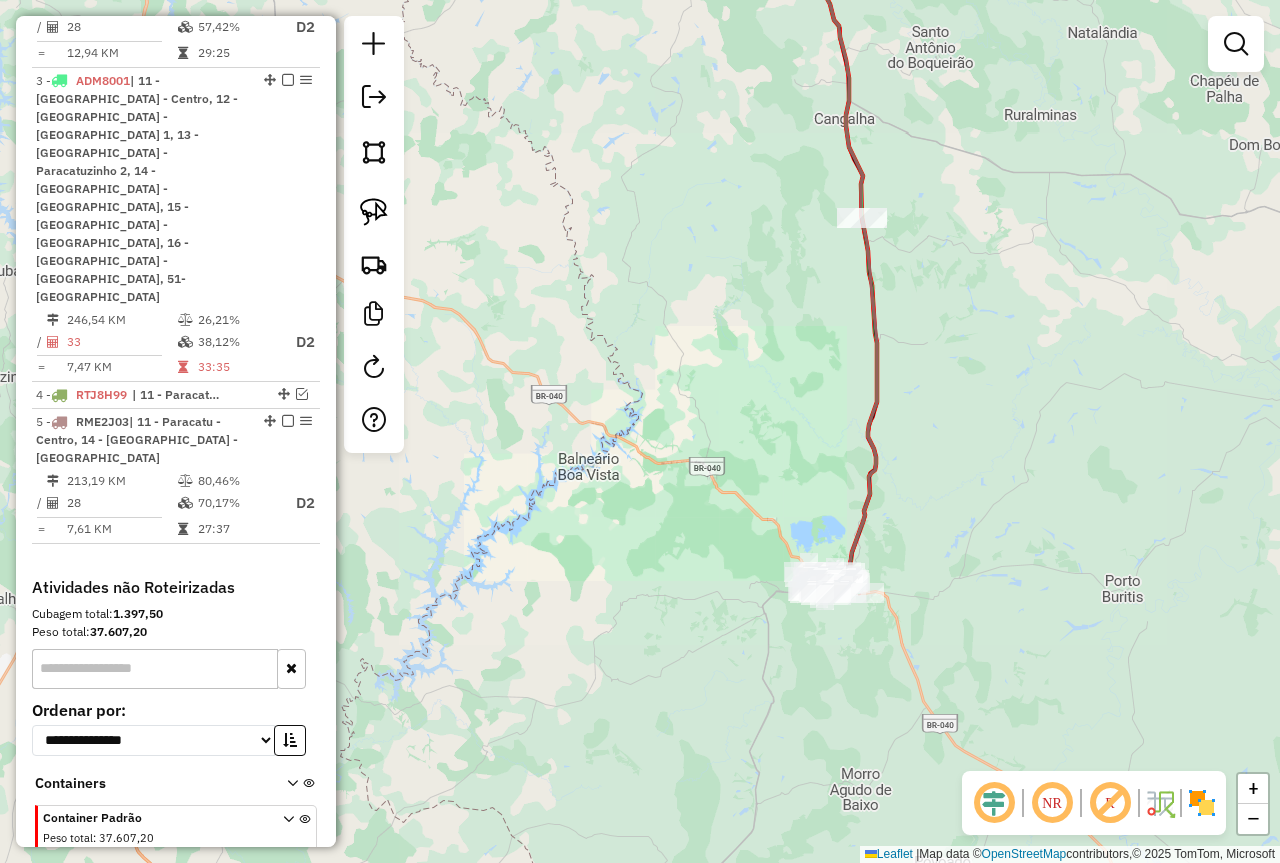 drag, startPoint x: 907, startPoint y: 362, endPoint x: 887, endPoint y: 515, distance: 154.30165 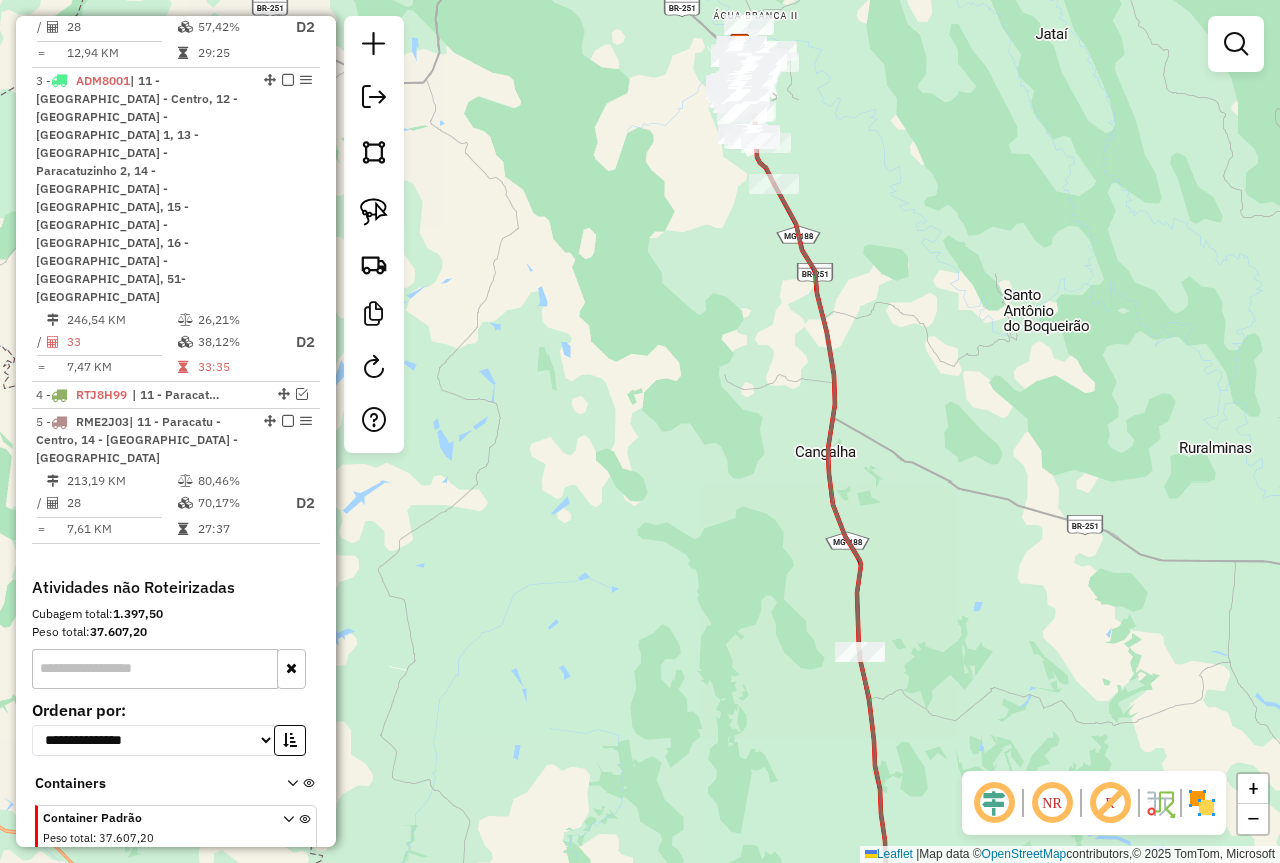 drag, startPoint x: 913, startPoint y: 179, endPoint x: 866, endPoint y: 277, distance: 108.68762 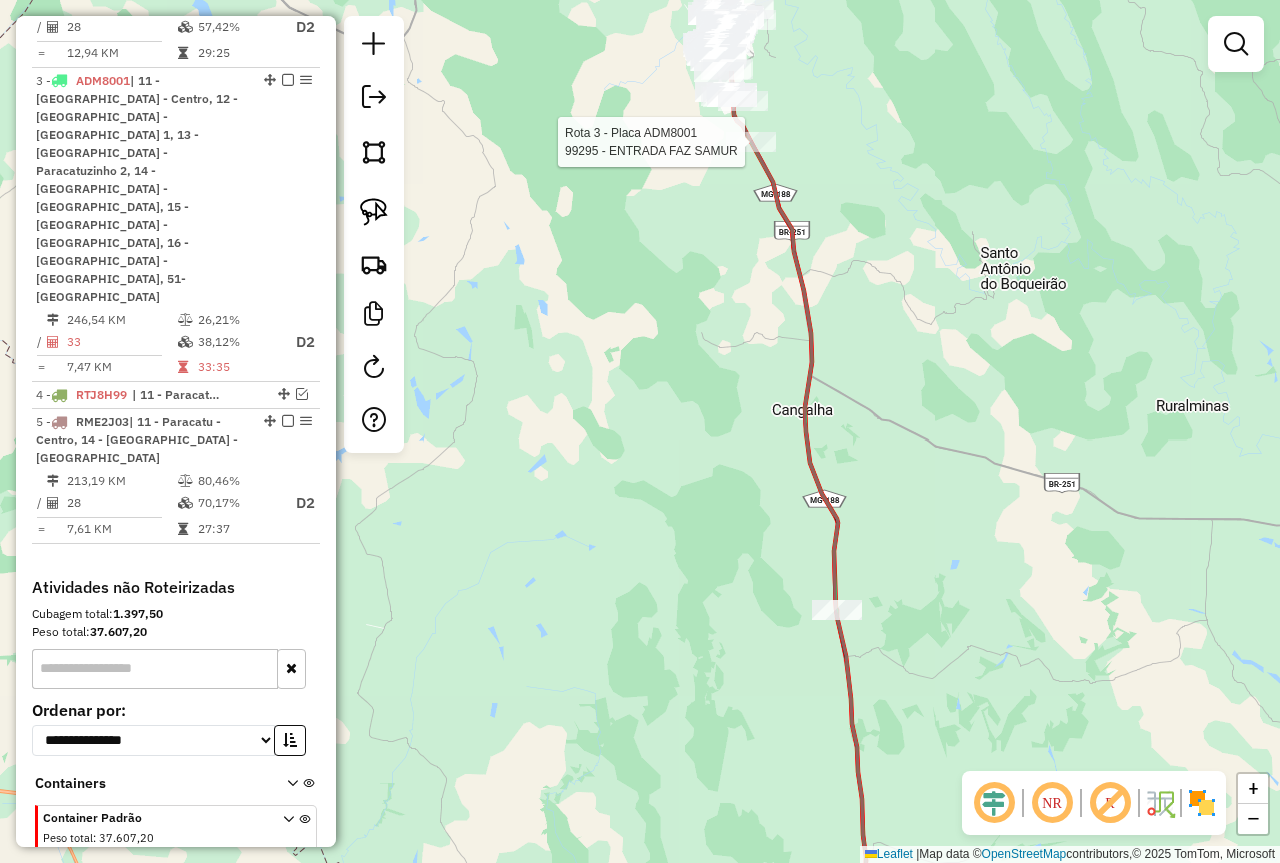 select on "**********" 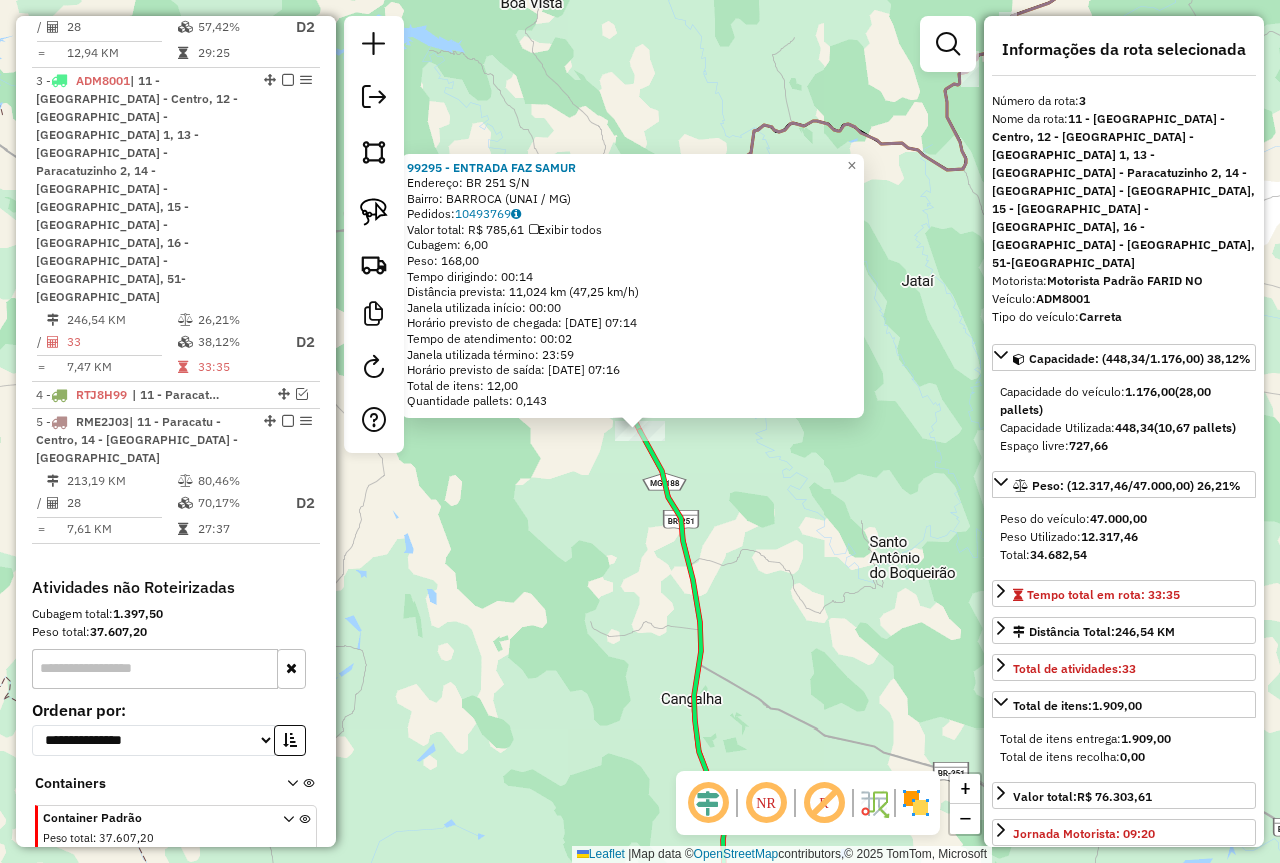 click on "99295 - ENTRADA FAZ SAMUR  Endereço:  BR 251 S/N   Bairro: BARROCA (UNAI / MG)   Pedidos:  10493769   Valor total: R$ 785,61   Exibir todos   Cubagem: 6,00  Peso: 168,00  Tempo dirigindo: 00:14   Distância prevista: 11,024 km (47,25 km/h)   Janela utilizada início: 00:00   Horário previsto de chegada: 11/07/2025 07:14   Tempo de atendimento: 00:02   Janela utilizada término: 23:59   Horário previsto de saída: 11/07/2025 07:16   Total de itens: 12,00   Quantidade pallets: 0,143  × Janela de atendimento Grade de atendimento Capacidade Transportadoras Veículos Cliente Pedidos  Rotas Selecione os dias de semana para filtrar as janelas de atendimento  Seg   Ter   Qua   Qui   Sex   Sáb   Dom  Informe o período da janela de atendimento: De: Até:  Filtrar exatamente a janela do cliente  Considerar janela de atendimento padrão  Selecione os dias de semana para filtrar as grades de atendimento  Seg   Ter   Qua   Qui   Sex   Sáb   Dom   Considerar clientes sem dia de atendimento cadastrado  Peso mínimo:" 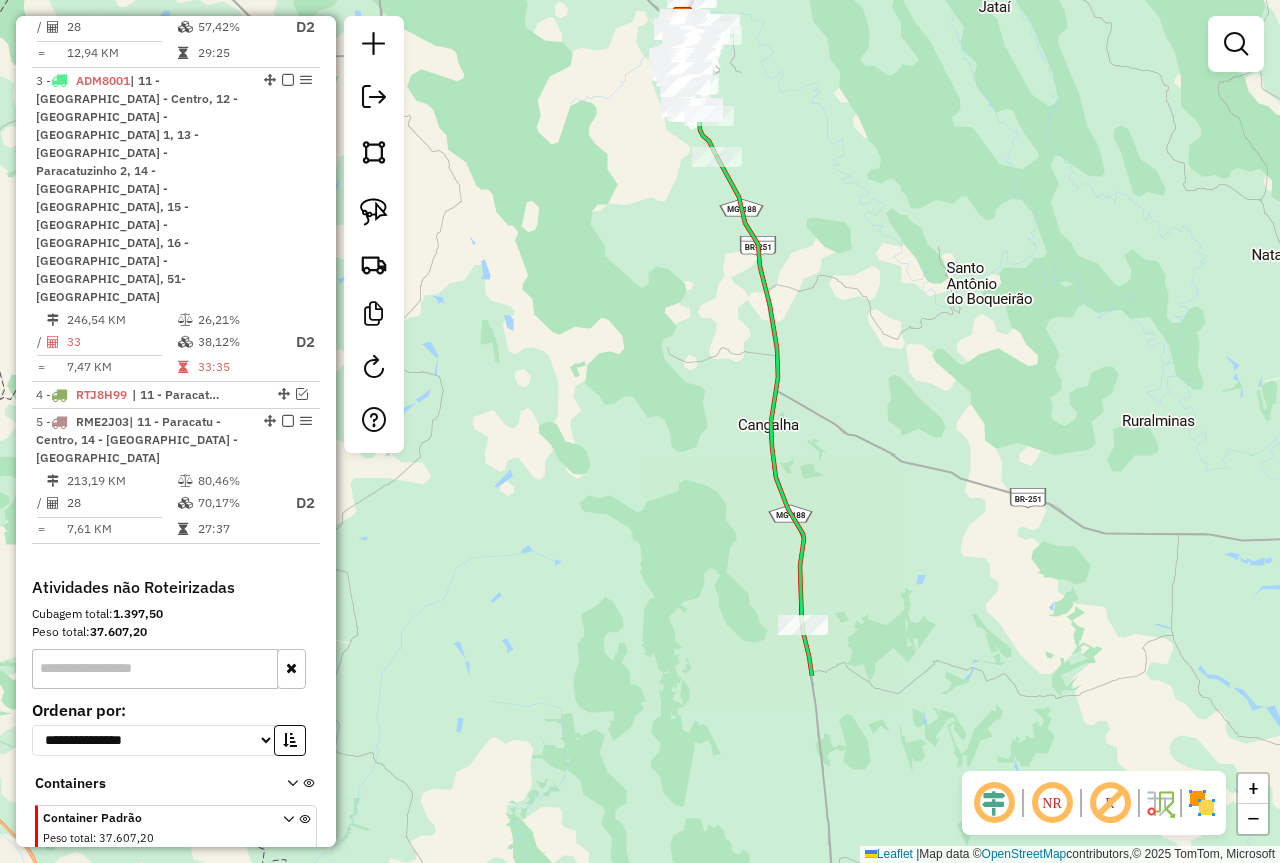 drag, startPoint x: 823, startPoint y: 541, endPoint x: 900, endPoint y: 267, distance: 284.61377 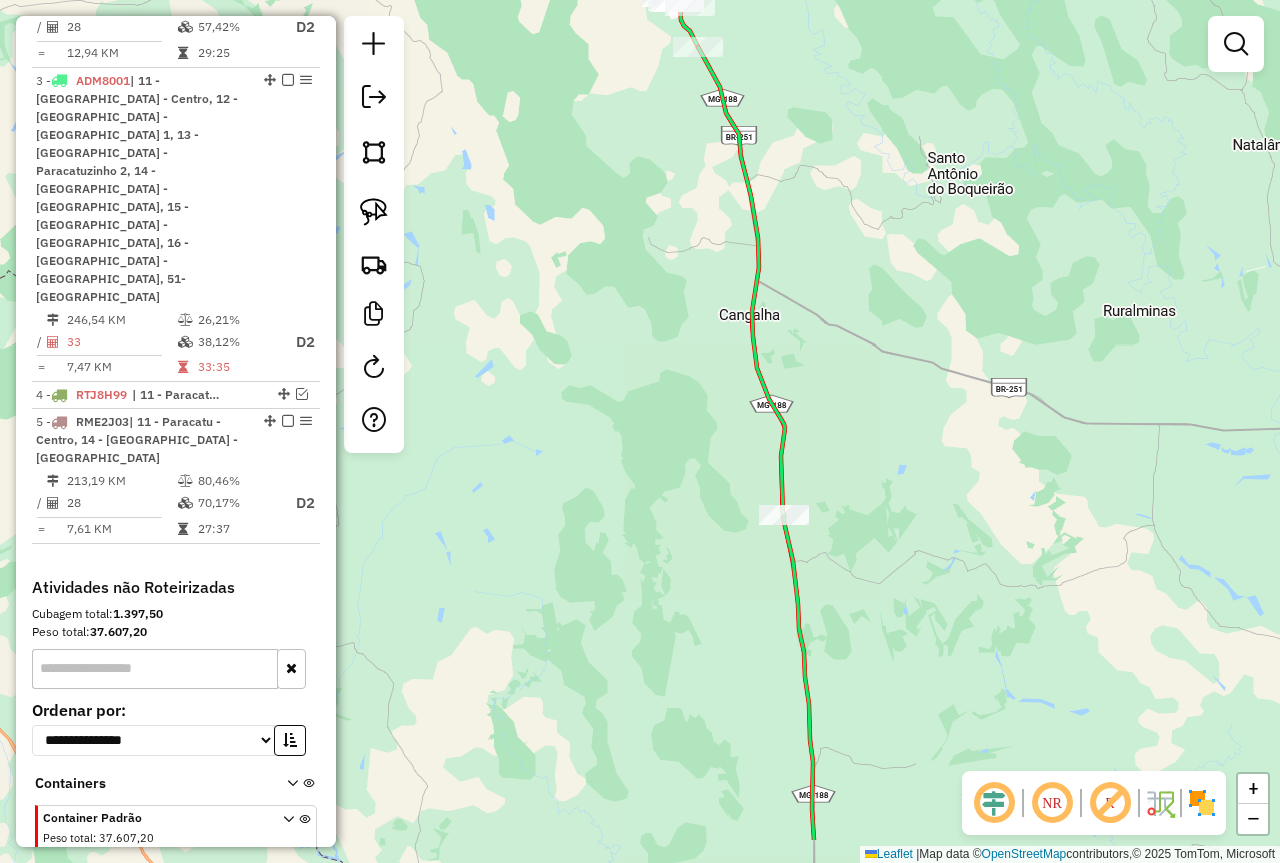drag, startPoint x: 828, startPoint y: 574, endPoint x: 756, endPoint y: 273, distance: 309.49152 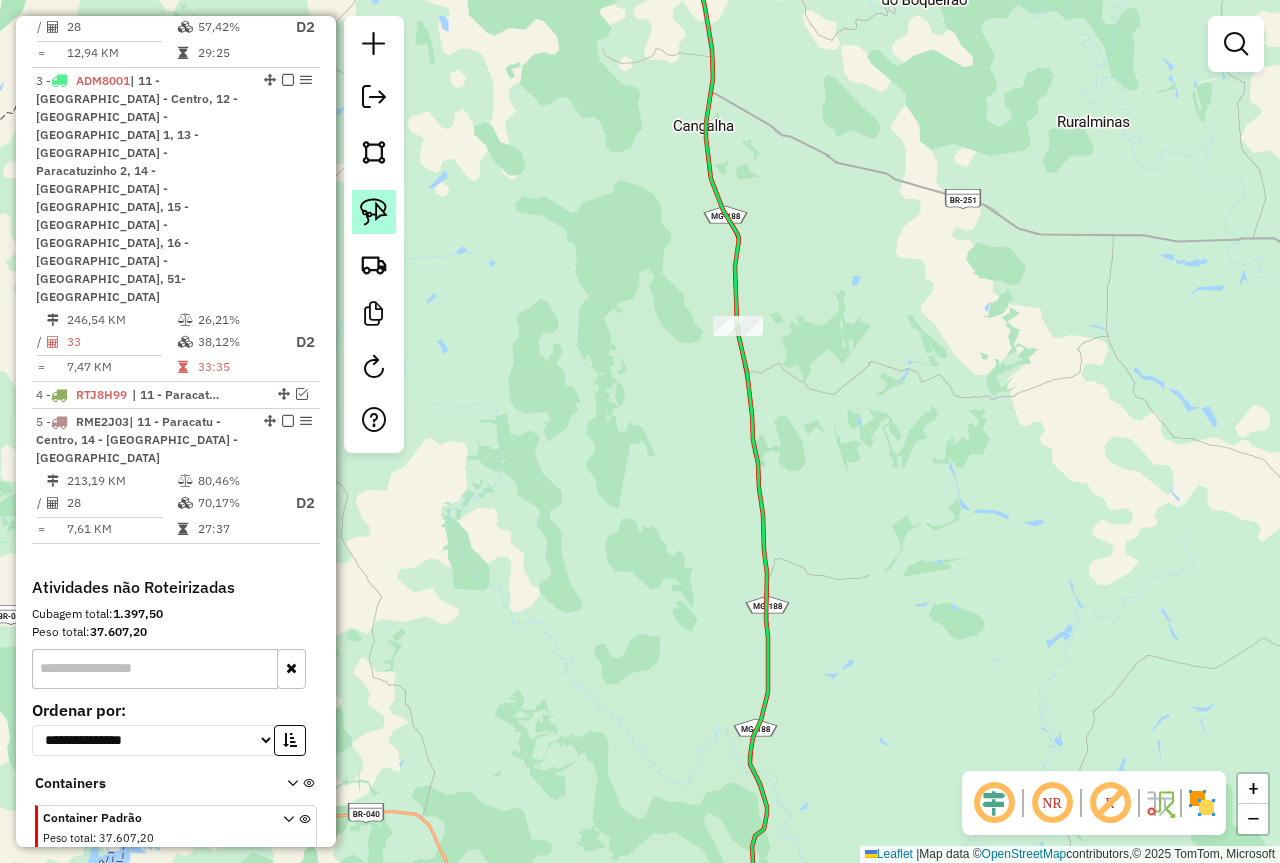 click 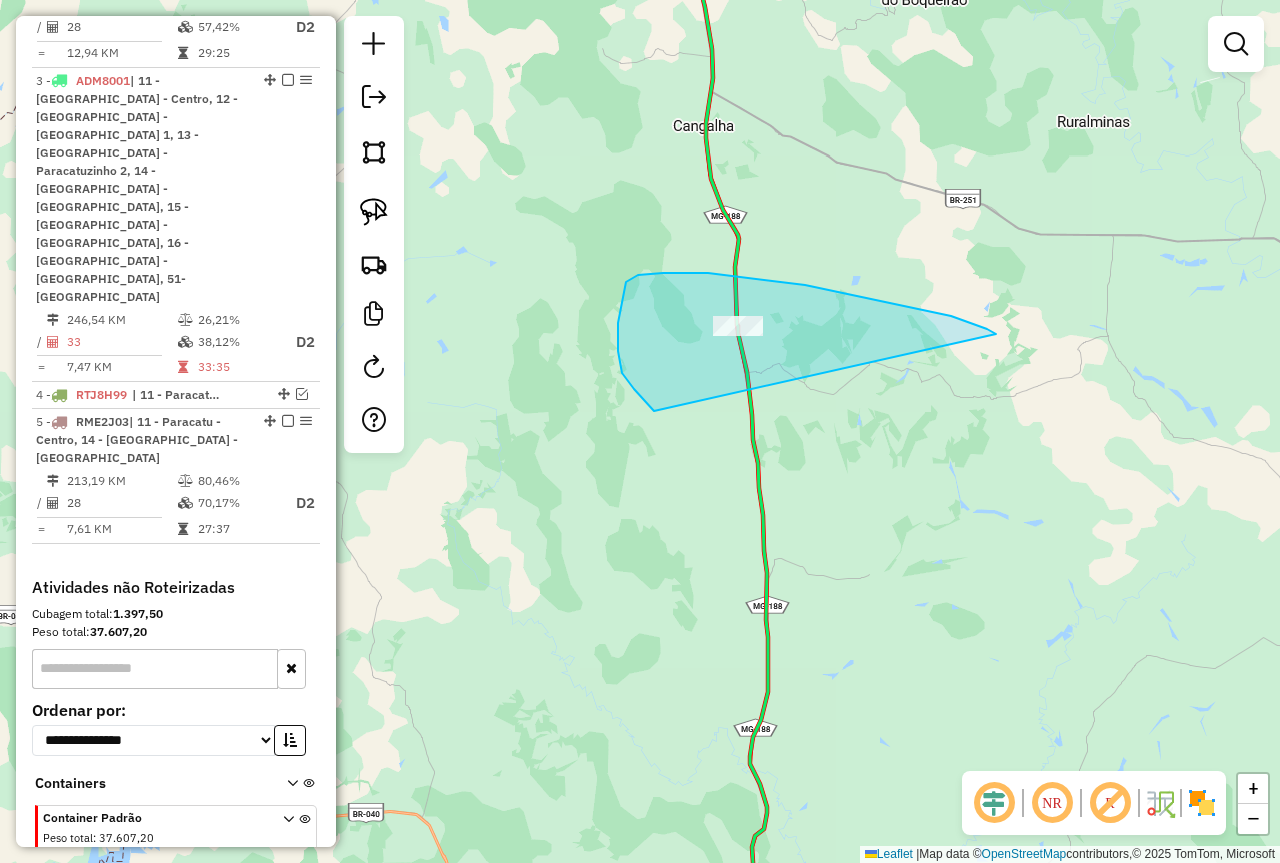 drag, startPoint x: 996, startPoint y: 334, endPoint x: 670, endPoint y: 426, distance: 338.73294 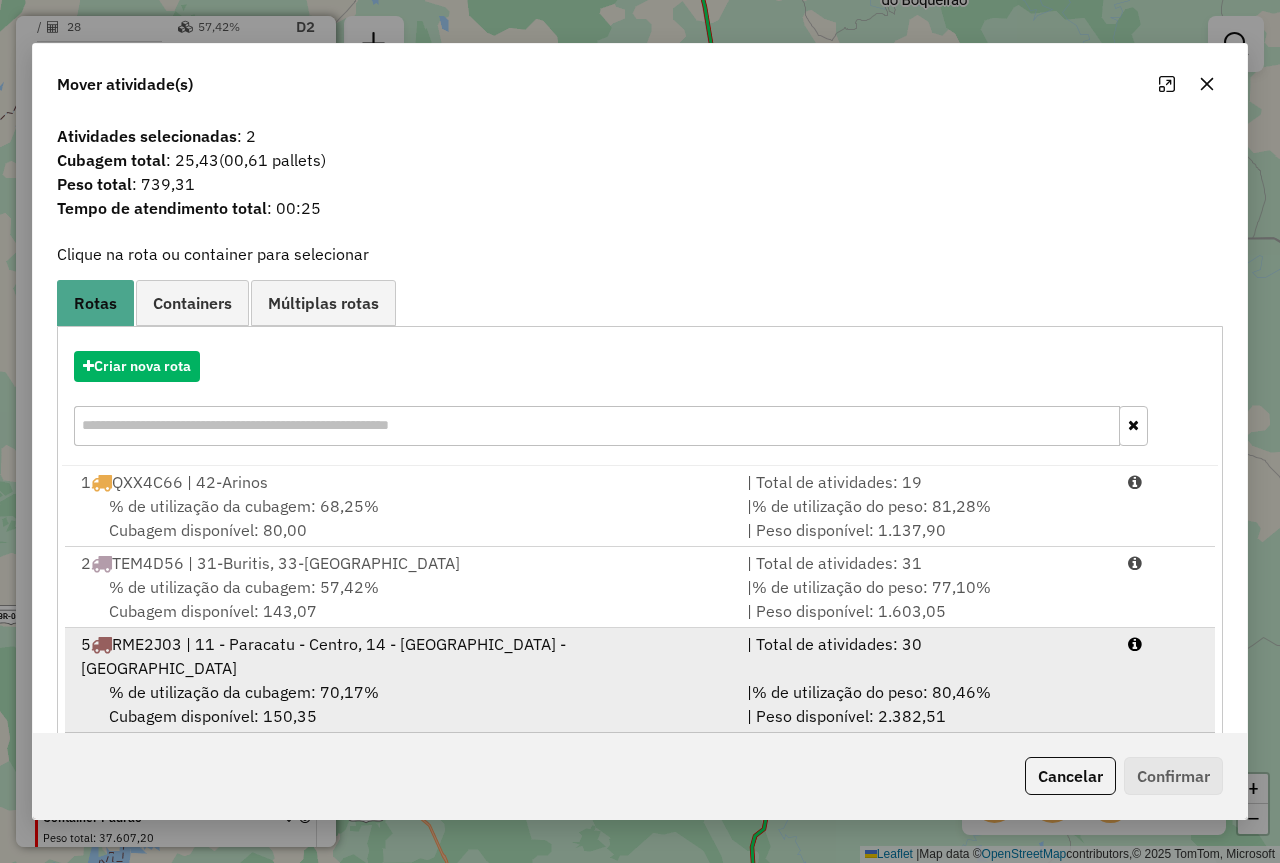 scroll, scrollTop: 10, scrollLeft: 0, axis: vertical 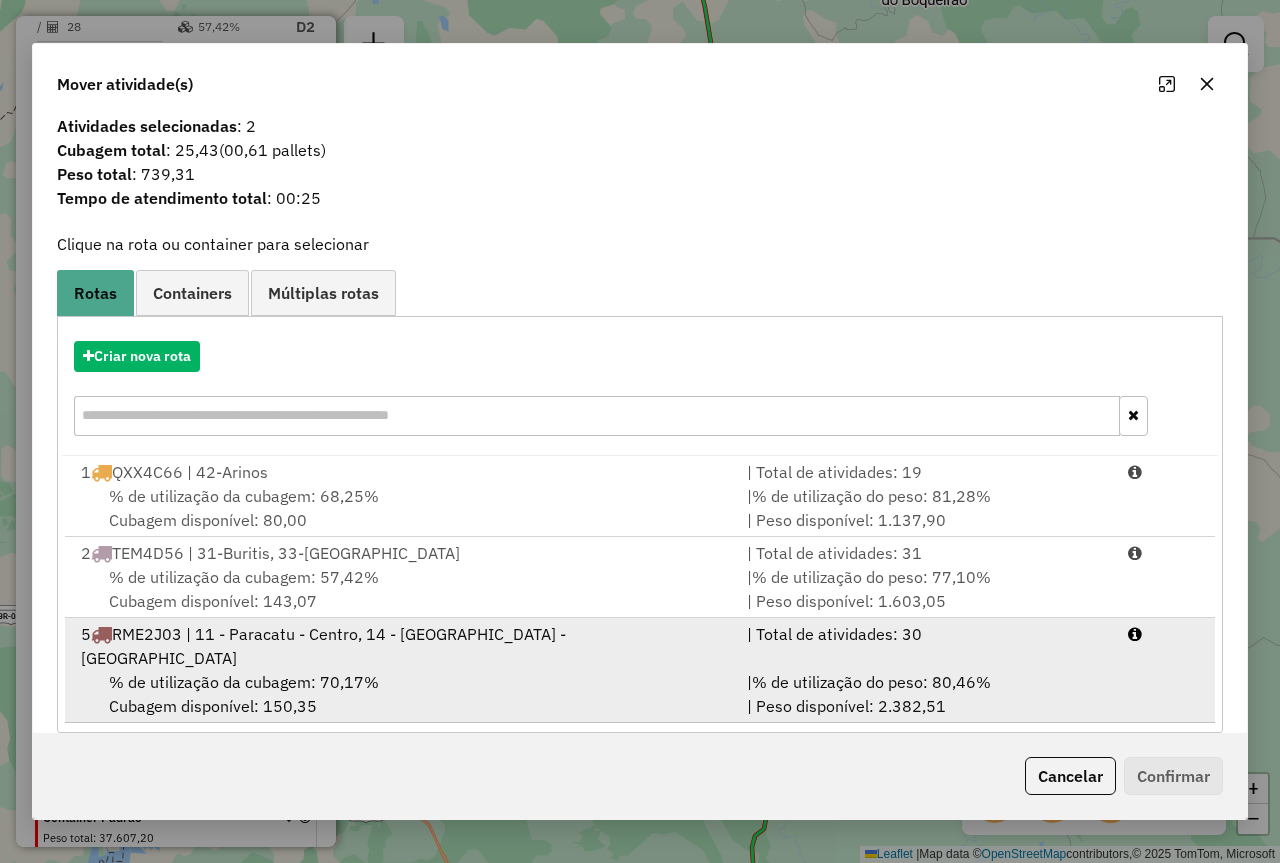 click on "5  RME2J03 | 11 - Paracatu - Centro, 14 - Paracatu - Nossa Senhora de Fátima" at bounding box center (402, 646) 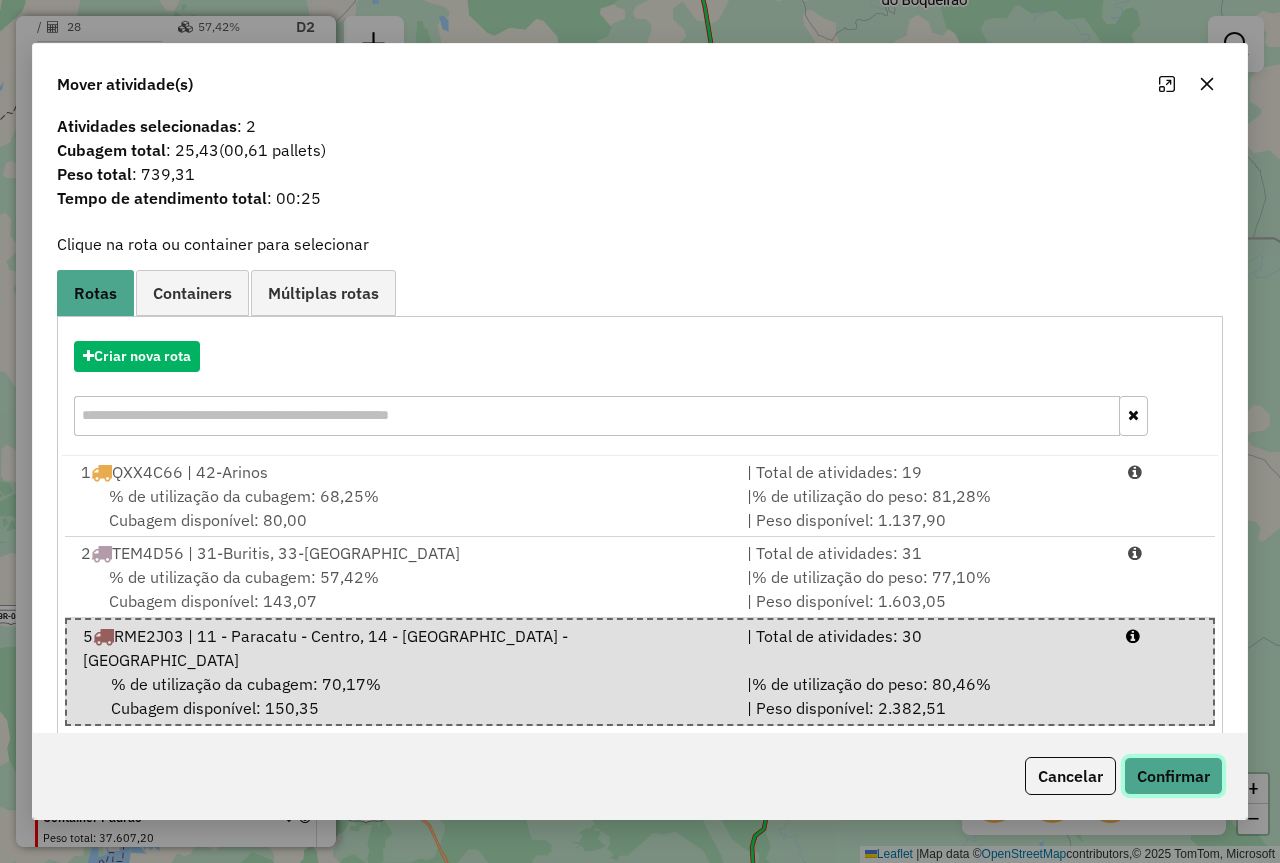 click on "Confirmar" 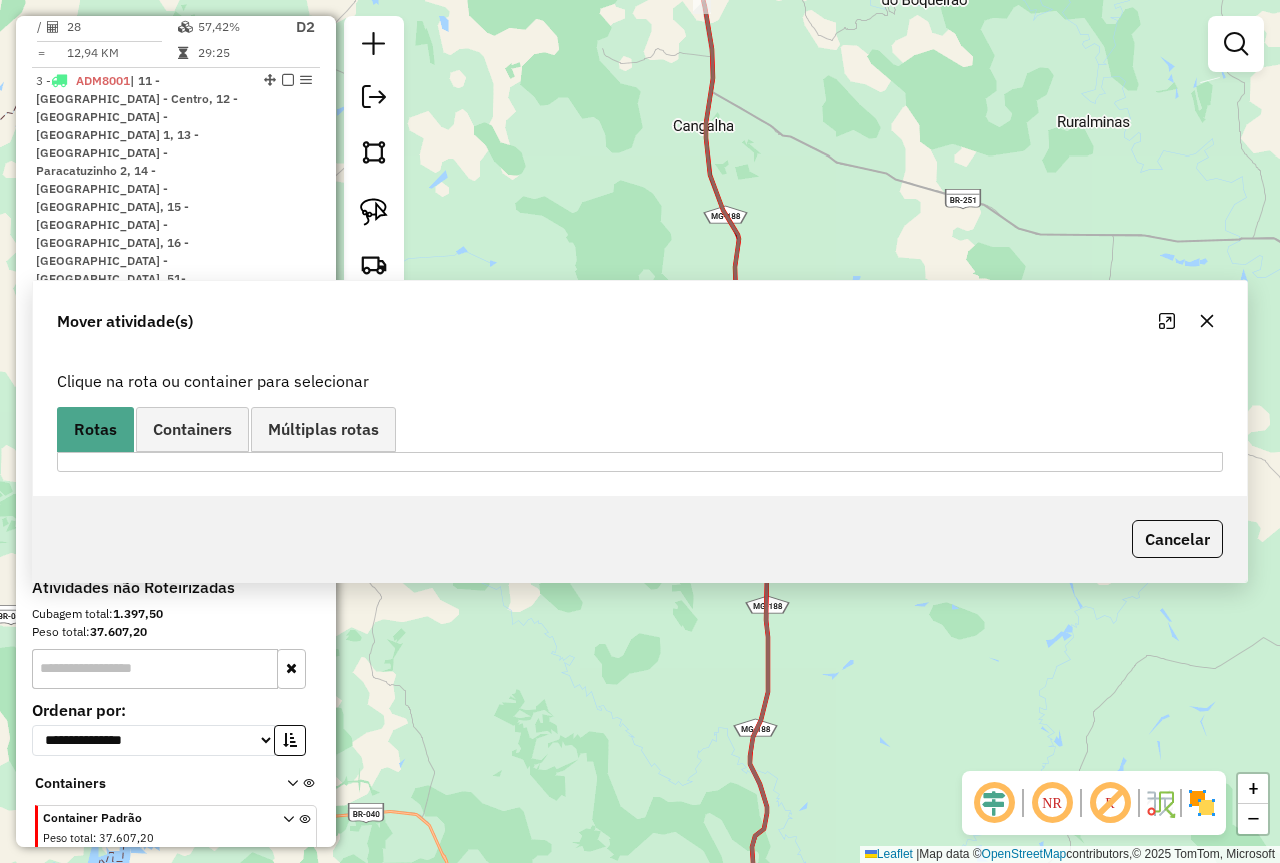 scroll, scrollTop: 0, scrollLeft: 0, axis: both 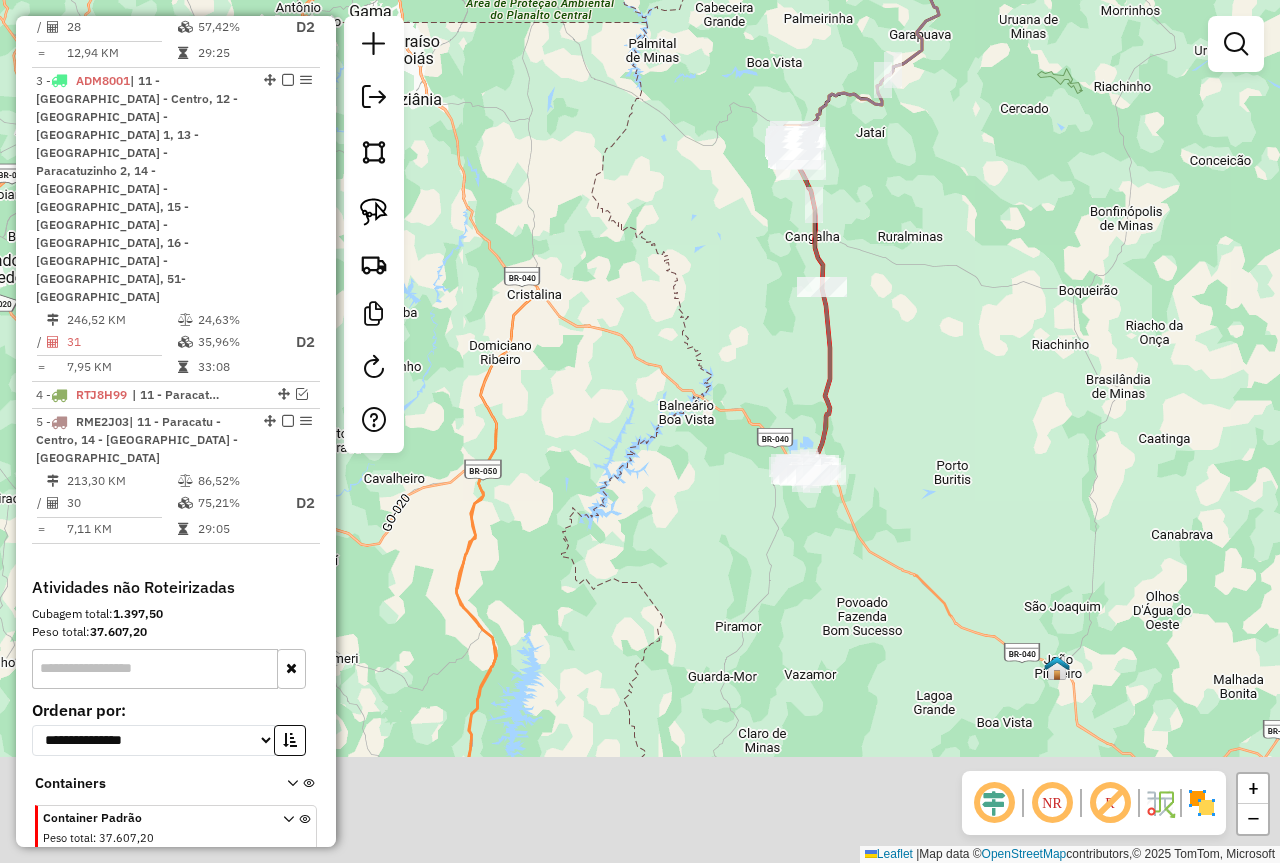 drag, startPoint x: 768, startPoint y: 698, endPoint x: 843, endPoint y: 544, distance: 171.29214 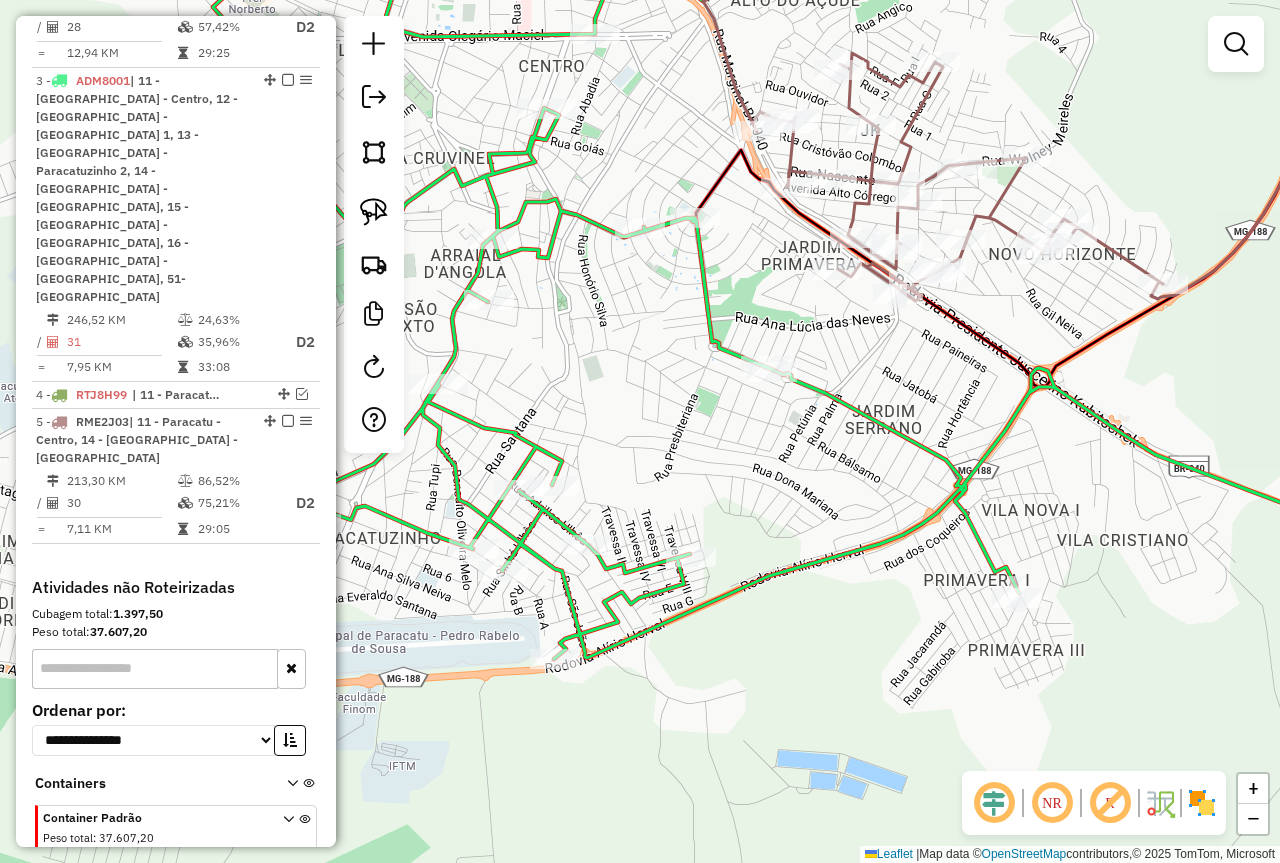 drag, startPoint x: 732, startPoint y: 457, endPoint x: 968, endPoint y: 464, distance: 236.10379 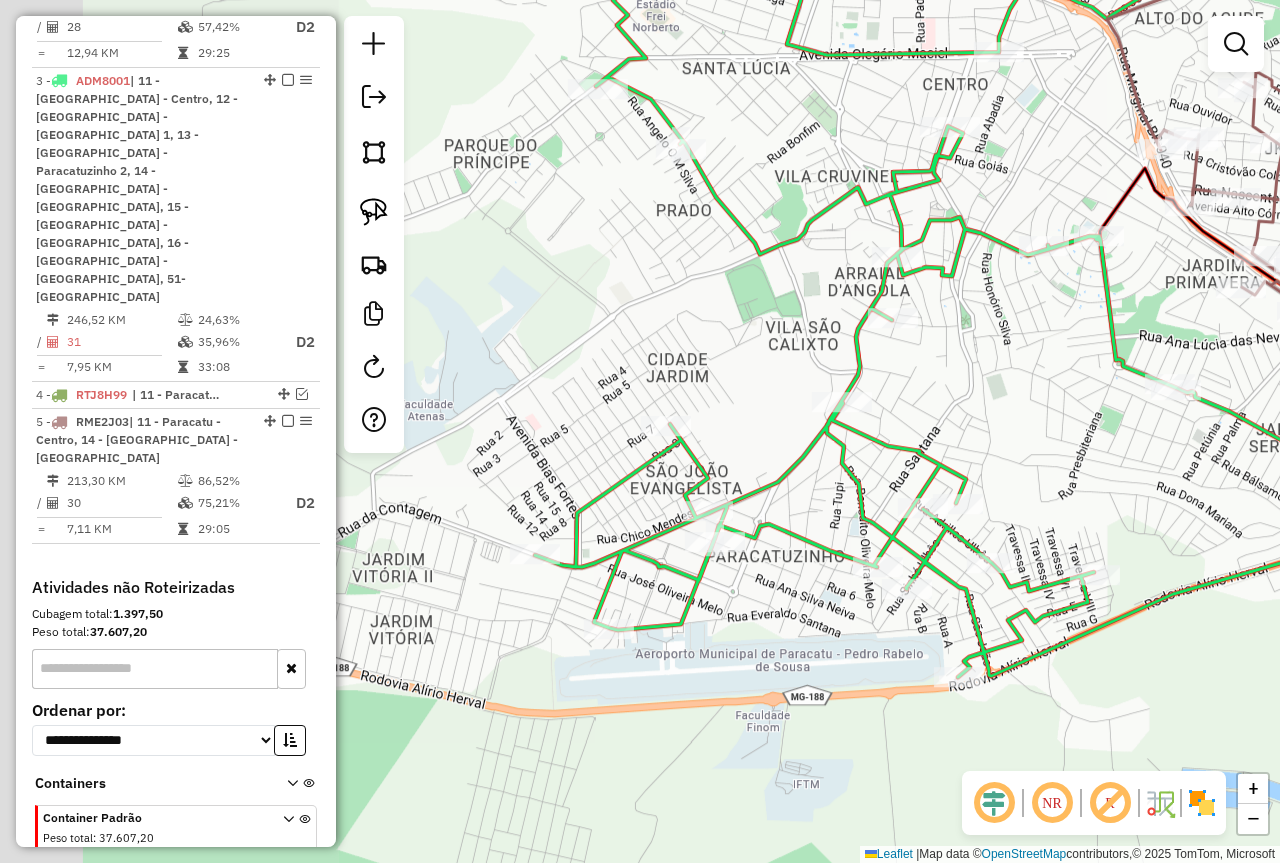 click on "Janela de atendimento Grade de atendimento Capacidade Transportadoras Veículos Cliente Pedidos  Rotas Selecione os dias de semana para filtrar as janelas de atendimento  Seg   Ter   Qua   Qui   Sex   Sáb   Dom  Informe o período da janela de atendimento: De: Até:  Filtrar exatamente a janela do cliente  Considerar janela de atendimento padrão  Selecione os dias de semana para filtrar as grades de atendimento  Seg   Ter   Qua   Qui   Sex   Sáb   Dom   Considerar clientes sem dia de atendimento cadastrado  Clientes fora do dia de atendimento selecionado Filtrar as atividades entre os valores definidos abaixo:  Peso mínimo:  ****  Peso máximo:  ****  Cubagem mínima:   Cubagem máxima:   De:   Até:  Filtrar as atividades entre o tempo de atendimento definido abaixo:  De:   Até:   Considerar capacidade total dos clientes não roteirizados Transportadora: Selecione um ou mais itens Tipo de veículo: Selecione um ou mais itens Veículo: Selecione um ou mais itens Motorista: Selecione um ou mais itens De:" 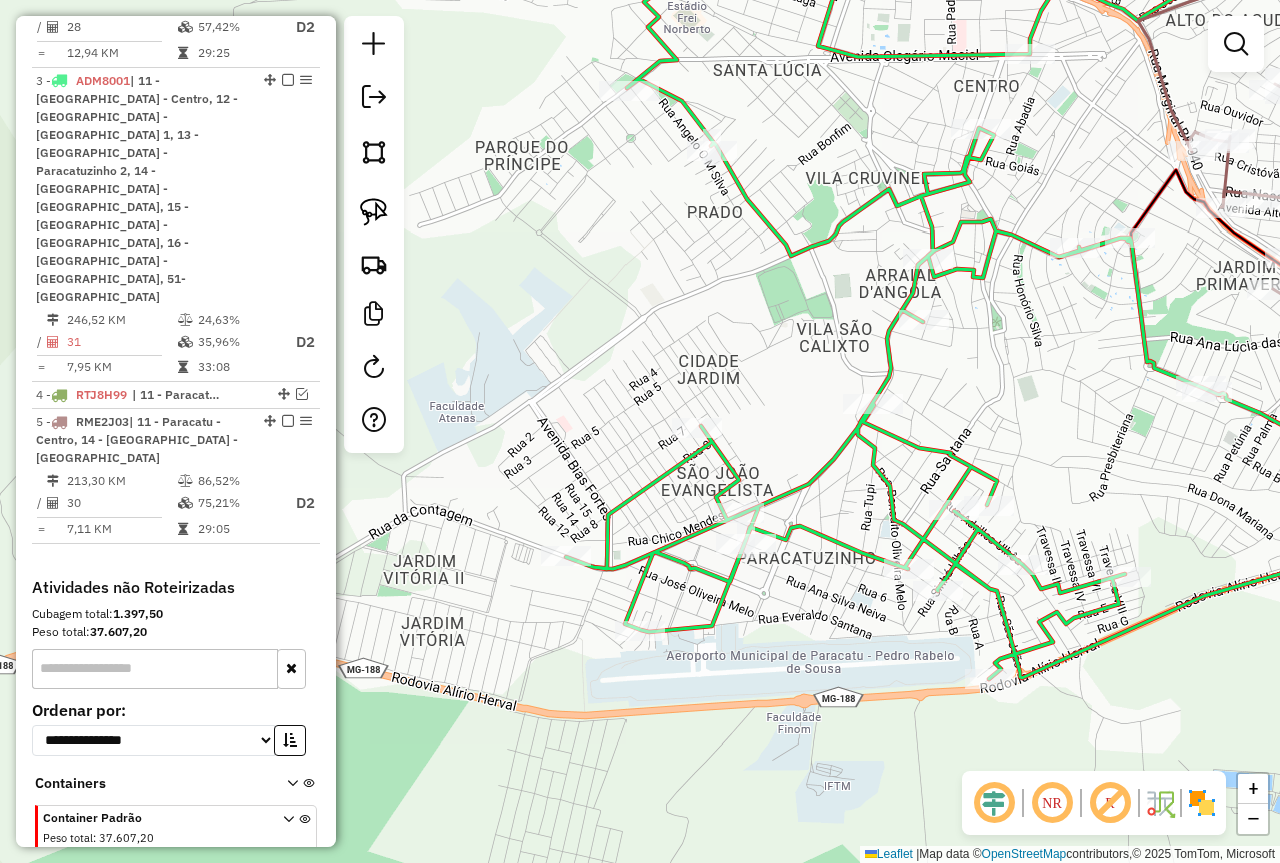 click on "Janela de atendimento Grade de atendimento Capacidade Transportadoras Veículos Cliente Pedidos  Rotas Selecione os dias de semana para filtrar as janelas de atendimento  Seg   Ter   Qua   Qui   Sex   Sáb   Dom  Informe o período da janela de atendimento: De: Até:  Filtrar exatamente a janela do cliente  Considerar janela de atendimento padrão  Selecione os dias de semana para filtrar as grades de atendimento  Seg   Ter   Qua   Qui   Sex   Sáb   Dom   Considerar clientes sem dia de atendimento cadastrado  Clientes fora do dia de atendimento selecionado Filtrar as atividades entre os valores definidos abaixo:  Peso mínimo:  ****  Peso máximo:  ****  Cubagem mínima:   Cubagem máxima:   De:   Até:  Filtrar as atividades entre o tempo de atendimento definido abaixo:  De:   Até:   Considerar capacidade total dos clientes não roteirizados Transportadora: Selecione um ou mais itens Tipo de veículo: Selecione um ou mais itens Veículo: Selecione um ou mais itens Motorista: Selecione um ou mais itens De:" 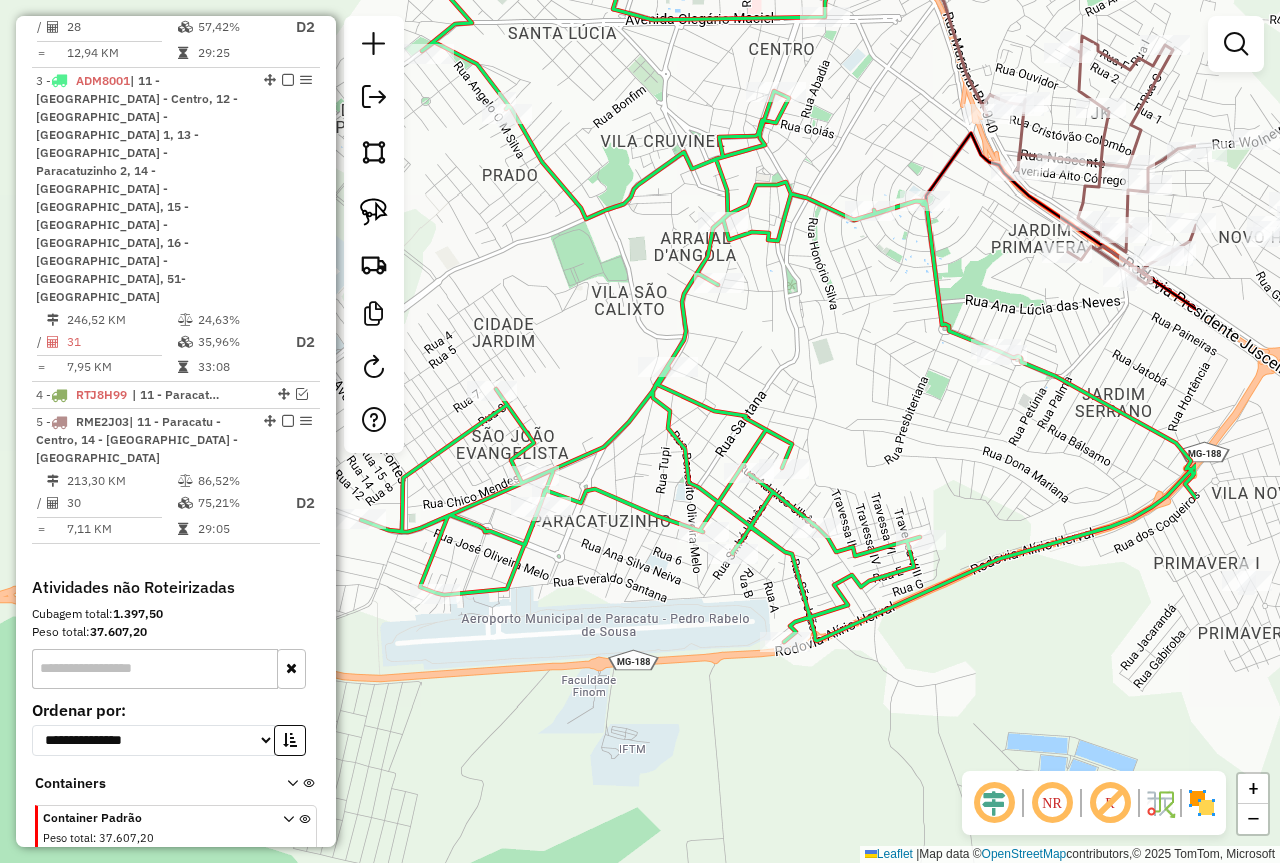 drag, startPoint x: 1045, startPoint y: 452, endPoint x: 833, endPoint y: 417, distance: 214.86972 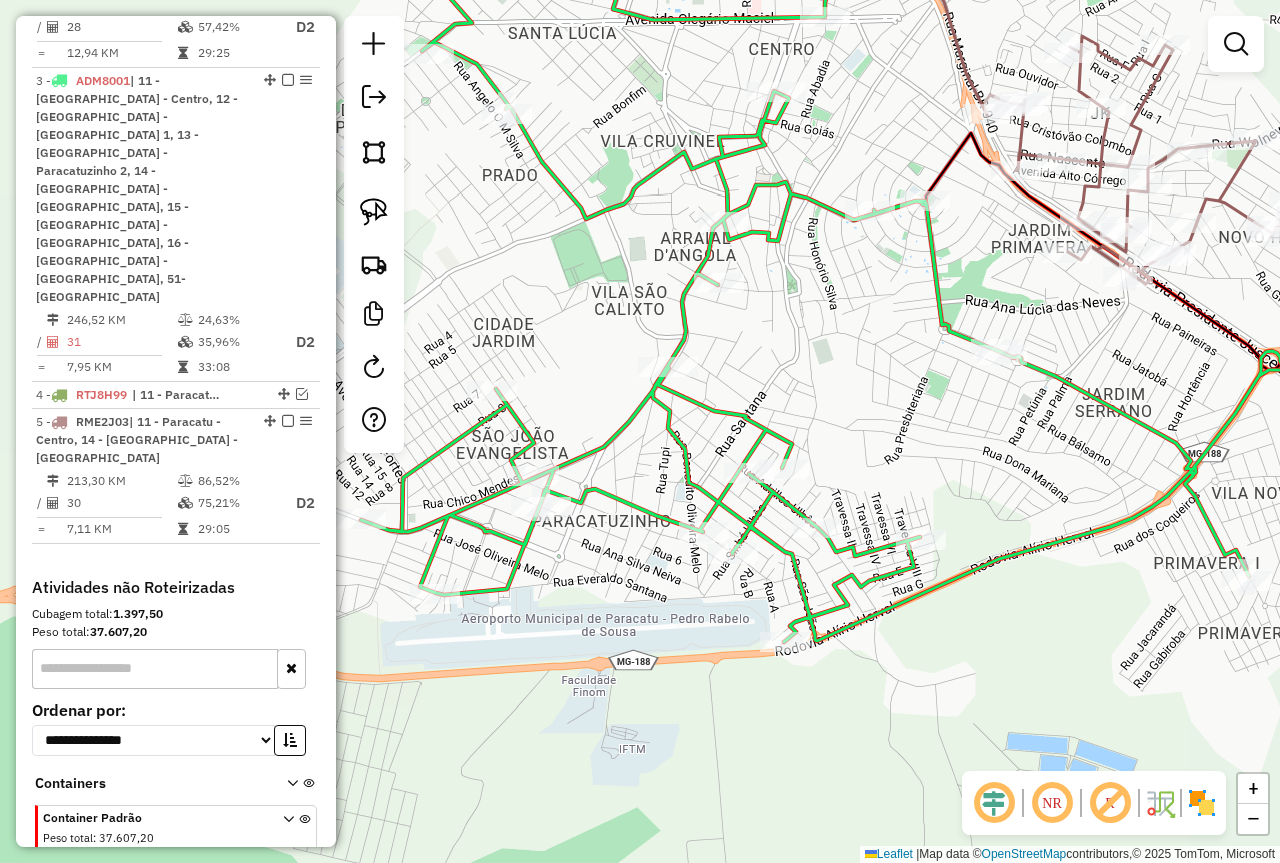 click on "Janela de atendimento Grade de atendimento Capacidade Transportadoras Veículos Cliente Pedidos  Rotas Selecione os dias de semana para filtrar as janelas de atendimento  Seg   Ter   Qua   Qui   Sex   Sáb   Dom  Informe o período da janela de atendimento: De: Até:  Filtrar exatamente a janela do cliente  Considerar janela de atendimento padrão  Selecione os dias de semana para filtrar as grades de atendimento  Seg   Ter   Qua   Qui   Sex   Sáb   Dom   Considerar clientes sem dia de atendimento cadastrado  Clientes fora do dia de atendimento selecionado Filtrar as atividades entre os valores definidos abaixo:  Peso mínimo:  ****  Peso máximo:  ****  Cubagem mínima:   Cubagem máxima:   De:   Até:  Filtrar as atividades entre o tempo de atendimento definido abaixo:  De:   Até:   Considerar capacidade total dos clientes não roteirizados Transportadora: Selecione um ou mais itens Tipo de veículo: Selecione um ou mais itens Veículo: Selecione um ou mais itens Motorista: Selecione um ou mais itens De:" 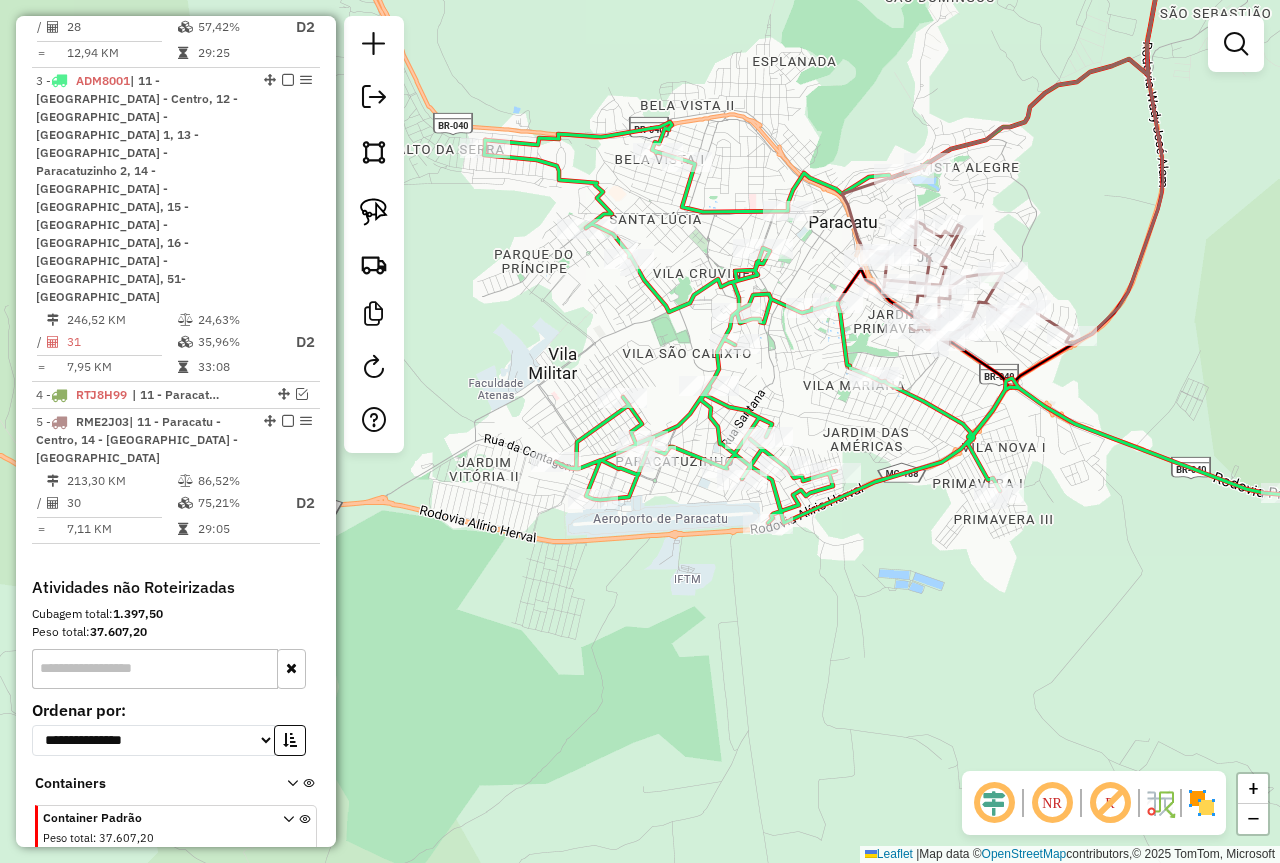 drag, startPoint x: 867, startPoint y: 419, endPoint x: 885, endPoint y: 436, distance: 24.758837 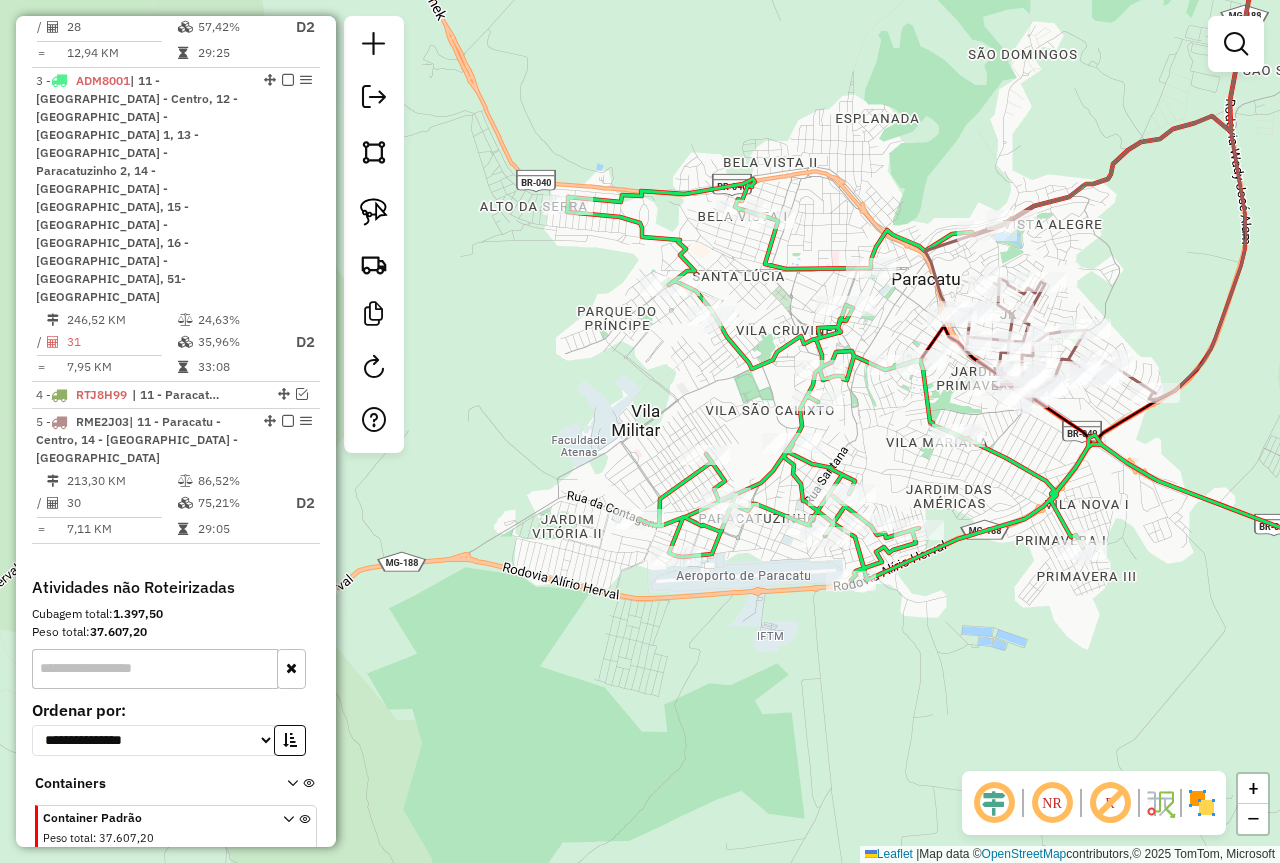 drag, startPoint x: 815, startPoint y: 427, endPoint x: 890, endPoint y: 478, distance: 90.697296 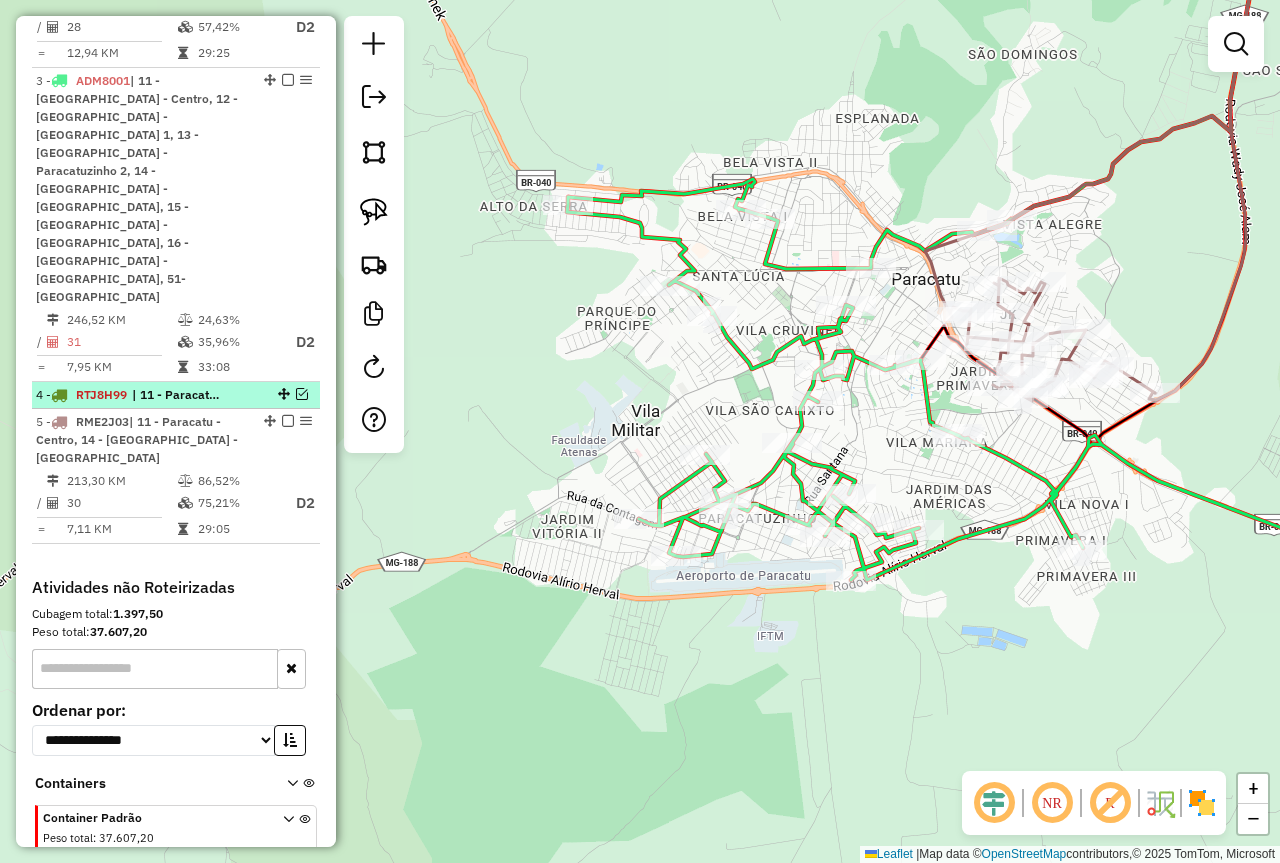 click at bounding box center (302, 394) 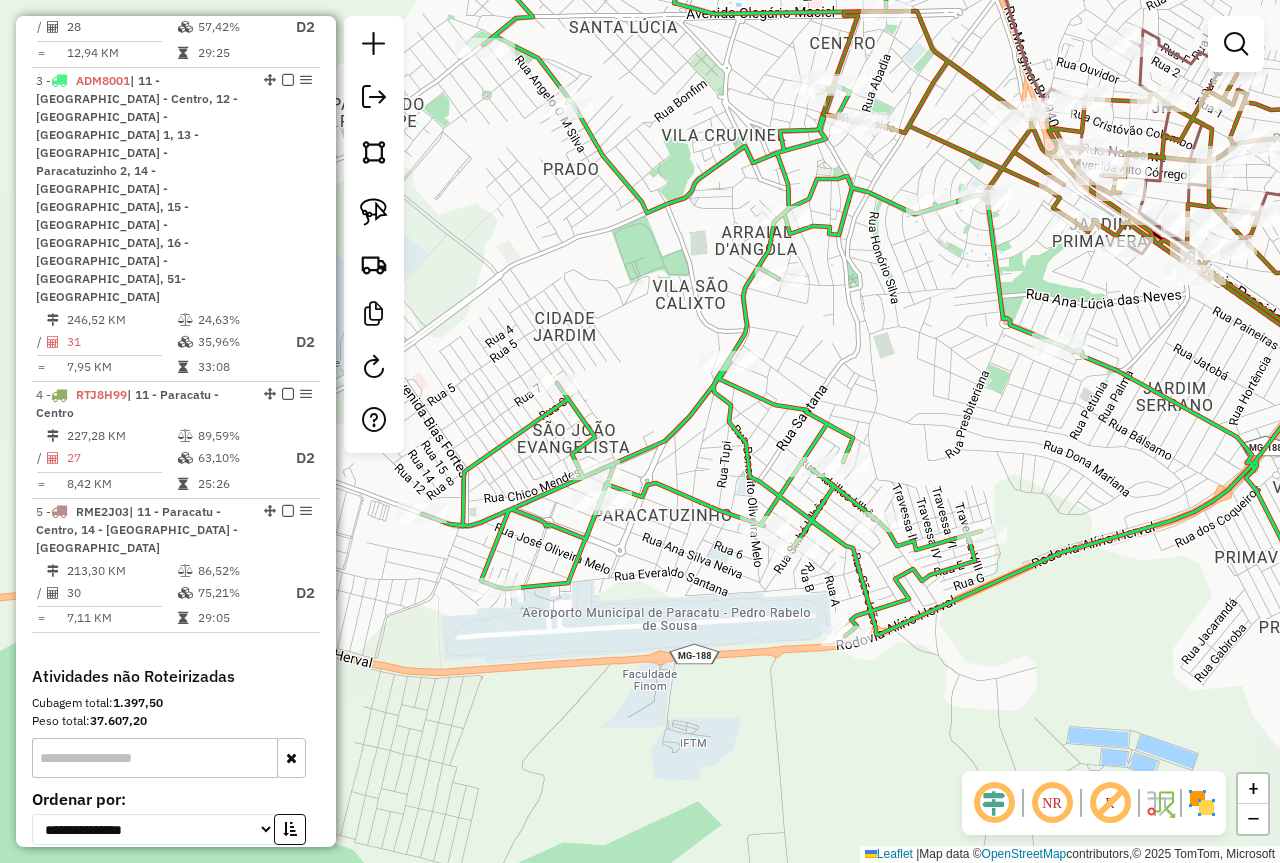 drag, startPoint x: 1008, startPoint y: 481, endPoint x: 1161, endPoint y: 434, distance: 160.05624 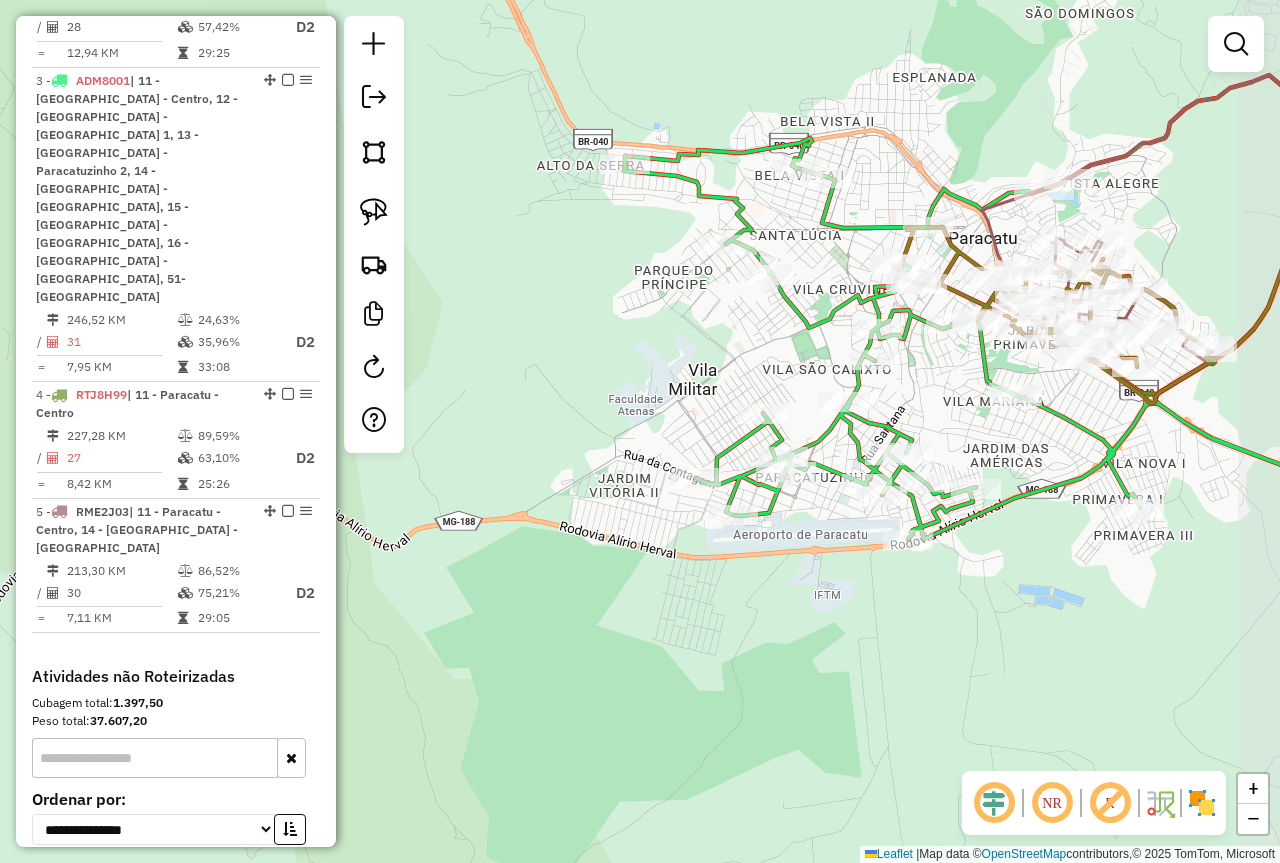 drag, startPoint x: 1158, startPoint y: 435, endPoint x: 1052, endPoint y: 440, distance: 106.11786 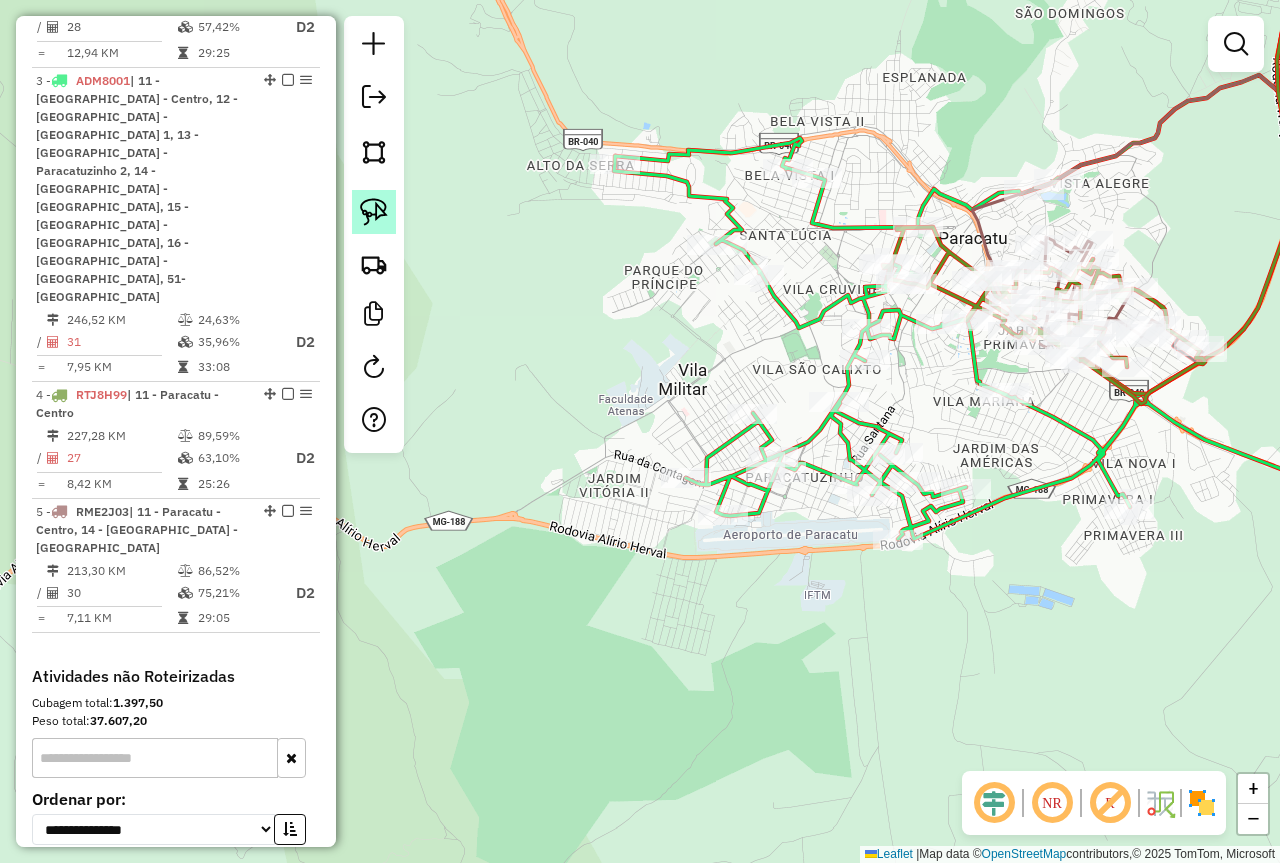 click 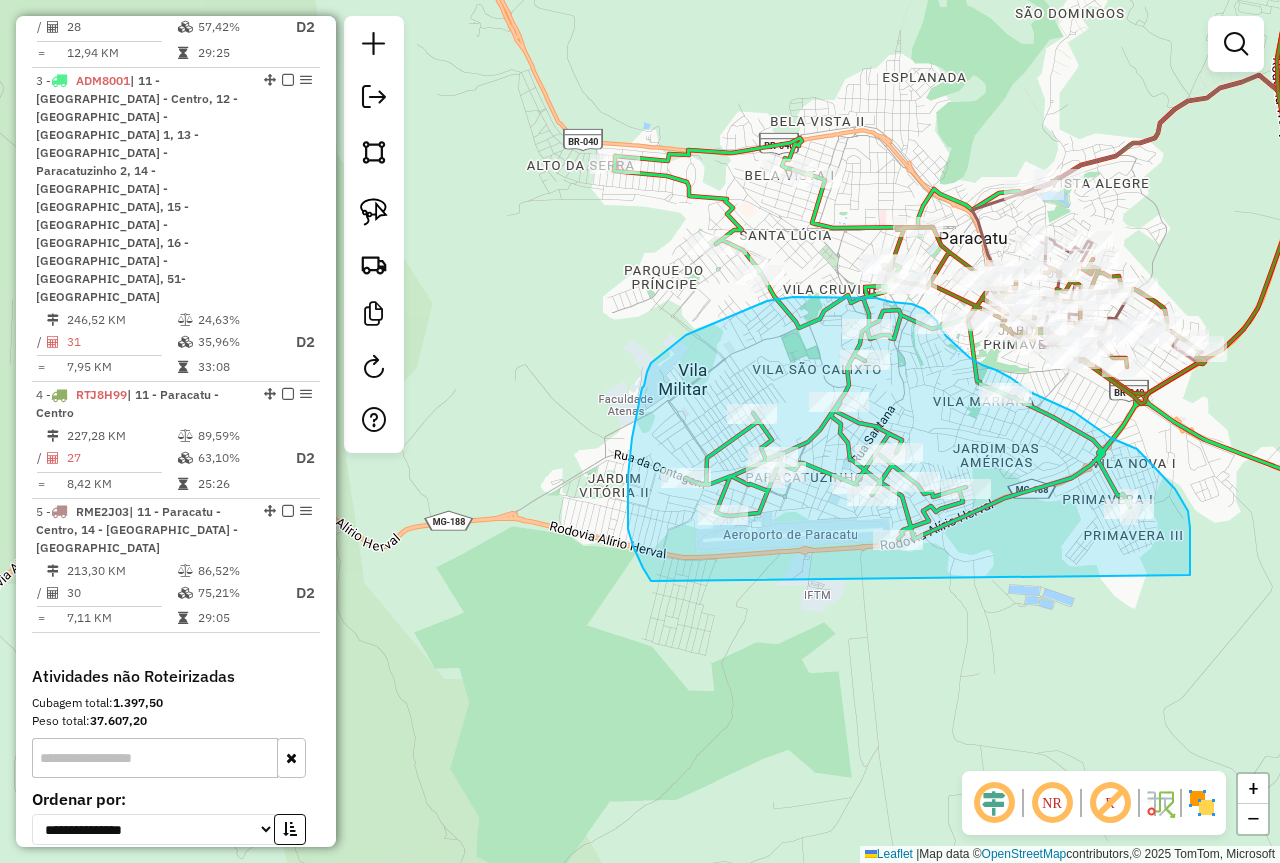 drag, startPoint x: 1190, startPoint y: 575, endPoint x: 661, endPoint y: 595, distance: 529.3779 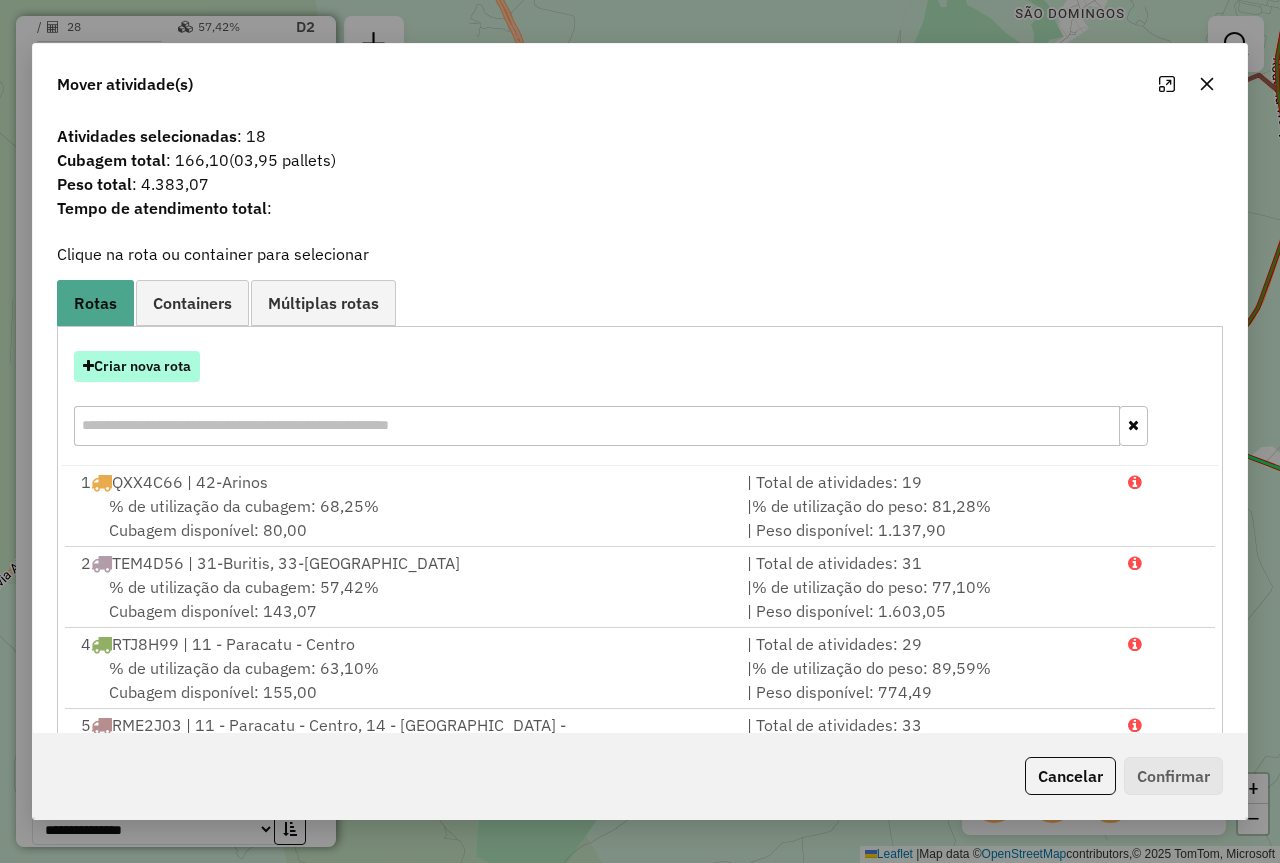 click on "Criar nova rota" at bounding box center [137, 366] 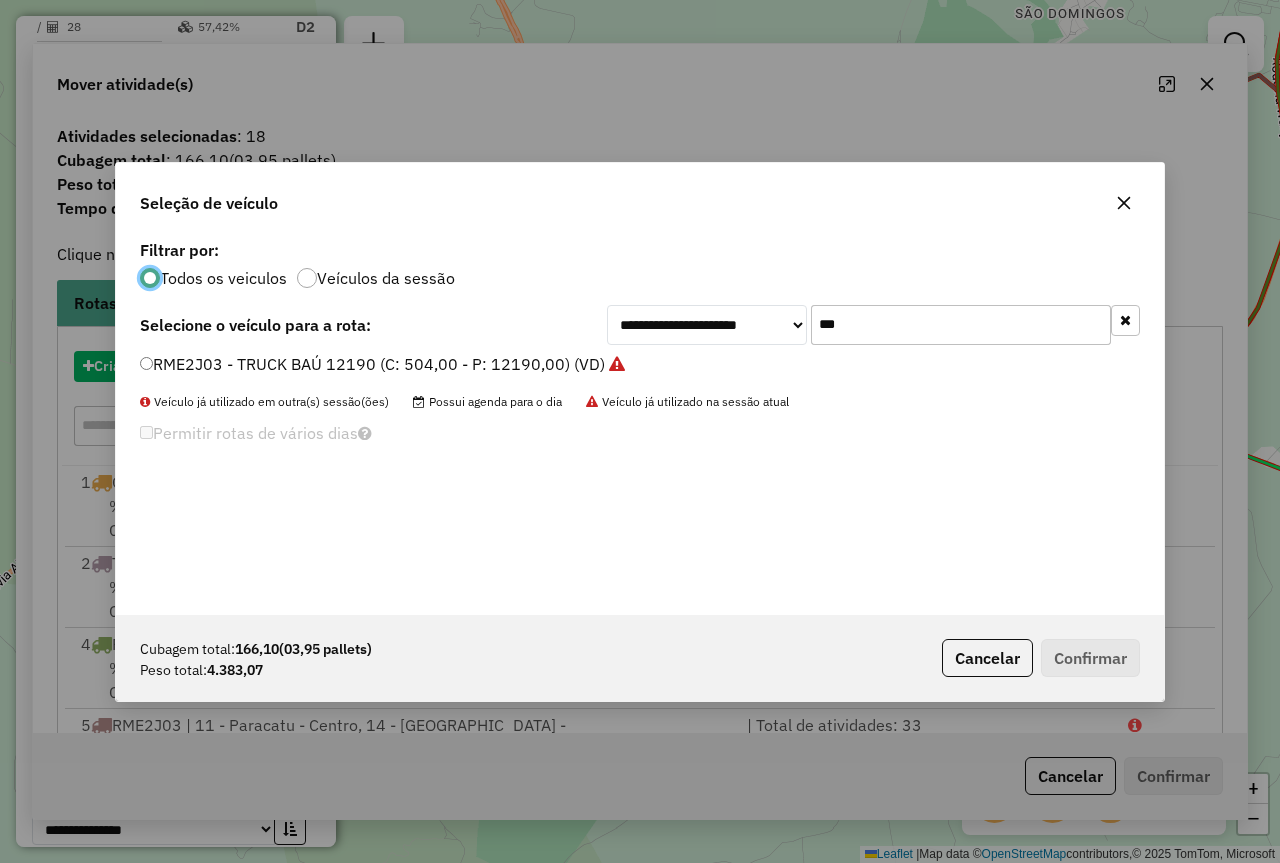 scroll, scrollTop: 11, scrollLeft: 6, axis: both 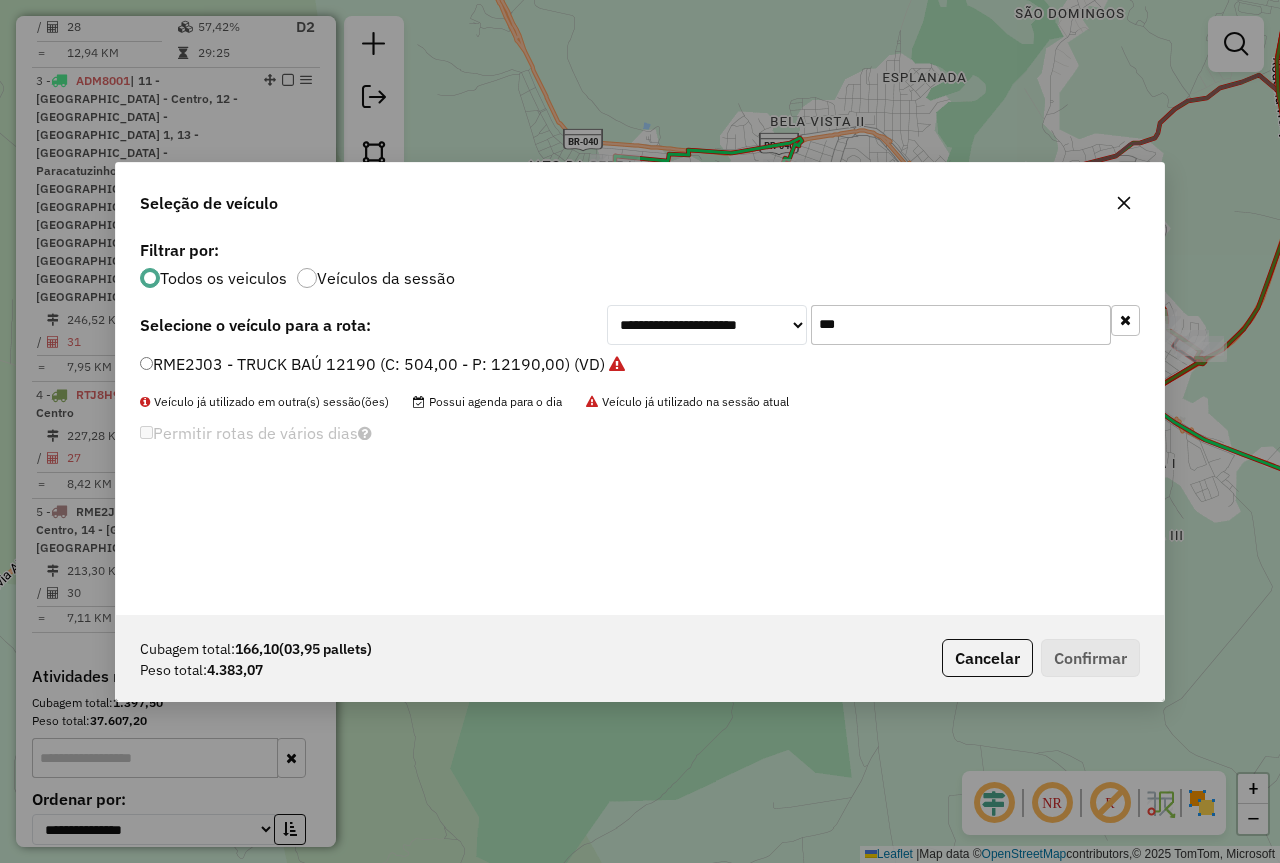 click on "***" 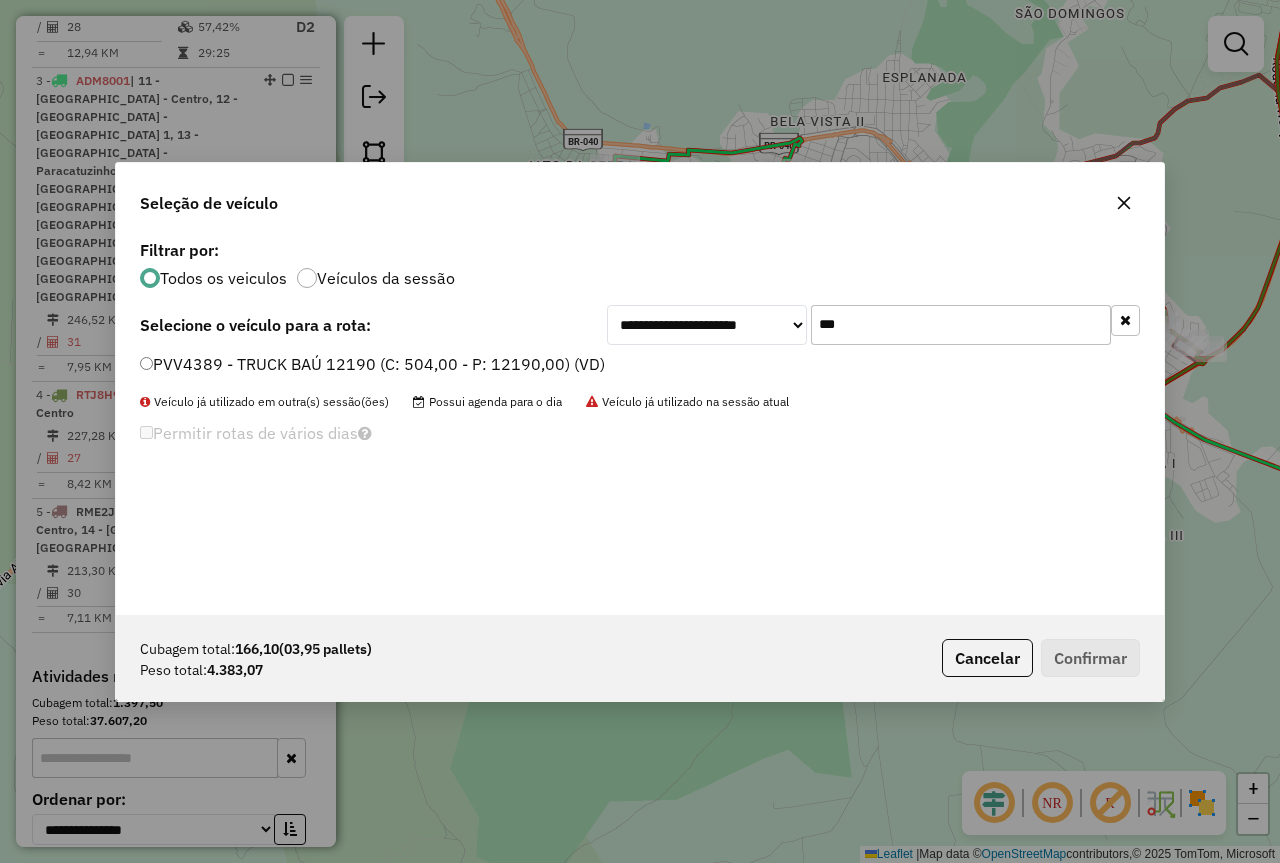 type on "***" 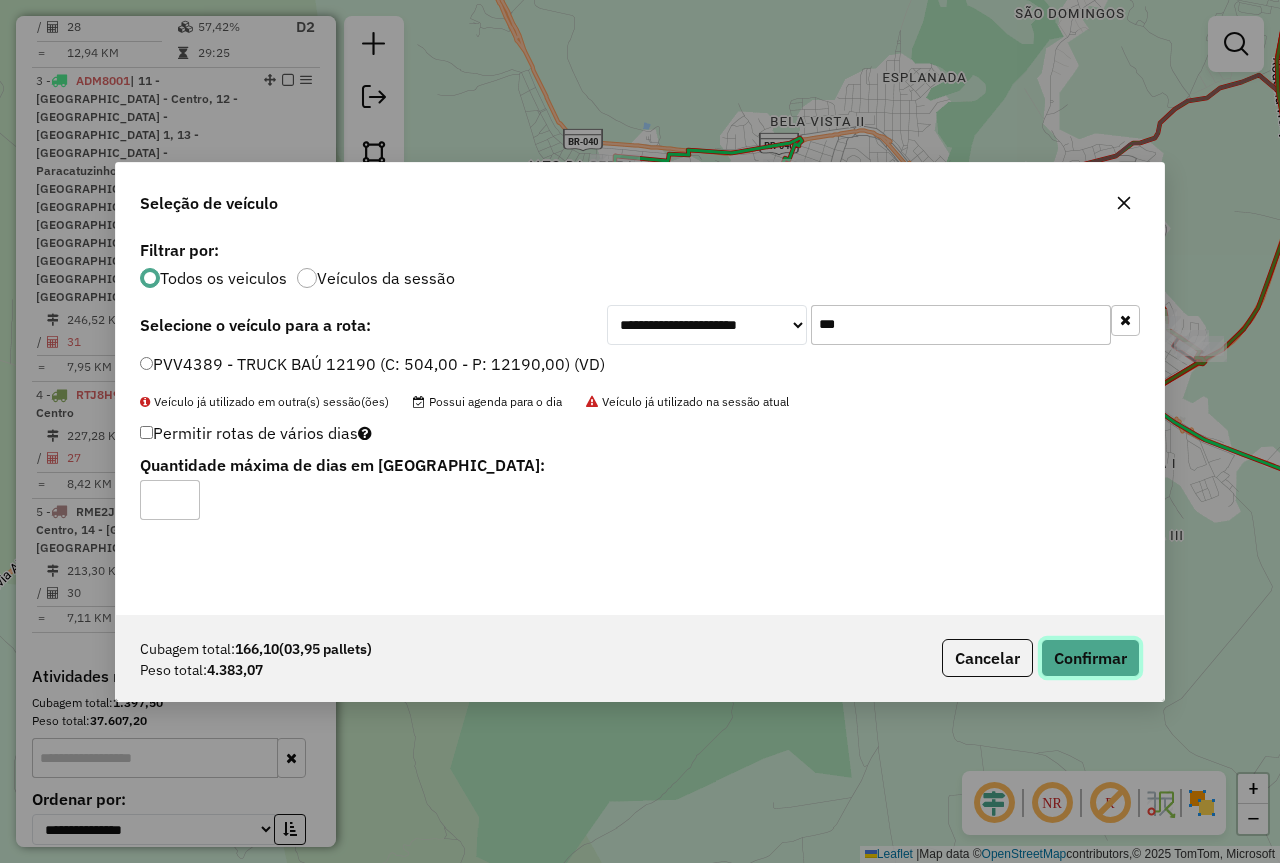 click on "Confirmar" 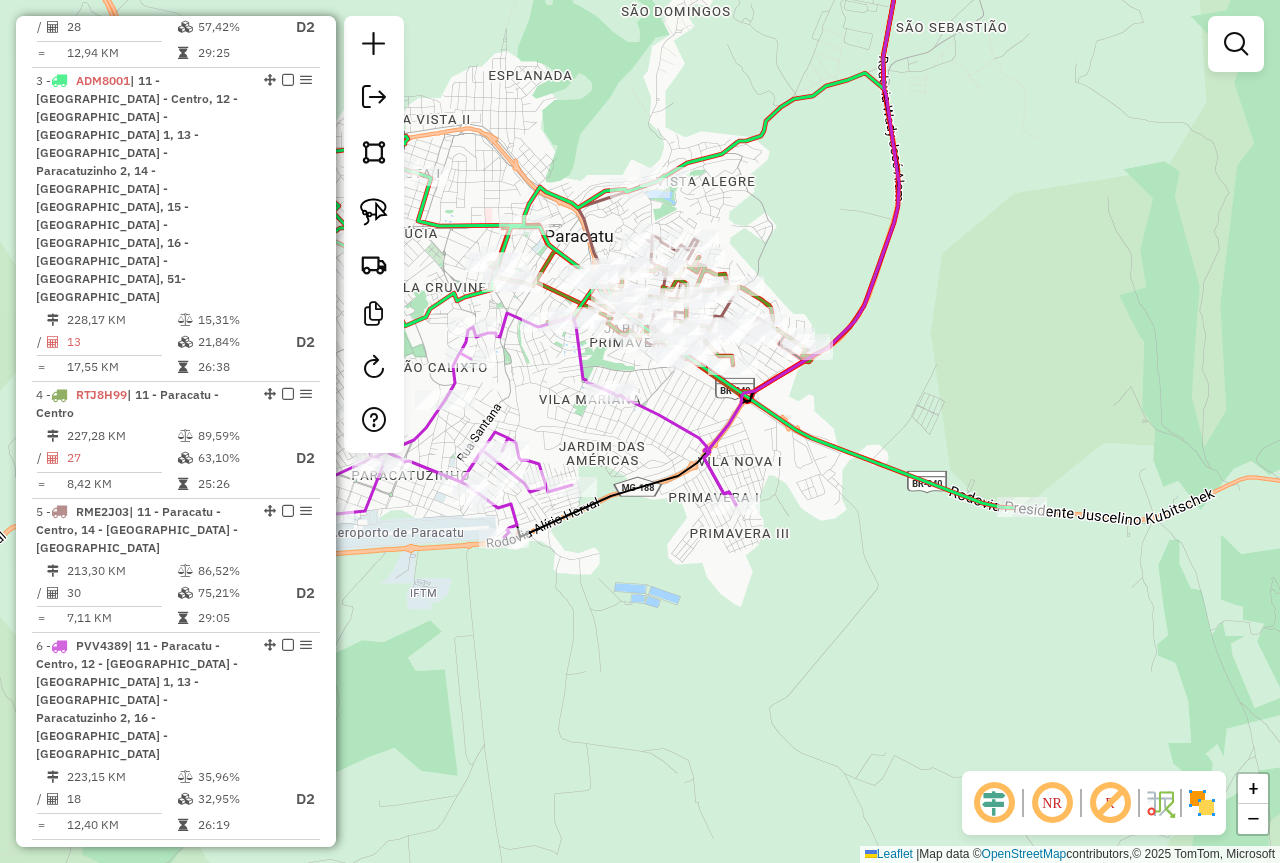 drag, startPoint x: 959, startPoint y: 501, endPoint x: 605, endPoint y: 499, distance: 354.00565 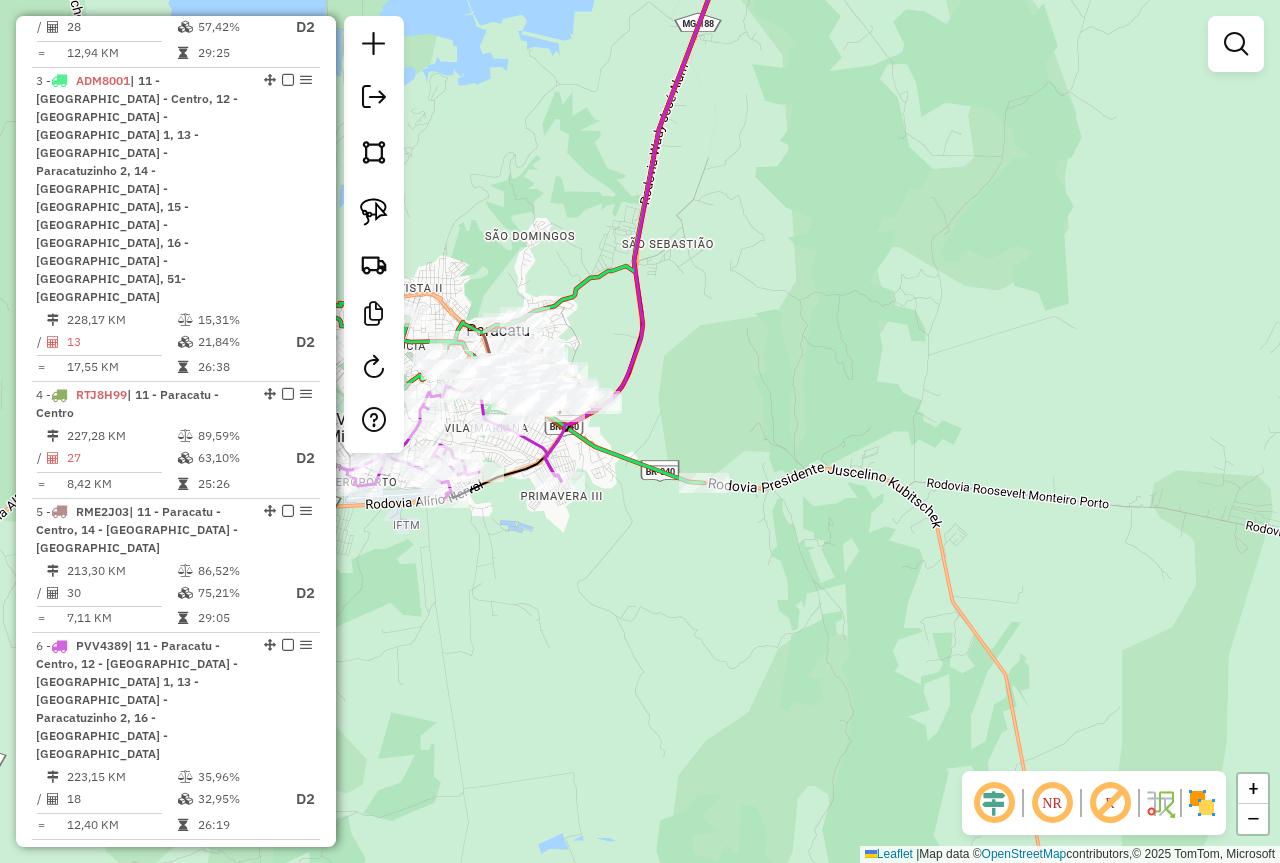 drag, startPoint x: 1098, startPoint y: 584, endPoint x: 989, endPoint y: 531, distance: 121.20231 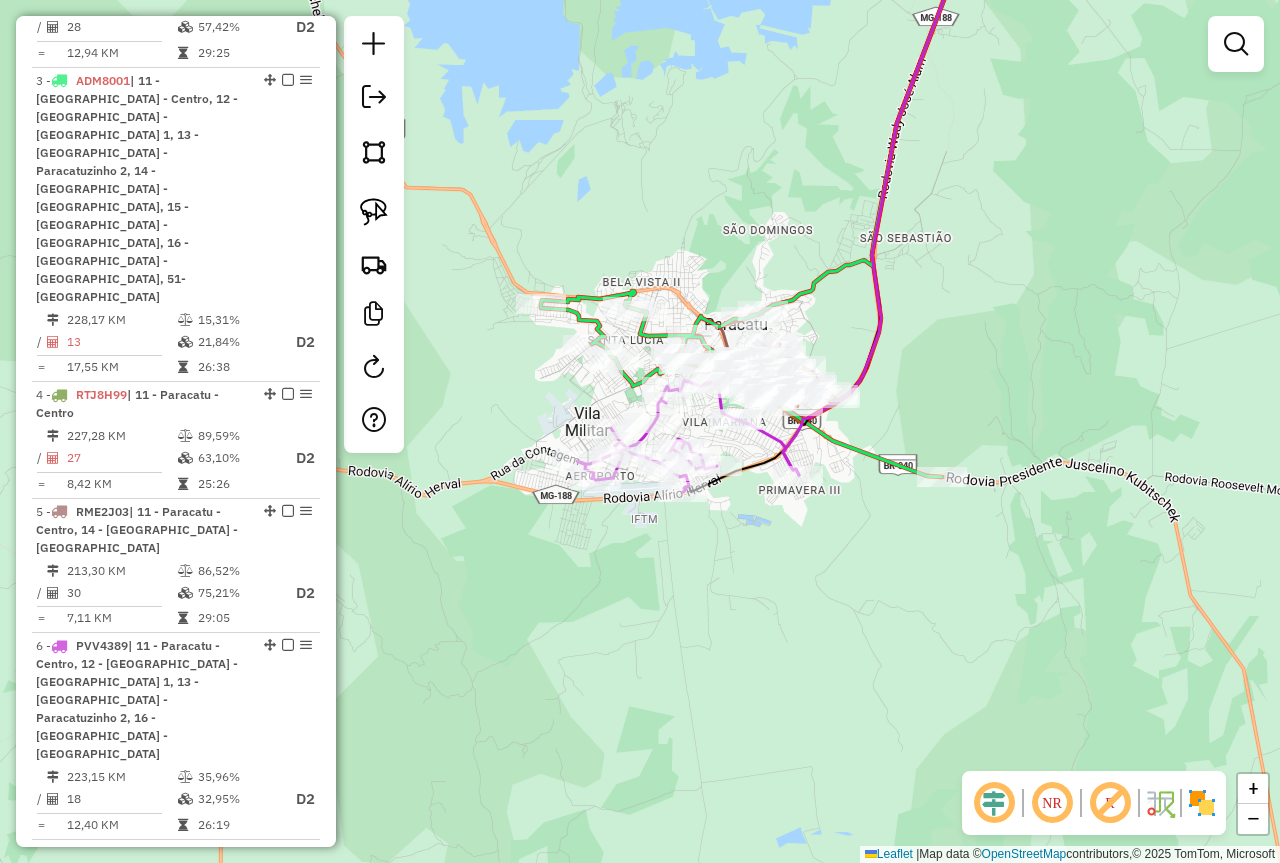 drag, startPoint x: 822, startPoint y: 527, endPoint x: 1003, endPoint y: 576, distance: 187.51534 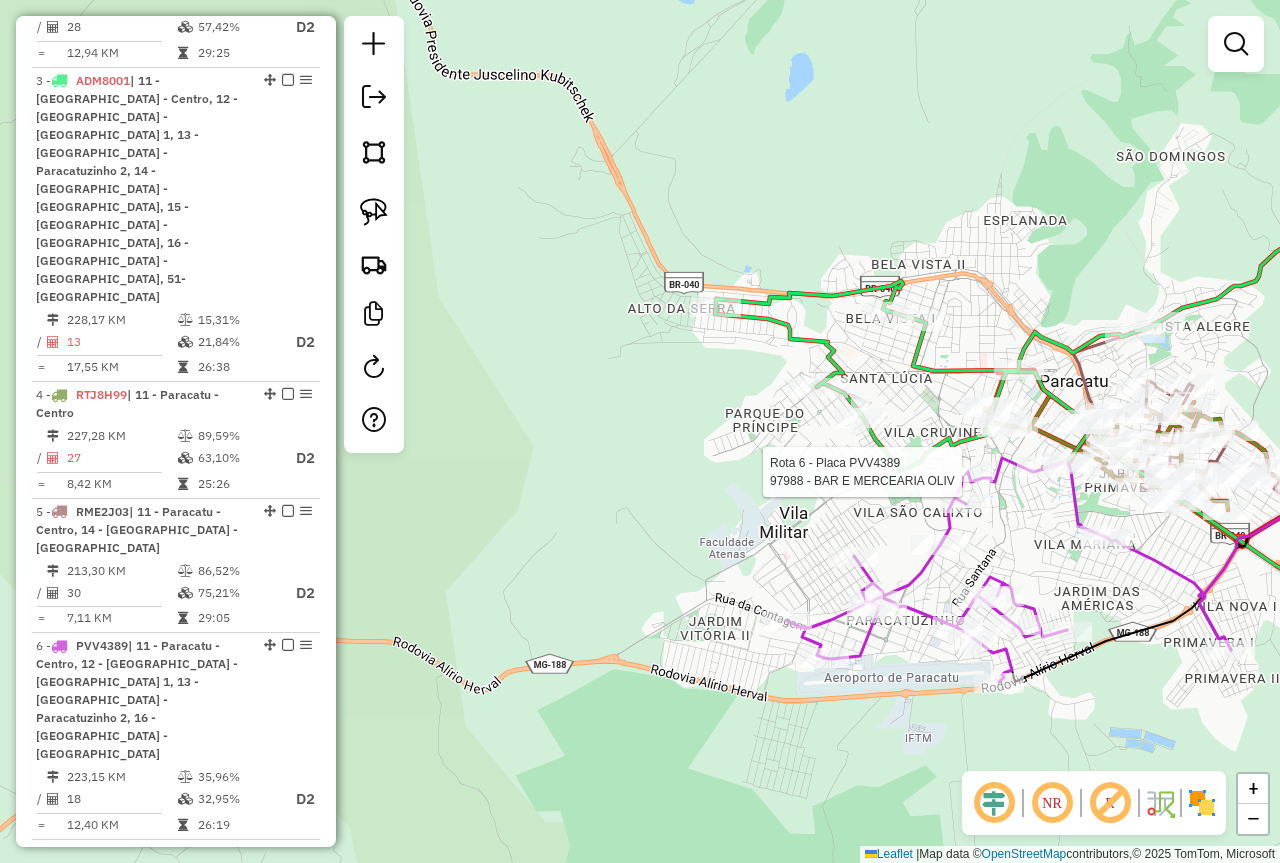 select on "**********" 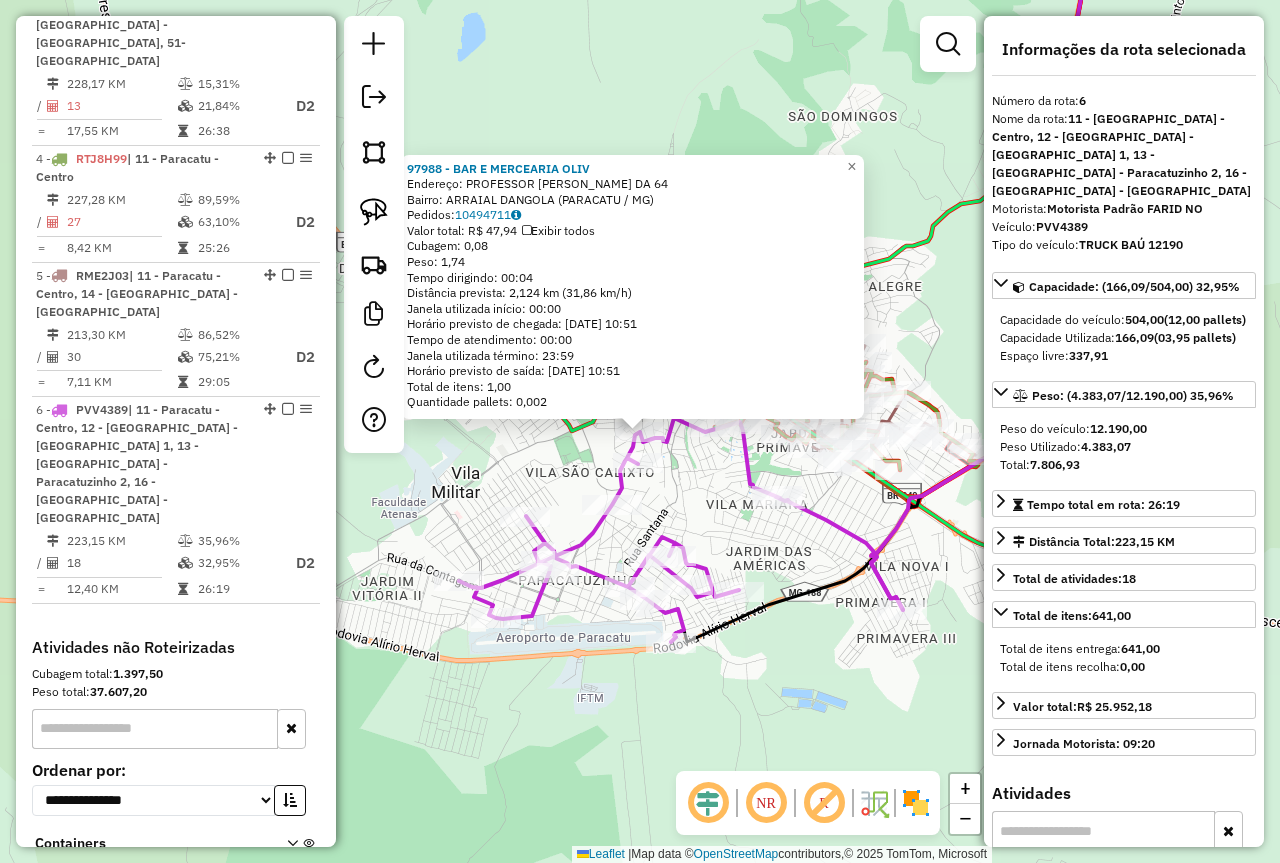 scroll, scrollTop: 1155, scrollLeft: 0, axis: vertical 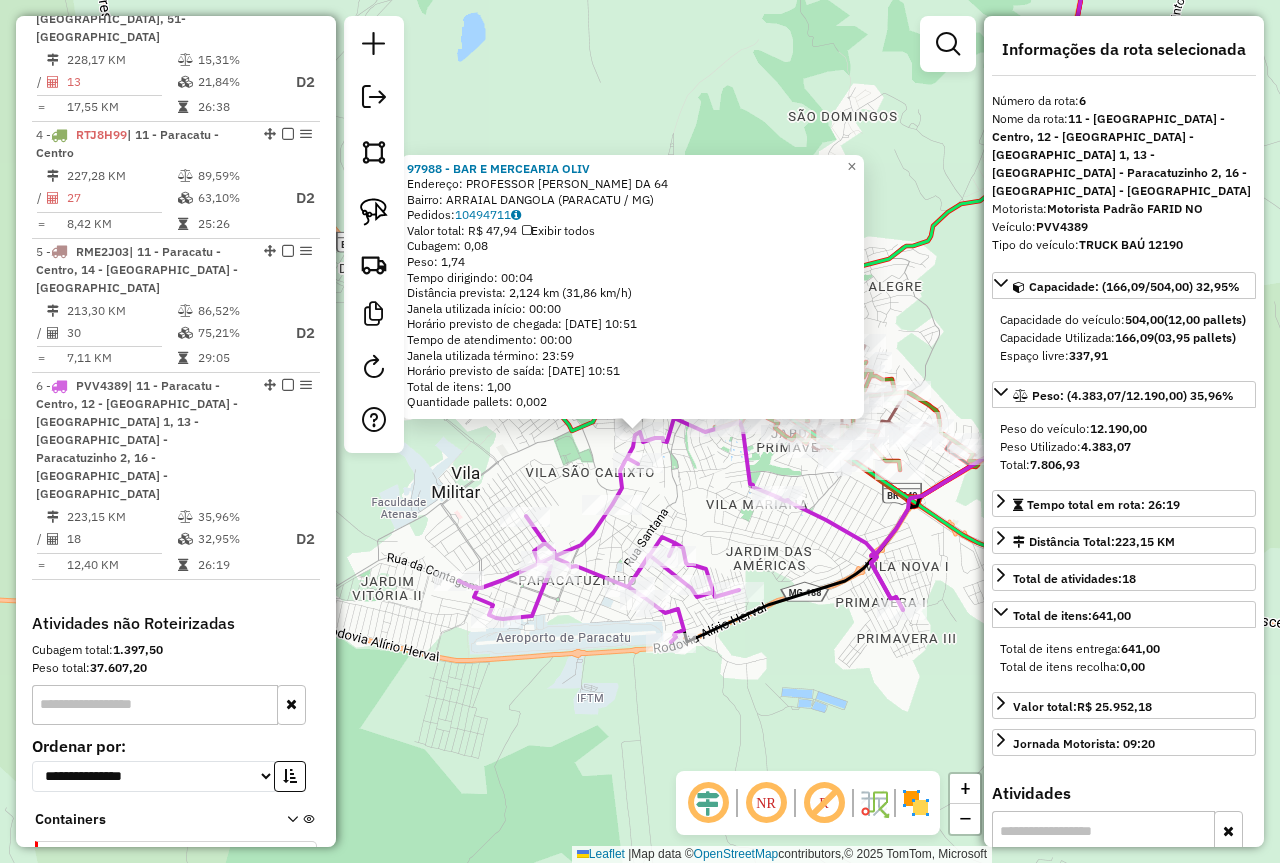 click 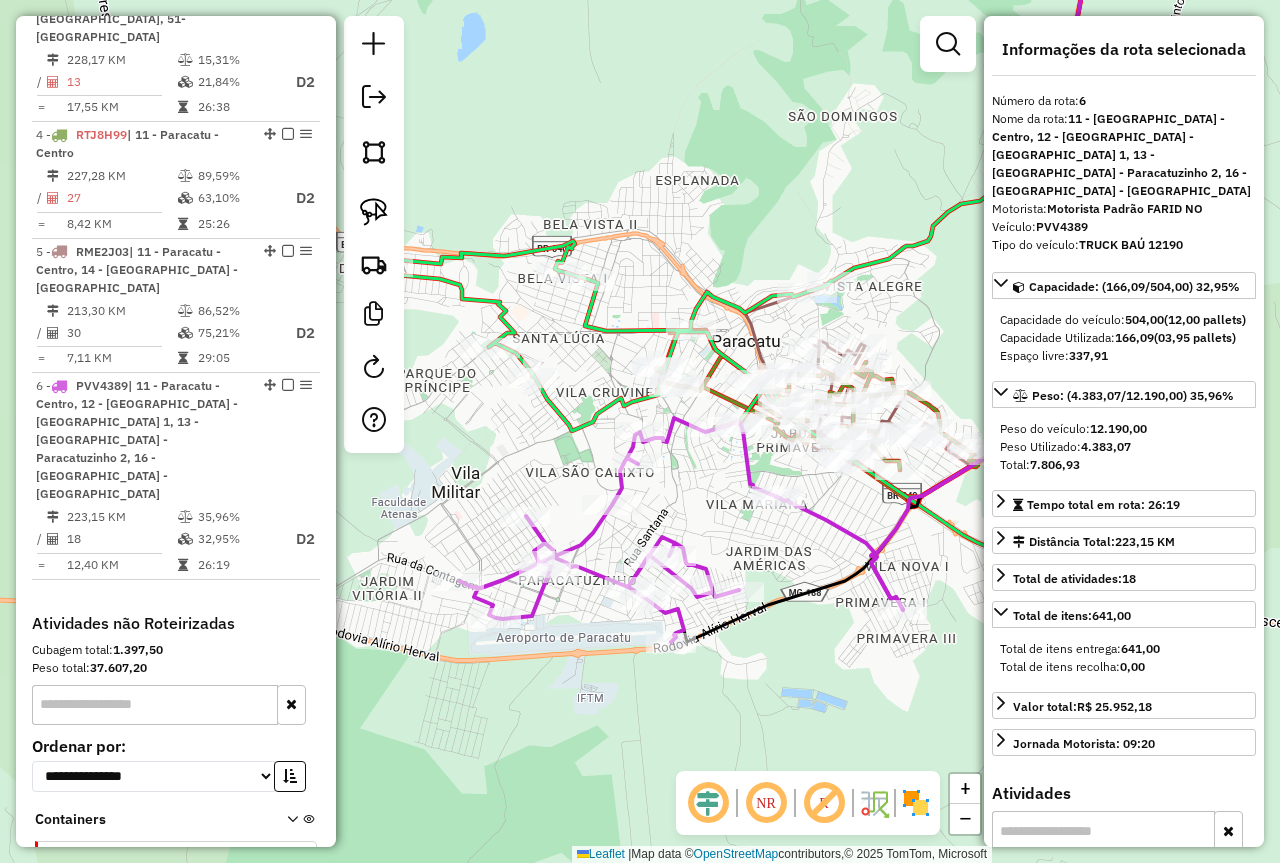 click 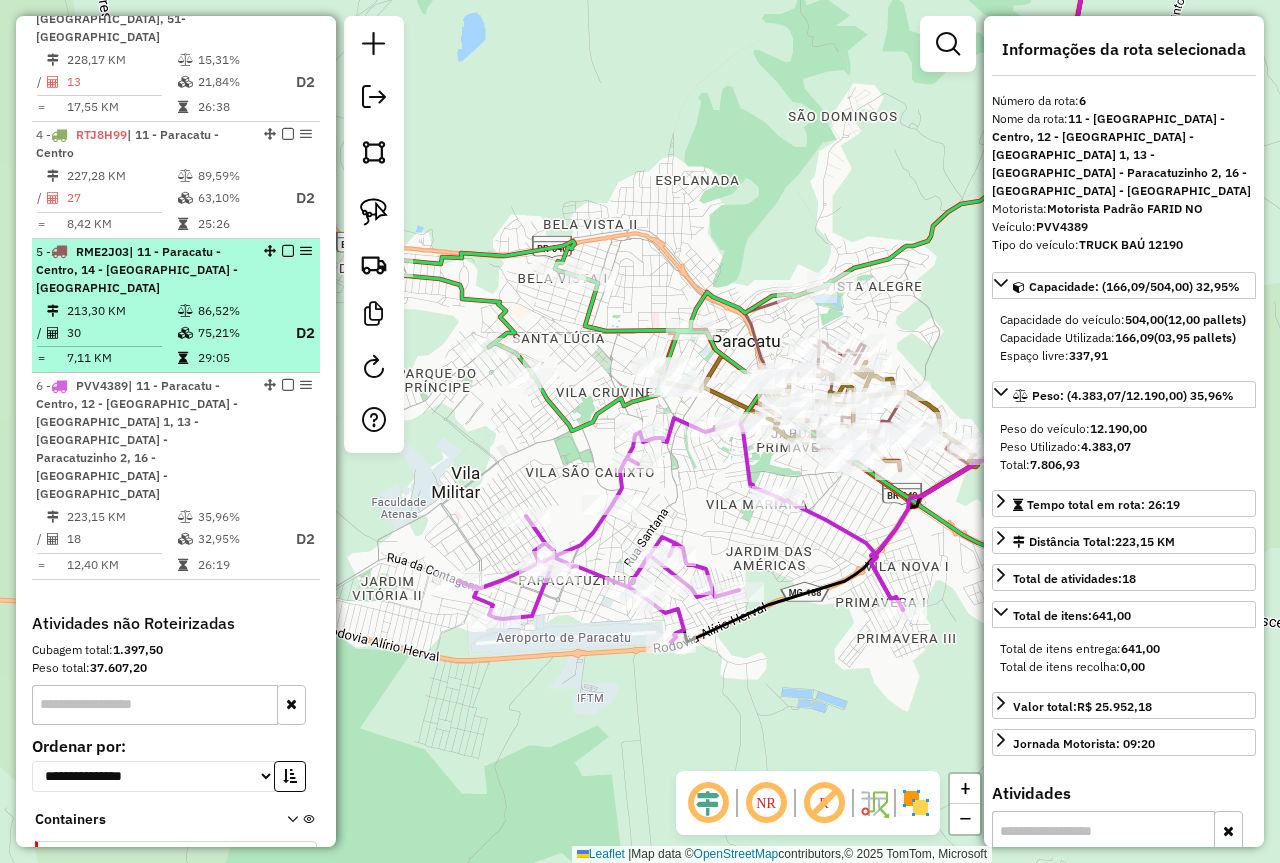 click at bounding box center [288, 251] 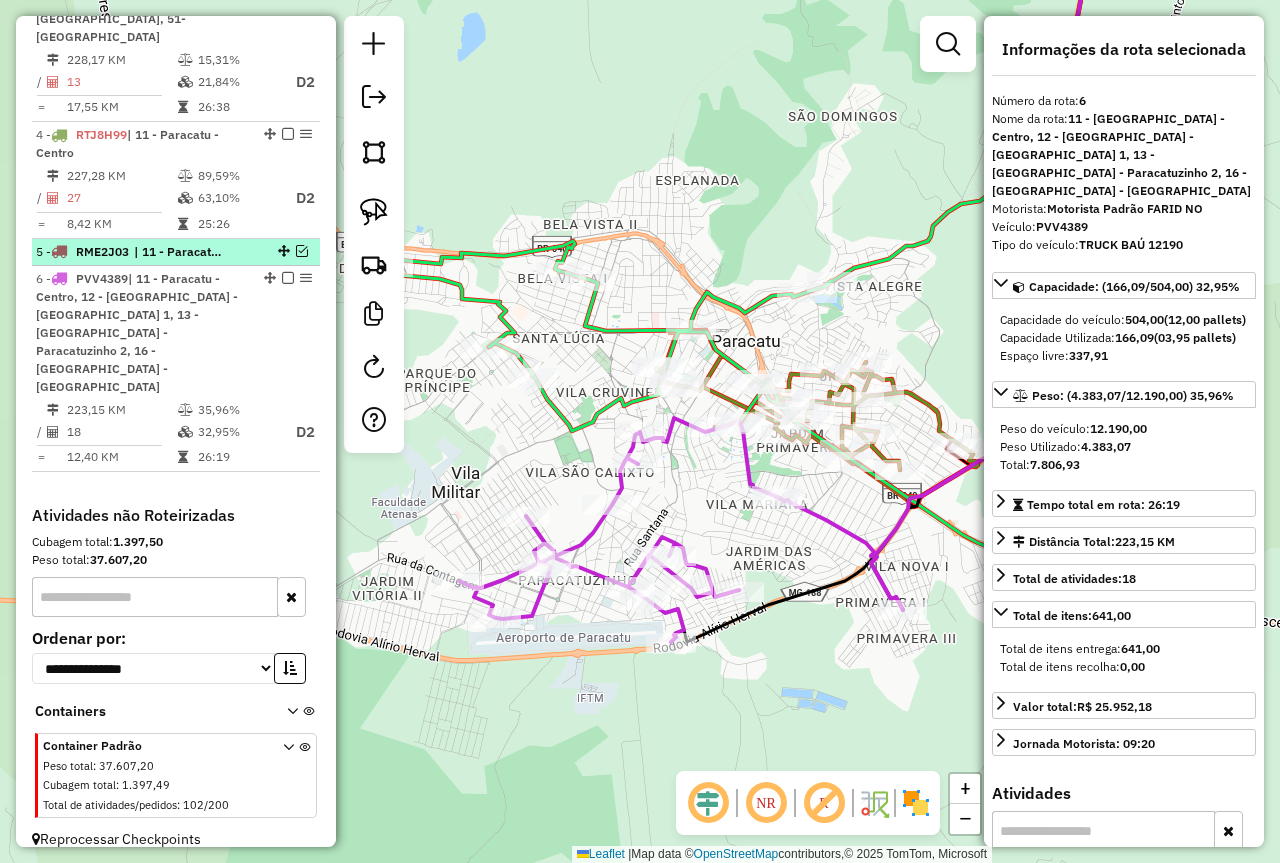 scroll, scrollTop: 1048, scrollLeft: 0, axis: vertical 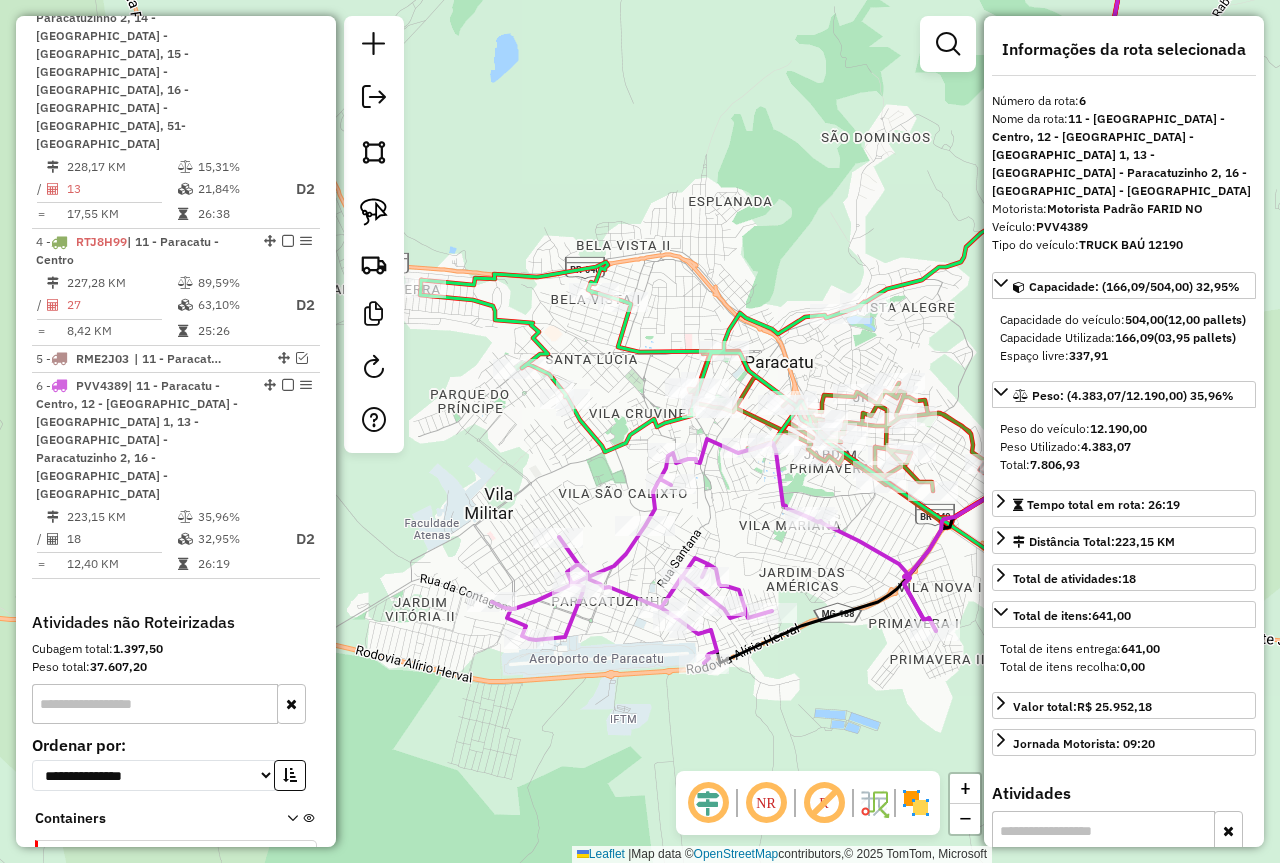 drag, startPoint x: 678, startPoint y: 450, endPoint x: 771, endPoint y: 493, distance: 102.45975 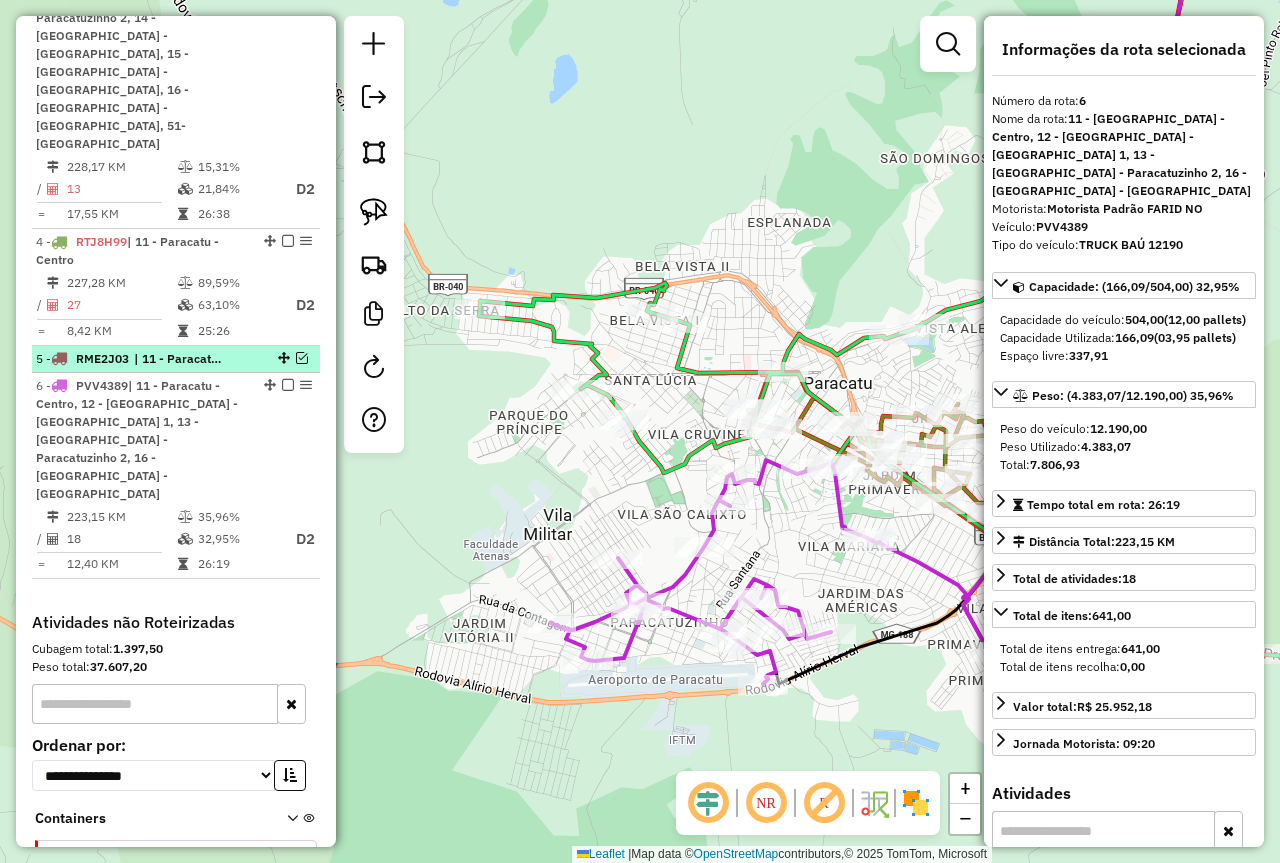 click at bounding box center (302, 358) 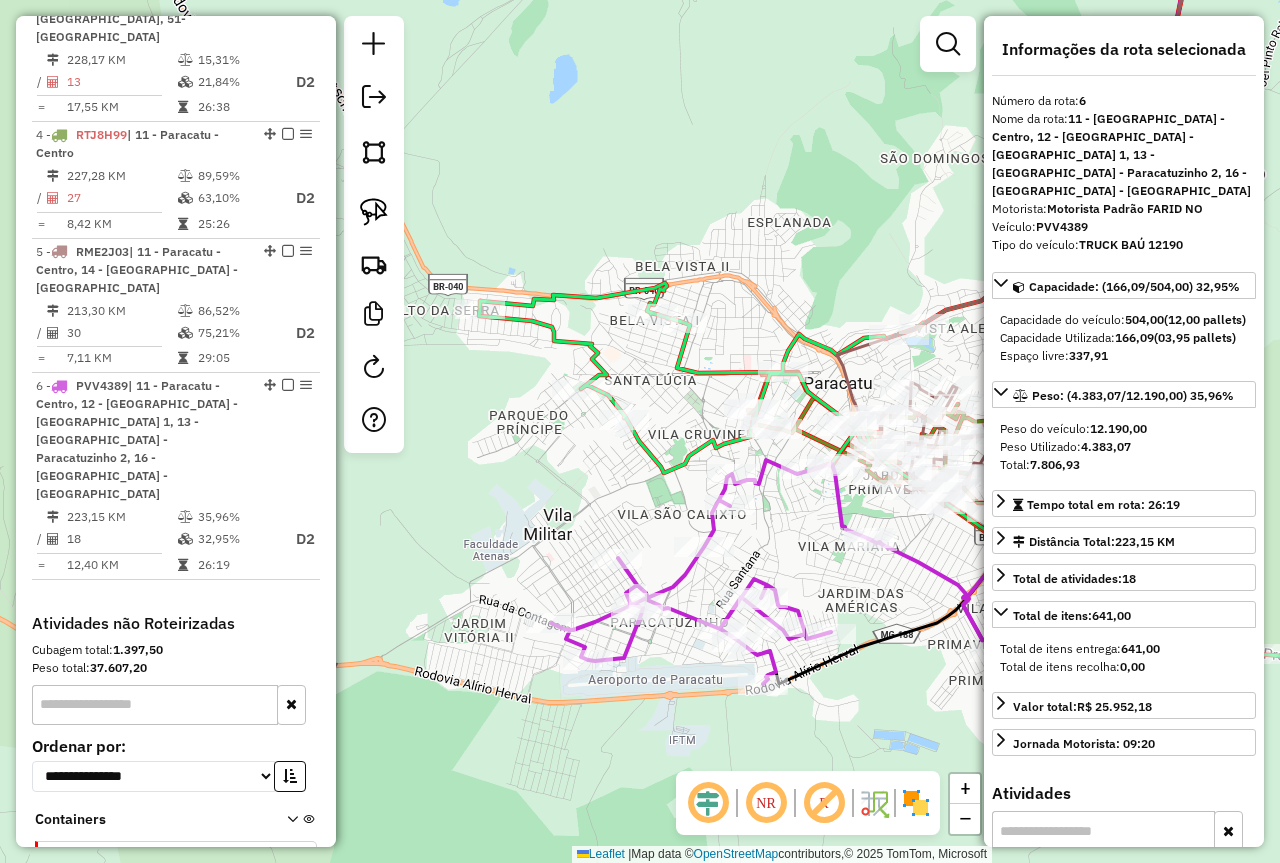 click on "Janela de atendimento Grade de atendimento Capacidade Transportadoras Veículos Cliente Pedidos  Rotas Selecione os dias de semana para filtrar as janelas de atendimento  Seg   Ter   Qua   Qui   Sex   Sáb   Dom  Informe o período da janela de atendimento: De: Até:  Filtrar exatamente a janela do cliente  Considerar janela de atendimento padrão  Selecione os dias de semana para filtrar as grades de atendimento  Seg   Ter   Qua   Qui   Sex   Sáb   Dom   Considerar clientes sem dia de atendimento cadastrado  Clientes fora do dia de atendimento selecionado Filtrar as atividades entre os valores definidos abaixo:  Peso mínimo:  ****  Peso máximo:  ****  Cubagem mínima:   Cubagem máxima:   De:   Até:  Filtrar as atividades entre o tempo de atendimento definido abaixo:  De:   Até:   Considerar capacidade total dos clientes não roteirizados Transportadora: Selecione um ou mais itens Tipo de veículo: Selecione um ou mais itens Veículo: Selecione um ou mais itens Motorista: Selecione um ou mais itens De:" 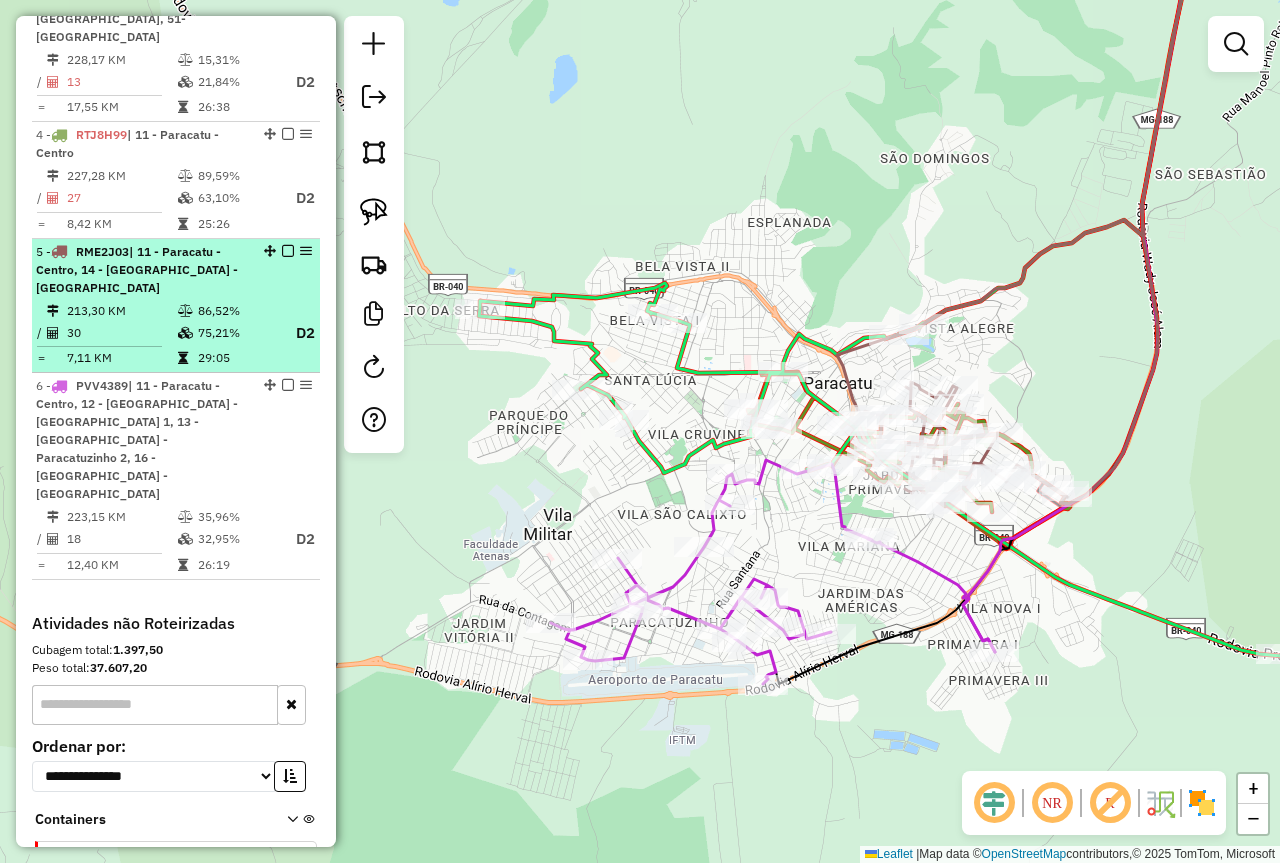 click at bounding box center [288, 251] 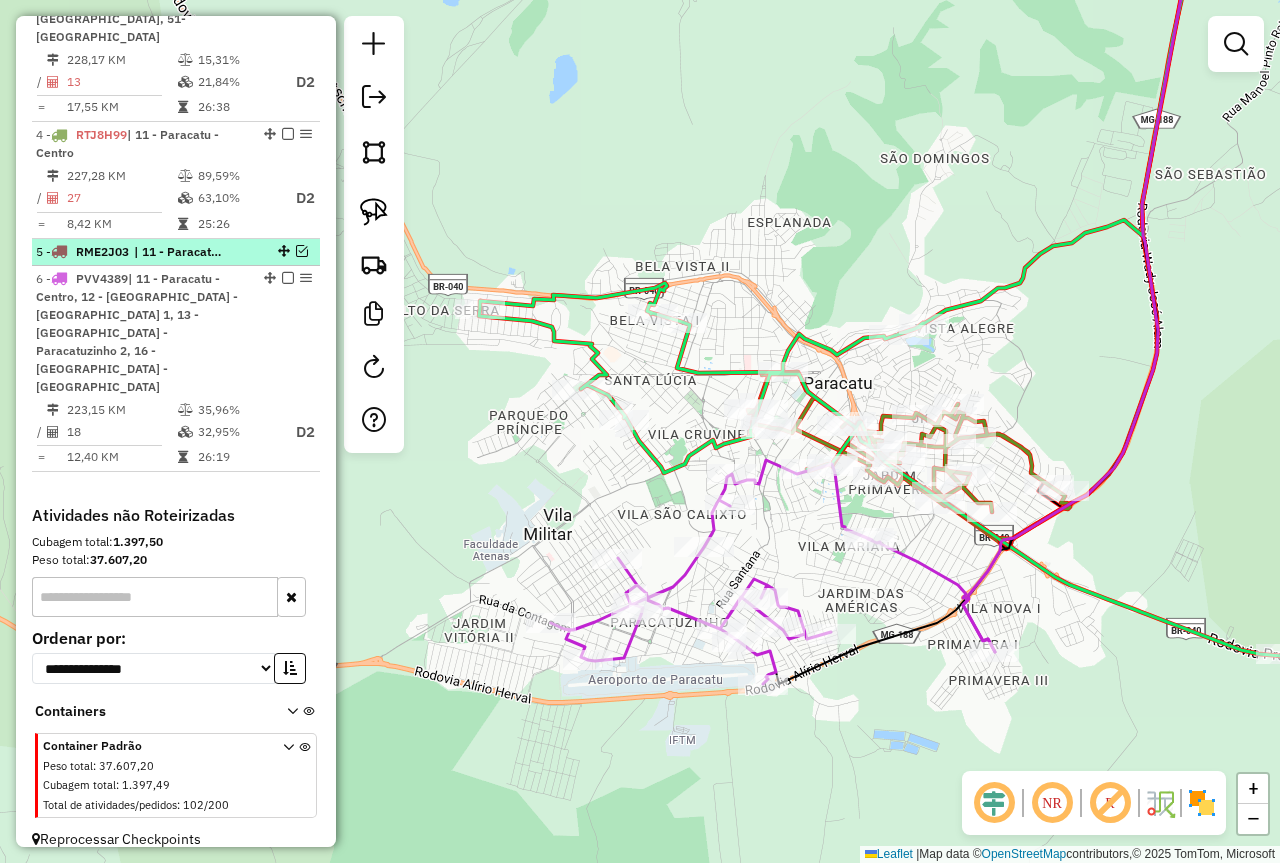scroll, scrollTop: 1048, scrollLeft: 0, axis: vertical 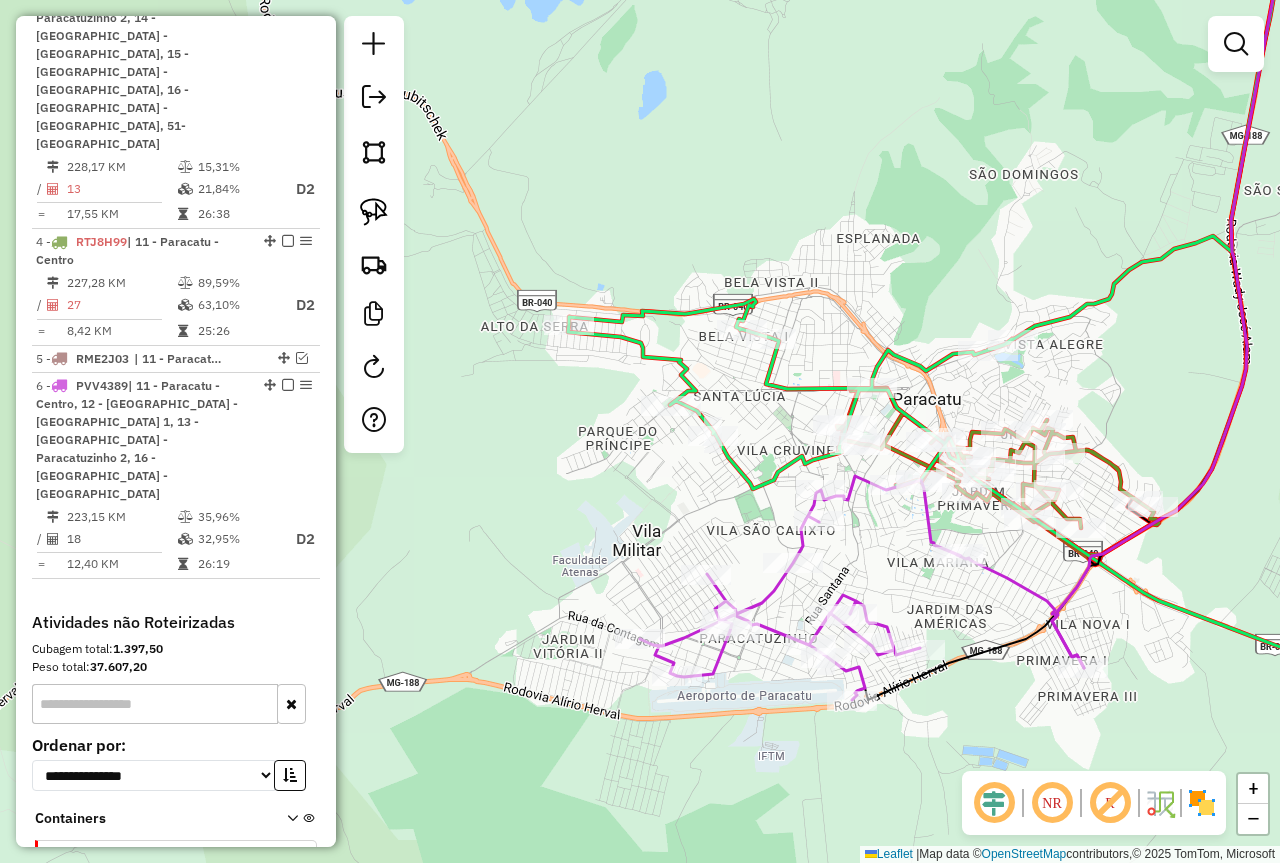 drag, startPoint x: 866, startPoint y: 608, endPoint x: 955, endPoint y: 624, distance: 90.426765 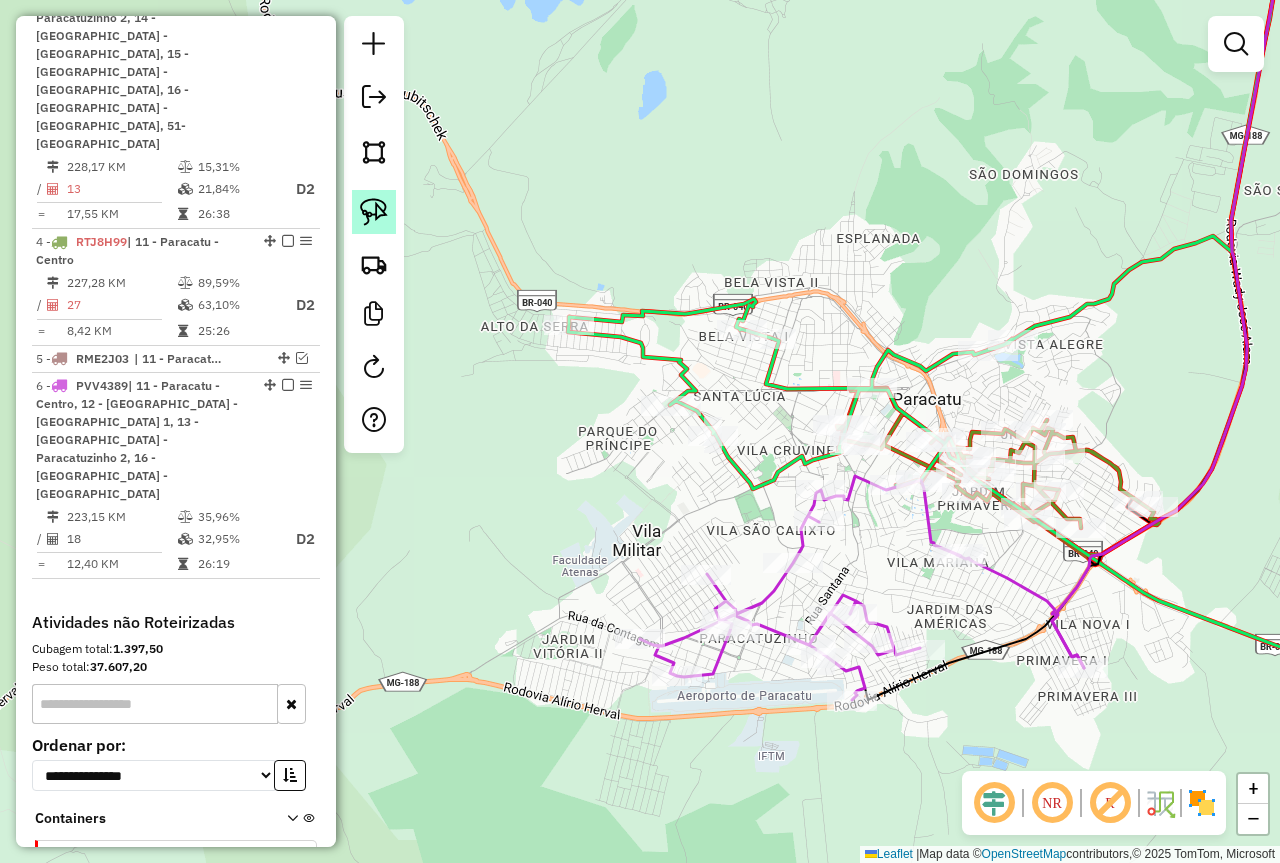 click 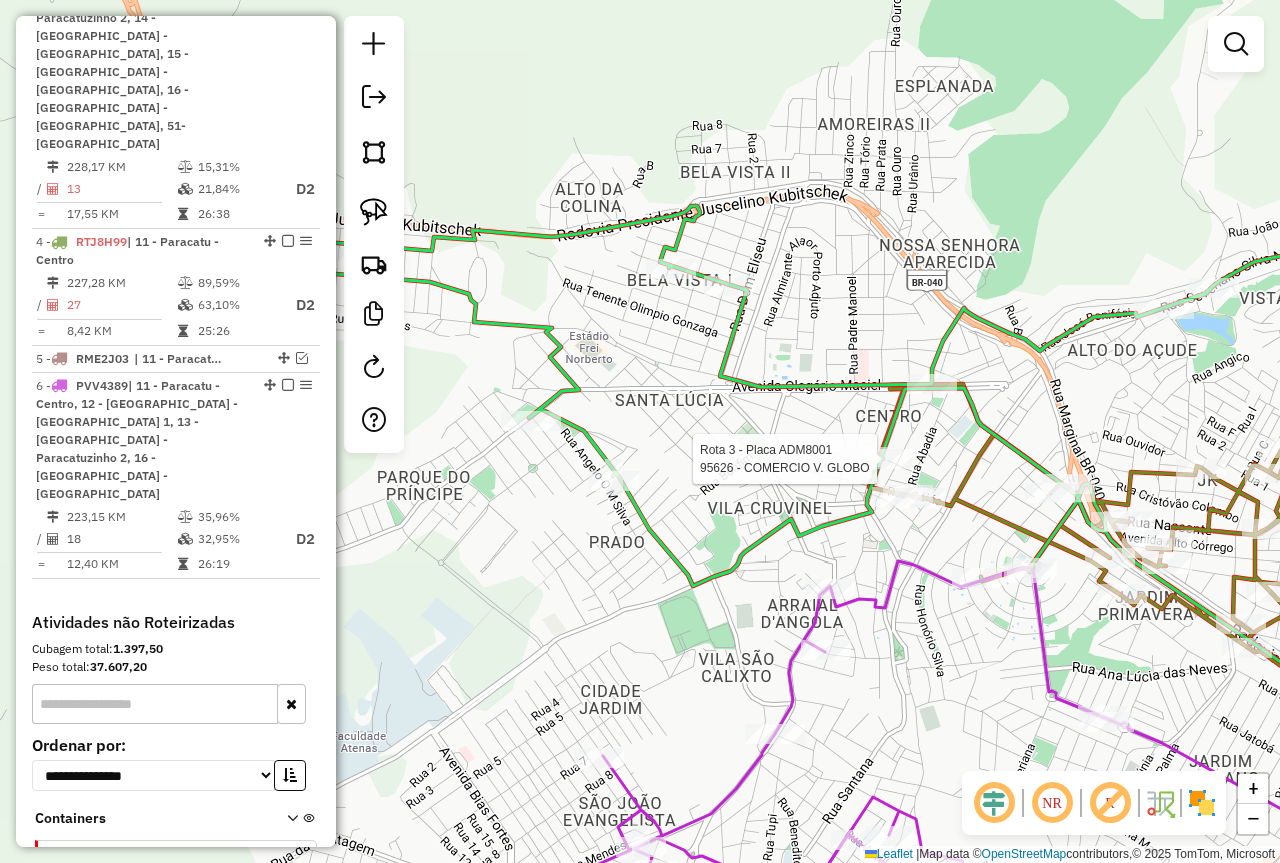 select on "**********" 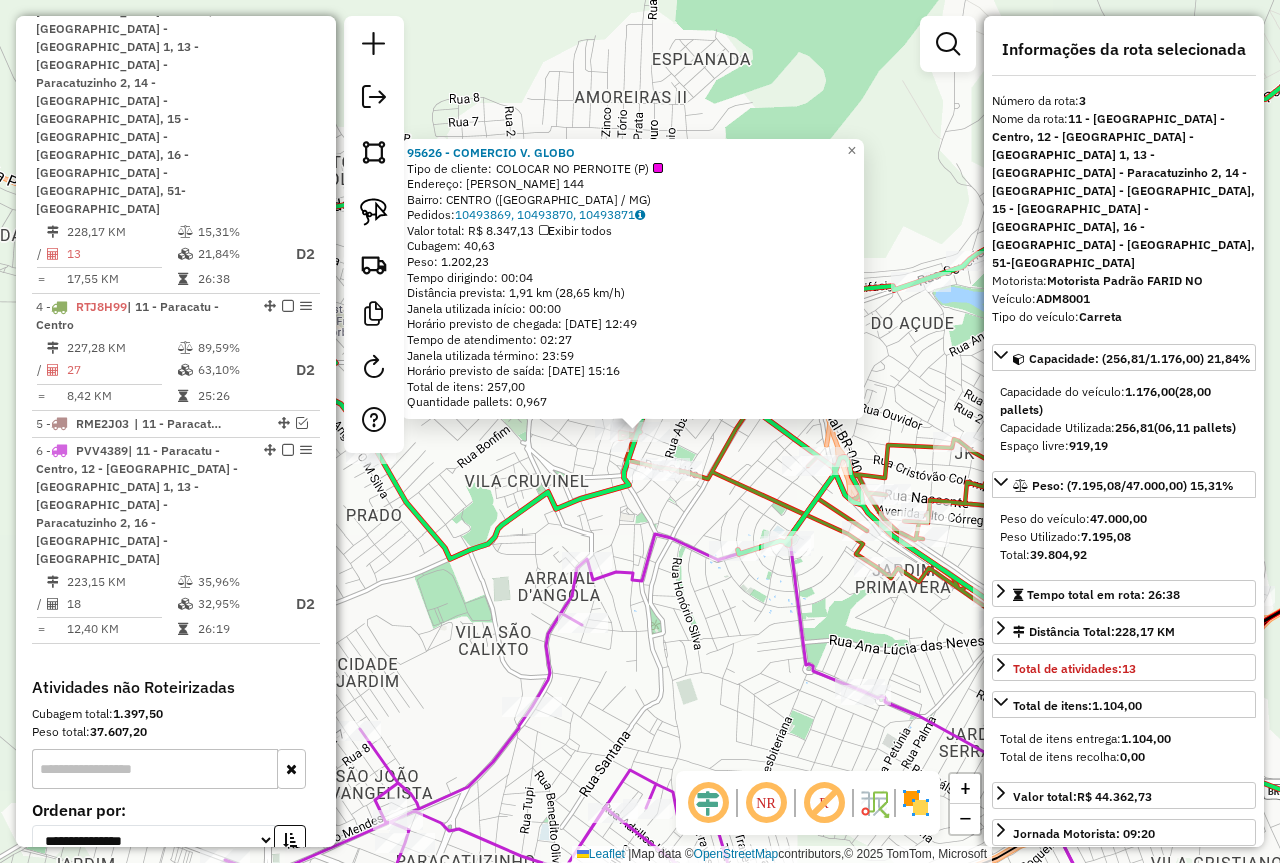 scroll, scrollTop: 965, scrollLeft: 0, axis: vertical 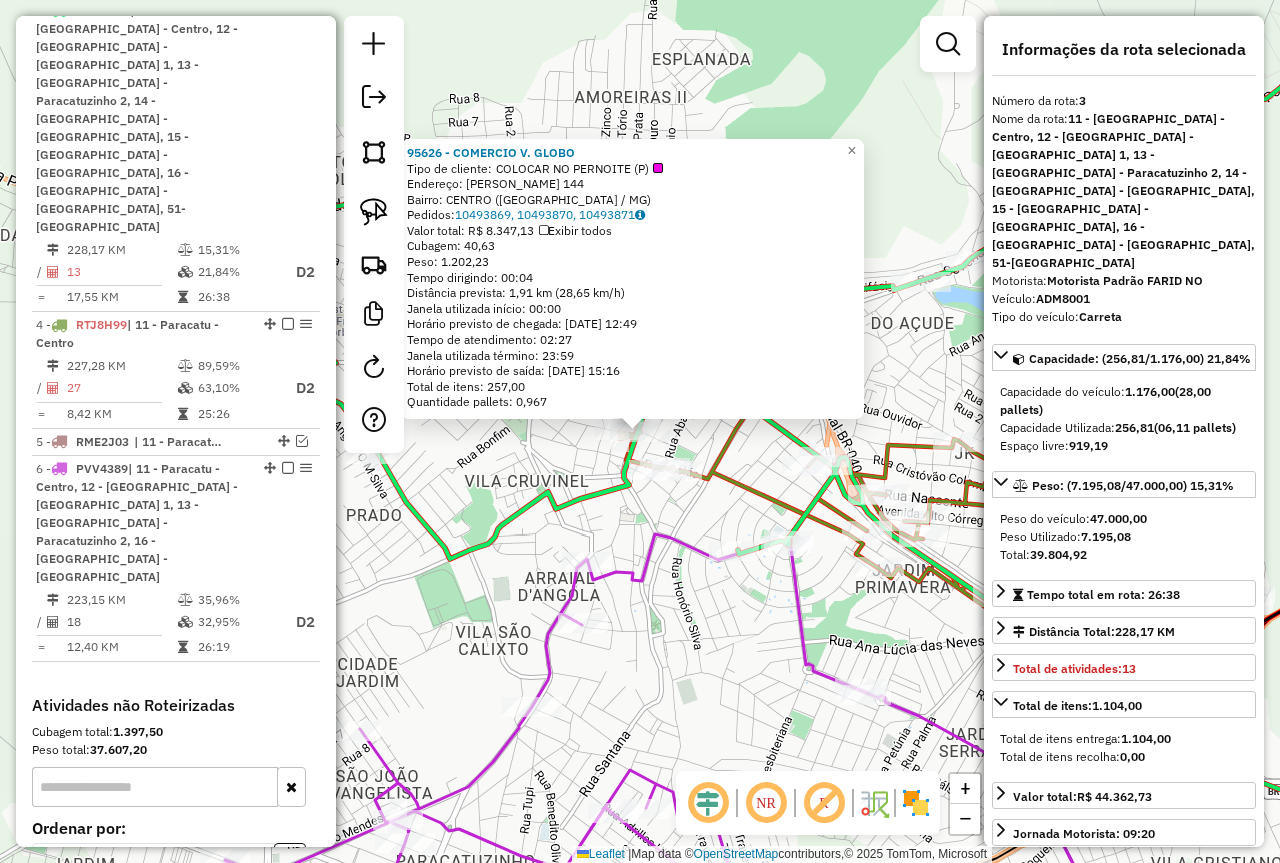 click on "95626 - COMERCIO V. GLOBO  Tipo de cliente:   COLOCAR NO PERNOITE (P)   Endereço:  JOSINO VALADARES 144   Bairro: CENTRO (PARACATU / MG)   Pedidos:  10493869, 10493870, 10493871   Valor total: R$ 8.347,13   Exibir todos   Cubagem: 40,63  Peso: 1.202,23  Tempo dirigindo: 00:04   Distância prevista: 1,91 km (28,65 km/h)   Janela utilizada início: 00:00   Horário previsto de chegada: 11/07/2025 12:49   Tempo de atendimento: 02:27   Janela utilizada término: 23:59   Horário previsto de saída: 11/07/2025 15:16   Total de itens: 257,00   Quantidade pallets: 0,967  × Janela de atendimento Grade de atendimento Capacidade Transportadoras Veículos Cliente Pedidos  Rotas Selecione os dias de semana para filtrar as janelas de atendimento  Seg   Ter   Qua   Qui   Sex   Sáb   Dom  Informe o período da janela de atendimento: De: Até:  Filtrar exatamente a janela do cliente  Considerar janela de atendimento padrão  Selecione os dias de semana para filtrar as grades de atendimento  Seg   Ter   Qua   Qui   Sex  +" 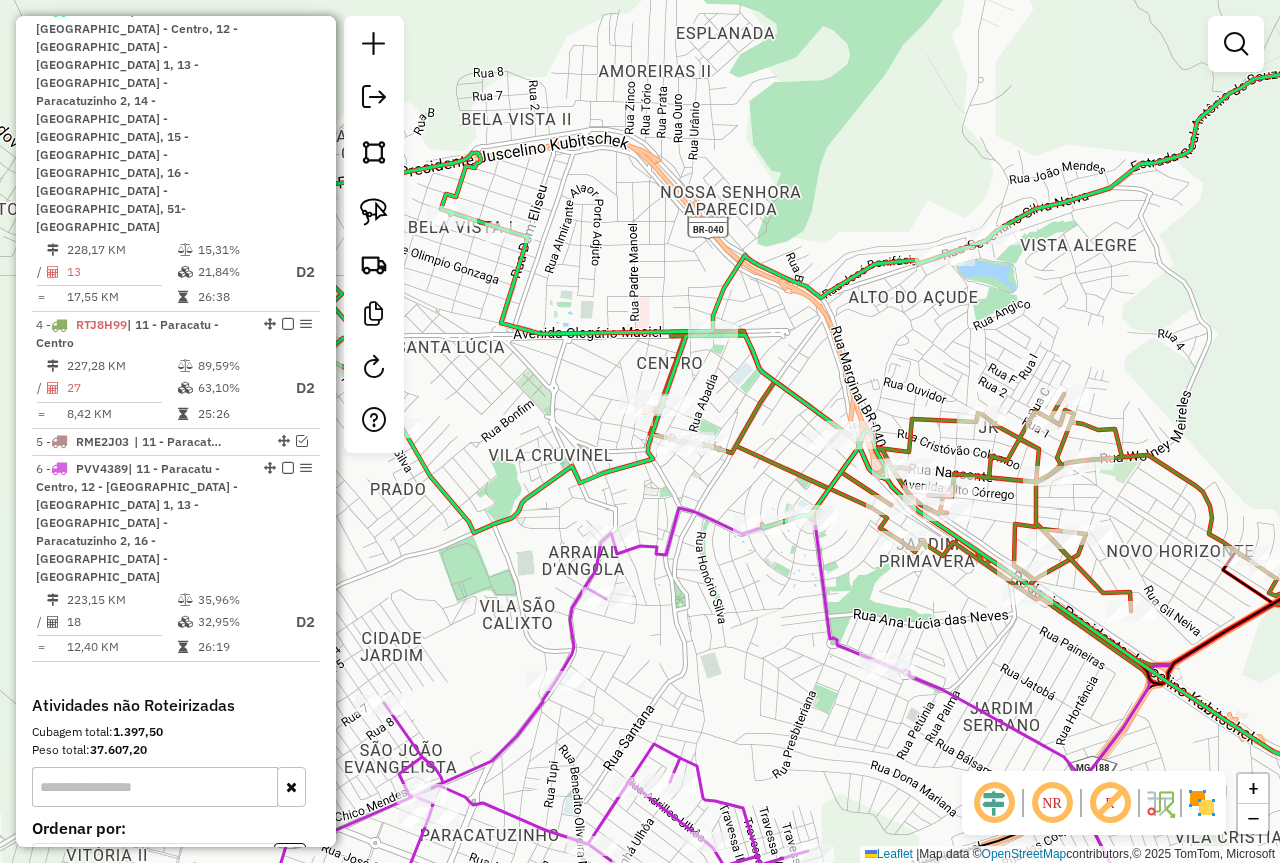 drag, startPoint x: 681, startPoint y: 624, endPoint x: 841, endPoint y: 405, distance: 271.2213 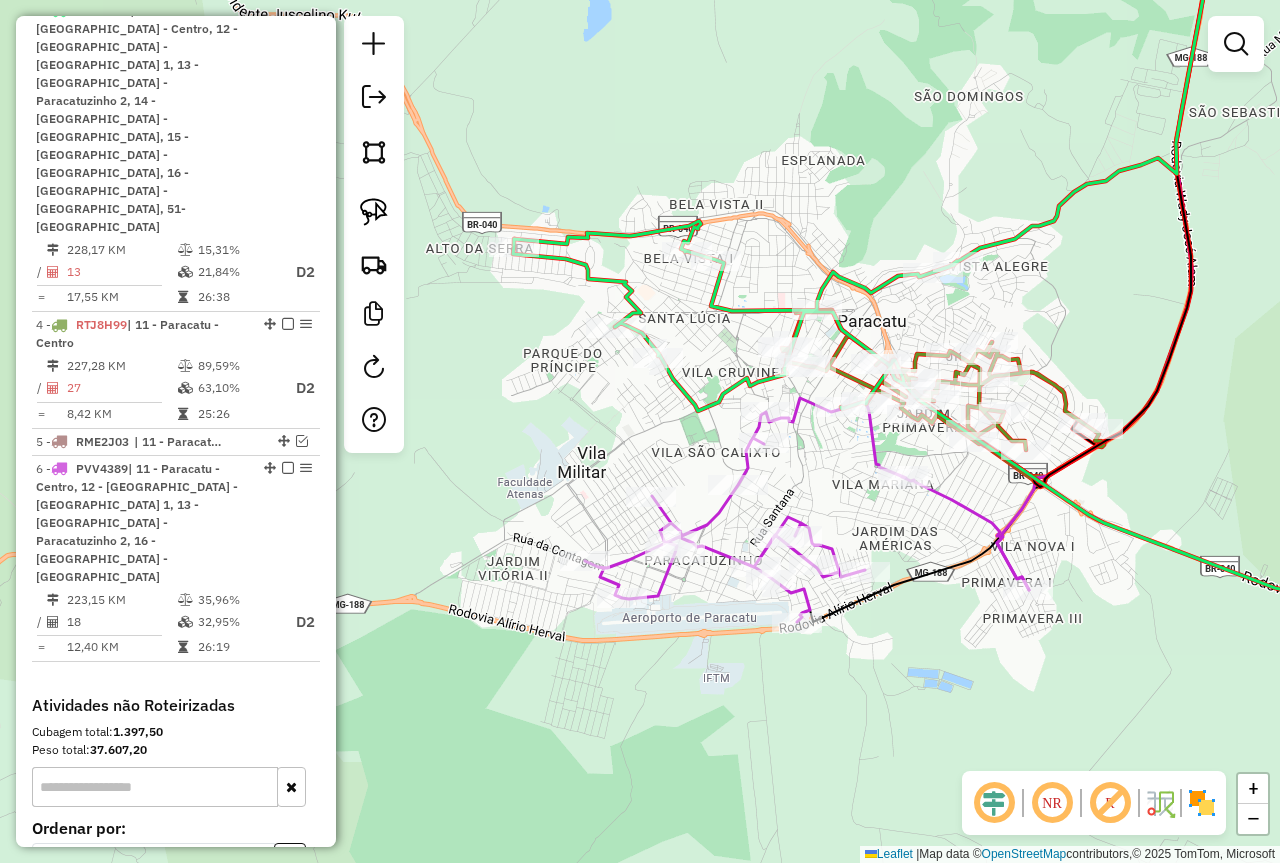 drag, startPoint x: 723, startPoint y: 509, endPoint x: 821, endPoint y: 429, distance: 126.50692 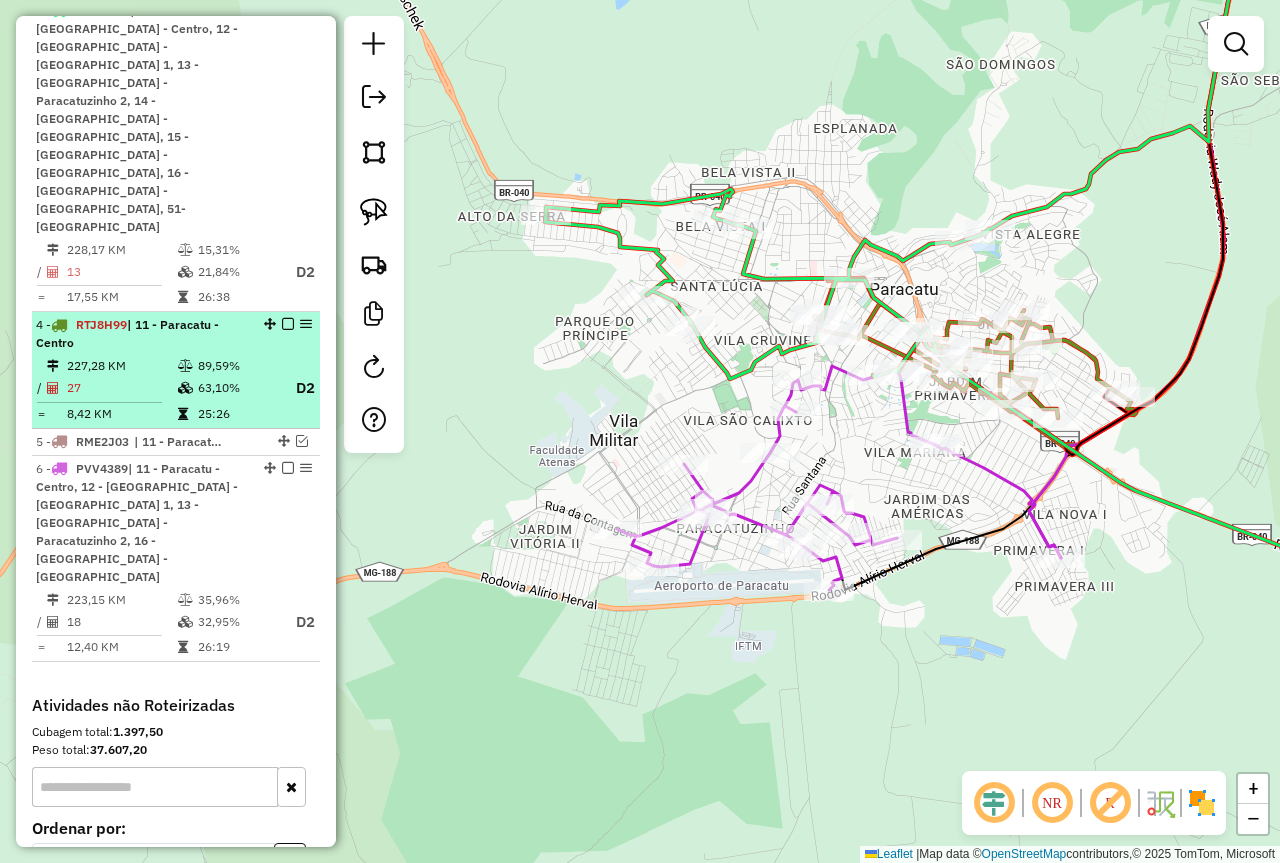 click at bounding box center [288, 324] 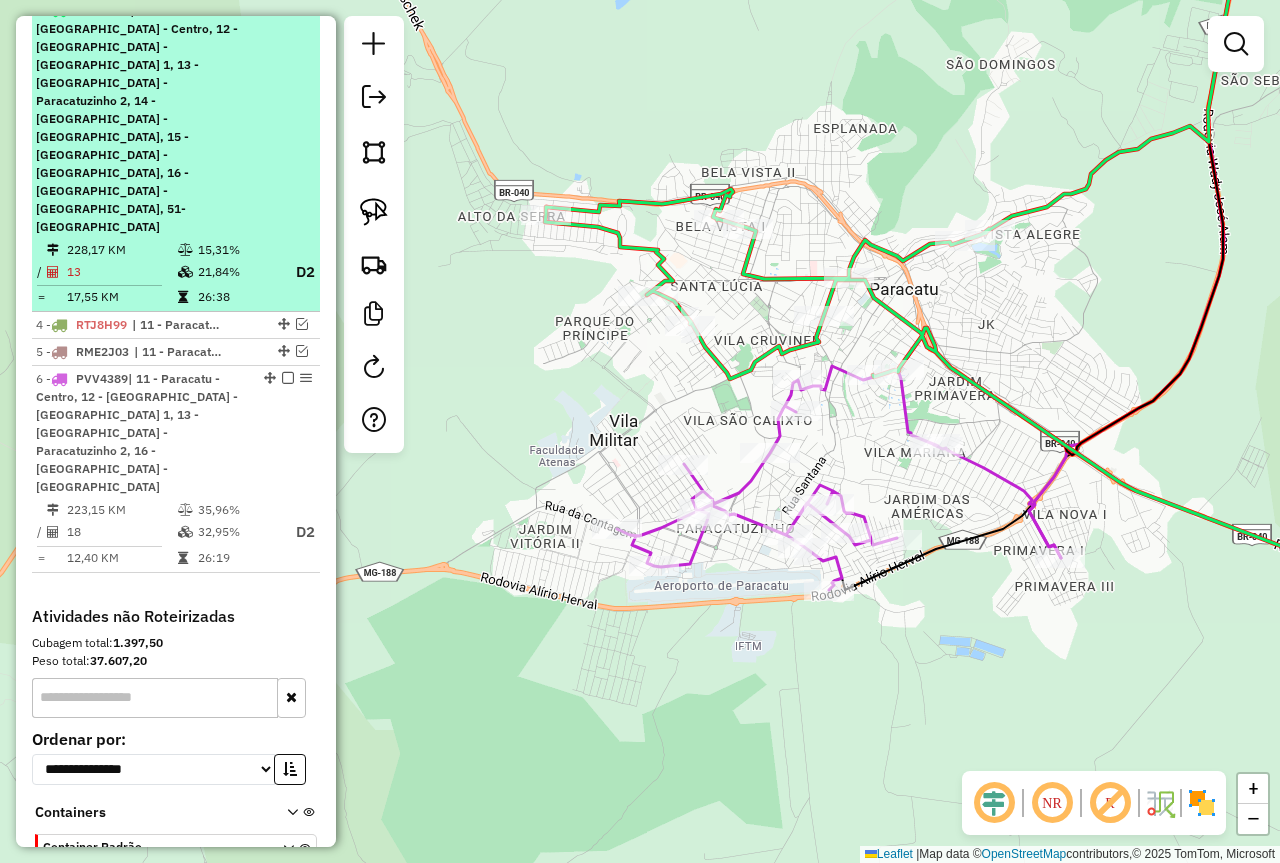 scroll, scrollTop: 958, scrollLeft: 0, axis: vertical 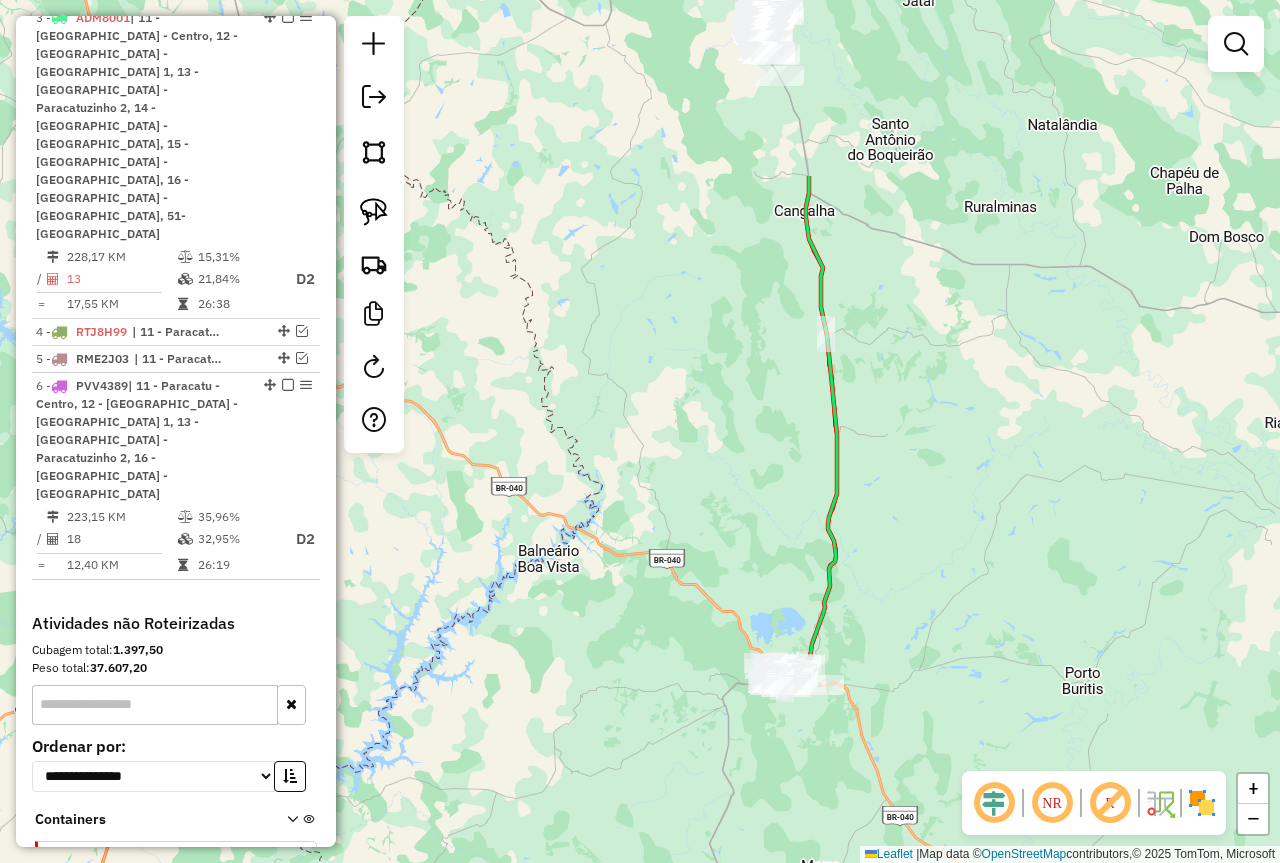 drag, startPoint x: 1046, startPoint y: 360, endPoint x: 880, endPoint y: 473, distance: 200.81085 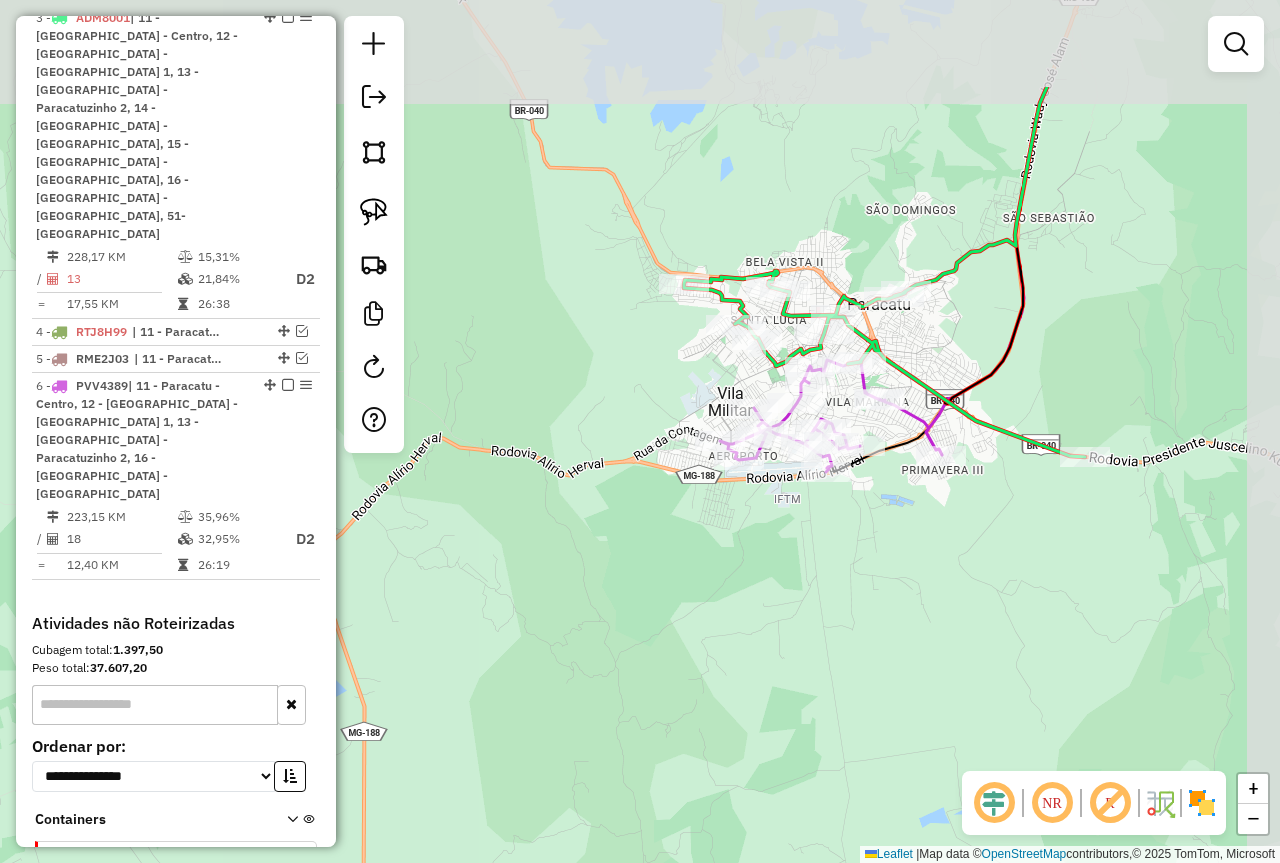 drag, startPoint x: 968, startPoint y: 463, endPoint x: 827, endPoint y: 599, distance: 195.90048 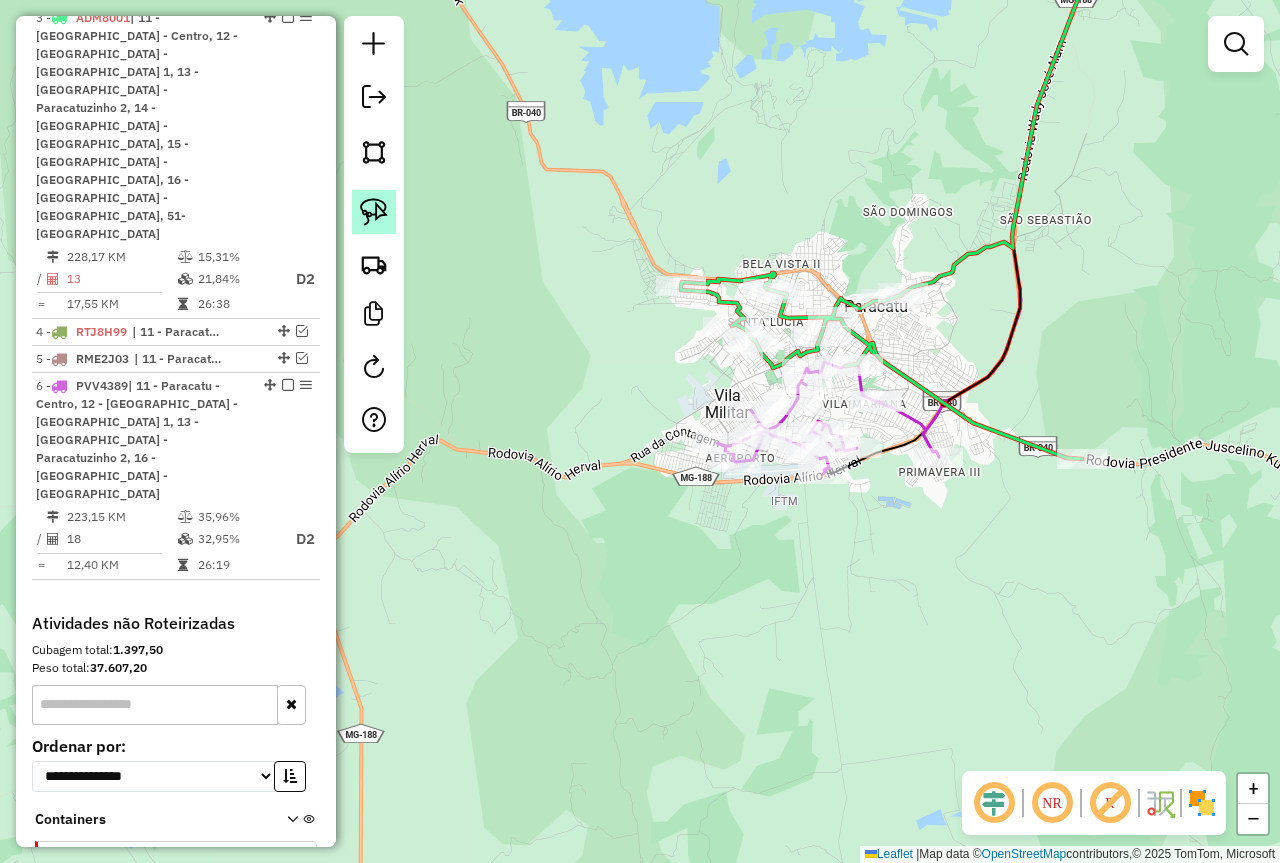 click 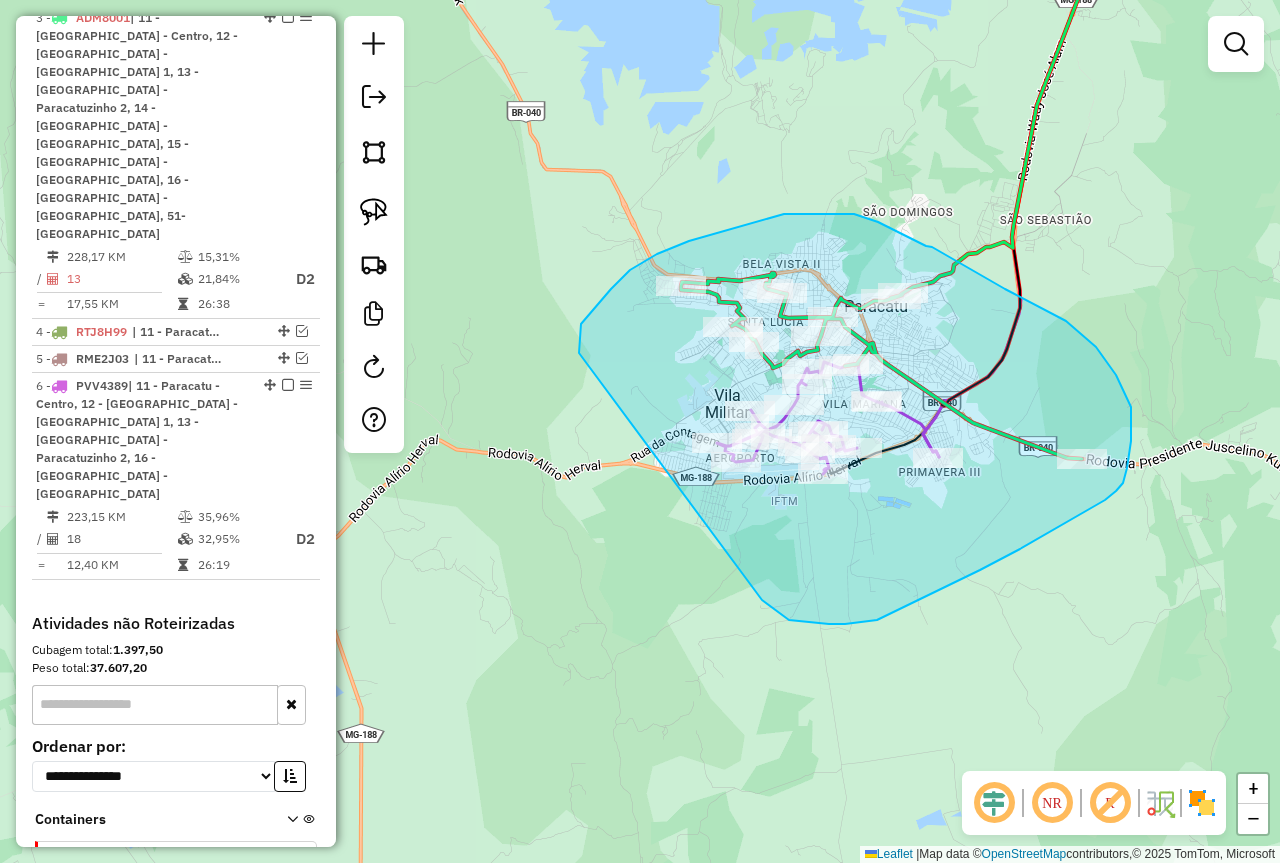 drag, startPoint x: 781, startPoint y: 613, endPoint x: 578, endPoint y: 378, distance: 310.53824 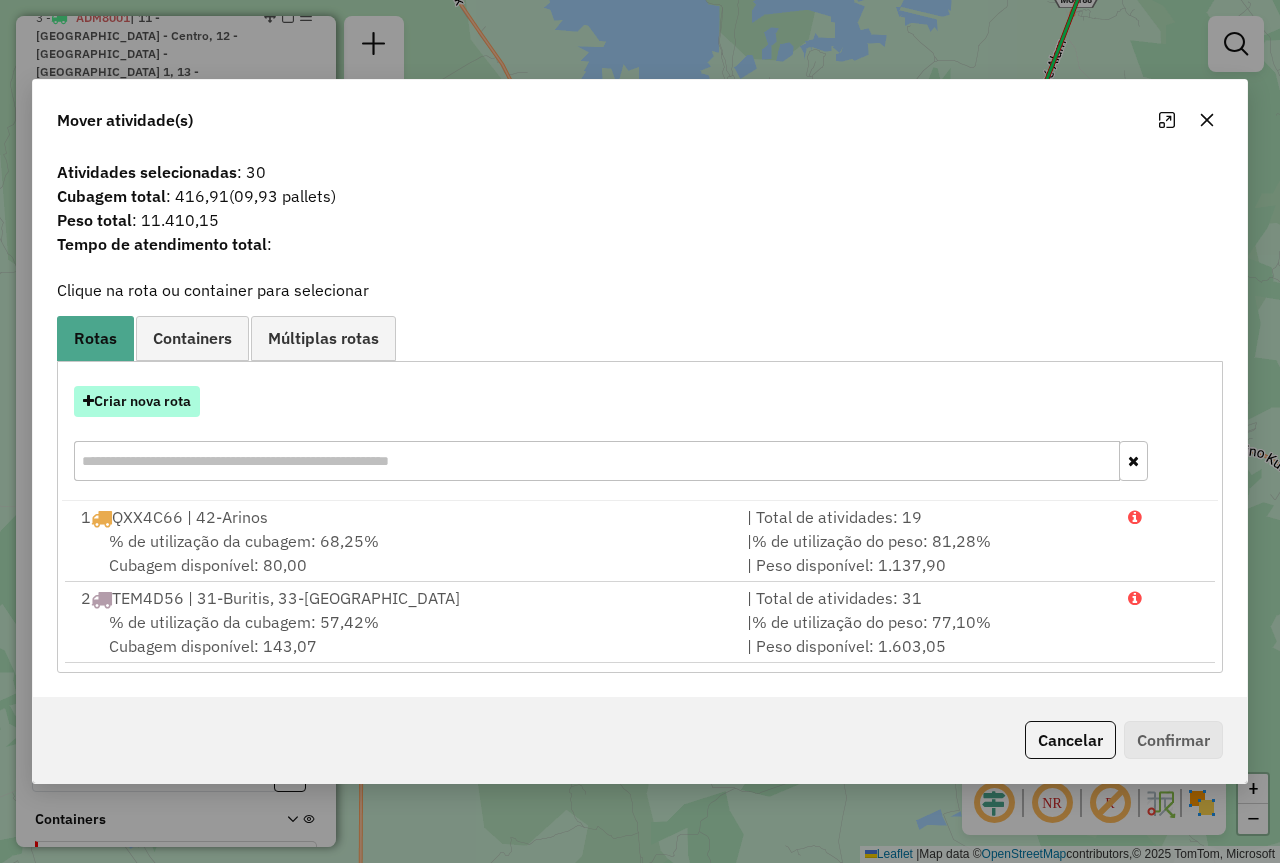 click on "Criar nova rota" at bounding box center (137, 401) 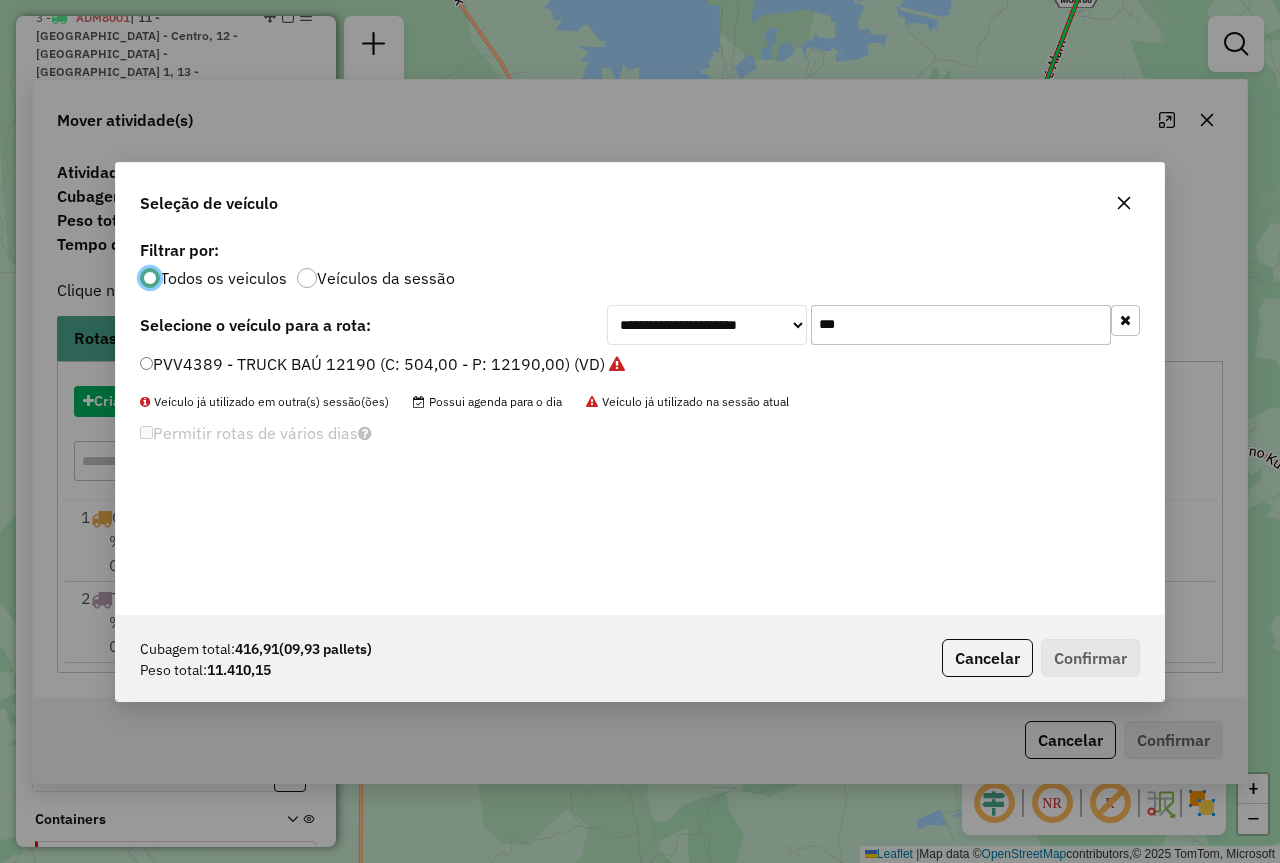 scroll, scrollTop: 11, scrollLeft: 6, axis: both 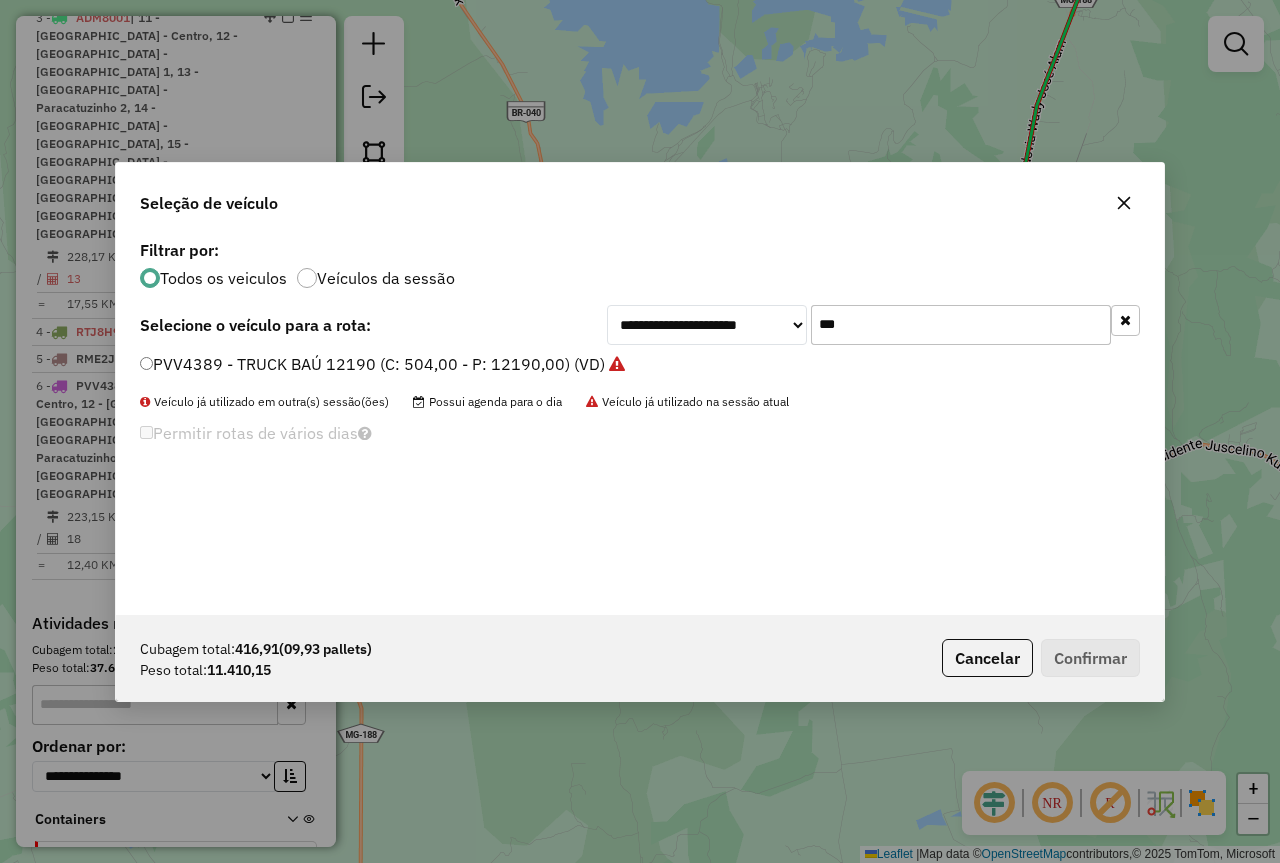 click on "***" 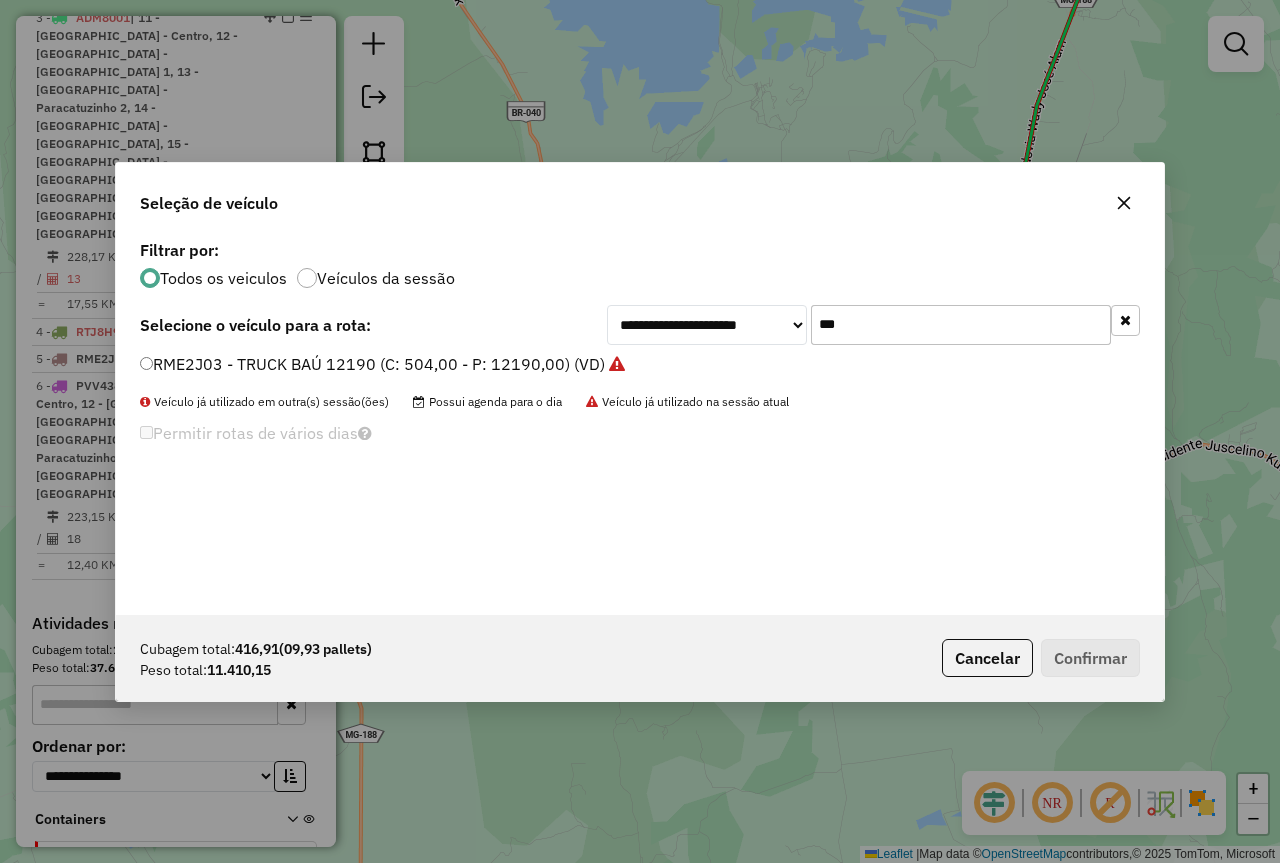 type on "***" 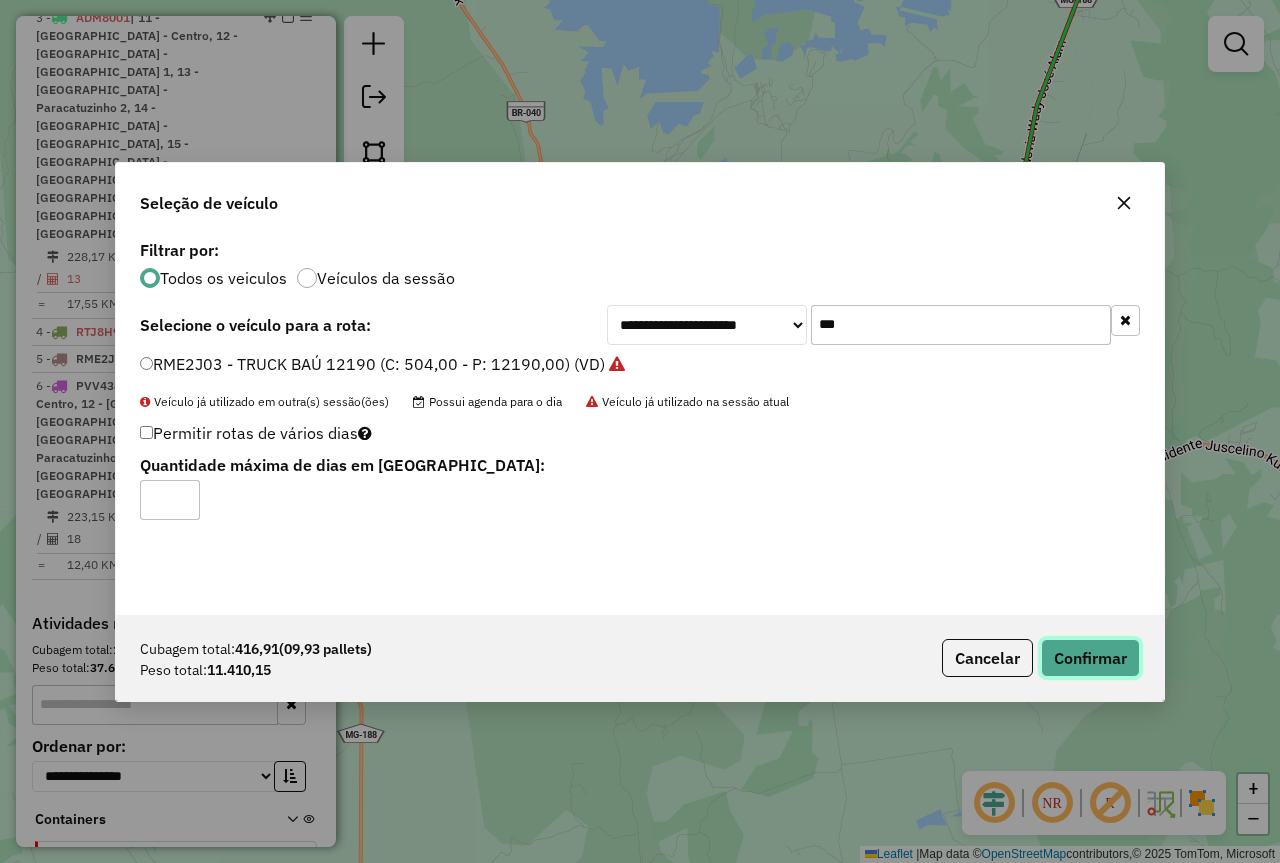 click on "Confirmar" 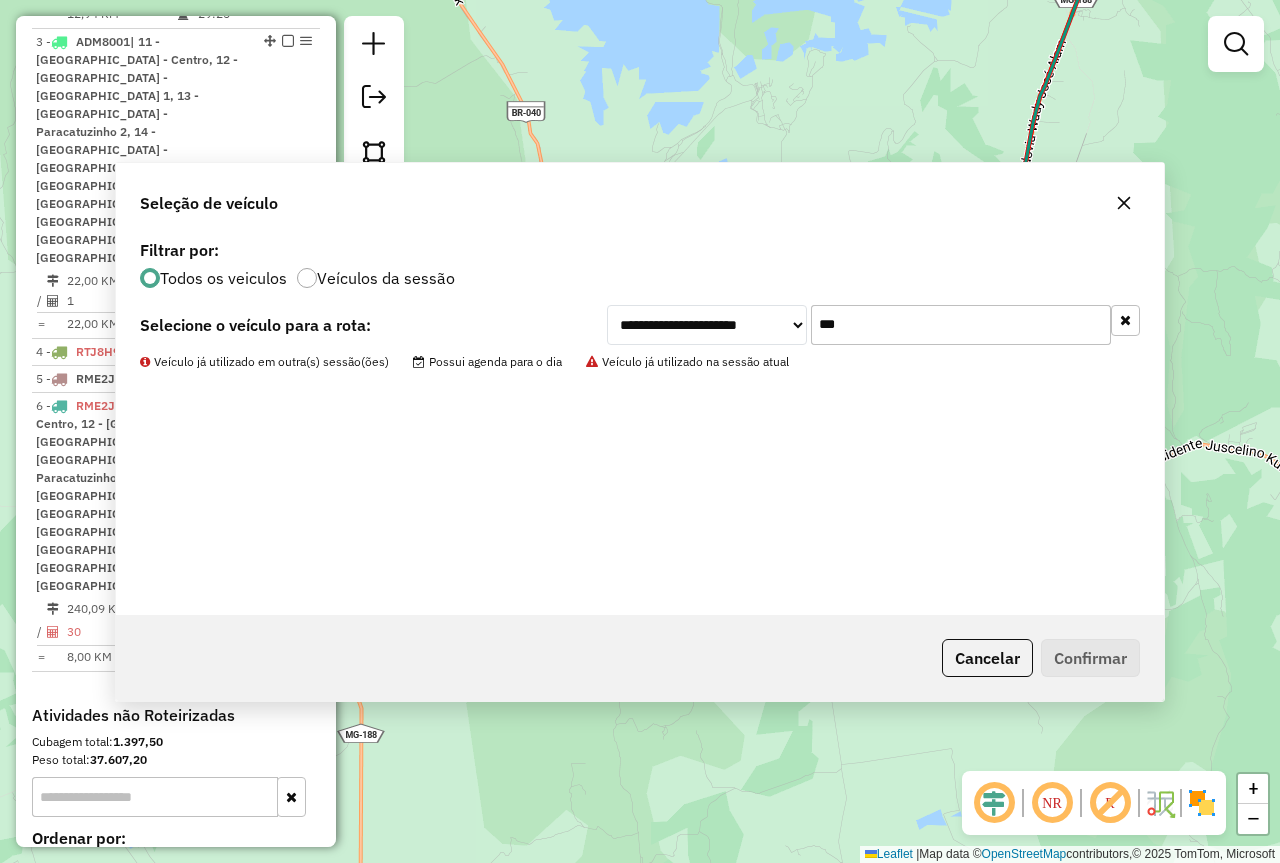 scroll, scrollTop: 989, scrollLeft: 0, axis: vertical 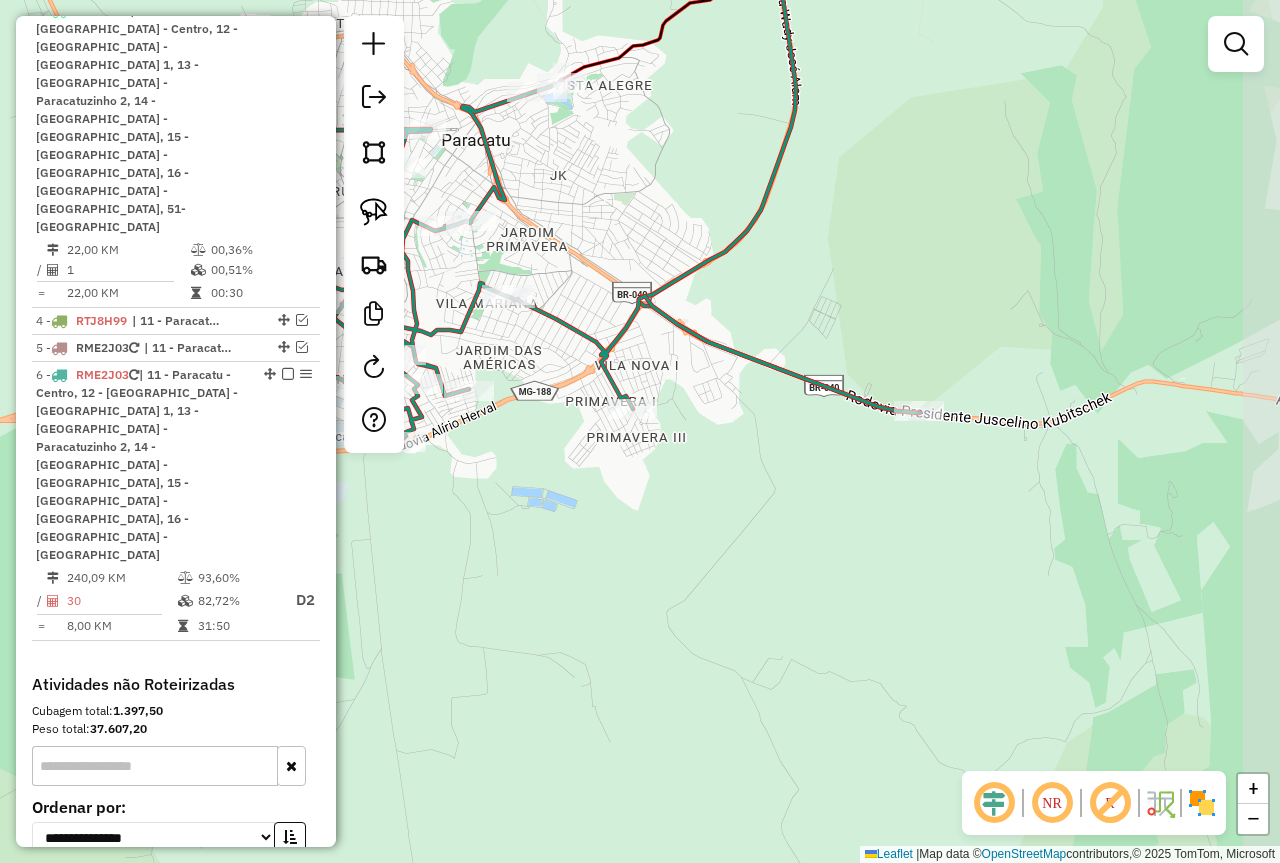 drag, startPoint x: 1053, startPoint y: 626, endPoint x: 702, endPoint y: 516, distance: 367.83286 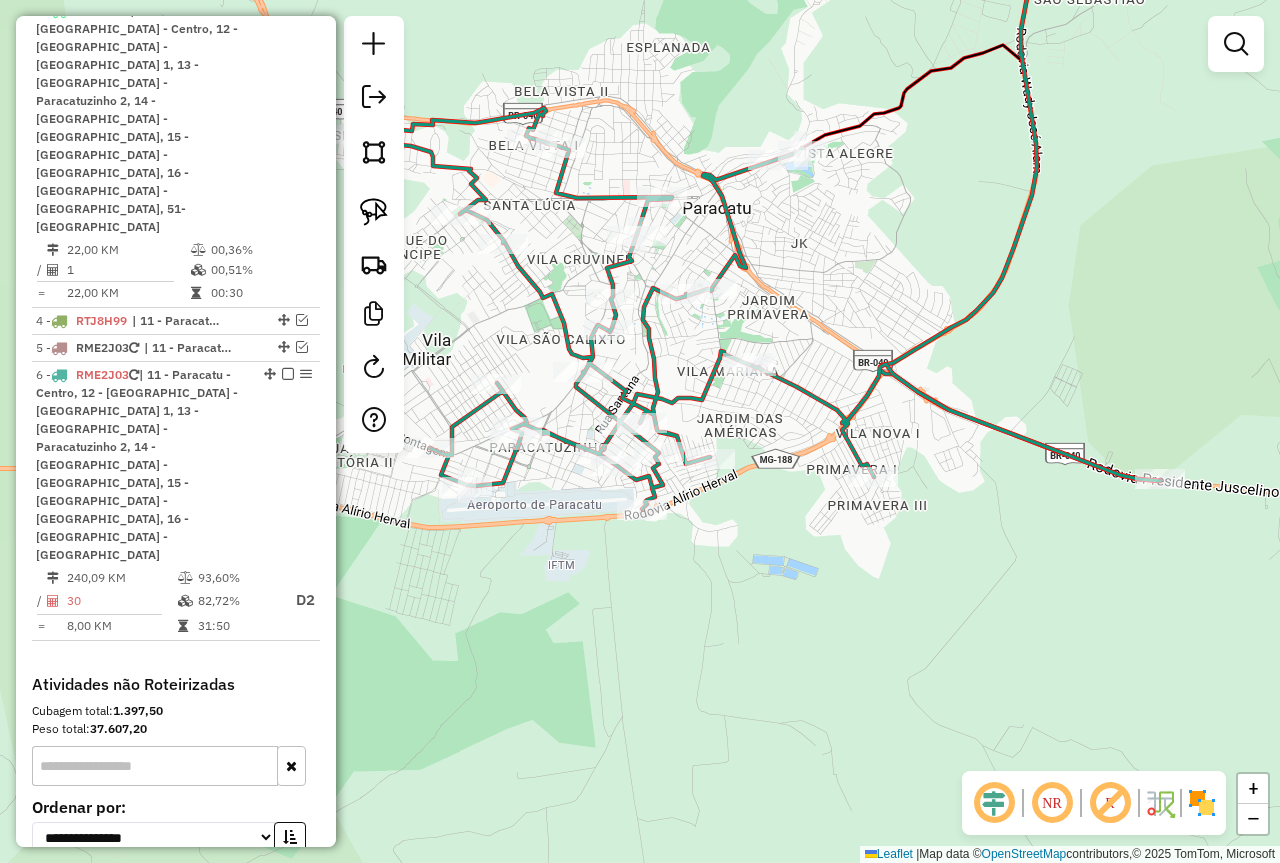 drag, startPoint x: 622, startPoint y: 205, endPoint x: 796, endPoint y: 252, distance: 180.23596 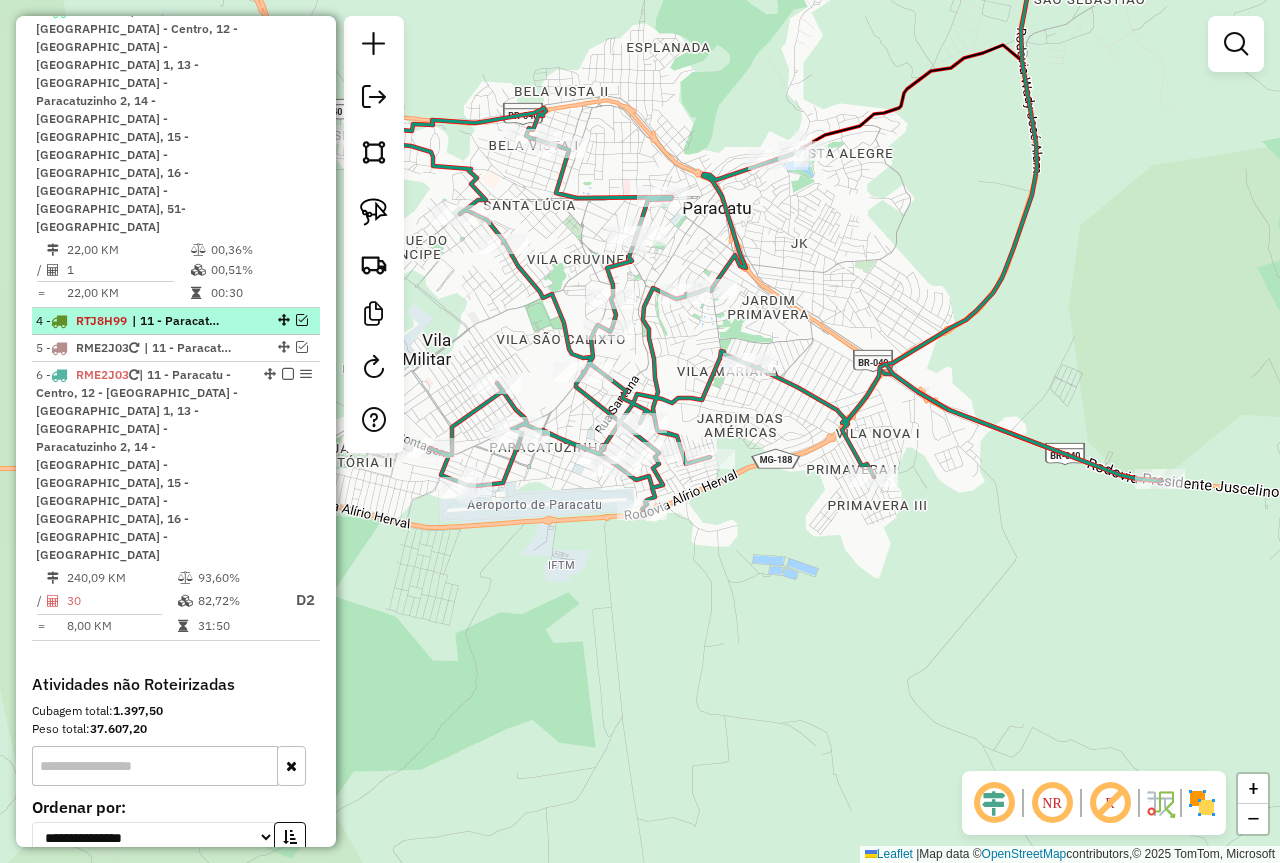 click at bounding box center (302, 320) 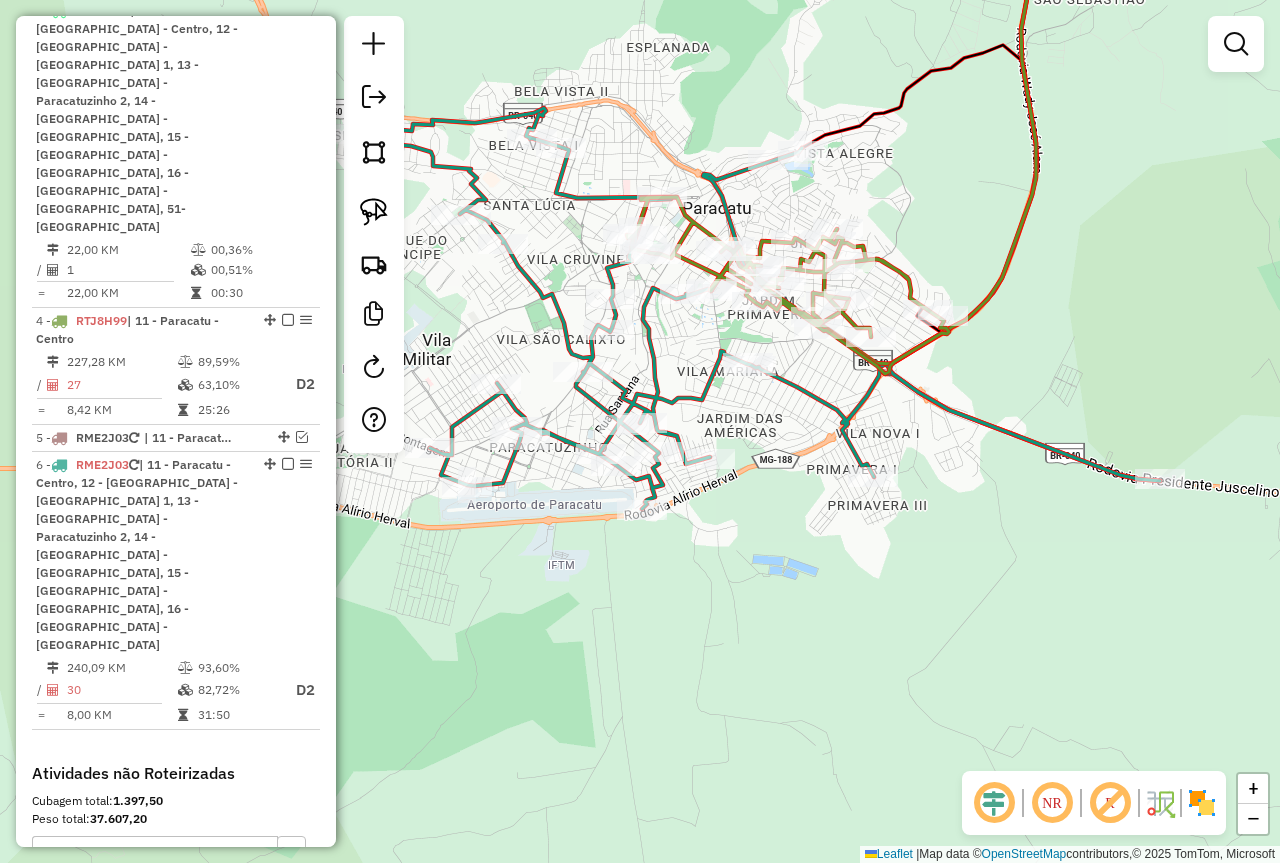 click 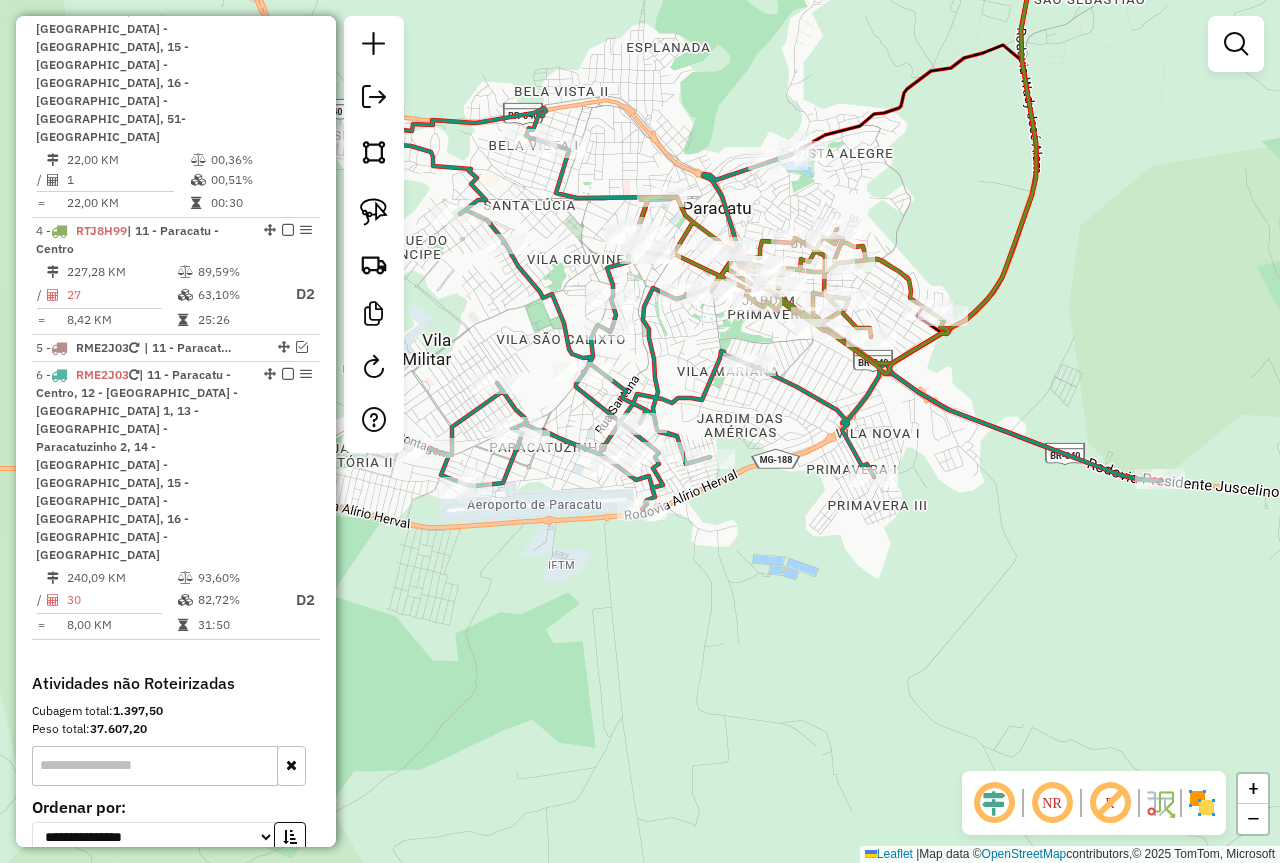 select on "**********" 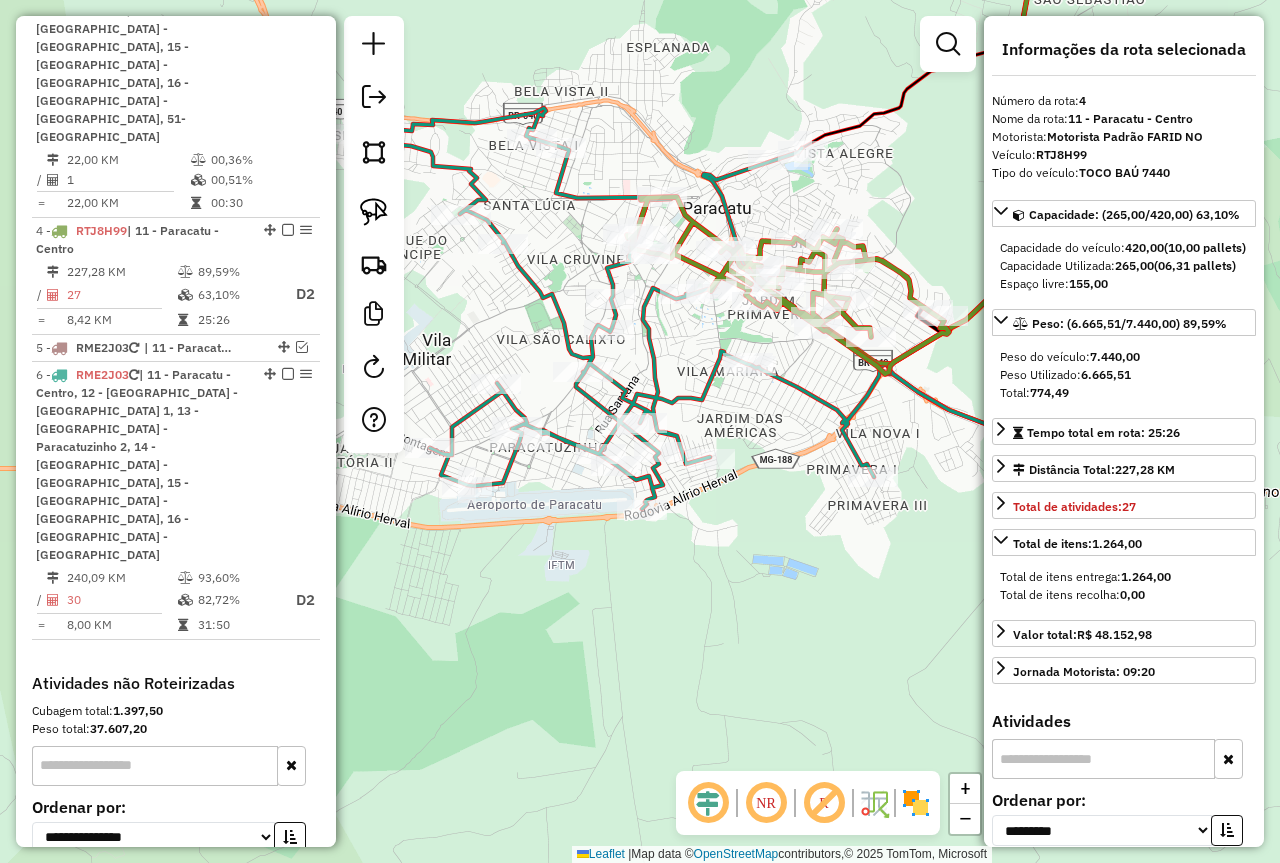 scroll, scrollTop: 1104, scrollLeft: 0, axis: vertical 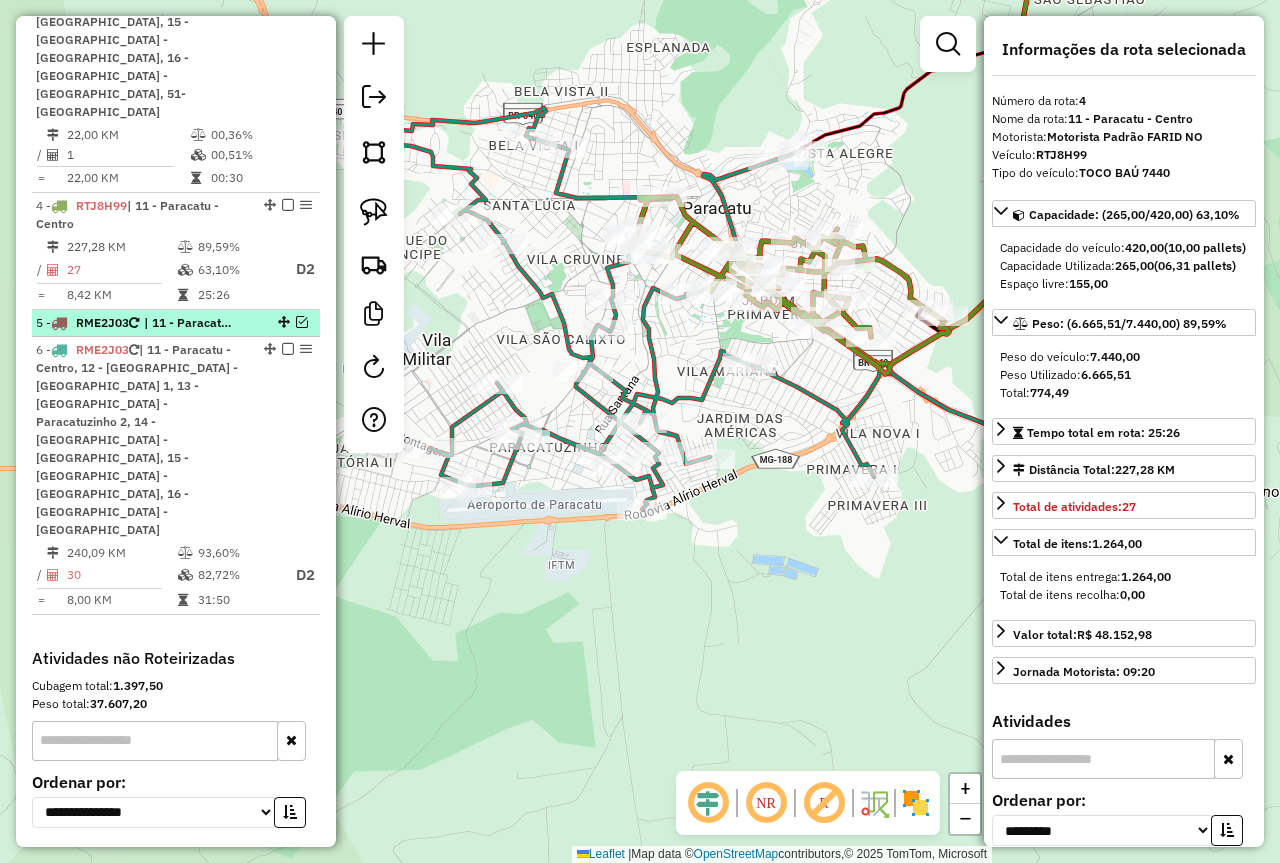 click at bounding box center (302, 322) 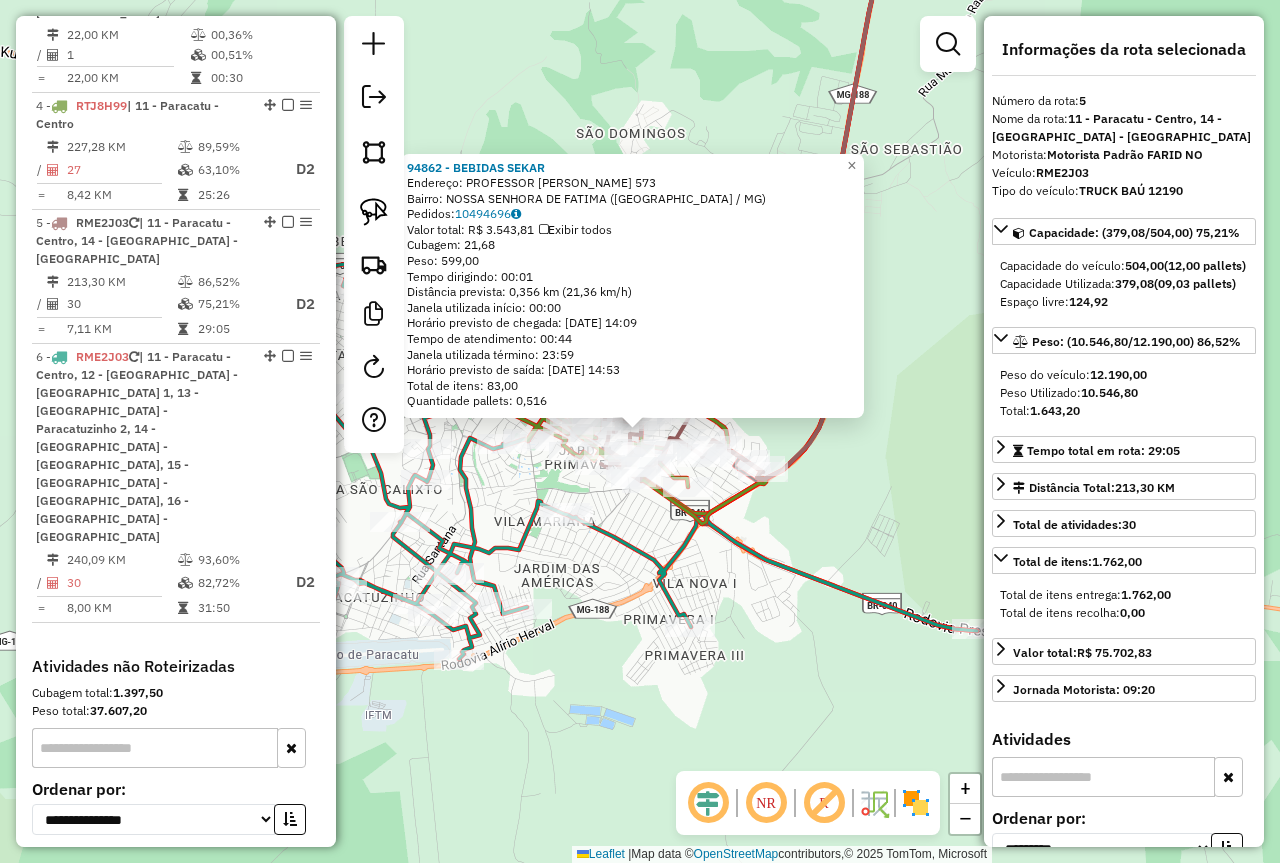 scroll, scrollTop: 1212, scrollLeft: 0, axis: vertical 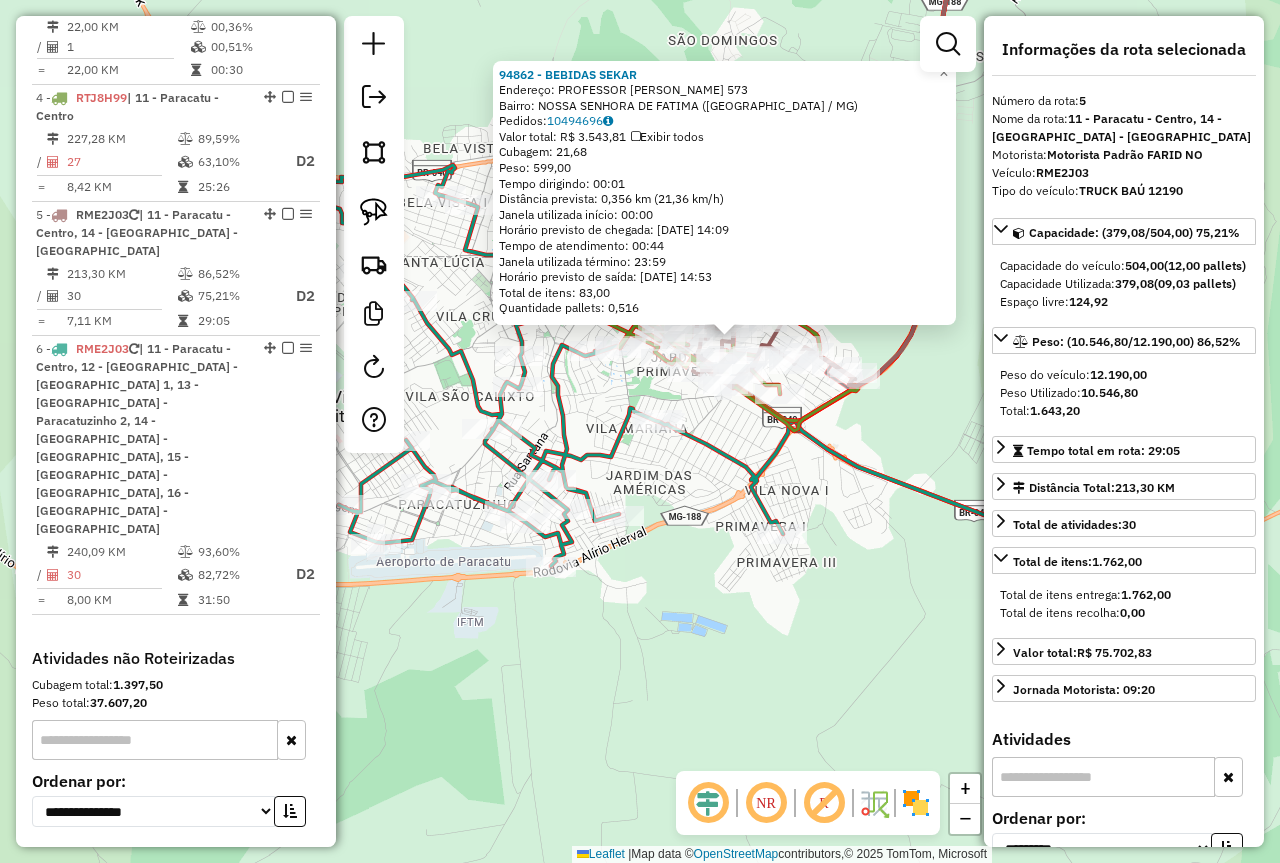 drag, startPoint x: 738, startPoint y: 598, endPoint x: 853, endPoint y: 484, distance: 161.929 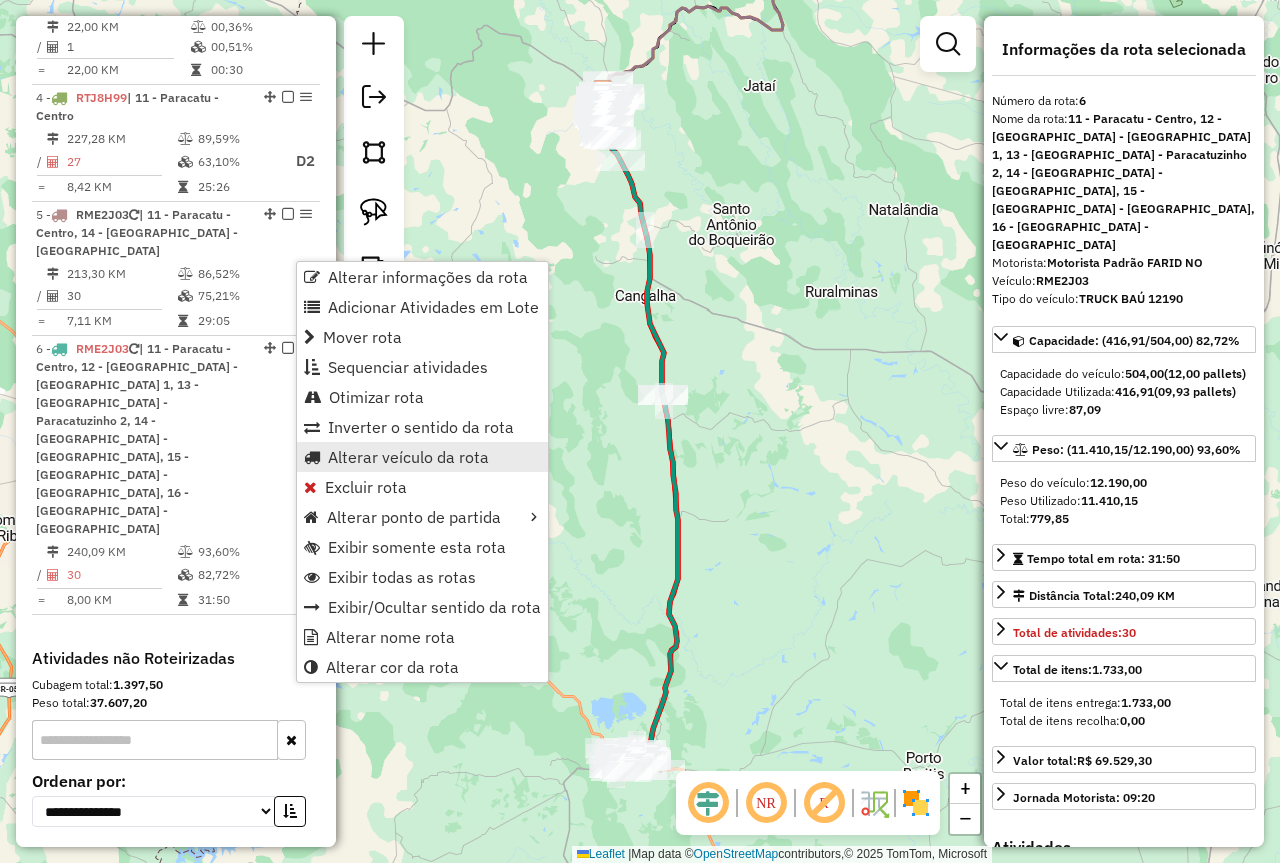 click on "Alterar veículo da rota" at bounding box center (422, 457) 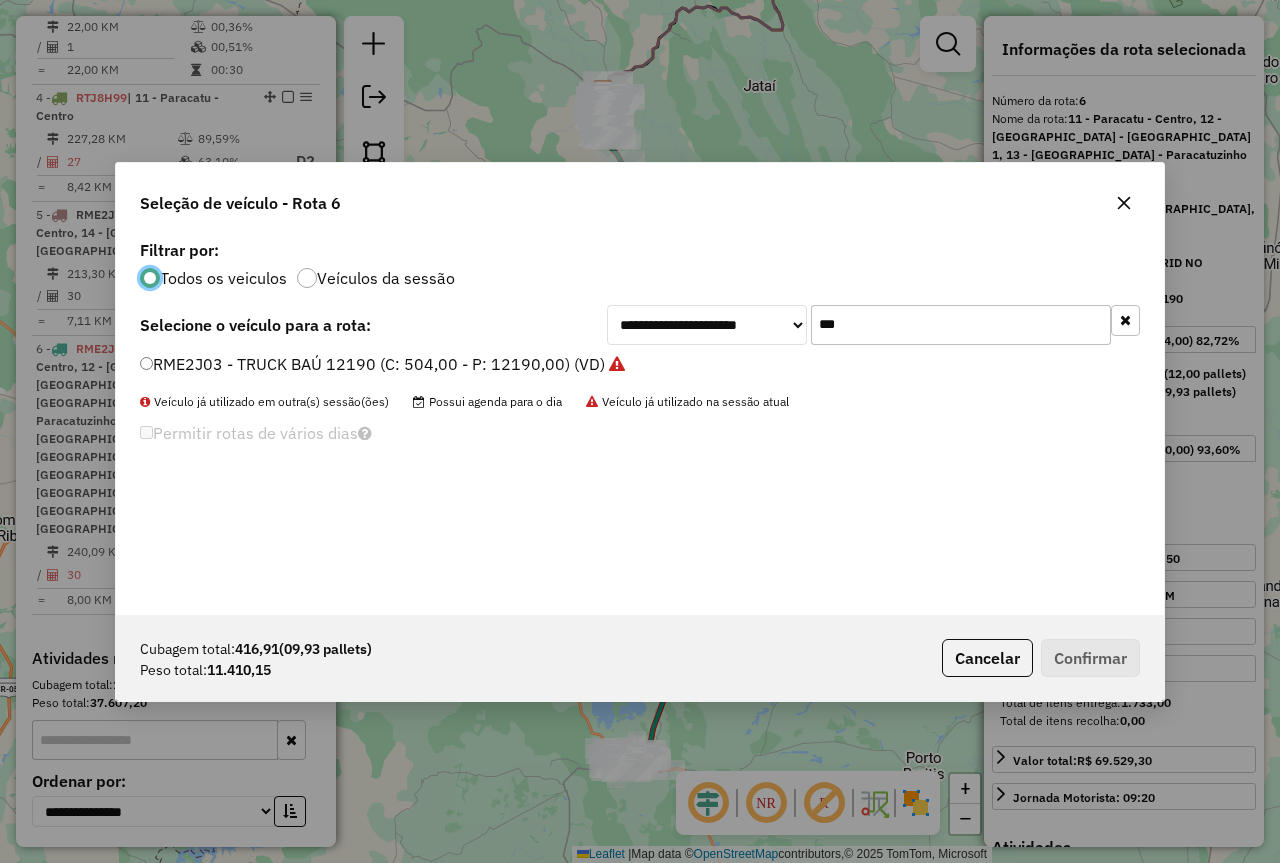 scroll, scrollTop: 11, scrollLeft: 6, axis: both 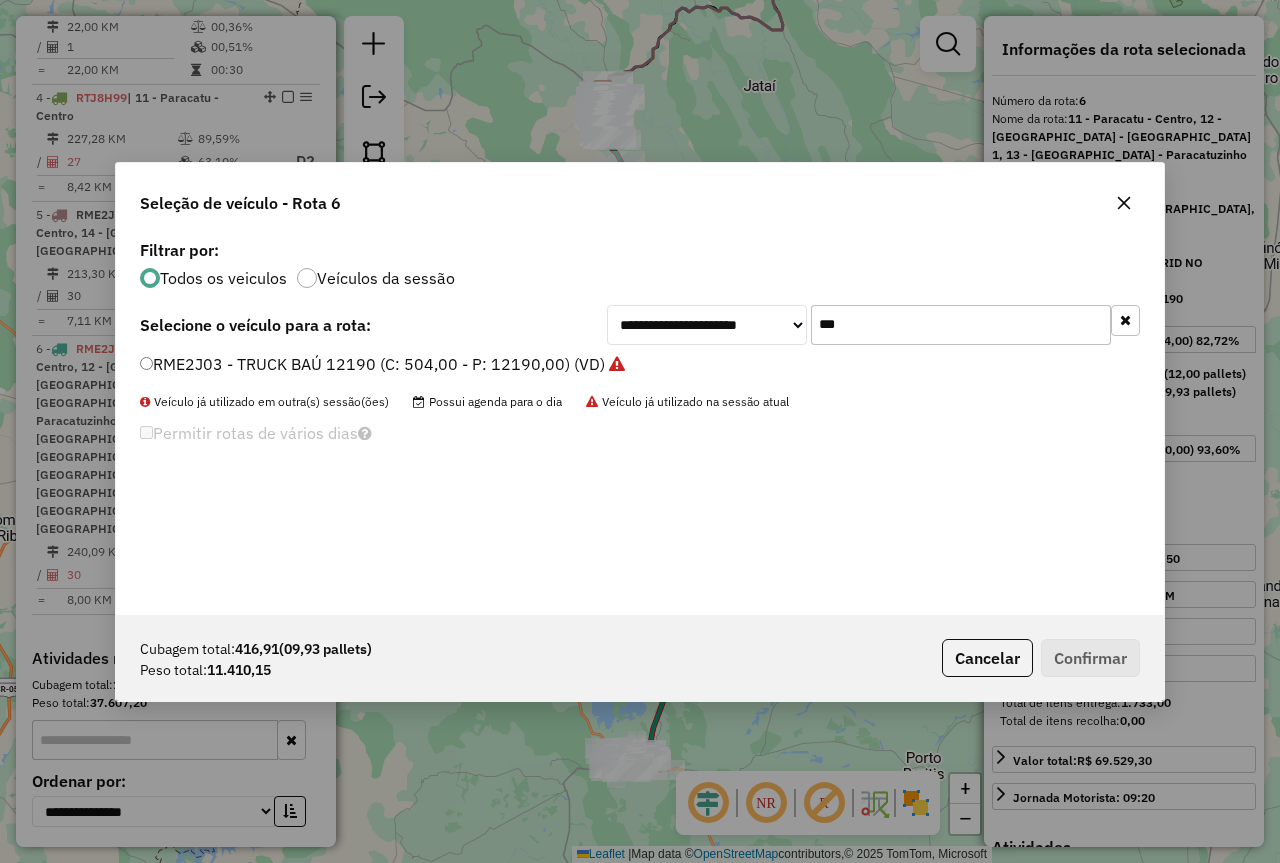 click on "***" 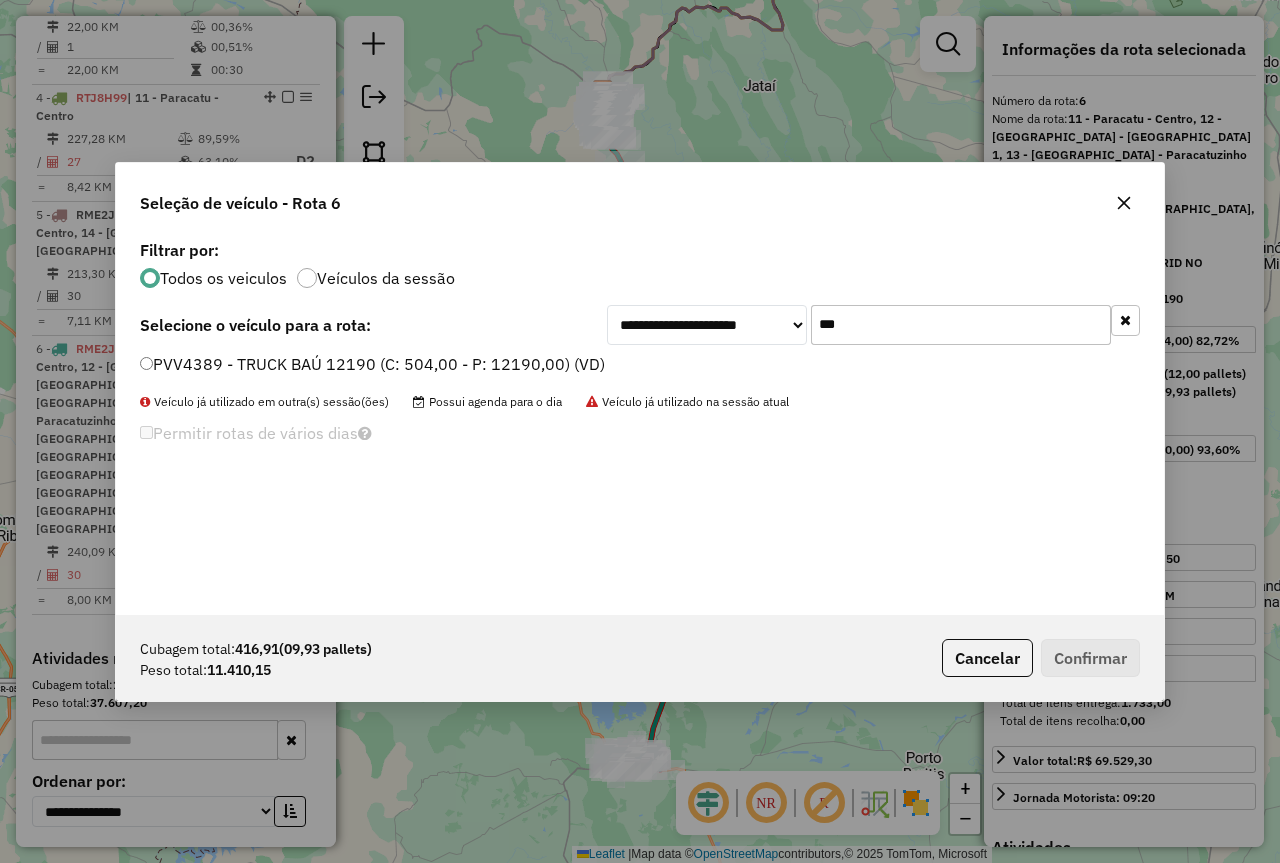 type on "***" 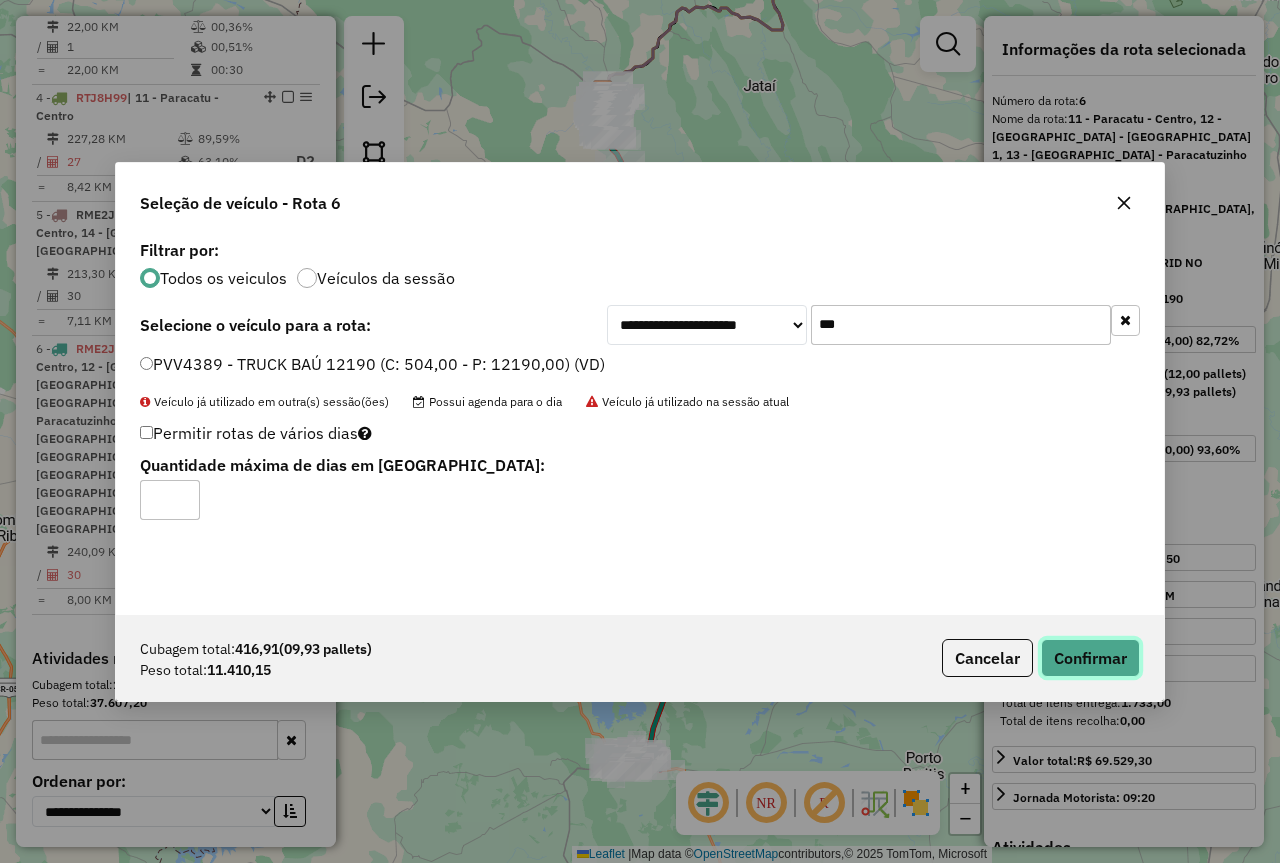 click on "Confirmar" 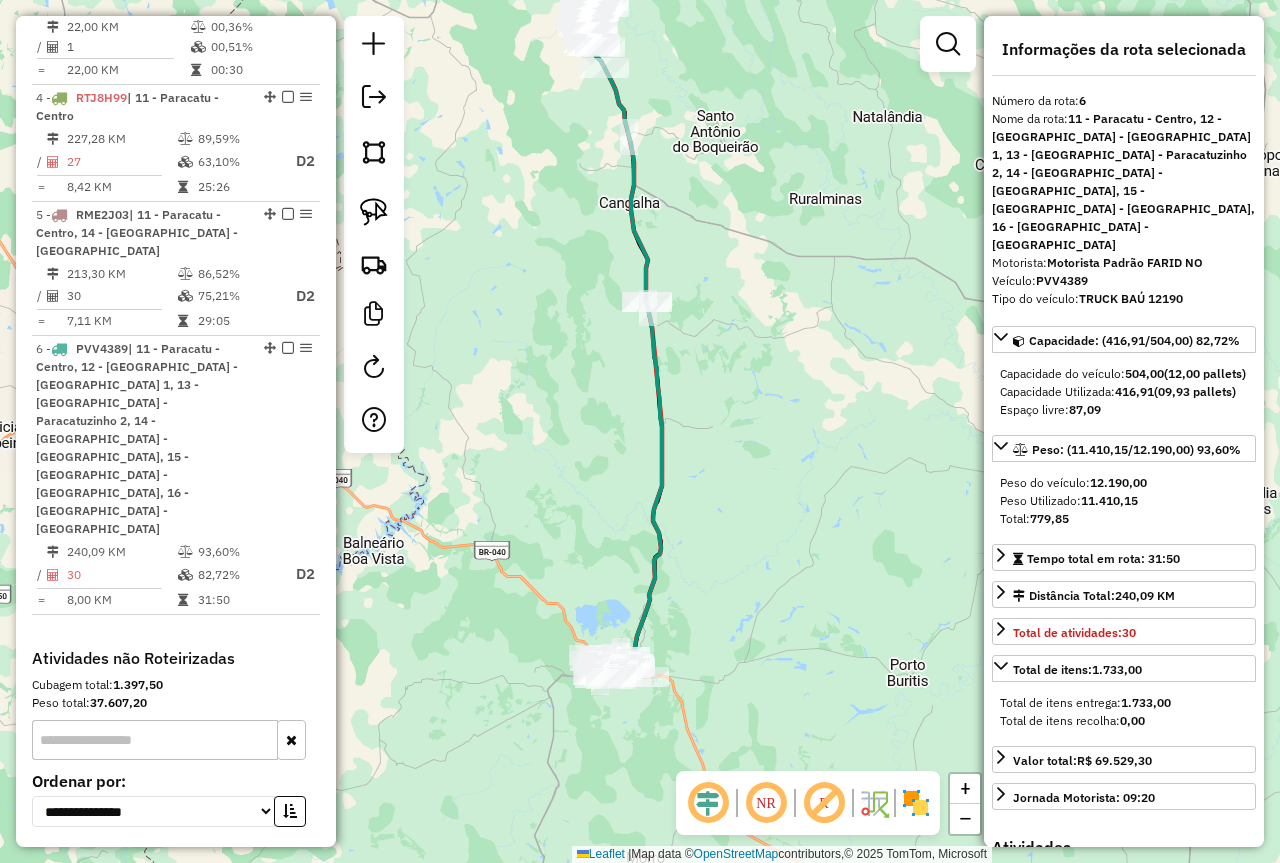 drag, startPoint x: 741, startPoint y: 635, endPoint x: 713, endPoint y: 459, distance: 178.21335 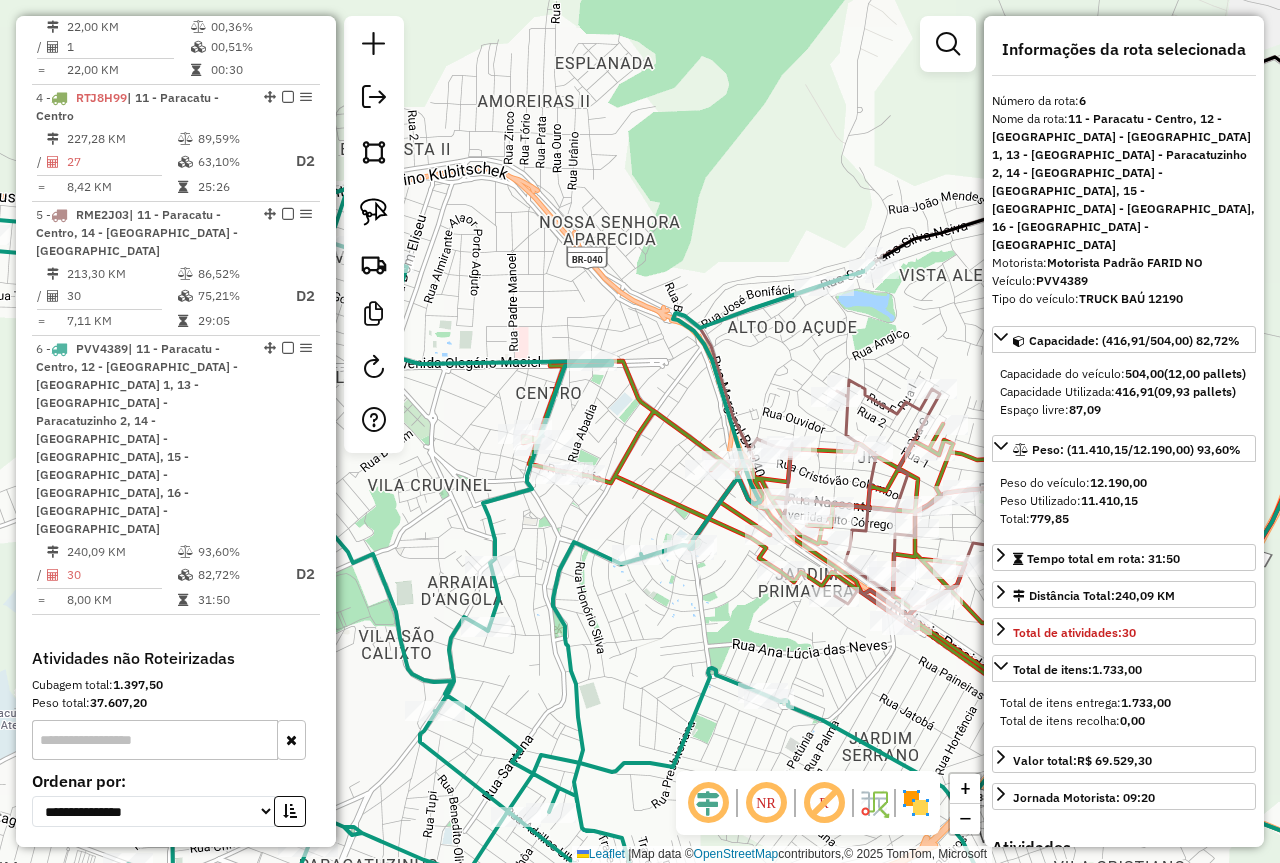 drag, startPoint x: 666, startPoint y: 615, endPoint x: 677, endPoint y: 422, distance: 193.31322 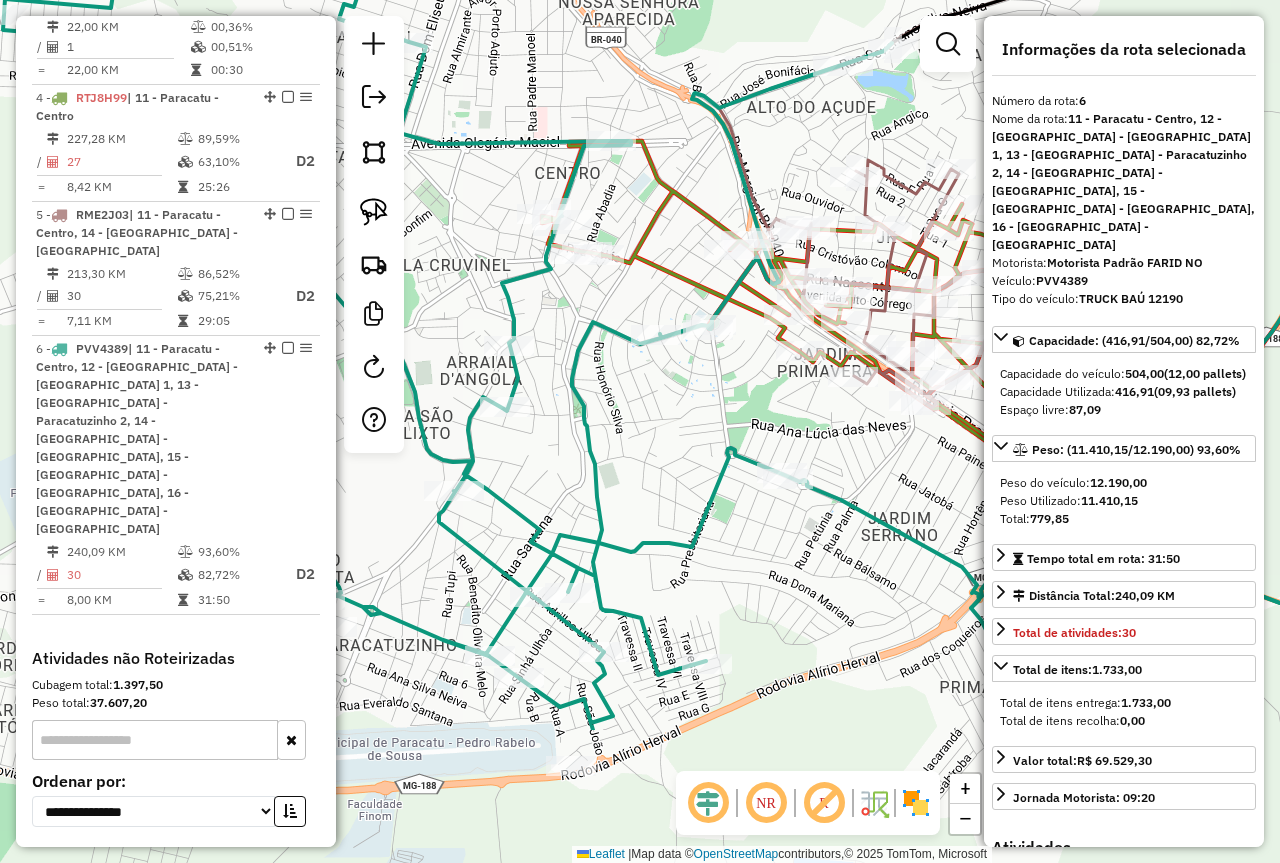 click on "Janela de atendimento Grade de atendimento Capacidade Transportadoras Veículos Cliente Pedidos  Rotas Selecione os dias de semana para filtrar as janelas de atendimento  Seg   Ter   Qua   Qui   Sex   Sáb   Dom  Informe o período da janela de atendimento: De: Até:  Filtrar exatamente a janela do cliente  Considerar janela de atendimento padrão  Selecione os dias de semana para filtrar as grades de atendimento  Seg   Ter   Qua   Qui   Sex   Sáb   Dom   Considerar clientes sem dia de atendimento cadastrado  Clientes fora do dia de atendimento selecionado Filtrar as atividades entre os valores definidos abaixo:  Peso mínimo:  ****  Peso máximo:  ****  Cubagem mínima:   Cubagem máxima:   De:   Até:  Filtrar as atividades entre o tempo de atendimento definido abaixo:  De:   Até:   Considerar capacidade total dos clientes não roteirizados Transportadora: Selecione um ou mais itens Tipo de veículo: Selecione um ou mais itens Veículo: Selecione um ou mais itens Motorista: Selecione um ou mais itens De:" 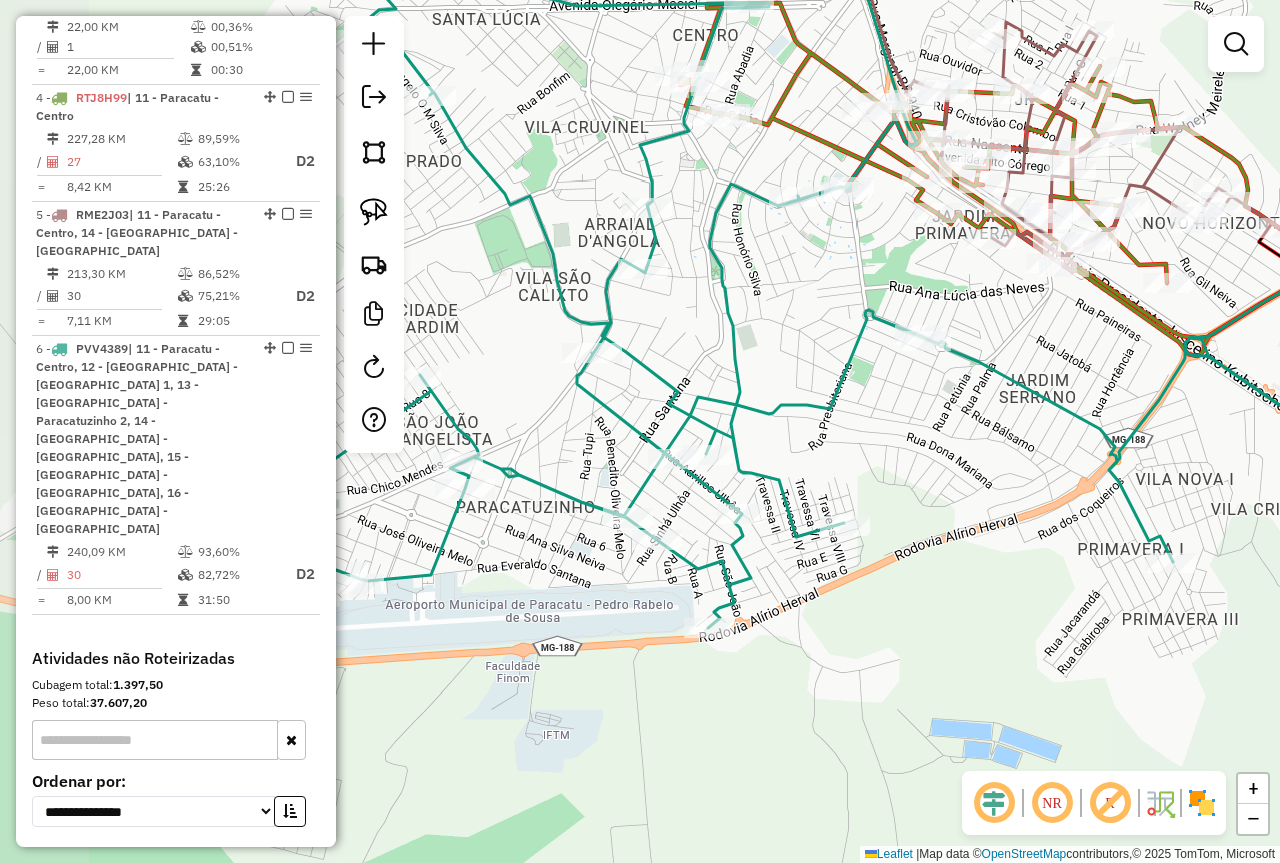drag, startPoint x: 651, startPoint y: 443, endPoint x: 877, endPoint y: 272, distance: 283.40253 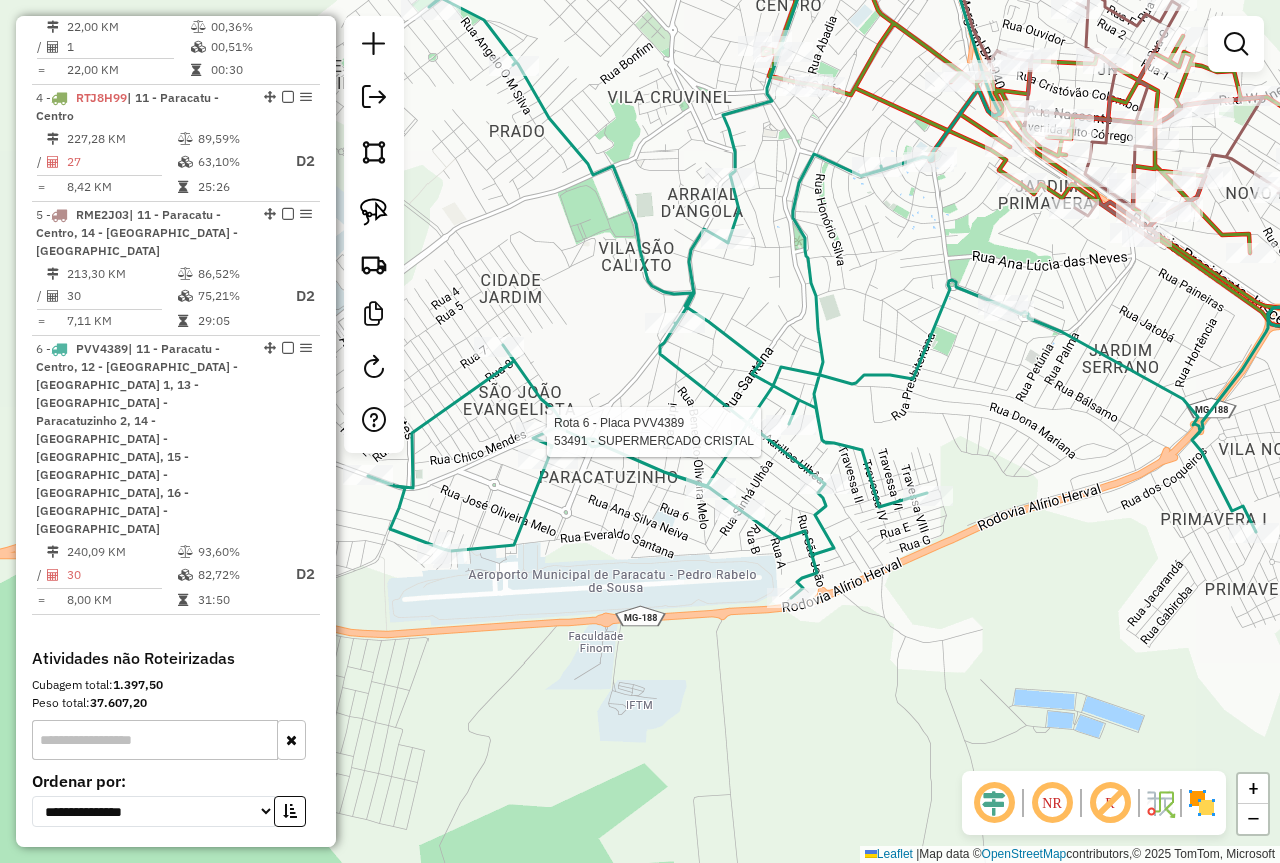 select on "**********" 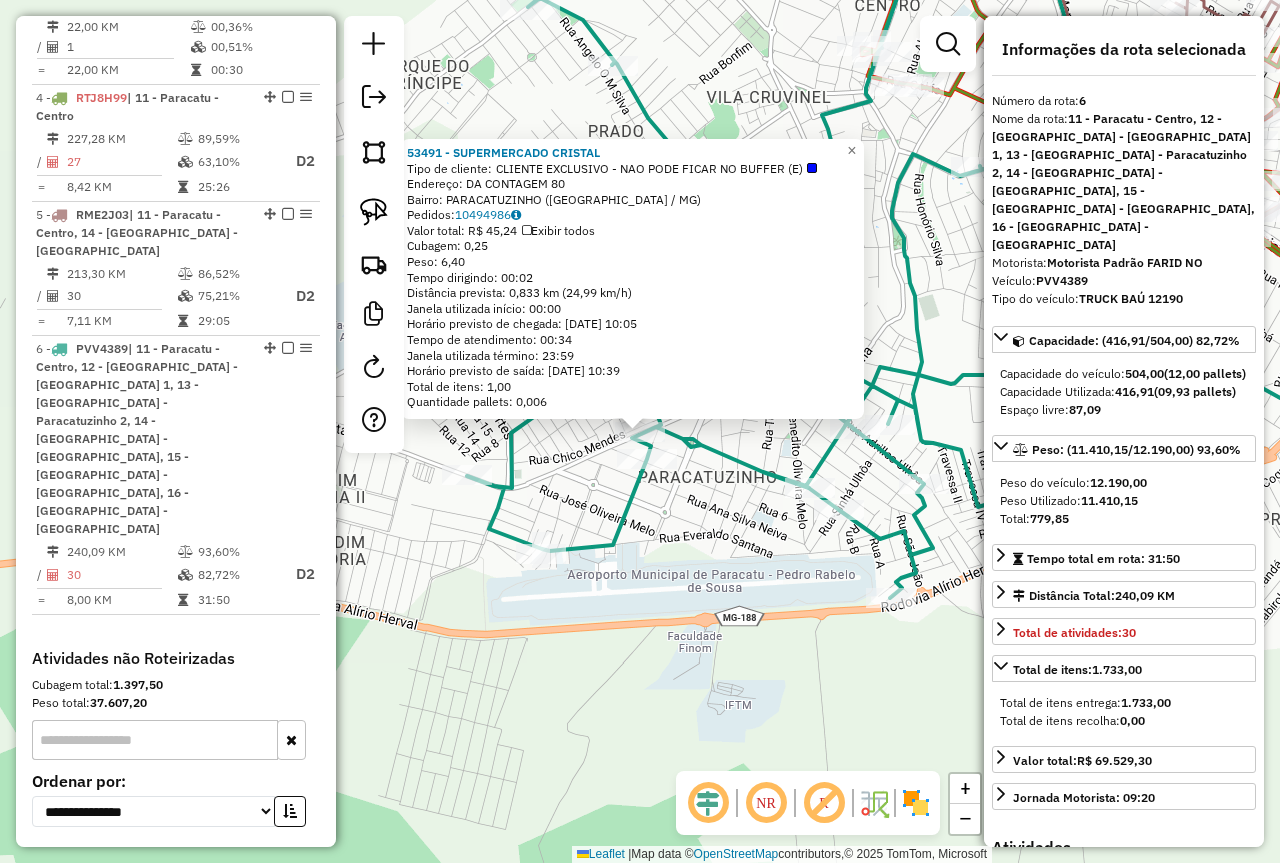 click on "53491 - SUPERMERCADO CRISTAL  Tipo de cliente:   CLIENTE EXCLUSIVO - NAO PODE FICAR NO BUFFER (E)   Endereço:  DA CONTAGEM 80   Bairro: PARACATUZINHO (PARACATU / MG)   Pedidos:  10494986   Valor total: R$ 45,24   Exibir todos   Cubagem: 0,25  Peso: 6,40  Tempo dirigindo: 00:02   Distância prevista: 0,833 km (24,99 km/h)   Janela utilizada início: 00:00   Horário previsto de chegada: 11/07/2025 10:05   Tempo de atendimento: 00:34   Janela utilizada término: 23:59   Horário previsto de saída: 11/07/2025 10:39   Total de itens: 1,00   Quantidade pallets: 0,006  × Janela de atendimento Grade de atendimento Capacidade Transportadoras Veículos Cliente Pedidos  Rotas Selecione os dias de semana para filtrar as janelas de atendimento  Seg   Ter   Qua   Qui   Sex   Sáb   Dom  Informe o período da janela de atendimento: De: Até:  Filtrar exatamente a janela do cliente  Considerar janela de atendimento padrão  Selecione os dias de semana para filtrar as grades de atendimento  Seg   Ter   Qua   Qui   Sex  +" 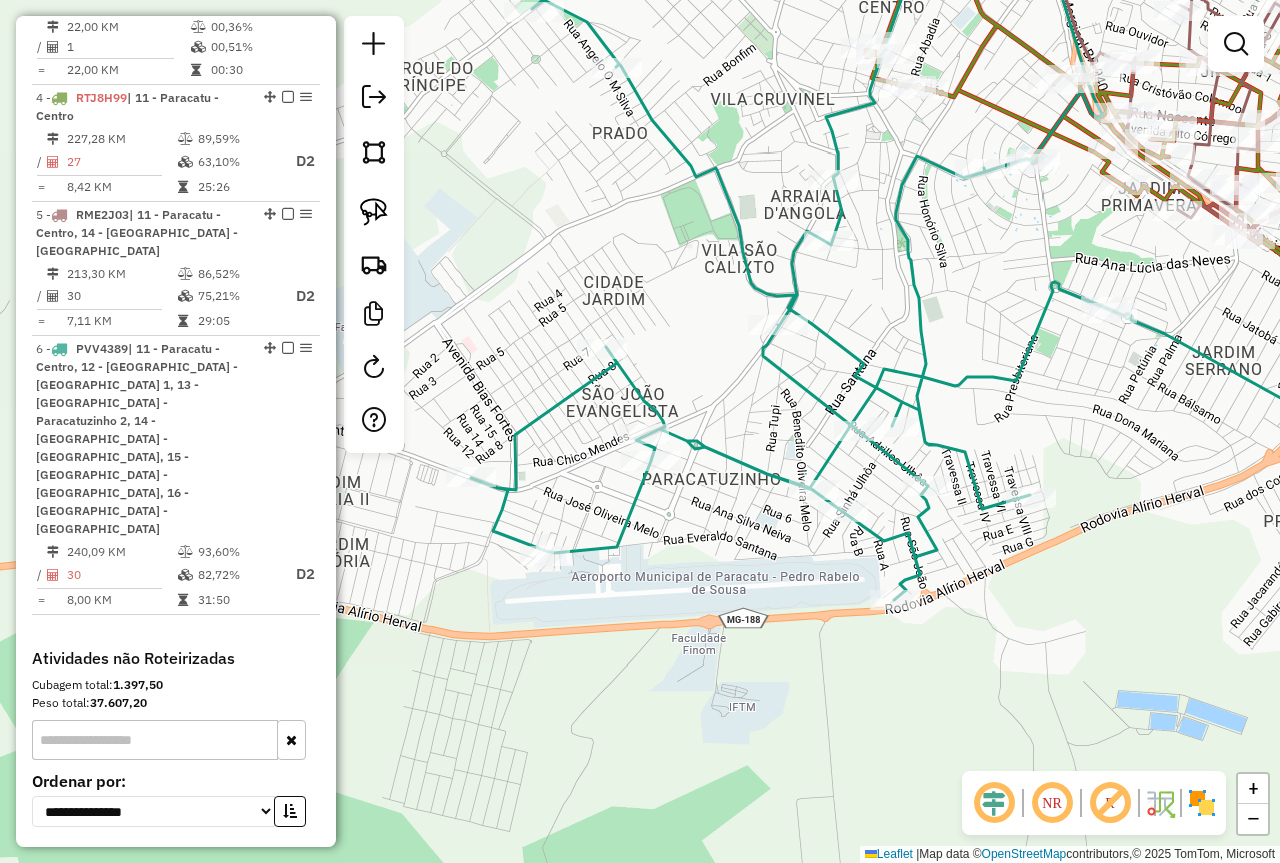 drag, startPoint x: 662, startPoint y: 509, endPoint x: 646, endPoint y: 621, distance: 113.137085 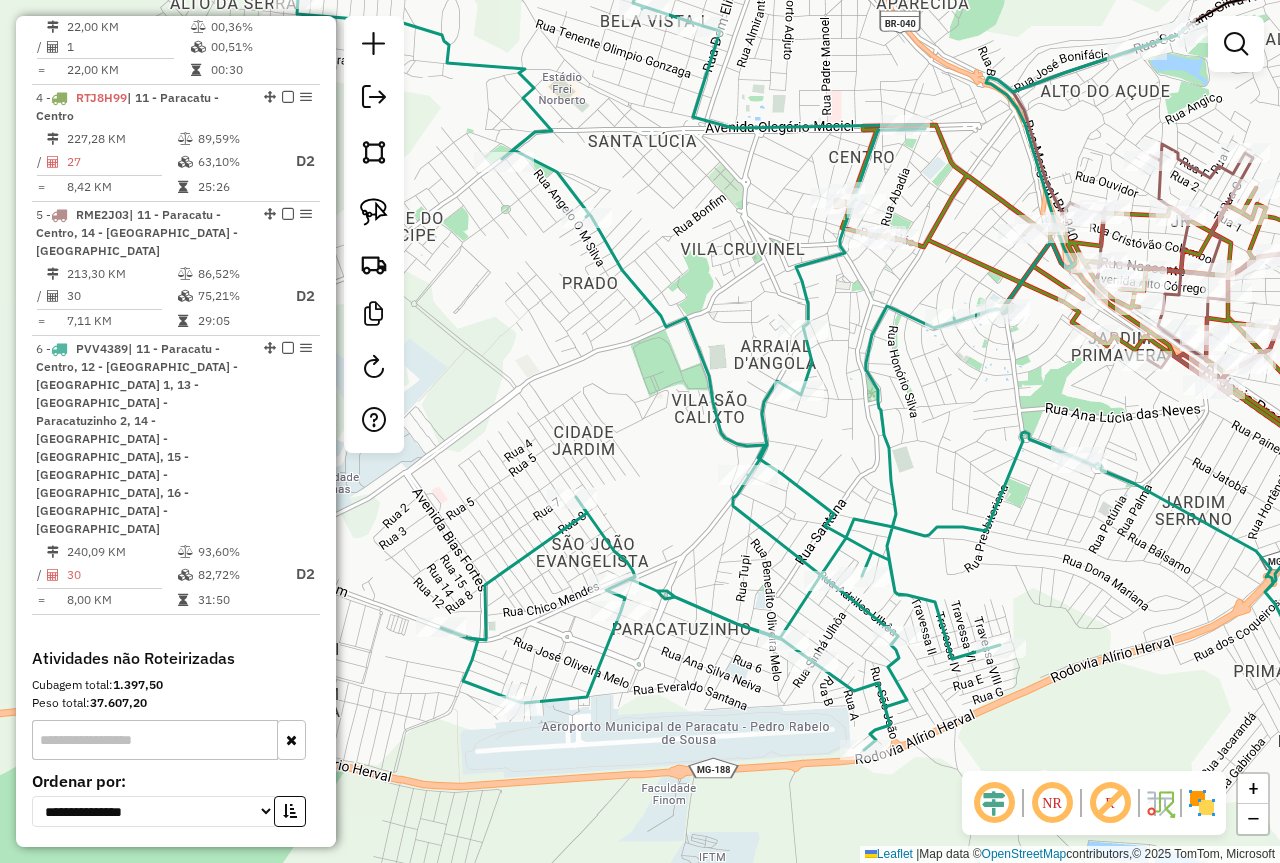 drag, startPoint x: 887, startPoint y: 459, endPoint x: 887, endPoint y: 522, distance: 63 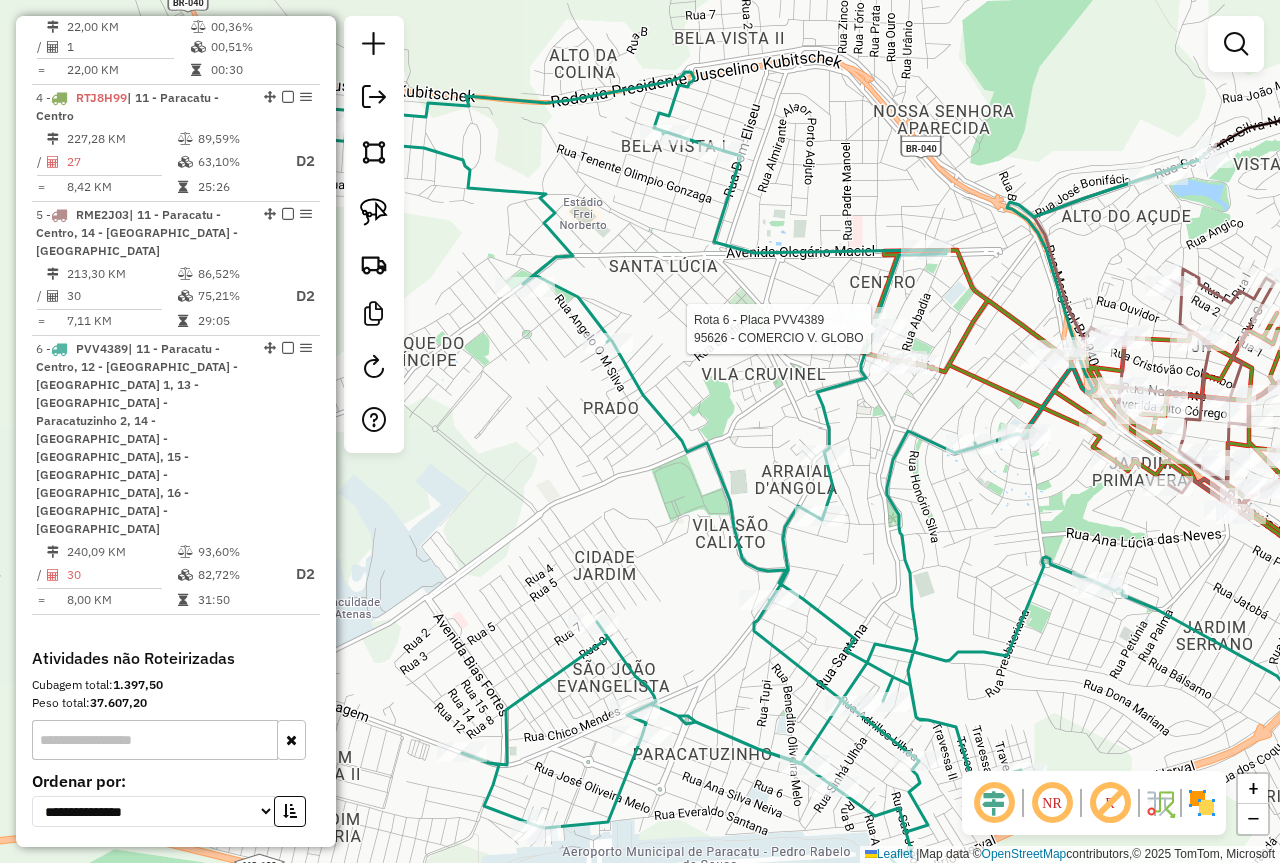 select on "**********" 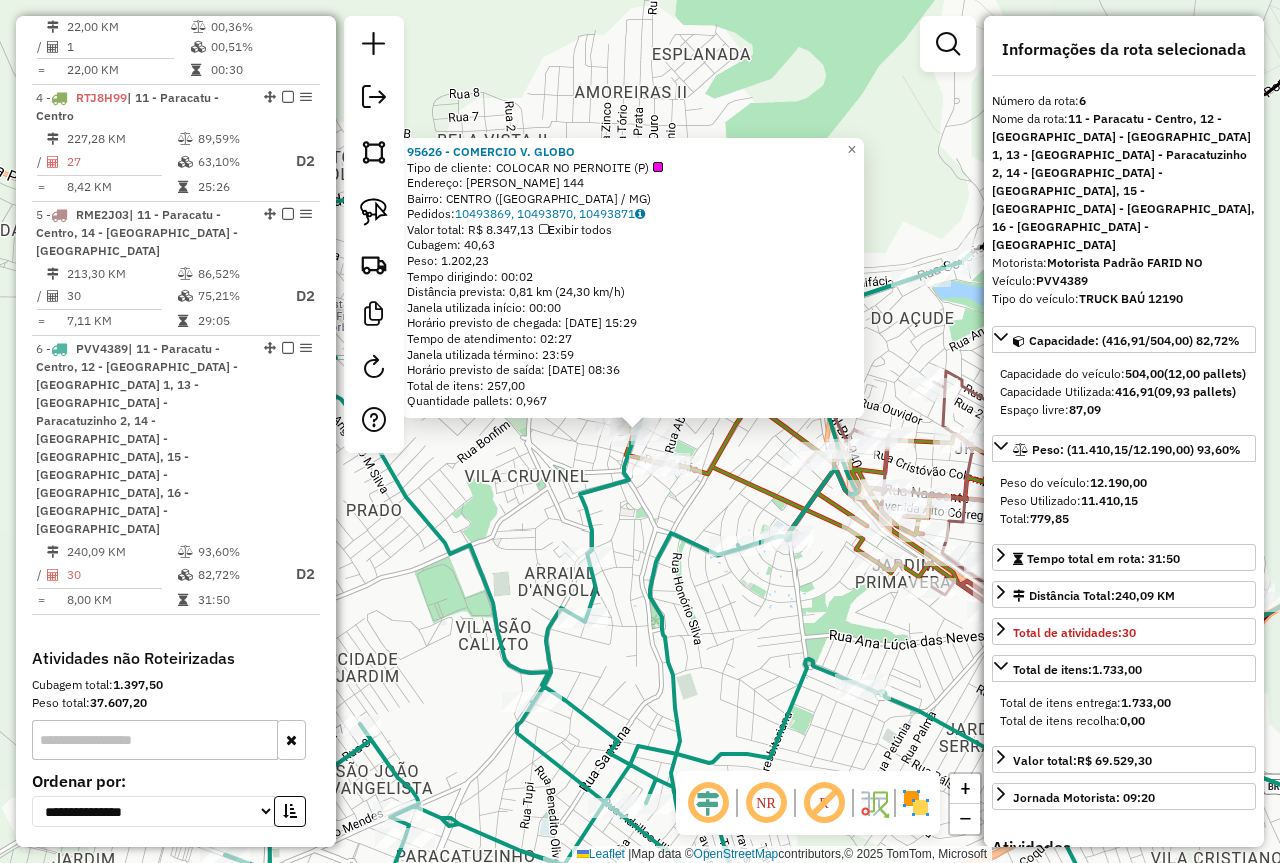 click on "95626 - COMERCIO V. GLOBO  Tipo de cliente:   COLOCAR NO PERNOITE (P)   Endereço:  JOSINO VALADARES 144   Bairro: CENTRO (PARACATU / MG)   Pedidos:  10493869, 10493870, 10493871   Valor total: R$ 8.347,13   Exibir todos   Cubagem: 40,63  Peso: 1.202,23  Tempo dirigindo: 00:02   Distância prevista: 0,81 km (24,30 km/h)   Janela utilizada início: 00:00   Horário previsto de chegada: 11/07/2025 15:29   Tempo de atendimento: 02:27   Janela utilizada término: 23:59   Horário previsto de saída: 12/07/2025 08:36   Total de itens: 257,00   Quantidade pallets: 0,967  × Janela de atendimento Grade de atendimento Capacidade Transportadoras Veículos Cliente Pedidos  Rotas Selecione os dias de semana para filtrar as janelas de atendimento  Seg   Ter   Qua   Qui   Sex   Sáb   Dom  Informe o período da janela de atendimento: De: Até:  Filtrar exatamente a janela do cliente  Considerar janela de atendimento padrão  Selecione os dias de semana para filtrar as grades de atendimento  Seg   Ter   Qua   Qui   Sex  +" 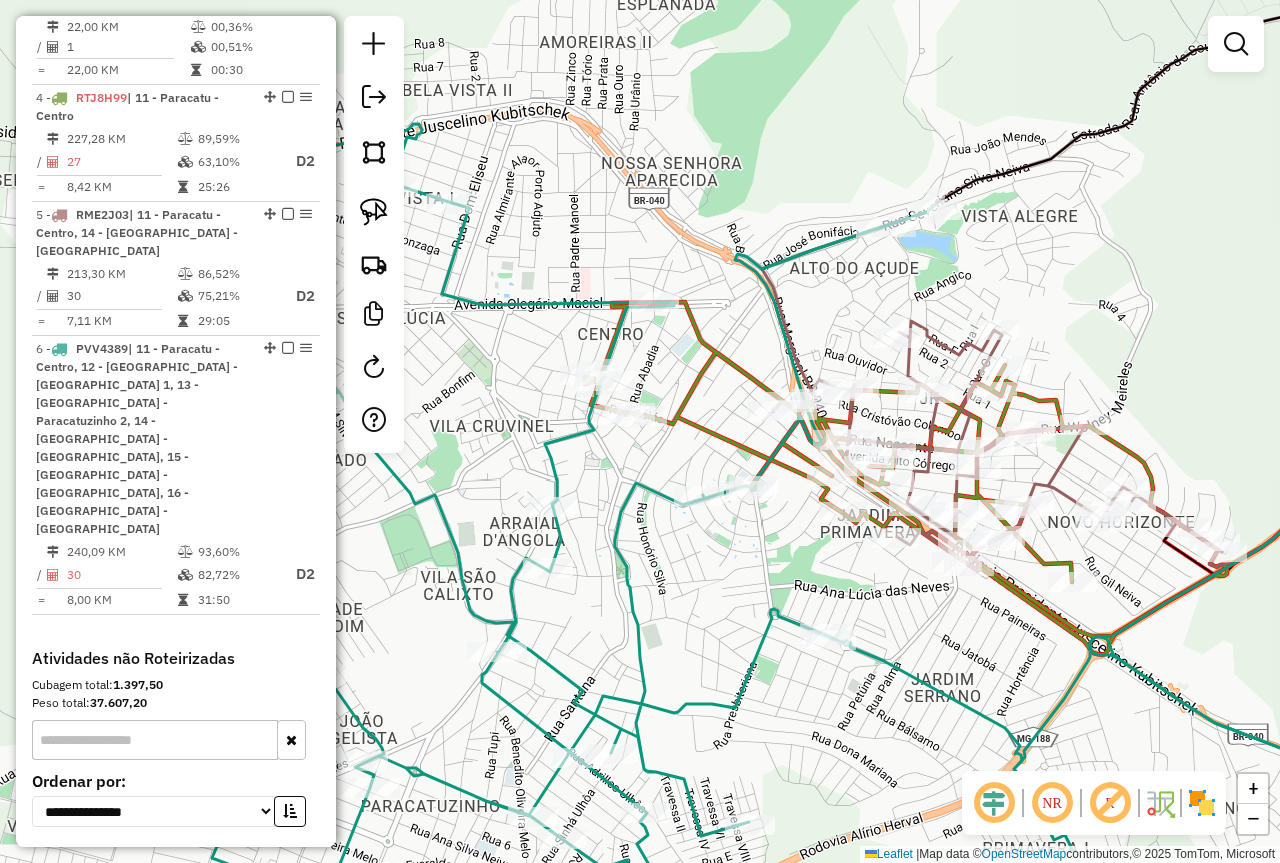 drag, startPoint x: 755, startPoint y: 555, endPoint x: 713, endPoint y: 461, distance: 102.9563 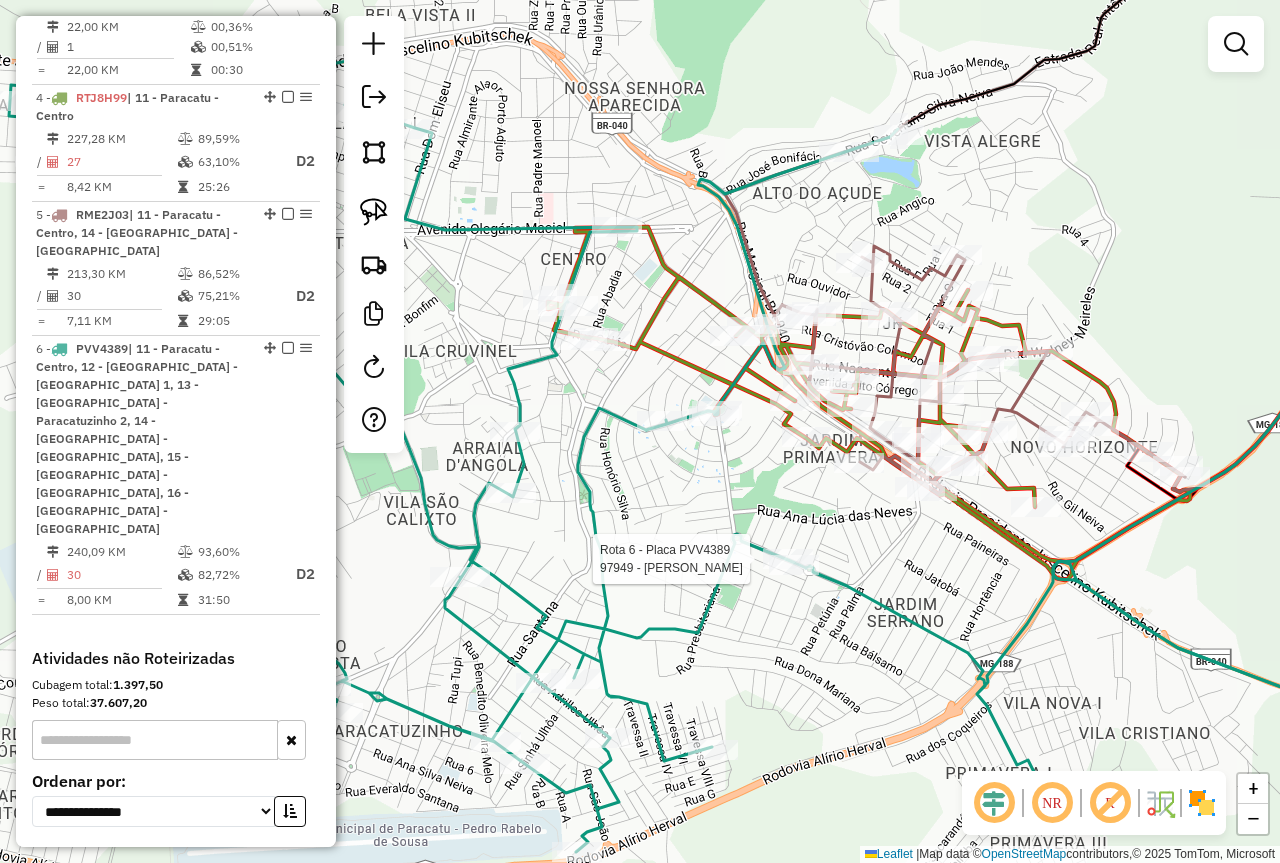 select on "**********" 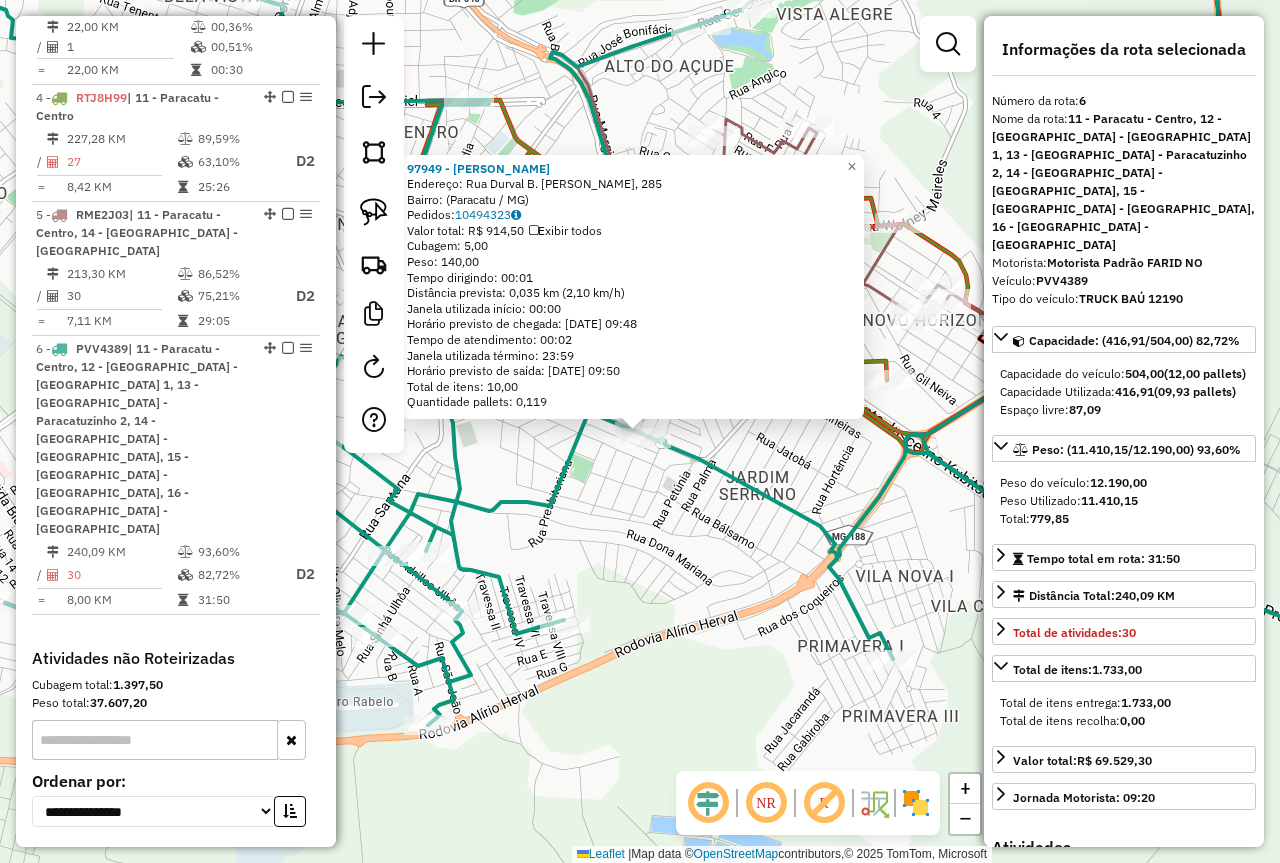click on "97949 - MAICON NASCIMENTO  Endereço: Rua Durval B. Oliveira, 285   Bairro:  (Paracatu / MG)   Pedidos:  10494323   Valor total: R$ 914,50   Exibir todos   Cubagem: 5,00  Peso: 140,00  Tempo dirigindo: 00:01   Distância prevista: 0,035 km (2,10 km/h)   Janela utilizada início: 00:00   Horário previsto de chegada: 11/07/2025 09:48   Tempo de atendimento: 00:02   Janela utilizada término: 23:59   Horário previsto de saída: 11/07/2025 09:50   Total de itens: 10,00   Quantidade pallets: 0,119  × Janela de atendimento Grade de atendimento Capacidade Transportadoras Veículos Cliente Pedidos  Rotas Selecione os dias de semana para filtrar as janelas de atendimento  Seg   Ter   Qua   Qui   Sex   Sáb   Dom  Informe o período da janela de atendimento: De: Até:  Filtrar exatamente a janela do cliente  Considerar janela de atendimento padrão  Selecione os dias de semana para filtrar as grades de atendimento  Seg   Ter   Qua   Qui   Sex   Sáb   Dom   Considerar clientes sem dia de atendimento cadastrado ****" 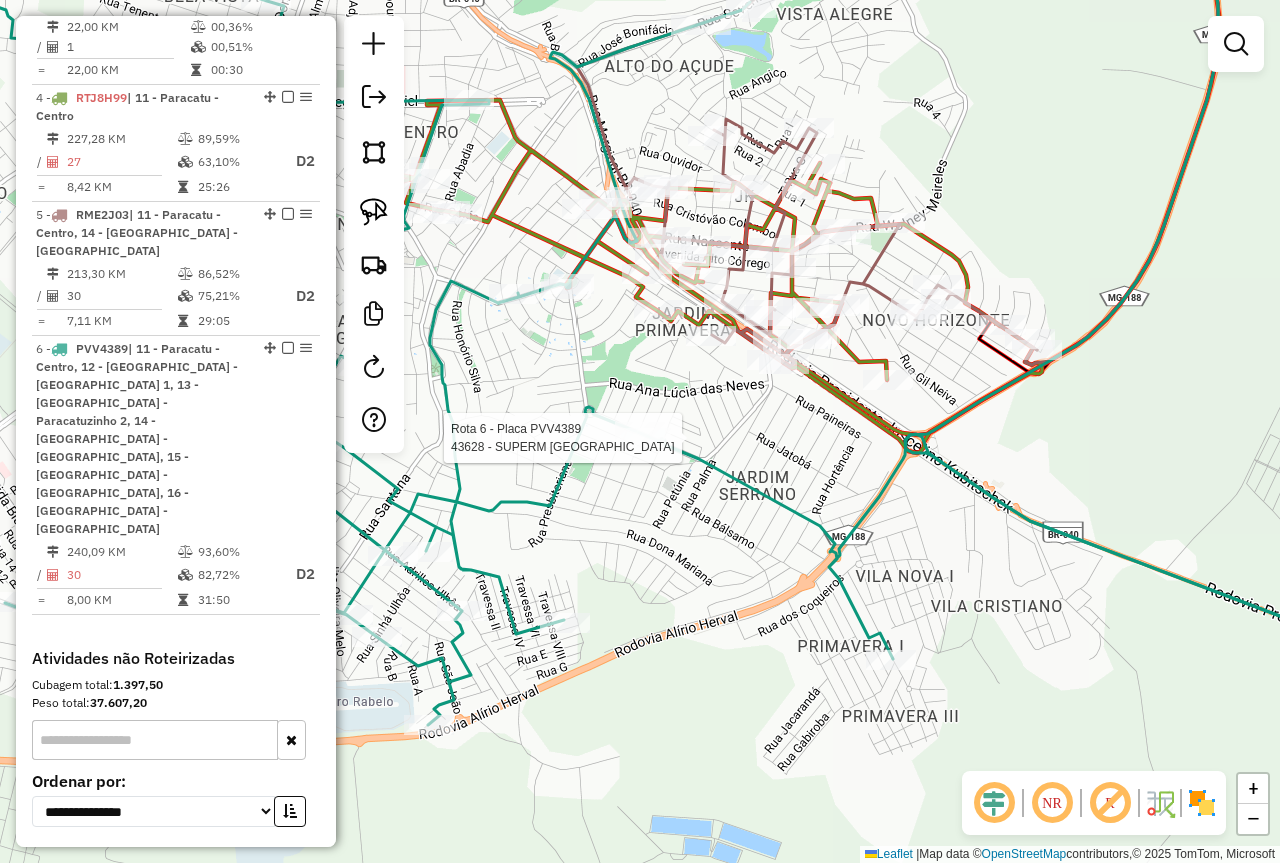 select on "**********" 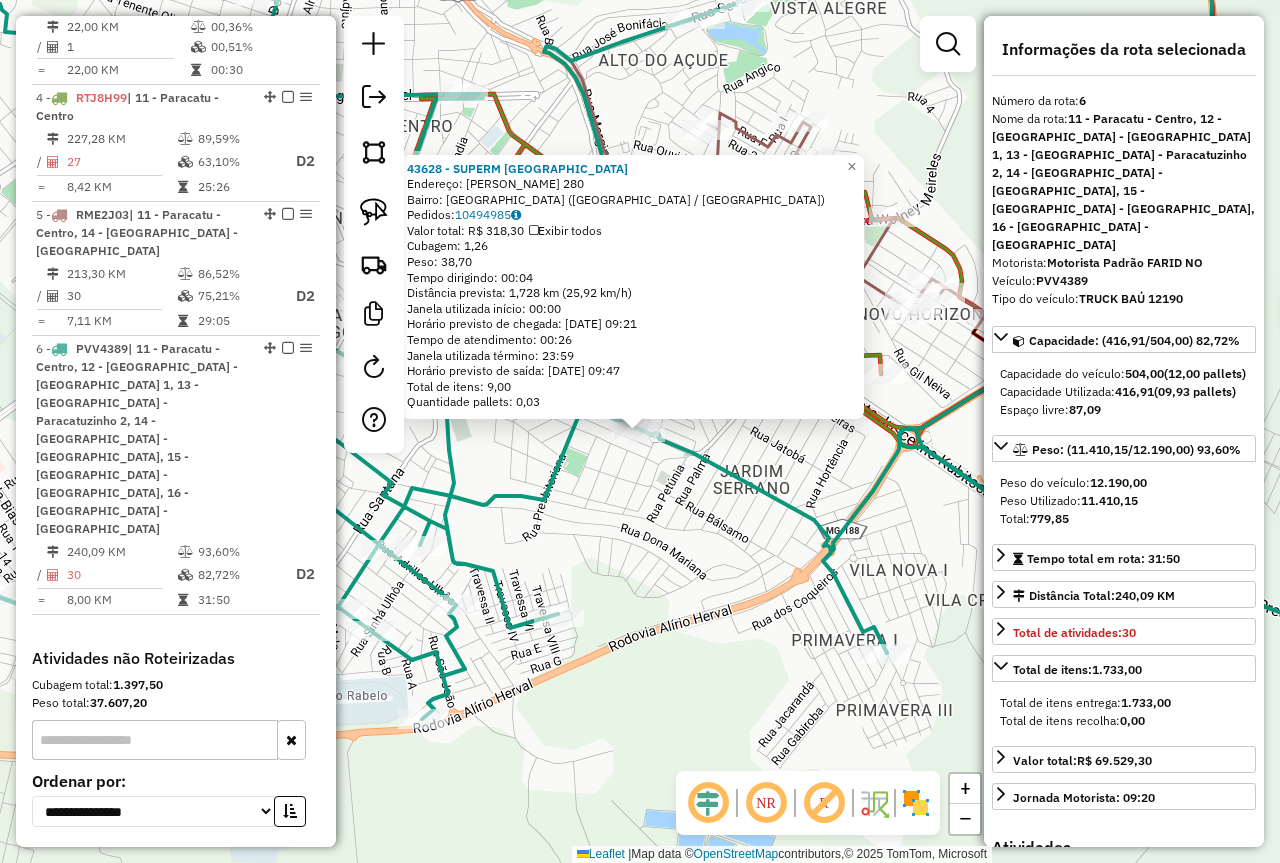 click on "43628 - SUPERM VILA MARIANA  Endereço:  DURVAL BATISTA DE OLIVEIRA 280   Bairro: VILA MARIANA (PARACATU / MG)   Pedidos:  10494985   Valor total: R$ 318,30   Exibir todos   Cubagem: 1,26  Peso: 38,70  Tempo dirigindo: 00:04   Distância prevista: 1,728 km (25,92 km/h)   Janela utilizada início: 00:00   Horário previsto de chegada: 11/07/2025 09:21   Tempo de atendimento: 00:26   Janela utilizada término: 23:59   Horário previsto de saída: 11/07/2025 09:47   Total de itens: 9,00   Quantidade pallets: 0,03  × Janela de atendimento Grade de atendimento Capacidade Transportadoras Veículos Cliente Pedidos  Rotas Selecione os dias de semana para filtrar as janelas de atendimento  Seg   Ter   Qua   Qui   Sex   Sáb   Dom  Informe o período da janela de atendimento: De: Até:  Filtrar exatamente a janela do cliente  Considerar janela de atendimento padrão  Selecione os dias de semana para filtrar as grades de atendimento  Seg   Ter   Qua   Qui   Sex   Sáb   Dom   Peso mínimo:  ****  Peso máximo:  **** +" 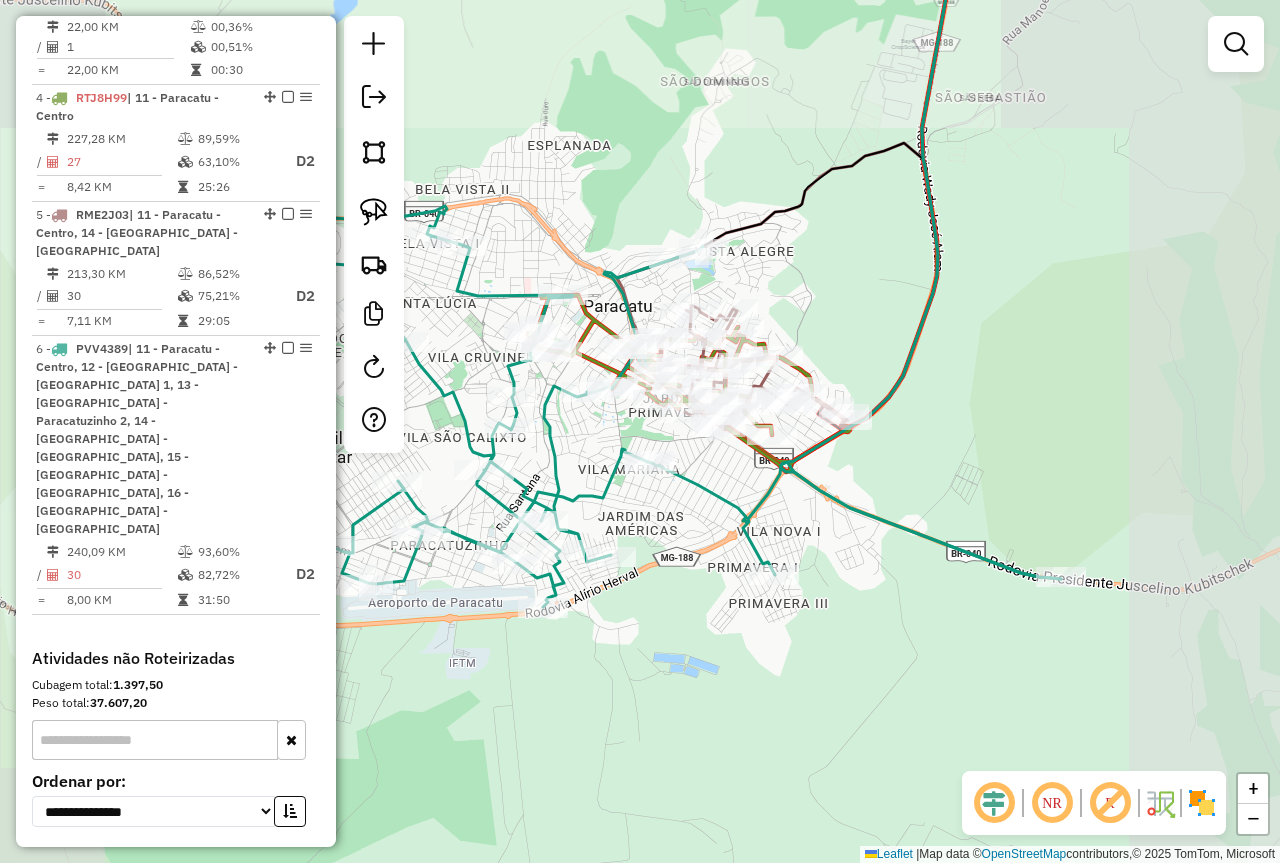 drag, startPoint x: 669, startPoint y: 505, endPoint x: 743, endPoint y: 530, distance: 78.1089 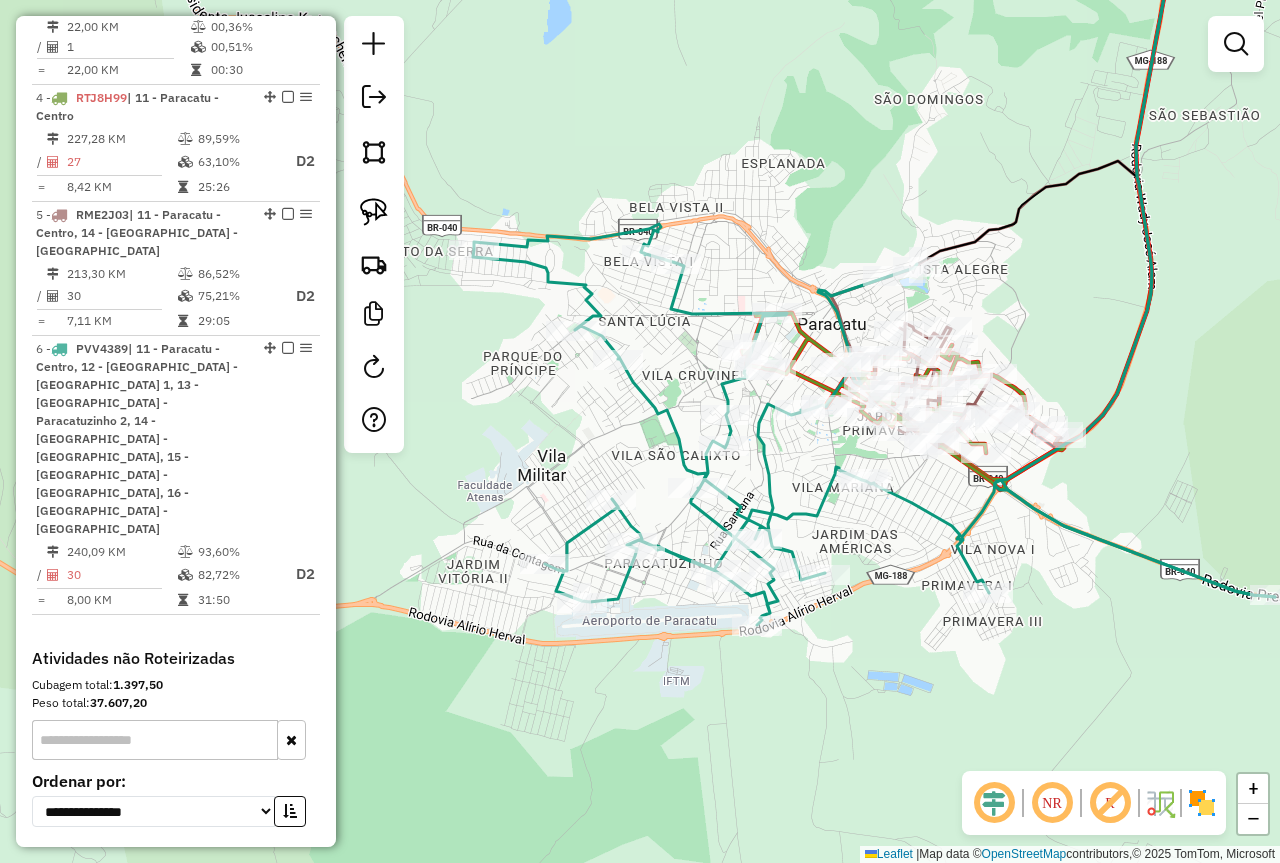 drag, startPoint x: 970, startPoint y: 645, endPoint x: 933, endPoint y: 547, distance: 104.75209 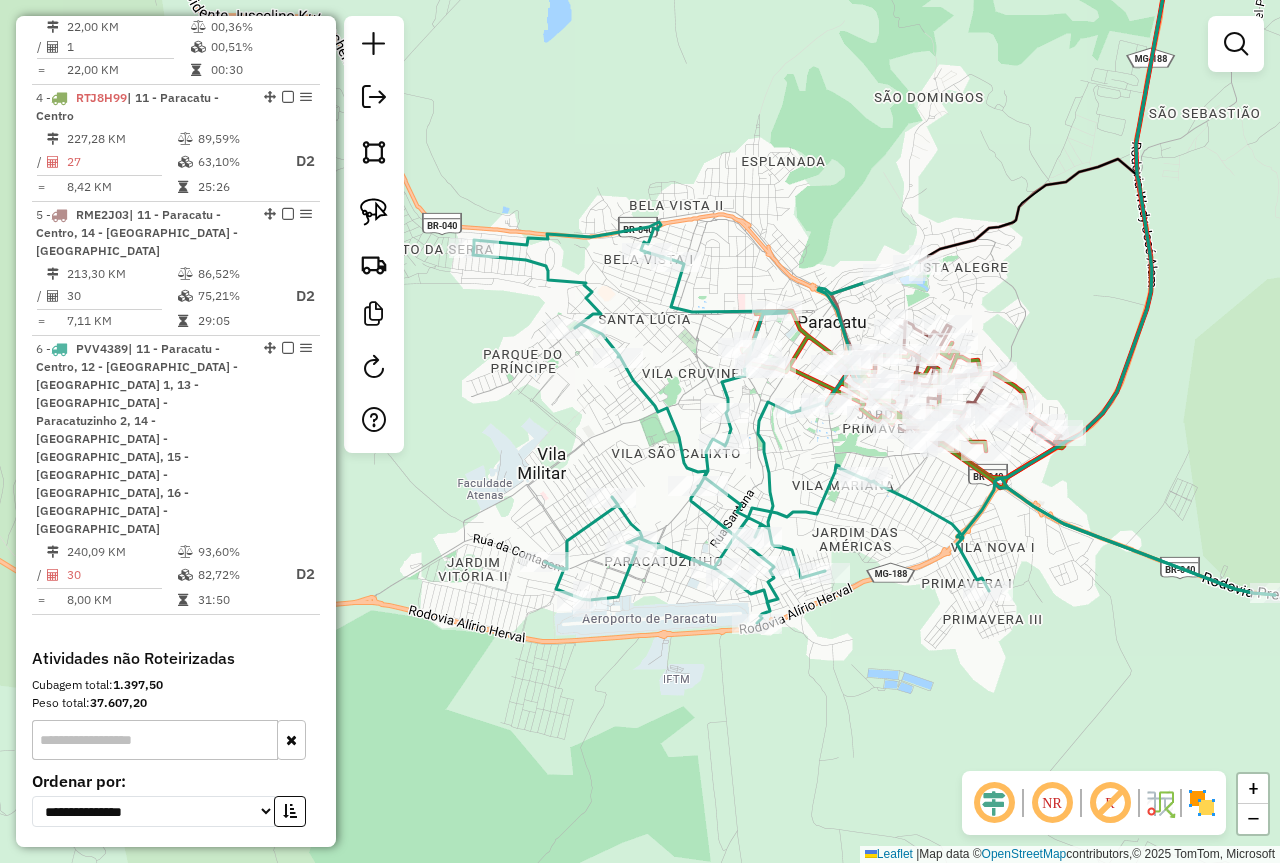 drag, startPoint x: 972, startPoint y: 556, endPoint x: 799, endPoint y: 486, distance: 186.62529 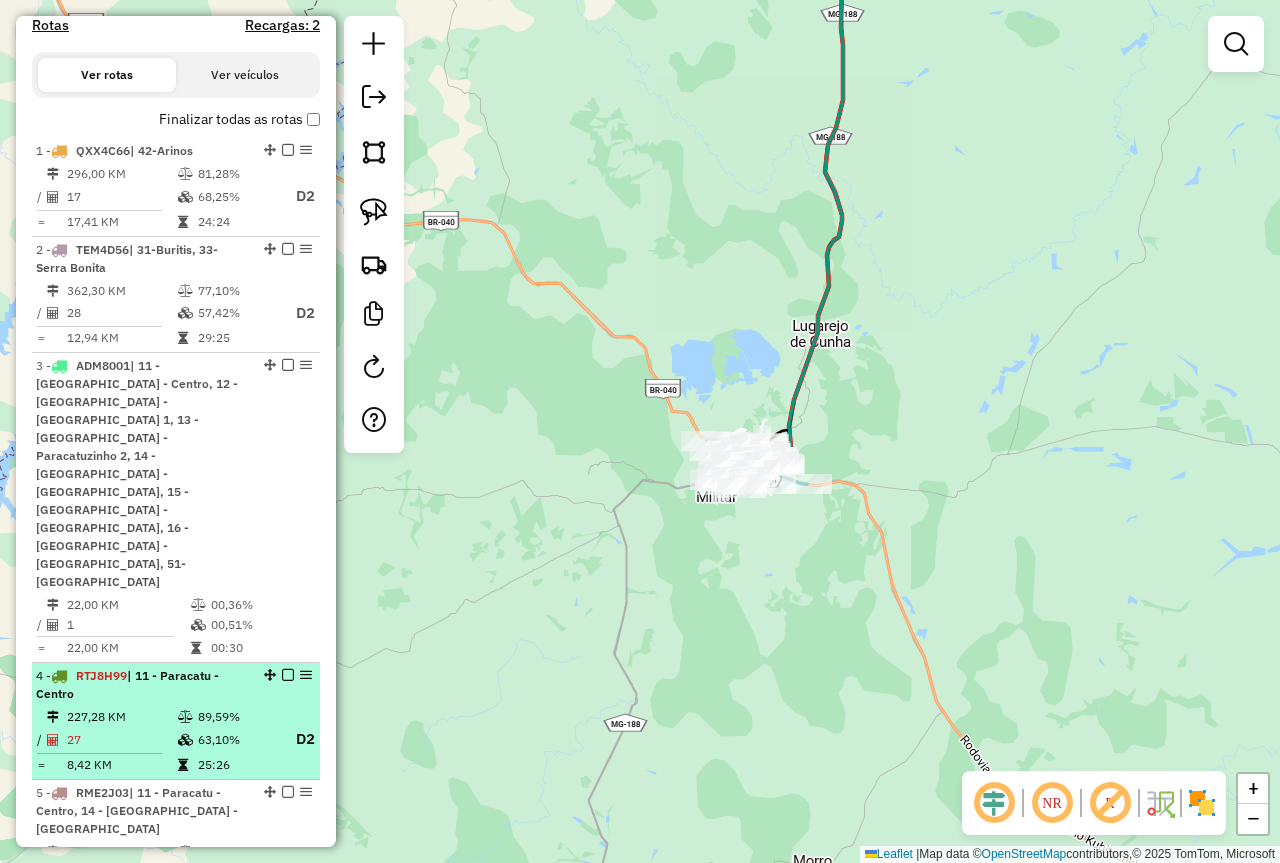 scroll, scrollTop: 612, scrollLeft: 0, axis: vertical 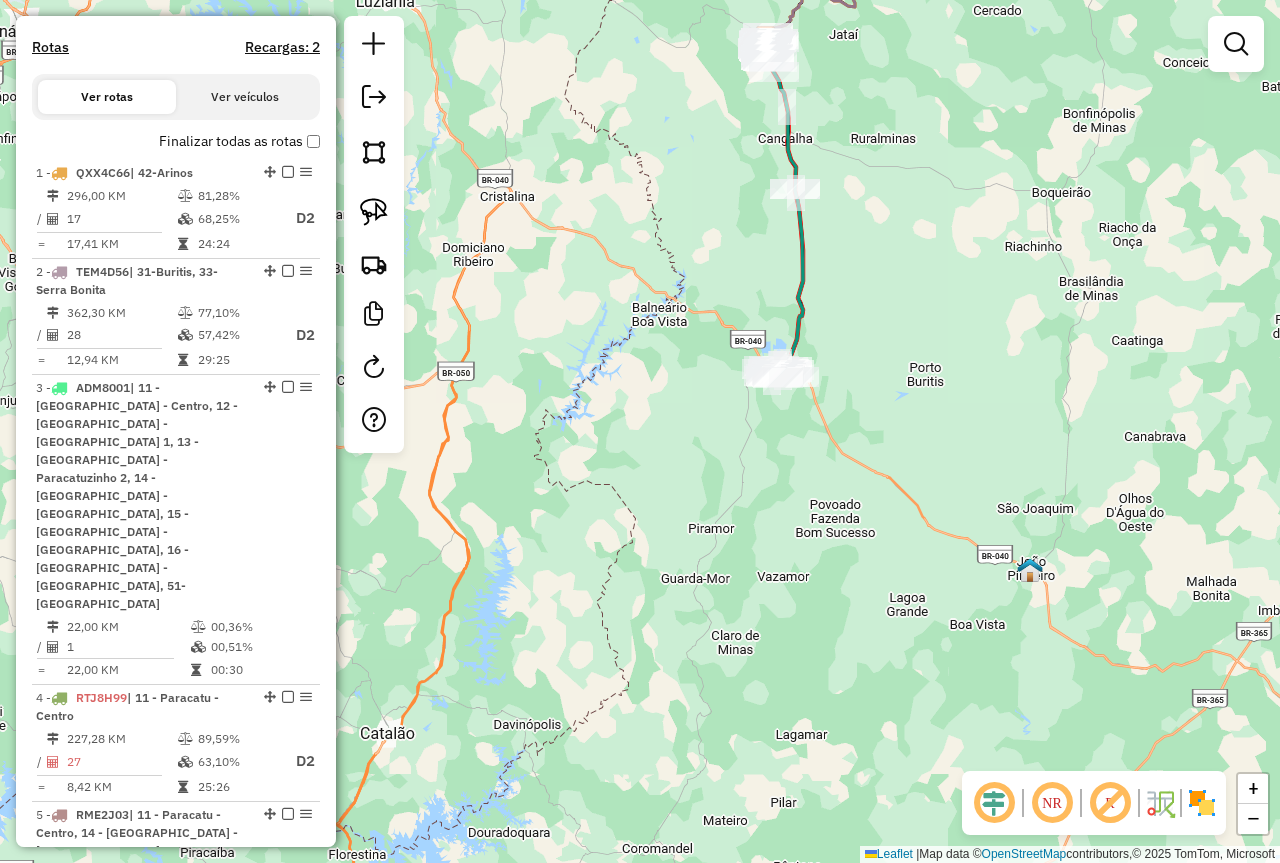 drag, startPoint x: 805, startPoint y: 320, endPoint x: 796, endPoint y: 497, distance: 177.22867 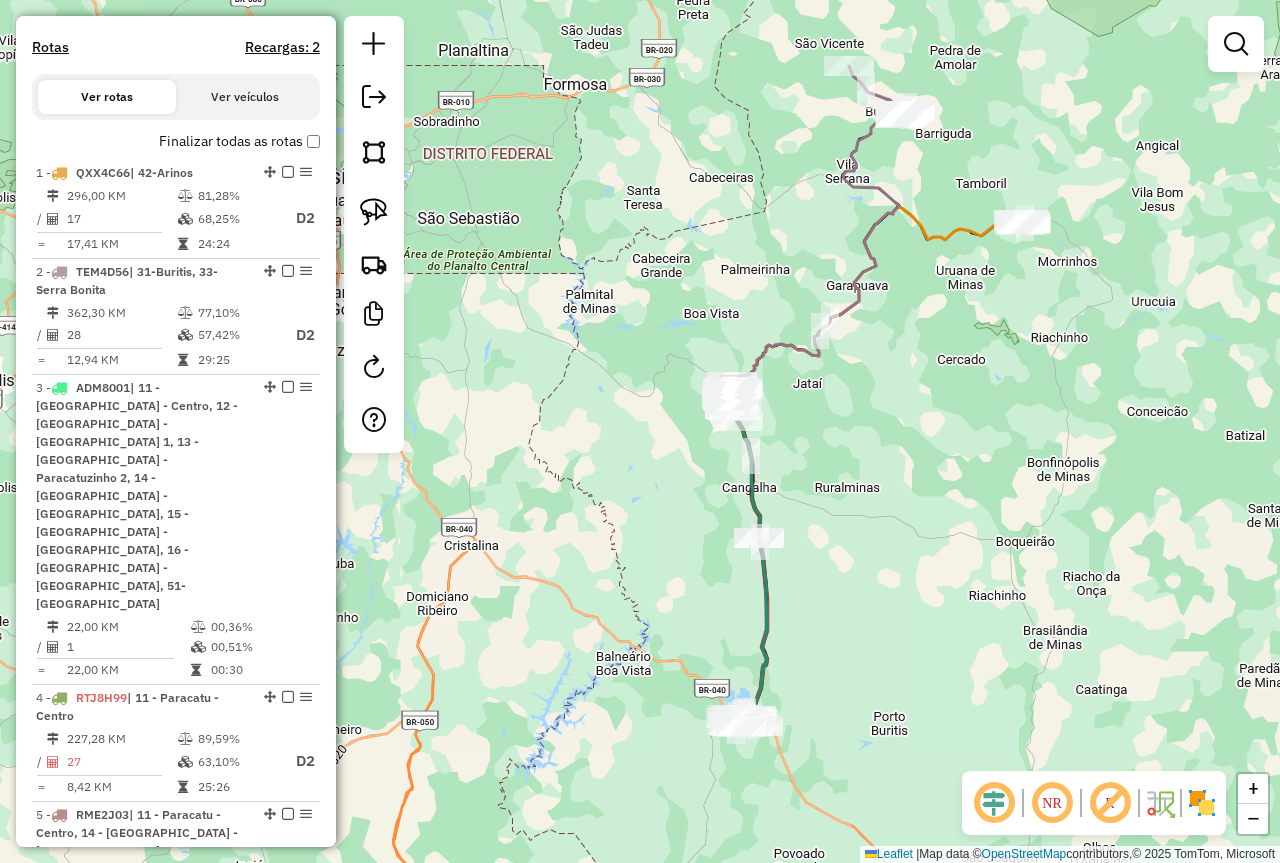 drag, startPoint x: 746, startPoint y: 427, endPoint x: 738, endPoint y: 481, distance: 54.589375 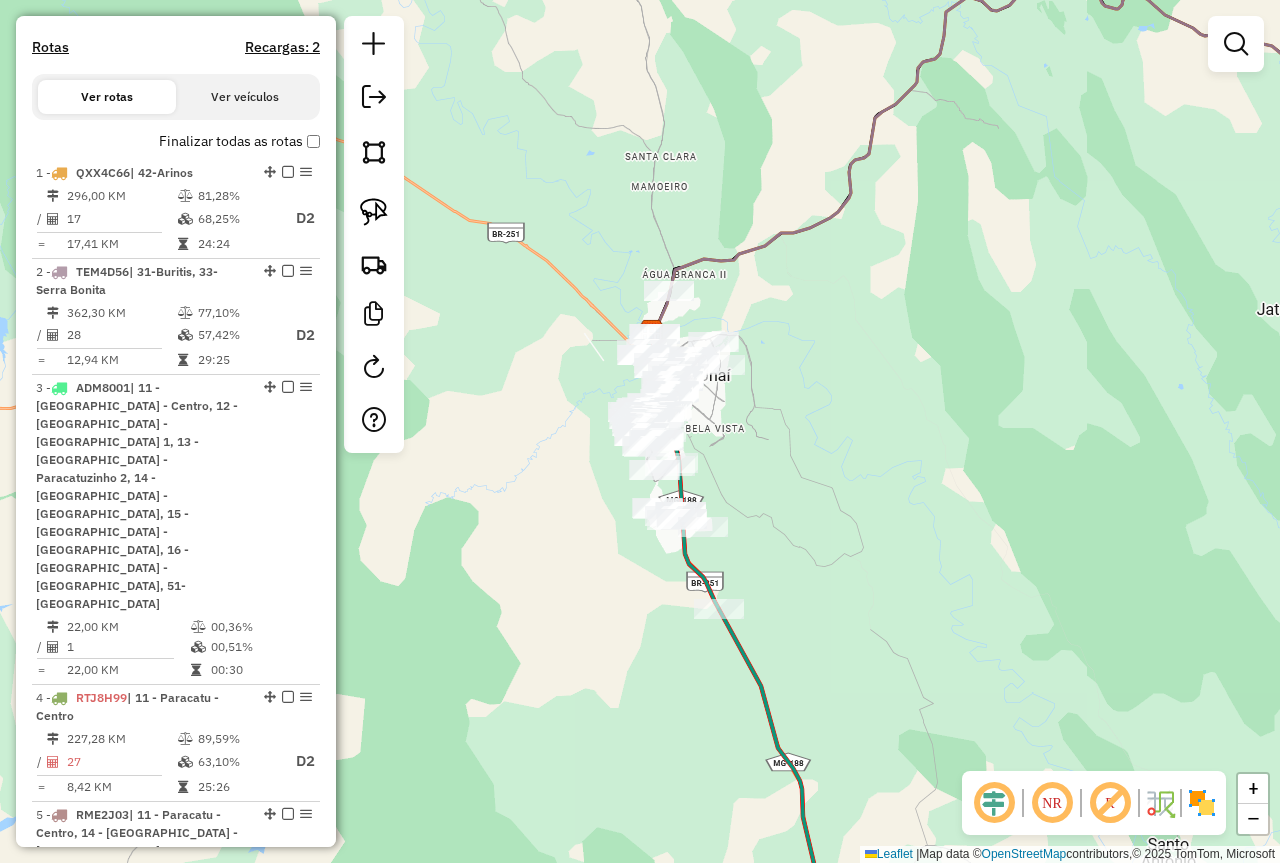 drag, startPoint x: 787, startPoint y: 451, endPoint x: 912, endPoint y: 377, distance: 145.26183 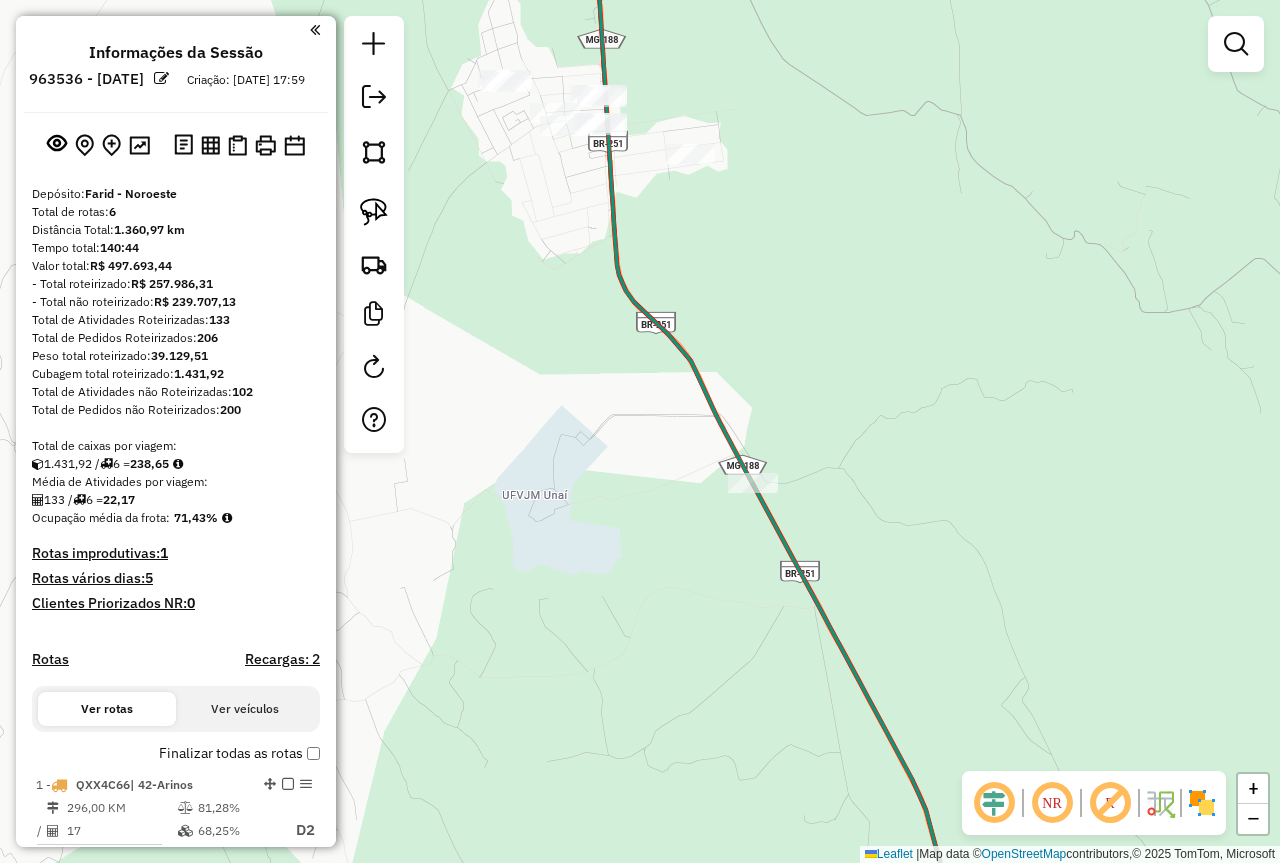 scroll, scrollTop: 0, scrollLeft: 0, axis: both 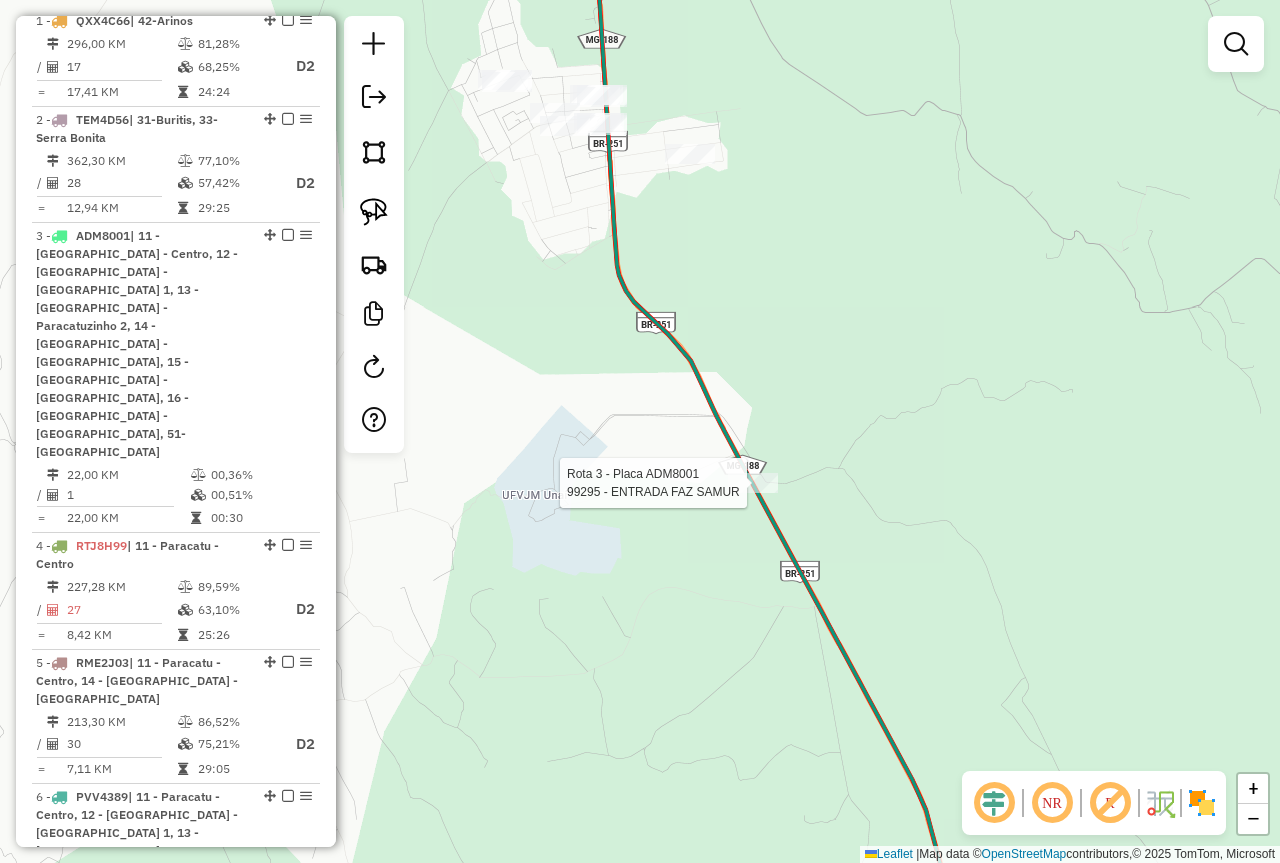 select on "**********" 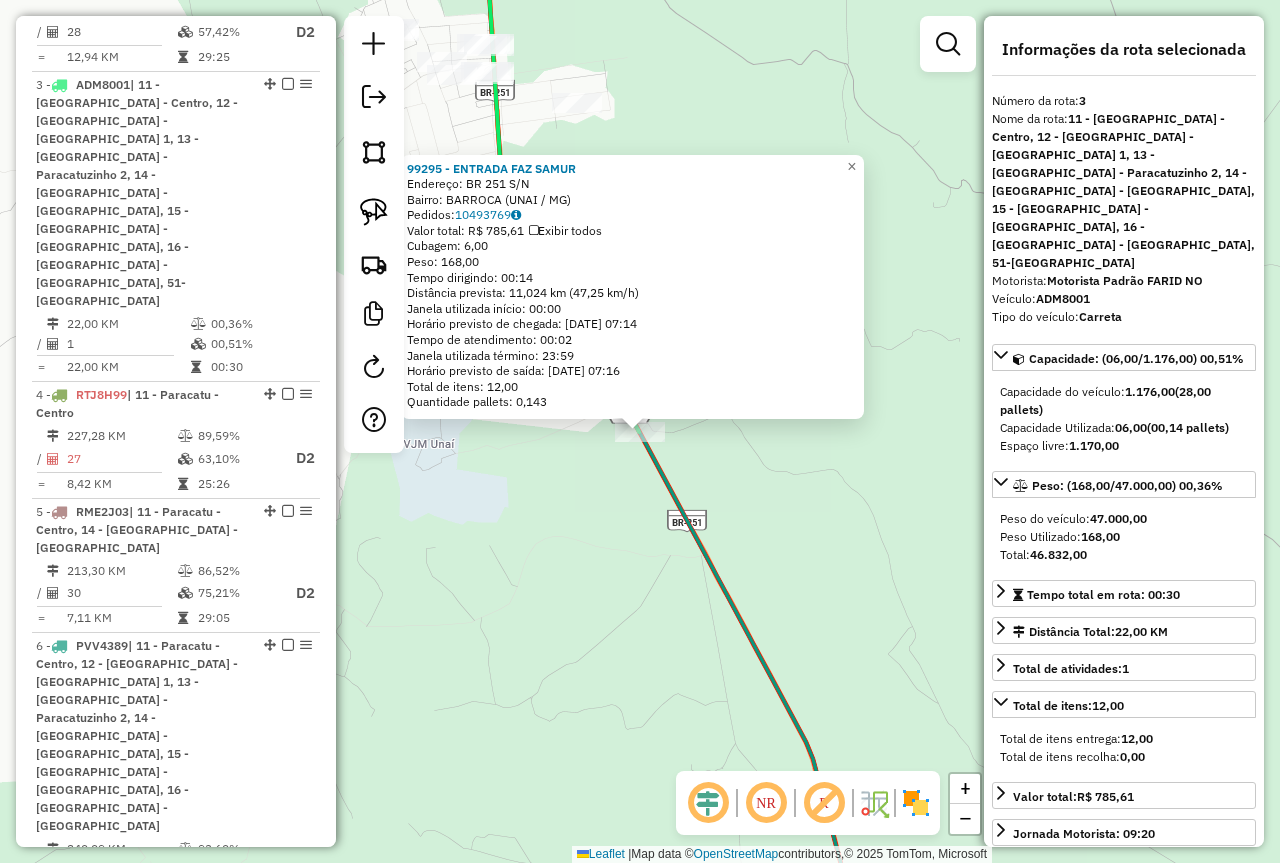 scroll, scrollTop: 989, scrollLeft: 0, axis: vertical 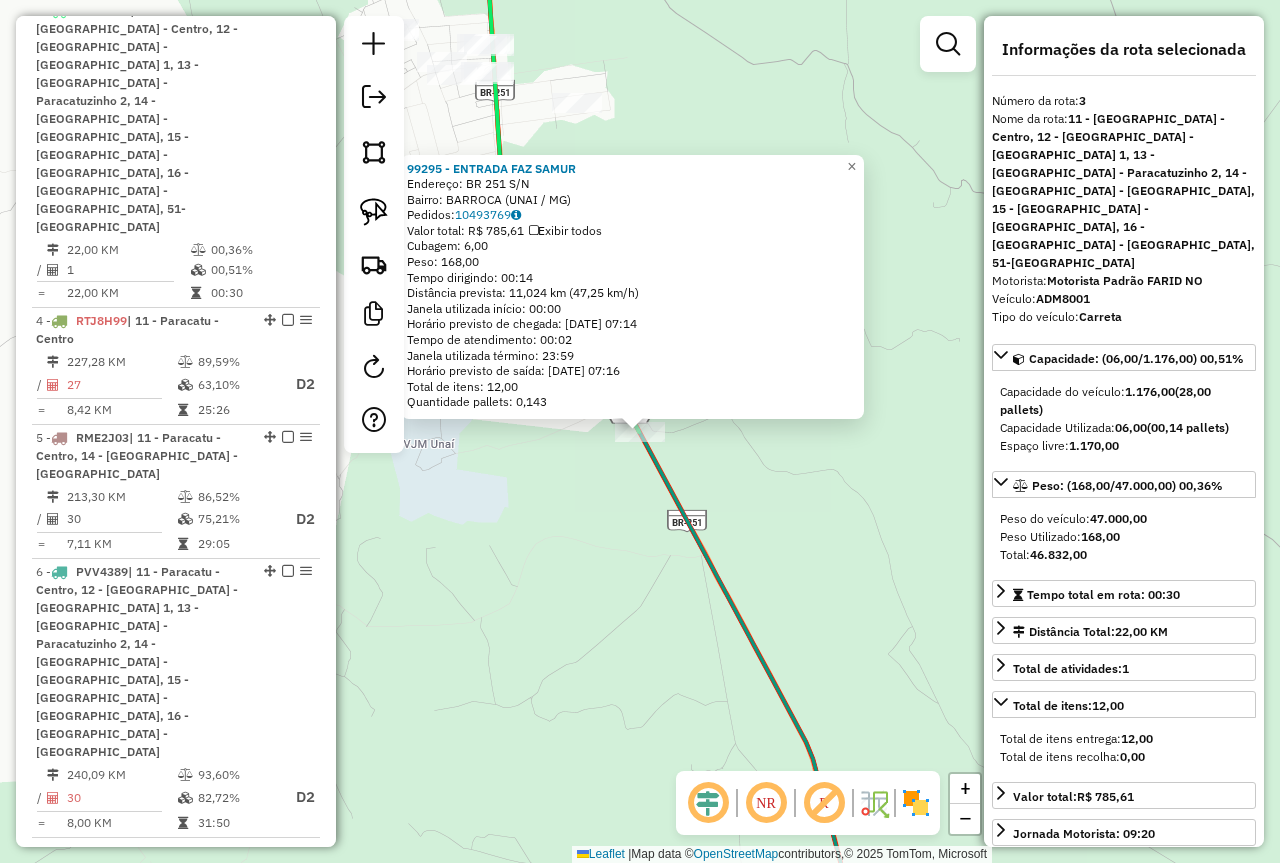 click on "99295 - ENTRADA FAZ SAMUR  Endereço:  BR 251 S/N   Bairro: BARROCA (UNAI / MG)   Pedidos:  10493769   Valor total: R$ 785,61   Exibir todos   Cubagem: 6,00  Peso: 168,00  Tempo dirigindo: 00:14   Distância prevista: 11,024 km (47,25 km/h)   Janela utilizada início: 00:00   Horário previsto de chegada: 11/07/2025 07:14   Tempo de atendimento: 00:02   Janela utilizada término: 23:59   Horário previsto de saída: 11/07/2025 07:16   Total de itens: 12,00   Quantidade pallets: 0,143  × Janela de atendimento Grade de atendimento Capacidade Transportadoras Veículos Cliente Pedidos  Rotas Selecione os dias de semana para filtrar as janelas de atendimento  Seg   Ter   Qua   Qui   Sex   Sáb   Dom  Informe o período da janela de atendimento: De: Até:  Filtrar exatamente a janela do cliente  Considerar janela de atendimento padrão  Selecione os dias de semana para filtrar as grades de atendimento  Seg   Ter   Qua   Qui   Sex   Sáb   Dom   Considerar clientes sem dia de atendimento cadastrado  Peso mínimo:" 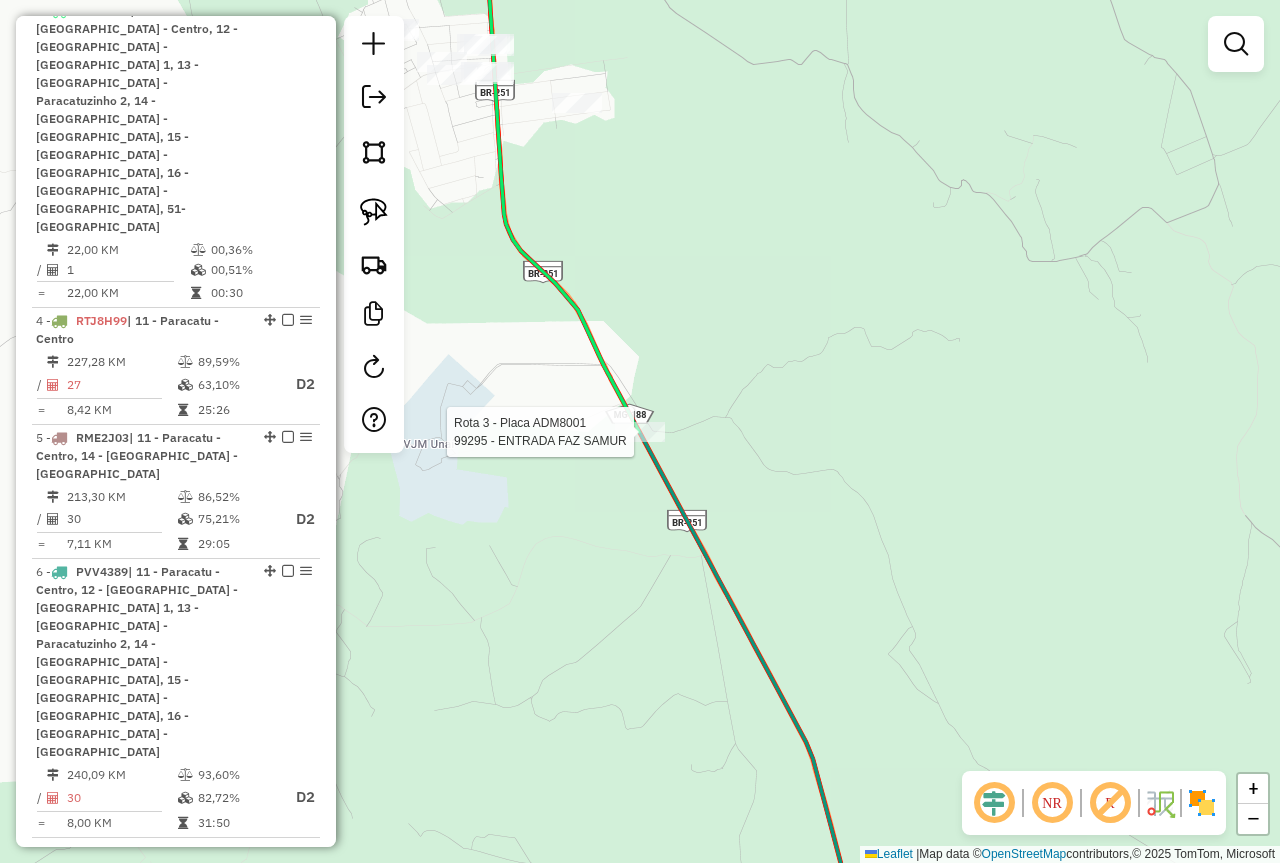 select on "**********" 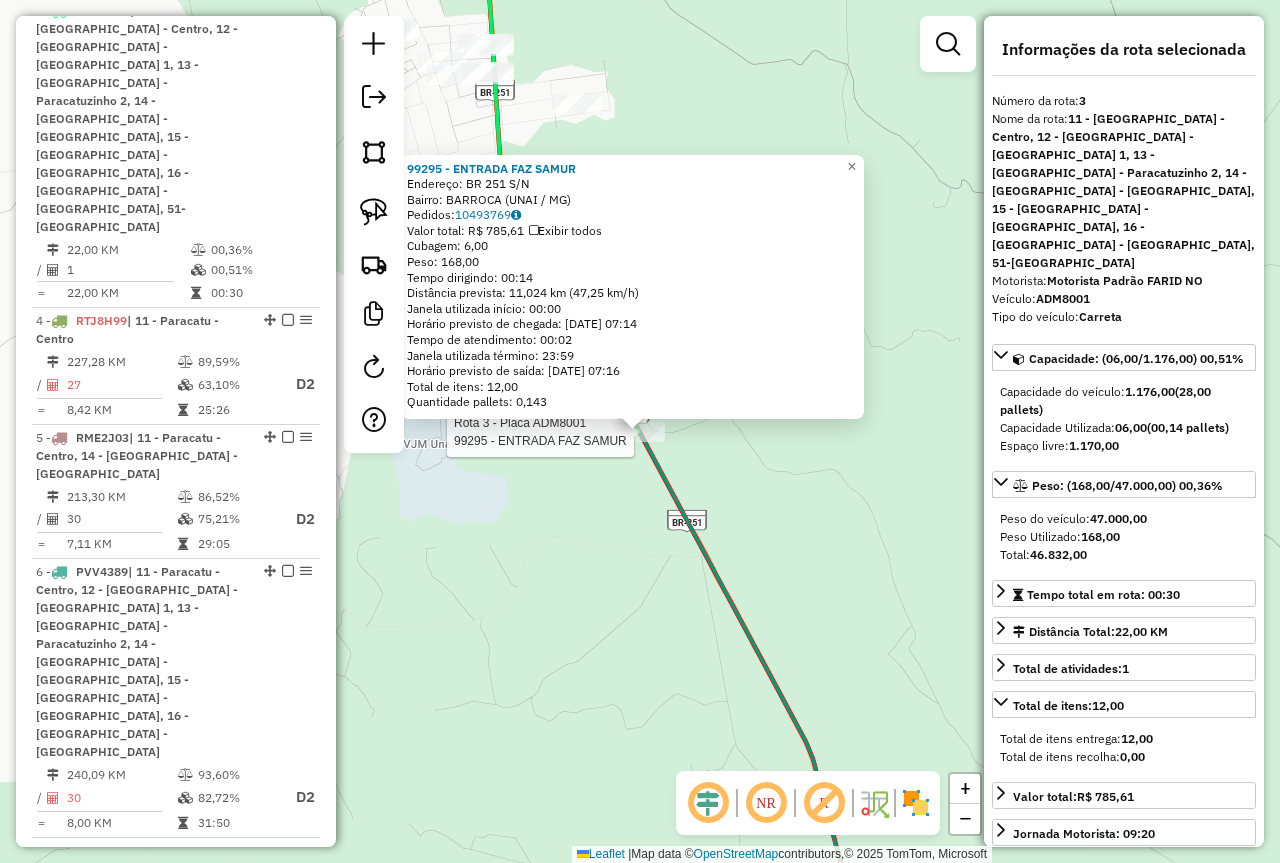 click on "Rota 3 - Placa ADM8001  99295 - ENTRADA FAZ SAMUR 99295 - ENTRADA FAZ SAMUR  Endereço:  BR 251 S/N   Bairro: BARROCA (UNAI / MG)   Pedidos:  10493769   Valor total: R$ 785,61   Exibir todos   Cubagem: 6,00  Peso: 168,00  Tempo dirigindo: 00:14   Distância prevista: 11,024 km (47,25 km/h)   Janela utilizada início: 00:00   Horário previsto de chegada: 11/07/2025 07:14   Tempo de atendimento: 00:02   Janela utilizada término: 23:59   Horário previsto de saída: 11/07/2025 07:16   Total de itens: 12,00   Quantidade pallets: 0,143  × Janela de atendimento Grade de atendimento Capacidade Transportadoras Veículos Cliente Pedidos  Rotas Selecione os dias de semana para filtrar as janelas de atendimento  Seg   Ter   Qua   Qui   Sex   Sáb   Dom  Informe o período da janela de atendimento: De: Até:  Filtrar exatamente a janela do cliente  Considerar janela de atendimento padrão  Selecione os dias de semana para filtrar as grades de atendimento  Seg   Ter   Qua   Qui   Sex   Sáb   Dom   Peso mínimo:  ****" 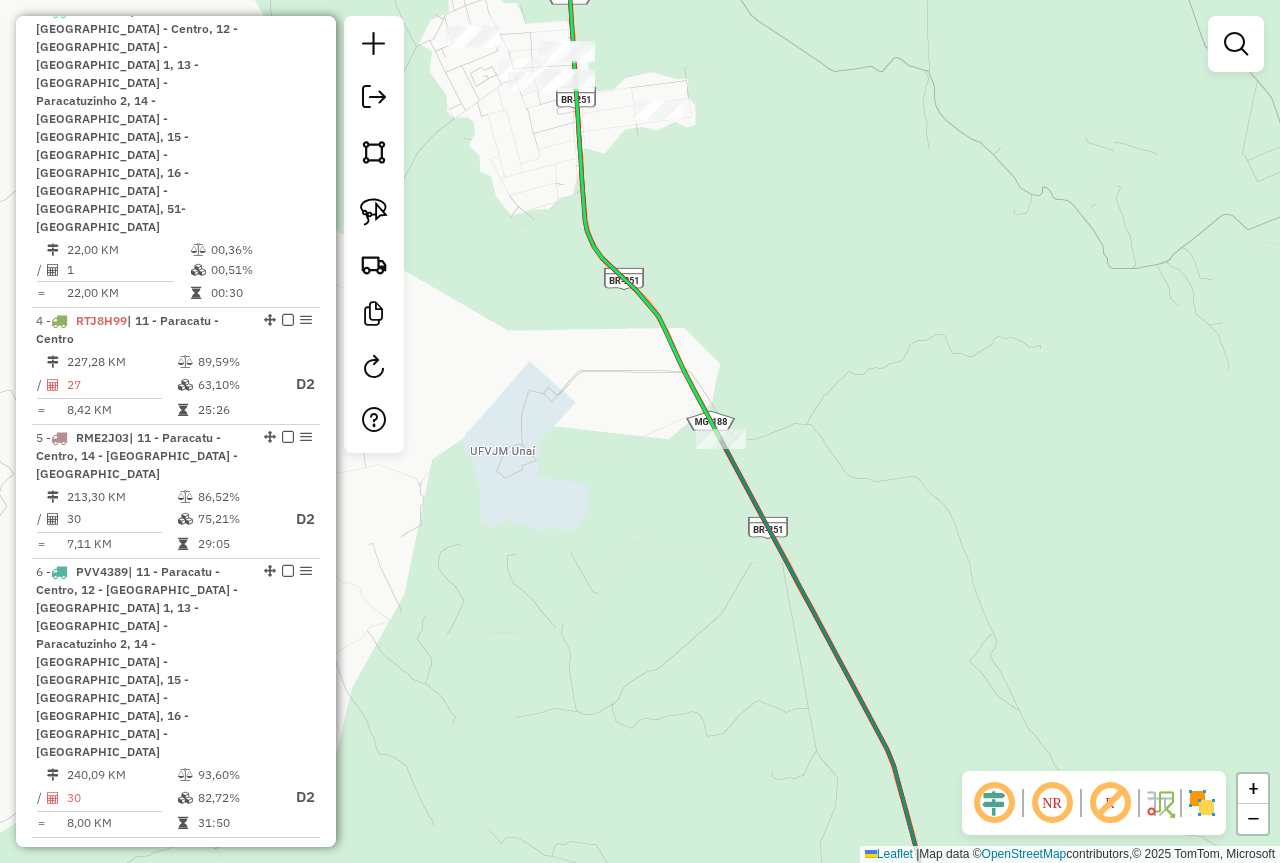 drag, startPoint x: 720, startPoint y: 345, endPoint x: 843, endPoint y: 350, distance: 123.101585 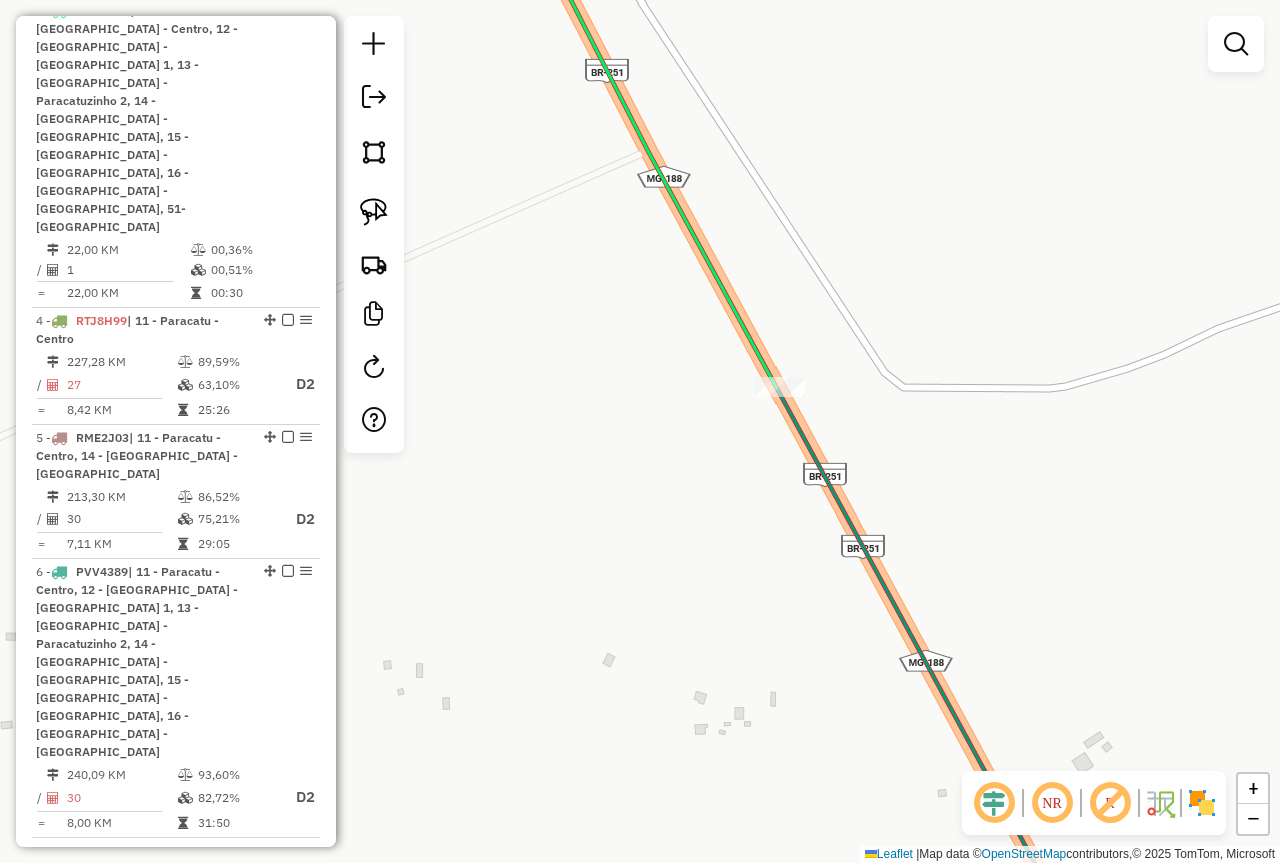drag, startPoint x: 696, startPoint y: 257, endPoint x: 845, endPoint y: 451, distance: 244.61603 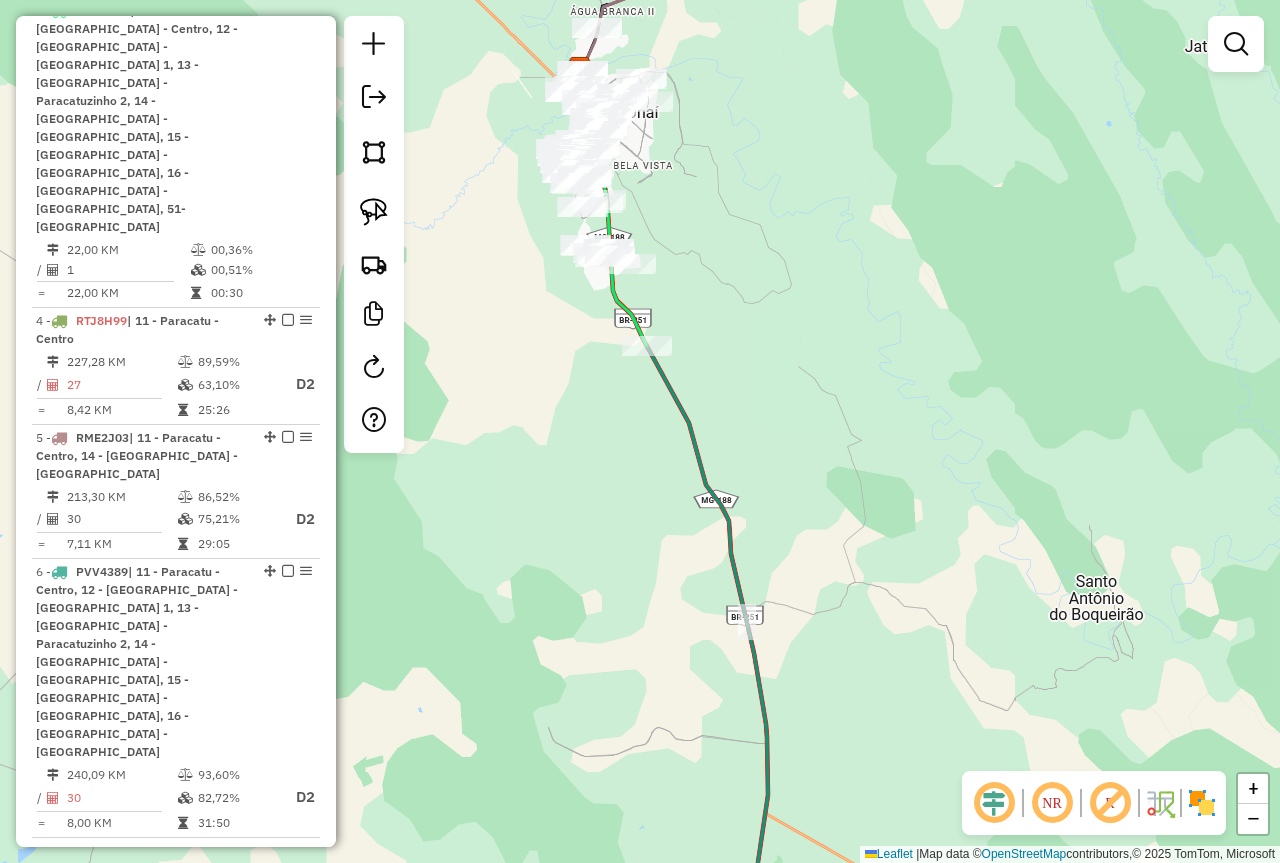 drag, startPoint x: 599, startPoint y: 664, endPoint x: 659, endPoint y: 342, distance: 327.54236 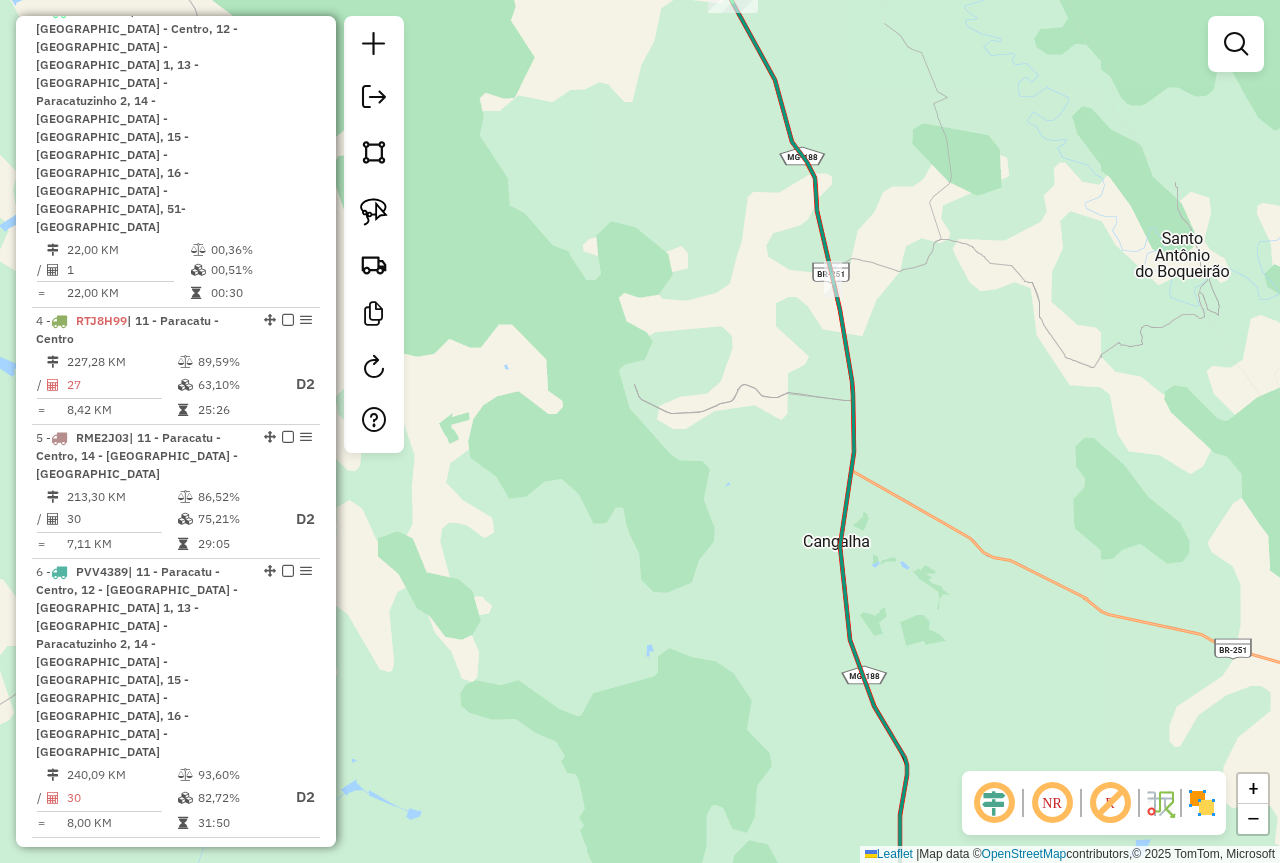 drag, startPoint x: 860, startPoint y: 595, endPoint x: 718, endPoint y: 264, distance: 360.17358 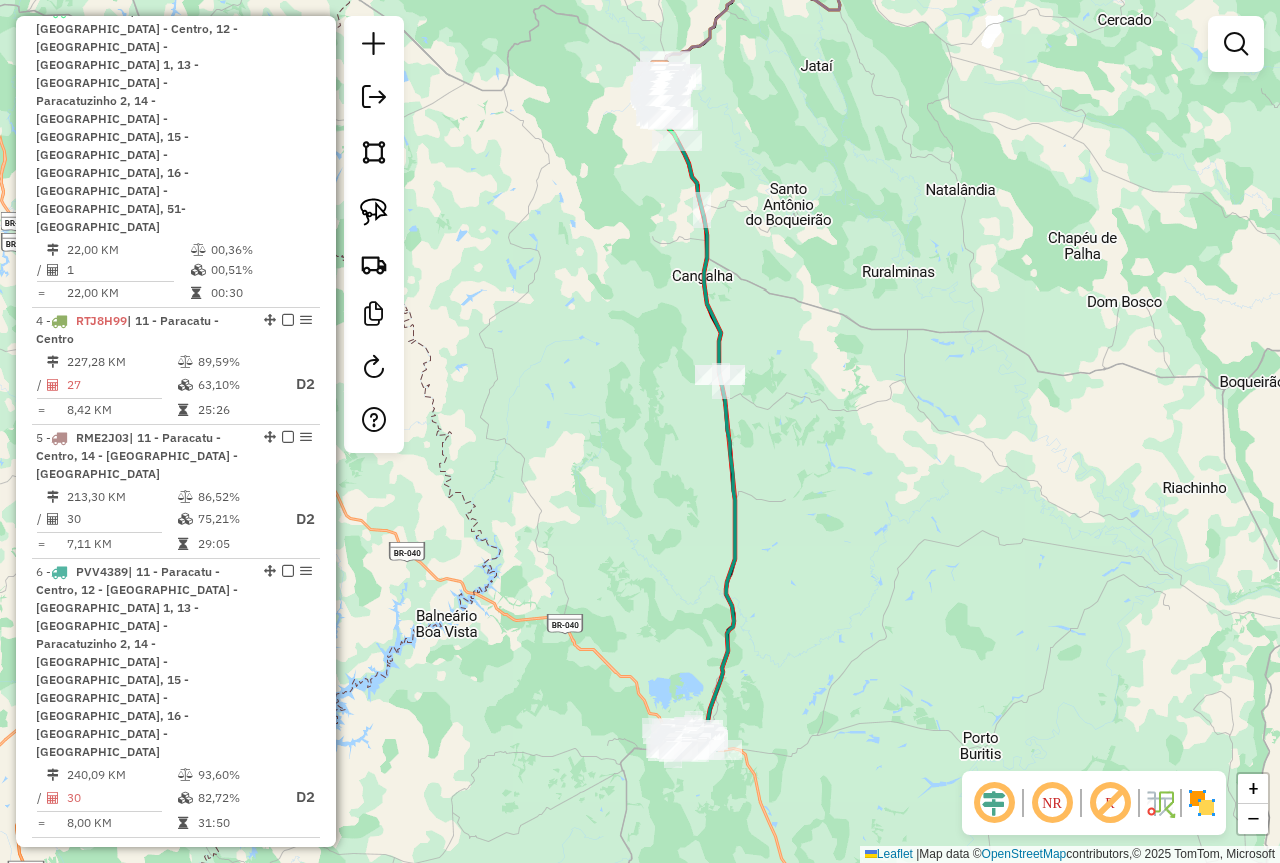 drag, startPoint x: 774, startPoint y: 648, endPoint x: 814, endPoint y: 508, distance: 145.6022 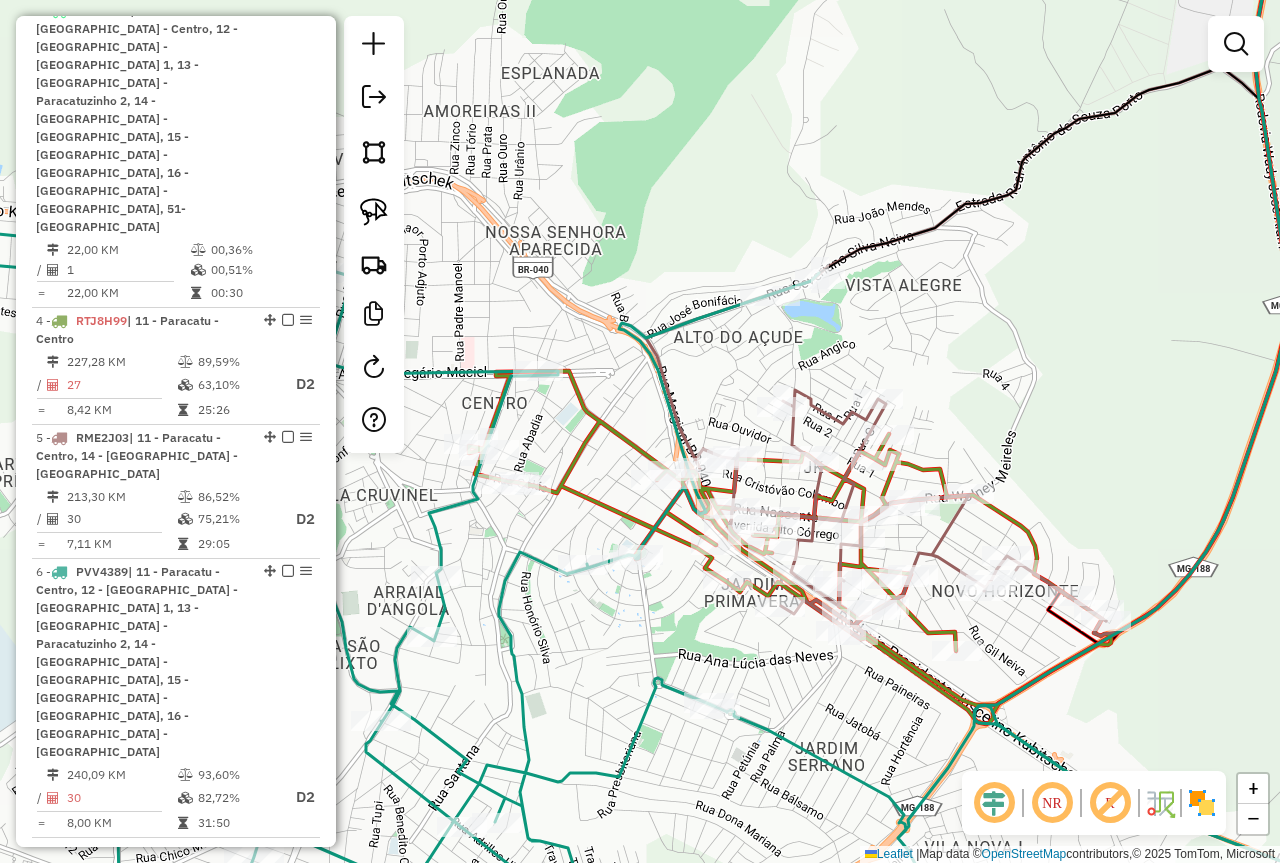 drag, startPoint x: 621, startPoint y: 407, endPoint x: 767, endPoint y: 332, distance: 164.13713 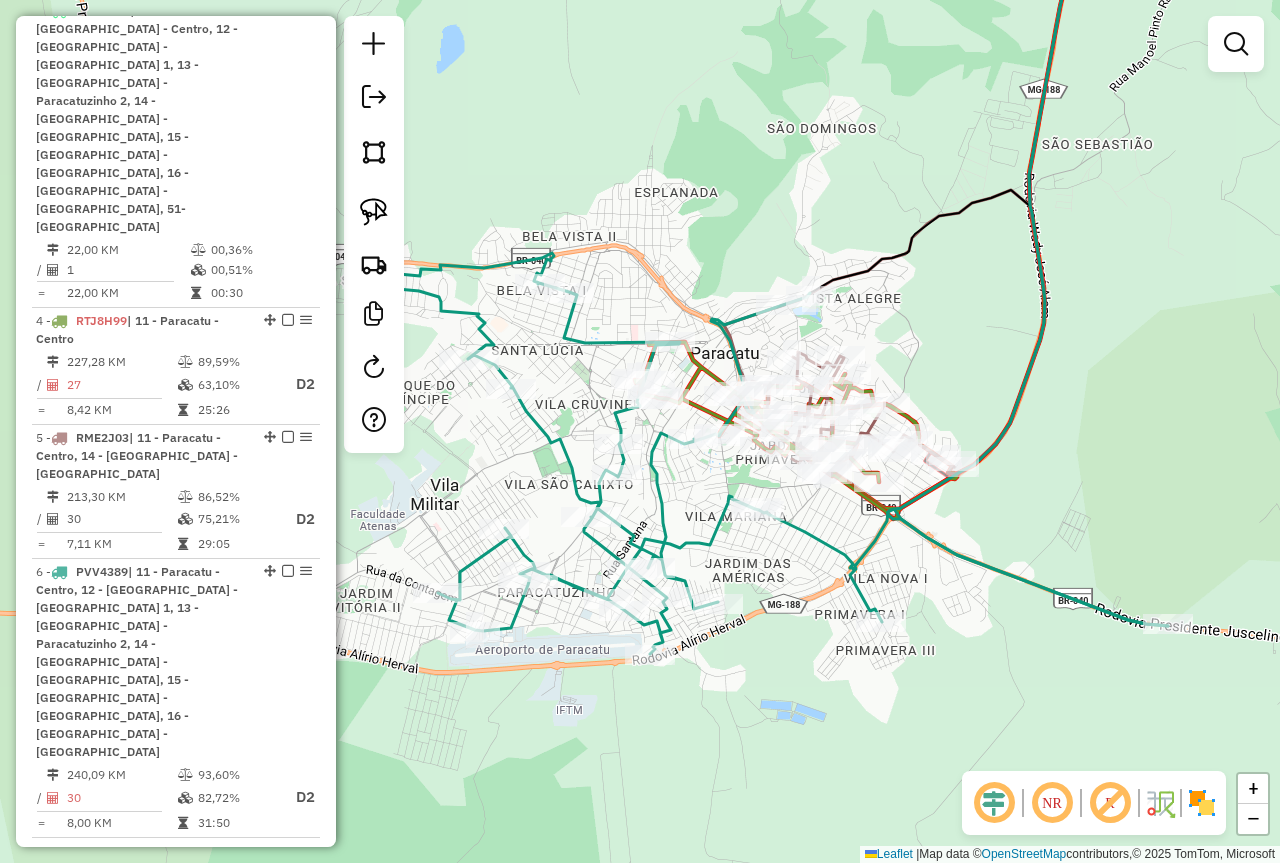drag, startPoint x: 971, startPoint y: 577, endPoint x: 1001, endPoint y: 577, distance: 30 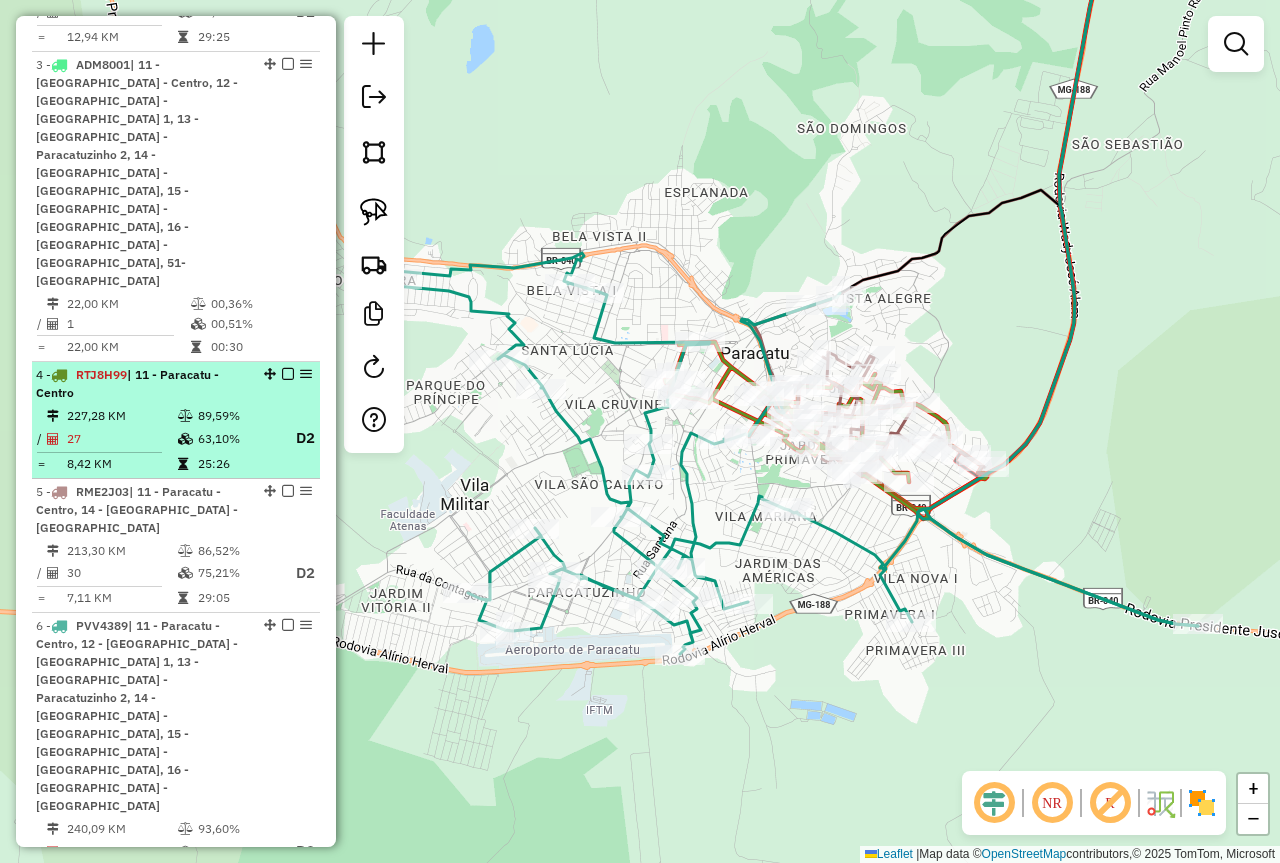 scroll, scrollTop: 889, scrollLeft: 0, axis: vertical 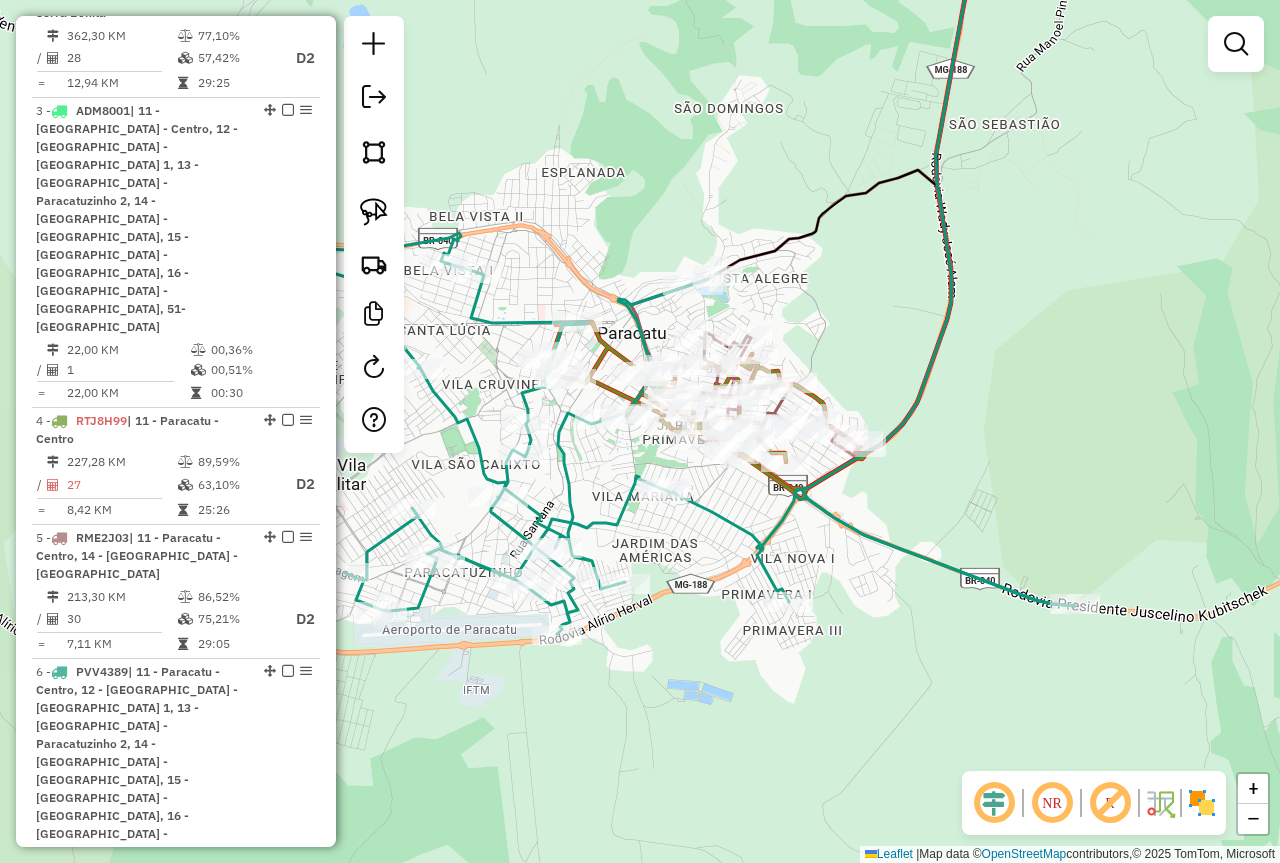 drag, startPoint x: 939, startPoint y: 528, endPoint x: 806, endPoint y: 505, distance: 134.97408 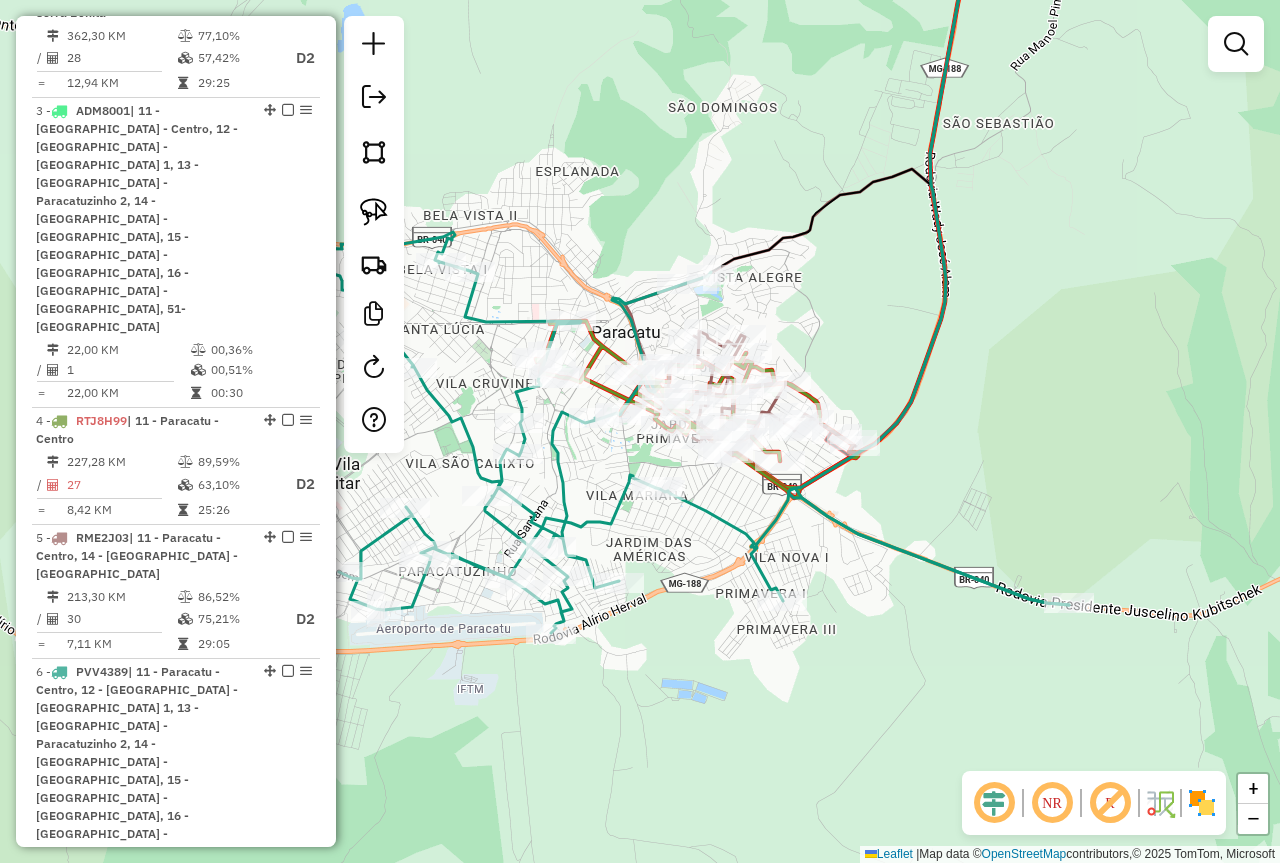 drag, startPoint x: 931, startPoint y: 304, endPoint x: 873, endPoint y: 559, distance: 261.5129 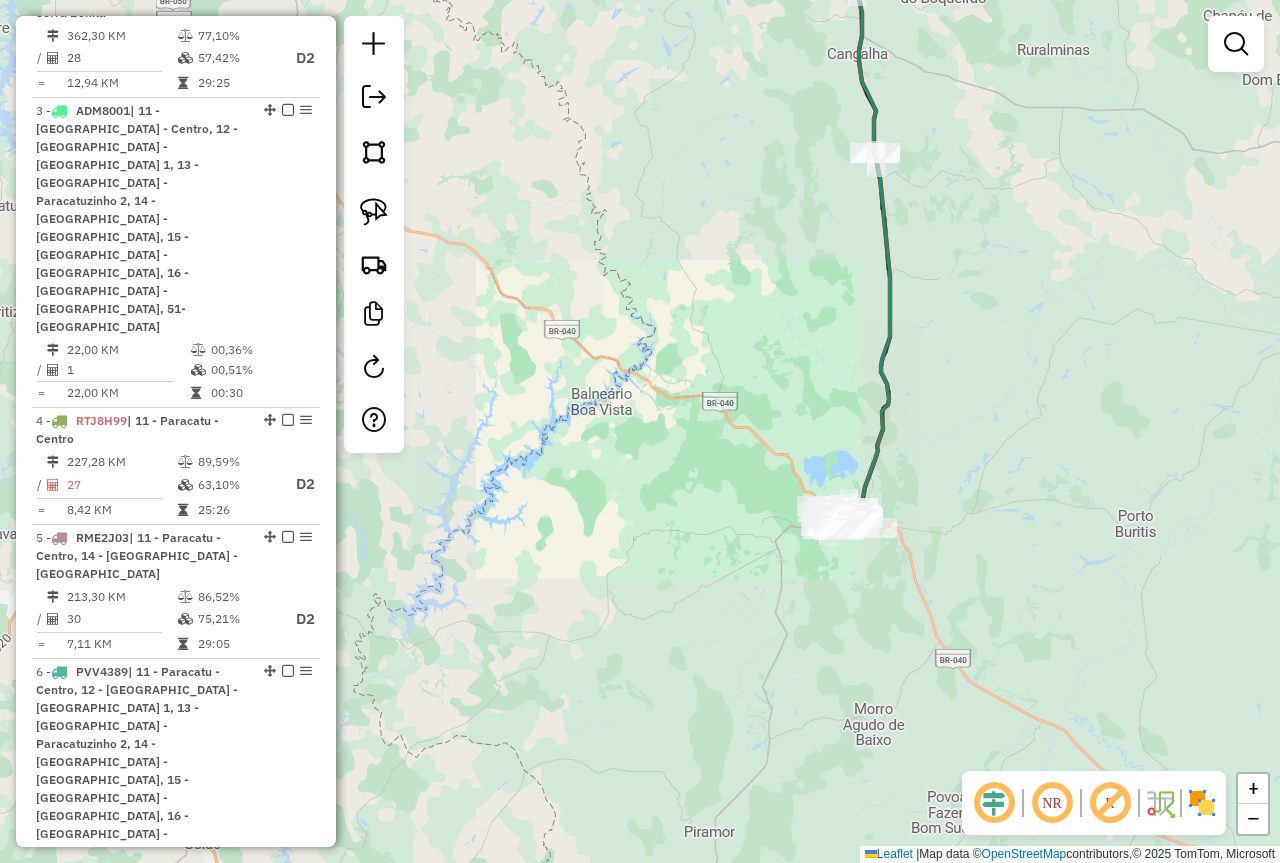 drag, startPoint x: 934, startPoint y: 344, endPoint x: 907, endPoint y: 551, distance: 208.75345 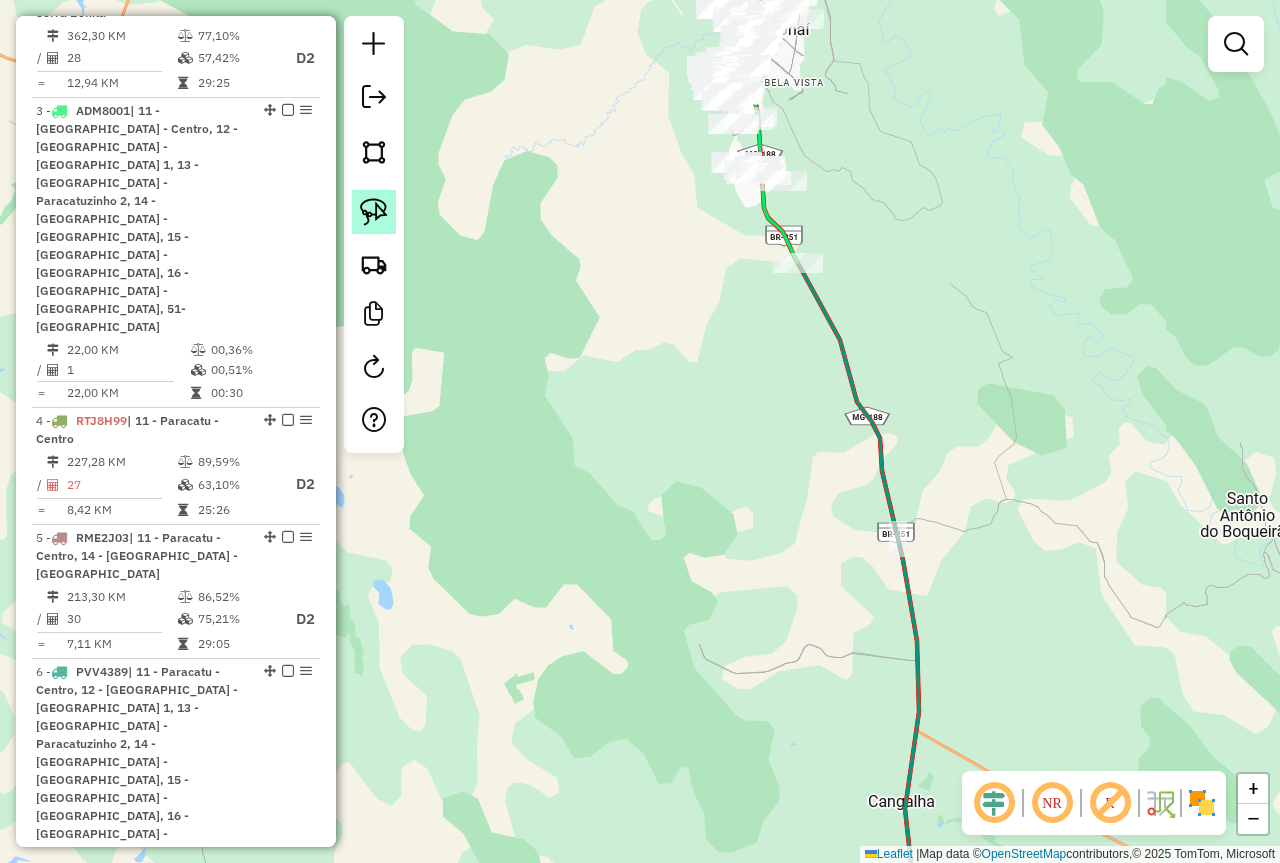 click 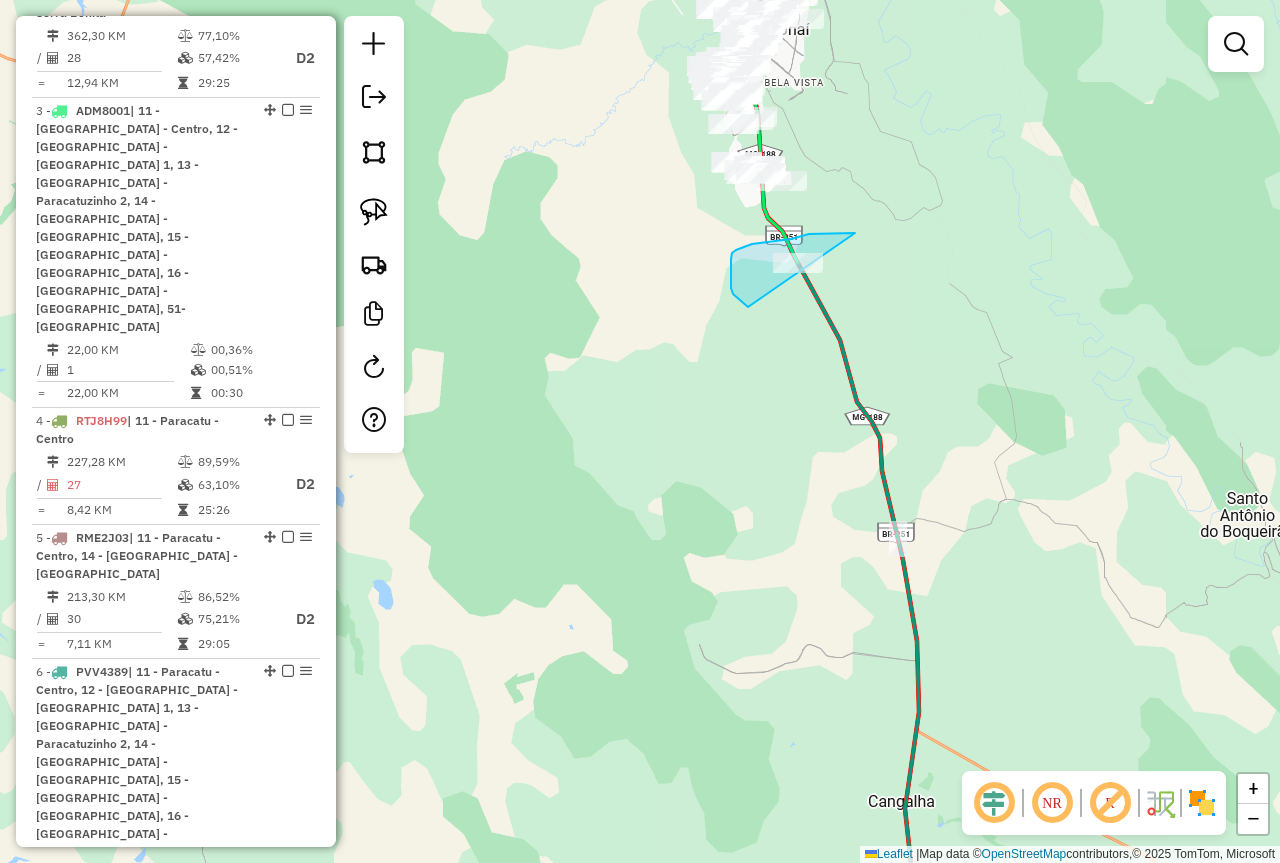 drag, startPoint x: 855, startPoint y: 233, endPoint x: 772, endPoint y: 314, distance: 115.97414 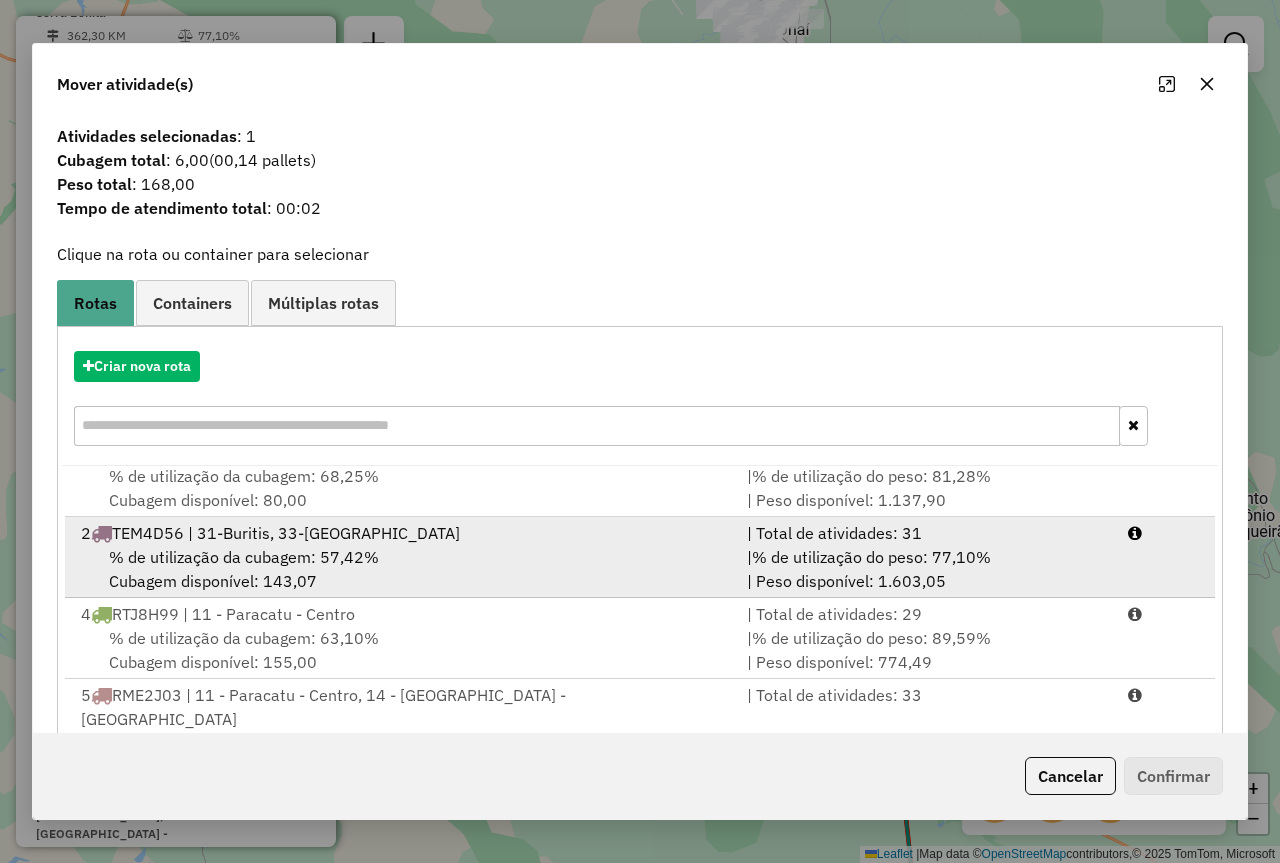 scroll, scrollTop: 53, scrollLeft: 0, axis: vertical 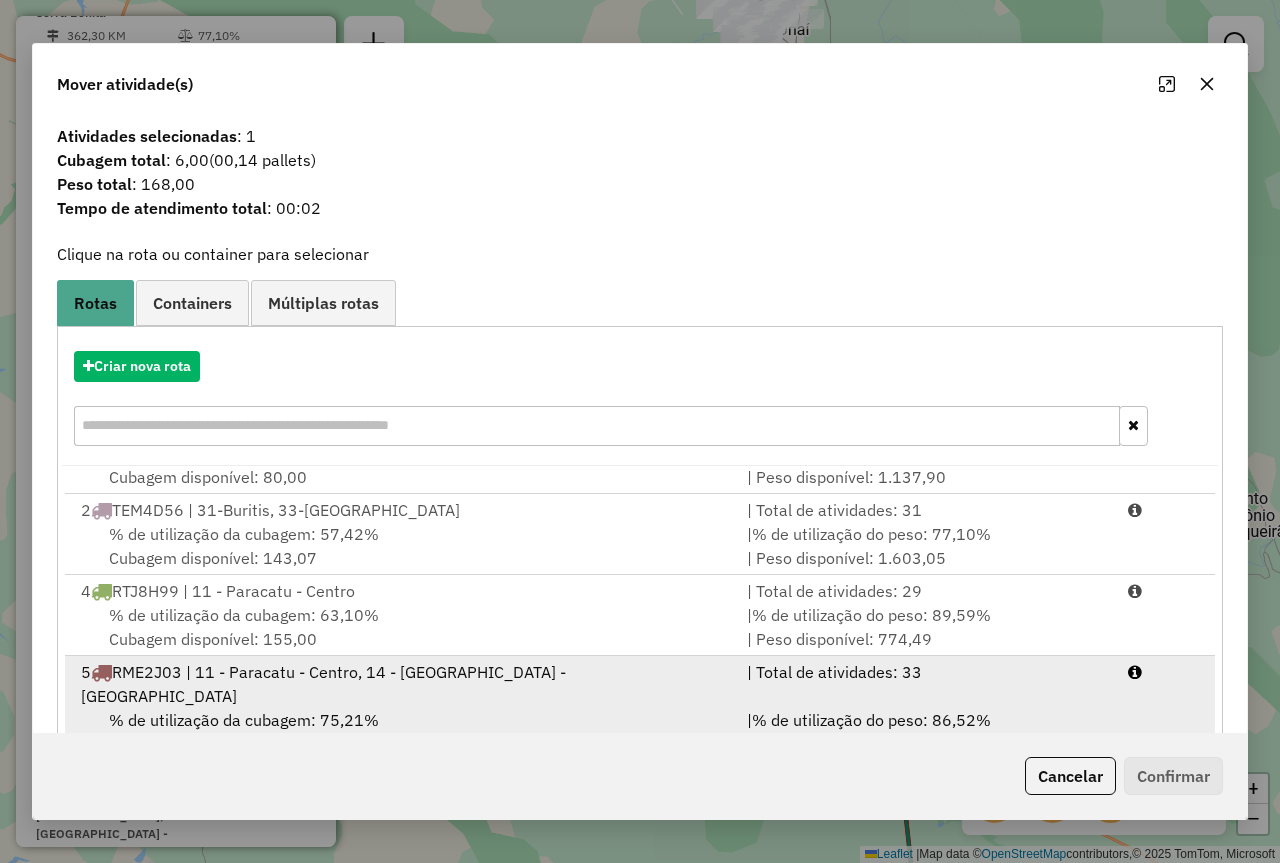 click on "% de utilização da cubagem: 75,21%" at bounding box center (244, 720) 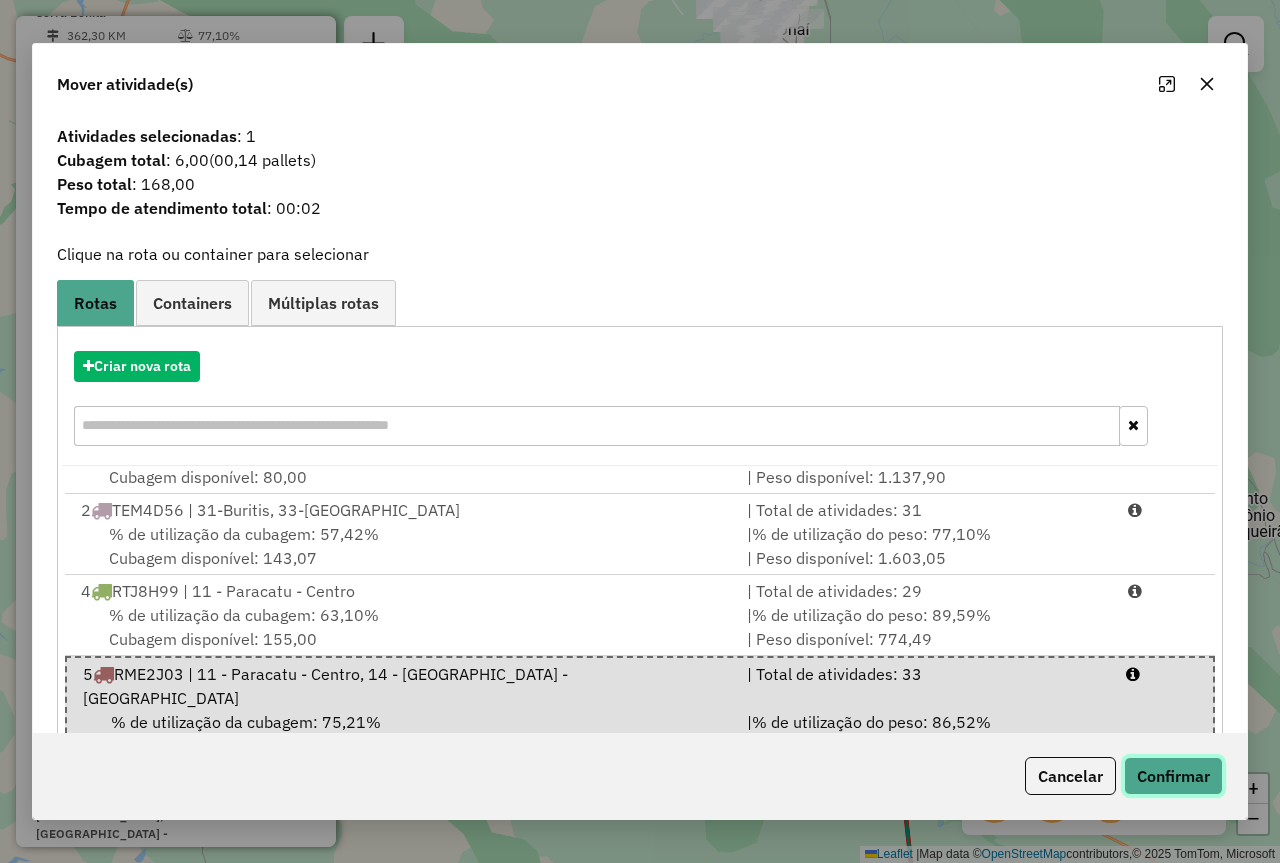 click on "Confirmar" 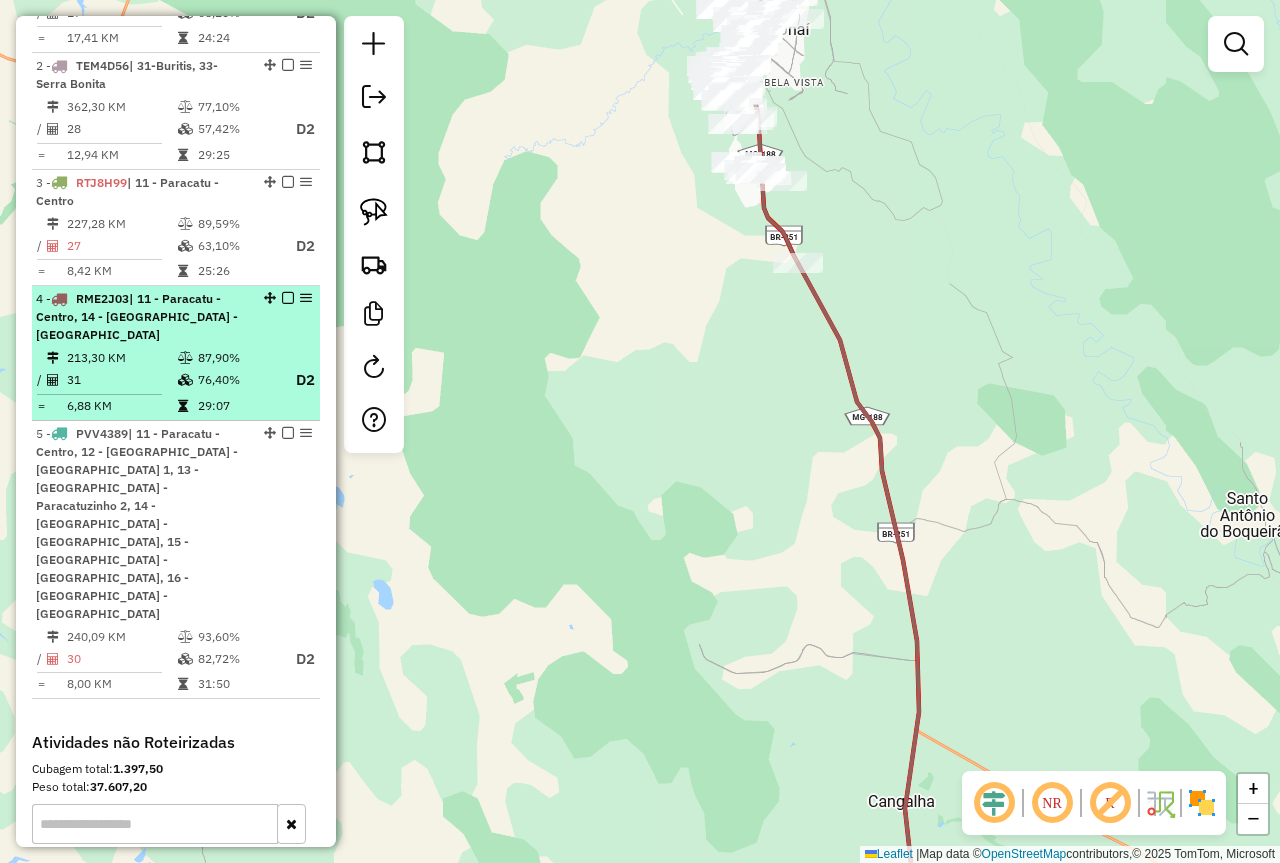 scroll, scrollTop: 764, scrollLeft: 0, axis: vertical 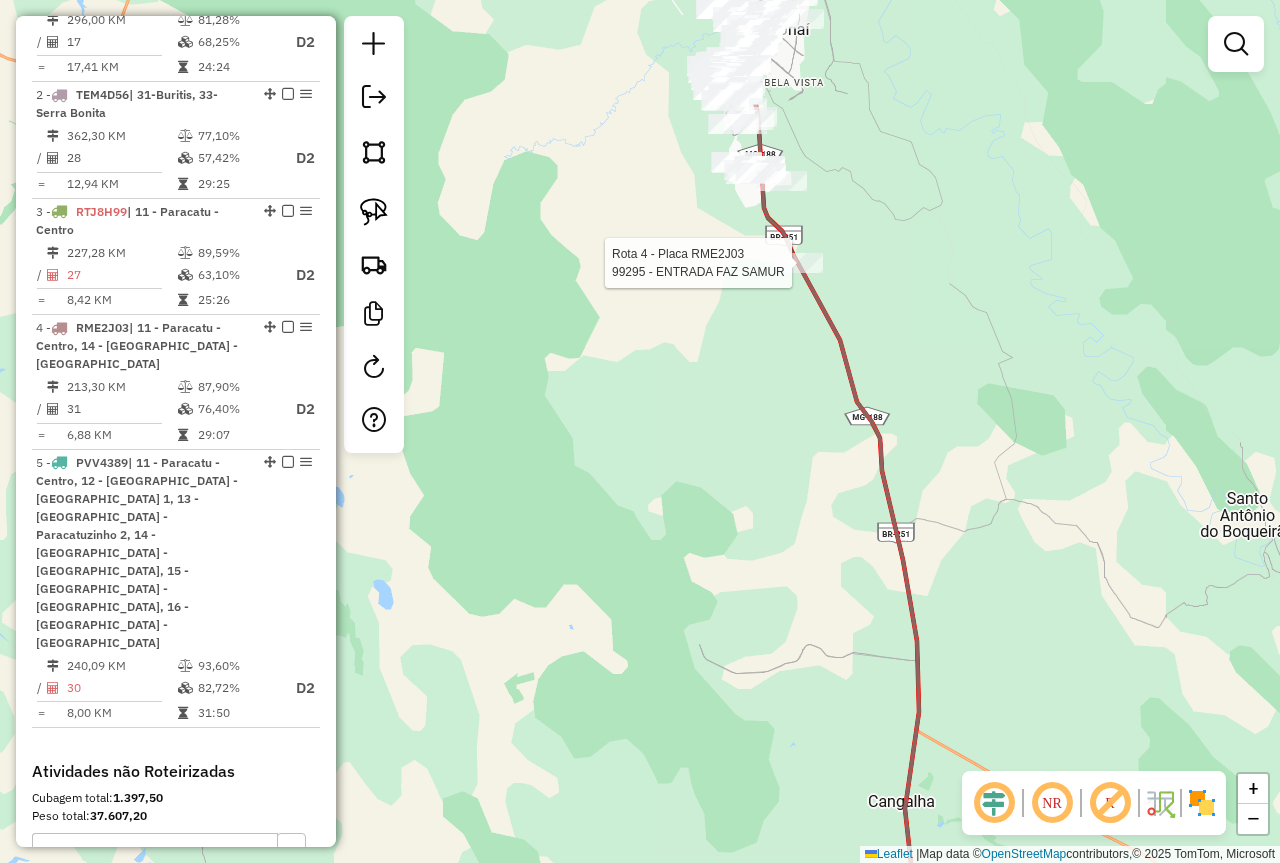 select on "**********" 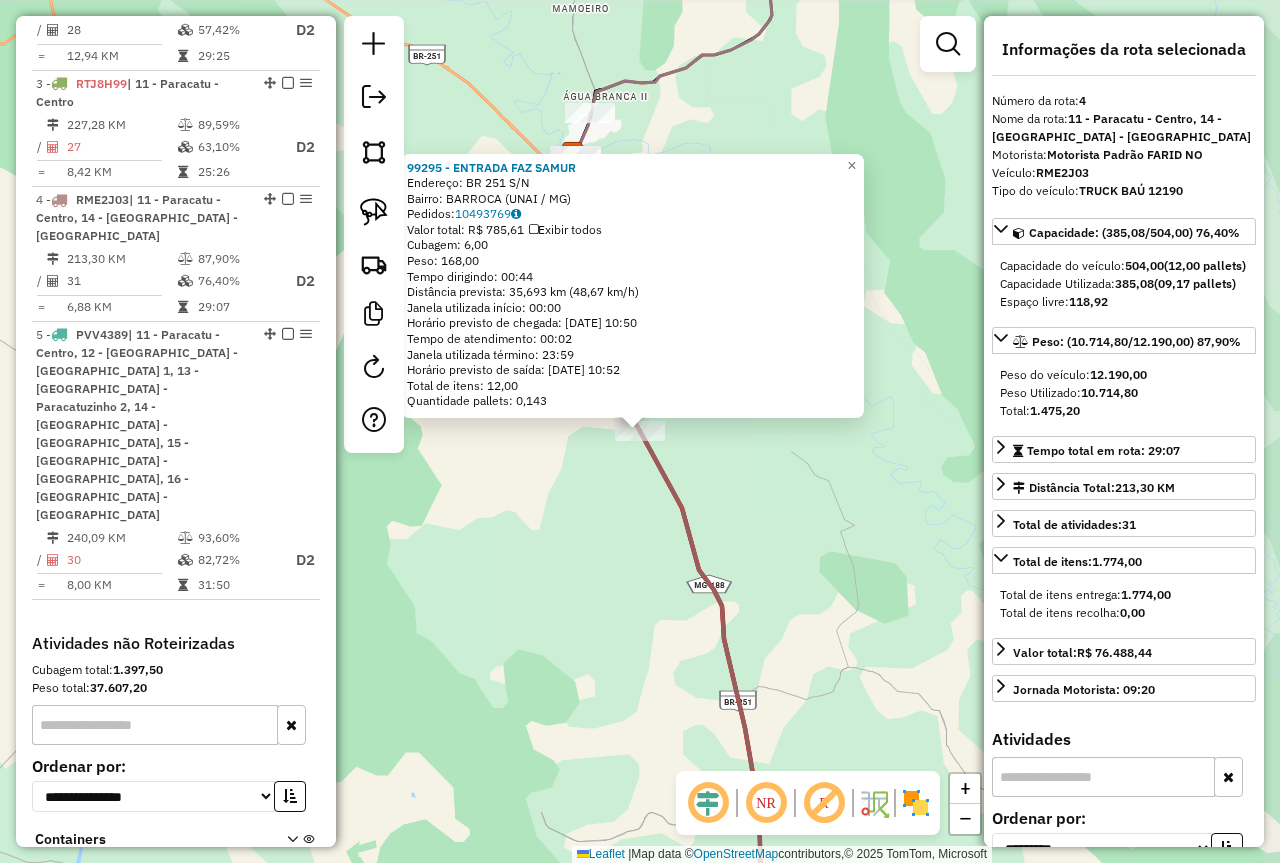 scroll, scrollTop: 985, scrollLeft: 0, axis: vertical 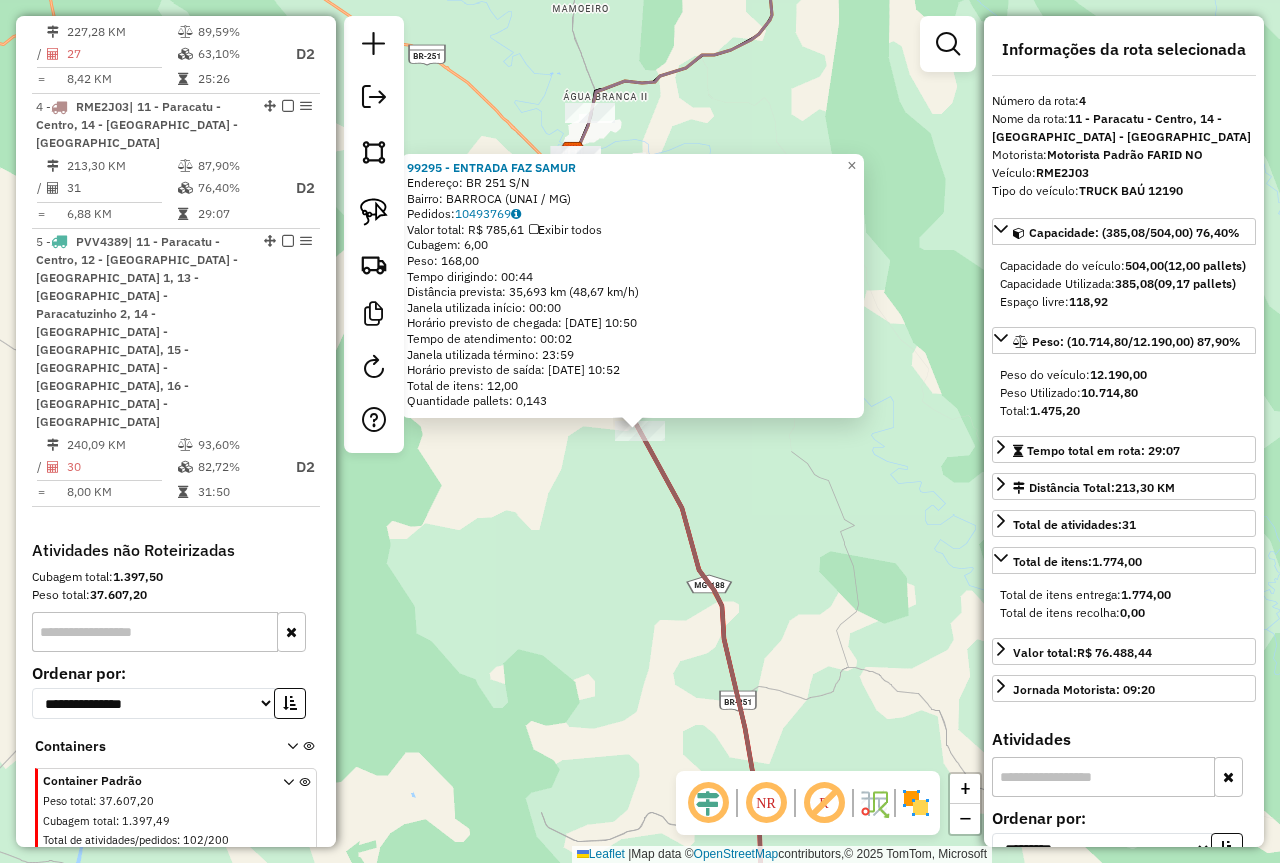 click on "99295 - ENTRADA FAZ SAMUR  Endereço:  BR 251 S/N   Bairro: BARROCA (UNAI / MG)   Pedidos:  10493769   Valor total: R$ 785,61   Exibir todos   Cubagem: 6,00  Peso: 168,00  Tempo dirigindo: 00:44   Distância prevista: 35,693 km (48,67 km/h)   Janela utilizada início: 00:00   Horário previsto de chegada: 12/07/2025 10:50   Tempo de atendimento: 00:02   Janela utilizada término: 23:59   Horário previsto de saída: 12/07/2025 10:52   Total de itens: 12,00   Quantidade pallets: 0,143  × Janela de atendimento Grade de atendimento Capacidade Transportadoras Veículos Cliente Pedidos  Rotas Selecione os dias de semana para filtrar as janelas de atendimento  Seg   Ter   Qua   Qui   Sex   Sáb   Dom  Informe o período da janela de atendimento: De: Até:  Filtrar exatamente a janela do cliente  Considerar janela de atendimento padrão  Selecione os dias de semana para filtrar as grades de atendimento  Seg   Ter   Qua   Qui   Sex   Sáb   Dom   Considerar clientes sem dia de atendimento cadastrado  Peso mínimo:" 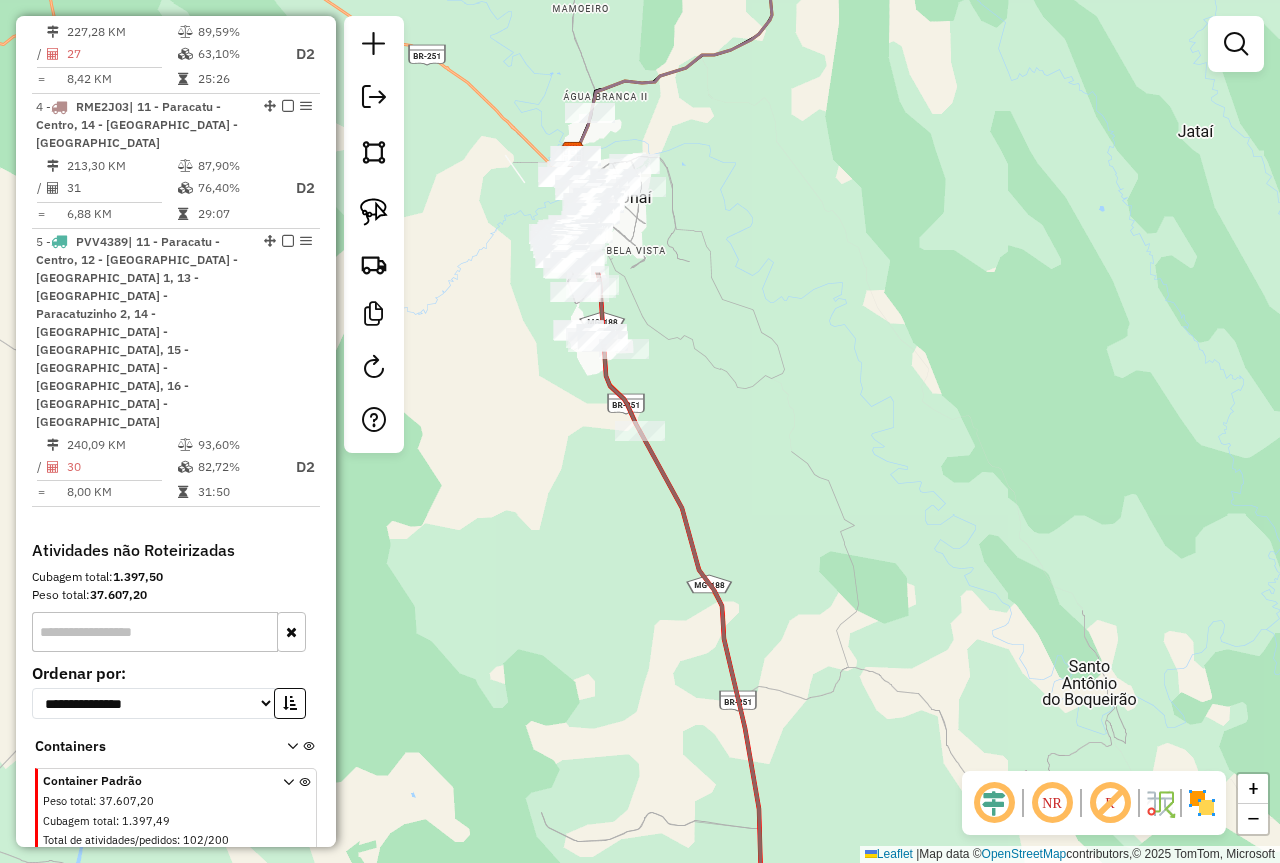 drag, startPoint x: 808, startPoint y: 702, endPoint x: 748, endPoint y: 399, distance: 308.88348 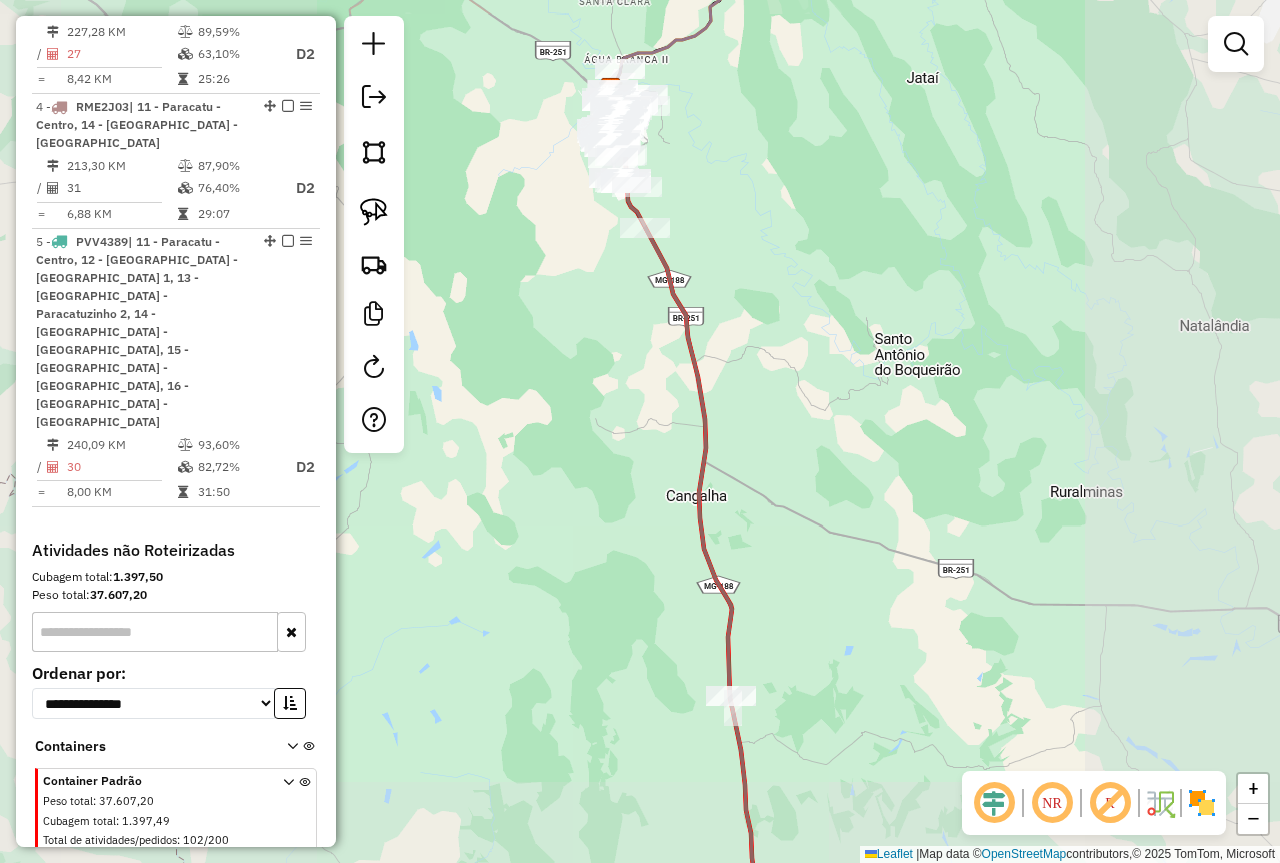 drag, startPoint x: 728, startPoint y: 631, endPoint x: 766, endPoint y: 314, distance: 319.26947 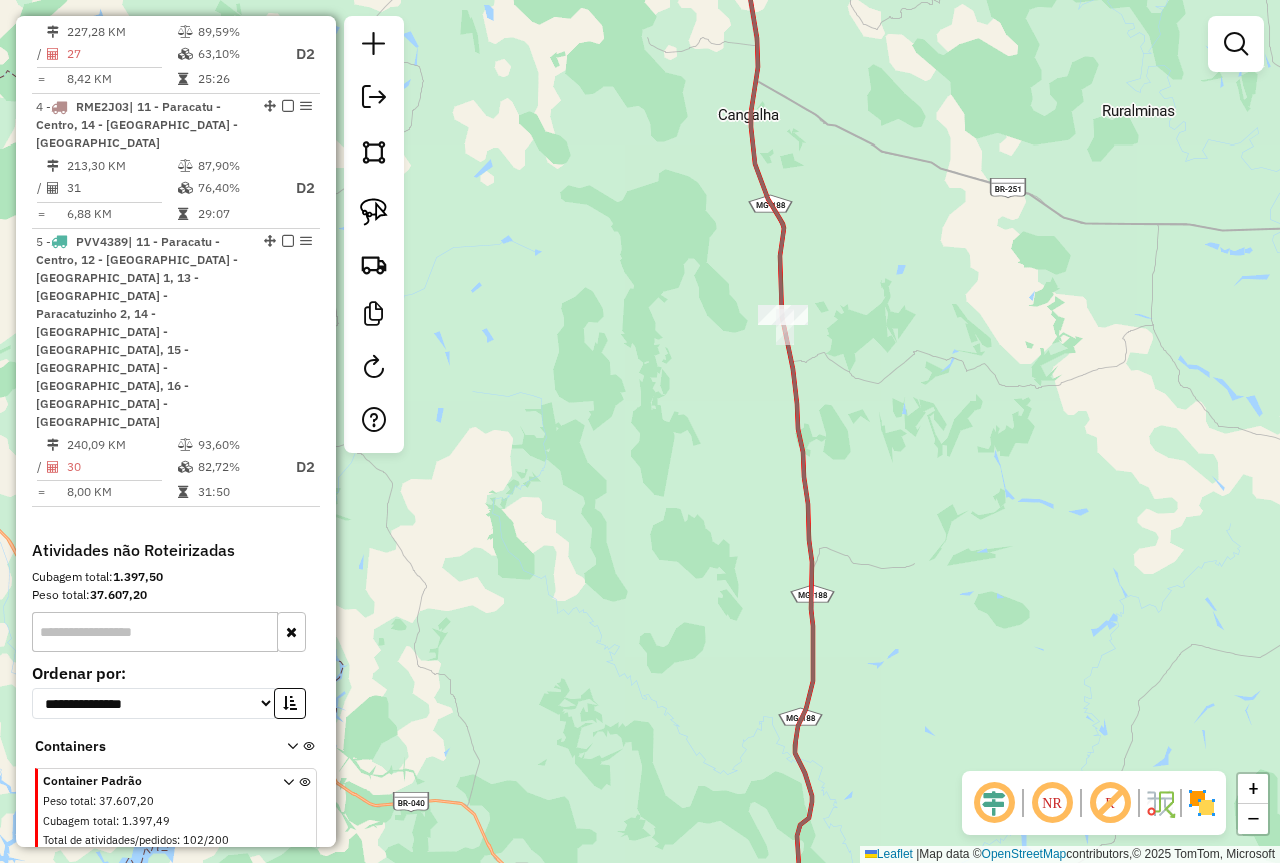 drag, startPoint x: 692, startPoint y: 591, endPoint x: 680, endPoint y: 357, distance: 234.3075 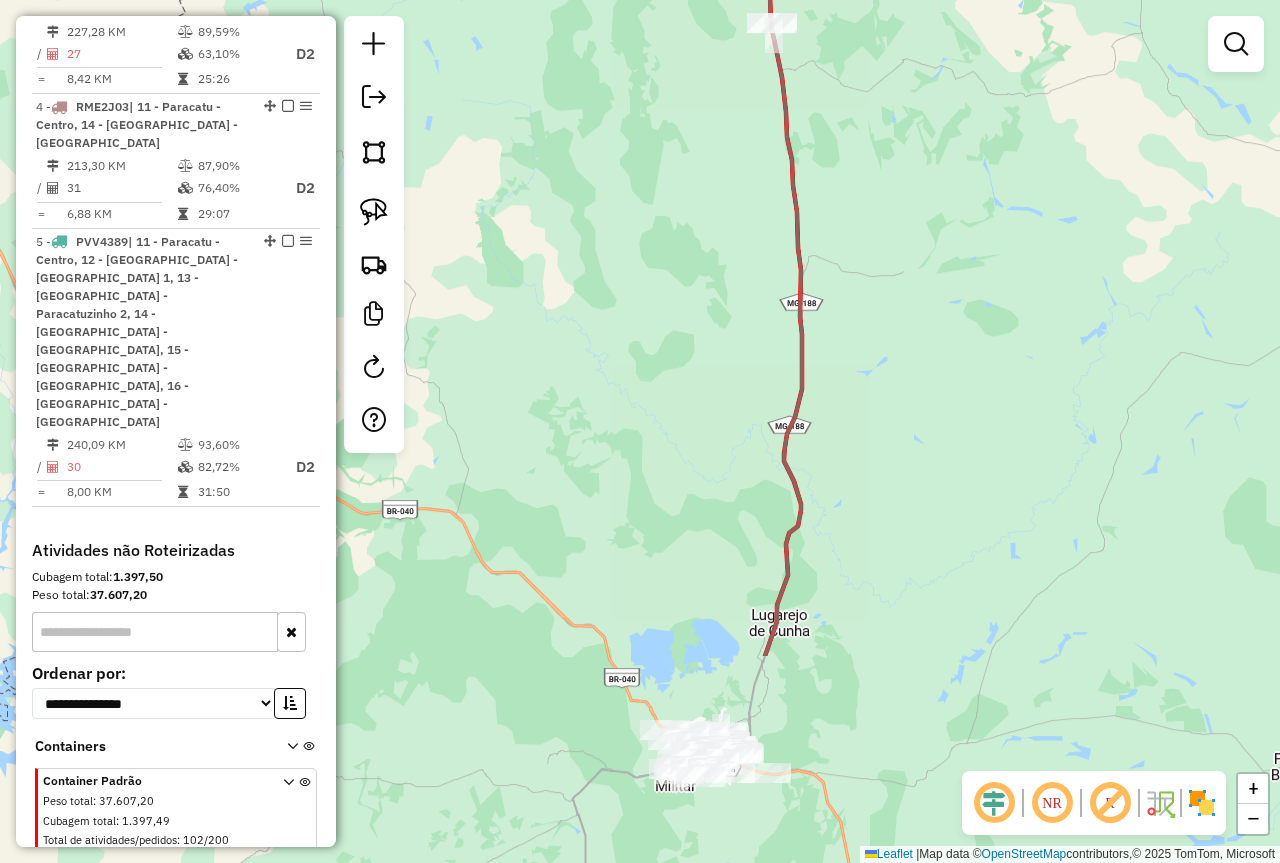 drag, startPoint x: 660, startPoint y: 595, endPoint x: 711, endPoint y: 403, distance: 198.658 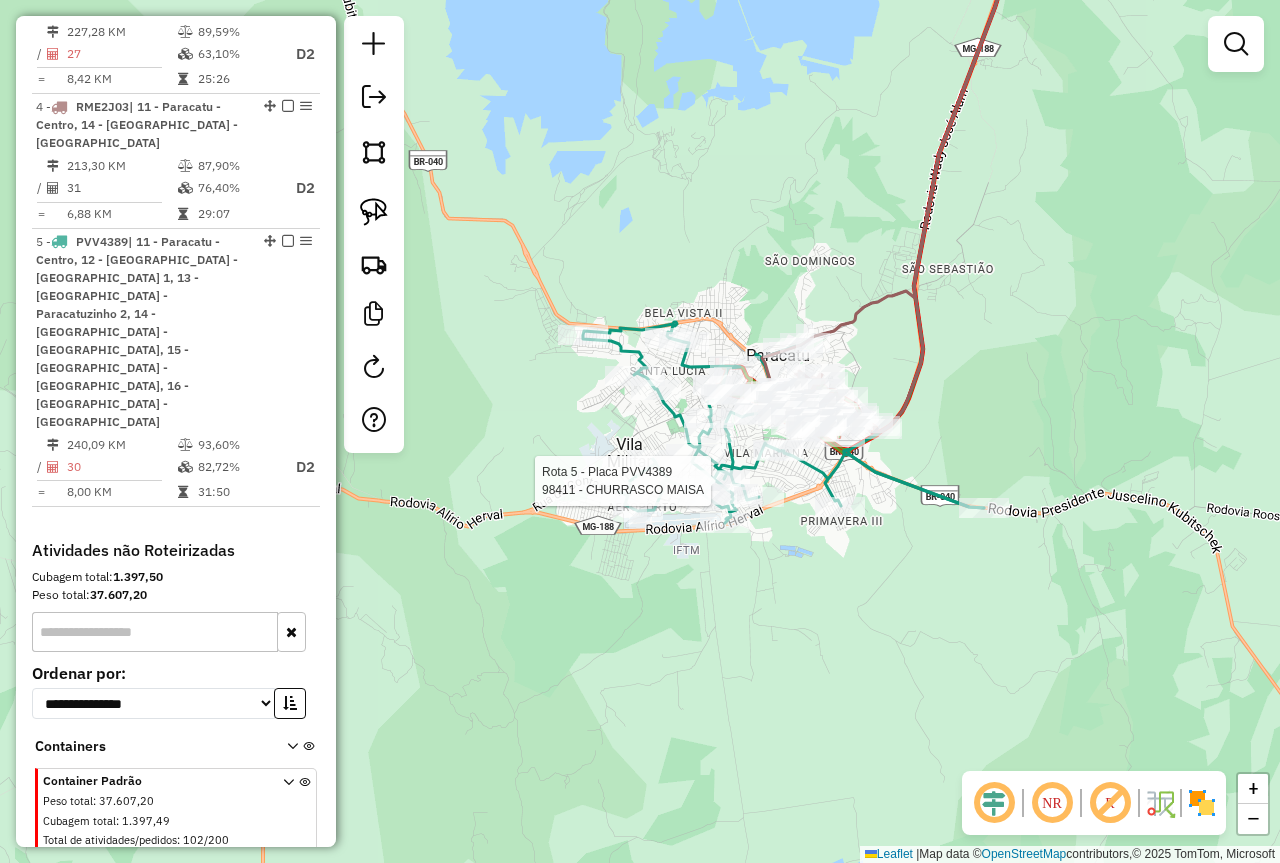 select on "**********" 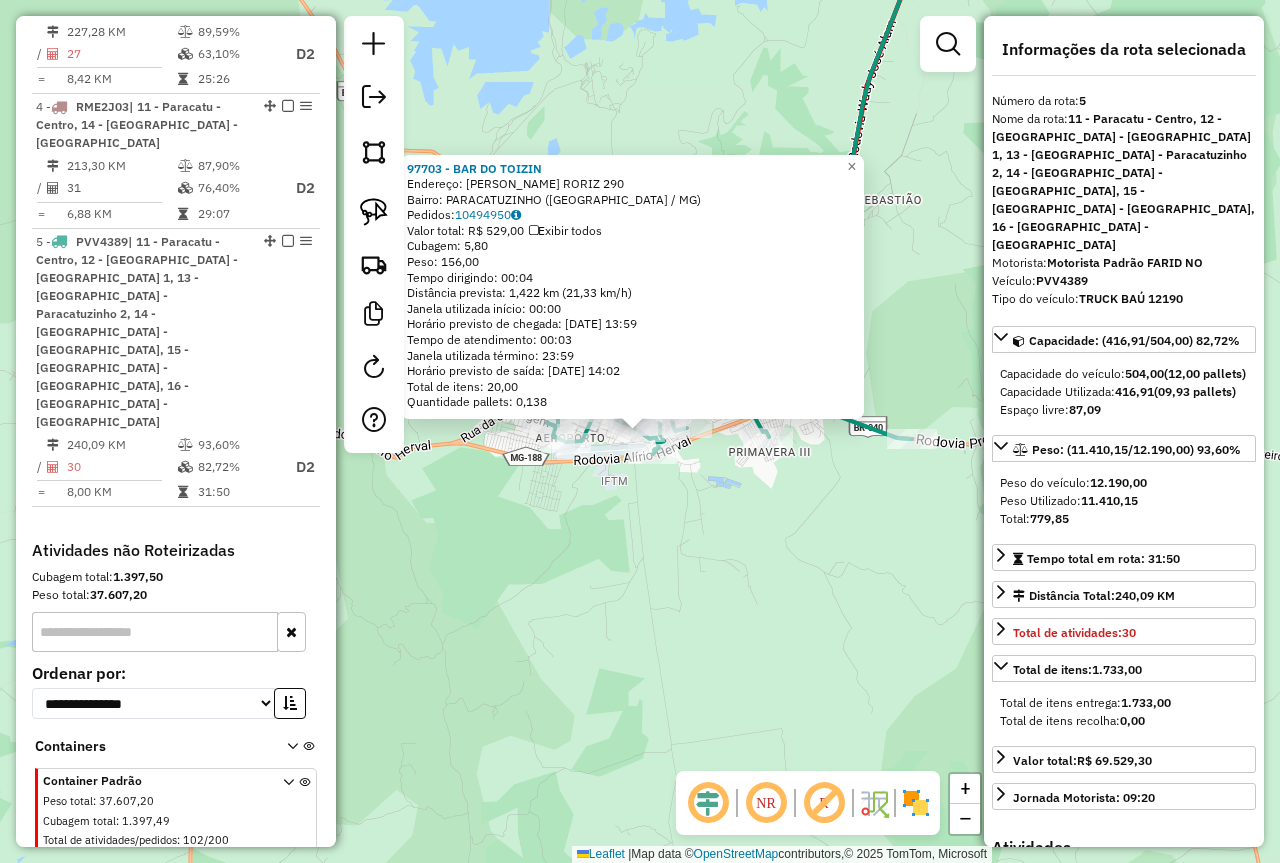 click on "97703 - BAR DO TOIZIN  Endereço:  SARA COSTA RORIZ 290   Bairro: PARACATUZINHO (PARACATU / MG)   Pedidos:  10494950   Valor total: R$ 529,00   Exibir todos   Cubagem: 5,80  Peso: 156,00  Tempo dirigindo: 00:04   Distância prevista: 1,422 km (21,33 km/h)   Janela utilizada início: 00:00   Horário previsto de chegada: 11/07/2025 13:59   Tempo de atendimento: 00:03   Janela utilizada término: 23:59   Horário previsto de saída: 11/07/2025 14:02   Total de itens: 20,00   Quantidade pallets: 0,138  × Janela de atendimento Grade de atendimento Capacidade Transportadoras Veículos Cliente Pedidos  Rotas Selecione os dias de semana para filtrar as janelas de atendimento  Seg   Ter   Qua   Qui   Sex   Sáb   Dom  Informe o período da janela de atendimento: De: Até:  Filtrar exatamente a janela do cliente  Considerar janela de atendimento padrão  Selecione os dias de semana para filtrar as grades de atendimento  Seg   Ter   Qua   Qui   Sex   Sáb   Dom   Considerar clientes sem dia de atendimento cadastrado +" 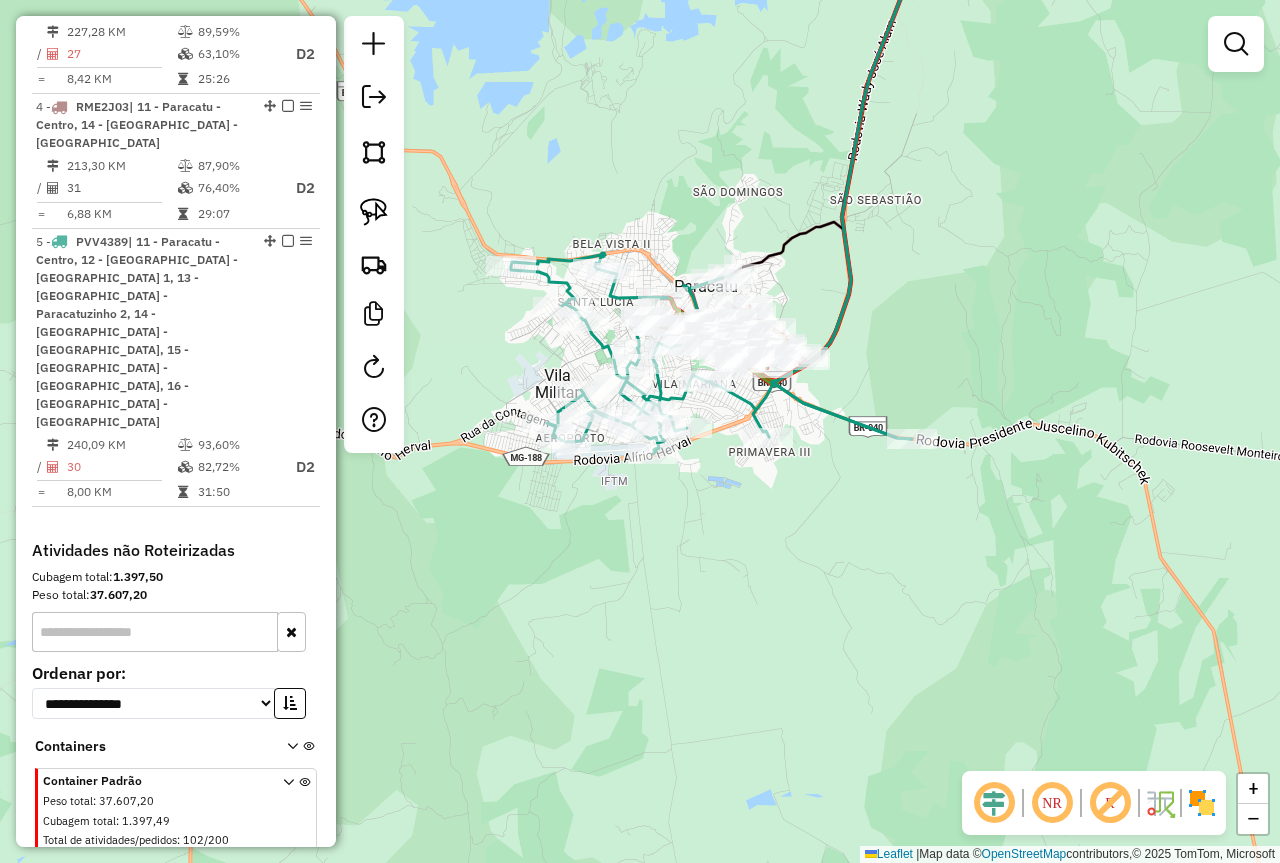drag, startPoint x: 759, startPoint y: 517, endPoint x: 793, endPoint y: 627, distance: 115.134705 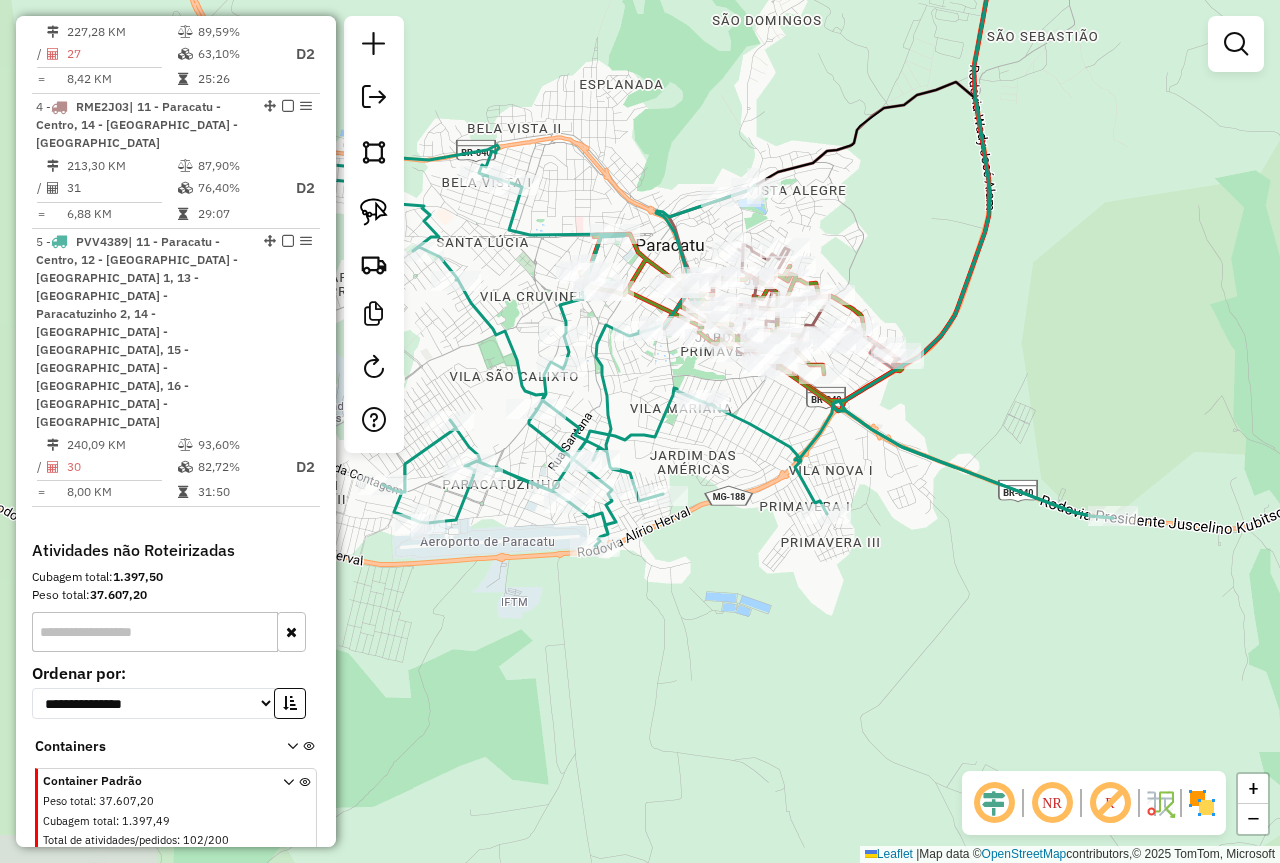 drag, startPoint x: 1165, startPoint y: 692, endPoint x: 1105, endPoint y: 567, distance: 138.65425 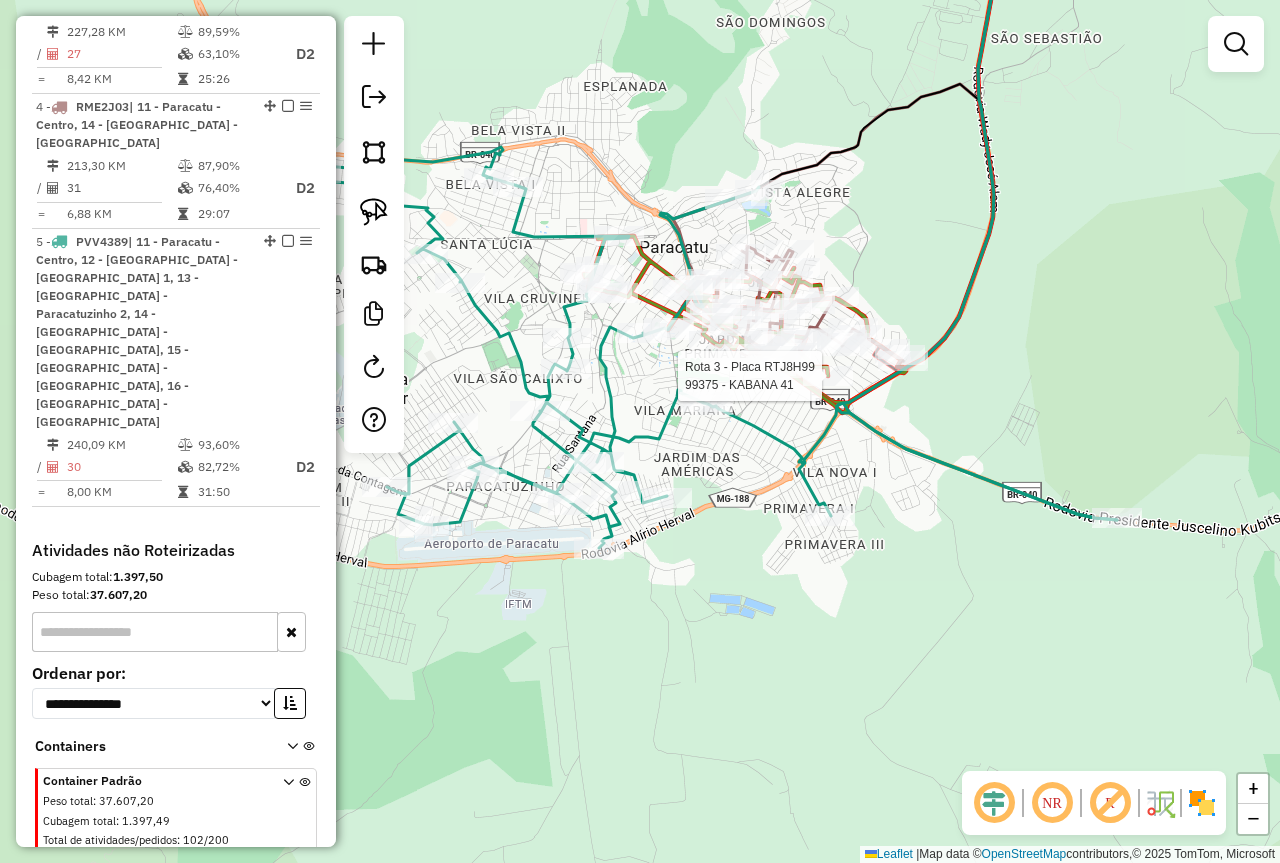 select on "**********" 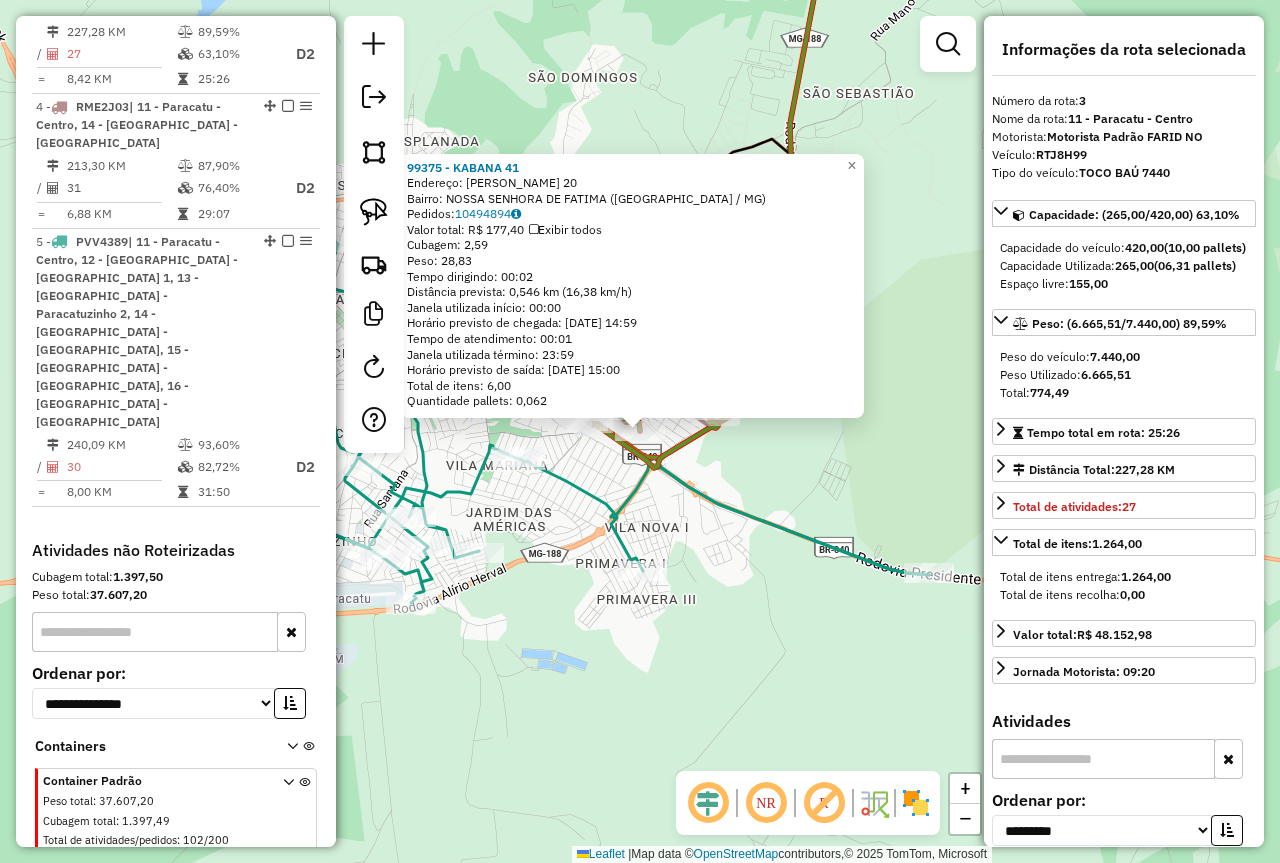 scroll, scrollTop: 965, scrollLeft: 0, axis: vertical 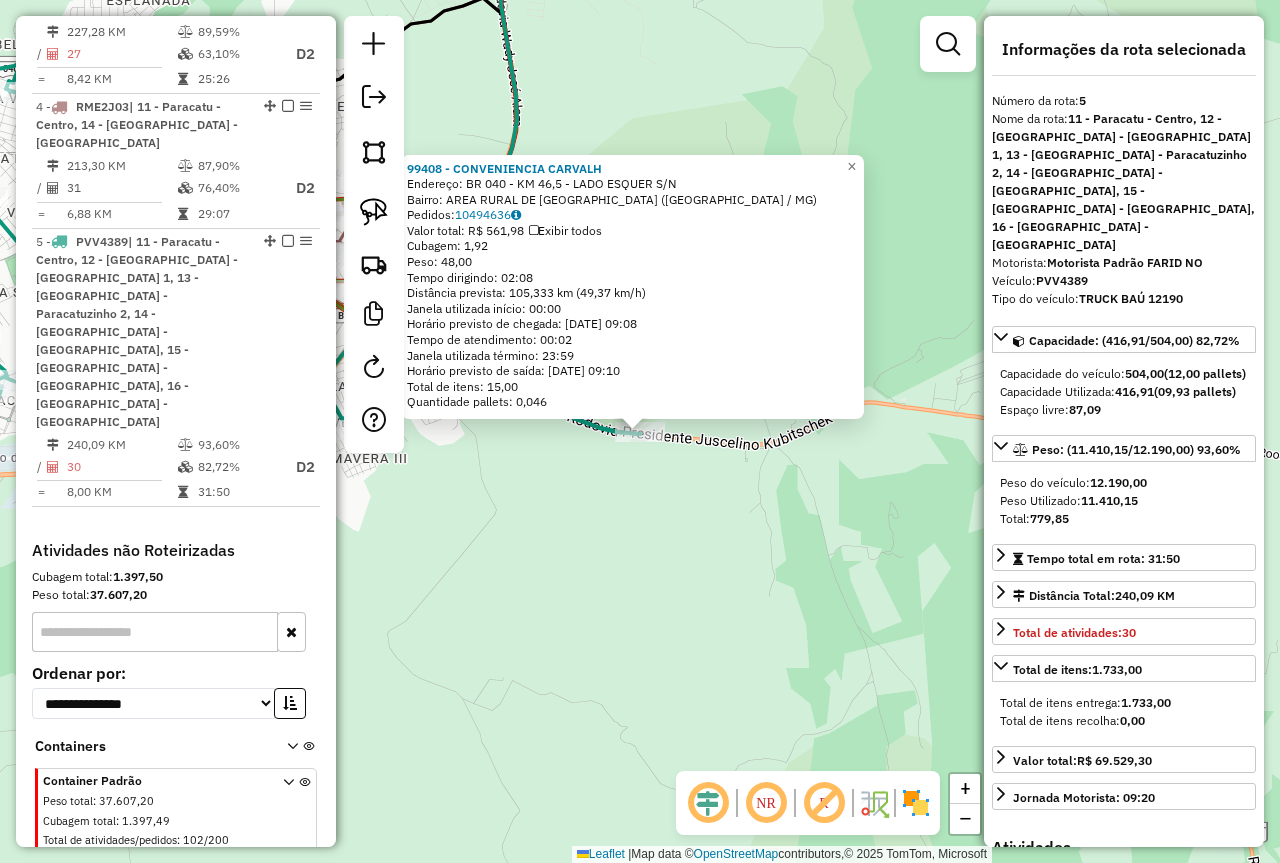 click on "99408 - CONVENIENCIA CARVALH  Endereço:  BR 040 - KM 46,5 - LADO ESQUER S/N   Bairro: AREA RURAL DE PARACATU (PARACATU / MG)   Pedidos:  10494636   Valor total: R$ 561,98   Exibir todos   Cubagem: 1,92  Peso: 48,00  Tempo dirigindo: 02:08   Distância prevista: 105,333 km (49,37 km/h)   Janela utilizada início: 00:00   Horário previsto de chegada: 11/07/2025 09:08   Tempo de atendimento: 00:02   Janela utilizada término: 23:59   Horário previsto de saída: 11/07/2025 09:10   Total de itens: 15,00   Quantidade pallets: 0,046  × Janela de atendimento Grade de atendimento Capacidade Transportadoras Veículos Cliente Pedidos  Rotas Selecione os dias de semana para filtrar as janelas de atendimento  Seg   Ter   Qua   Qui   Sex   Sáb   Dom  Informe o período da janela de atendimento: De: Até:  Filtrar exatamente a janela do cliente  Considerar janela de atendimento padrão  Selecione os dias de semana para filtrar as grades de atendimento  Seg   Ter   Qua   Qui   Sex   Sáb   Dom   Peso mínimo:  **** ****" 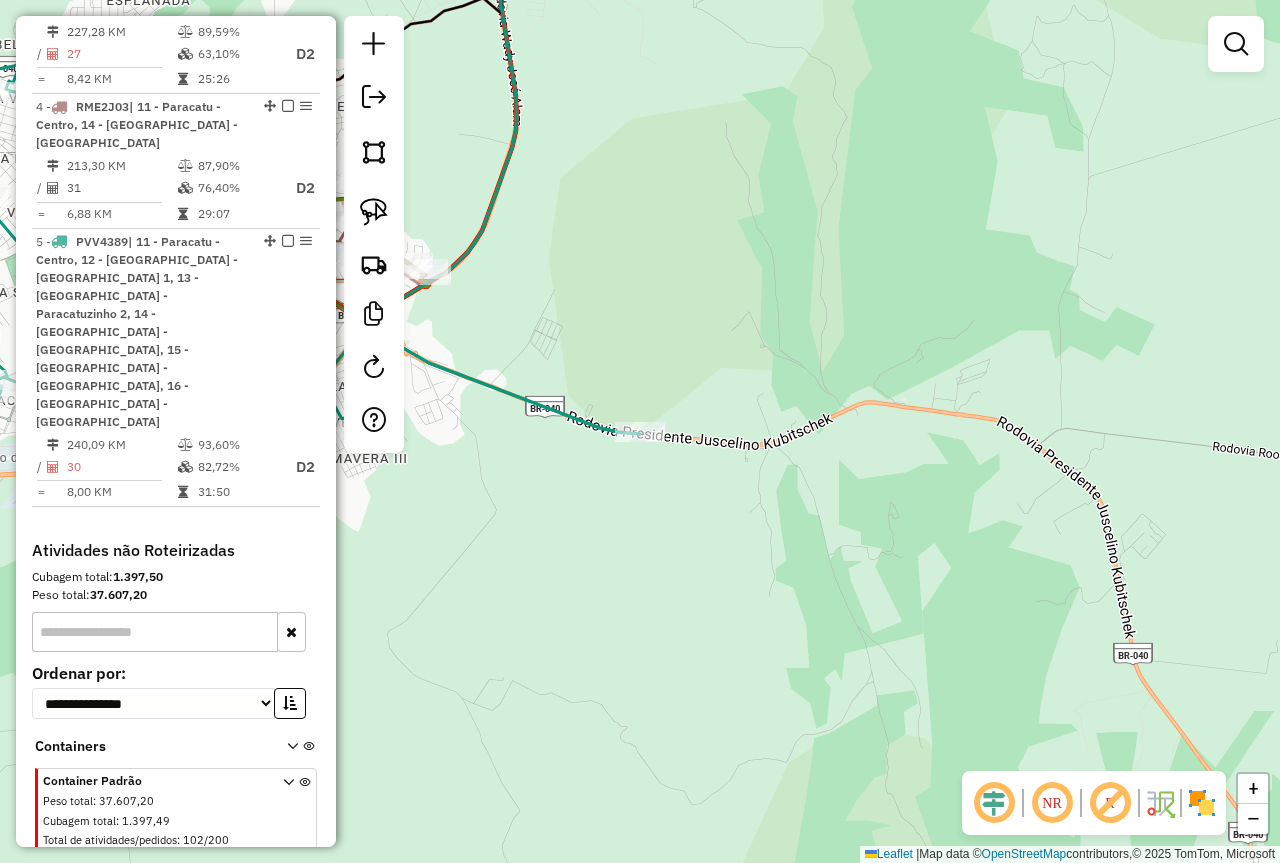 drag, startPoint x: 619, startPoint y: 480, endPoint x: 724, endPoint y: 481, distance: 105.00476 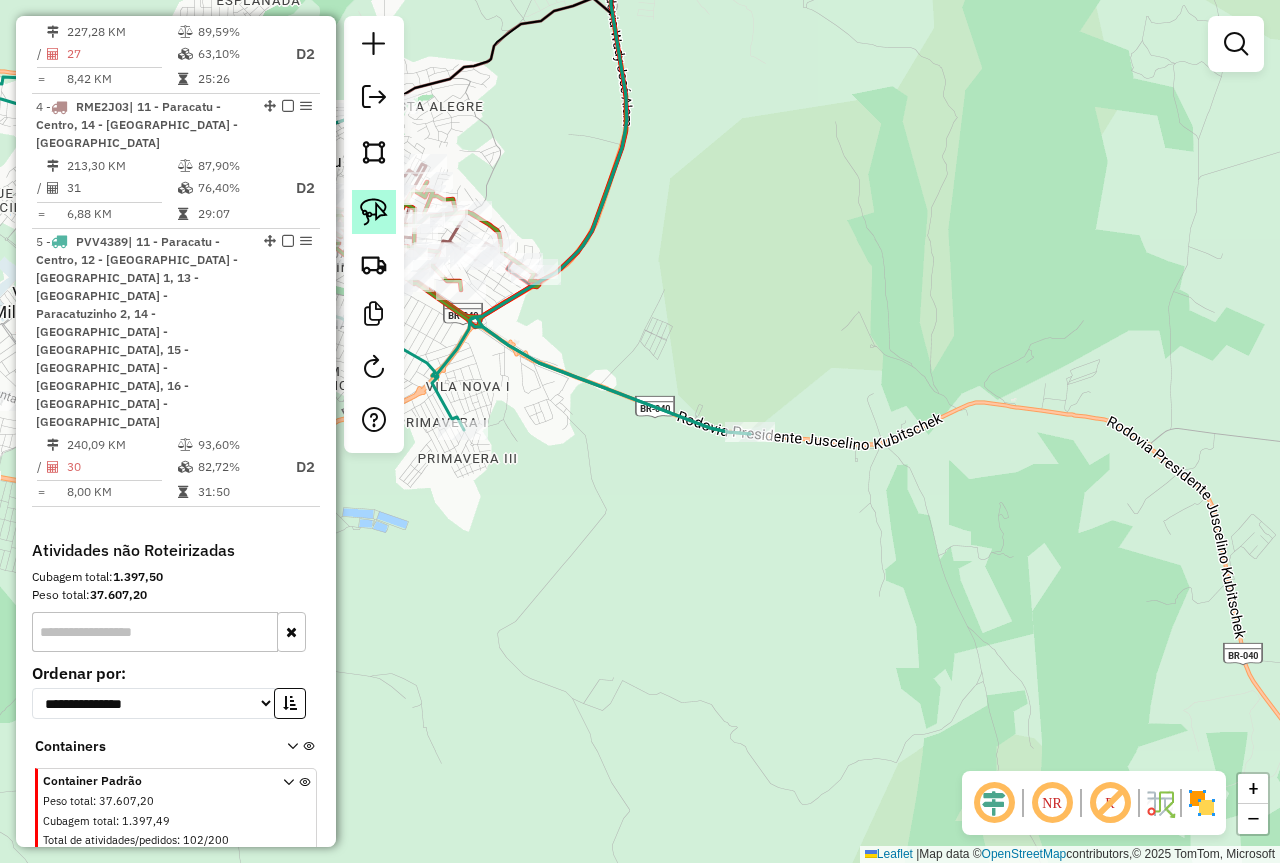 click 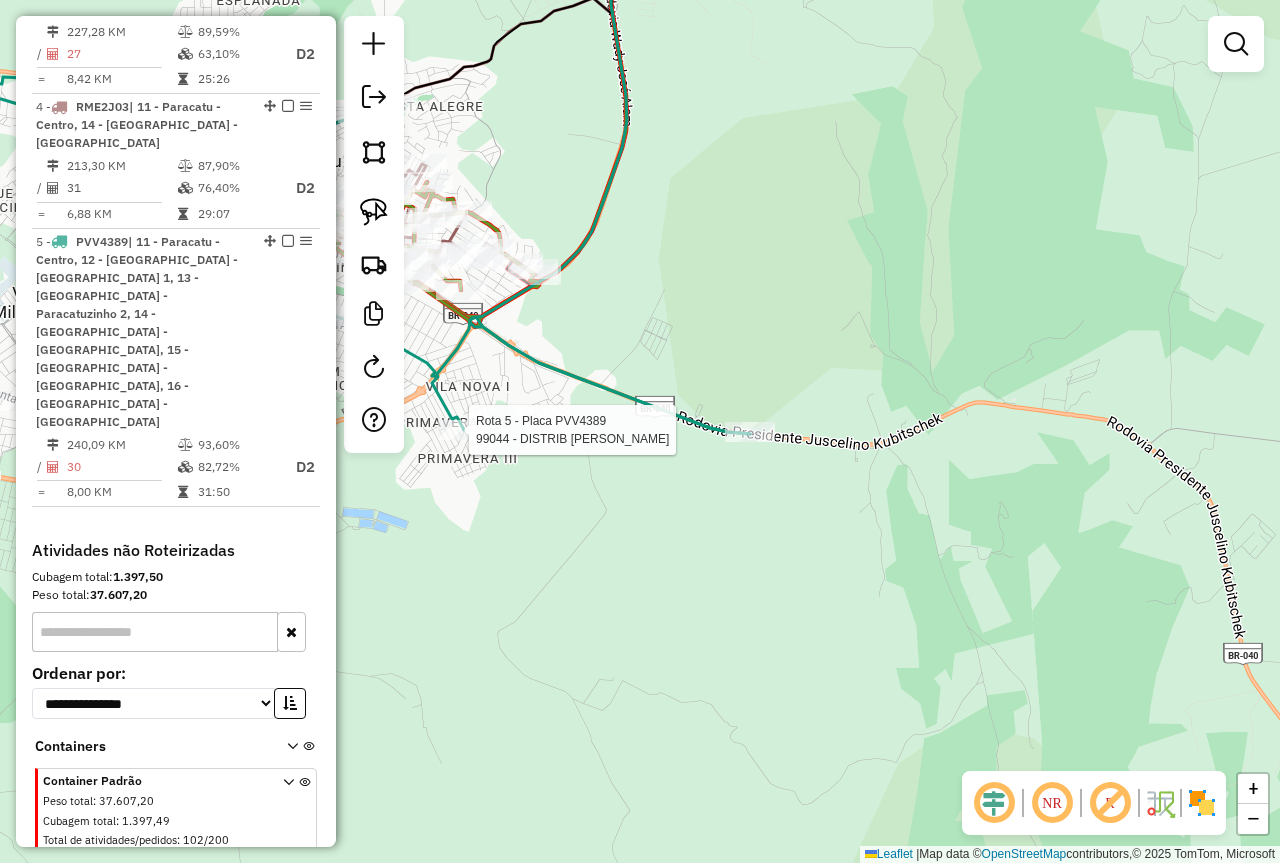 select on "**********" 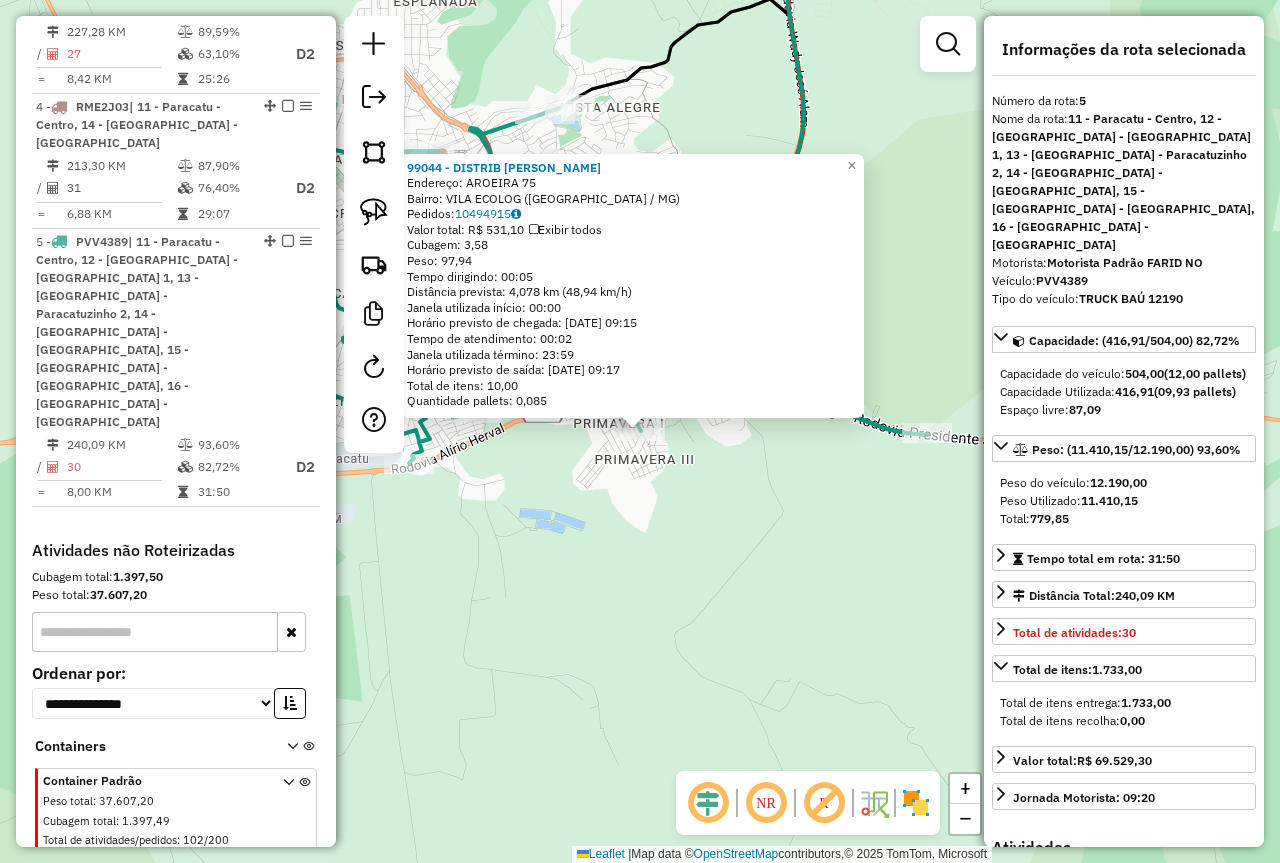 click on "99044 - DISTRIB SILVIO  Endereço:  AROEIRA 75   Bairro: VILA ECOLOG (PARACATU / MG)   Pedidos:  10494915   Valor total: R$ 531,10   Exibir todos   Cubagem: 3,58  Peso: 97,94  Tempo dirigindo: 00:05   Distância prevista: 4,078 km (48,94 km/h)   Janela utilizada início: 00:00   Horário previsto de chegada: 11/07/2025 09:15   Tempo de atendimento: 00:02   Janela utilizada término: 23:59   Horário previsto de saída: 11/07/2025 09:17   Total de itens: 10,00   Quantidade pallets: 0,085  × Janela de atendimento Grade de atendimento Capacidade Transportadoras Veículos Cliente Pedidos  Rotas Selecione os dias de semana para filtrar as janelas de atendimento  Seg   Ter   Qua   Qui   Sex   Sáb   Dom  Informe o período da janela de atendimento: De: Até:  Filtrar exatamente a janela do cliente  Considerar janela de atendimento padrão  Selecione os dias de semana para filtrar as grades de atendimento  Seg   Ter   Qua   Qui   Sex   Sáb   Dom   Considerar clientes sem dia de atendimento cadastrado **** **** De:" 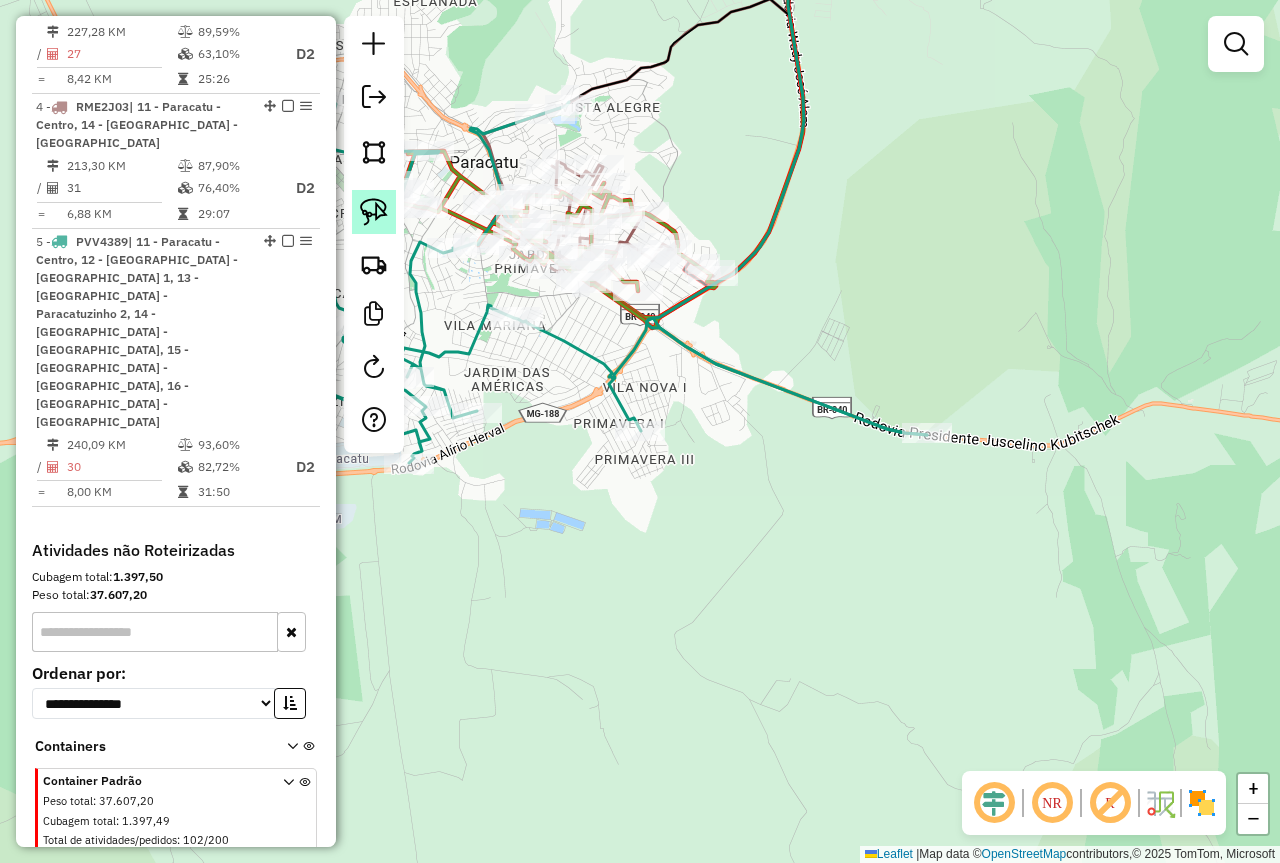 click 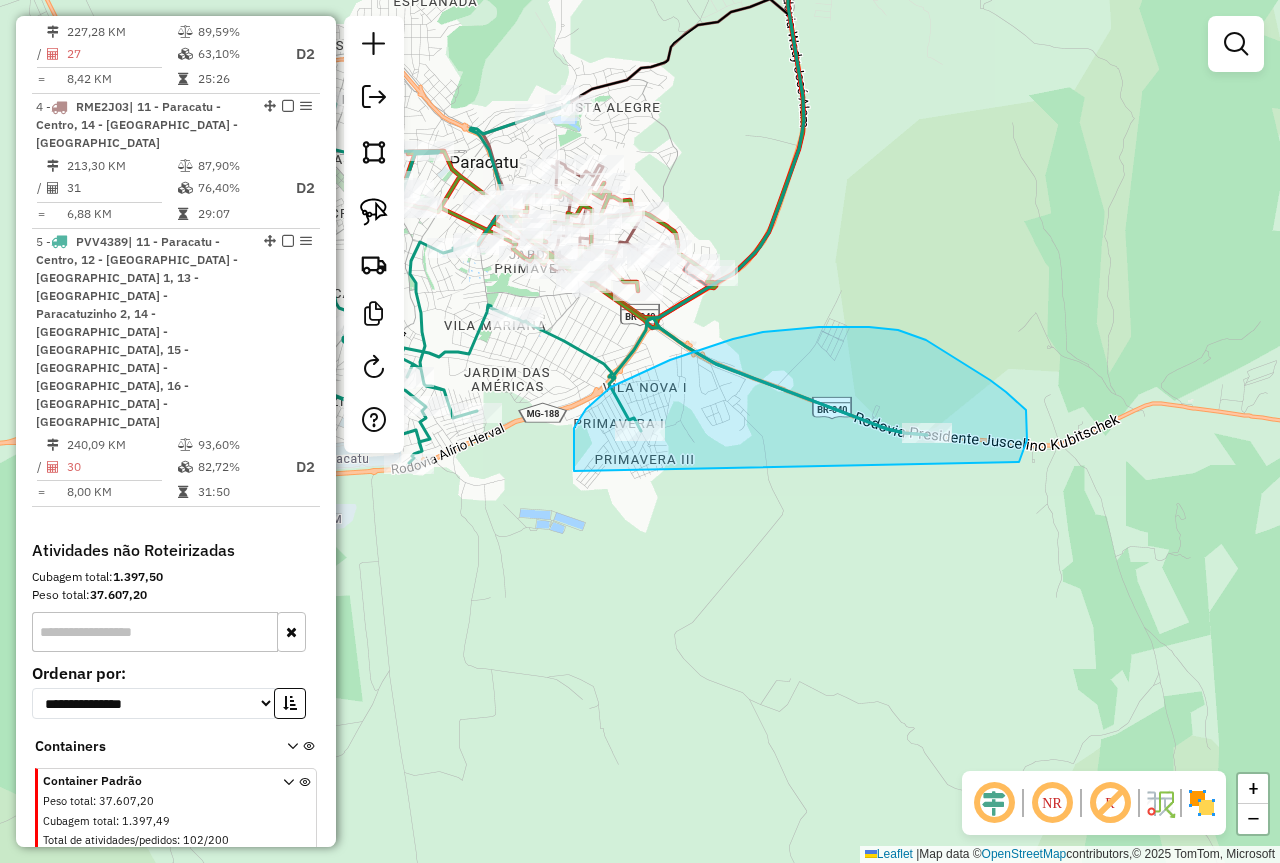 drag, startPoint x: 574, startPoint y: 469, endPoint x: 968, endPoint y: 518, distance: 397.03525 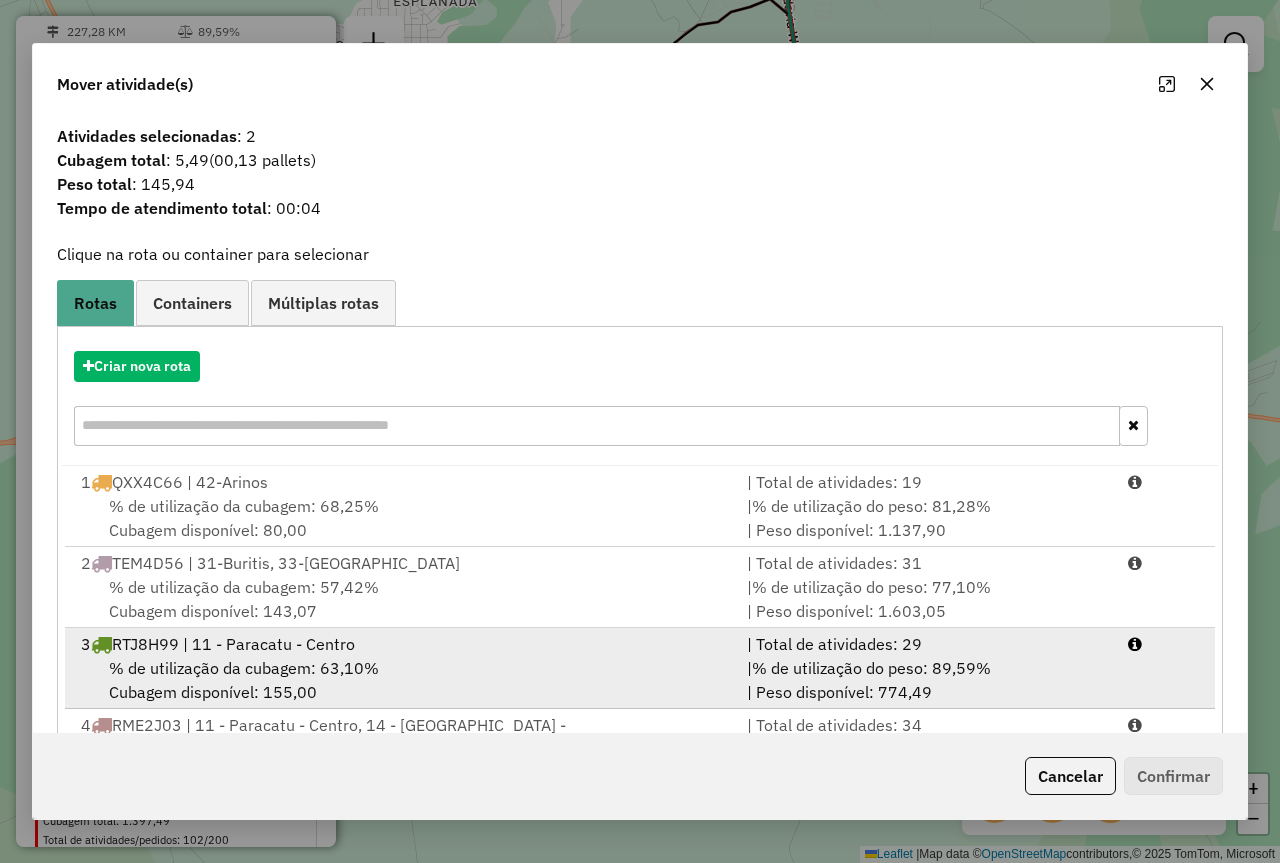 click on "% de utilização da cubagem: 63,10%  Cubagem disponível: 155,00" at bounding box center [402, 680] 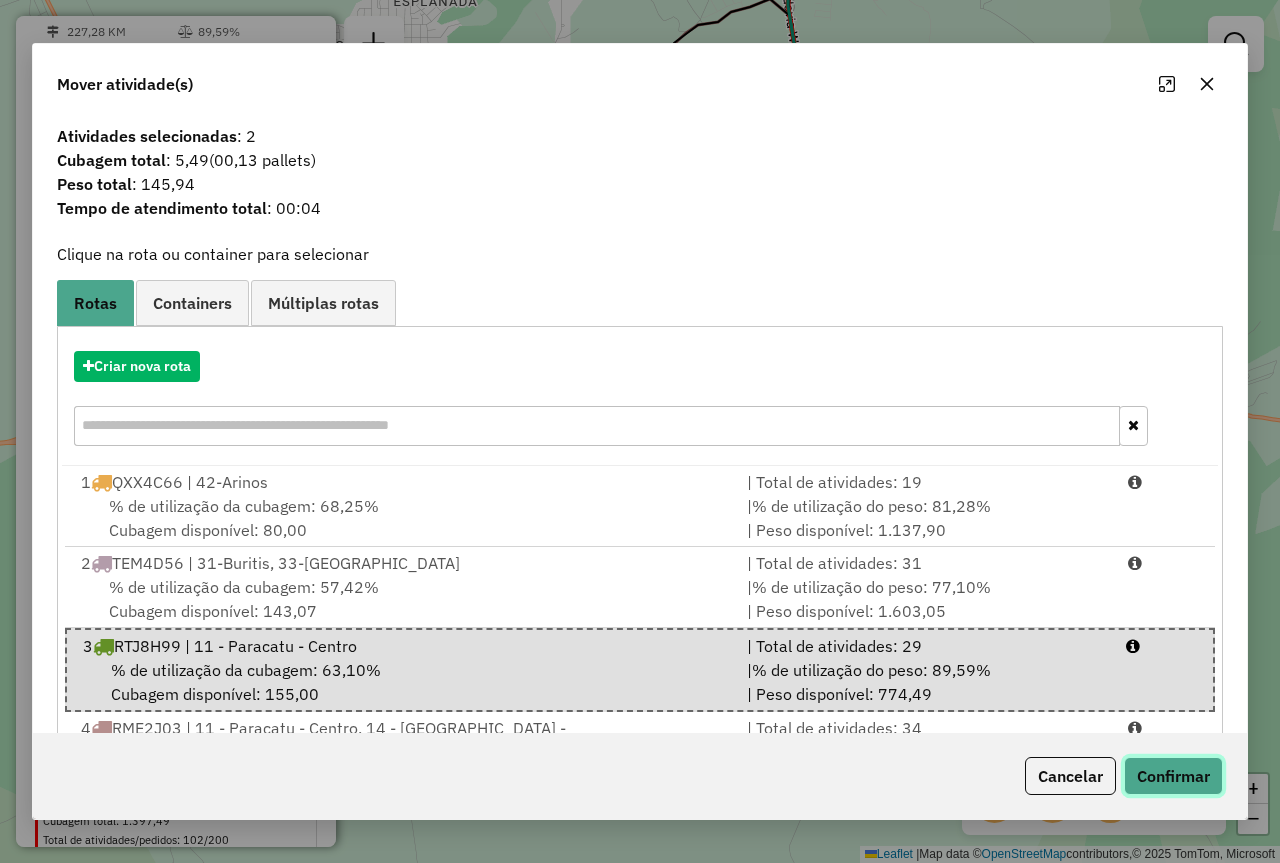 click on "Confirmar" 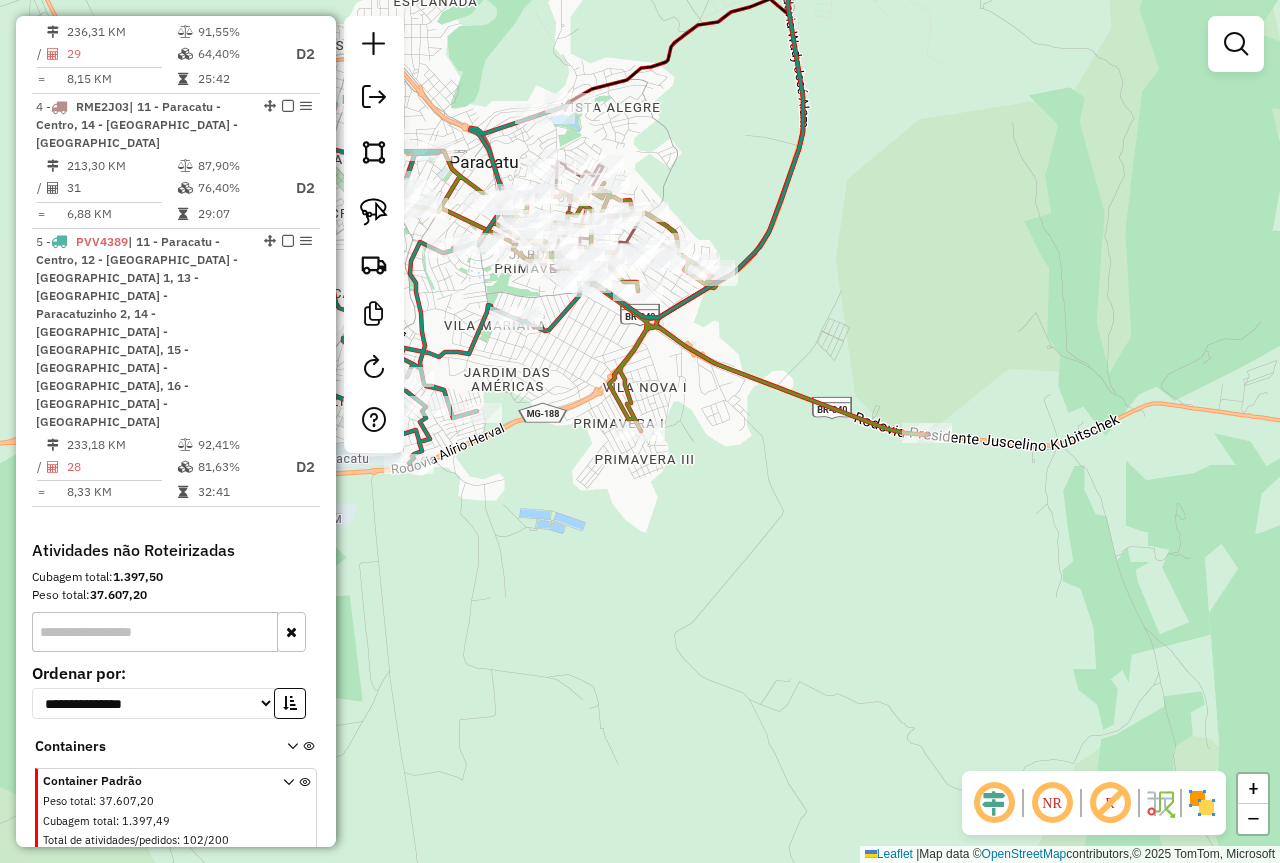 scroll, scrollTop: 869, scrollLeft: 0, axis: vertical 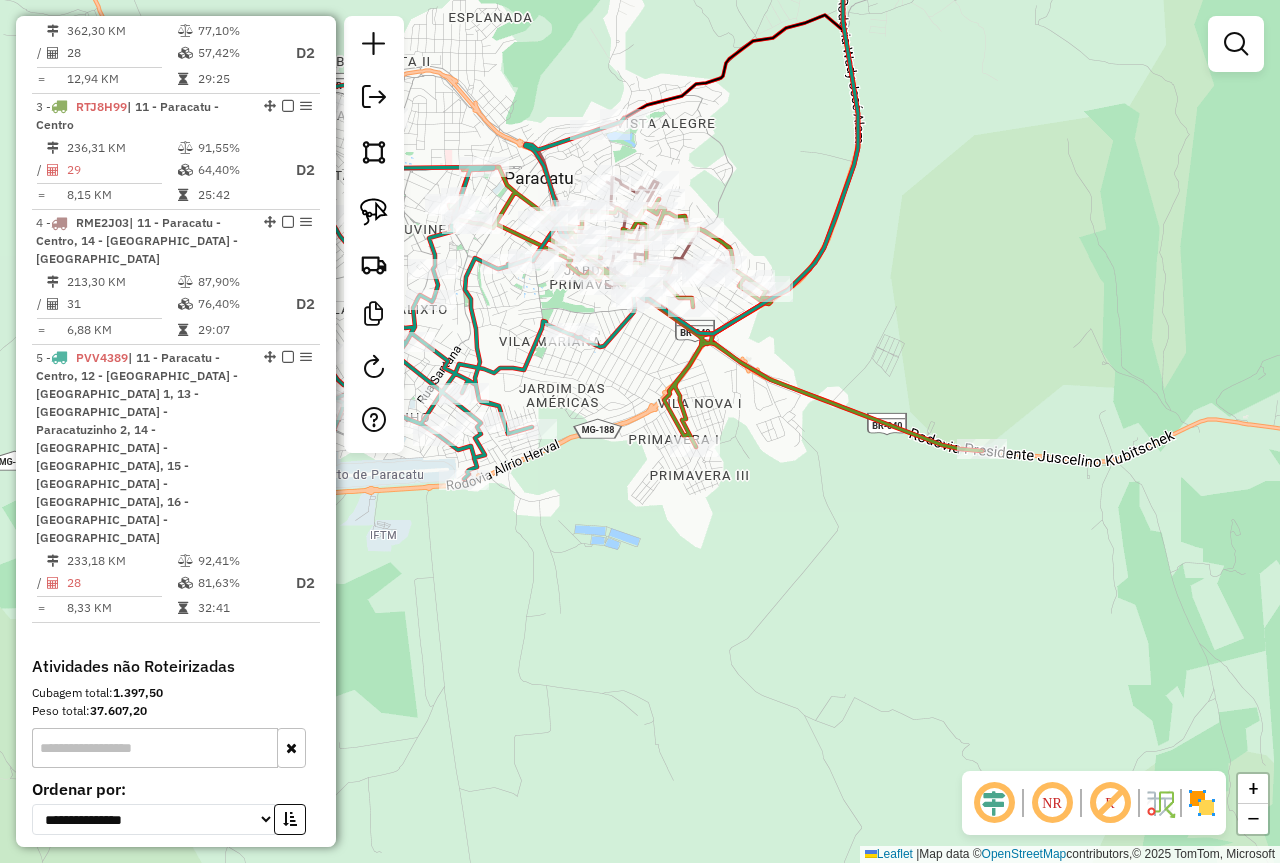 drag, startPoint x: 705, startPoint y: 371, endPoint x: 814, endPoint y: 397, distance: 112.05802 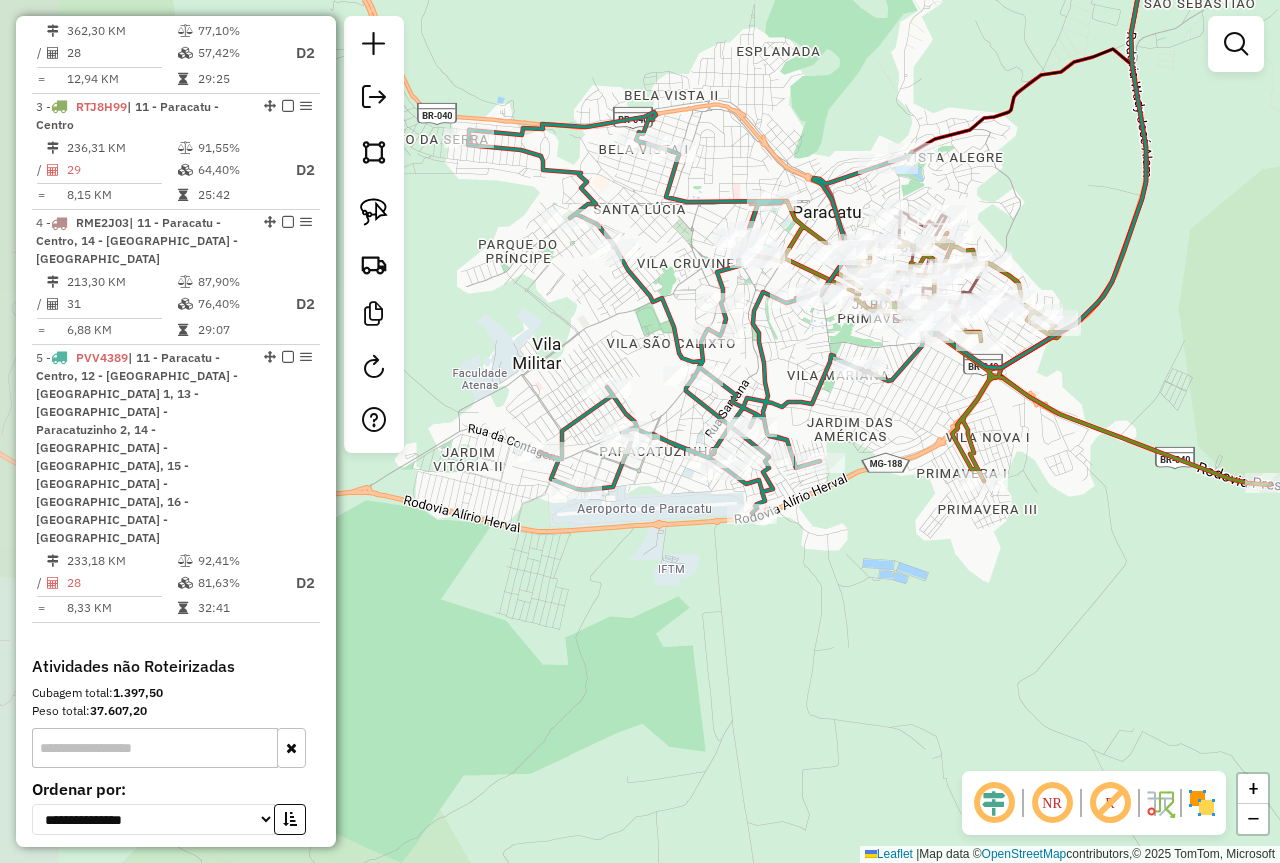 drag, startPoint x: 684, startPoint y: 440, endPoint x: 915, endPoint y: 482, distance: 234.78714 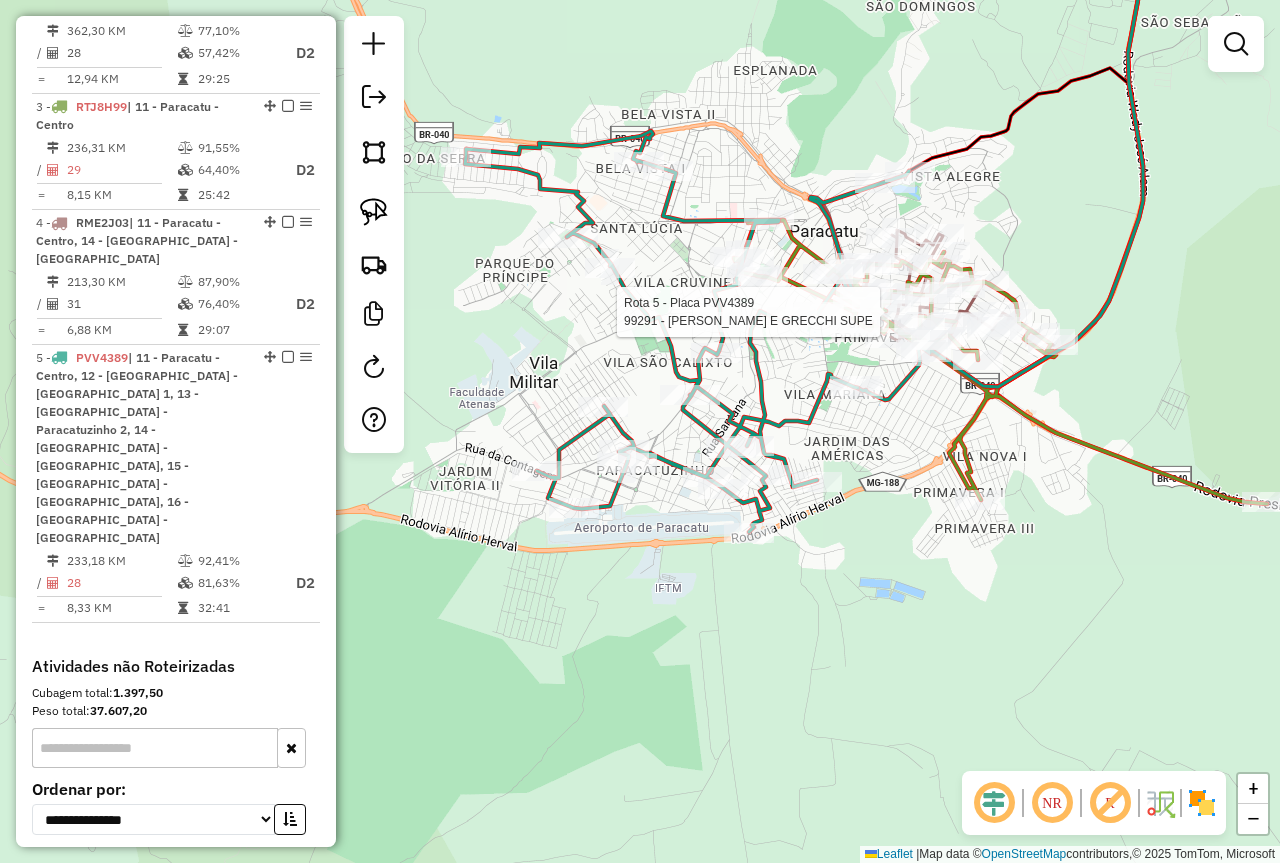 select on "**********" 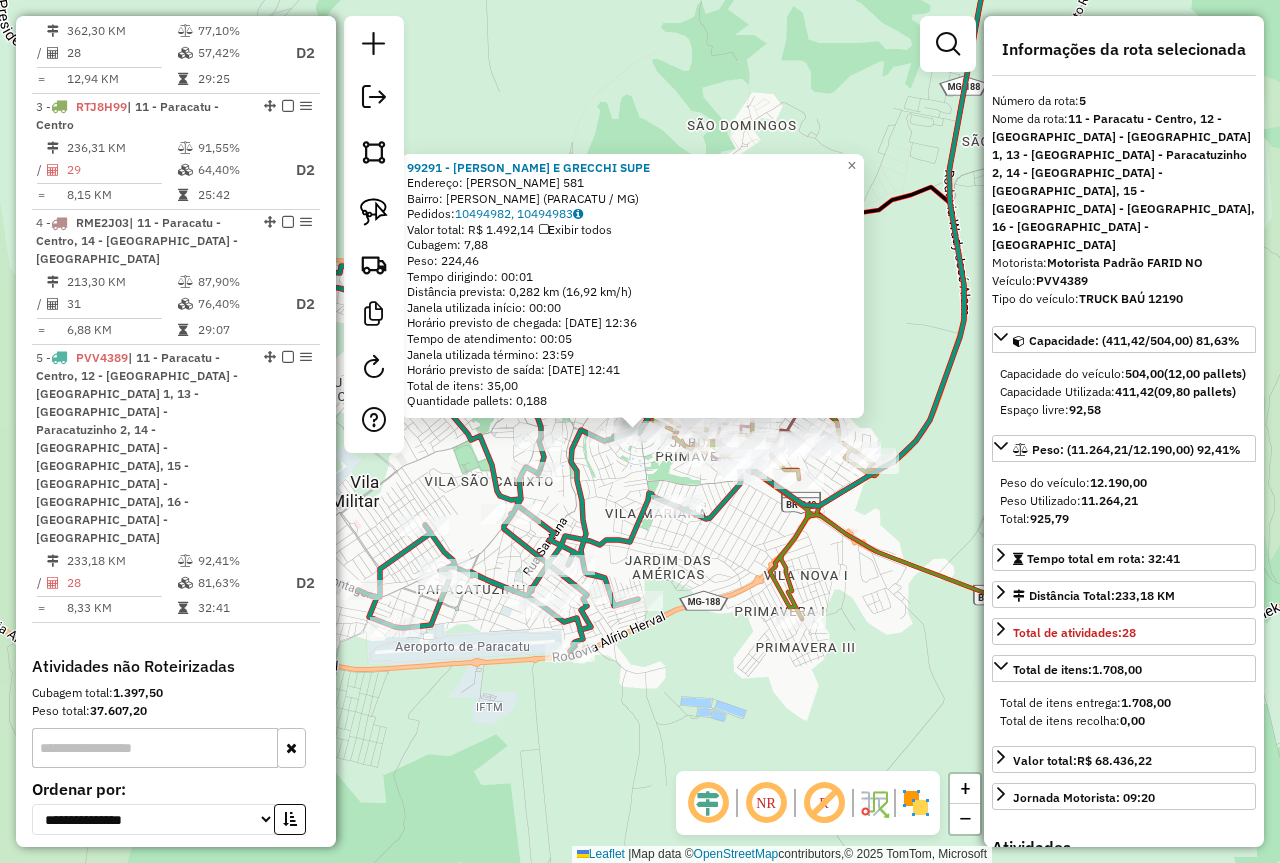 scroll, scrollTop: 985, scrollLeft: 0, axis: vertical 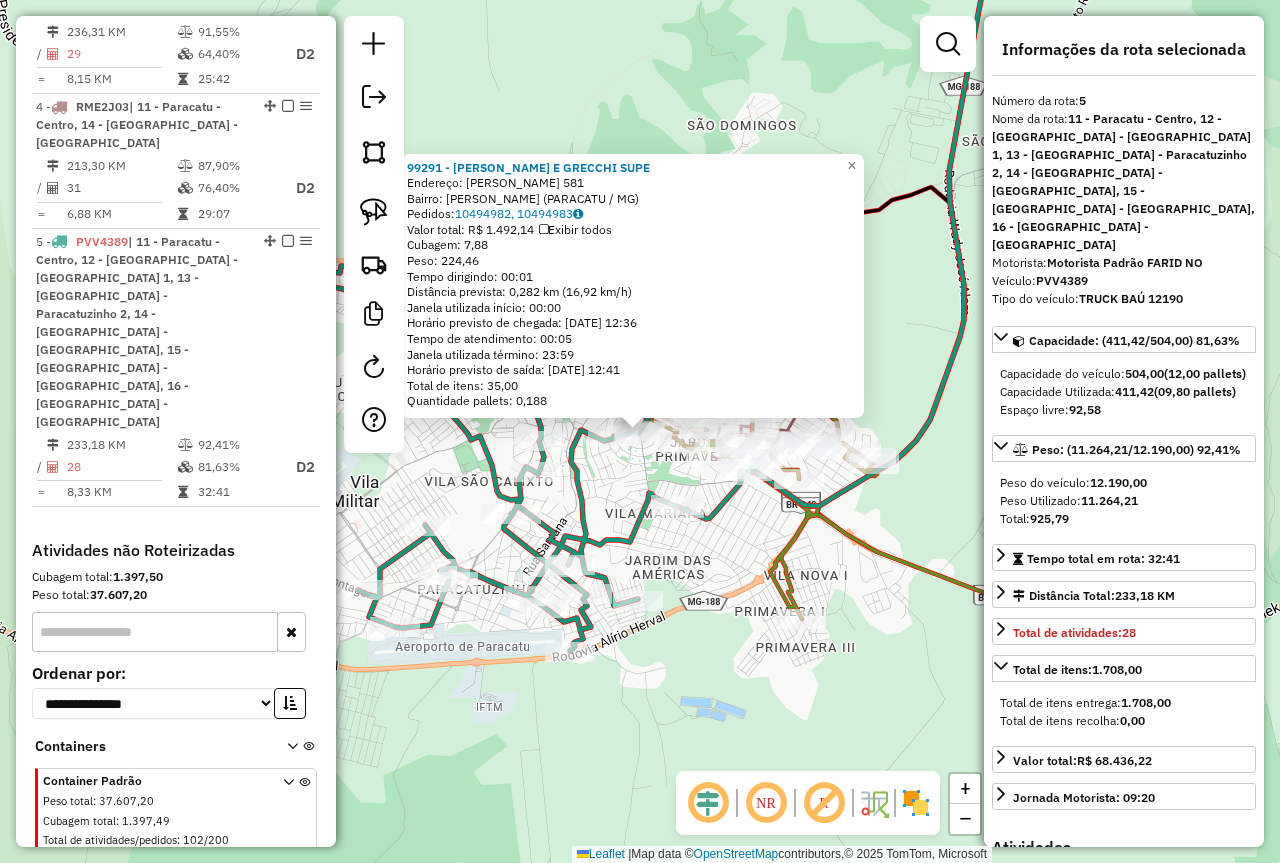 click 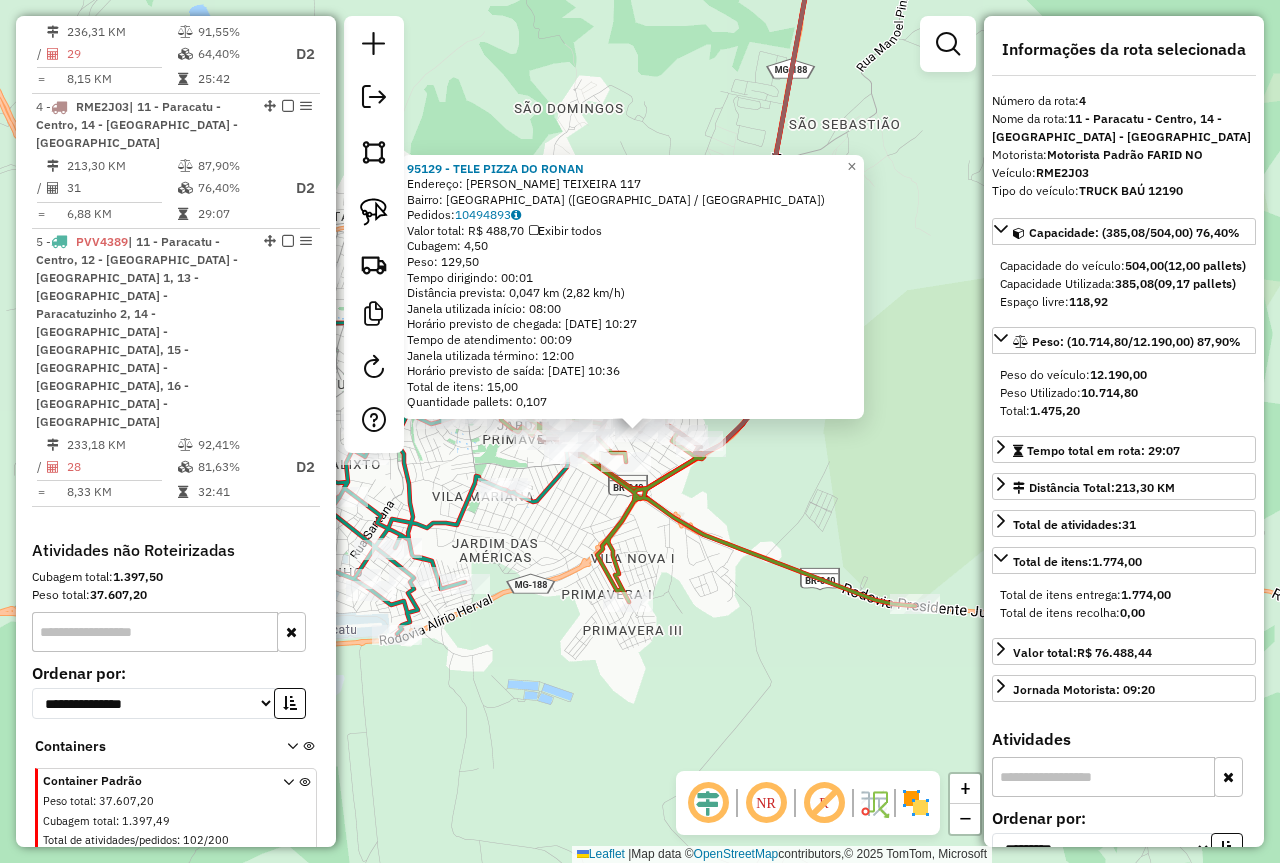 click 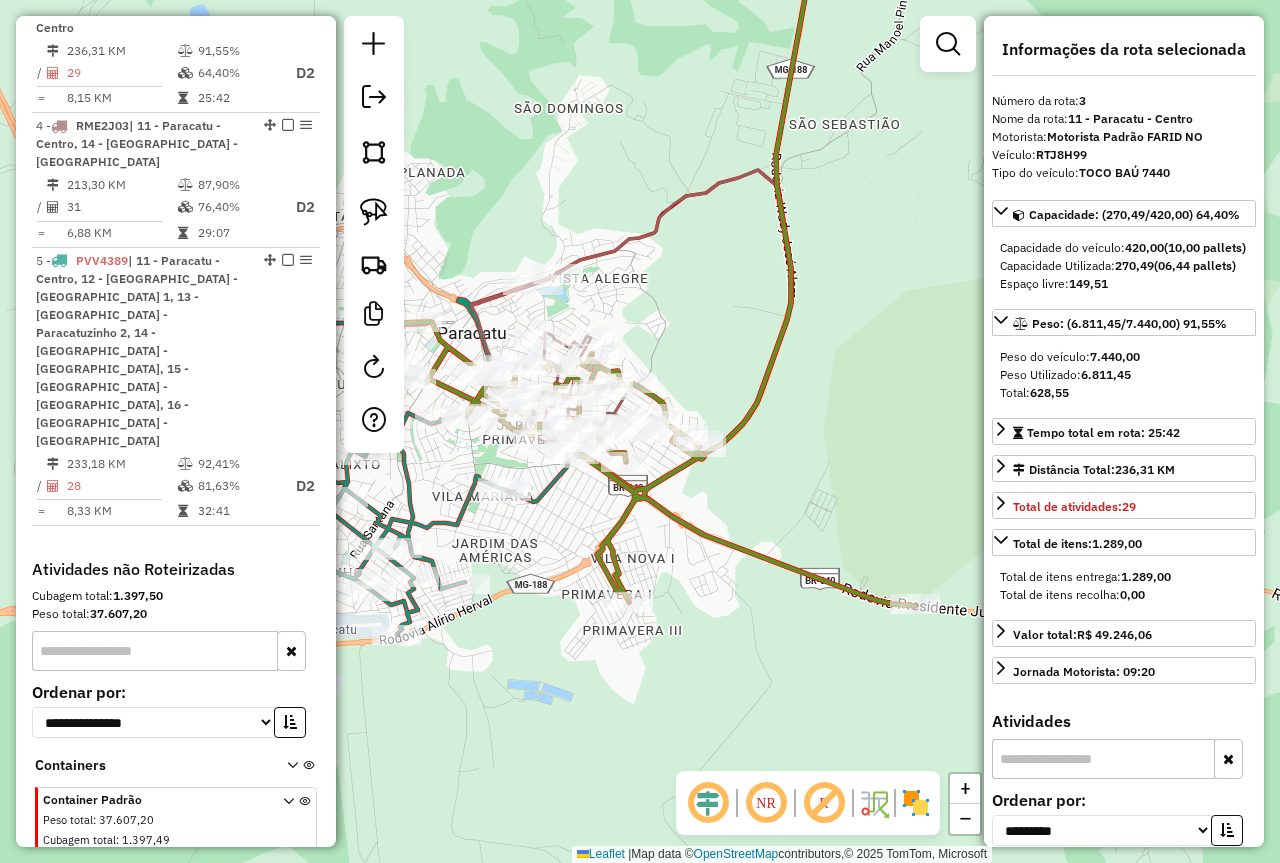 scroll, scrollTop: 965, scrollLeft: 0, axis: vertical 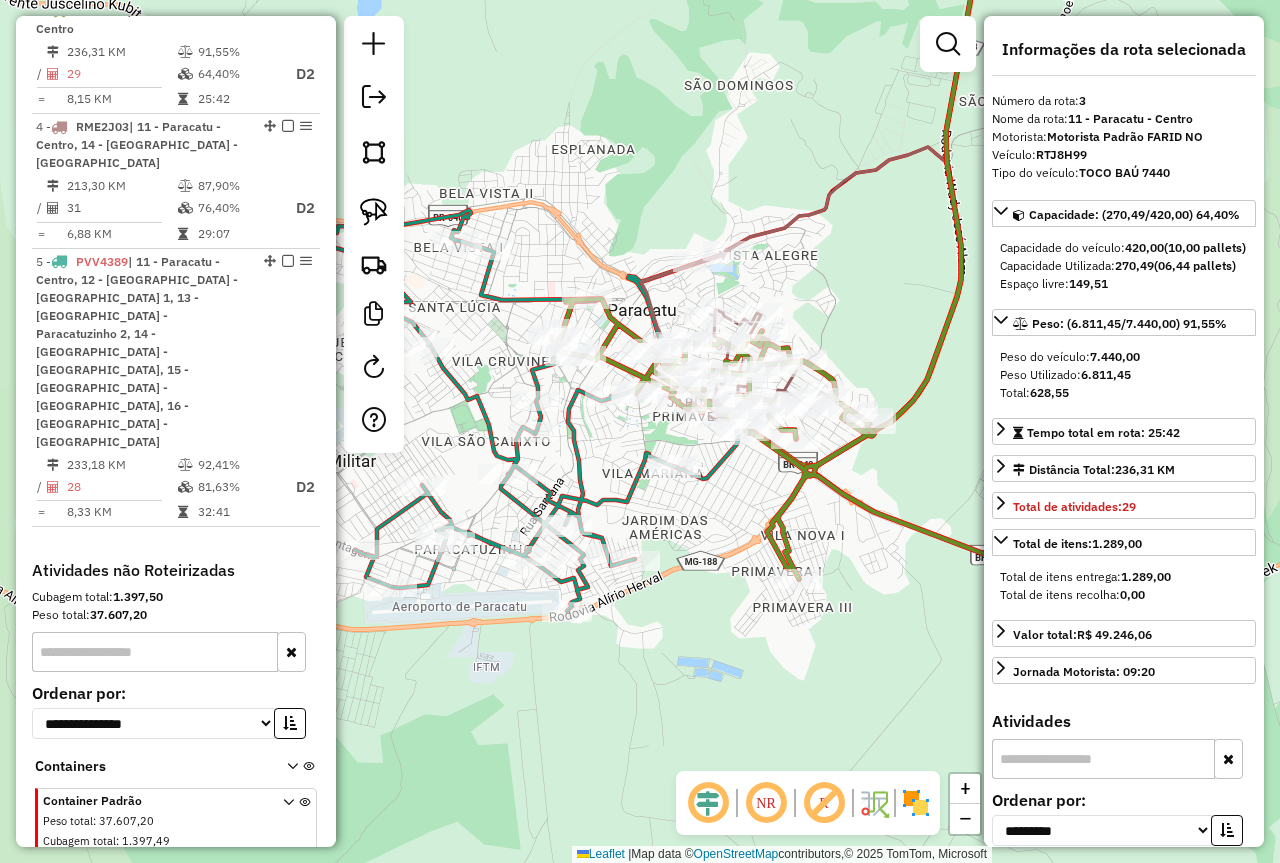 drag, startPoint x: 747, startPoint y: 529, endPoint x: 940, endPoint y: 500, distance: 195.1666 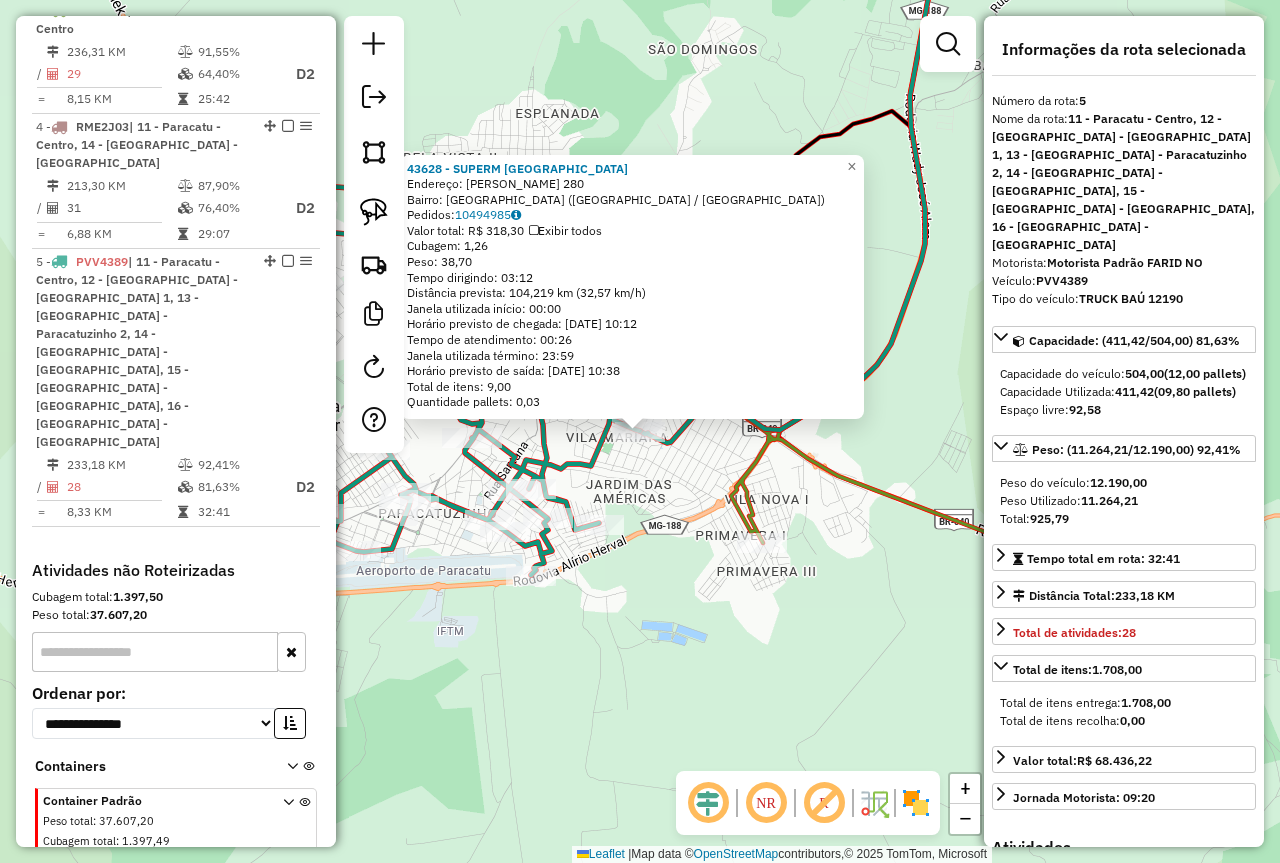 scroll, scrollTop: 985, scrollLeft: 0, axis: vertical 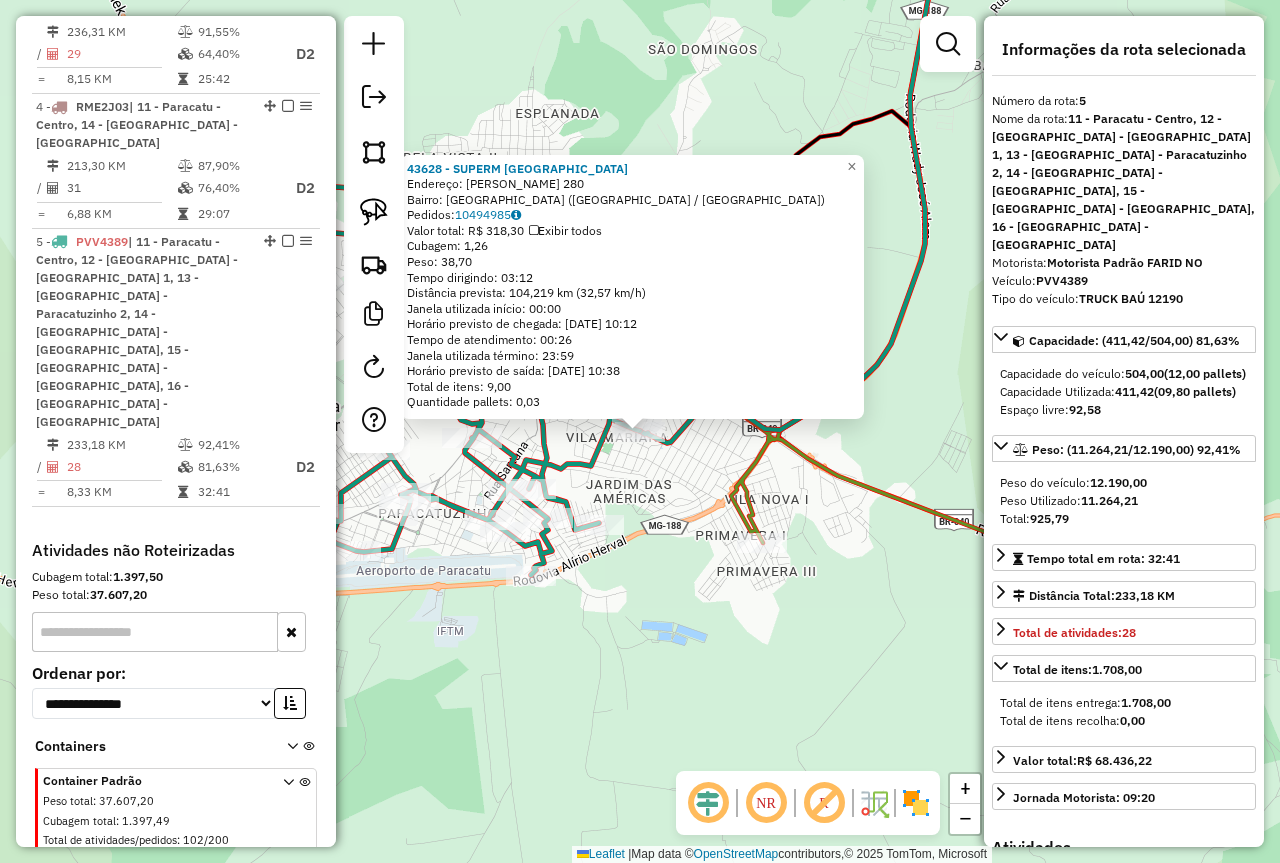 click on "43628 - SUPERM VILA MARIANA  Endereço:  DURVAL BATISTA DE OLIVEIRA 280   Bairro: VILA MARIANA (PARACATU / MG)   Pedidos:  10494985   Valor total: R$ 318,30   Exibir todos   Cubagem: 1,26  Peso: 38,70  Tempo dirigindo: 03:12   Distância prevista: 104,219 km (32,57 km/h)   Janela utilizada início: 00:00   Horário previsto de chegada: 11/07/2025 10:12   Tempo de atendimento: 00:26   Janela utilizada término: 23:59   Horário previsto de saída: 11/07/2025 10:38   Total de itens: 9,00   Quantidade pallets: 0,03  × Janela de atendimento Grade de atendimento Capacidade Transportadoras Veículos Cliente Pedidos  Rotas Selecione os dias de semana para filtrar as janelas de atendimento  Seg   Ter   Qua   Qui   Sex   Sáb   Dom  Informe o período da janela de atendimento: De: Até:  Filtrar exatamente a janela do cliente  Considerar janela de atendimento padrão  Selecione os dias de semana para filtrar as grades de atendimento  Seg   Ter   Qua   Qui   Sex   Sáb   Dom   Peso mínimo:  ****  Peso máximo:  ****" 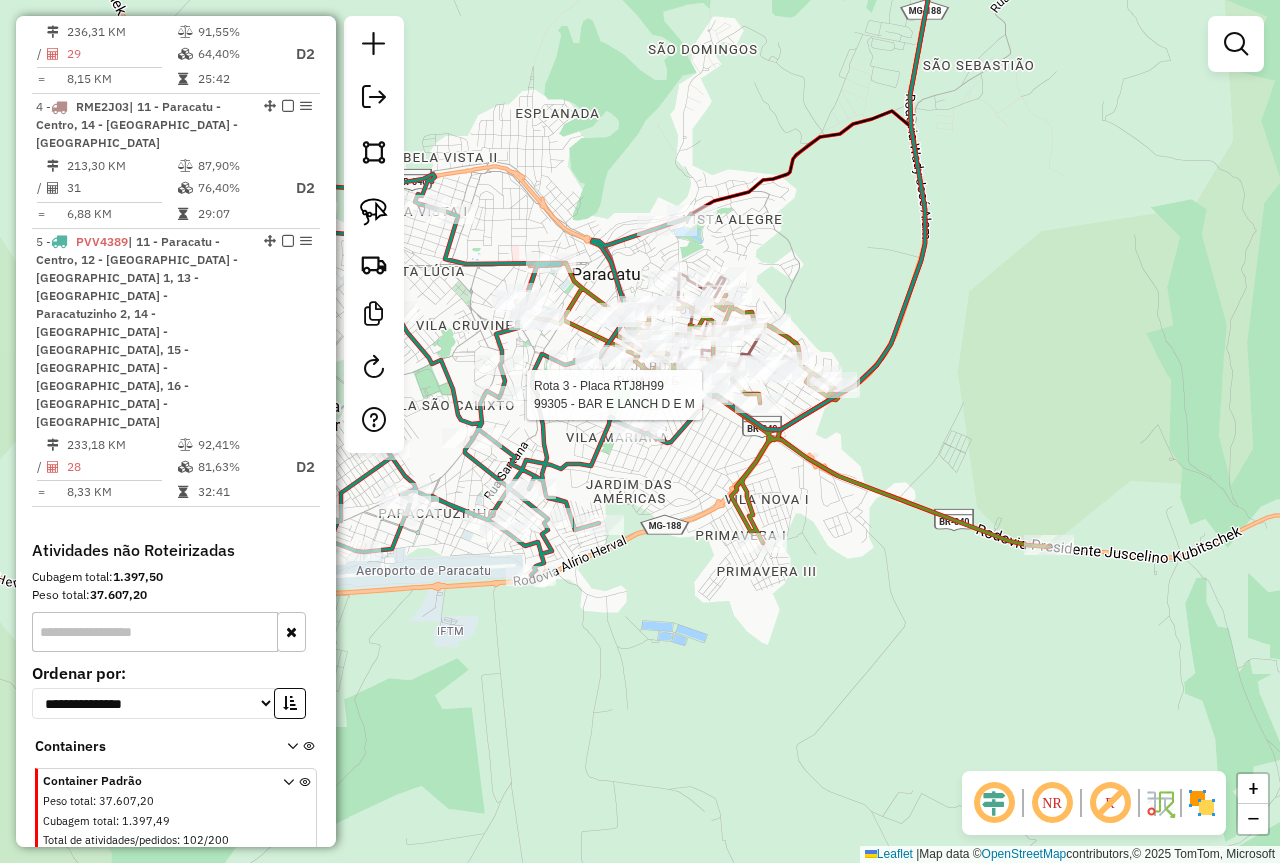 select on "**********" 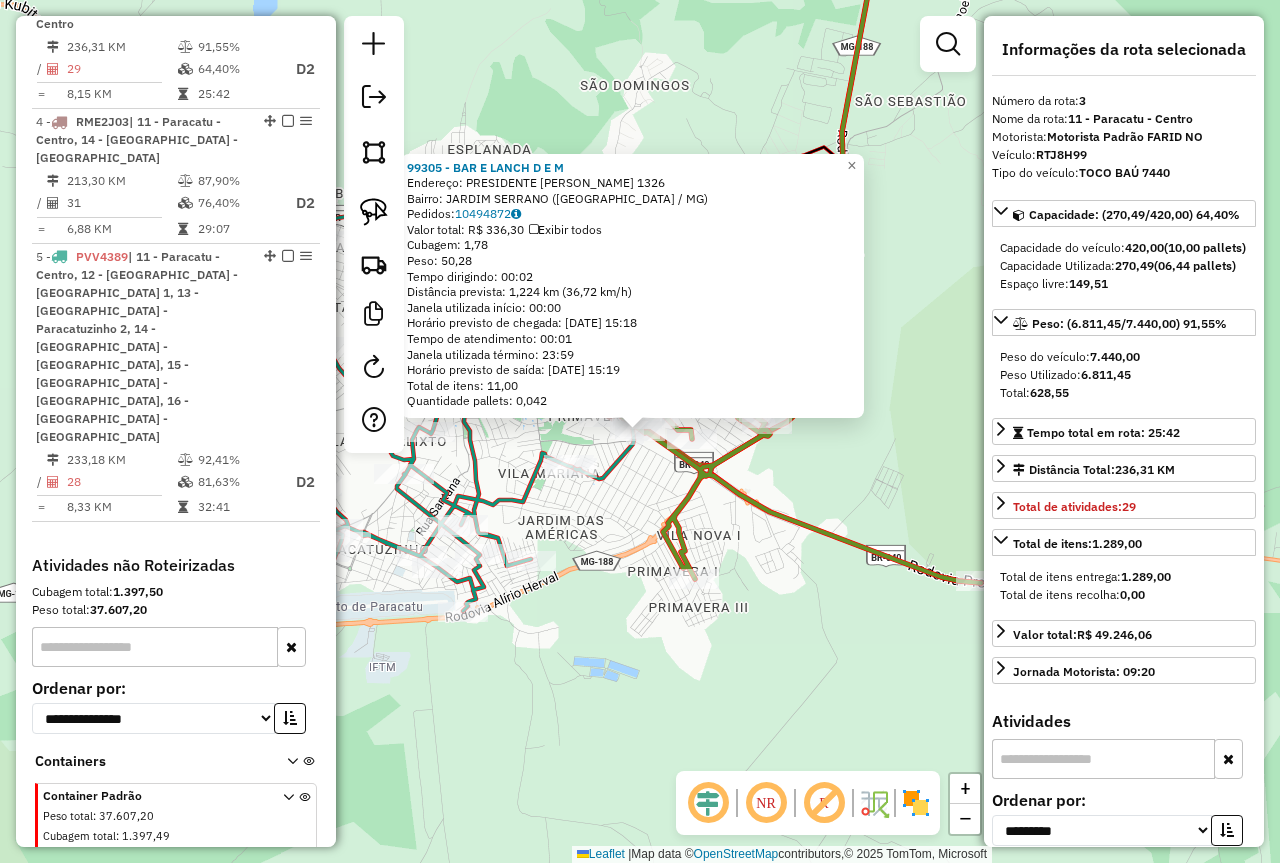 scroll, scrollTop: 965, scrollLeft: 0, axis: vertical 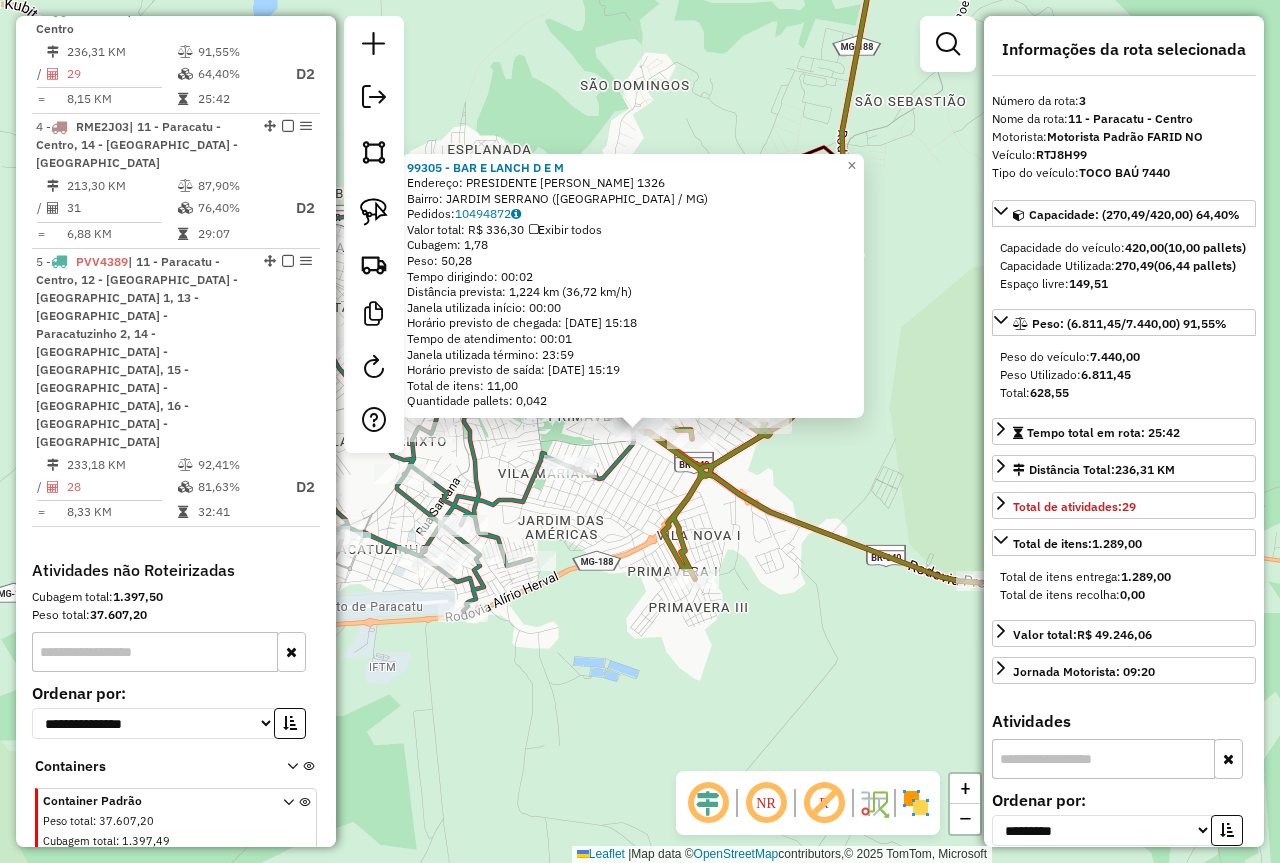click on "99305 - BAR E LANCH D E M  Endereço:  PRESIDENTE JUSCELINO KUBITSCHE 1326   Bairro: JARDIM SERRANO (PARACATU / MG)   Pedidos:  10494872   Valor total: R$ 336,30   Exibir todos   Cubagem: 1,78  Peso: 50,28  Tempo dirigindo: 00:02   Distância prevista: 1,224 km (36,72 km/h)   Janela utilizada início: 00:00   Horário previsto de chegada: 11/07/2025 15:18   Tempo de atendimento: 00:01   Janela utilizada término: 23:59   Horário previsto de saída: 11/07/2025 15:19   Total de itens: 11,00   Quantidade pallets: 0,042  × Janela de atendimento Grade de atendimento Capacidade Transportadoras Veículos Cliente Pedidos  Rotas Selecione os dias de semana para filtrar as janelas de atendimento  Seg   Ter   Qua   Qui   Sex   Sáb   Dom  Informe o período da janela de atendimento: De: Até:  Filtrar exatamente a janela do cliente  Considerar janela de atendimento padrão  Selecione os dias de semana para filtrar as grades de atendimento  Seg   Ter   Qua   Qui   Sex   Sáb   Dom   Peso mínimo:  ****  Peso máximo:" 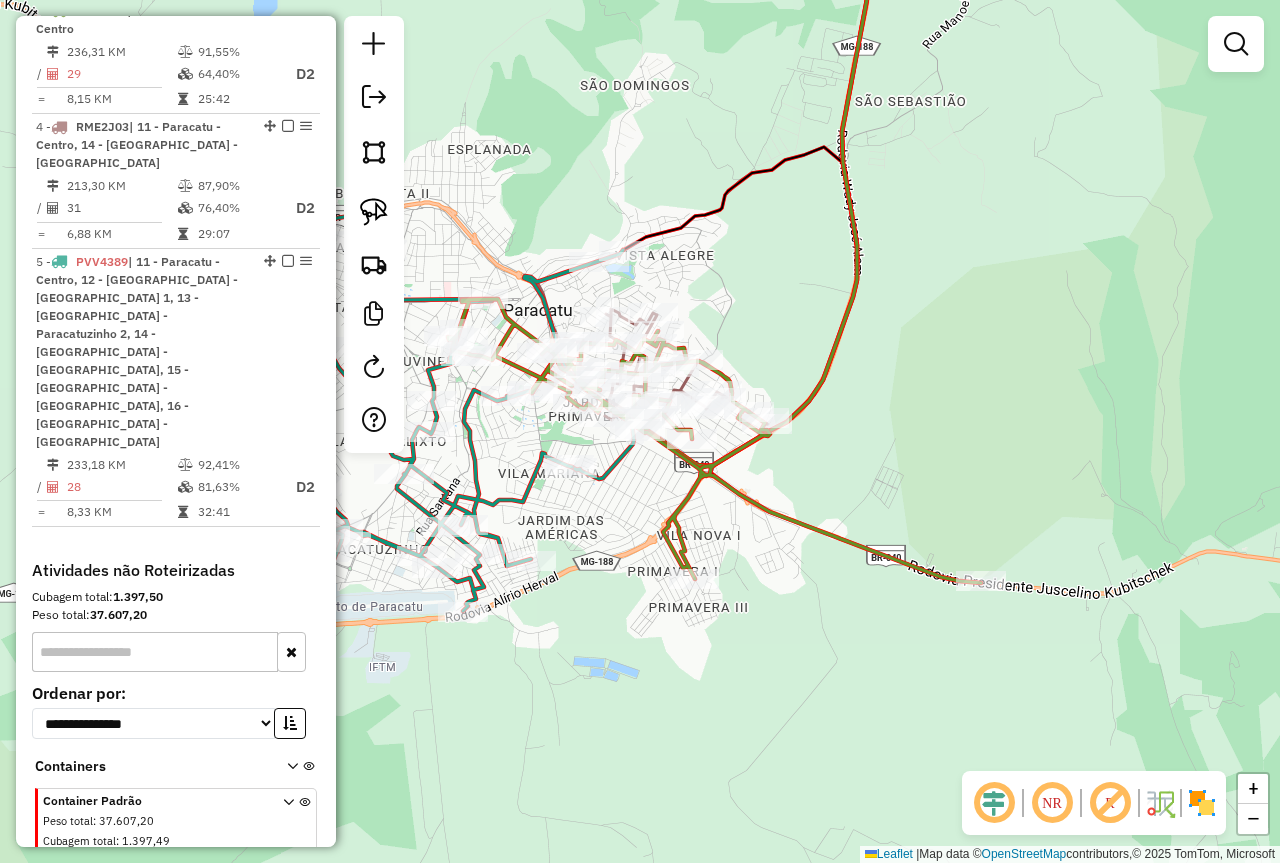 drag, startPoint x: 674, startPoint y: 523, endPoint x: 815, endPoint y: 521, distance: 141.01419 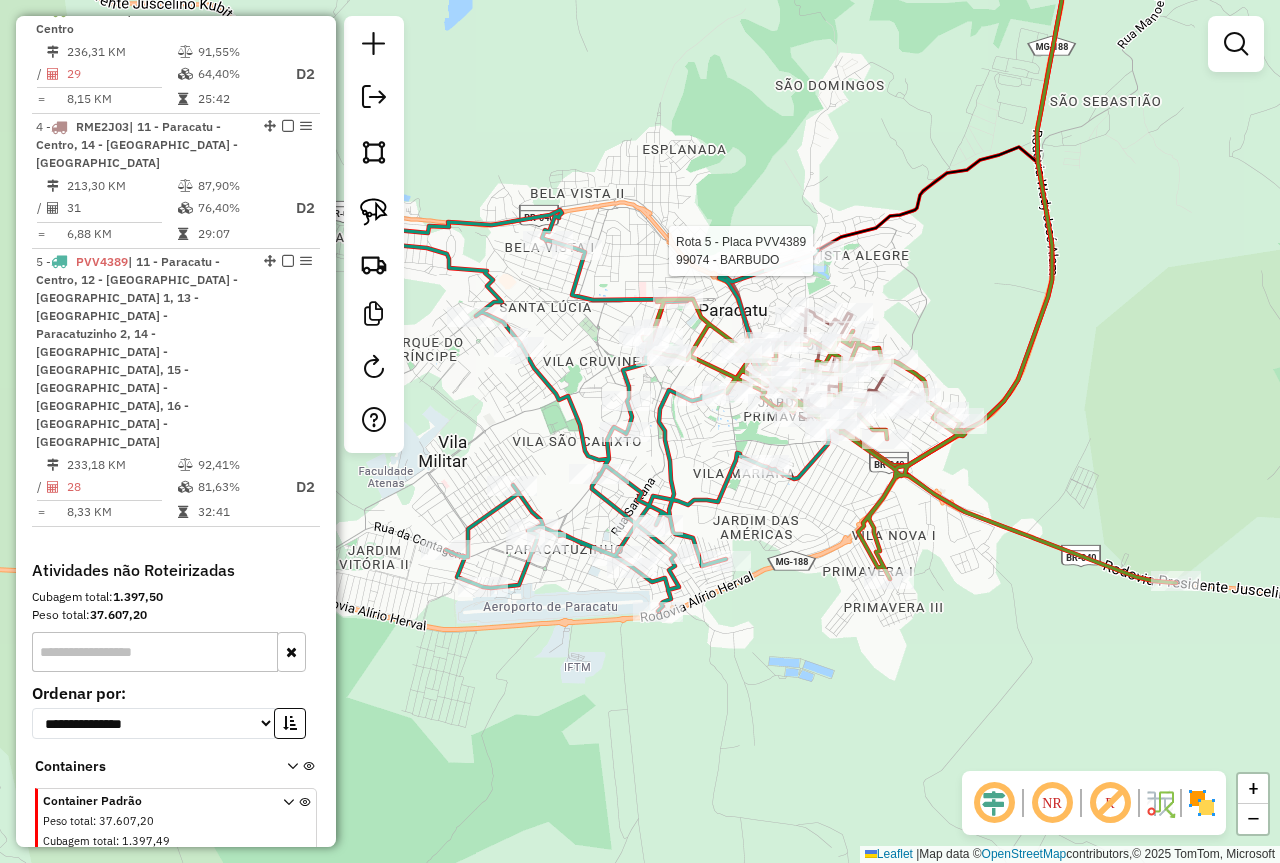 scroll, scrollTop: 985, scrollLeft: 0, axis: vertical 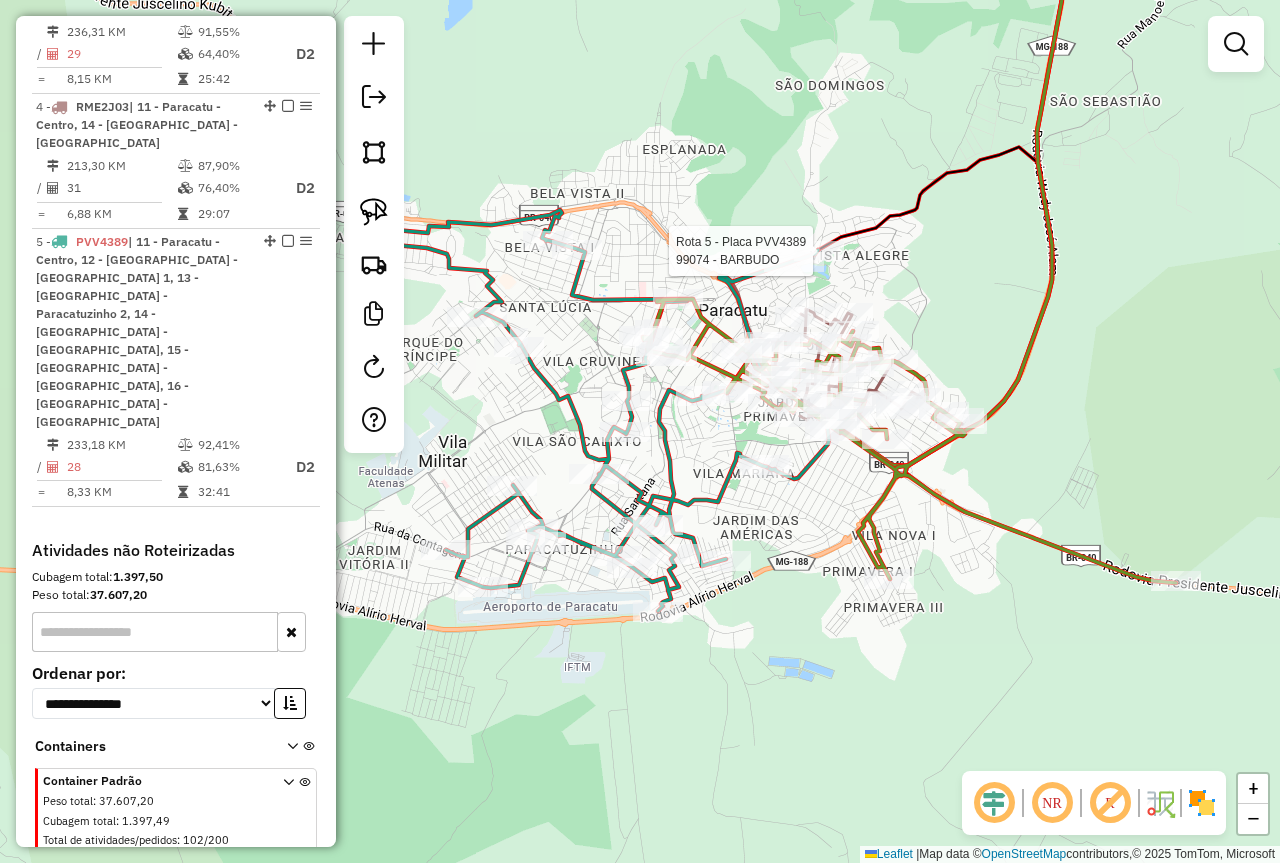 select on "**********" 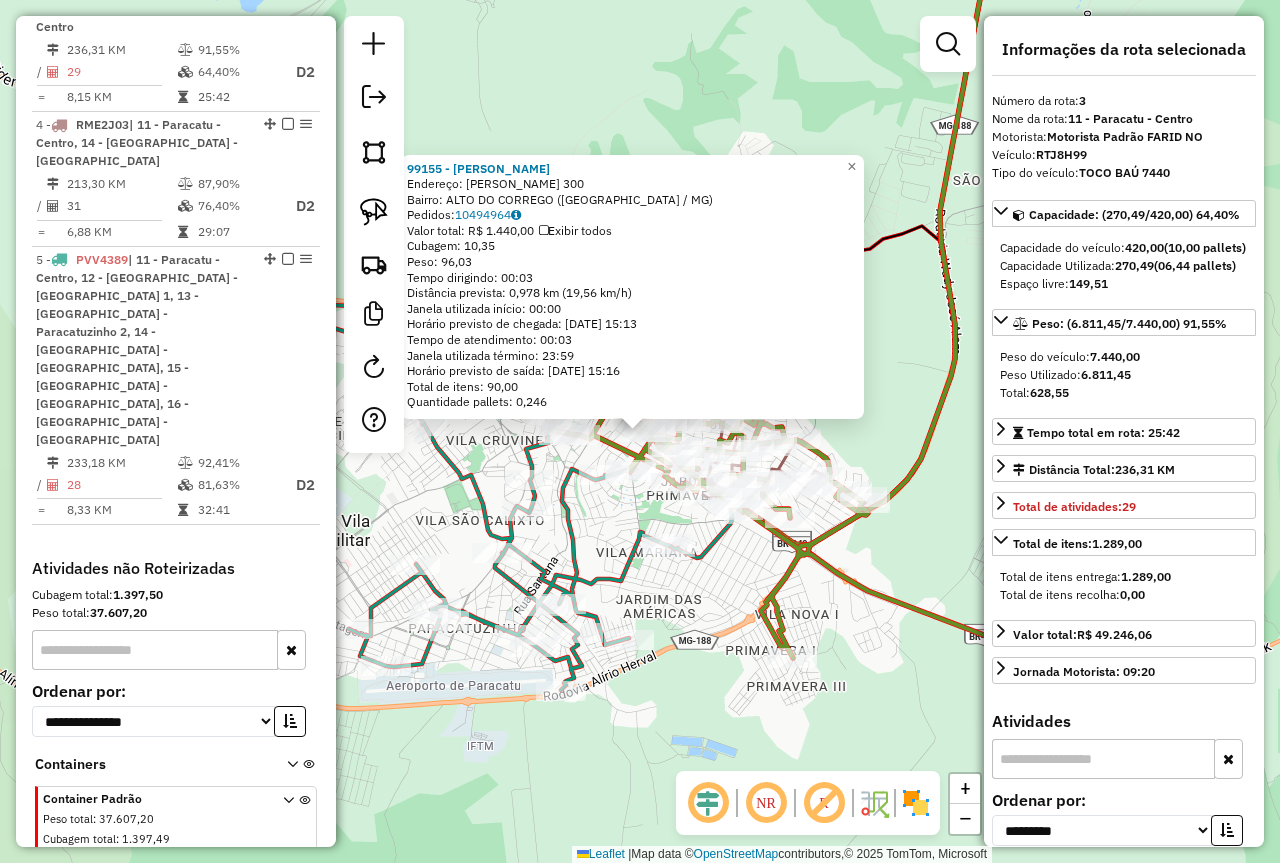 scroll, scrollTop: 965, scrollLeft: 0, axis: vertical 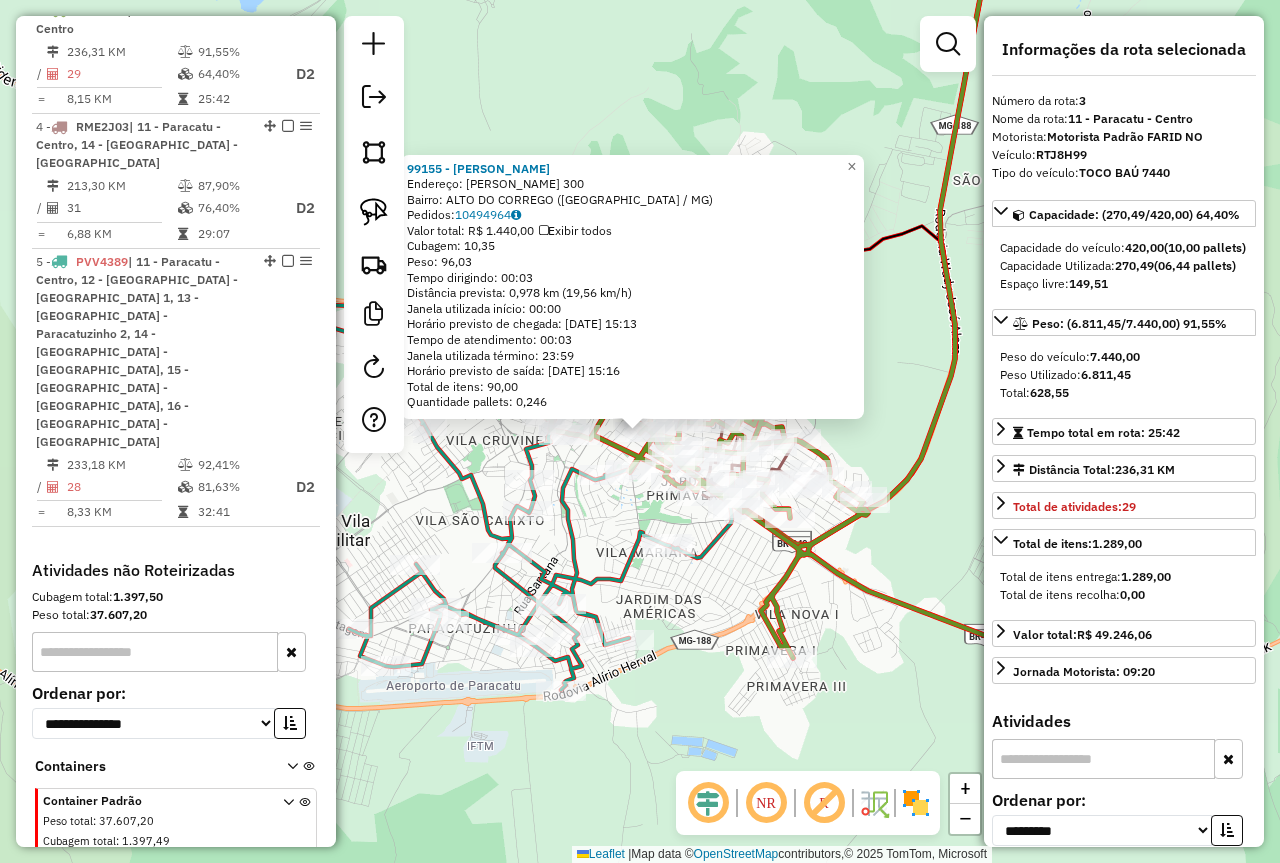 click on "99155 - FRANCY HELLE CONDE  Endereço:  MANOEL NEIVA 300   Bairro: ALTO DO CORREGO (PARACATU / MG)   Pedidos:  10494964   Valor total: R$ 1.440,00   Exibir todos   Cubagem: 10,35  Peso: 96,03  Tempo dirigindo: 00:03   Distância prevista: 0,978 km (19,56 km/h)   Janela utilizada início: 00:00   Horário previsto de chegada: 11/07/2025 15:13   Tempo de atendimento: 00:03   Janela utilizada término: 23:59   Horário previsto de saída: 11/07/2025 15:16   Total de itens: 90,00   Quantidade pallets: 0,246  × Janela de atendimento Grade de atendimento Capacidade Transportadoras Veículos Cliente Pedidos  Rotas Selecione os dias de semana para filtrar as janelas de atendimento  Seg   Ter   Qua   Qui   Sex   Sáb   Dom  Informe o período da janela de atendimento: De: Até:  Filtrar exatamente a janela do cliente  Considerar janela de atendimento padrão  Selecione os dias de semana para filtrar as grades de atendimento  Seg   Ter   Qua   Qui   Sex   Sáb   Dom   Clientes fora do dia de atendimento selecionado +" 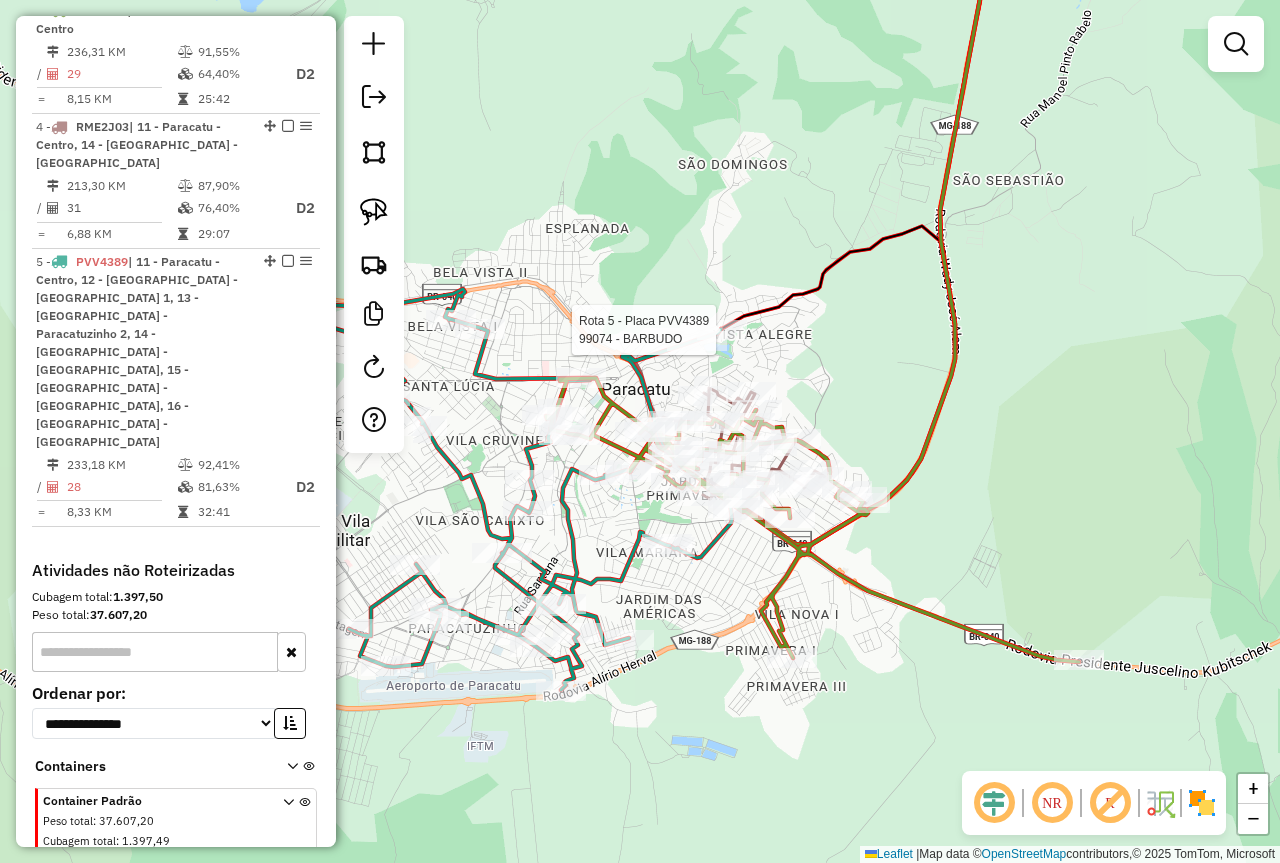 scroll, scrollTop: 985, scrollLeft: 0, axis: vertical 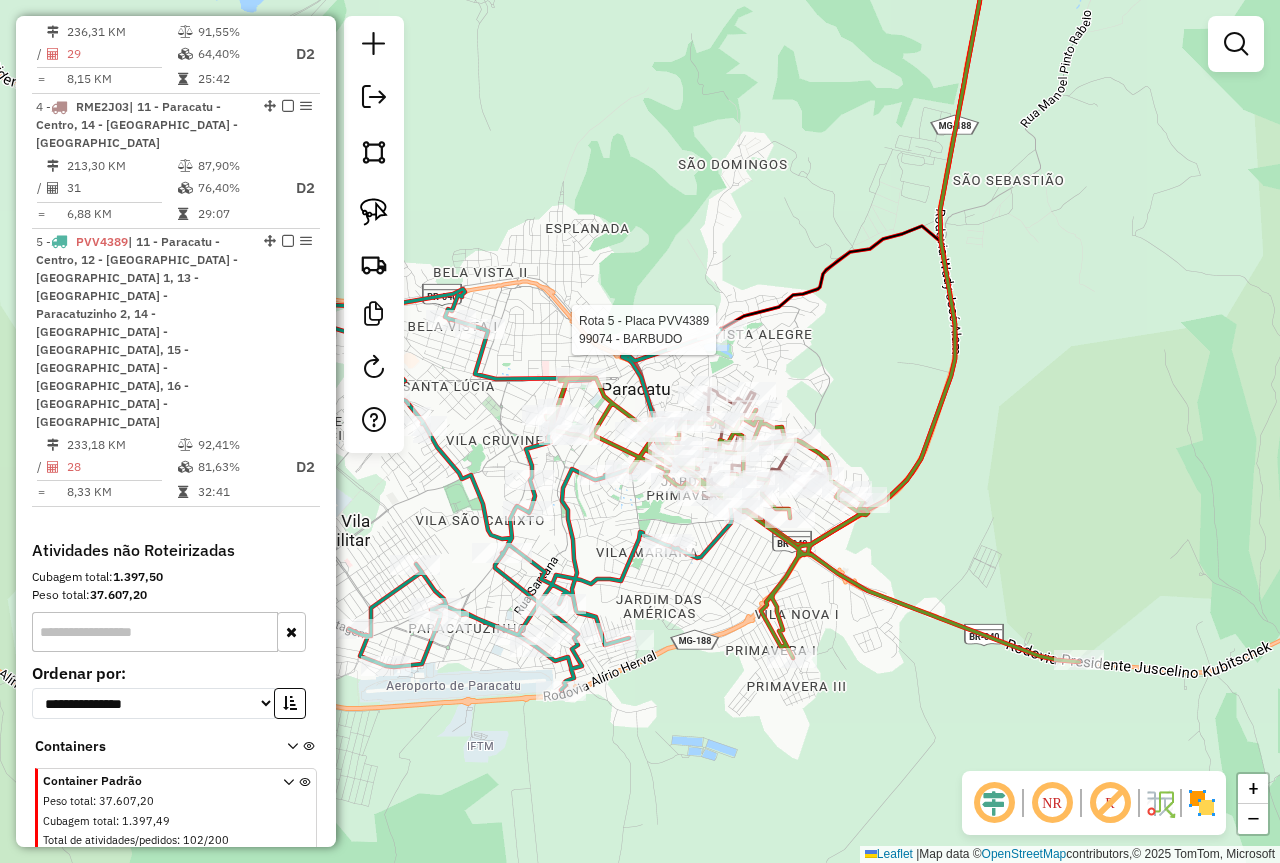 select on "**********" 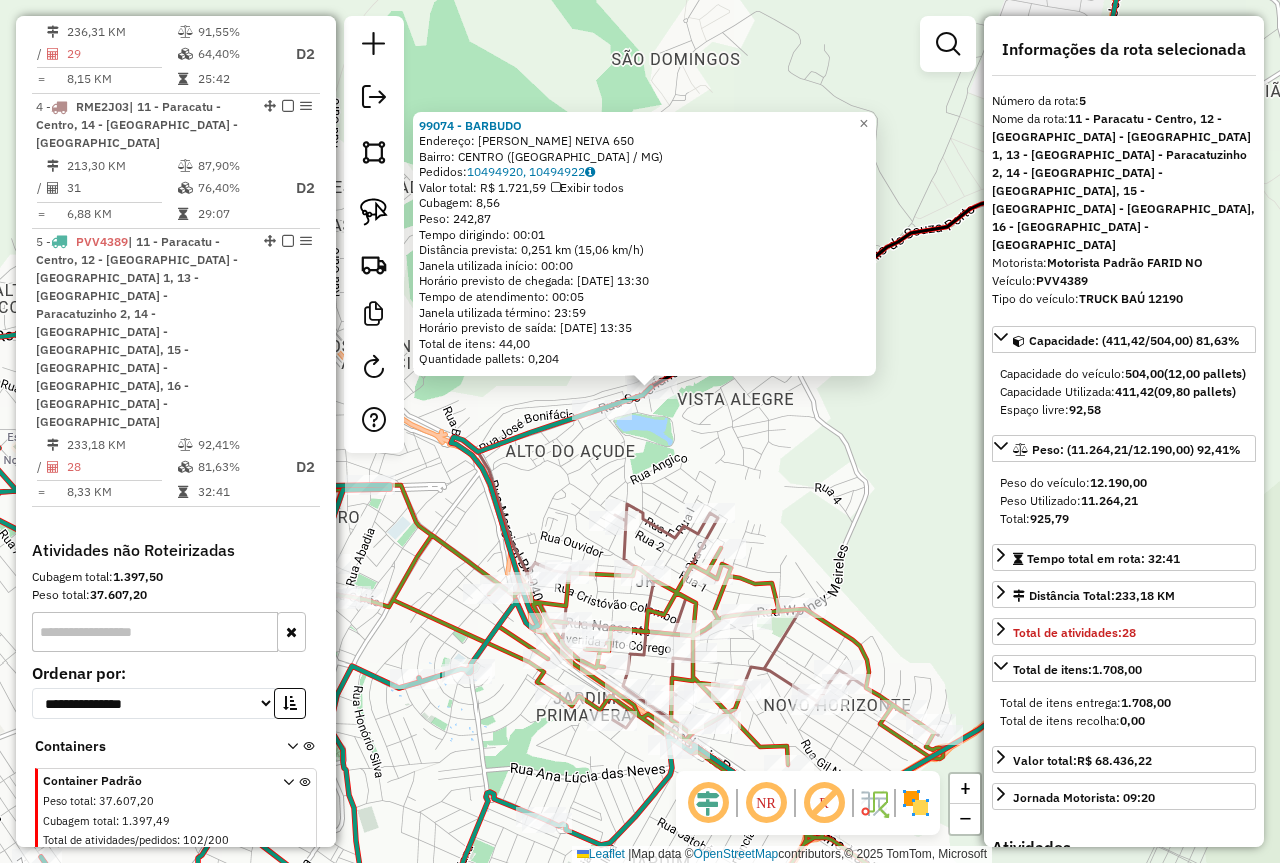 click on "99074 - BARBUDO  Endereço:  SEVERINO SILVA NEIVA 650   Bairro: CENTRO (PARACATU / MG)   Pedidos:  10494920, 10494922   Valor total: R$ 1.721,59   Exibir todos   Cubagem: 8,56  Peso: 242,87  Tempo dirigindo: 00:01   Distância prevista: 0,251 km (15,06 km/h)   Janela utilizada início: 00:00   Horário previsto de chegada: 12/07/2025 13:30   Tempo de atendimento: 00:05   Janela utilizada término: 23:59   Horário previsto de saída: 12/07/2025 13:35   Total de itens: 44,00   Quantidade pallets: 0,204  × Janela de atendimento Grade de atendimento Capacidade Transportadoras Veículos Cliente Pedidos  Rotas Selecione os dias de semana para filtrar as janelas de atendimento  Seg   Ter   Qua   Qui   Sex   Sáb   Dom  Informe o período da janela de atendimento: De: Até:  Filtrar exatamente a janela do cliente  Considerar janela de atendimento padrão  Selecione os dias de semana para filtrar as grades de atendimento  Seg   Ter   Qua   Qui   Sex   Sáb   Dom   Clientes fora do dia de atendimento selecionado ****" 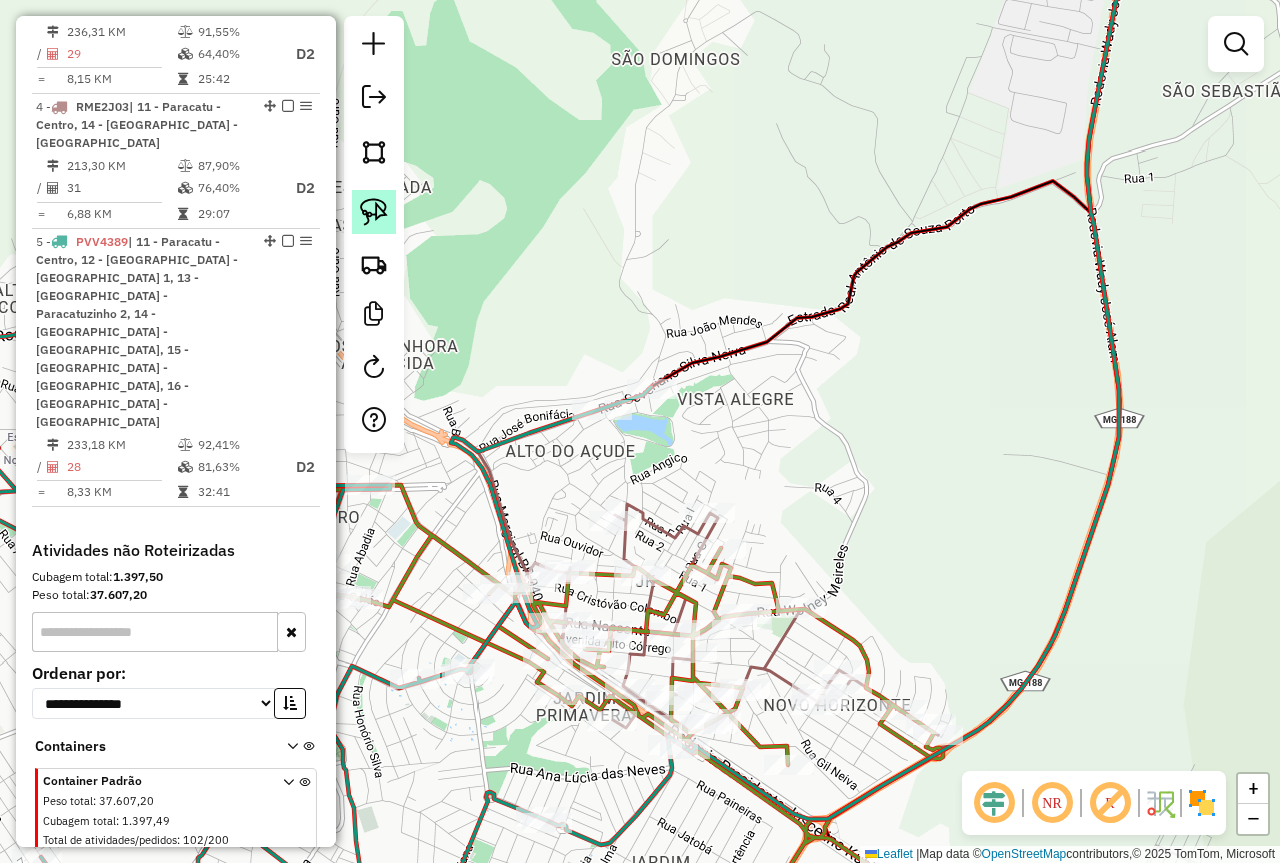 click 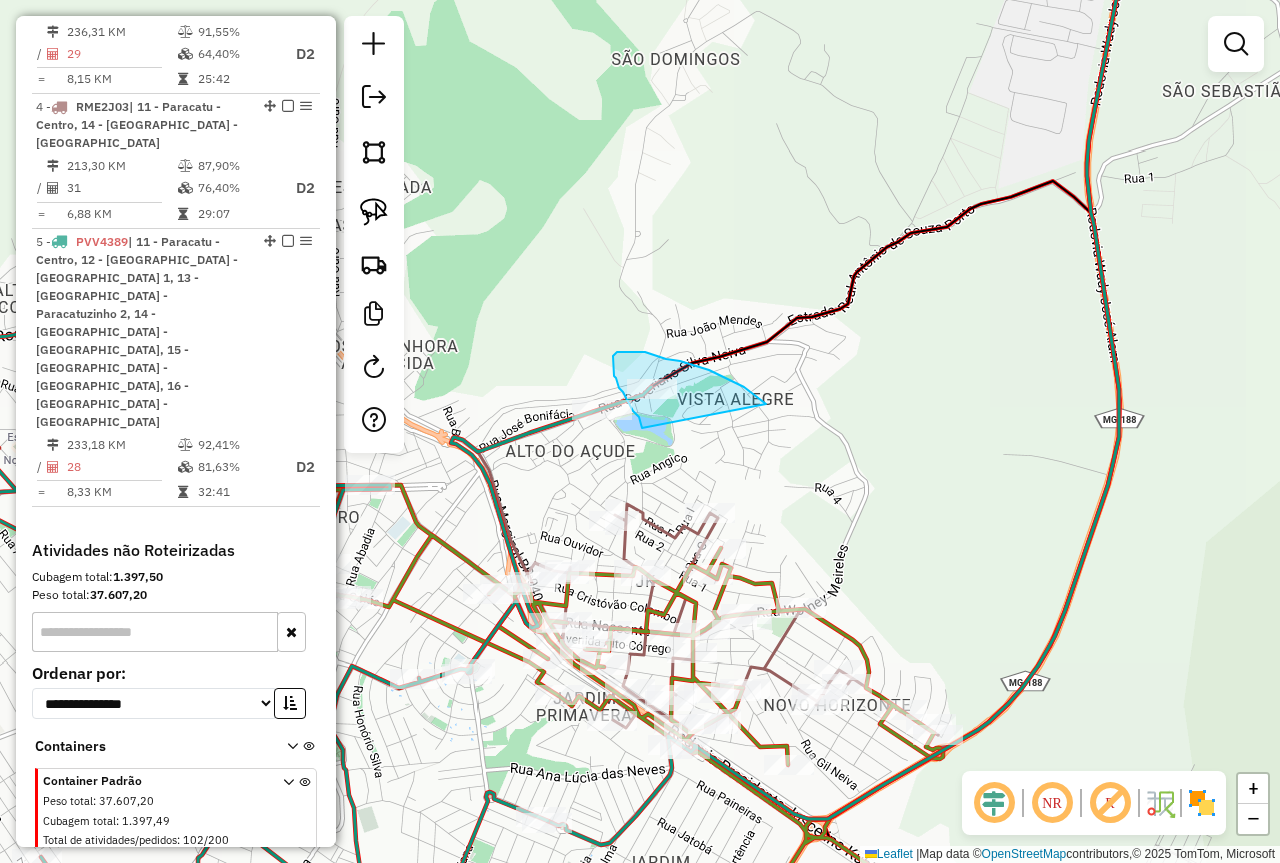 drag, startPoint x: 766, startPoint y: 404, endPoint x: 644, endPoint y: 431, distance: 124.95199 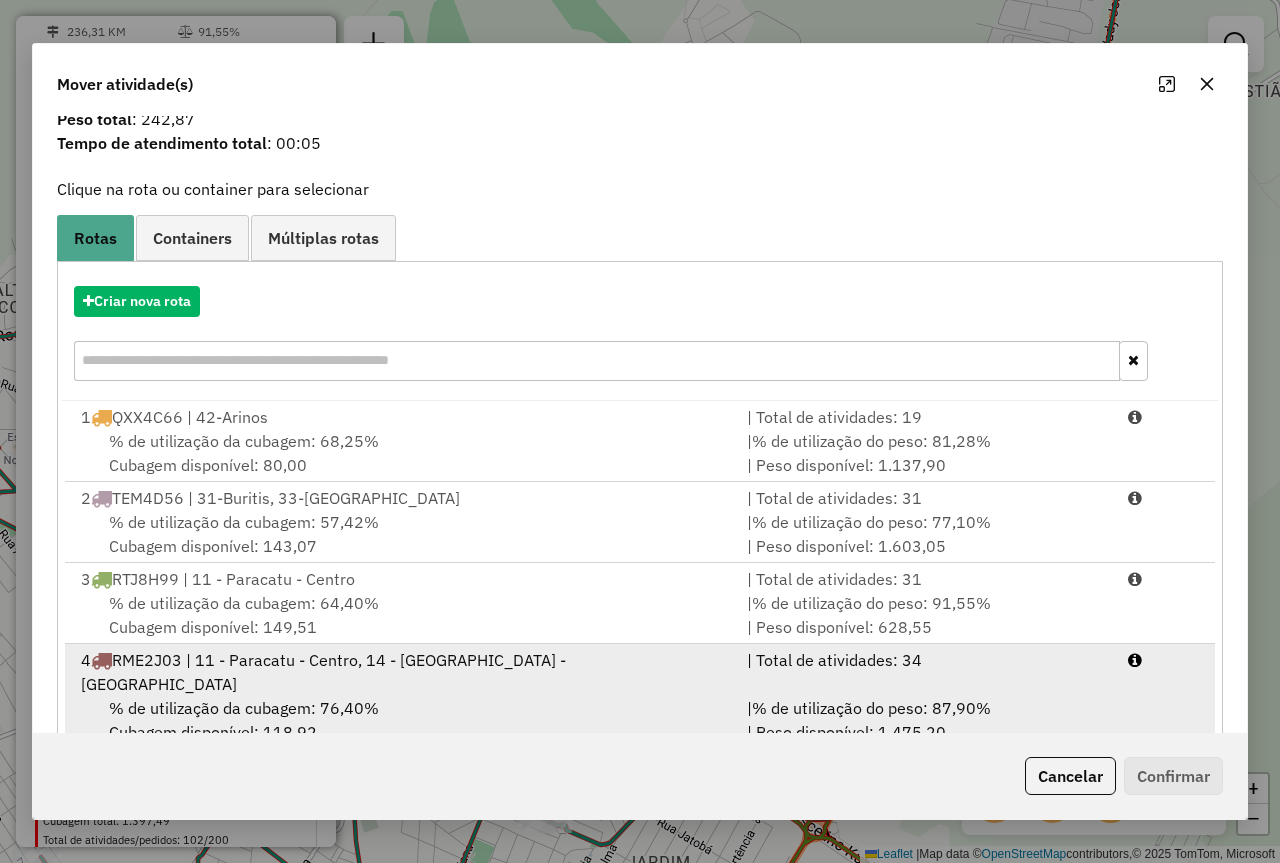 scroll, scrollTop: 91, scrollLeft: 0, axis: vertical 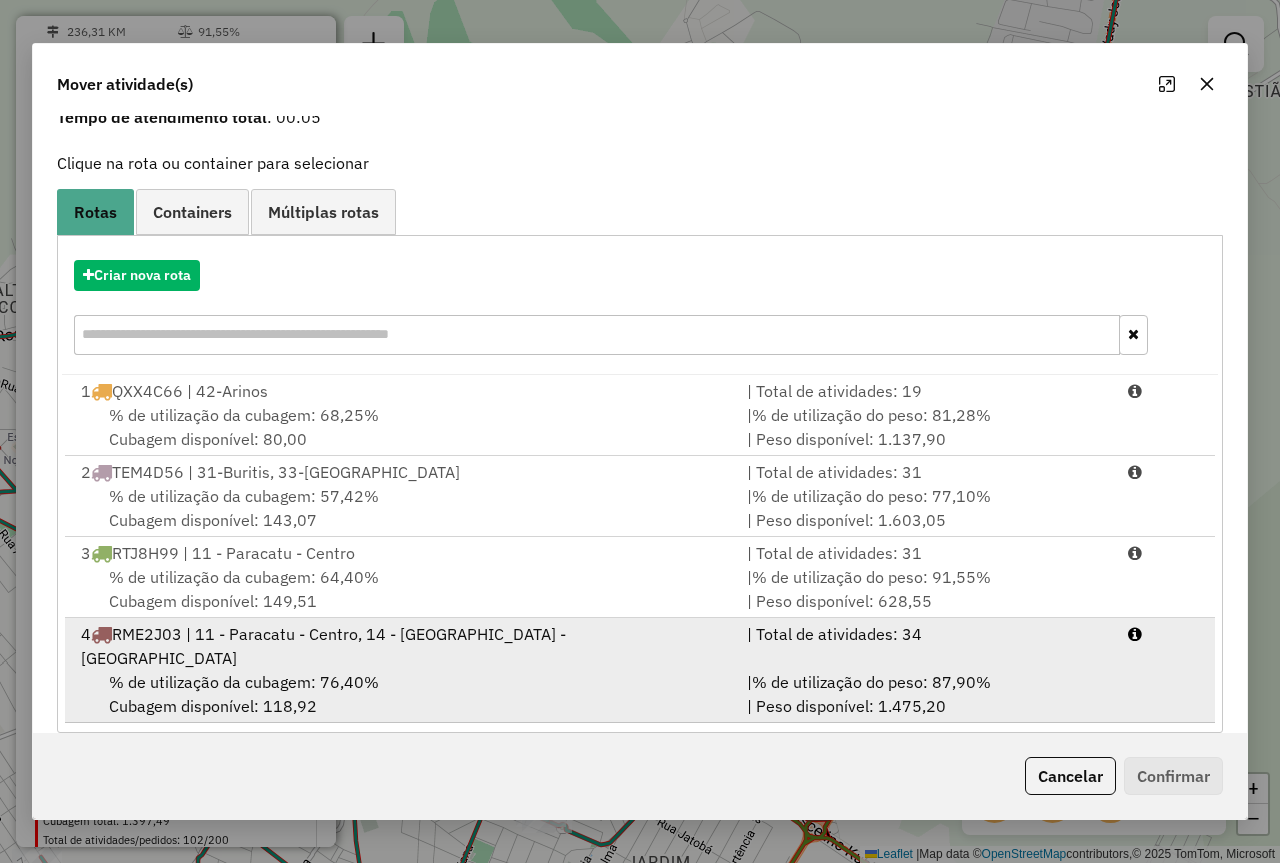 click on "4  RME2J03 | 11 - Paracatu - Centro, 14 - Paracatu - Nossa Senhora de Fátima" at bounding box center [402, 646] 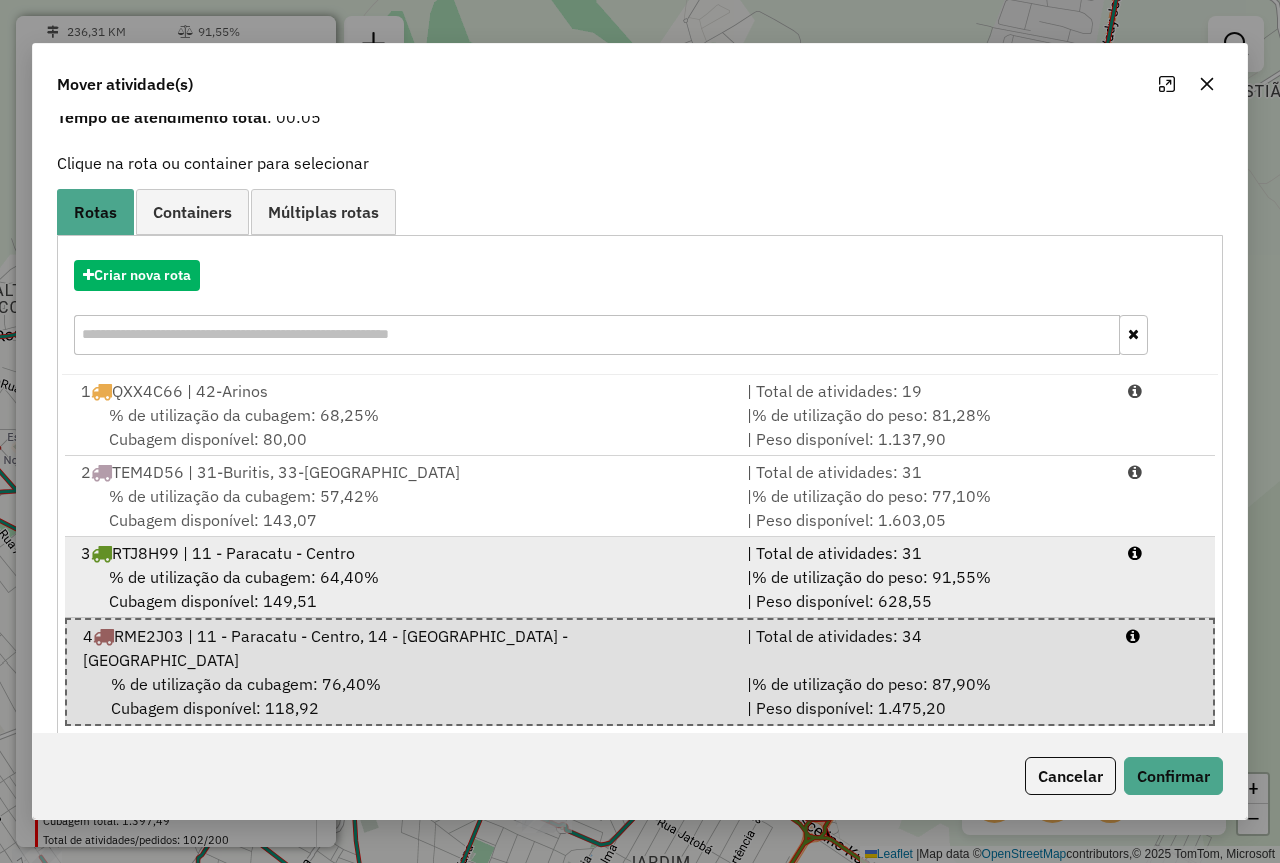 click on "% de utilização da cubagem: 64,40%  Cubagem disponível: 149,51" at bounding box center [402, 589] 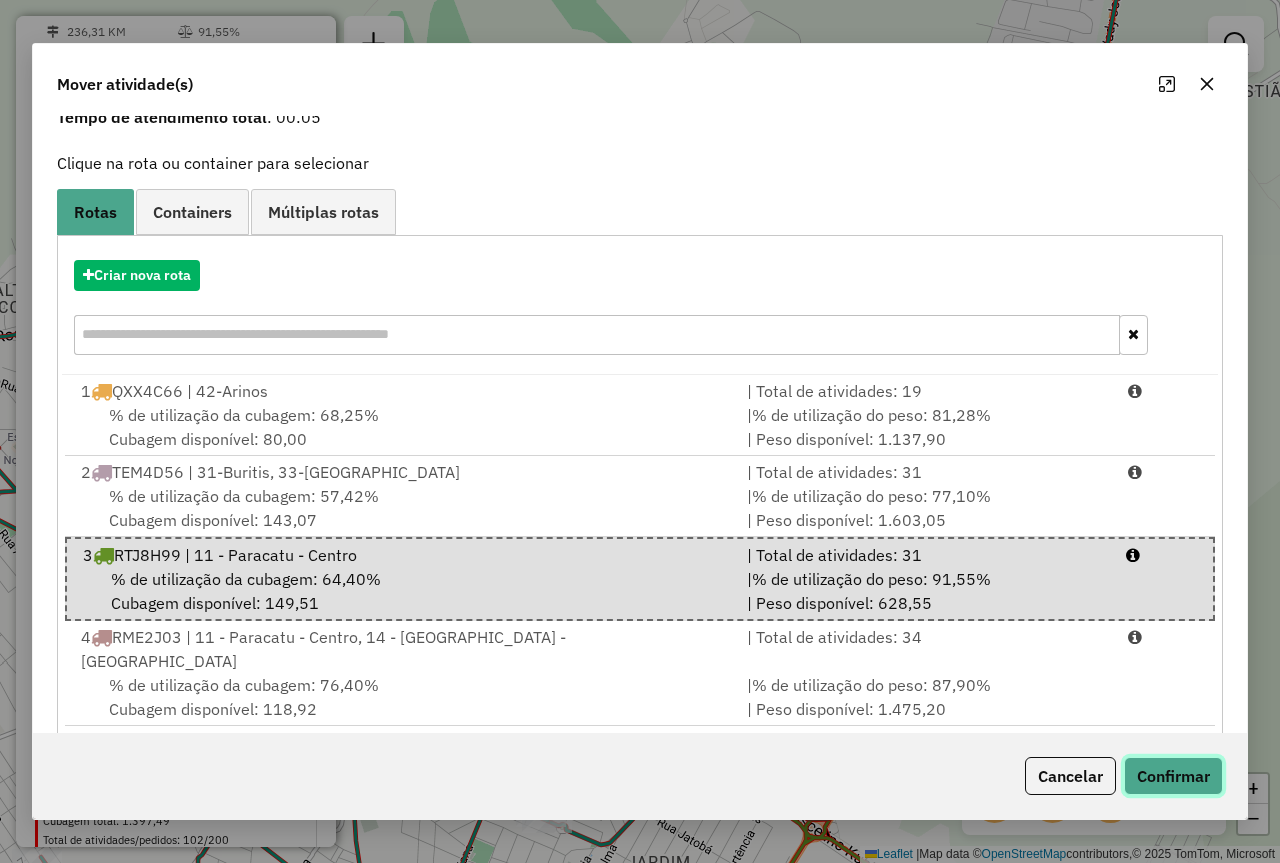 click on "Confirmar" 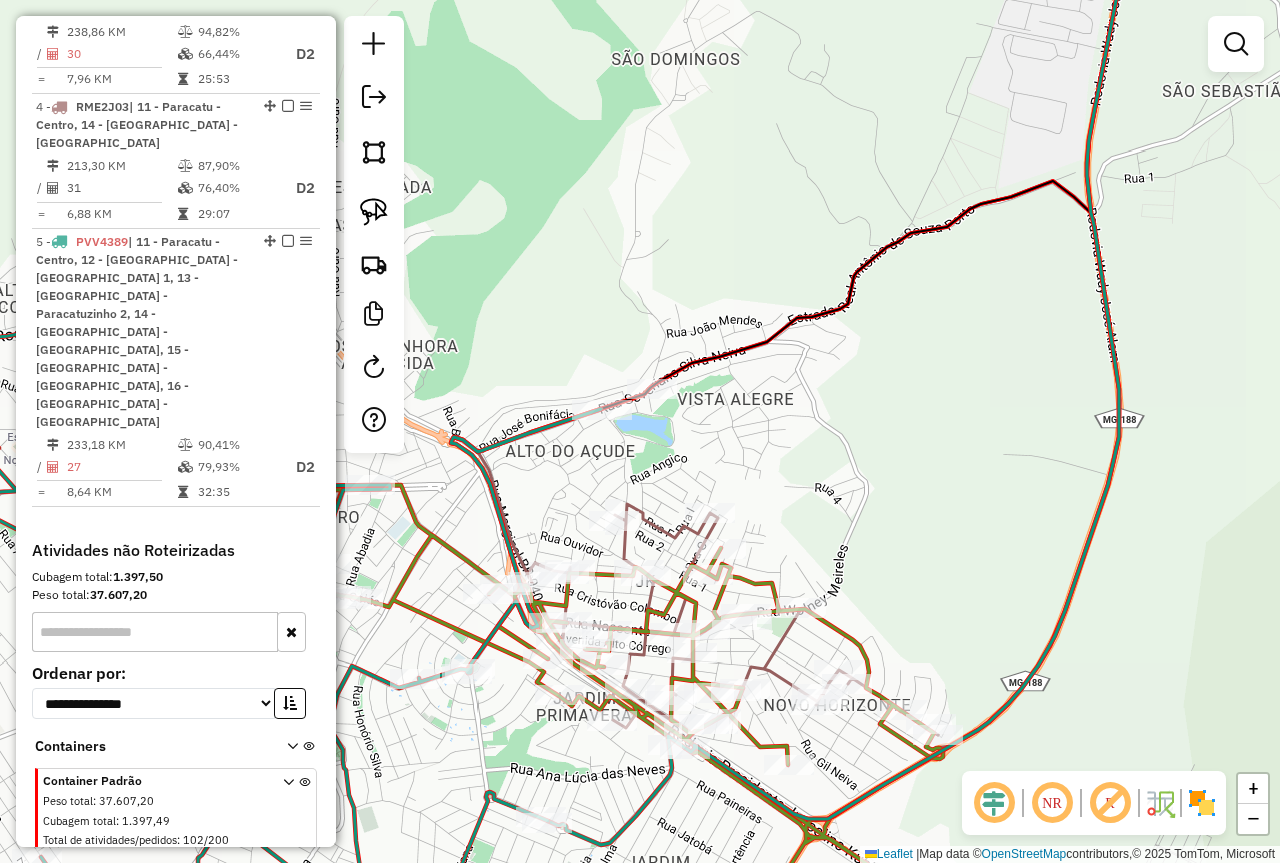 scroll, scrollTop: 0, scrollLeft: 0, axis: both 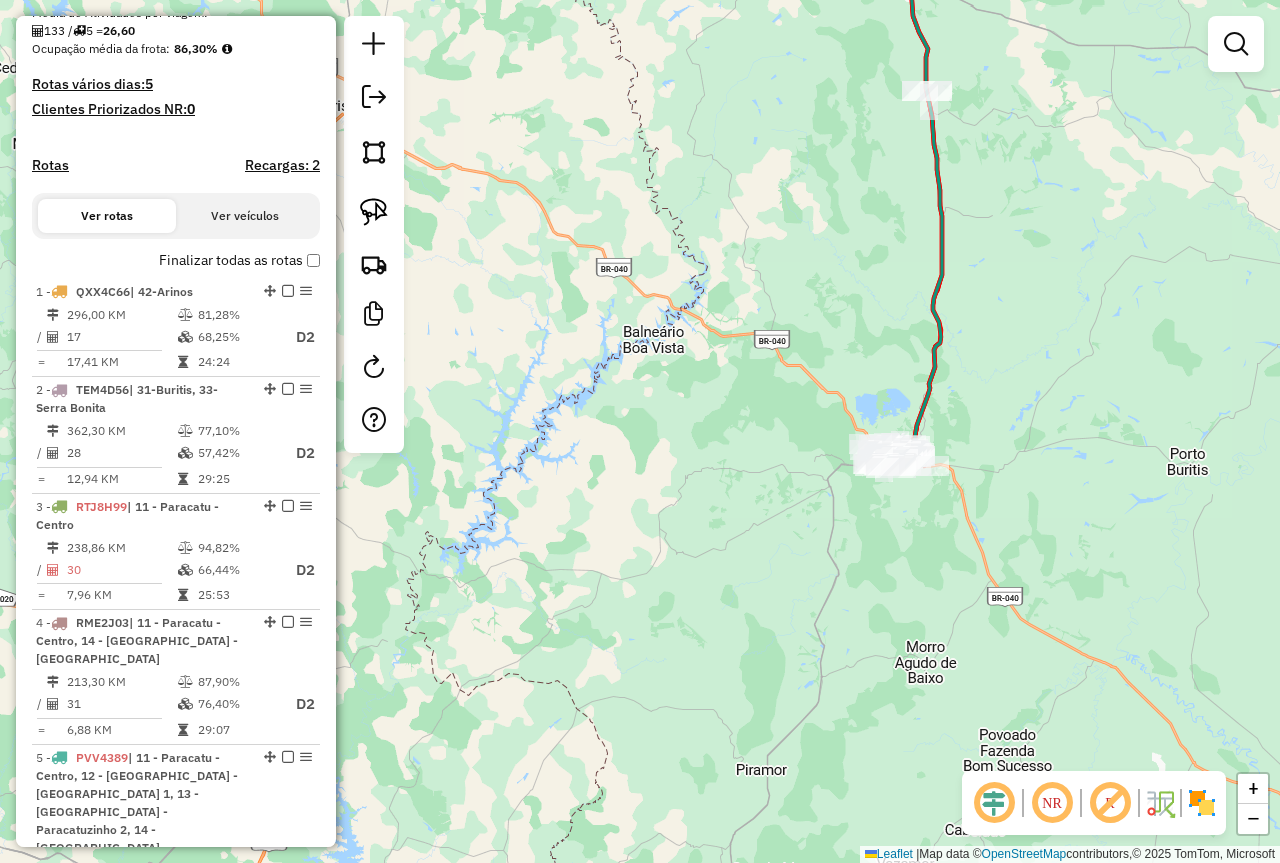 drag, startPoint x: 993, startPoint y: 330, endPoint x: 961, endPoint y: 531, distance: 203.53133 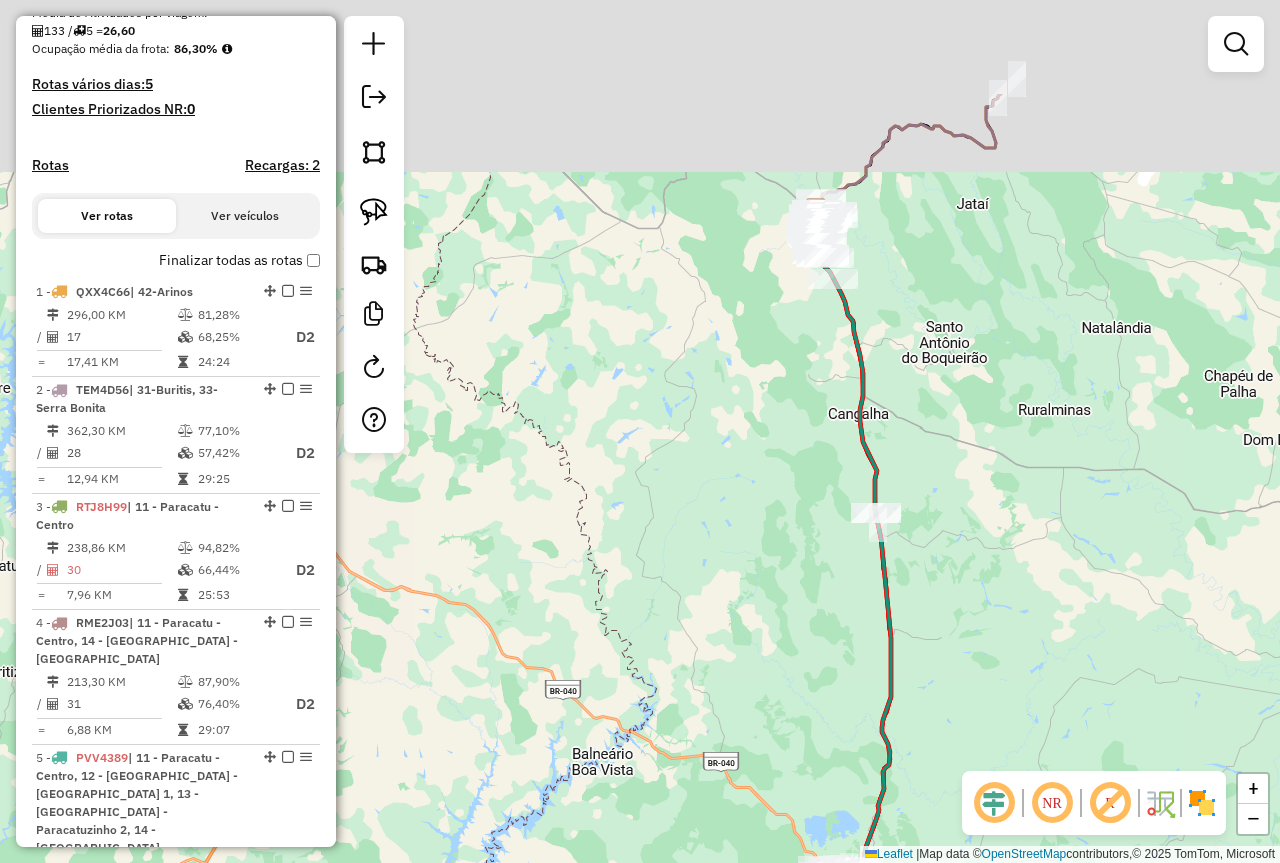 drag, startPoint x: 848, startPoint y: 254, endPoint x: 835, endPoint y: 408, distance: 154.54773 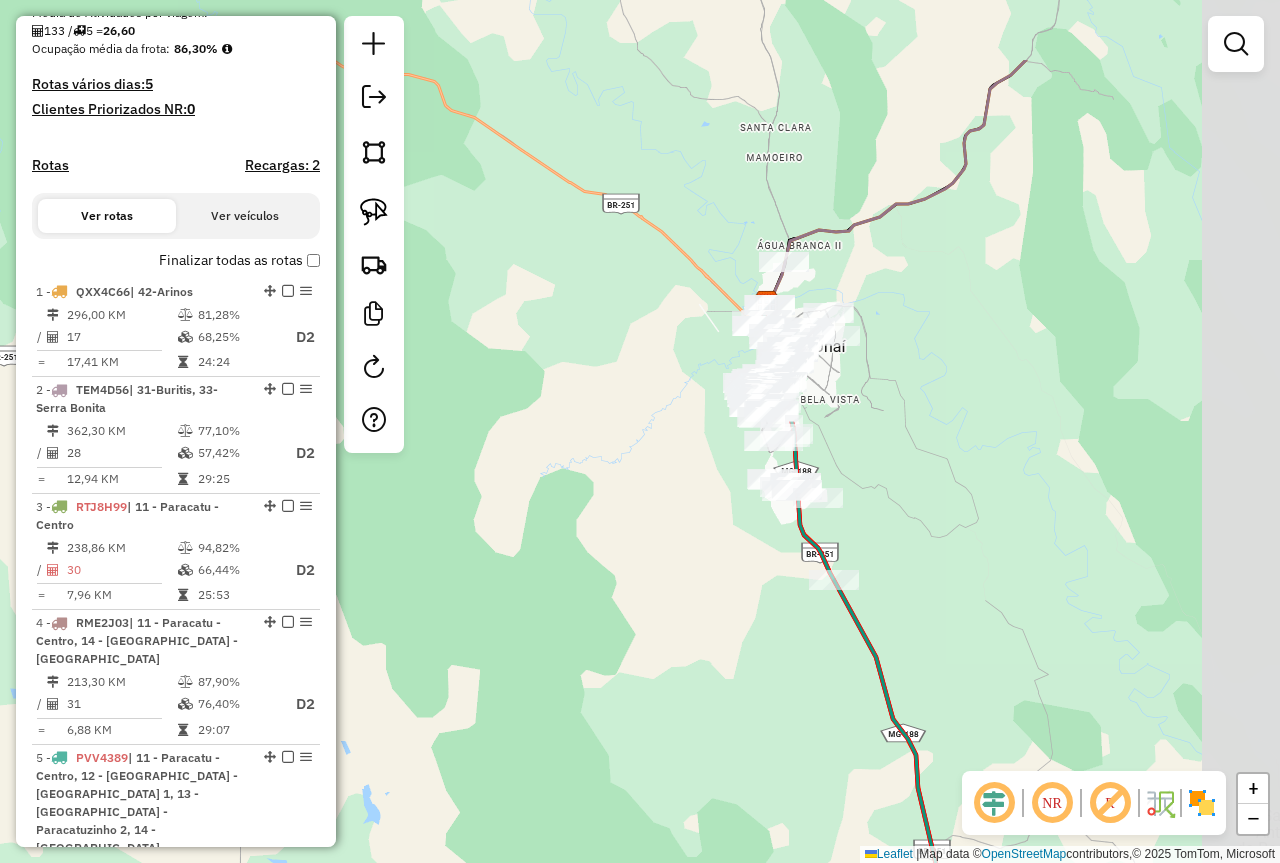 drag, startPoint x: 989, startPoint y: 377, endPoint x: 877, endPoint y: 513, distance: 176.18172 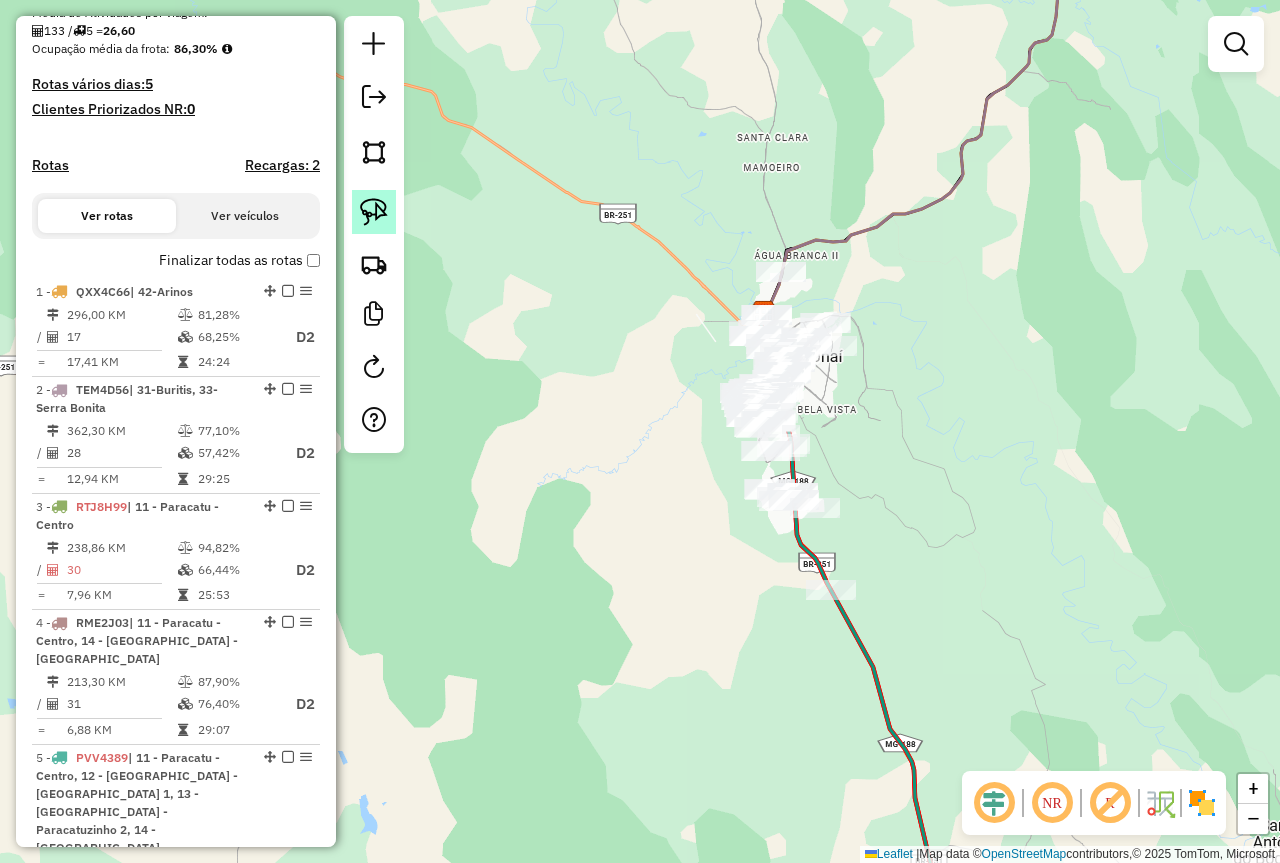 click 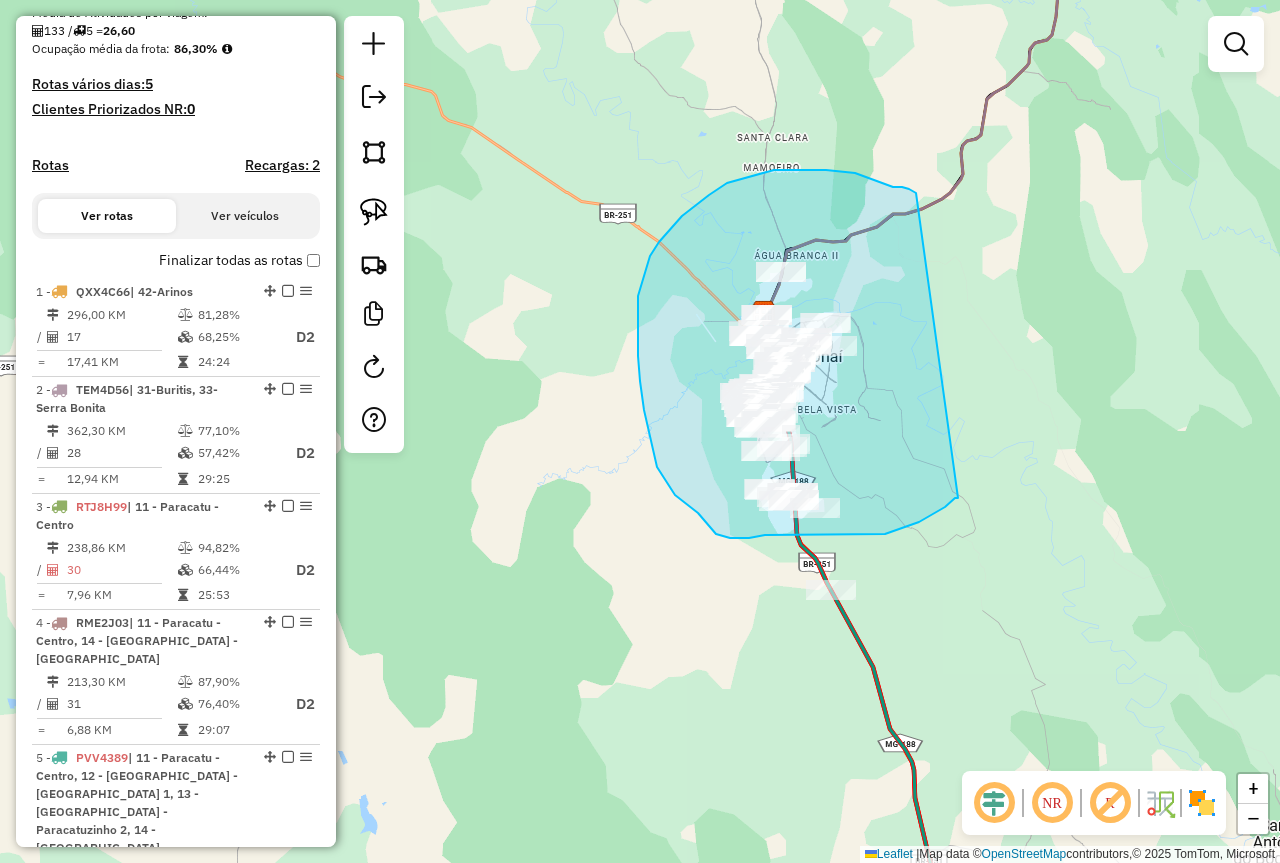 drag, startPoint x: 958, startPoint y: 498, endPoint x: 916, endPoint y: 193, distance: 307.87823 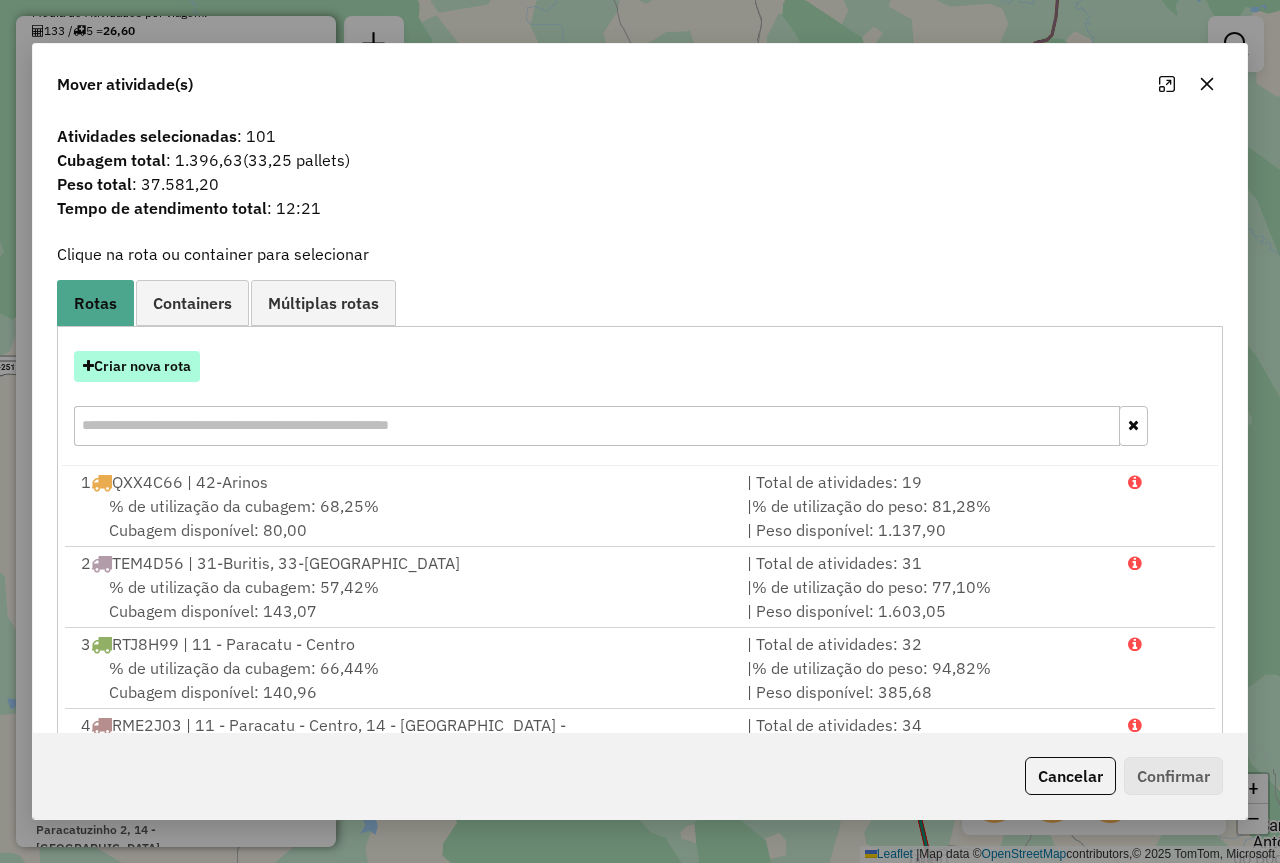 click on "Criar nova rota" at bounding box center [137, 366] 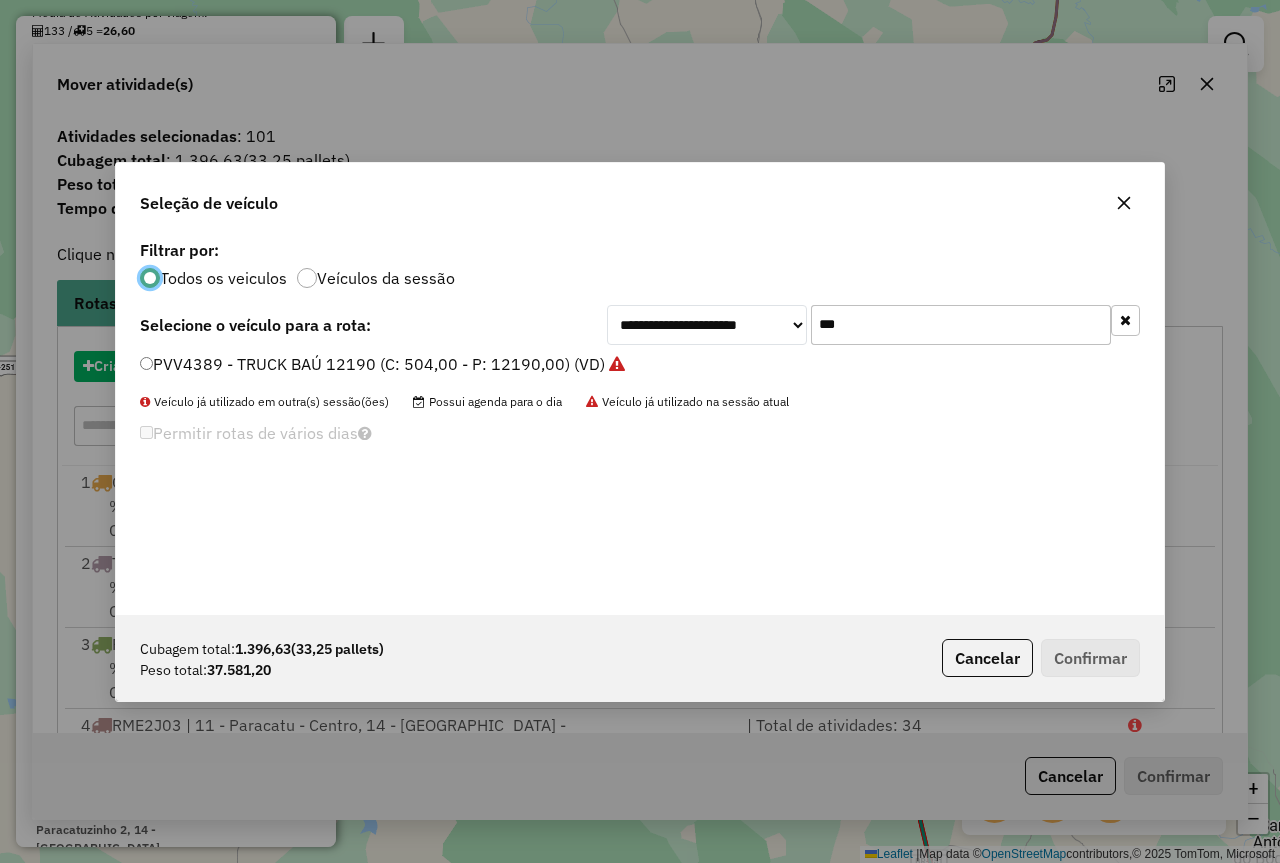 scroll, scrollTop: 11, scrollLeft: 6, axis: both 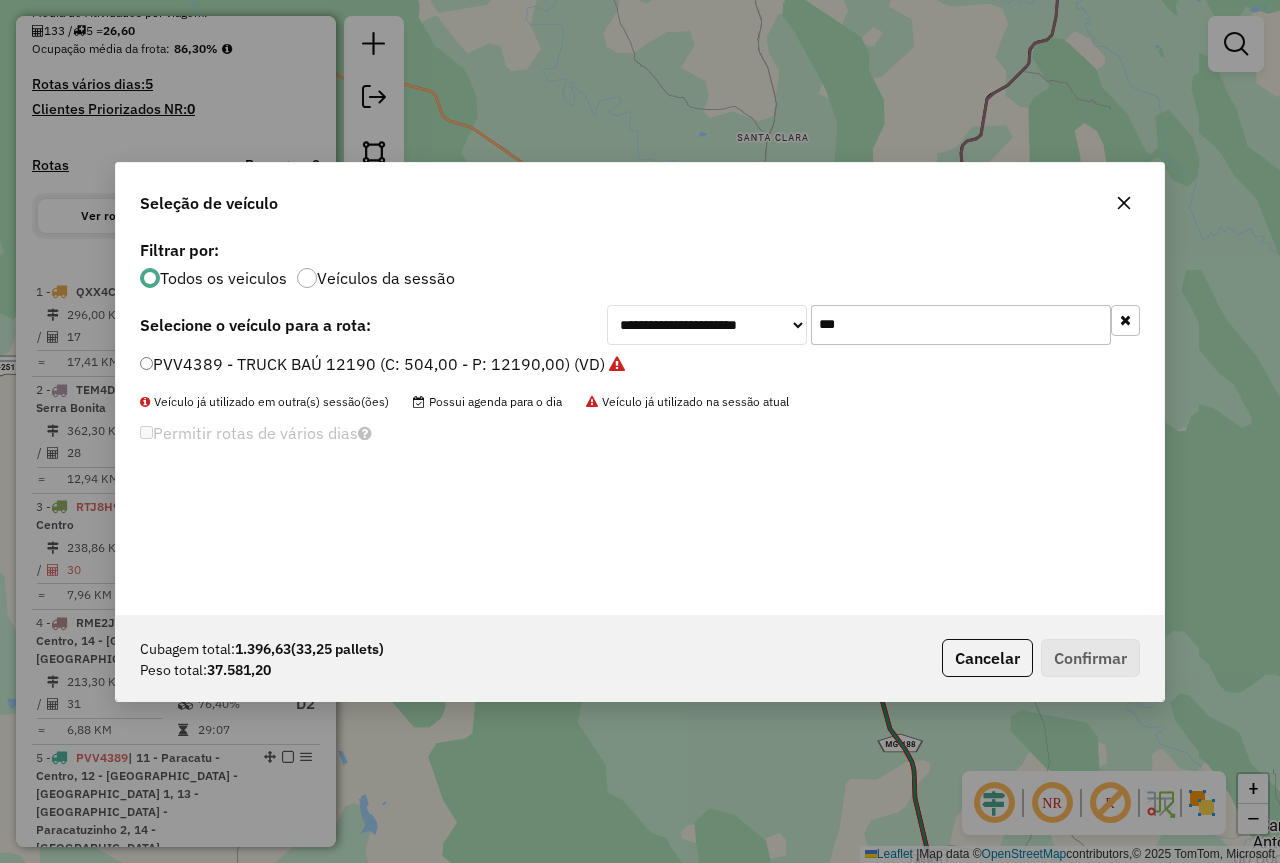 click on "***" 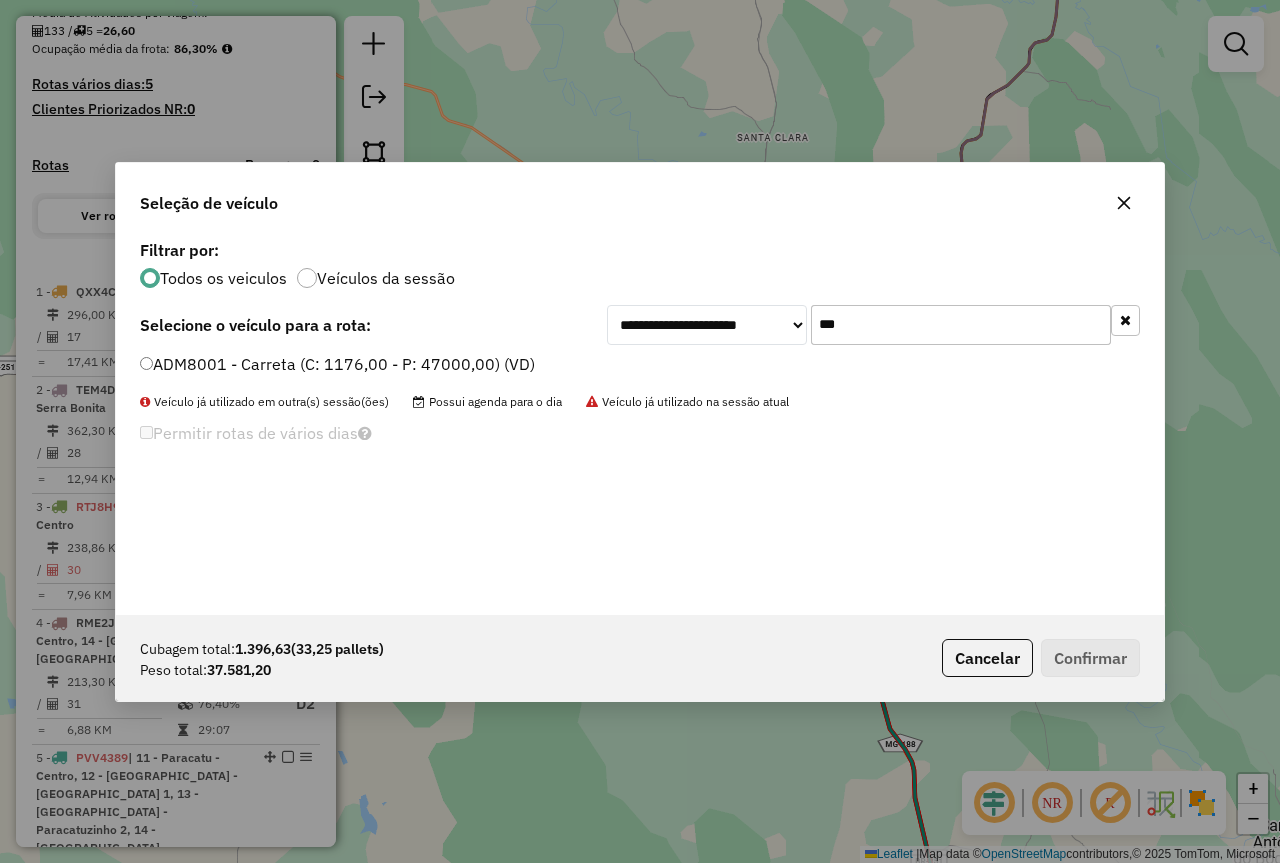 type on "***" 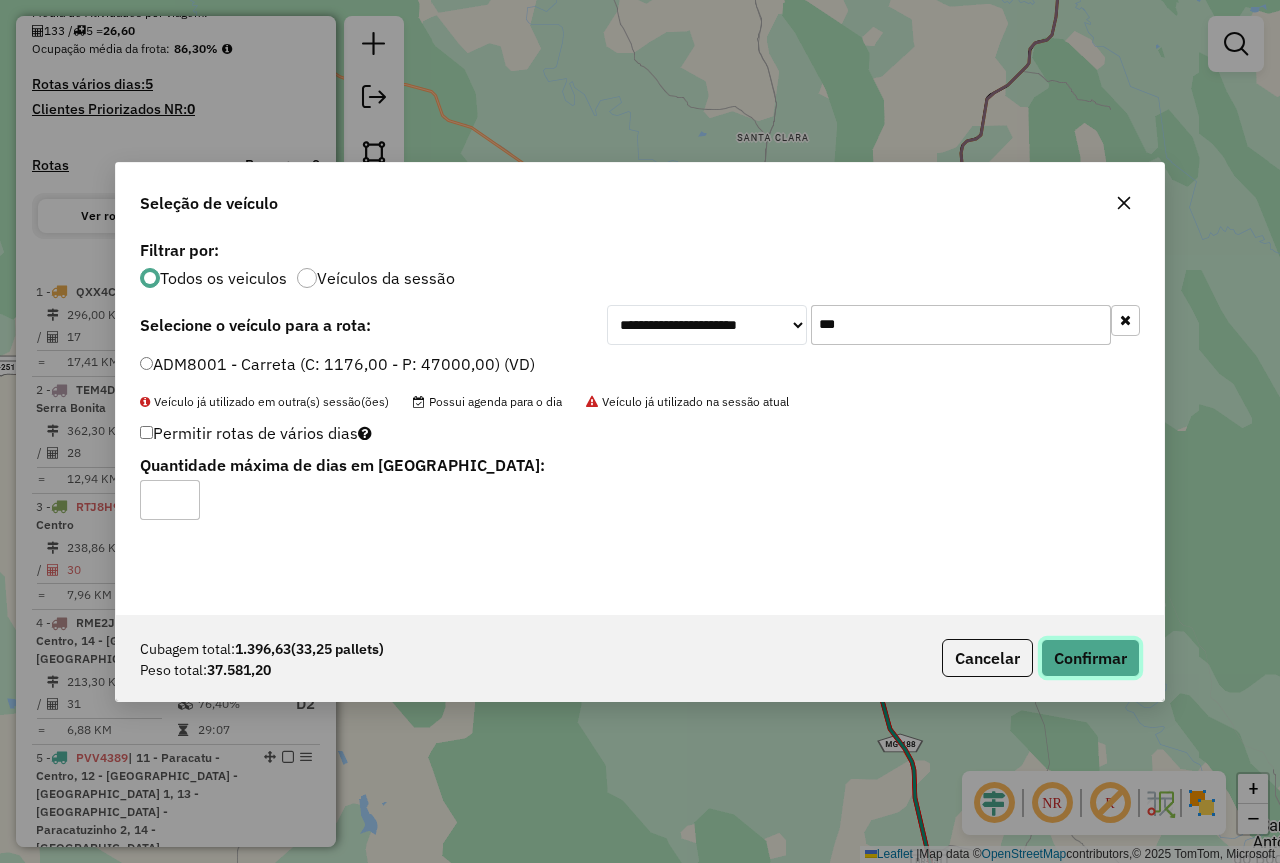 click on "Confirmar" 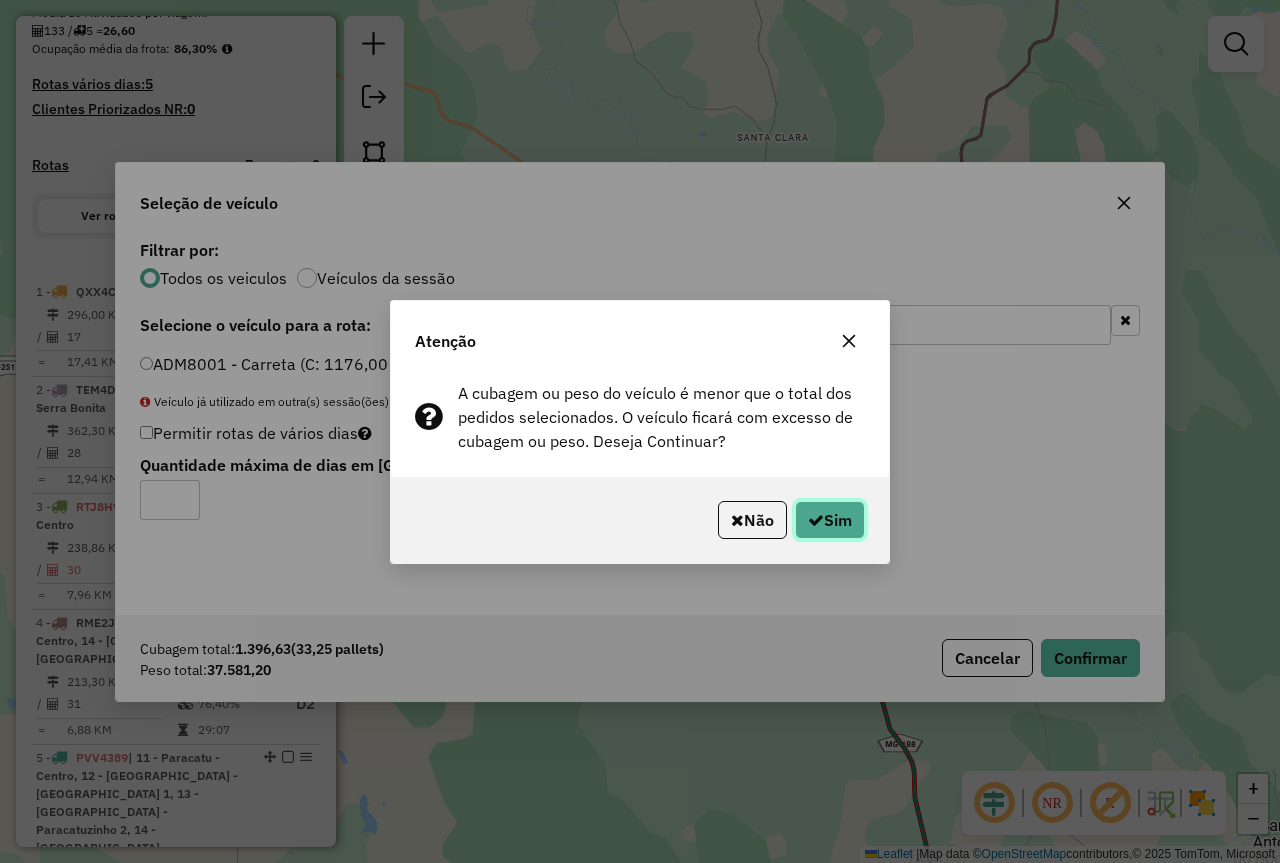 click 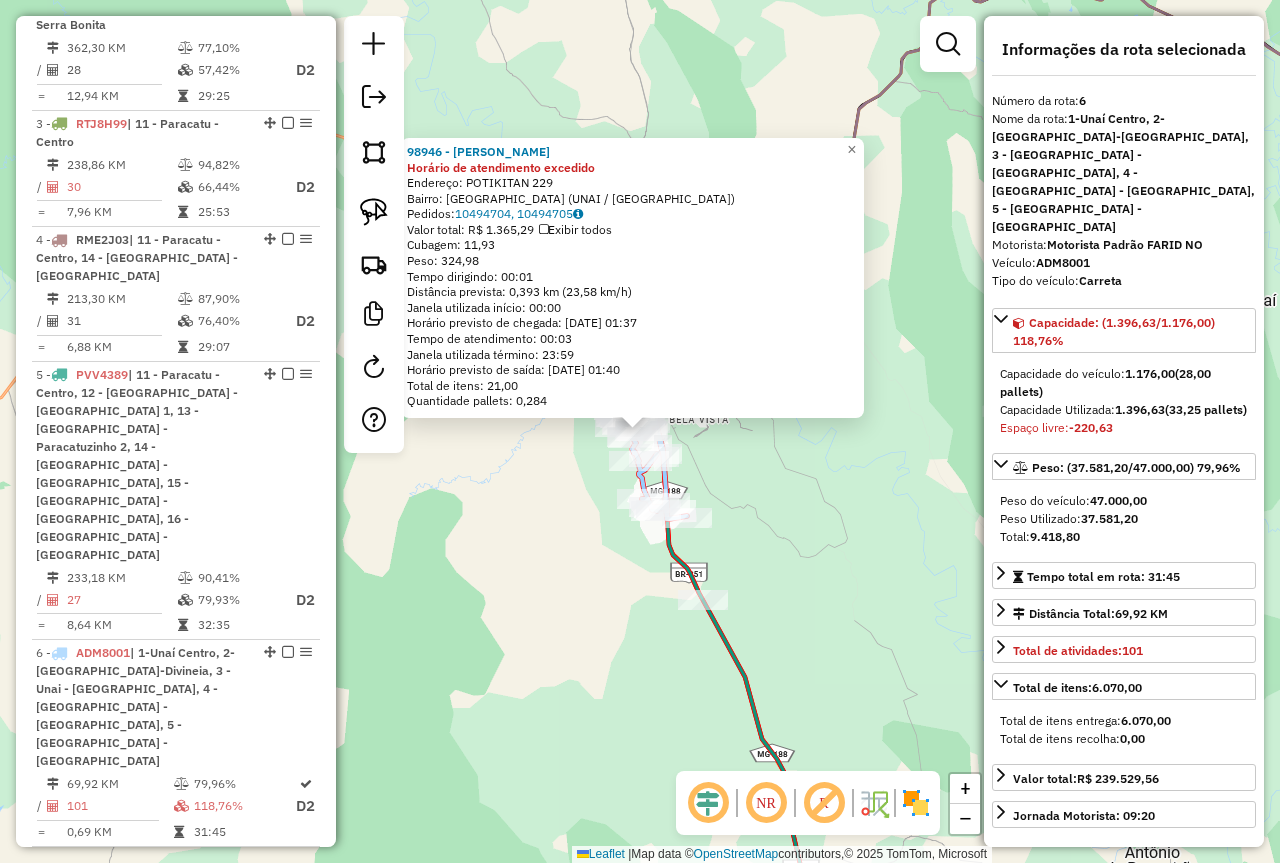 scroll, scrollTop: 1137, scrollLeft: 0, axis: vertical 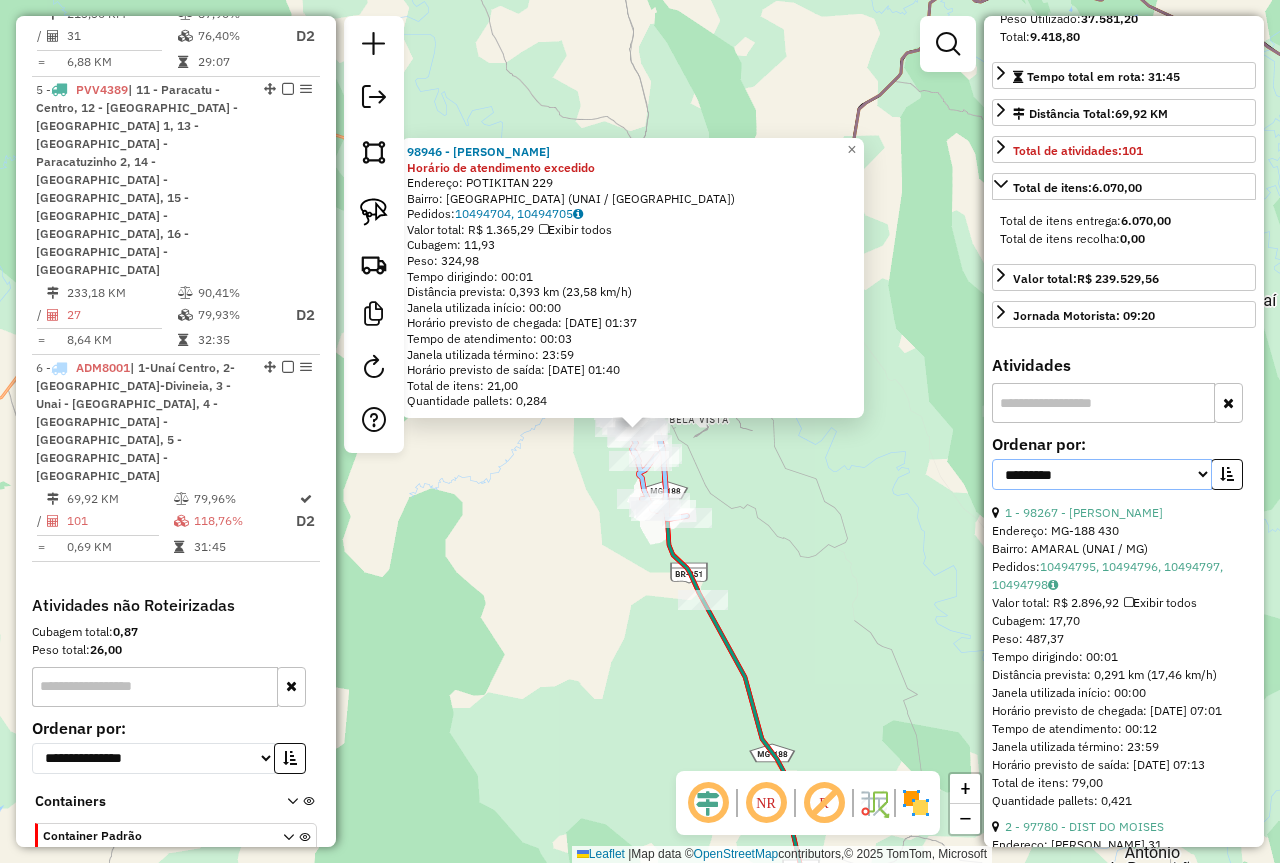 click on "**********" at bounding box center [1102, 474] 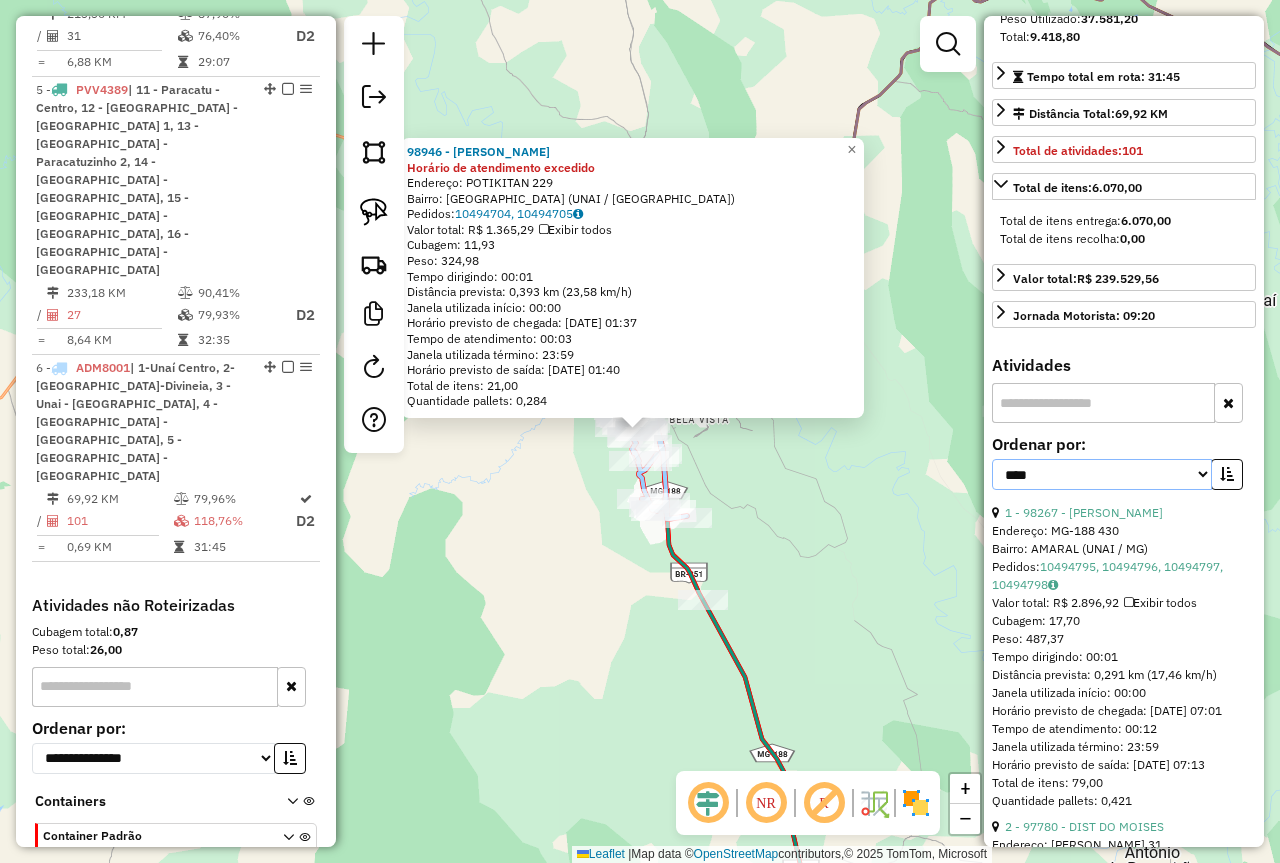 click on "**********" at bounding box center [1102, 474] 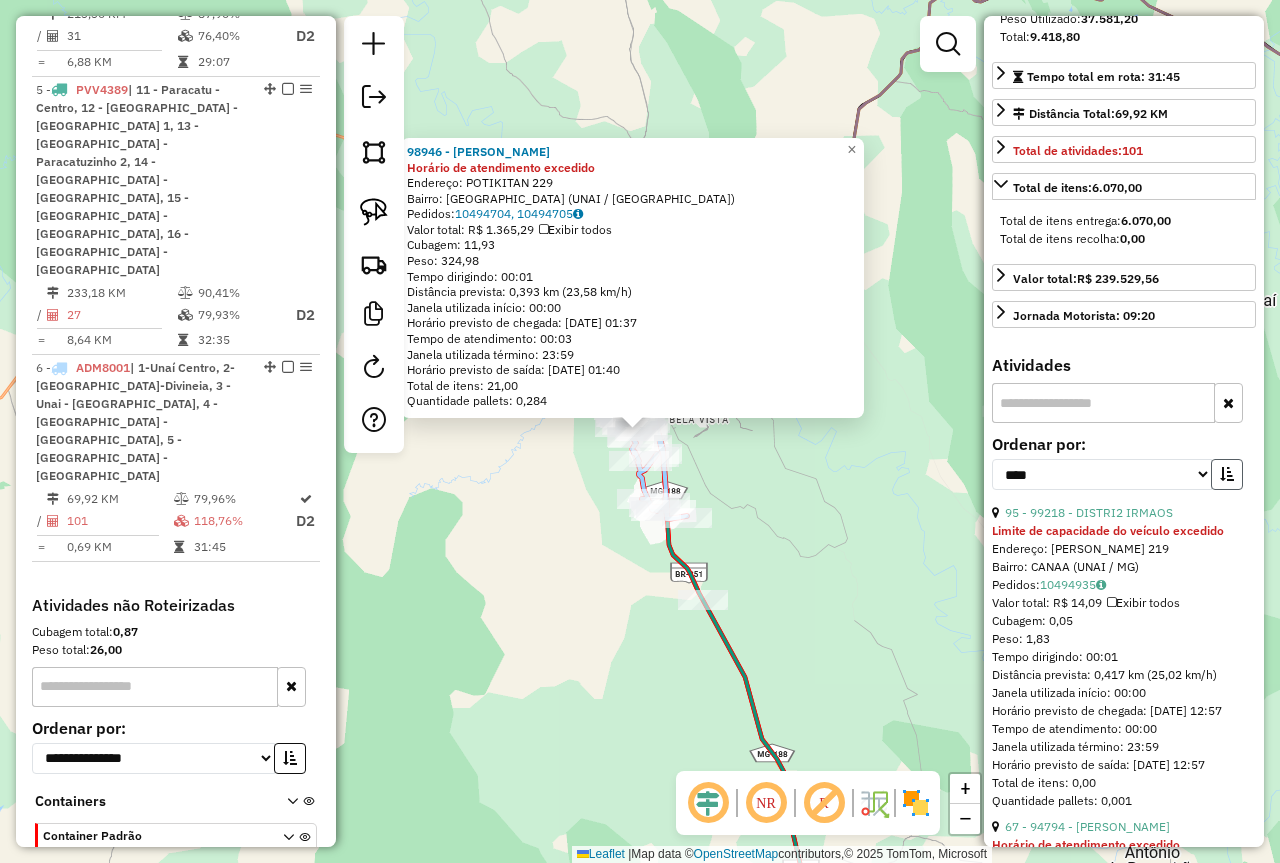 click at bounding box center (1227, 474) 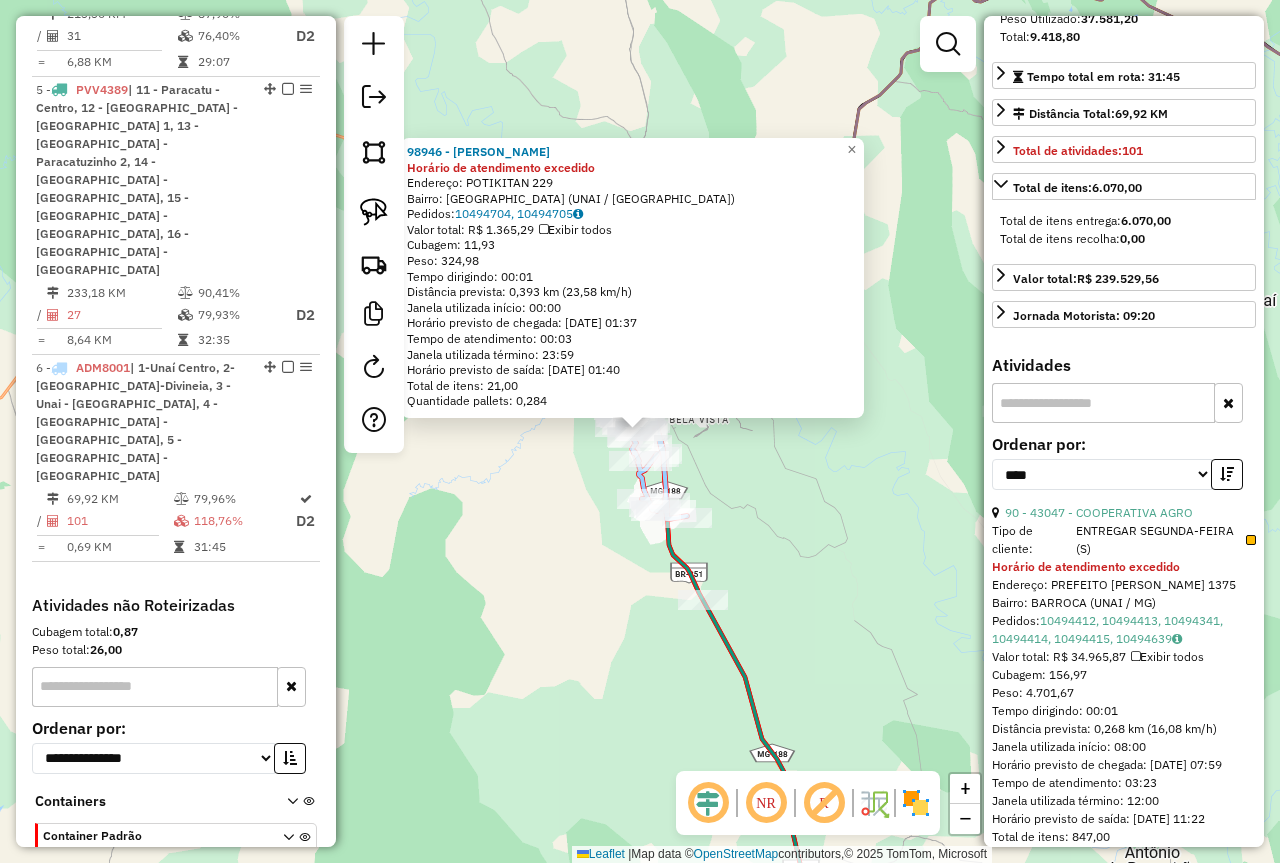 click at bounding box center [948, 44] 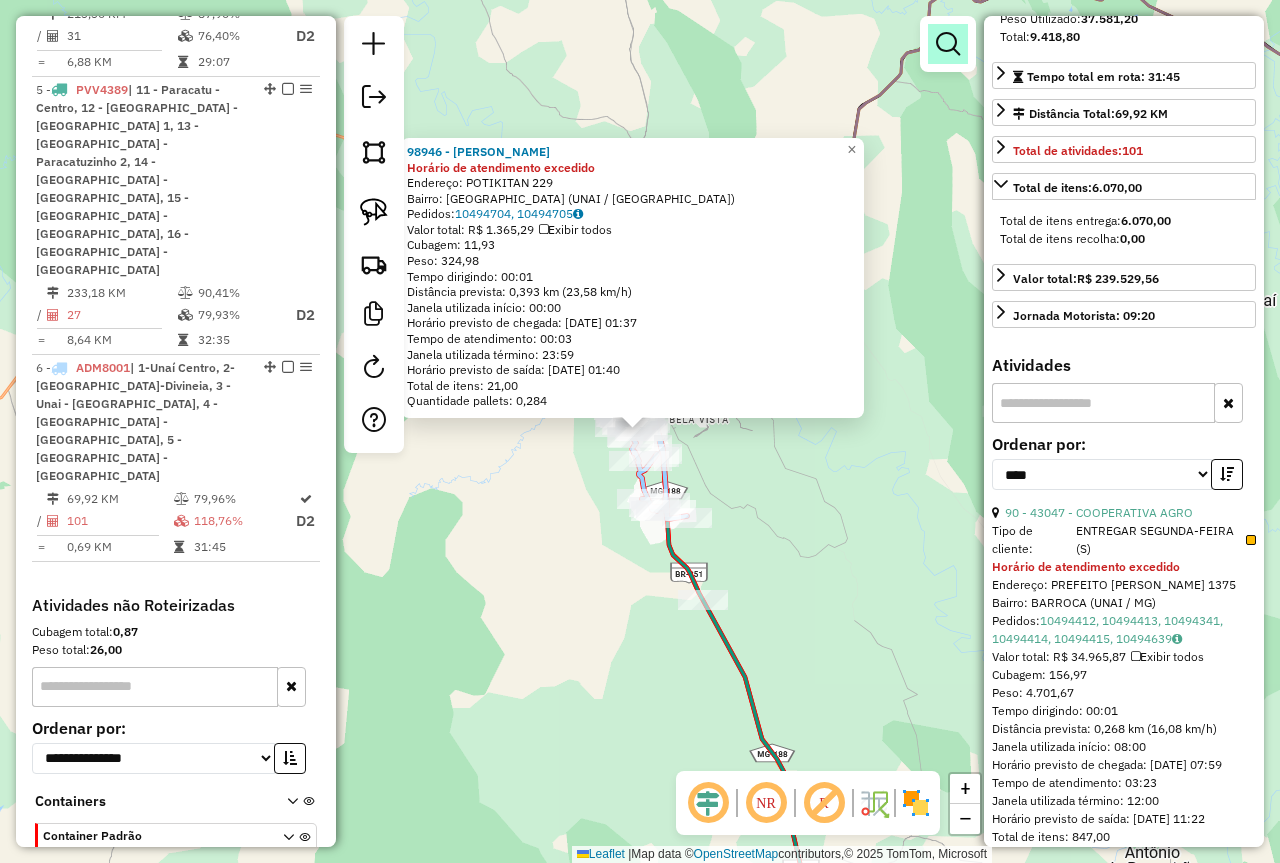 click at bounding box center (948, 44) 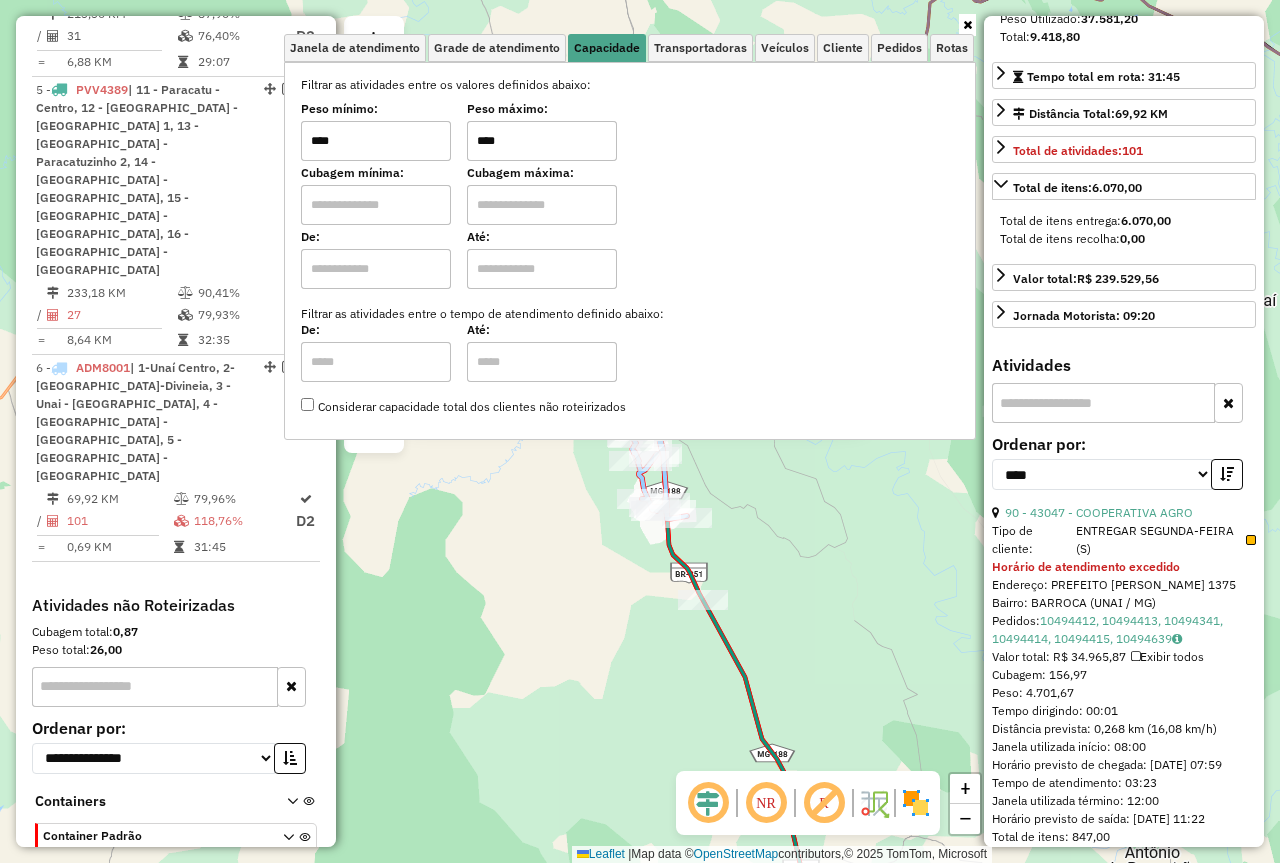 click on "****" at bounding box center (542, 141) 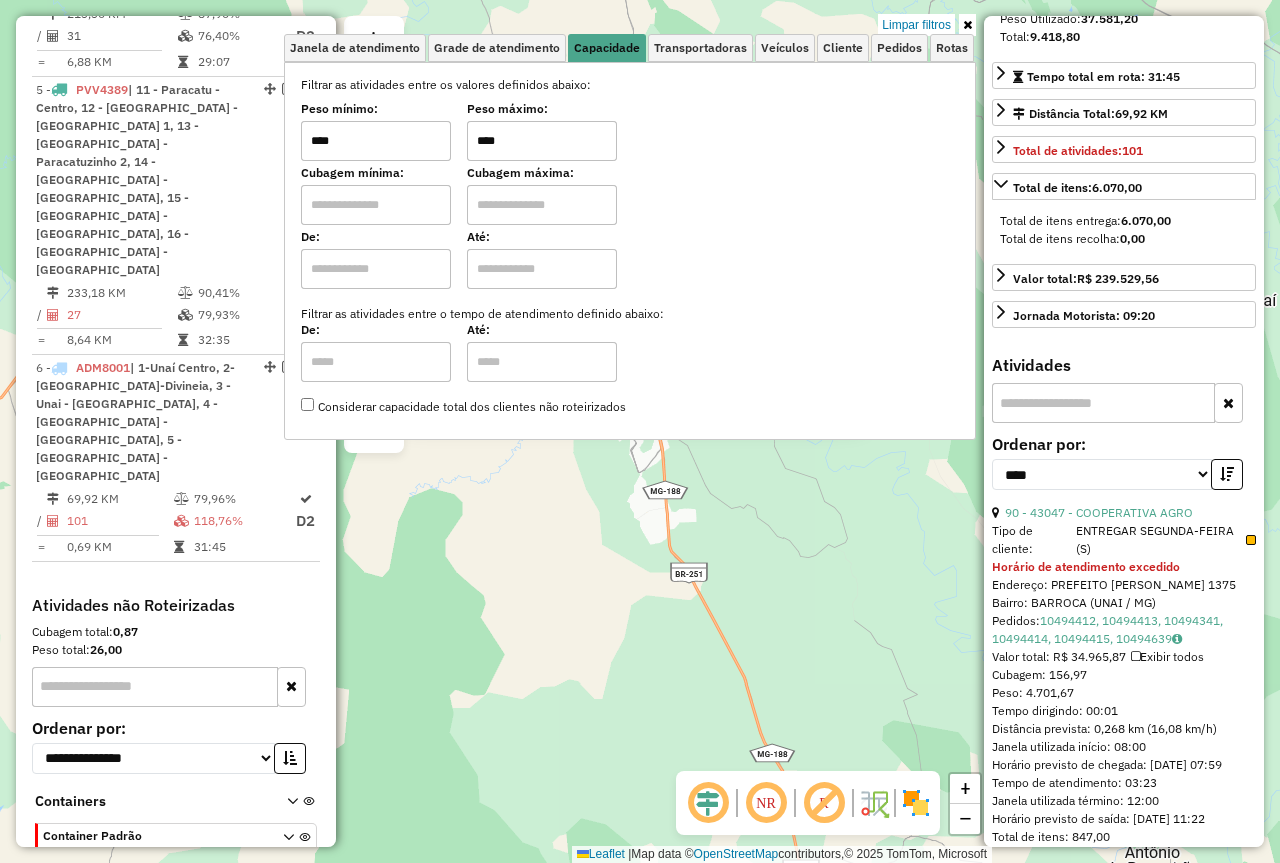 click on "****" at bounding box center (542, 141) 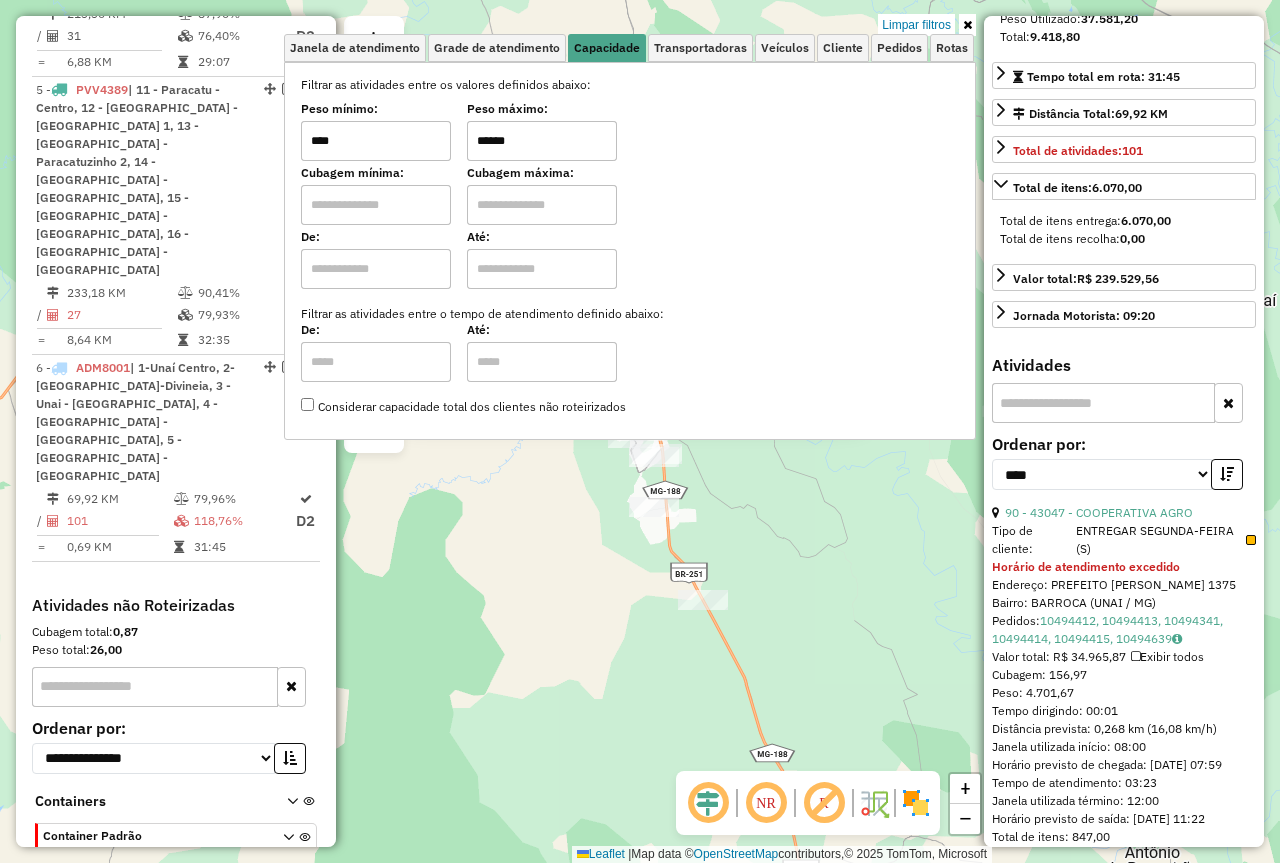 type on "******" 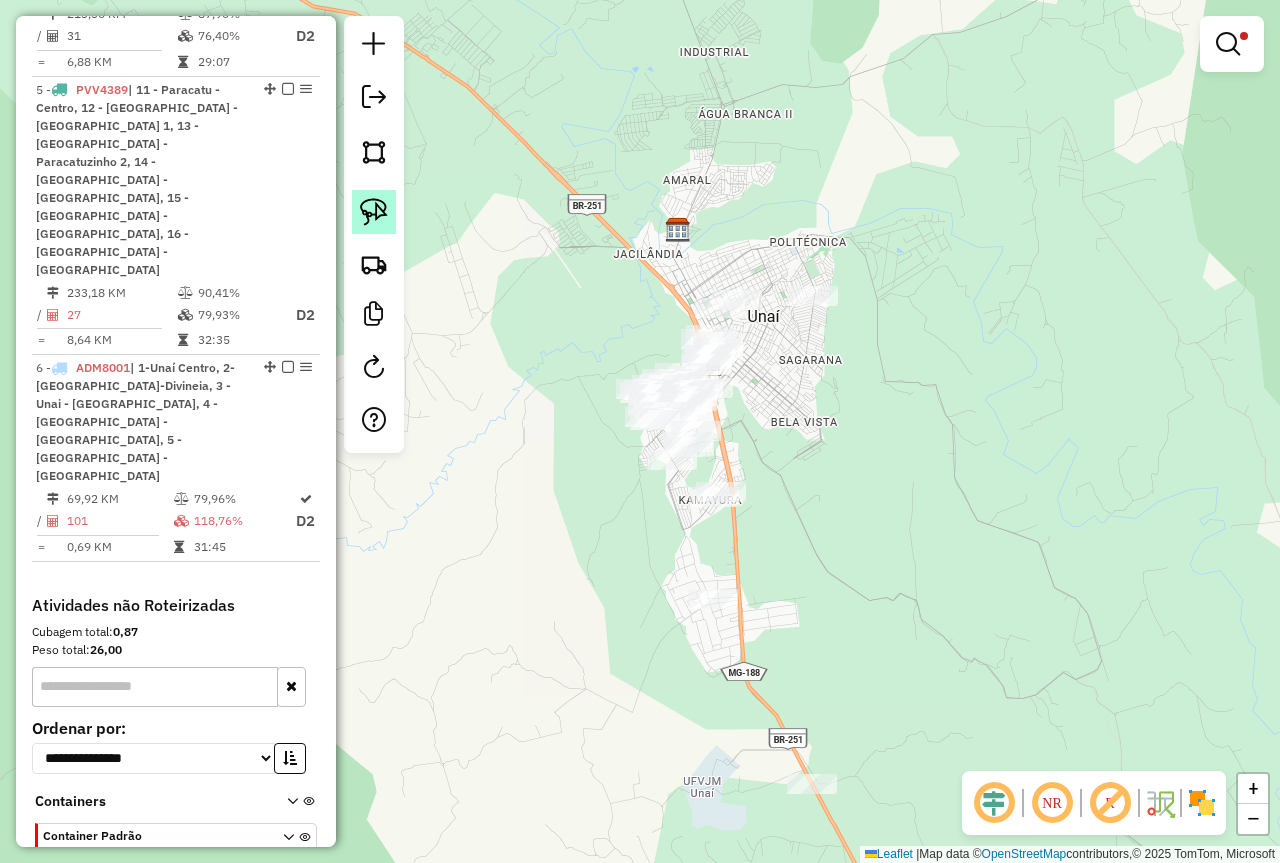 click 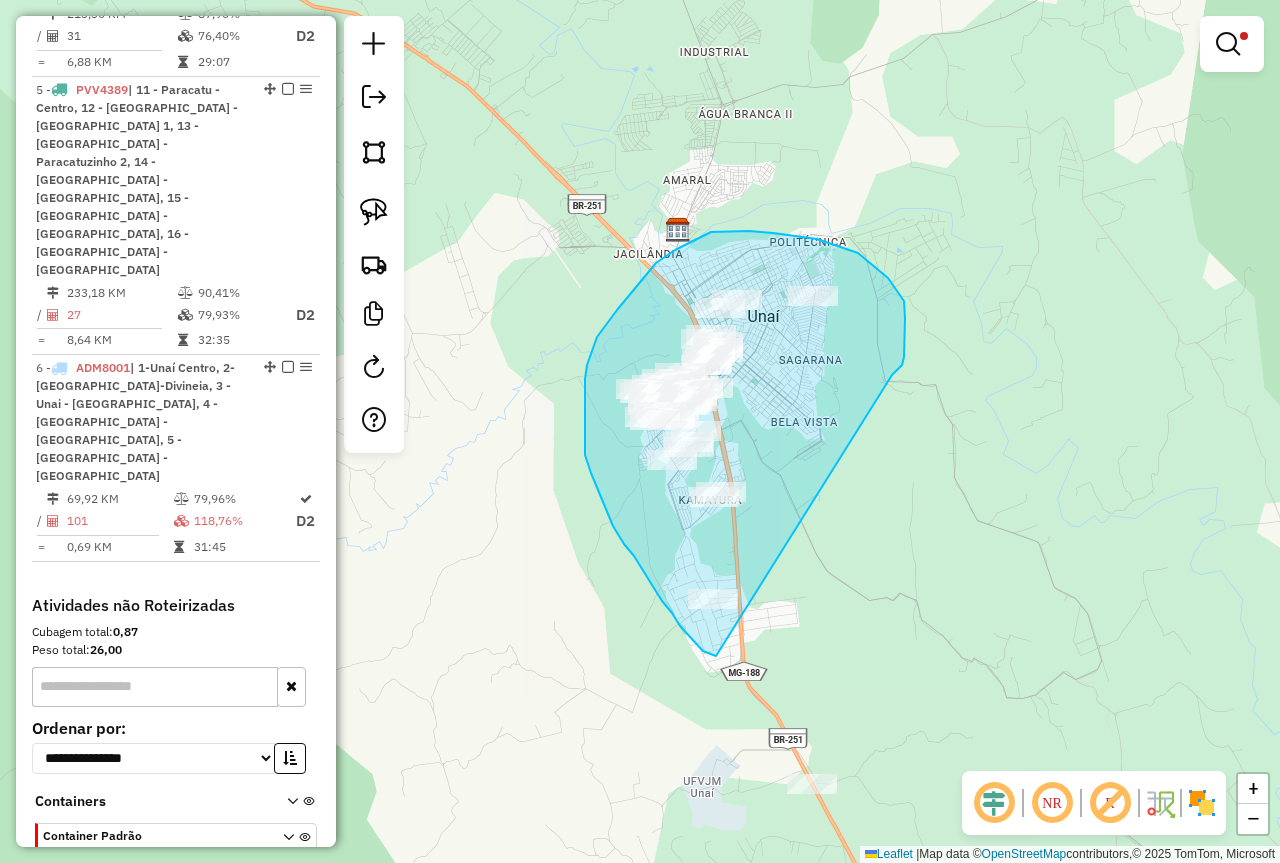 drag, startPoint x: 894, startPoint y: 373, endPoint x: 732, endPoint y: 657, distance: 326.95566 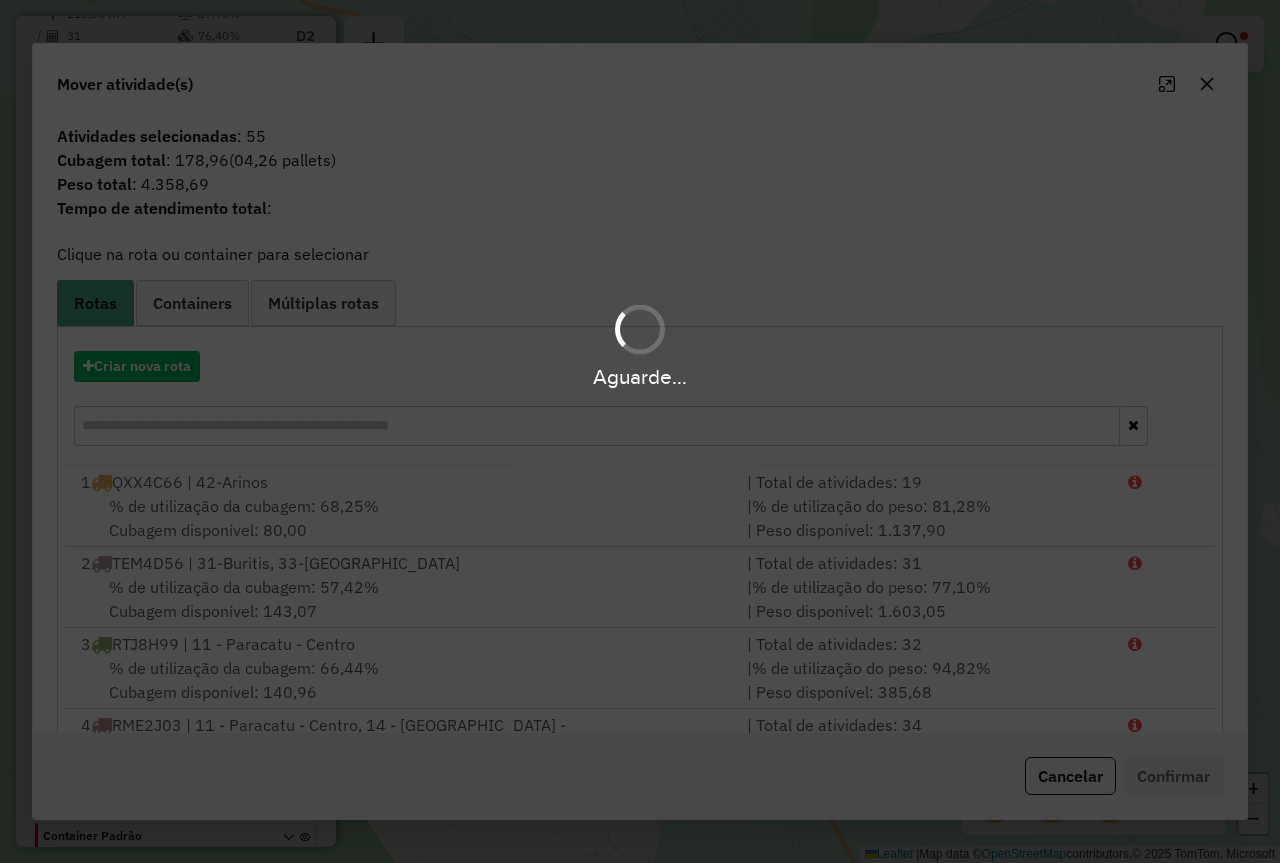 click on "Aguarde..." at bounding box center [640, 431] 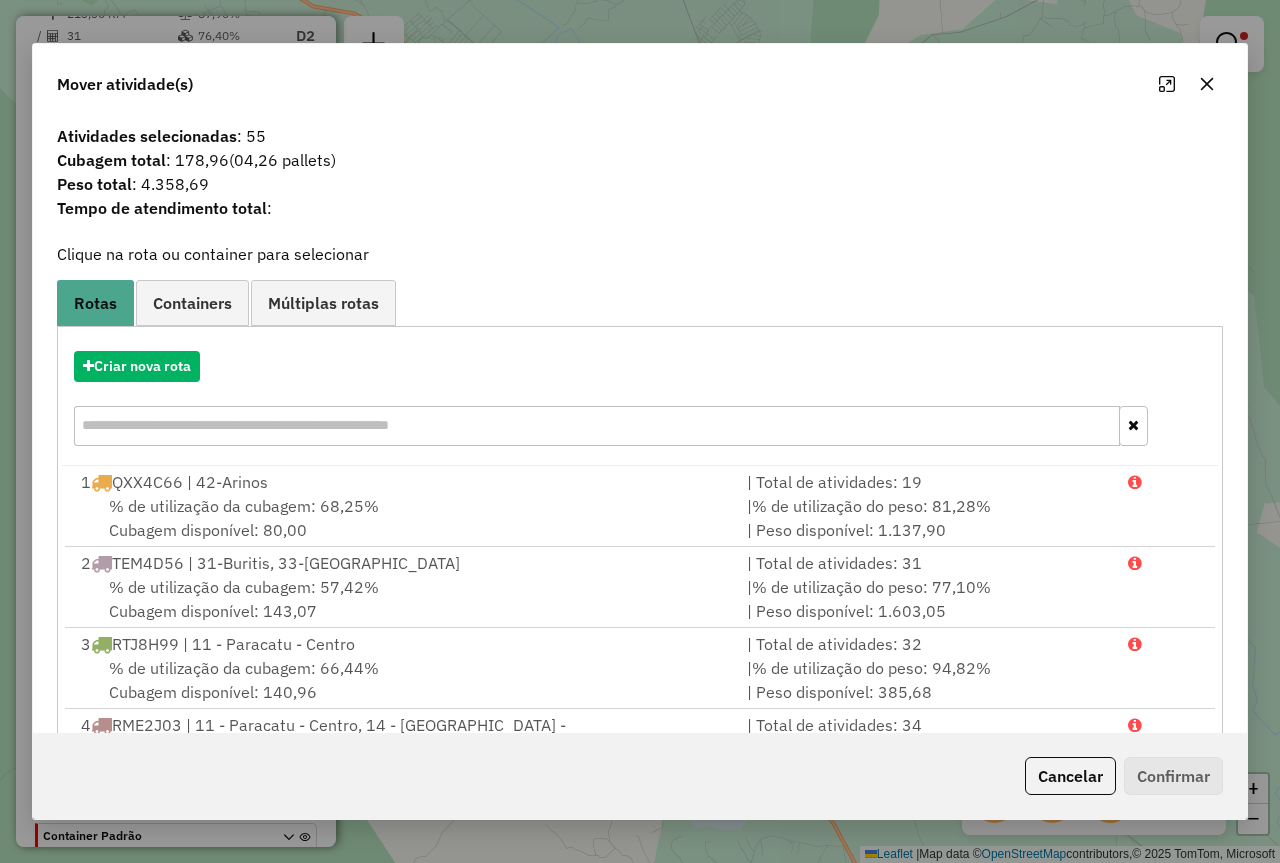 click 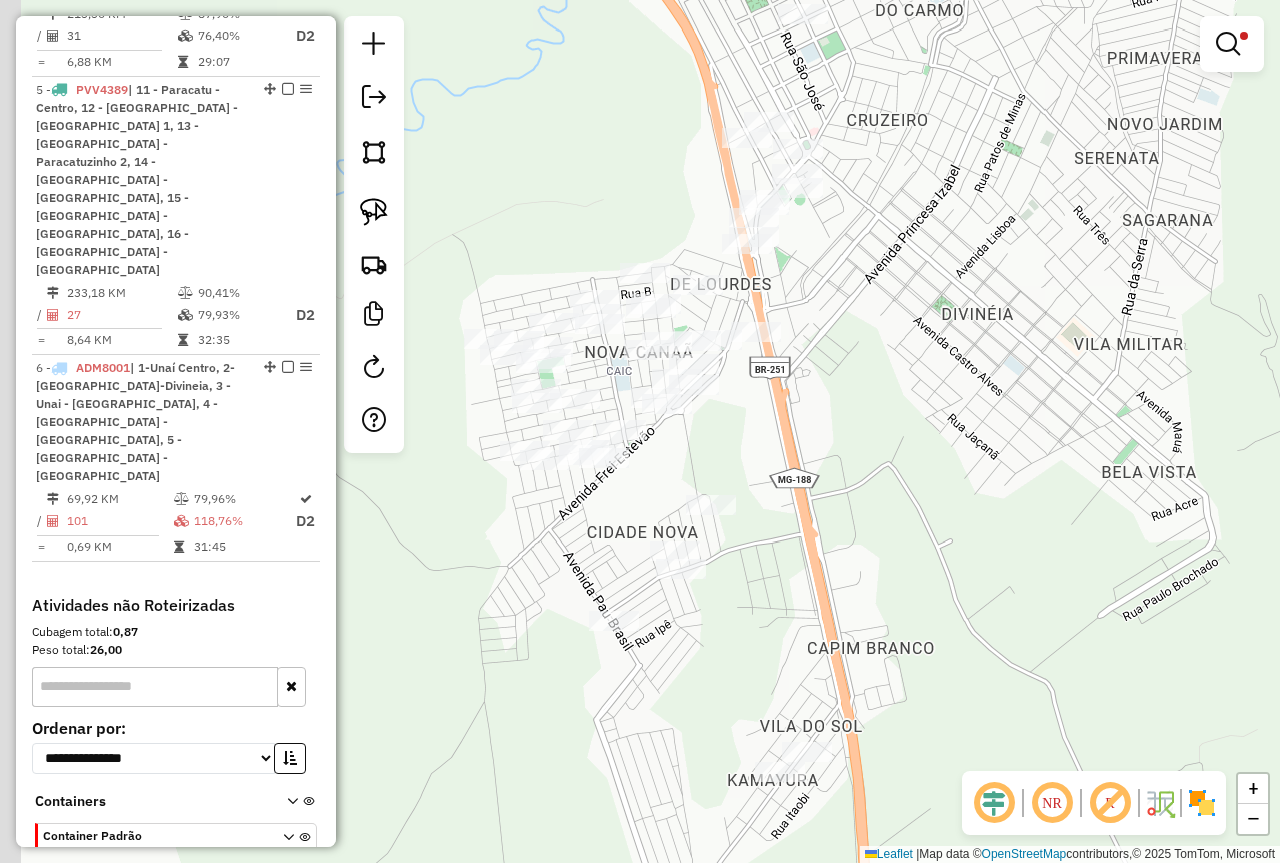 drag, startPoint x: 758, startPoint y: 484, endPoint x: 960, endPoint y: 480, distance: 202.0396 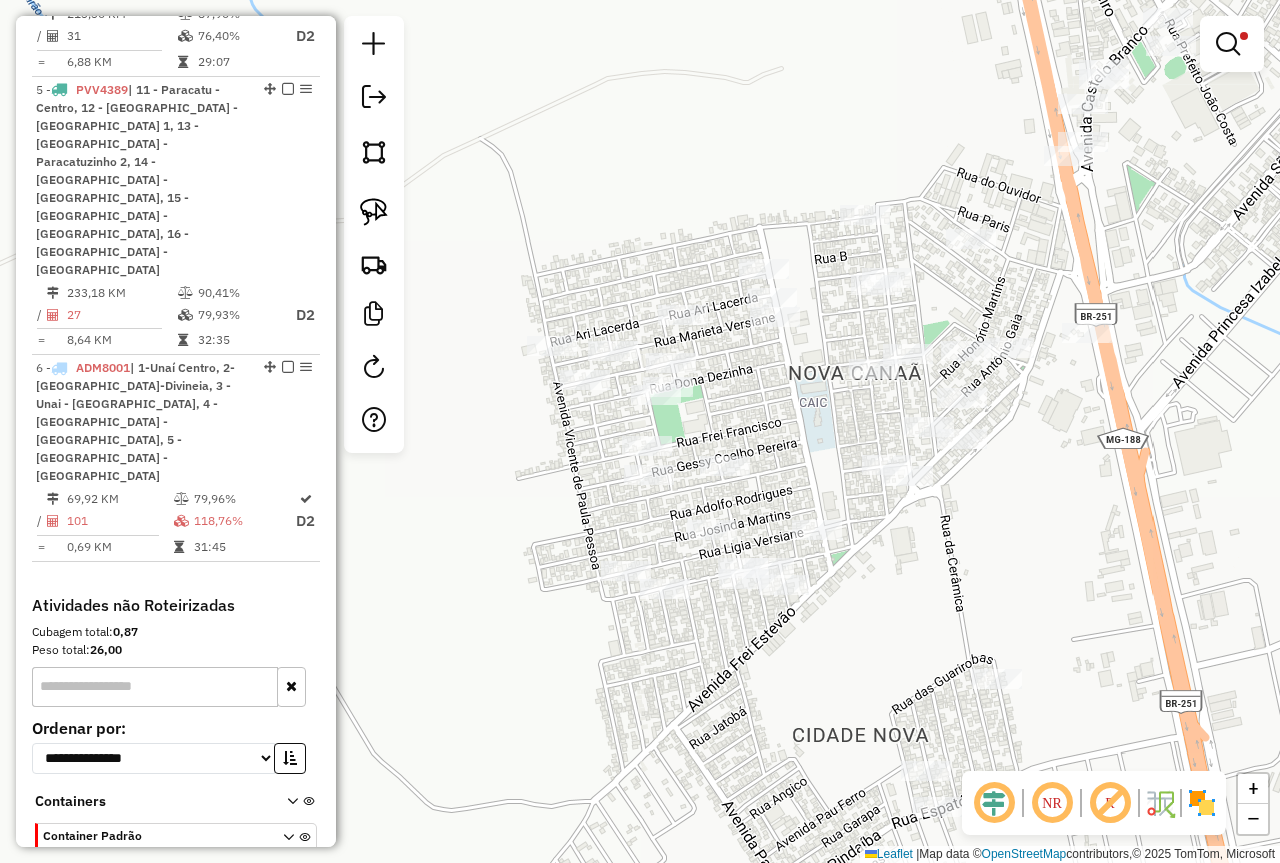 drag, startPoint x: 901, startPoint y: 491, endPoint x: 847, endPoint y: 529, distance: 66.0303 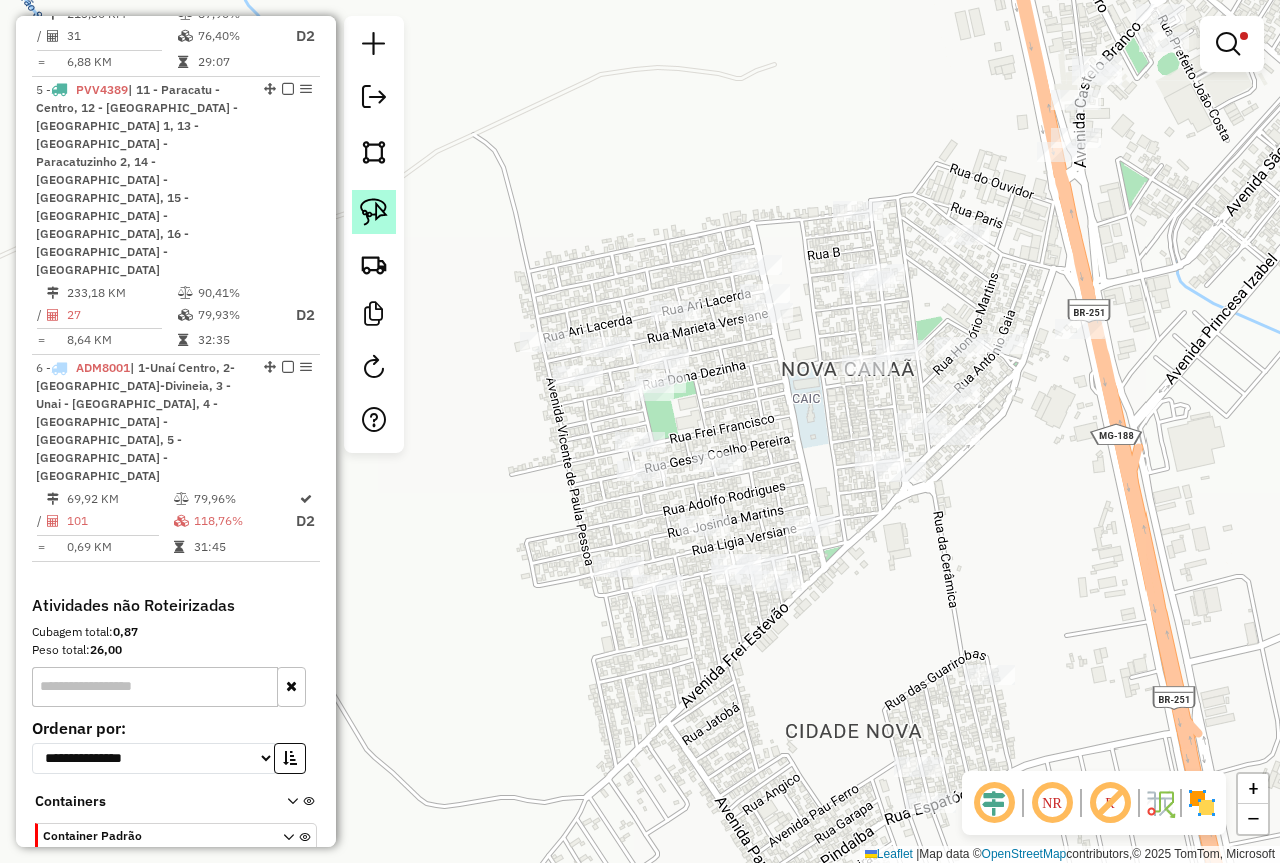click 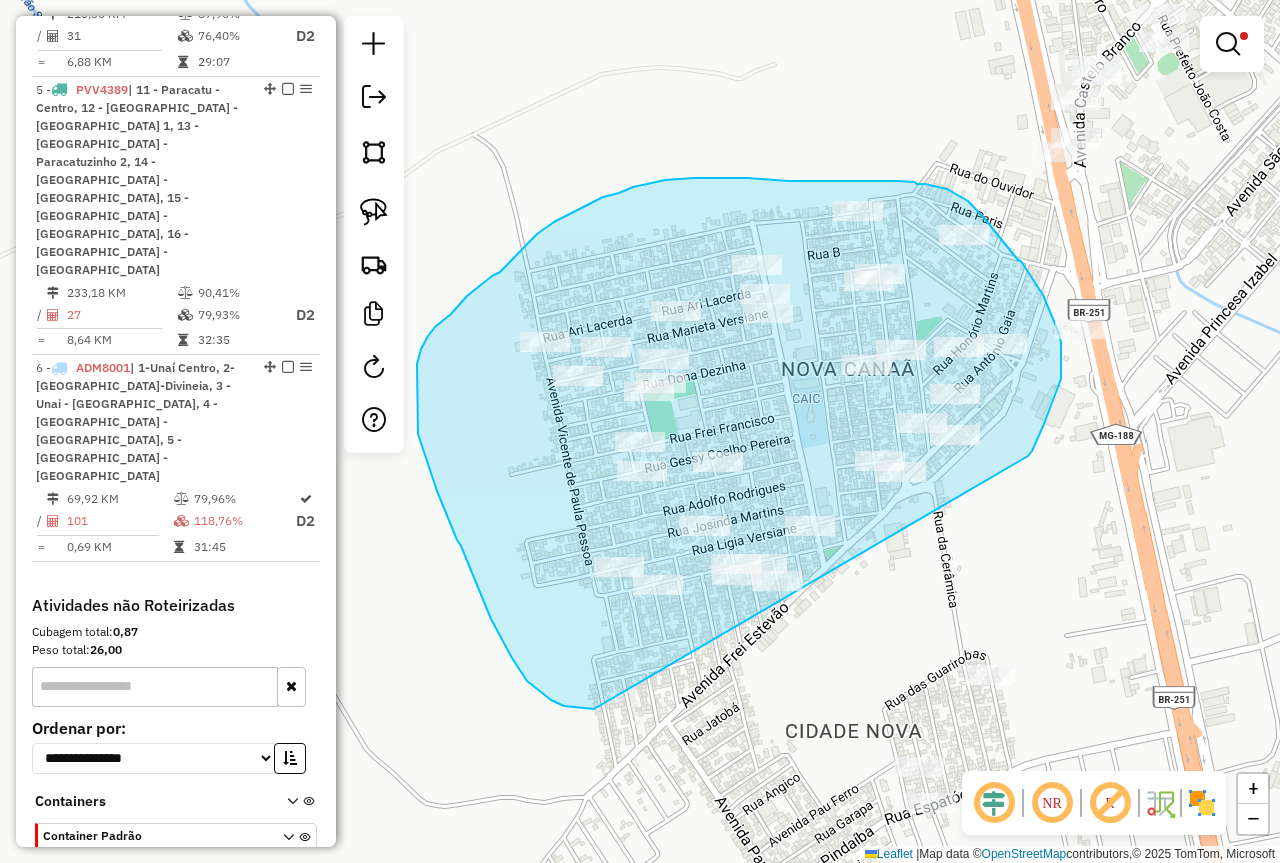 drag, startPoint x: 1044, startPoint y: 424, endPoint x: 618, endPoint y: 709, distance: 512.54364 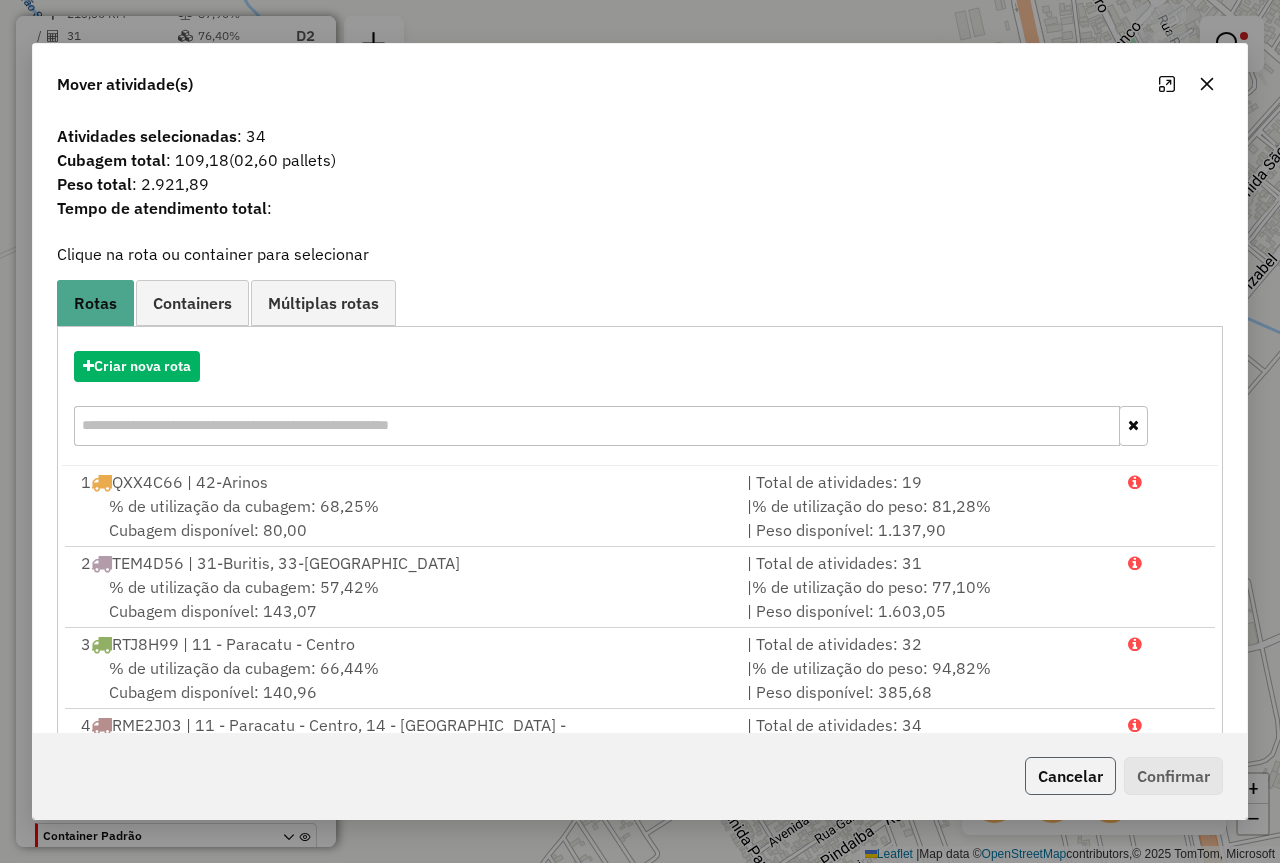 click on "Cancelar" 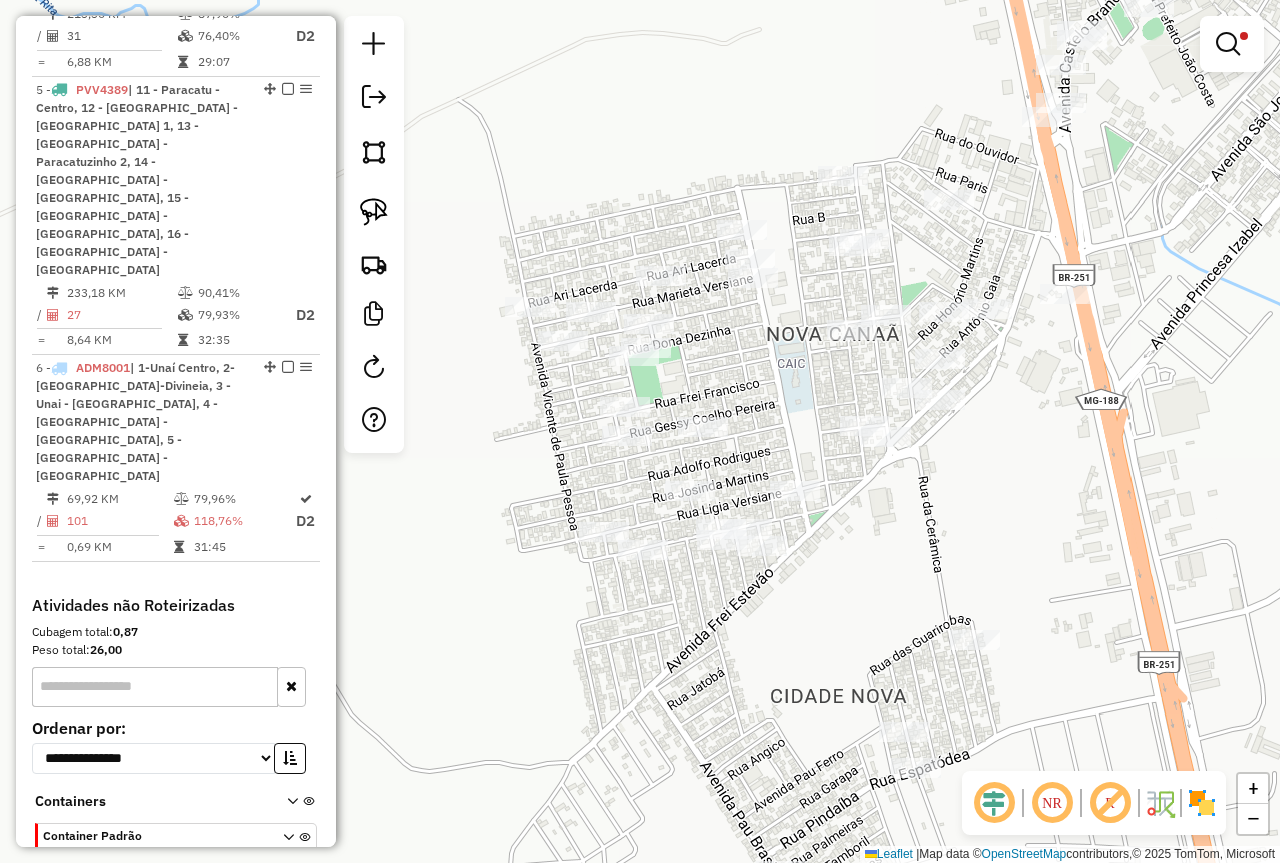 drag, startPoint x: 889, startPoint y: 599, endPoint x: 863, endPoint y: 562, distance: 45.221676 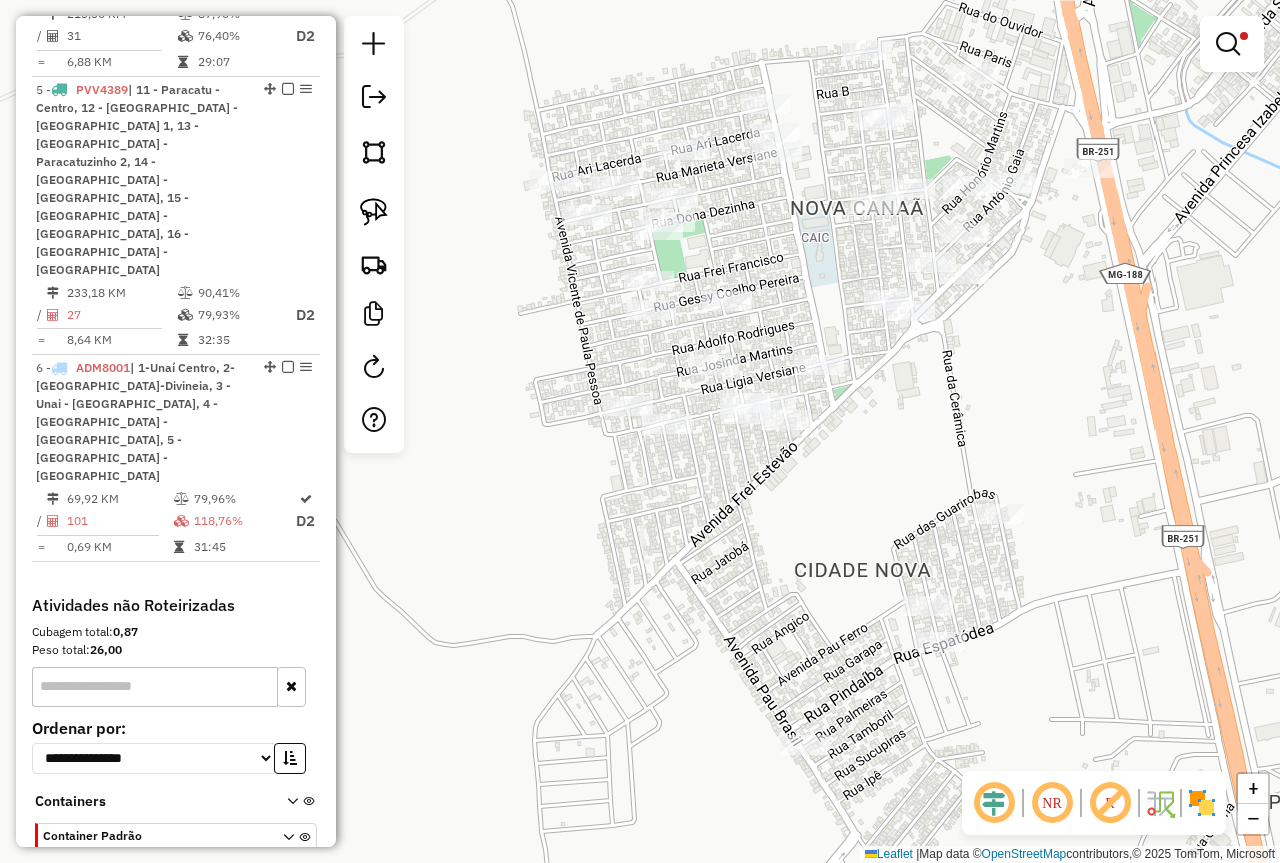 drag, startPoint x: 1048, startPoint y: 616, endPoint x: 1103, endPoint y: 511, distance: 118.5327 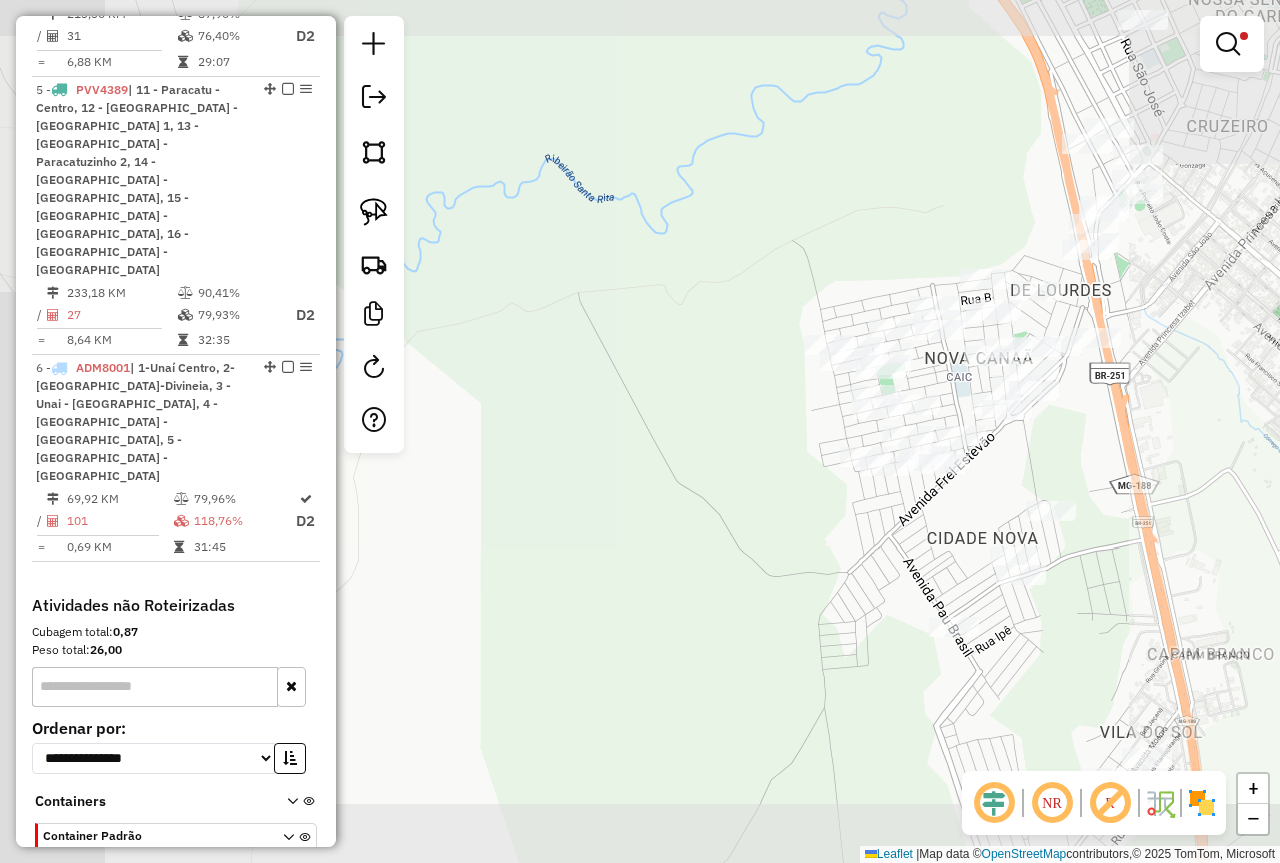 drag, startPoint x: 1035, startPoint y: 462, endPoint x: 958, endPoint y: 389, distance: 106.10372 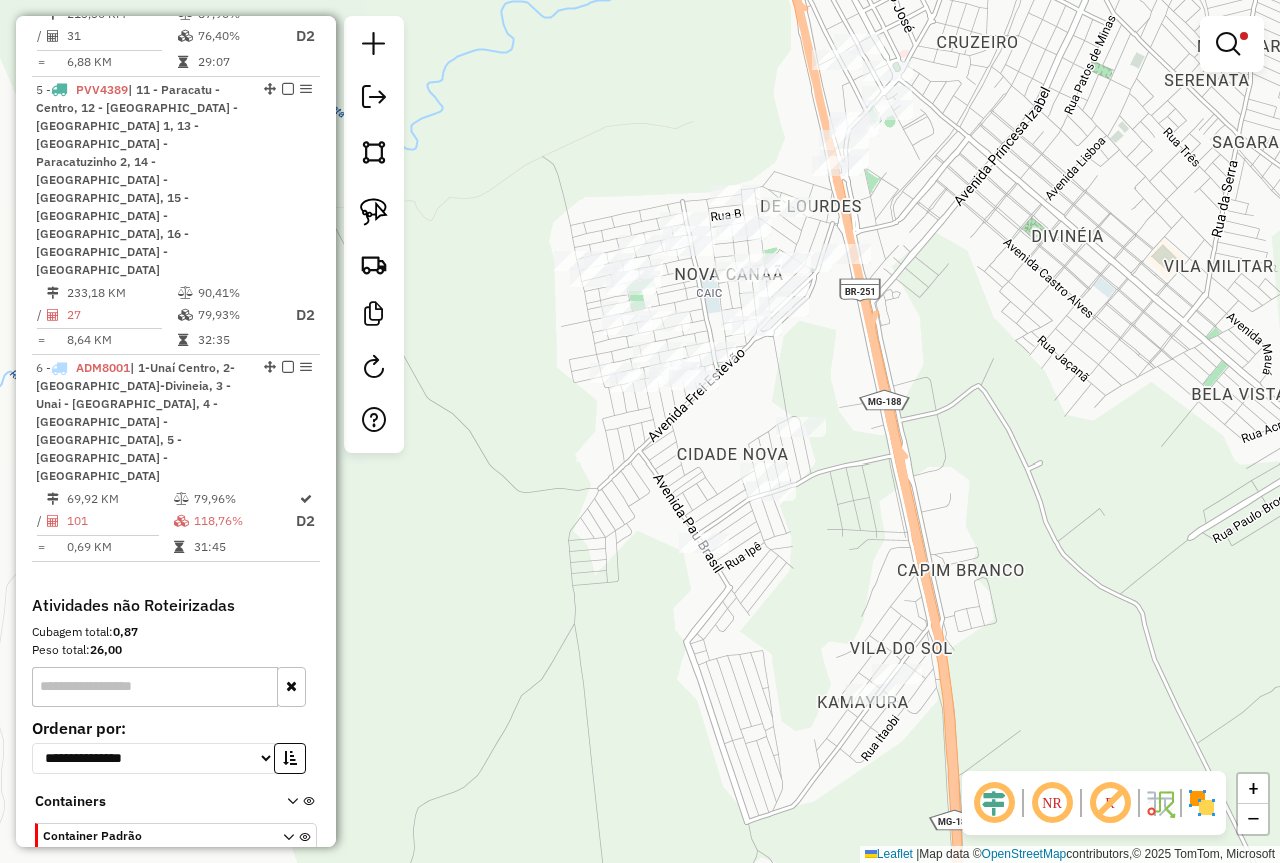 drag, startPoint x: 950, startPoint y: 394, endPoint x: 961, endPoint y: 548, distance: 154.39236 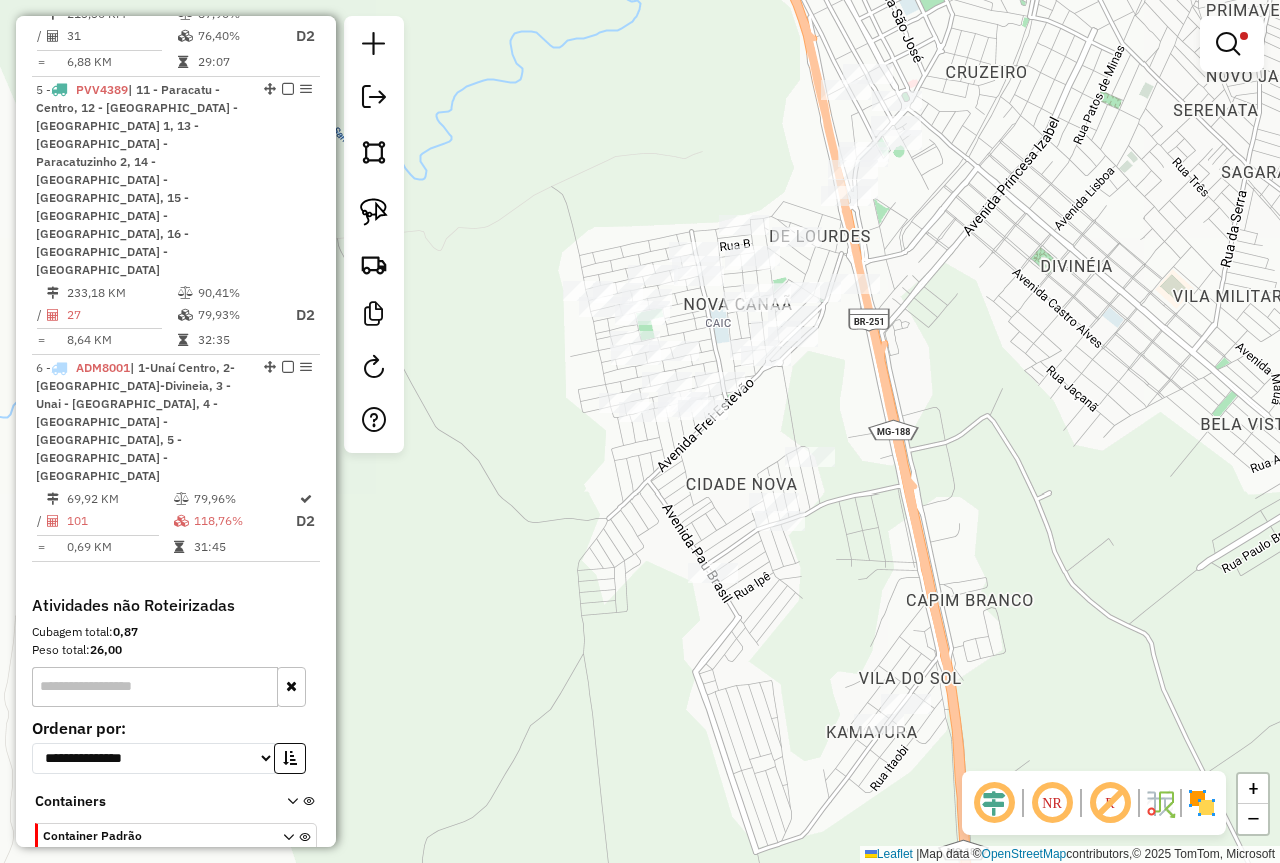 drag, startPoint x: 874, startPoint y: 443, endPoint x: 884, endPoint y: 474, distance: 32.572994 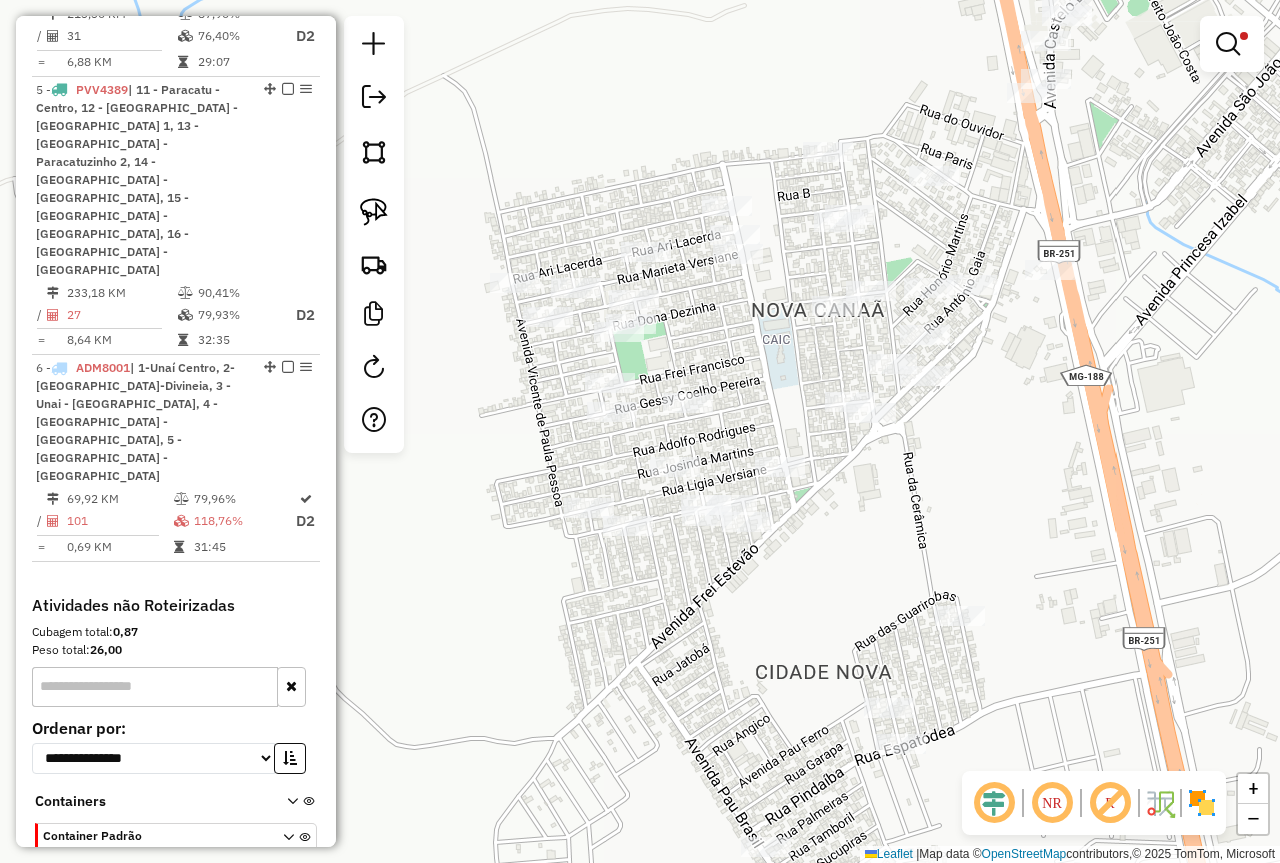 drag, startPoint x: 776, startPoint y: 419, endPoint x: 854, endPoint y: 491, distance: 106.15083 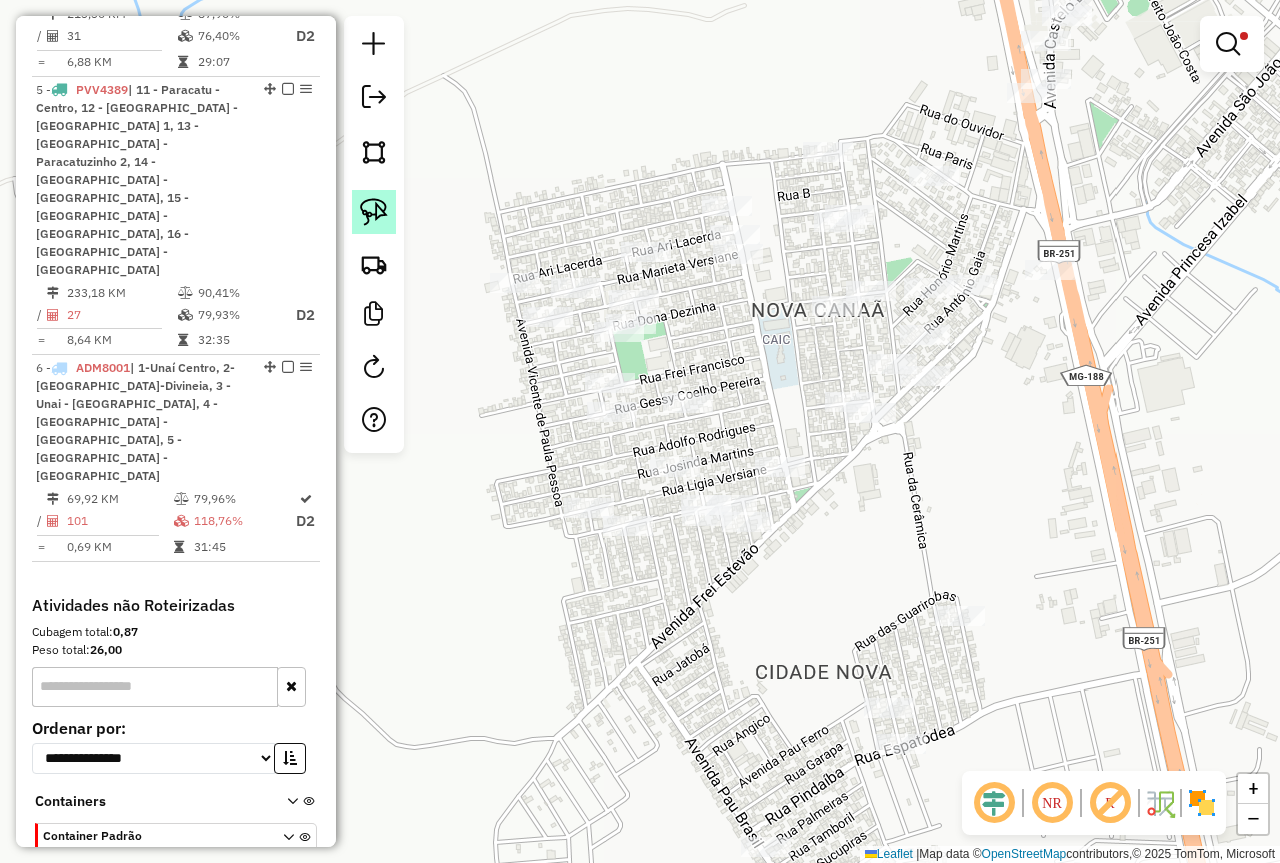 click 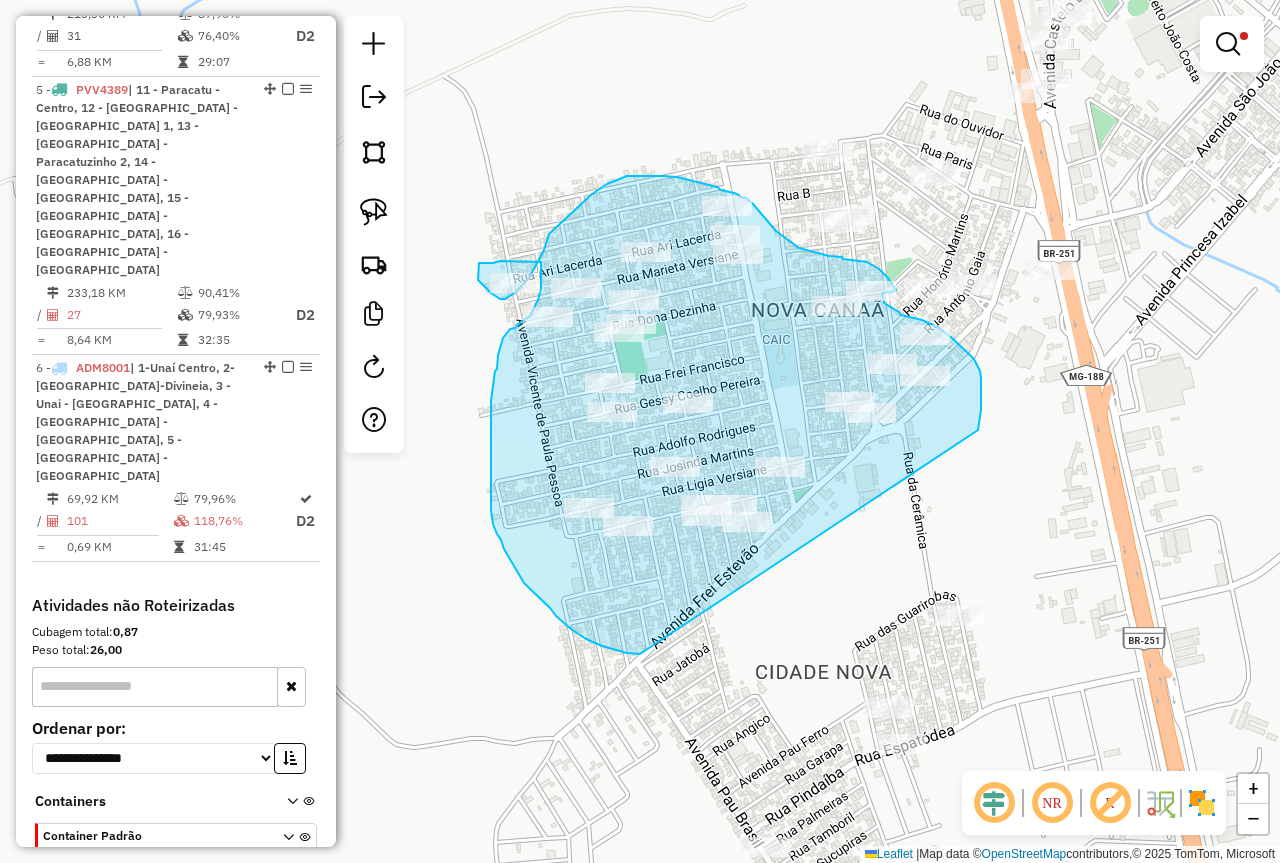drag, startPoint x: 978, startPoint y: 430, endPoint x: 640, endPoint y: 654, distance: 405.48737 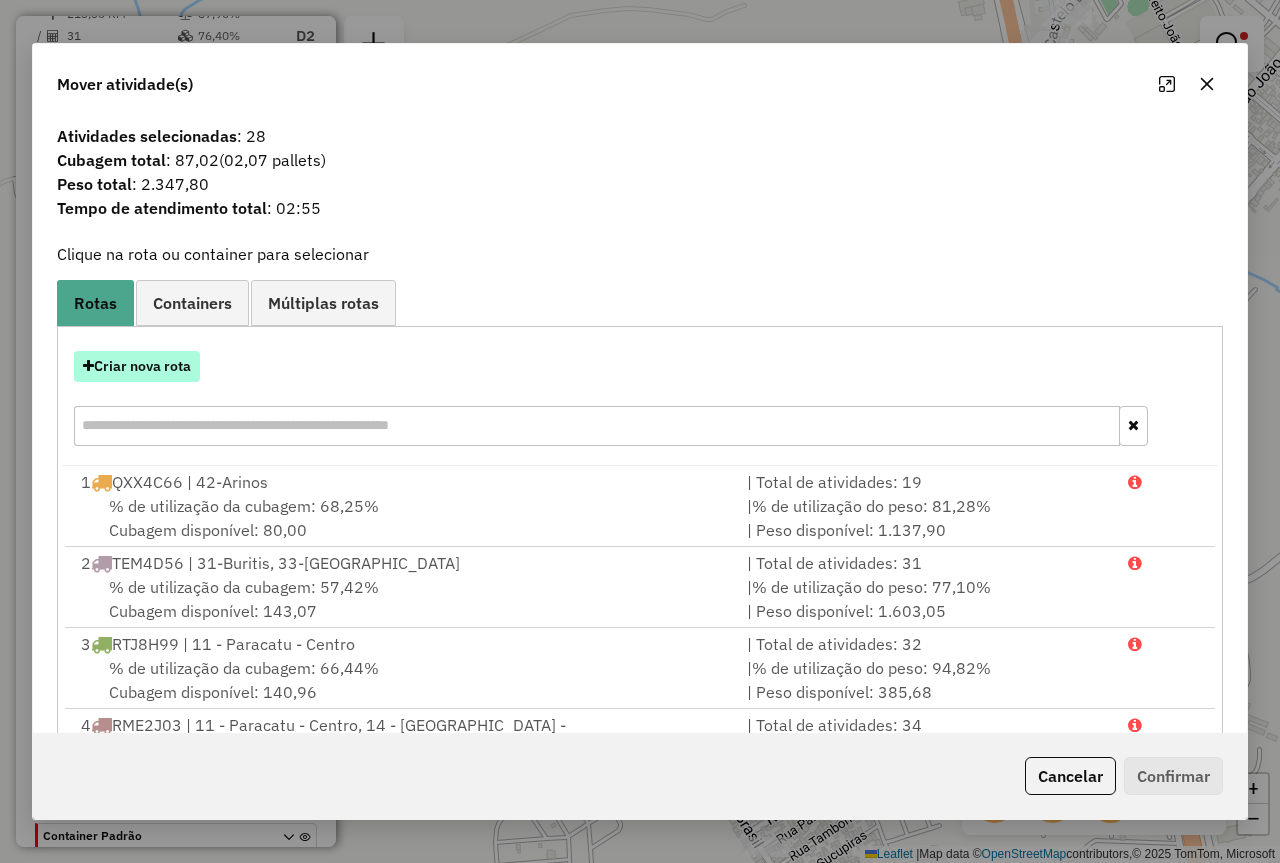 click on "Criar nova rota" at bounding box center (137, 366) 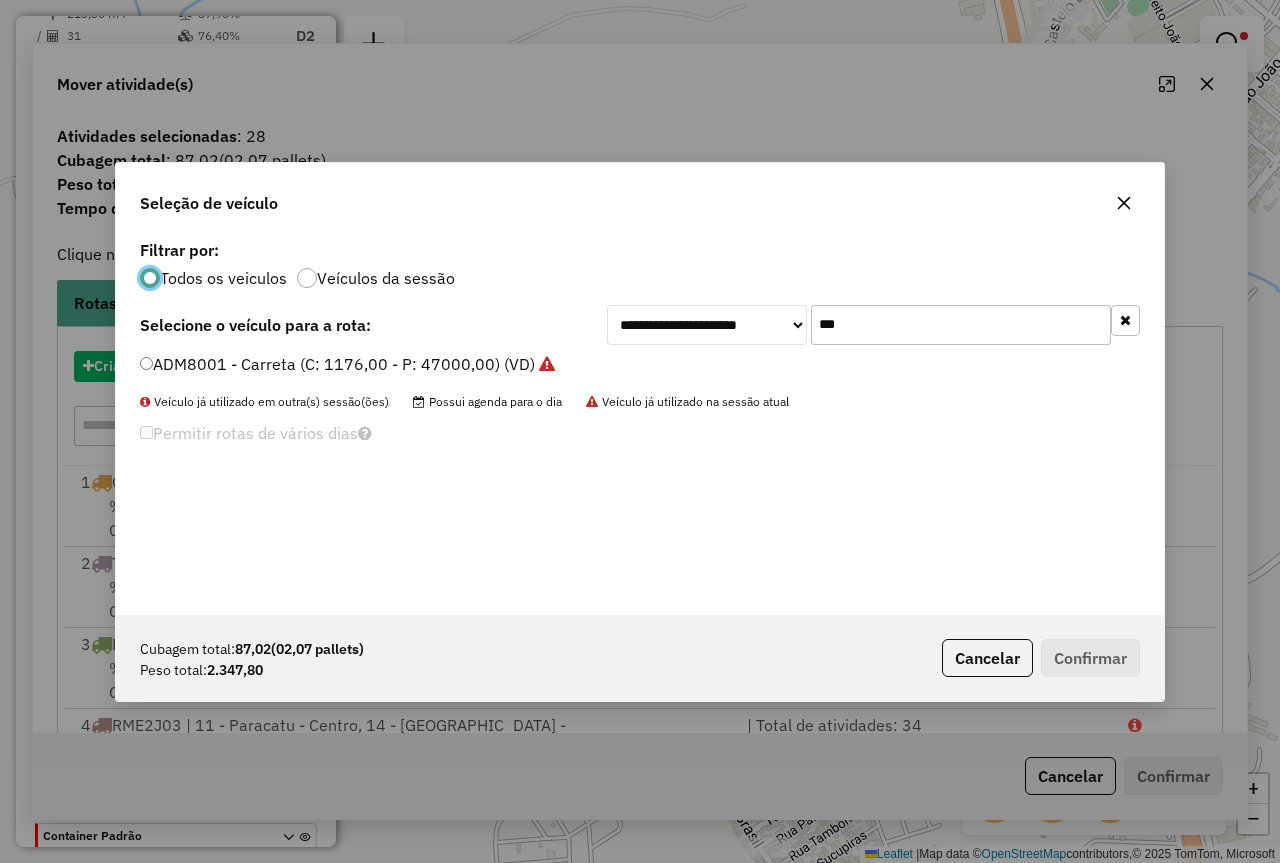 scroll, scrollTop: 11, scrollLeft: 6, axis: both 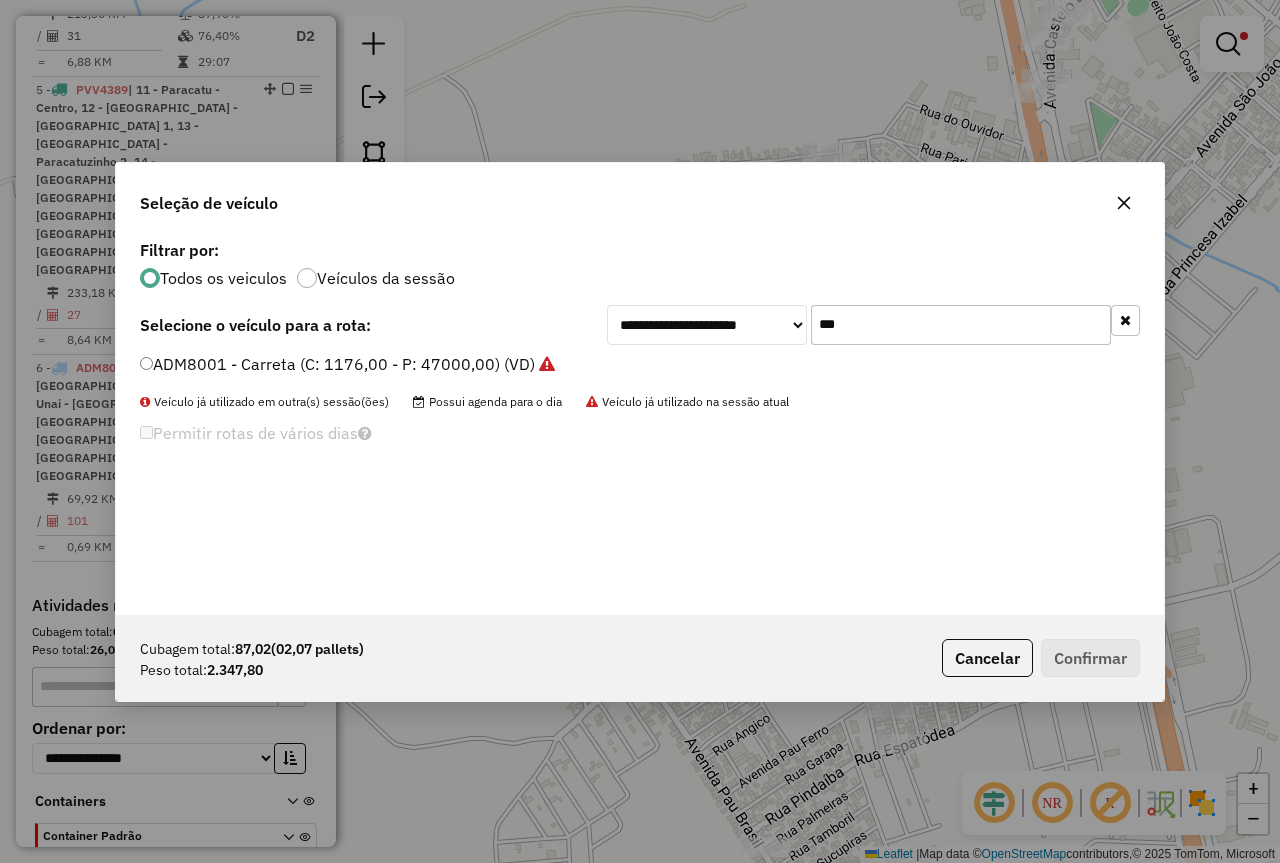 click on "***" 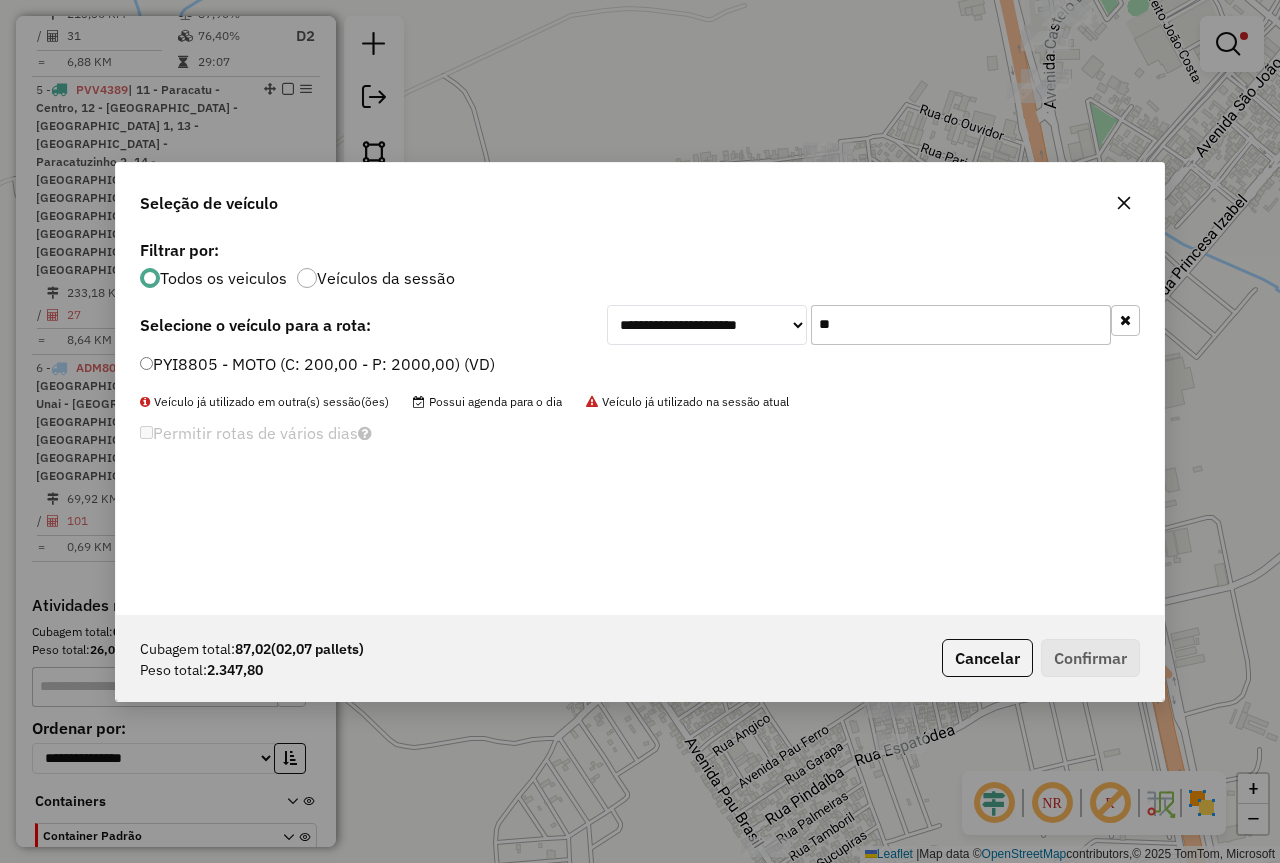 type on "**" 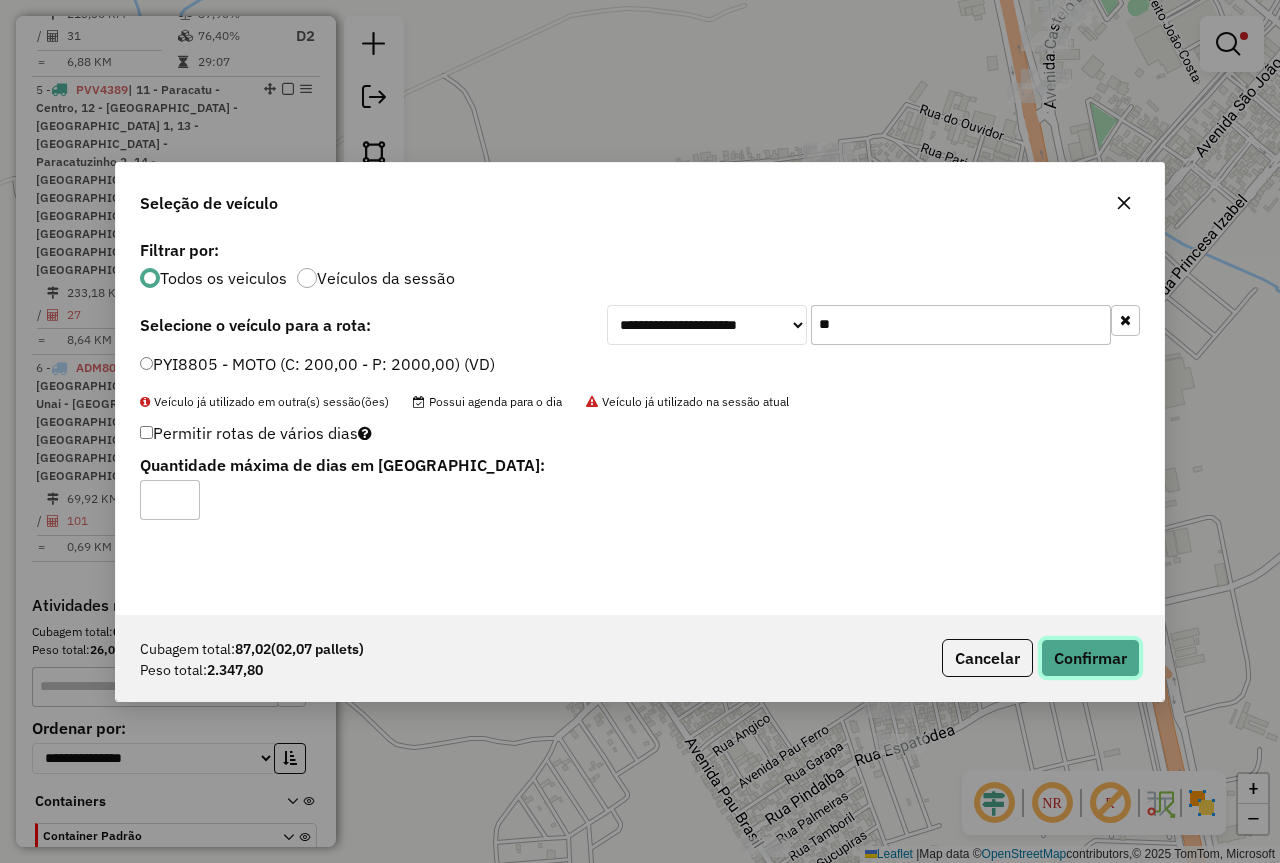 click on "Confirmar" 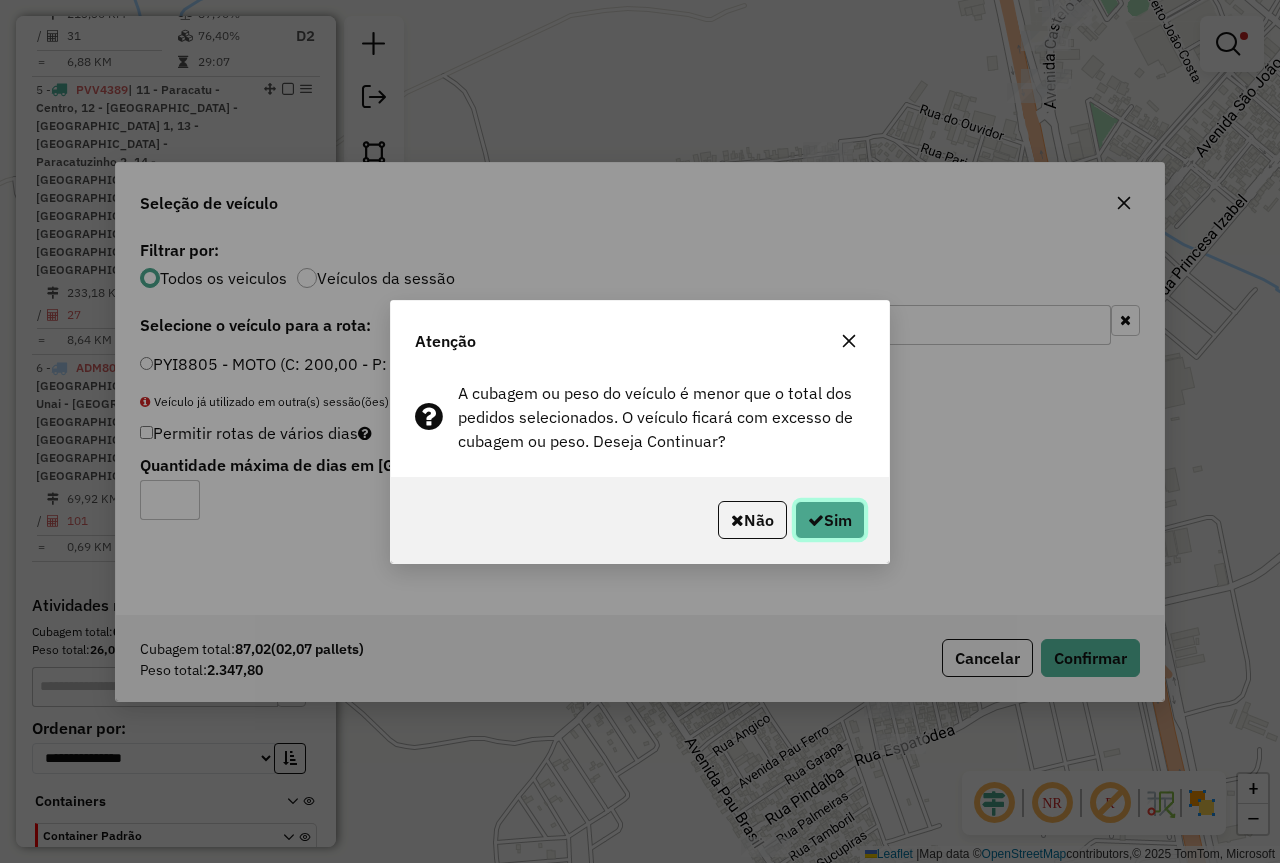 click on "Sim" 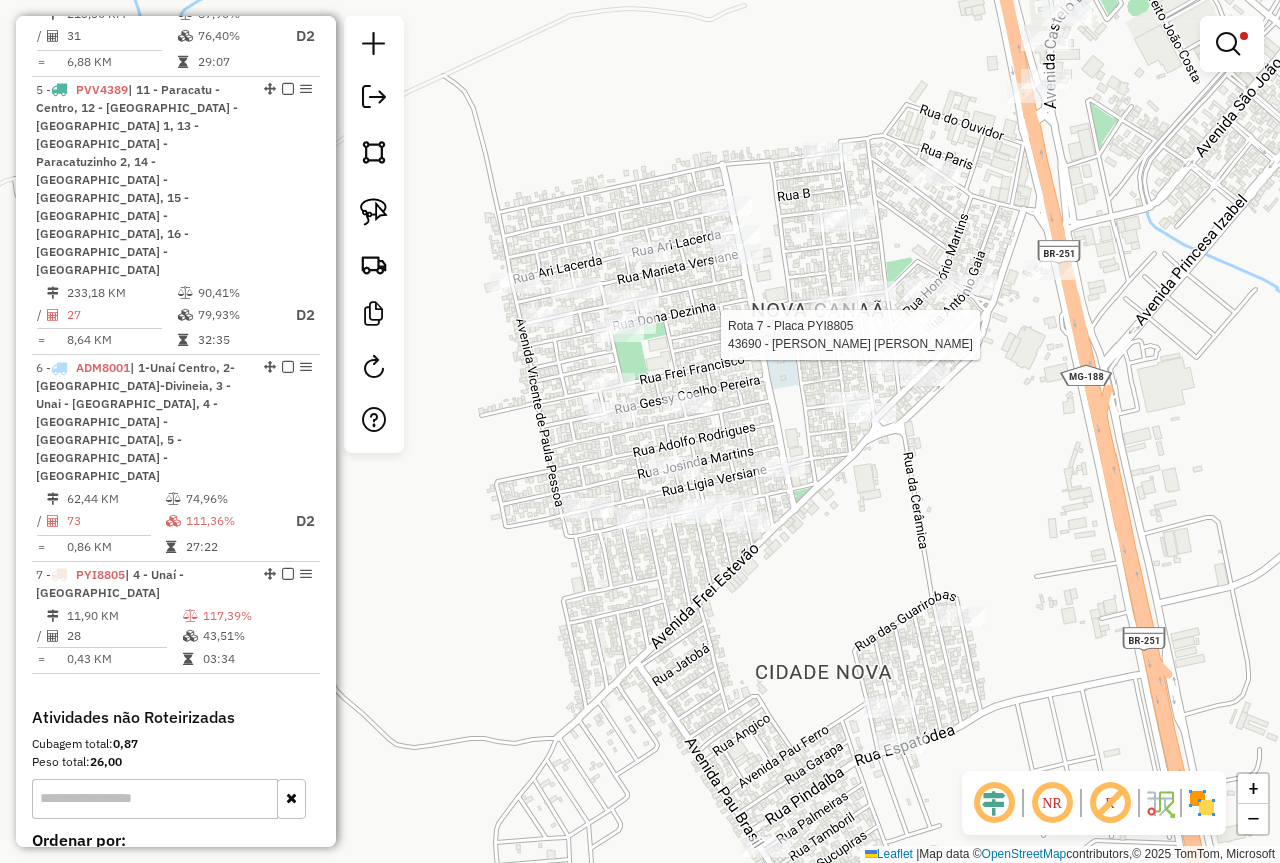 select on "*********" 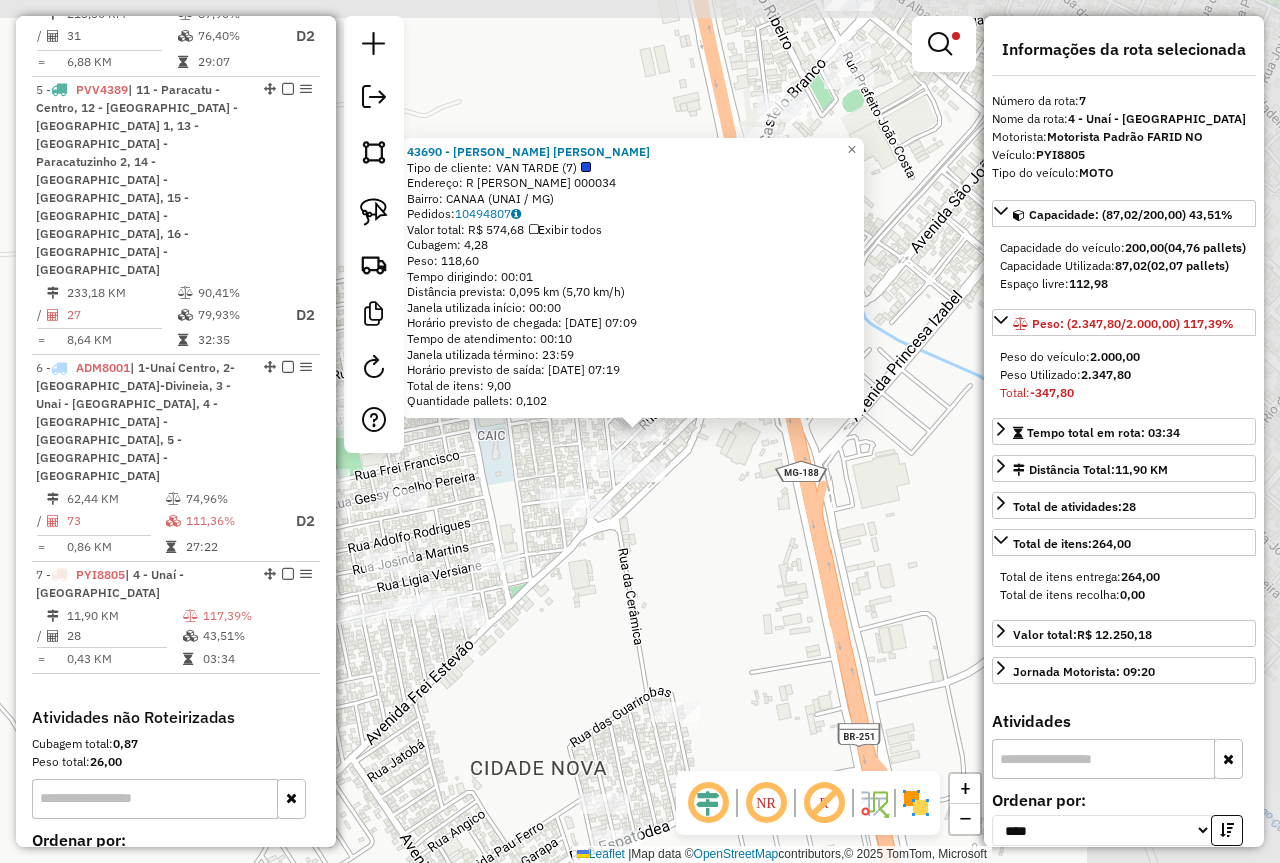 scroll, scrollTop: 1249, scrollLeft: 0, axis: vertical 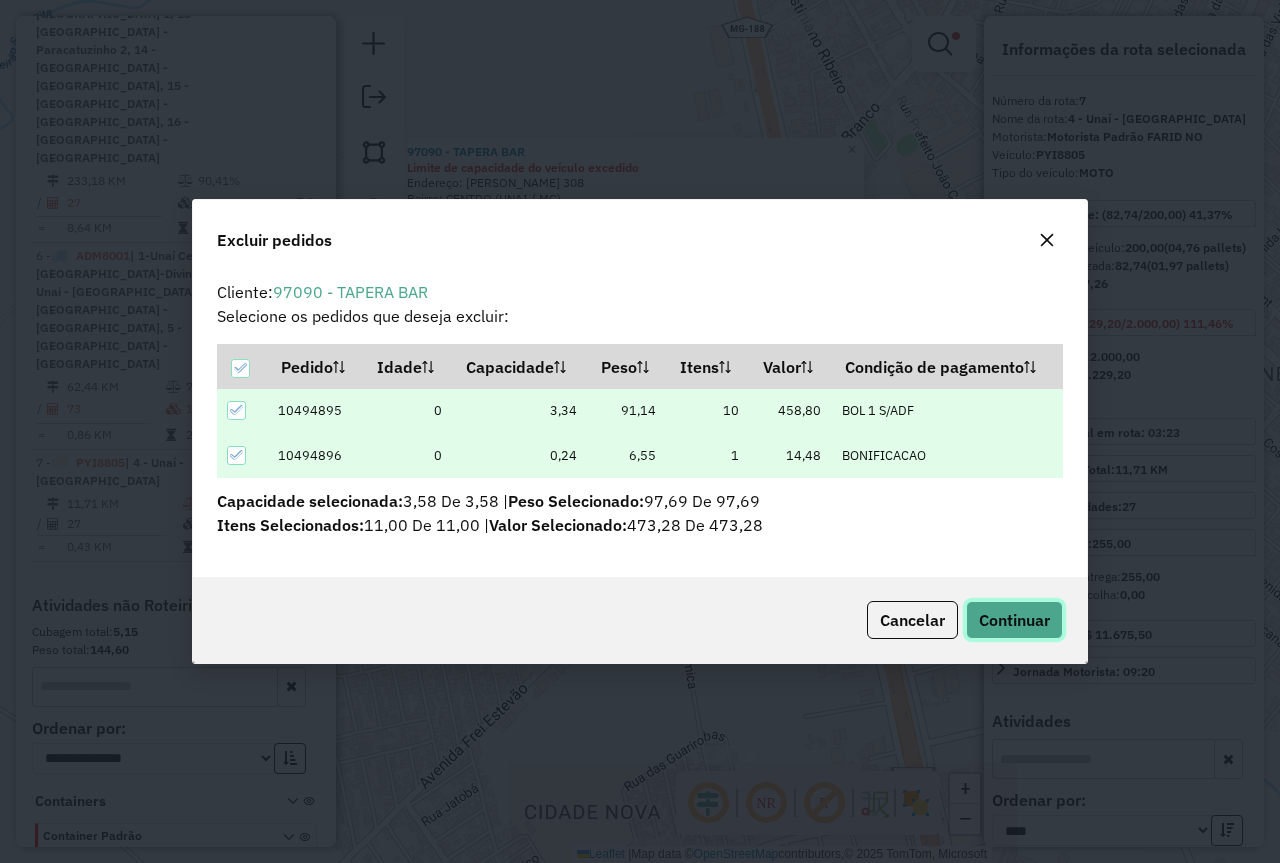 click on "Continuar" 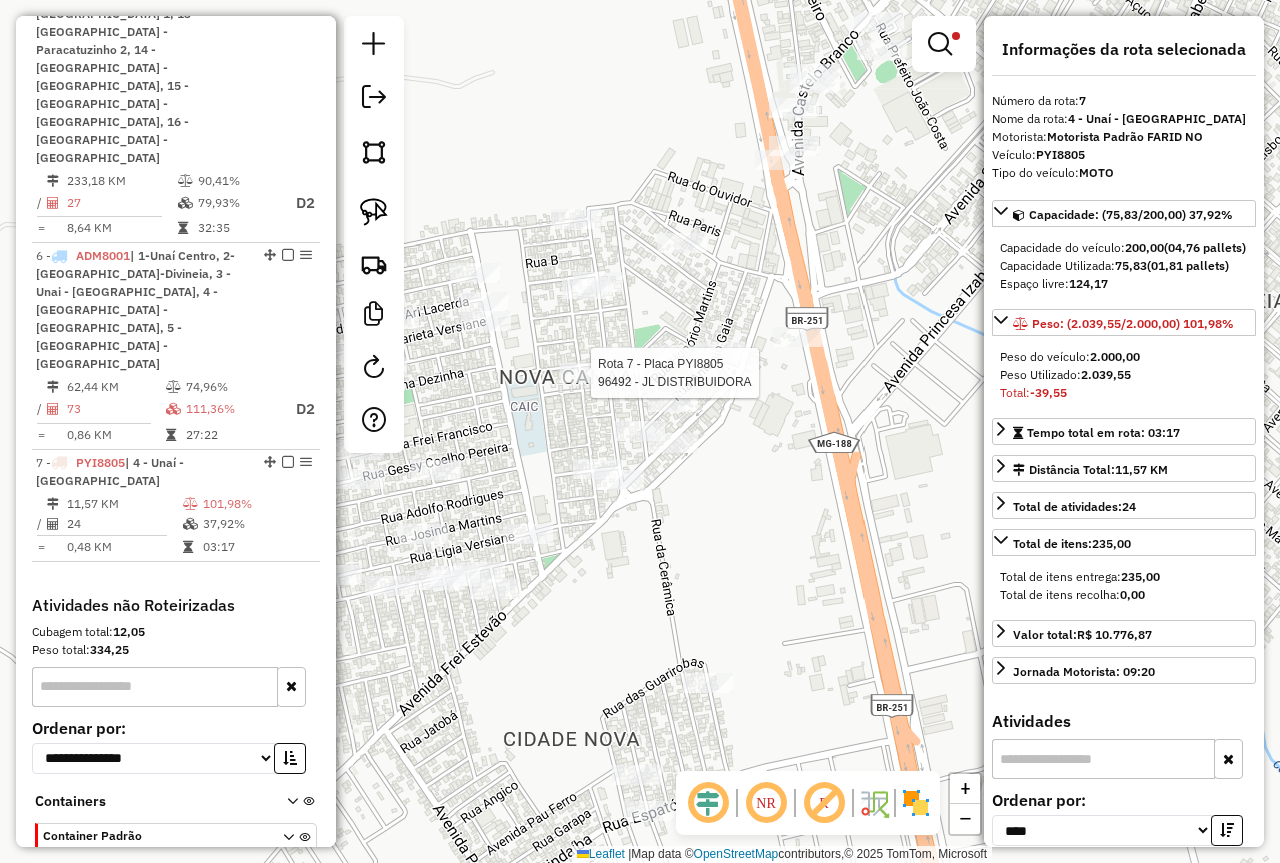 click 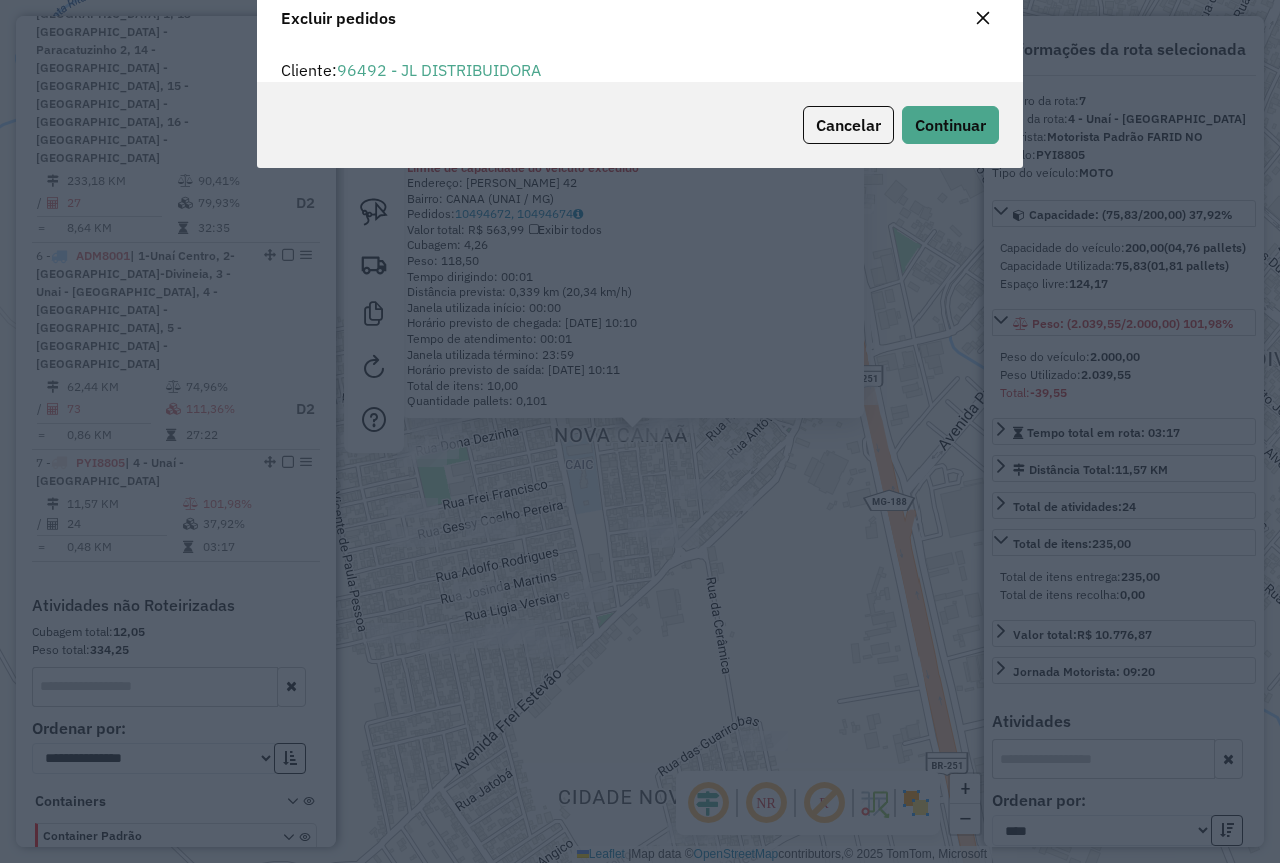 scroll, scrollTop: 82, scrollLeft: 0, axis: vertical 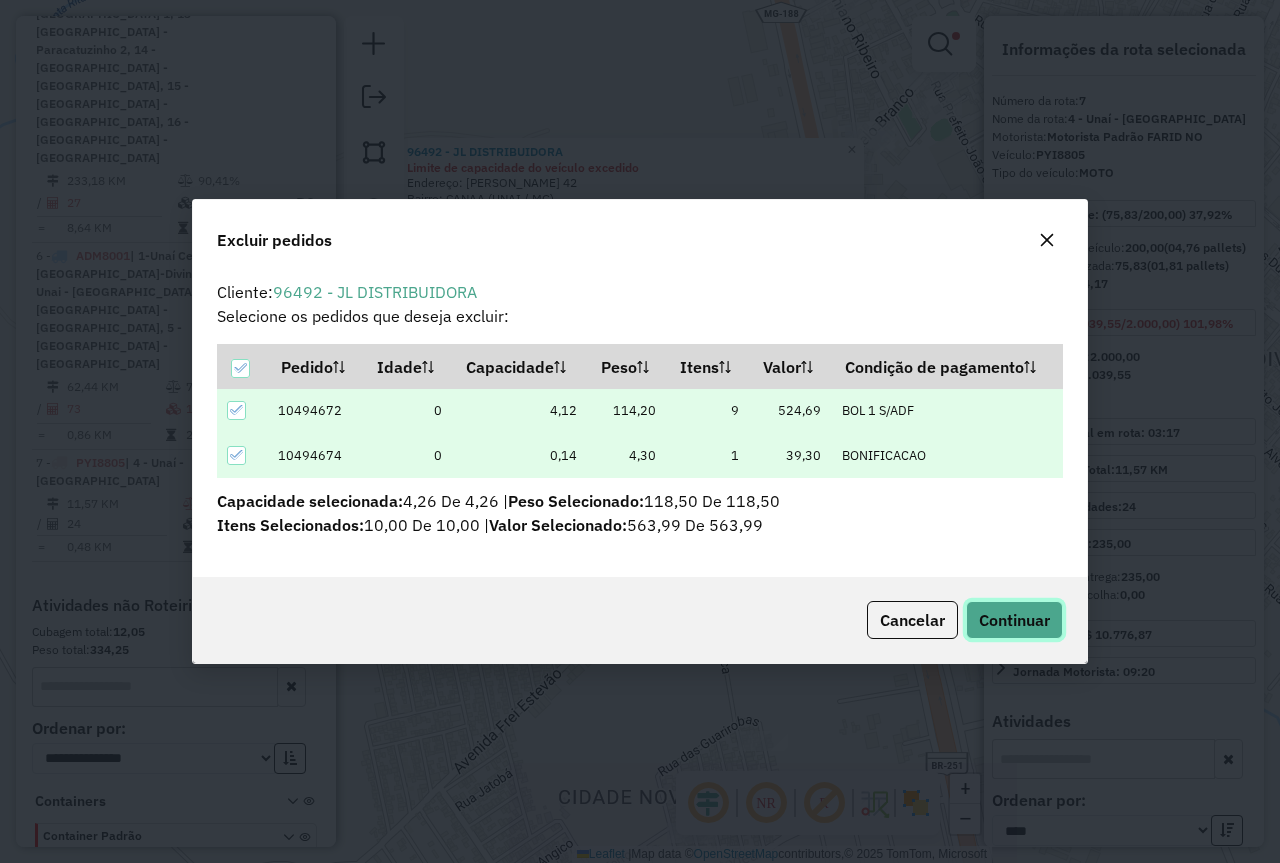 click on "Continuar" 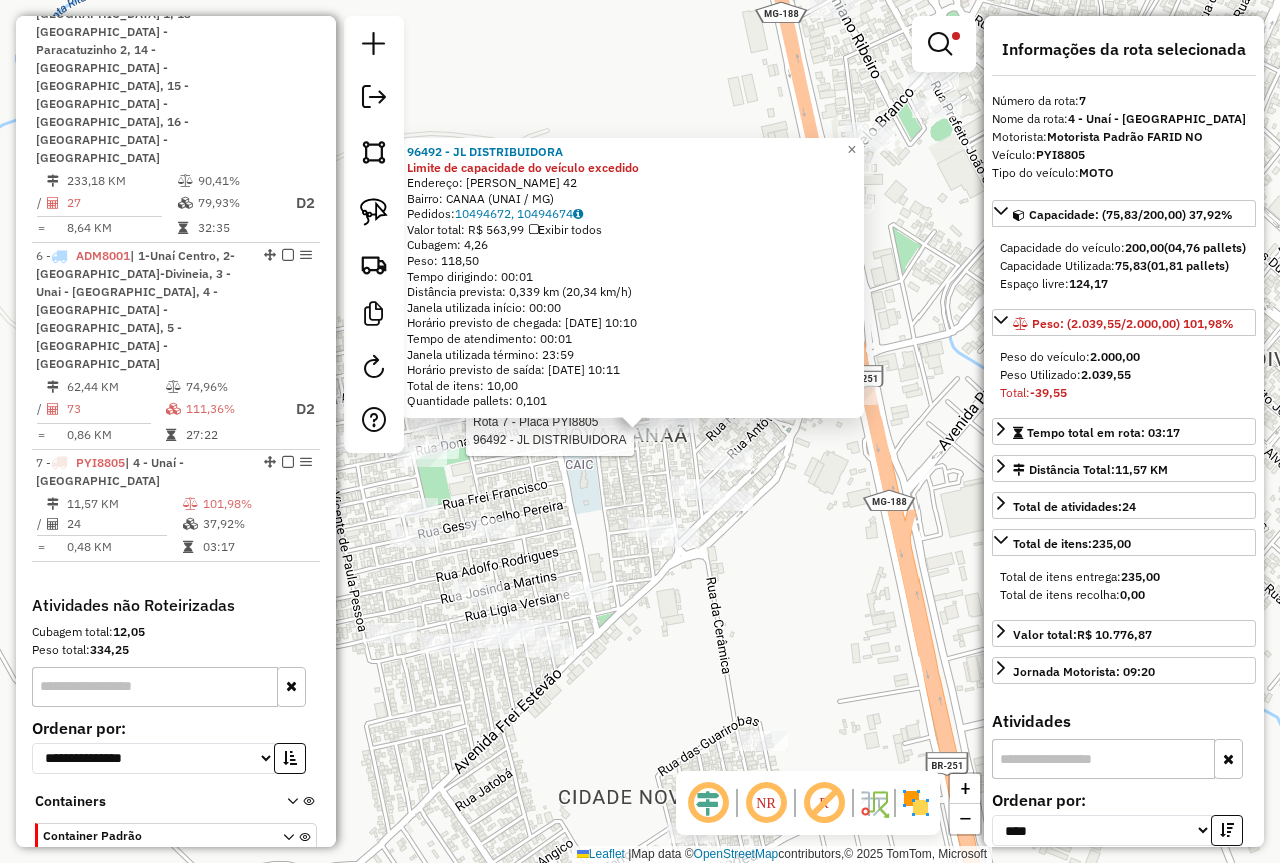 click on "Rota 7 - Placa PYI8805  96492 - JL DISTRIBUIDORA 96492 - JL DISTRIBUIDORA Limite de capacidade do veículo excedido  Endereço:  ZECA MARTINS 42   Bairro: CANAA (UNAI / MG)   Pedidos:  10494672, 10494674   Valor total: R$ 563,99   Exibir todos   Cubagem: 4,26  Peso: 118,50  Tempo dirigindo: 00:01   Distância prevista: 0,339 km (20,34 km/h)   Janela utilizada início: 00:00   Horário previsto de chegada: 11/07/2025 10:10   Tempo de atendimento: 00:01   Janela utilizada término: 23:59   Horário previsto de saída: 11/07/2025 10:11   Total de itens: 10,00   Quantidade pallets: 0,101  × Limpar filtros Janela de atendimento Grade de atendimento Capacidade Transportadoras Veículos Cliente Pedidos  Rotas Selecione os dias de semana para filtrar as janelas de atendimento  Seg   Ter   Qua   Qui   Sex   Sáb   Dom  Informe o período da janela de atendimento: De: Até:  Filtrar exatamente a janela do cliente  Considerar janela de atendimento padrão   Seg   Ter   Qua   Qui   Sex   Sáb   Dom   Peso mínimo:  ****" 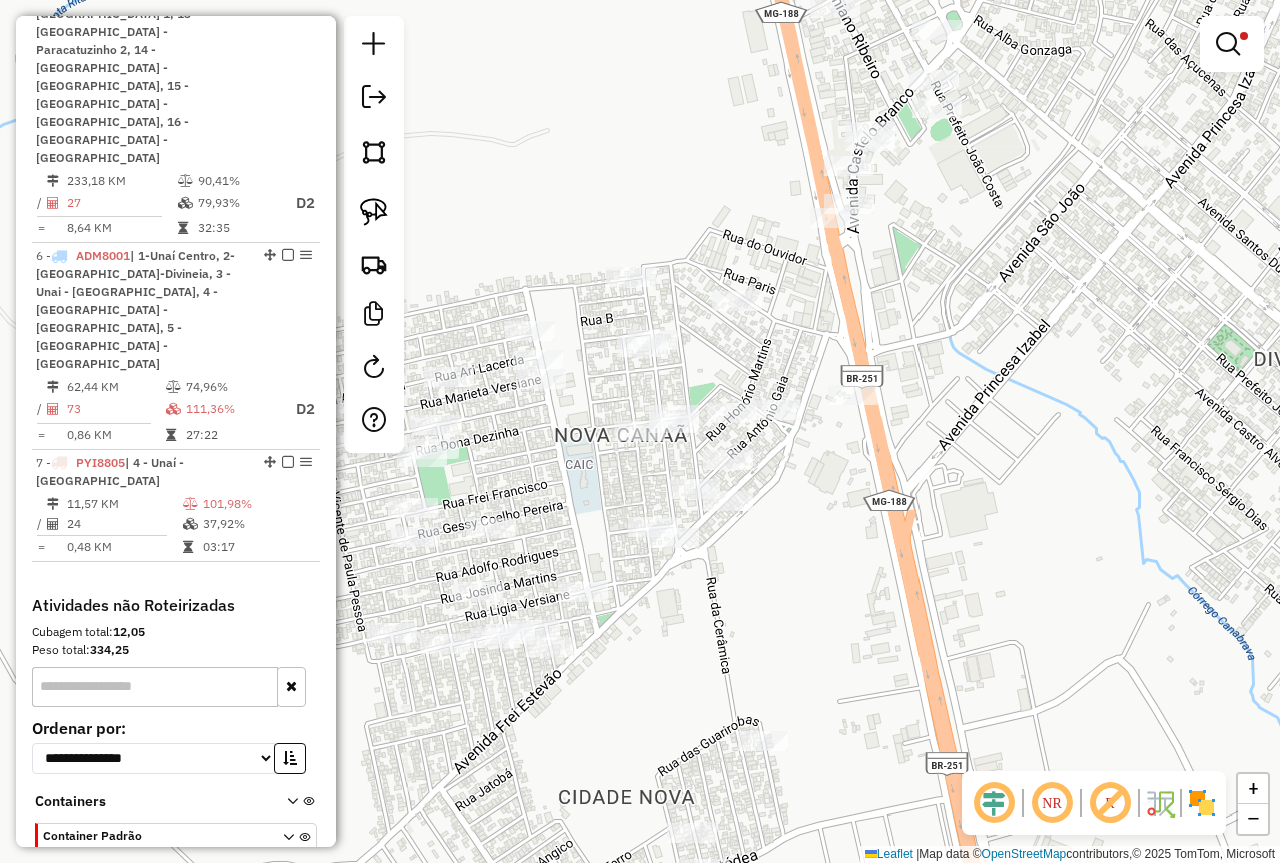 select on "*********" 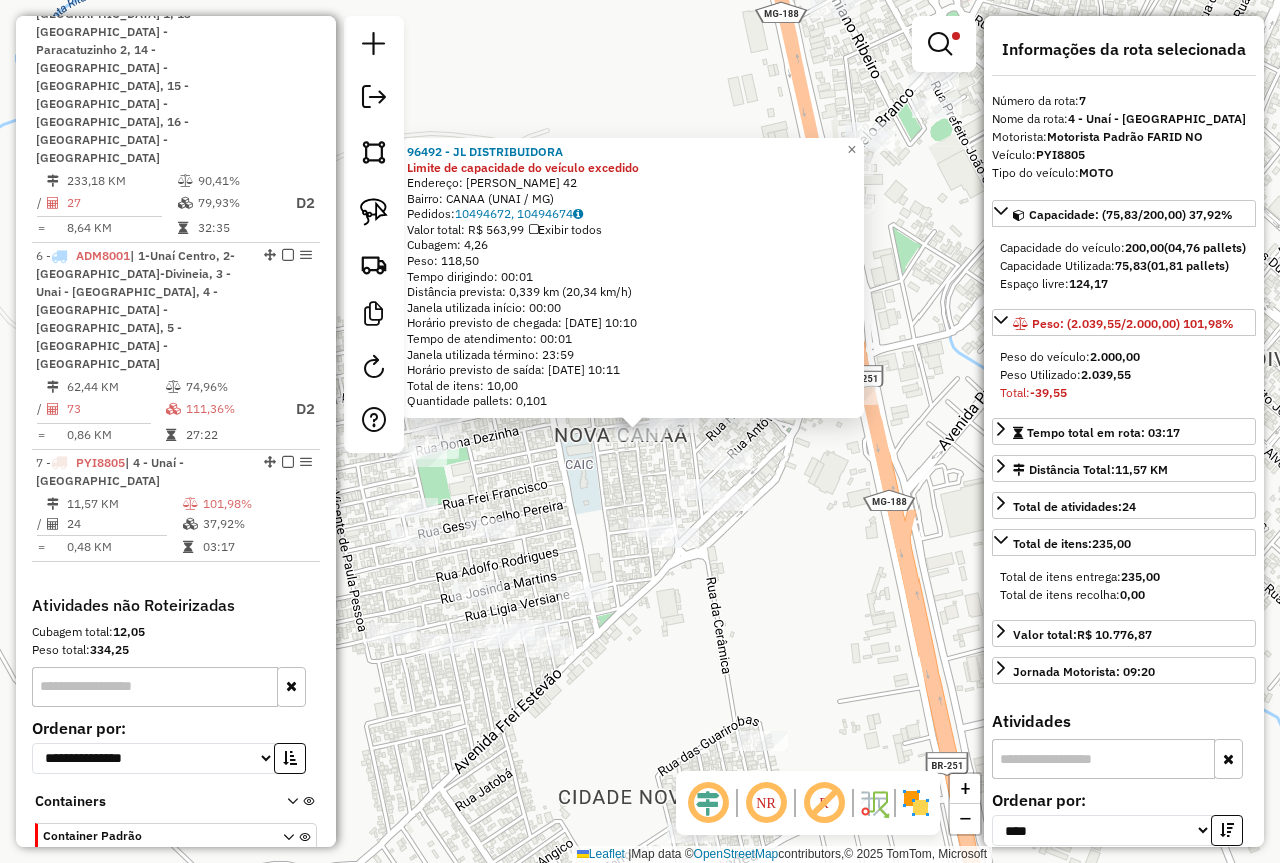 click on "96492 - JL DISTRIBUIDORA Limite de capacidade do veículo excedido  Endereço:  ZECA MARTINS 42   Bairro: CANAA (UNAI / MG)   Pedidos:  10494672, 10494674   Valor total: R$ 563,99   Exibir todos   Cubagem: 4,26  Peso: 118,50  Tempo dirigindo: 00:01   Distância prevista: 0,339 km (20,34 km/h)   Janela utilizada início: 00:00   Horário previsto de chegada: 11/07/2025 10:10   Tempo de atendimento: 00:01   Janela utilizada término: 23:59   Horário previsto de saída: 11/07/2025 10:11   Total de itens: 10,00   Quantidade pallets: 0,101  × Limpar filtros Janela de atendimento Grade de atendimento Capacidade Transportadoras Veículos Cliente Pedidos  Rotas Selecione os dias de semana para filtrar as janelas de atendimento  Seg   Ter   Qua   Qui   Sex   Sáb   Dom  Informe o período da janela de atendimento: De: Até:  Filtrar exatamente a janela do cliente  Considerar janela de atendimento padrão  Selecione os dias de semana para filtrar as grades de atendimento  Seg   Ter   Qua   Qui   Sex   Sáb   Dom  De:" 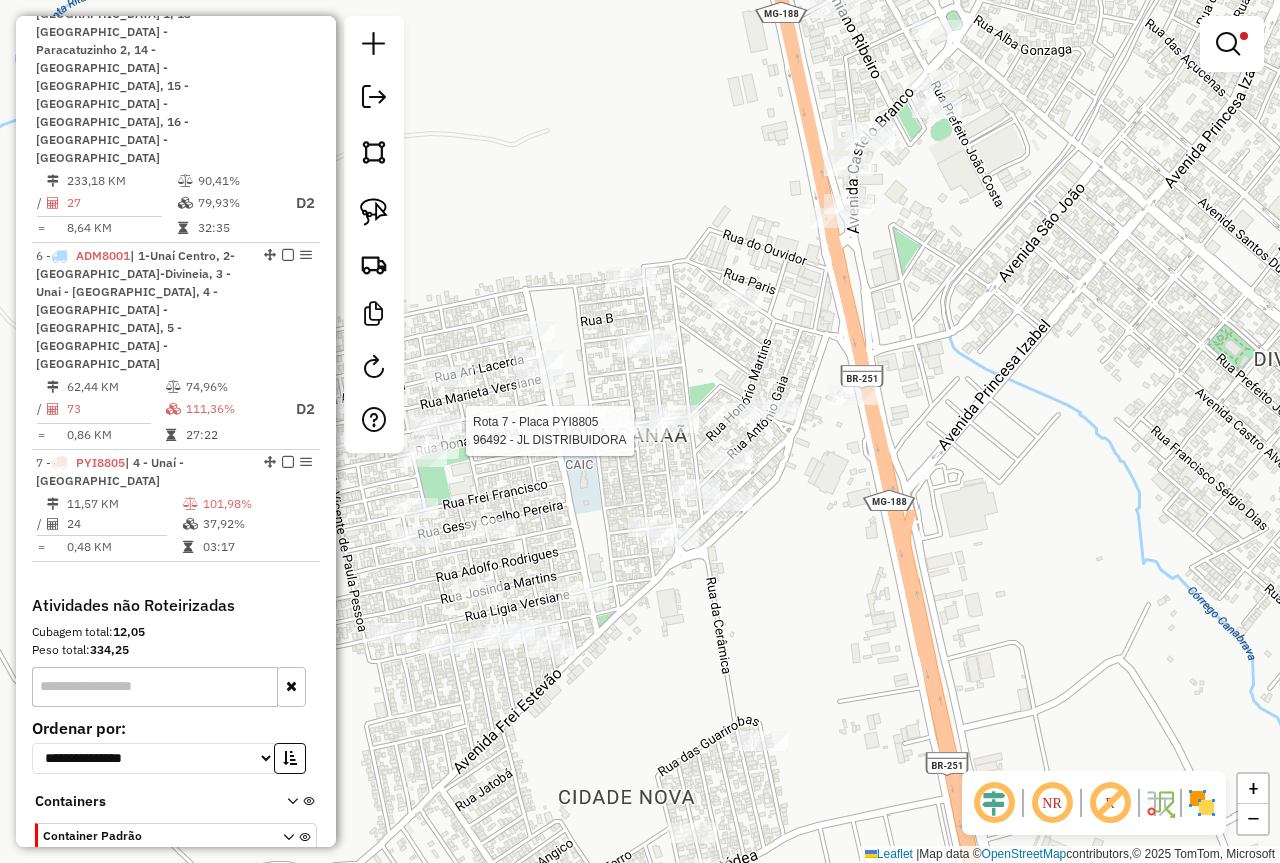 click 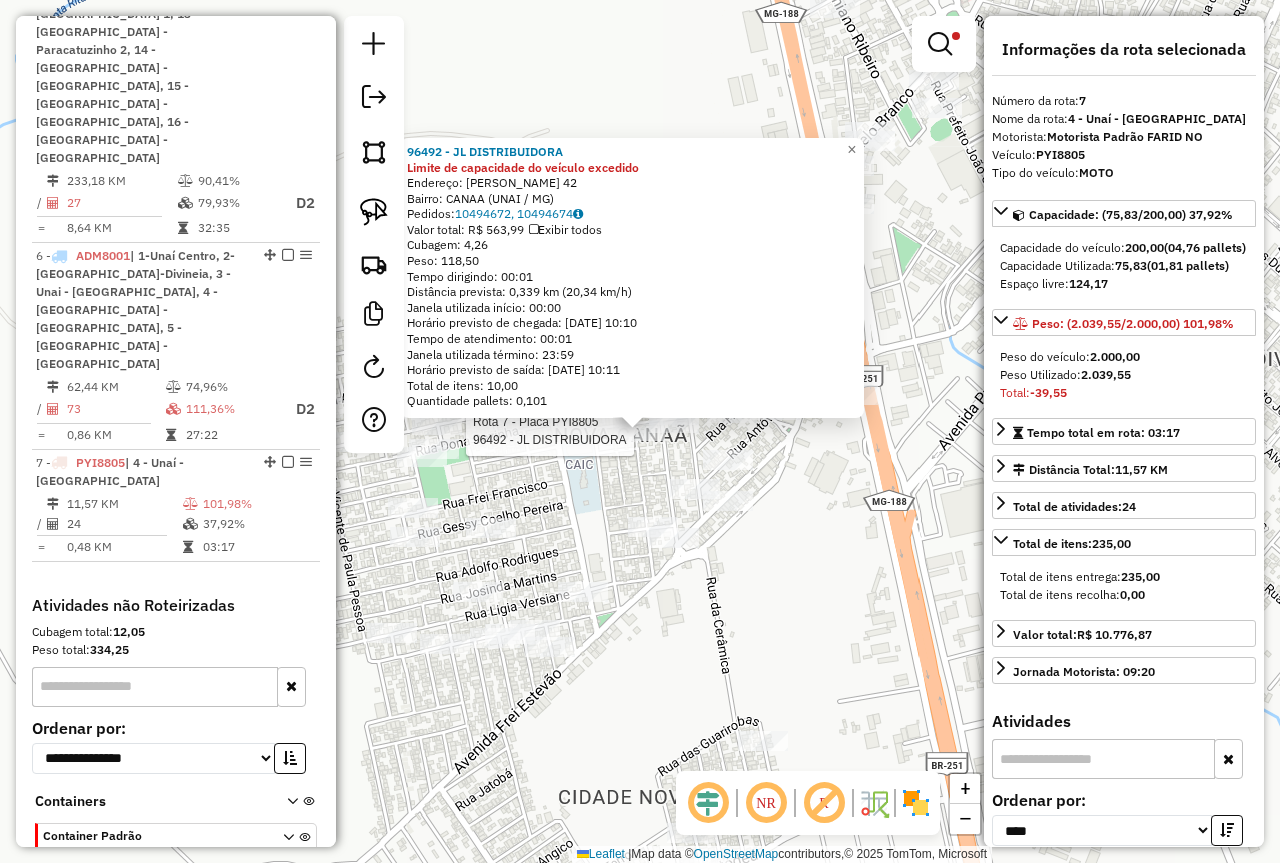 click 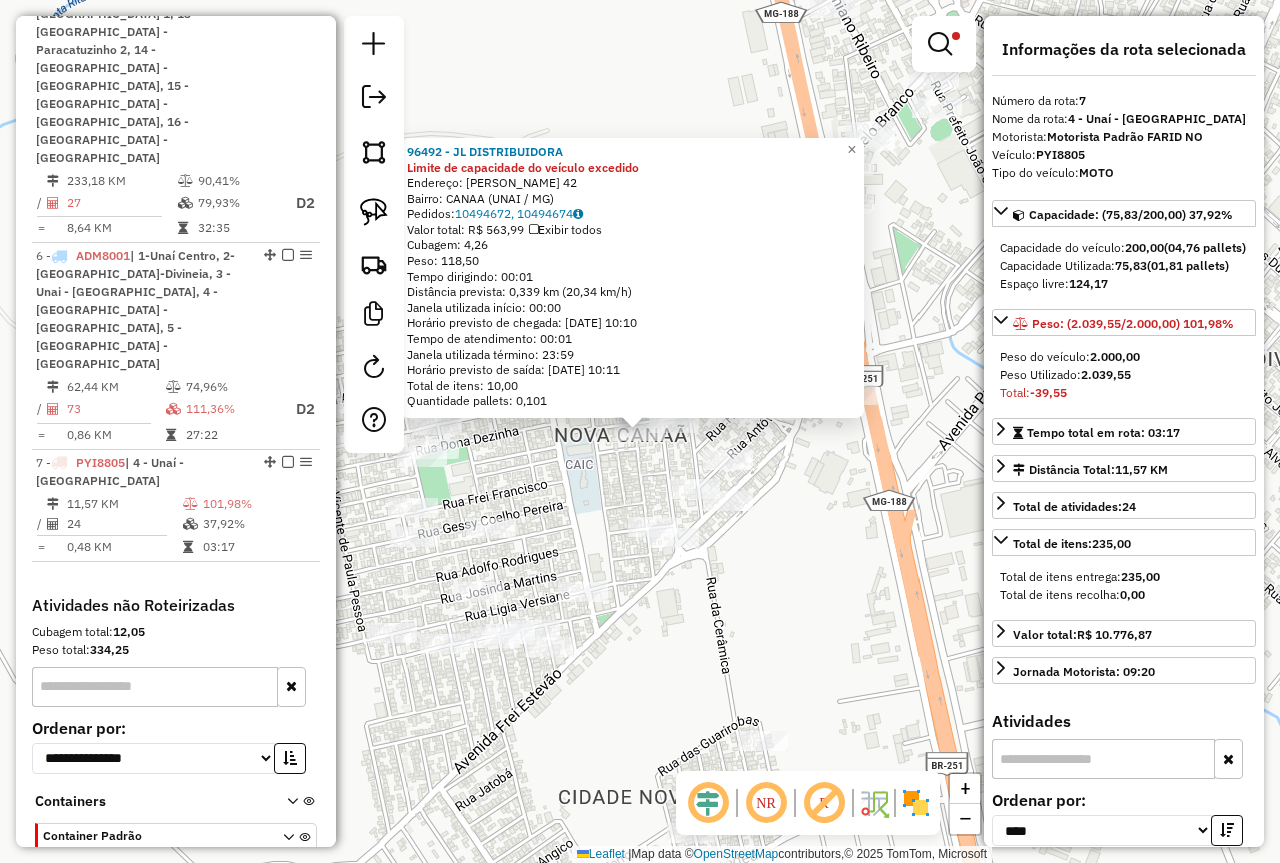 click on "Rota 7 - Placa PYI8805  51466 - MERC S. M. Rota 7 - Placa PYI8805  43699 - BAR  DONA LENA 96492 - JL DISTRIBUIDORA Limite de capacidade do veículo excedido  Endereço:  ZECA MARTINS 42   Bairro: CANAA (UNAI / MG)   Pedidos:  10494672, 10494674   Valor total: R$ 563,99   Exibir todos   Cubagem: 4,26  Peso: 118,50  Tempo dirigindo: 00:01   Distância prevista: 0,339 km (20,34 km/h)   Janela utilizada início: 00:00   Horário previsto de chegada: 11/07/2025 10:10   Tempo de atendimento: 00:01   Janela utilizada término: 23:59   Horário previsto de saída: 11/07/2025 10:11   Total de itens: 10,00   Quantidade pallets: 0,101  × Limpar filtros Janela de atendimento Grade de atendimento Capacidade Transportadoras Veículos Cliente Pedidos  Rotas Selecione os dias de semana para filtrar as janelas de atendimento  Seg   Ter   Qua   Qui   Sex   Sáb   Dom  Informe o período da janela de atendimento: De: Até:  Filtrar exatamente a janela do cliente  Considerar janela de atendimento padrão   Seg   Ter   Qua  ****" 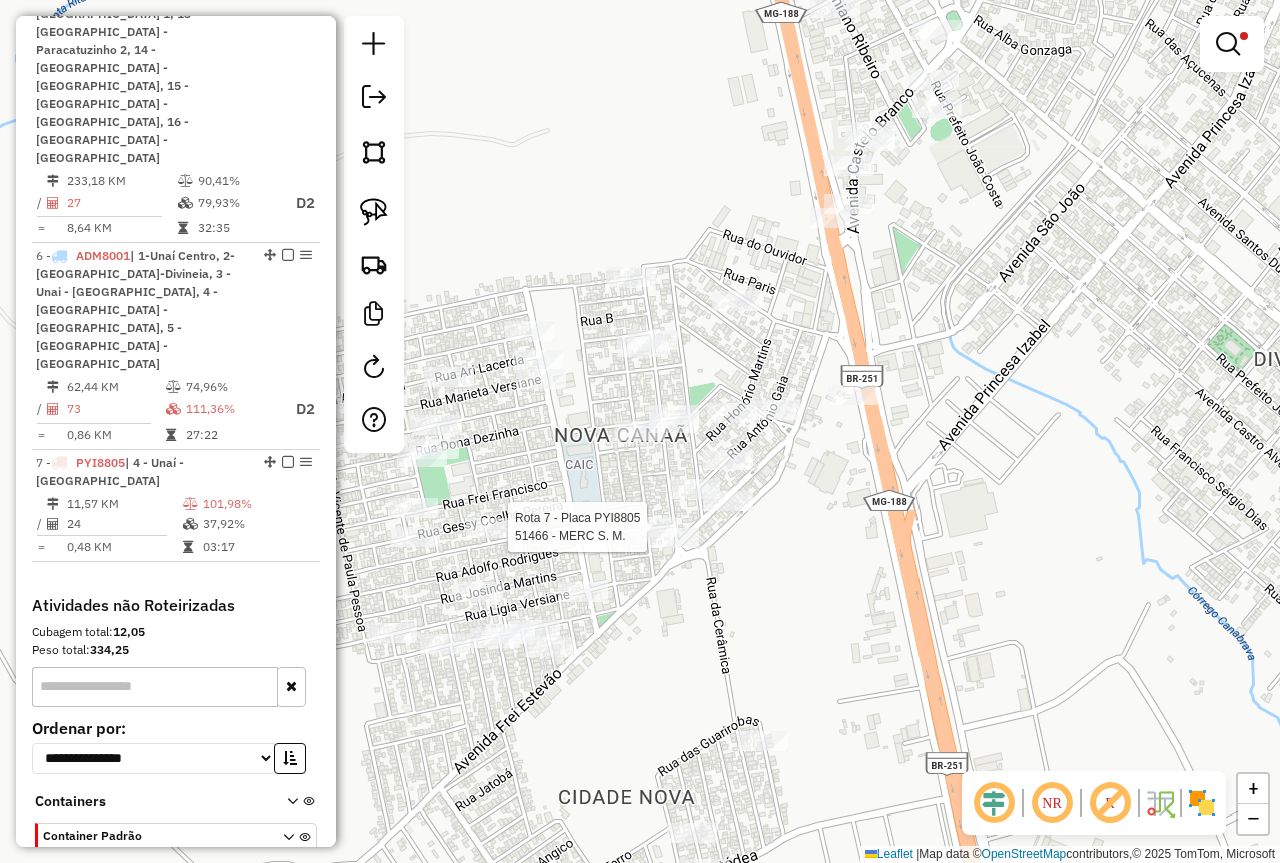 select on "*********" 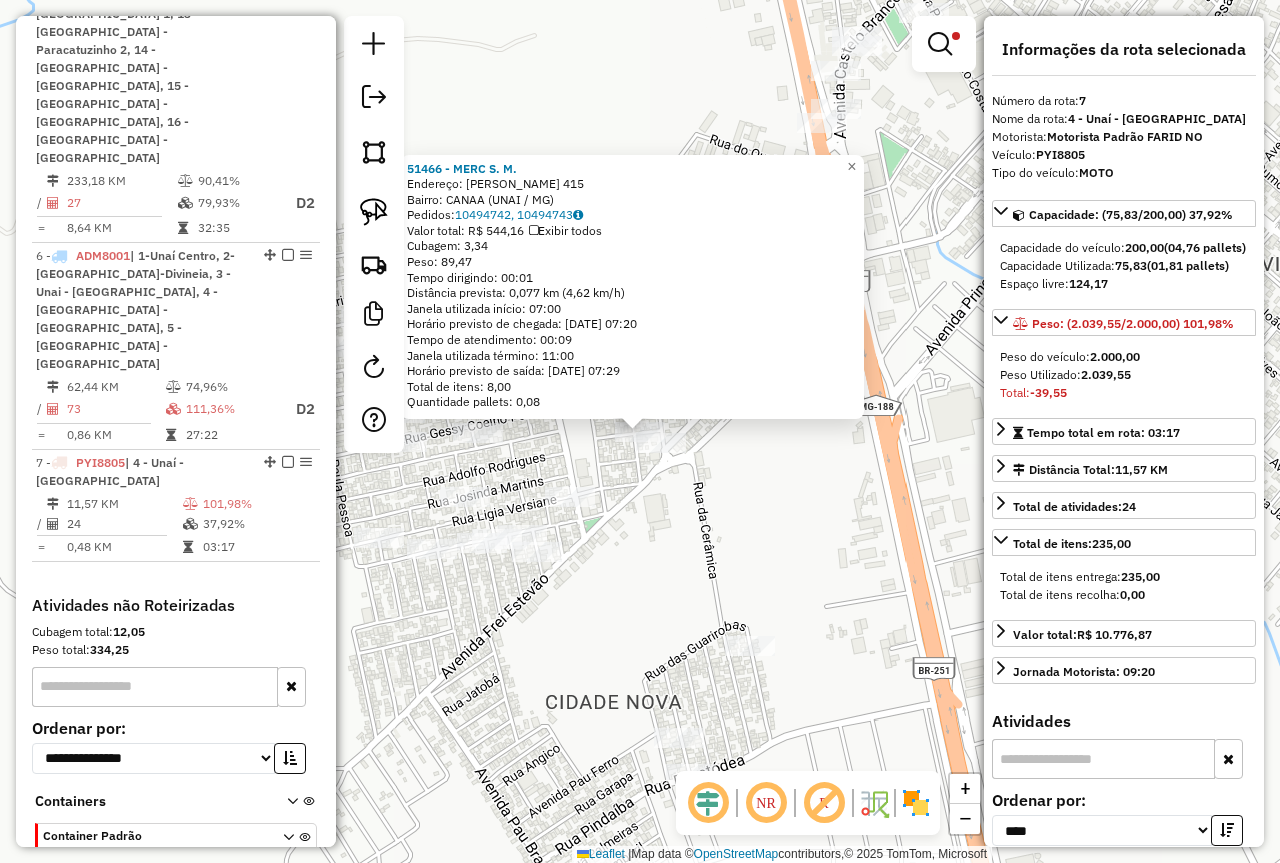 click on "51466 - MERC S. M.  Endereço:  AFRANIO GONZAGA 415   Bairro: CANAA (UNAI / MG)   Pedidos:  10494742, 10494743   Valor total: R$ 544,16   Exibir todos   Cubagem: 3,34  Peso: 89,47  Tempo dirigindo: 00:01   Distância prevista: 0,077 km (4,62 km/h)   Janela utilizada início: 07:00   Horário previsto de chegada: 11/07/2025 07:20   Tempo de atendimento: 00:09   Janela utilizada término: 11:00   Horário previsto de saída: 11/07/2025 07:29   Total de itens: 8,00   Quantidade pallets: 0,08  × Limpar filtros Janela de atendimento Grade de atendimento Capacidade Transportadoras Veículos Cliente Pedidos  Rotas Selecione os dias de semana para filtrar as janelas de atendimento  Seg   Ter   Qua   Qui   Sex   Sáb   Dom  Informe o período da janela de atendimento: De: Até:  Filtrar exatamente a janela do cliente  Considerar janela de atendimento padrão  Selecione os dias de semana para filtrar as grades de atendimento  Seg   Ter   Qua   Qui   Sex   Sáb   Dom   Clientes fora do dia de atendimento selecionado +" 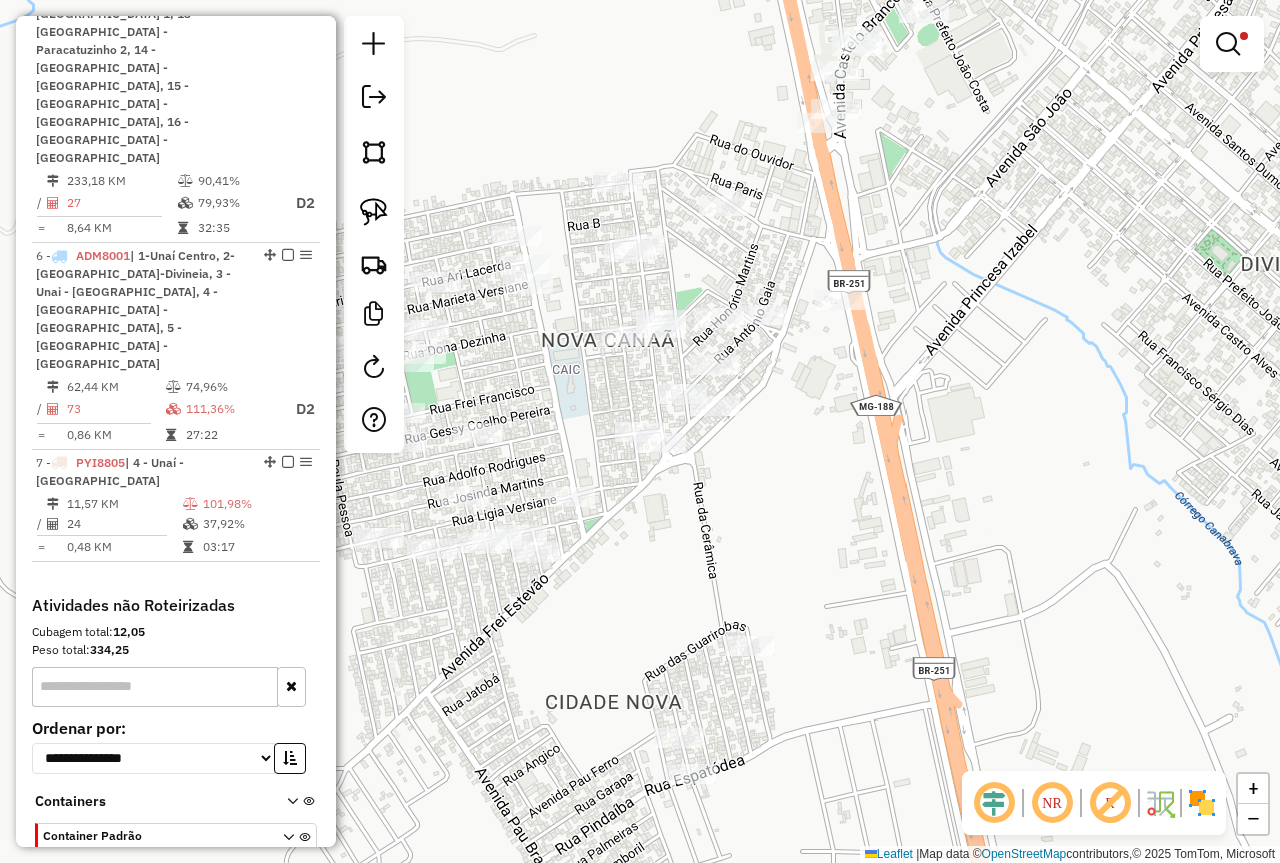 drag, startPoint x: 623, startPoint y: 507, endPoint x: 685, endPoint y: 562, distance: 82.87943 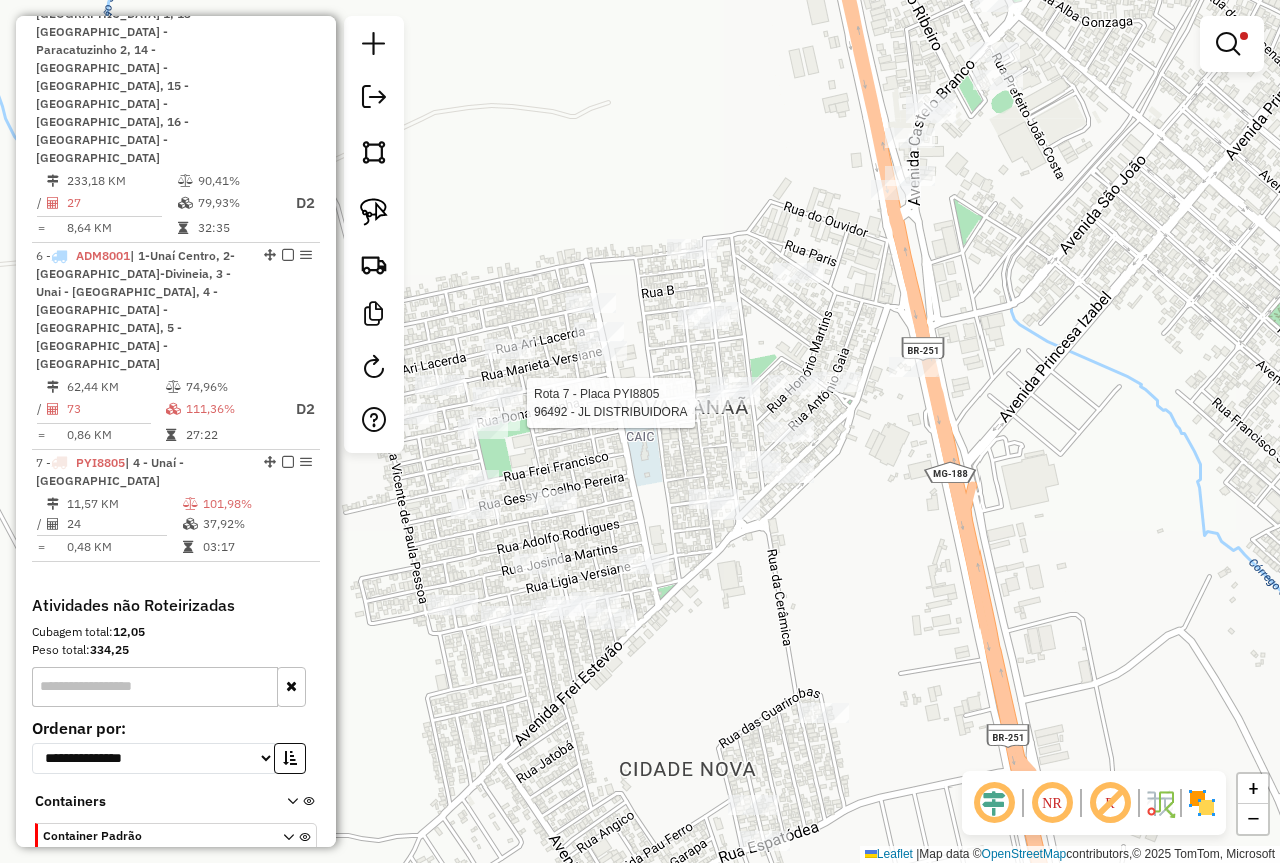select on "*********" 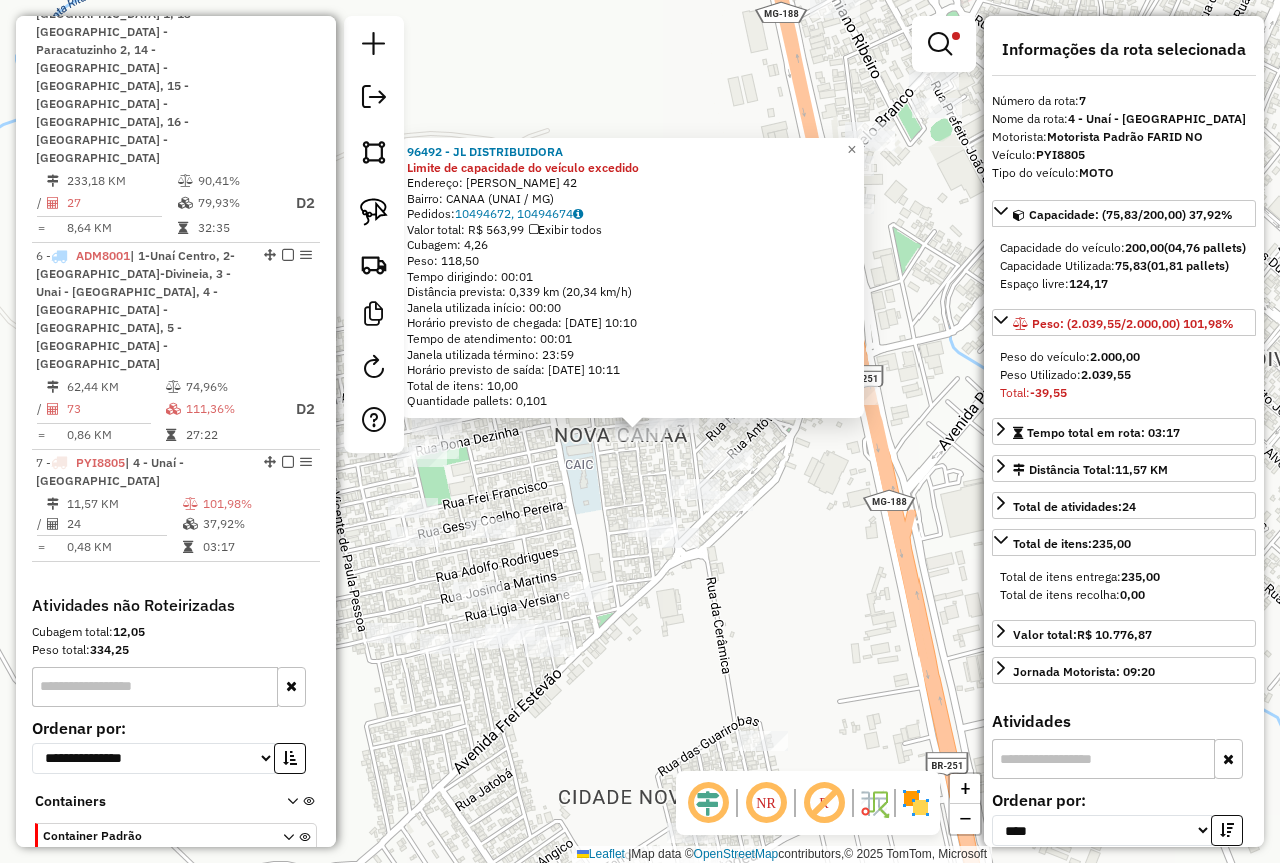 click on "96492 - JL DISTRIBUIDORA Limite de capacidade do veículo excedido  Endereço:  ZECA MARTINS 42   Bairro: CANAA (UNAI / MG)   Pedidos:  10494672, 10494674   Valor total: R$ 563,99   Exibir todos   Cubagem: 4,26  Peso: 118,50  Tempo dirigindo: 00:01   Distância prevista: 0,339 km (20,34 km/h)   Janela utilizada início: 00:00   Horário previsto de chegada: 11/07/2025 10:10   Tempo de atendimento: 00:01   Janela utilizada término: 23:59   Horário previsto de saída: 11/07/2025 10:11   Total de itens: 10,00   Quantidade pallets: 0,101" 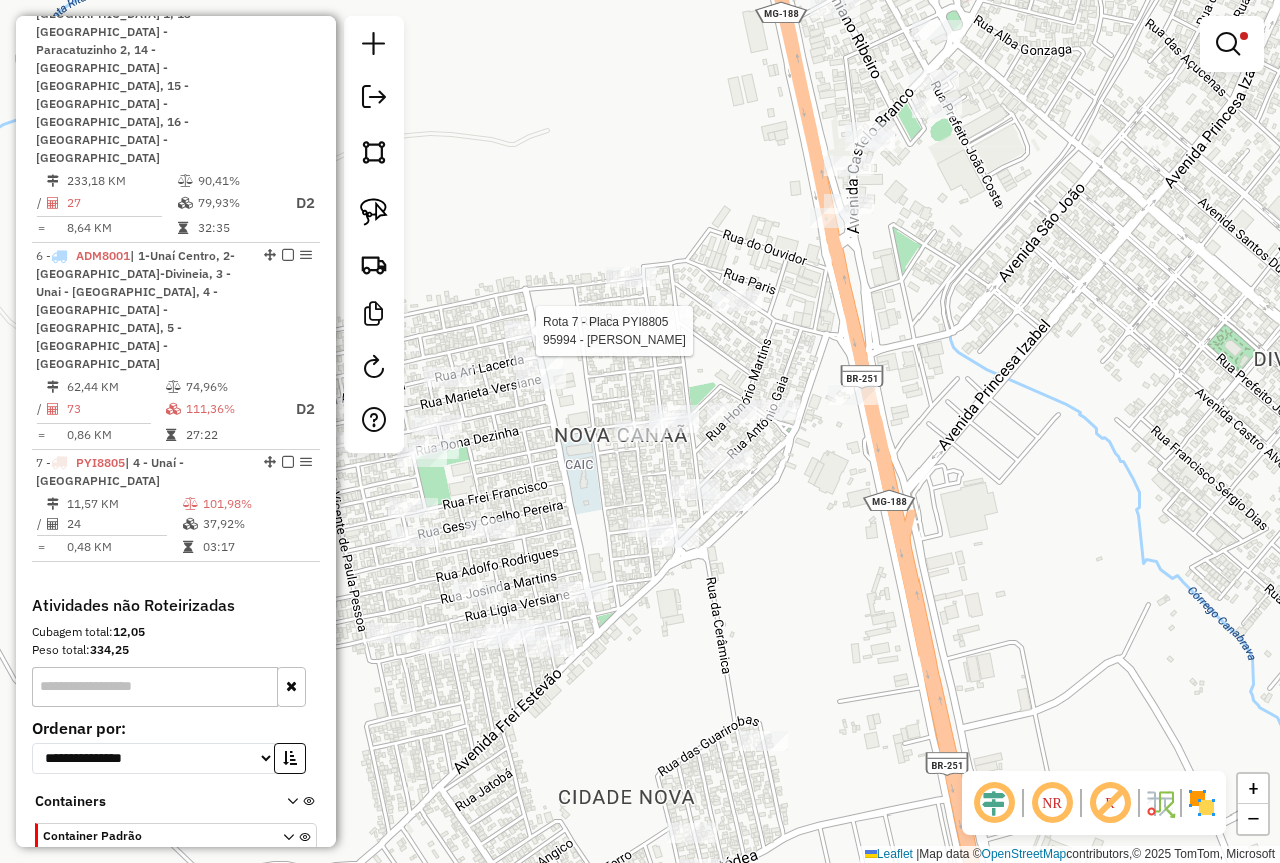 select on "*********" 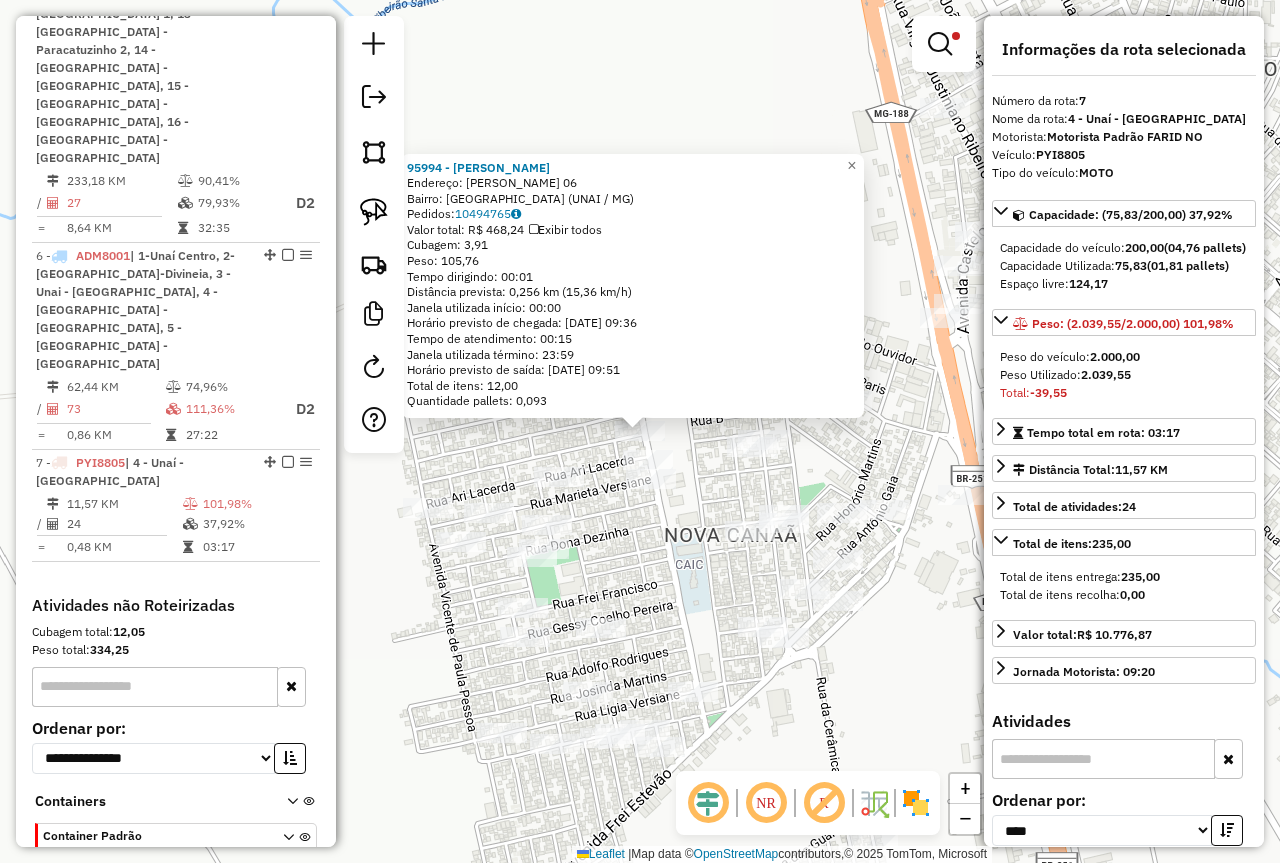 click on "Rota 7 - Placa PYI8805  96492 - JL DISTRIBUIDORA 95994 - MERCEARIA RIBEIRO  Endereço:  EPONINA BORGES 06   Bairro: NOVO HORIZONTE (UNAI / MG)   Pedidos:  10494765   Valor total: R$ 468,24   Exibir todos   Cubagem: 3,91  Peso: 105,76  Tempo dirigindo: 00:01   Distância prevista: 0,256 km (15,36 km/h)   Janela utilizada início: 00:00   Horário previsto de chegada: 11/07/2025 09:36   Tempo de atendimento: 00:15   Janela utilizada término: 23:59   Horário previsto de saída: 11/07/2025 09:51   Total de itens: 12,00   Quantidade pallets: 0,093  × Limpar filtros Janela de atendimento Grade de atendimento Capacidade Transportadoras Veículos Cliente Pedidos  Rotas Selecione os dias de semana para filtrar as janelas de atendimento  Seg   Ter   Qua   Qui   Sex   Sáb   Dom  Informe o período da janela de atendimento: De: Até:  Filtrar exatamente a janela do cliente  Considerar janela de atendimento padrão  Selecione os dias de semana para filtrar as grades de atendimento  Seg   Ter   Qua   Qui   Sex   Sáb" 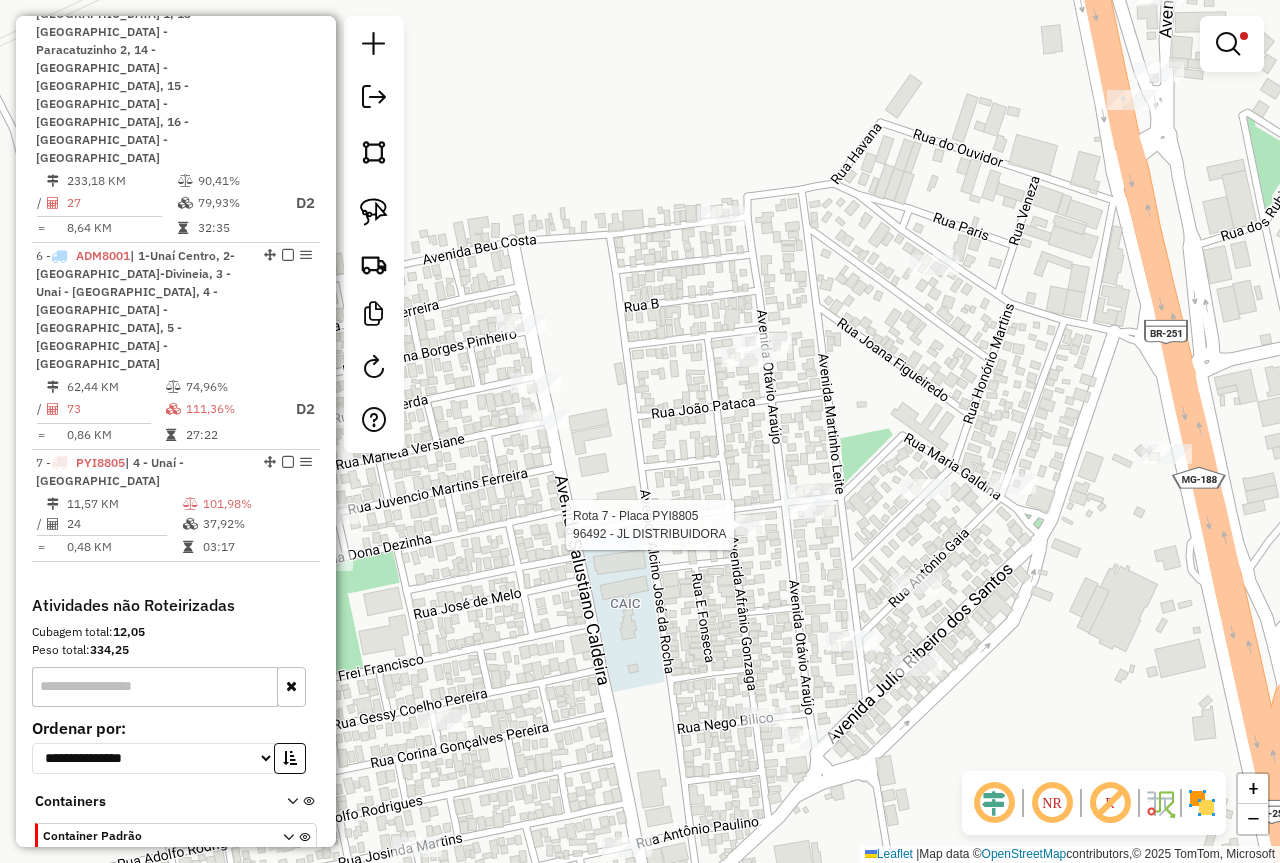 select on "*********" 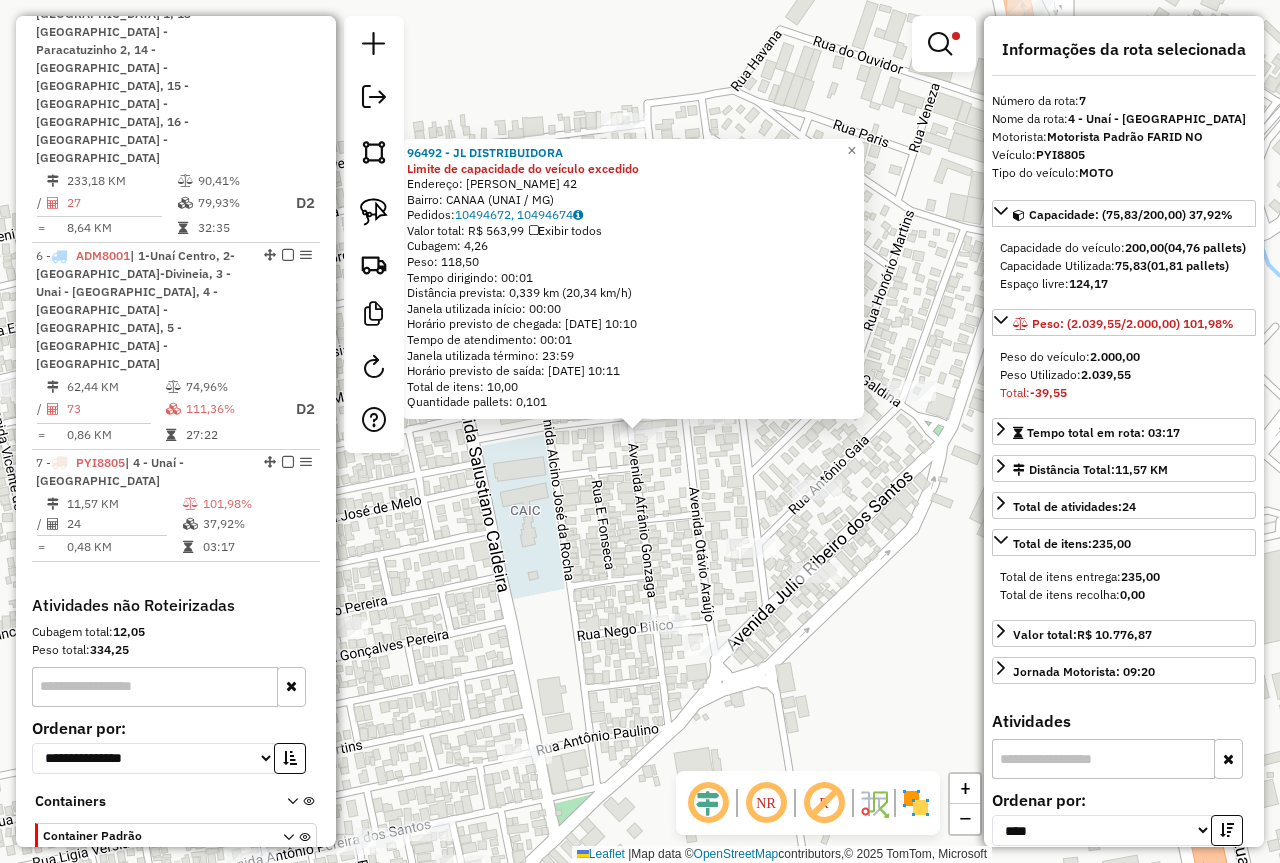 click on "96492 - JL DISTRIBUIDORA Limite de capacidade do veículo excedido  Endereço:  ZECA MARTINS 42   Bairro: CANAA (UNAI / MG)   Pedidos:  10494672, 10494674   Valor total: R$ 563,99   Exibir todos   Cubagem: 4,26  Peso: 118,50  Tempo dirigindo: 00:01   Distância prevista: 0,339 km (20,34 km/h)   Janela utilizada início: 00:00   Horário previsto de chegada: 11/07/2025 10:10   Tempo de atendimento: 00:01   Janela utilizada término: 23:59   Horário previsto de saída: 11/07/2025 10:11   Total de itens: 10,00   Quantidade pallets: 0,101  × Limpar filtros Janela de atendimento Grade de atendimento Capacidade Transportadoras Veículos Cliente Pedidos  Rotas Selecione os dias de semana para filtrar as janelas de atendimento  Seg   Ter   Qua   Qui   Sex   Sáb   Dom  Informe o período da janela de atendimento: De: Até:  Filtrar exatamente a janela do cliente  Considerar janela de atendimento padrão  Selecione os dias de semana para filtrar as grades de atendimento  Seg   Ter   Qua   Qui   Sex   Sáb   Dom  De:" 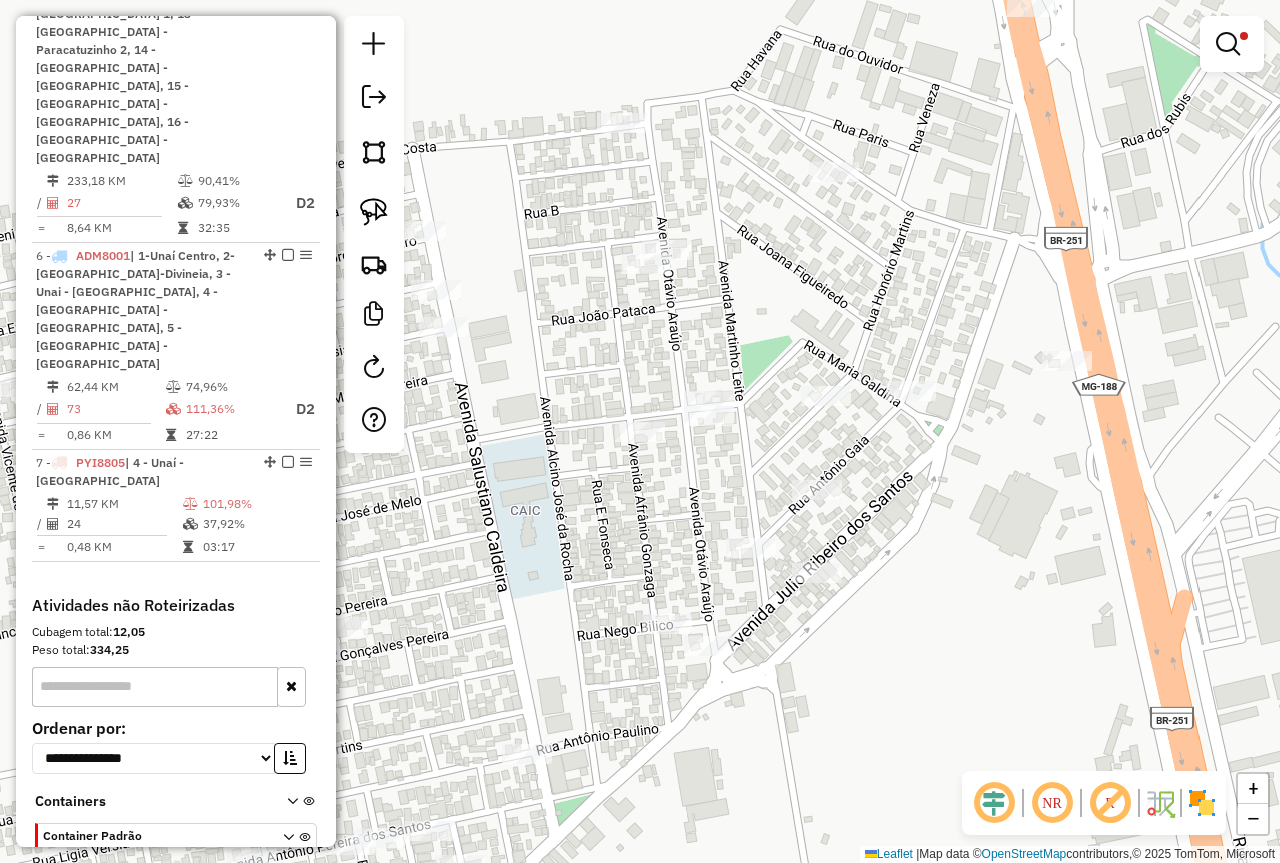 drag, startPoint x: 693, startPoint y: 538, endPoint x: 694, endPoint y: 507, distance: 31.016125 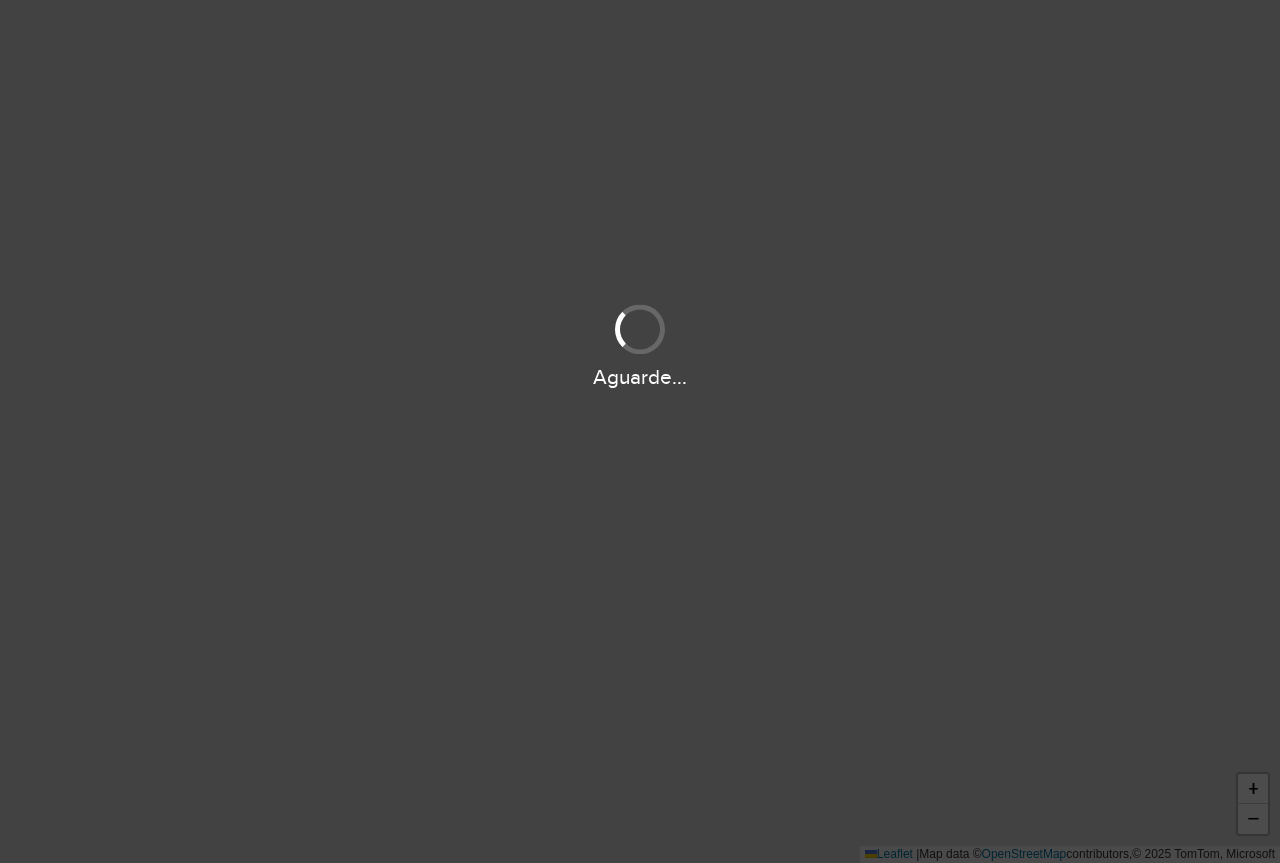 scroll, scrollTop: 0, scrollLeft: 0, axis: both 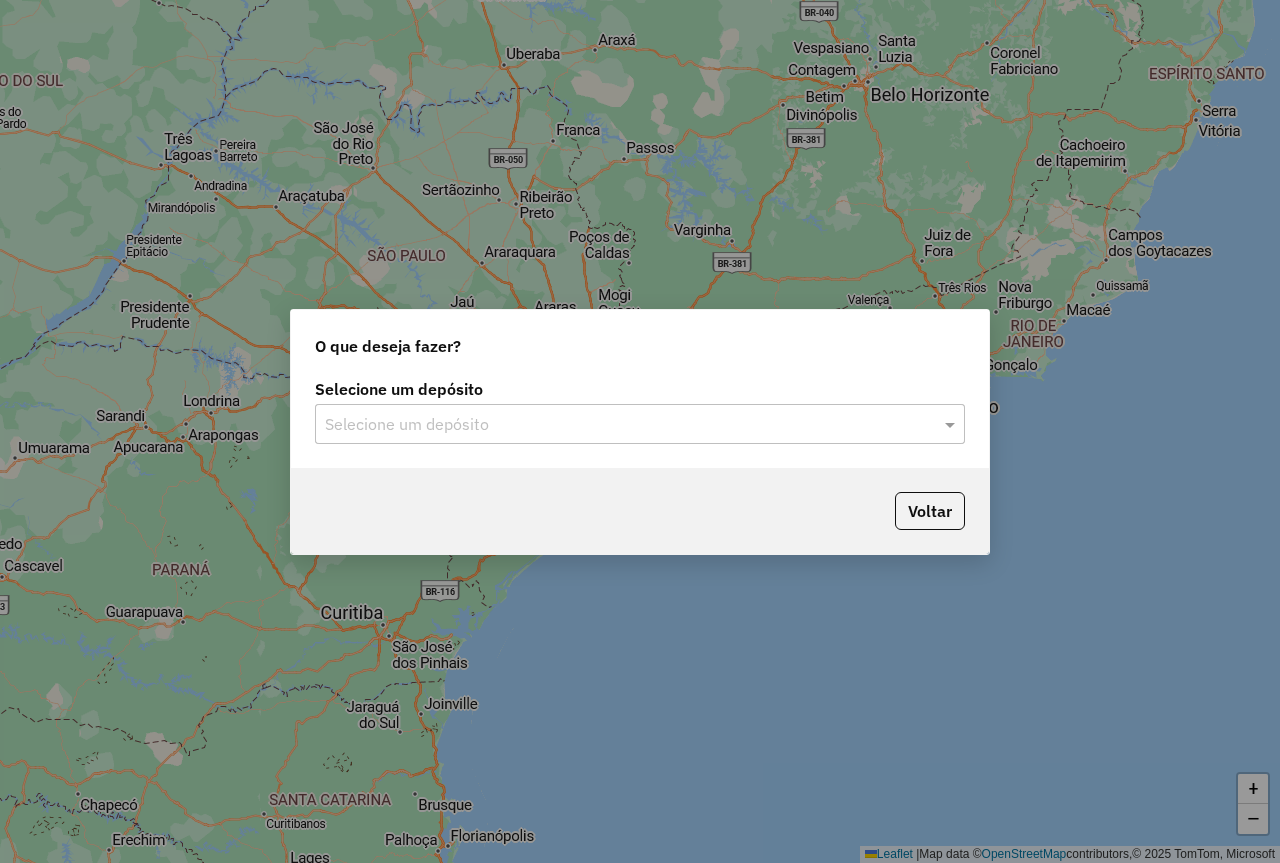 click on "Selecione um depósito" 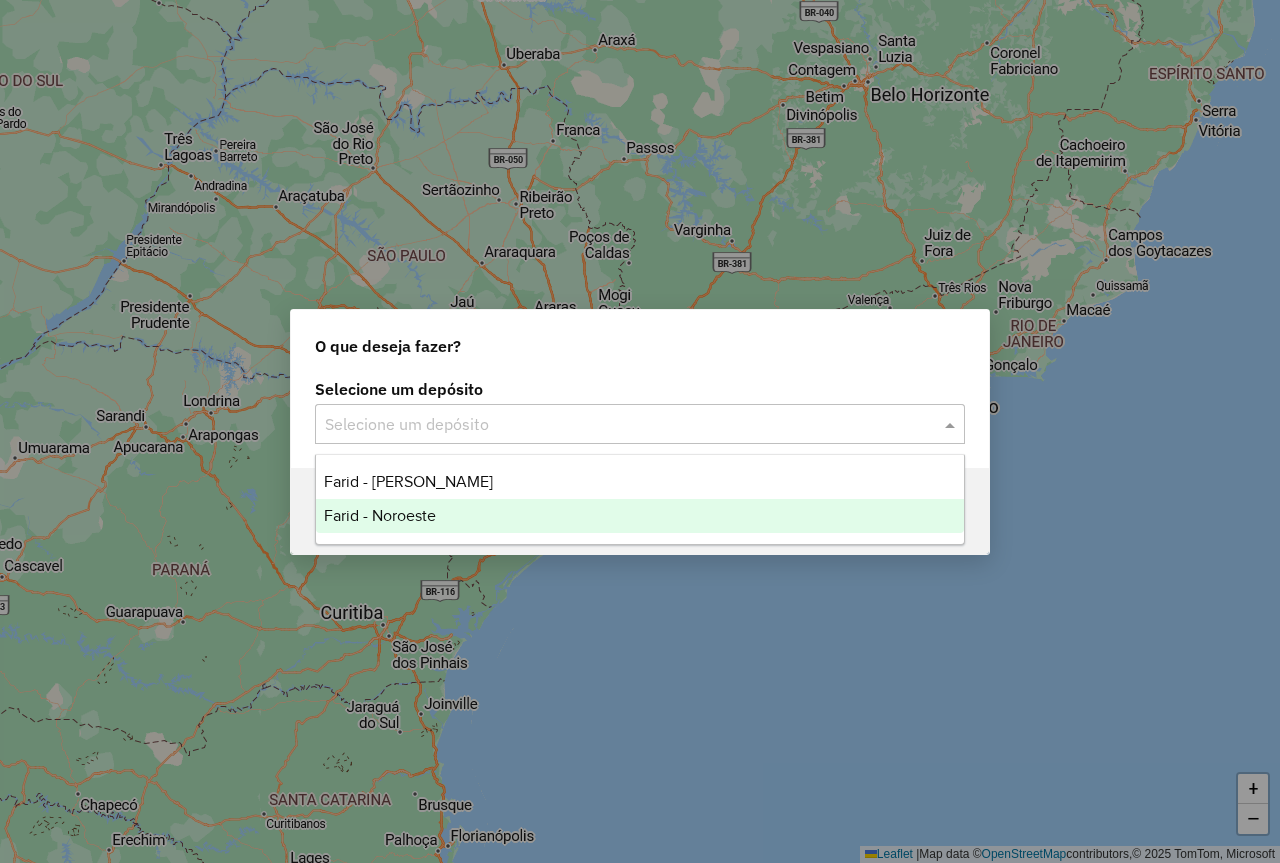 click on "Farid - Noroeste" at bounding box center [640, 516] 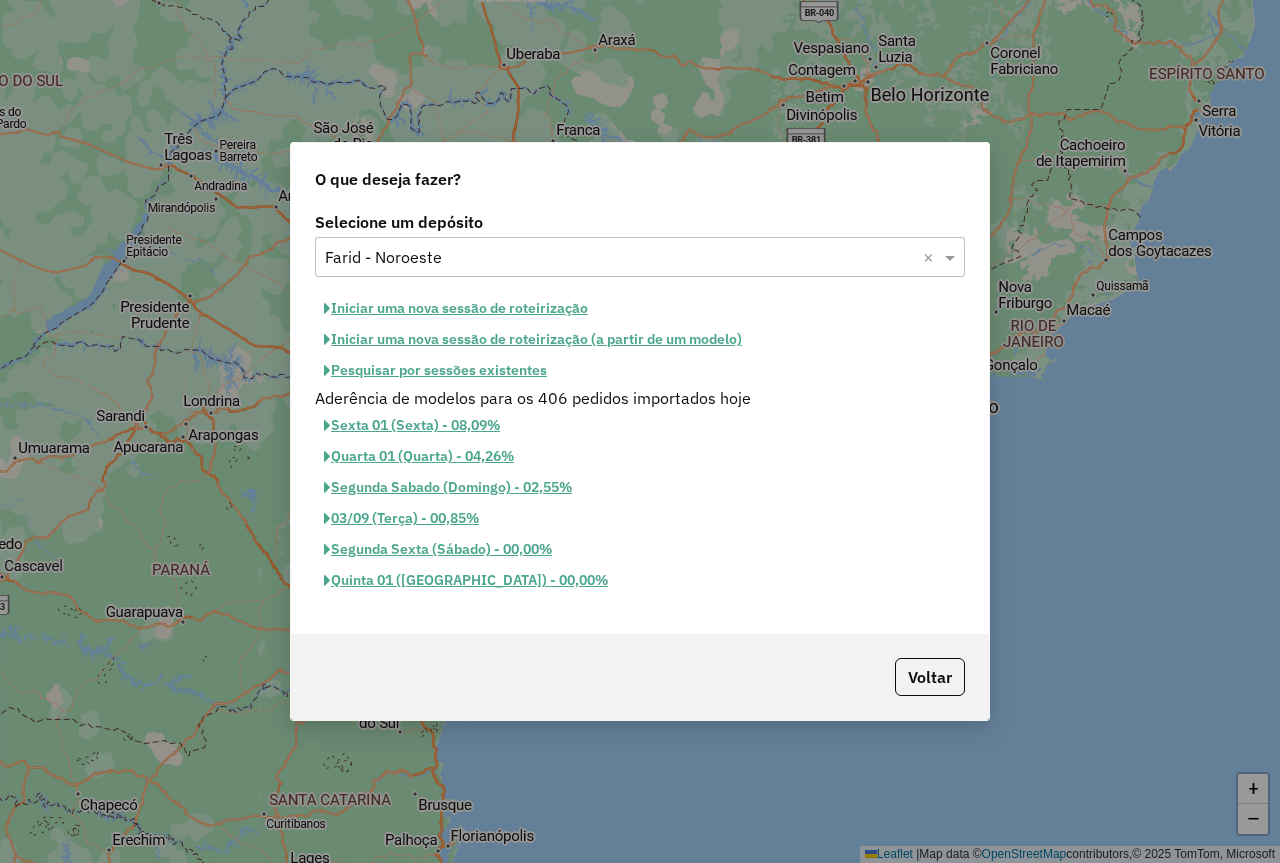 click on "Pesquisar por sessões existentes" 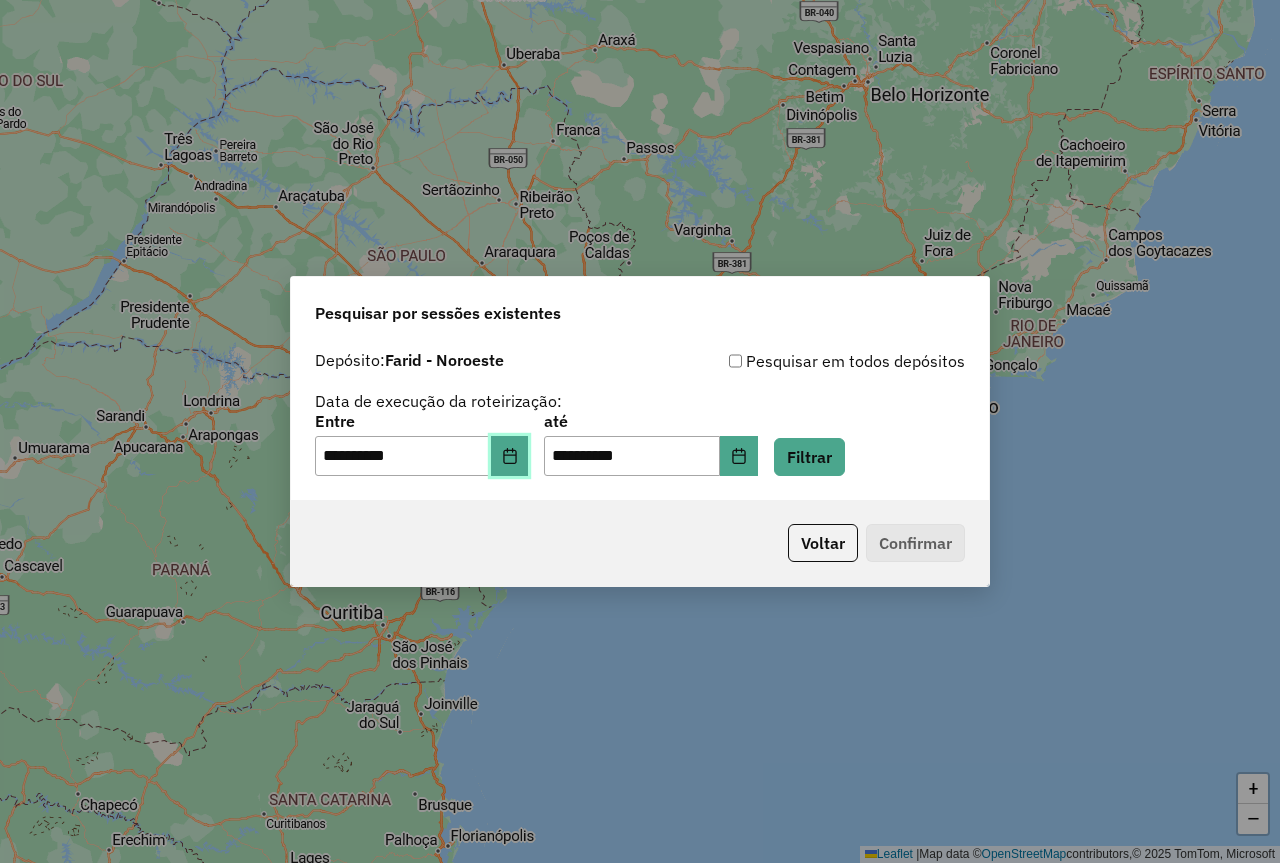 click 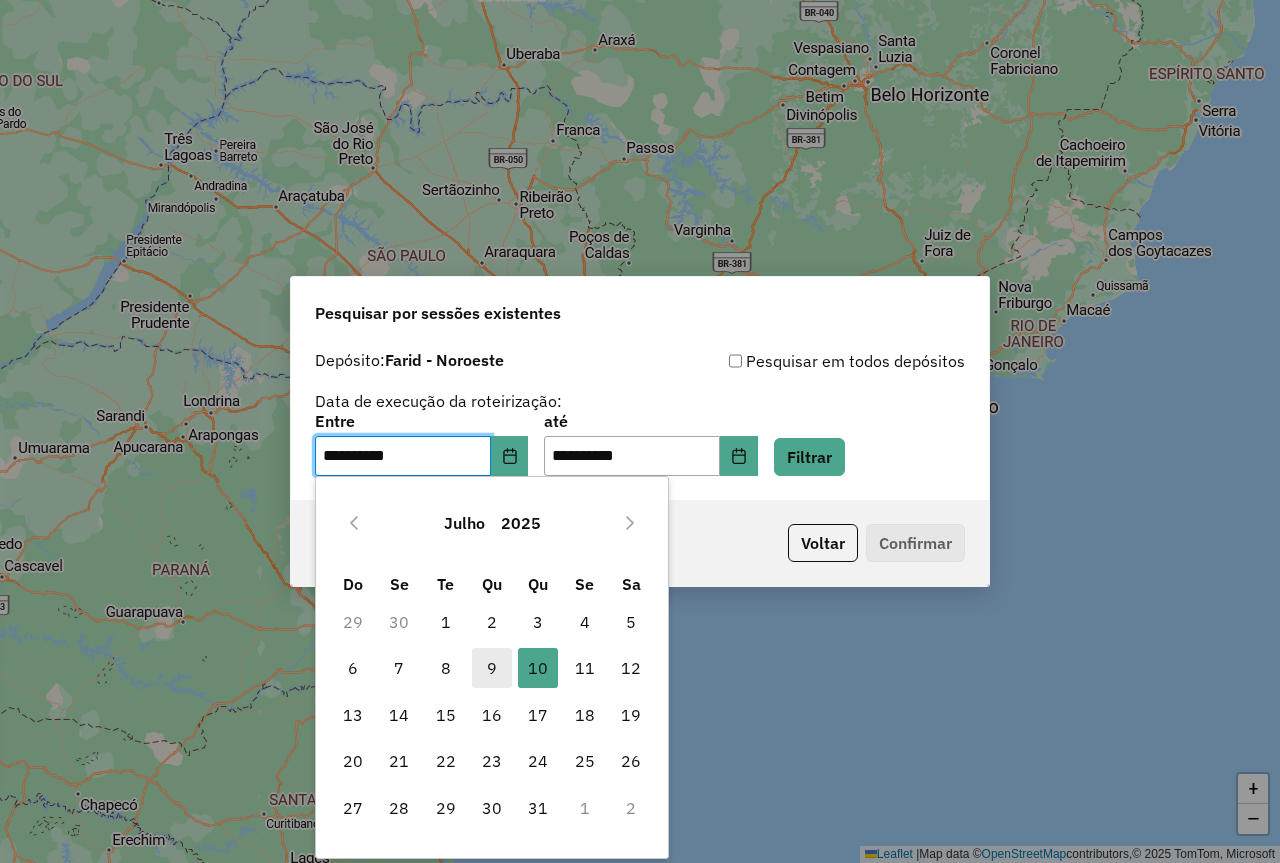 click on "9" at bounding box center (492, 668) 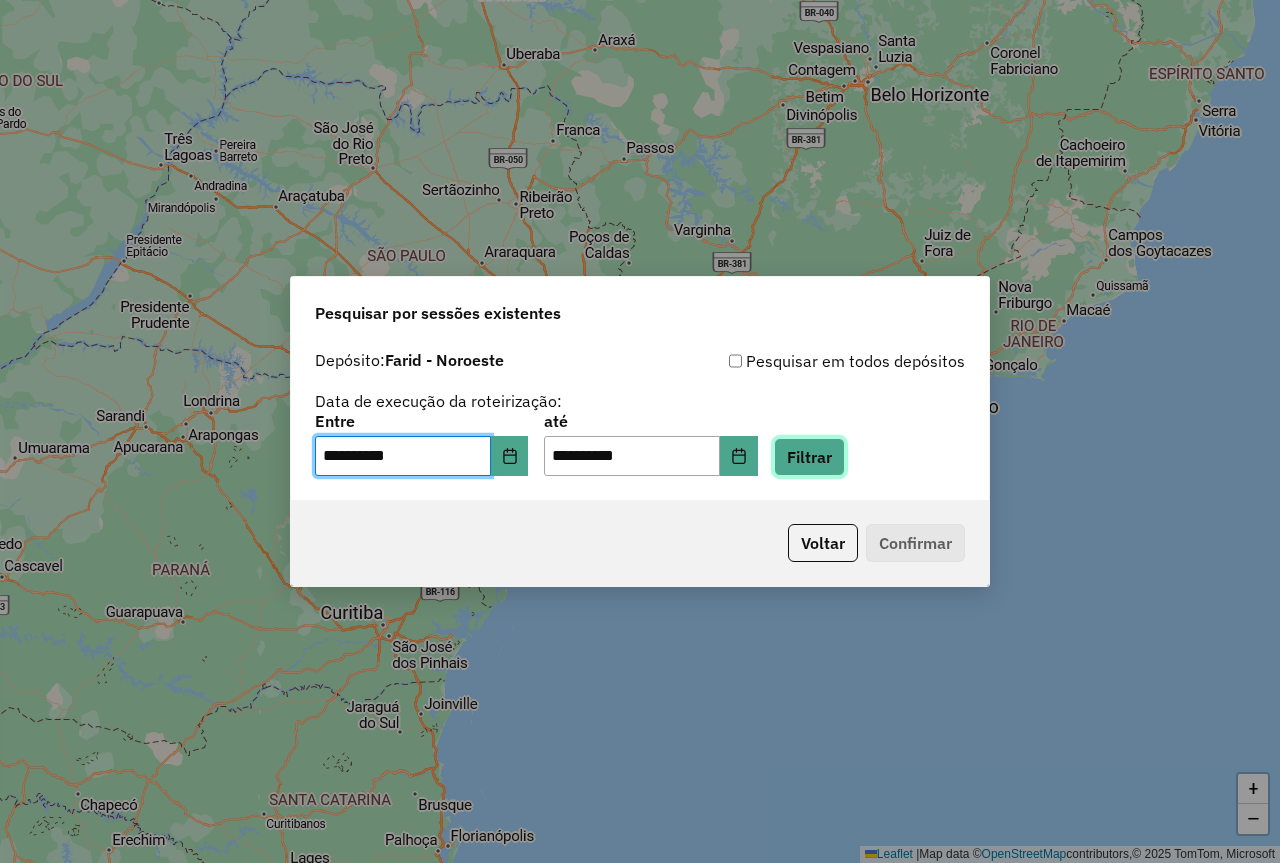click on "Filtrar" 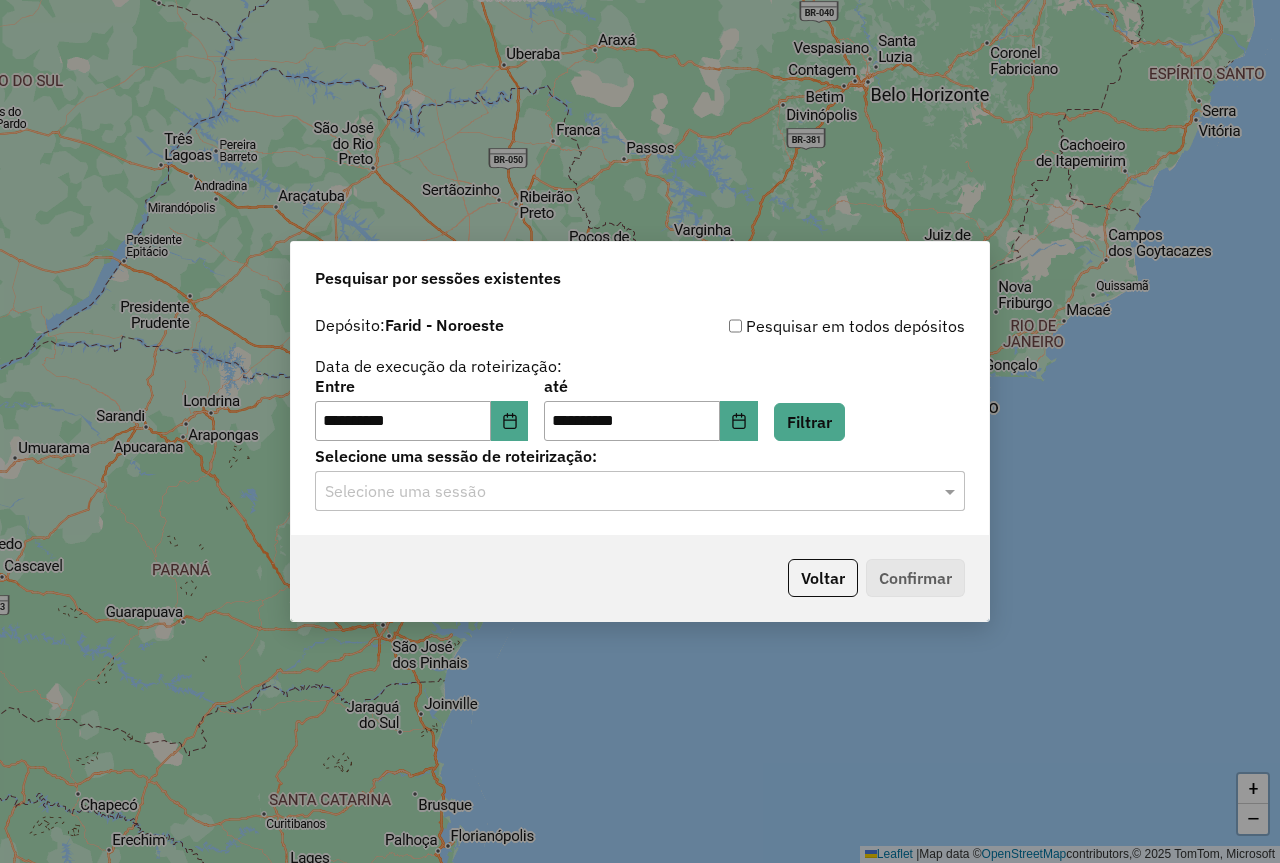 click 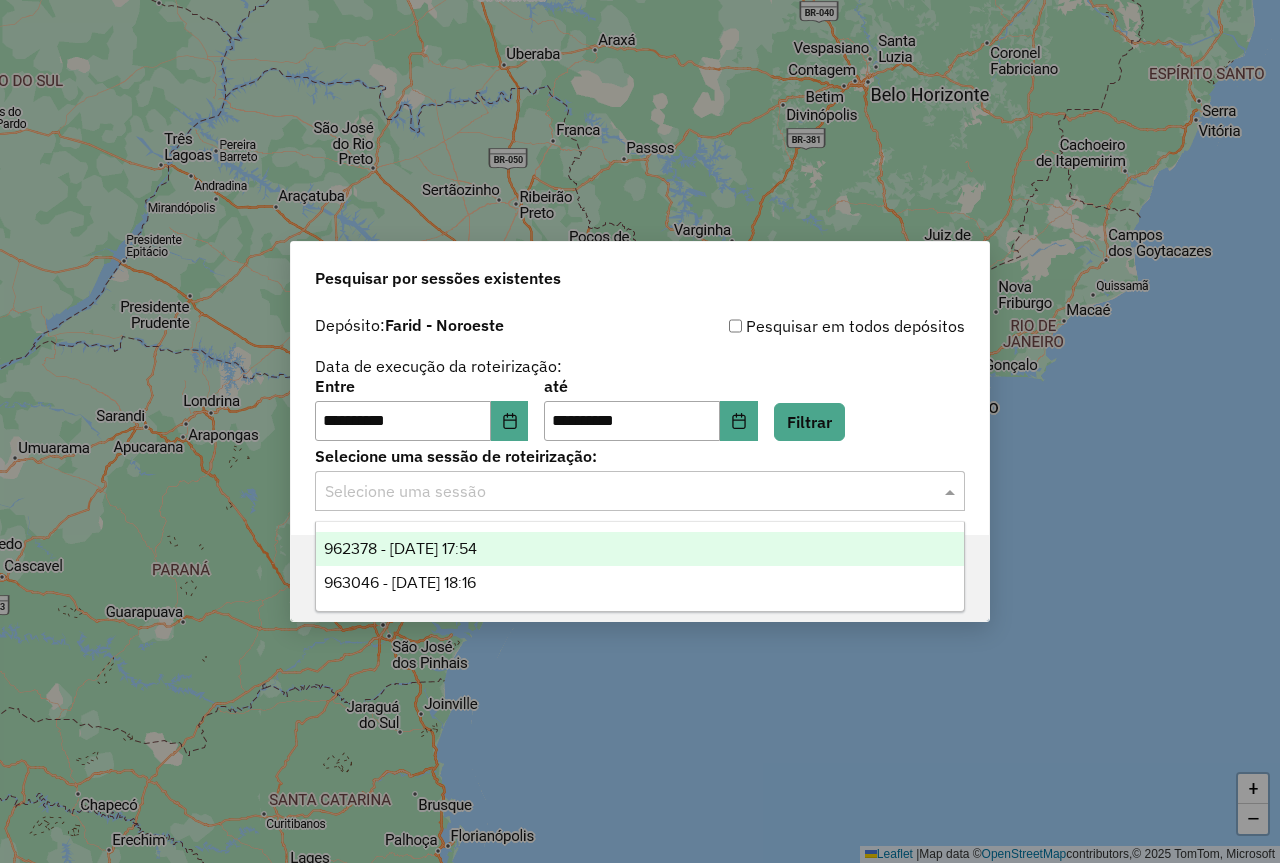 click on "962378 - 09/07/2025 17:54" at bounding box center (400, 548) 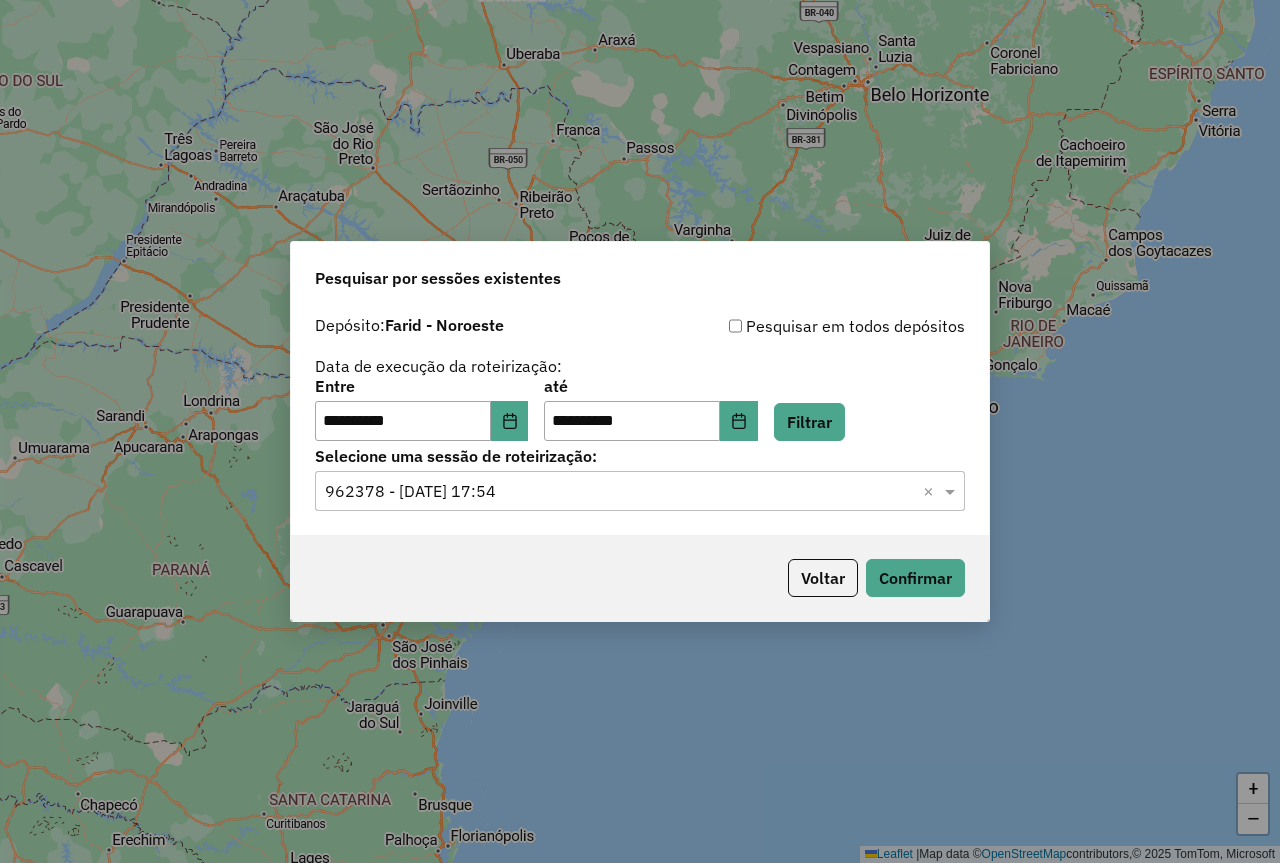 click on "Voltar   Confirmar" 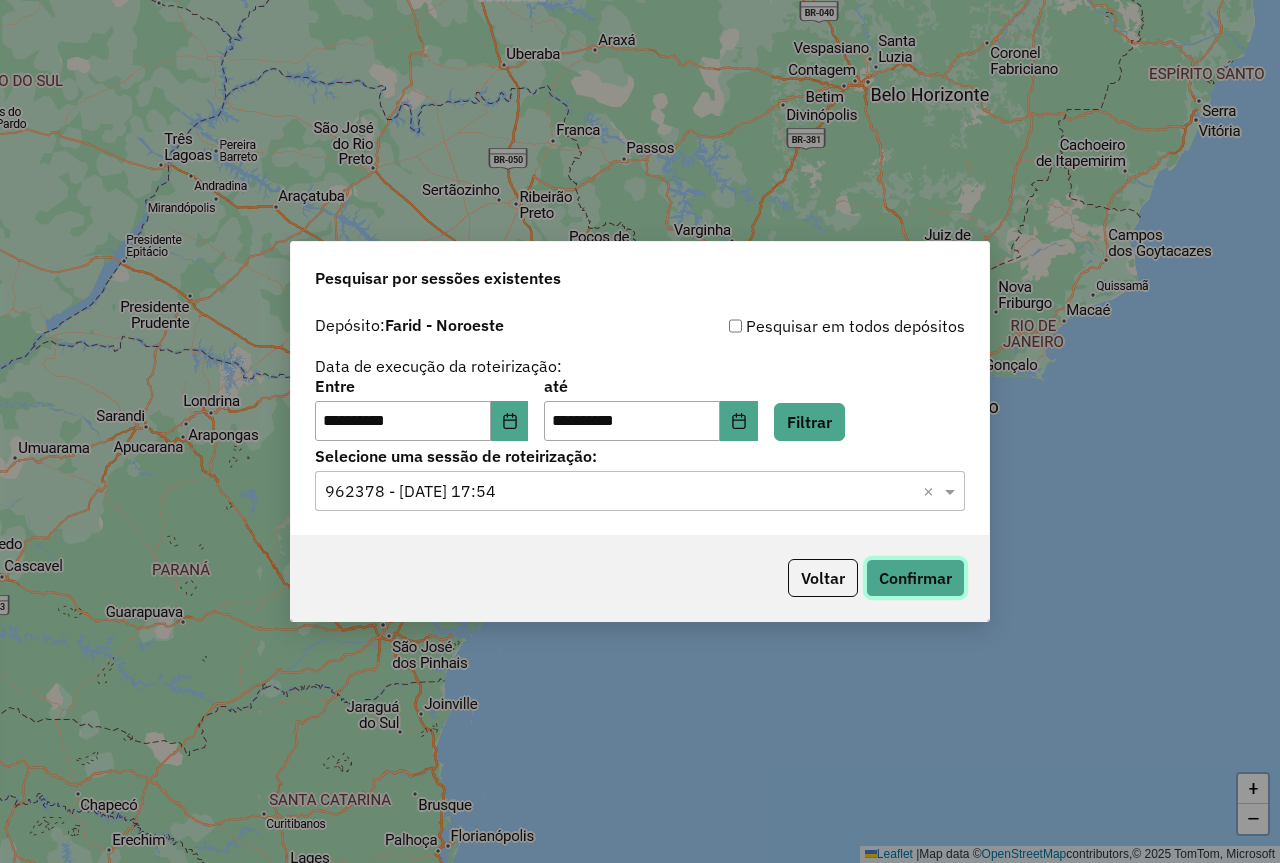 click on "Confirmar" 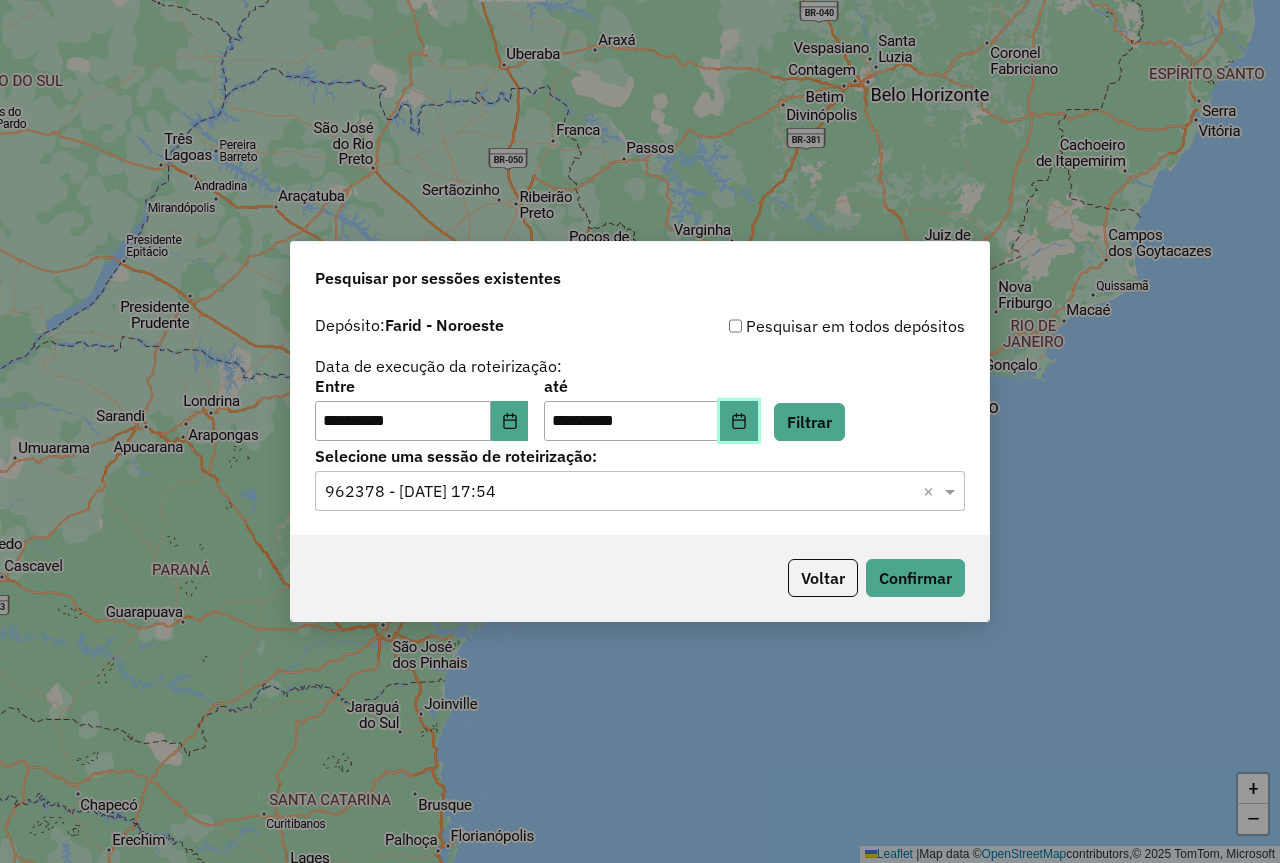 click at bounding box center [739, 421] 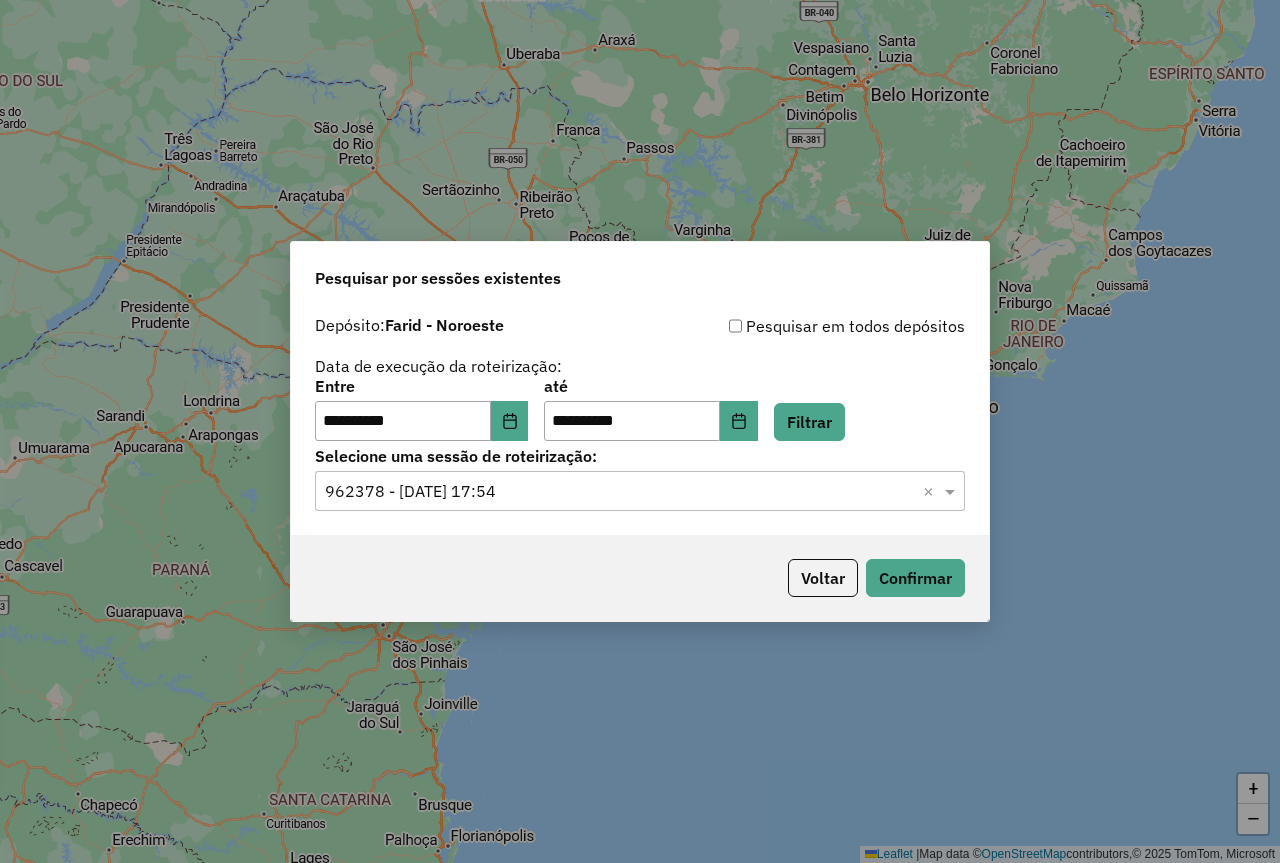 click on "até" 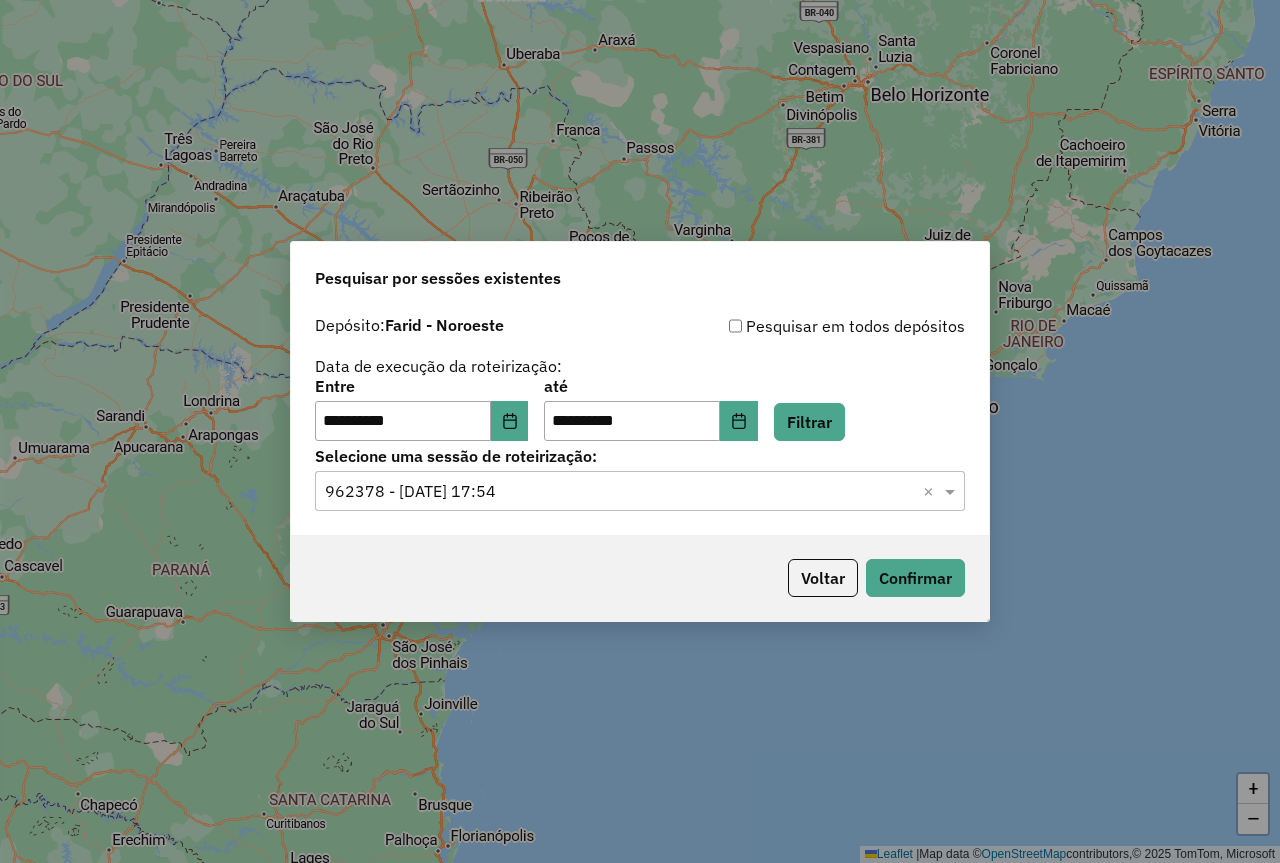 click 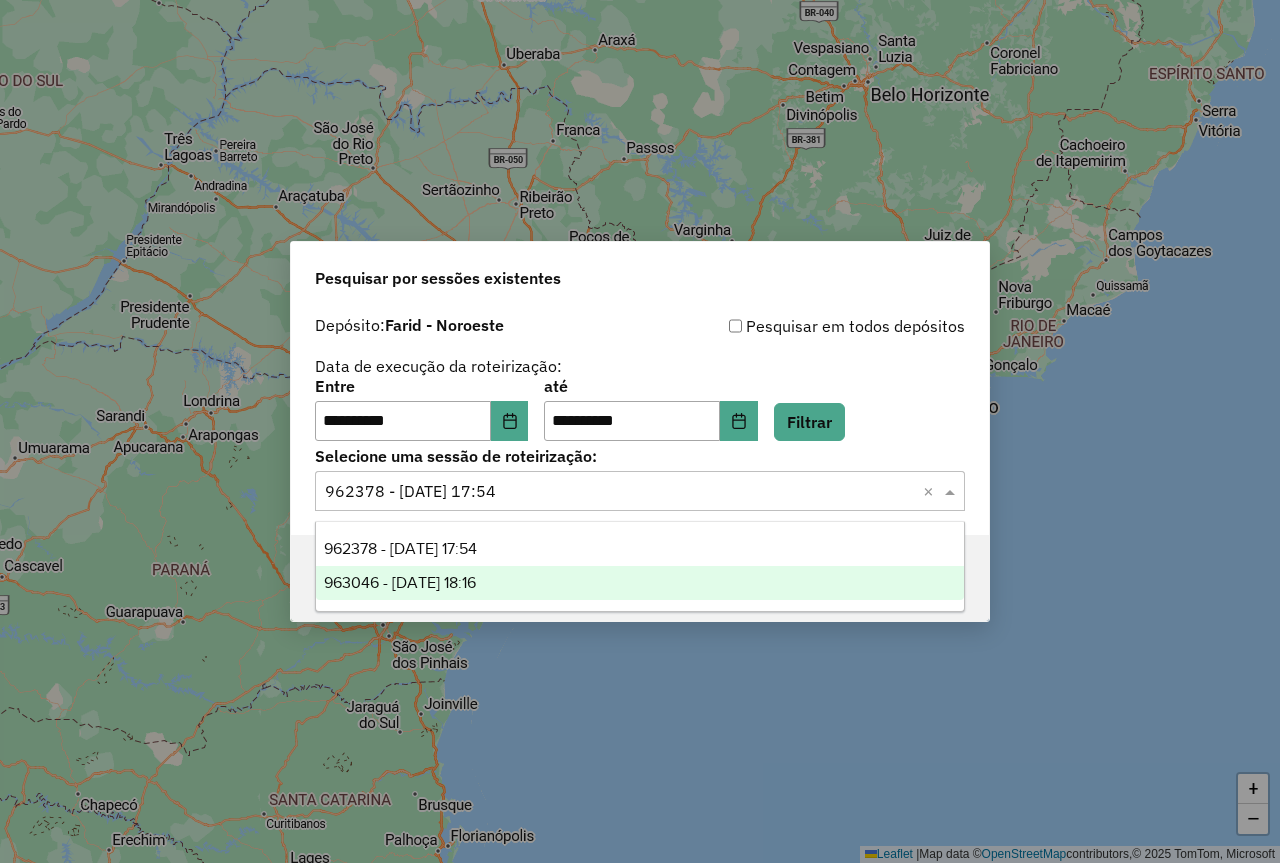 click on "963046 - 10/07/2025 18:16" at bounding box center (640, 583) 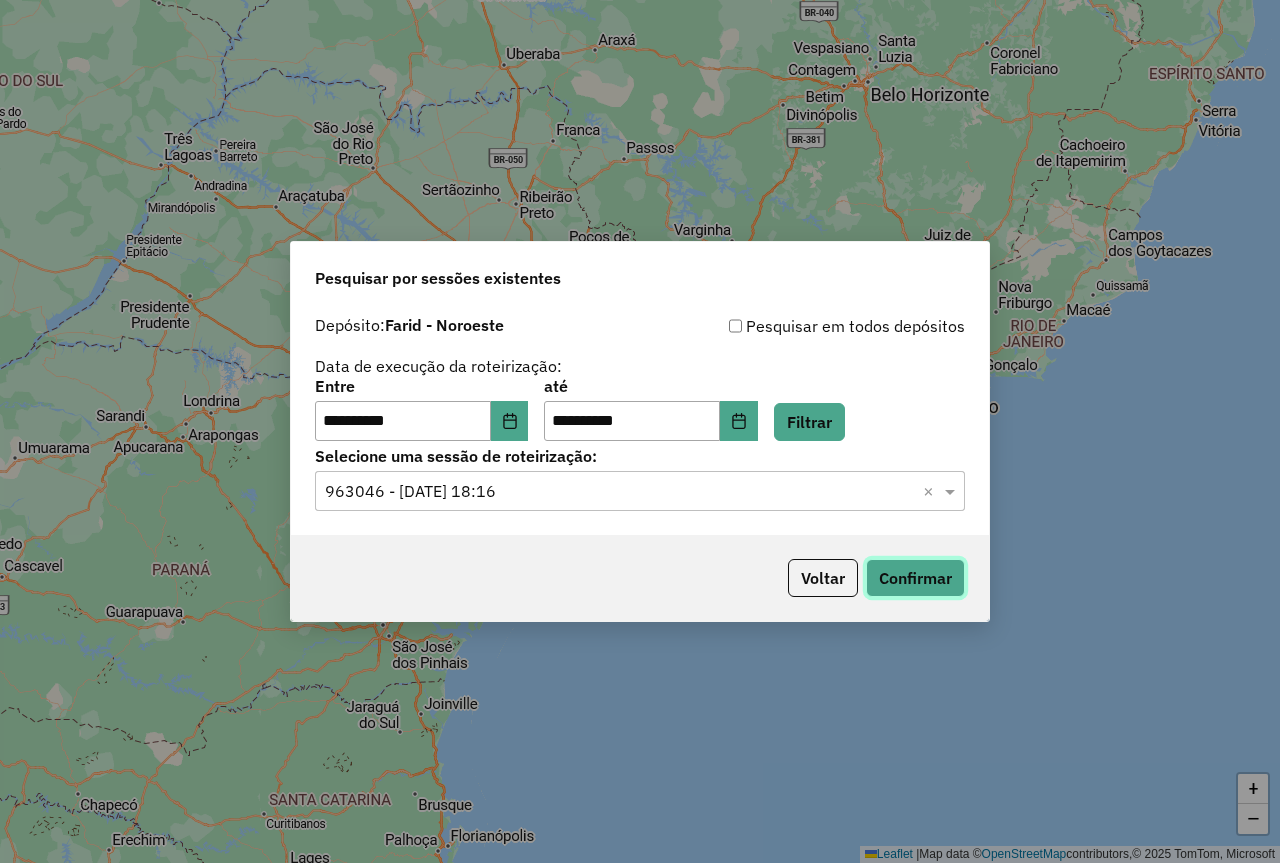 click on "Confirmar" 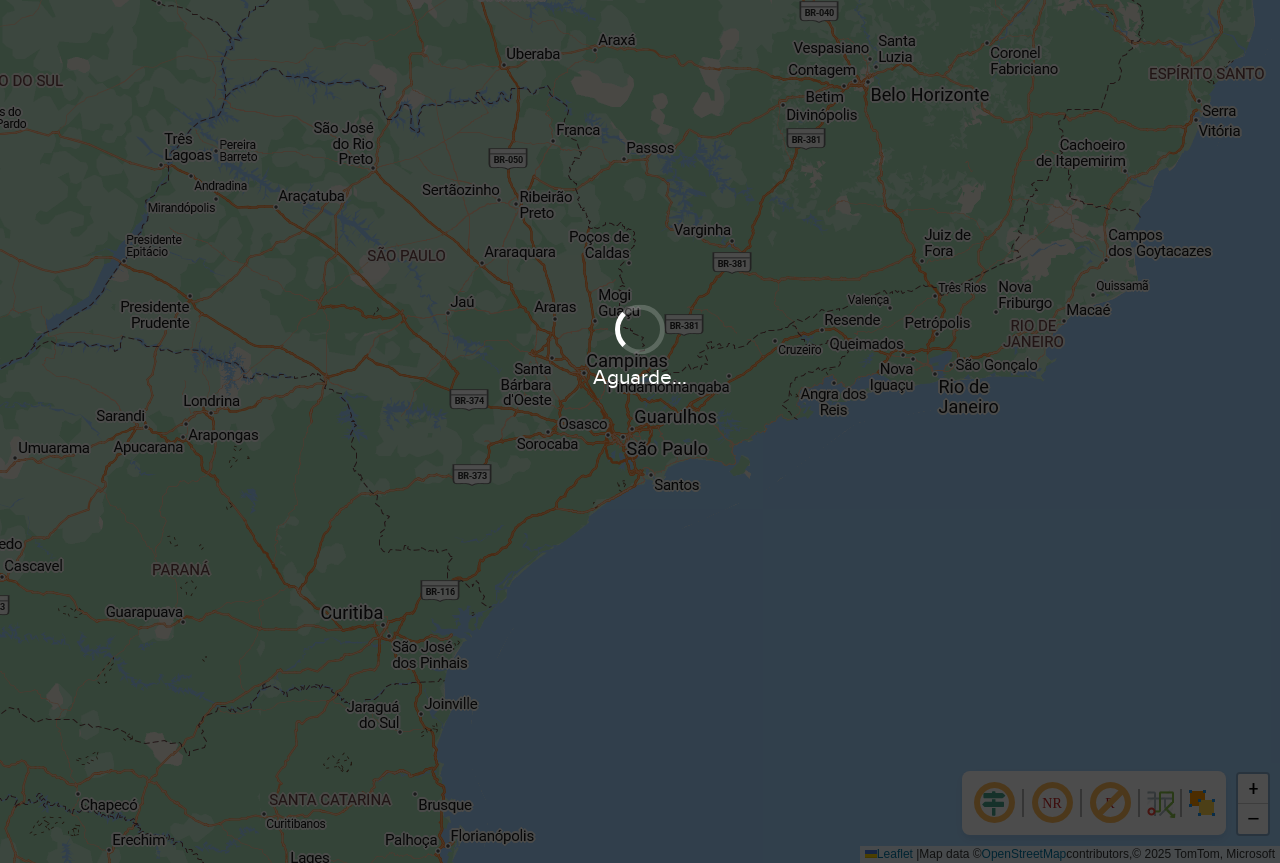 scroll, scrollTop: 0, scrollLeft: 0, axis: both 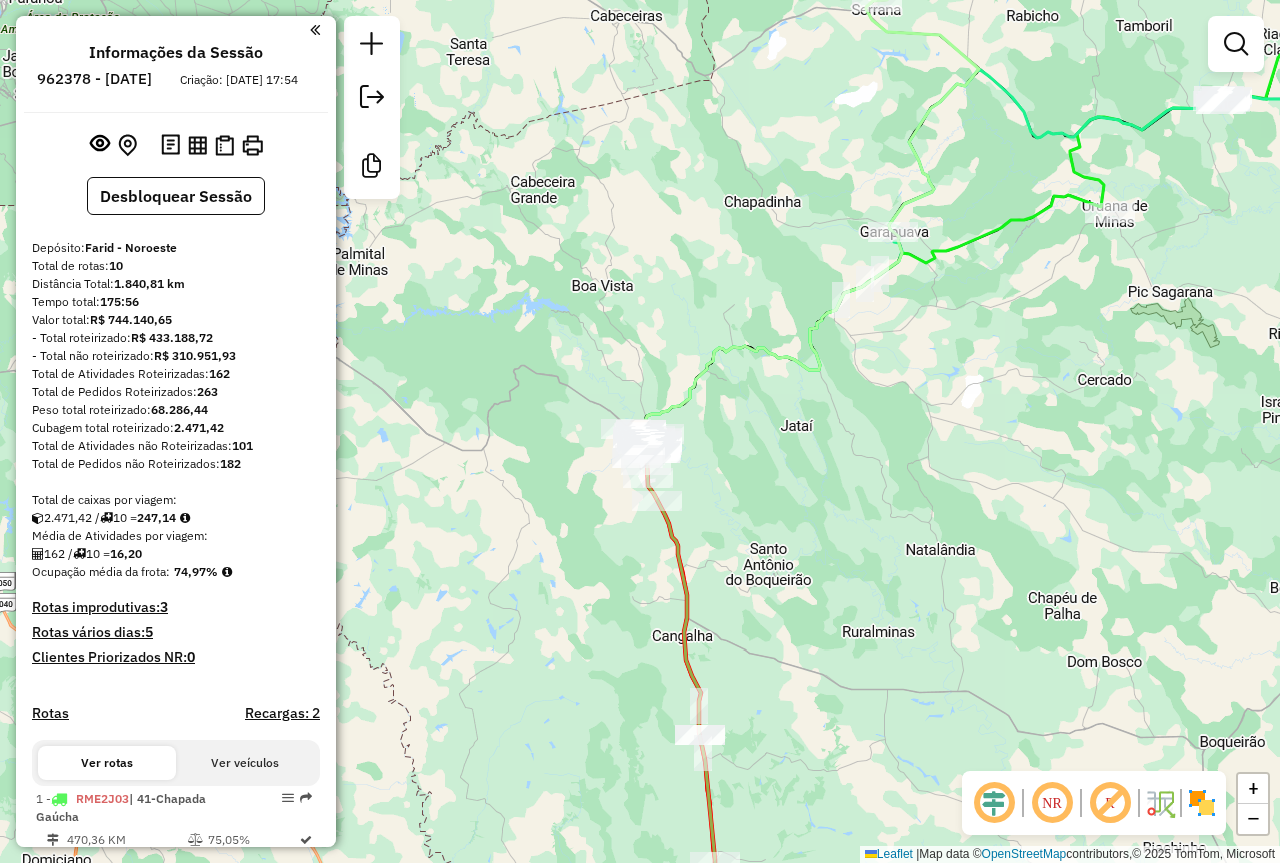 click on "Janela de atendimento Grade de atendimento Capacidade Transportadoras Veículos Cliente Pedidos  Rotas Selecione os dias de semana para filtrar as janelas de atendimento  Seg   Ter   Qua   Qui   Sex   Sáb   Dom  Informe o período da janela de atendimento: De: Até:  Filtrar exatamente a janela do cliente  Considerar janela de atendimento padrão  Selecione os dias de semana para filtrar as grades de atendimento  Seg   Ter   Qua   Qui   Sex   Sáb   Dom   Considerar clientes sem dia de atendimento cadastrado  Clientes fora do dia de atendimento selecionado Filtrar as atividades entre os valores definidos abaixo:  Peso mínimo:   Peso máximo:   Cubagem mínima:   Cubagem máxima:   De:   Até:  Filtrar as atividades entre o tempo de atendimento definido abaixo:  De:   Até:   Considerar capacidade total dos clientes não roteirizados Transportadora: Selecione um ou mais itens Tipo de veículo: Selecione um ou mais itens Veículo: Selecione um ou mais itens Motorista: Selecione um ou mais itens Nome: Rótulo:" 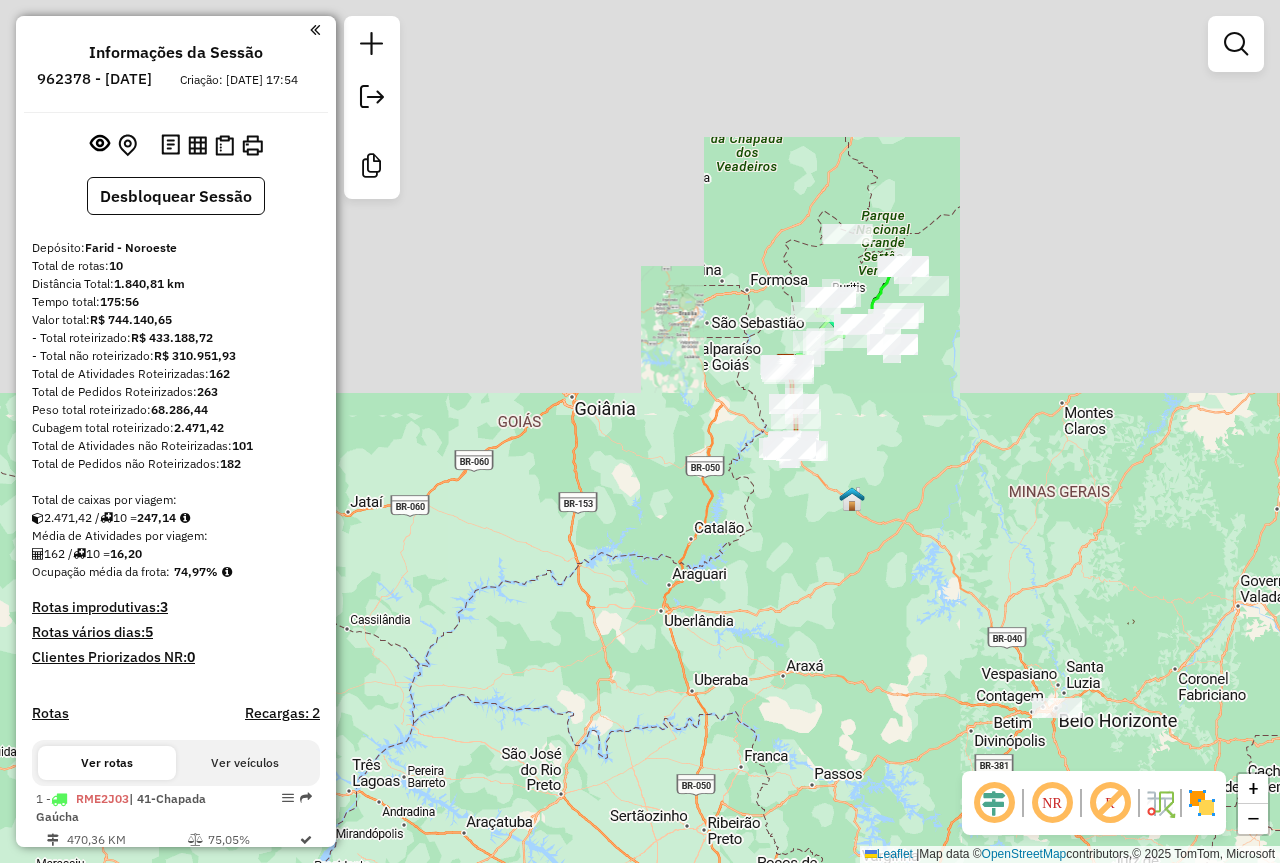 drag, startPoint x: 1001, startPoint y: 343, endPoint x: 939, endPoint y: 390, distance: 77.801025 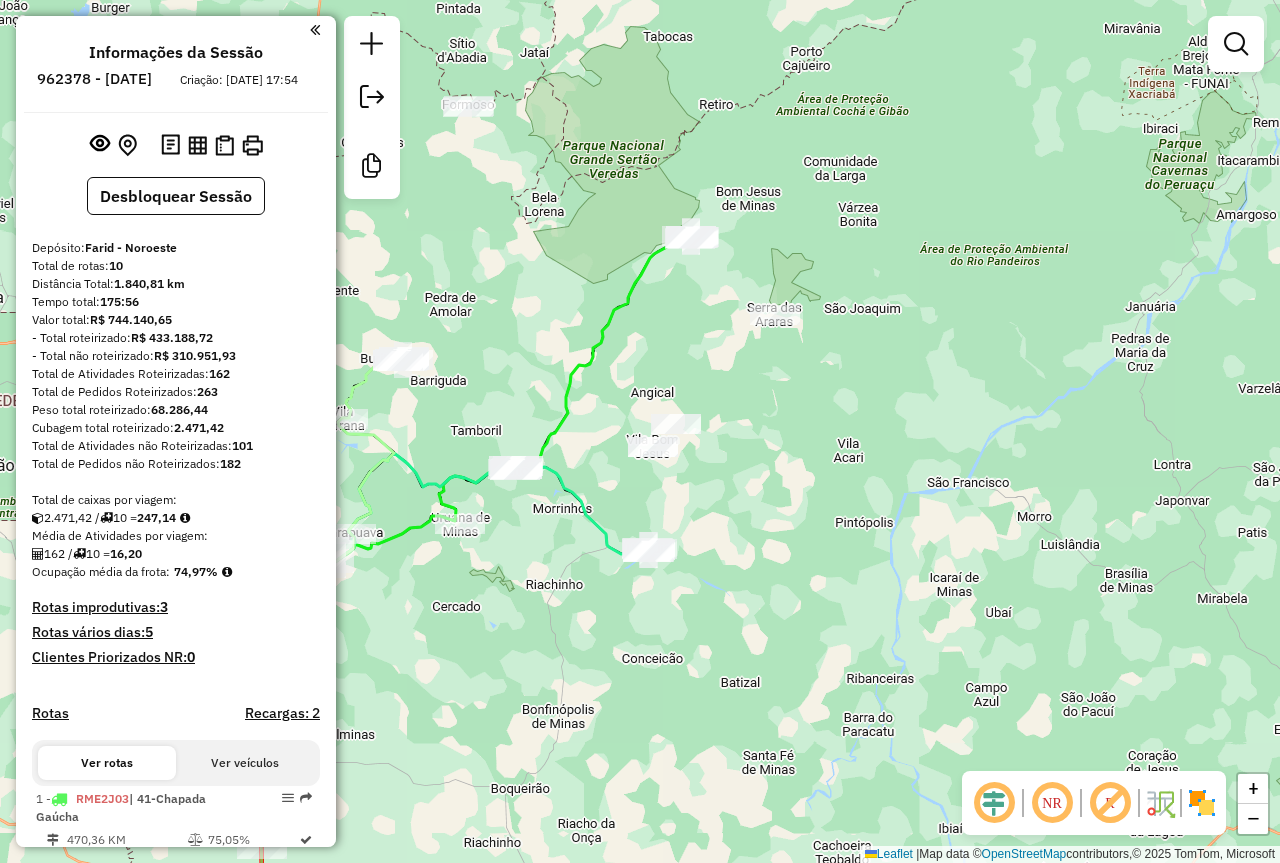 drag, startPoint x: 808, startPoint y: 407, endPoint x: 903, endPoint y: 350, distance: 110.788086 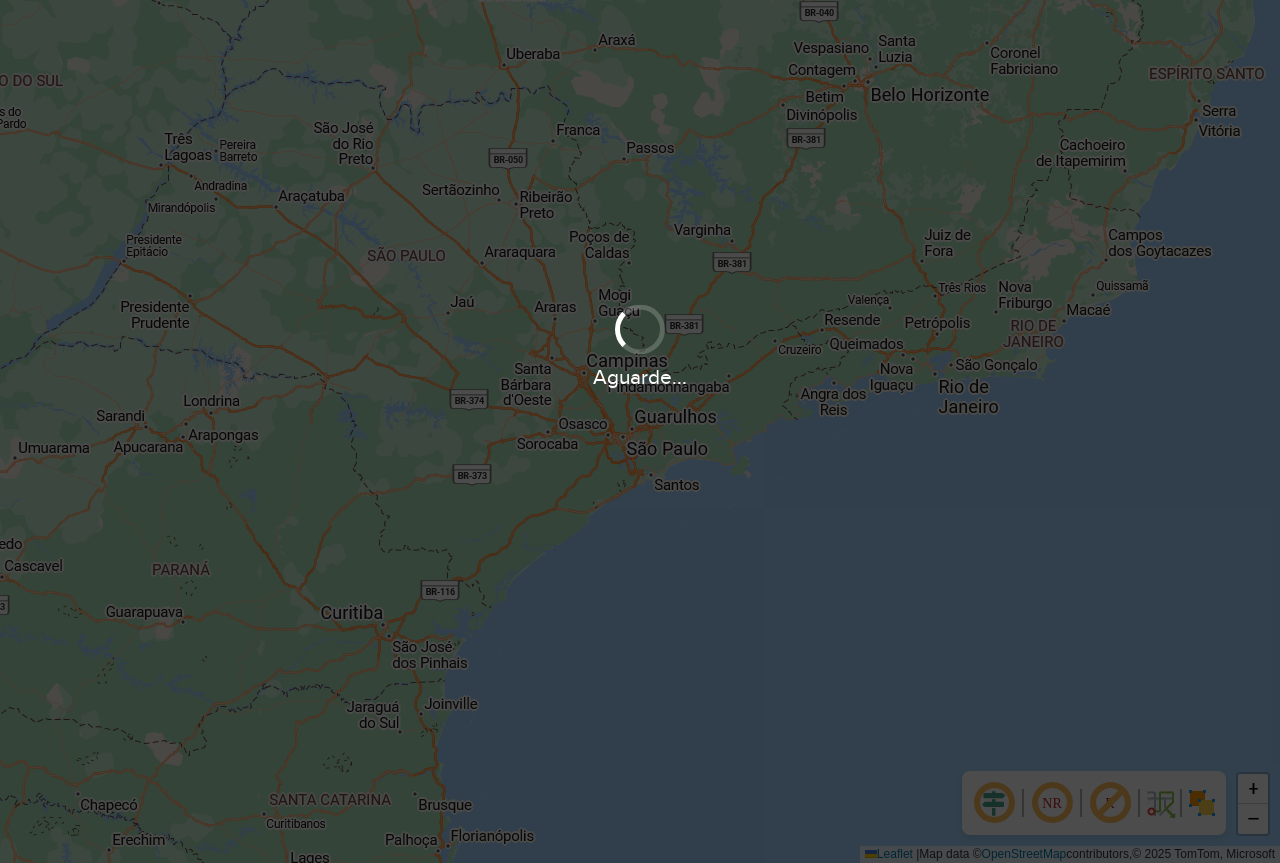 scroll, scrollTop: 0, scrollLeft: 0, axis: both 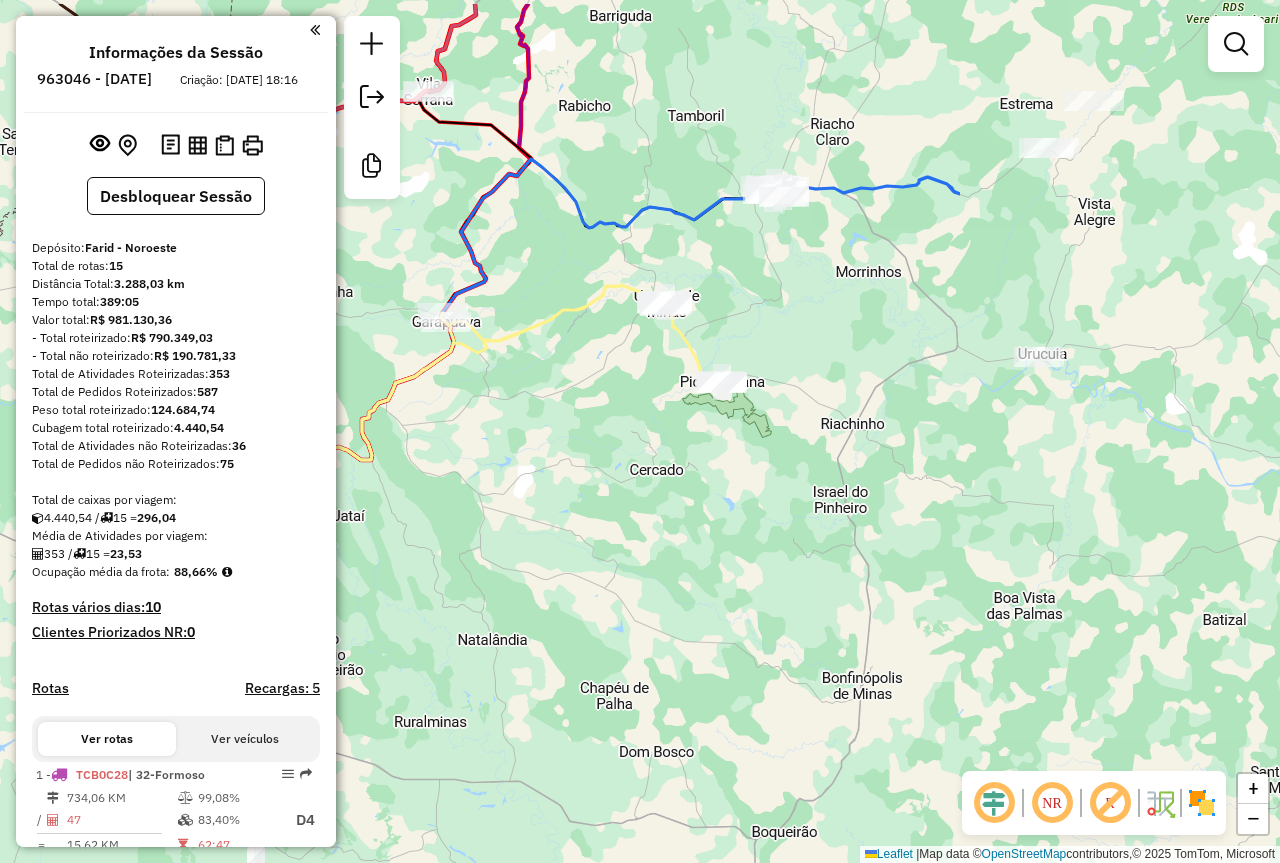 drag, startPoint x: 1139, startPoint y: 278, endPoint x: 676, endPoint y: 456, distance: 496.0373 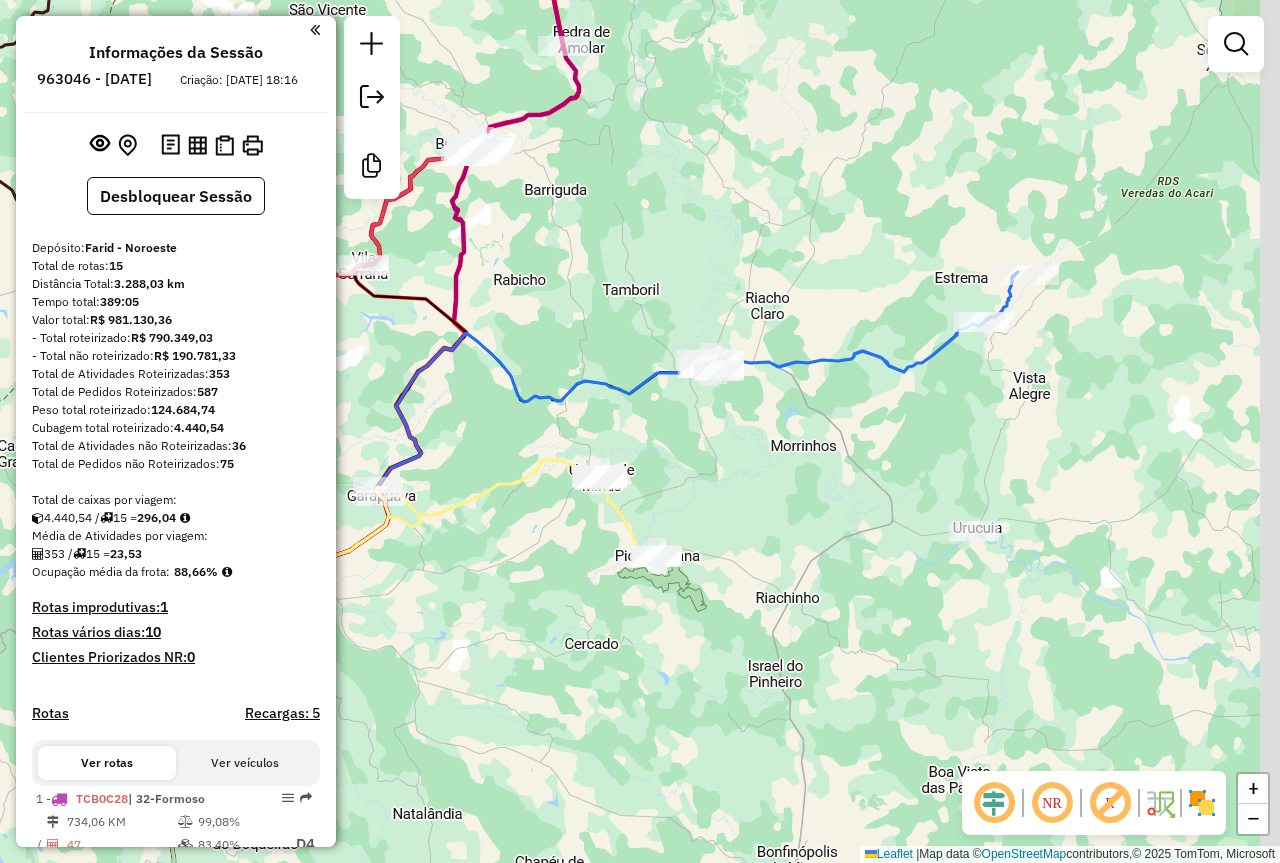 drag, startPoint x: 1118, startPoint y: 243, endPoint x: 1018, endPoint y: 355, distance: 150.14659 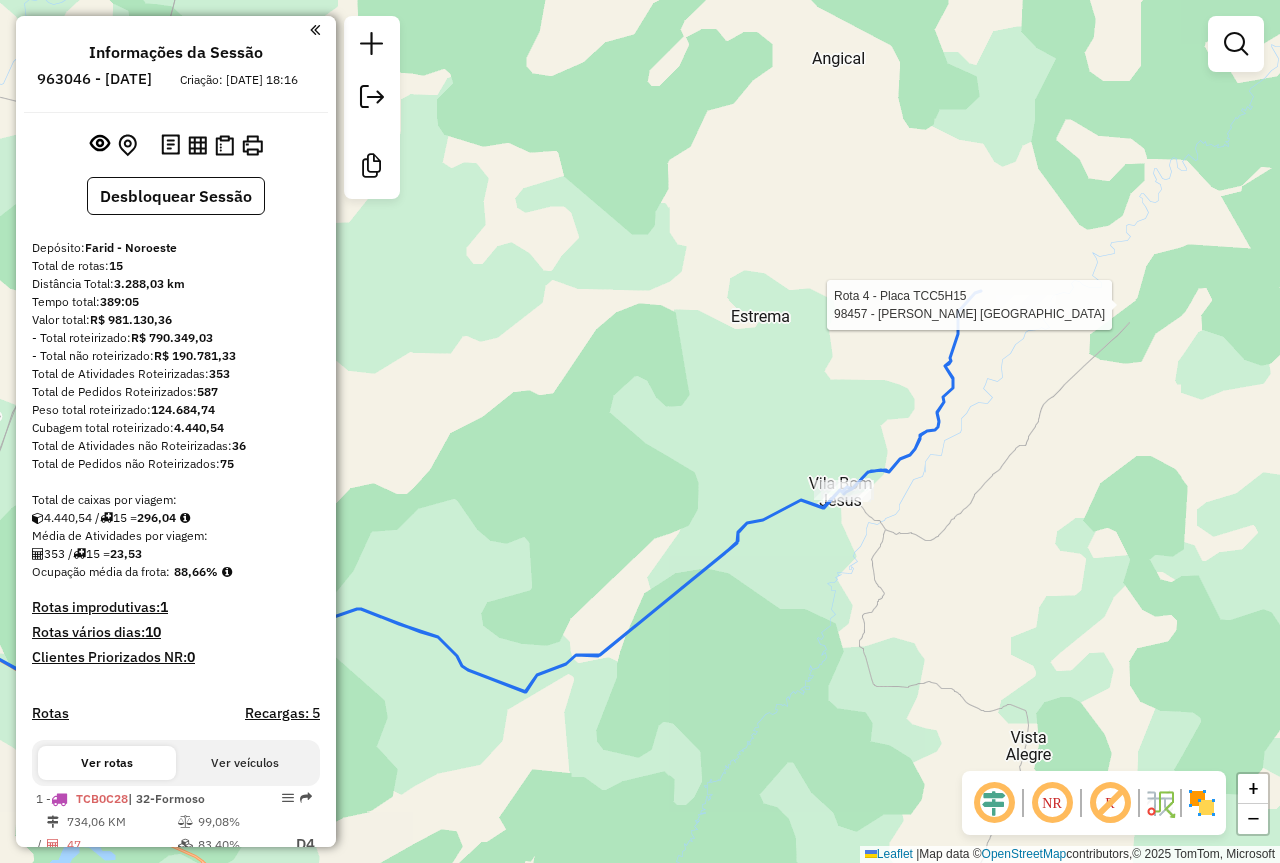 select on "**********" 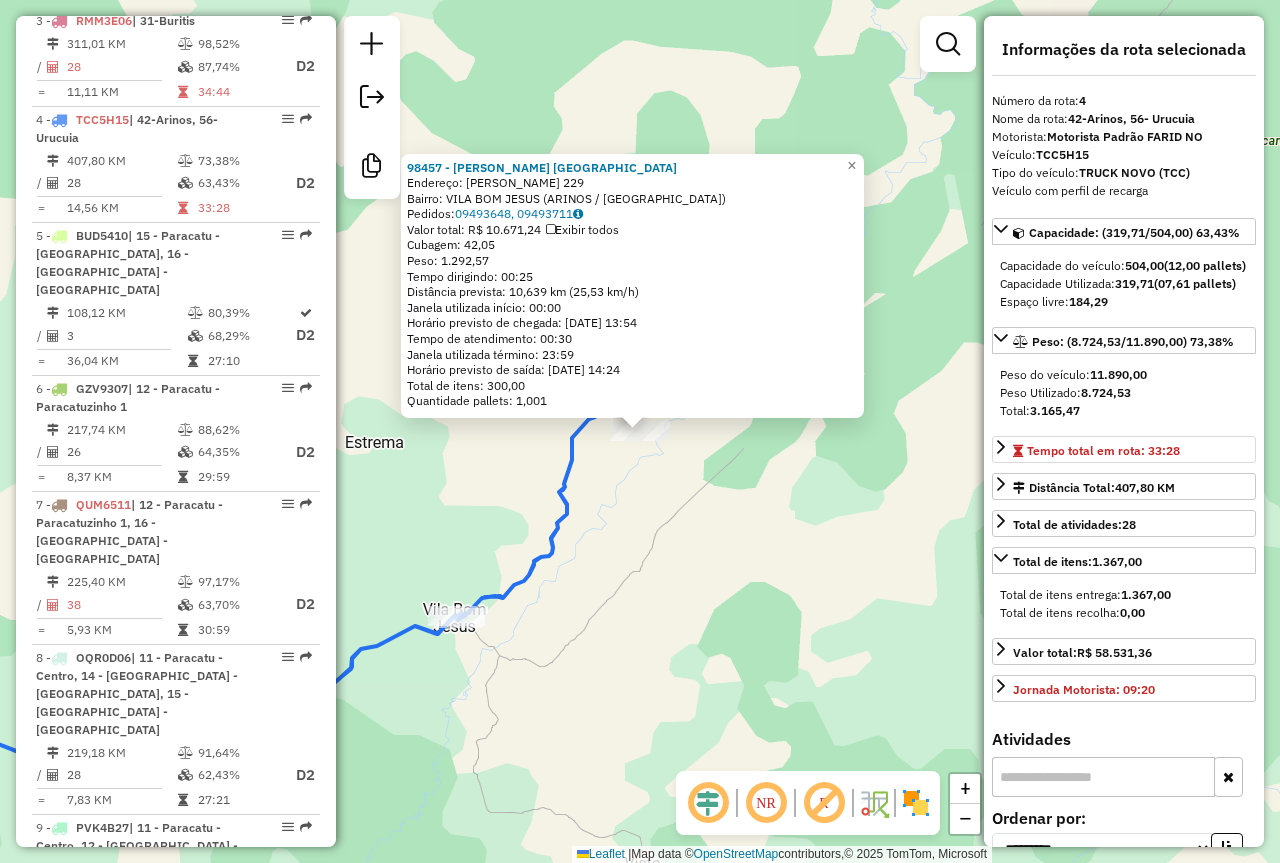 scroll, scrollTop: 1084, scrollLeft: 0, axis: vertical 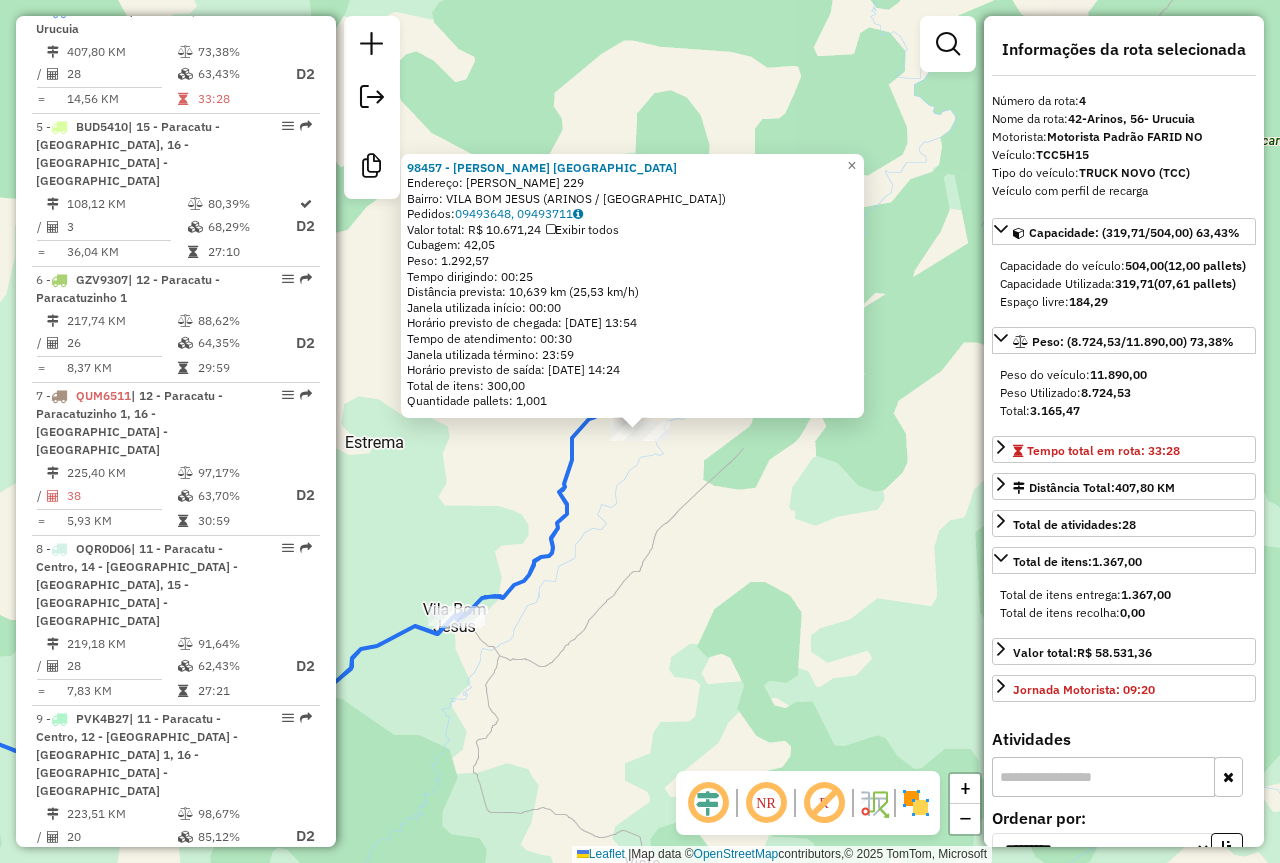 click on "98457 - GILVANIA FERREIRA PA  Endereço:  FRANCISCO PEREIRA 229   Bairro: VILA BOM JESUS (ARINOS / MG)   Pedidos:  09493648, 09493711   Valor total: R$ 10.671,24   Exibir todos   Cubagem: 42,05  Peso: 1.292,57  Tempo dirigindo: 00:25   Distância prevista: 10,639 km (25,53 km/h)   Janela utilizada início: 00:00   Horário previsto de chegada: 10/07/2025 13:54   Tempo de atendimento: 00:30   Janela utilizada término: 23:59   Horário previsto de saída: 10/07/2025 14:24   Total de itens: 300,00   Quantidade pallets: 1,001  × Janela de atendimento Grade de atendimento Capacidade Transportadoras Veículos Cliente Pedidos  Rotas Selecione os dias de semana para filtrar as janelas de atendimento  Seg   Ter   Qua   Qui   Sex   Sáb   Dom  Informe o período da janela de atendimento: De: Até:  Filtrar exatamente a janela do cliente  Considerar janela de atendimento padrão  Selecione os dias de semana para filtrar as grades de atendimento  Seg   Ter   Qua   Qui   Sex   Sáb   Dom   Peso mínimo:   Peso máximo:" 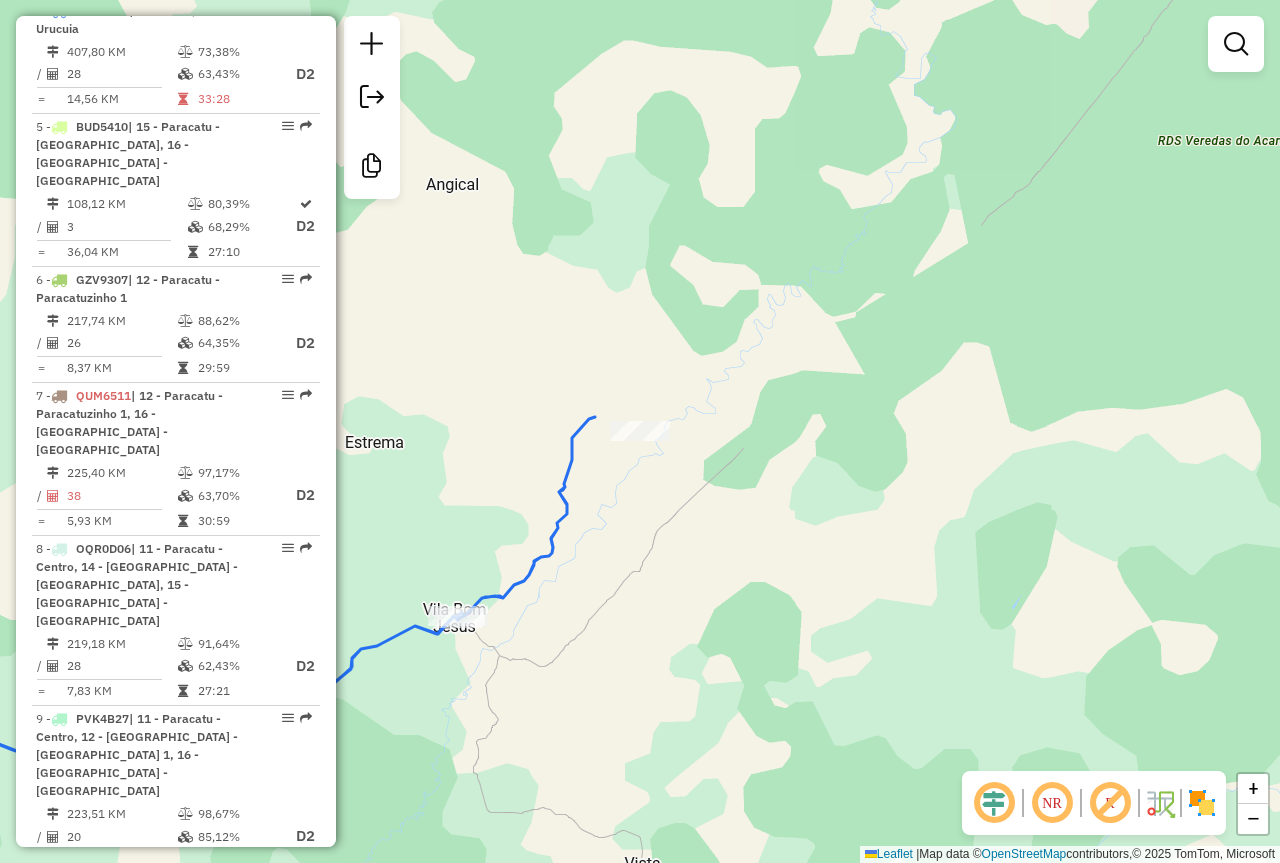 drag, startPoint x: 665, startPoint y: 523, endPoint x: 851, endPoint y: 432, distance: 207.06763 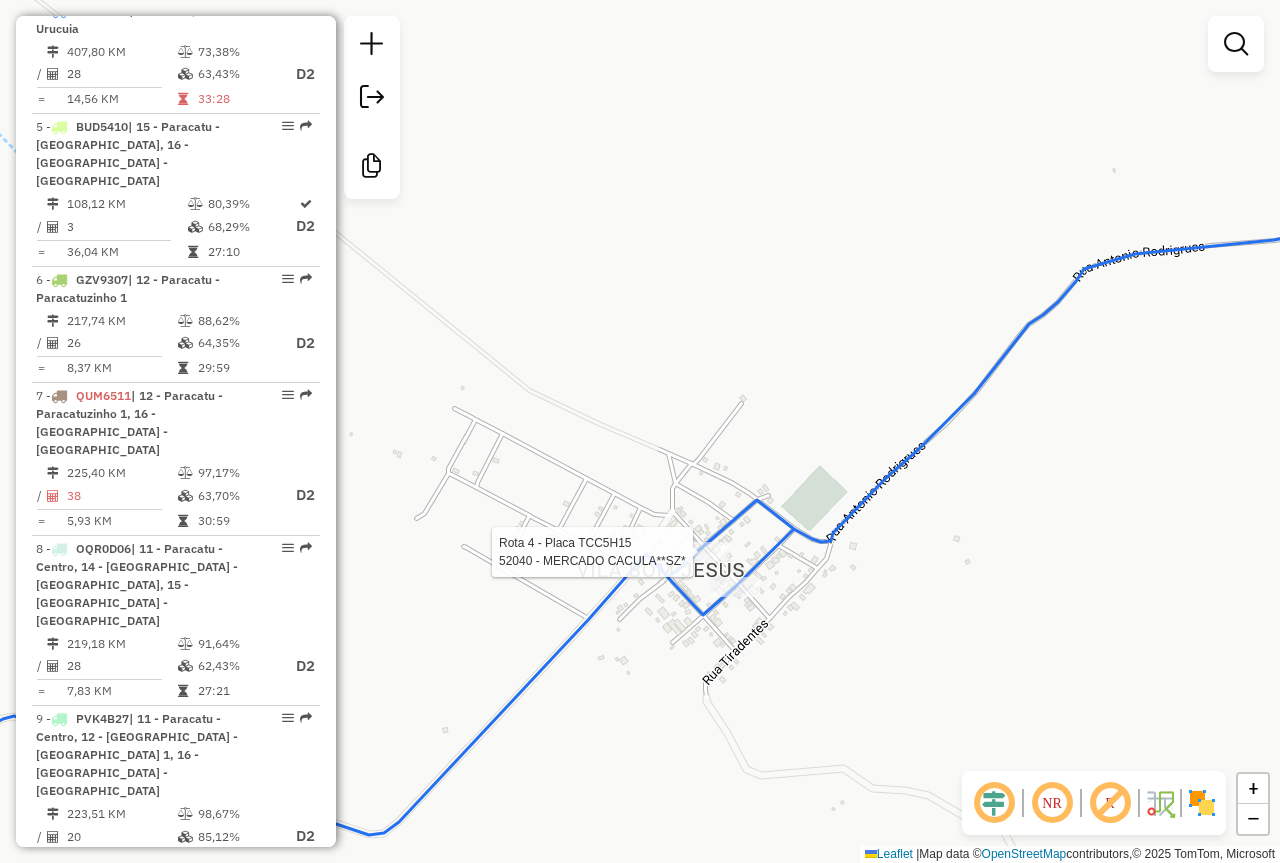 select on "**********" 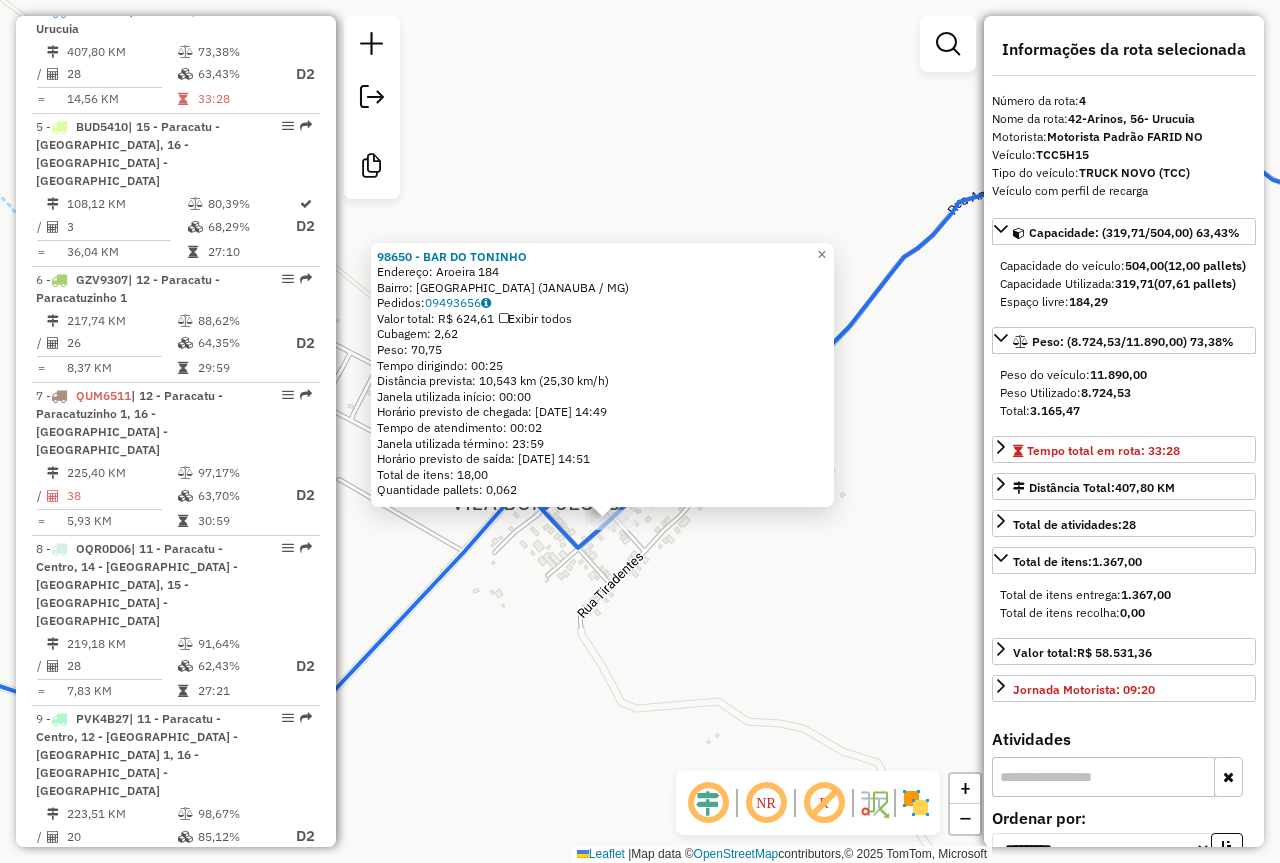 drag, startPoint x: 747, startPoint y: 469, endPoint x: 495, endPoint y: 531, distance: 259.51492 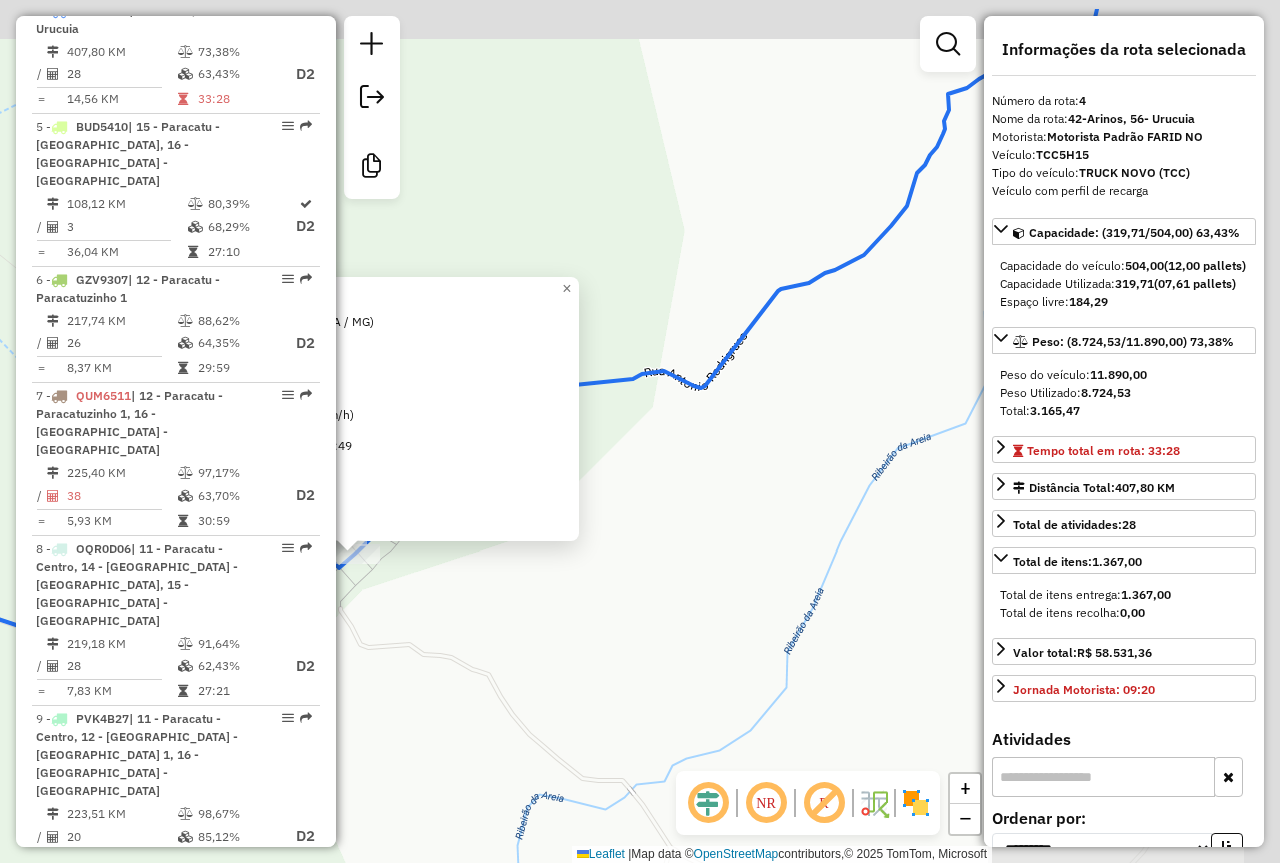 drag, startPoint x: 937, startPoint y: 330, endPoint x: 749, endPoint y: 438, distance: 216.81328 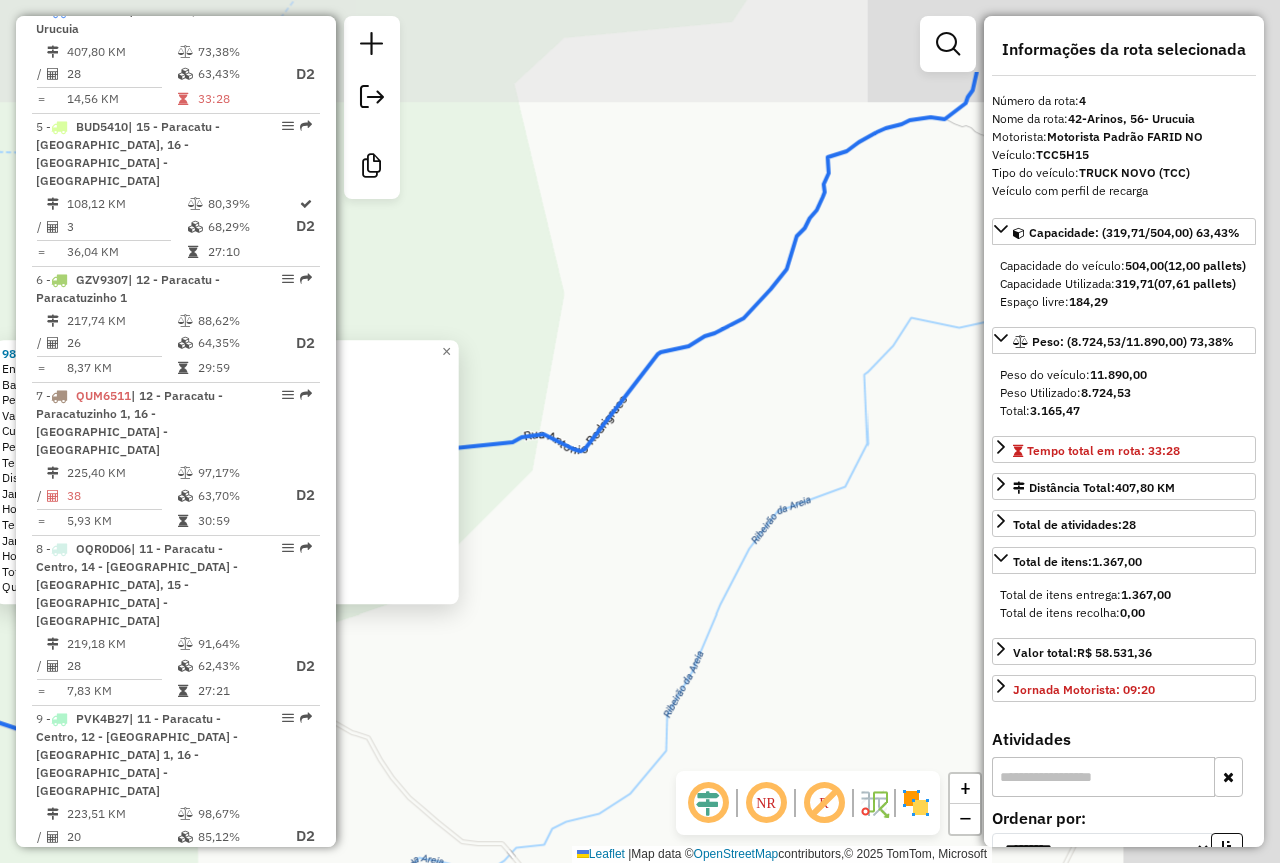 drag, startPoint x: 842, startPoint y: 348, endPoint x: 702, endPoint y: 449, distance: 172.62965 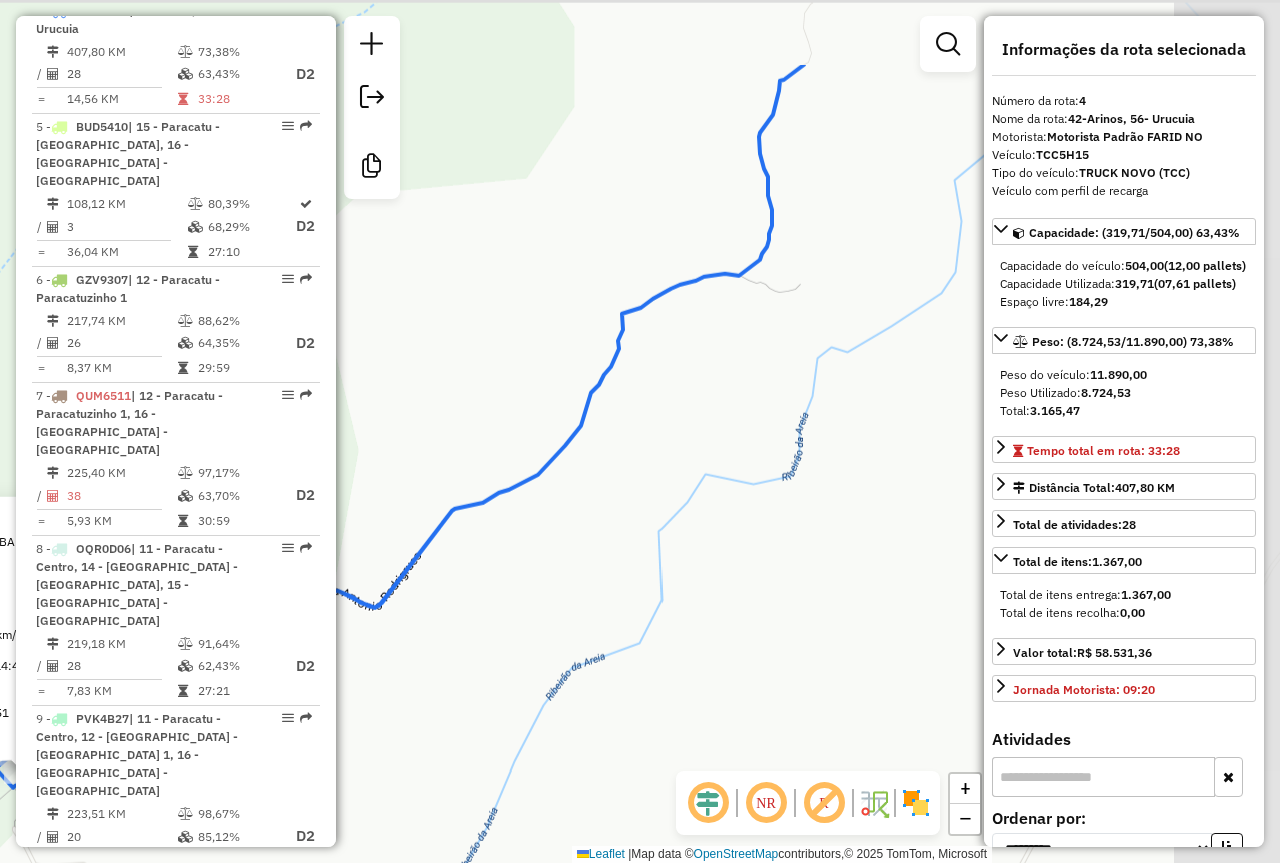 drag, startPoint x: 748, startPoint y: 321, endPoint x: 687, endPoint y: 477, distance: 167.50224 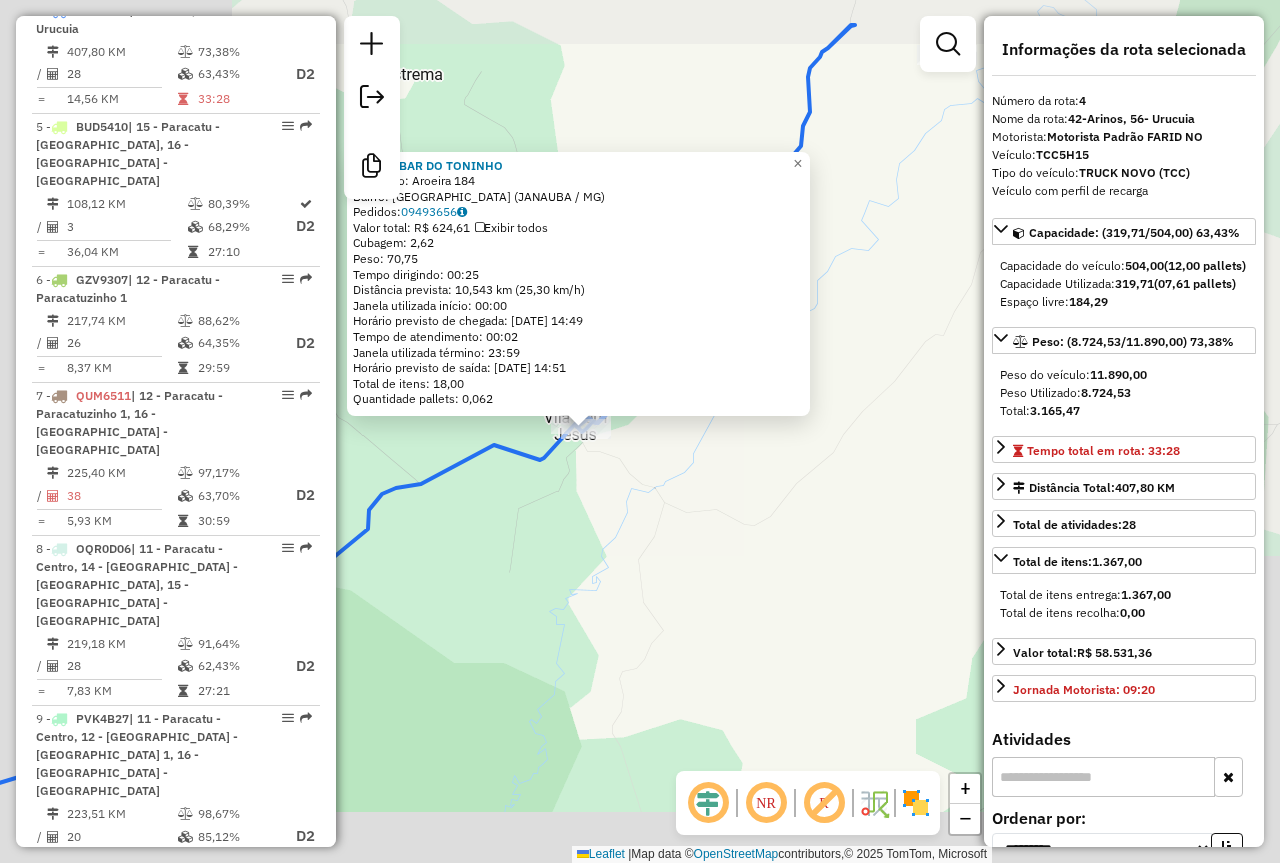 drag, startPoint x: 835, startPoint y: 178, endPoint x: 819, endPoint y: 200, distance: 27.202942 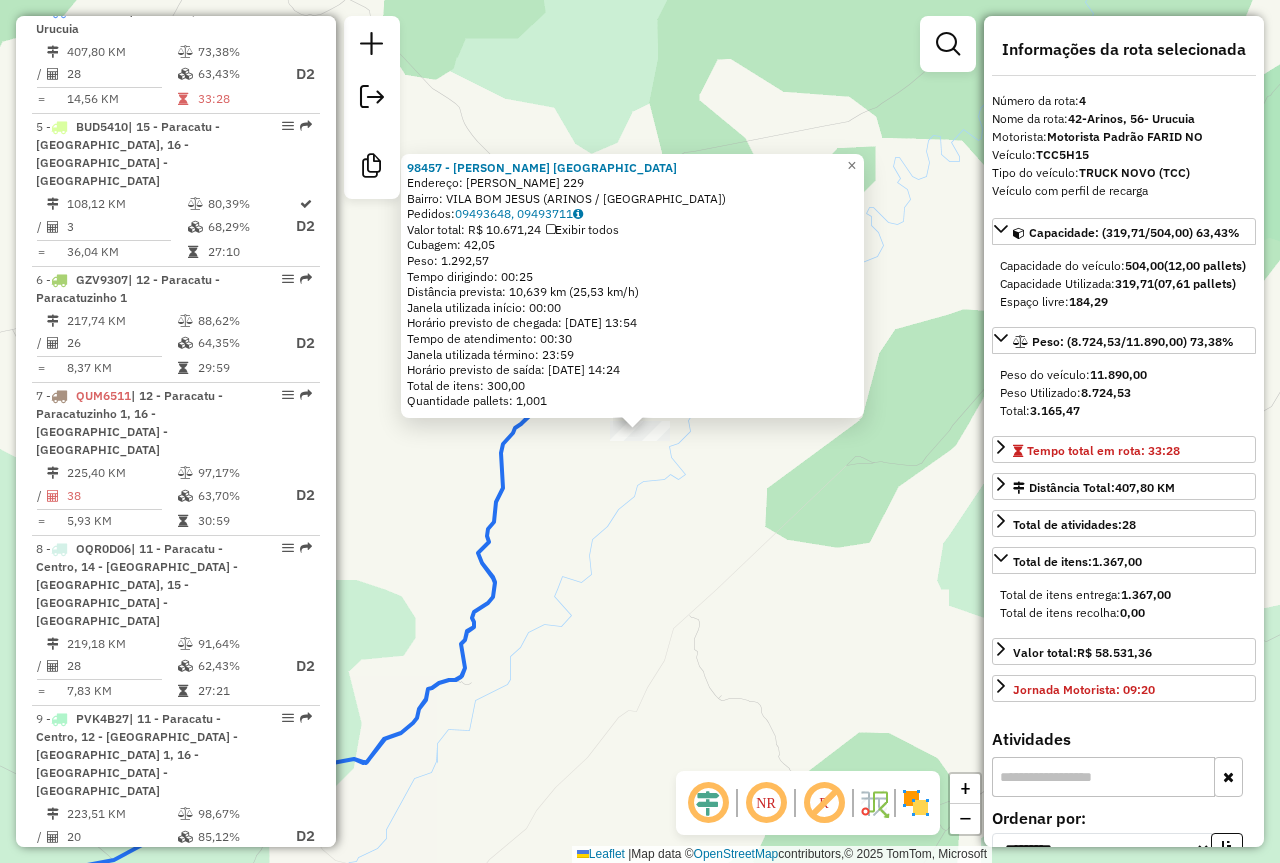 click on "98457 - GILVANIA FERREIRA PA  Endereço:  FRANCISCO PEREIRA 229   Bairro: VILA BOM JESUS (ARINOS / MG)   Pedidos:  09493648, 09493711   Valor total: R$ 10.671,24   Exibir todos   Cubagem: 42,05  Peso: 1.292,57  Tempo dirigindo: 00:25   Distância prevista: 10,639 km (25,53 km/h)   Janela utilizada início: 00:00   Horário previsto de chegada: 10/07/2025 13:54   Tempo de atendimento: 00:30   Janela utilizada término: 23:59   Horário previsto de saída: 10/07/2025 14:24   Total de itens: 300,00   Quantidade pallets: 1,001  × Janela de atendimento Grade de atendimento Capacidade Transportadoras Veículos Cliente Pedidos  Rotas Selecione os dias de semana para filtrar as janelas de atendimento  Seg   Ter   Qua   Qui   Sex   Sáb   Dom  Informe o período da janela de atendimento: De: Até:  Filtrar exatamente a janela do cliente  Considerar janela de atendimento padrão  Selecione os dias de semana para filtrar as grades de atendimento  Seg   Ter   Qua   Qui   Sex   Sáb   Dom   Peso mínimo:   Peso máximo:" 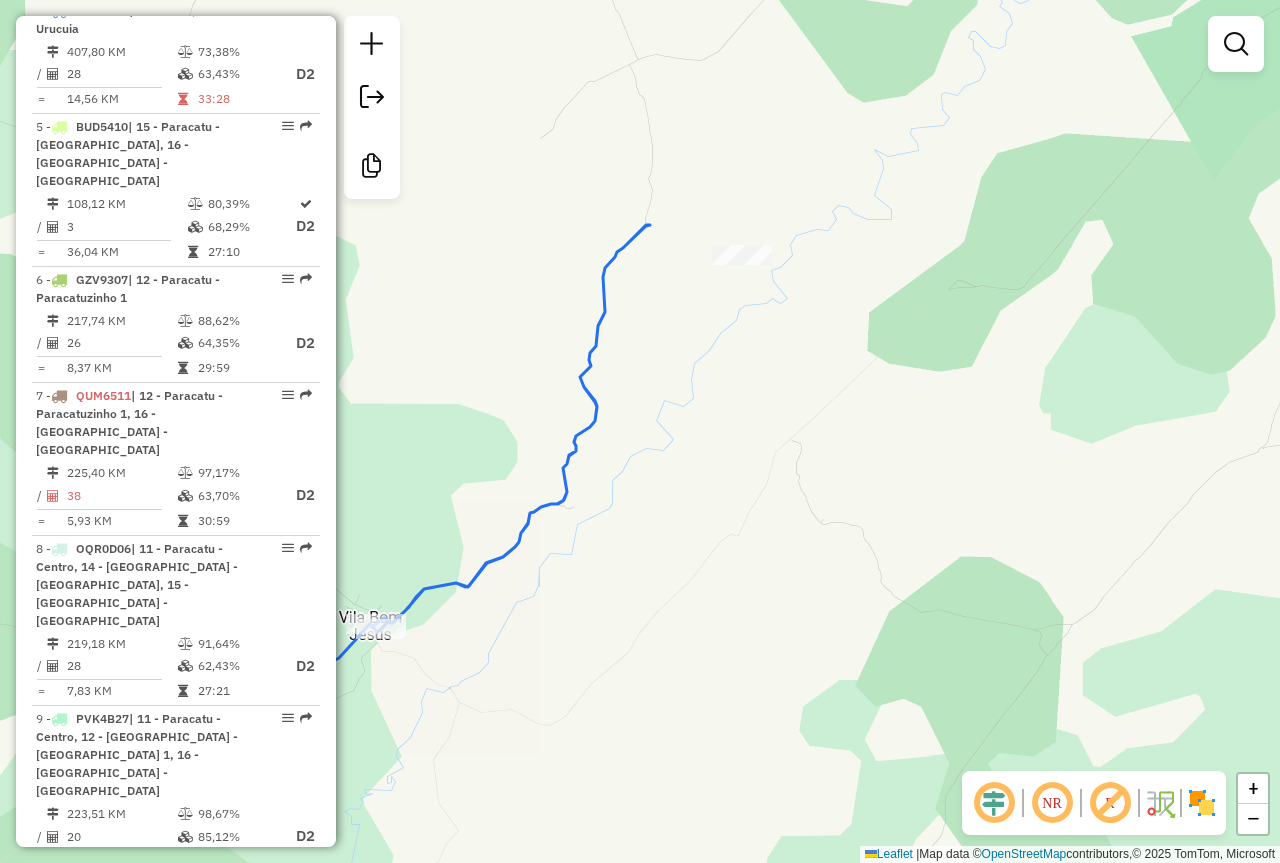 drag, startPoint x: 679, startPoint y: 561, endPoint x: 817, endPoint y: 352, distance: 250.4496 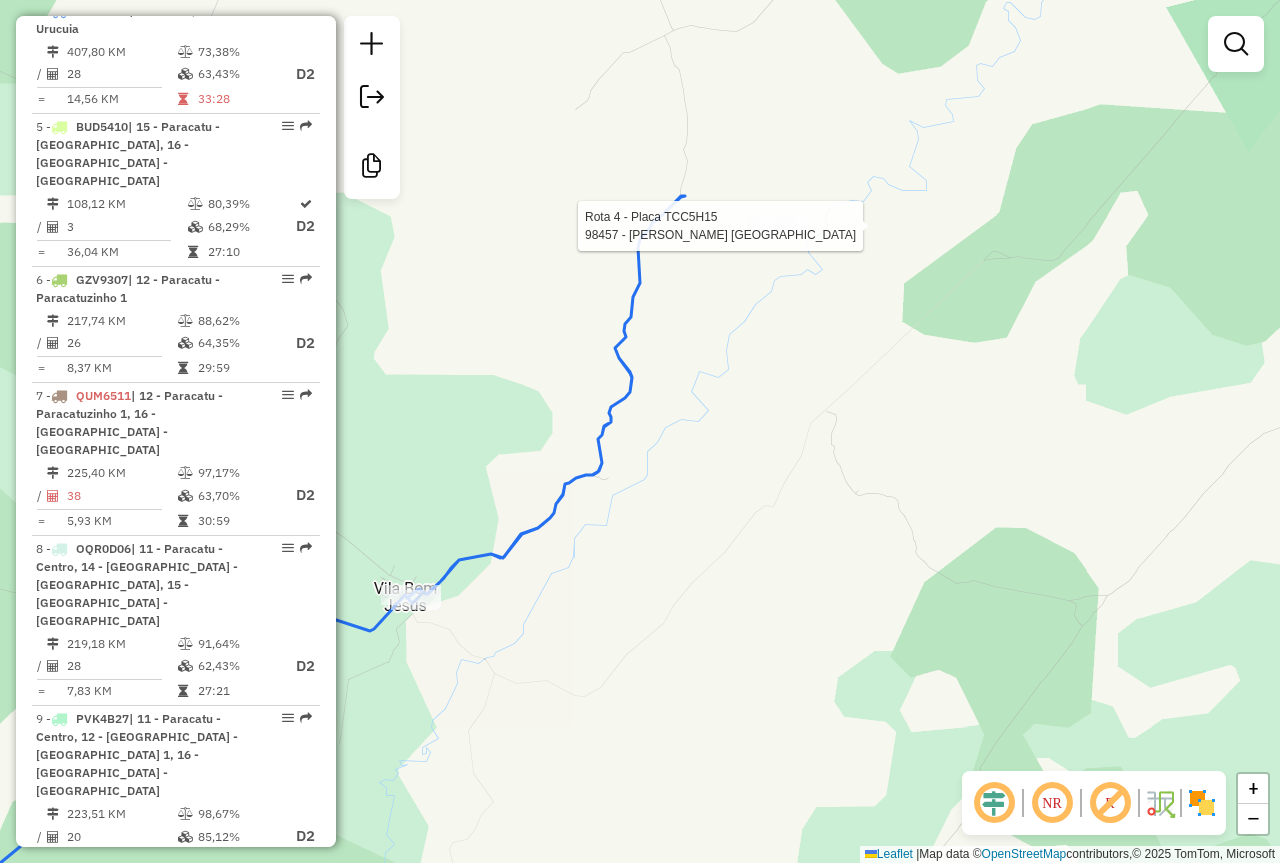 select on "**********" 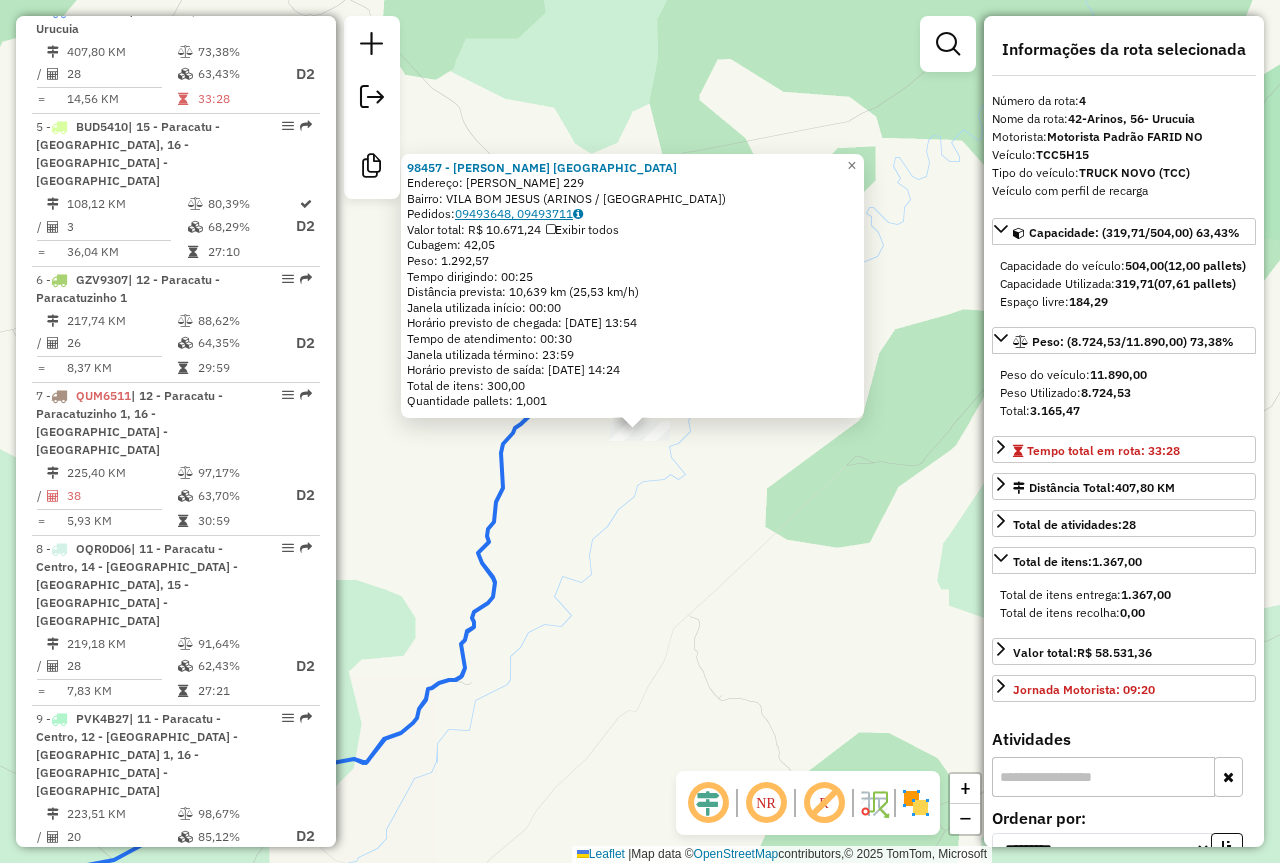 click on "09493648, 09493711" 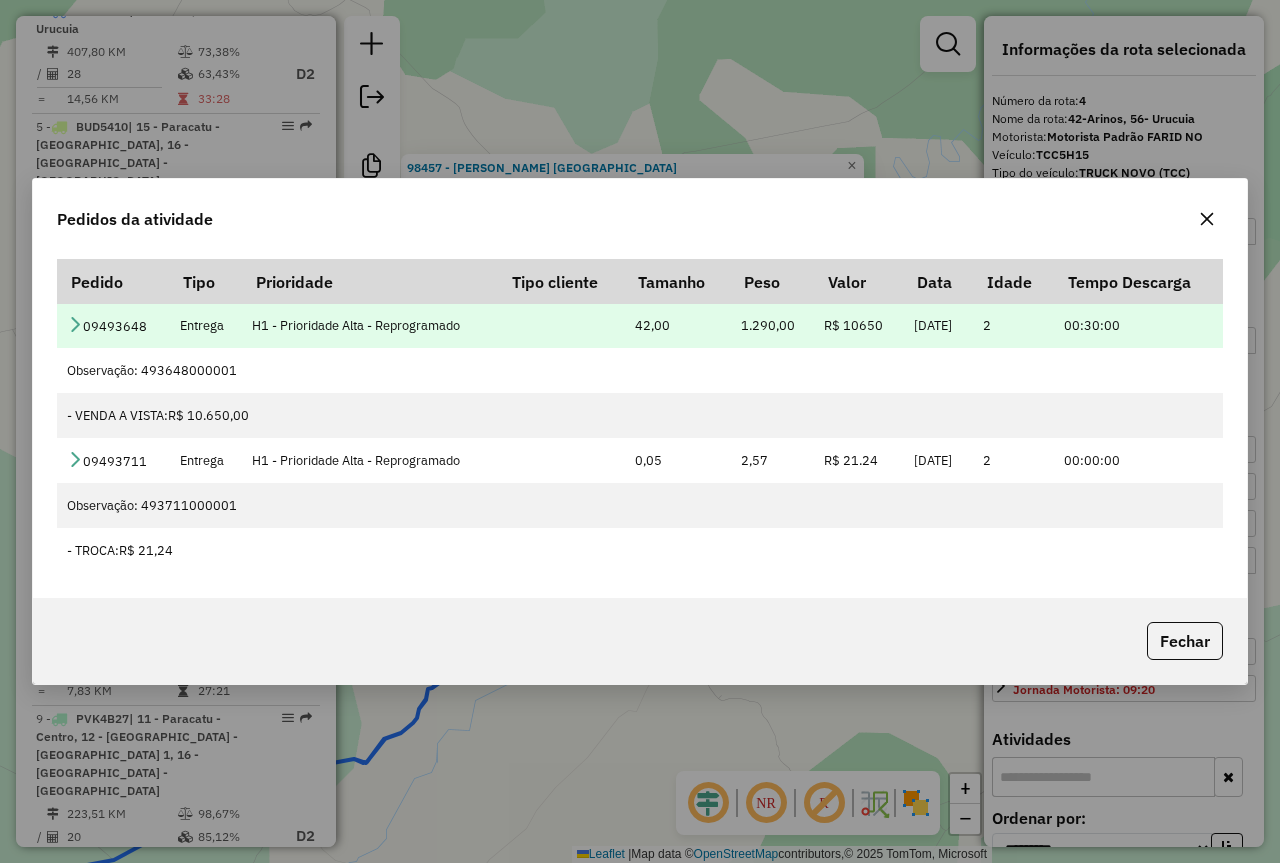 click at bounding box center (75, 324) 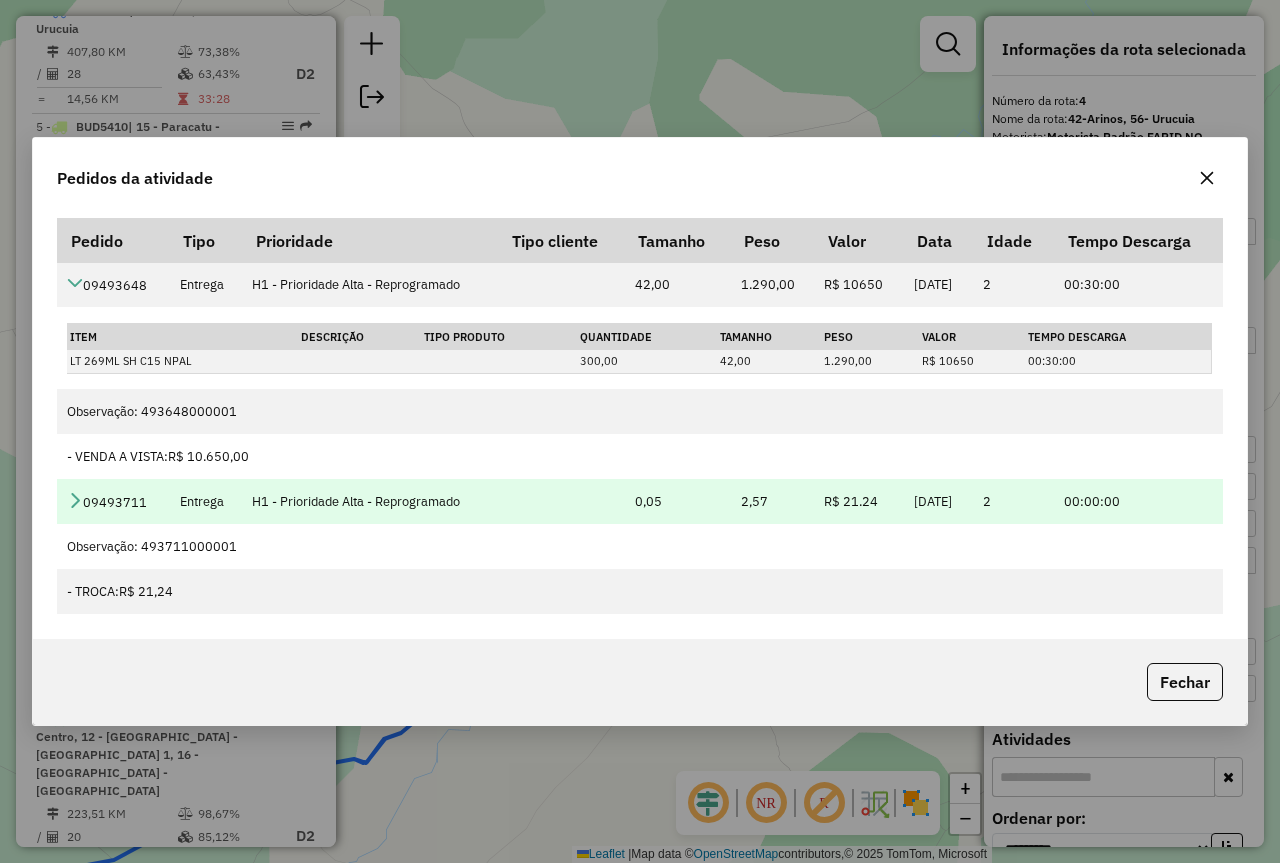 click at bounding box center (75, 500) 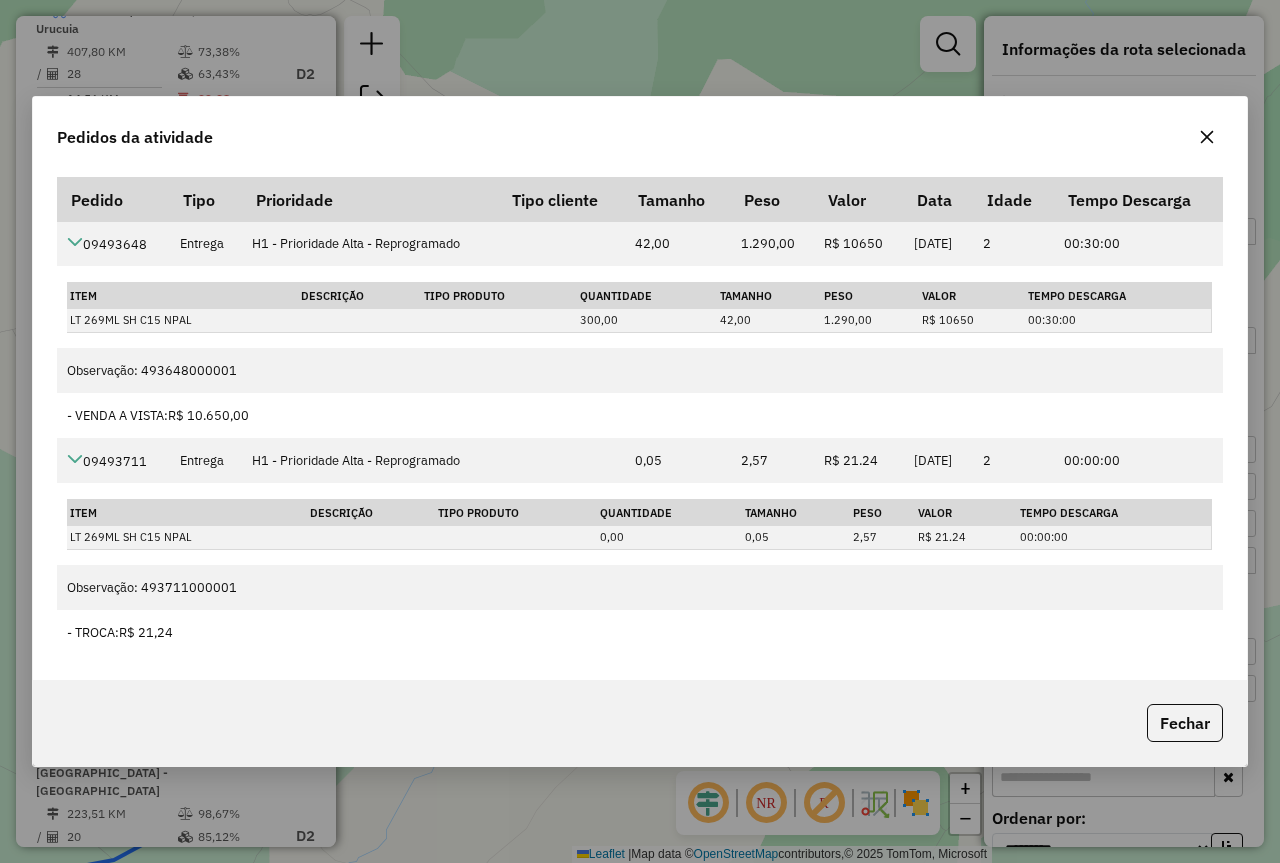 click 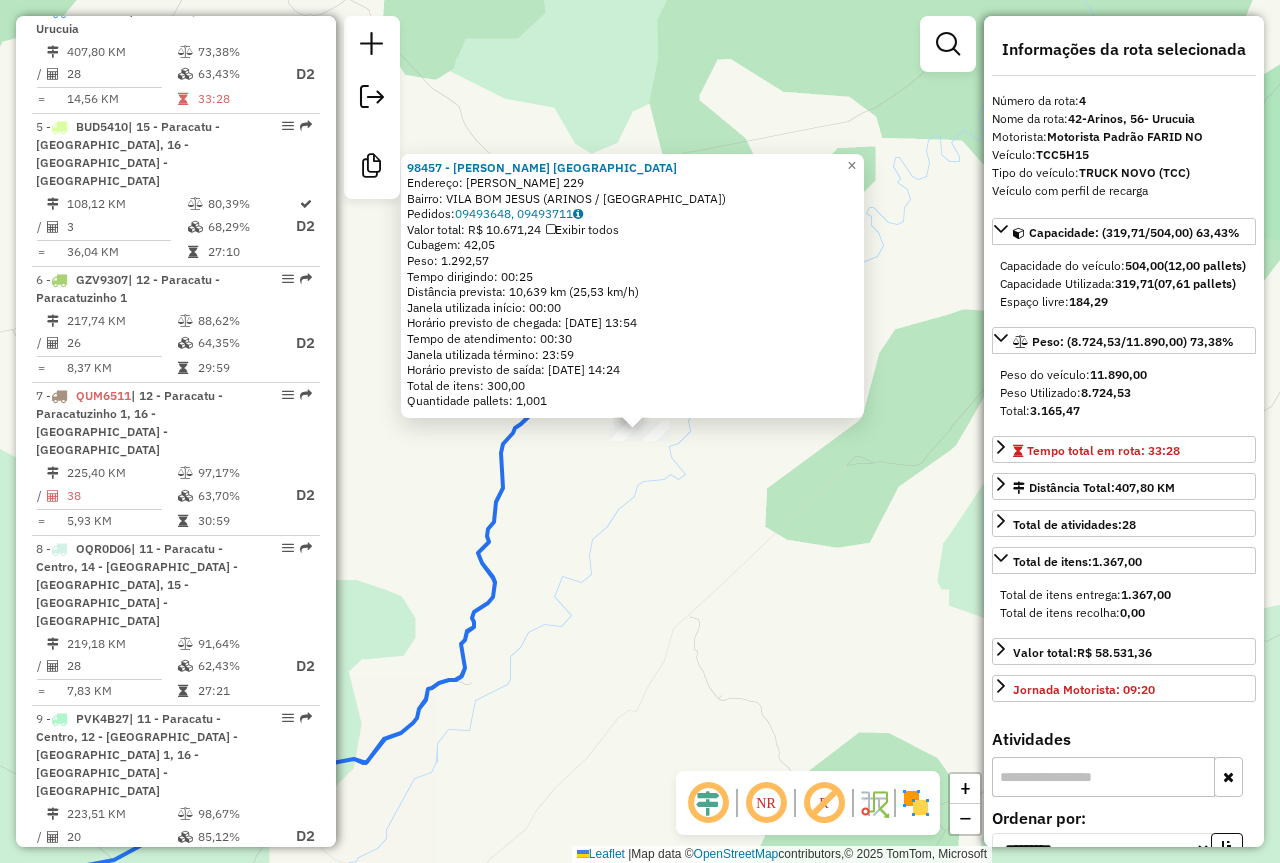 click on "98457 - GILVANIA FERREIRA PA  Endereço:  FRANCISCO PEREIRA 229   Bairro: VILA BOM JESUS (ARINOS / MG)   Pedidos:  09493648, 09493711   Valor total: R$ 10.671,24   Exibir todos   Cubagem: 42,05  Peso: 1.292,57  Tempo dirigindo: 00:25   Distância prevista: 10,639 km (25,53 km/h)   Janela utilizada início: 00:00   Horário previsto de chegada: 10/07/2025 13:54   Tempo de atendimento: 00:30   Janela utilizada término: 23:59   Horário previsto de saída: 10/07/2025 14:24   Total de itens: 300,00   Quantidade pallets: 1,001  × Janela de atendimento Grade de atendimento Capacidade Transportadoras Veículos Cliente Pedidos  Rotas Selecione os dias de semana para filtrar as janelas de atendimento  Seg   Ter   Qua   Qui   Sex   Sáb   Dom  Informe o período da janela de atendimento: De: Até:  Filtrar exatamente a janela do cliente  Considerar janela de atendimento padrão  Selecione os dias de semana para filtrar as grades de atendimento  Seg   Ter   Qua   Qui   Sex   Sáb   Dom   Peso mínimo:   Peso máximo:" 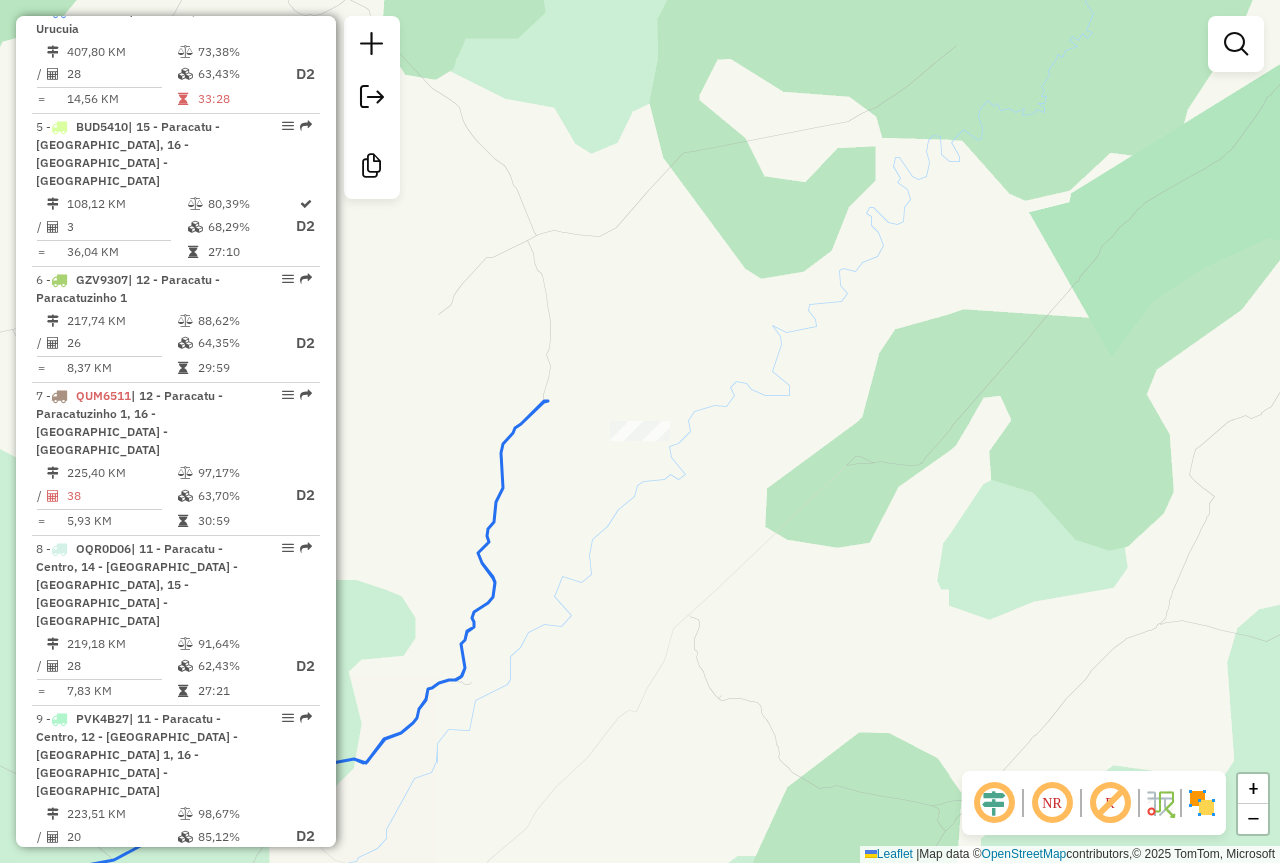 click on "98457 - GILVANIA FERREIRA PA  Endereço:  FRANCISCO PEREIRA 229   Bairro: VILA BOM JESUS (ARINOS / MG)   Pedidos:  09493648, 09493711   Valor total: R$ 10.671,24   Exibir todos   Cubagem: 42,05  Peso: 1.292,57  Tempo dirigindo: 00:25   Distância prevista: 10,639 km (25,53 km/h)   Janela utilizada início: 00:00   Horário previsto de chegada: 10/07/2025 13:54   Tempo de atendimento: 00:30   Janela utilizada término: 23:59   Horário previsto de saída: 10/07/2025 14:24   Total de itens: 300,00   Quantidade pallets: 1,001  × Janela de atendimento Grade de atendimento Capacidade Transportadoras Veículos Cliente Pedidos  Rotas Selecione os dias de semana para filtrar as janelas de atendimento  Seg   Ter   Qua   Qui   Sex   Sáb   Dom  Informe o período da janela de atendimento: De: Até:  Filtrar exatamente a janela do cliente  Considerar janela de atendimento padrão  Selecione os dias de semana para filtrar as grades de atendimento  Seg   Ter   Qua   Qui   Sex   Sáb   Dom   Peso mínimo:   Peso máximo:" 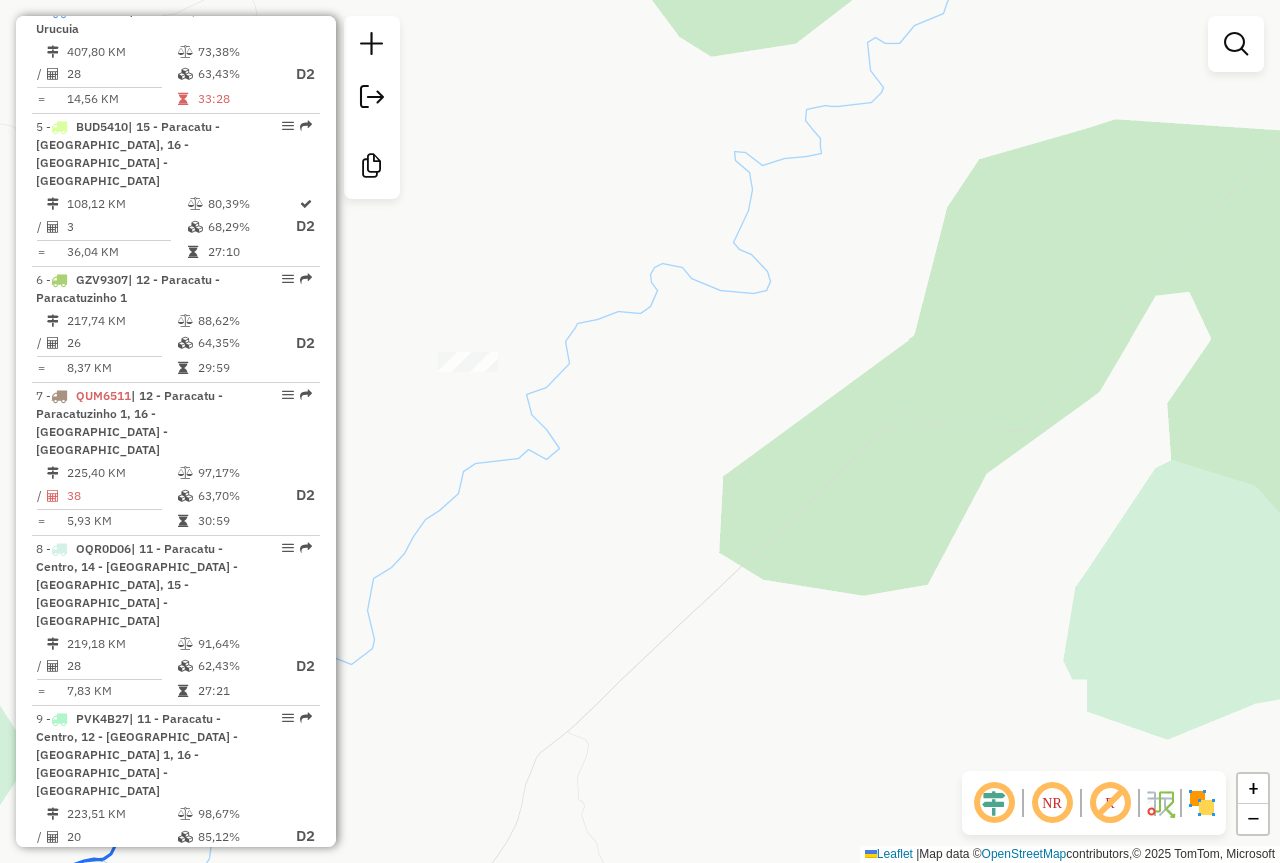drag, startPoint x: 747, startPoint y: 570, endPoint x: 845, endPoint y: 422, distance: 177.50493 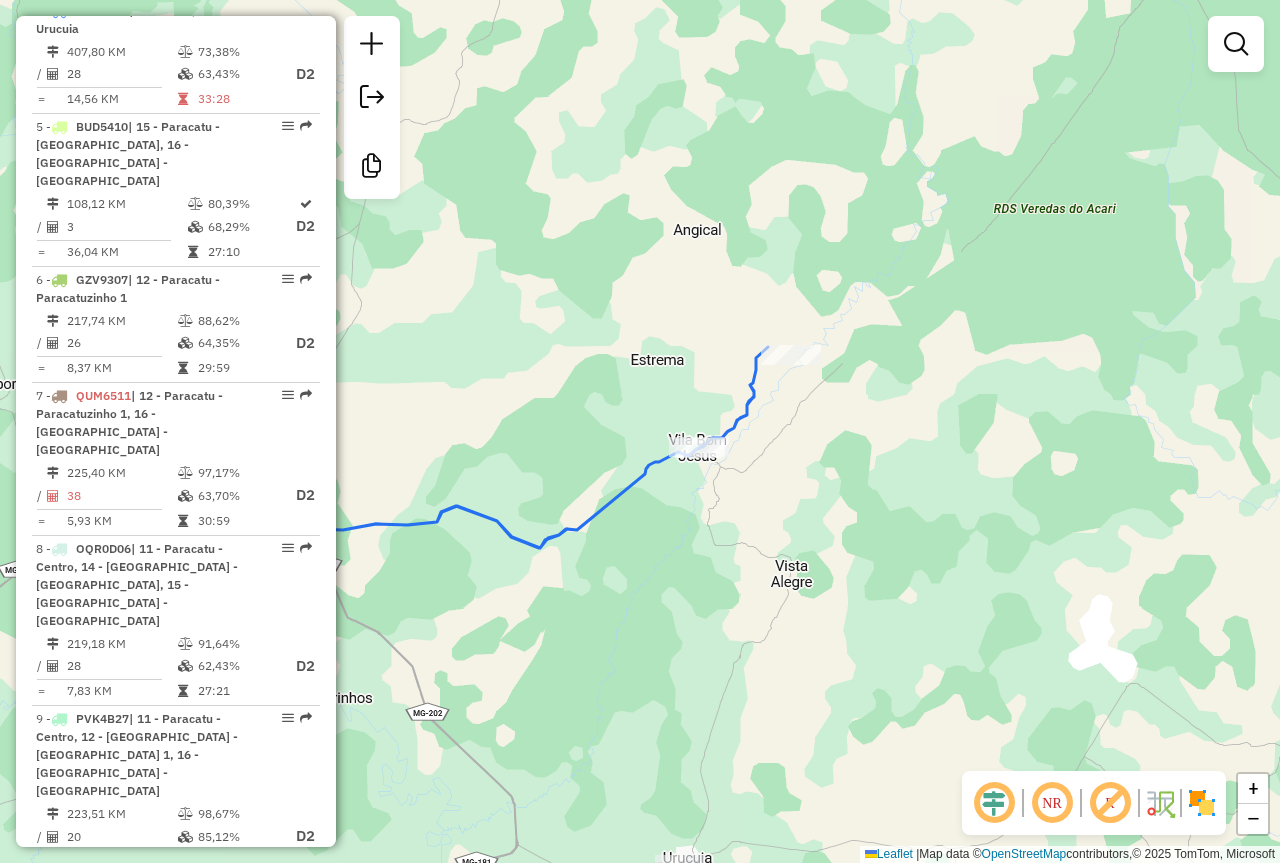 drag, startPoint x: 586, startPoint y: 499, endPoint x: 881, endPoint y: 349, distance: 330.94562 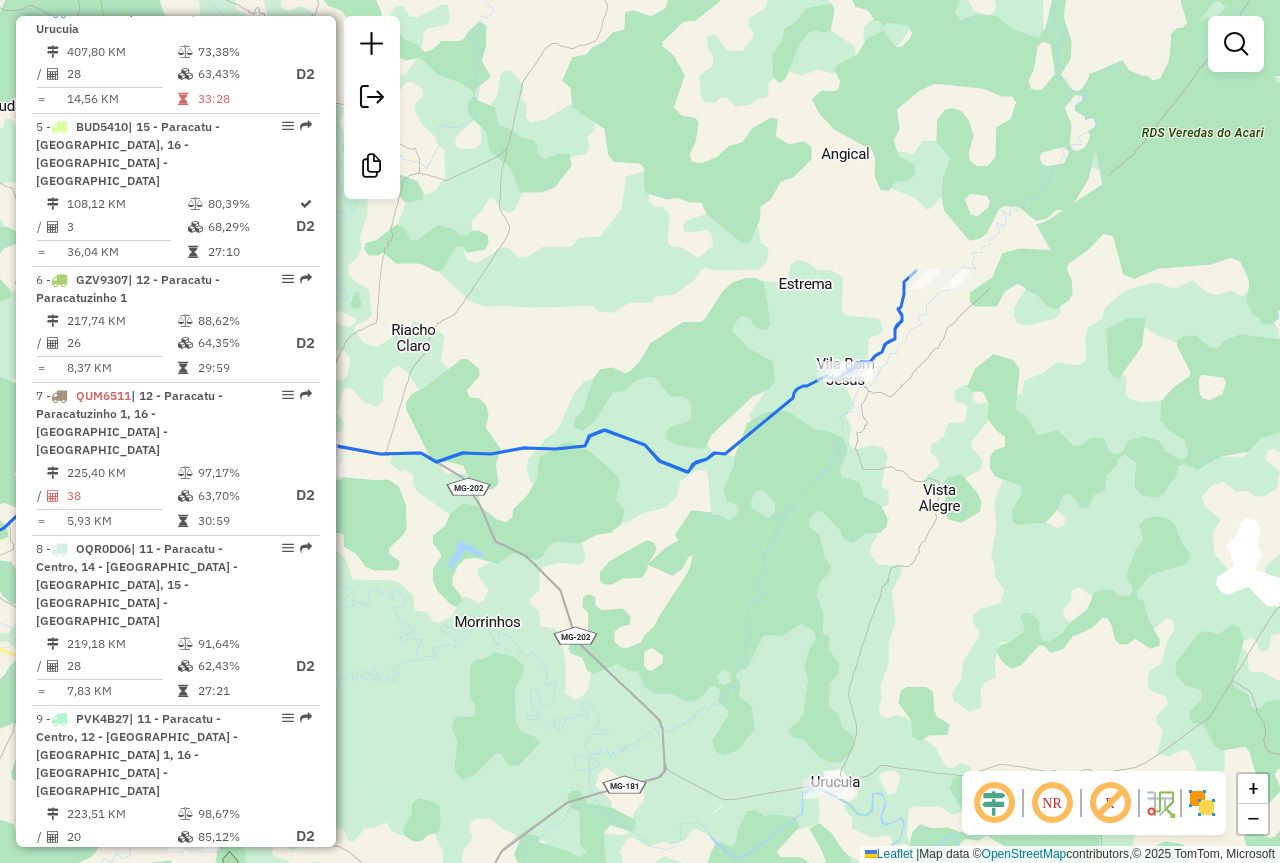drag, startPoint x: 775, startPoint y: 501, endPoint x: 880, endPoint y: 409, distance: 139.60301 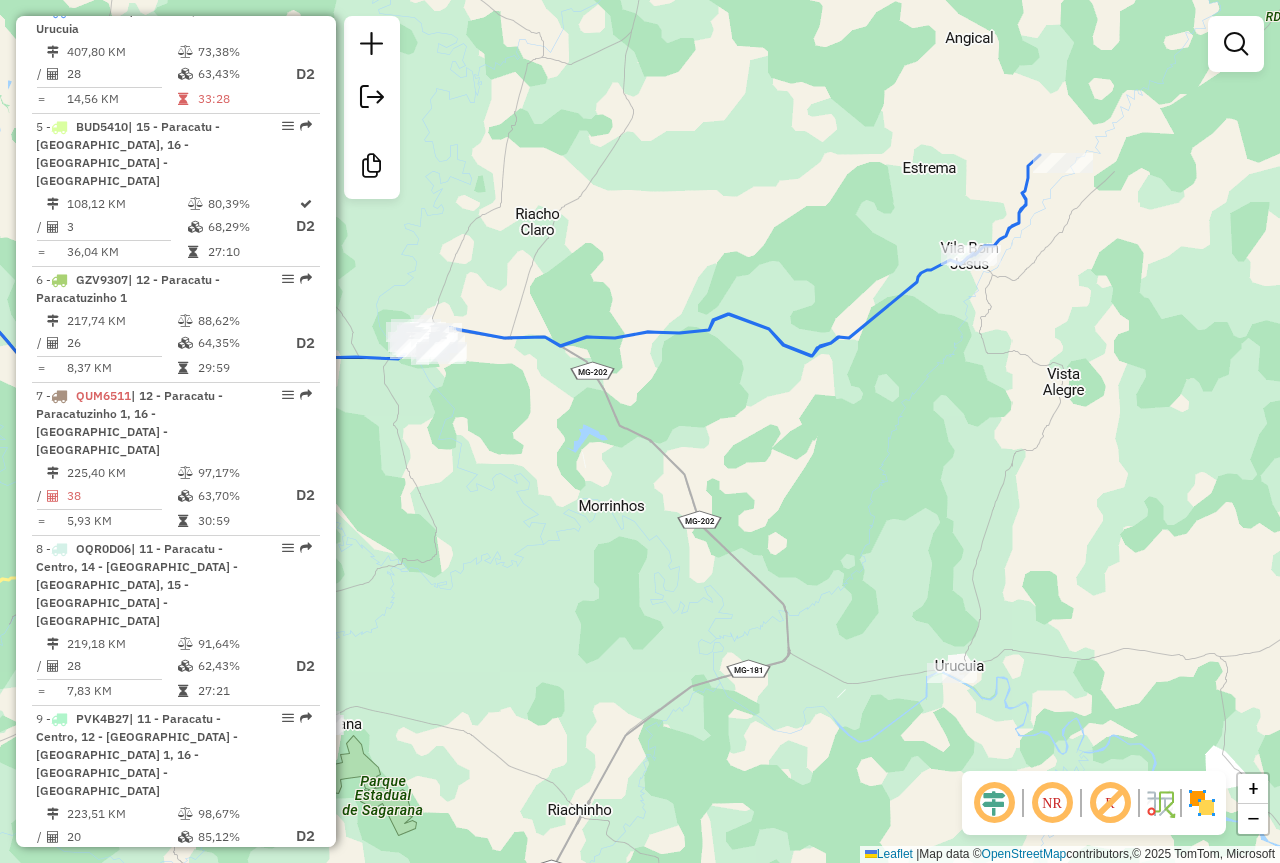 drag, startPoint x: 953, startPoint y: 534, endPoint x: 984, endPoint y: 373, distance: 163.9573 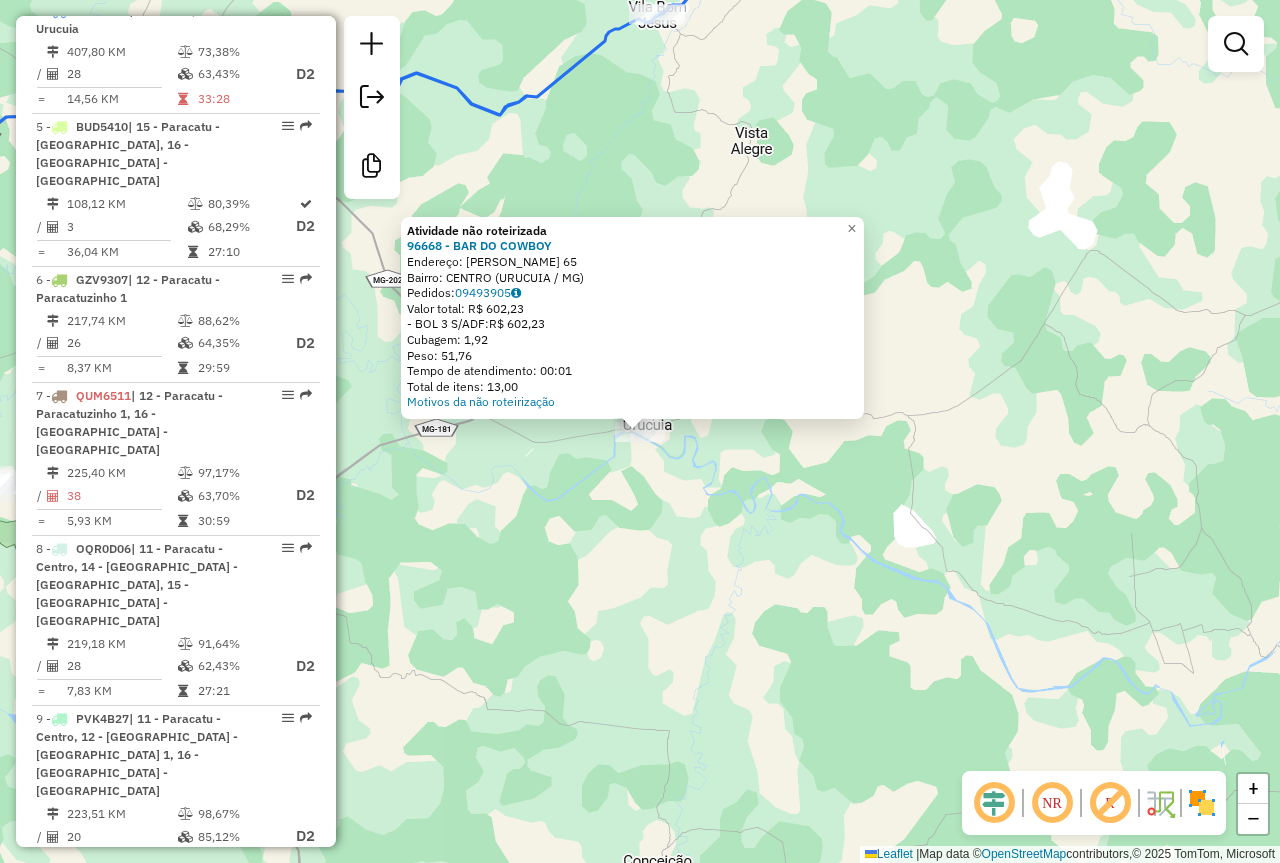 click on "Atividade não roteirizada 96668 - BAR DO COWBOY  Endereço:  ANTONIO DA MATA 65   Bairro: CENTRO (URUCUIA / MG)   Pedidos:  09493905   Valor total: R$ 602,23   - BOL 3 S/ADF:  R$ 602,23   Cubagem: 1,92   Peso: 51,76   Tempo de atendimento: 00:01   Total de itens: 13,00  Motivos da não roteirização × Janela de atendimento Grade de atendimento Capacidade Transportadoras Veículos Cliente Pedidos  Rotas Selecione os dias de semana para filtrar as janelas de atendimento  Seg   Ter   Qua   Qui   Sex   Sáb   Dom  Informe o período da janela de atendimento: De: Até:  Filtrar exatamente a janela do cliente  Considerar janela de atendimento padrão  Selecione os dias de semana para filtrar as grades de atendimento  Seg   Ter   Qua   Qui   Sex   Sáb   Dom   Considerar clientes sem dia de atendimento cadastrado  Clientes fora do dia de atendimento selecionado Filtrar as atividades entre os valores definidos abaixo:  Peso mínimo:   Peso máximo:   Cubagem mínima:   Cubagem máxima:   De:   Até:   De:   Até:" 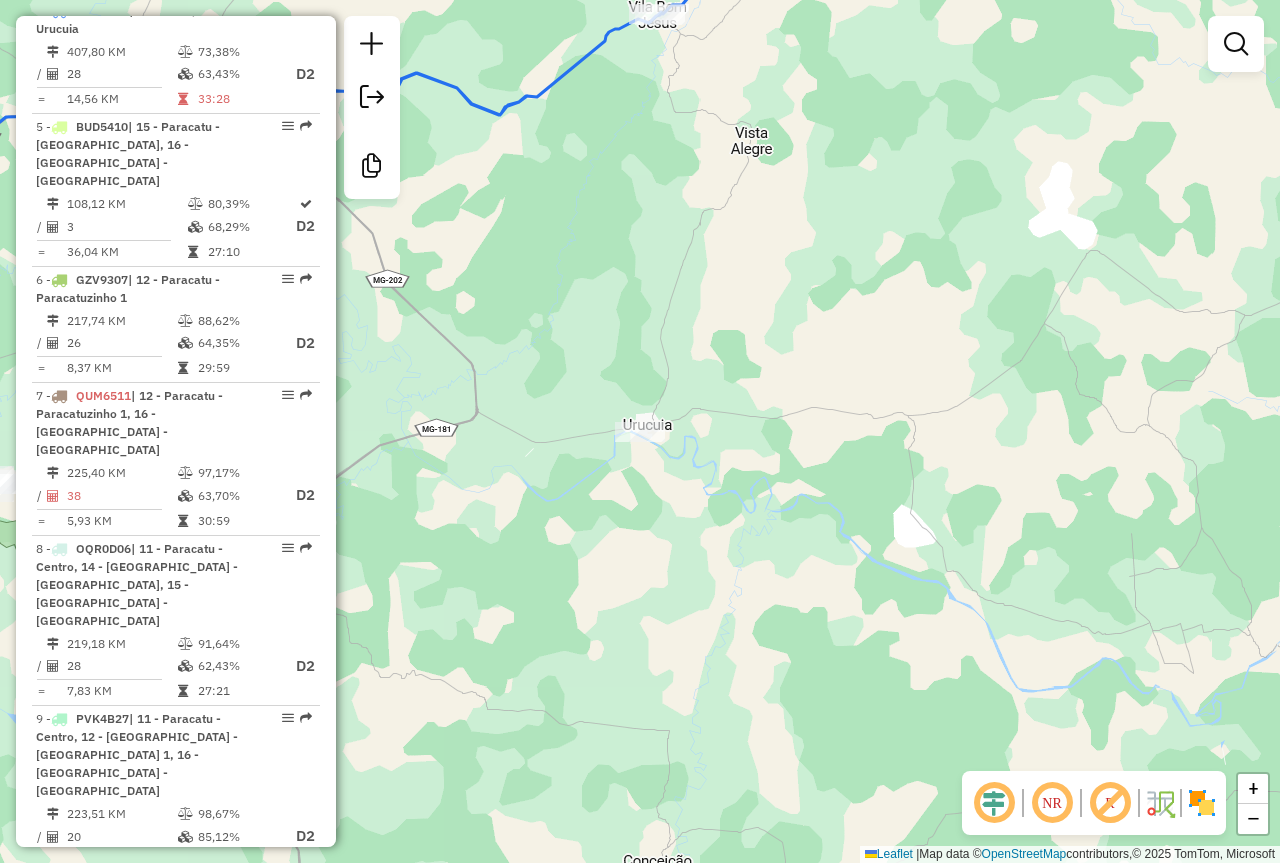 drag, startPoint x: 716, startPoint y: 513, endPoint x: 802, endPoint y: 469, distance: 96.60228 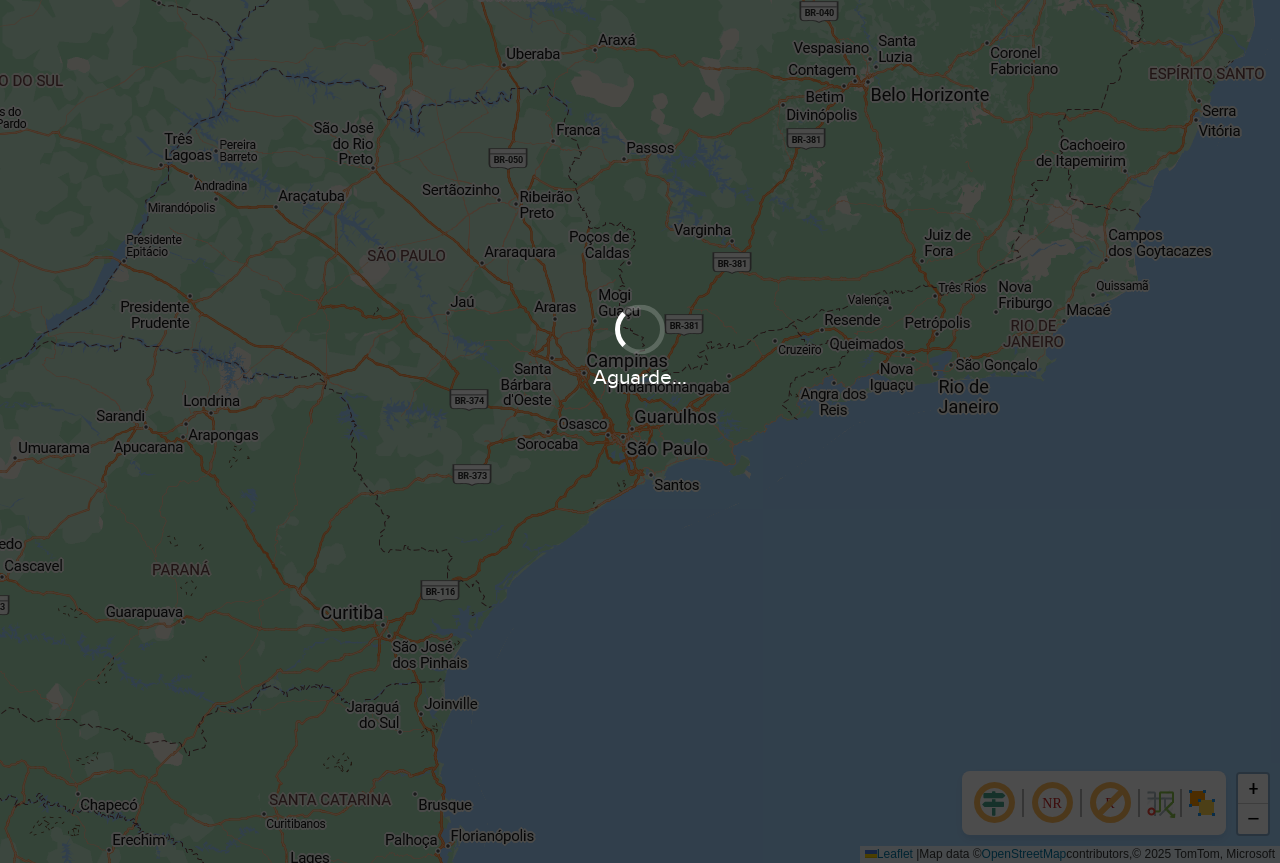 scroll, scrollTop: 0, scrollLeft: 0, axis: both 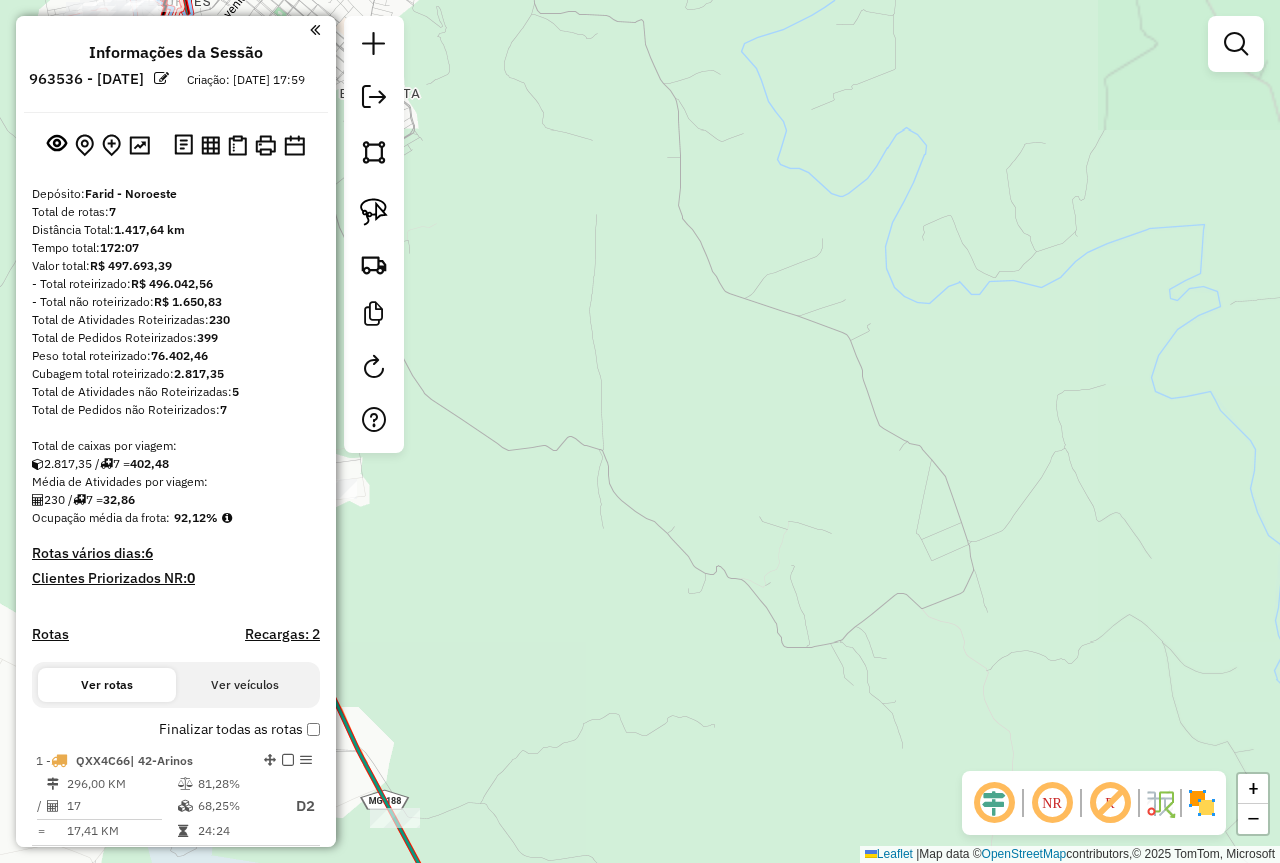 drag, startPoint x: 661, startPoint y: 393, endPoint x: 950, endPoint y: 418, distance: 290.07928 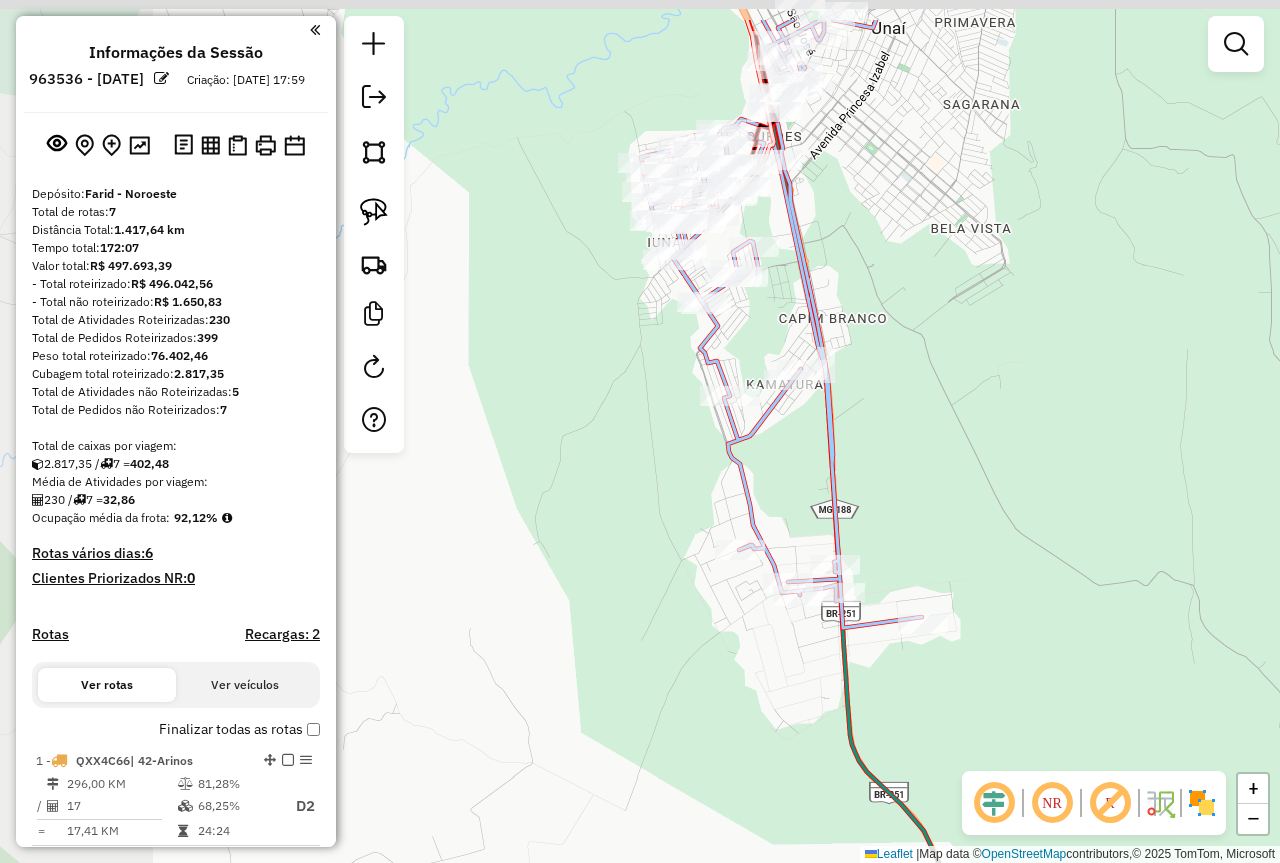 drag, startPoint x: 676, startPoint y: 349, endPoint x: 850, endPoint y: 457, distance: 204.79257 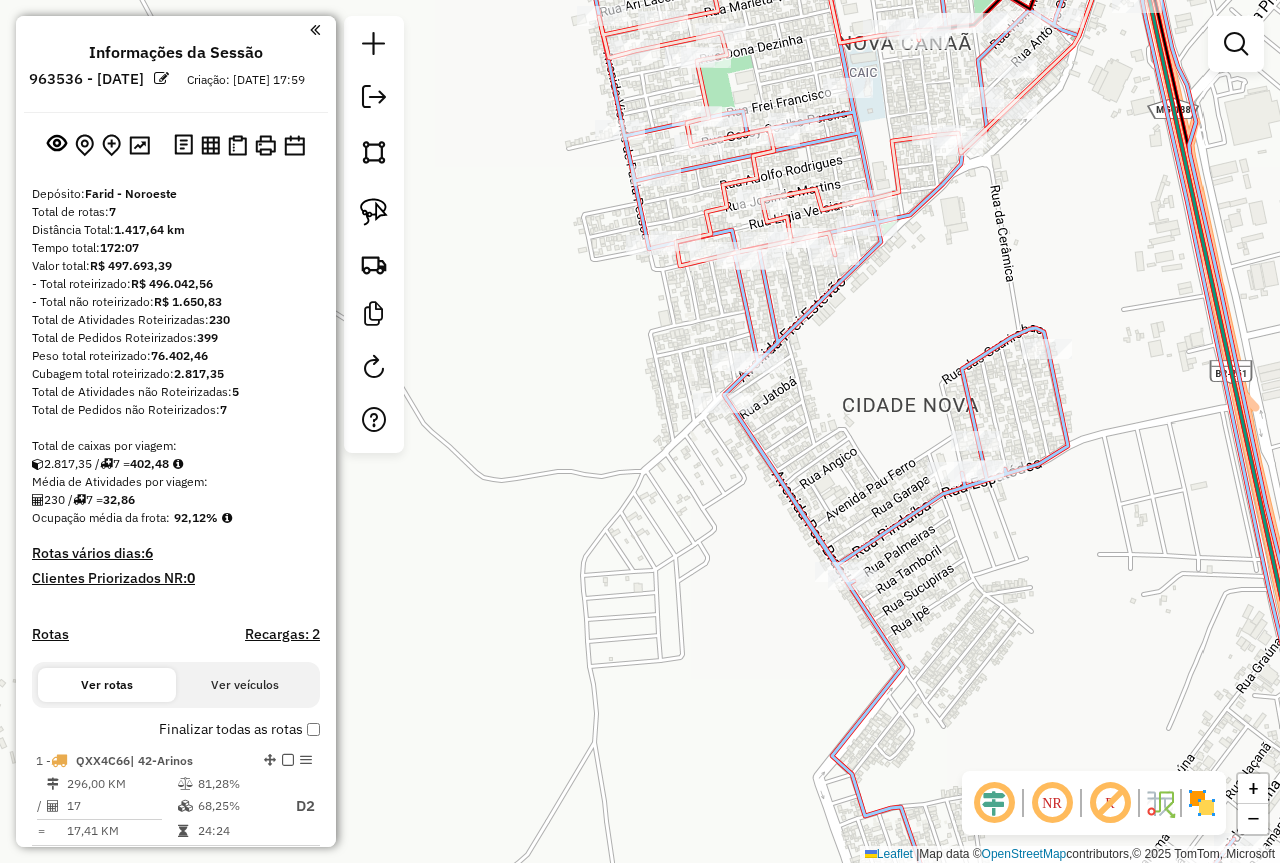 drag, startPoint x: 914, startPoint y: 199, endPoint x: 900, endPoint y: 365, distance: 166.58931 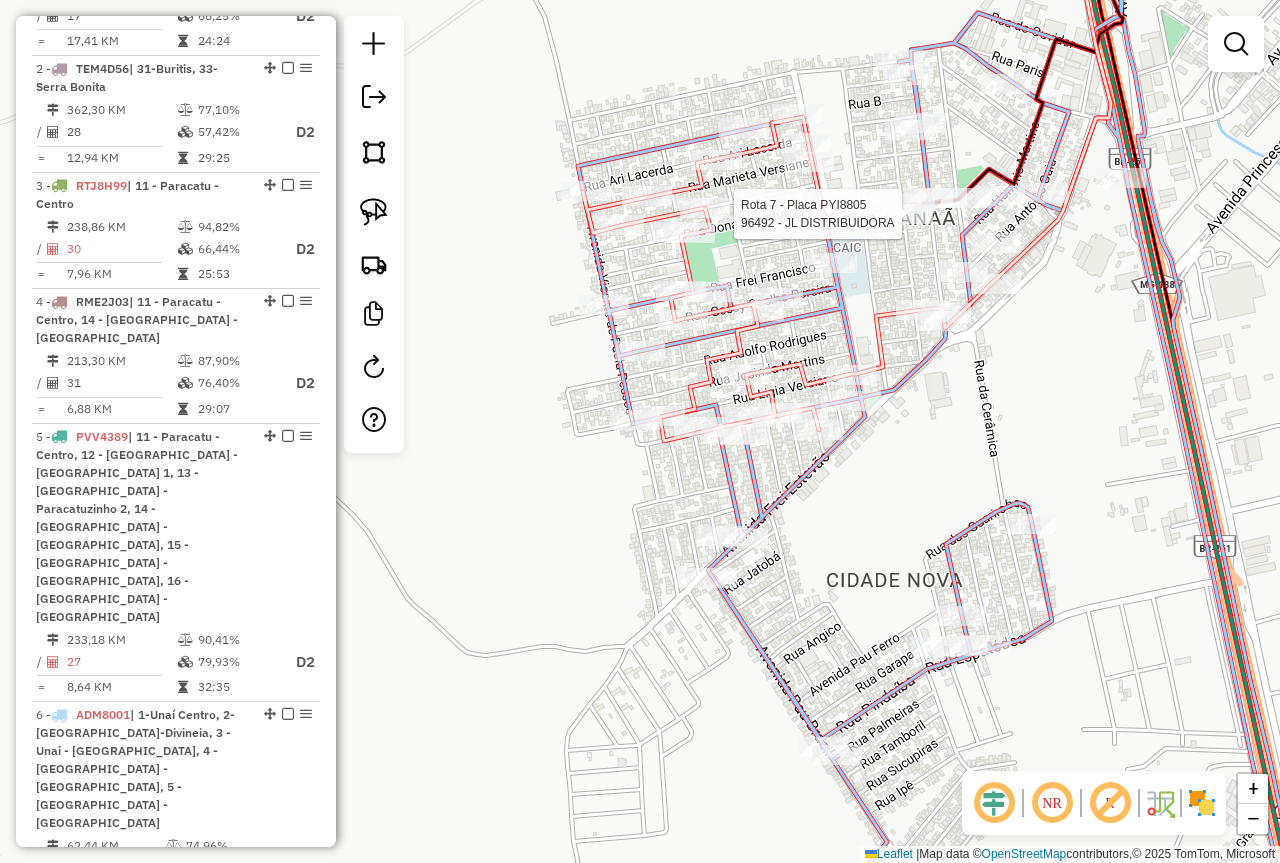select on "**********" 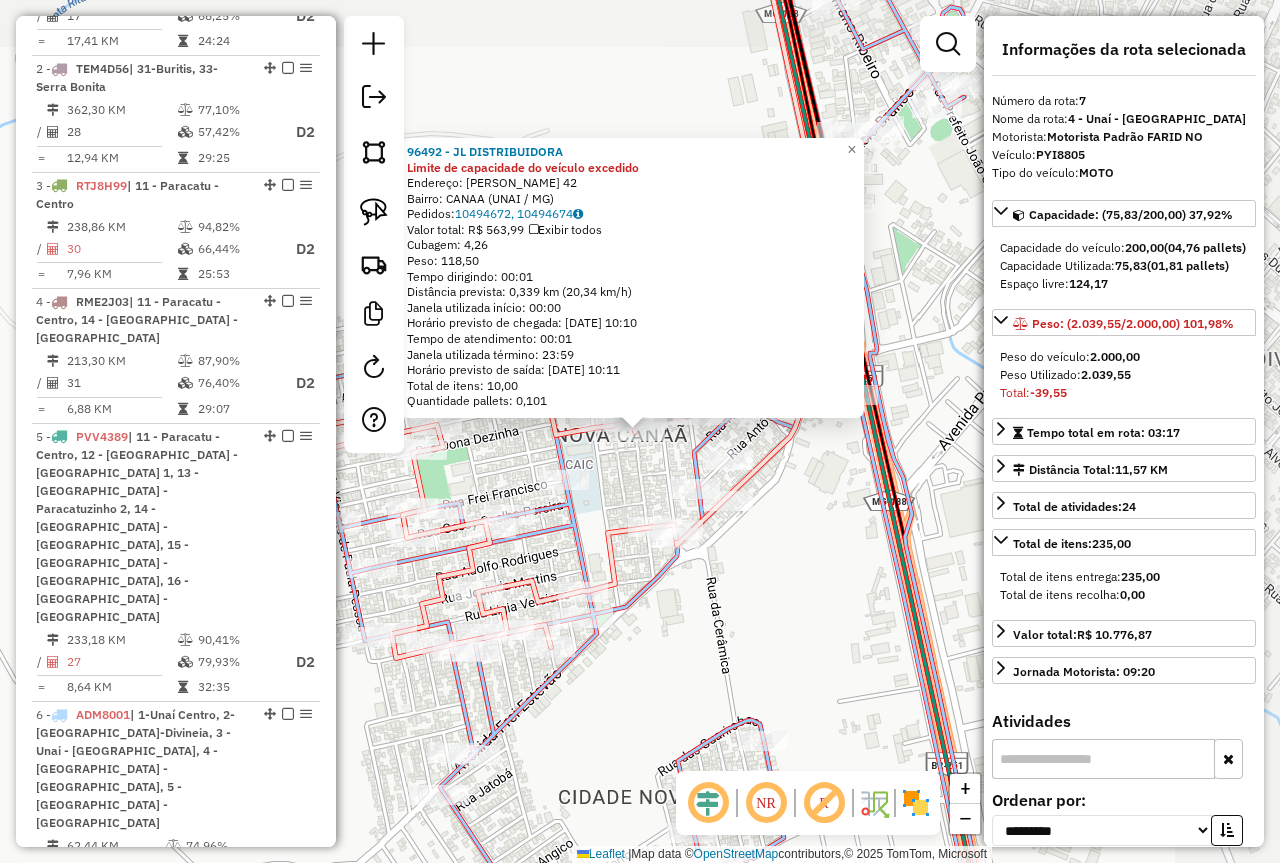 scroll, scrollTop: 1249, scrollLeft: 0, axis: vertical 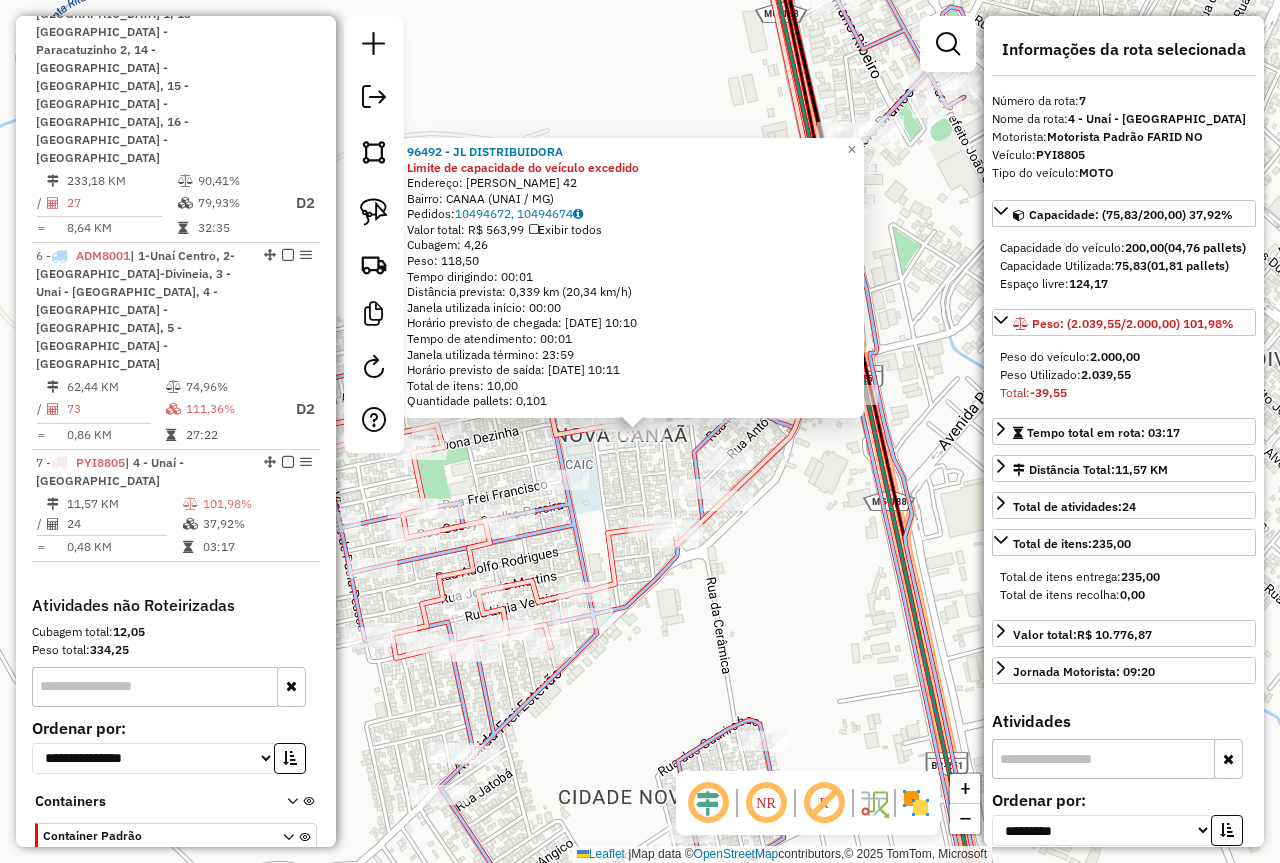 click on "96492 - JL DISTRIBUIDORA Limite de capacidade do veículo excedido  Endereço:  ZECA MARTINS 42   Bairro: CANAA (UNAI / MG)   Pedidos:  10494672, 10494674   Valor total: R$ 563,99   Exibir todos   Cubagem: 4,26  Peso: 118,50  Tempo dirigindo: 00:01   Distância prevista: 0,339 km (20,34 km/h)   [GEOGRAPHIC_DATA] utilizada início: 00:00   Horário previsto de chegada: [DATE] 10:10   Tempo de atendimento: 00:01   Janela utilizada término: 23:59   Horário previsto de saída: [DATE] 10:11   Total de itens: 10,00   Quantidade pallets: 0,101  × Janela de atendimento Grade de atendimento Capacidade Transportadoras Veículos Cliente Pedidos  Rotas Selecione os dias de semana para filtrar as janelas de atendimento  Seg   Ter   Qua   Qui   Sex   Sáb   Dom  Informe o período da janela de atendimento: De: Até:  Filtrar exatamente a janela do cliente  Considerar janela de atendimento padrão  Selecione os dias de semana para filtrar as grades de atendimento  Seg   Ter   Qua   Qui   Sex   Sáb   Dom   Peso mínimo:  +" 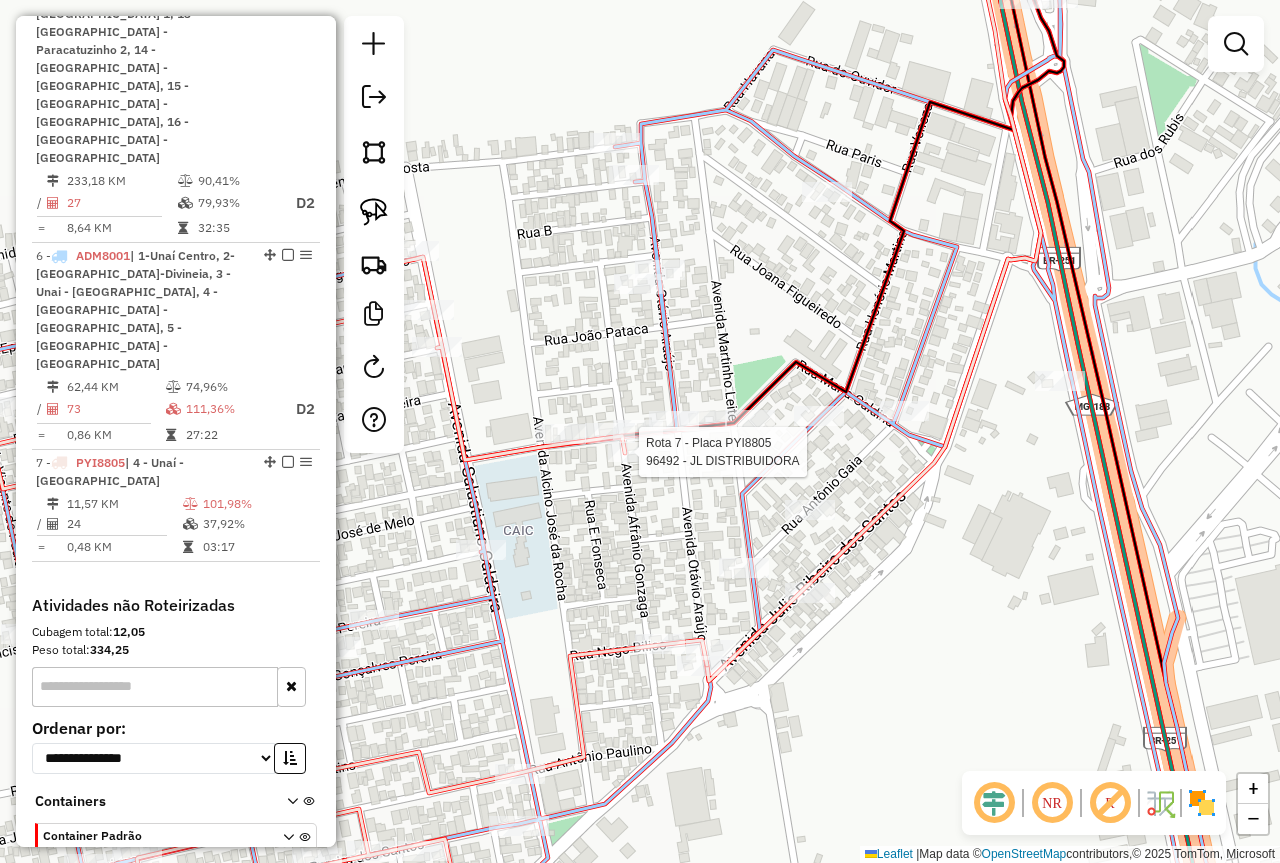 select on "**********" 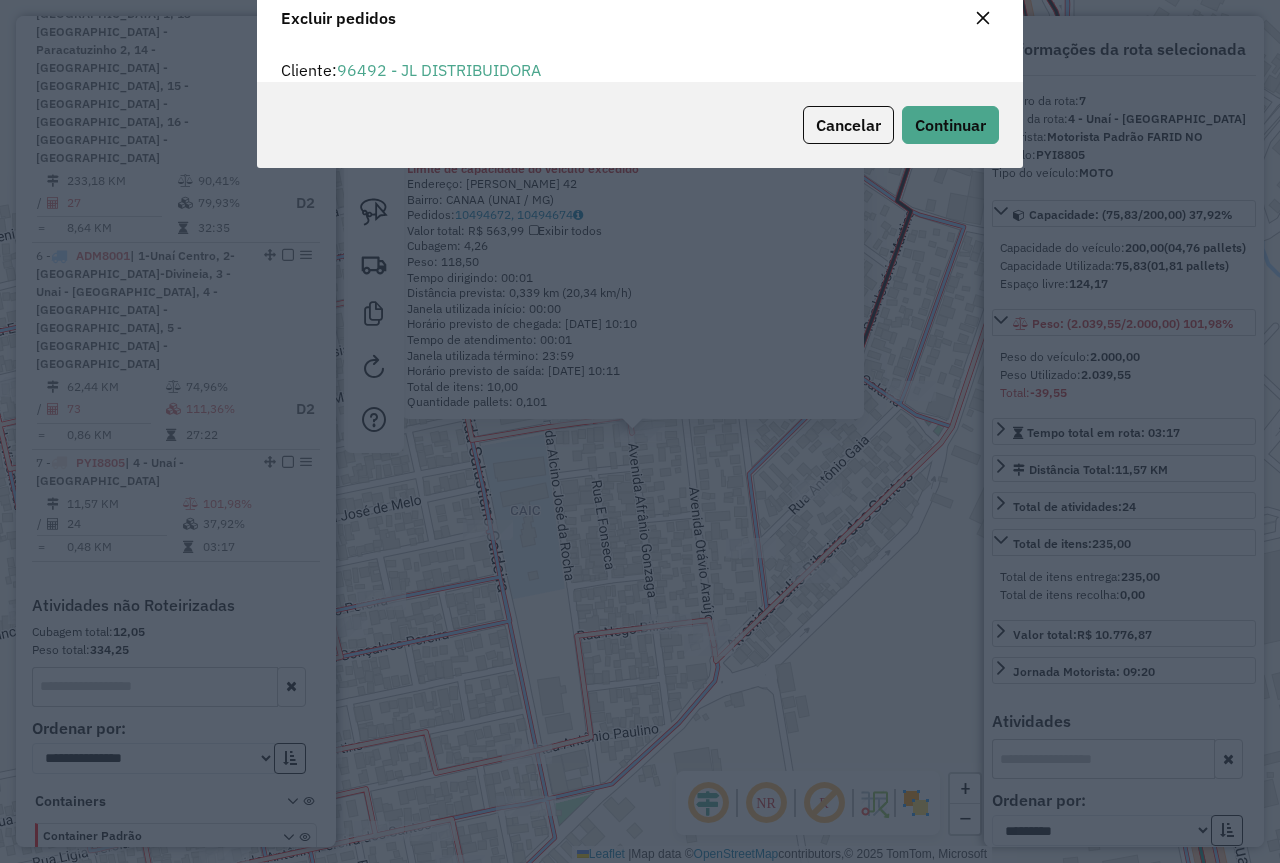 scroll, scrollTop: 82, scrollLeft: 0, axis: vertical 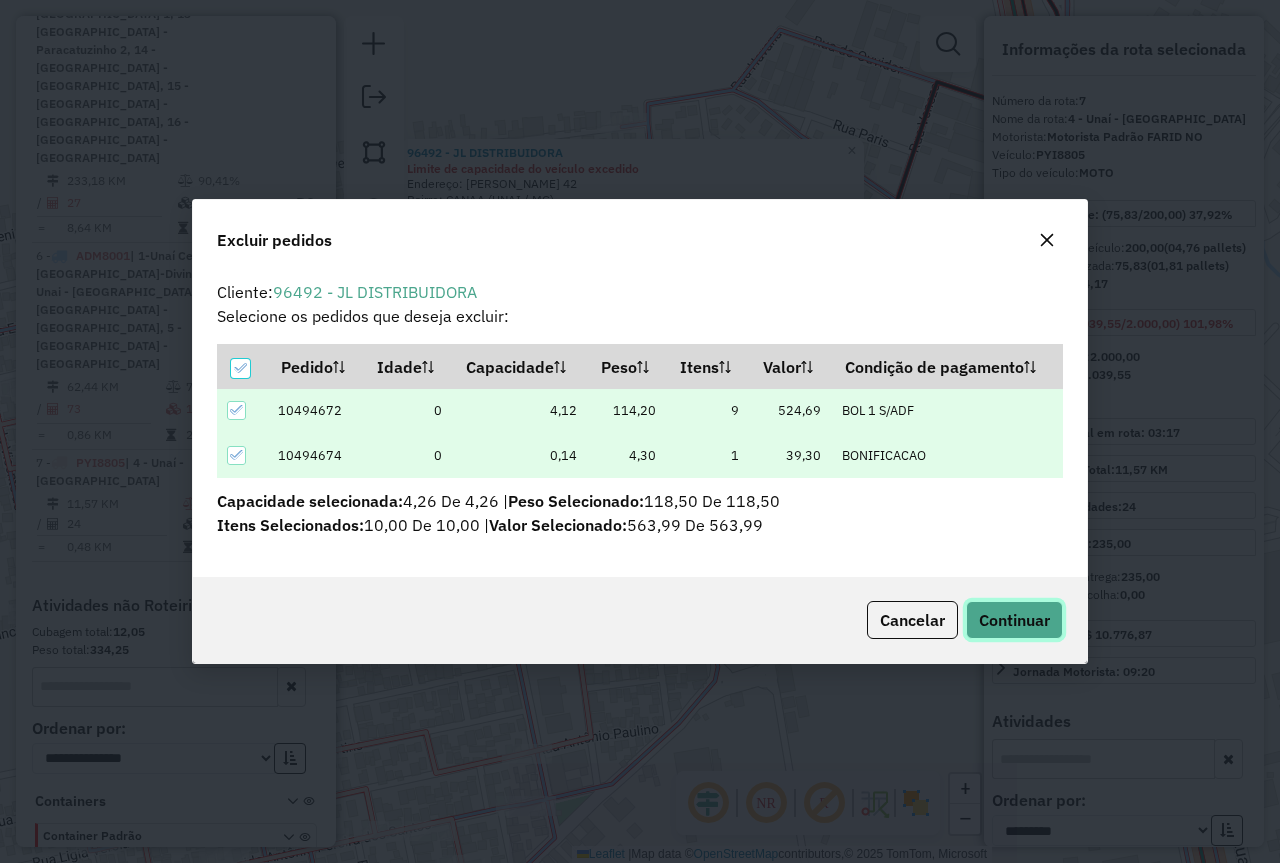 click on "Continuar" 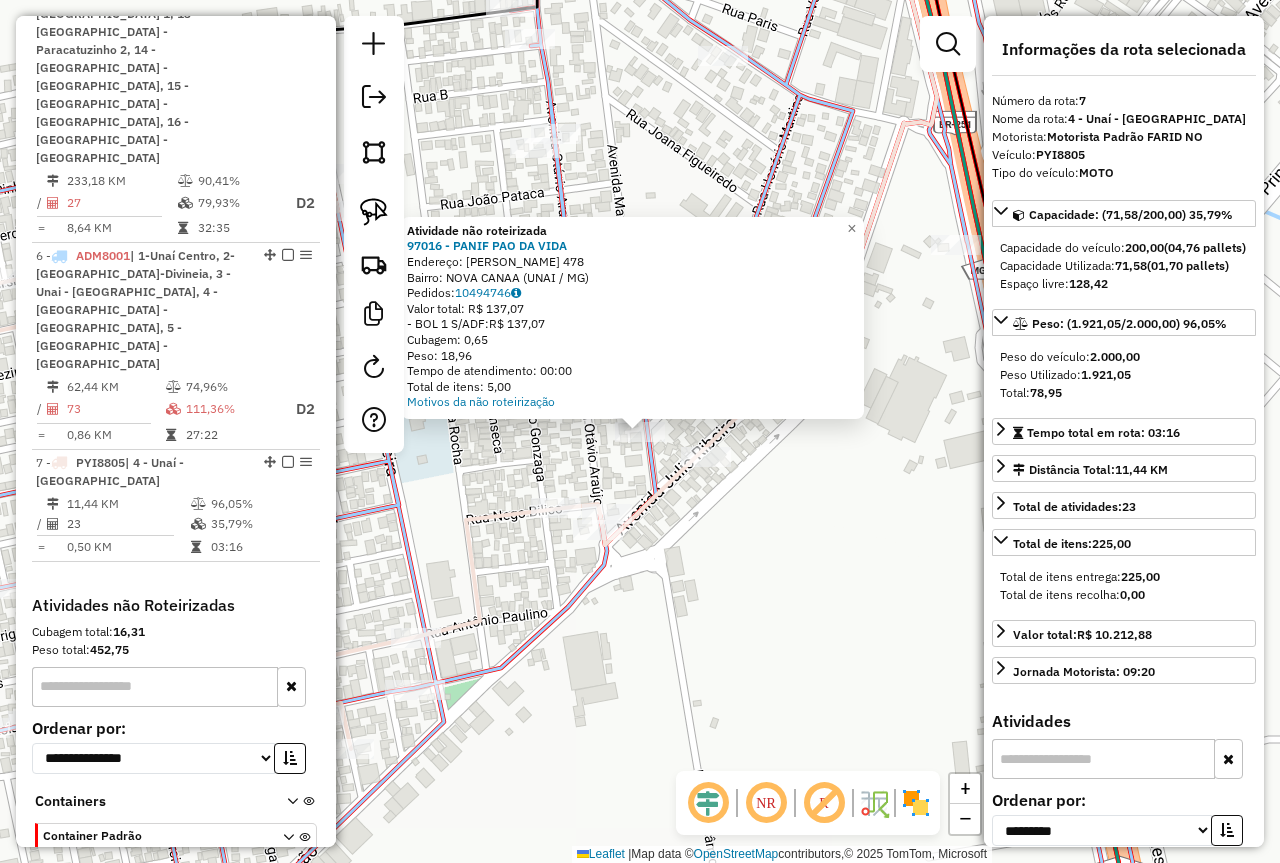 click on "Atividade não roteirizada 97016 - PANIF PAO DA VIDA  Endereço:  [PERSON_NAME] 478   Bairro: NOVA CANAA (UNAI / MG)   Pedidos:  10494746   Valor total: R$ 137,07   - BOL 1 S/ADF:  R$ 137,07   Cubagem: 0,65   Peso: 18,96   Tempo de atendimento: 00:00   Total de itens: 5,00  Motivos da não roteirização × Janela de atendimento Grade de atendimento Capacidade Transportadoras Veículos Cliente Pedidos  Rotas Selecione os dias de semana para filtrar as janelas de atendimento  Seg   Ter   Qua   Qui   Sex   Sáb   Dom  Informe o período da janela de atendimento: De: Até:  Filtrar exatamente a janela do cliente  Considerar janela de atendimento padrão  Selecione os dias de semana para filtrar as grades de atendimento  Seg   Ter   Qua   Qui   Sex   Sáb   Dom   Considerar clientes sem dia de atendimento cadastrado  Clientes fora do dia de atendimento selecionado Filtrar as atividades entre os valores definidos abaixo:  Peso mínimo:   Peso máximo:   Cubagem mínima:   Cubagem máxima:   De:   Até:   De:  De:" 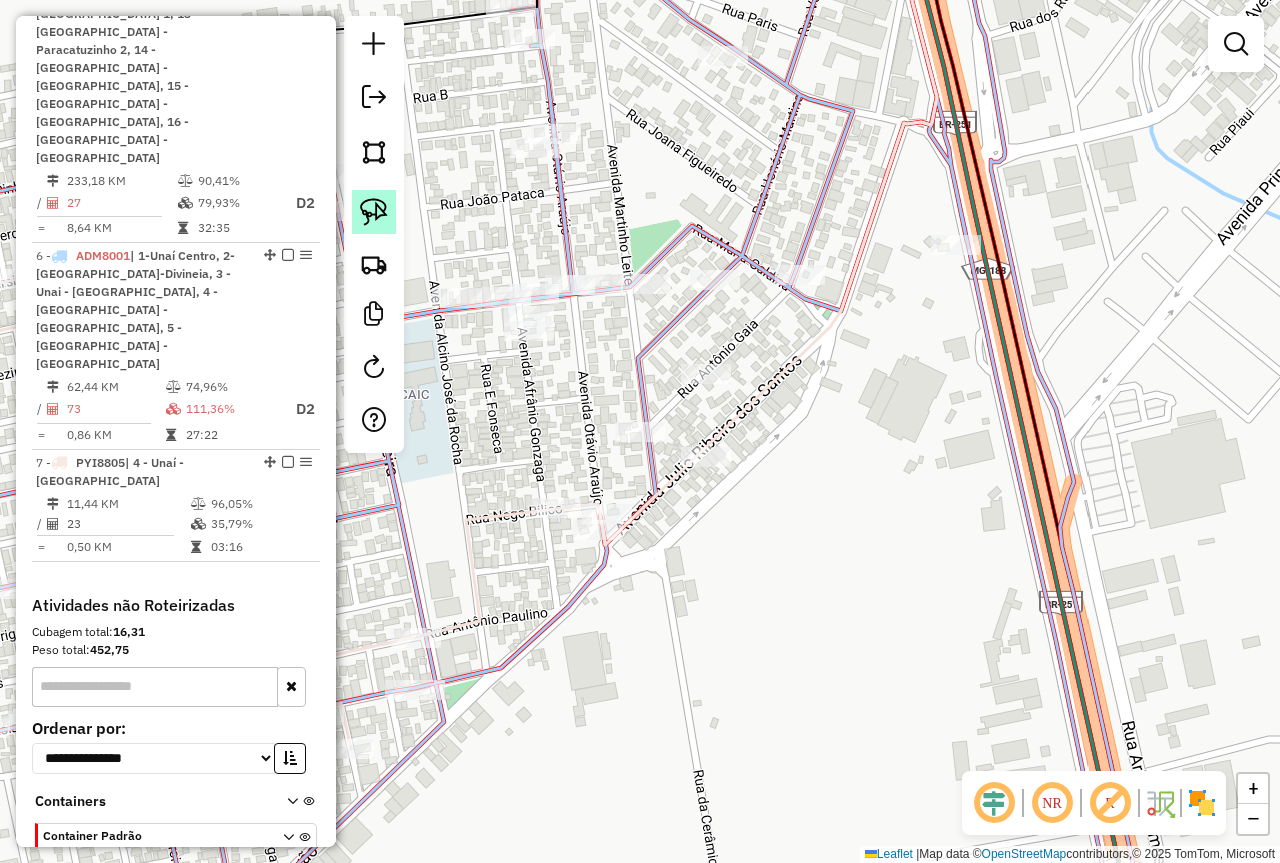 click 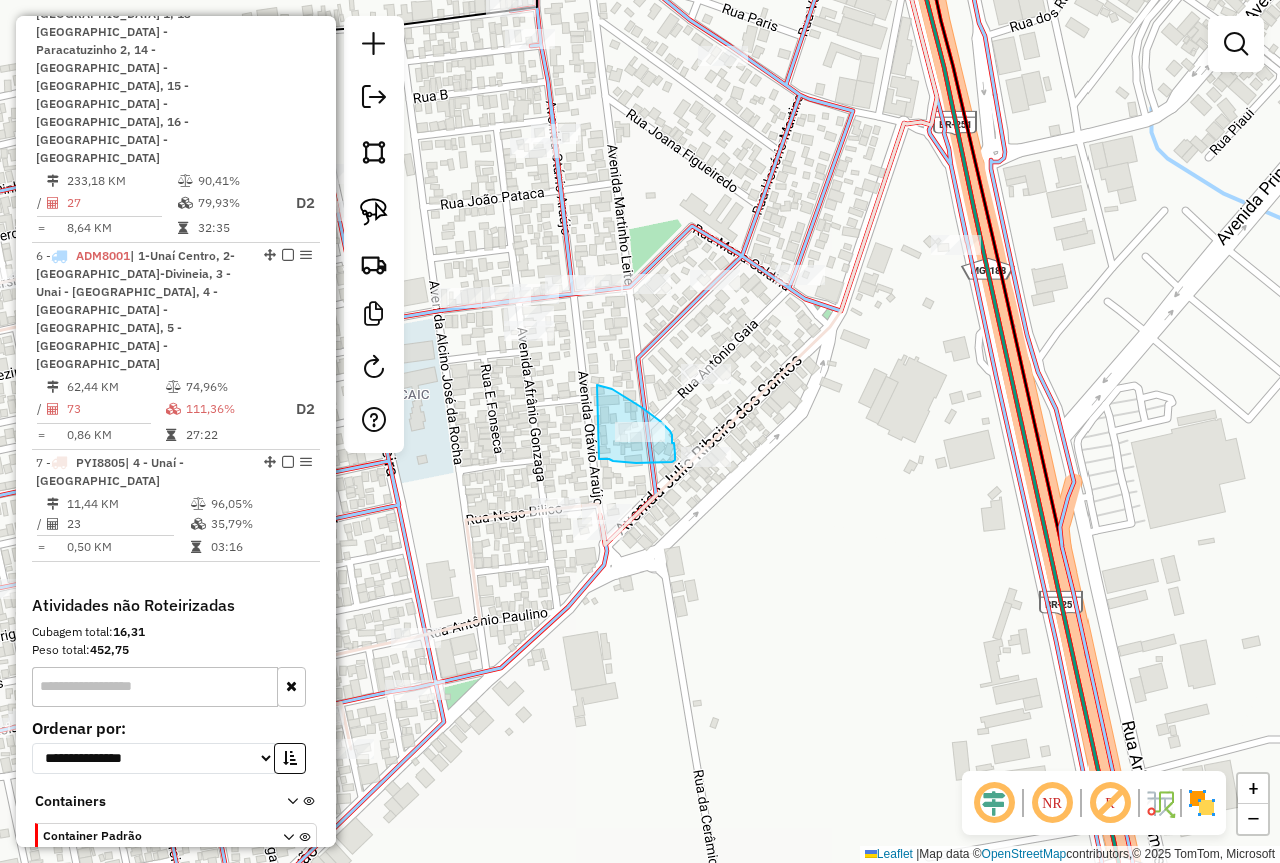 drag, startPoint x: 597, startPoint y: 385, endPoint x: 596, endPoint y: 459, distance: 74.00676 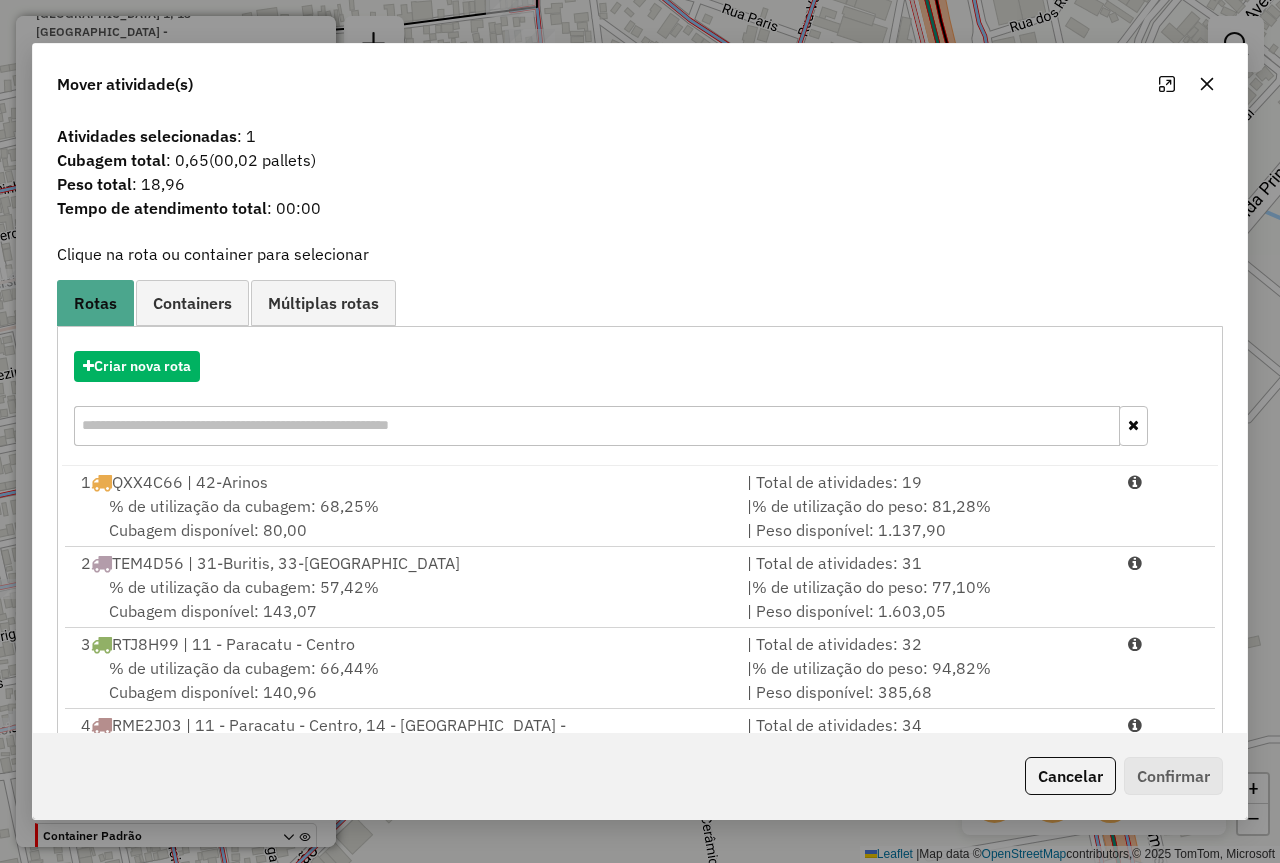 scroll, scrollTop: 167, scrollLeft: 0, axis: vertical 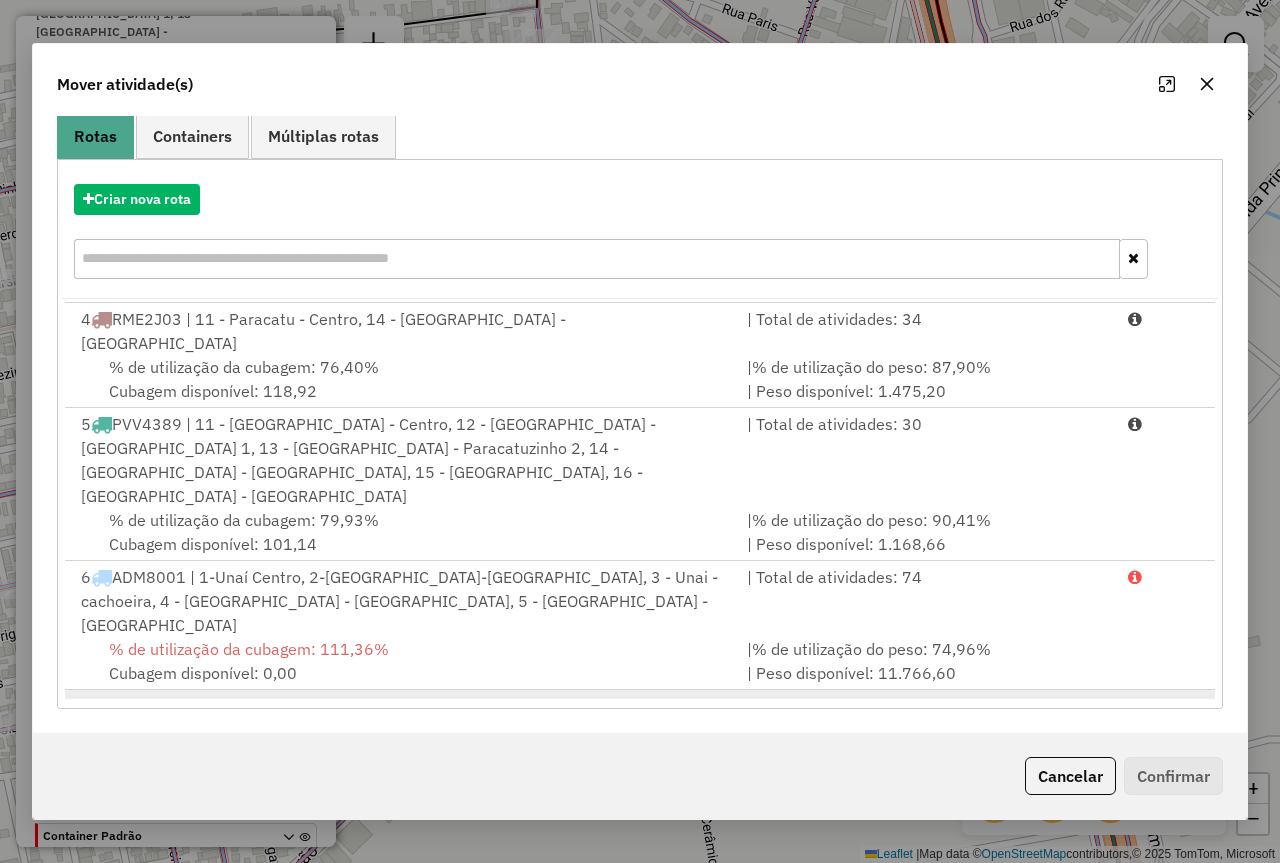 click on "% de utilização do peso: 96,05%" at bounding box center (871, 730) 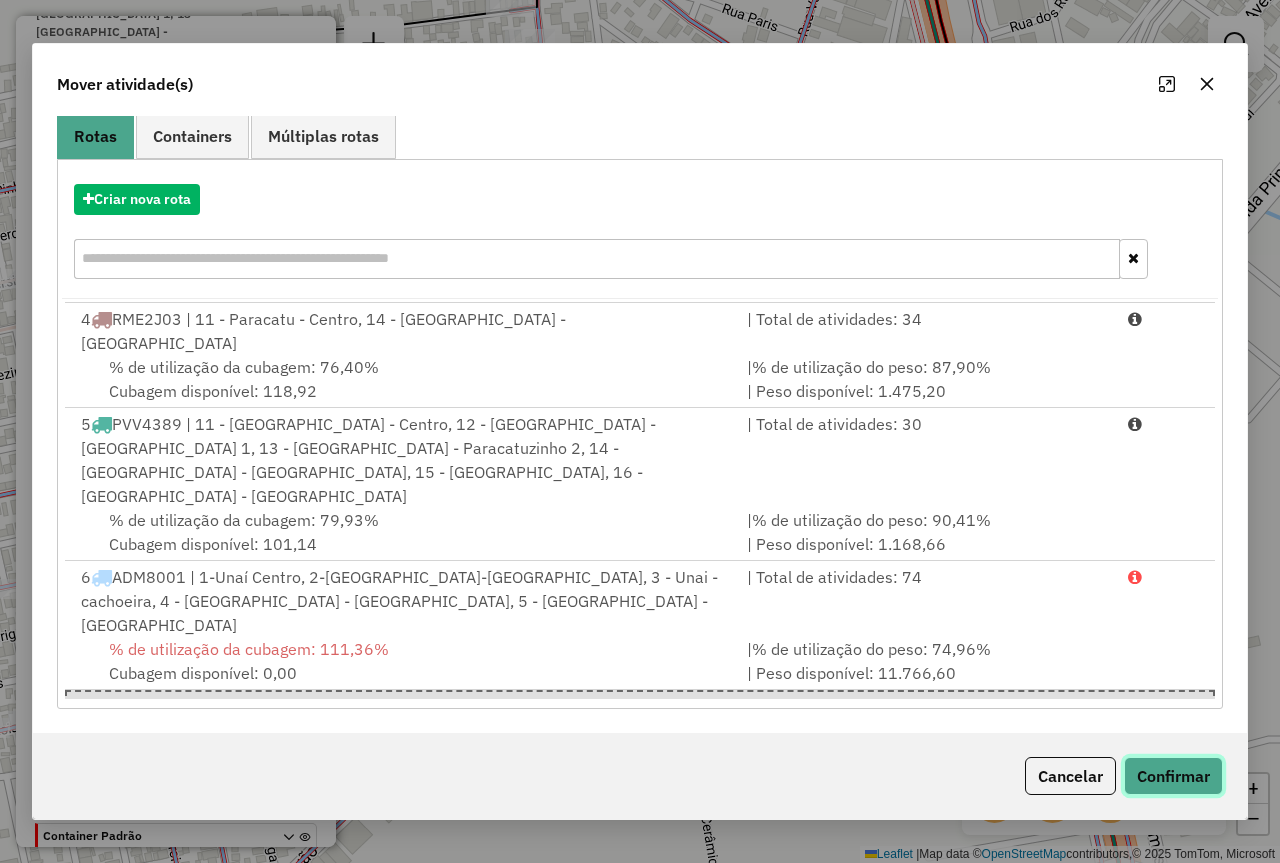 click on "Confirmar" 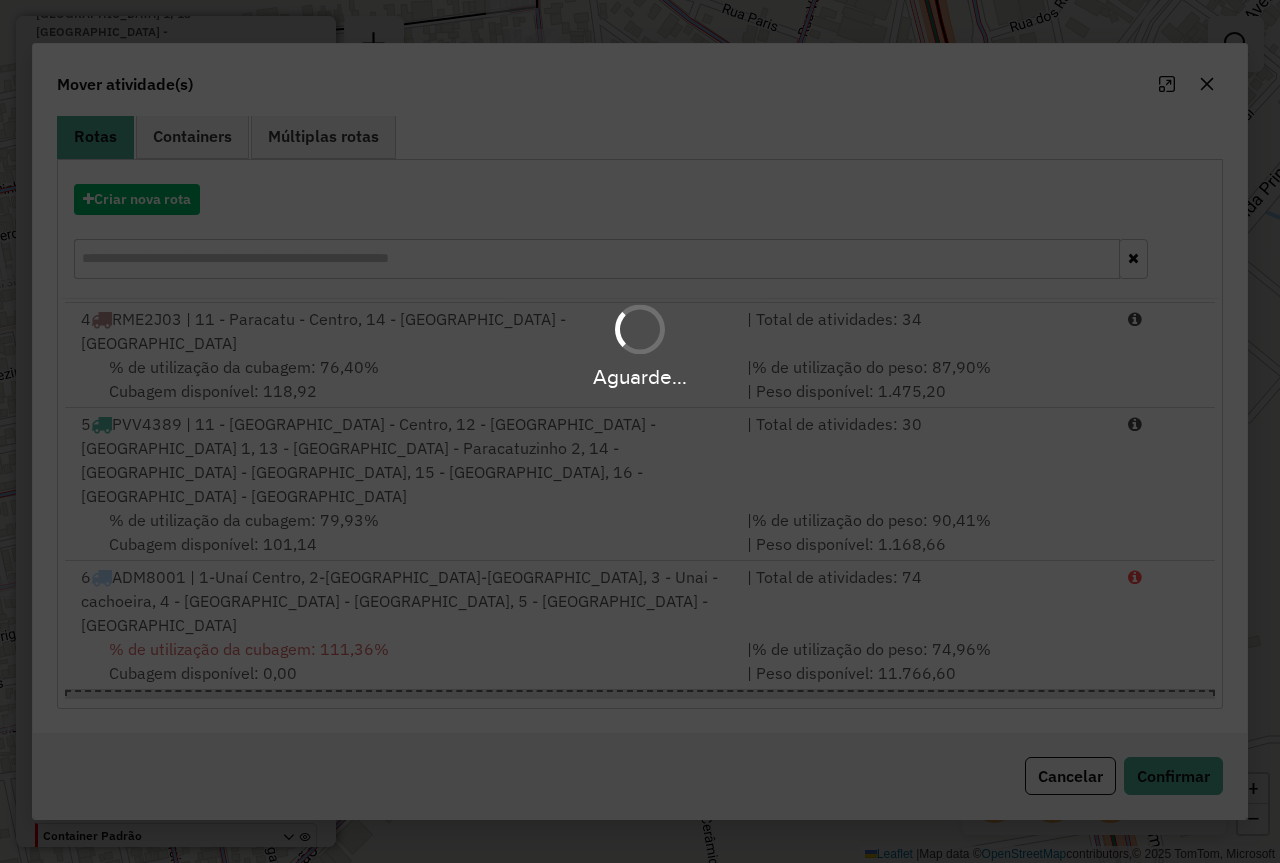 click at bounding box center (639, 329) 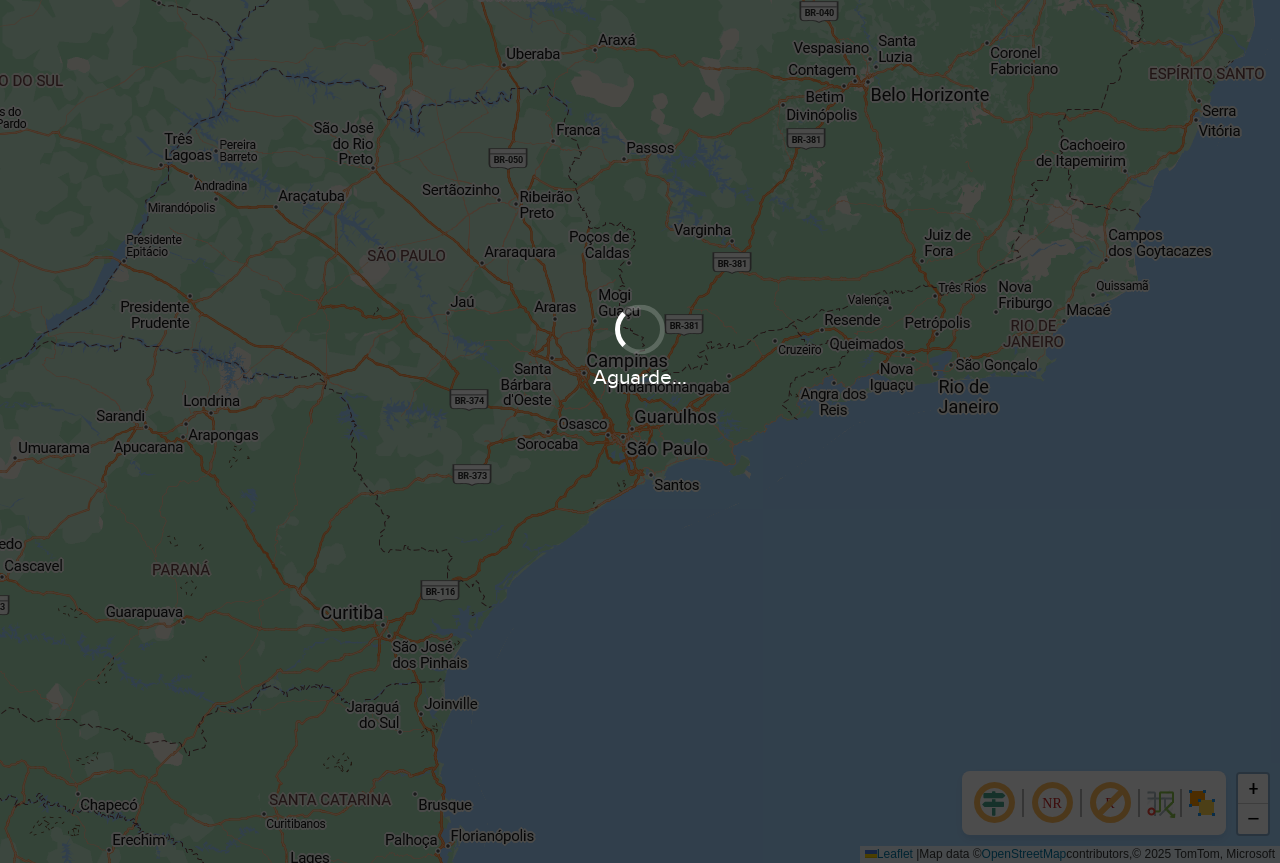 scroll, scrollTop: 0, scrollLeft: 0, axis: both 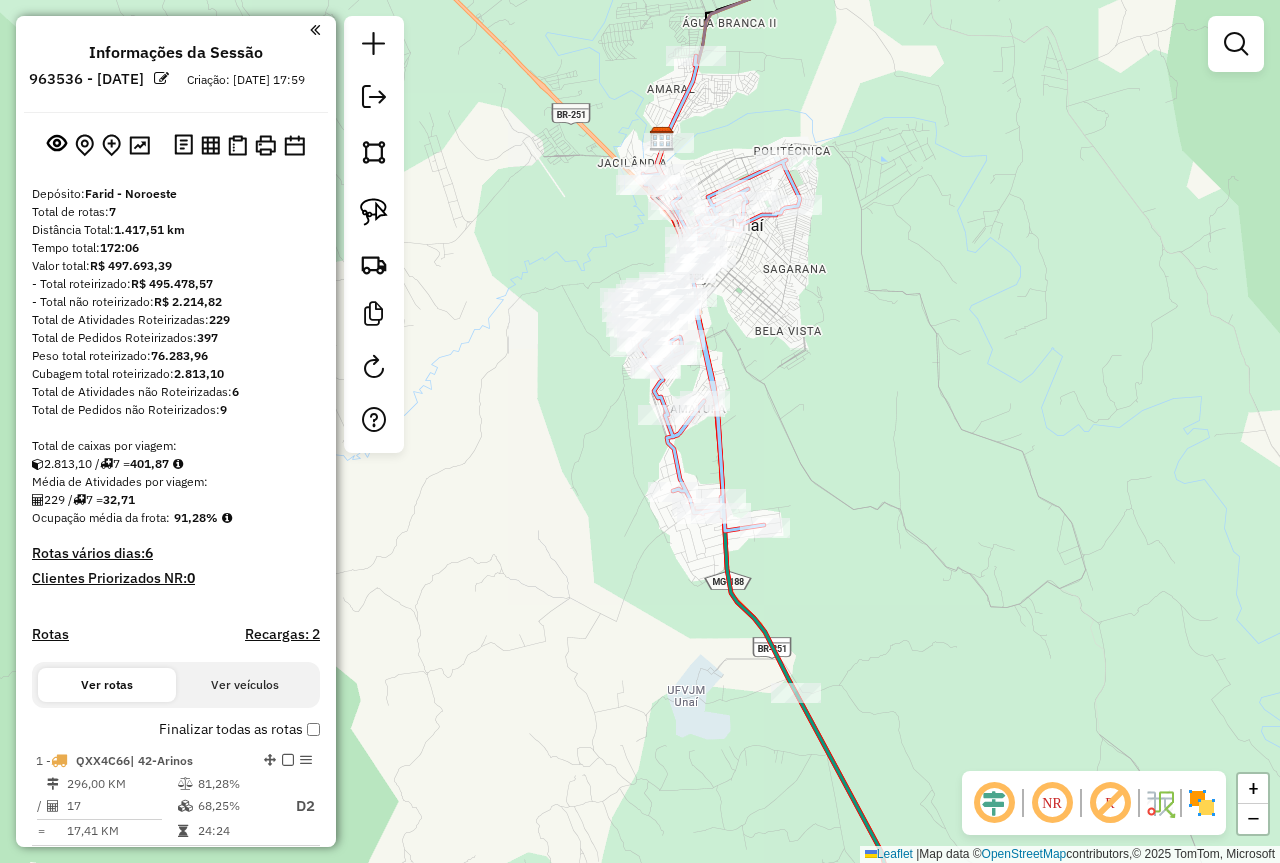 drag, startPoint x: 912, startPoint y: 424, endPoint x: 978, endPoint y: 417, distance: 66.37017 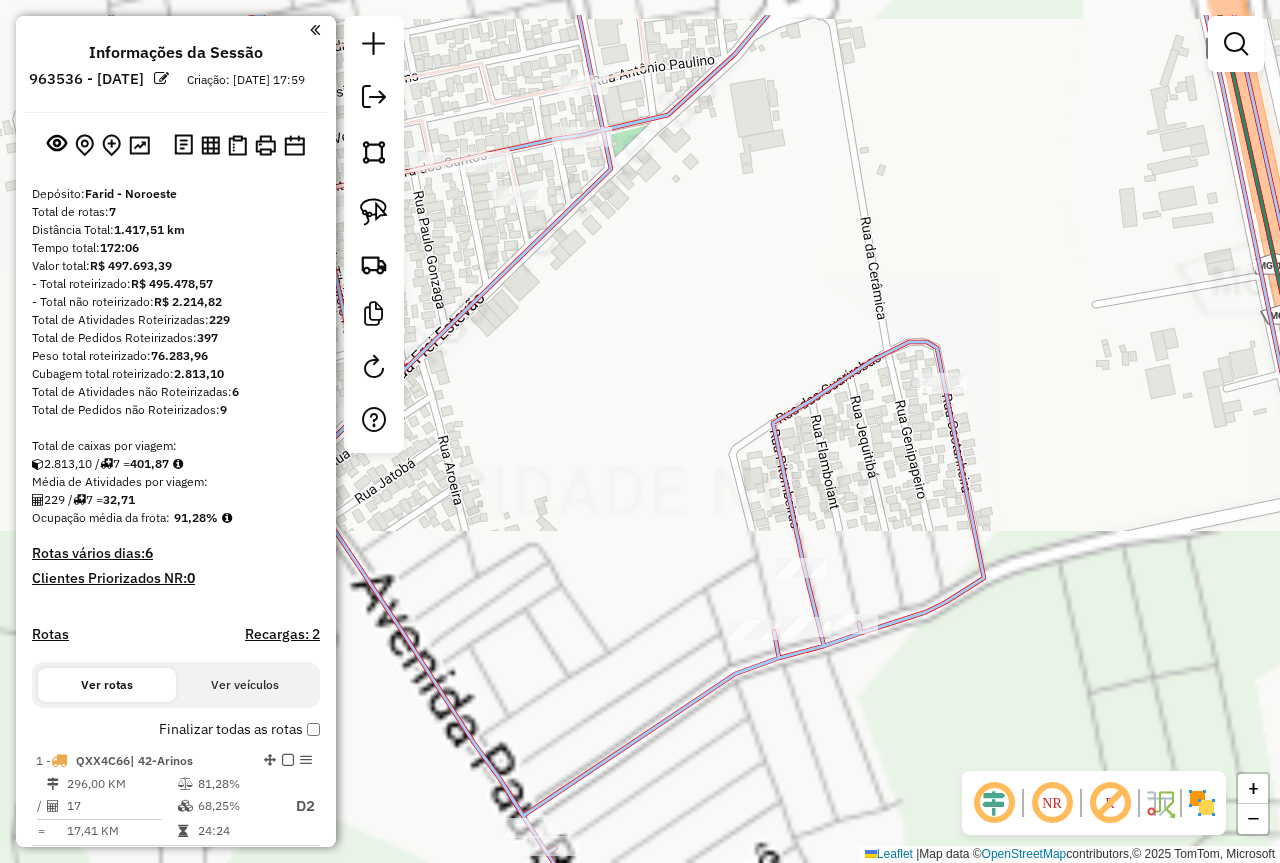 drag, startPoint x: 696, startPoint y: 146, endPoint x: 820, endPoint y: 408, distance: 289.86203 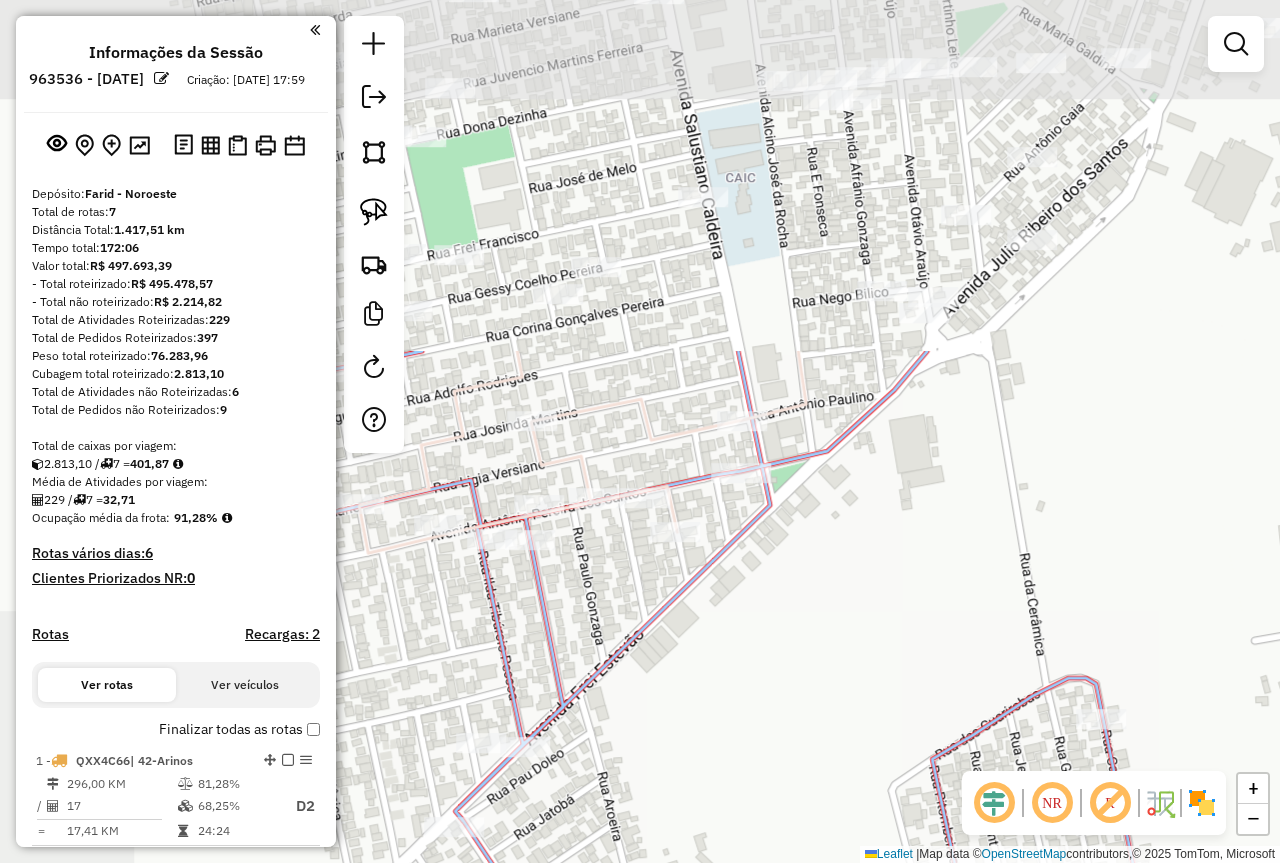 drag, startPoint x: 886, startPoint y: 423, endPoint x: 810, endPoint y: 560, distance: 156.66844 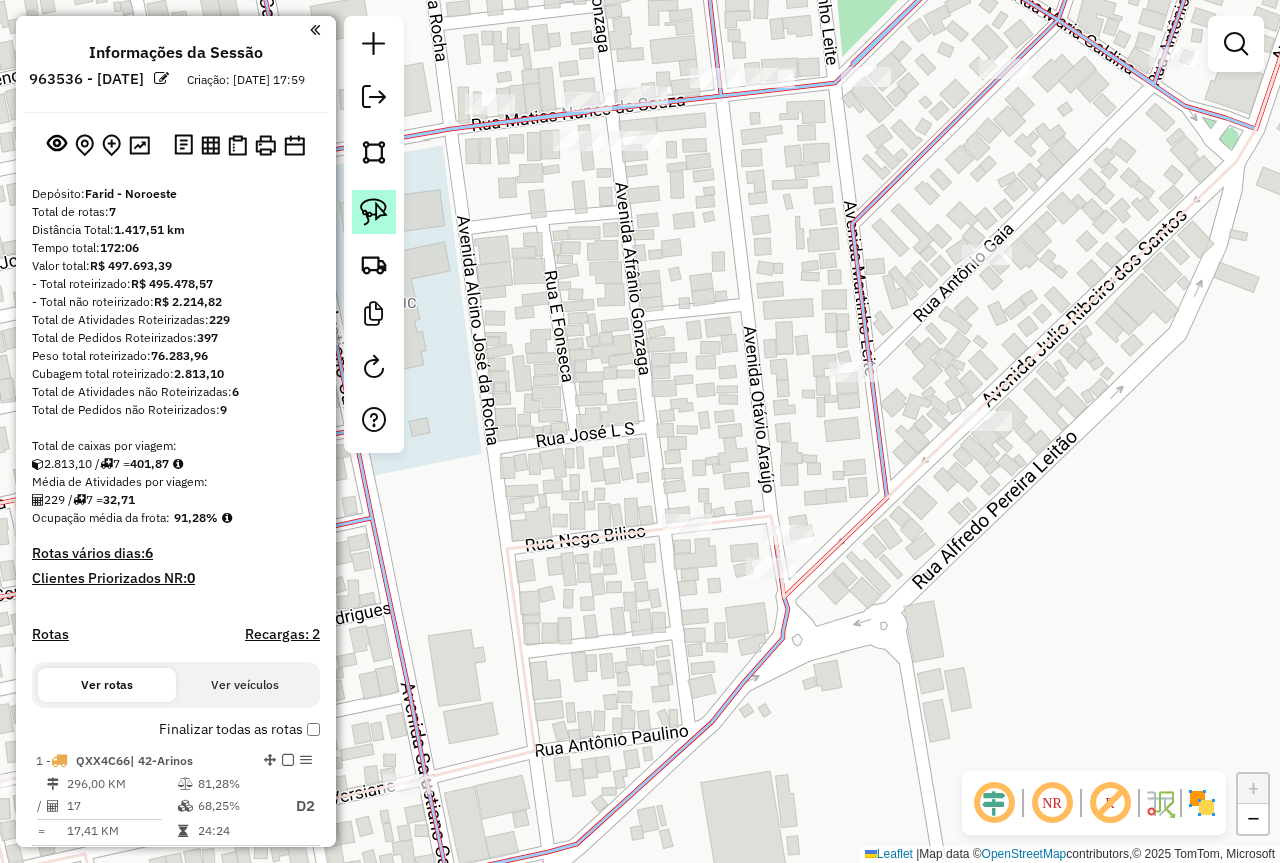 click 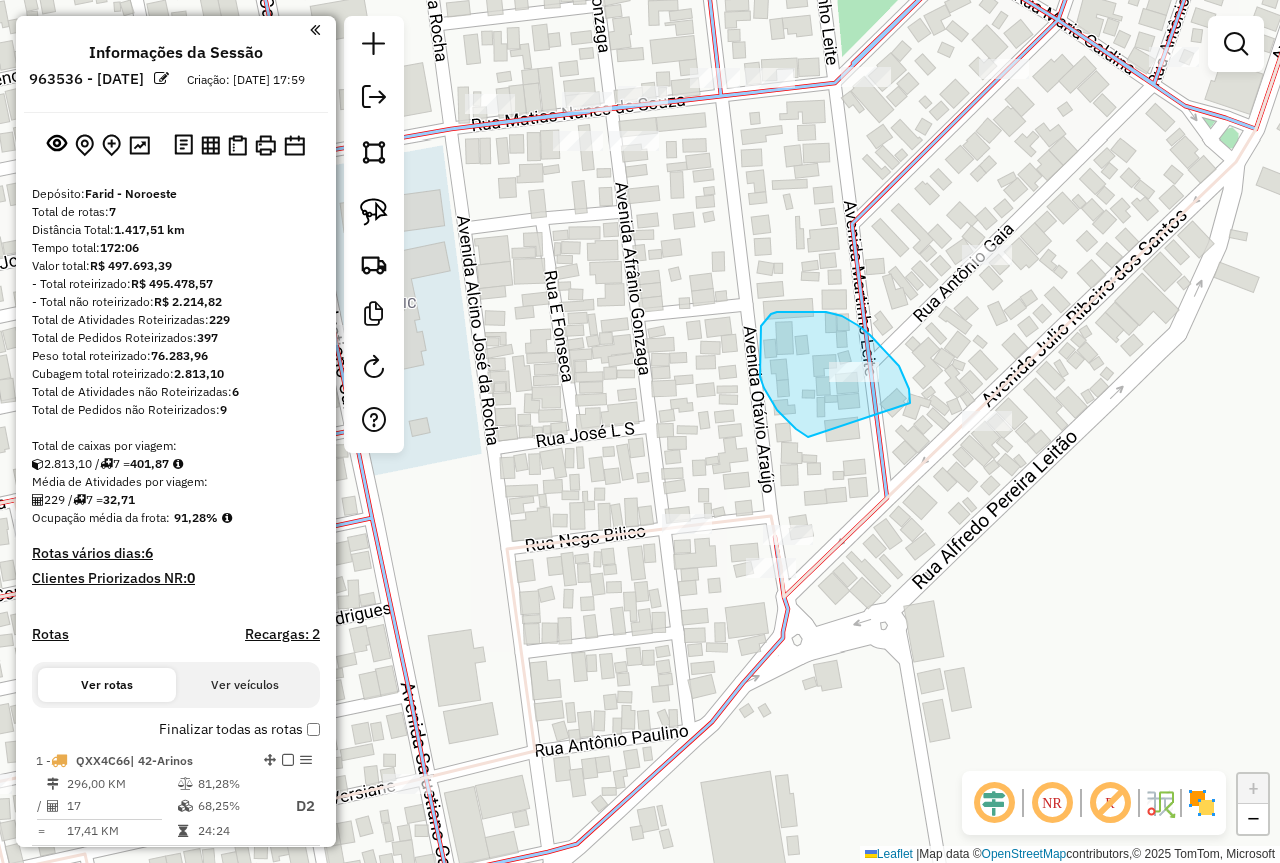 drag, startPoint x: 808, startPoint y: 437, endPoint x: 910, endPoint y: 403, distance: 107.51744 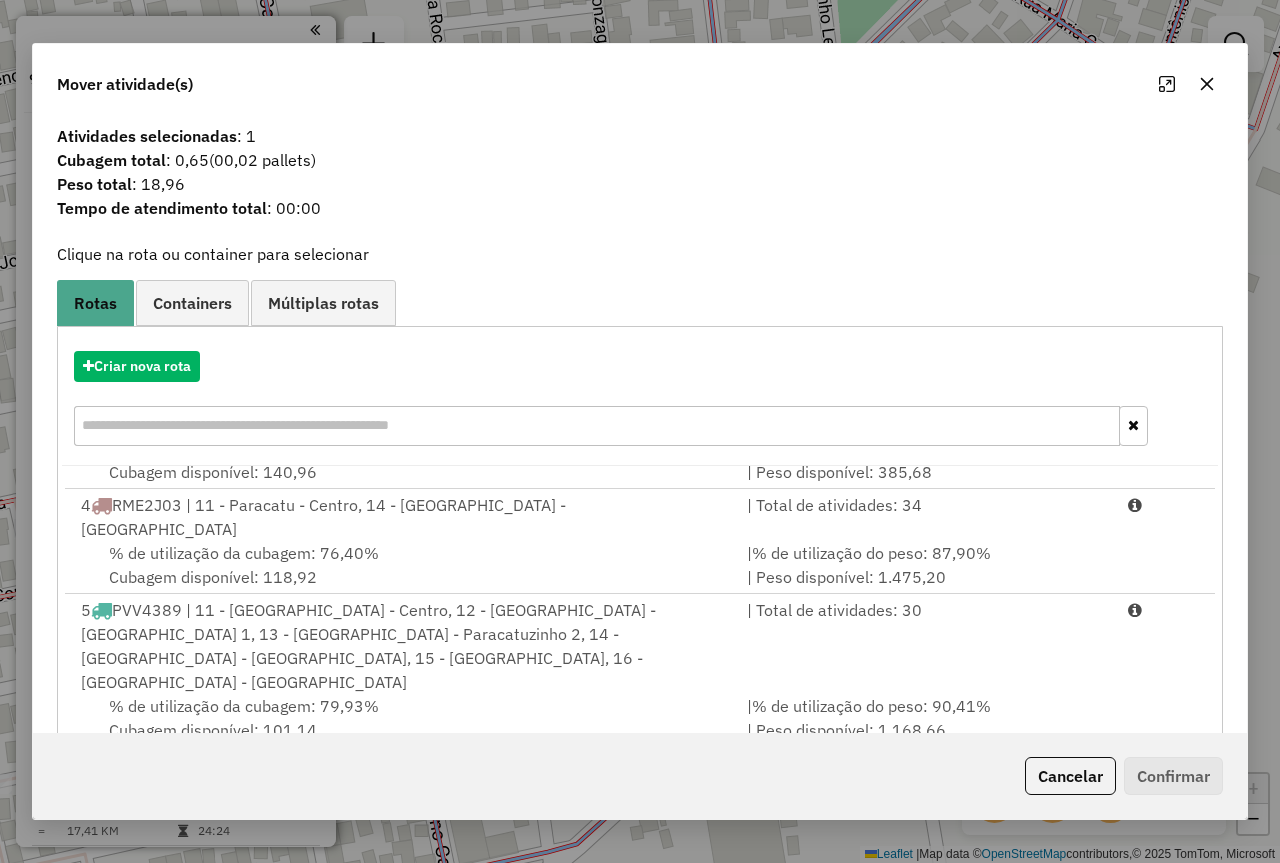 scroll, scrollTop: 239, scrollLeft: 0, axis: vertical 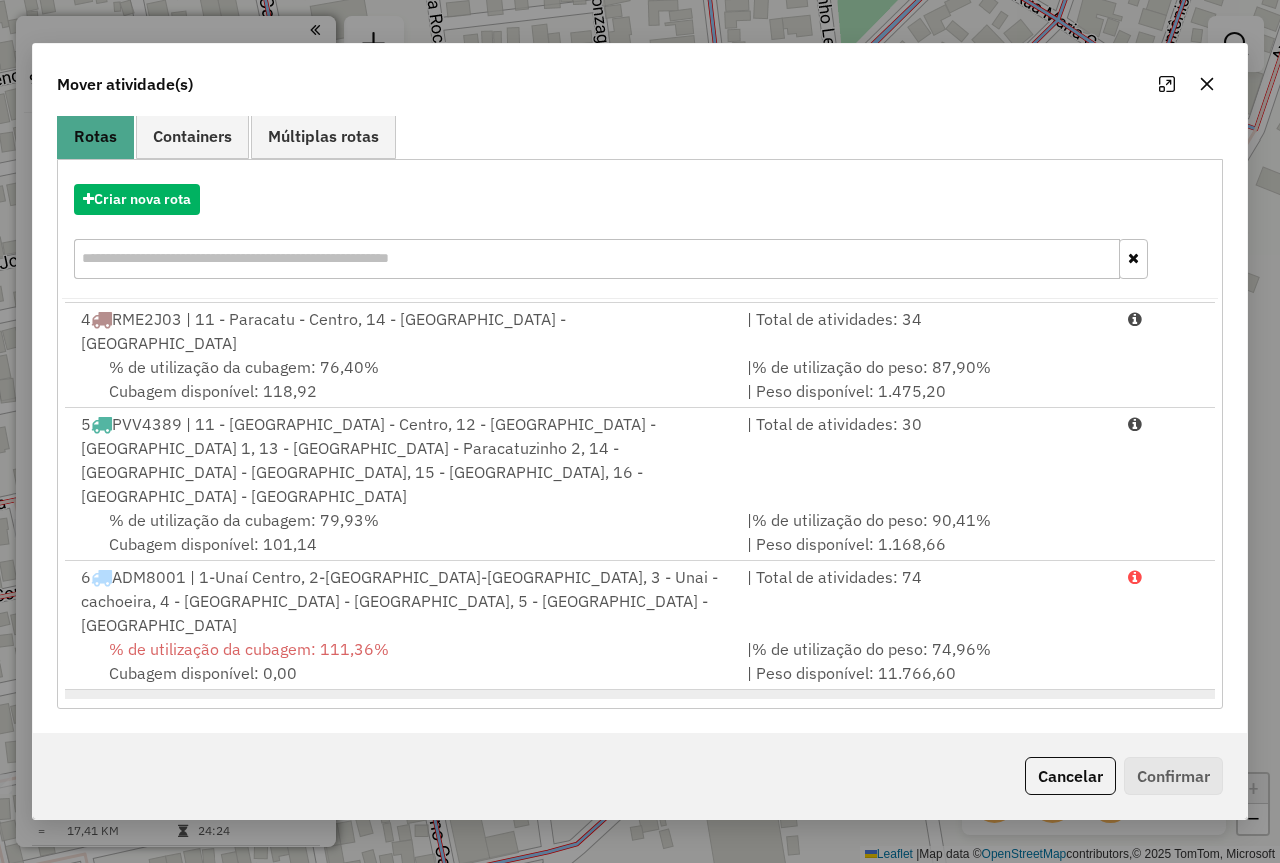 click on "% de utilização da cubagem: 35,79%  Cubagem disponível: 128,42" at bounding box center (402, 742) 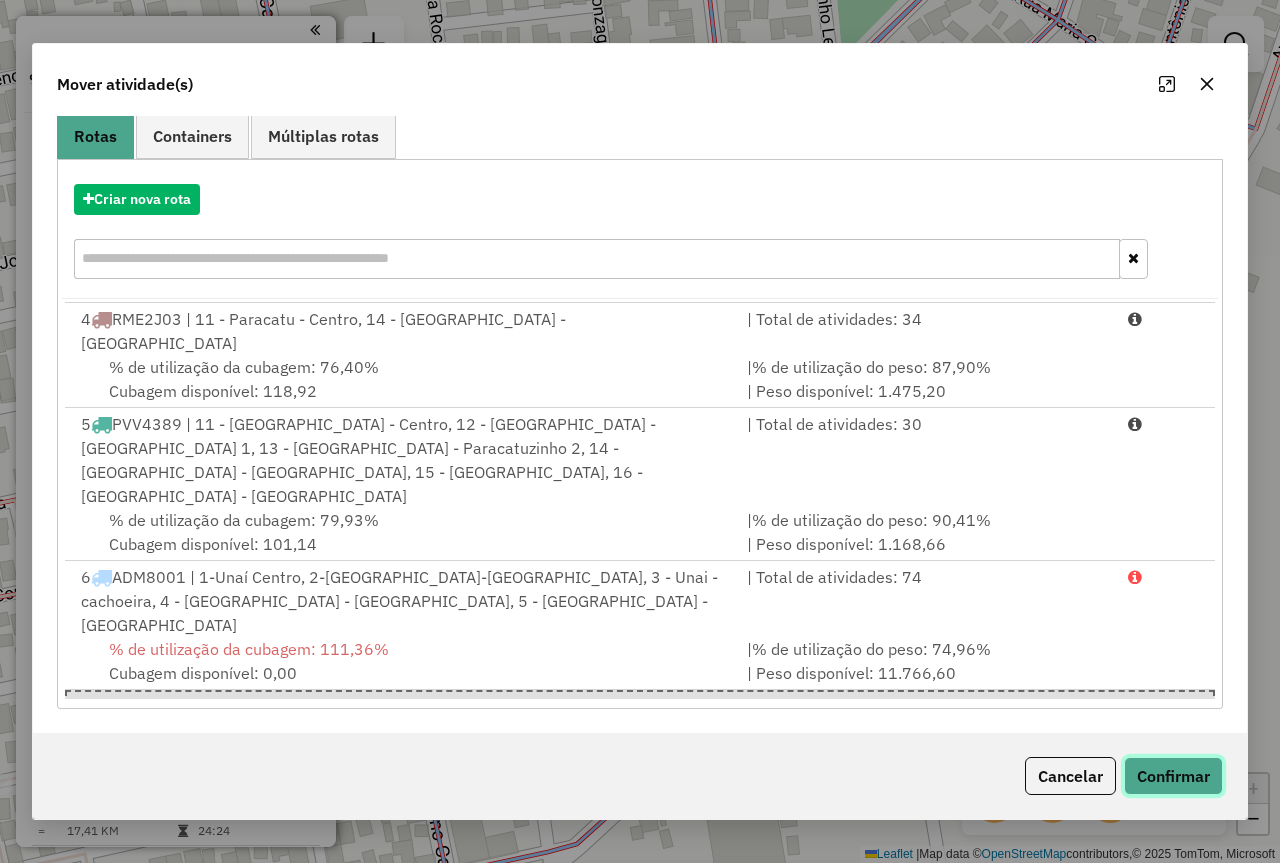 click on "Confirmar" 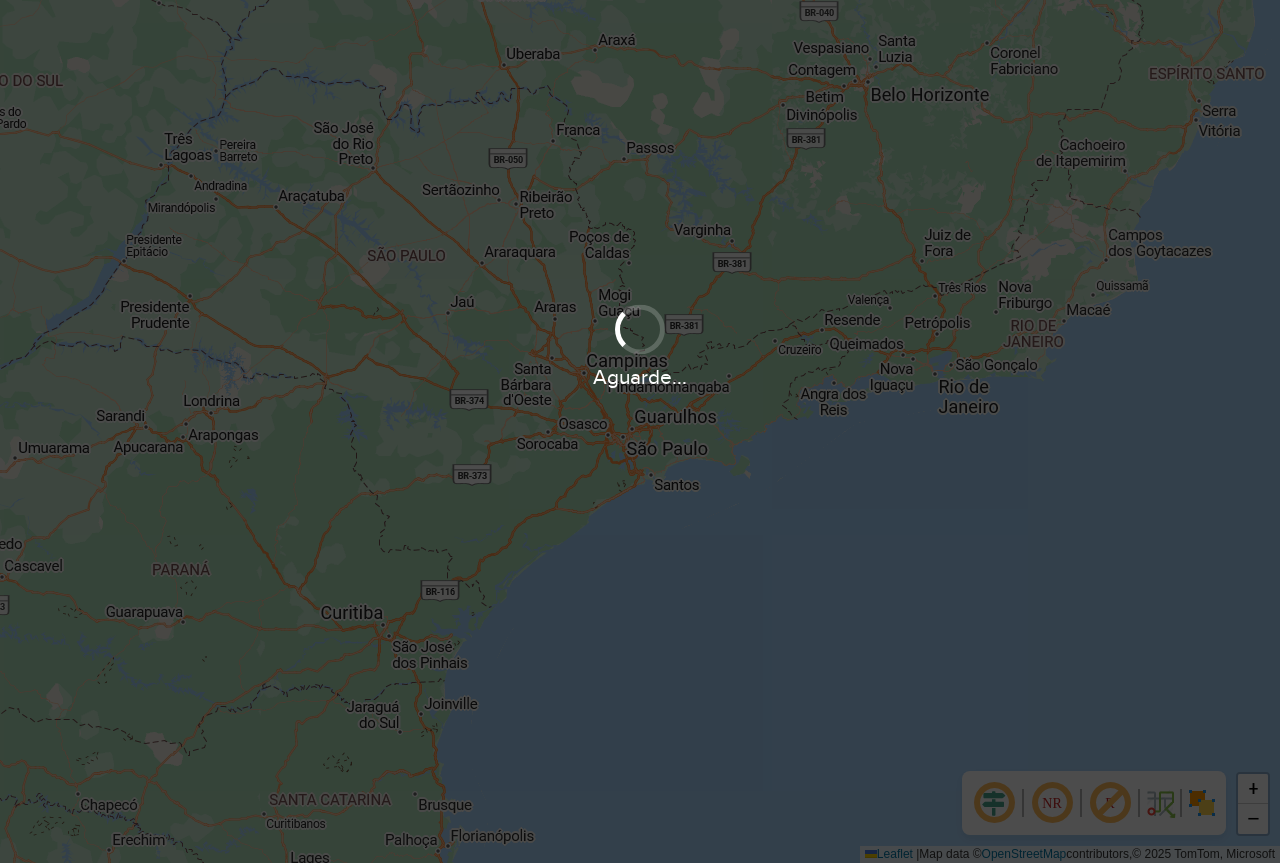 scroll, scrollTop: 0, scrollLeft: 0, axis: both 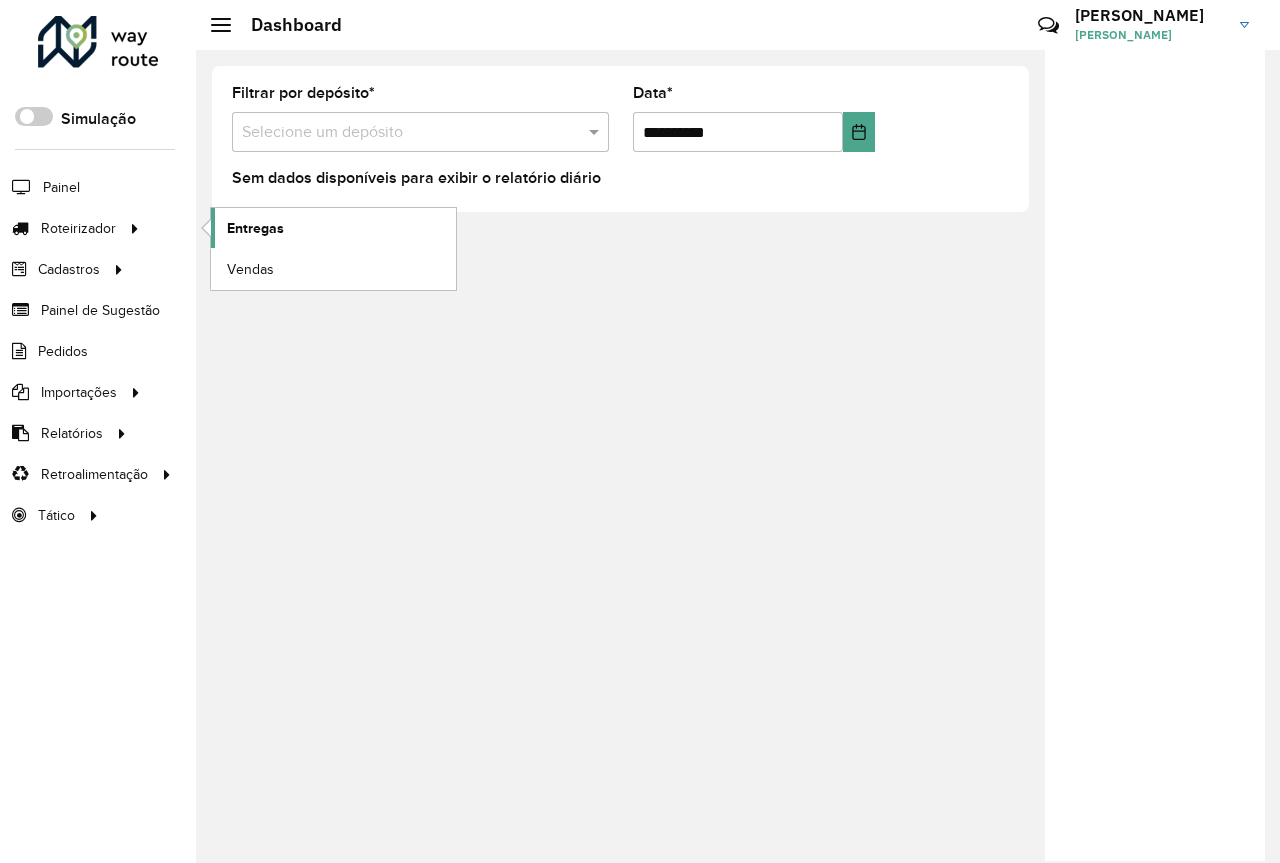 click on "Entregas" 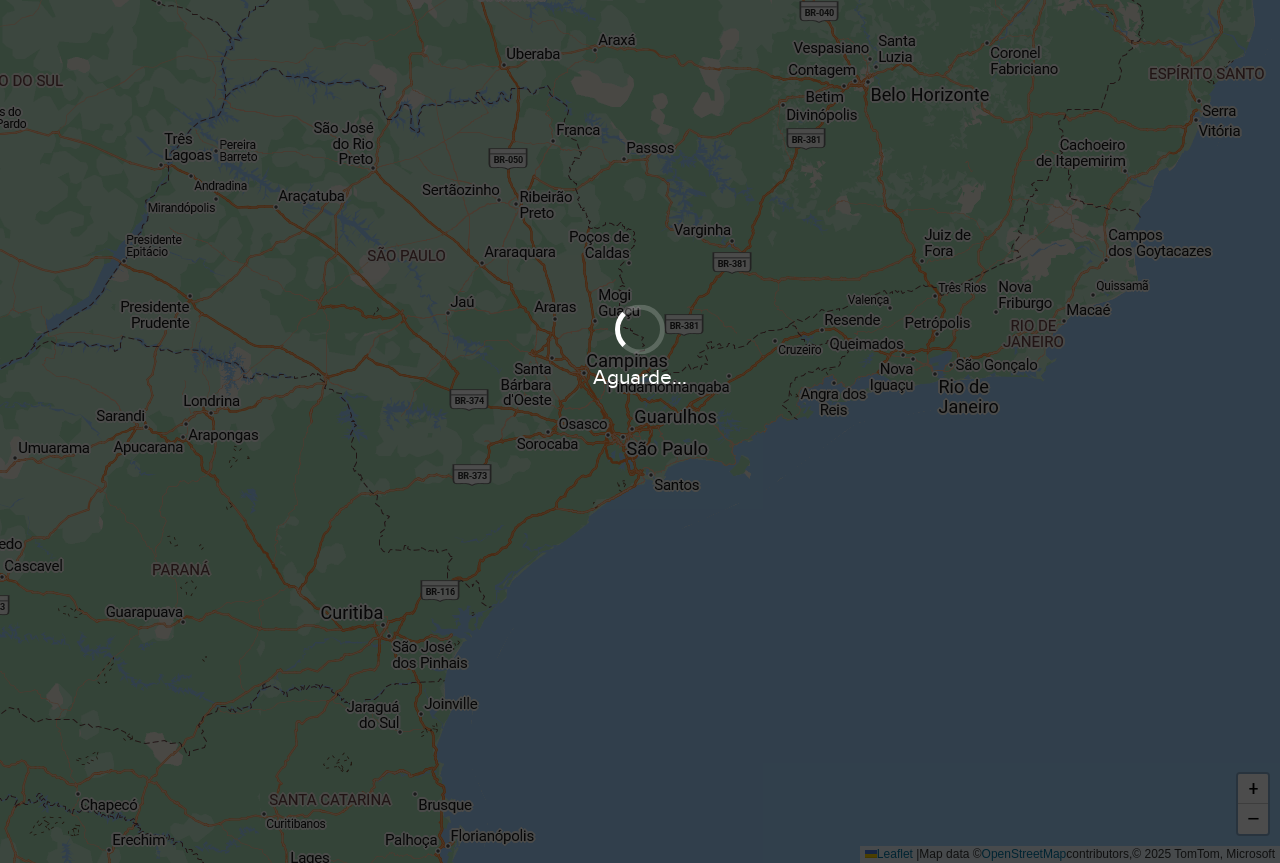 scroll, scrollTop: 0, scrollLeft: 0, axis: both 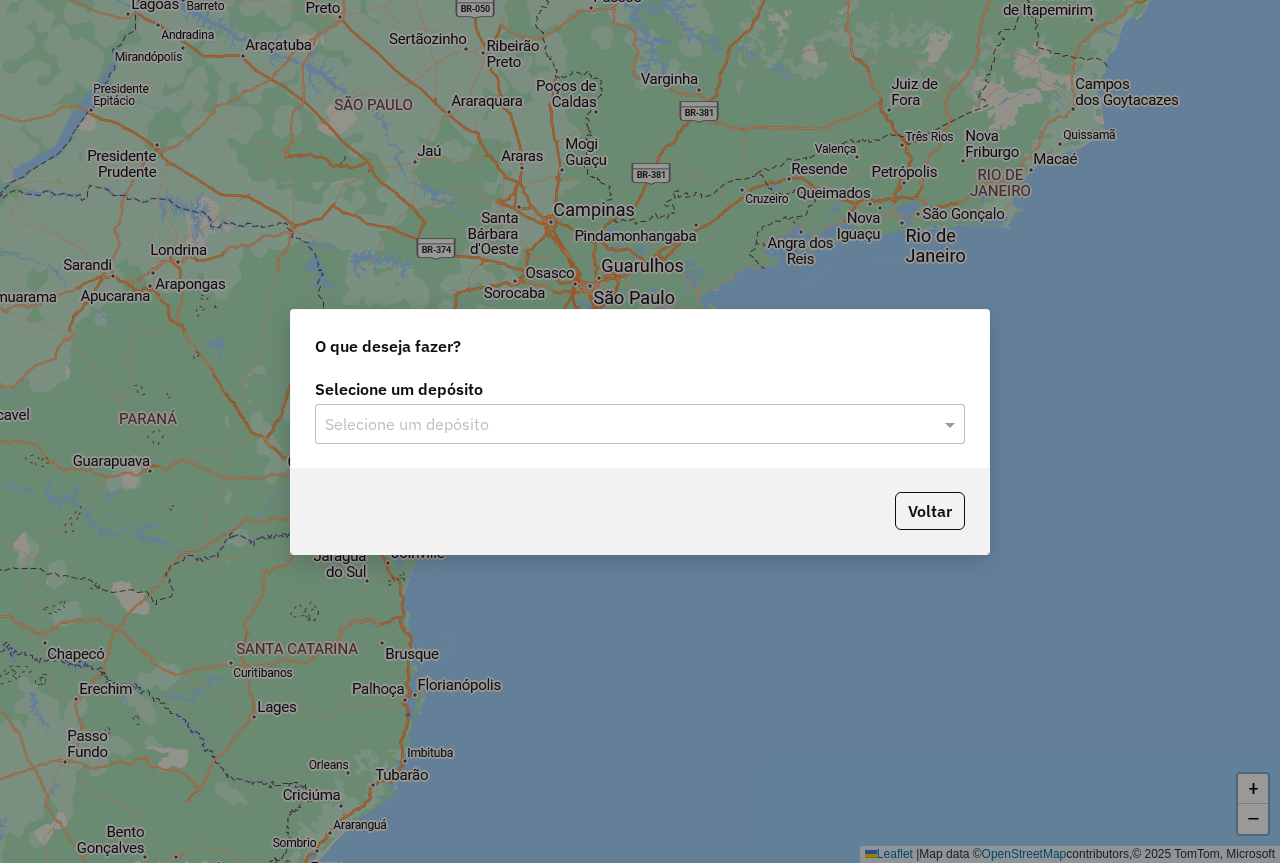 click on "Selecione um depósito" 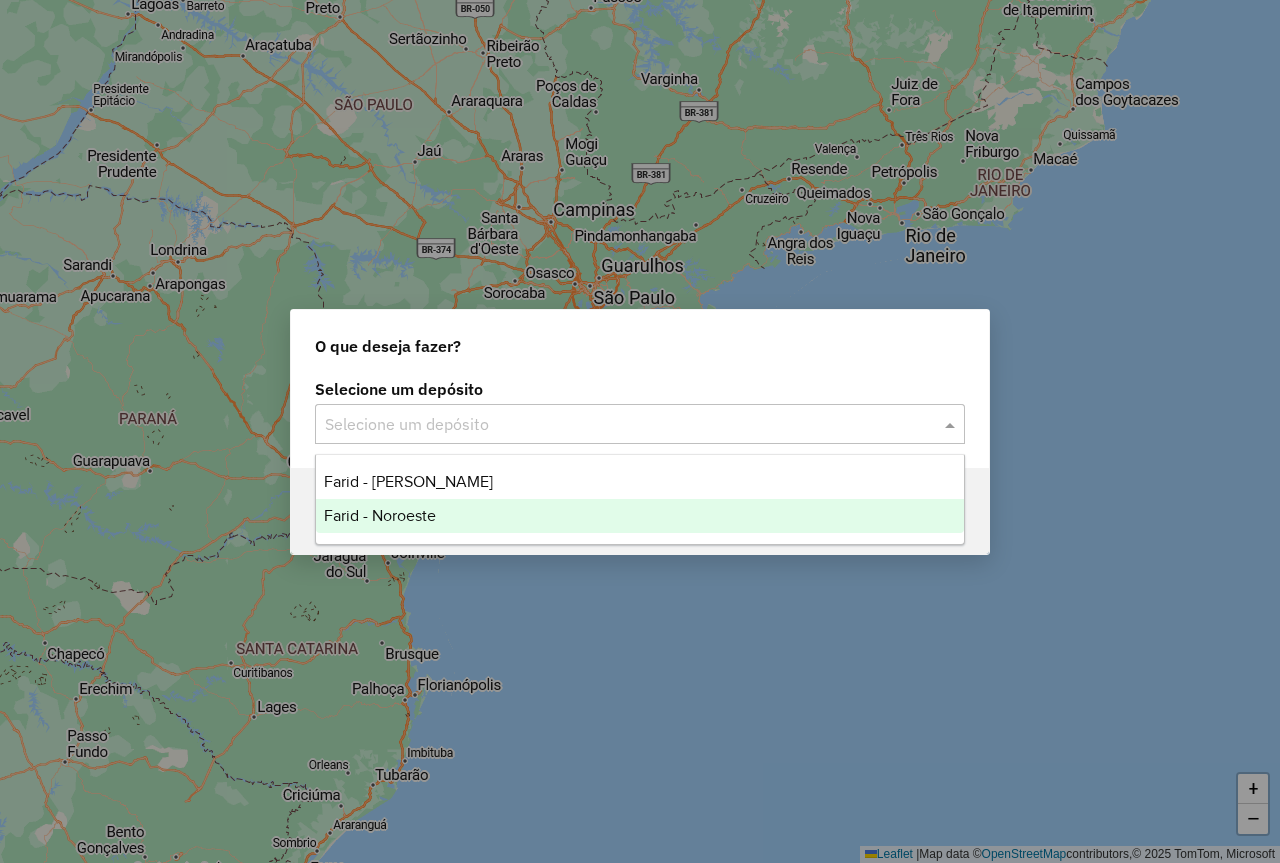 click on "Farid - Noroeste" at bounding box center [640, 516] 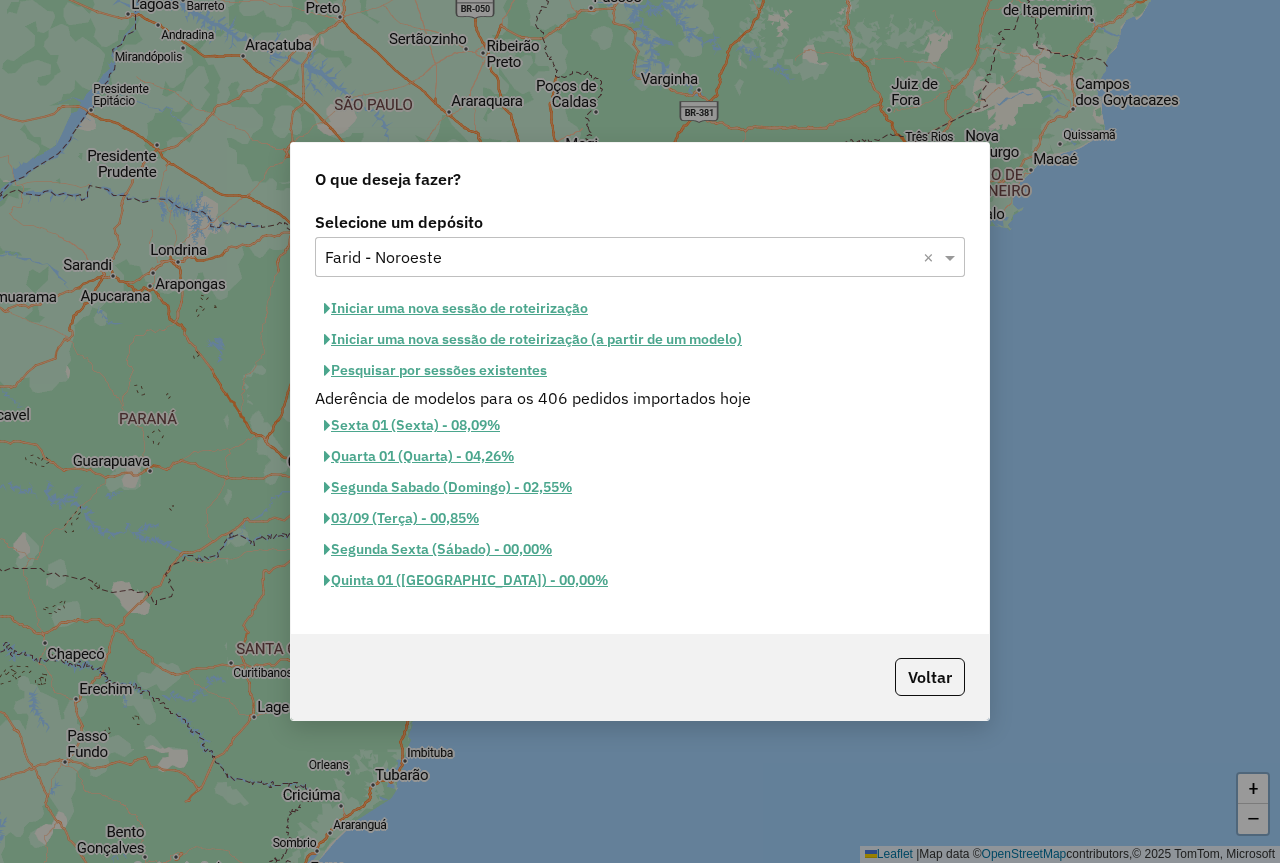 click on "Pesquisar por sessões existentes" 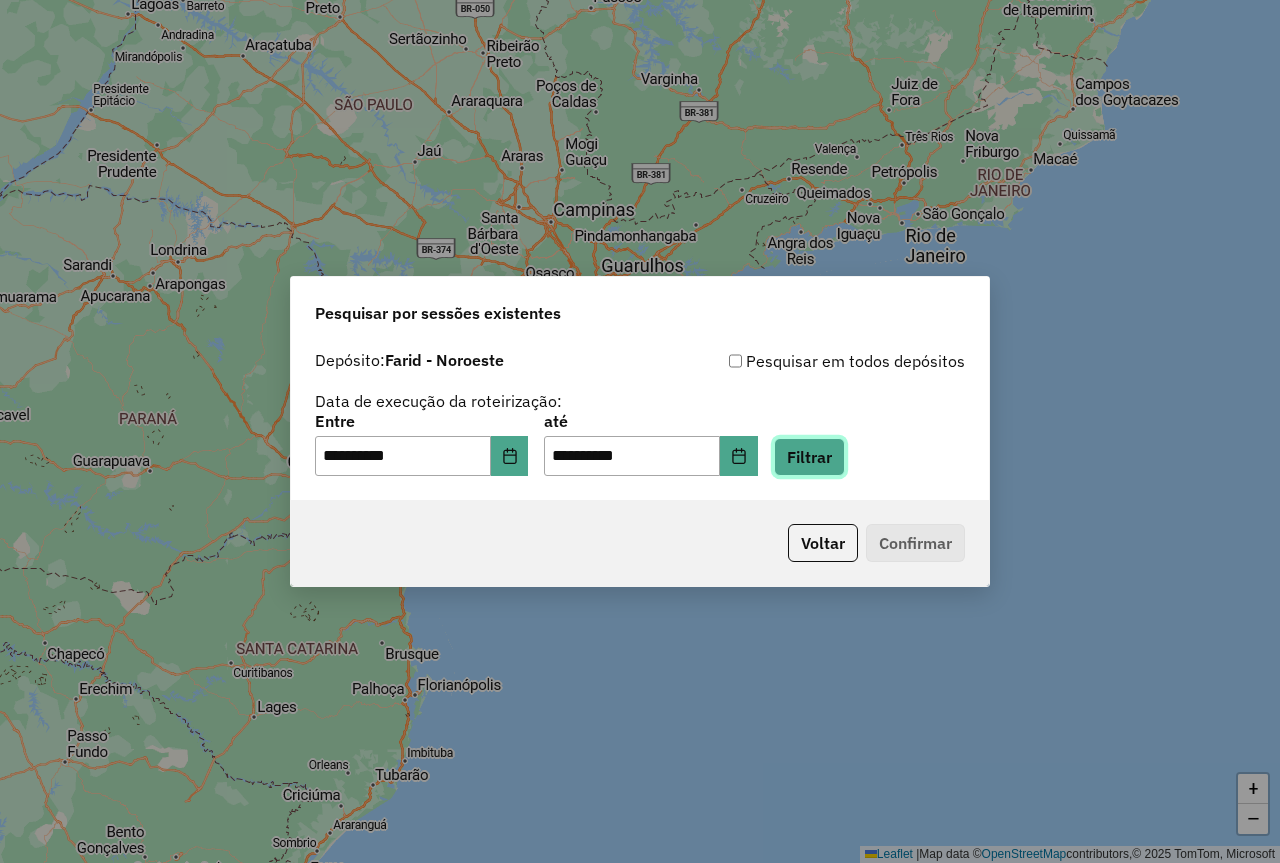 click on "Filtrar" 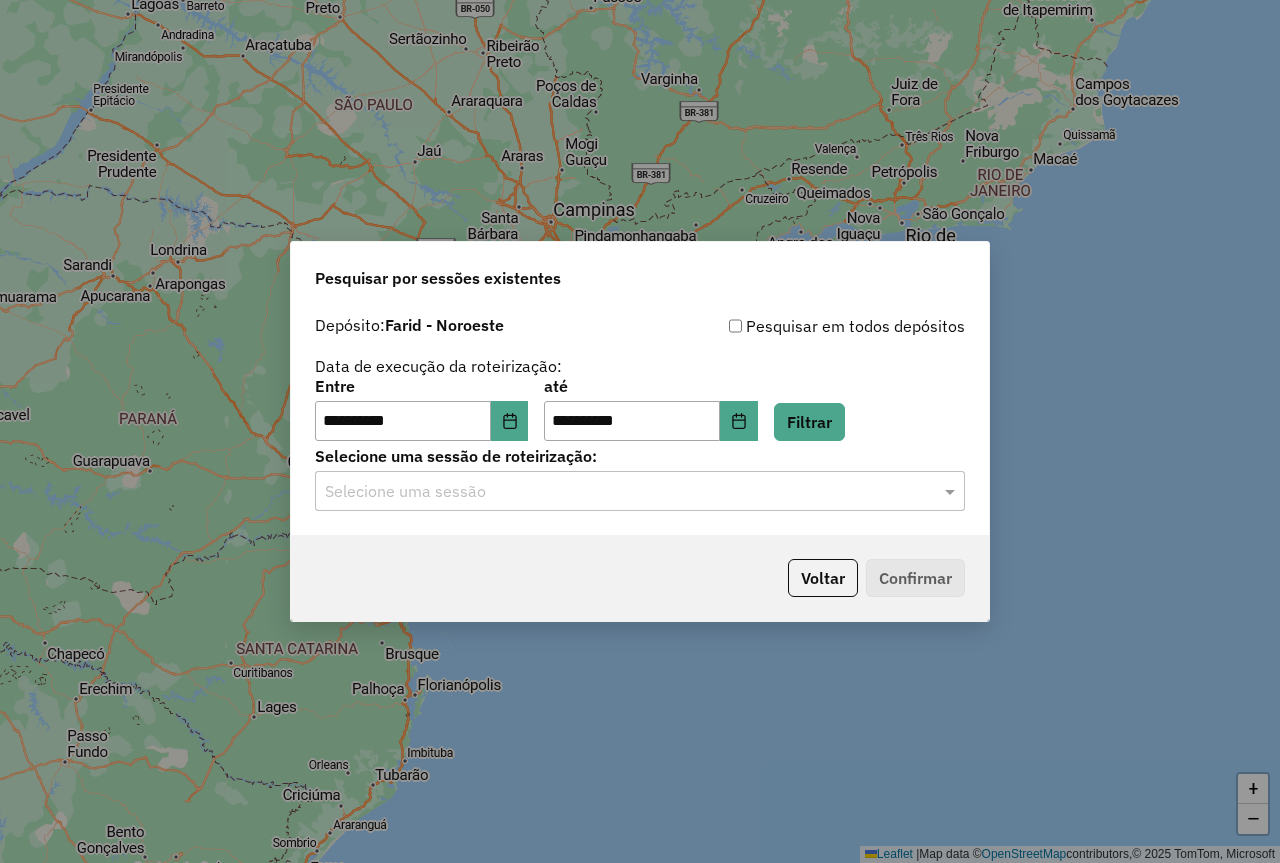 click 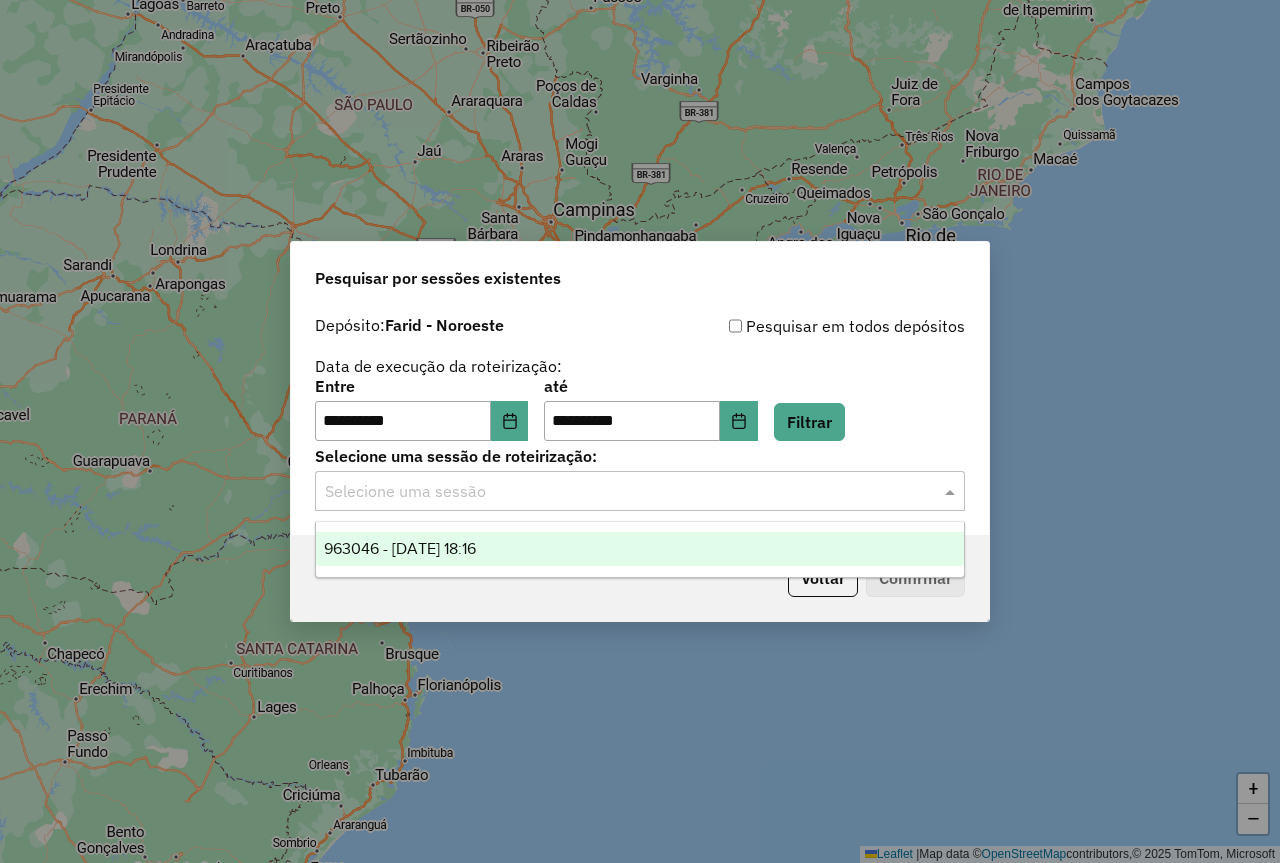 click on "963046 - [DATE] 18:16" at bounding box center (640, 549) 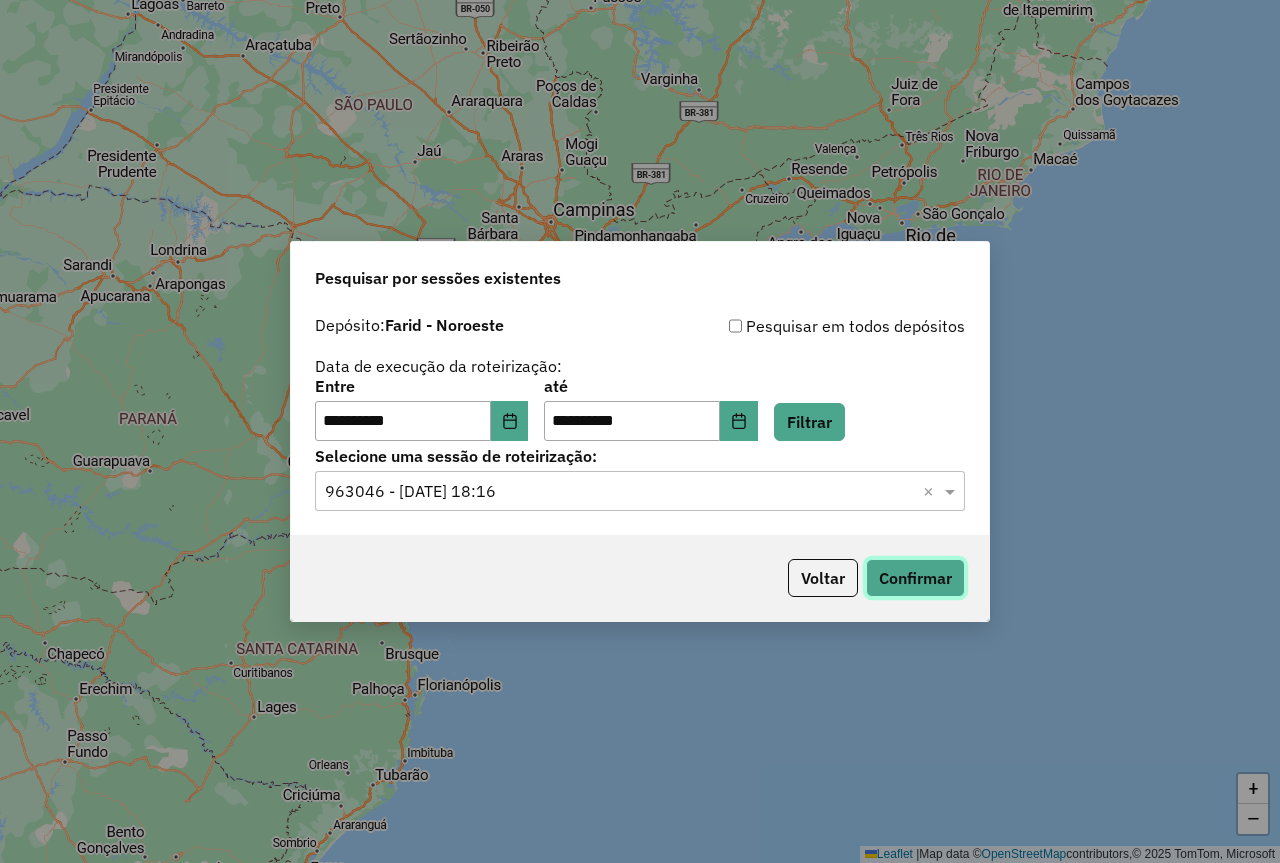 click on "Confirmar" 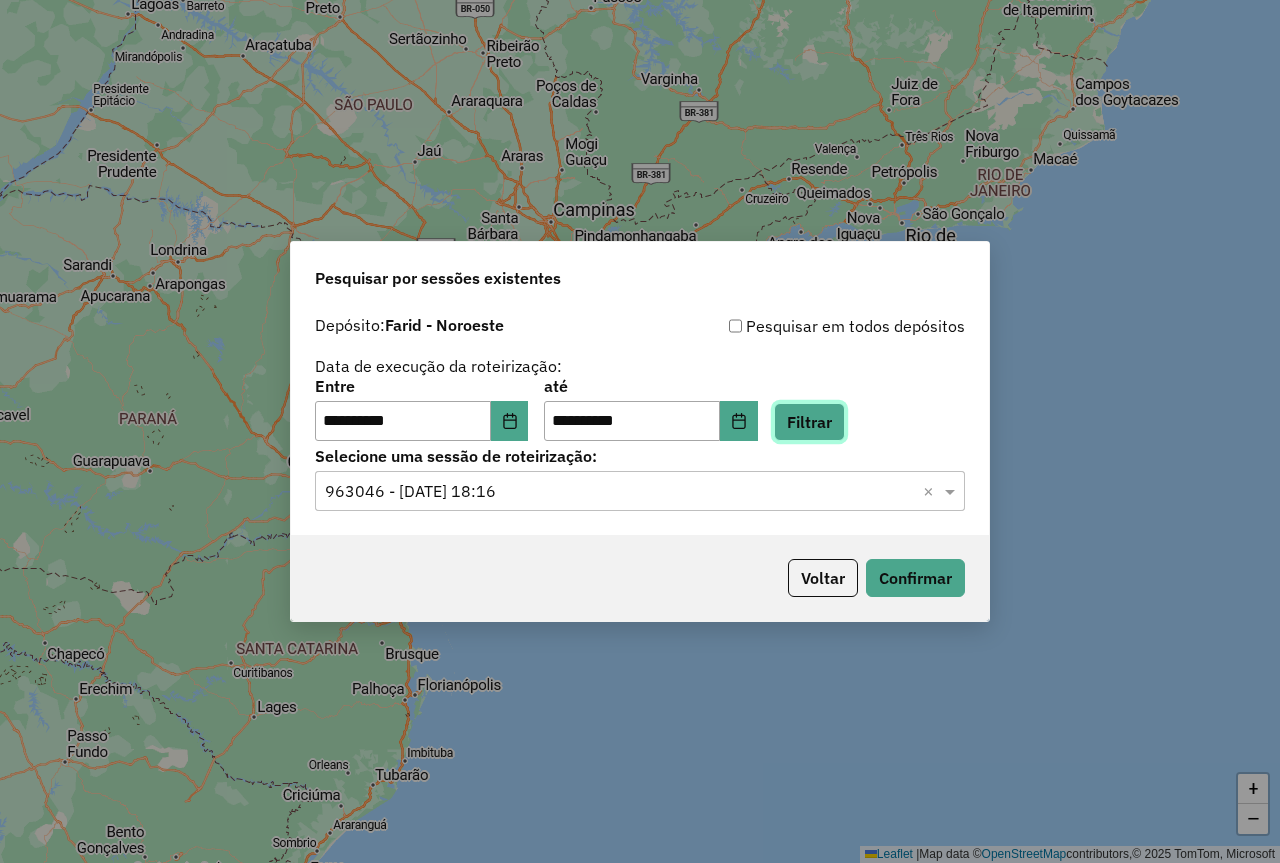 click on "Filtrar" 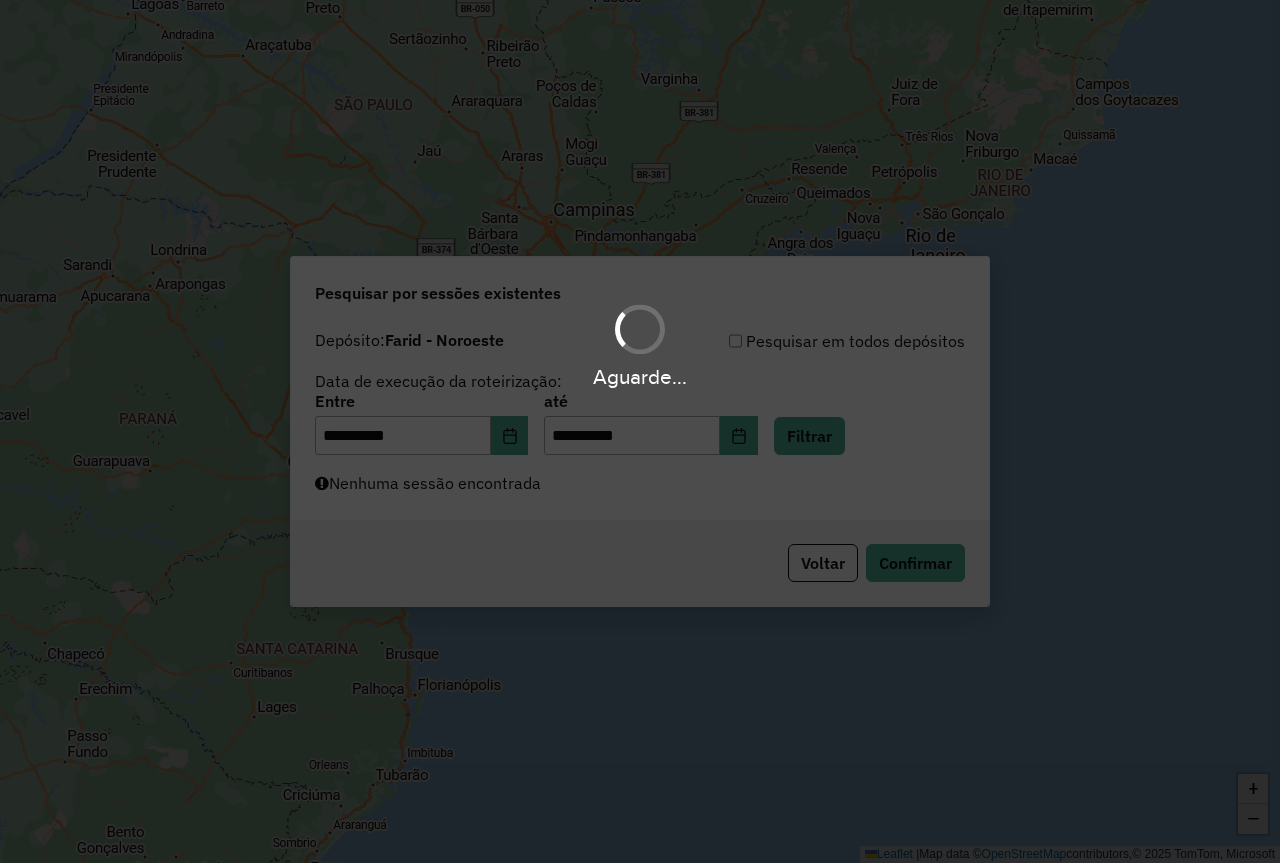 click on "Aguarde..." at bounding box center (640, 431) 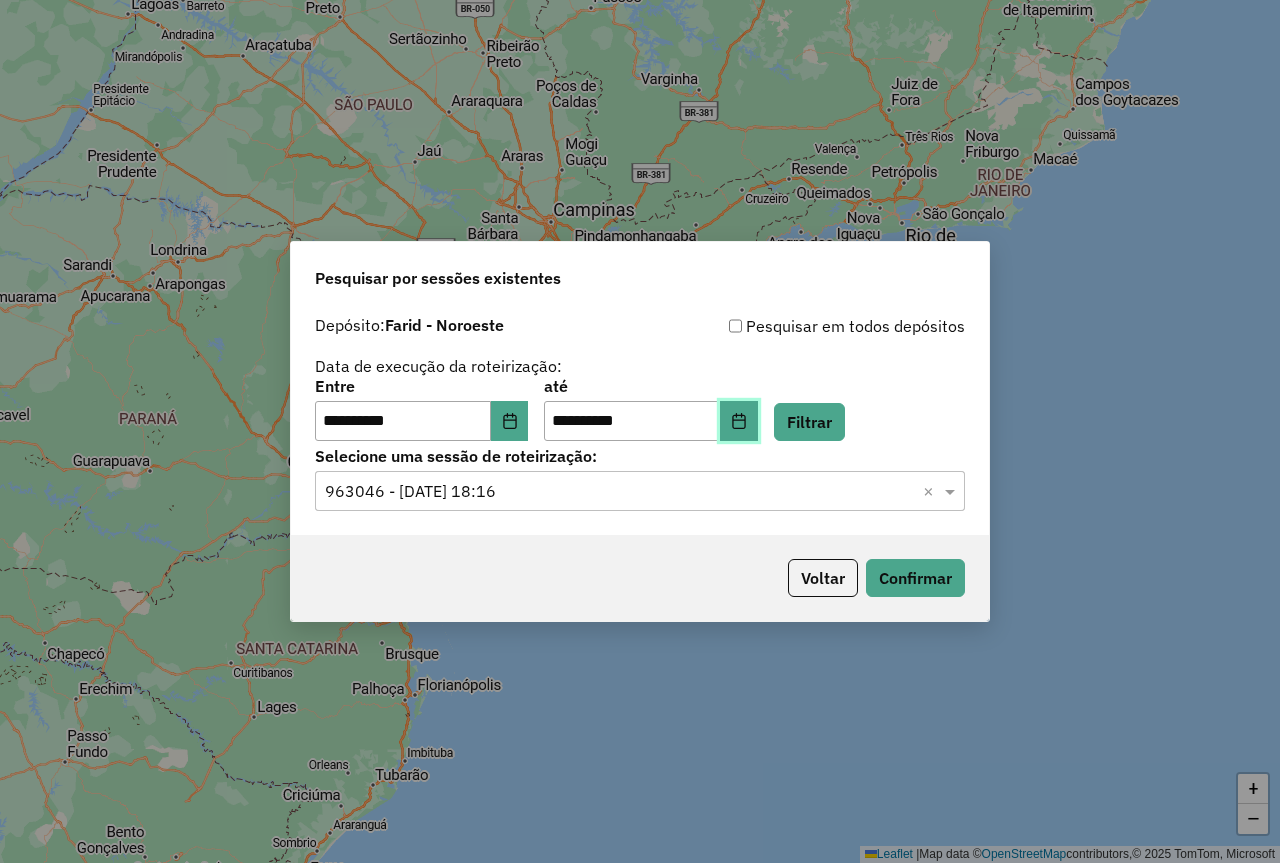 click 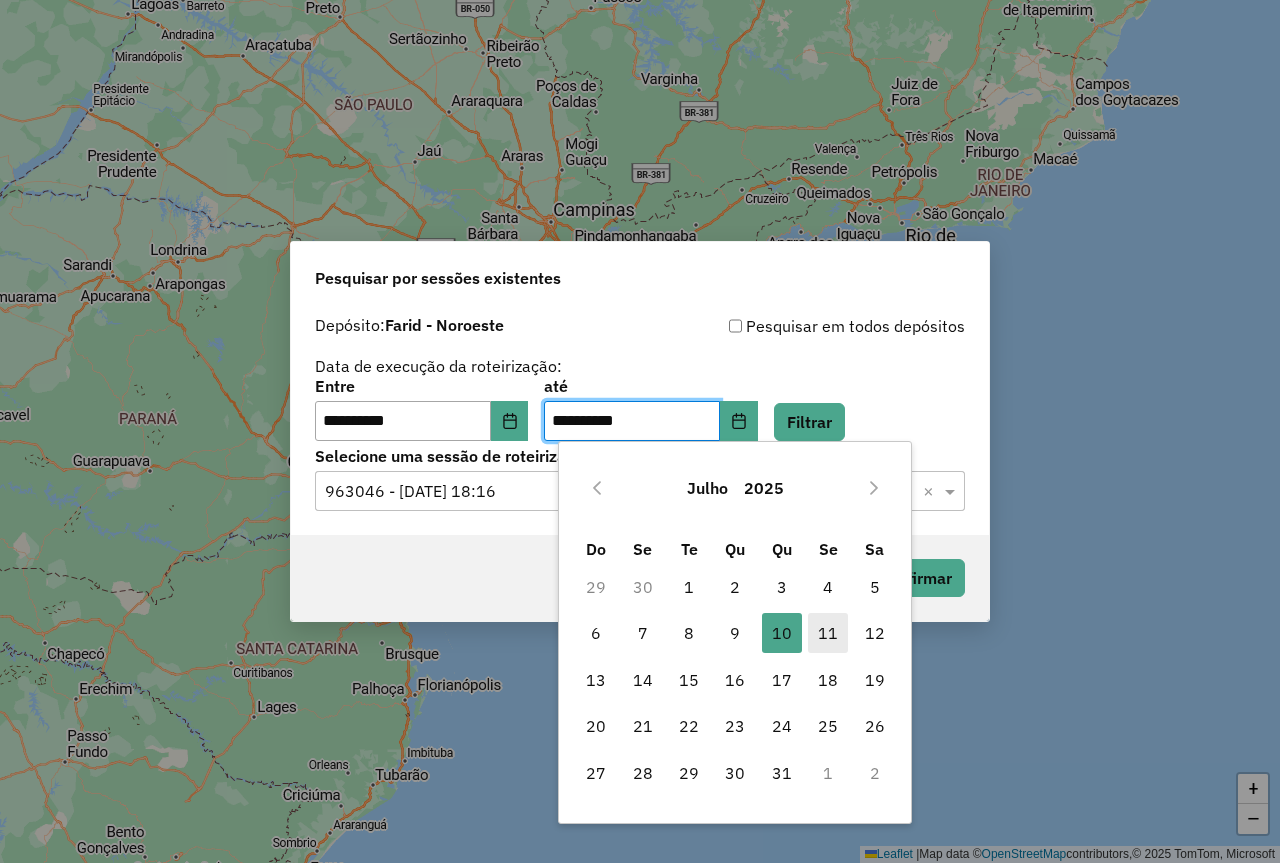 click on "11" at bounding box center (828, 633) 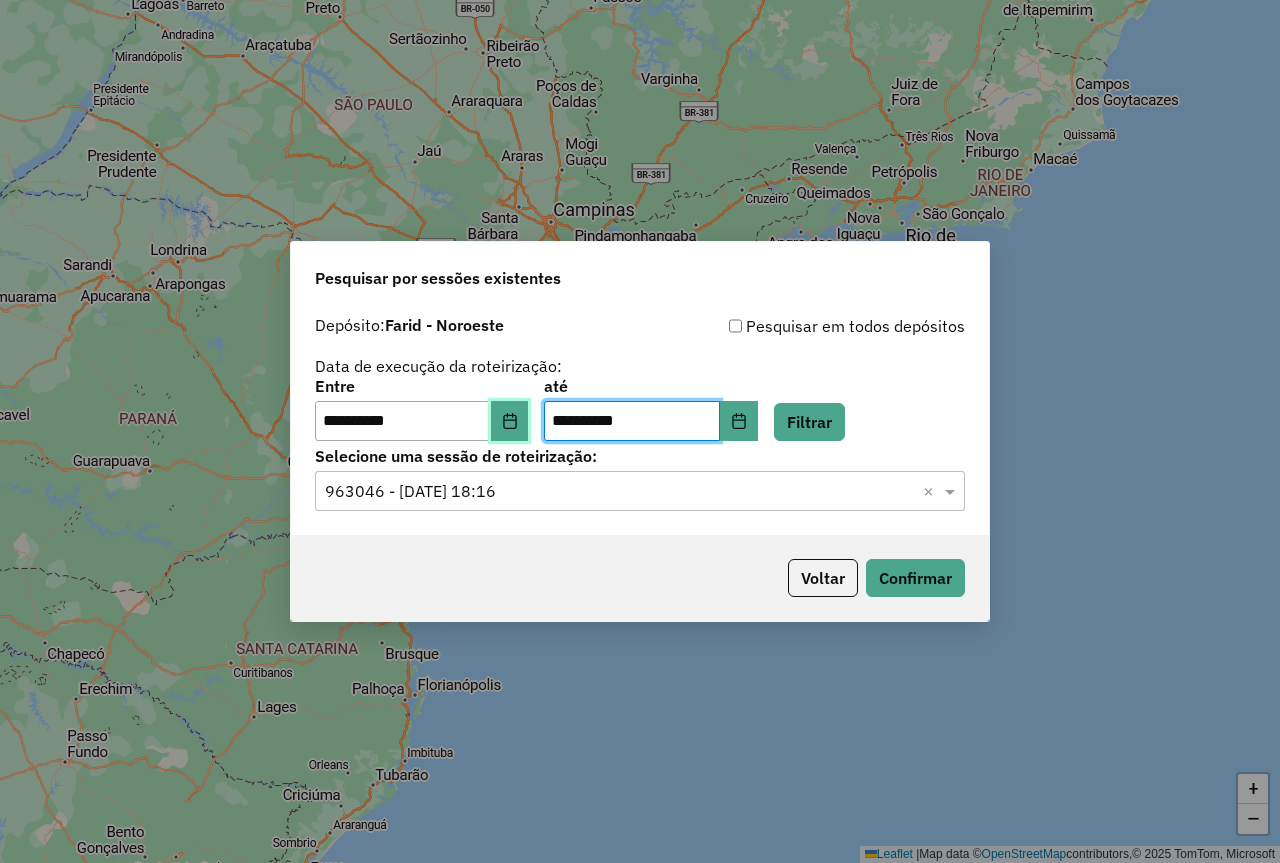 click 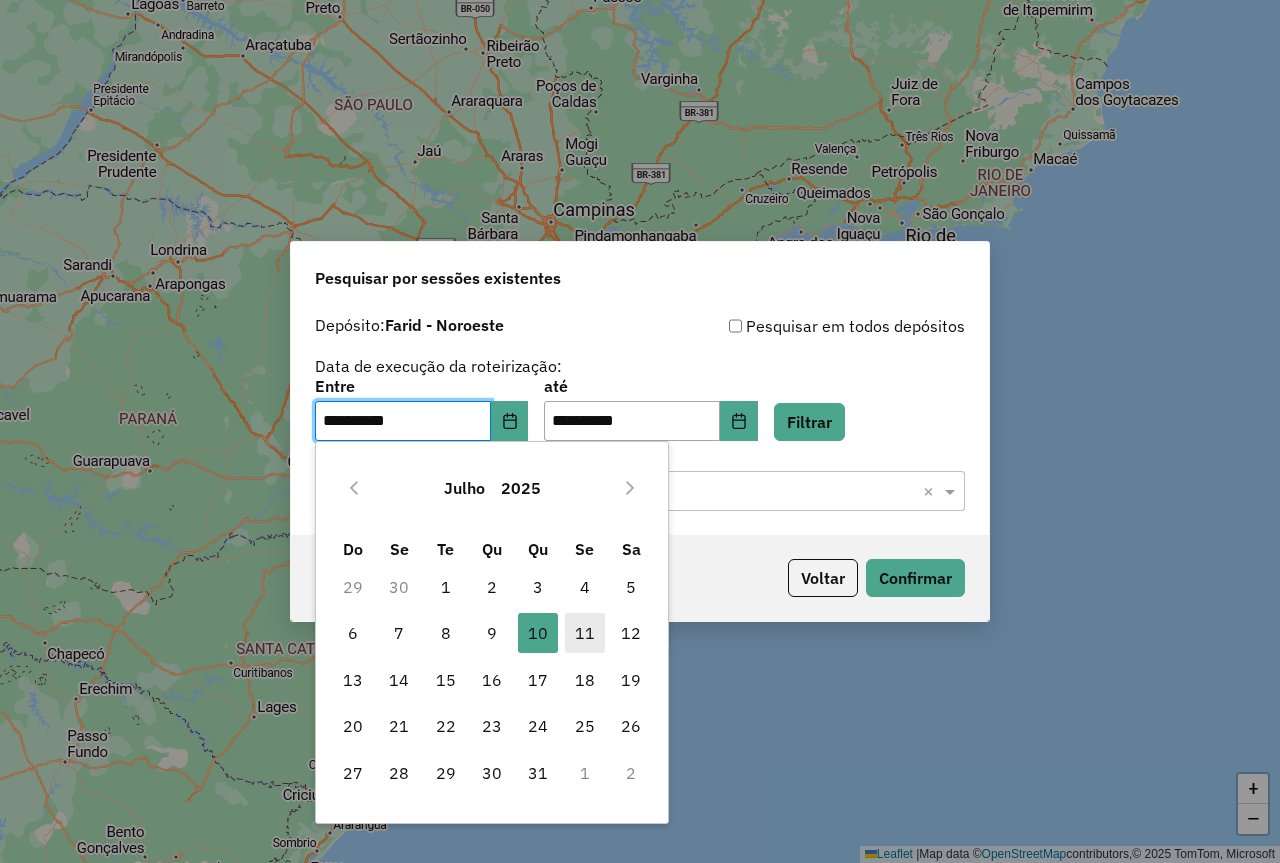 click on "11" at bounding box center [585, 633] 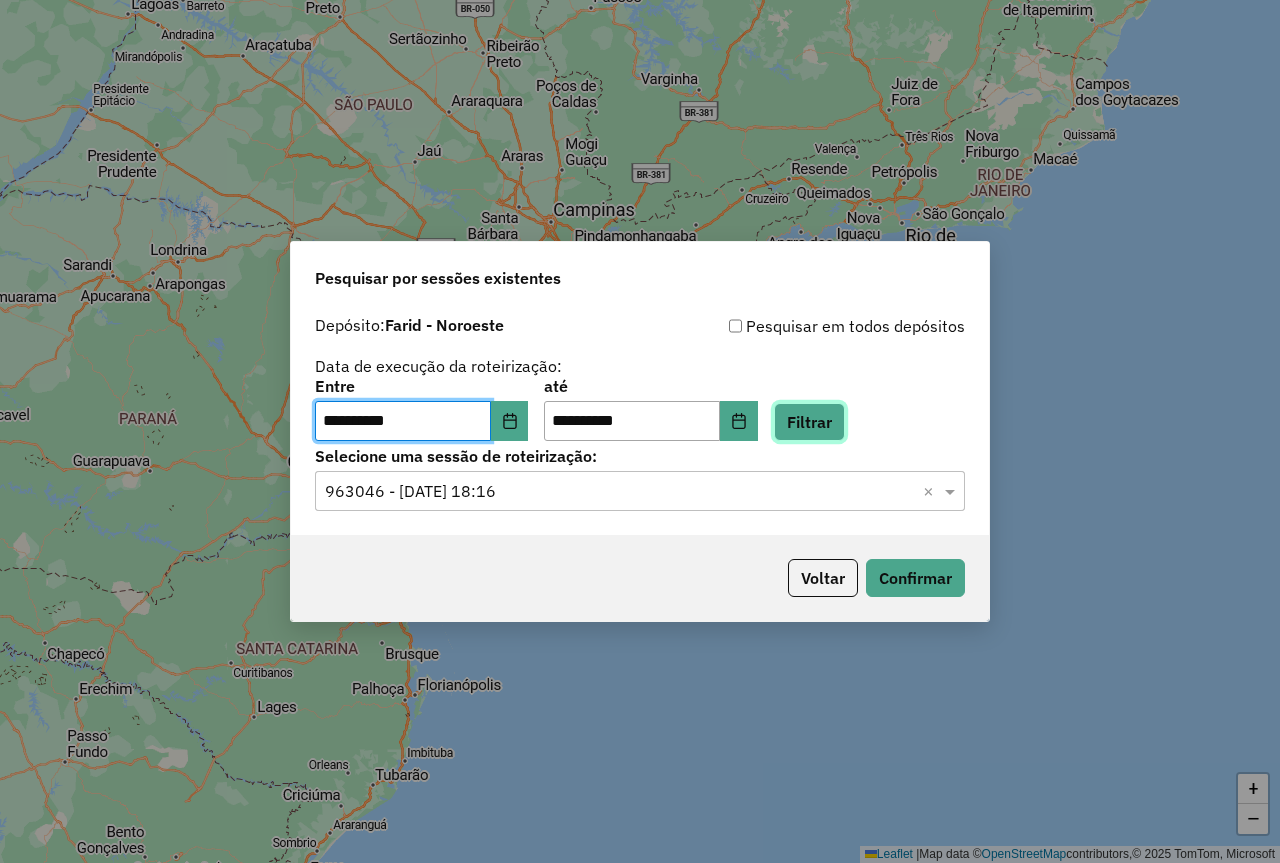 click on "Filtrar" 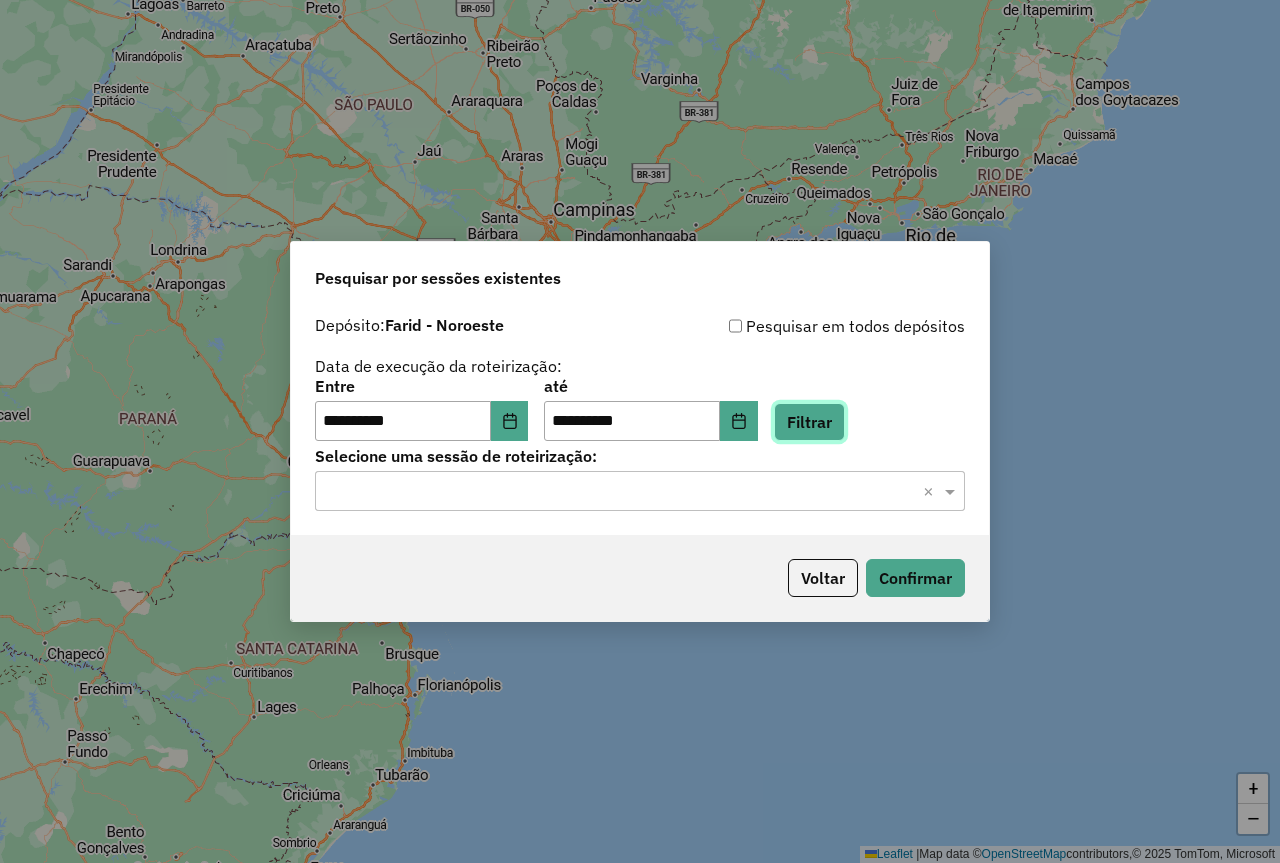 click on "Filtrar" 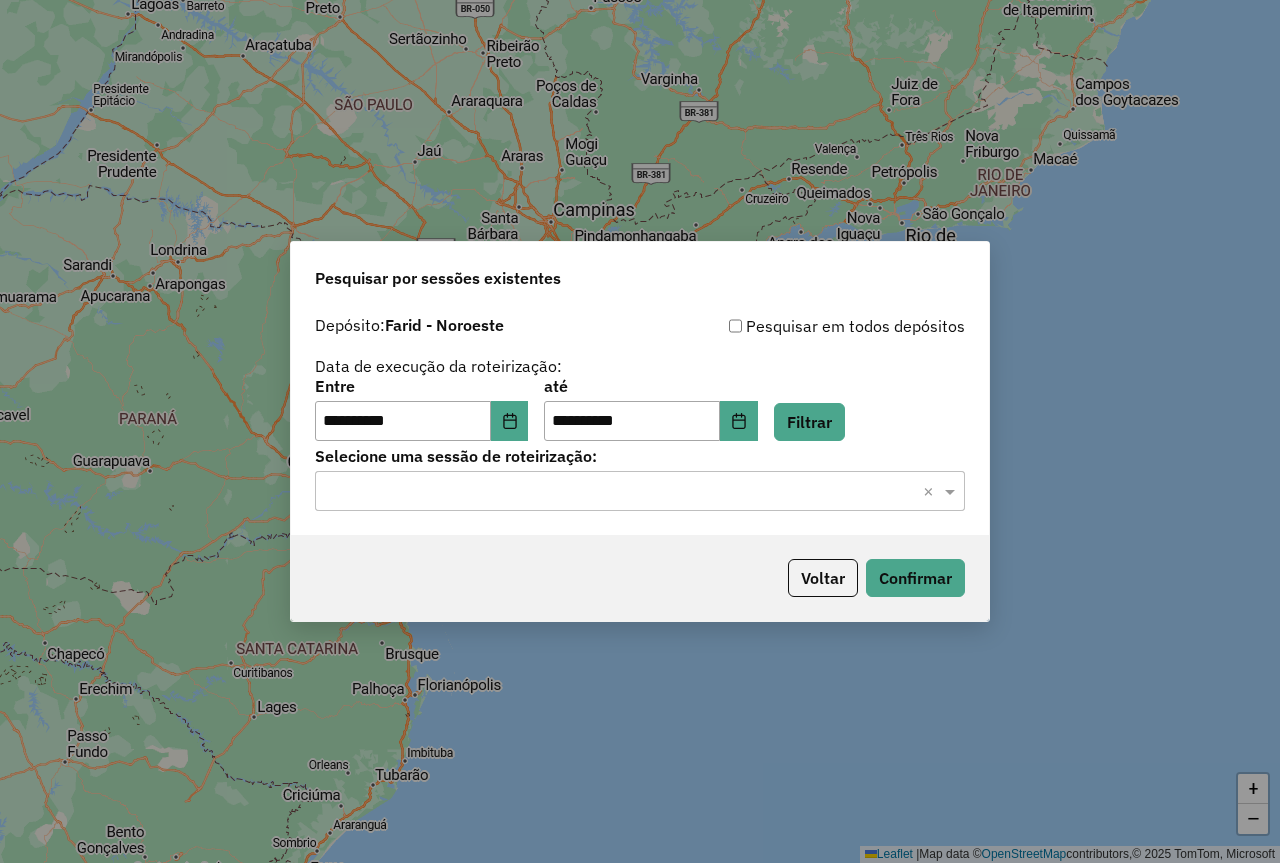click on "**********" 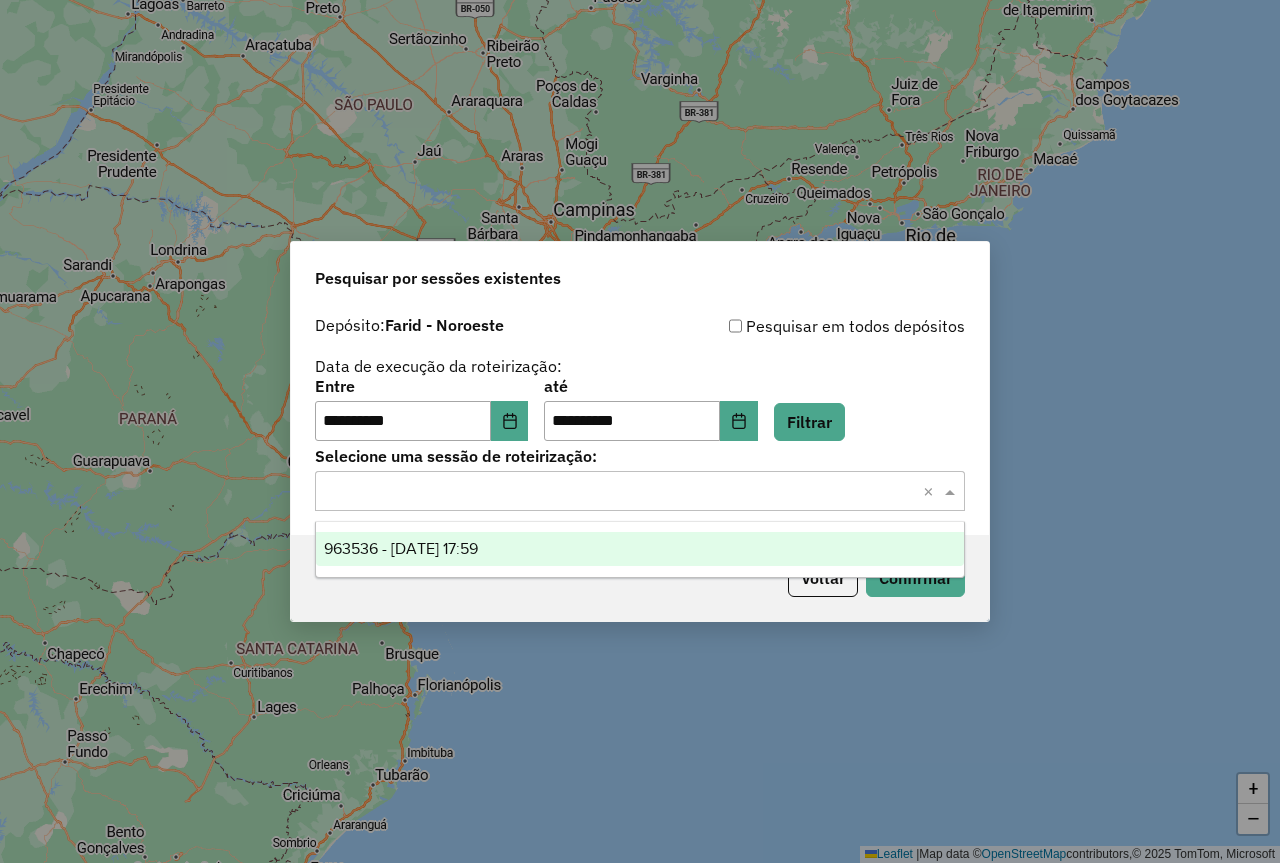 click on "963536 - 11/07/2025 17:59" at bounding box center [640, 549] 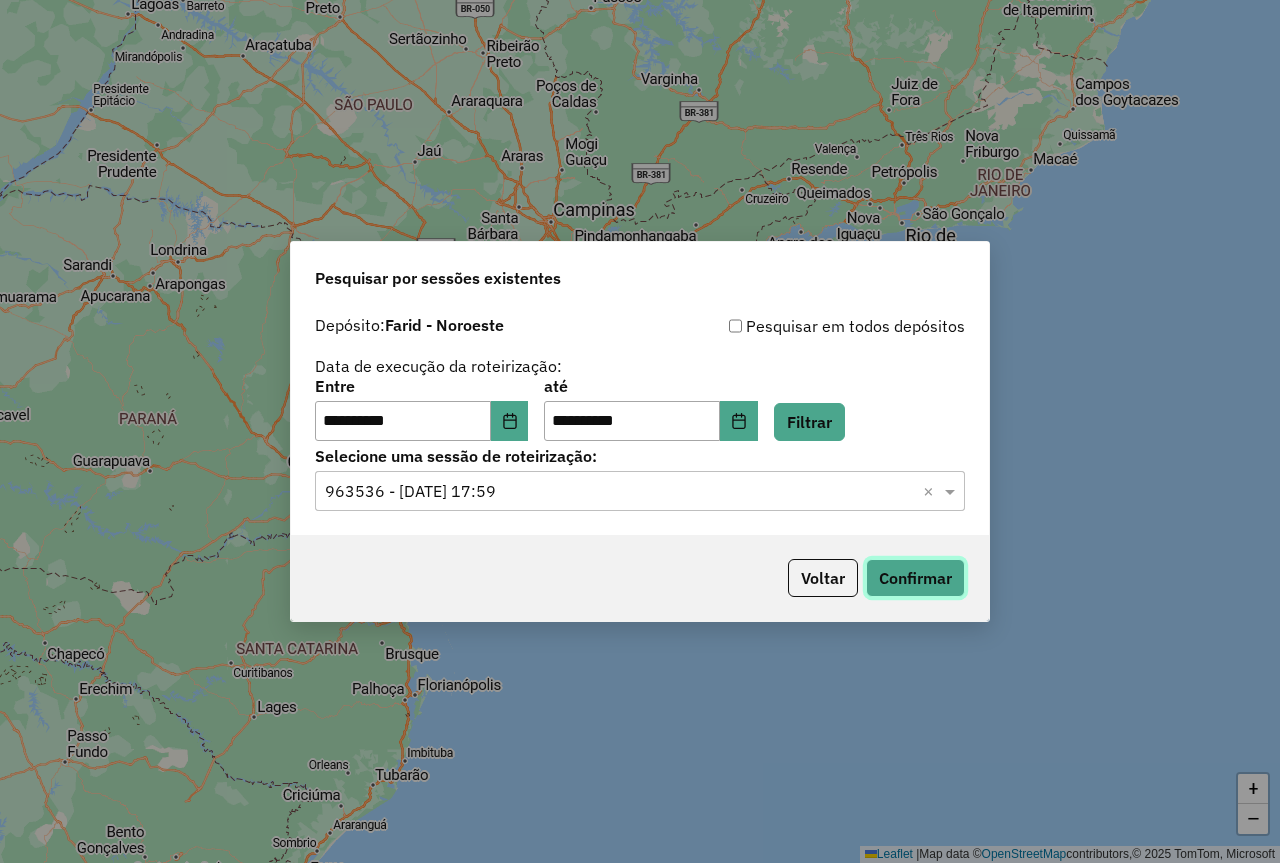 click on "Confirmar" 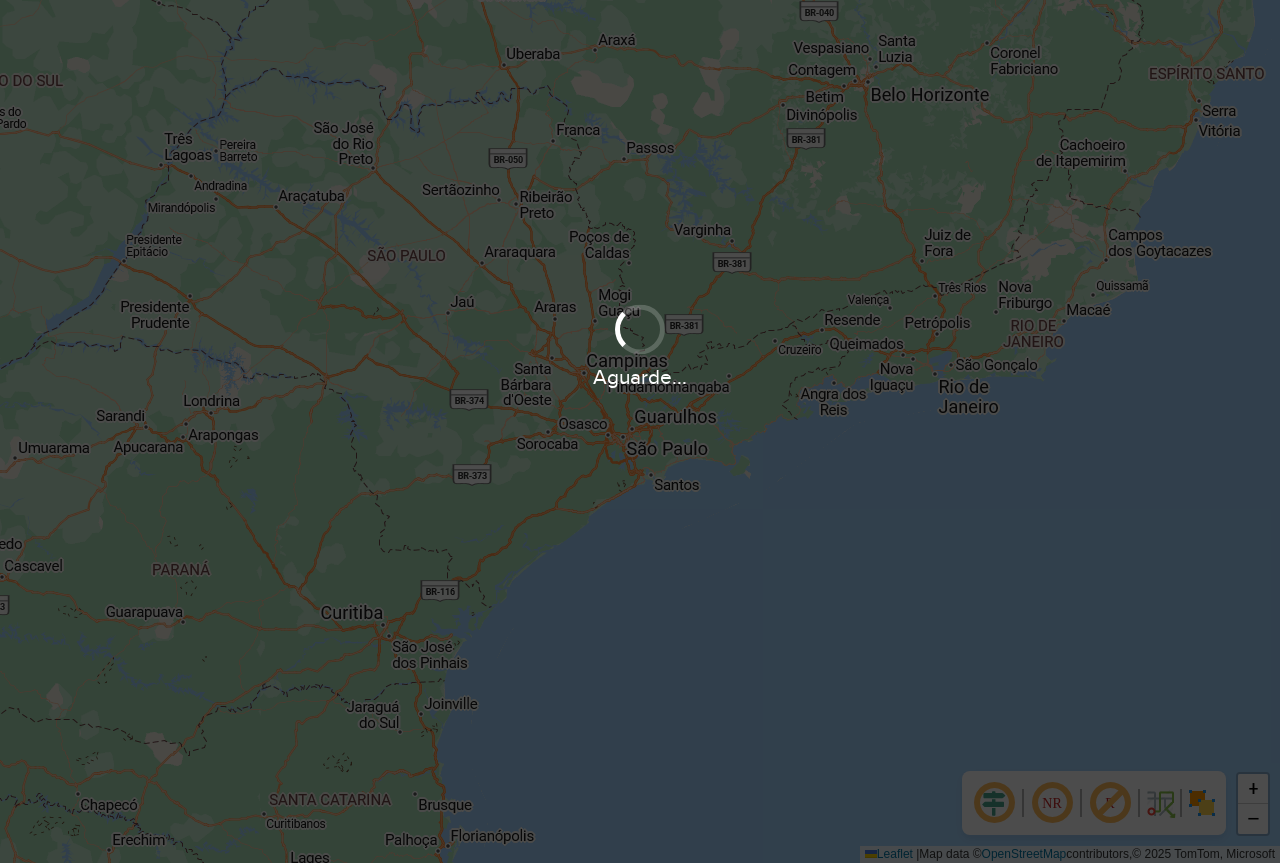 scroll, scrollTop: 0, scrollLeft: 0, axis: both 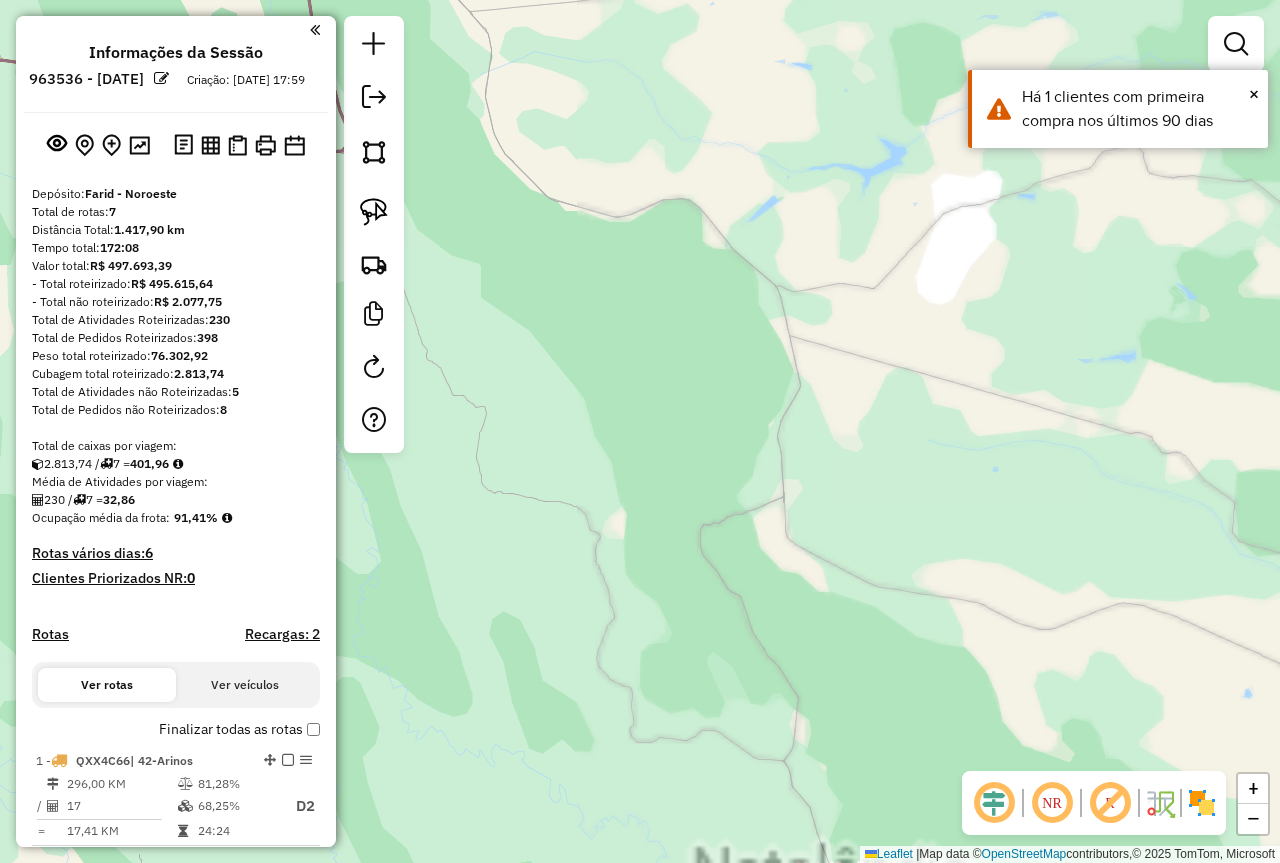 drag, startPoint x: 426, startPoint y: 476, endPoint x: 681, endPoint y: 426, distance: 259.85574 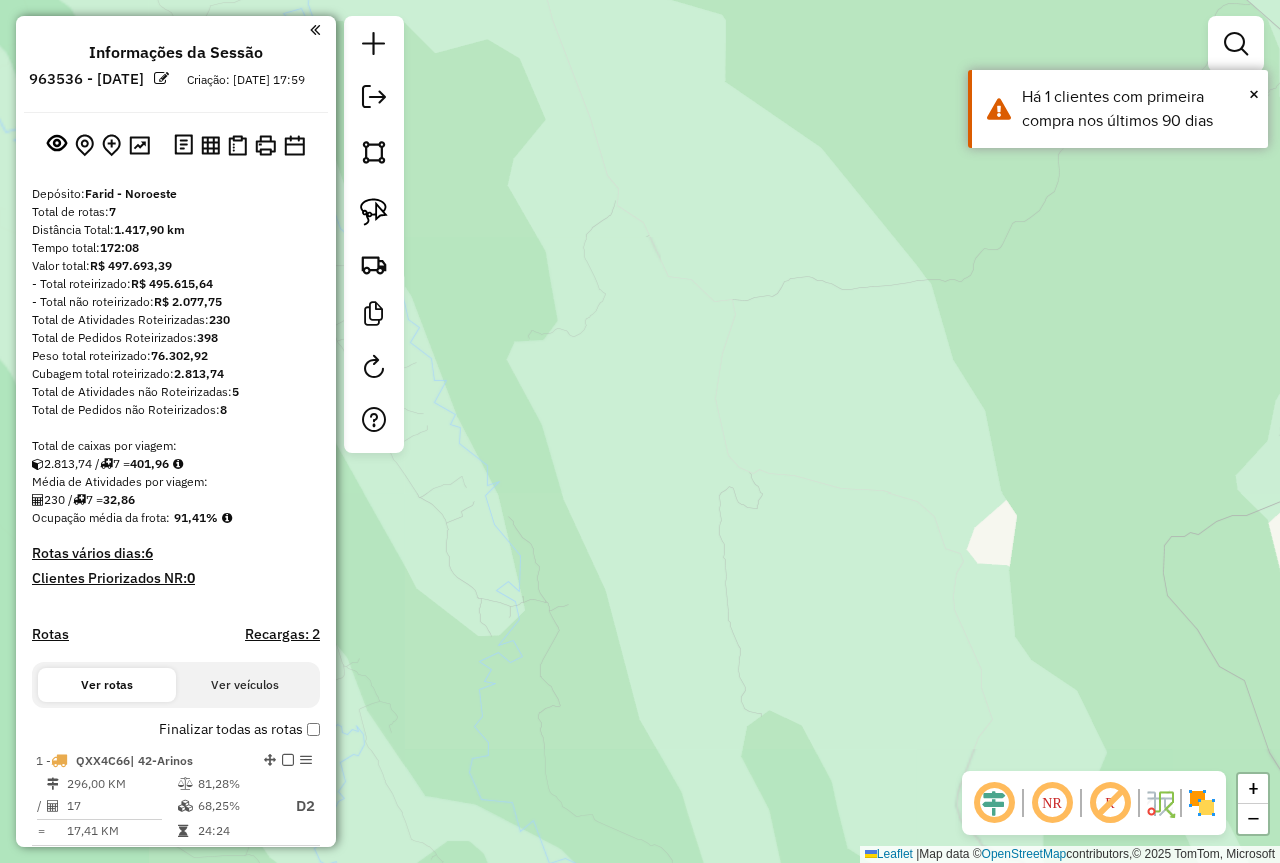 drag, startPoint x: 631, startPoint y: 400, endPoint x: 1001, endPoint y: 353, distance: 372.97318 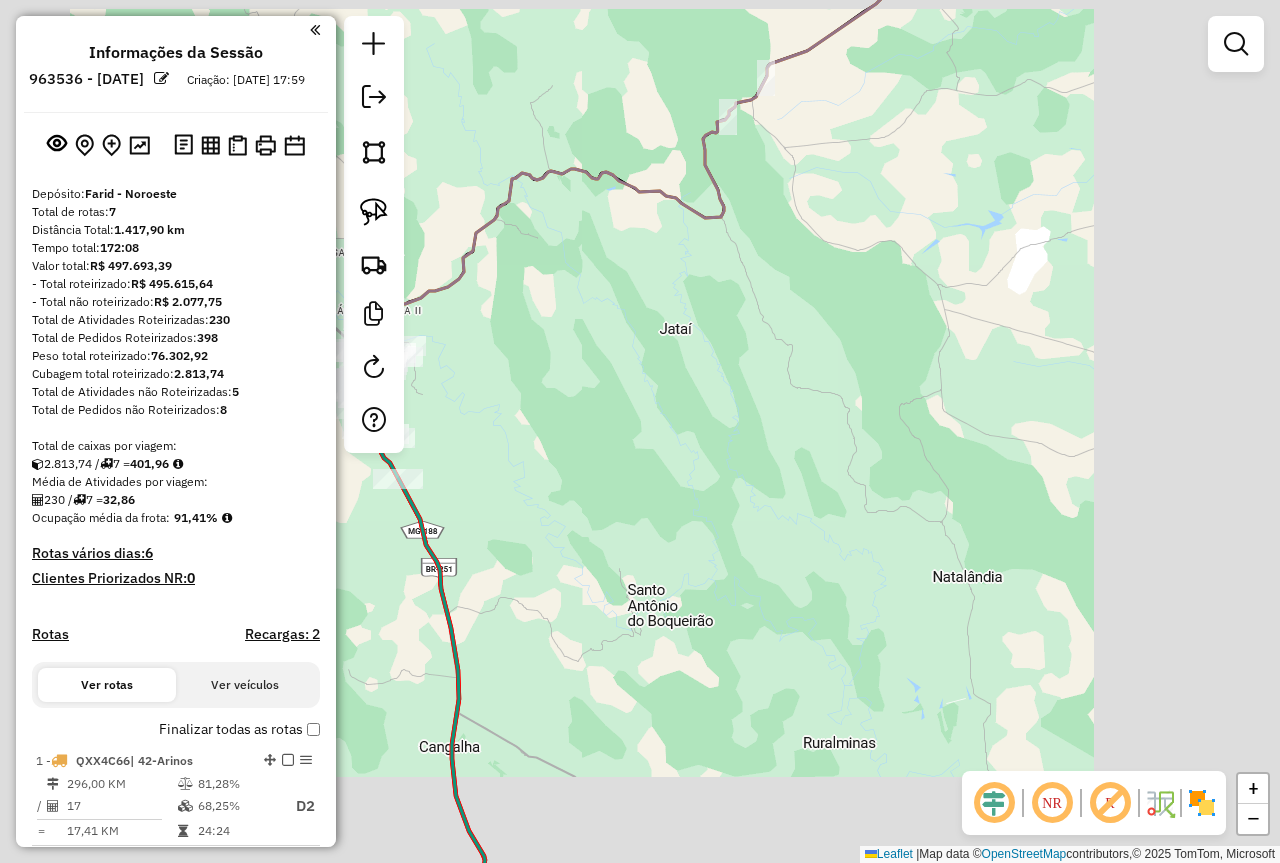 drag, startPoint x: 457, startPoint y: 411, endPoint x: 604, endPoint y: 364, distance: 154.33081 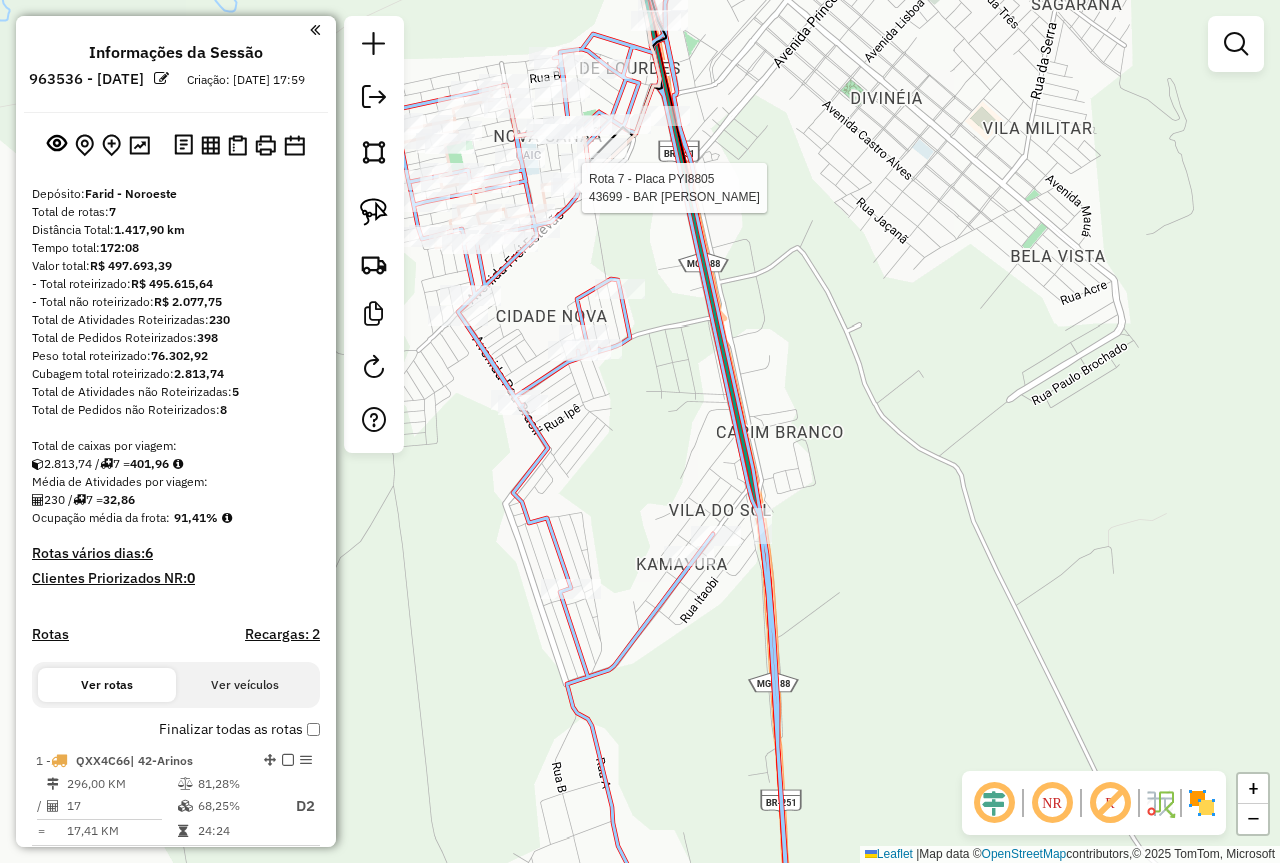 select on "**********" 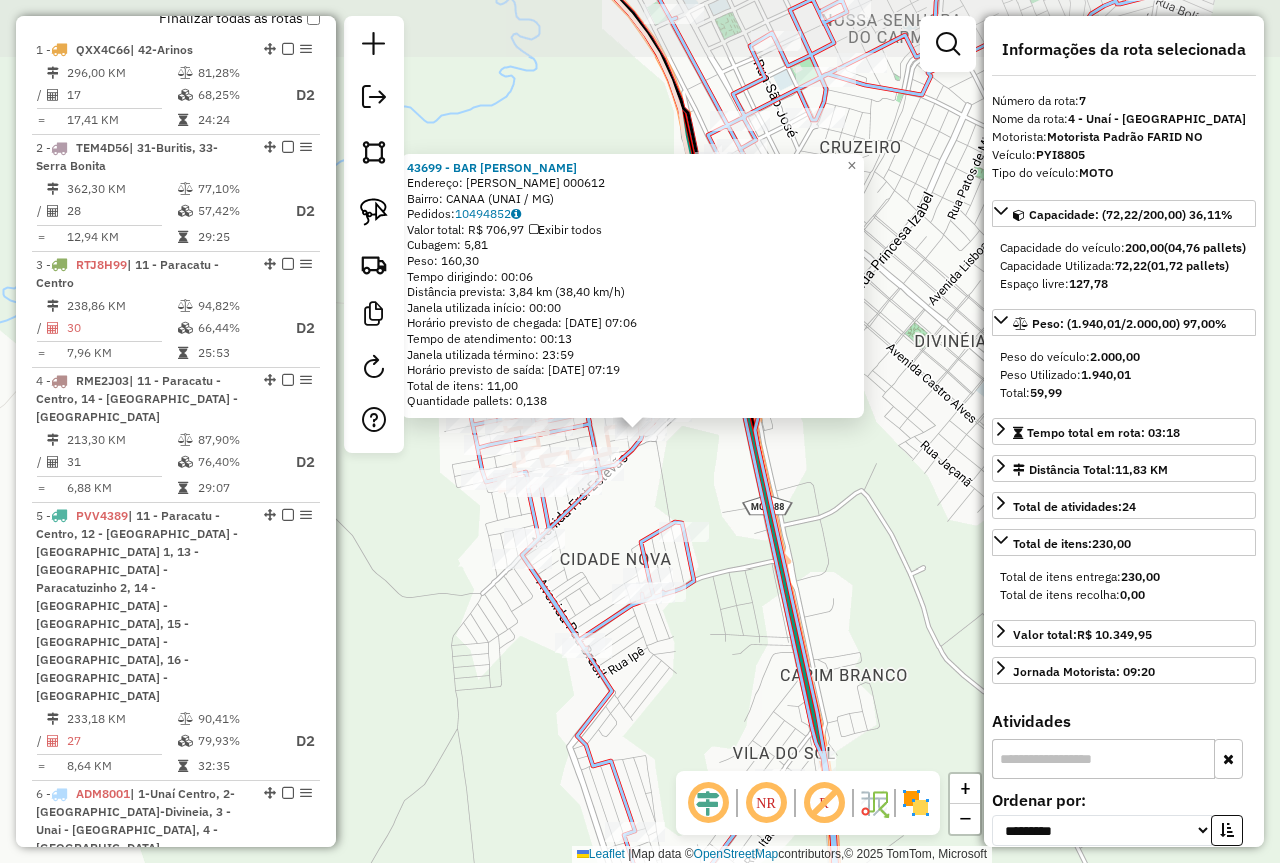 scroll, scrollTop: 1249, scrollLeft: 0, axis: vertical 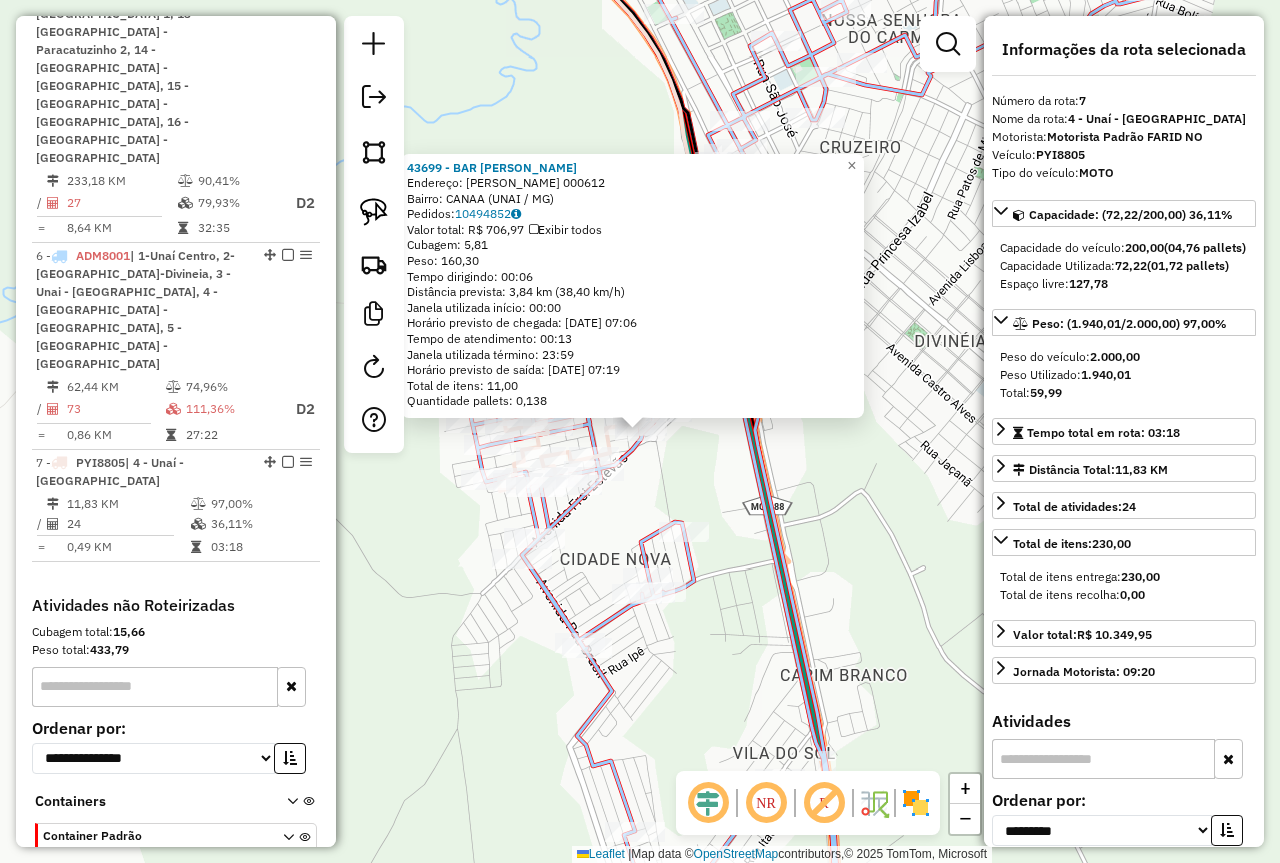 click on "43699 - BAR  DONA [PERSON_NAME]:  OTAVIO ARAUJO 000612   Bairro: CANAA (UNAI / MG)   Pedidos:  10494852   Valor total: R$ 706,97   Exibir todos   Cubagem: 5,81  Peso: 160,30  Tempo dirigindo: 00:06   Distância prevista: 3,84 km (38,40 km/h)   Janela utilizada início: 00:00   Horário previsto de chegada: [DATE] 07:06   Tempo de atendimento: 00:13   Janela utilizada término: 23:59   Horário previsto de saída: [DATE] 07:19   Total de itens: 11,00   Quantidade pallets: 0,138  × Janela de atendimento Grade de atendimento Capacidade Transportadoras Veículos Cliente Pedidos  Rotas Selecione os dias de semana para filtrar as janelas de atendimento  Seg   Ter   Qua   Qui   Sex   Sáb   Dom  Informe o período da janela de atendimento: De: Até:  Filtrar exatamente a janela do cliente  Considerar janela de atendimento padrão  Selecione os dias de semana para filtrar as grades de atendimento  Seg   Ter   Qua   Qui   Sex   Sáb   Dom   Considerar clientes sem dia de atendimento cadastrado  De:   Até:" 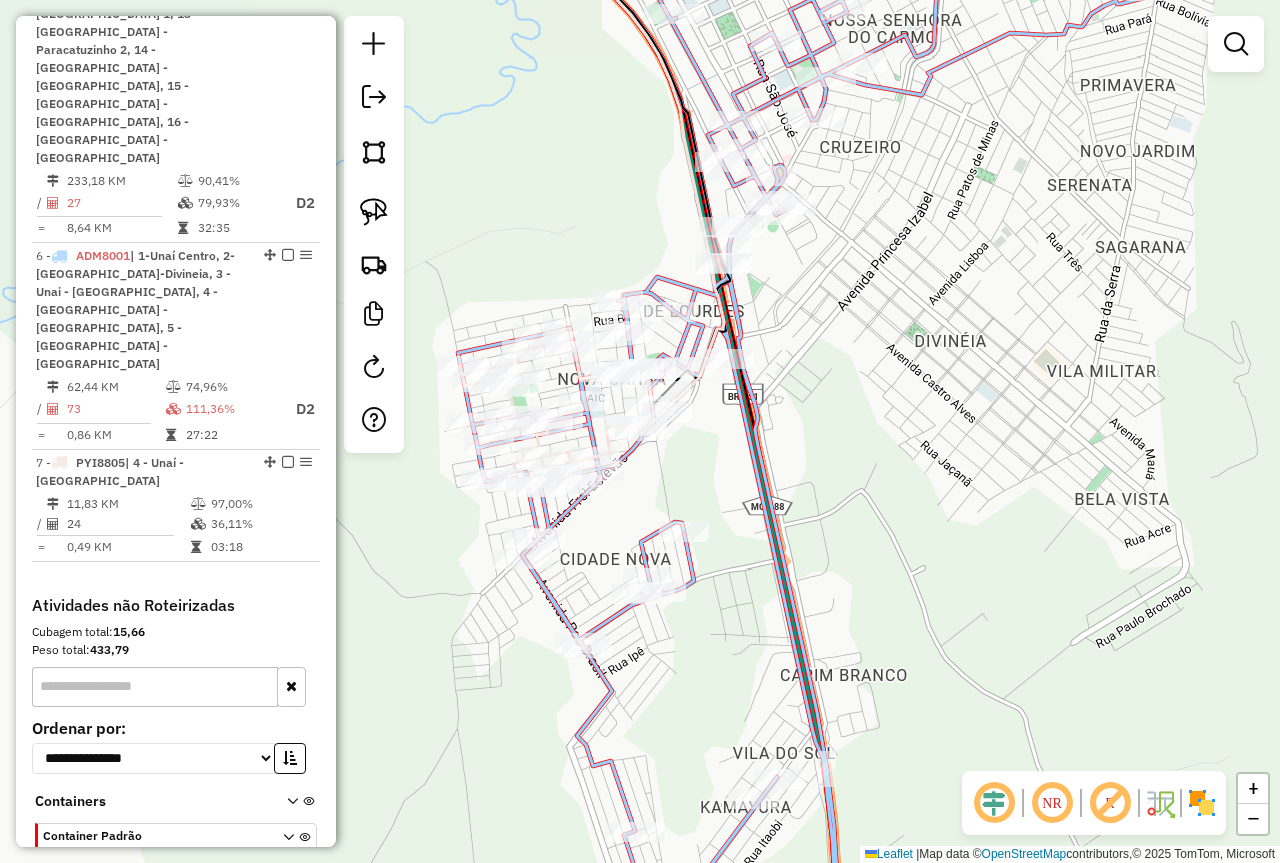 drag, startPoint x: 800, startPoint y: 533, endPoint x: 864, endPoint y: 515, distance: 66.48308 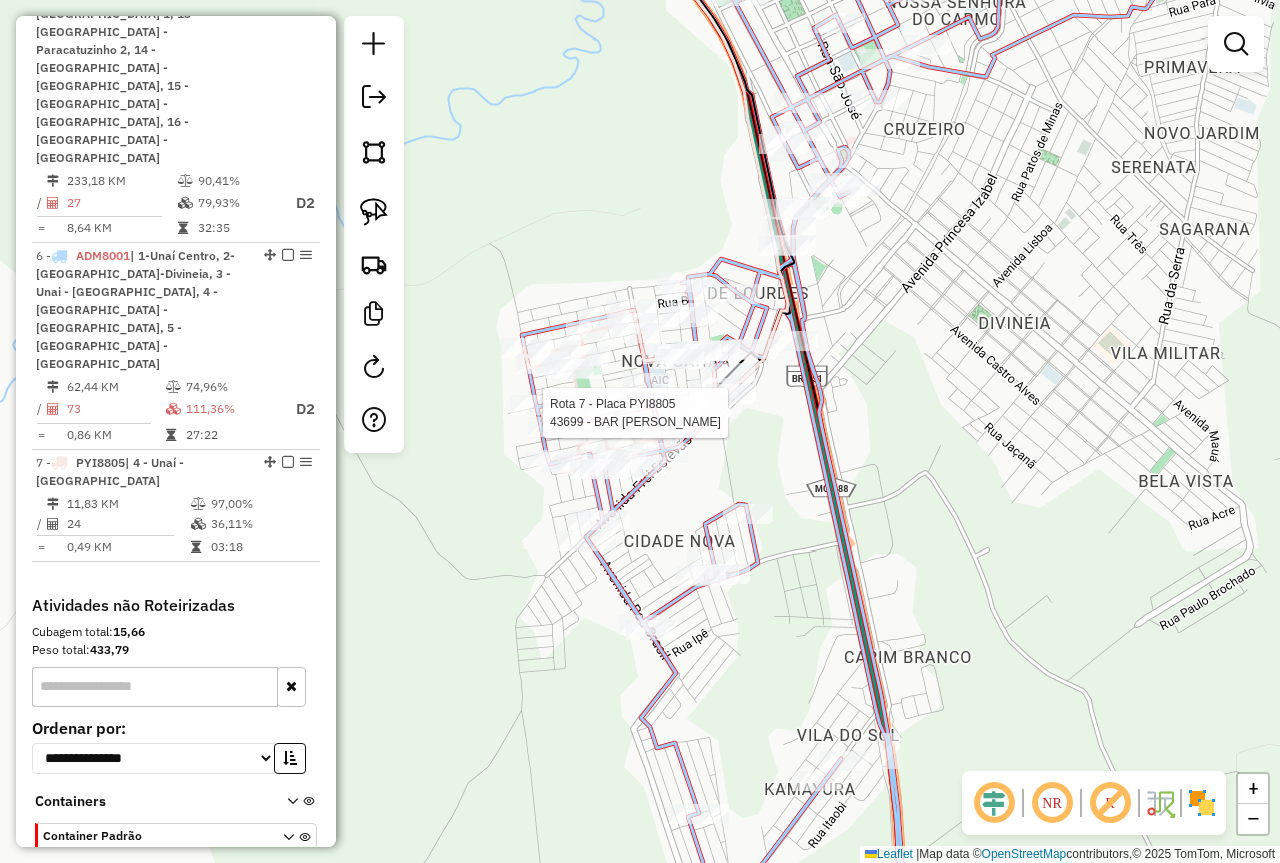 select on "**********" 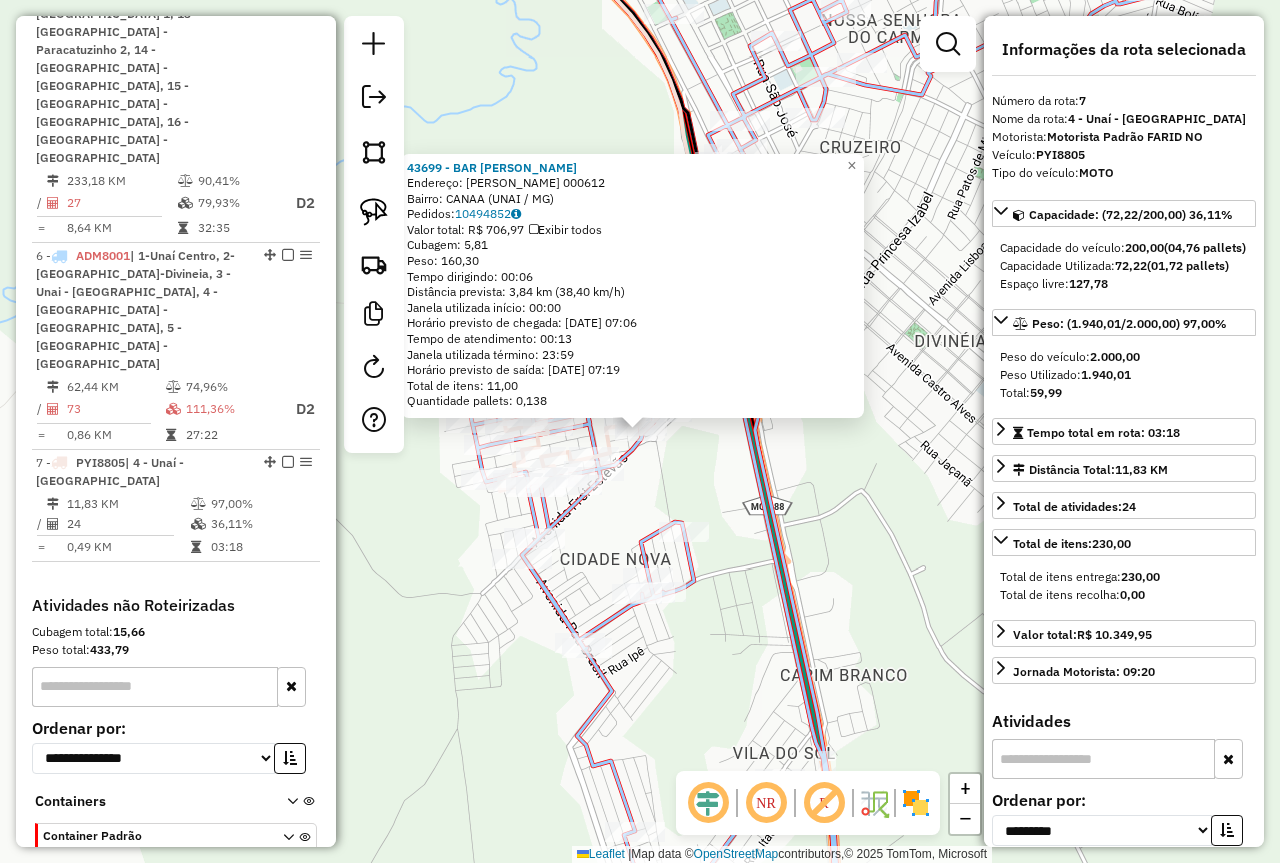 click 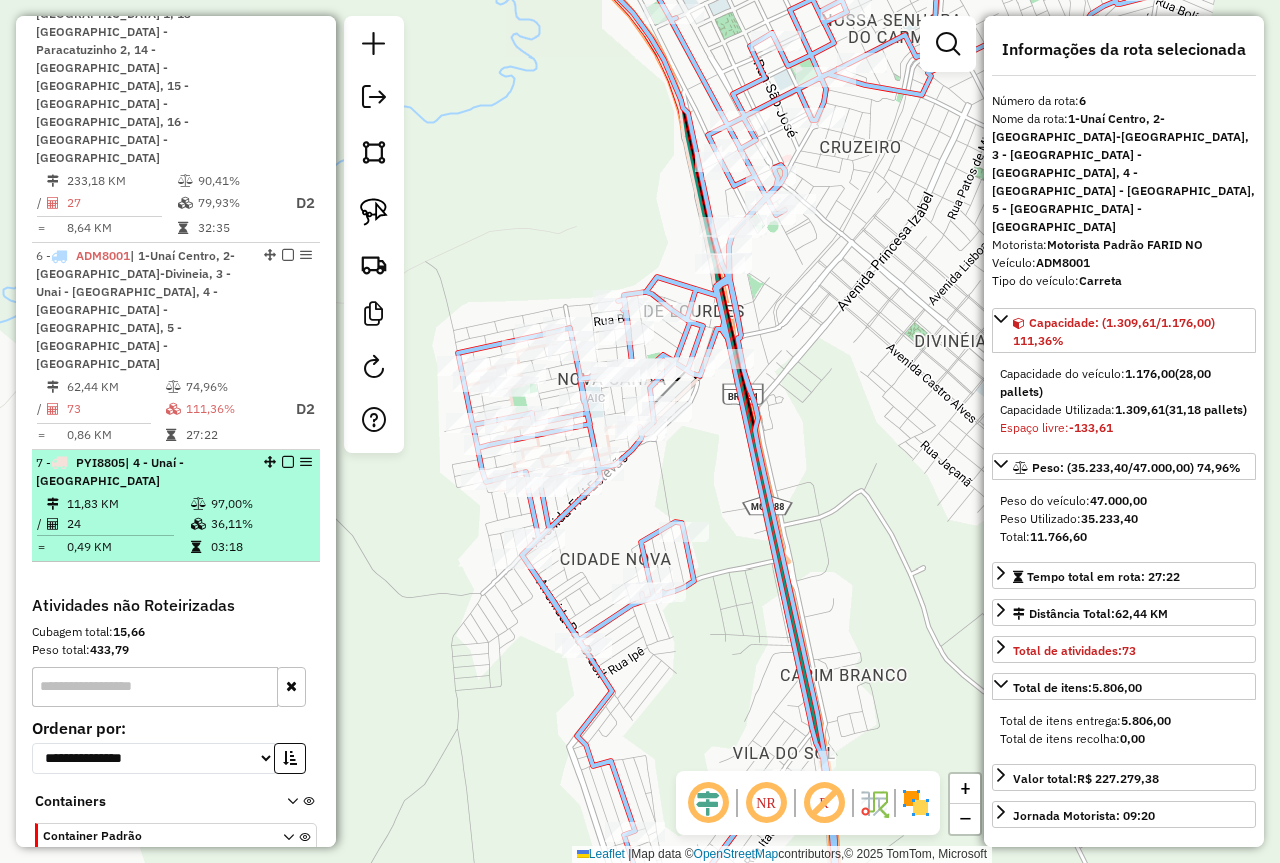 click at bounding box center [288, 462] 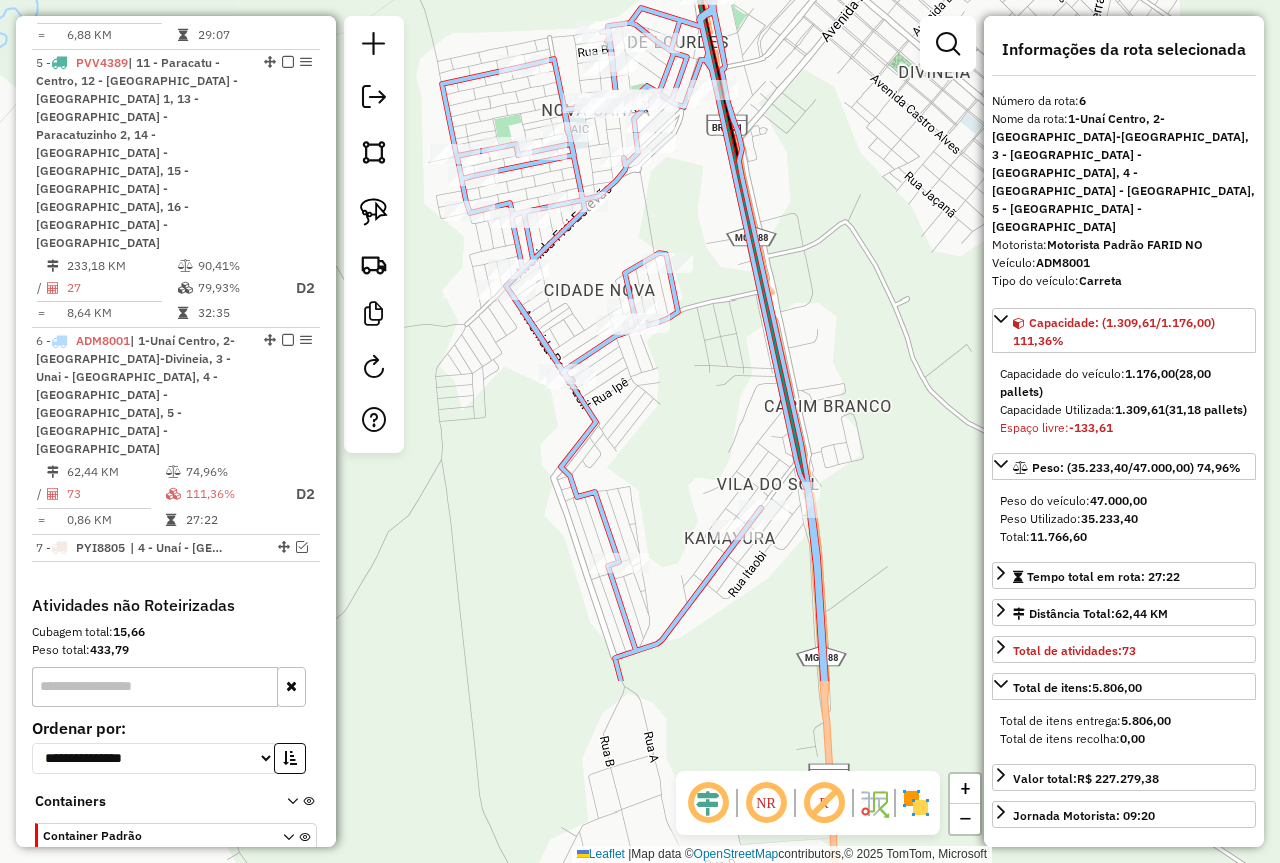 drag, startPoint x: 748, startPoint y: 504, endPoint x: 732, endPoint y: 171, distance: 333.38416 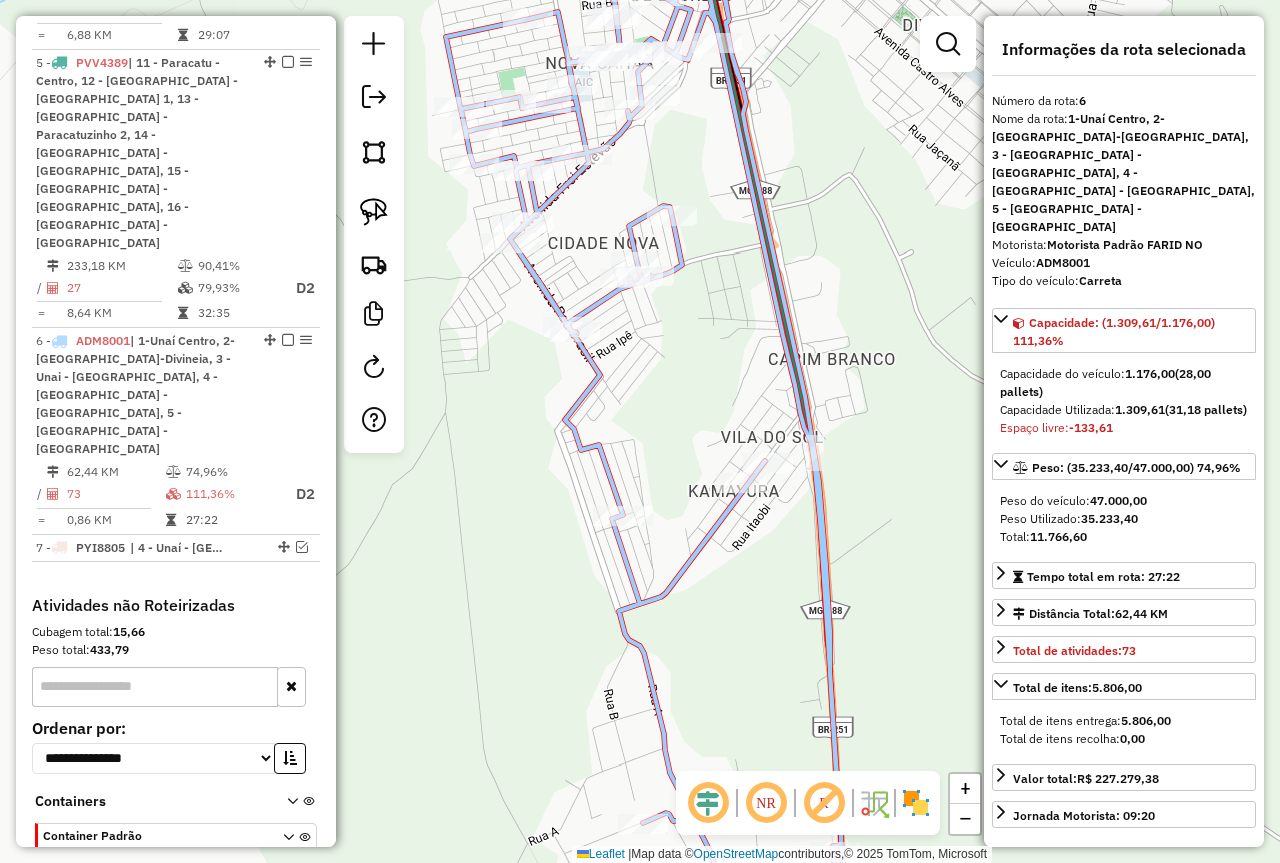 drag, startPoint x: 792, startPoint y: 226, endPoint x: 796, endPoint y: 95, distance: 131.06105 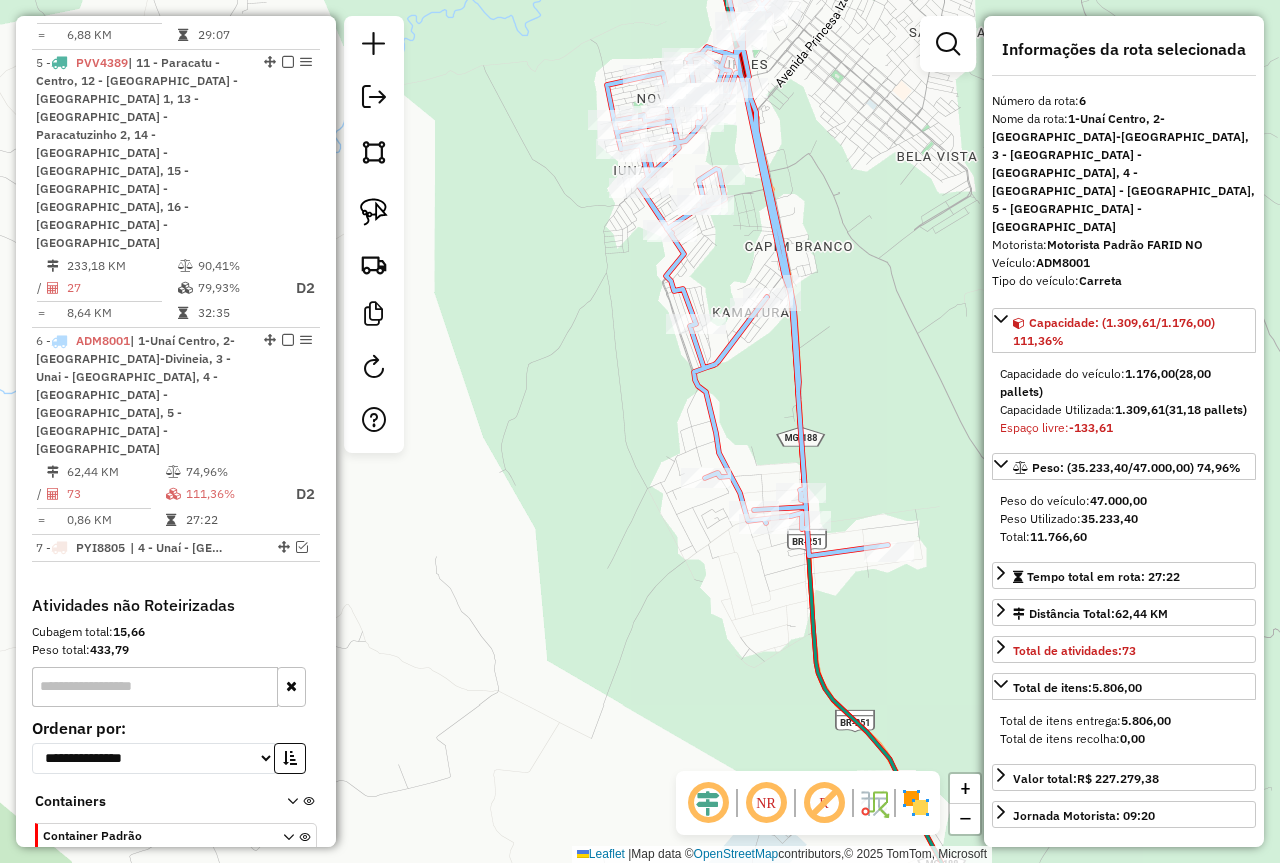 drag, startPoint x: 846, startPoint y: 188, endPoint x: 804, endPoint y: 263, distance: 85.95929 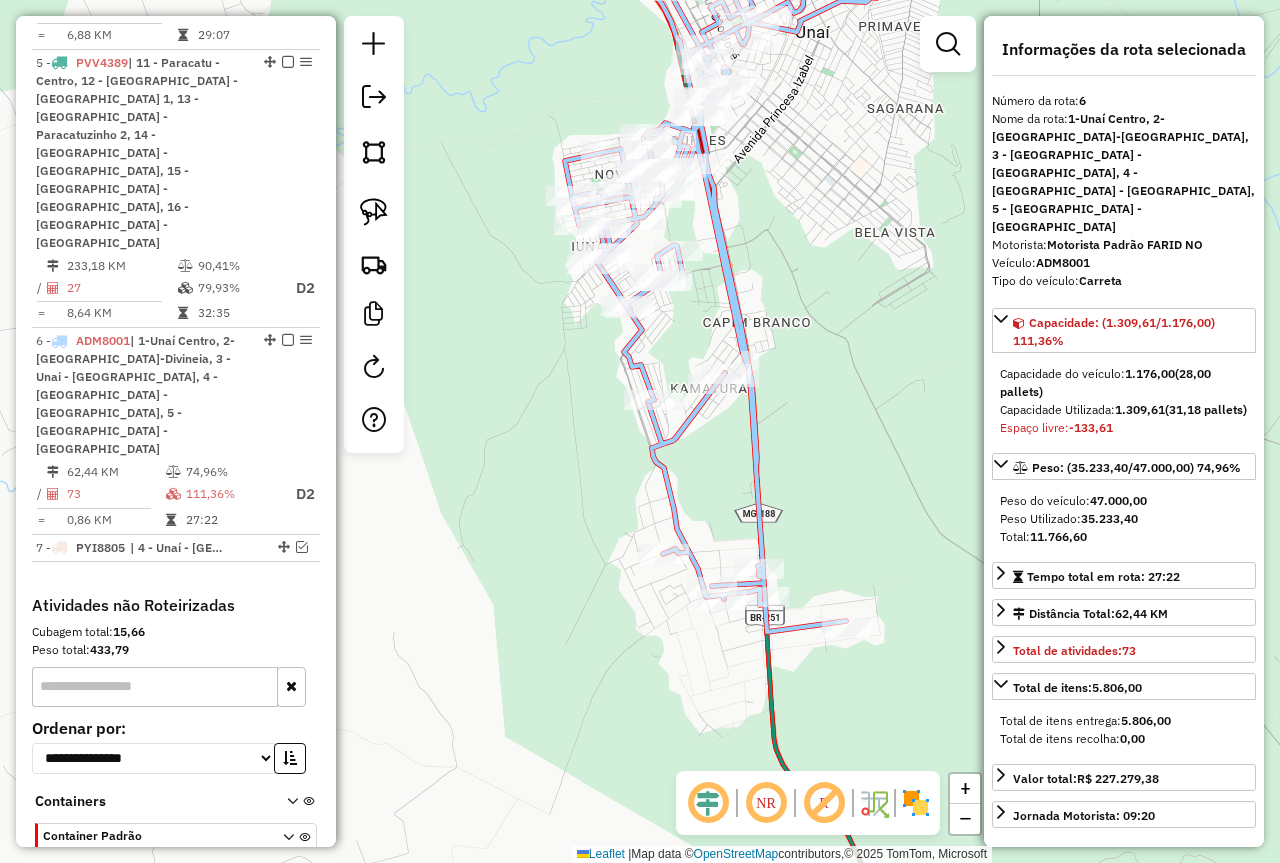 drag, startPoint x: 874, startPoint y: 489, endPoint x: 848, endPoint y: 545, distance: 61.741398 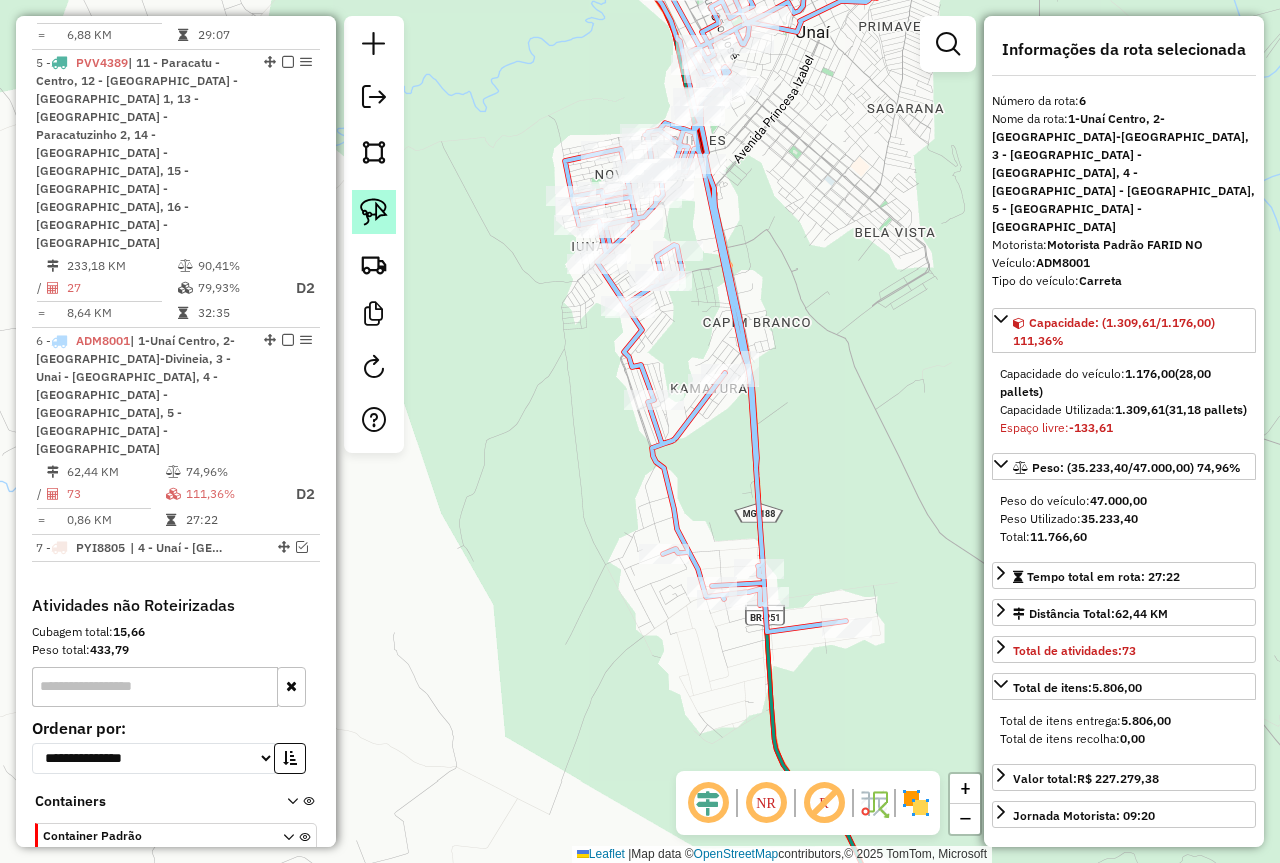 click 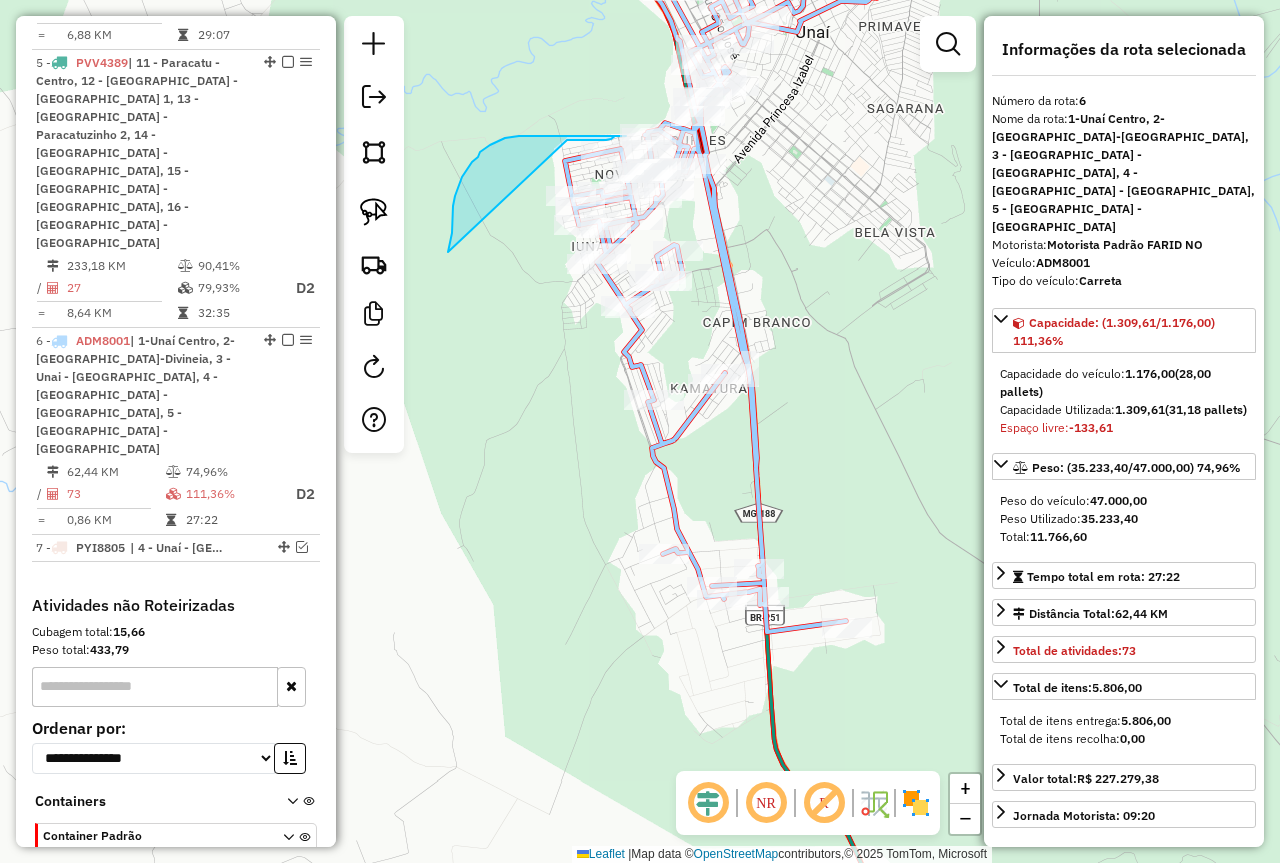 drag, startPoint x: 452, startPoint y: 233, endPoint x: 564, endPoint y: 140, distance: 145.57816 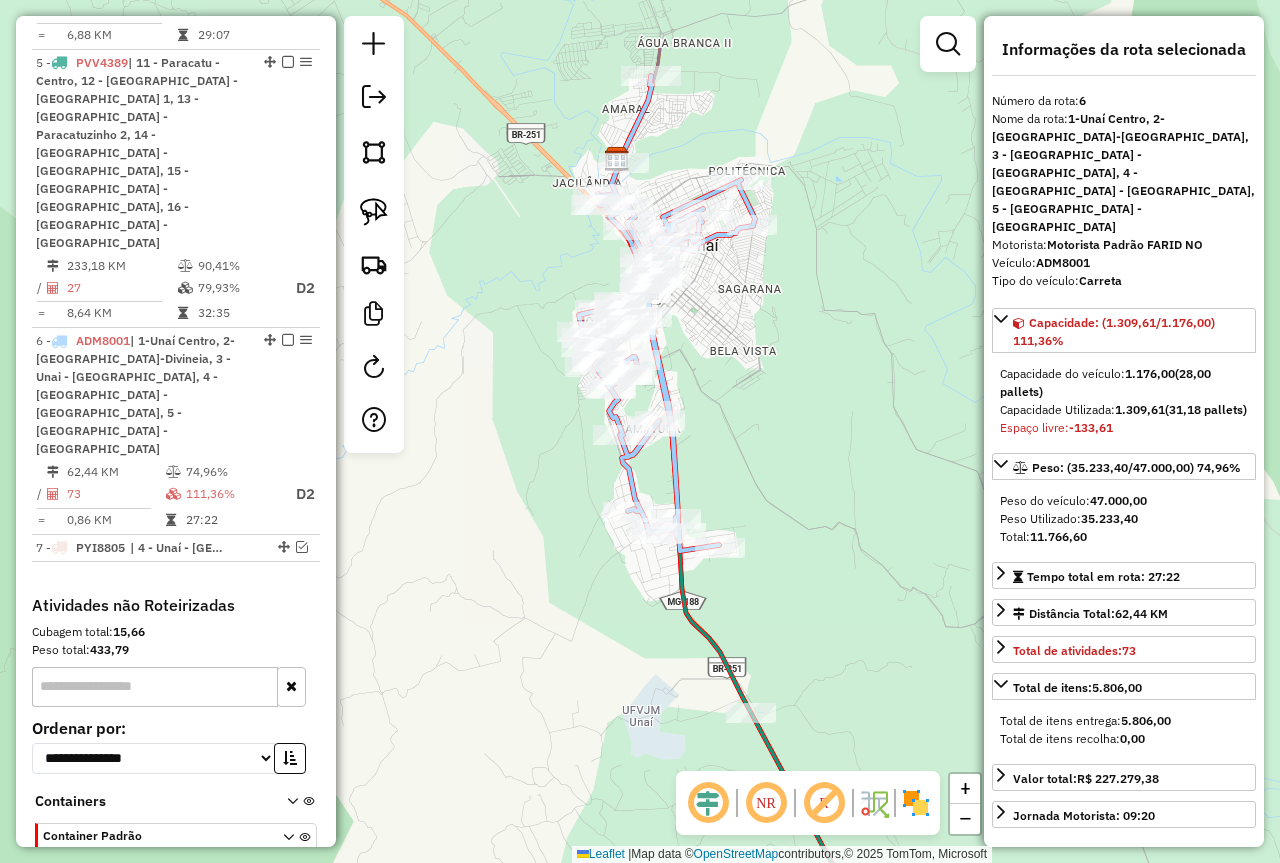 drag, startPoint x: 773, startPoint y: 288, endPoint x: 771, endPoint y: 422, distance: 134.01492 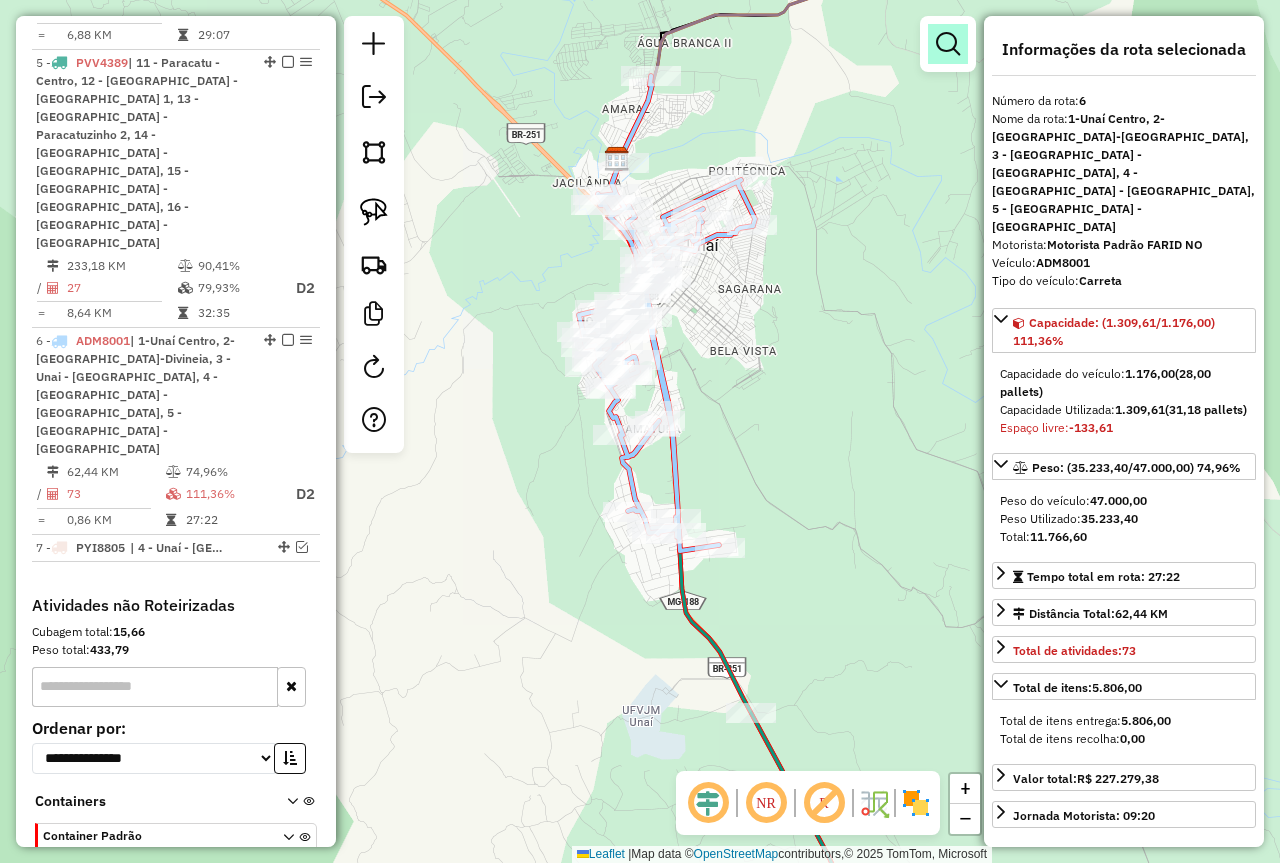 click at bounding box center (948, 44) 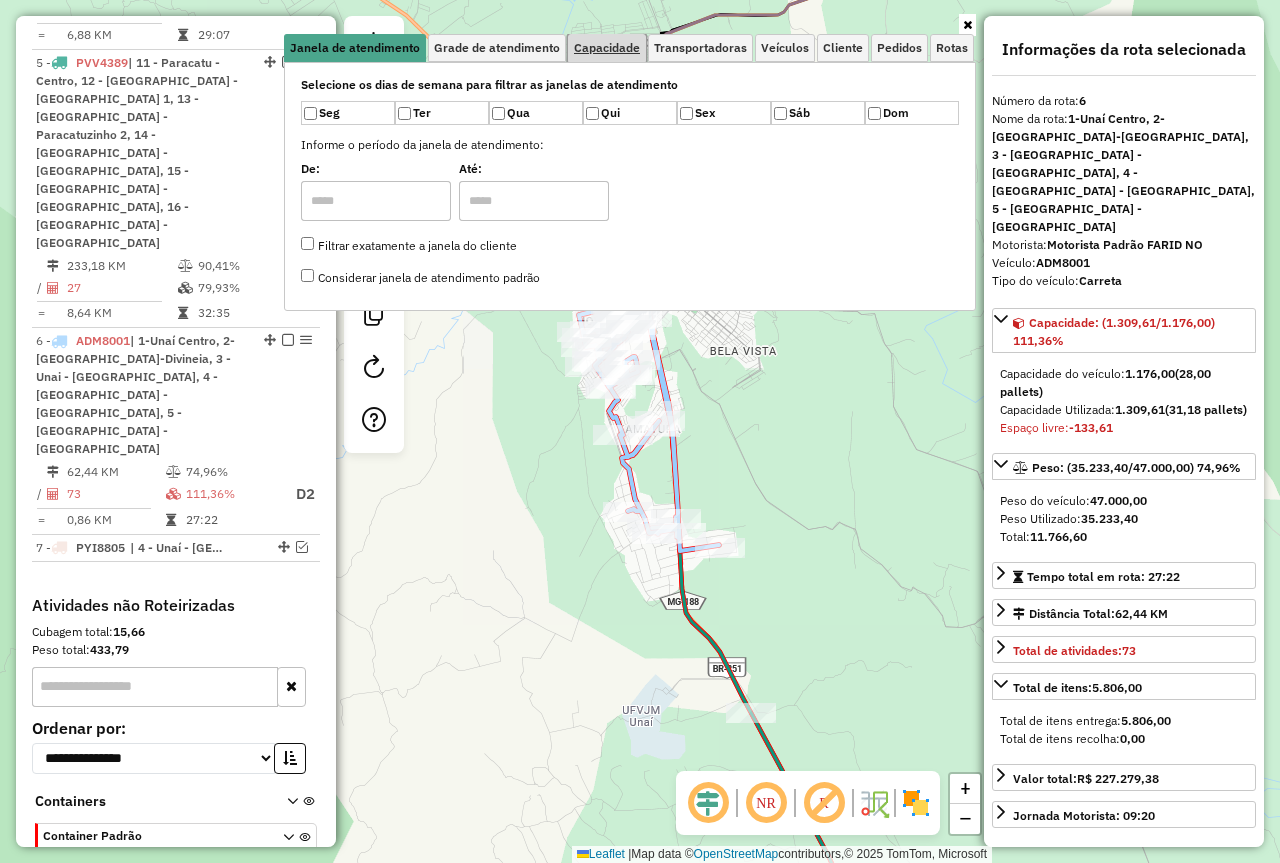 click on "Capacidade" at bounding box center (607, 48) 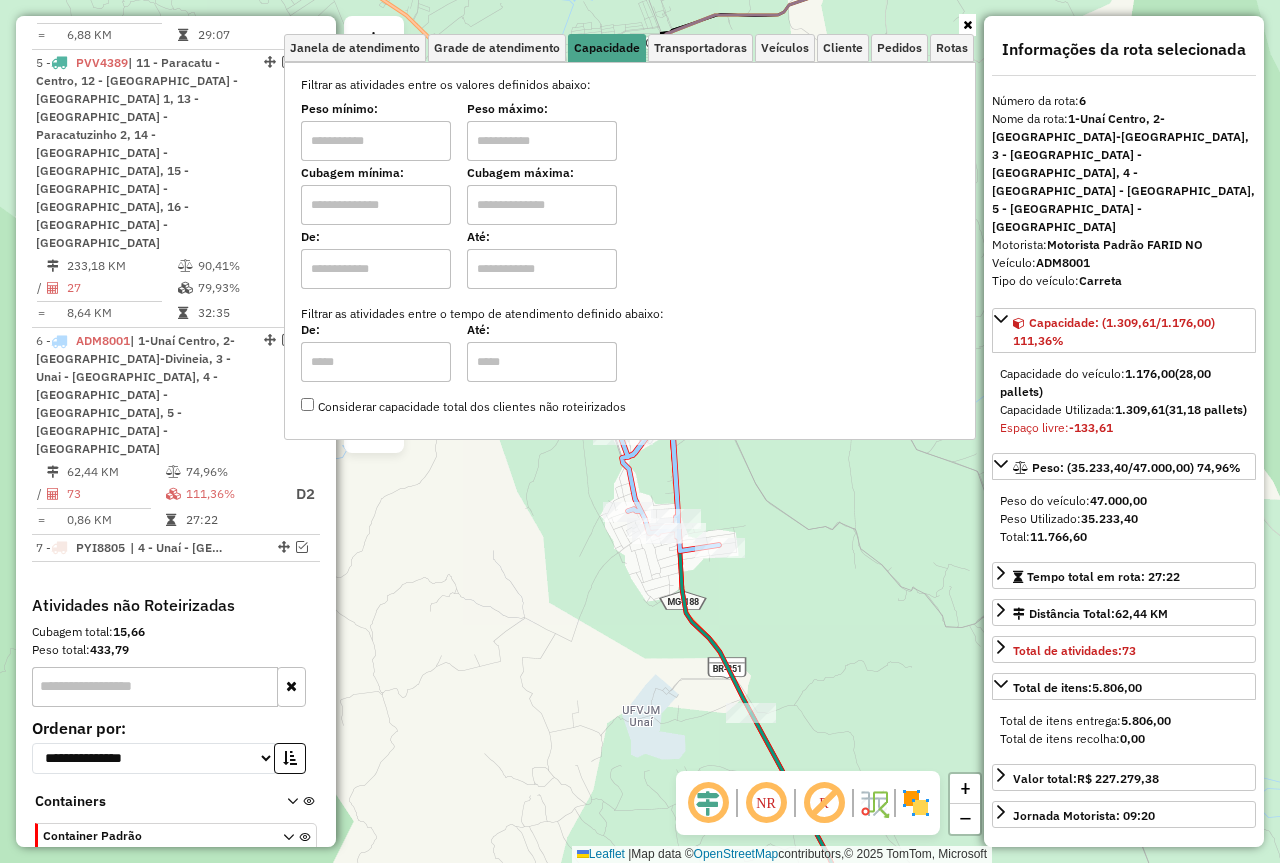 click at bounding box center (542, 141) 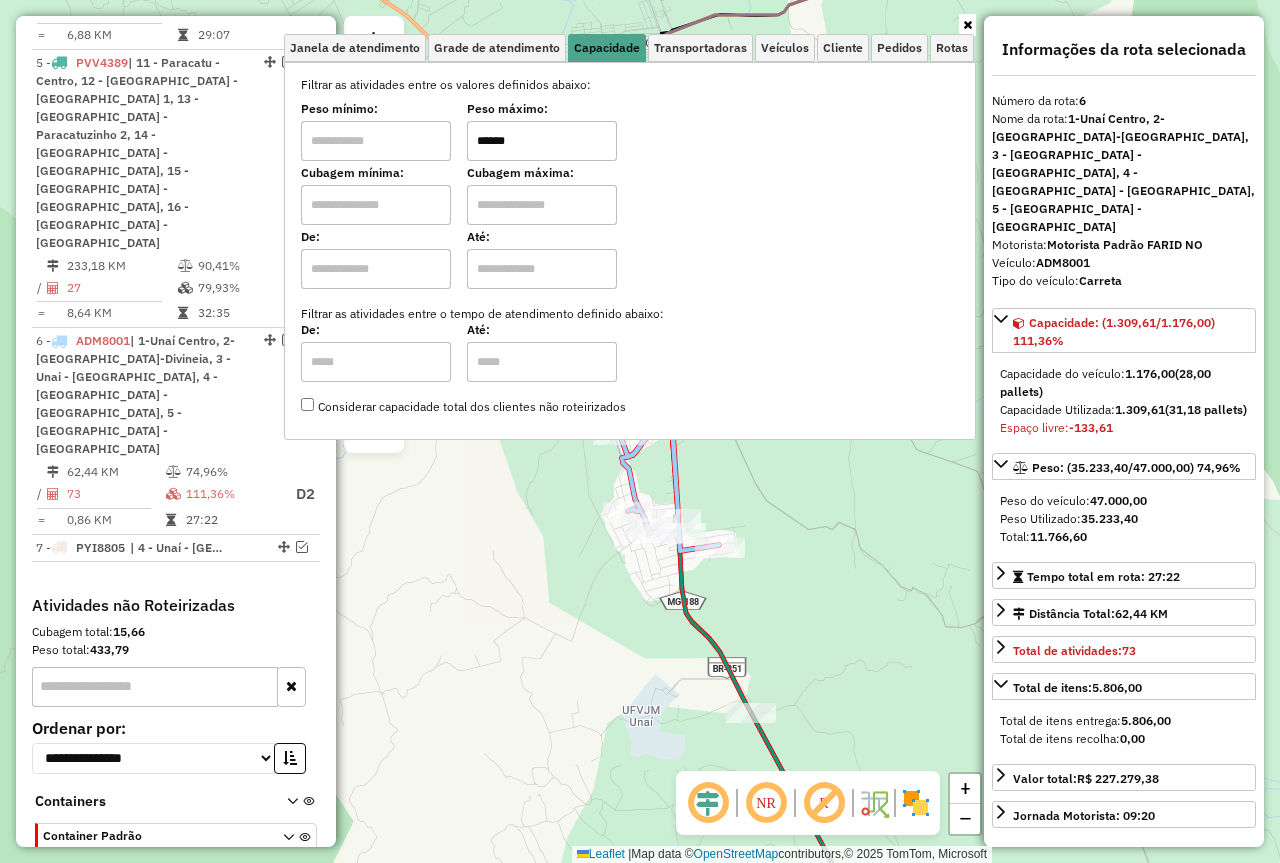 click at bounding box center [376, 141] 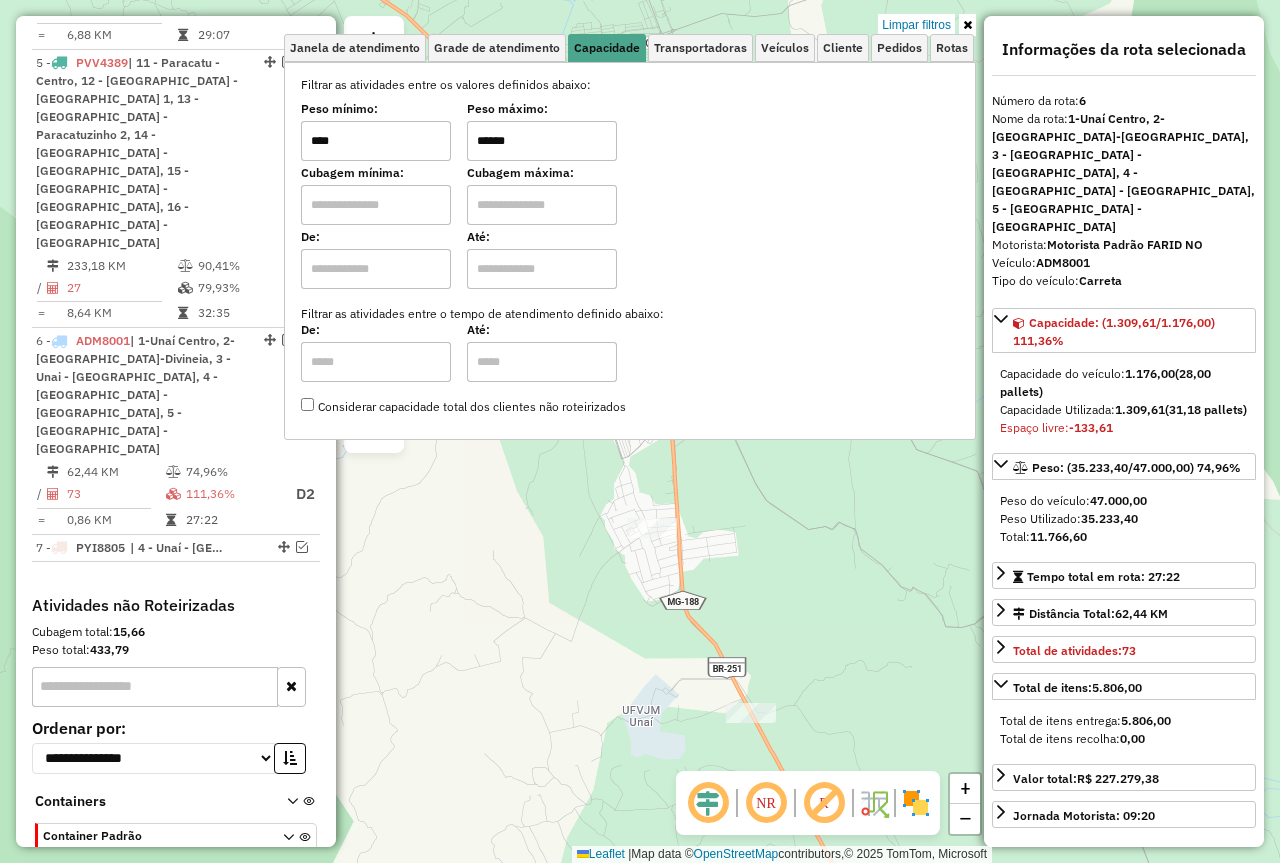 click on "Limpar filtros Janela de atendimento Grade de atendimento Capacidade Transportadoras Veículos Cliente Pedidos  Rotas Selecione os dias de semana para filtrar as janelas de atendimento  Seg   Ter   Qua   Qui   Sex   Sáb   Dom  Informe o período da janela de atendimento: De: Até:  Filtrar exatamente a janela do cliente  Considerar janela de atendimento padrão  Selecione os dias de semana para filtrar as grades de atendimento  Seg   Ter   Qua   Qui   Sex   Sáb   Dom   Considerar clientes sem dia de atendimento cadastrado  Clientes fora do dia de atendimento selecionado Filtrar as atividades entre os valores definidos abaixo:  Peso mínimo:  ****  Peso máximo:  ******  Cubagem mínima:   Cubagem máxima:   De:   Até:  Filtrar as atividades entre o tempo de atendimento definido abaixo:  De:   Até:   Considerar capacidade total dos clientes não roteirizados Transportadora: Selecione um ou mais itens Tipo de veículo: Selecione um ou mais itens Veículo: Selecione um ou mais itens Motorista: Nome: Rótulo:" 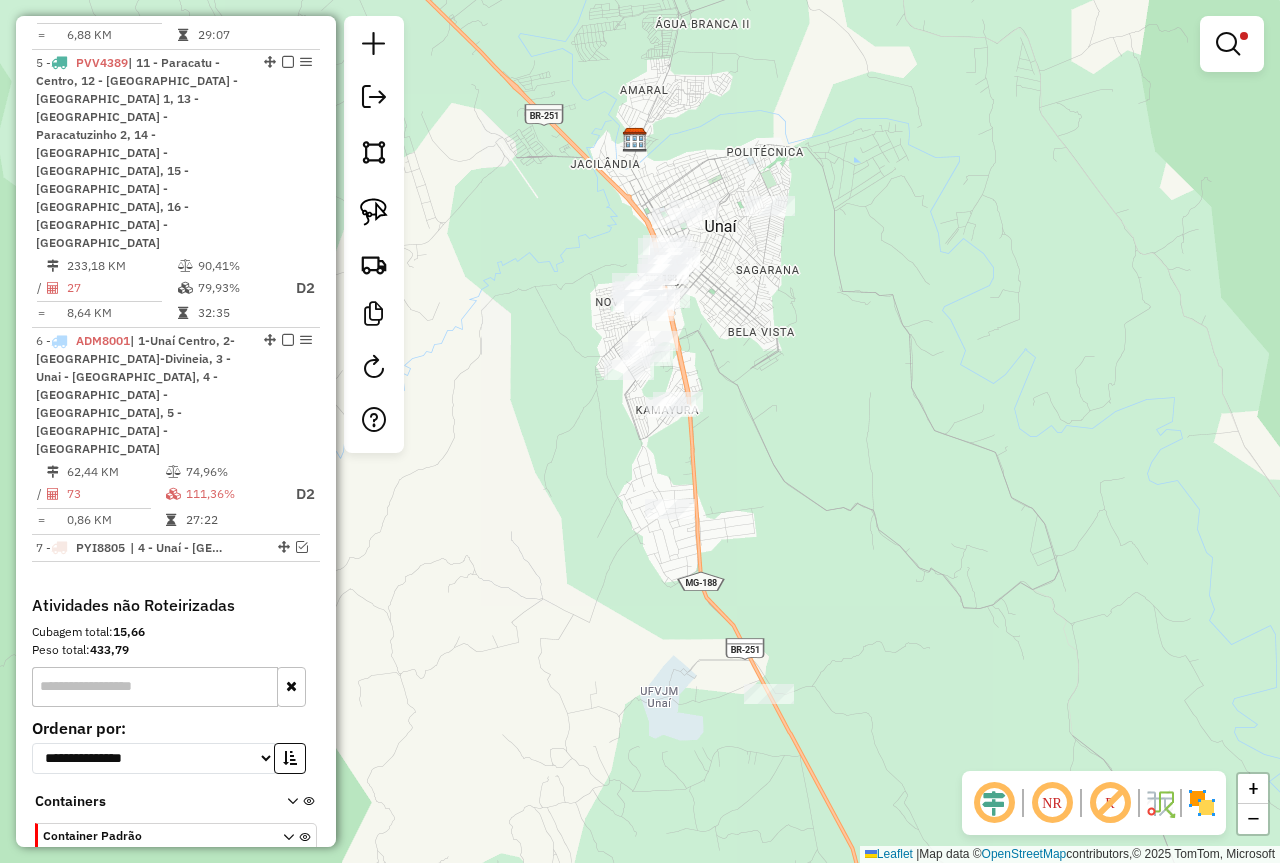 drag, startPoint x: 743, startPoint y: 494, endPoint x: 761, endPoint y: 475, distance: 26.172504 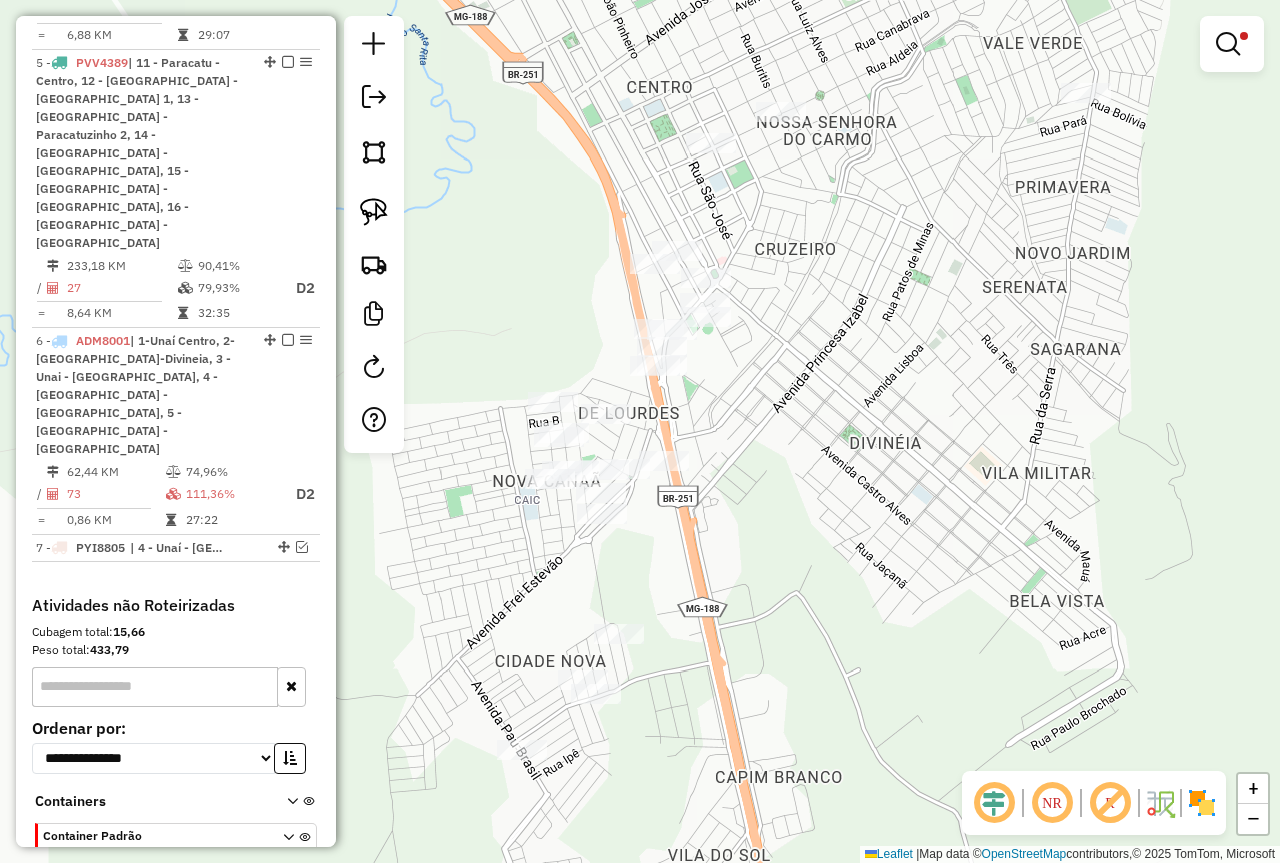 drag, startPoint x: 830, startPoint y: 367, endPoint x: 862, endPoint y: 222, distance: 148.48906 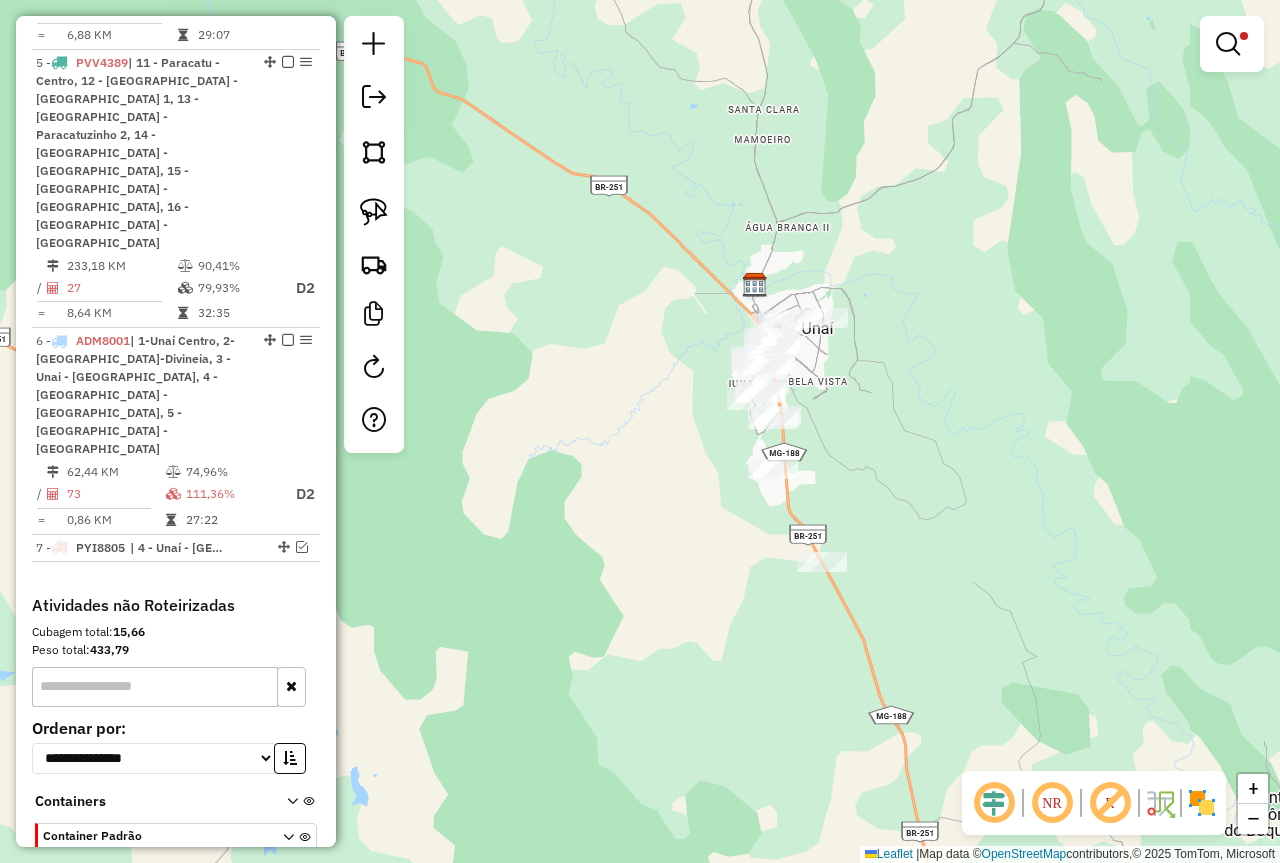 drag, startPoint x: 933, startPoint y: 368, endPoint x: 863, endPoint y: 481, distance: 132.92479 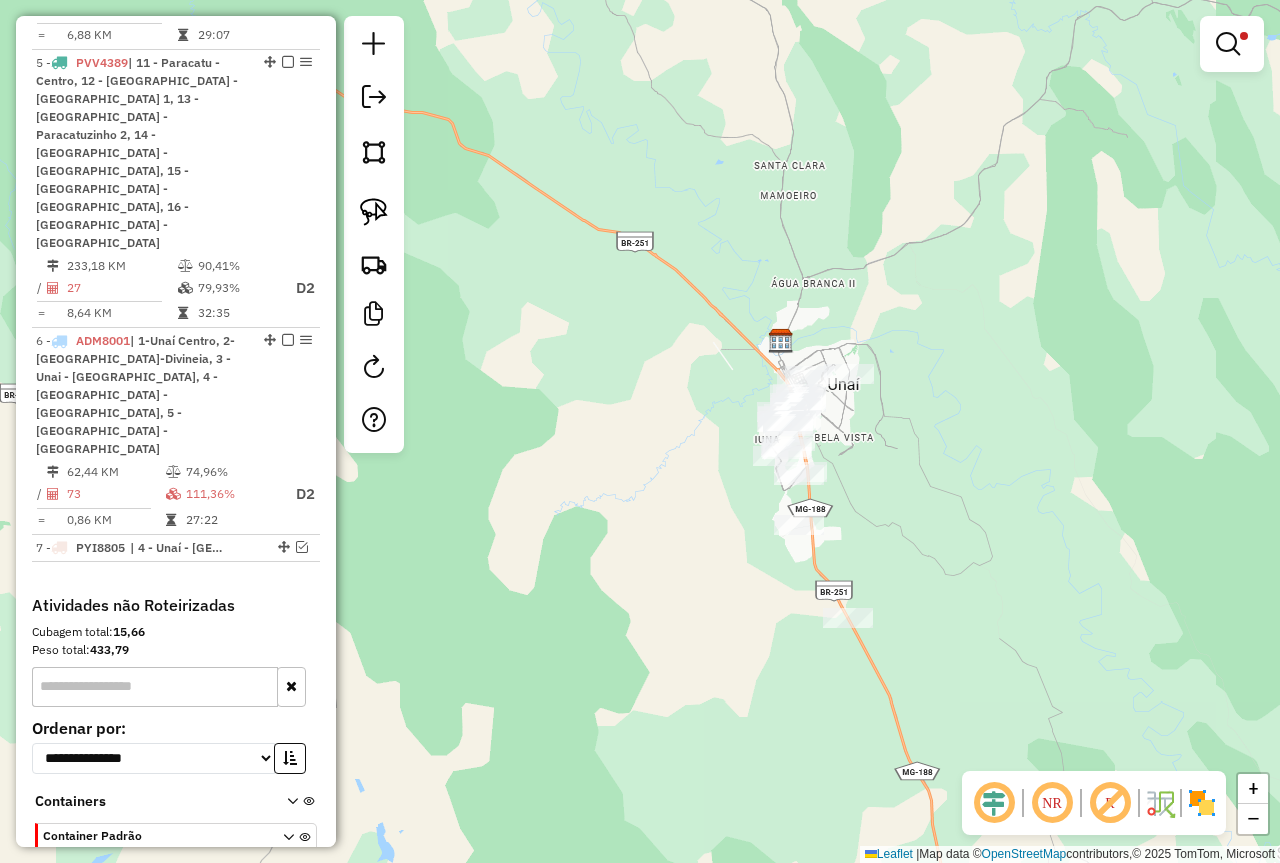 drag, startPoint x: 870, startPoint y: 487, endPoint x: 962, endPoint y: 619, distance: 160.89748 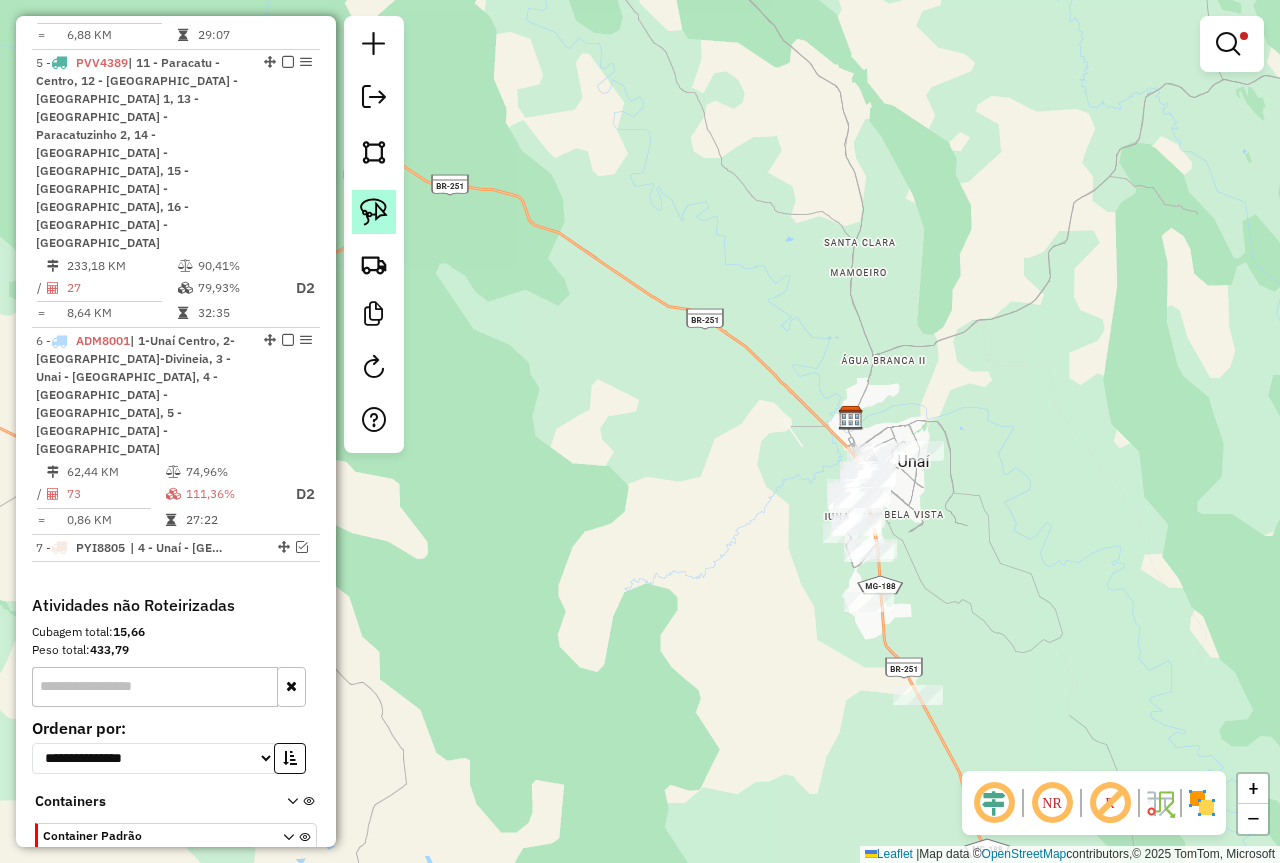 click 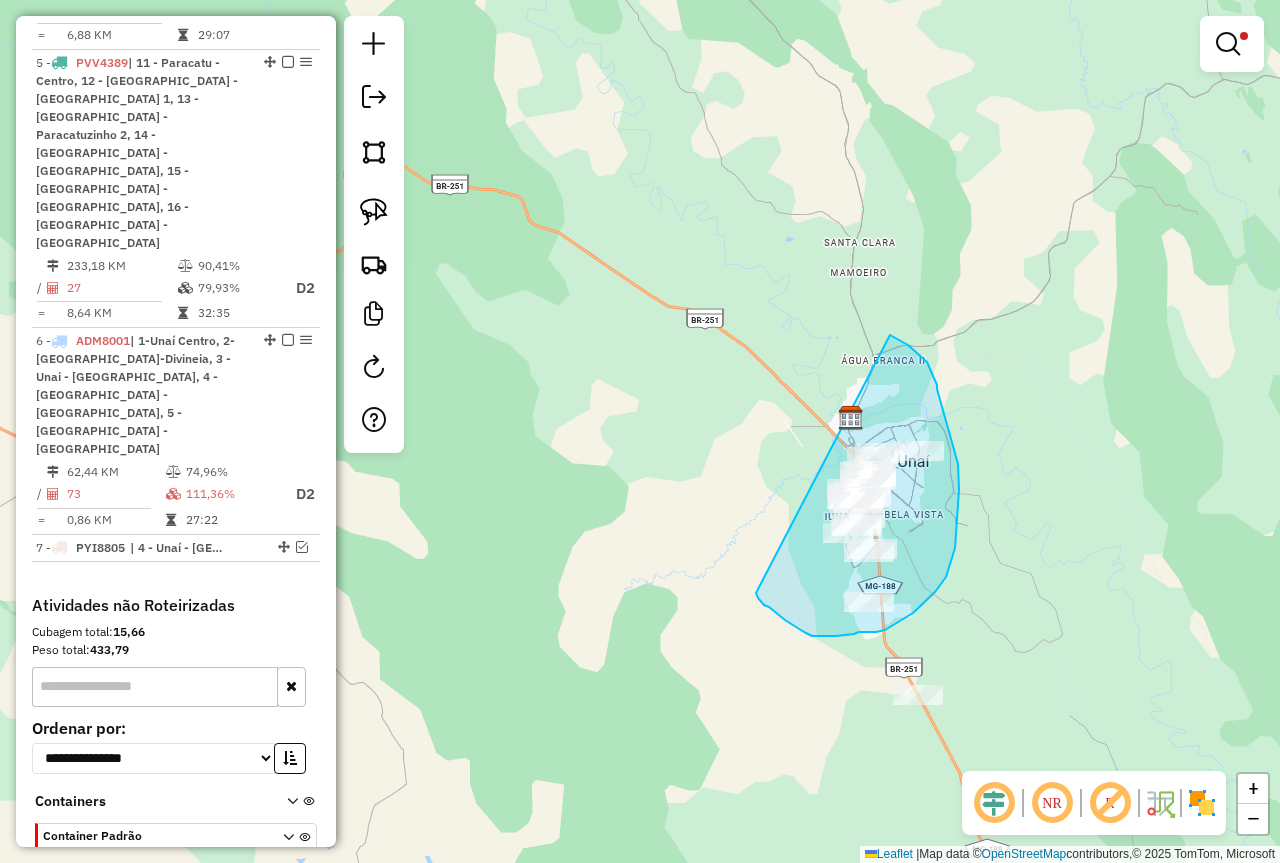 drag, startPoint x: 937, startPoint y: 385, endPoint x: 704, endPoint y: 542, distance: 280.95908 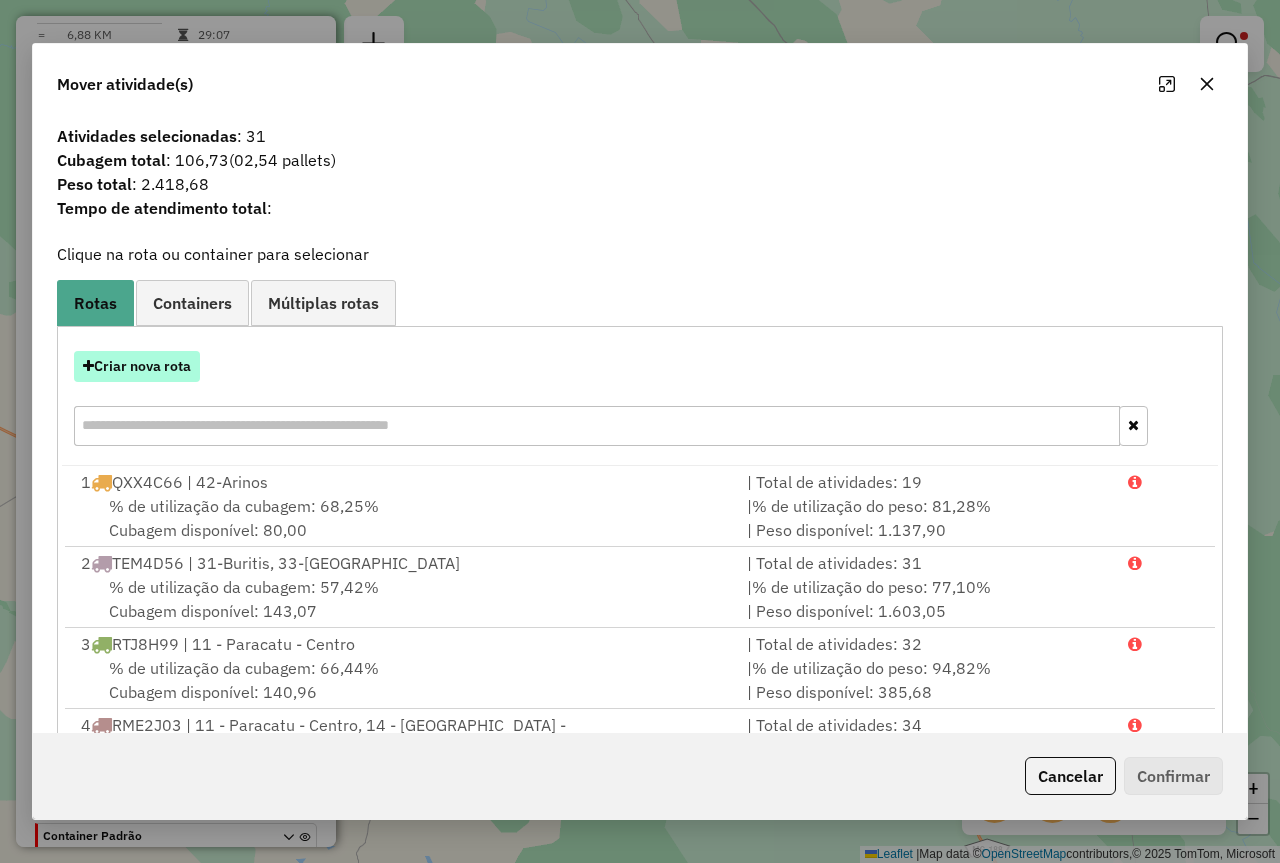 click on "Criar nova rota" at bounding box center (137, 366) 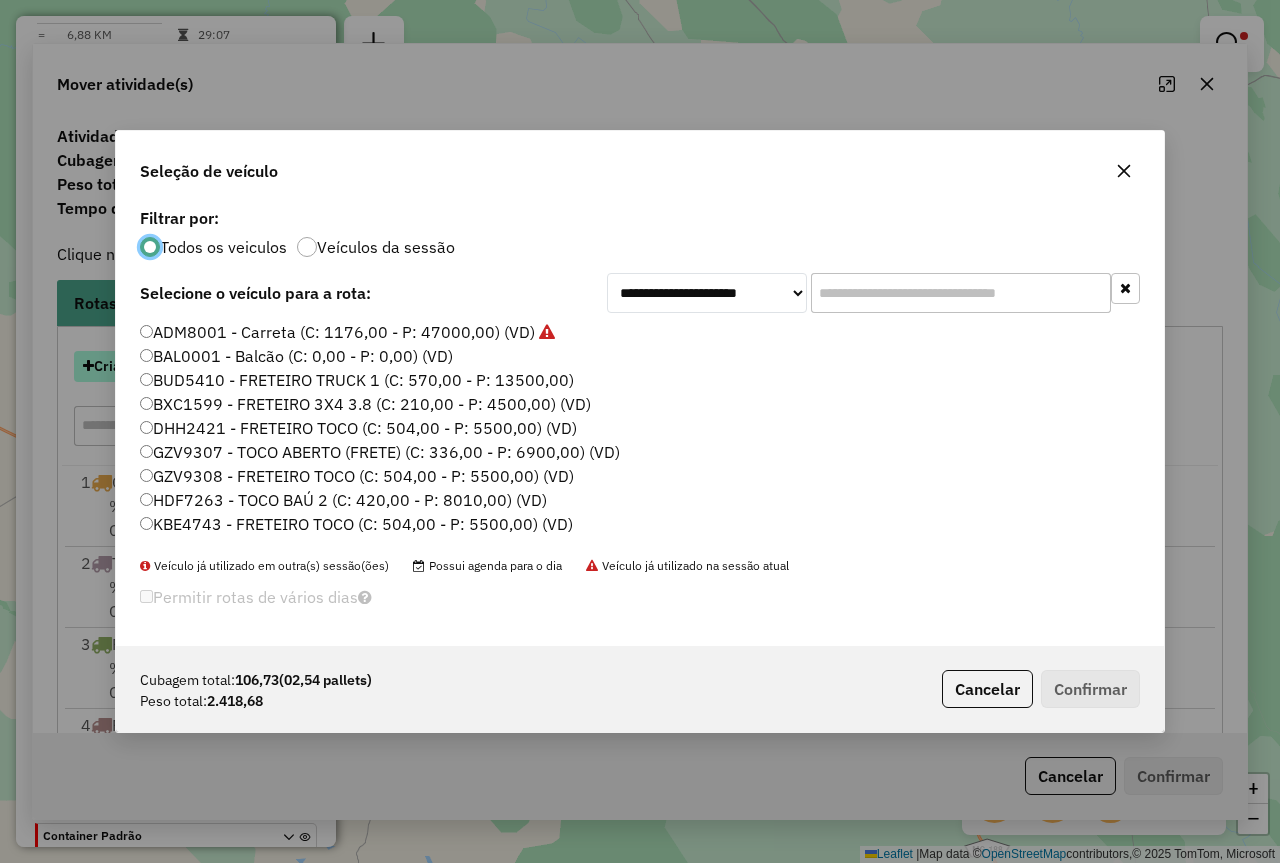 scroll, scrollTop: 11, scrollLeft: 6, axis: both 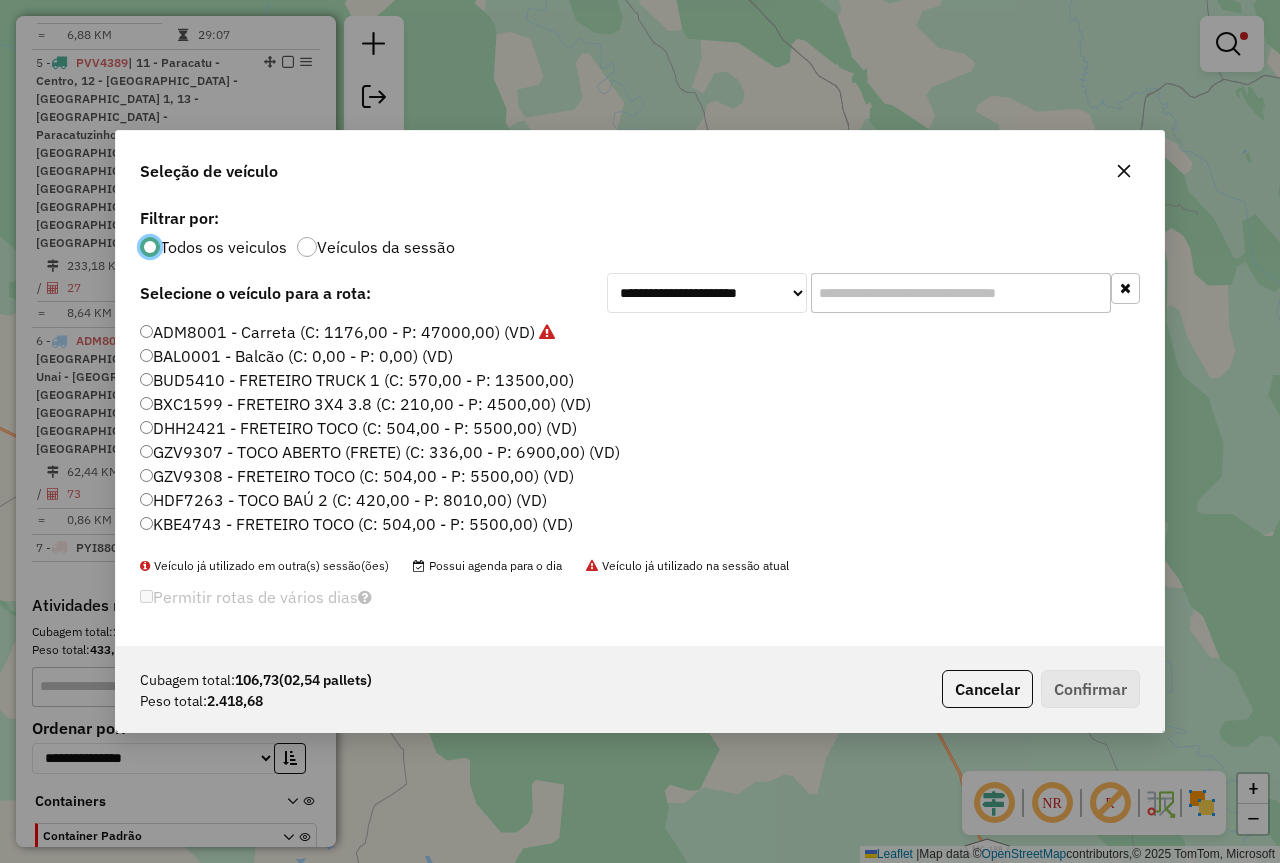 click 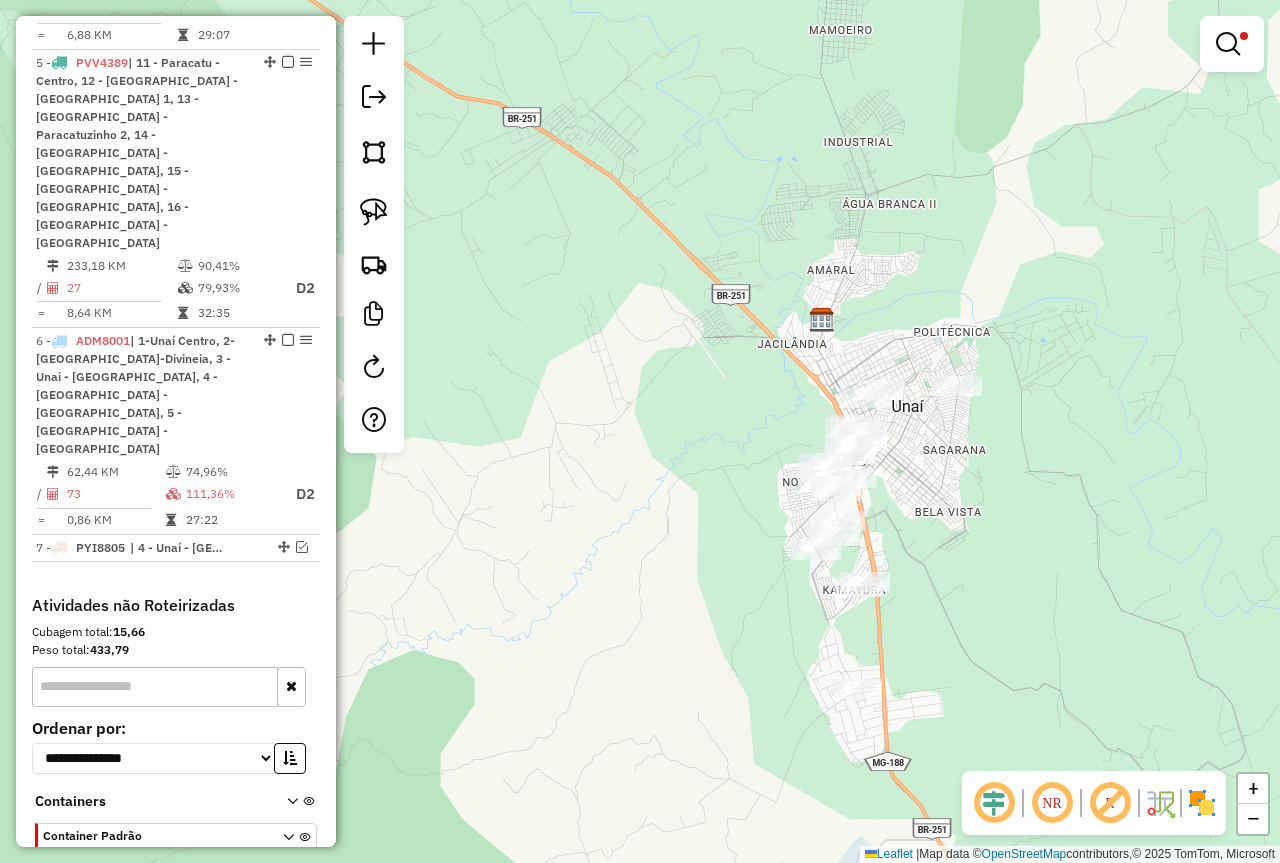 drag, startPoint x: 911, startPoint y: 573, endPoint x: 900, endPoint y: 399, distance: 174.34735 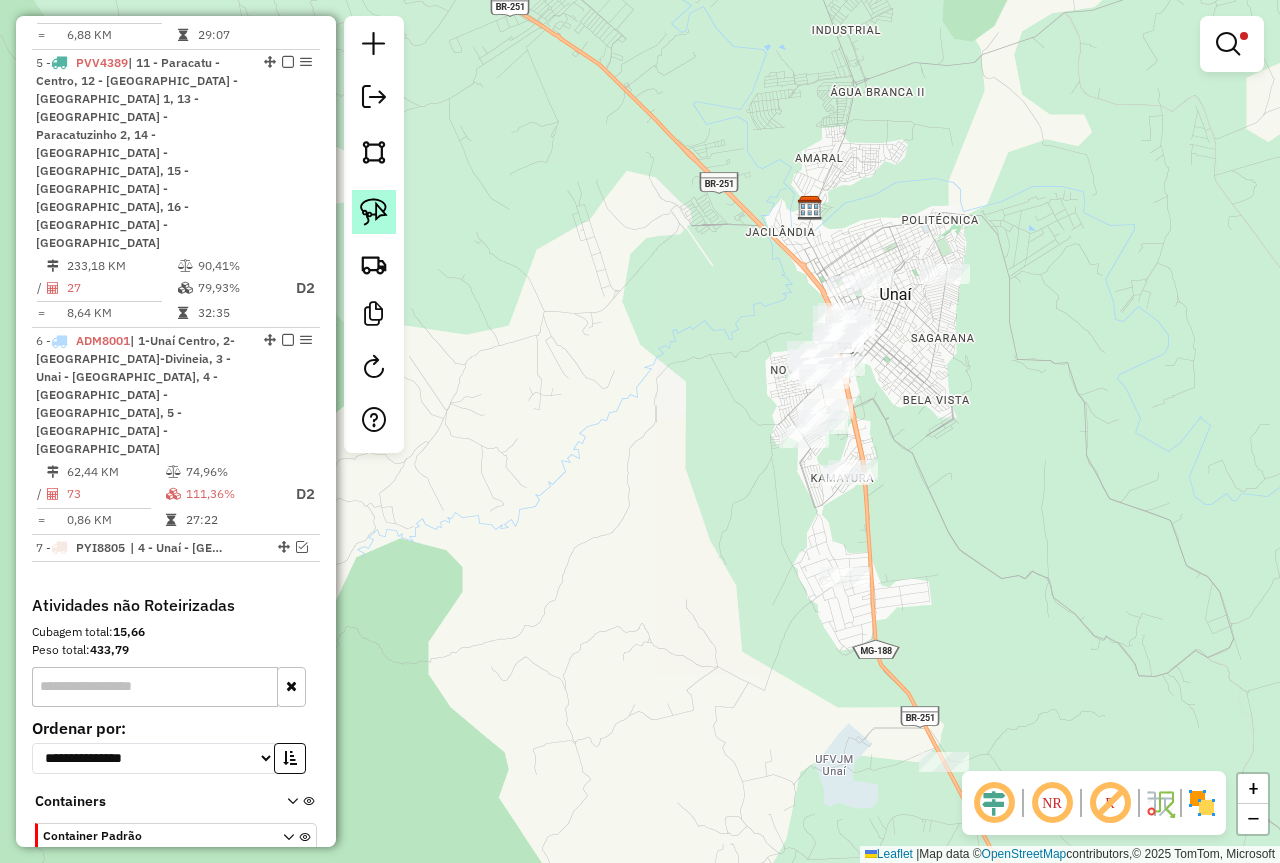 click 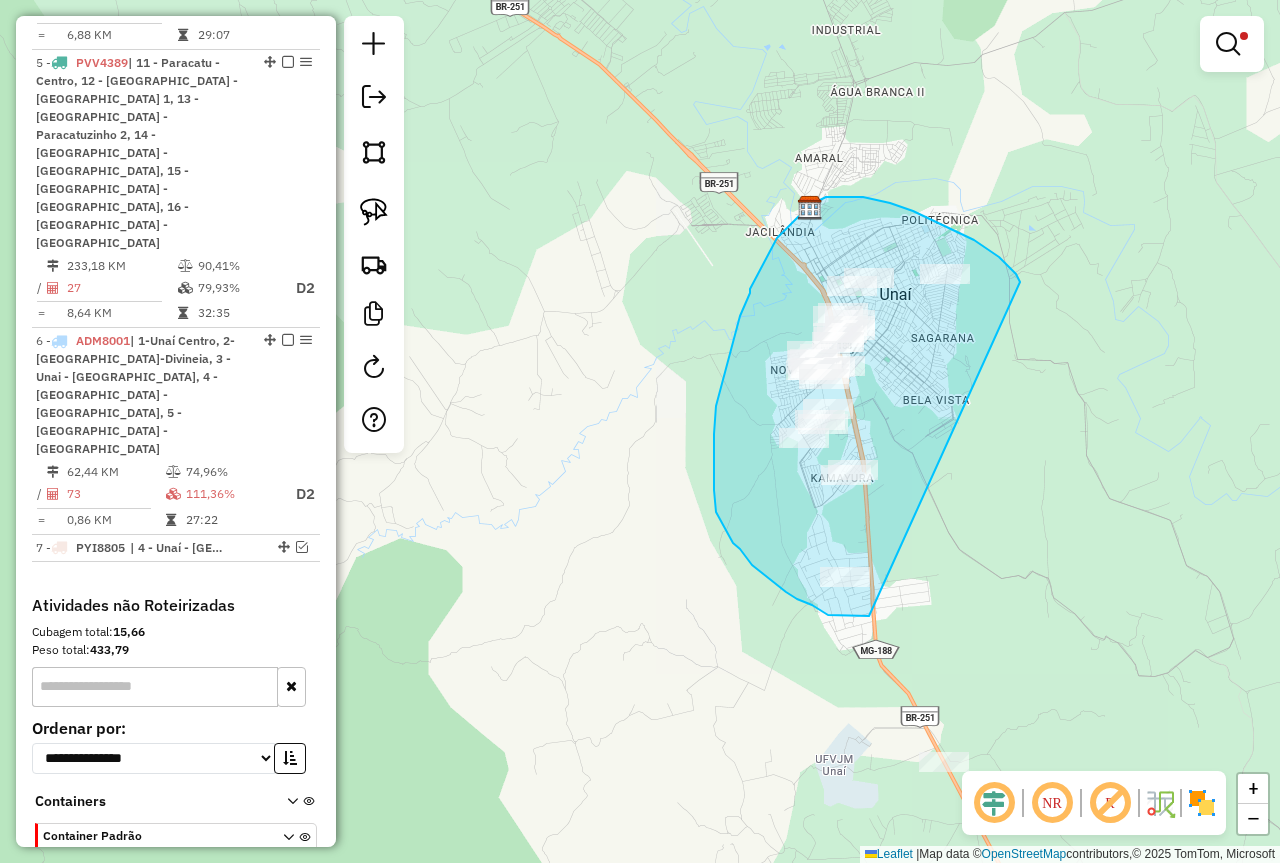 drag, startPoint x: 1020, startPoint y: 282, endPoint x: 895, endPoint y: 615, distance: 355.68808 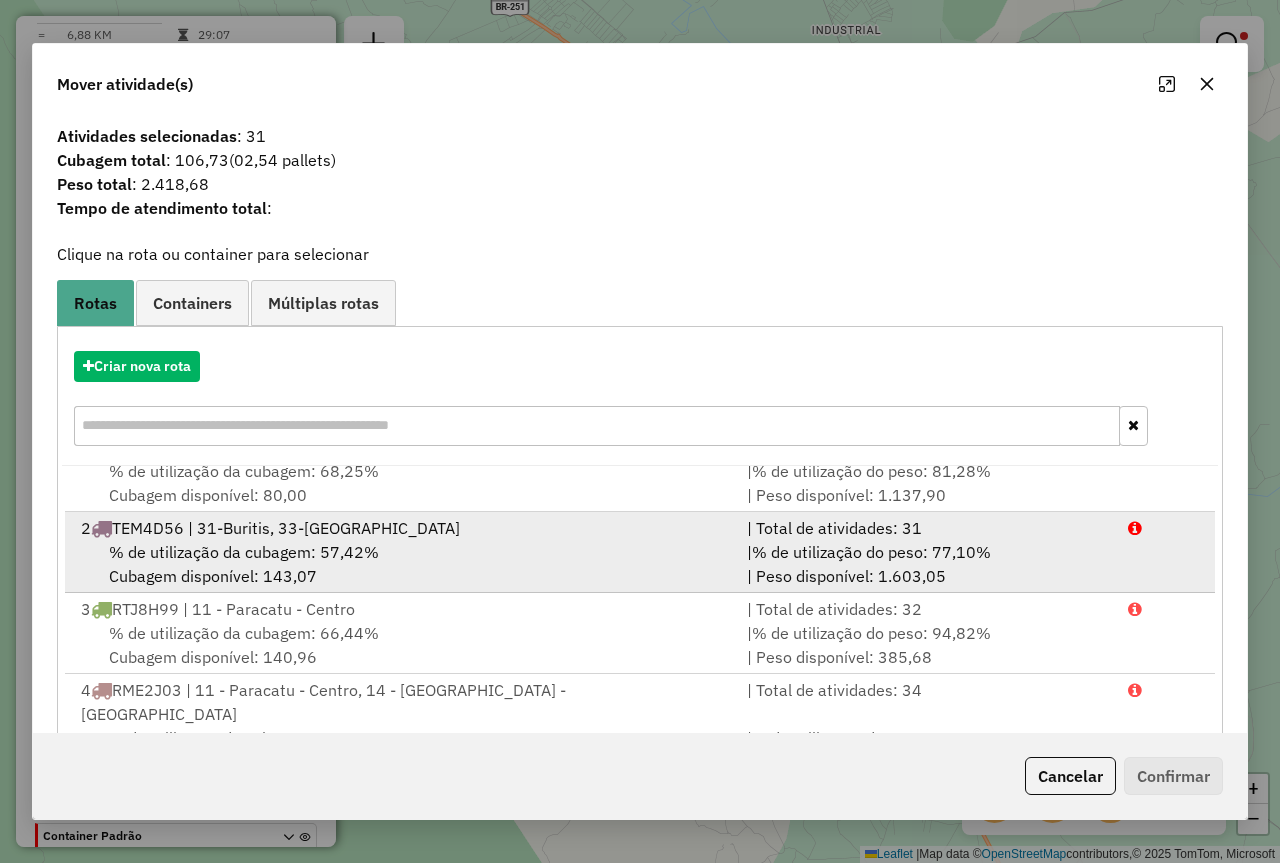 scroll, scrollTop: 53, scrollLeft: 0, axis: vertical 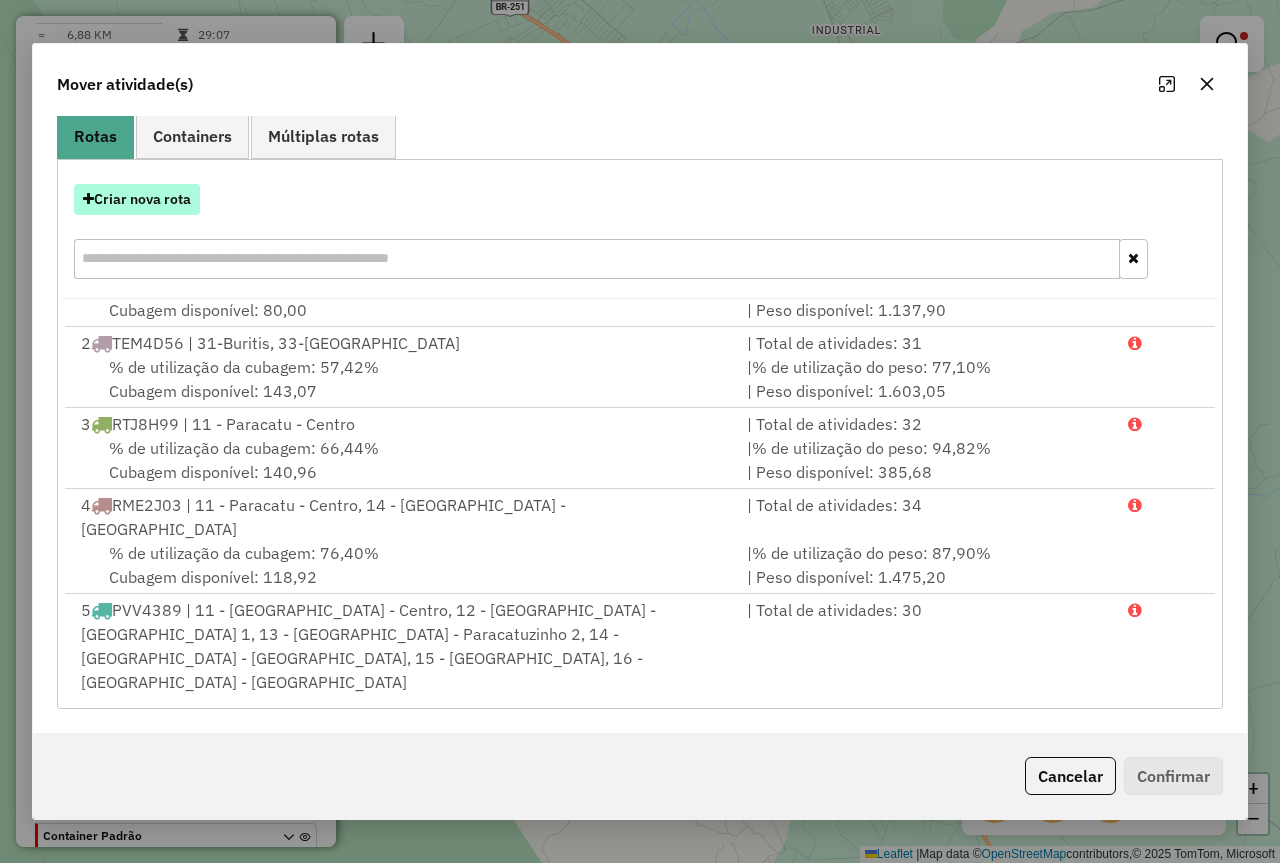 click on "Criar nova rota" at bounding box center (137, 199) 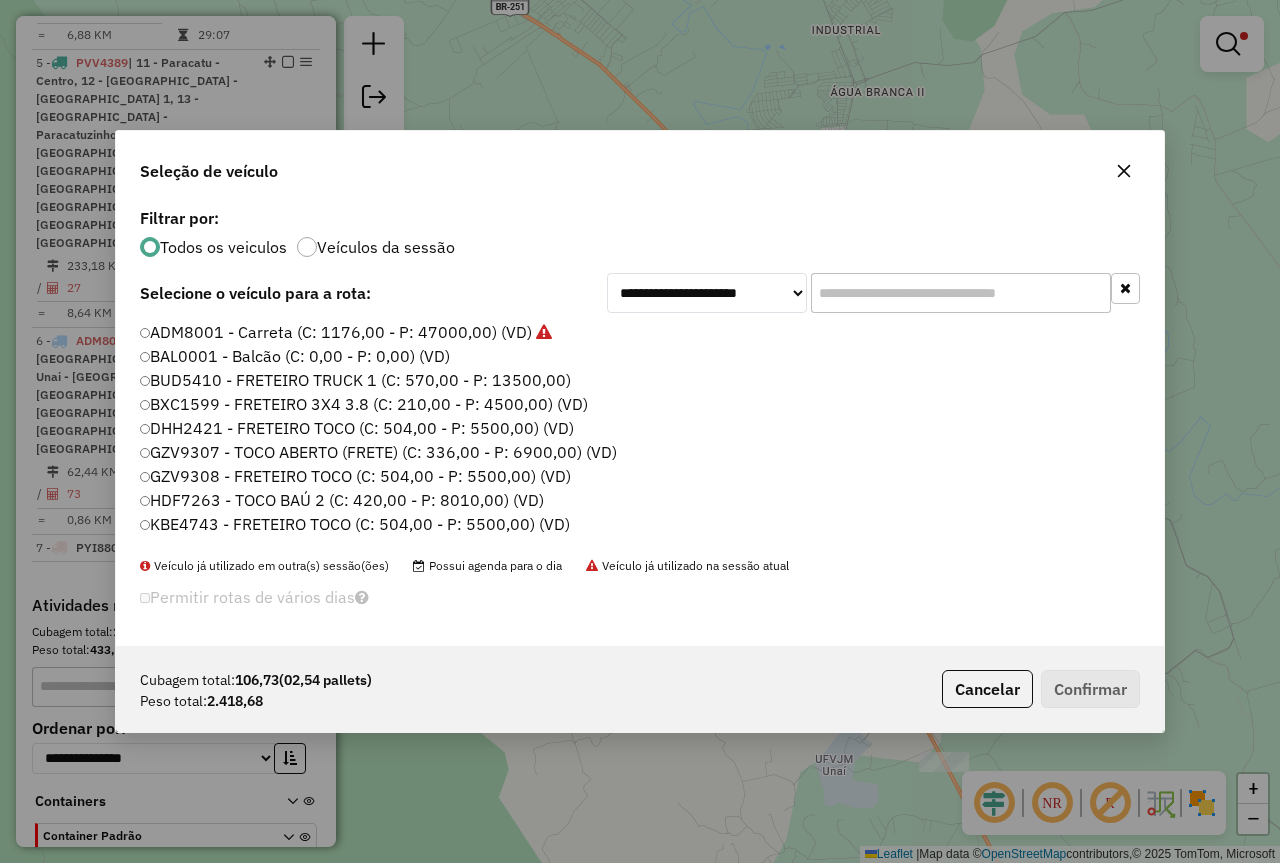 scroll, scrollTop: 11, scrollLeft: 6, axis: both 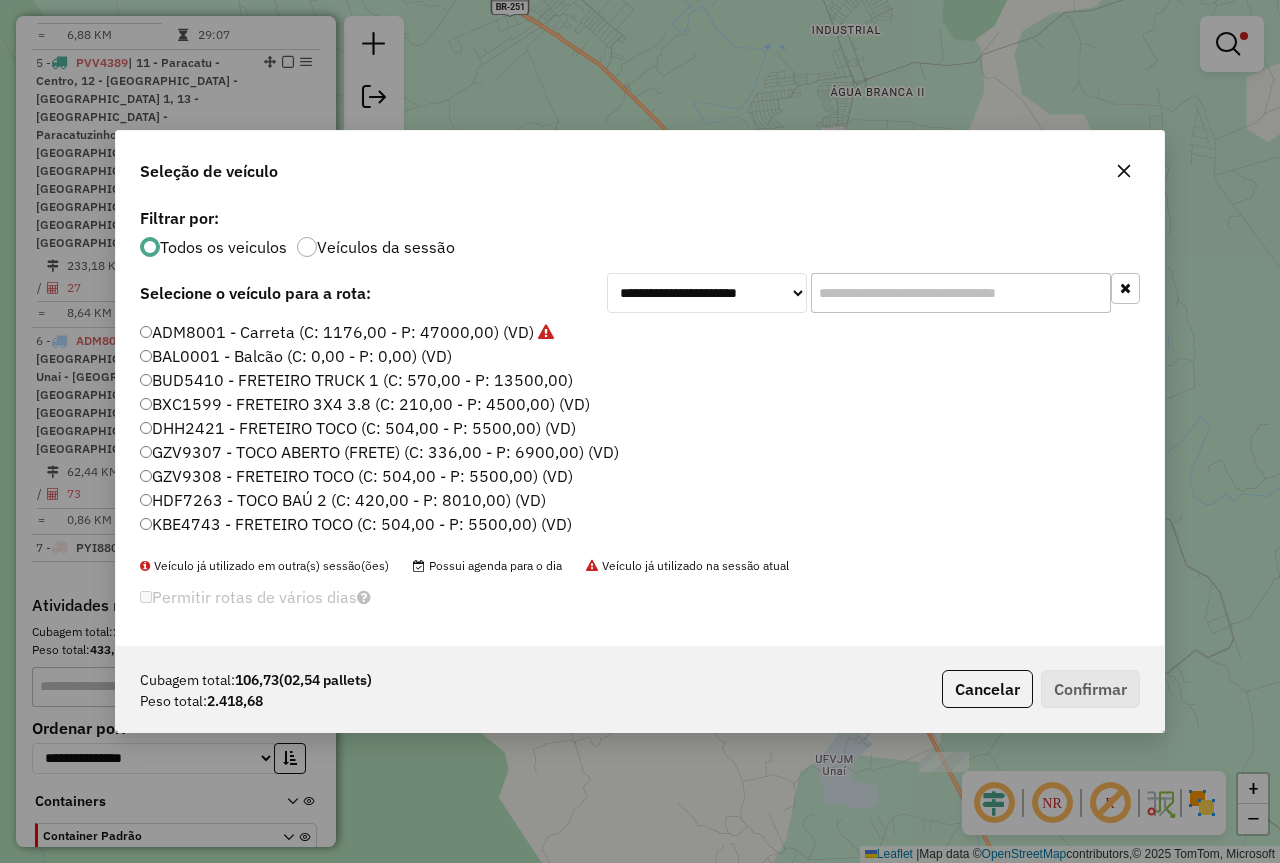 click 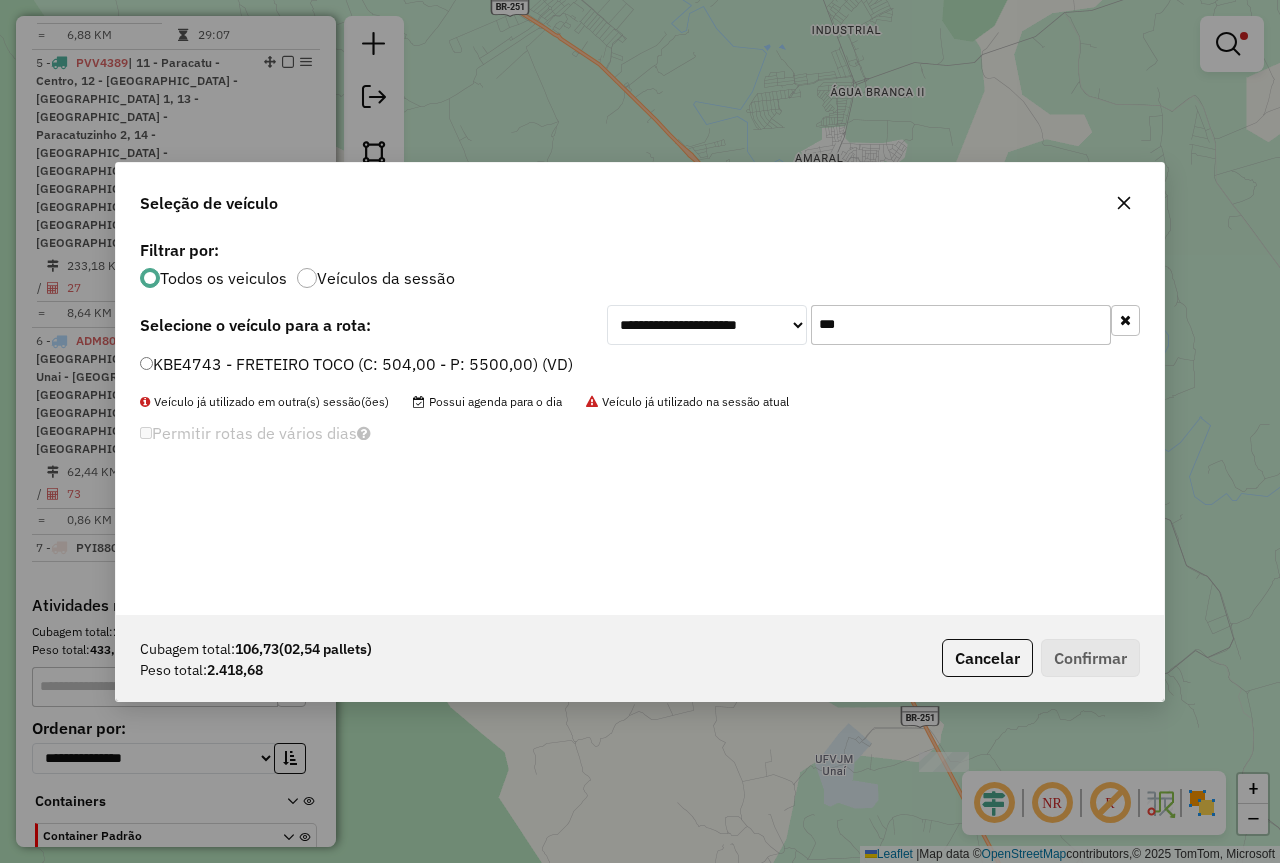 type on "***" 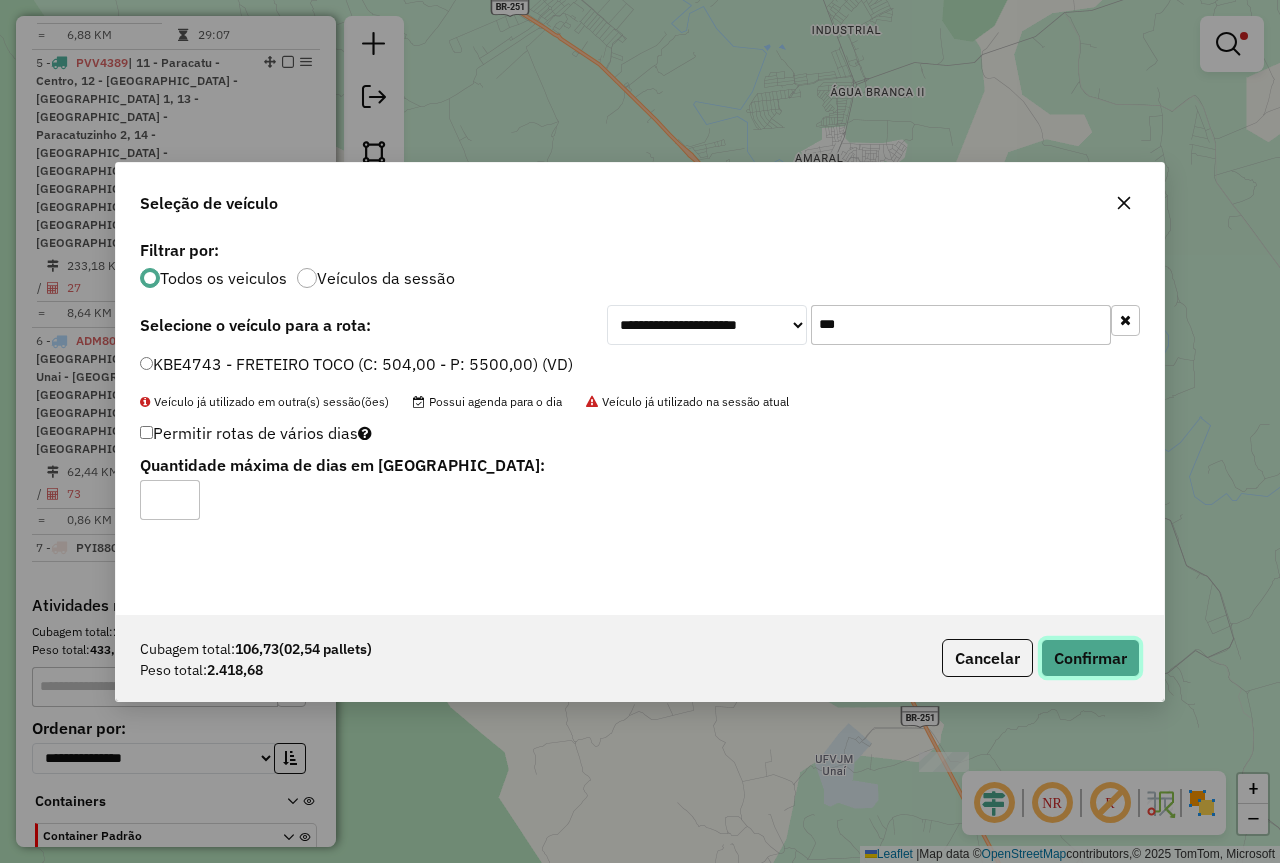 click on "Confirmar" 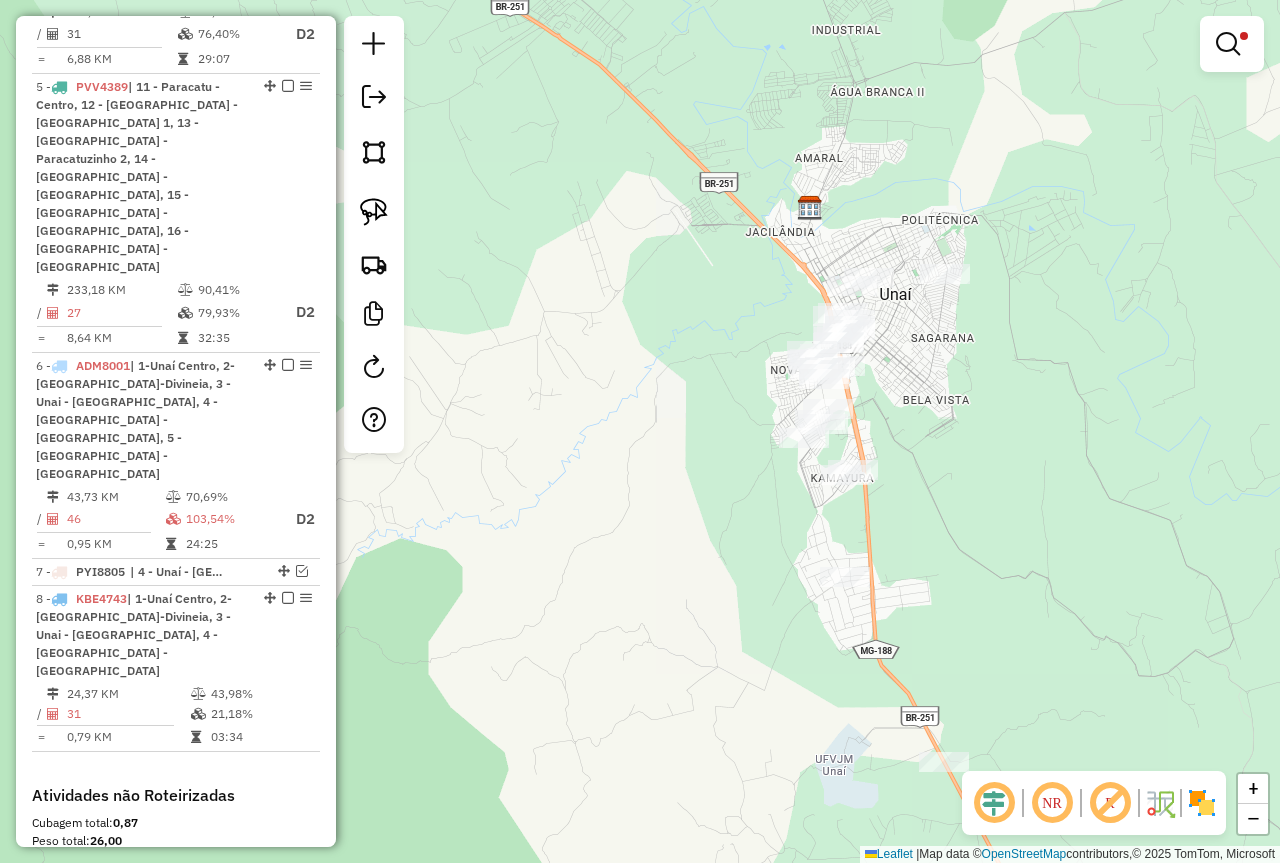 scroll, scrollTop: 1273, scrollLeft: 0, axis: vertical 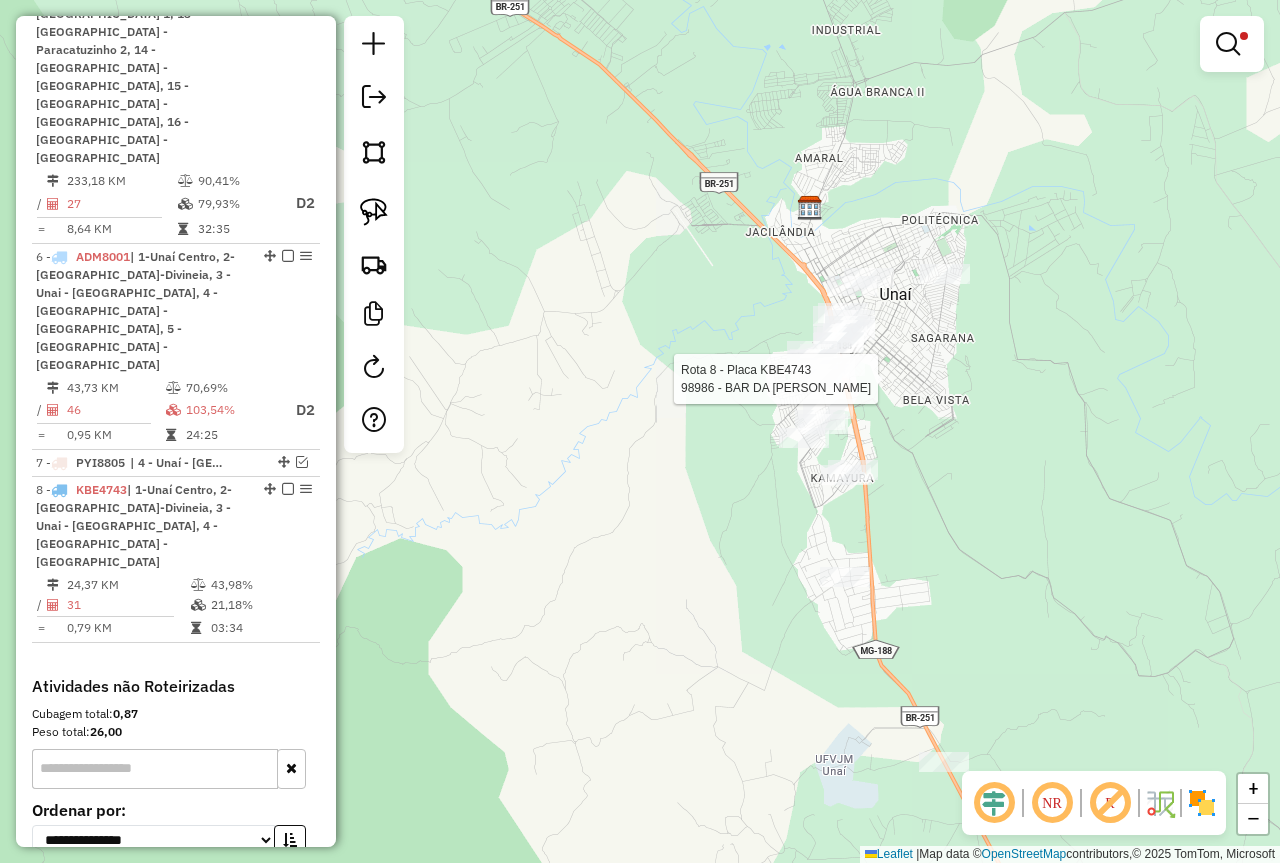 select on "**********" 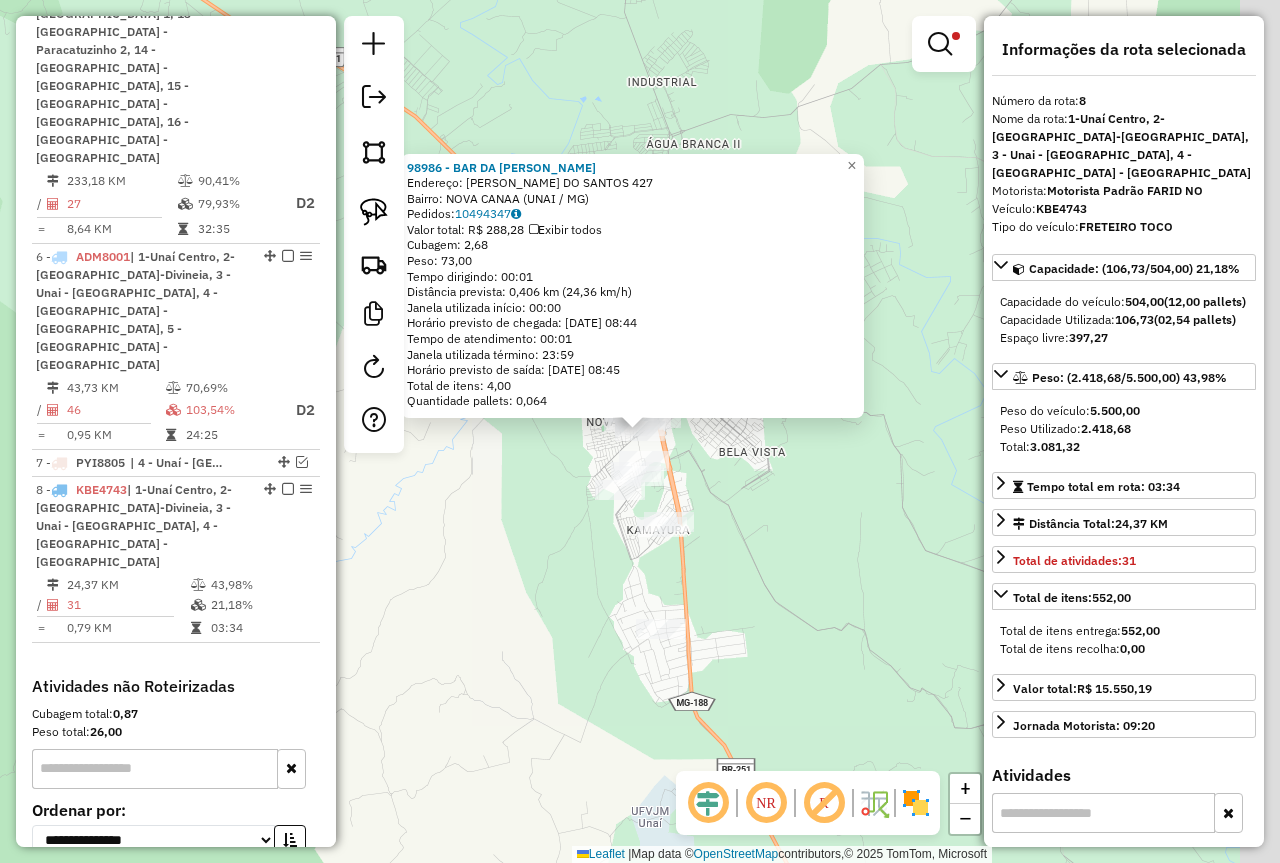 scroll, scrollTop: 1319, scrollLeft: 0, axis: vertical 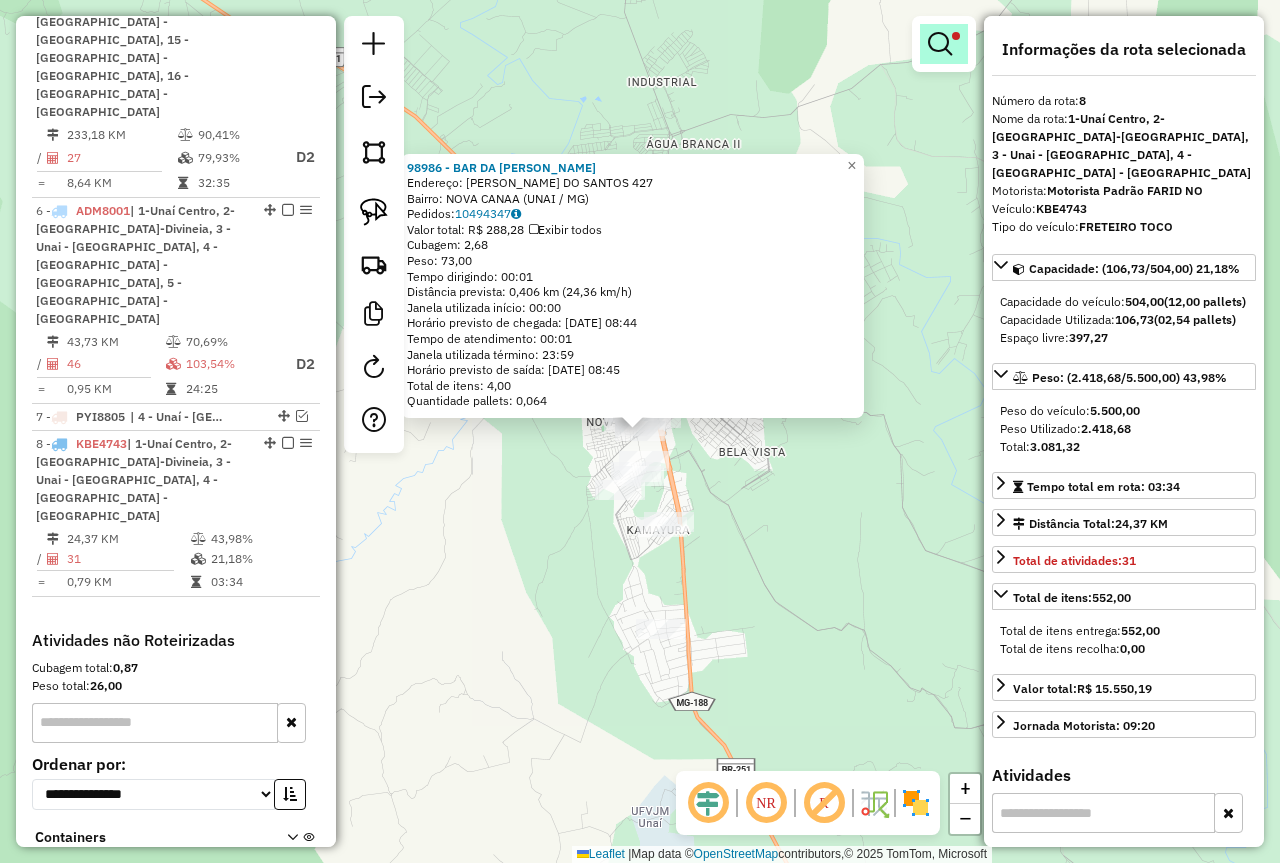 click at bounding box center [940, 44] 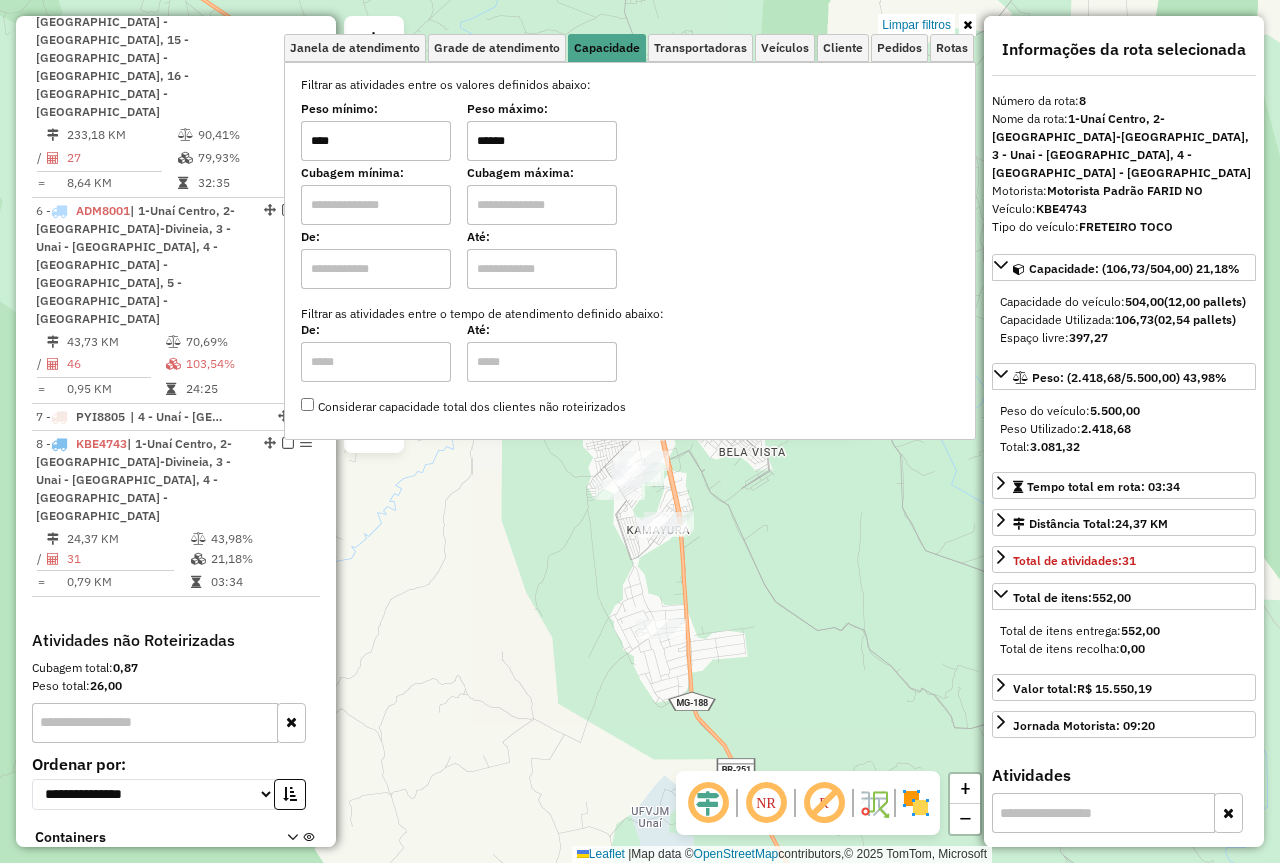 click on "******" at bounding box center (542, 141) 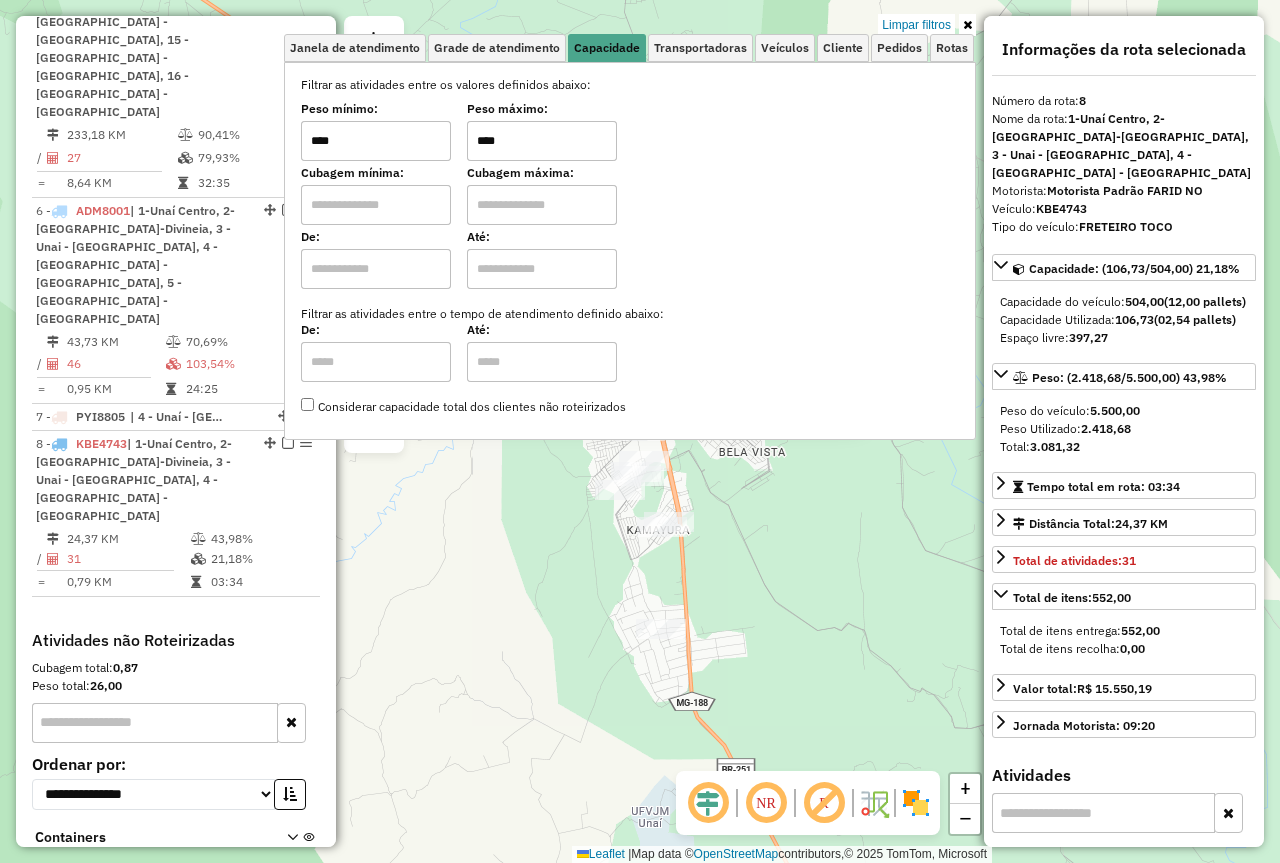 type on "****" 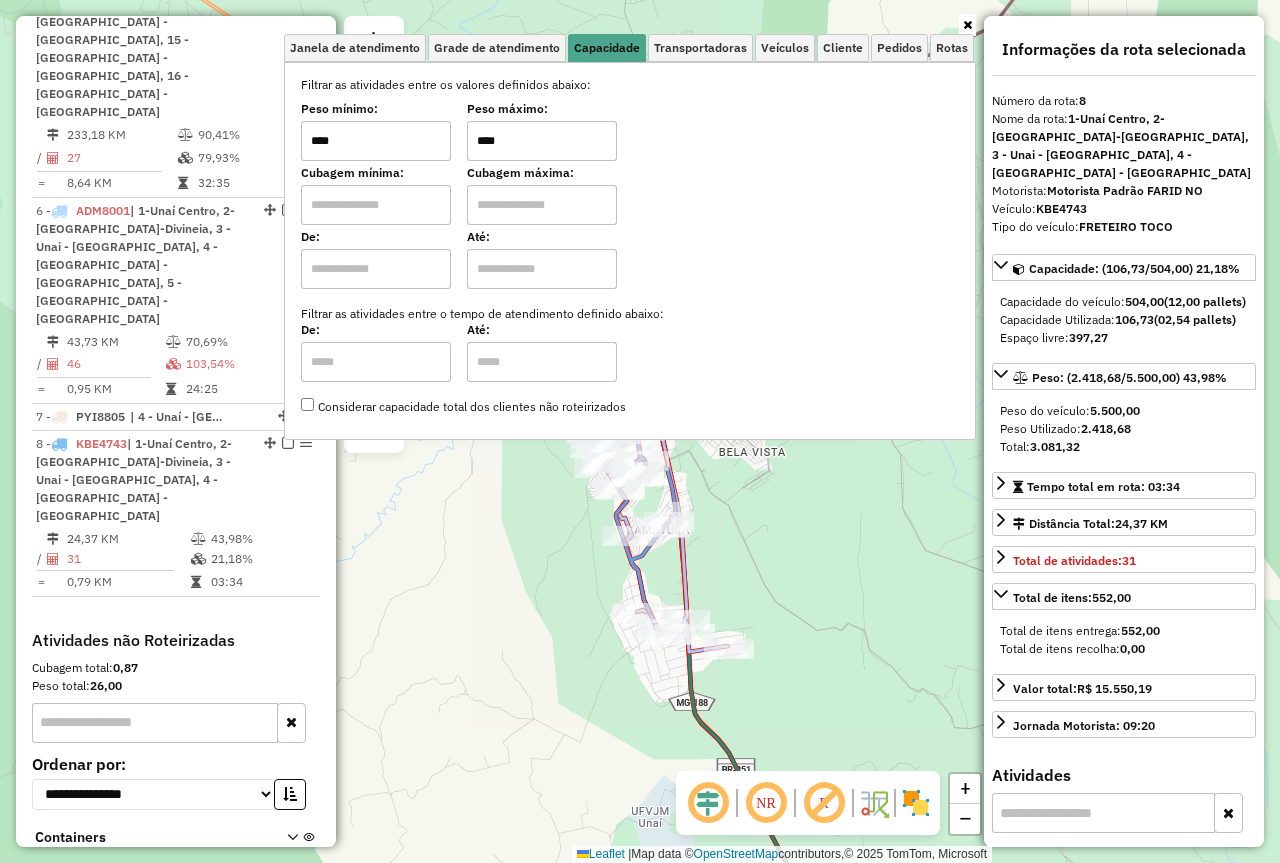 click on "98986 - BAR DA [PERSON_NAME]:  [PERSON_NAME] DO SANTOS 427   Bairro: NOVA CANAA (UNAI / [GEOGRAPHIC_DATA])   Pedidos:  10494347   Valor total: R$ 288,28   Exibir todos   Cubagem: 2,68  Peso: 73,00  Tempo dirigindo: 00:01   Distância prevista: 0,406 km (24,36 km/h)   [GEOGRAPHIC_DATA] utilizada início: 00:00   Horário previsto de chegada: [DATE] 08:44   Tempo de atendimento: 00:01   Janela utilizada término: 23:59   Horário previsto de saída: [DATE] 08:45   Total de itens: 4,00   Quantidade pallets: 0,064  × Janela de atendimento Grade de atendimento Capacidade Transportadoras Veículos Cliente Pedidos  Rotas Selecione os dias de semana para filtrar as janelas de atendimento  Seg   Ter   Qua   Qui   Sex   Sáb   Dom  Informe o período da janela de atendimento: De: Até:  Filtrar exatamente a janela do cliente  Considerar janela de atendimento padrão  Selecione os dias de semana para filtrar as grades de atendimento  Seg   Ter   Qua   Qui   Sex   Sáb   Dom   Considerar clientes sem dia de atendimento cadastrado ****" 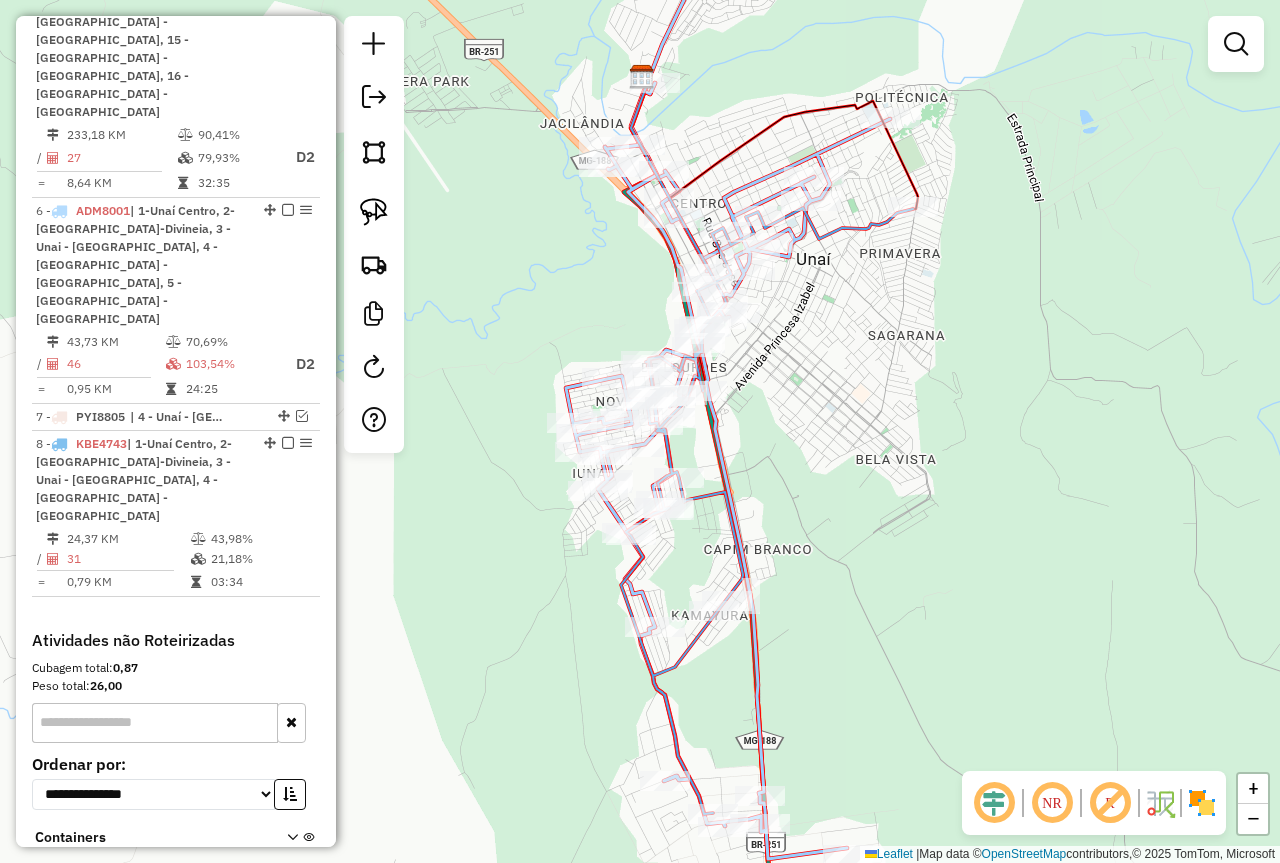 drag, startPoint x: 845, startPoint y: 526, endPoint x: 896, endPoint y: 348, distance: 185.1621 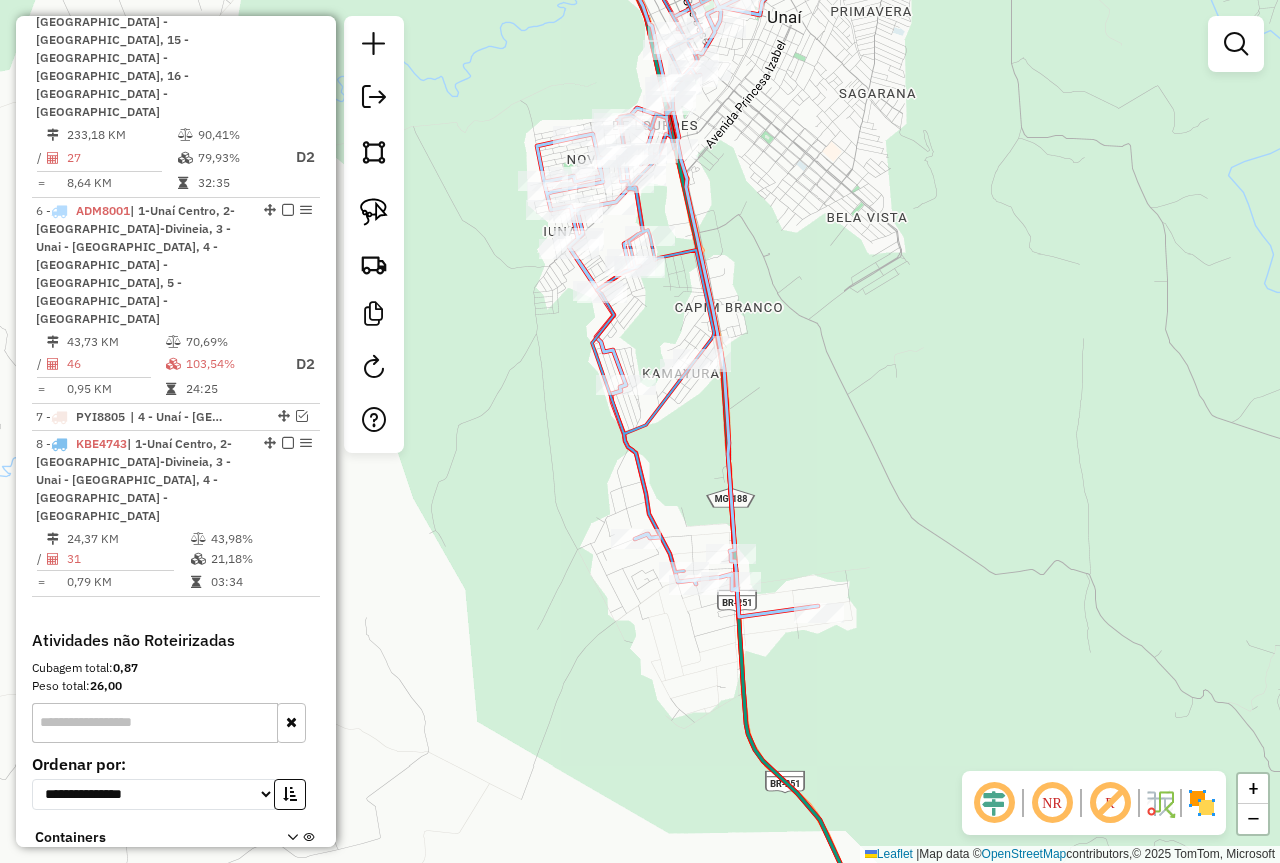 drag, startPoint x: 945, startPoint y: 477, endPoint x: 891, endPoint y: 625, distance: 157.54364 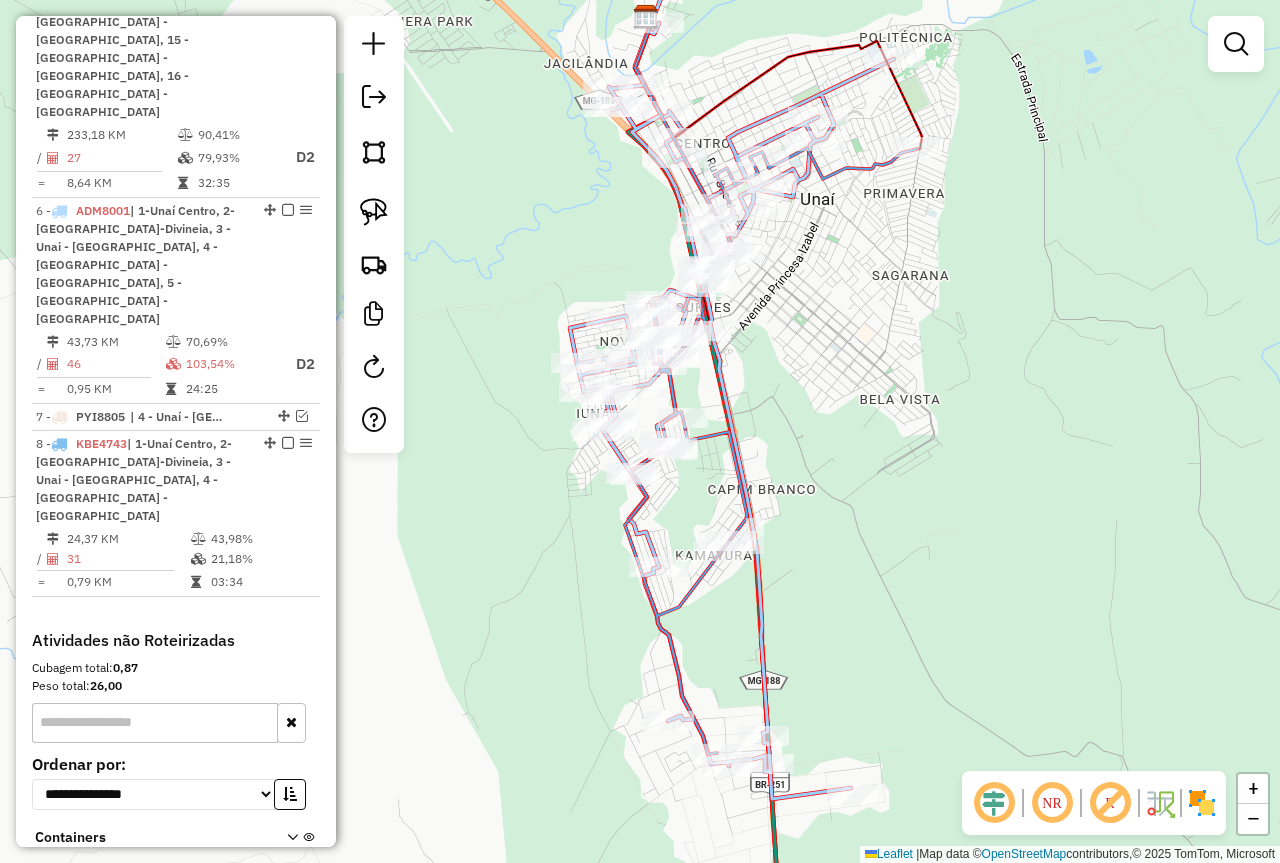 drag, startPoint x: 806, startPoint y: 367, endPoint x: 880, endPoint y: 575, distance: 220.77138 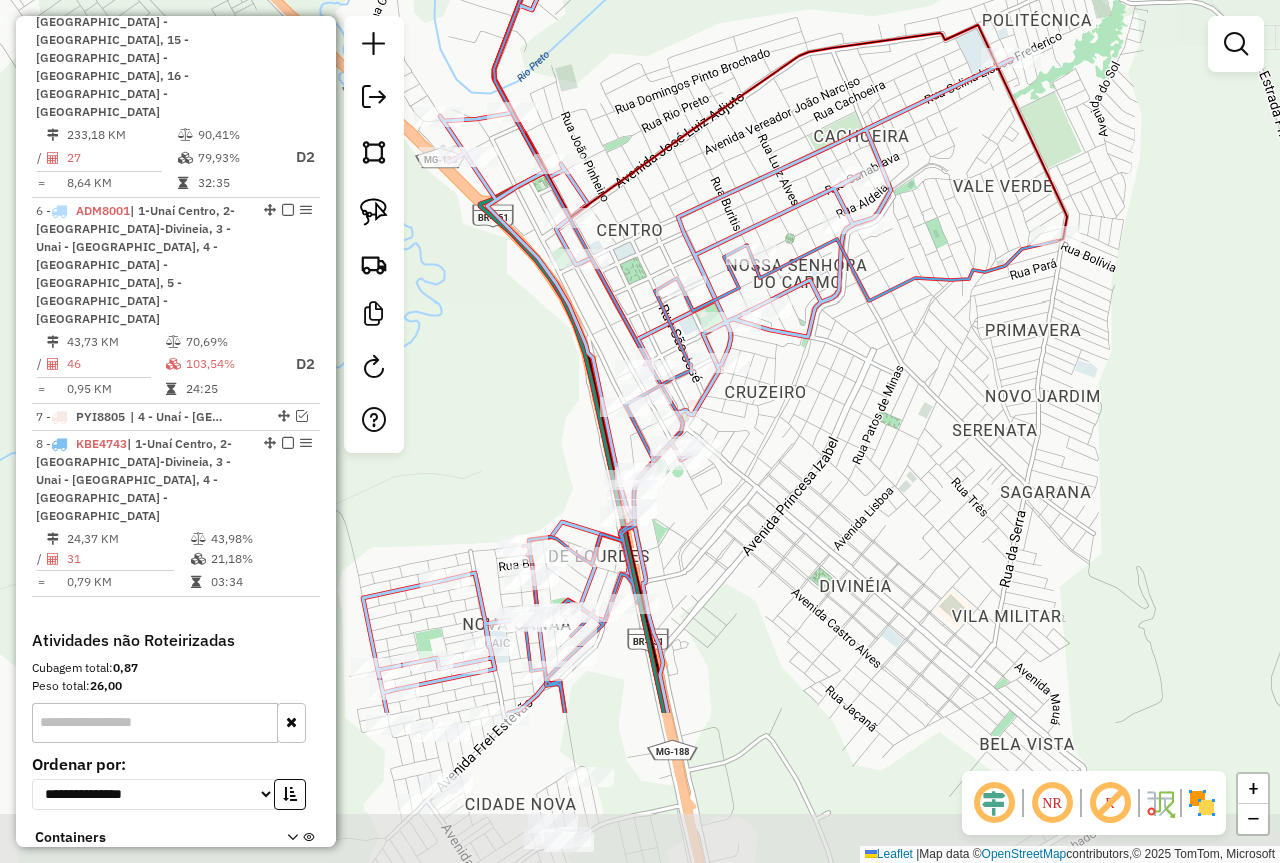 drag, startPoint x: 1037, startPoint y: 646, endPoint x: 795, endPoint y: 398, distance: 346.5083 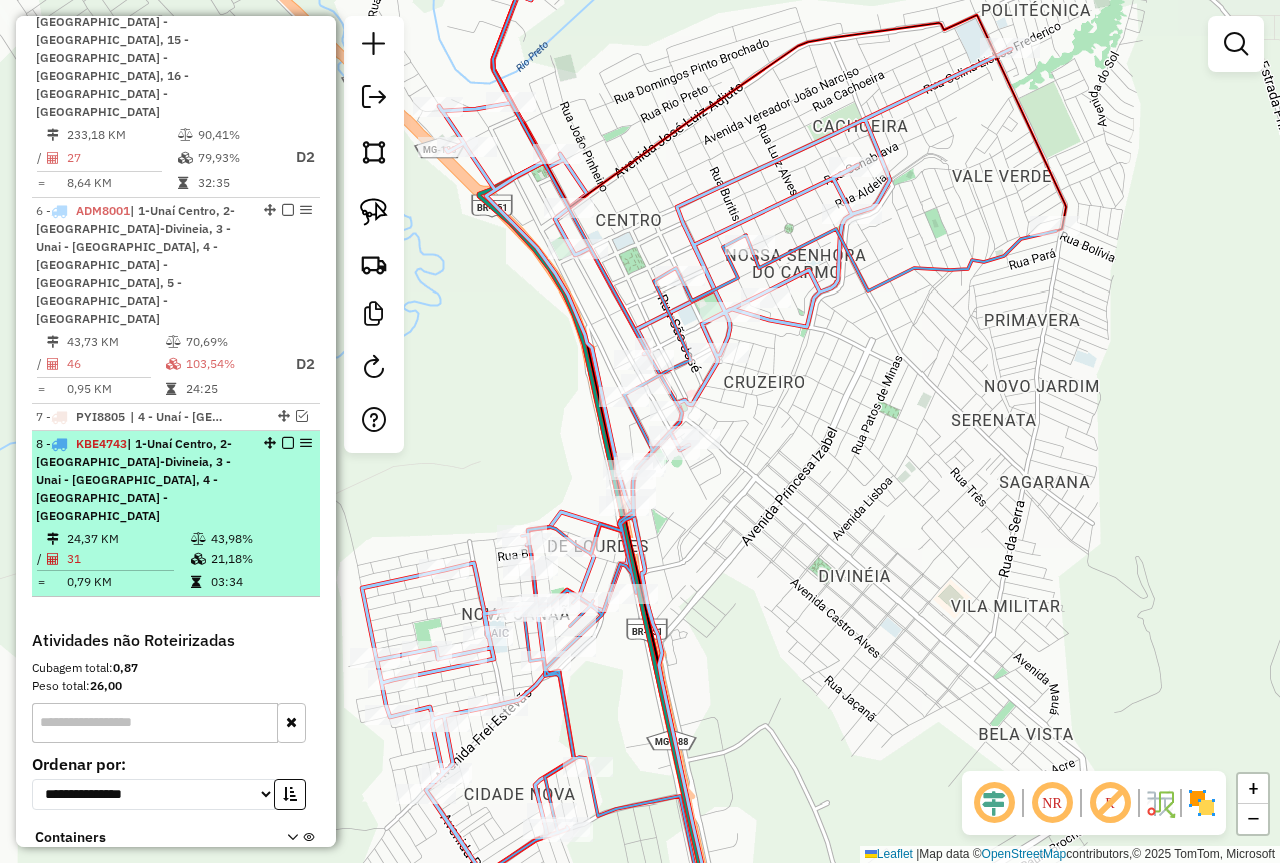 click at bounding box center (288, 443) 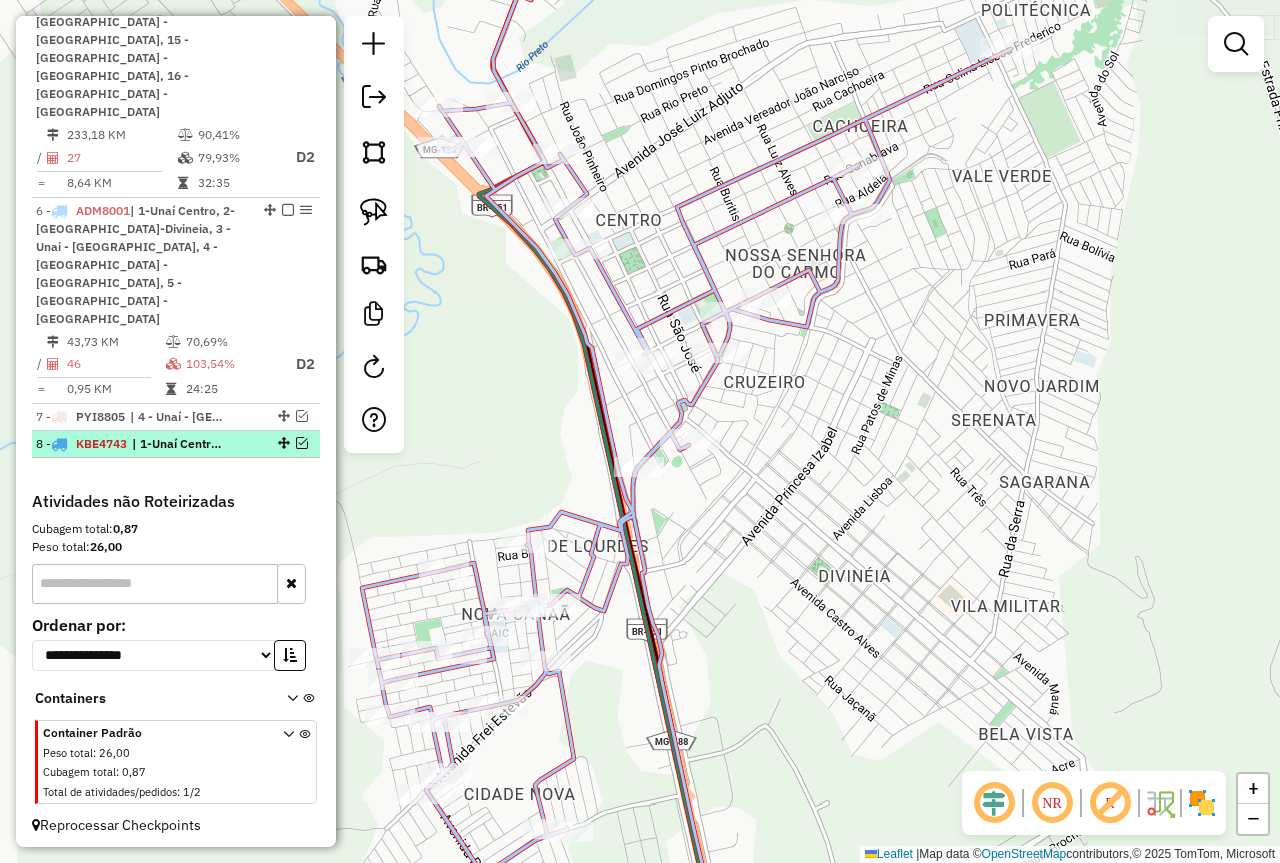 scroll, scrollTop: 1216, scrollLeft: 0, axis: vertical 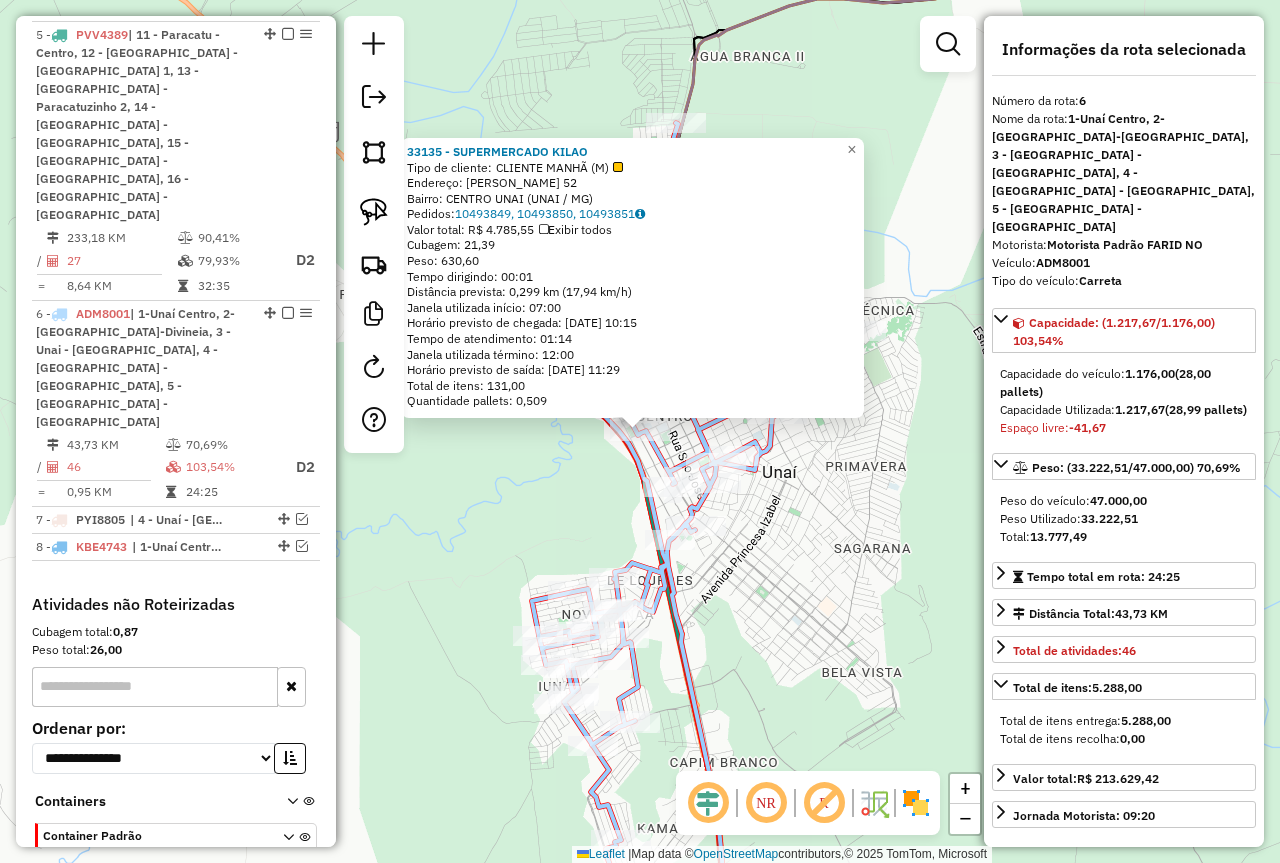 drag, startPoint x: 770, startPoint y: 597, endPoint x: 773, endPoint y: 580, distance: 17.262676 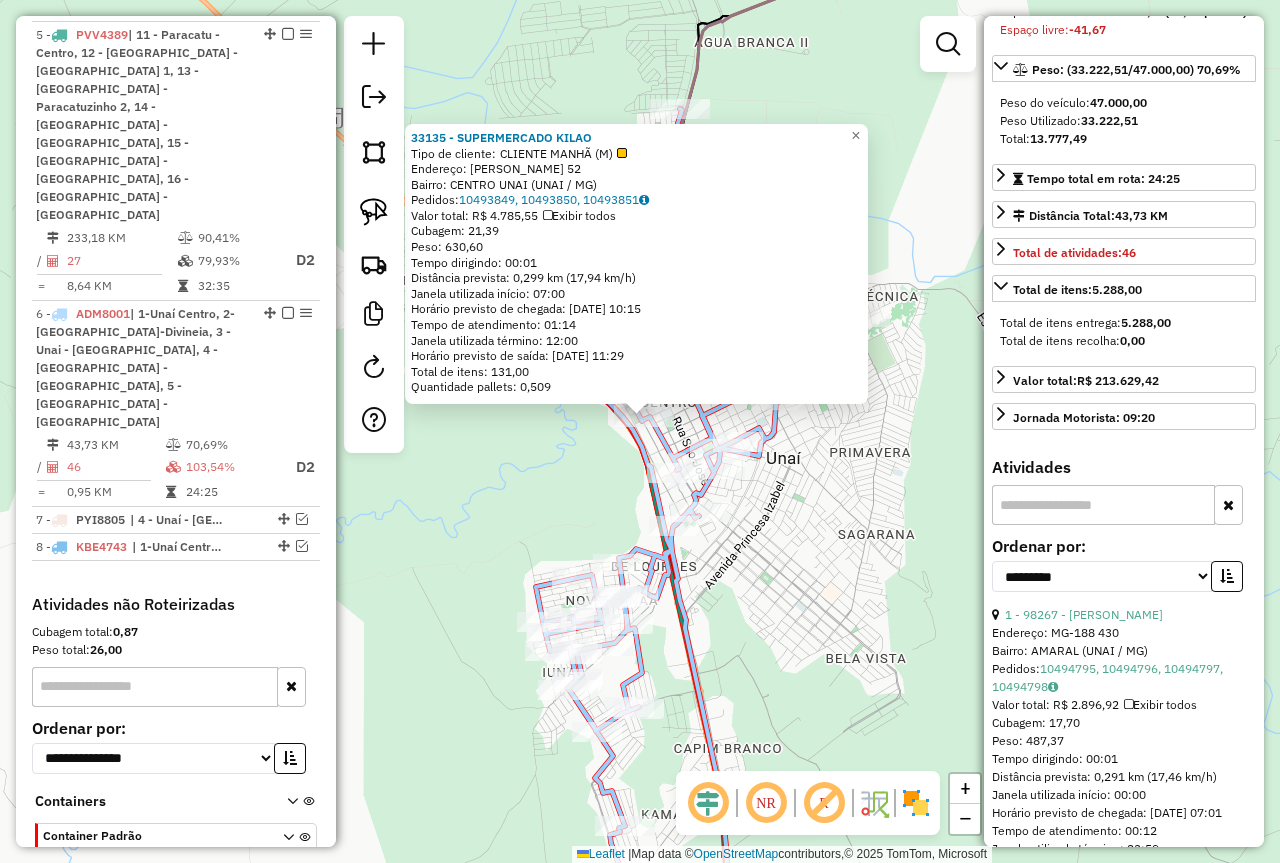 scroll, scrollTop: 400, scrollLeft: 0, axis: vertical 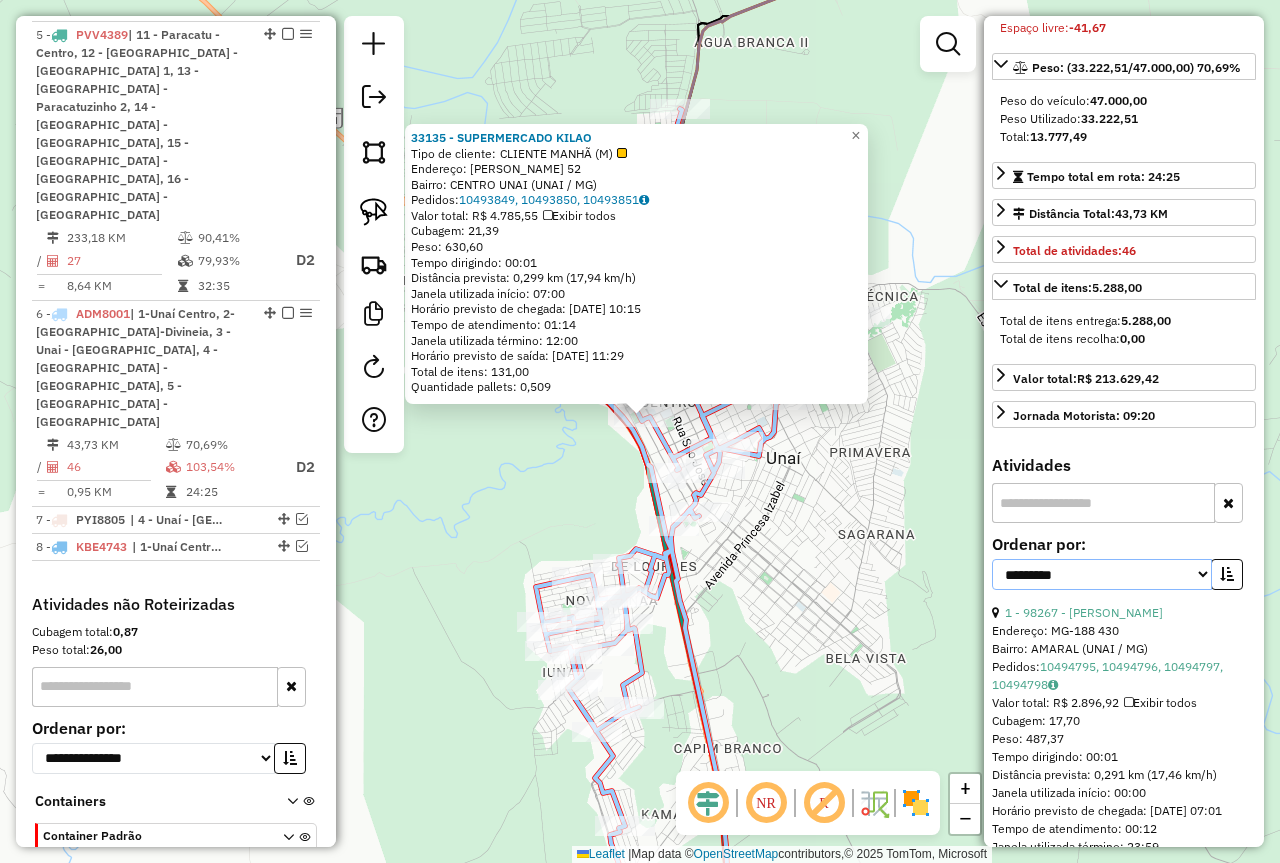 drag, startPoint x: 1193, startPoint y: 522, endPoint x: 1149, endPoint y: 526, distance: 44.181442 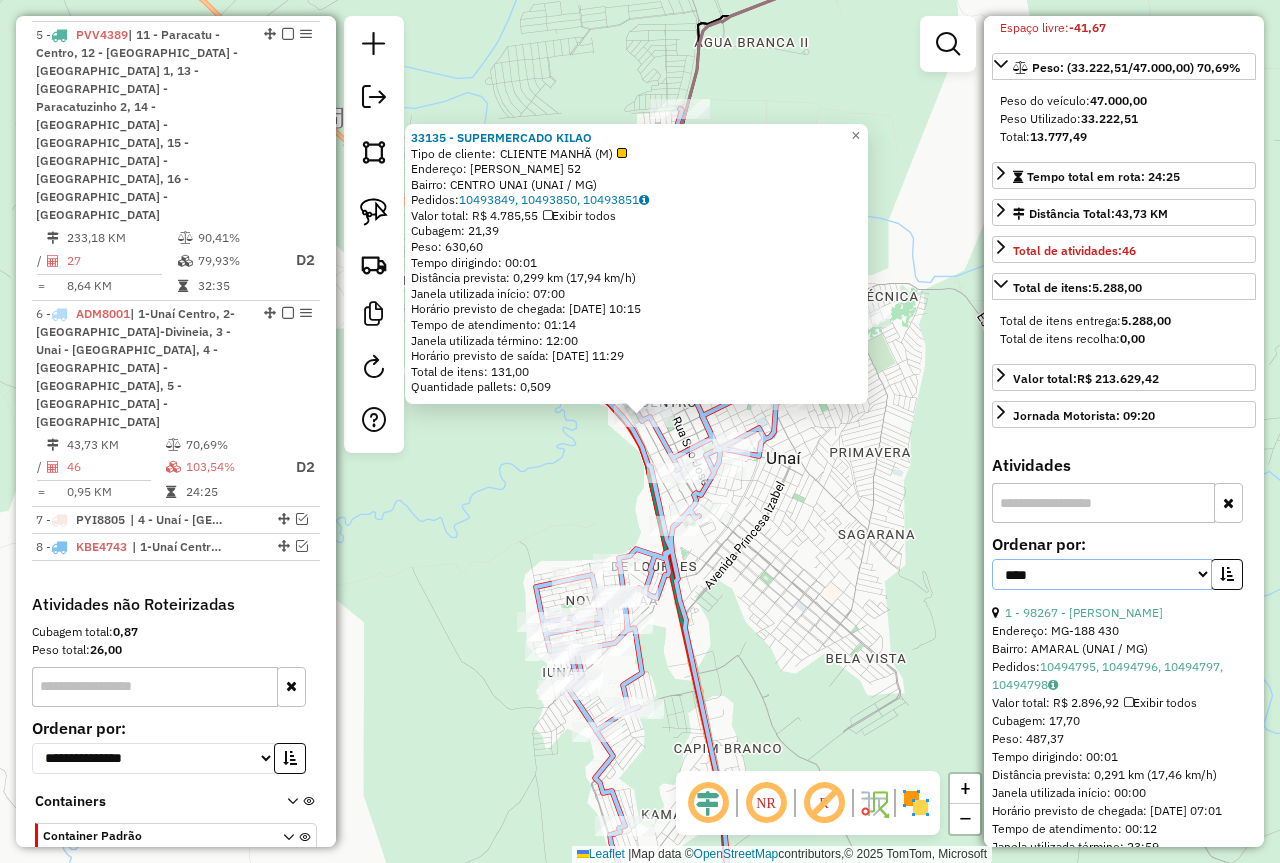 click on "**********" at bounding box center (1102, 574) 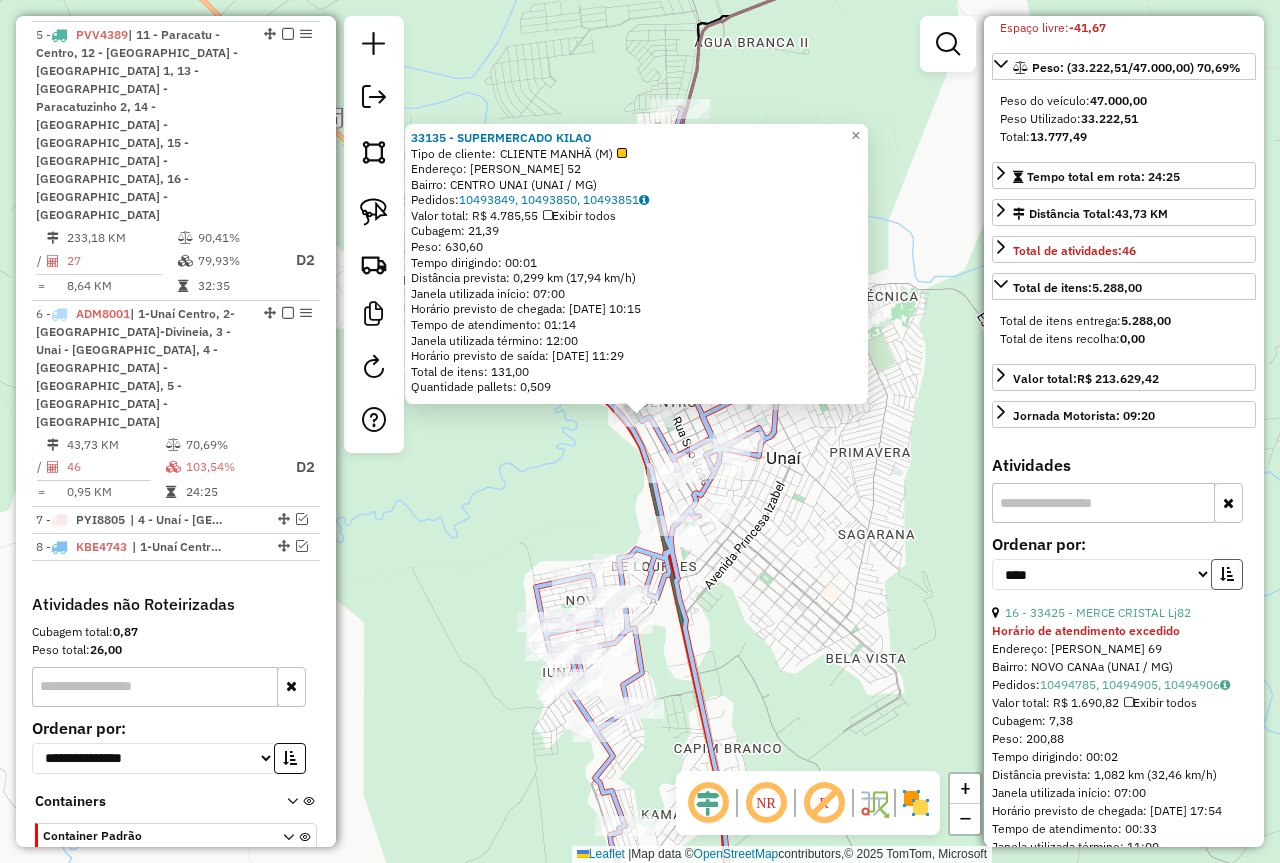 click at bounding box center (1227, 574) 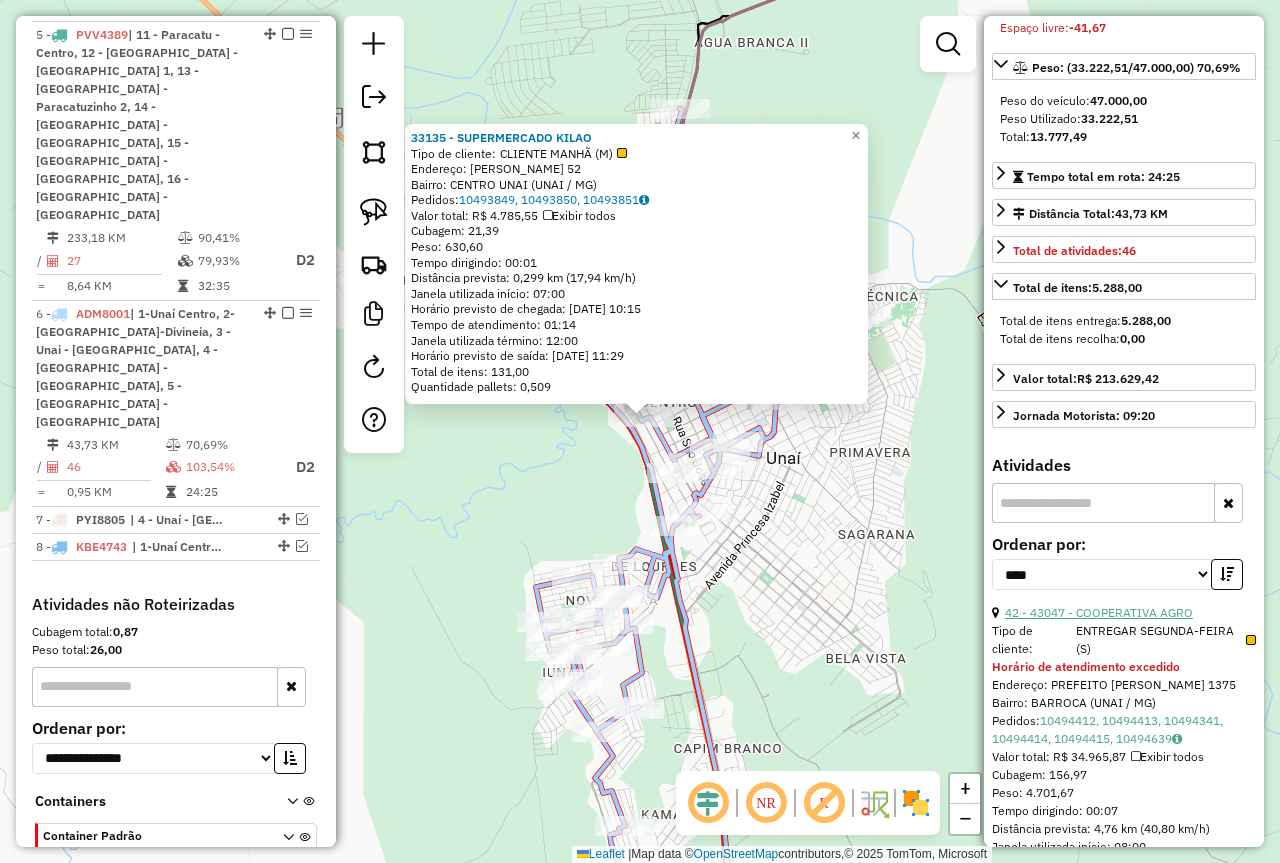 click on "42 - 43047 - COOPERATIVA AGRO" at bounding box center (1099, 612) 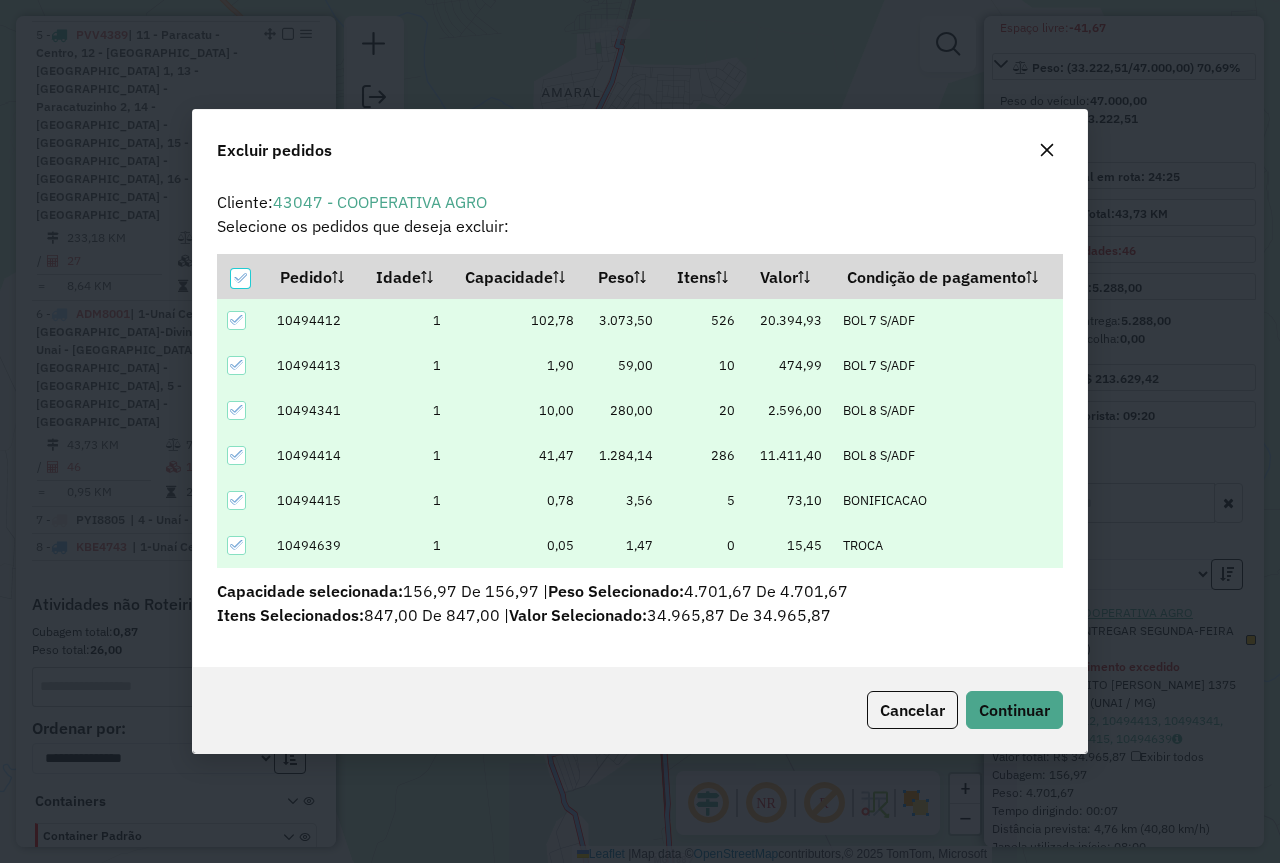 scroll, scrollTop: 0, scrollLeft: 0, axis: both 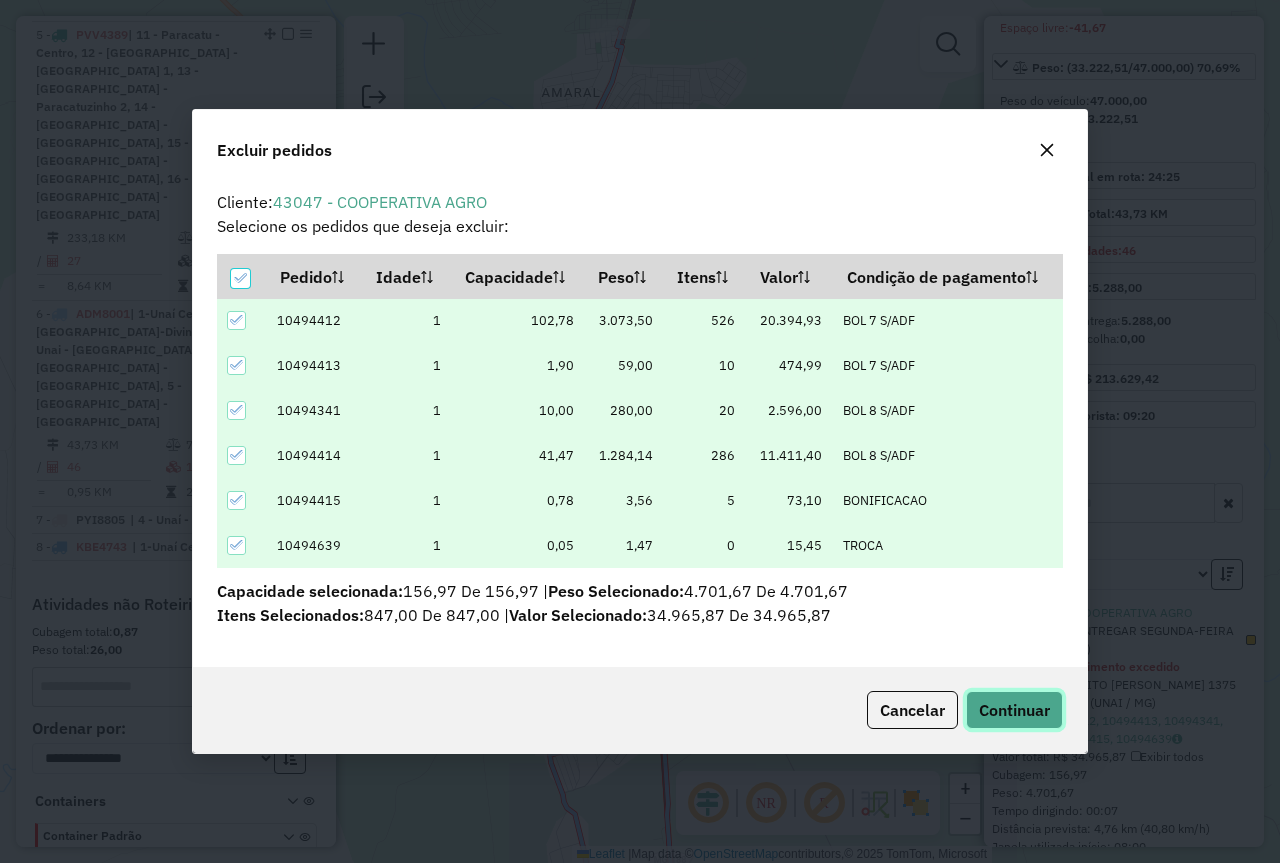 click on "Continuar" 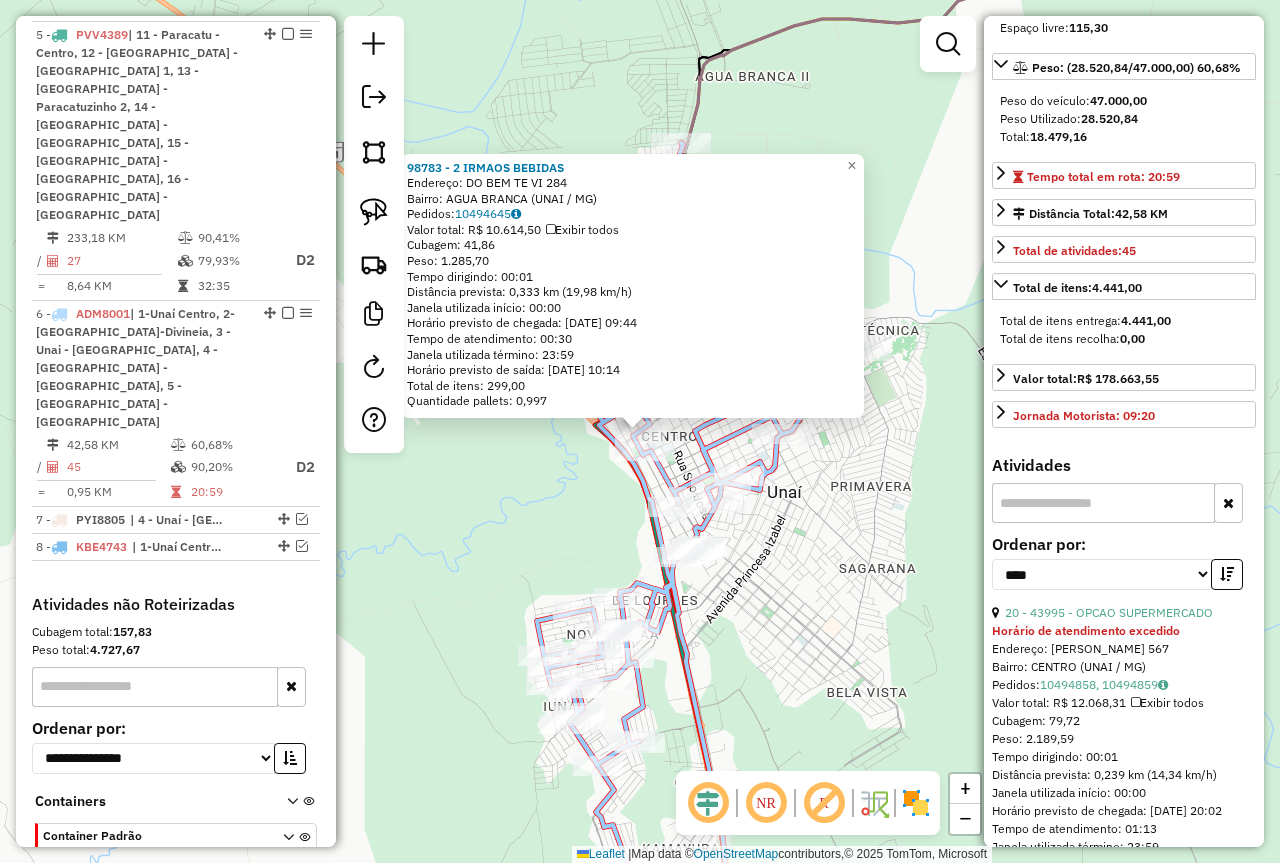 click on "98783 - 2 IRMAOS BEBIDAS  Endereço:  DO BEM TE VI 284   Bairro: AGUA BRANCA (UNAI / MG)   Pedidos:  10494645   Valor total: R$ 10.614,50   Exibir todos   Cubagem: 41,86  Peso: 1.285,70  Tempo dirigindo: 00:01   Distância prevista: 0,333 km (19,98 km/h)   [GEOGRAPHIC_DATA] utilizada início: 00:00   Horário previsto de chegada: [DATE] 09:44   Tempo de atendimento: 00:30   Janela utilizada término: 23:59   Horário previsto de saída: [DATE] 10:14   Total de itens: 299,00   Quantidade pallets: 0,997  × Janela de atendimento Grade de atendimento Capacidade Transportadoras Veículos Cliente Pedidos  Rotas Selecione os dias de semana para filtrar as janelas de atendimento  Seg   Ter   Qua   Qui   Sex   Sáb   Dom  Informe o período da janela de atendimento: De: Até:  Filtrar exatamente a janela do cliente  Considerar janela de atendimento padrão  Selecione os dias de semana para filtrar as grades de atendimento  Seg   Ter   Qua   Qui   Sex   Sáb   Dom   Considerar clientes sem dia de atendimento cadastrado +" 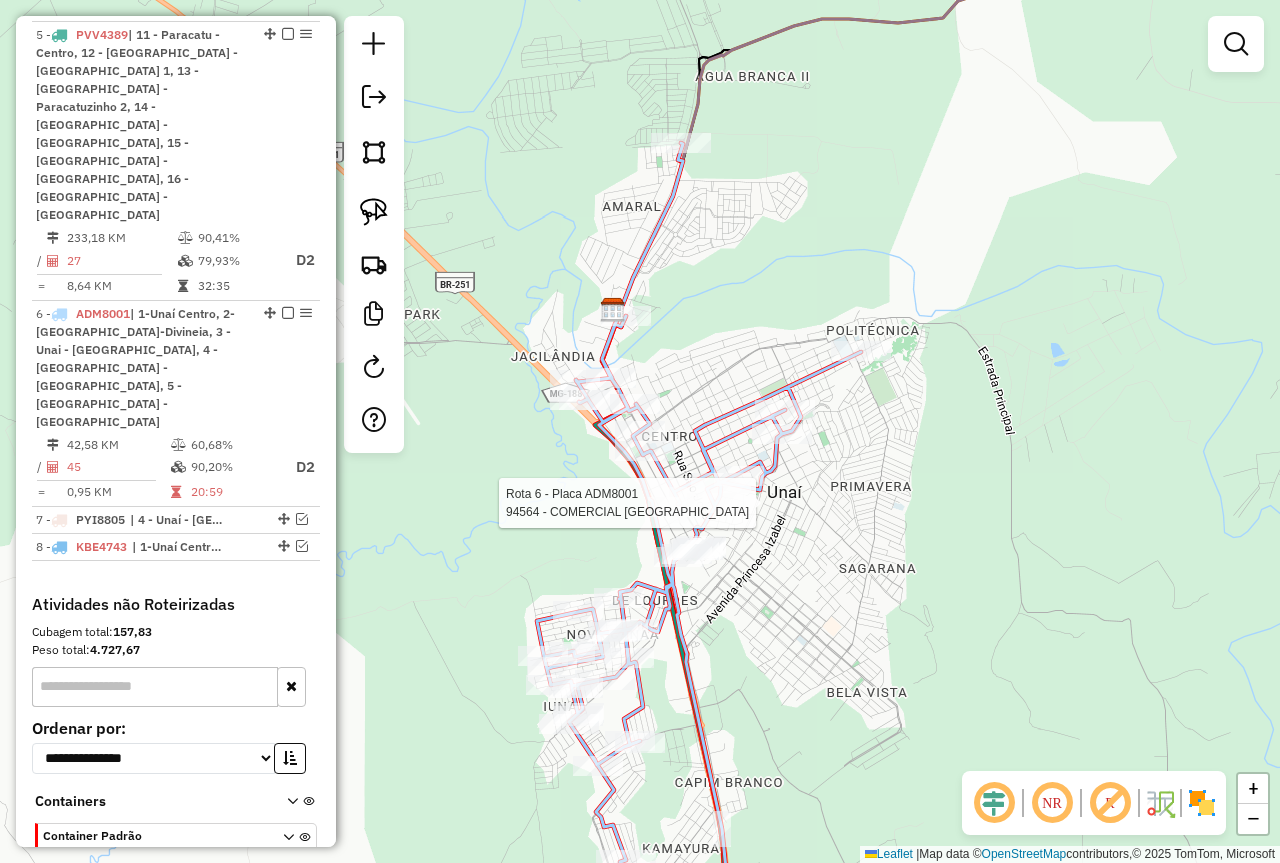 click 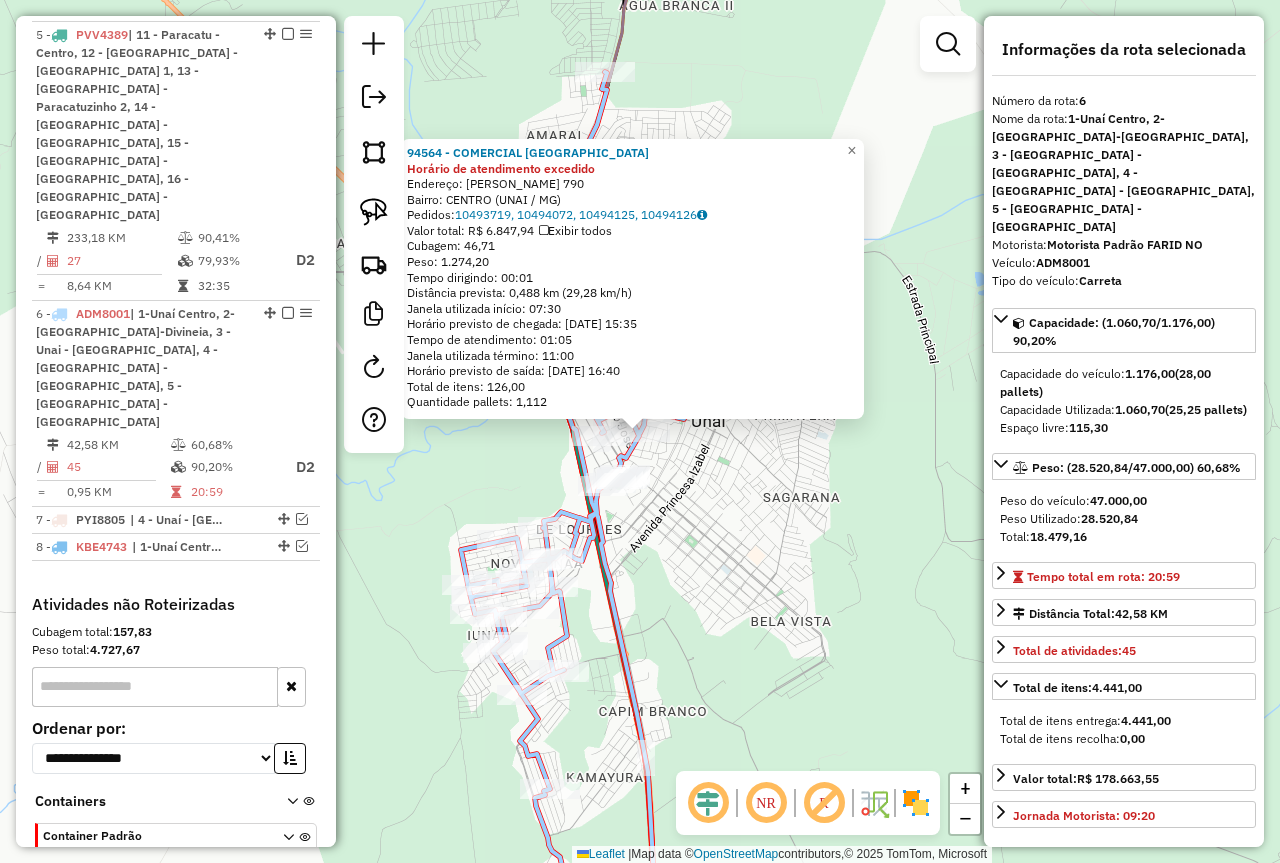 click on "94564 - COMERCIAL WELLINGTON Horário de atendimento excedido  Endereço:  [PERSON_NAME] 790   Bairro: CENTRO (UNAI / MG)   Pedidos:  10493719, 10494072, 10494125, 10494126   Valor total: R$ 6.847,94   Exibir todos   Cubagem: 46,71  Peso: 1.274,20  Tempo dirigindo: 00:01   Distância prevista: 0,488 km (29,28 km/h)   Janela utilizada início: 07:30   Horário previsto de chegada: [DATE] 15:35   Tempo de atendimento: 01:05   Janela utilizada término: 11:00   Horário previsto de saída: [DATE] 16:40   Total de itens: 126,00   Quantidade pallets: 1,112  × Janela de atendimento Grade de atendimento Capacidade Transportadoras Veículos Cliente Pedidos  Rotas Selecione os dias de semana para filtrar as janelas de atendimento  Seg   Ter   Qua   Qui   Sex   Sáb   Dom  Informe o período da janela de atendimento: De: Até:  Filtrar exatamente a janela do cliente  Considerar janela de atendimento padrão  Selecione os dias de semana para filtrar as grades de atendimento  Seg   Ter   Qua   Qui   Sex" 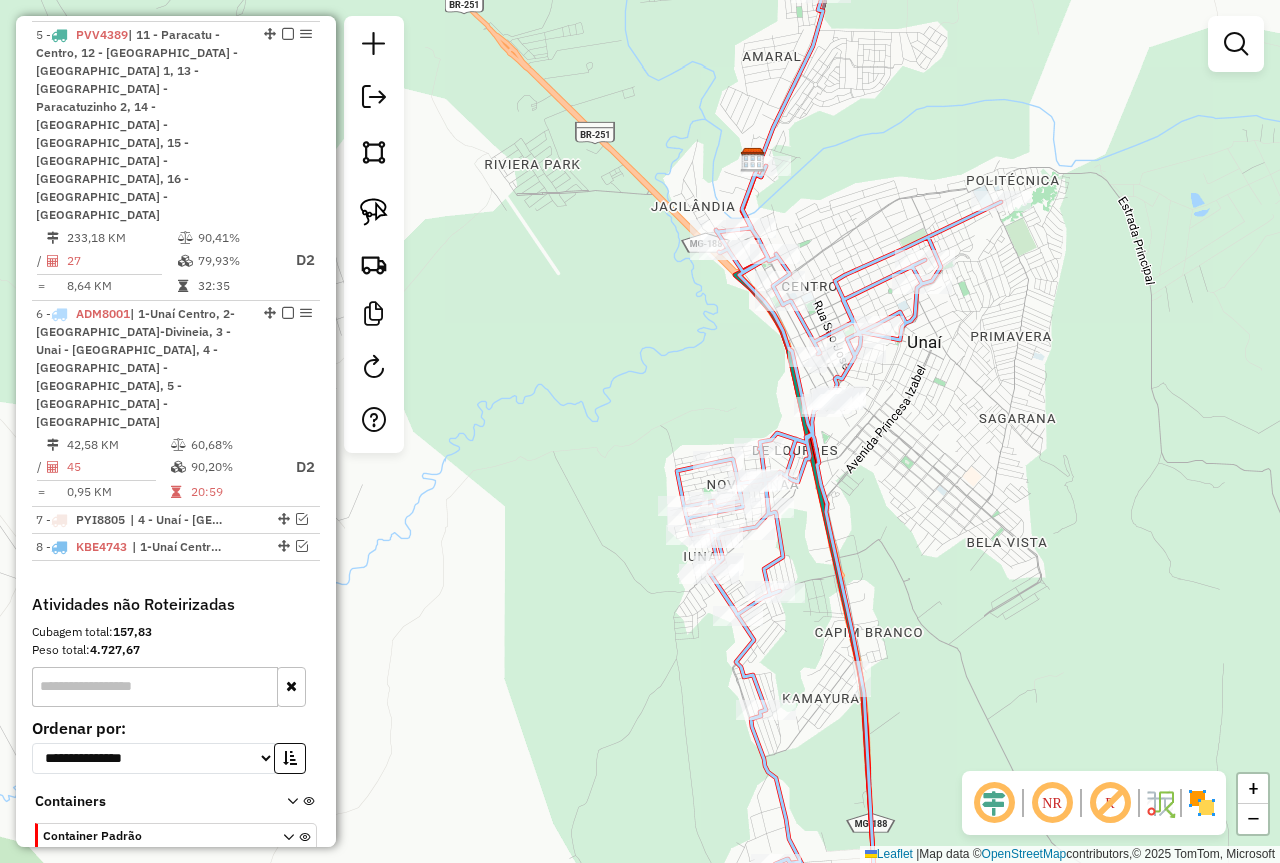 drag, startPoint x: 709, startPoint y: 525, endPoint x: 902, endPoint y: 482, distance: 197.73215 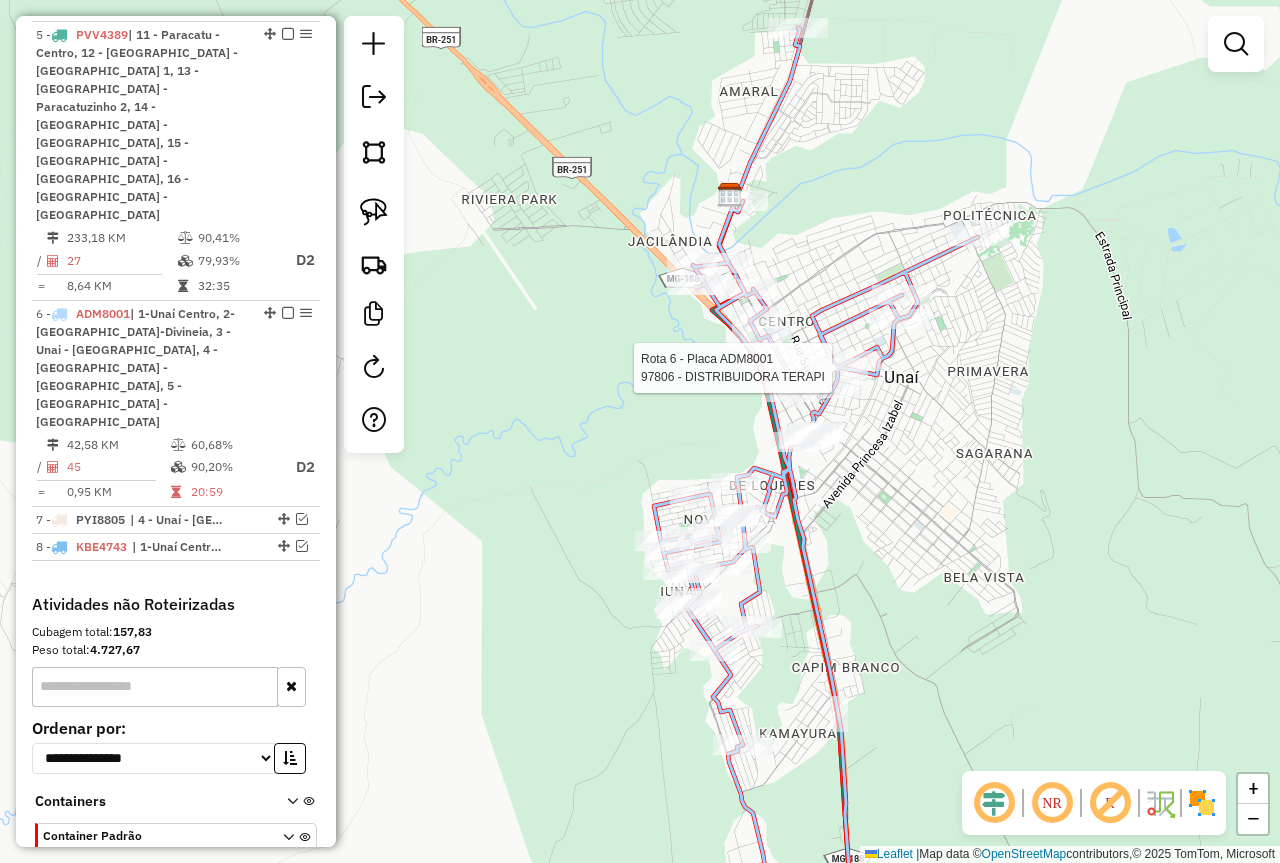 select on "*********" 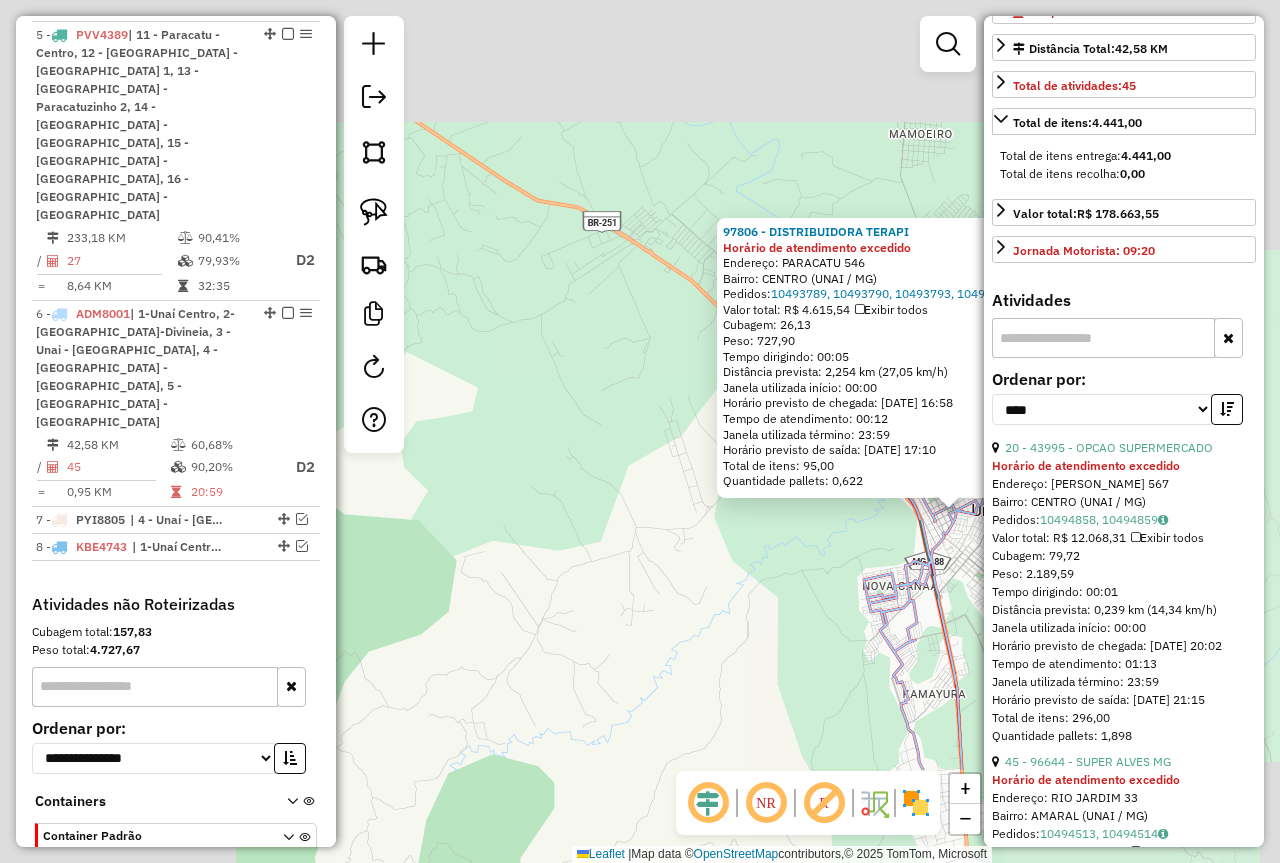 scroll, scrollTop: 600, scrollLeft: 0, axis: vertical 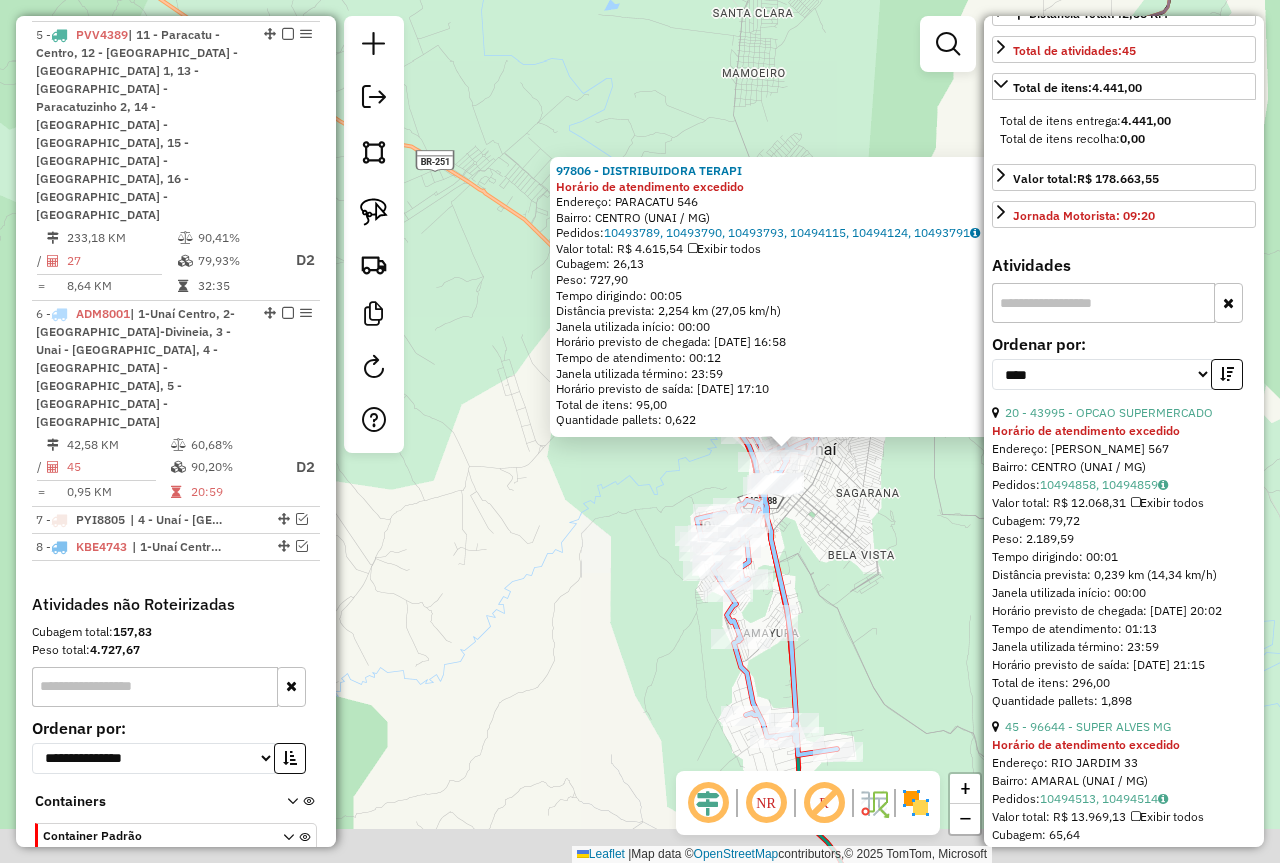 drag, startPoint x: 681, startPoint y: 586, endPoint x: 497, endPoint y: 521, distance: 195.14354 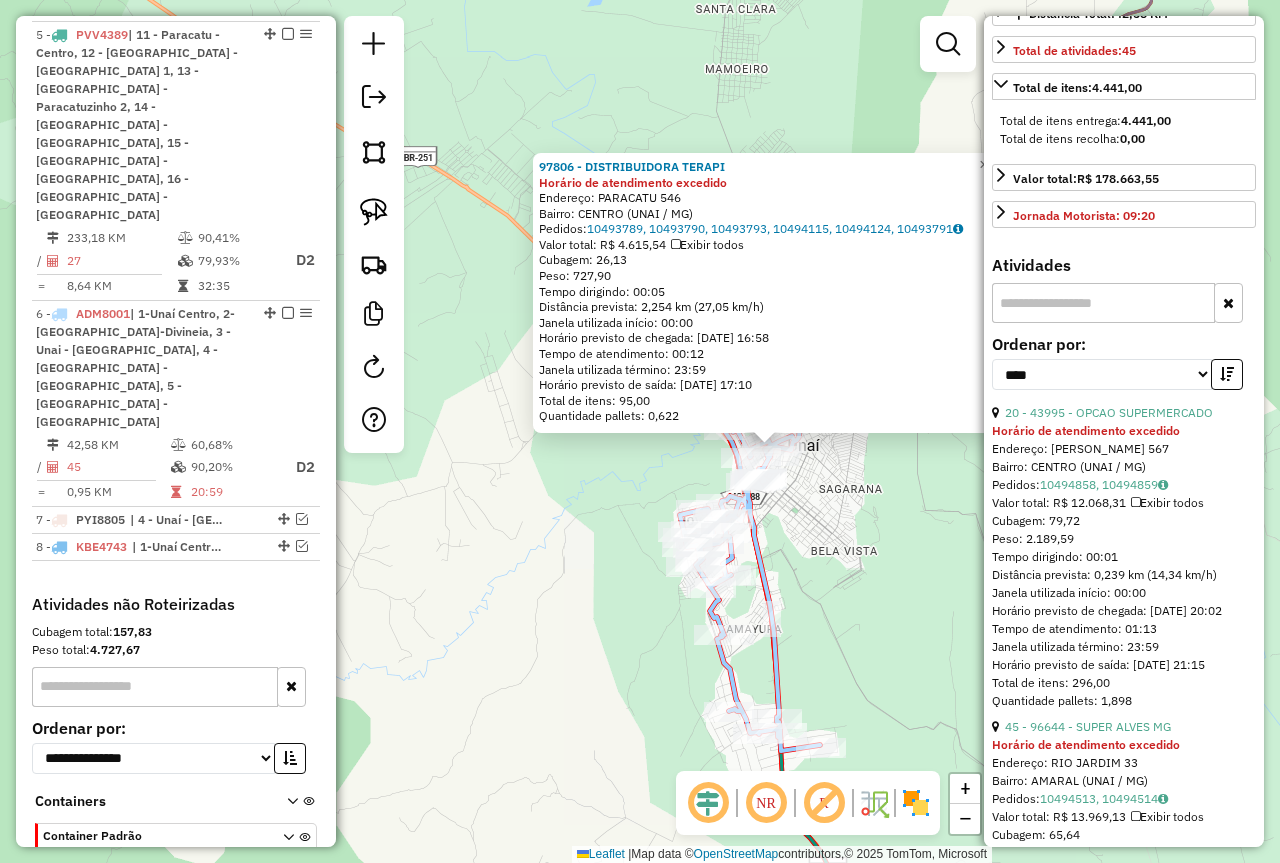 click on "97806 - DISTRIBUIDORA TERAPI Horário de atendimento excedido  Endereço:  PARACATU 546   Bairro: CENTRO (UNAI / MG)   Pedidos:  10493789, 10493790, 10493793, 10494115, 10494124, 10493791   Valor total: R$ 4.615,54   Exibir todos   Cubagem: 26,13  Peso: 727,90  Tempo dirigindo: 00:05   Distância prevista: 2,254 km (27,05 km/h)   Janela utilizada início: 00:00   Horário previsto de chegada: [DATE] 16:58   Tempo de atendimento: 00:12   Janela utilizada término: 23:59   Horário previsto de saída: [DATE] 17:10   Total de itens: 95,00   Quantidade pallets: 0,622  × Janela de atendimento Grade de atendimento Capacidade Transportadoras Veículos Cliente Pedidos  Rotas Selecione os dias de semana para filtrar as janelas de atendimento  Seg   Ter   Qua   Qui   Sex   Sáb   Dom  Informe o período da janela de atendimento: De: Até:  Filtrar exatamente a janela do cliente  Considerar janela de atendimento padrão  Selecione os dias de semana para filtrar as grades de atendimento  Seg   Ter   Qua   Qui  +" 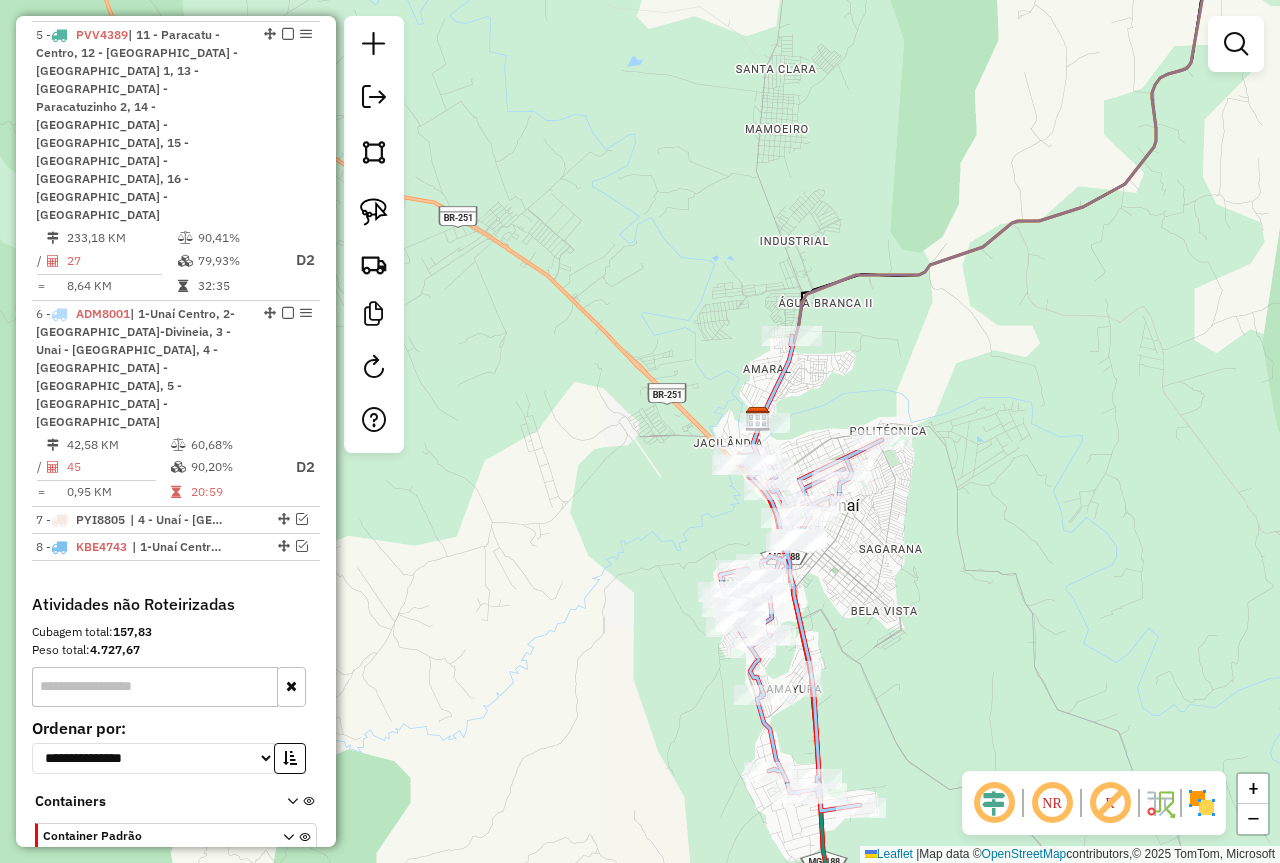 drag, startPoint x: 820, startPoint y: 535, endPoint x: 877, endPoint y: 590, distance: 79.20859 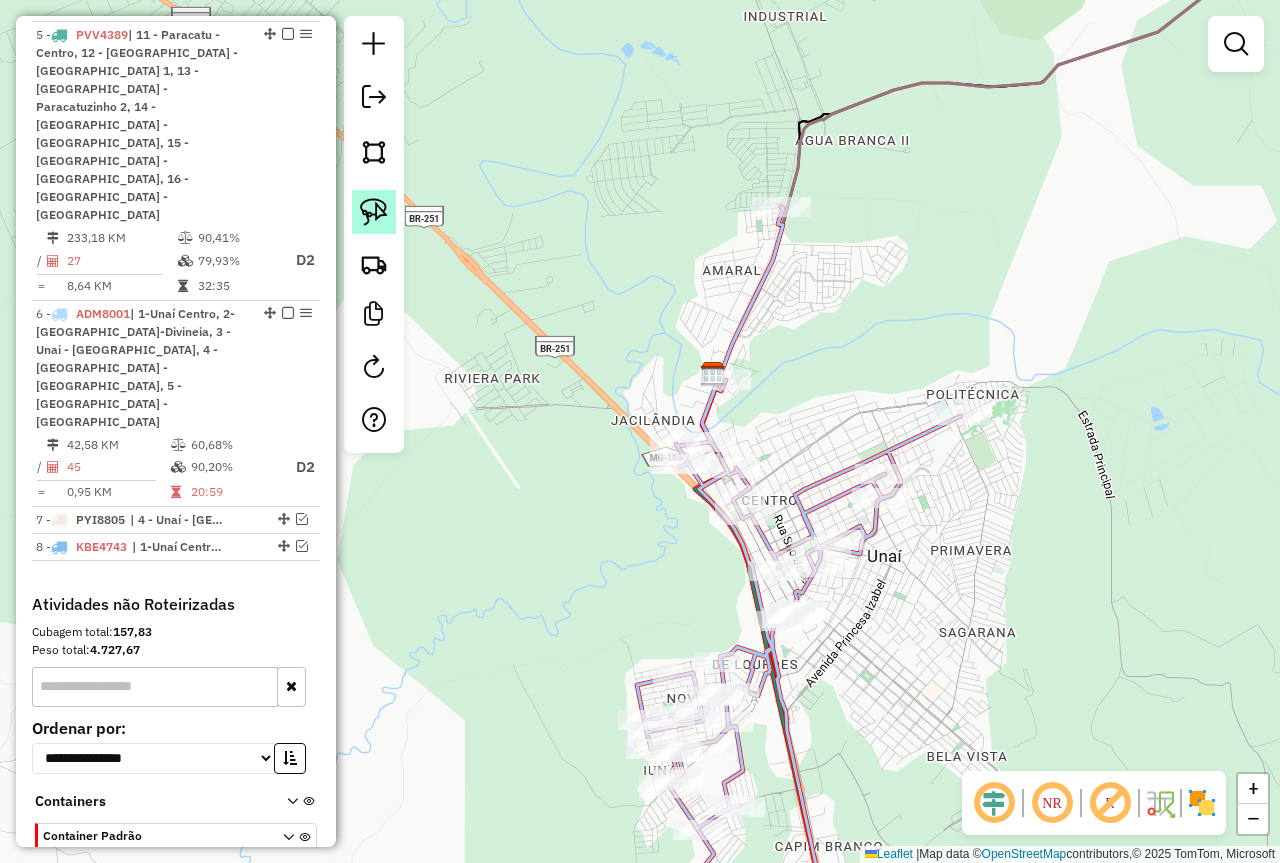 click 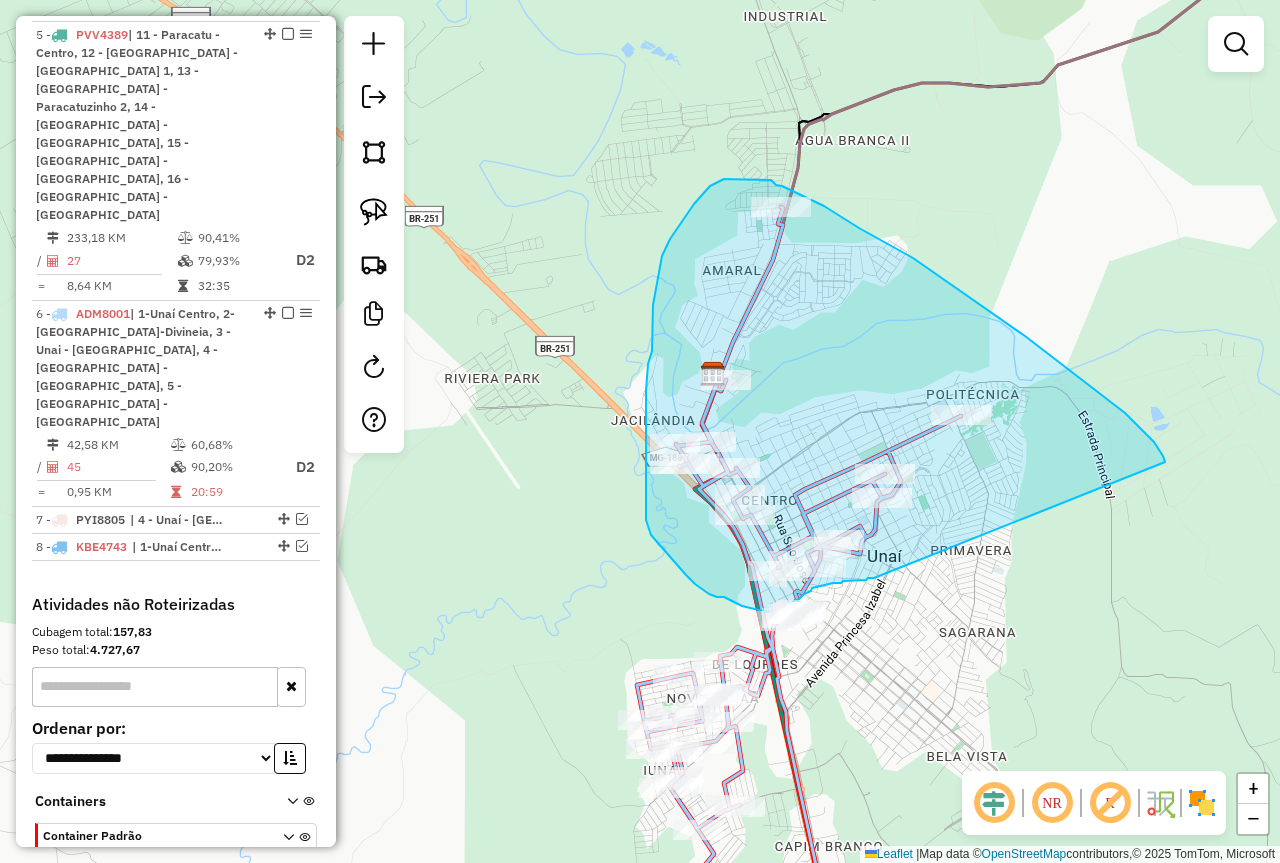 drag, startPoint x: 1165, startPoint y: 462, endPoint x: 874, endPoint y: 578, distance: 313.26825 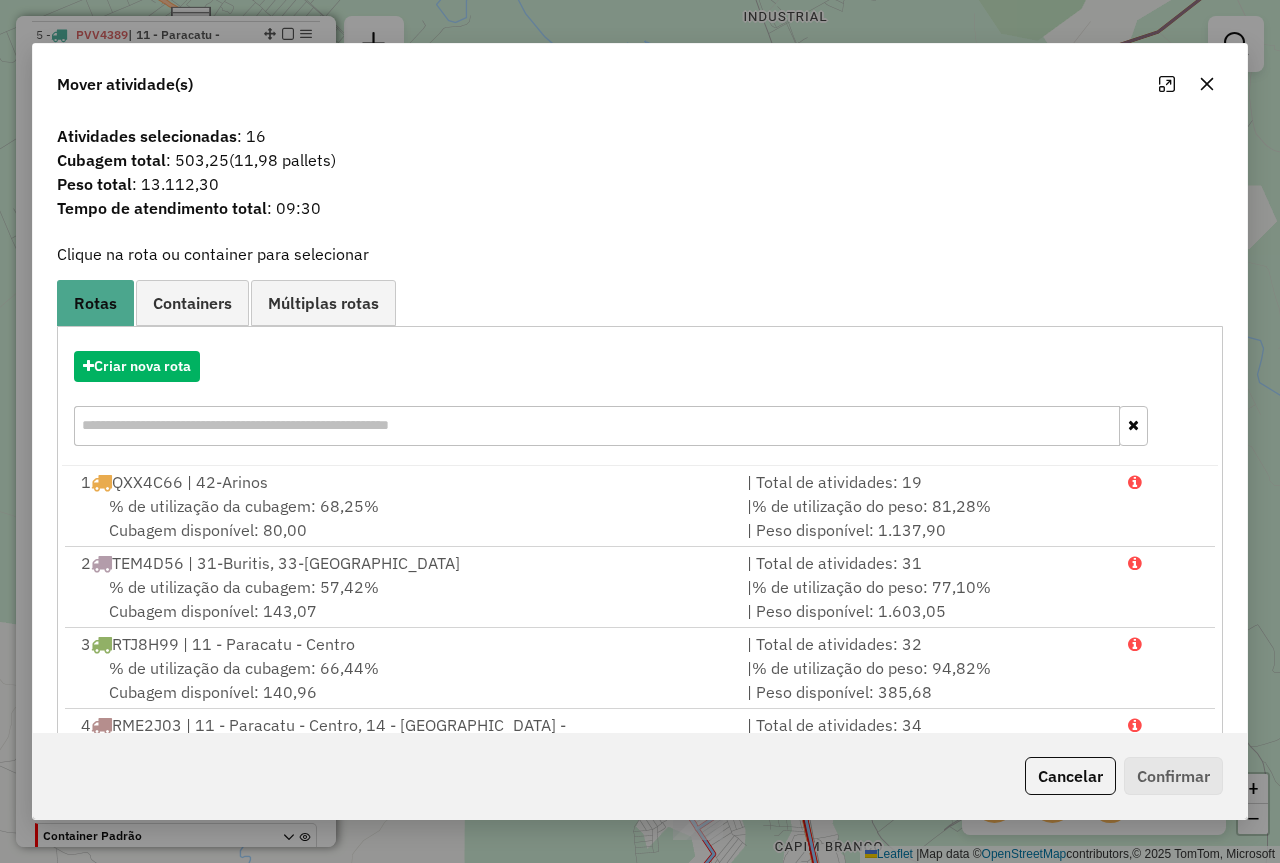 click 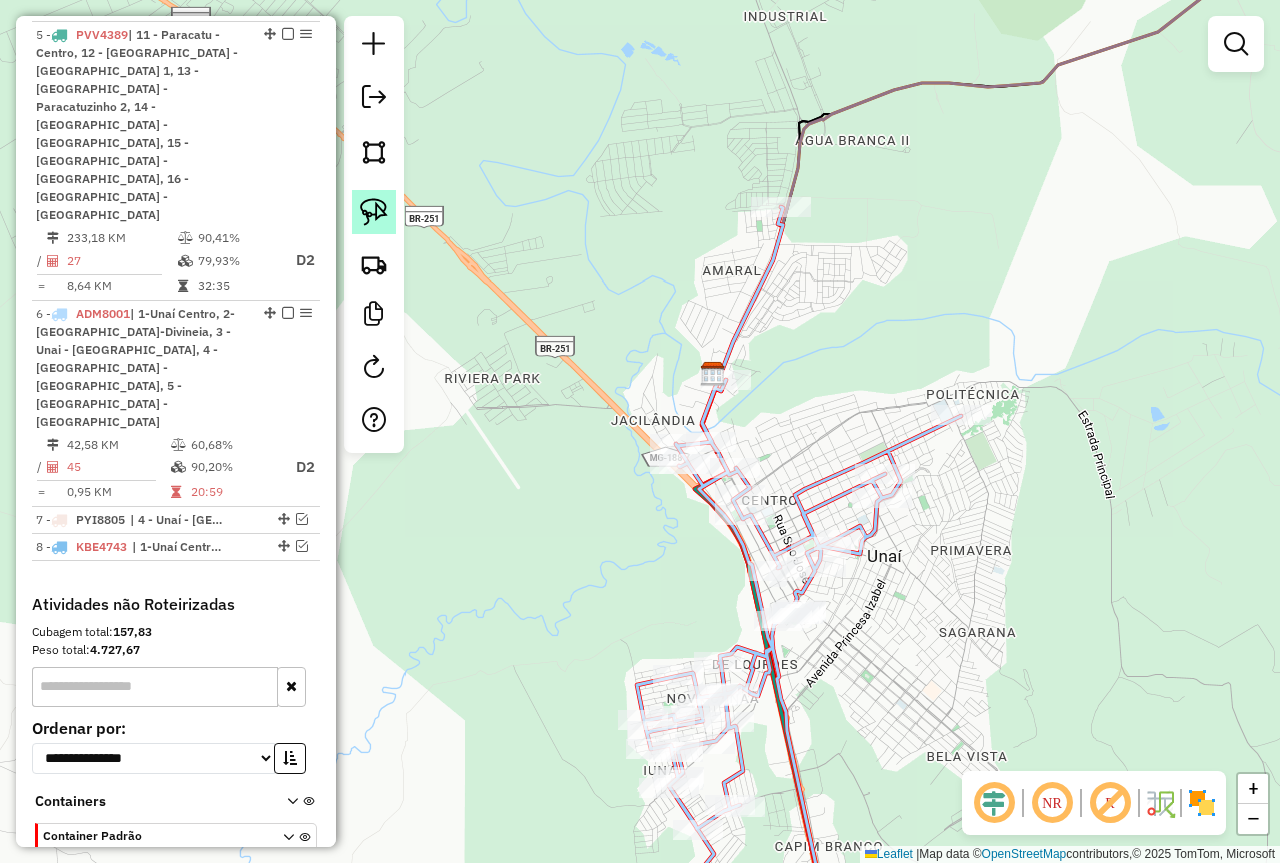 click 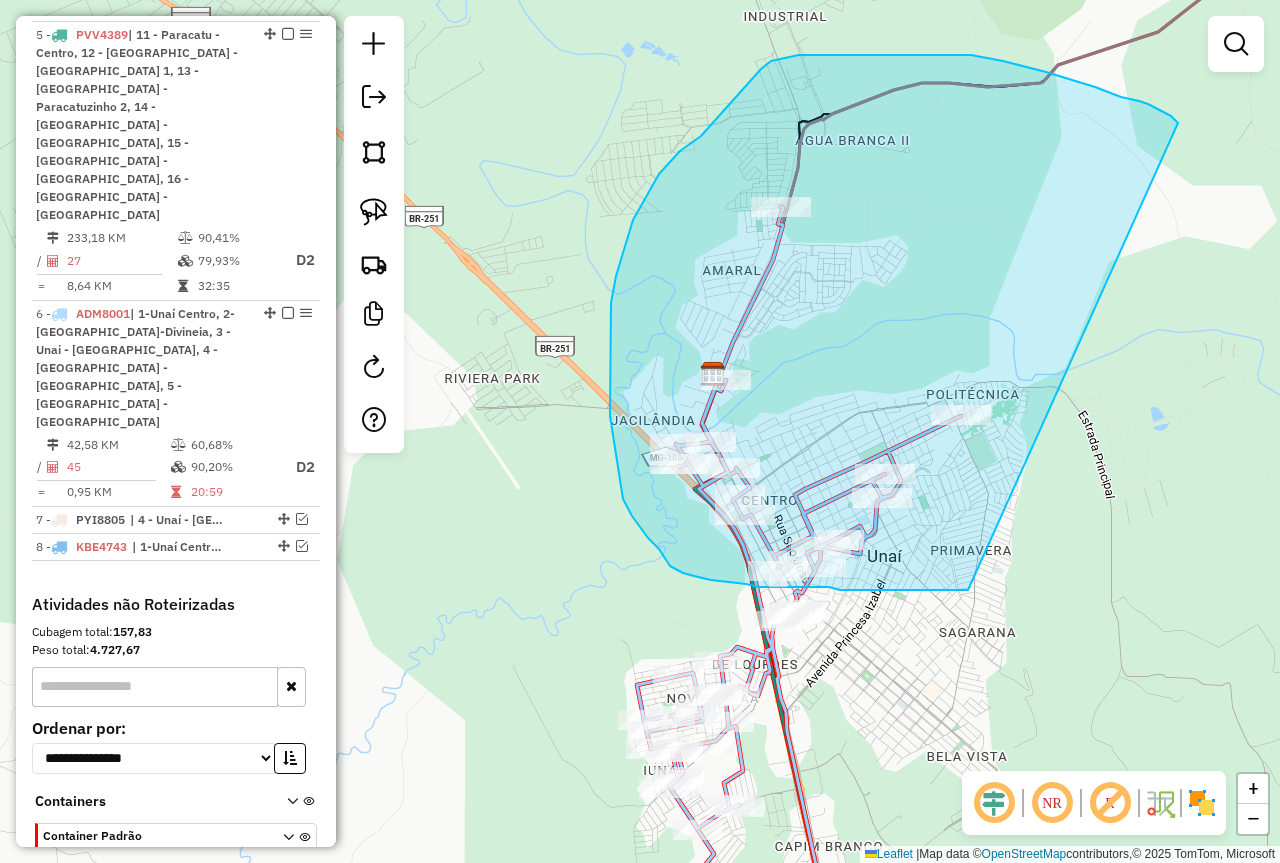 drag, startPoint x: 968, startPoint y: 590, endPoint x: 1178, endPoint y: 123, distance: 512.04395 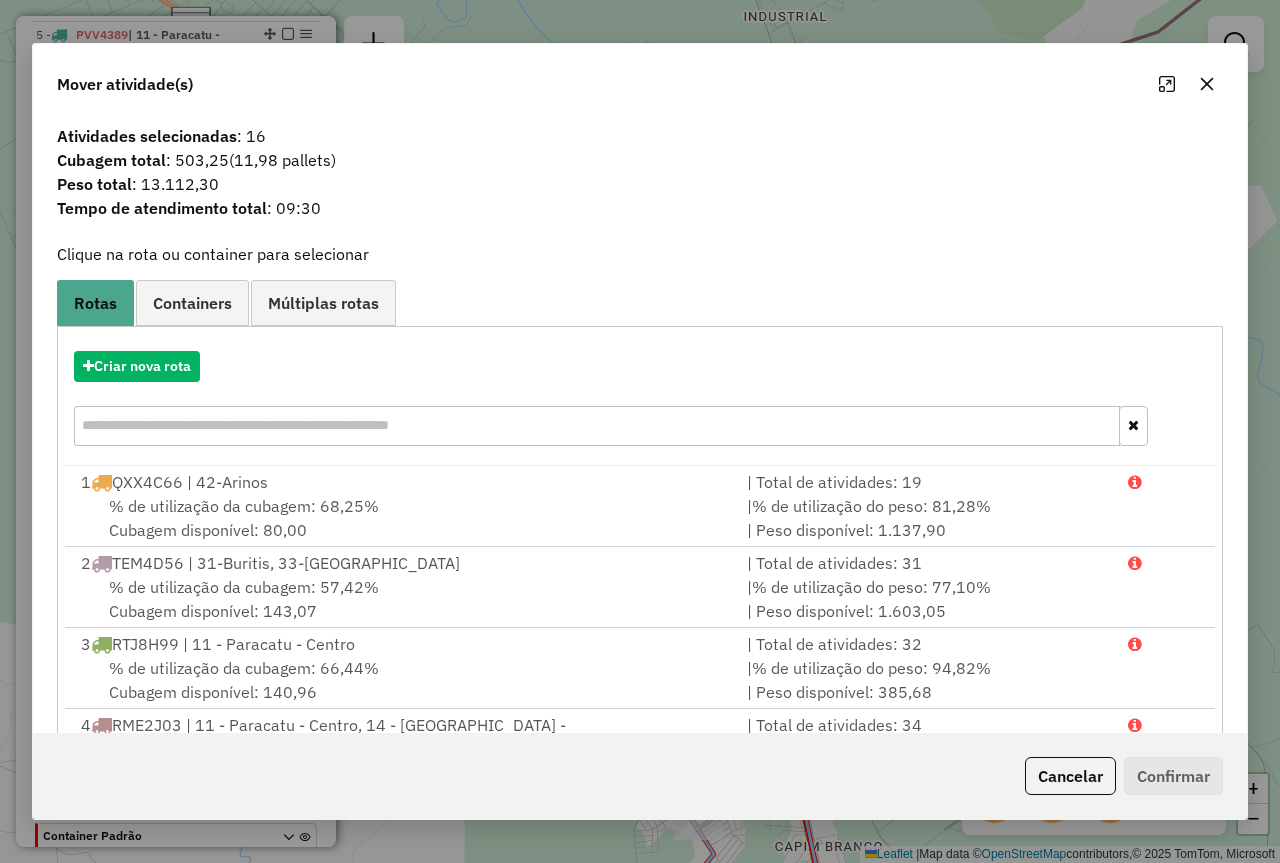 click 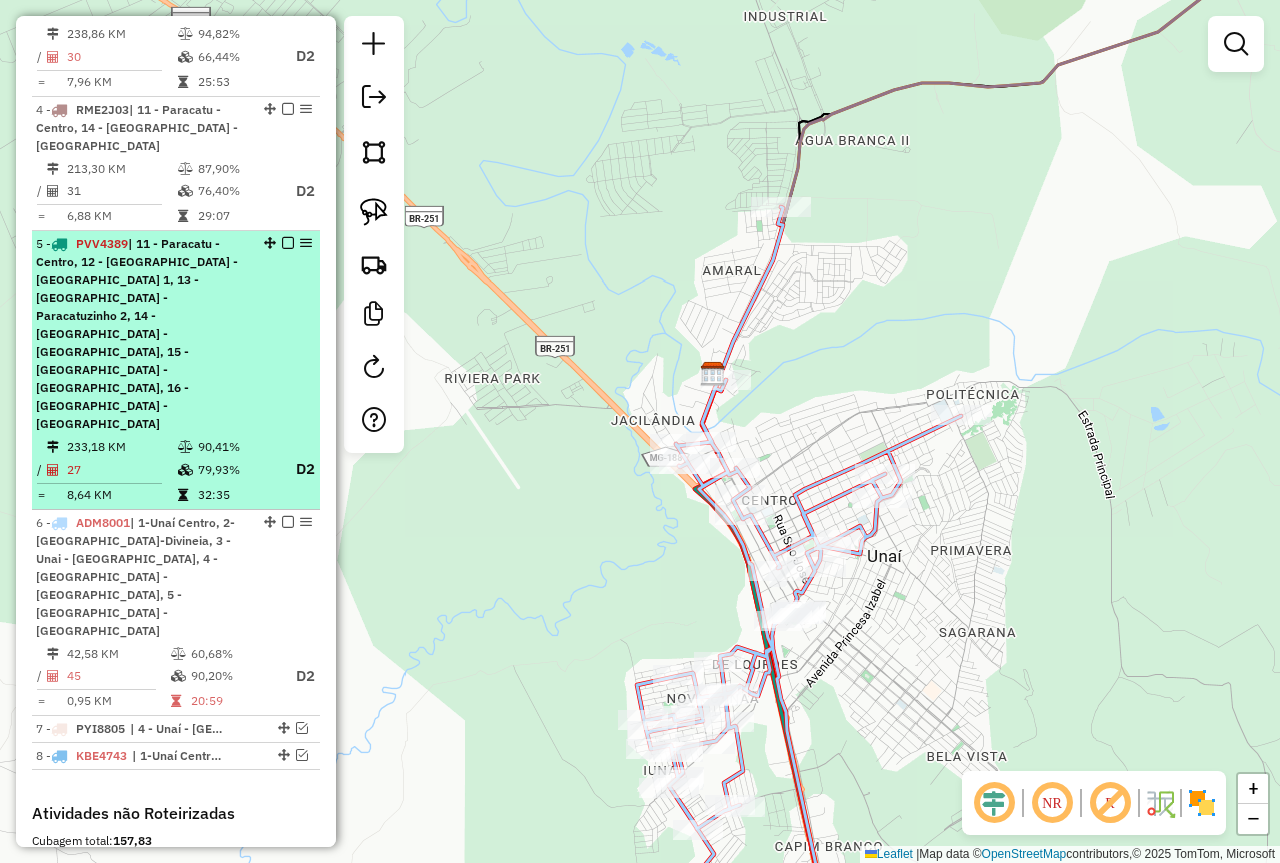 scroll, scrollTop: 1016, scrollLeft: 0, axis: vertical 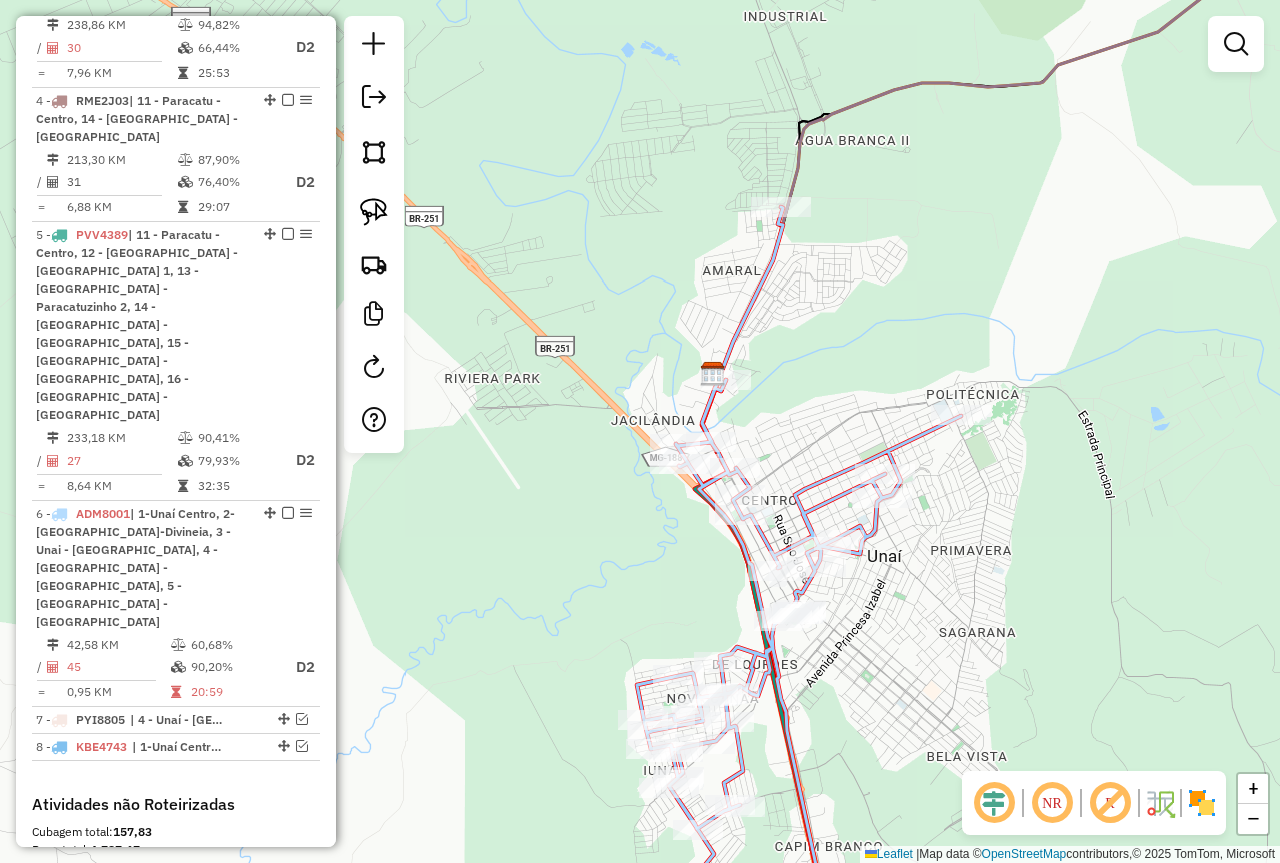 drag, startPoint x: 869, startPoint y: 624, endPoint x: 878, endPoint y: 442, distance: 182.2224 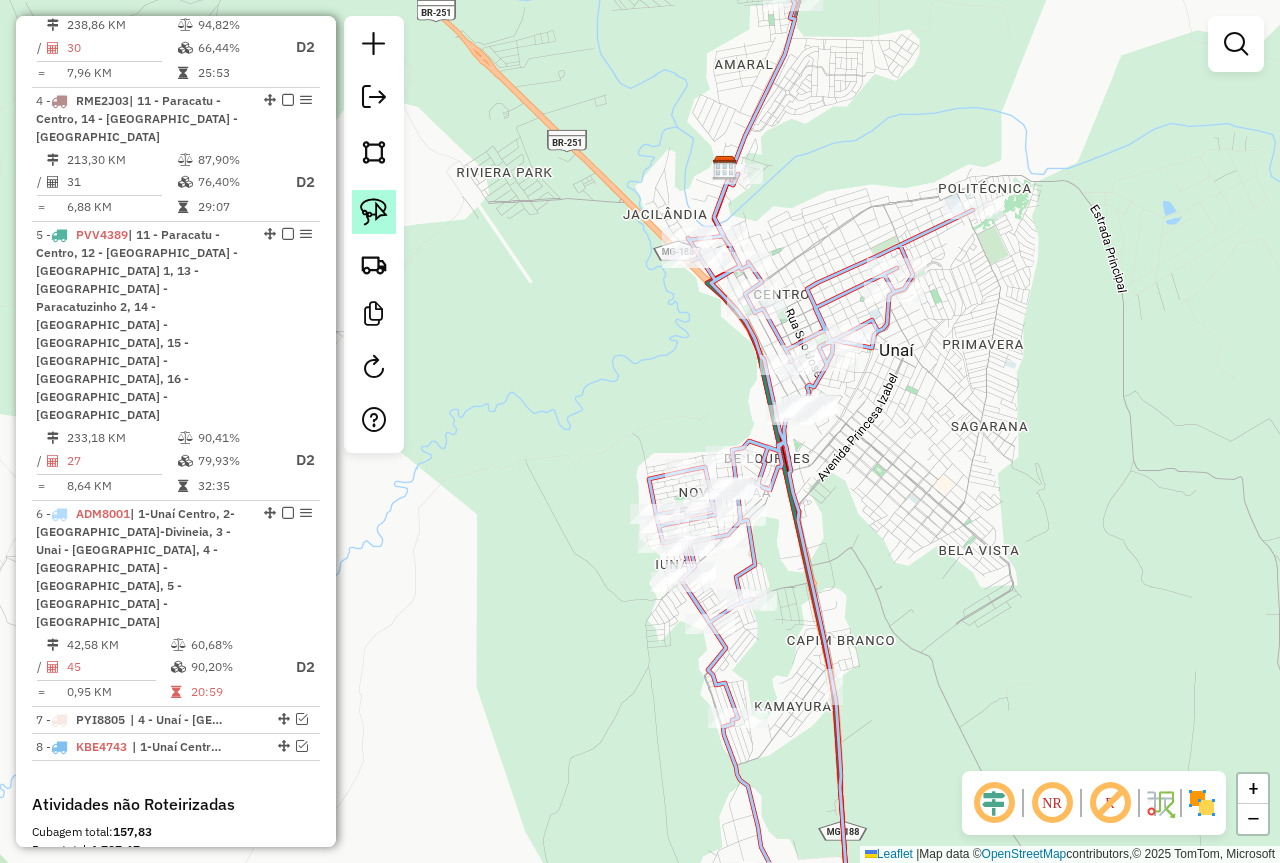 click 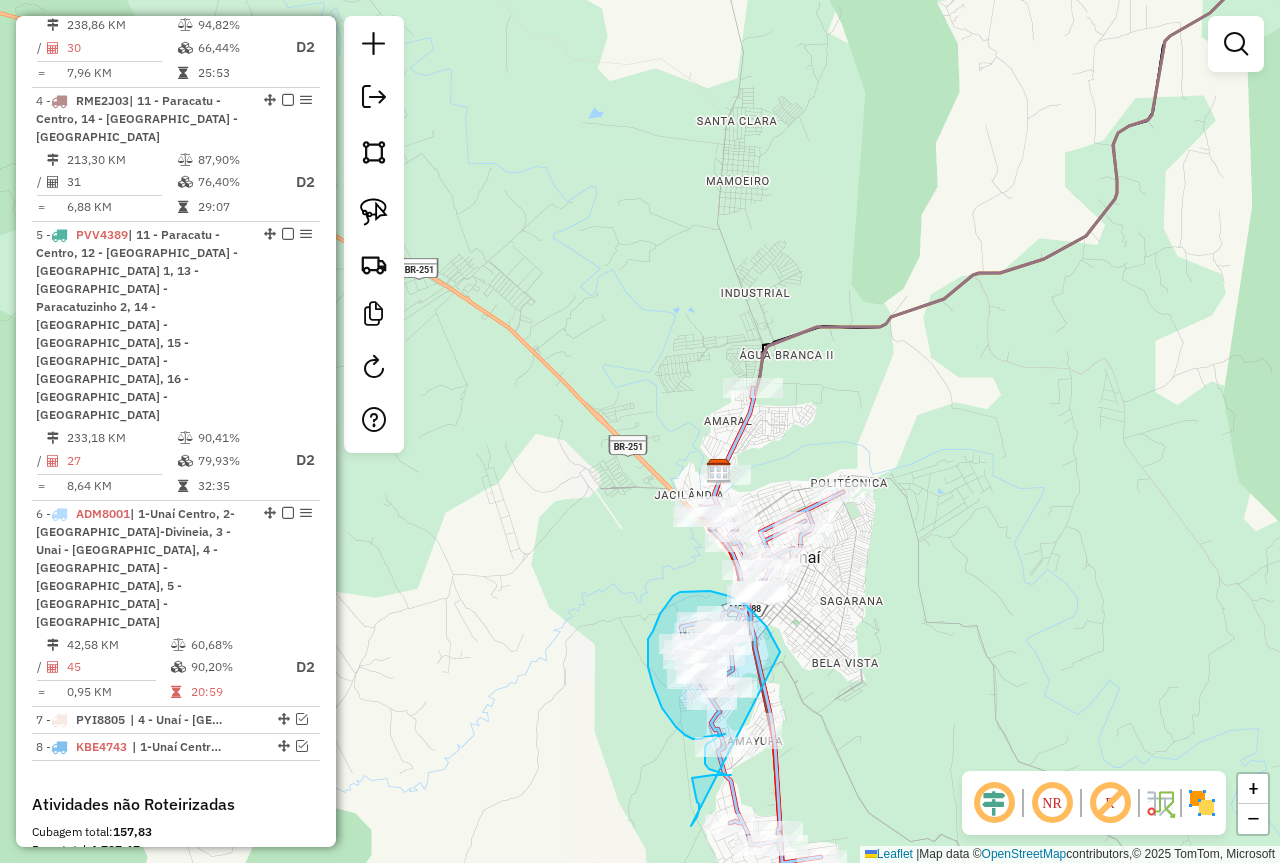 drag, startPoint x: 847, startPoint y: 528, endPoint x: 687, endPoint y: 826, distance: 338.2366 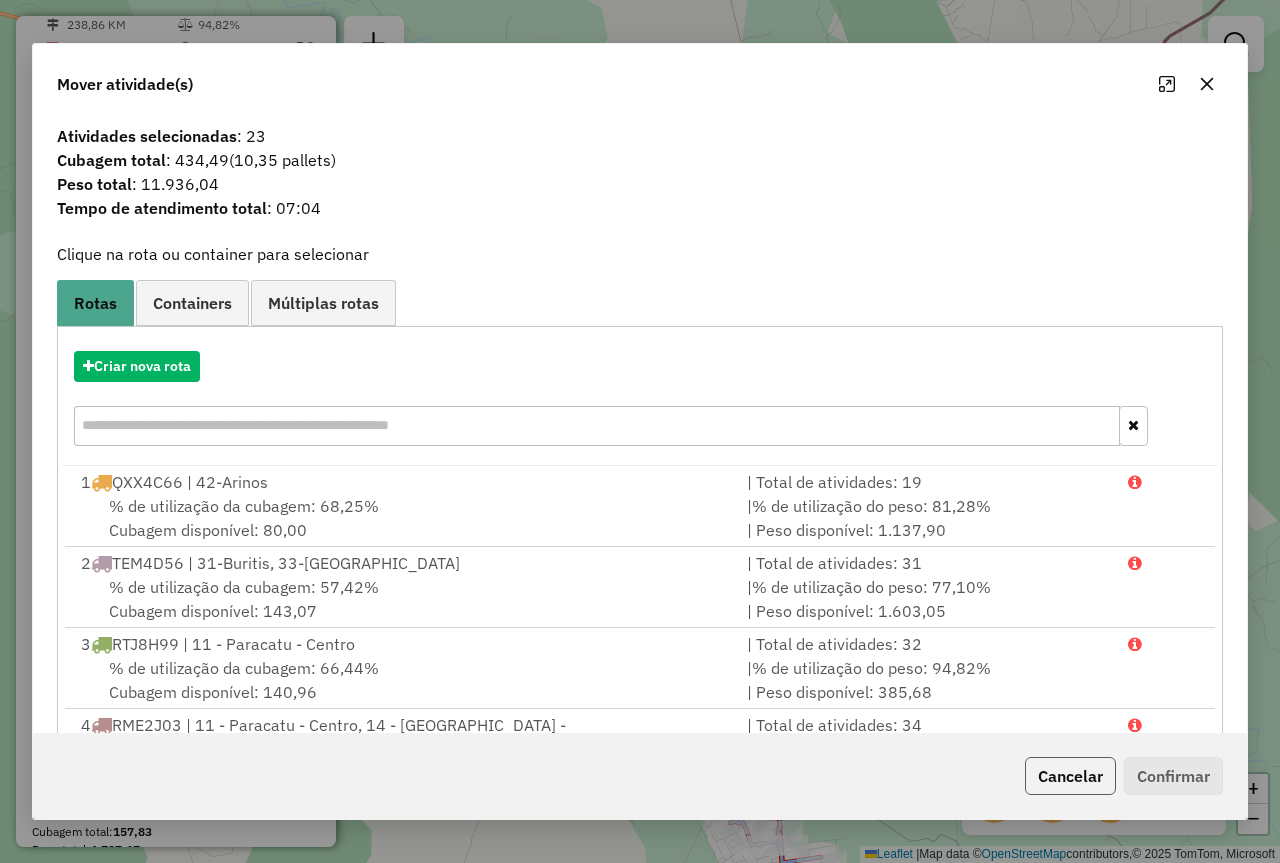 click on "Cancelar" 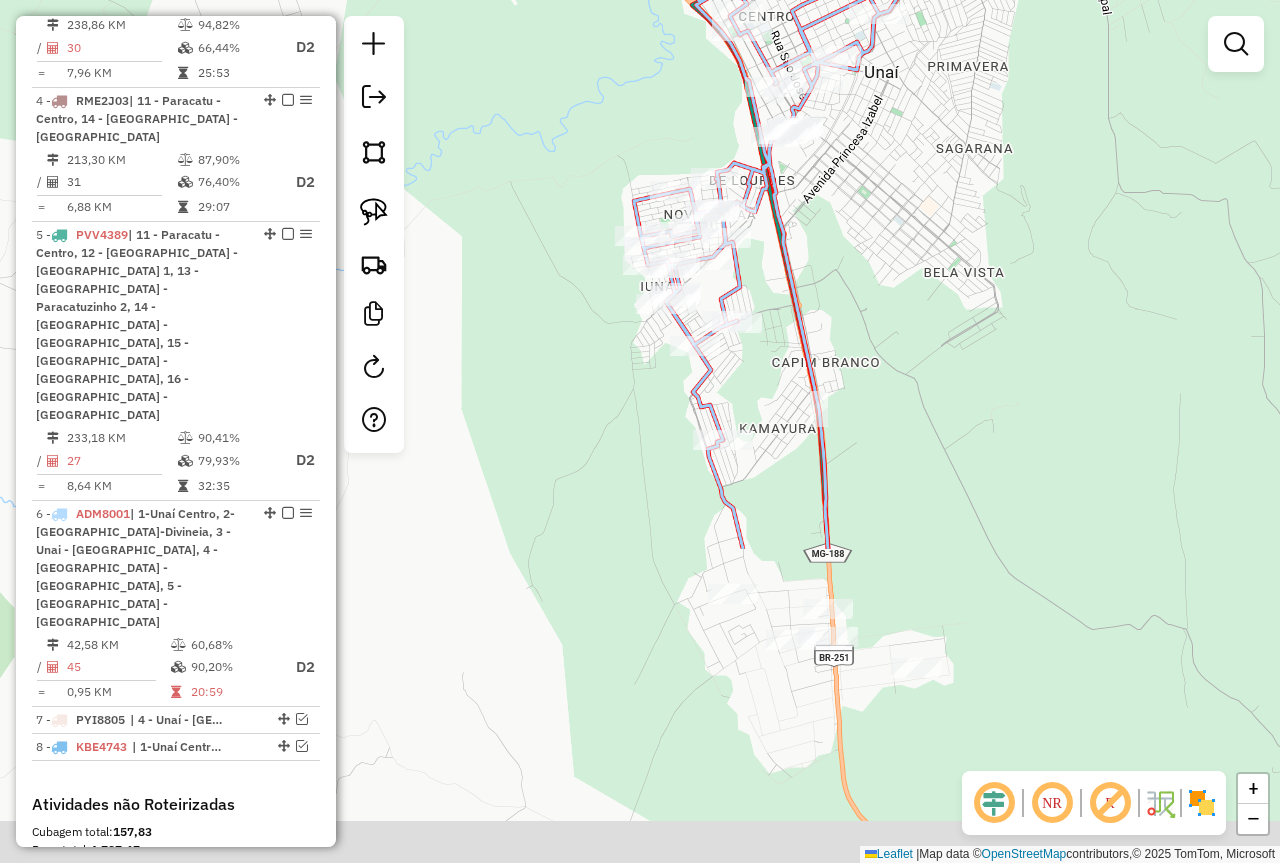 drag, startPoint x: 790, startPoint y: 677, endPoint x: 814, endPoint y: 266, distance: 411.70013 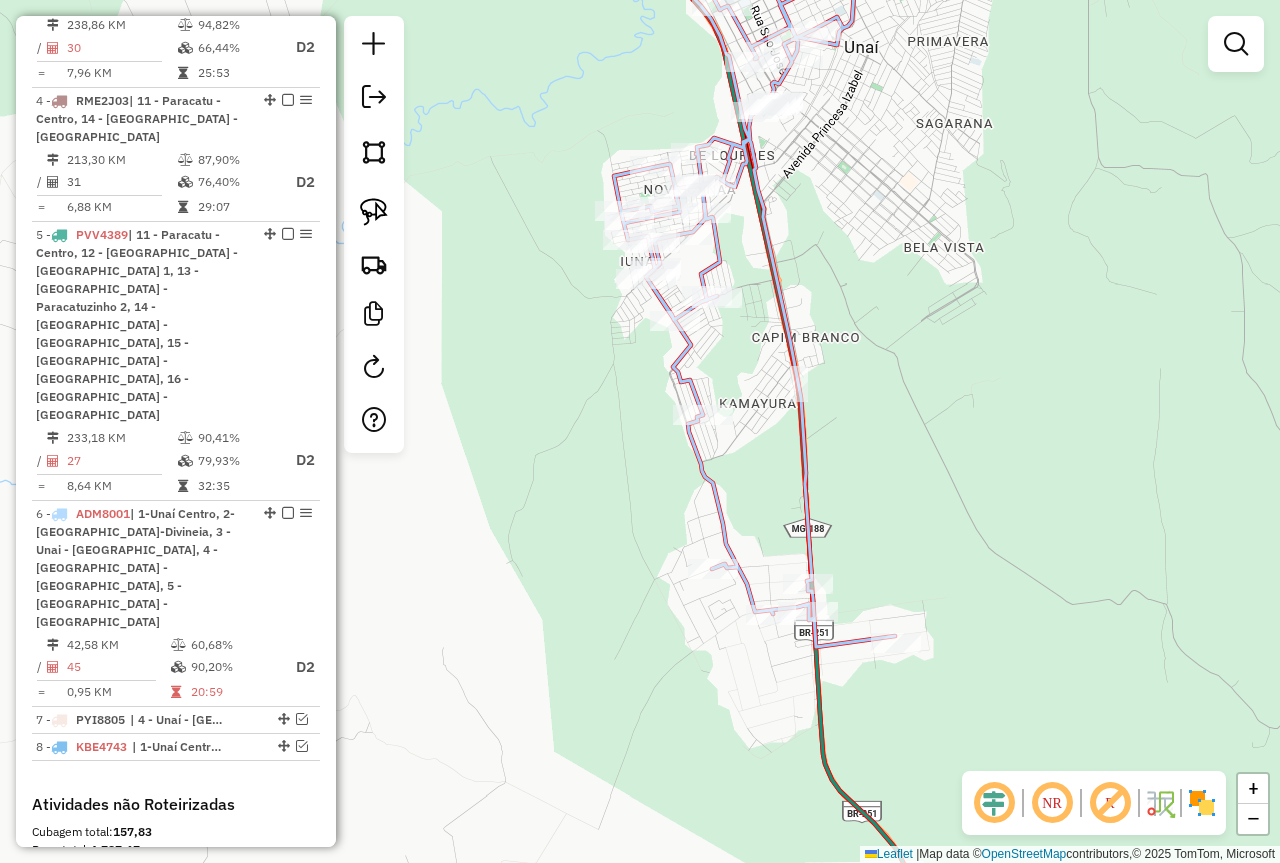drag, startPoint x: 997, startPoint y: 601, endPoint x: 995, endPoint y: 620, distance: 19.104973 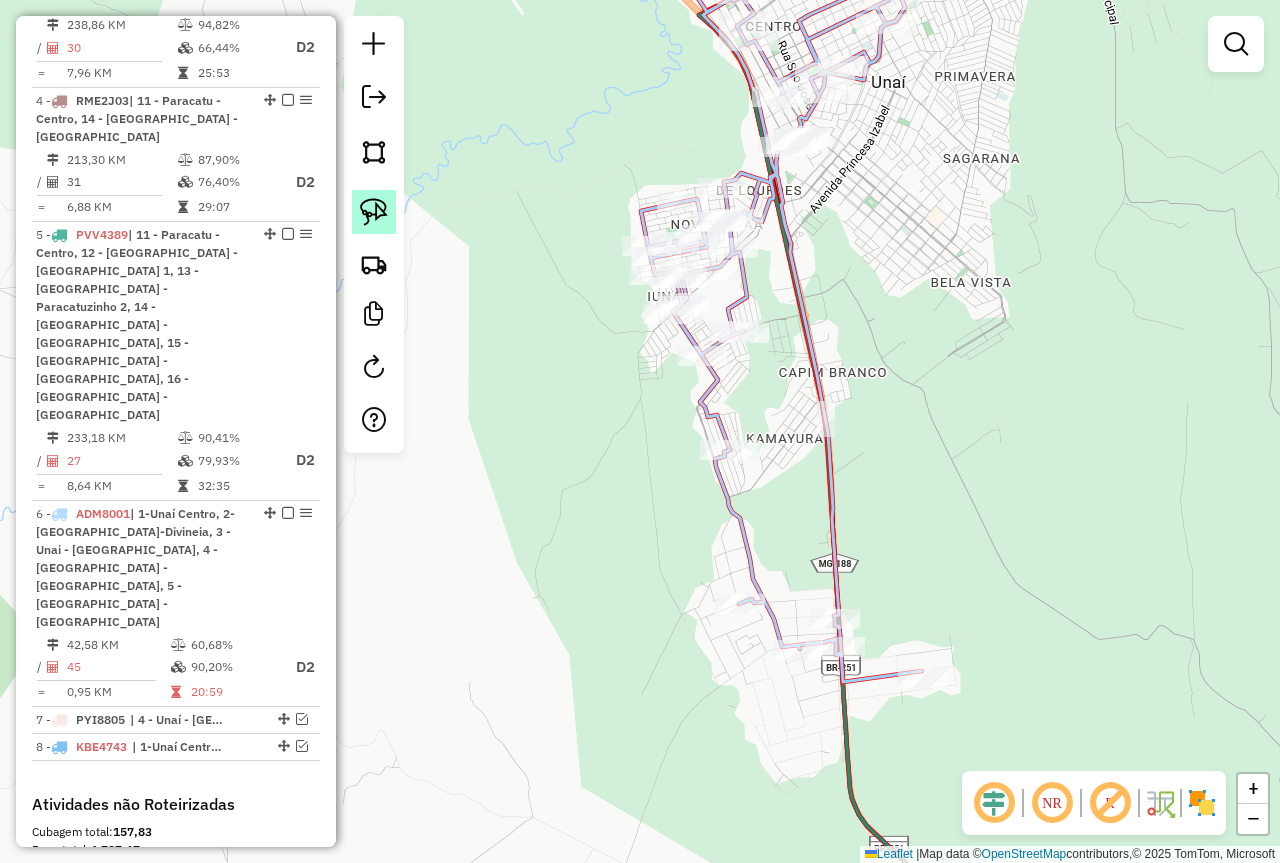 click 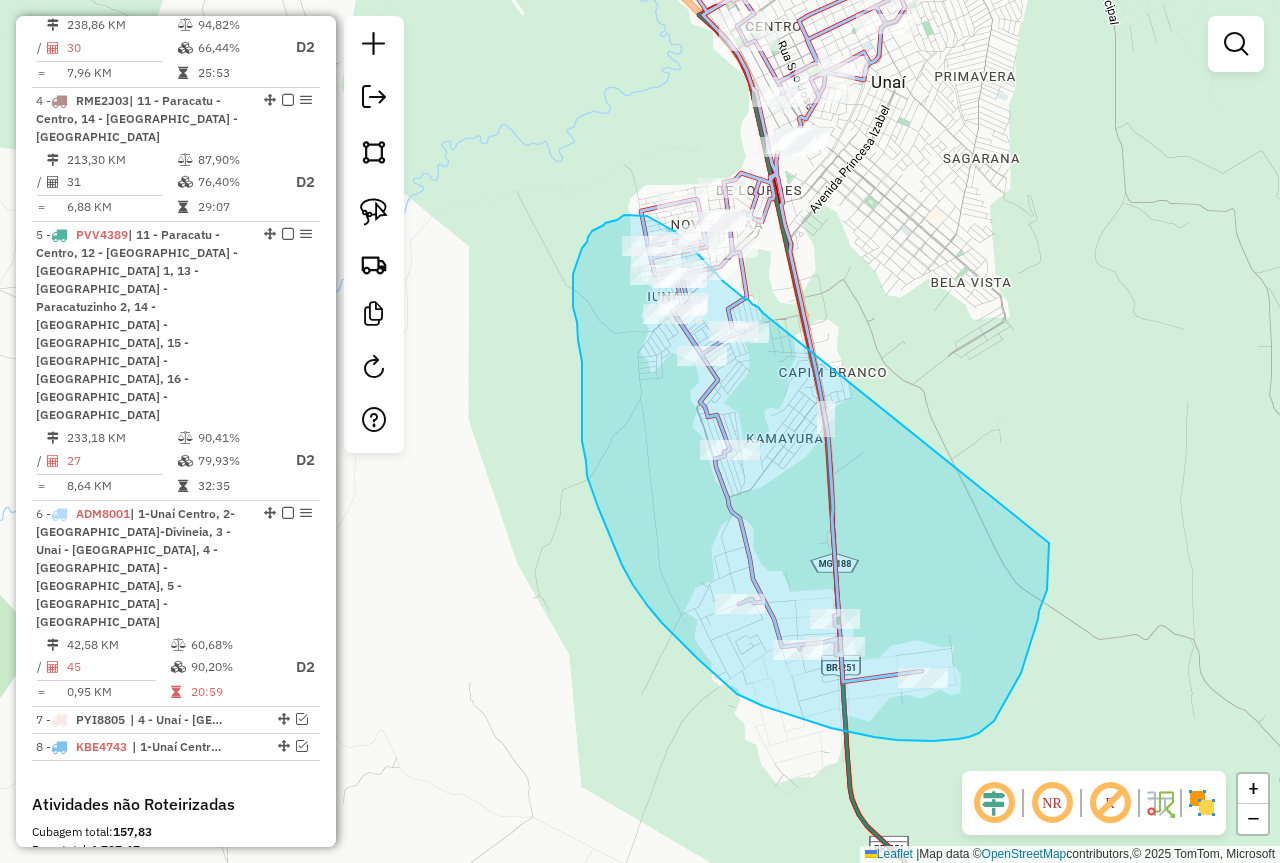 drag, startPoint x: 1049, startPoint y: 543, endPoint x: 777, endPoint y: 322, distance: 350.464 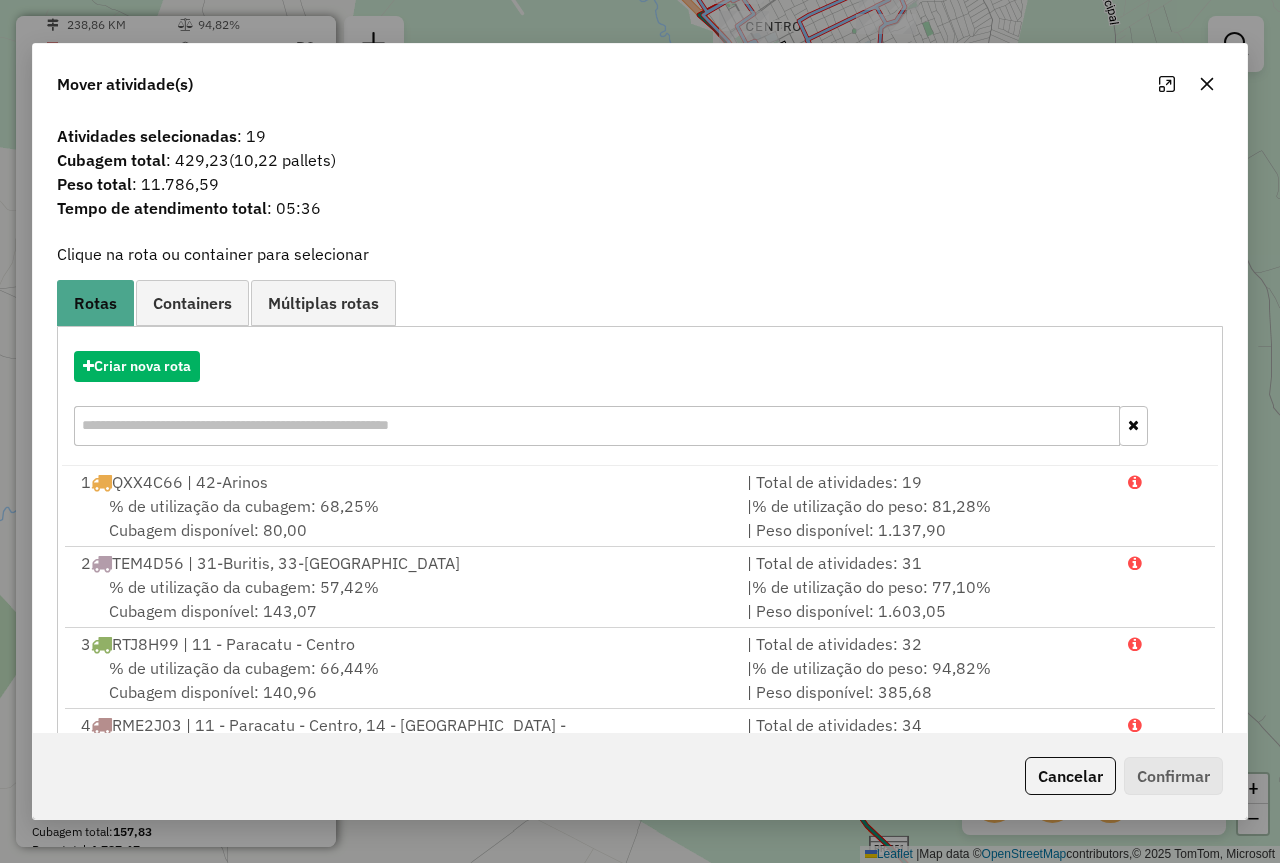 click on "Cancelar" 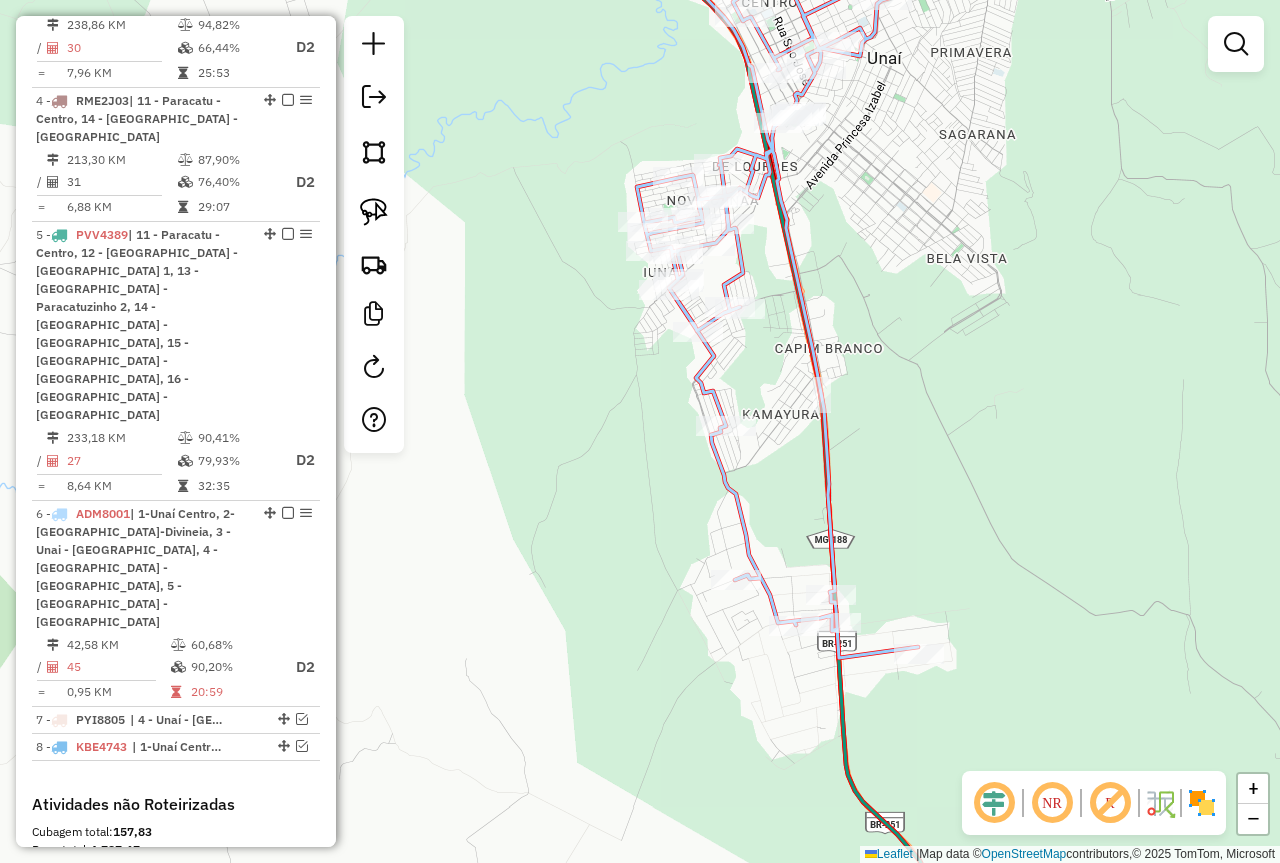 drag, startPoint x: 850, startPoint y: 424, endPoint x: 860, endPoint y: 418, distance: 11.661903 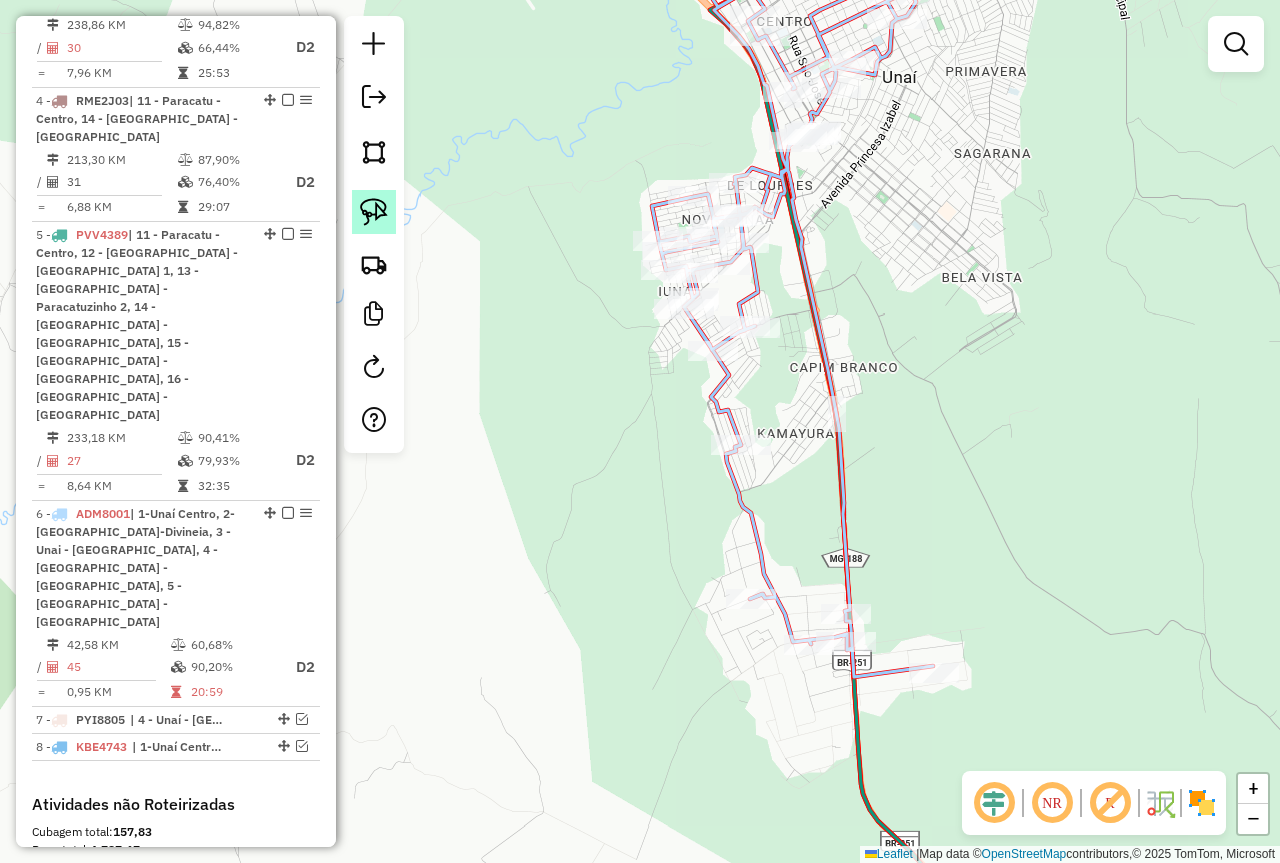 click 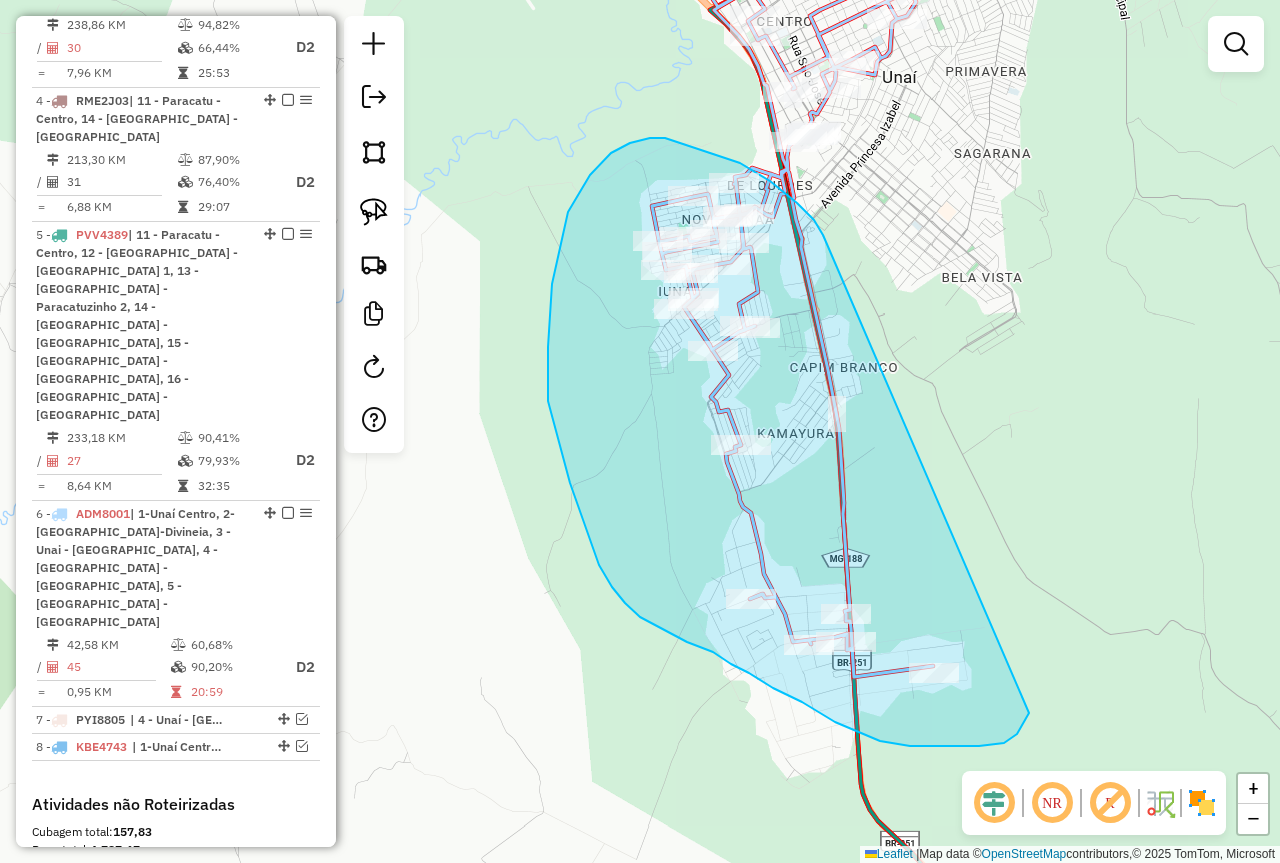 drag, startPoint x: 792, startPoint y: 199, endPoint x: 1029, endPoint y: 713, distance: 566.00793 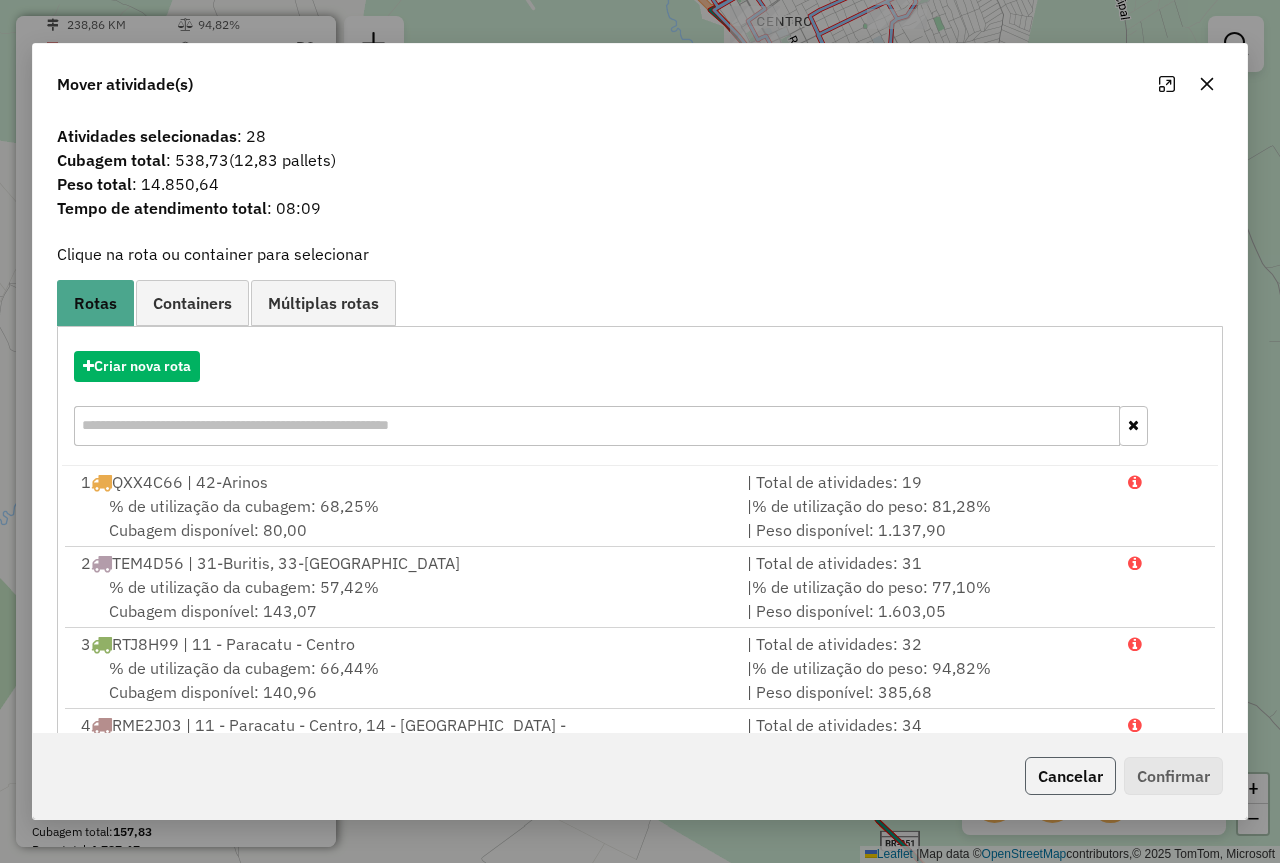 click on "Cancelar" 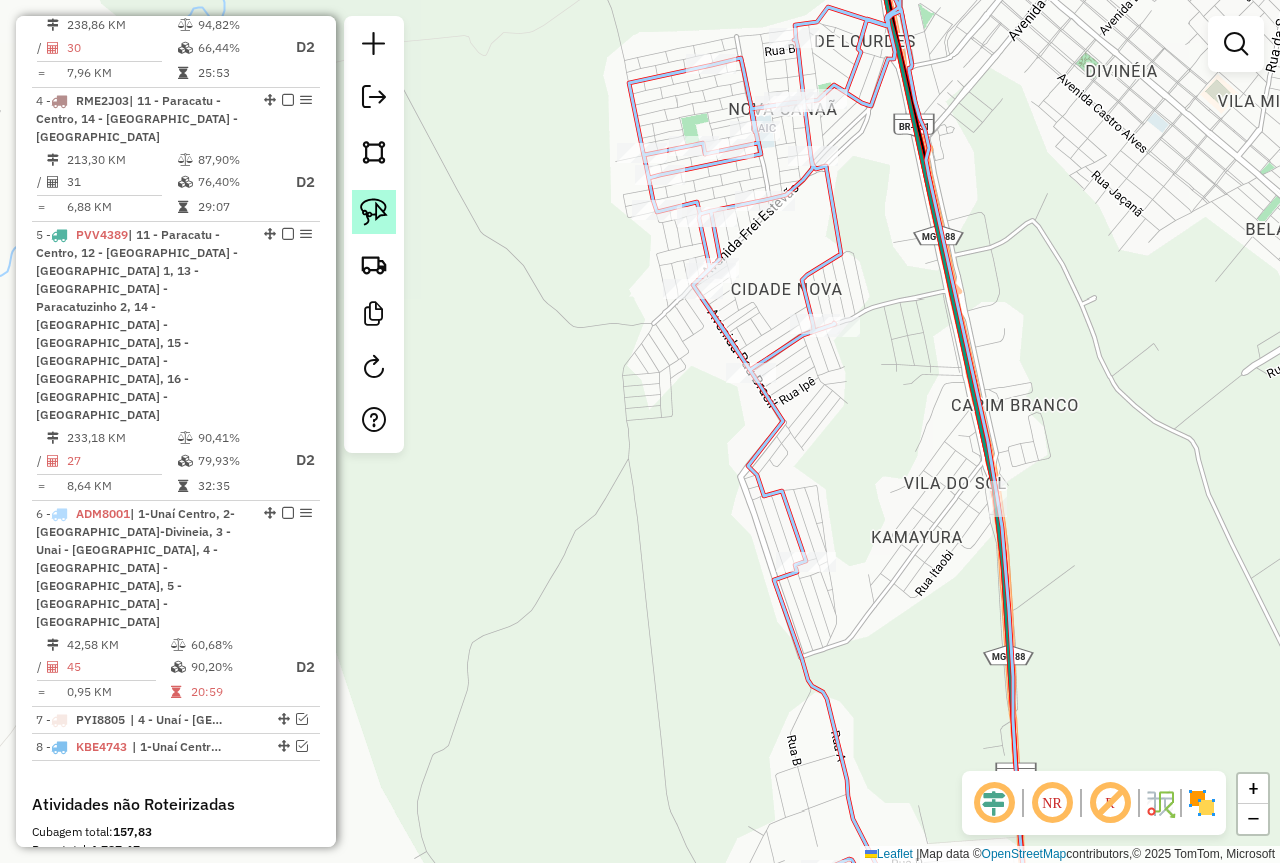 click 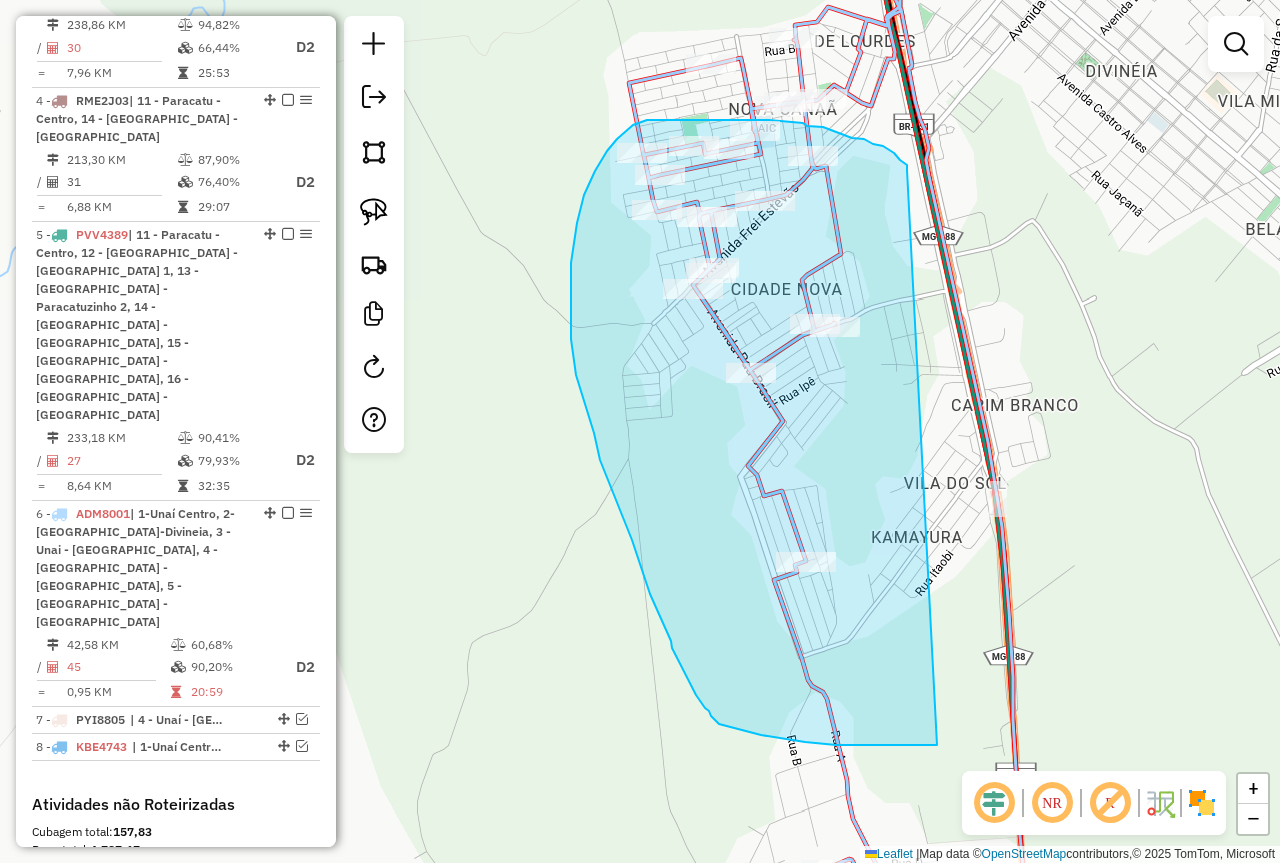 drag, startPoint x: 907, startPoint y: 170, endPoint x: 949, endPoint y: 741, distance: 572.5426 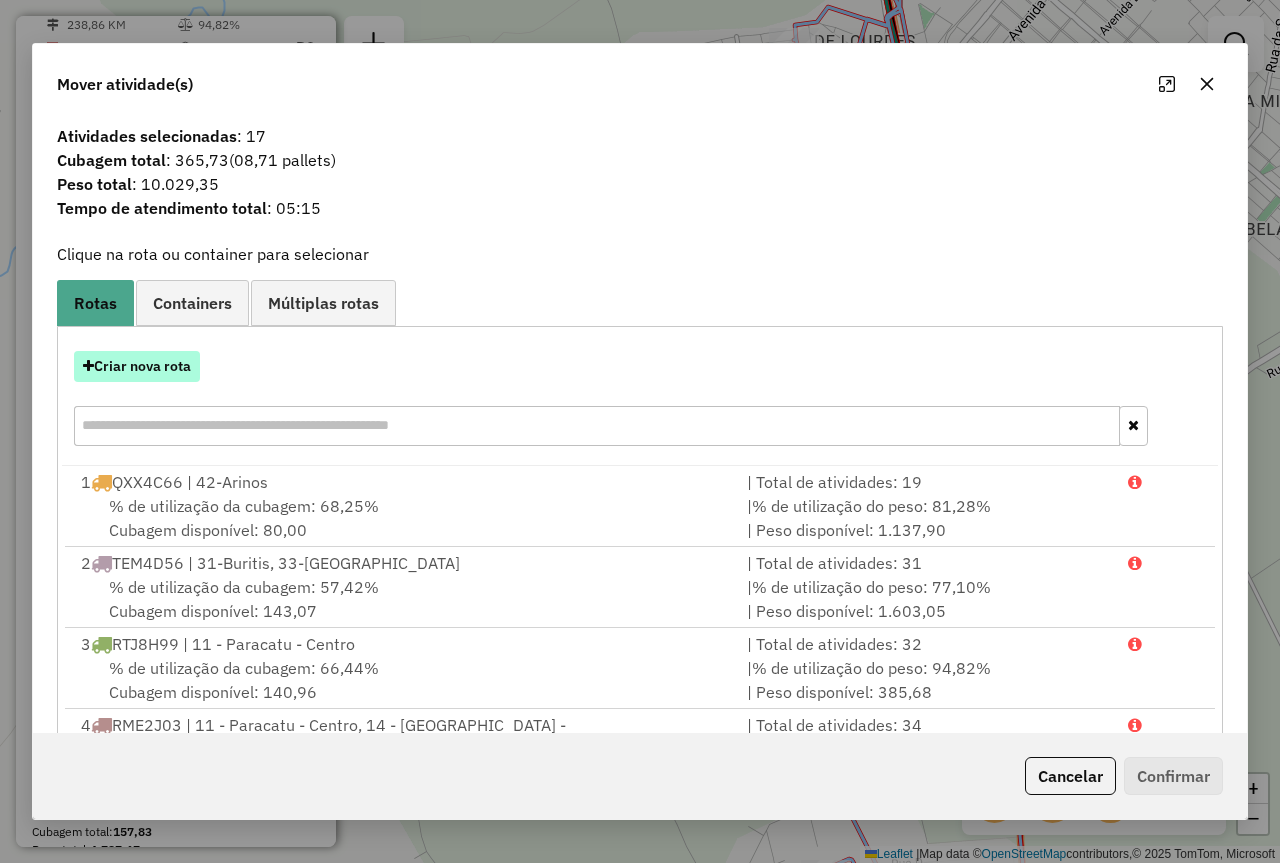 click on "Criar nova rota" at bounding box center (137, 366) 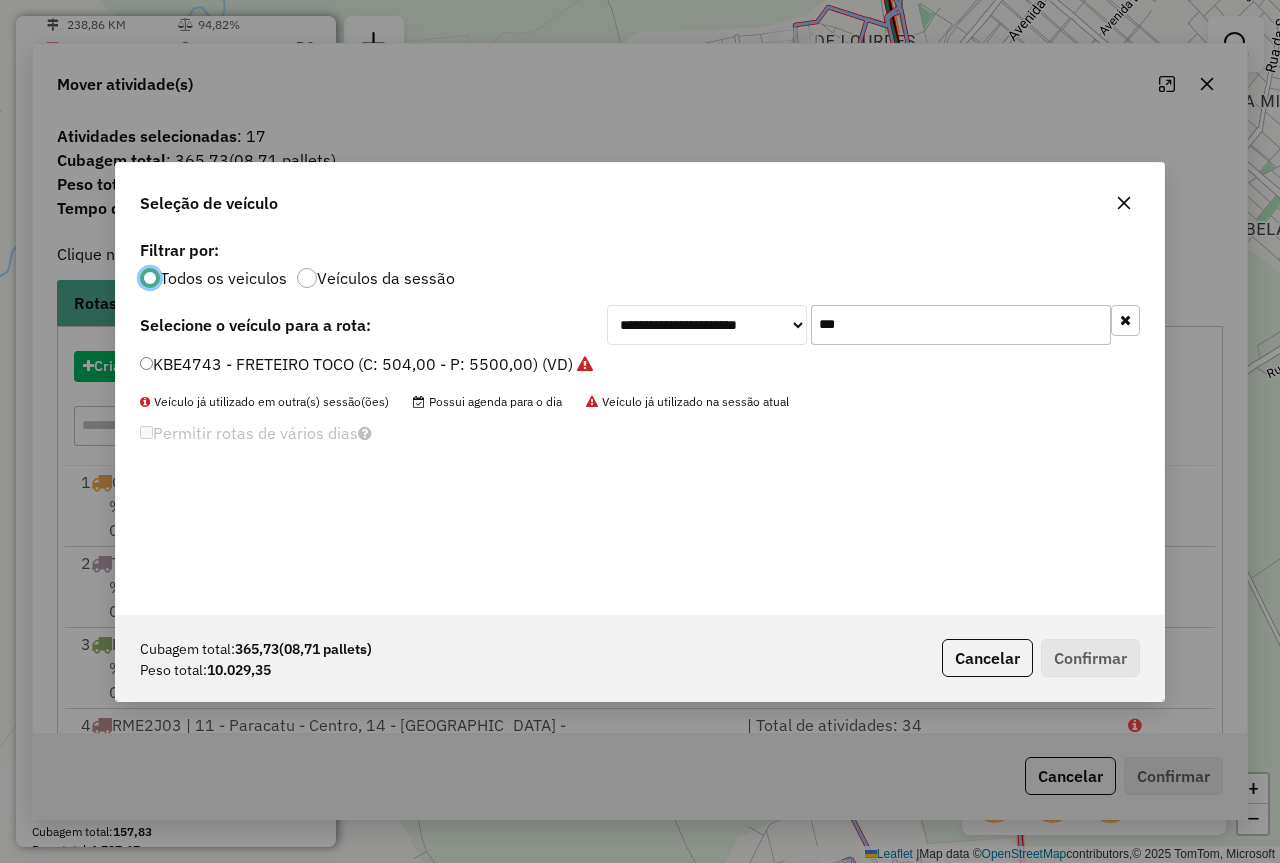 scroll, scrollTop: 11, scrollLeft: 6, axis: both 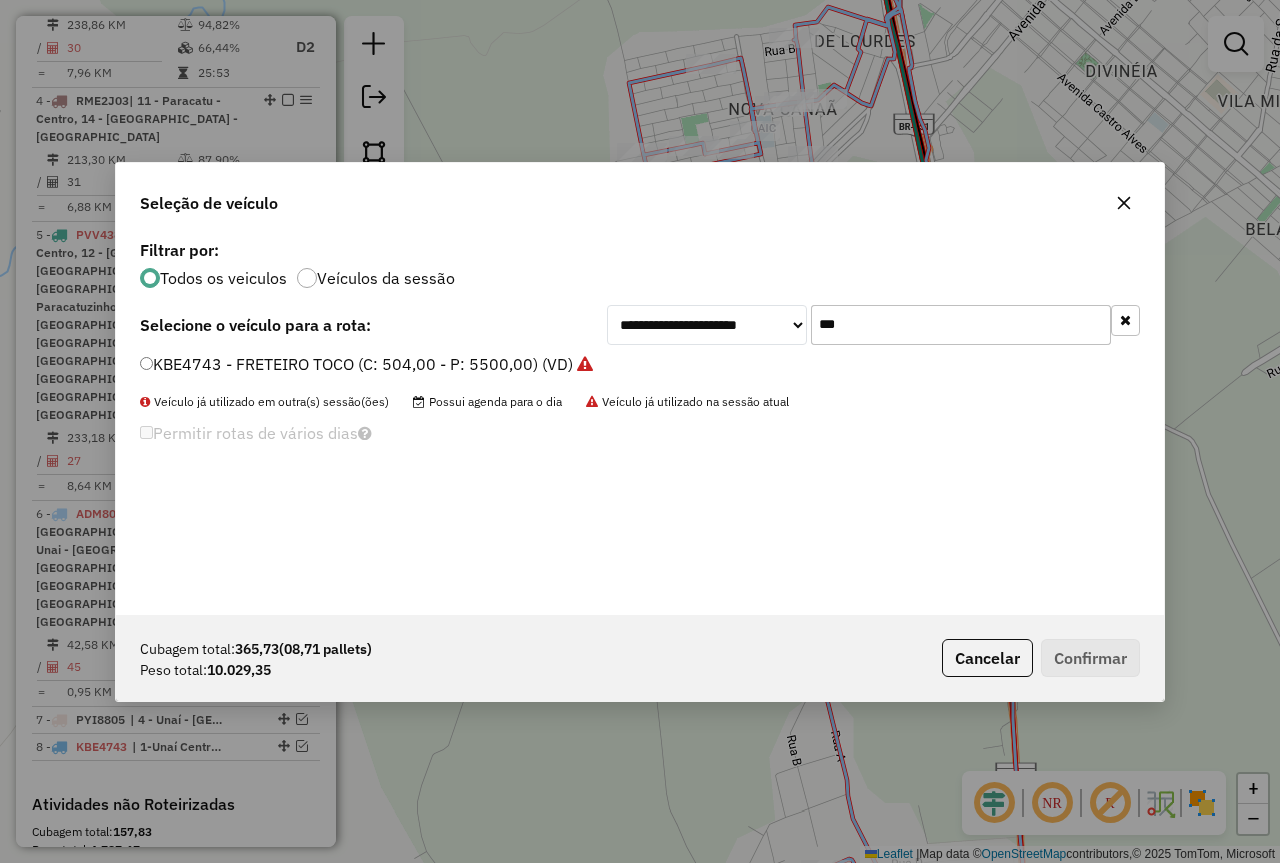 click on "***" 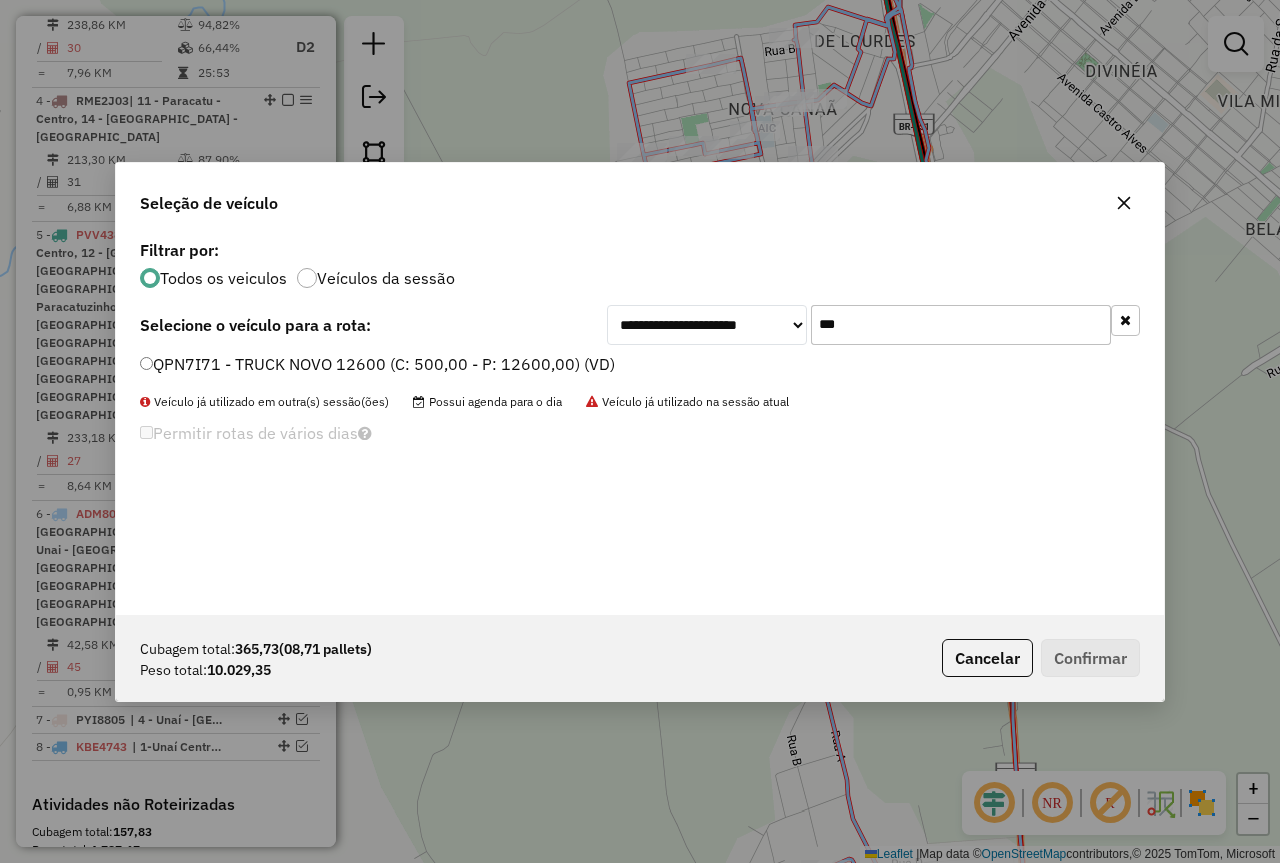 type on "***" 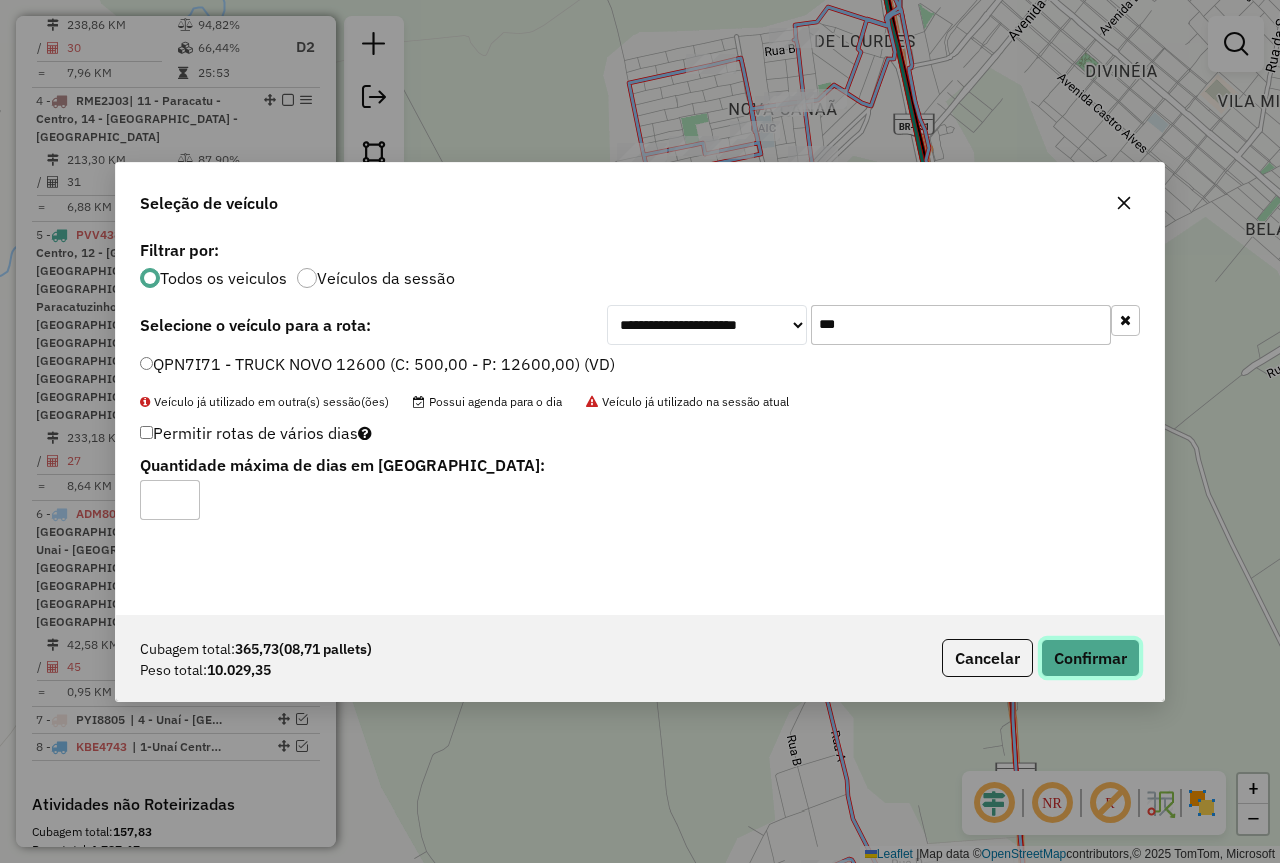 click on "Confirmar" 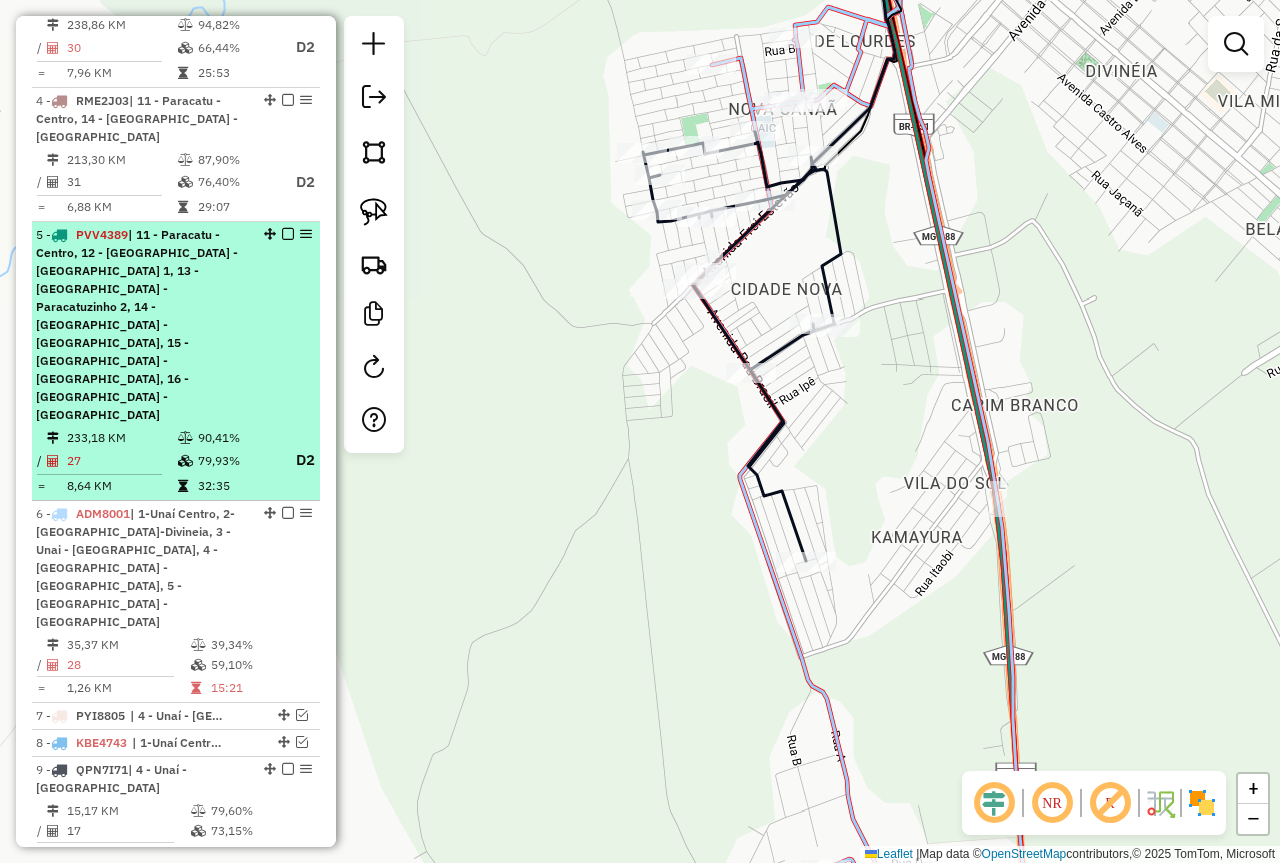 select on "*********" 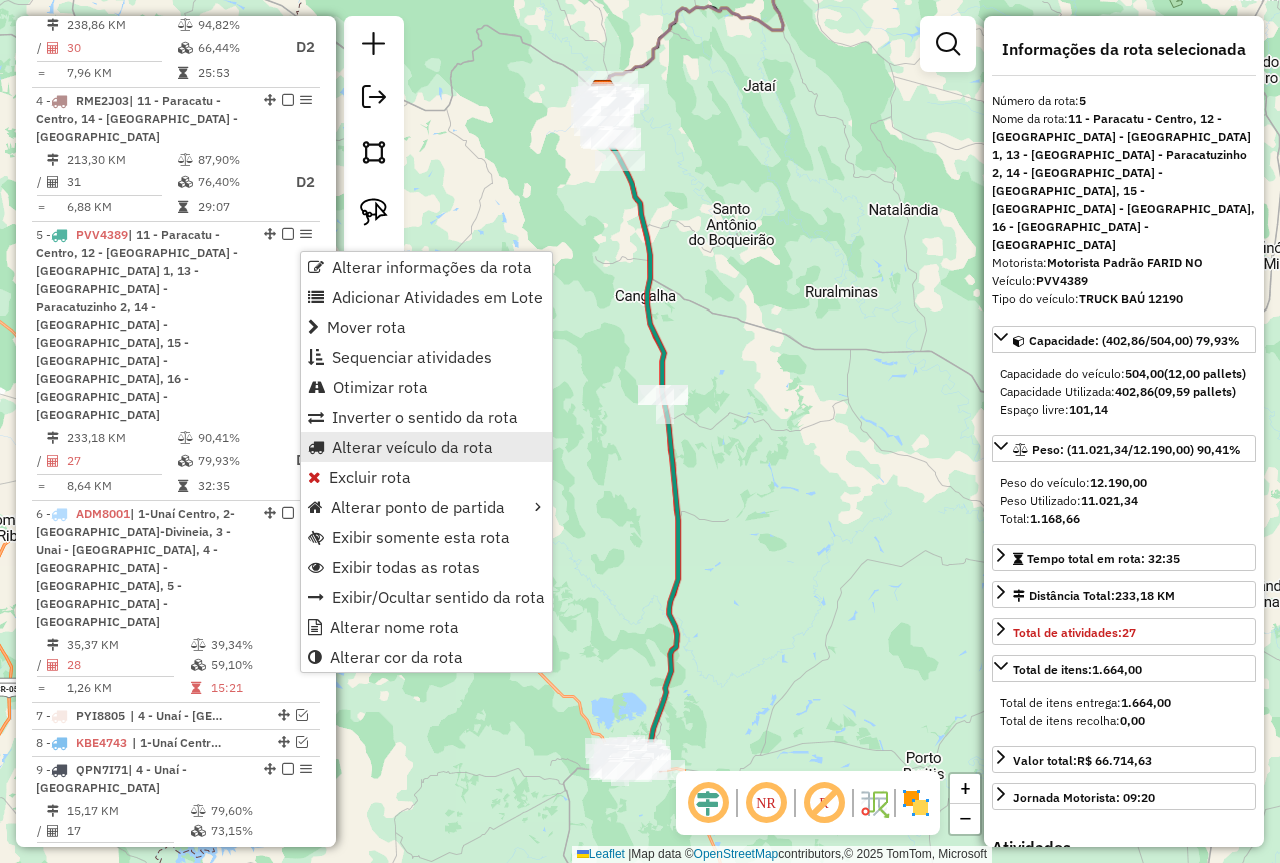 click on "Alterar veículo da rota" at bounding box center (412, 447) 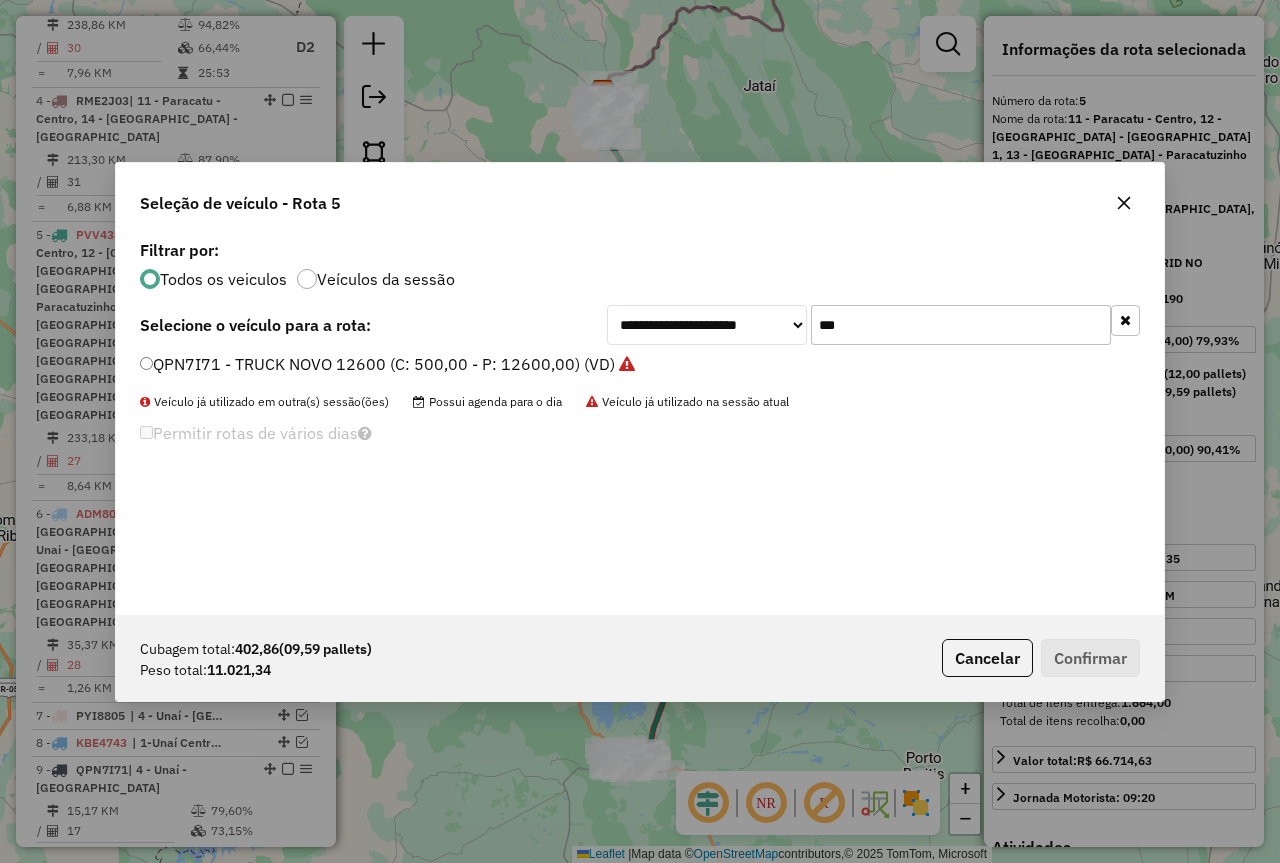 scroll, scrollTop: 11, scrollLeft: 6, axis: both 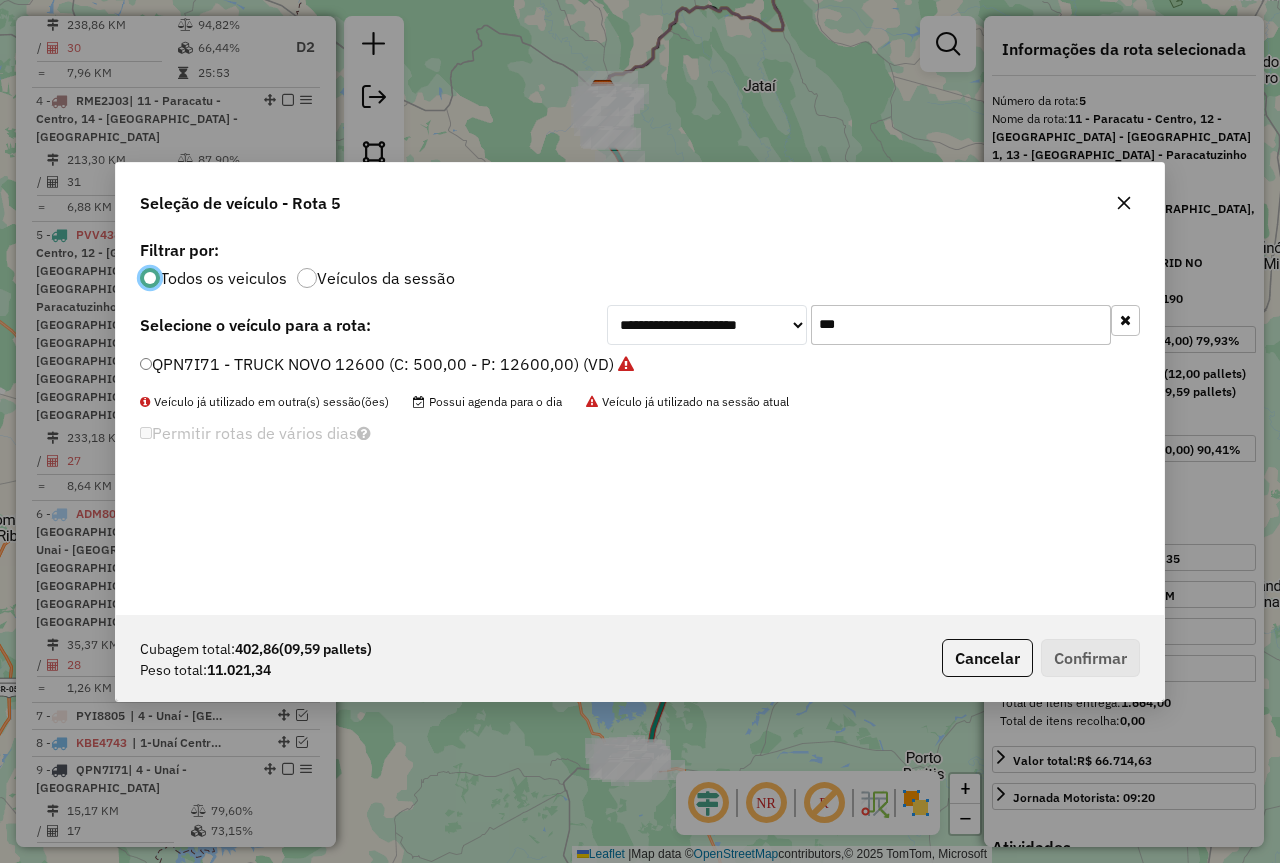 click on "**********" 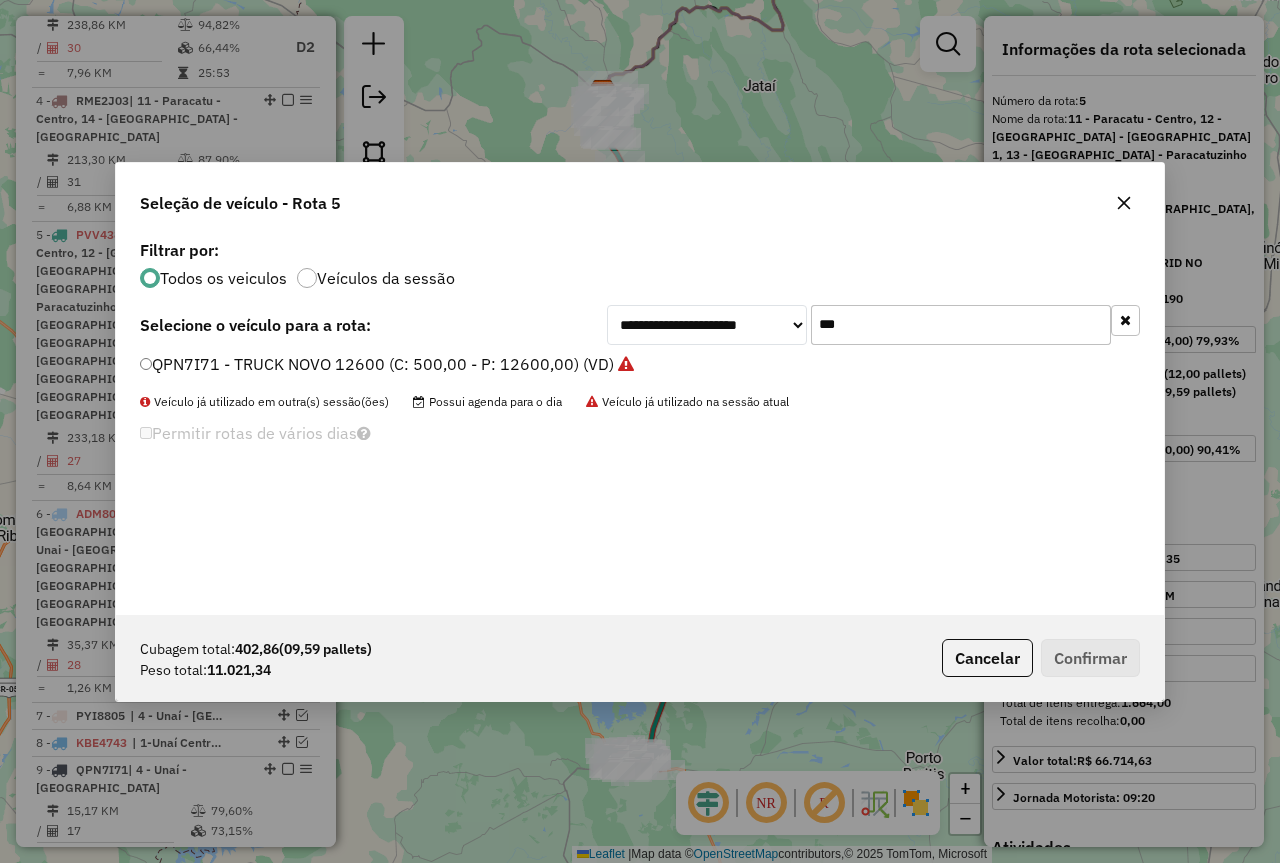 click on "***" 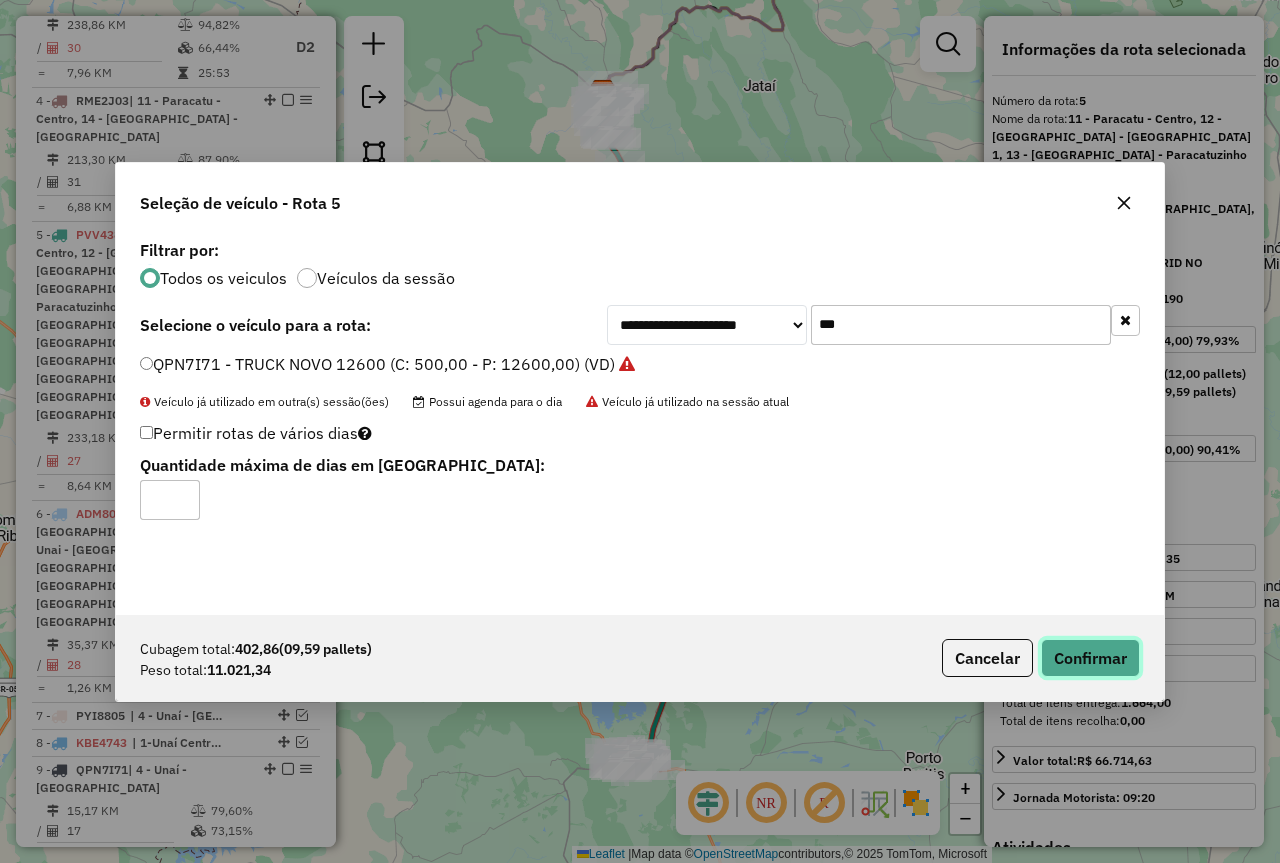 click on "Confirmar" 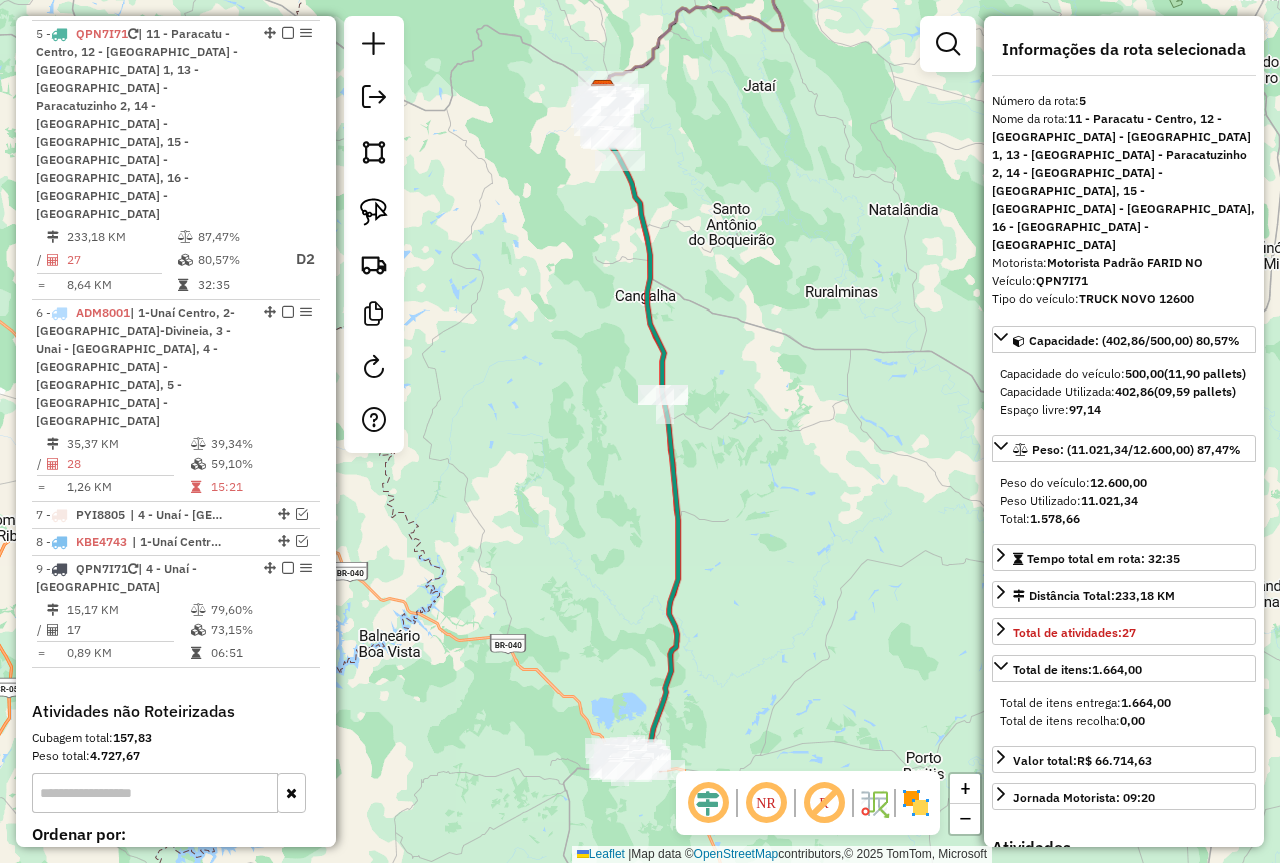scroll, scrollTop: 1240, scrollLeft: 0, axis: vertical 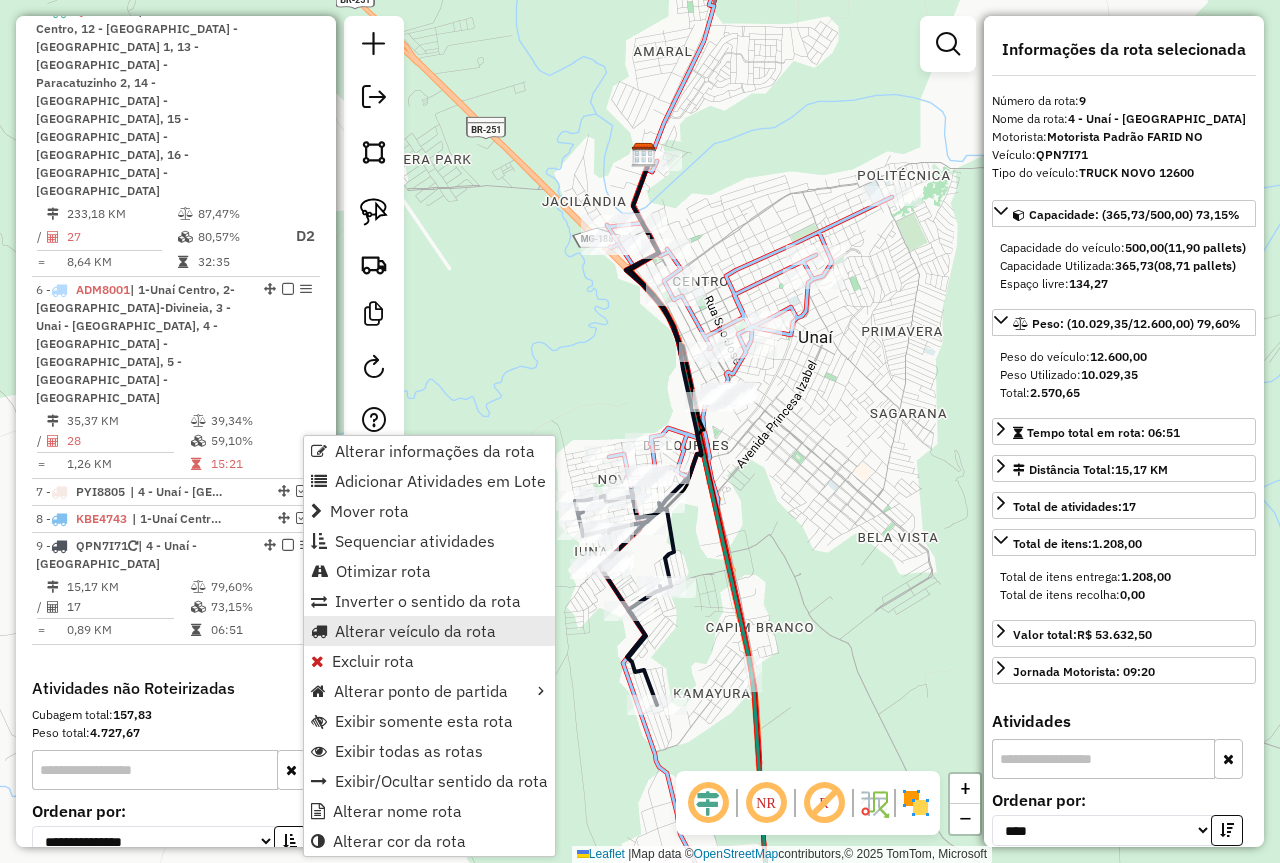 click on "Alterar veículo da rota" at bounding box center (415, 631) 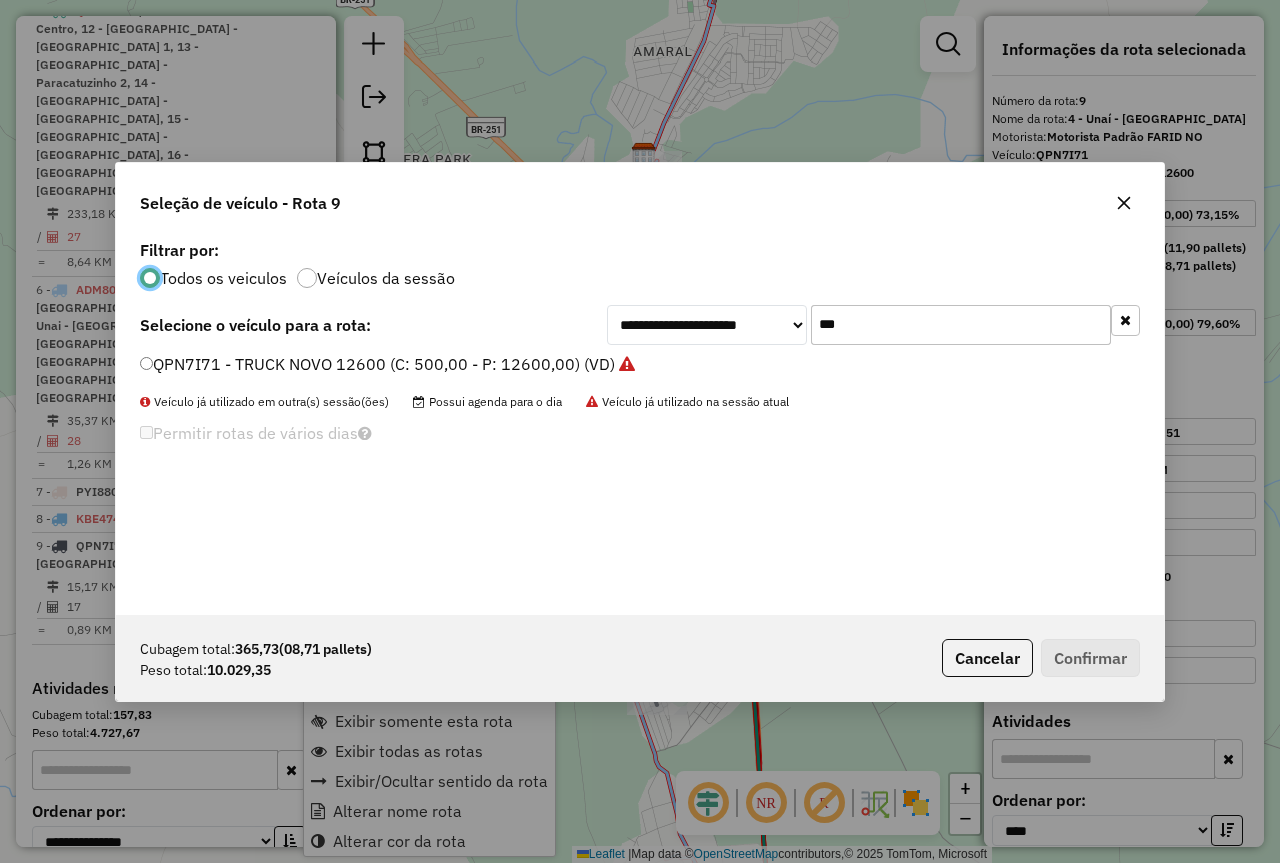 scroll, scrollTop: 11, scrollLeft: 6, axis: both 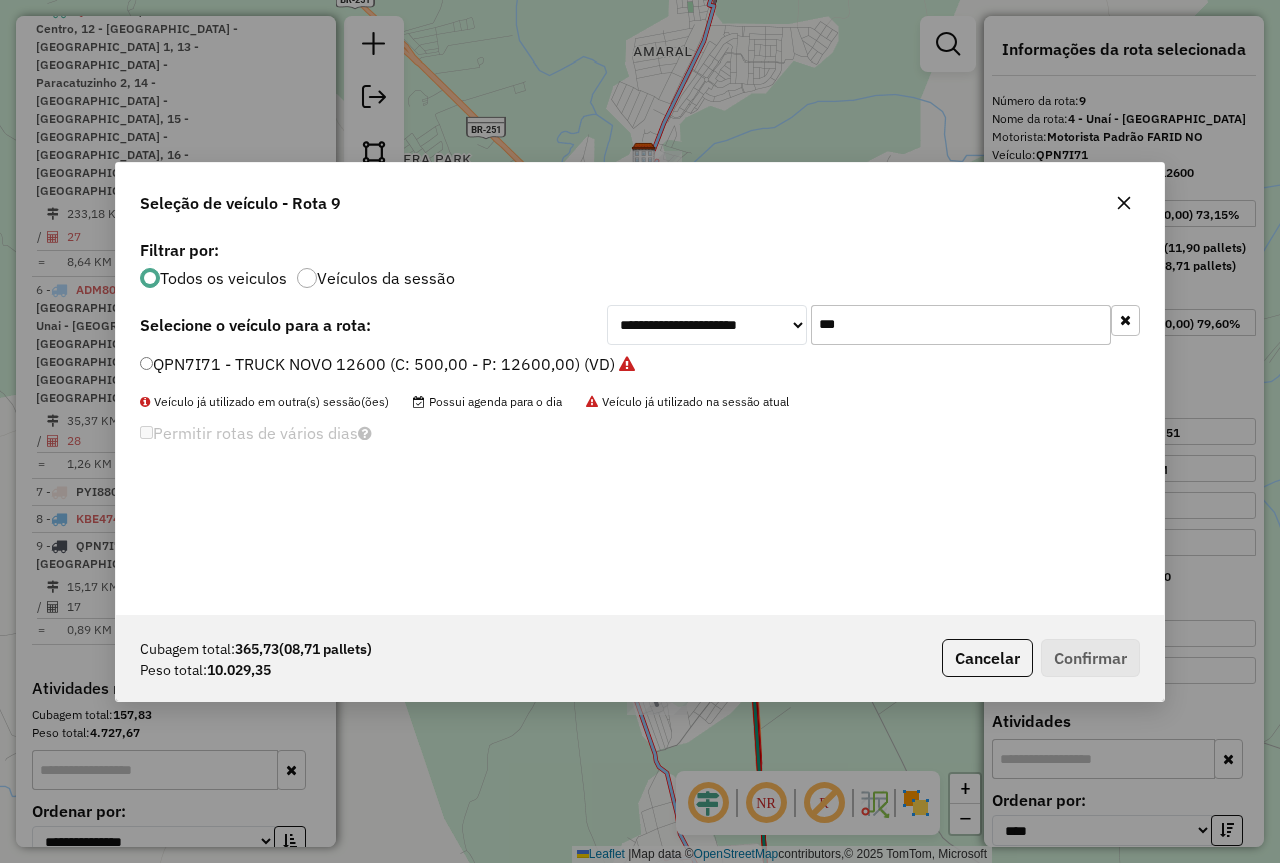 click on "***" 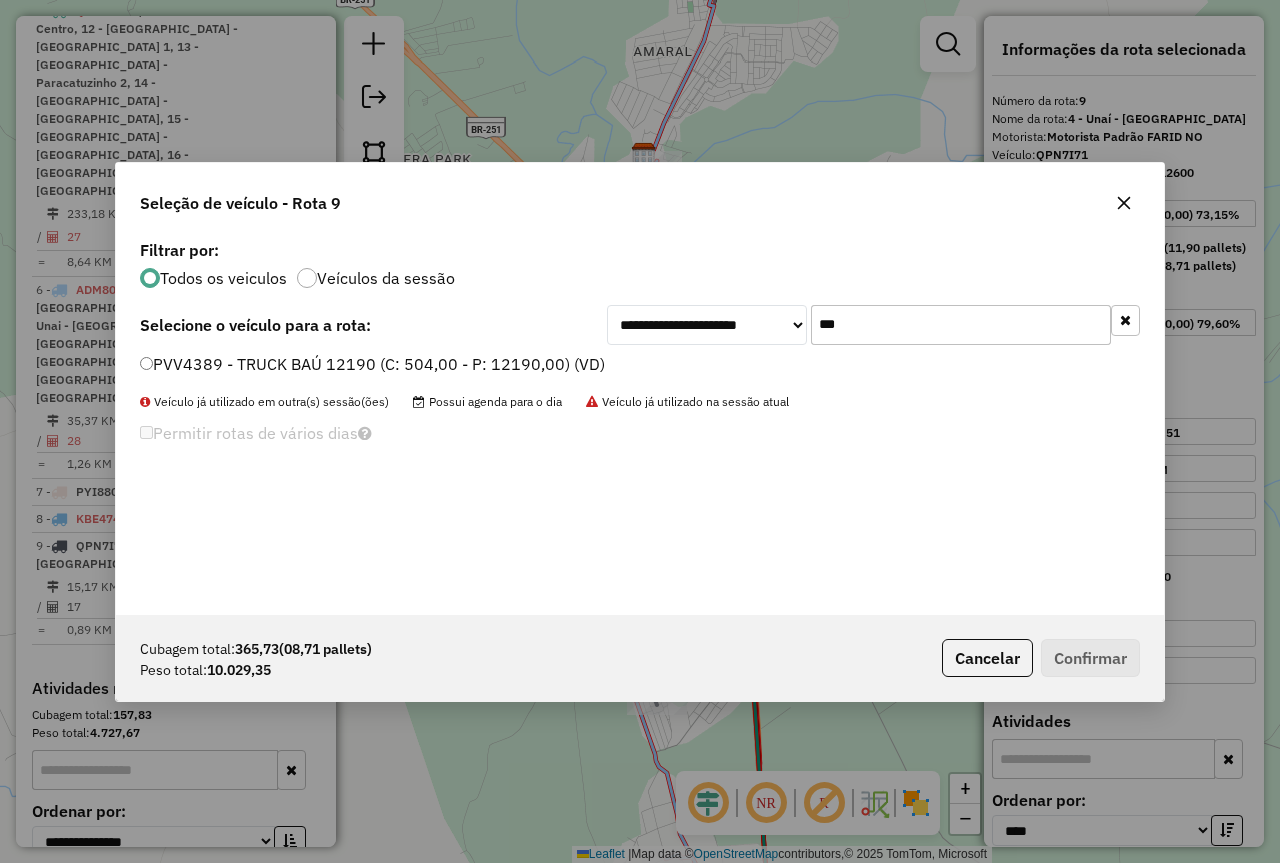 type on "***" 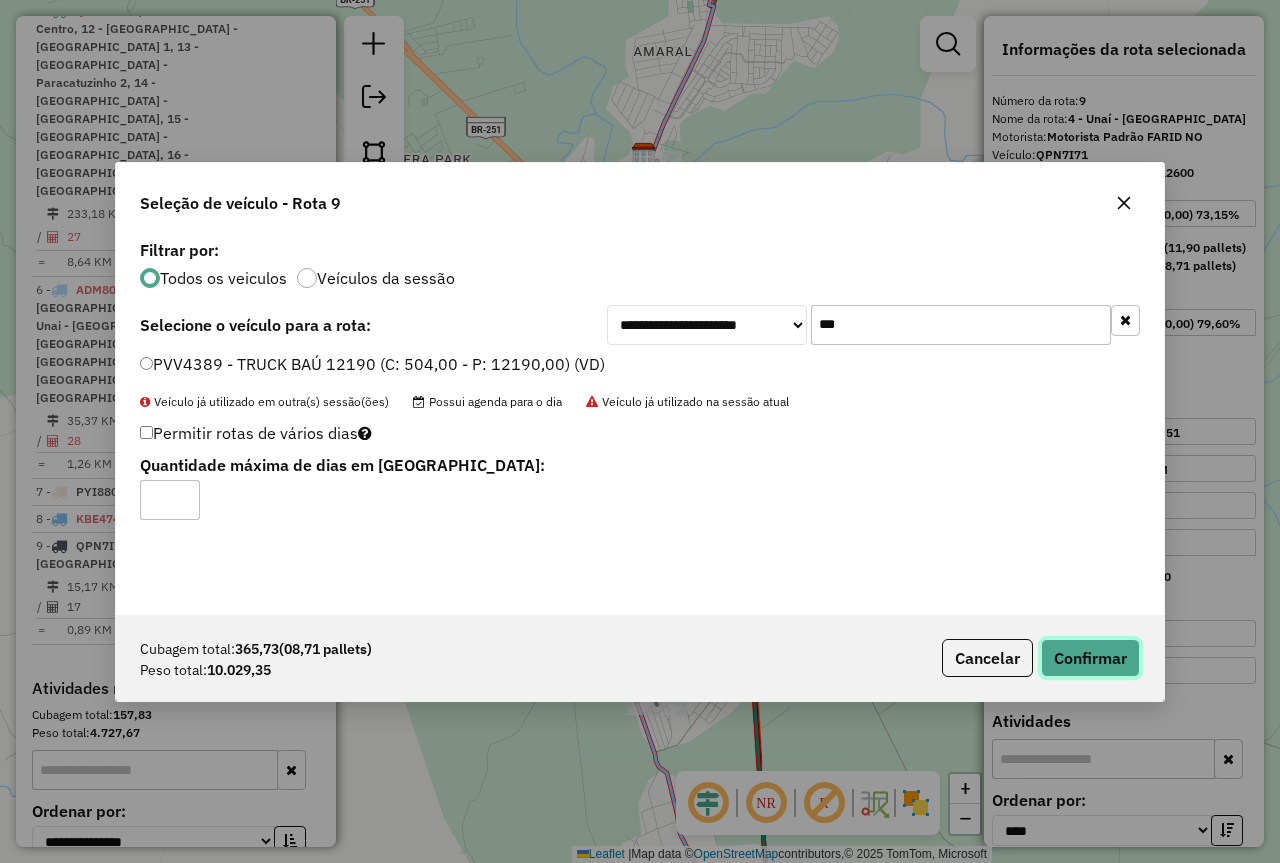 click on "Confirmar" 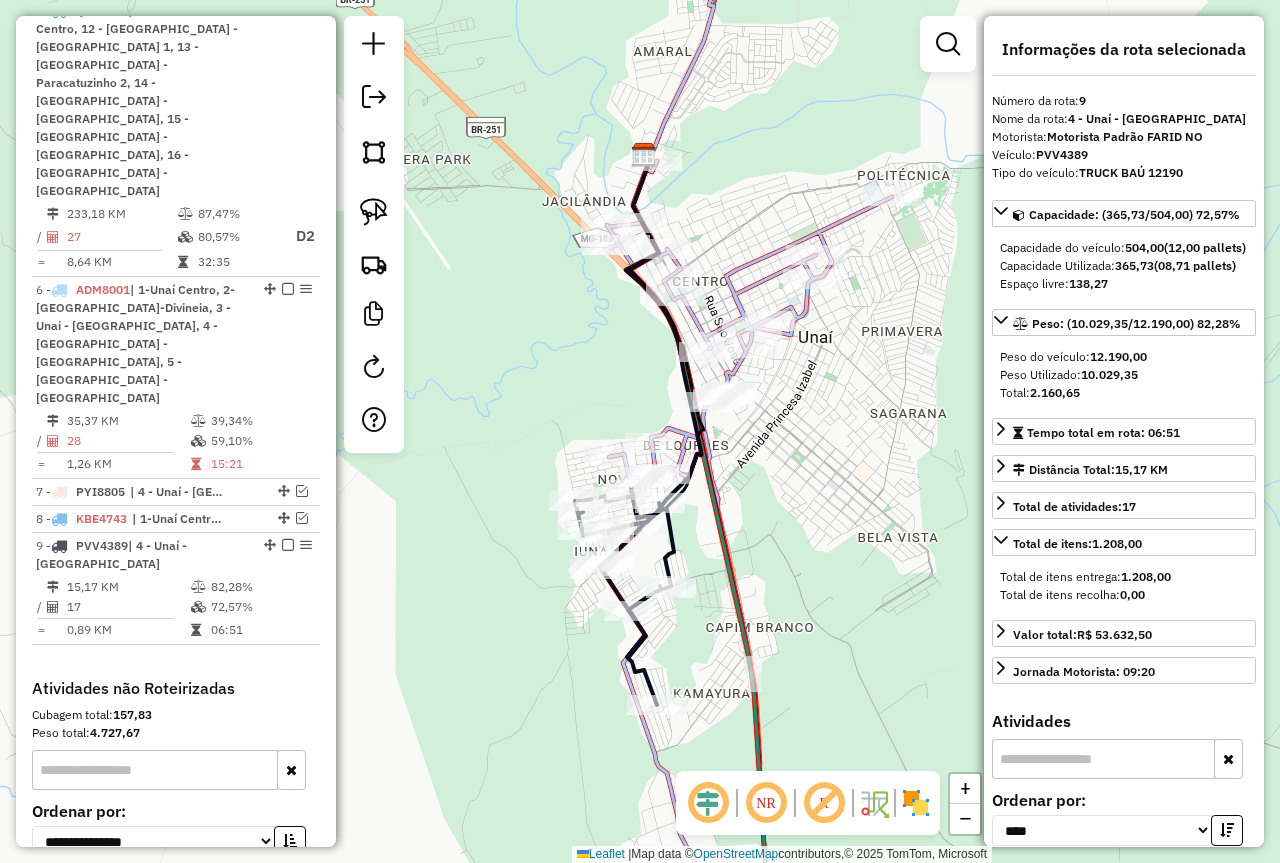 scroll, scrollTop: 1324, scrollLeft: 0, axis: vertical 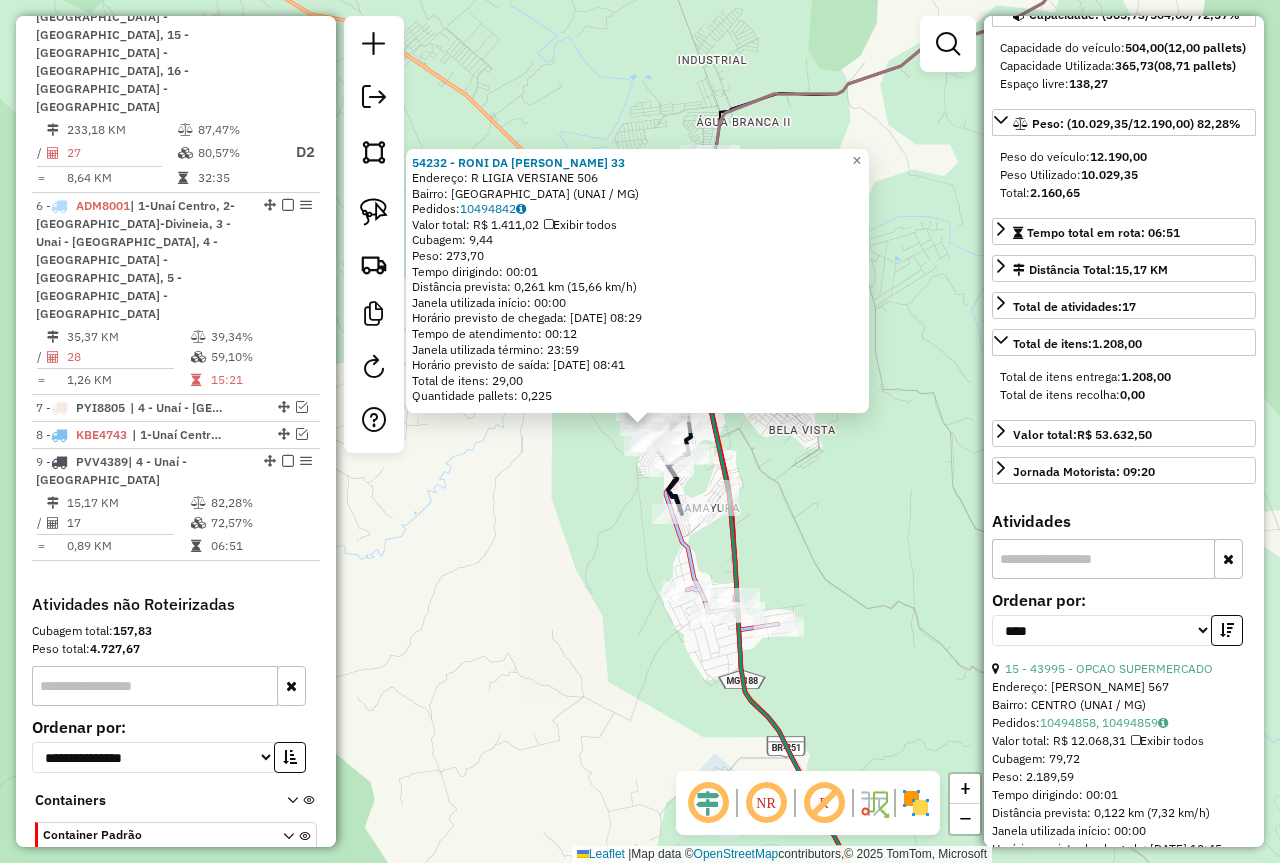 drag, startPoint x: 830, startPoint y: 671, endPoint x: 766, endPoint y: 559, distance: 128.99612 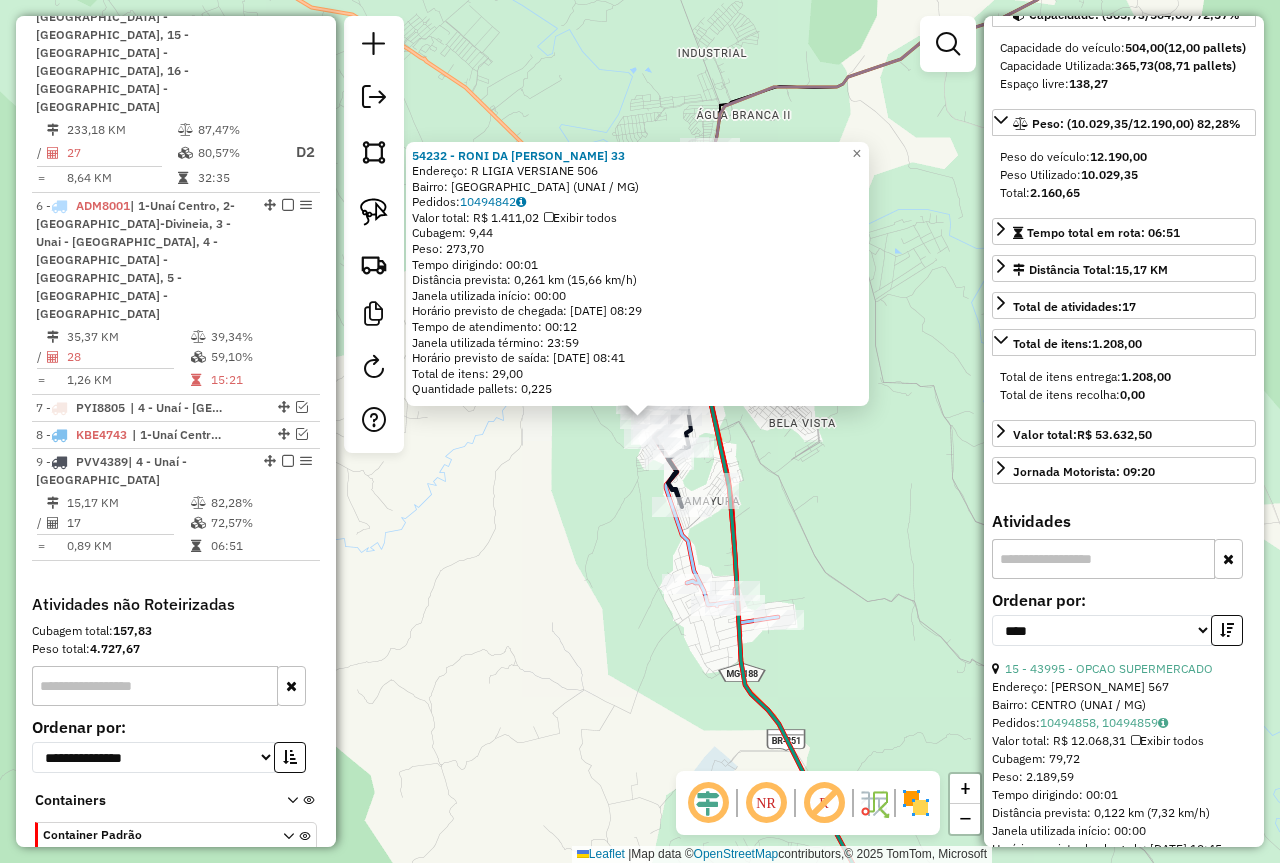 click 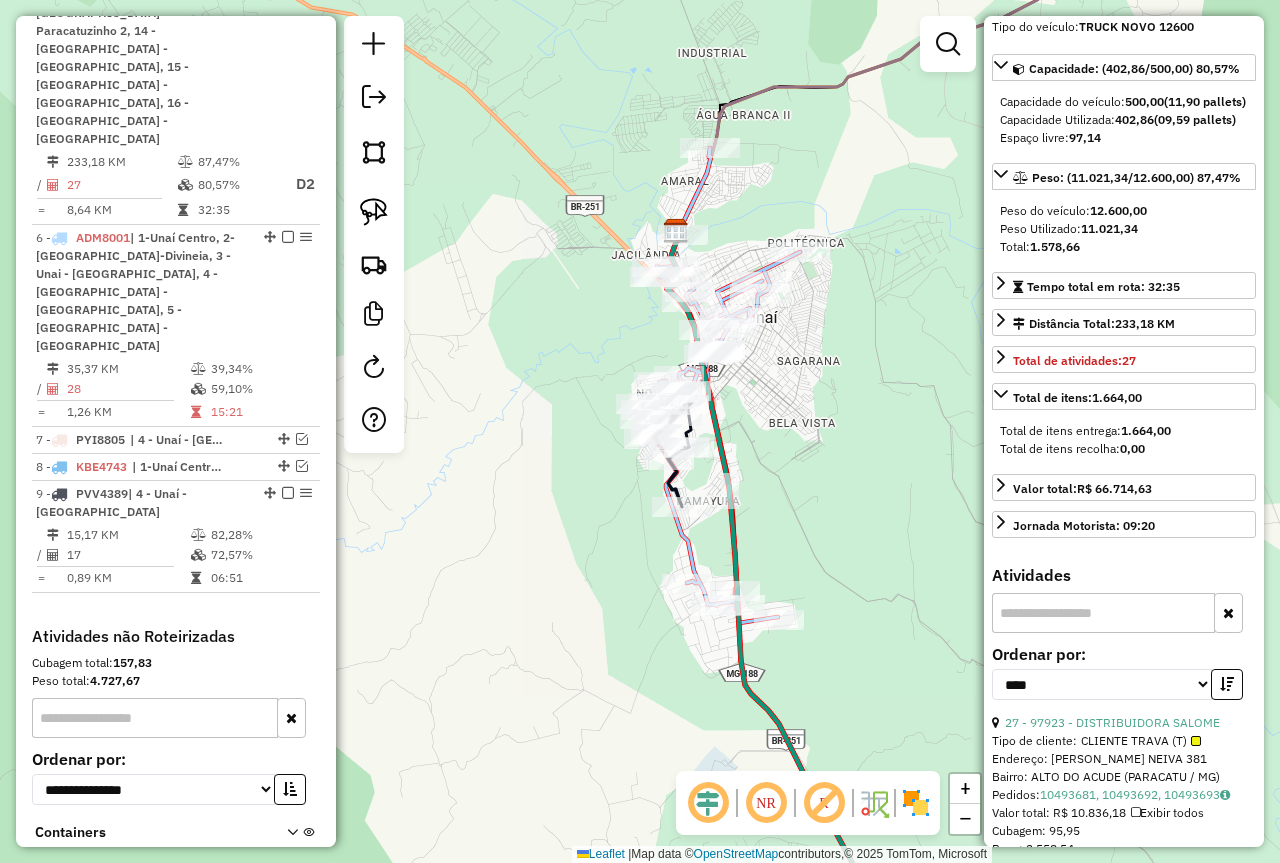 scroll, scrollTop: 1240, scrollLeft: 0, axis: vertical 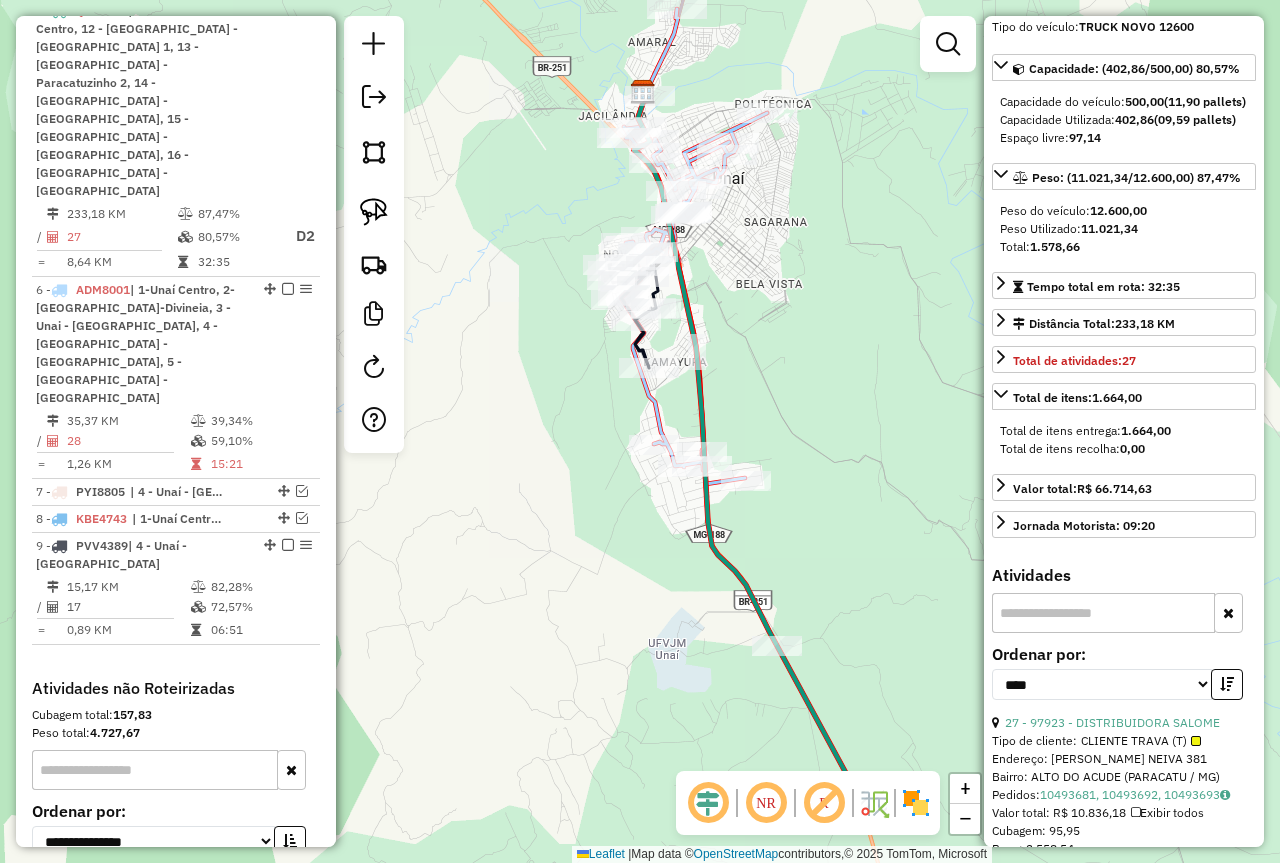drag, startPoint x: 810, startPoint y: 588, endPoint x: 778, endPoint y: 466, distance: 126.12692 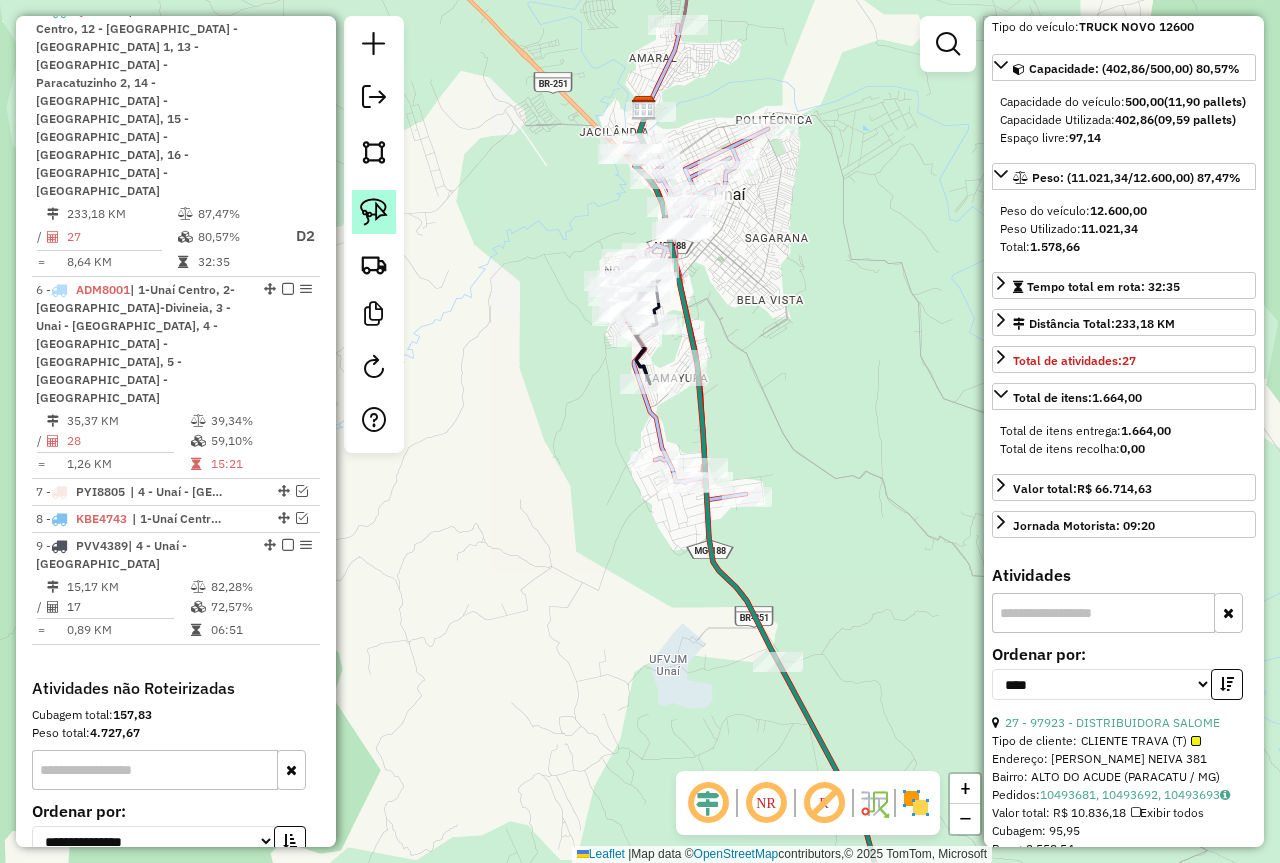 click 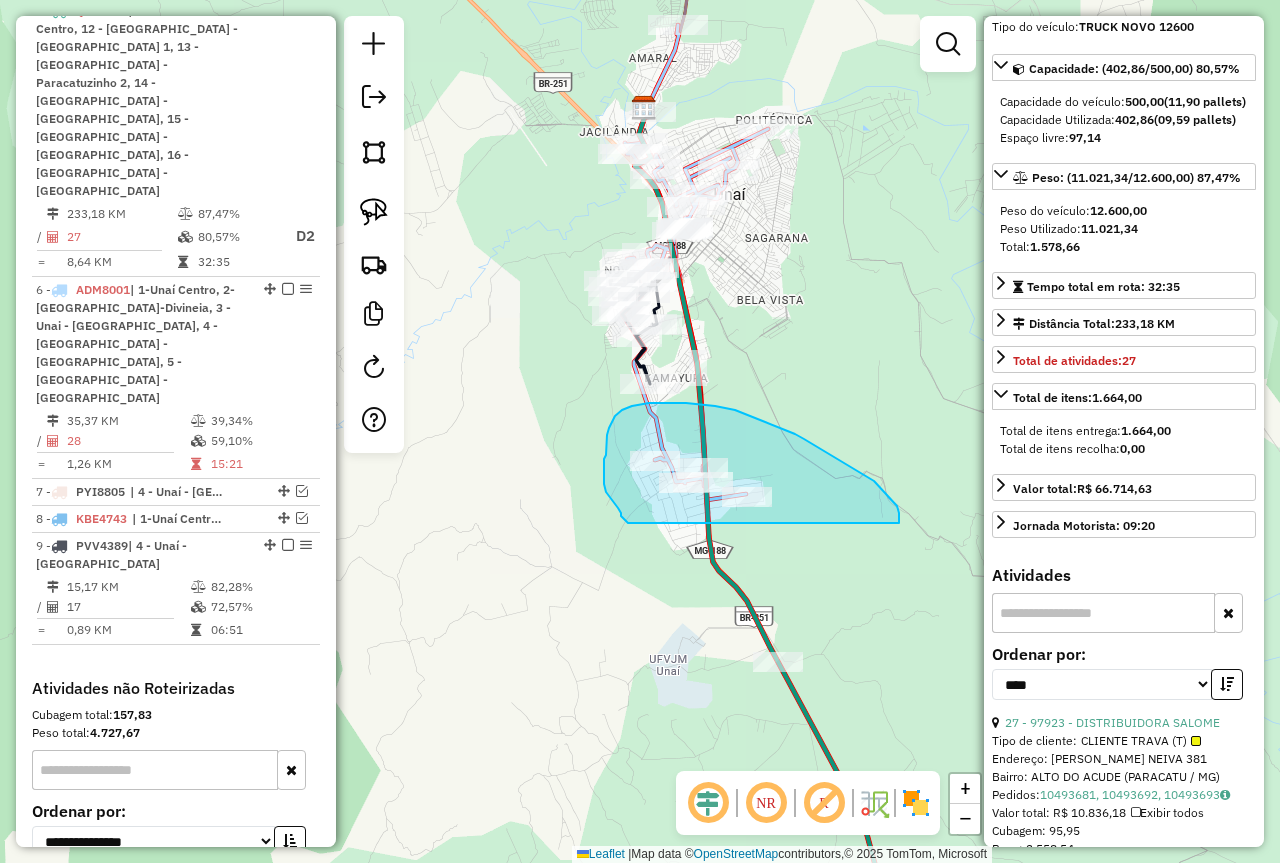 drag, startPoint x: 899, startPoint y: 523, endPoint x: 638, endPoint y: 532, distance: 261.15512 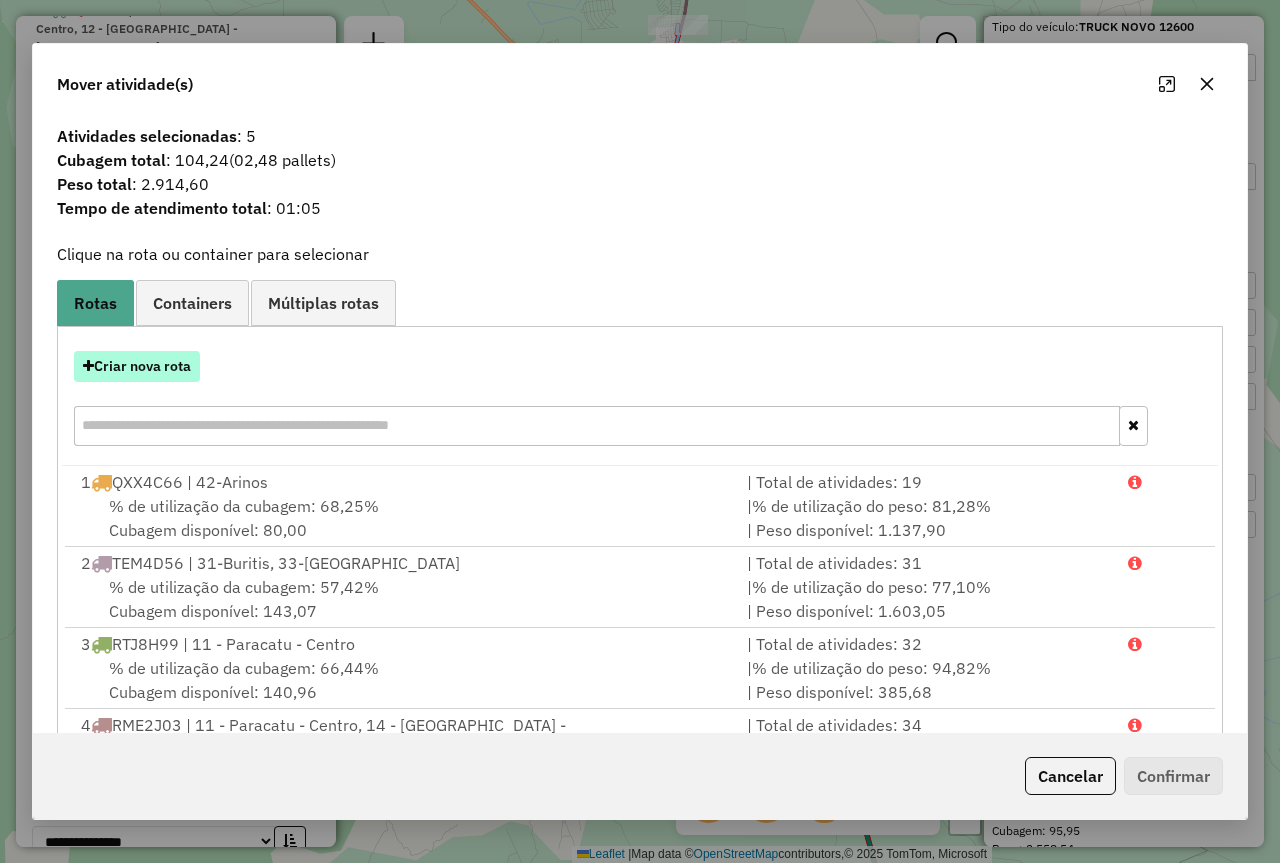 click on "Criar nova rota" at bounding box center [137, 366] 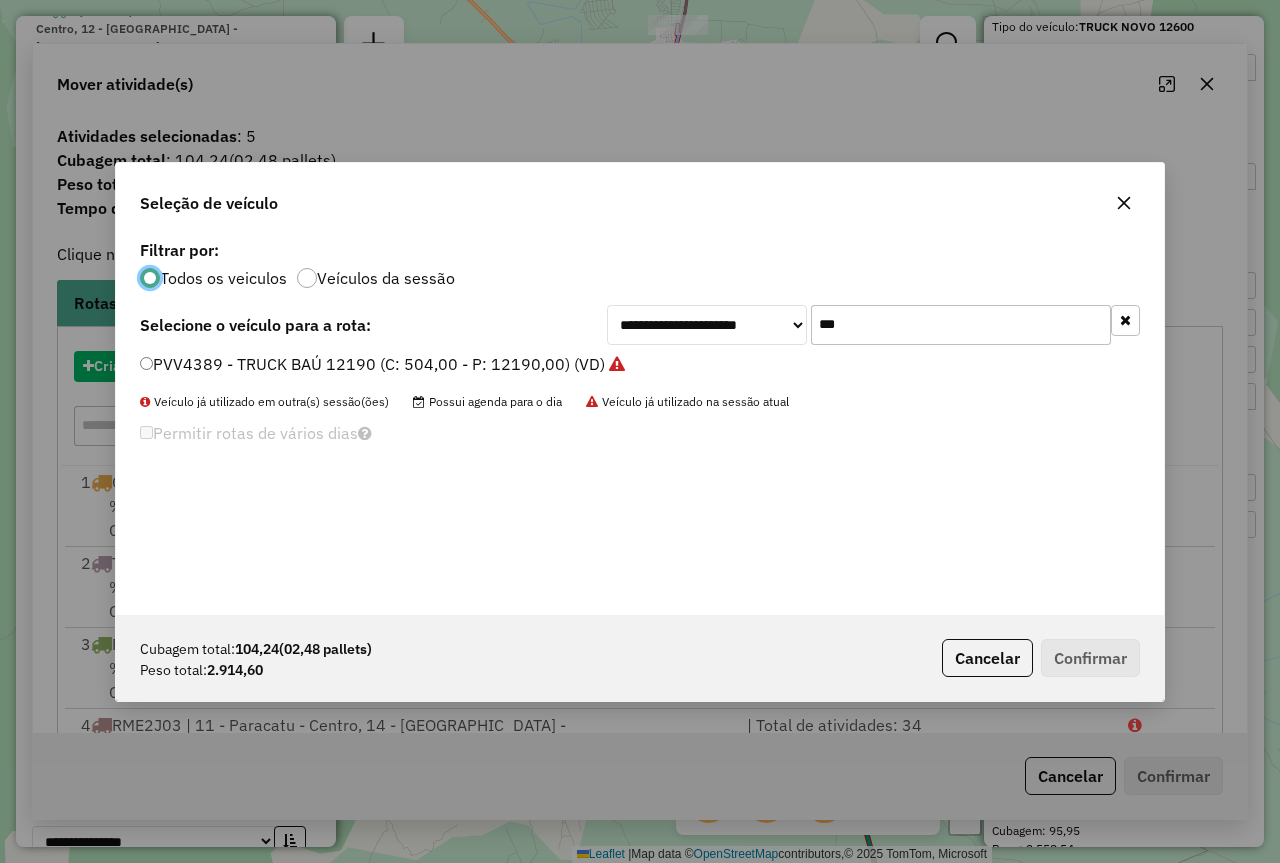 scroll, scrollTop: 11, scrollLeft: 6, axis: both 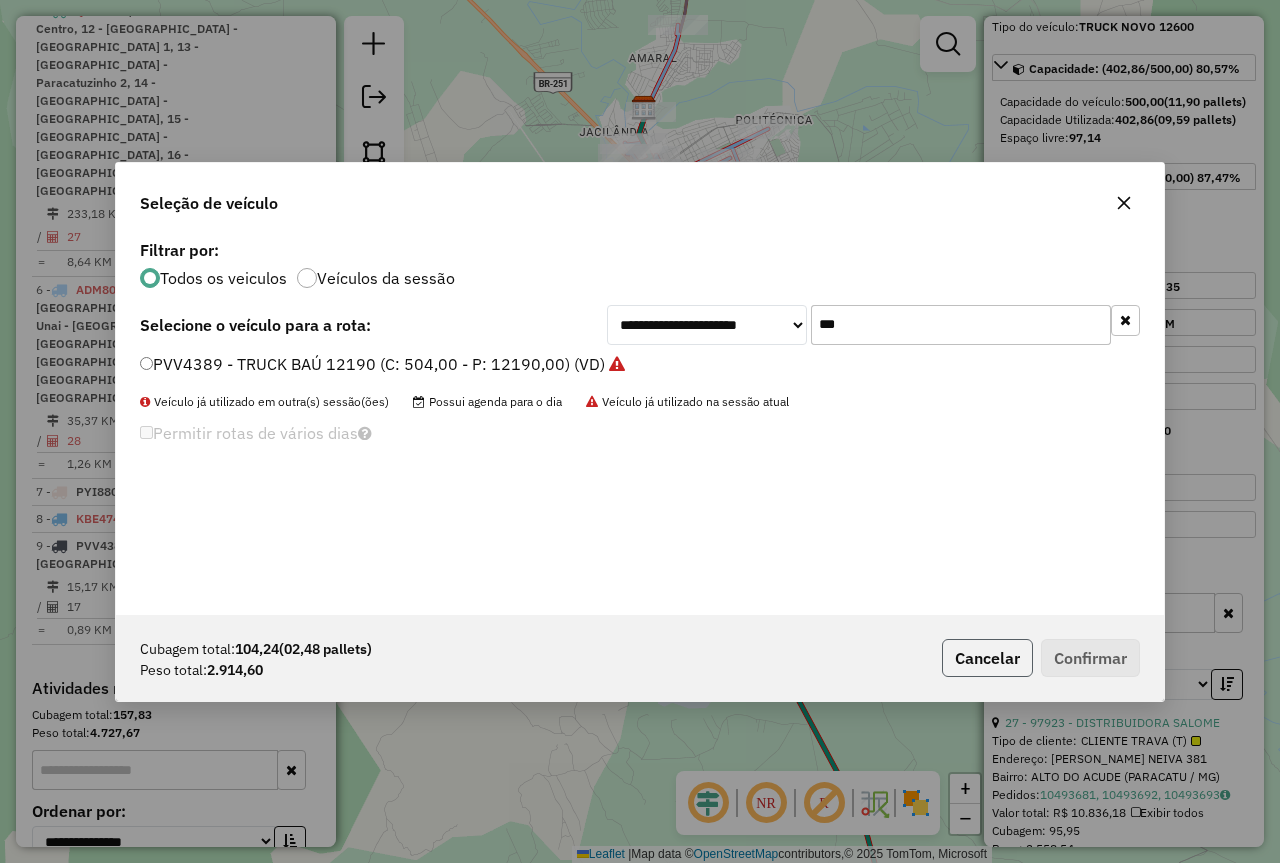 click on "Cancelar" 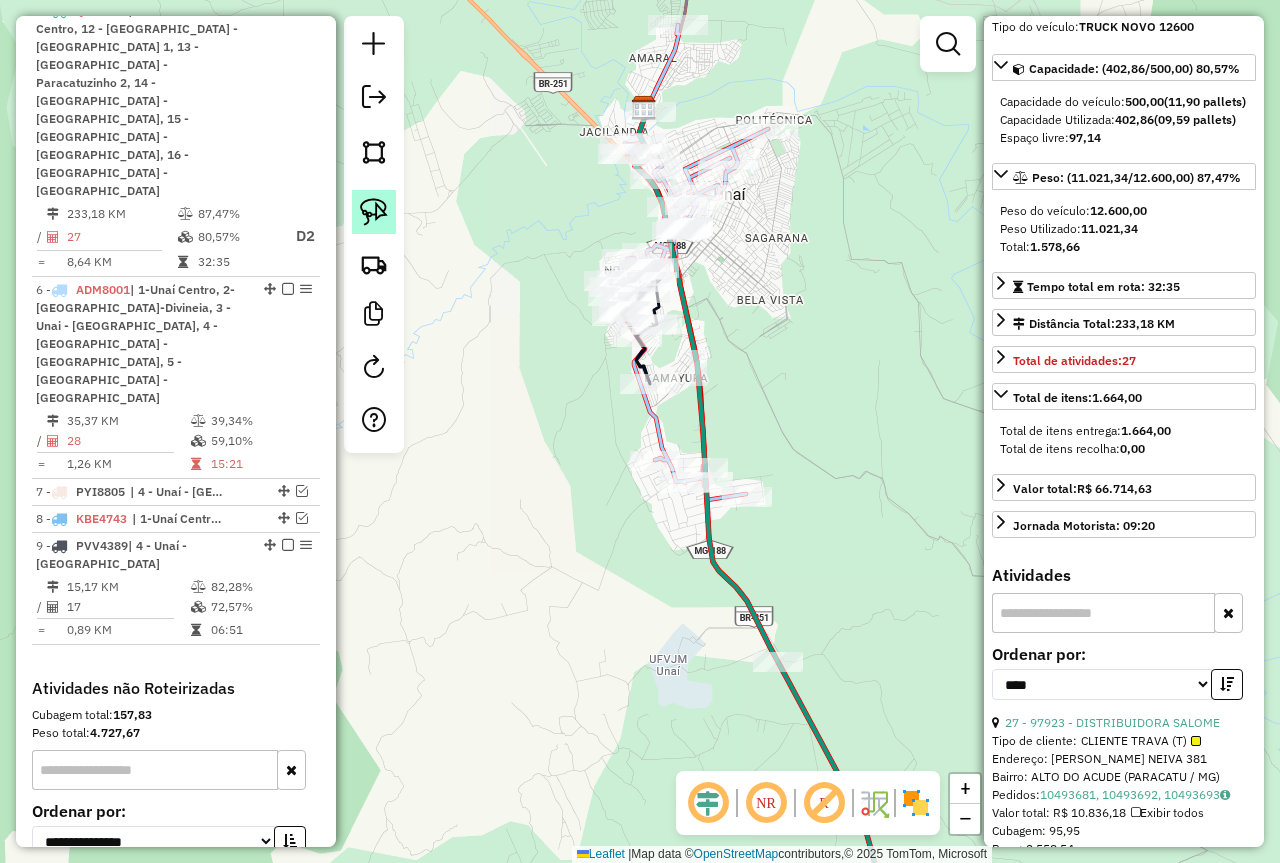 click 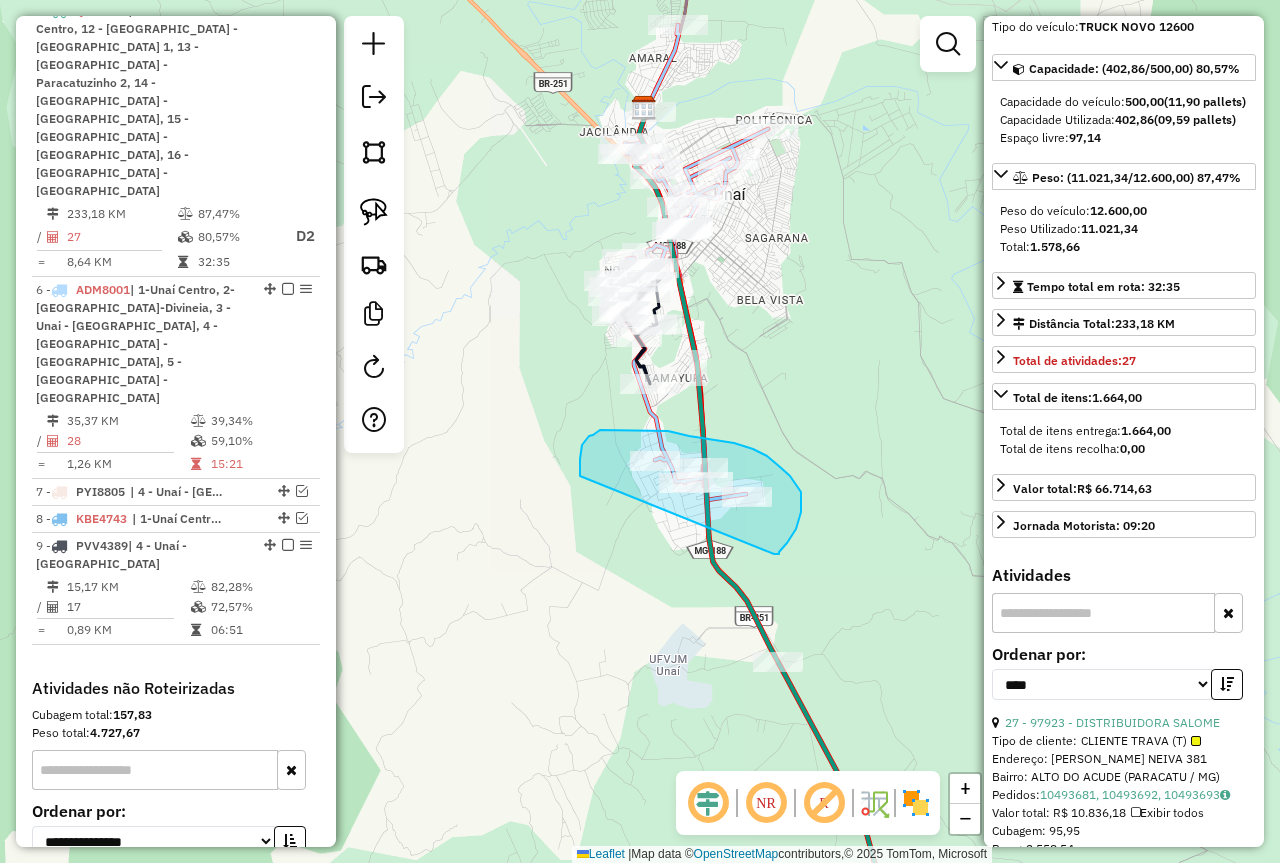 drag, startPoint x: 787, startPoint y: 543, endPoint x: 596, endPoint y: 517, distance: 192.7615 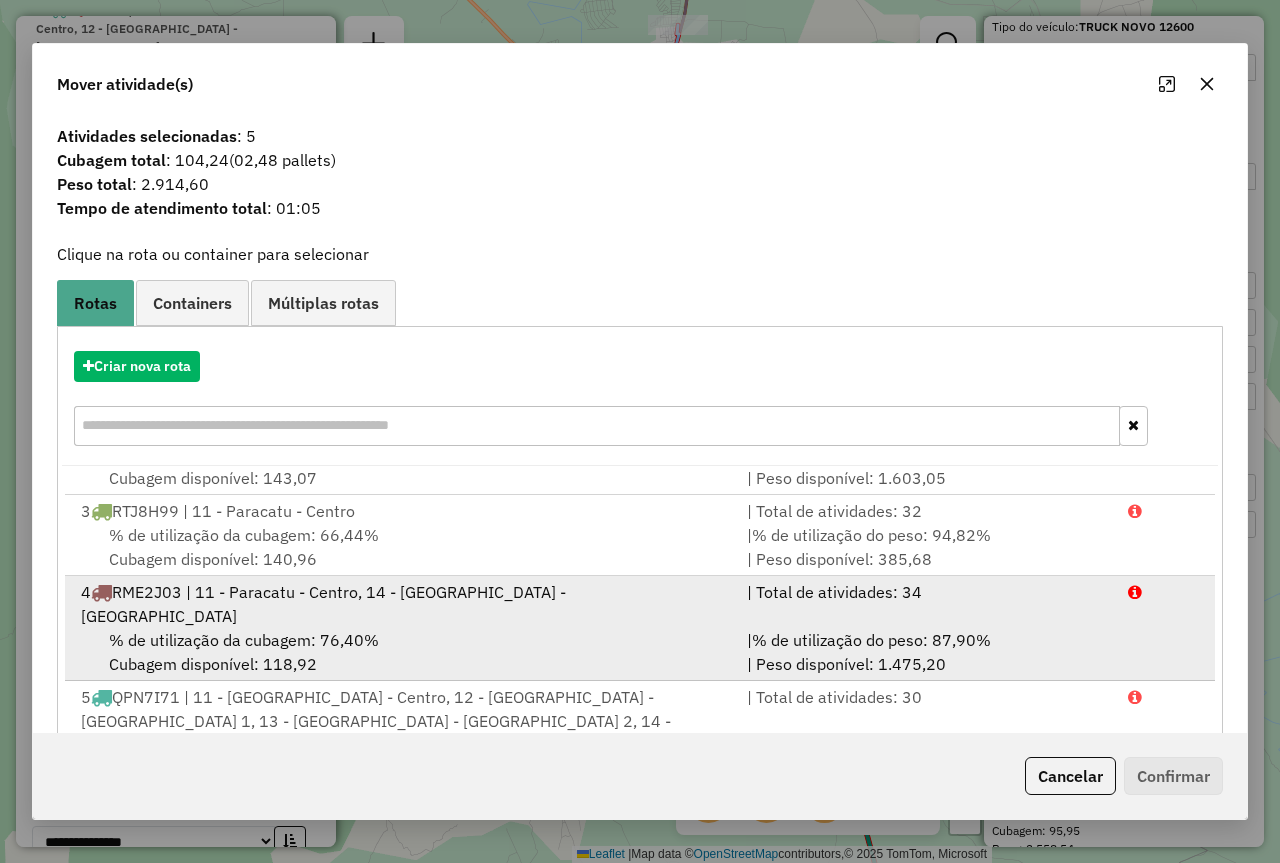 scroll, scrollTop: 134, scrollLeft: 0, axis: vertical 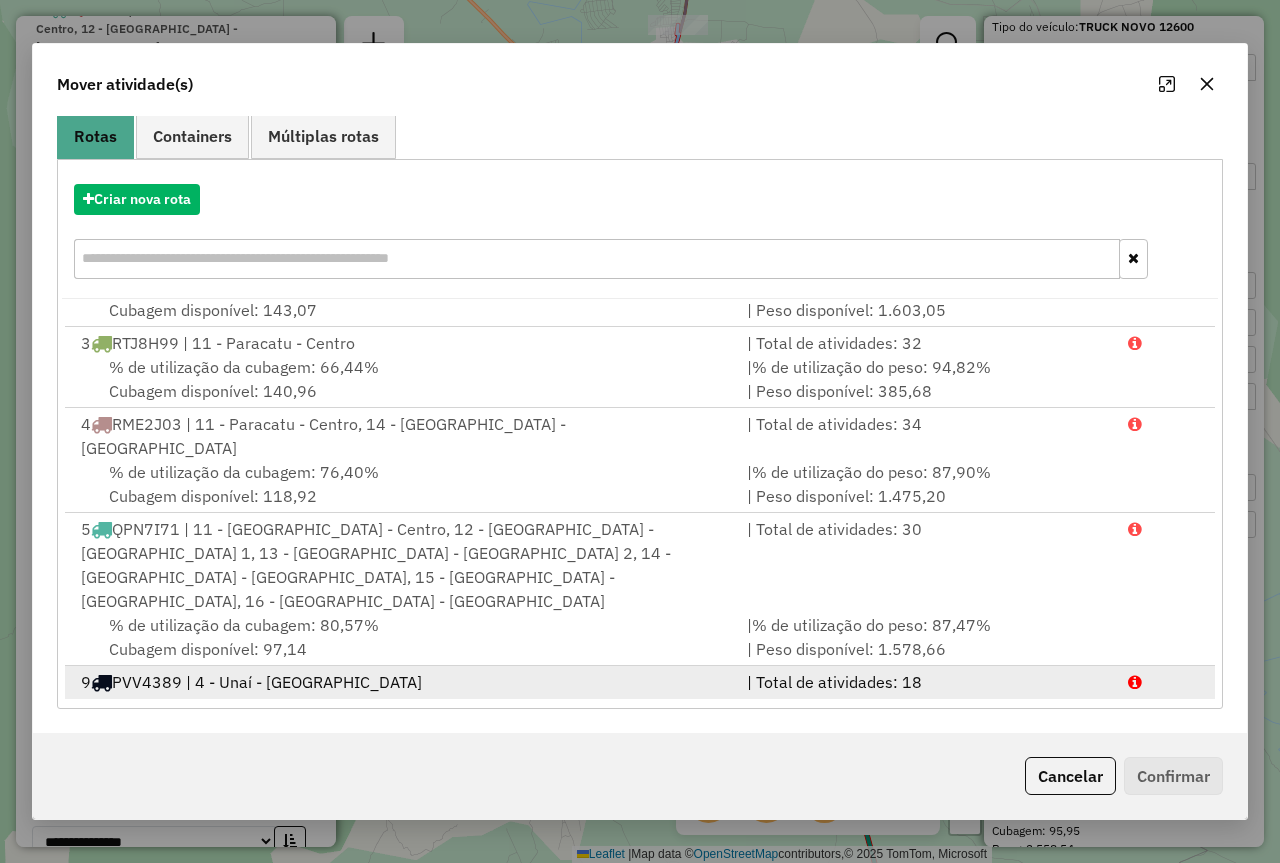click on "| Total de atividades: 18" at bounding box center [925, 682] 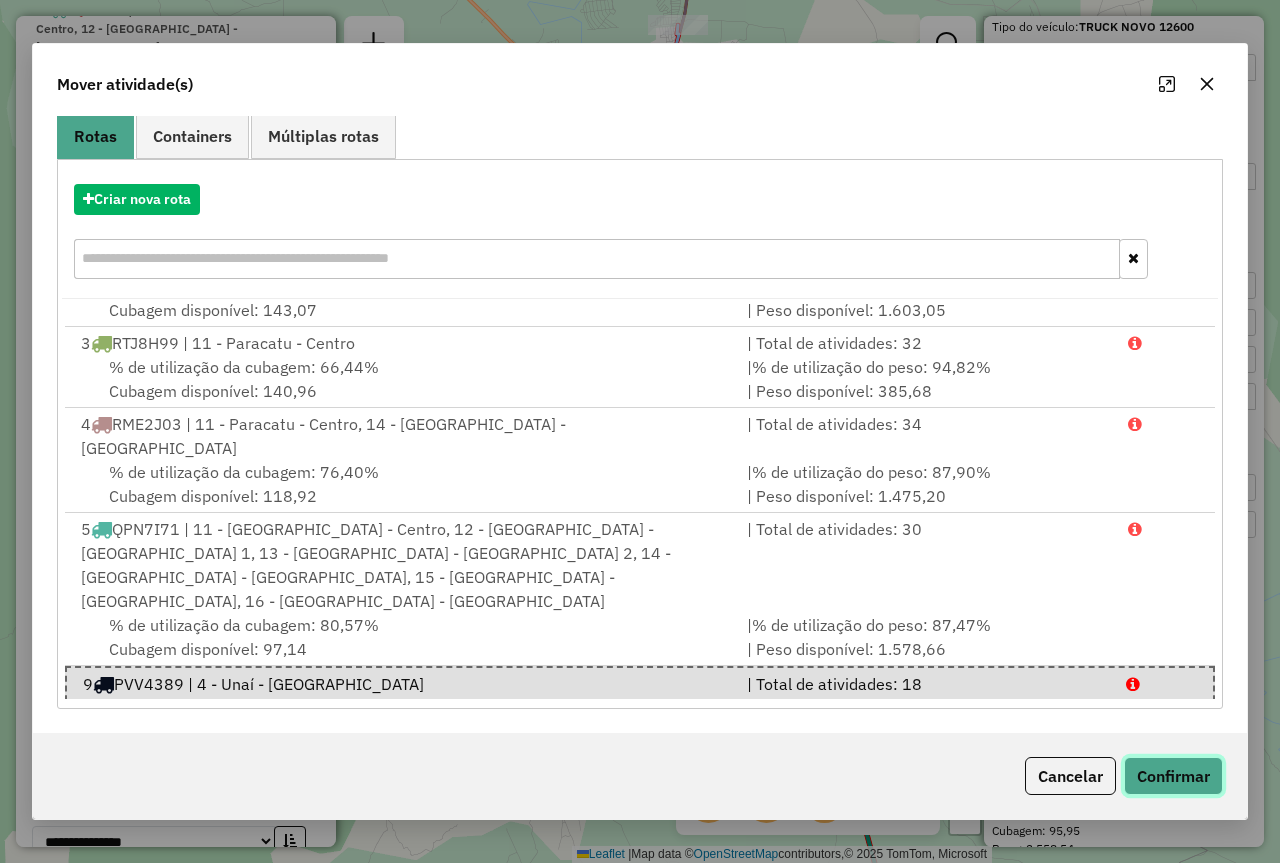click on "Confirmar" 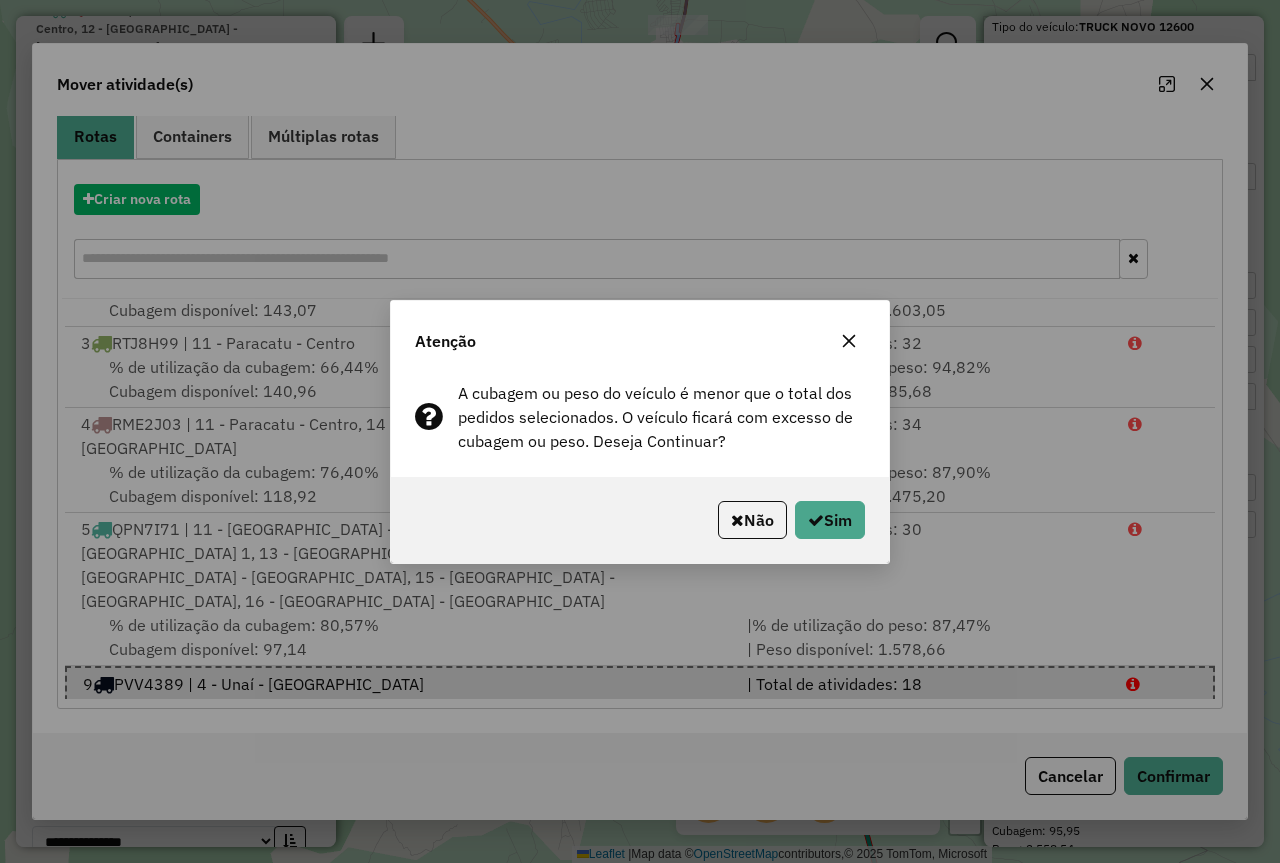 click on "Não   Sim" 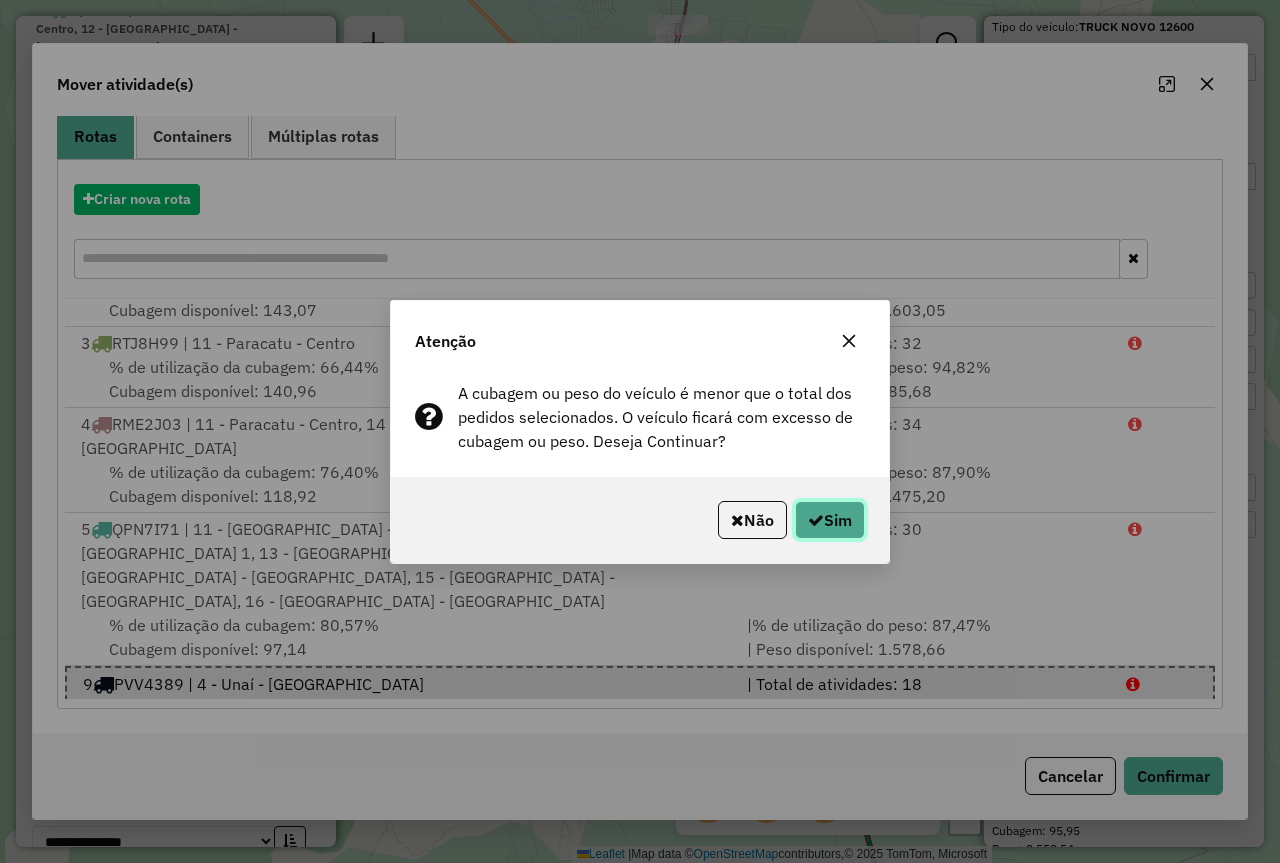 click 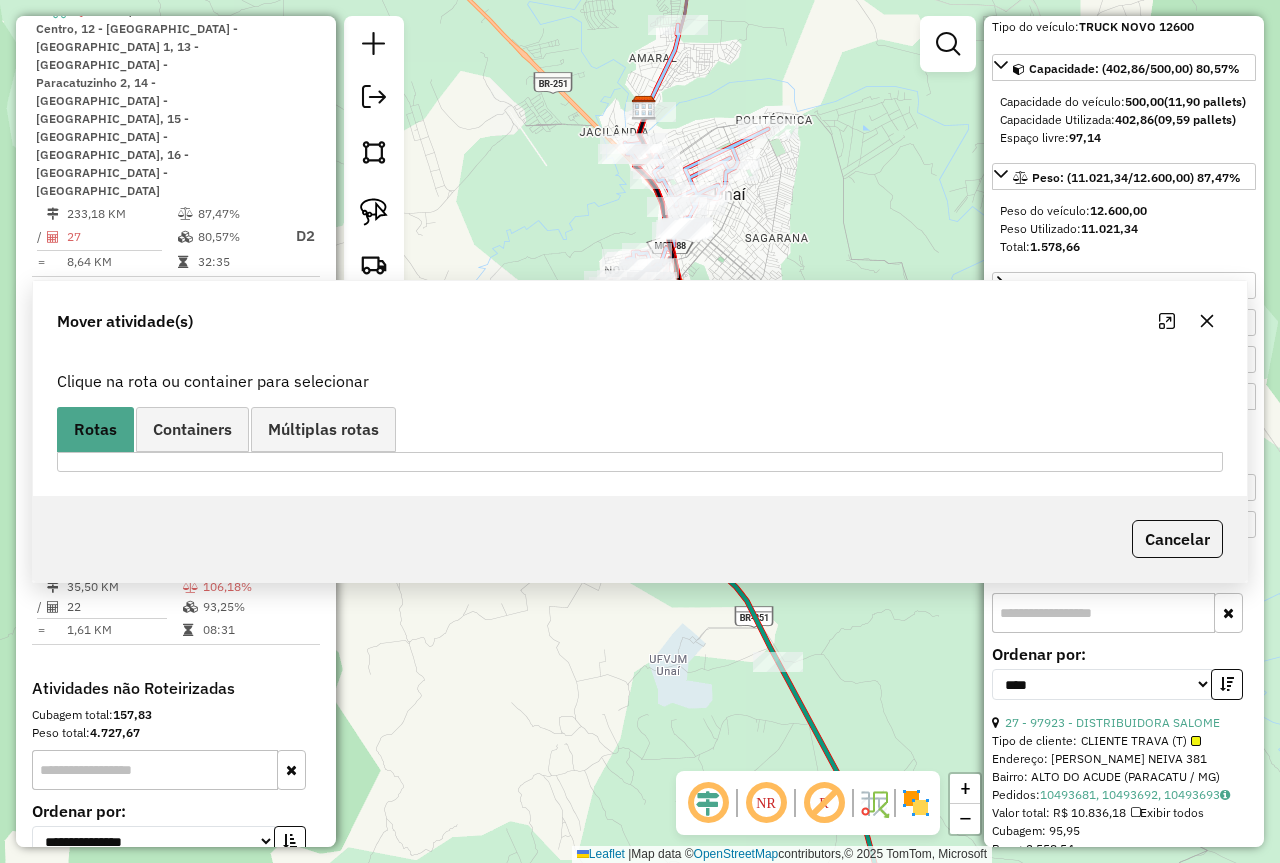 scroll, scrollTop: 0, scrollLeft: 0, axis: both 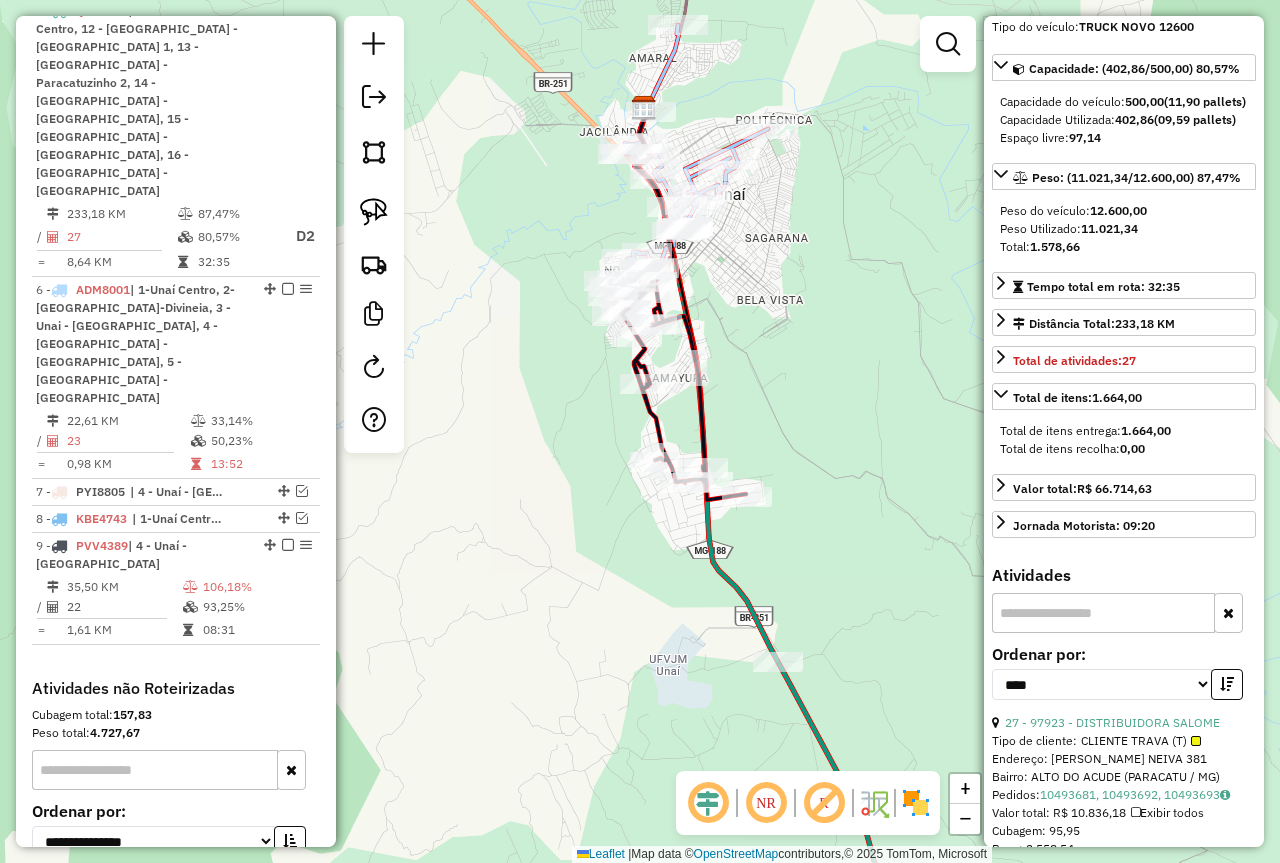 click on "Janela de atendimento Grade de atendimento Capacidade Transportadoras Veículos Cliente Pedidos  Rotas Selecione os dias de semana para filtrar as janelas de atendimento  Seg   Ter   Qua   Qui   Sex   Sáb   Dom  Informe o período da janela de atendimento: De: Até:  Filtrar exatamente a janela do cliente  Considerar janela de atendimento padrão  Selecione os dias de semana para filtrar as grades de atendimento  Seg   Ter   Qua   Qui   Sex   Sáb   Dom   Considerar clientes sem dia de atendimento cadastrado  Clientes fora do dia de atendimento selecionado Filtrar as atividades entre os valores definidos abaixo:  Peso mínimo:  ****  Peso máximo:  ****  Cubagem mínima:   Cubagem máxima:   De:   Até:  Filtrar as atividades entre o tempo de atendimento definido abaixo:  De:   Até:   Considerar capacidade total dos clientes não roteirizados Transportadora: Selecione um ou mais itens Tipo de veículo: Selecione um ou mais itens Veículo: Selecione um ou mais itens Motorista: Selecione um ou mais itens De:" 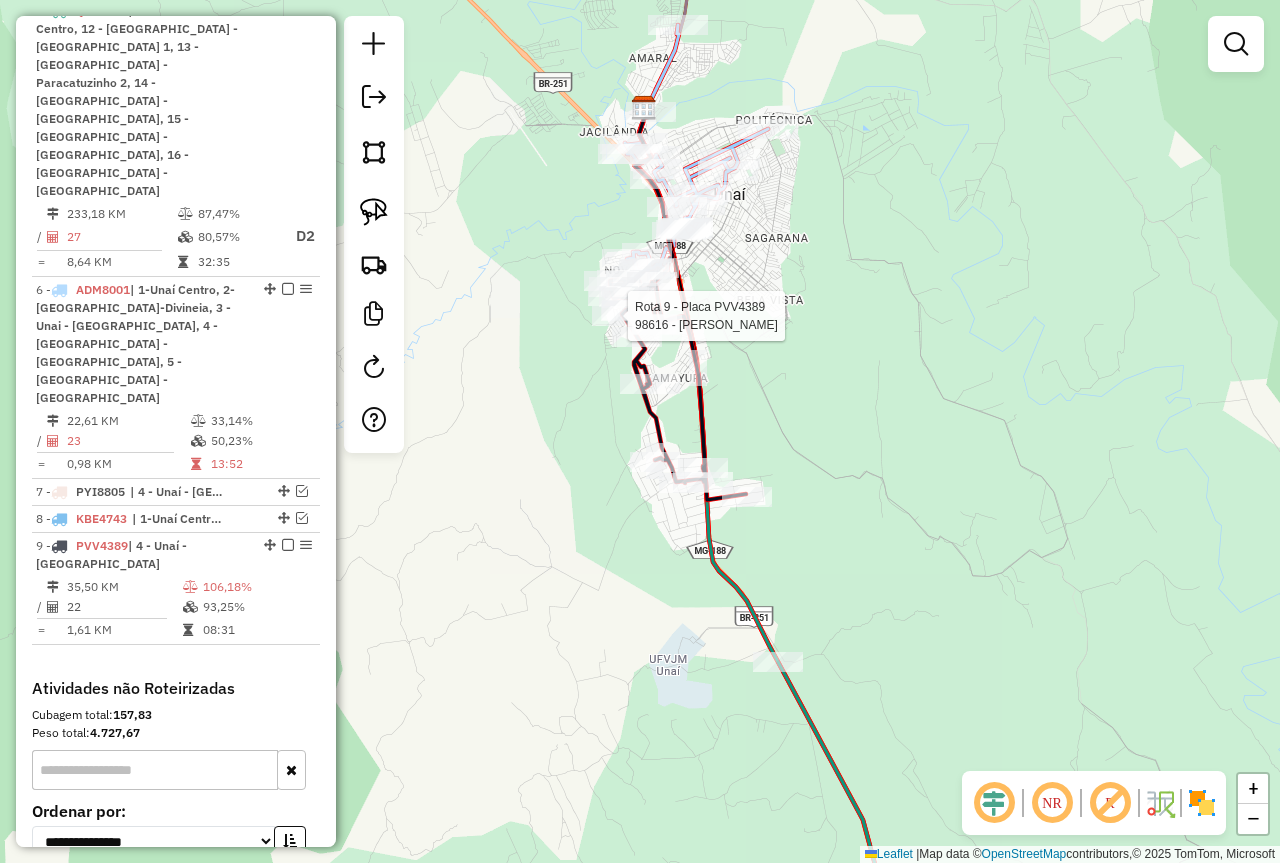 scroll, scrollTop: 1324, scrollLeft: 0, axis: vertical 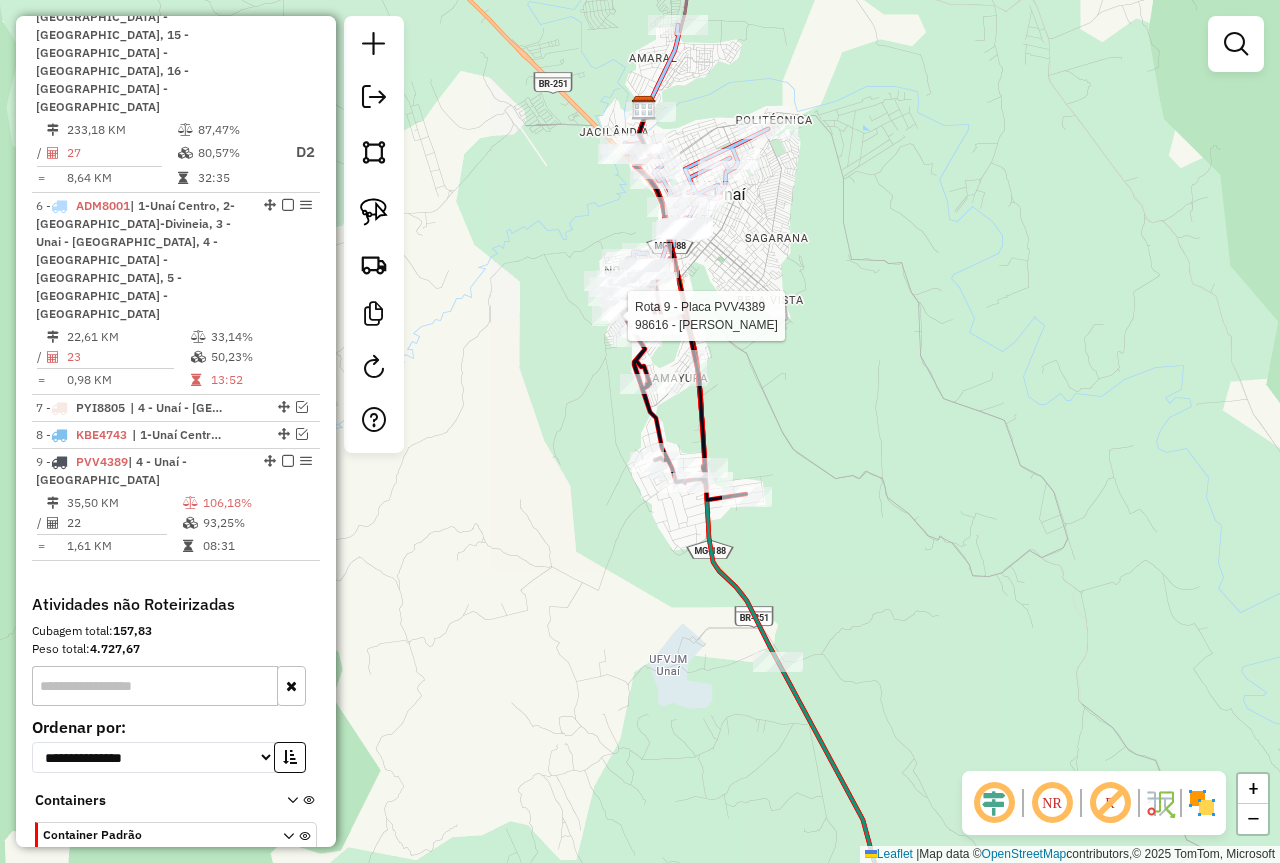 select on "*********" 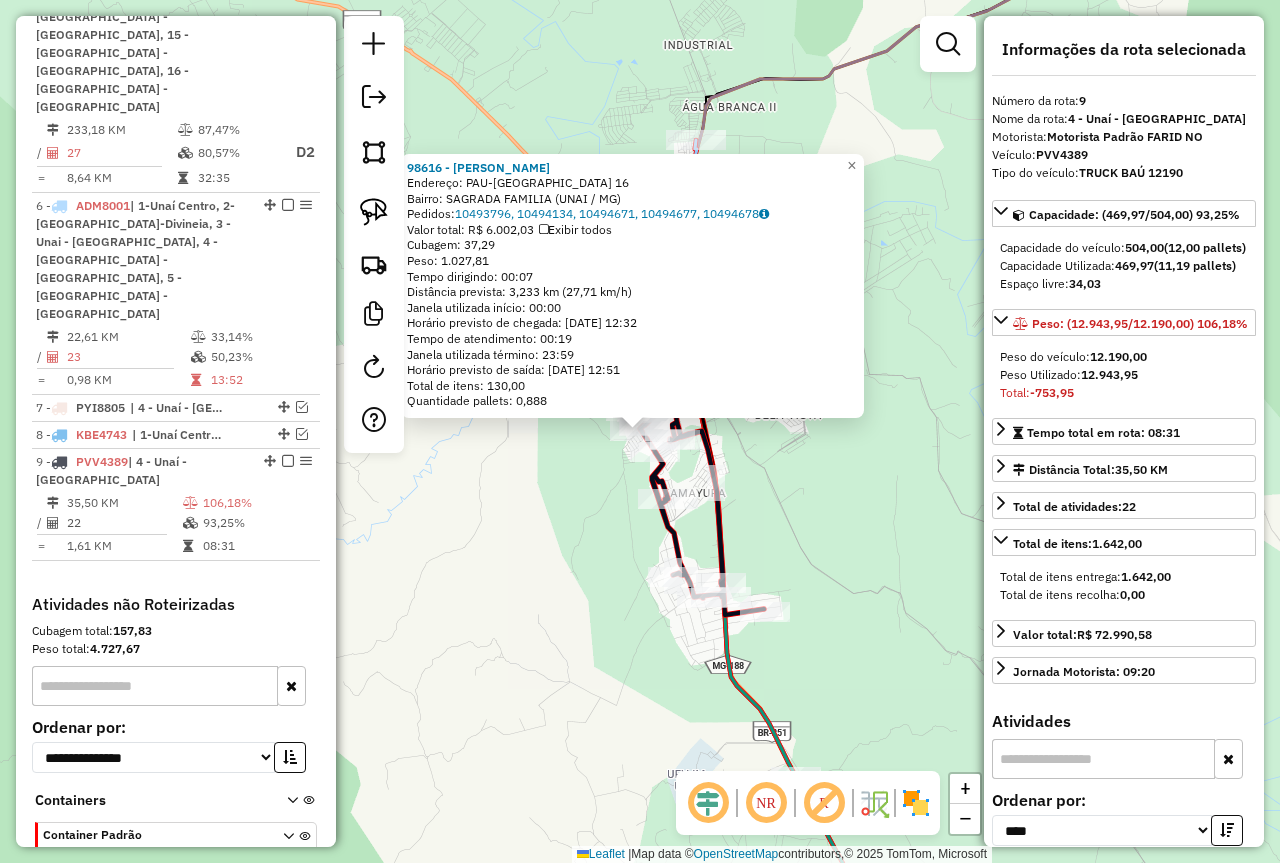 click on "98616 - [PERSON_NAME]:  [GEOGRAPHIC_DATA]-[GEOGRAPHIC_DATA] 16   Bairro: SAGRADA FAMILIA (UNAI / MG)   Pedidos:  10493796, 10494134, 10494671, 10494677, 10494678   Valor total: R$ 6.002,03   Exibir todos   Cubagem: 37,29  Peso: 1.027,81  Tempo dirigindo: 00:07   Distância prevista: 3,233 km (27,71 km/h)   [GEOGRAPHIC_DATA] utilizada início: 00:00   Horário previsto de chegada: [DATE] 12:32   Tempo de atendimento: 00:19   Janela utilizada término: 23:59   Horário previsto de saída: [DATE] 12:51   Total de itens: 130,00   Quantidade pallets: 0,888  × Janela de atendimento Grade de atendimento Capacidade Transportadoras Veículos Cliente Pedidos  Rotas Selecione os dias de semana para filtrar as janelas de atendimento  Seg   Ter   Qua   Qui   Sex   Sáb   Dom  Informe o período da janela de atendimento: De: Até:  Filtrar exatamente a janela do cliente  Considerar janela de atendimento padrão  Selecione os dias de semana para filtrar as grades de atendimento  Seg   Ter   Qua   Qui   Sex   Sáb   Dom   Peso mínimo:  De:" 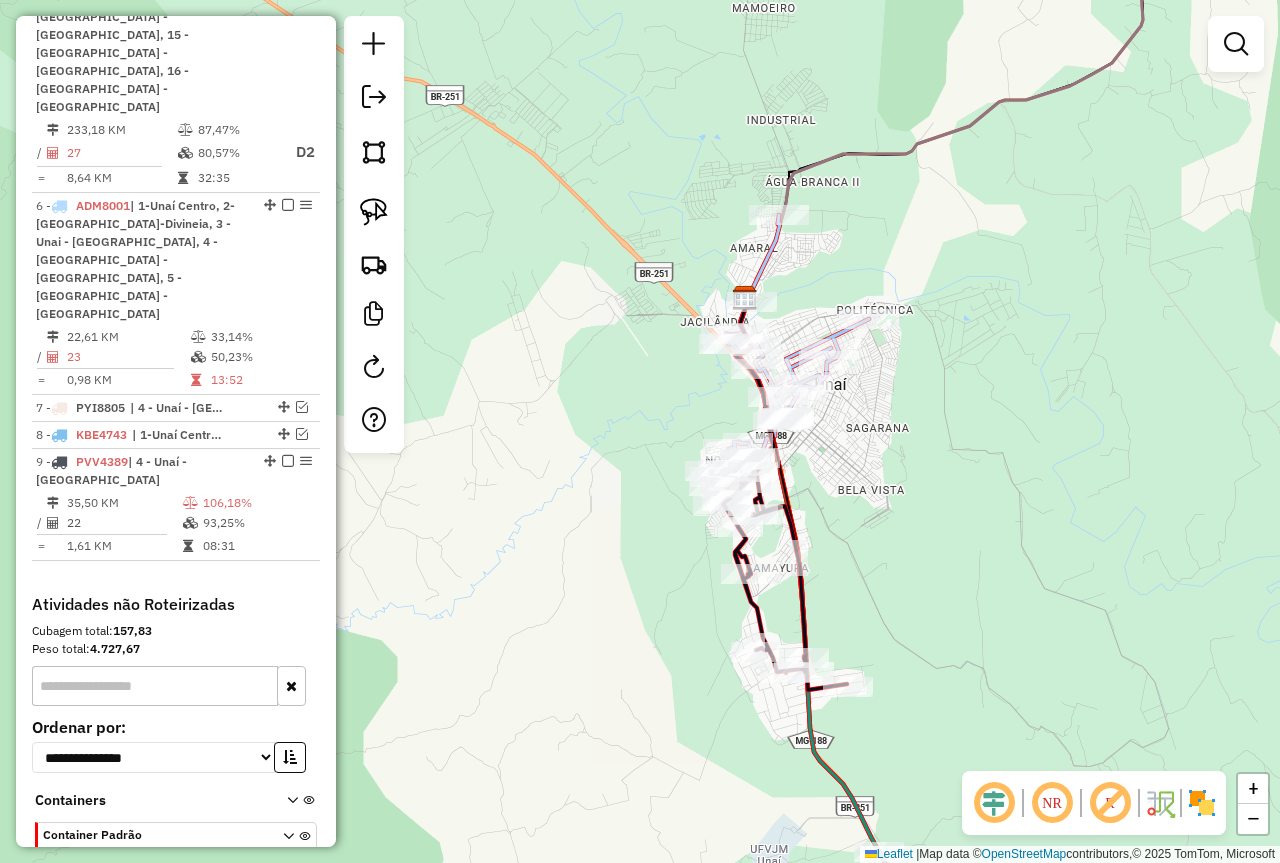 drag, startPoint x: 793, startPoint y: 497, endPoint x: 892, endPoint y: 587, distance: 133.79462 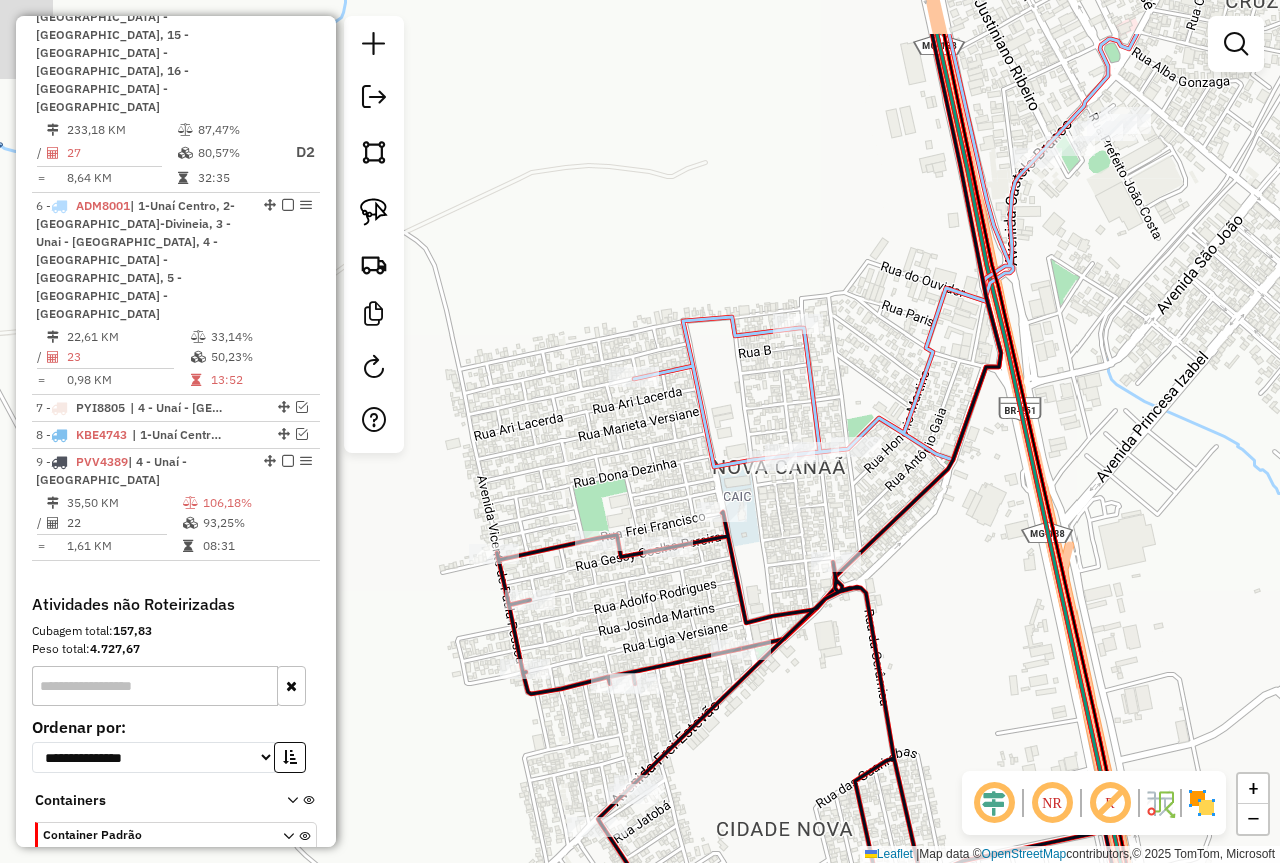 drag, startPoint x: 1128, startPoint y: 353, endPoint x: 1051, endPoint y: 461, distance: 132.63861 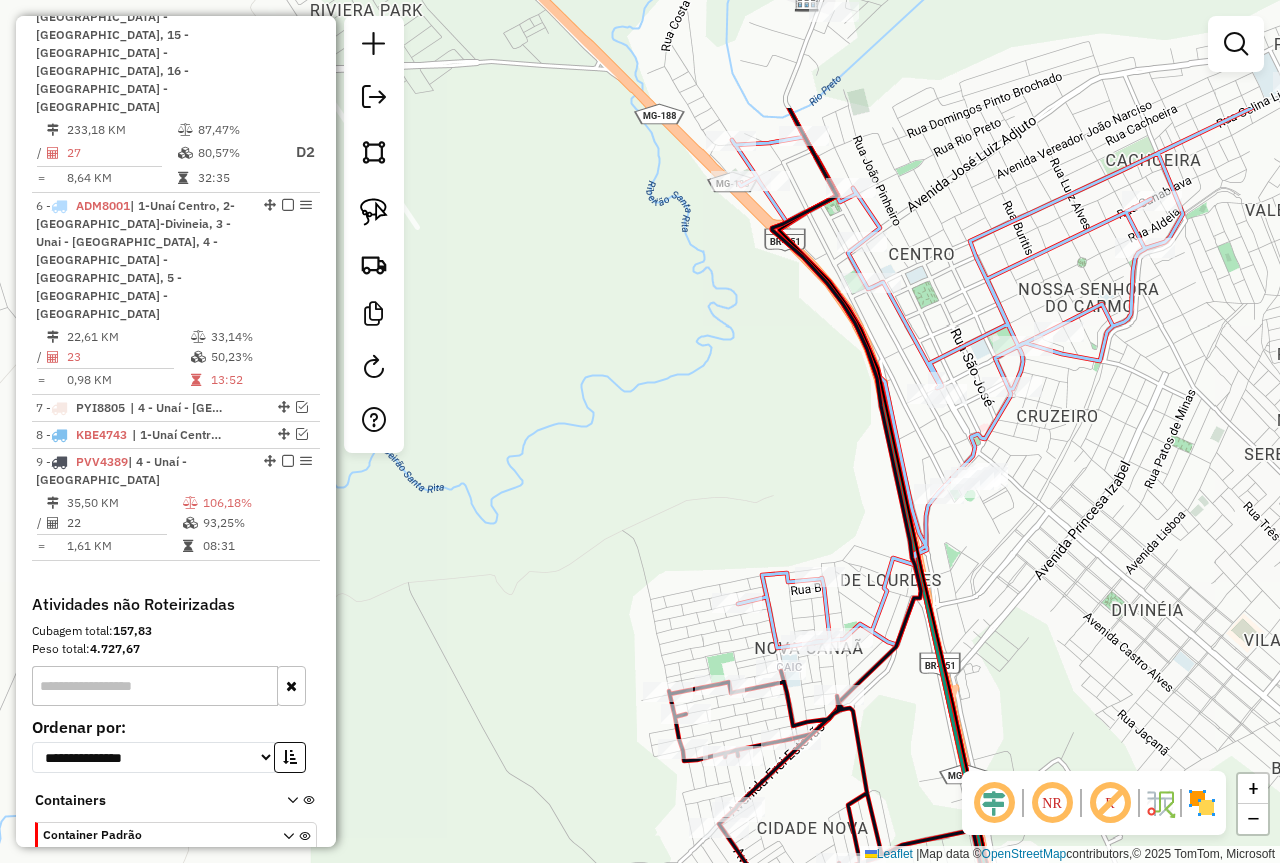 drag, startPoint x: 1070, startPoint y: 445, endPoint x: 894, endPoint y: 677, distance: 291.2044 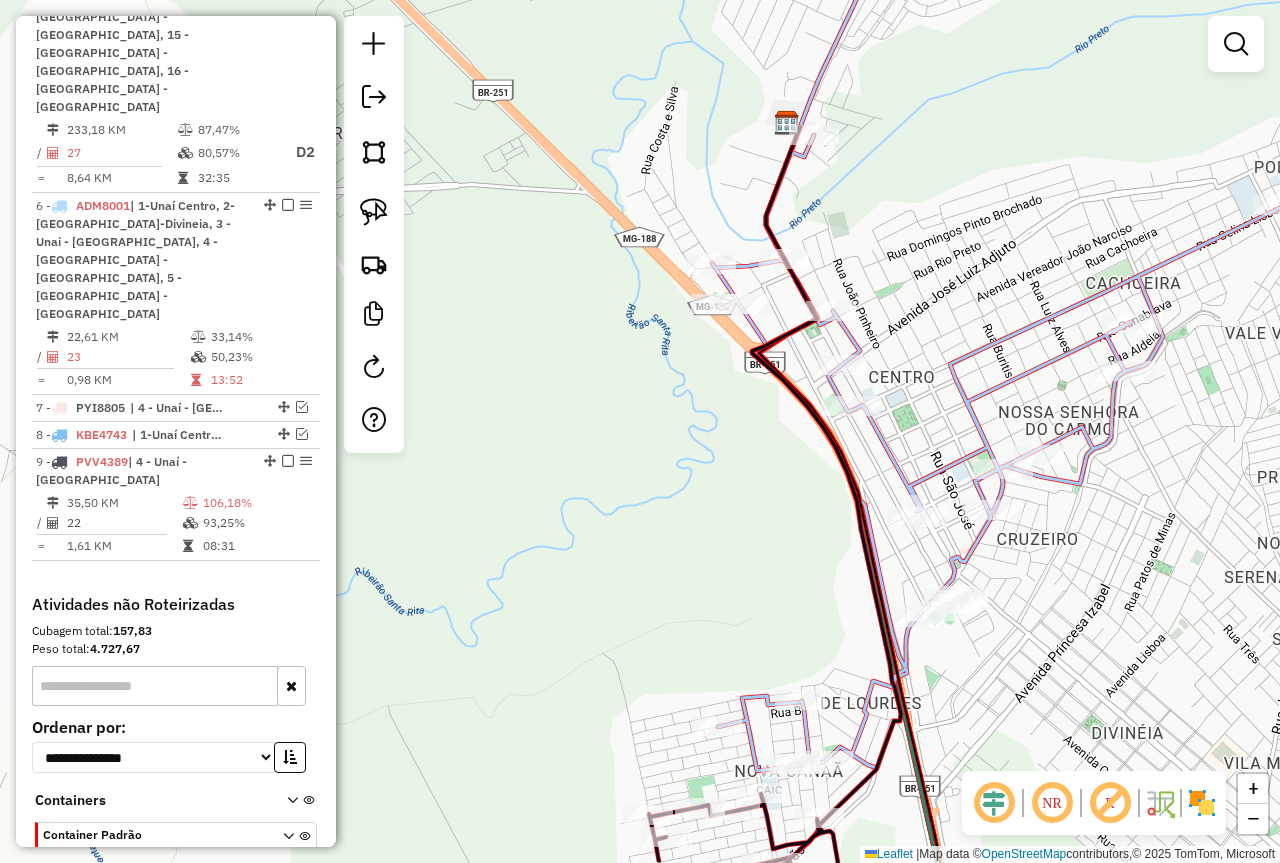 drag, startPoint x: 881, startPoint y: 354, endPoint x: 925, endPoint y: 442, distance: 98.38699 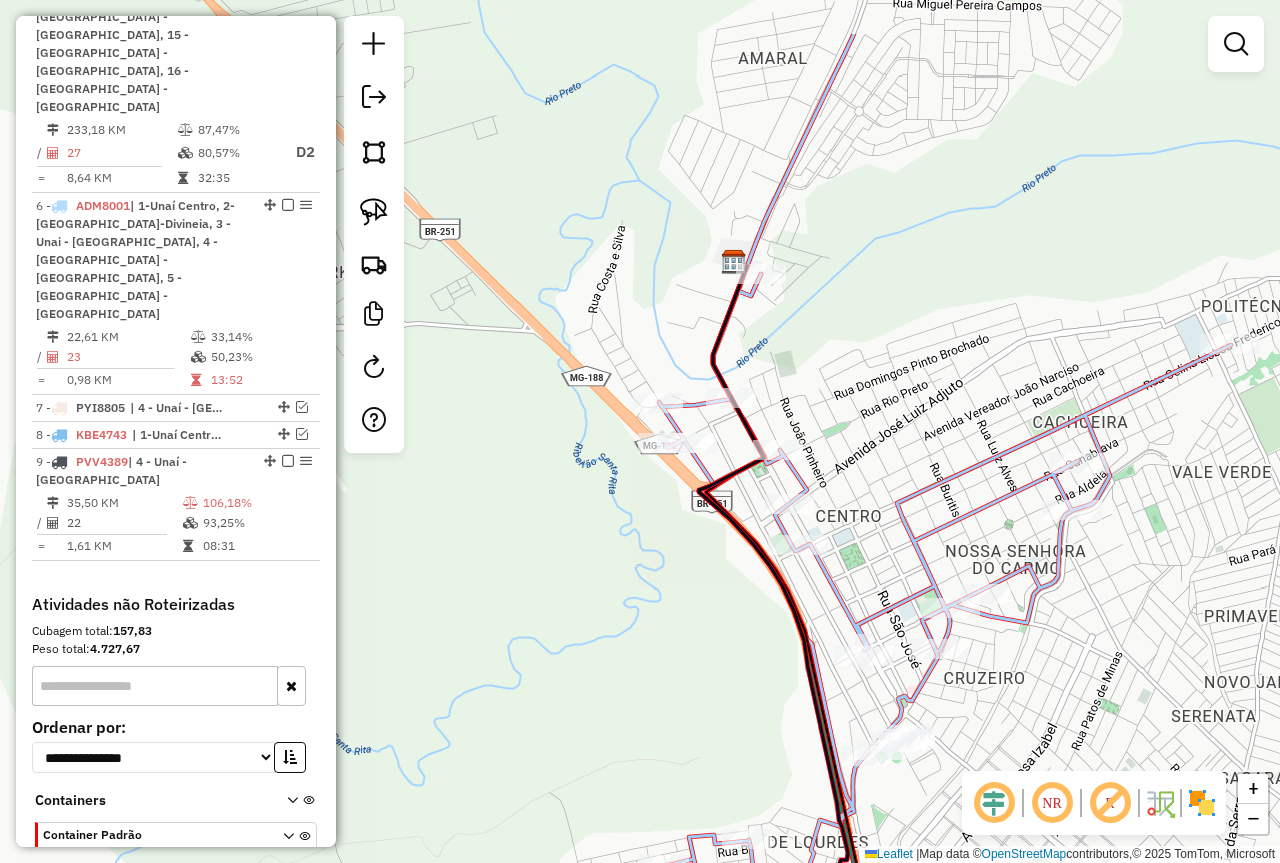drag, startPoint x: 902, startPoint y: 357, endPoint x: 832, endPoint y: 486, distance: 146.76852 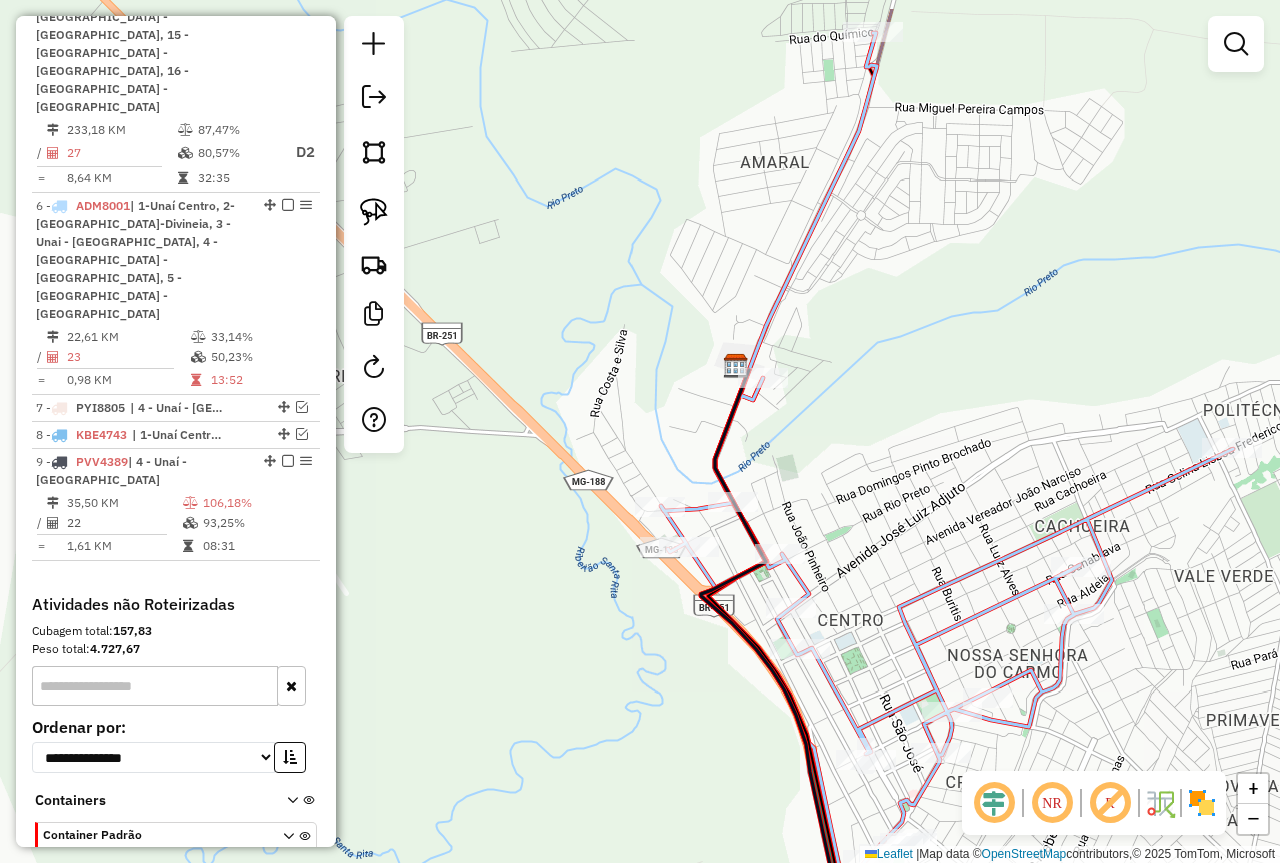 drag, startPoint x: 823, startPoint y: 334, endPoint x: 832, endPoint y: 430, distance: 96.42095 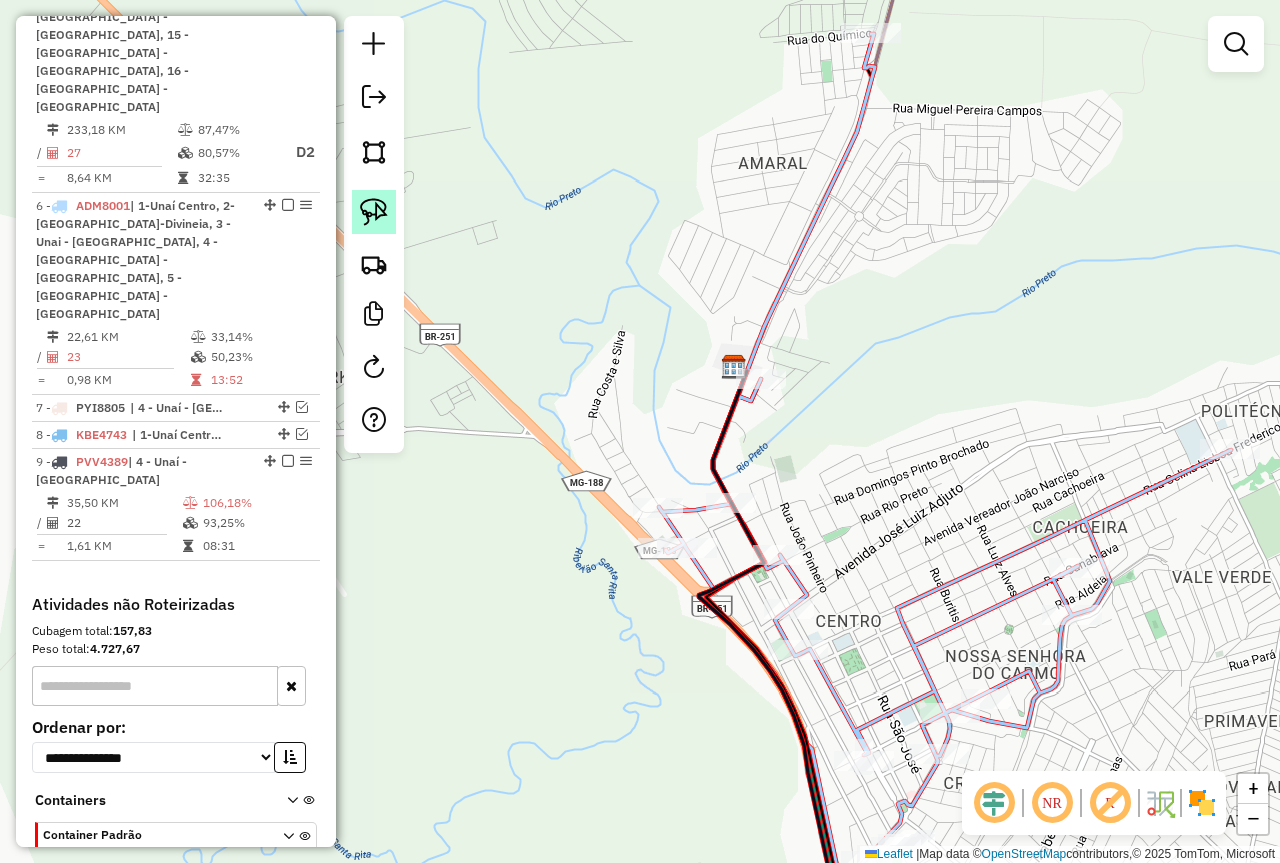 click 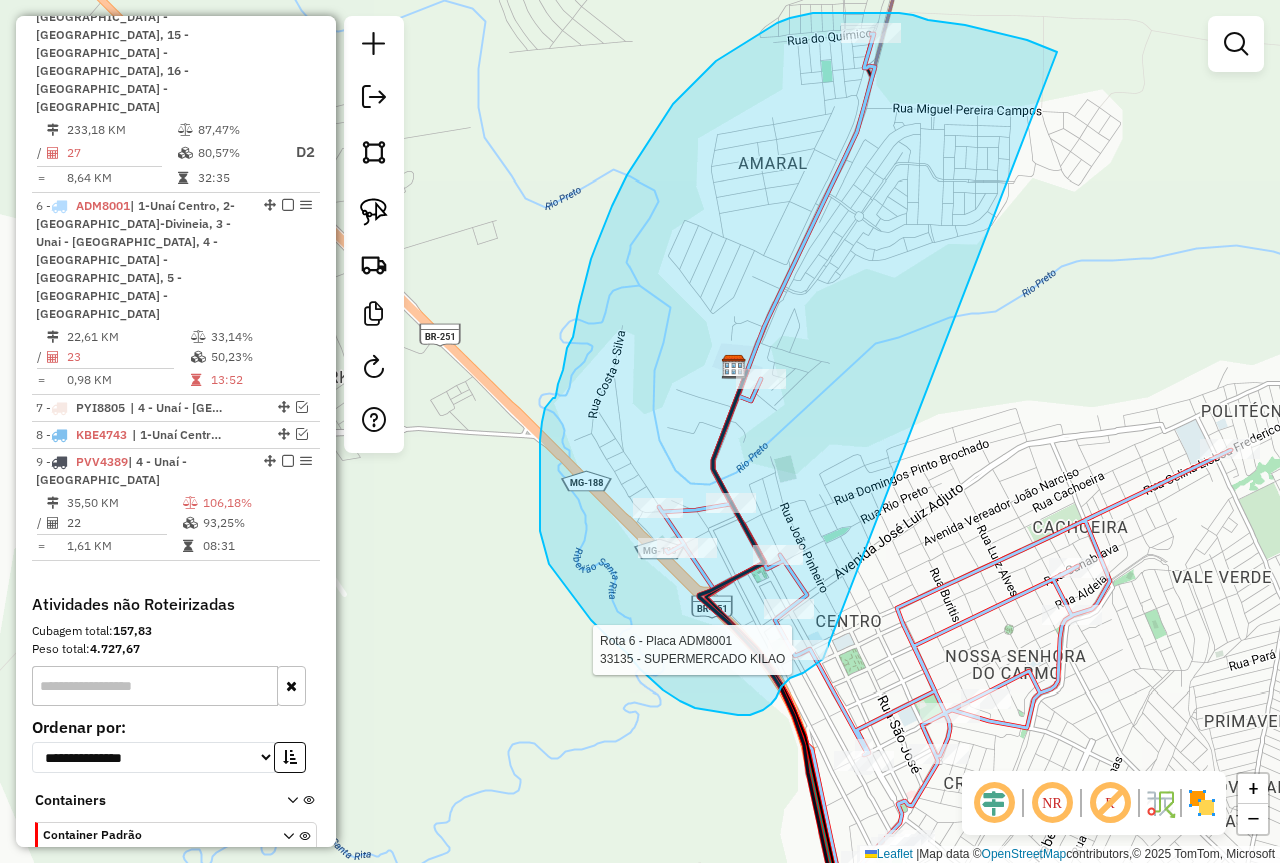 click on "Rota 6 - Placa ADM8001  33135 - SUPERMERCADO KILAO Janela de atendimento Grade de atendimento Capacidade Transportadoras Veículos Cliente Pedidos  Rotas Selecione os dias de semana para filtrar as janelas de atendimento  Seg   Ter   Qua   Qui   Sex   Sáb   Dom  Informe o período da janela de atendimento: De: Até:  Filtrar exatamente a janela do cliente  Considerar janela de atendimento padrão  Selecione os dias de semana para filtrar as grades de atendimento  Seg   Ter   Qua   Qui   Sex   Sáb   Dom   Considerar clientes sem dia de atendimento cadastrado  Clientes fora do dia de atendimento selecionado Filtrar as atividades entre os valores definidos abaixo:  Peso mínimo:  ****  Peso máximo:  ****  Cubagem mínima:   Cubagem máxima:   De:   Até:  Filtrar as atividades entre o tempo de atendimento definido abaixo:  De:   Até:   Considerar capacidade total dos clientes não roteirizados Transportadora: Selecione um ou mais itens Tipo de veículo: Selecione um ou mais itens Veículo: Motorista: Nome: +" 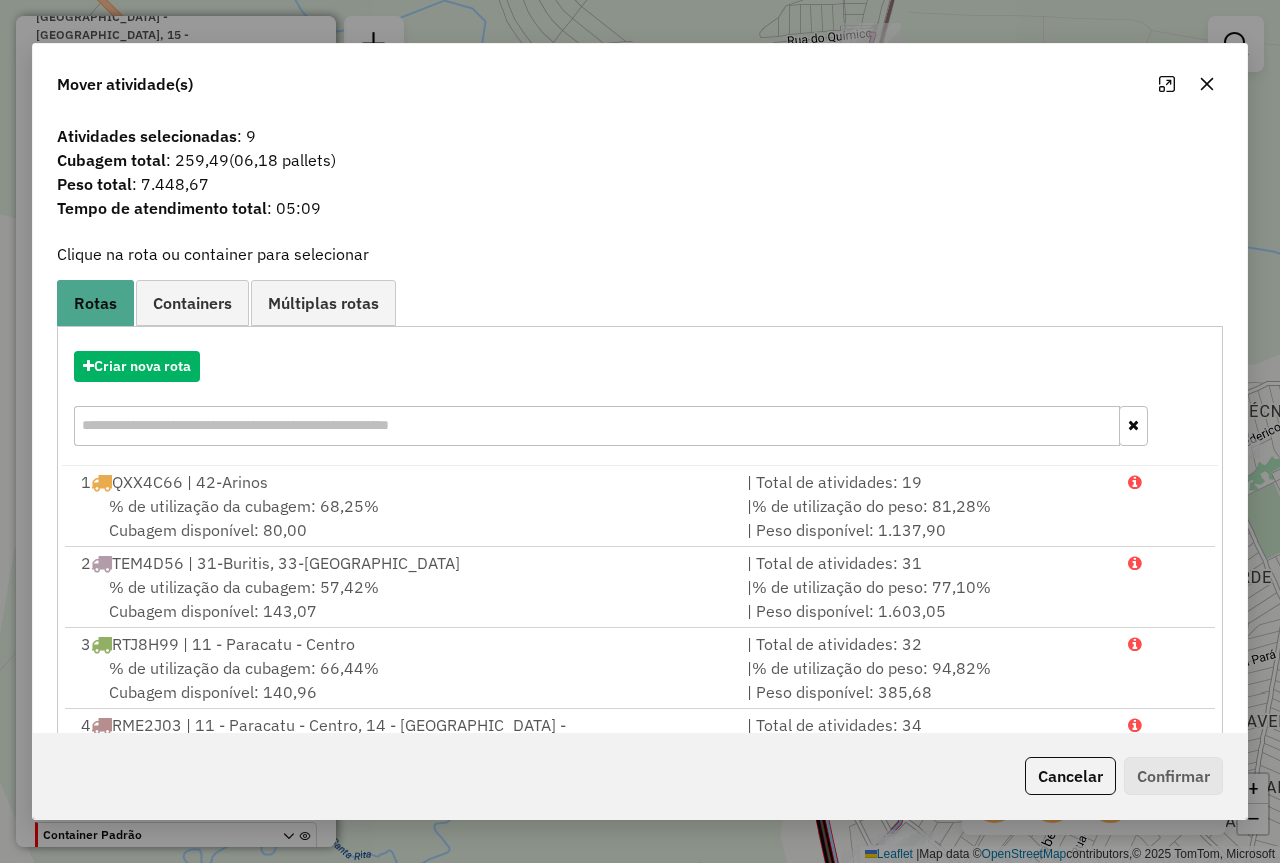 click on "Cancelar" 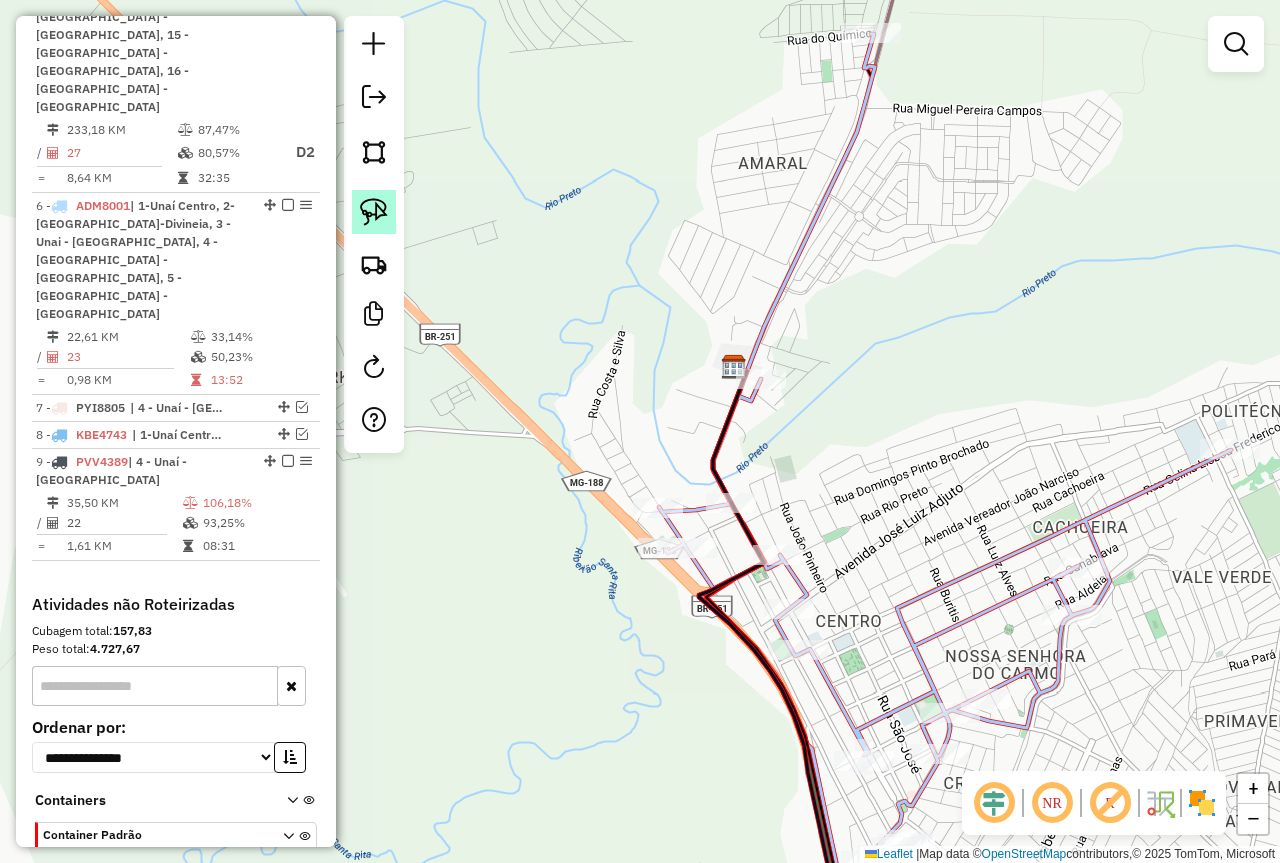 click 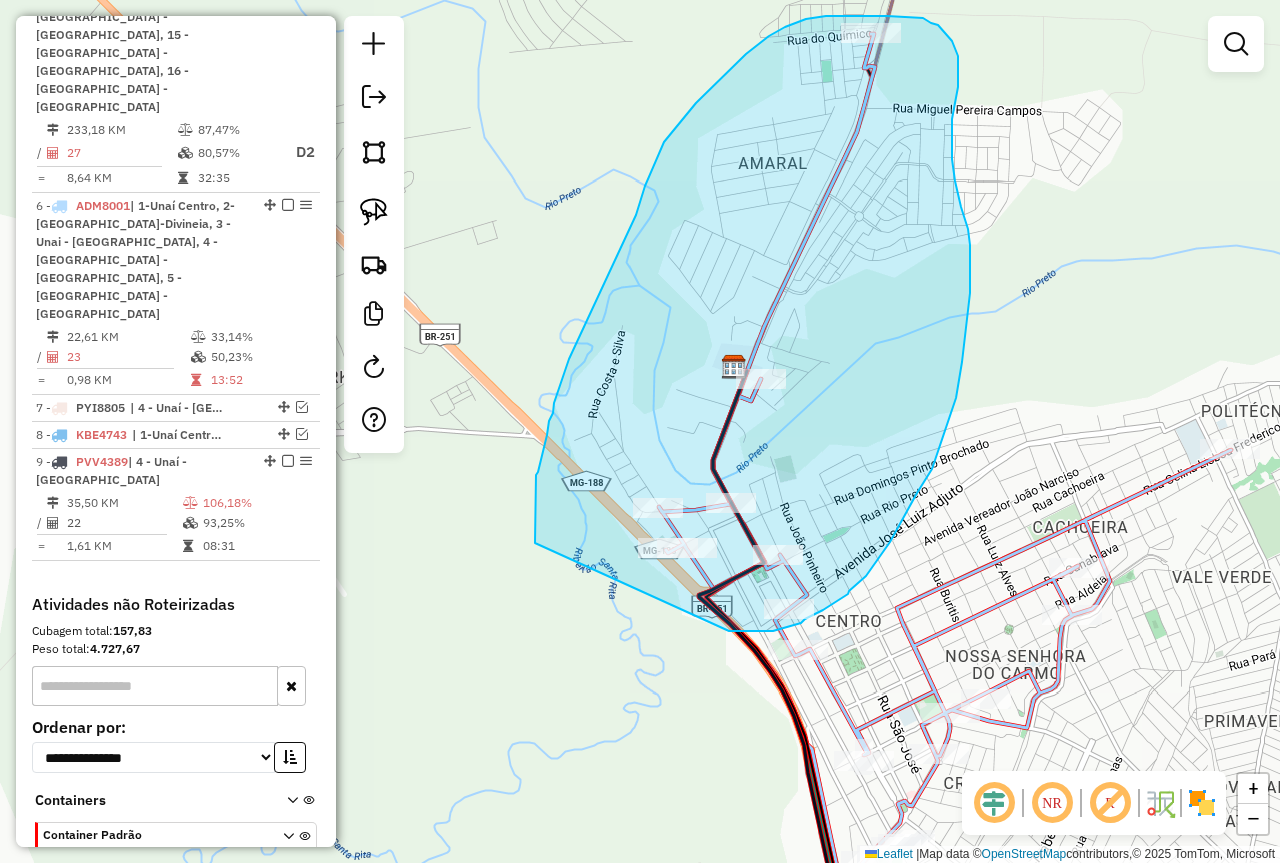 drag, startPoint x: 729, startPoint y: 631, endPoint x: 535, endPoint y: 544, distance: 212.61467 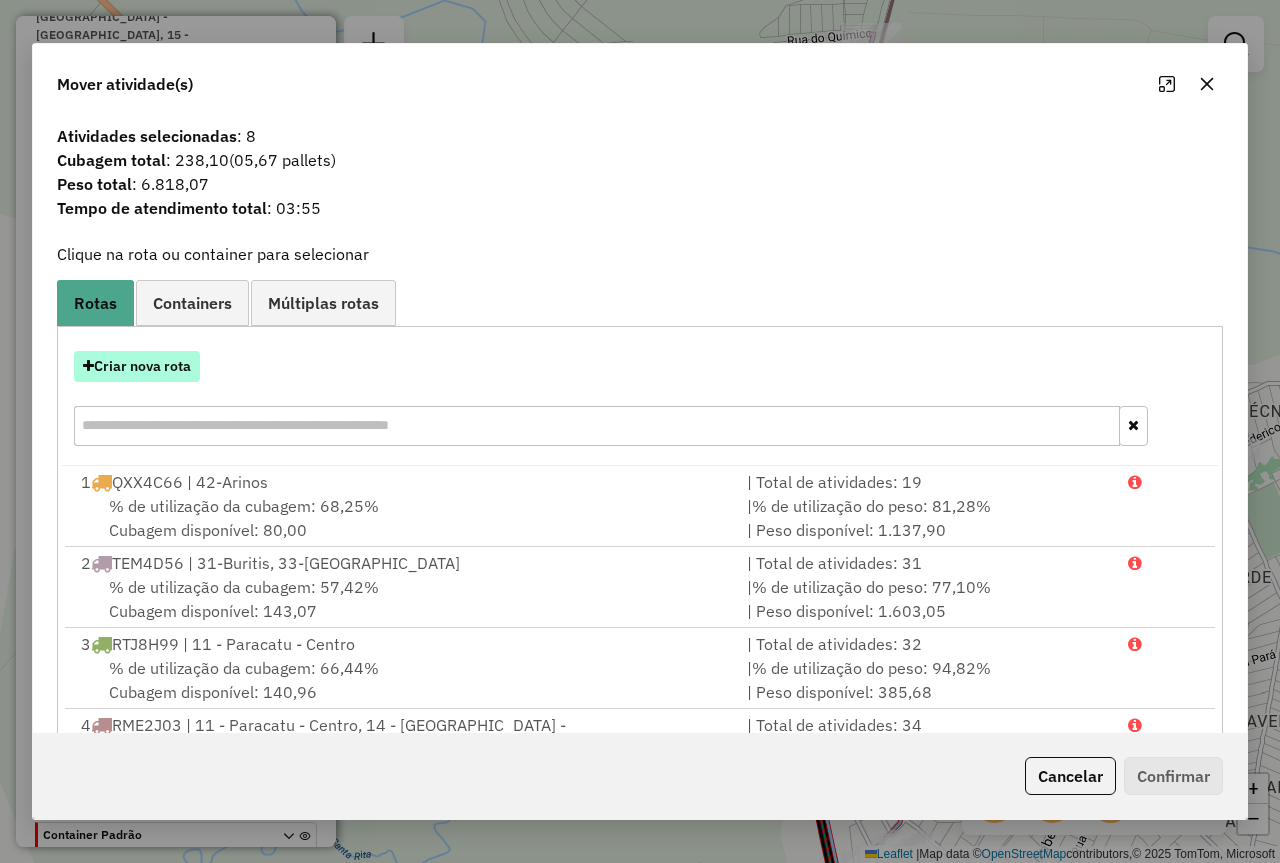 click on "Criar nova rota" at bounding box center (137, 366) 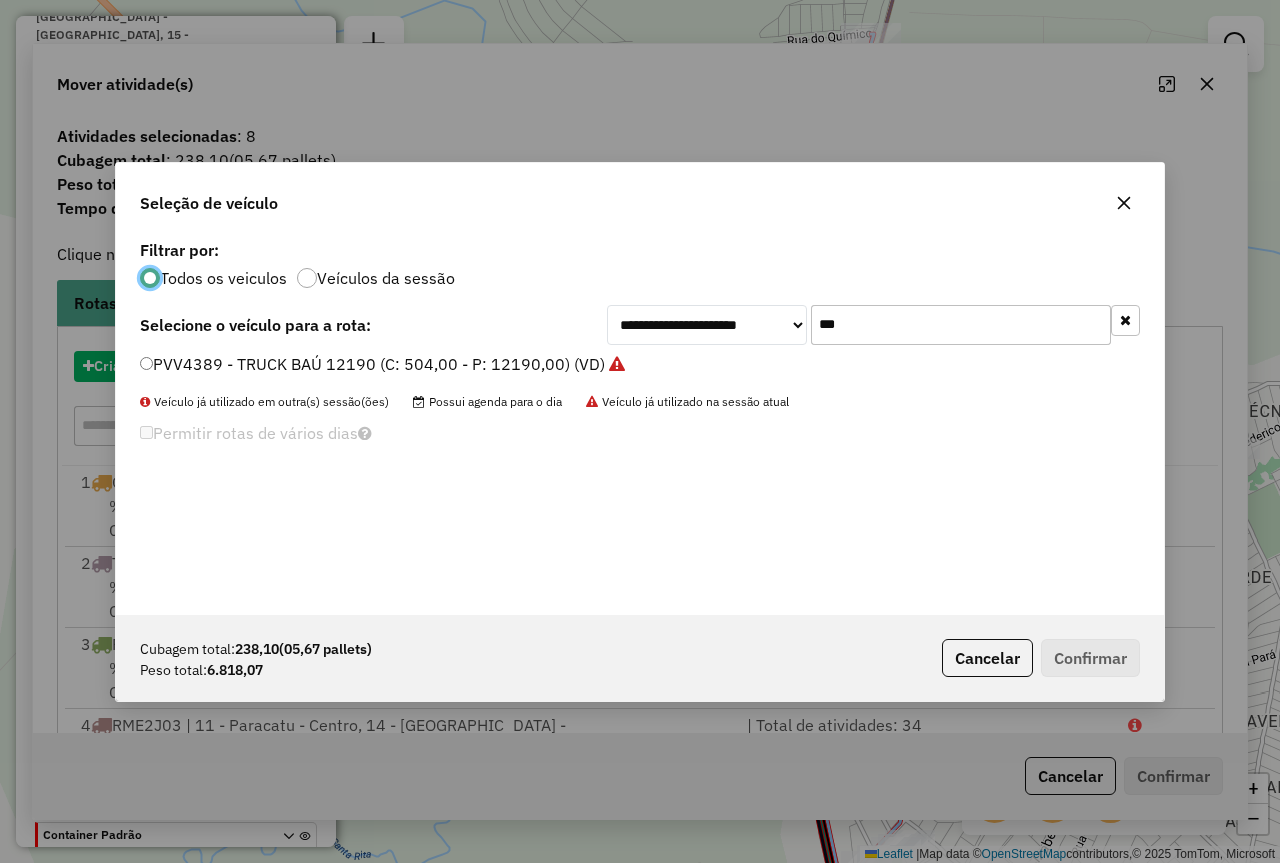 scroll, scrollTop: 11, scrollLeft: 6, axis: both 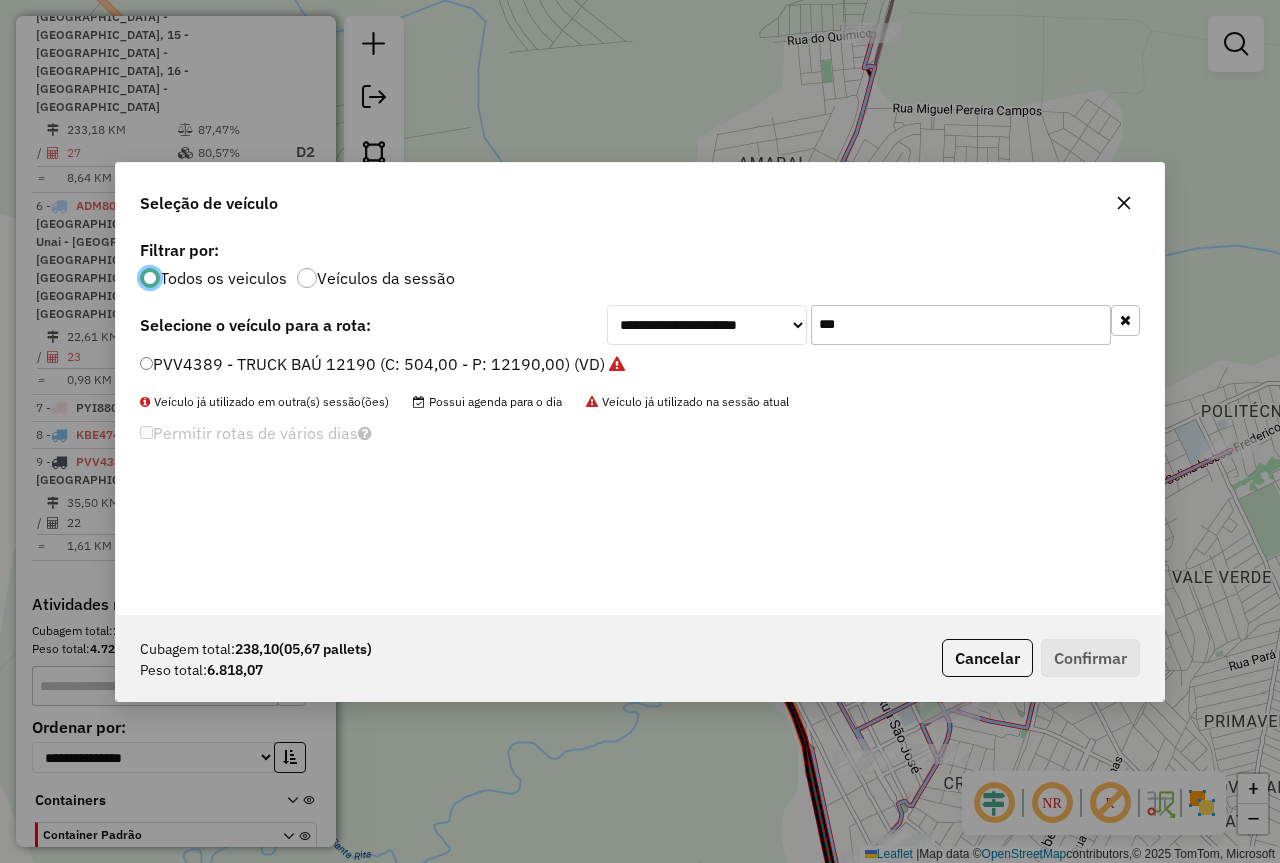 click on "***" 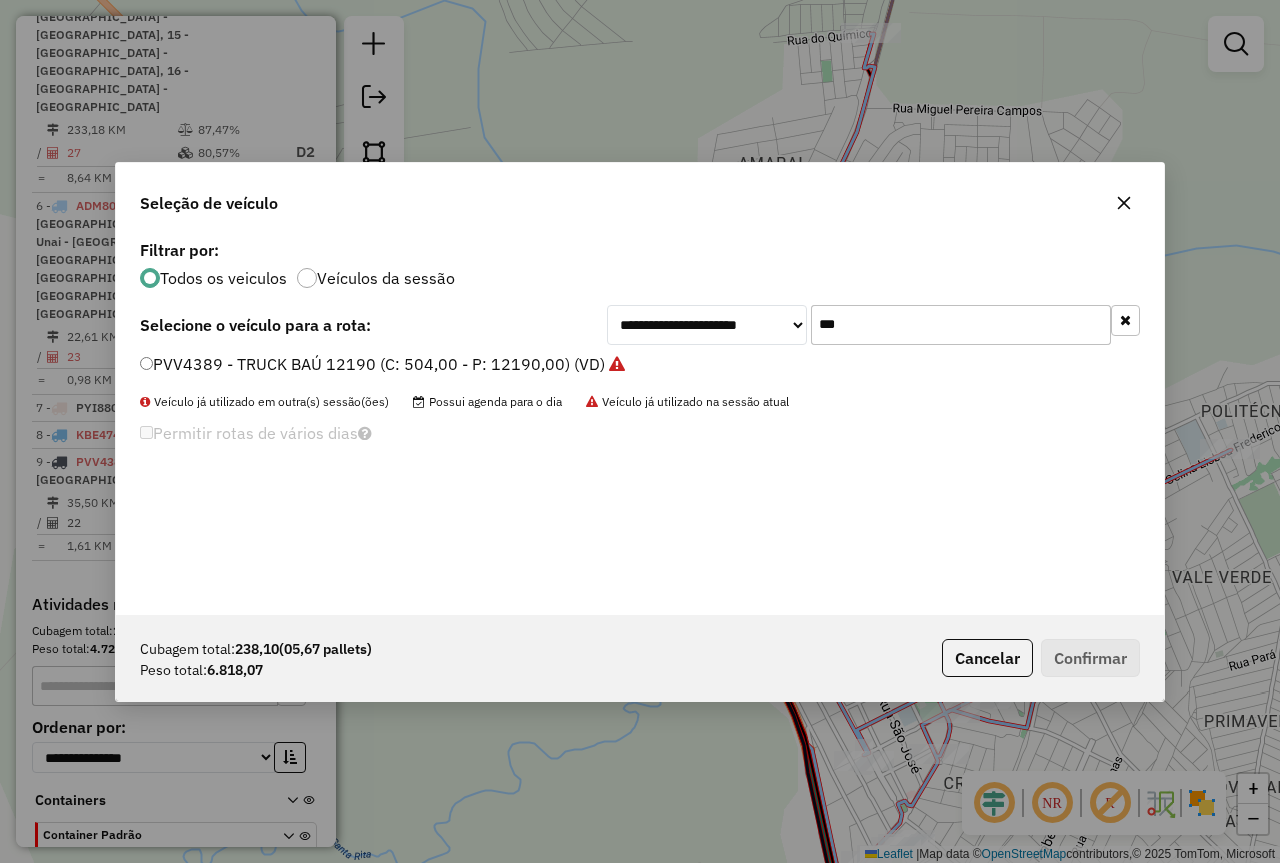 click on "***" 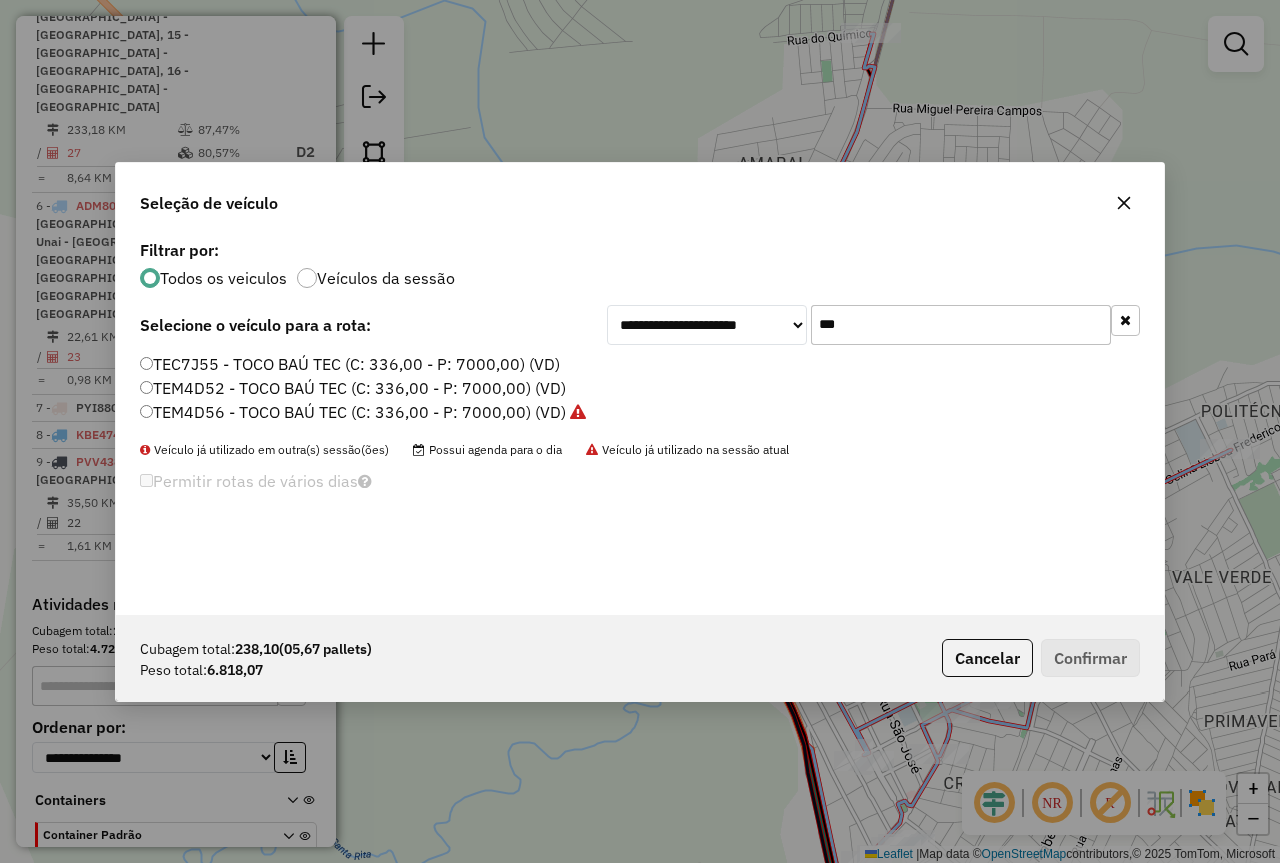 type on "***" 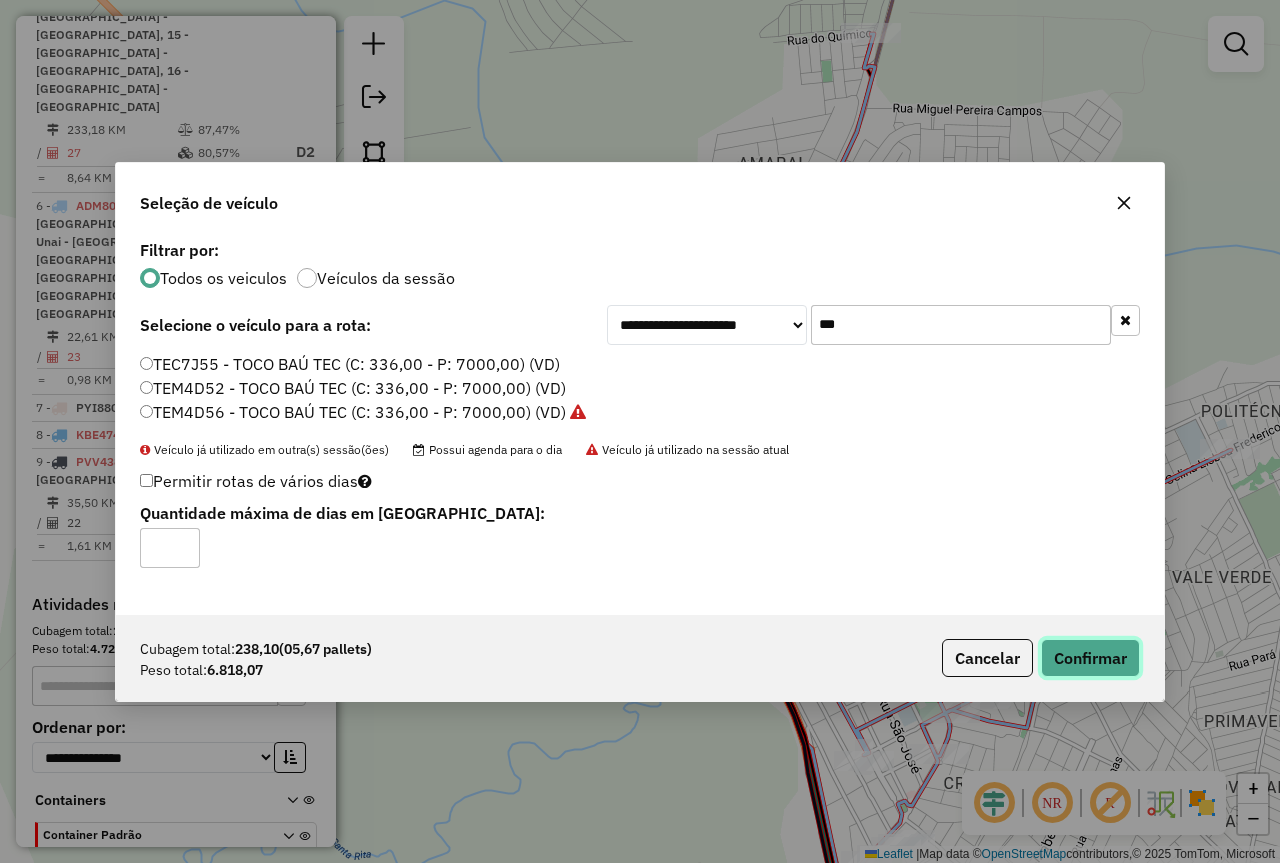 click on "Confirmar" 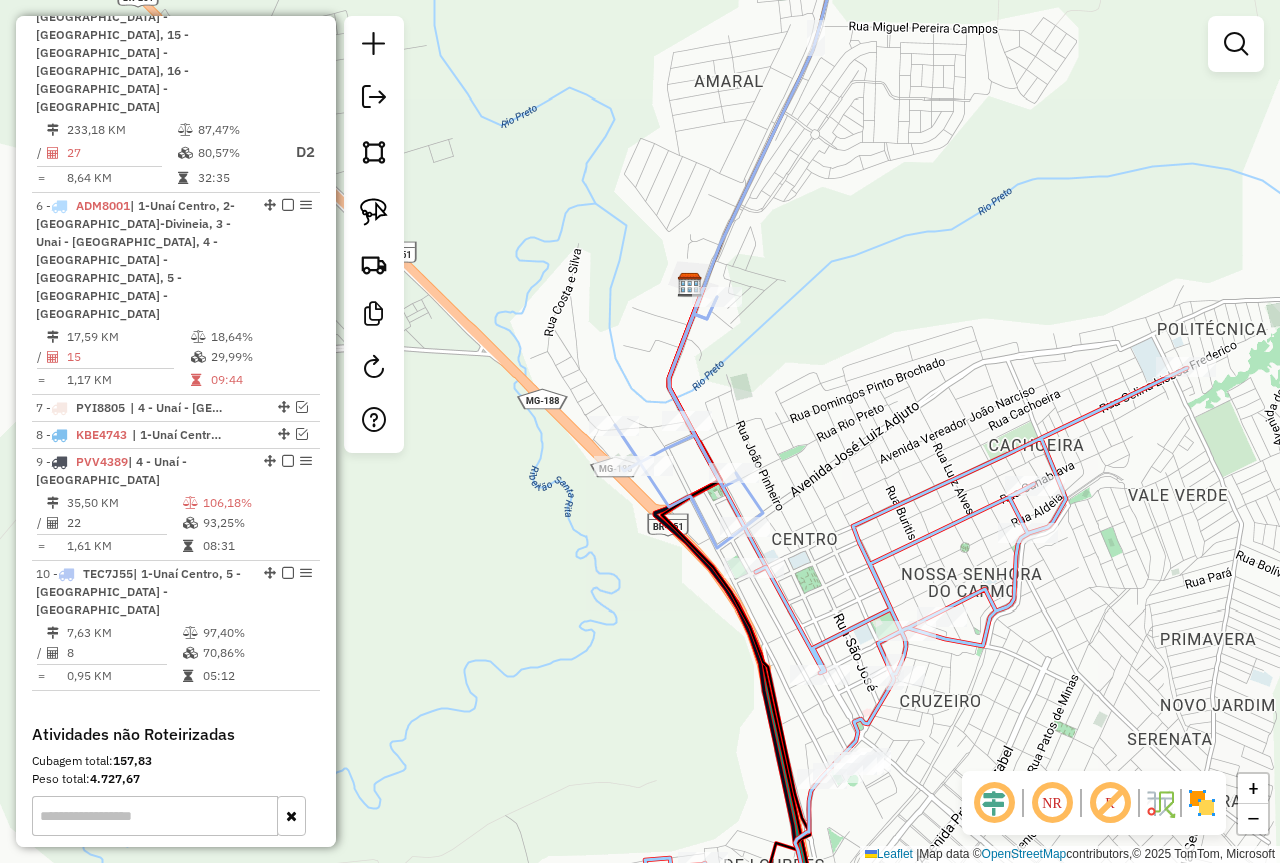 drag, startPoint x: 837, startPoint y: 544, endPoint x: 734, endPoint y: 324, distance: 242.91768 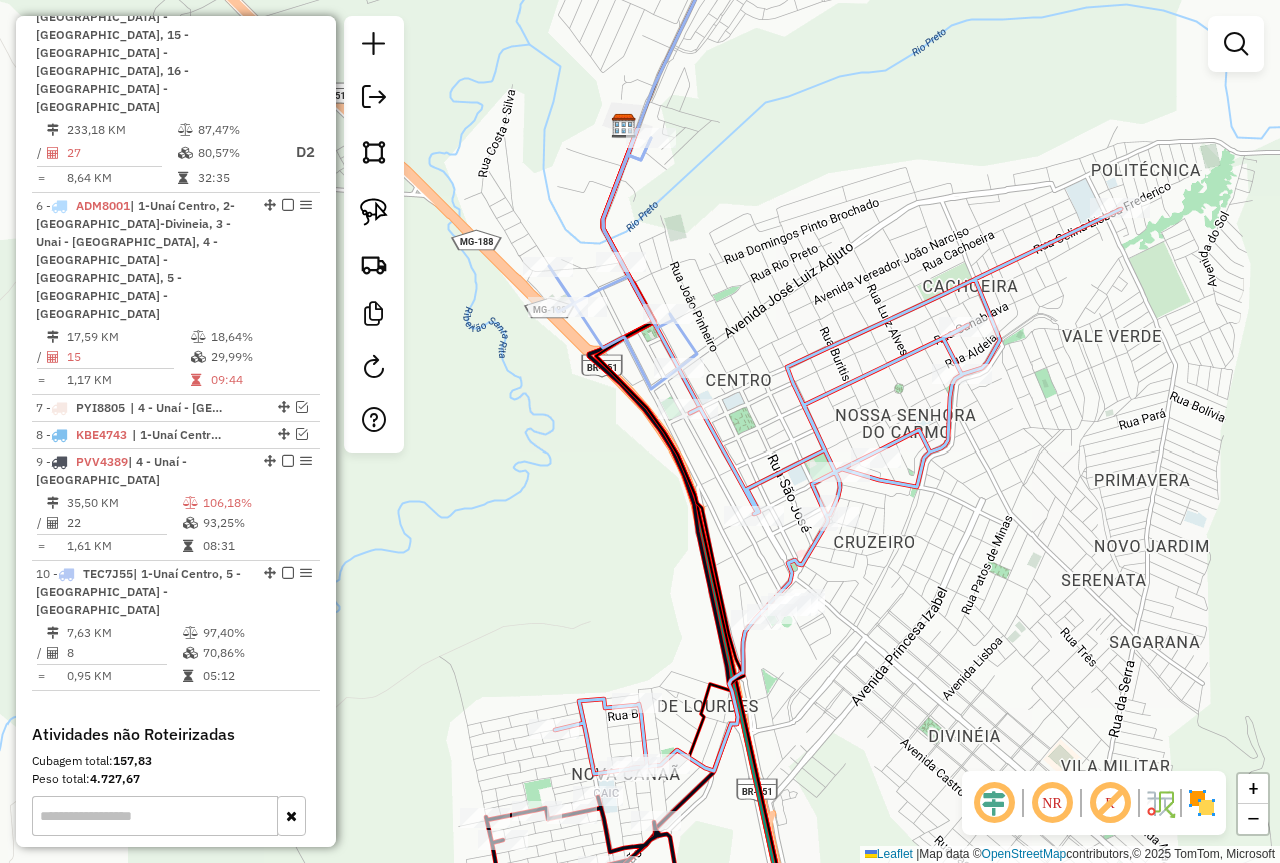 drag, startPoint x: 990, startPoint y: 604, endPoint x: 957, endPoint y: 603, distance: 33.01515 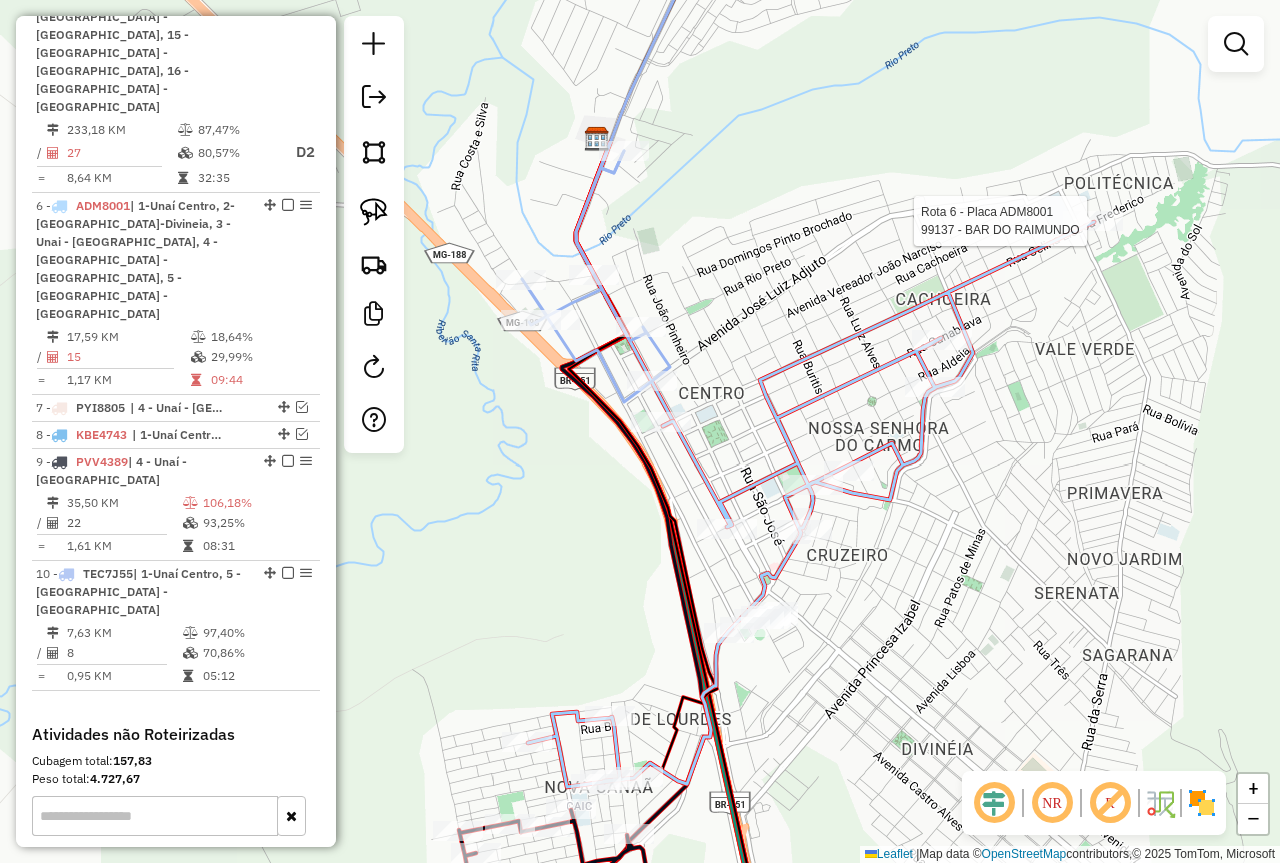 select on "*********" 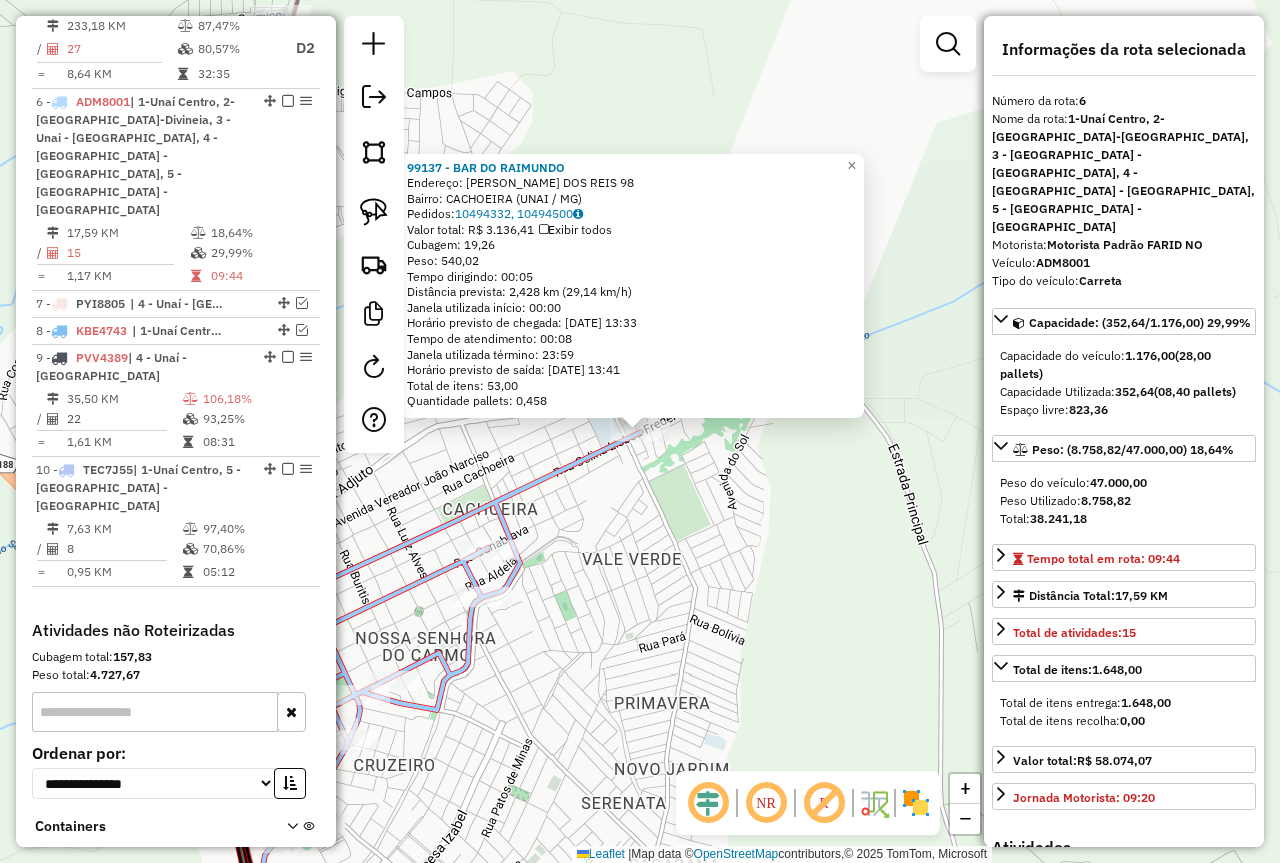 scroll, scrollTop: 1436, scrollLeft: 0, axis: vertical 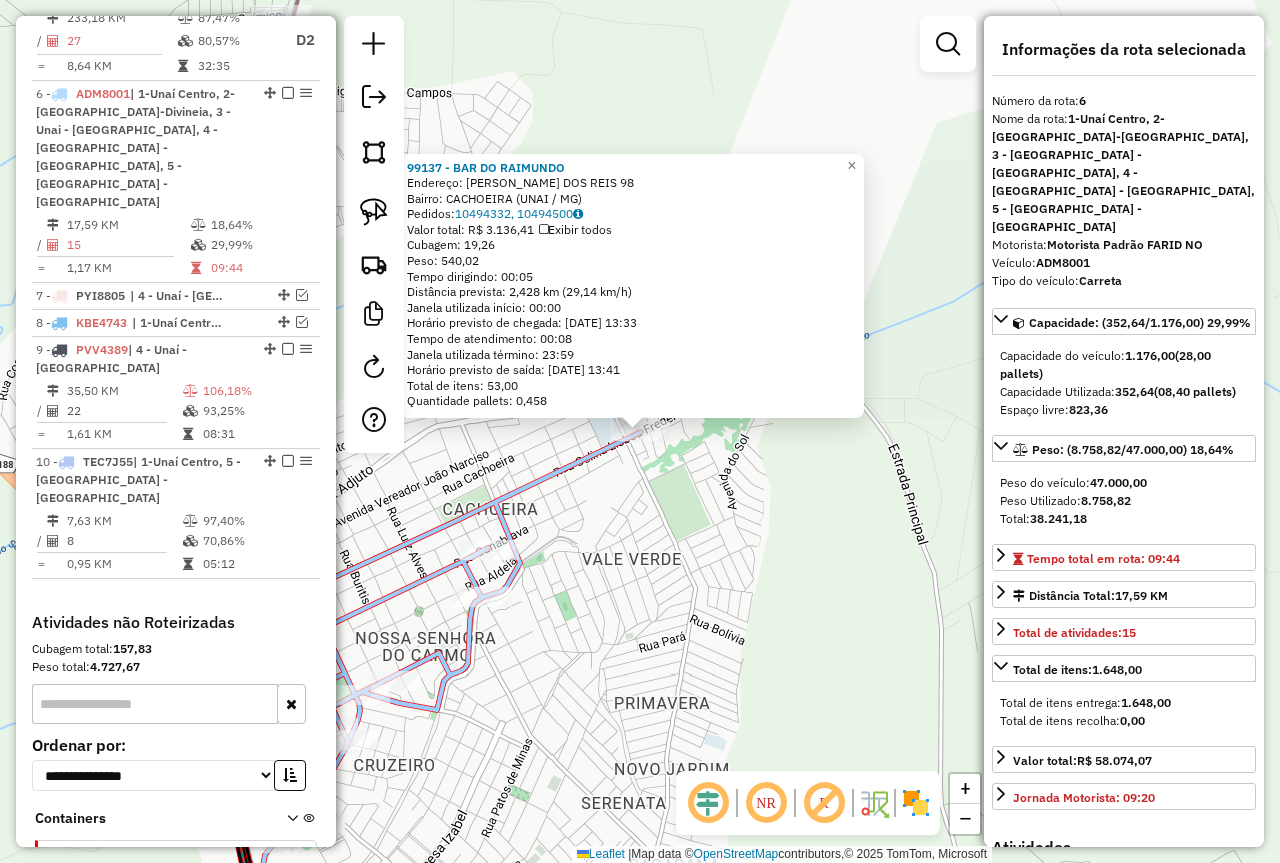 click on "99137 - BAR DO [PERSON_NAME]:  [PERSON_NAME] DOS REIS 98   Bairro: CACHOEIRA (UNAI / MG)   Pedidos:  10494332, 10494500   Valor total: R$ 3.136,41   Exibir todos   Cubagem: 19,26  Peso: 540,02  Tempo dirigindo: 00:05   Distância prevista: 2,428 km (29,14 km/h)   [GEOGRAPHIC_DATA] utilizada início: 00:00   Horário previsto de chegada: [DATE] 13:33   Tempo de atendimento: 00:08   Janela utilizada término: 23:59   Horário previsto de saída: [DATE] 13:41   Total de itens: 53,00   Quantidade pallets: 0,458  × Janela de atendimento Grade de atendimento Capacidade Transportadoras Veículos Cliente Pedidos  Rotas Selecione os dias de semana para filtrar as janelas de atendimento  Seg   Ter   Qua   Qui   Sex   Sáb   Dom  Informe o período da janela de atendimento: De: Até:  Filtrar exatamente a janela do cliente  Considerar janela de atendimento padrão  Selecione os dias de semana para filtrar as grades de atendimento  Seg   Ter   Qua   Qui   Sex   Sáb   Dom   Peso mínimo:  ****  Peso máximo:  **** +" 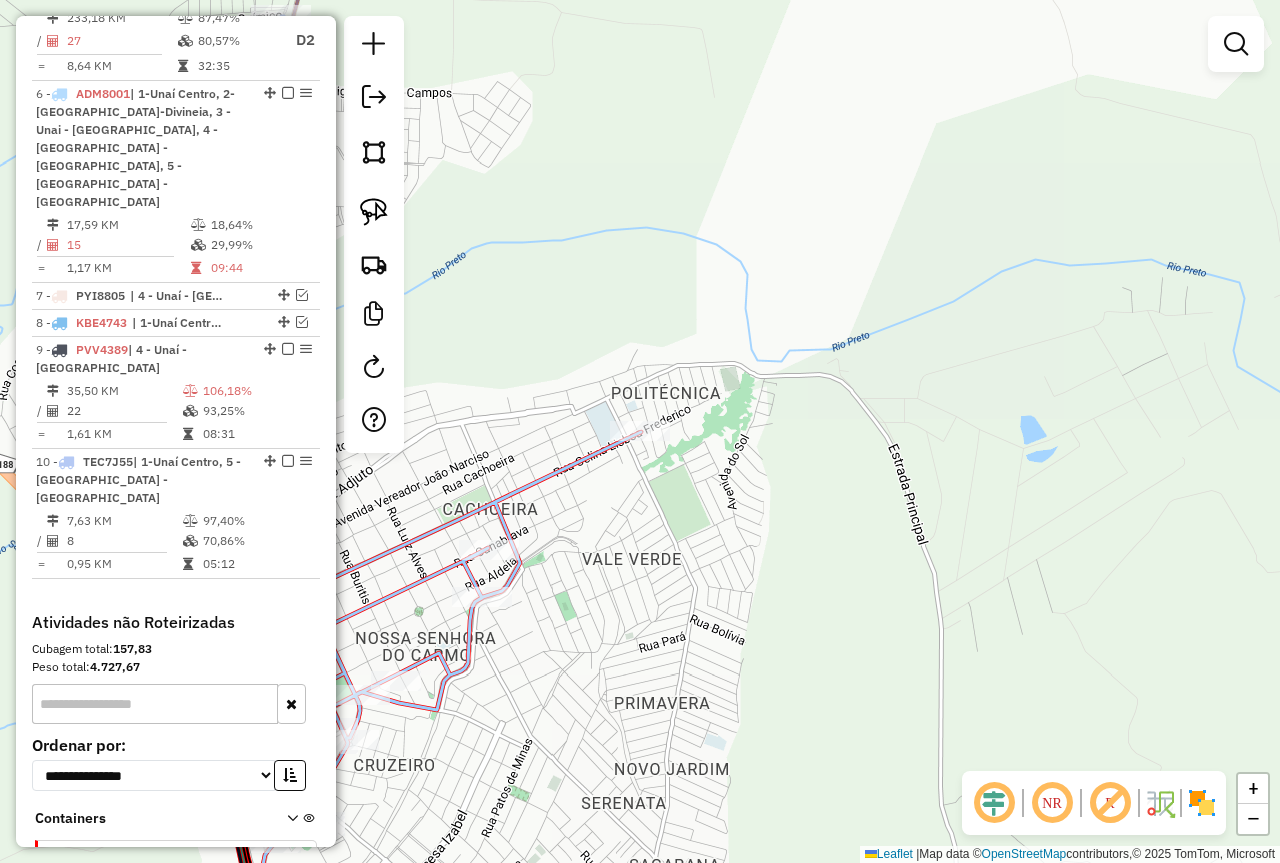 drag, startPoint x: 707, startPoint y: 550, endPoint x: 1027, endPoint y: 293, distance: 410.42538 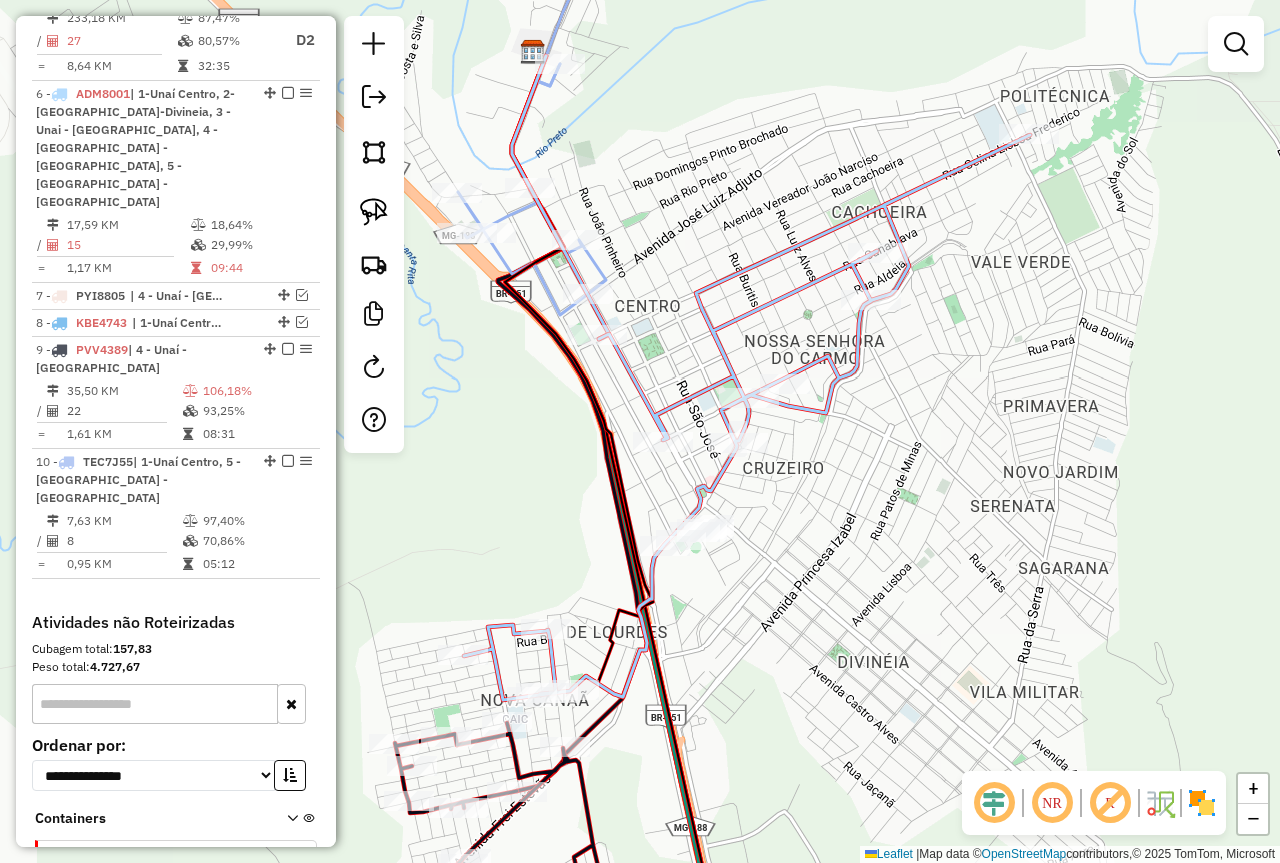 drag, startPoint x: 868, startPoint y: 544, endPoint x: 1036, endPoint y: 478, distance: 180.49931 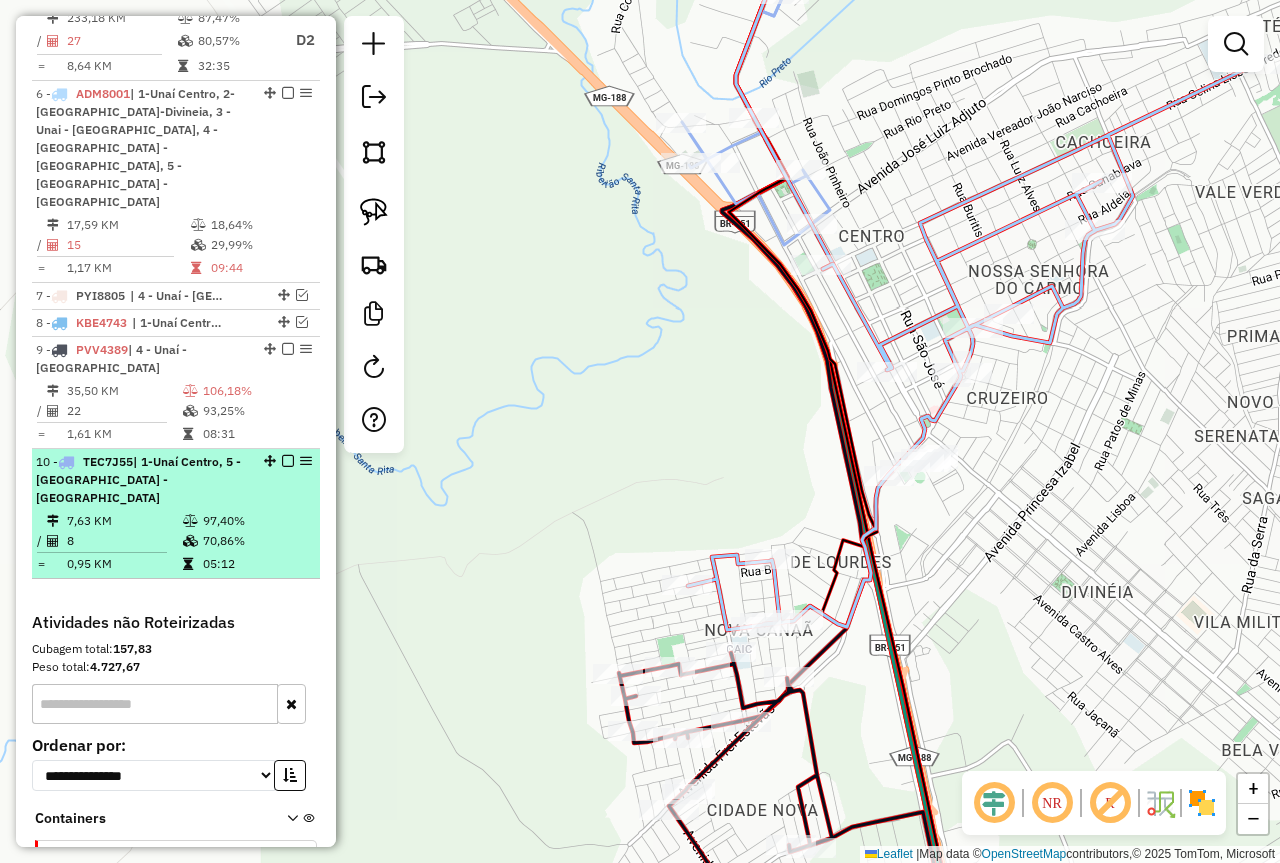 click at bounding box center [288, 461] 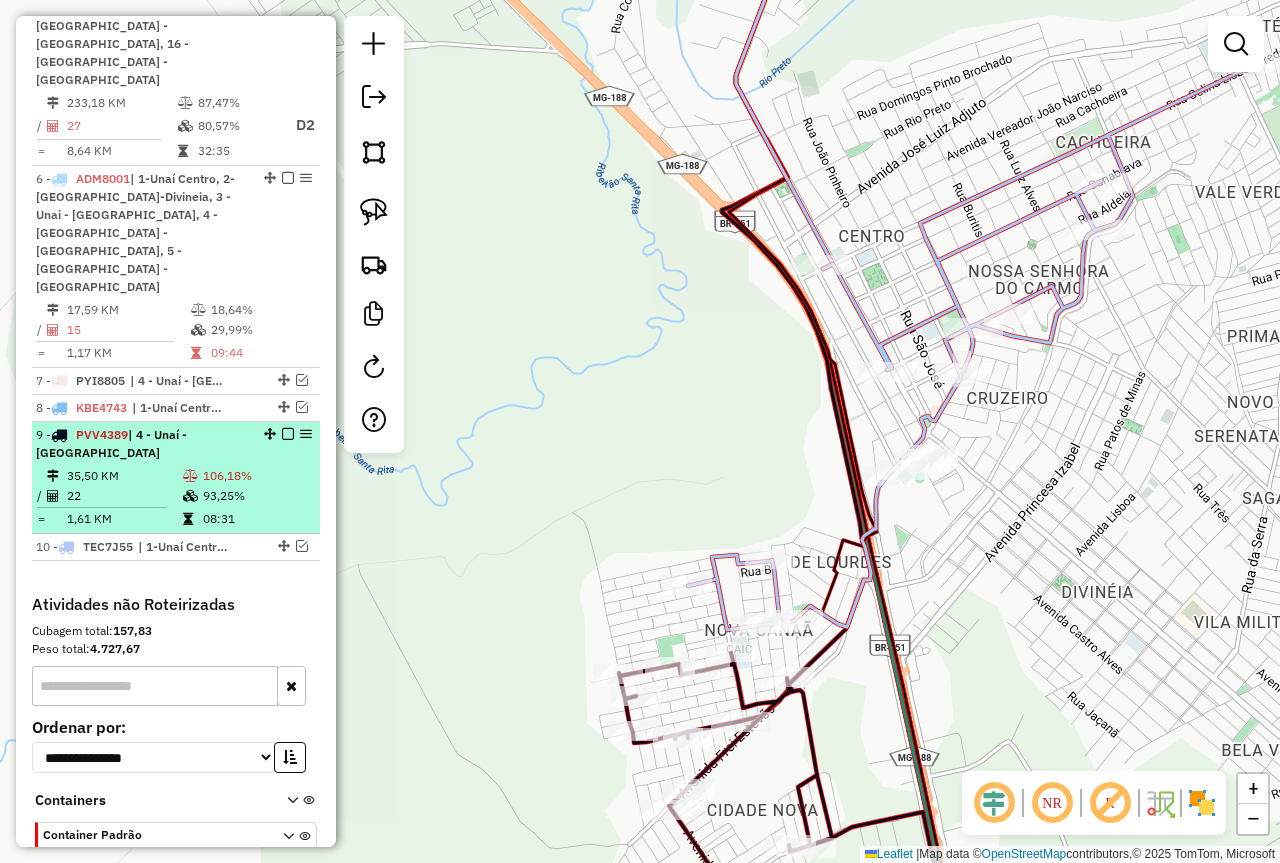 click at bounding box center [288, 434] 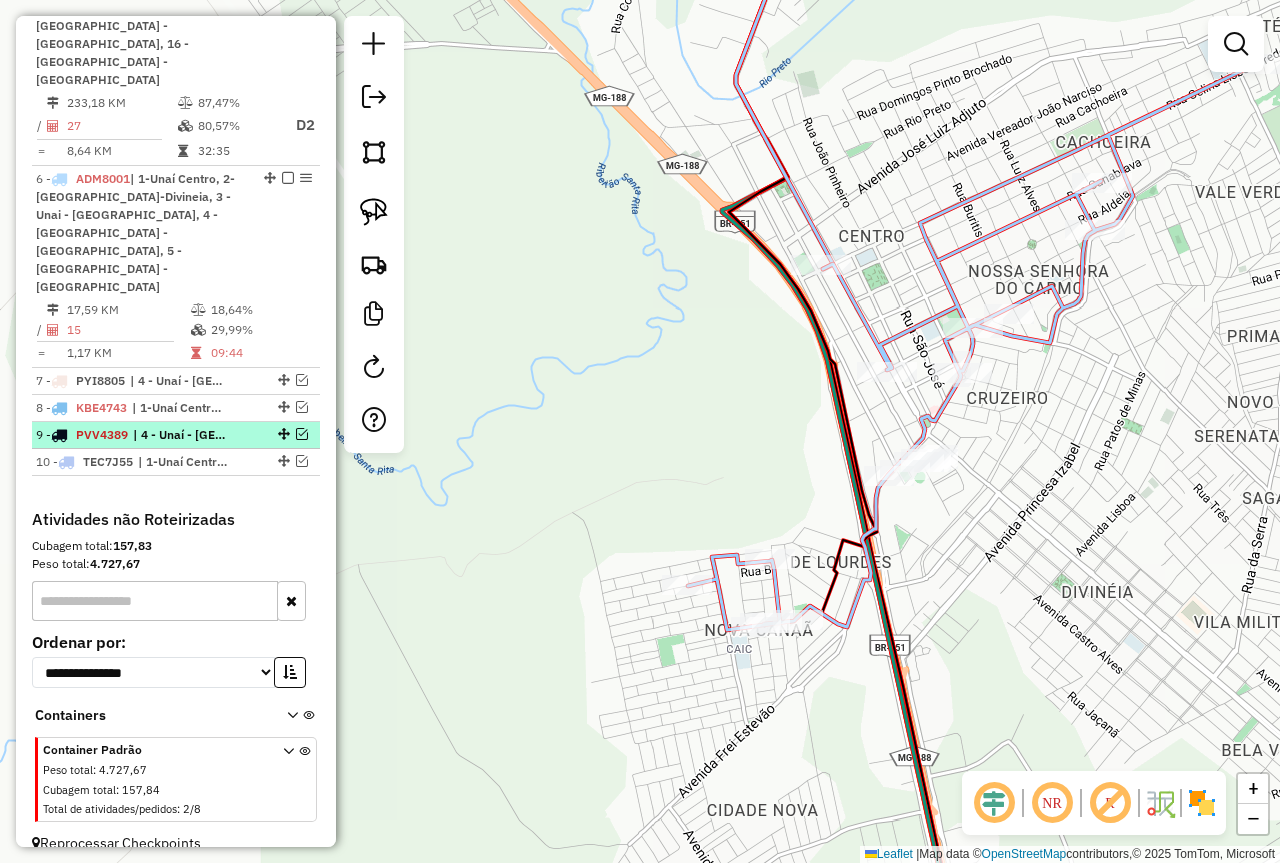 scroll, scrollTop: 1266, scrollLeft: 0, axis: vertical 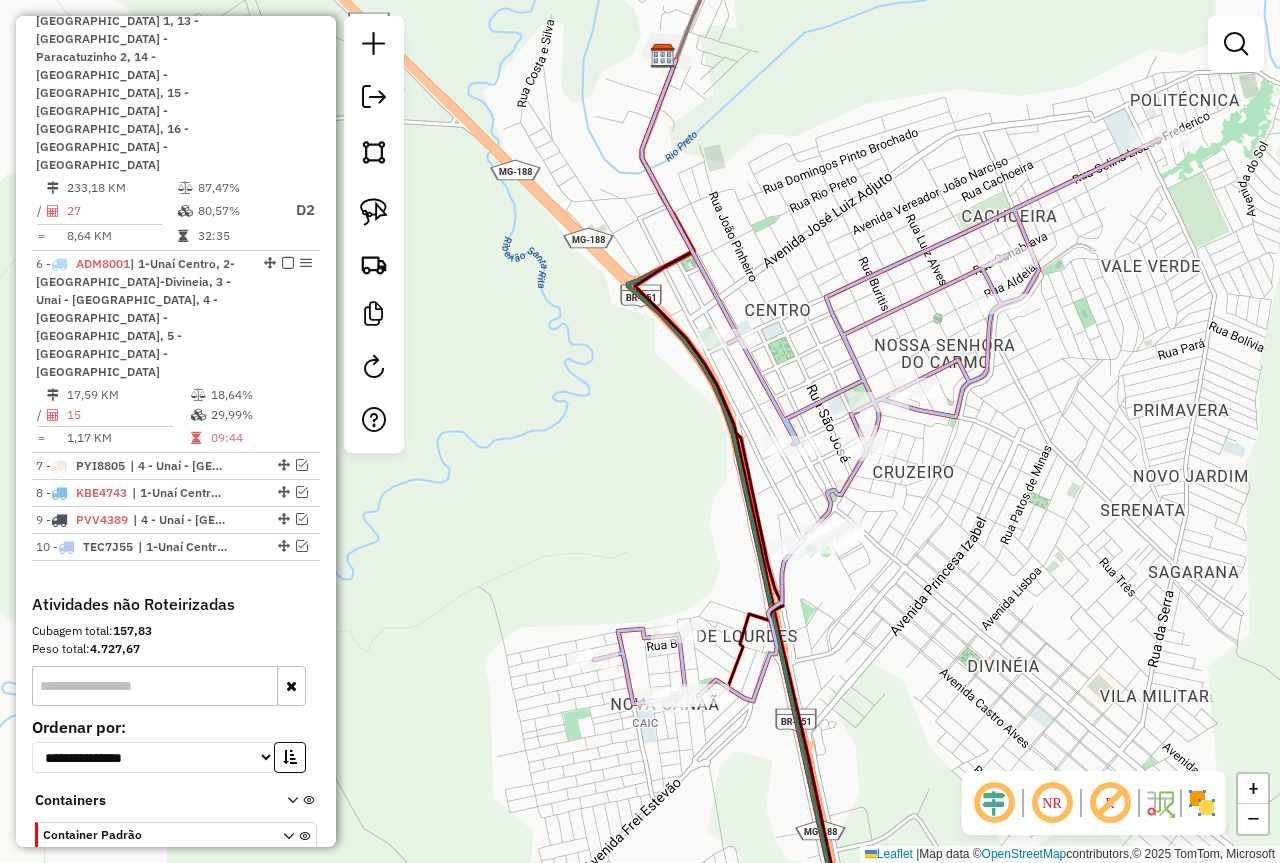 drag, startPoint x: 919, startPoint y: 568, endPoint x: 871, endPoint y: 612, distance: 65.11528 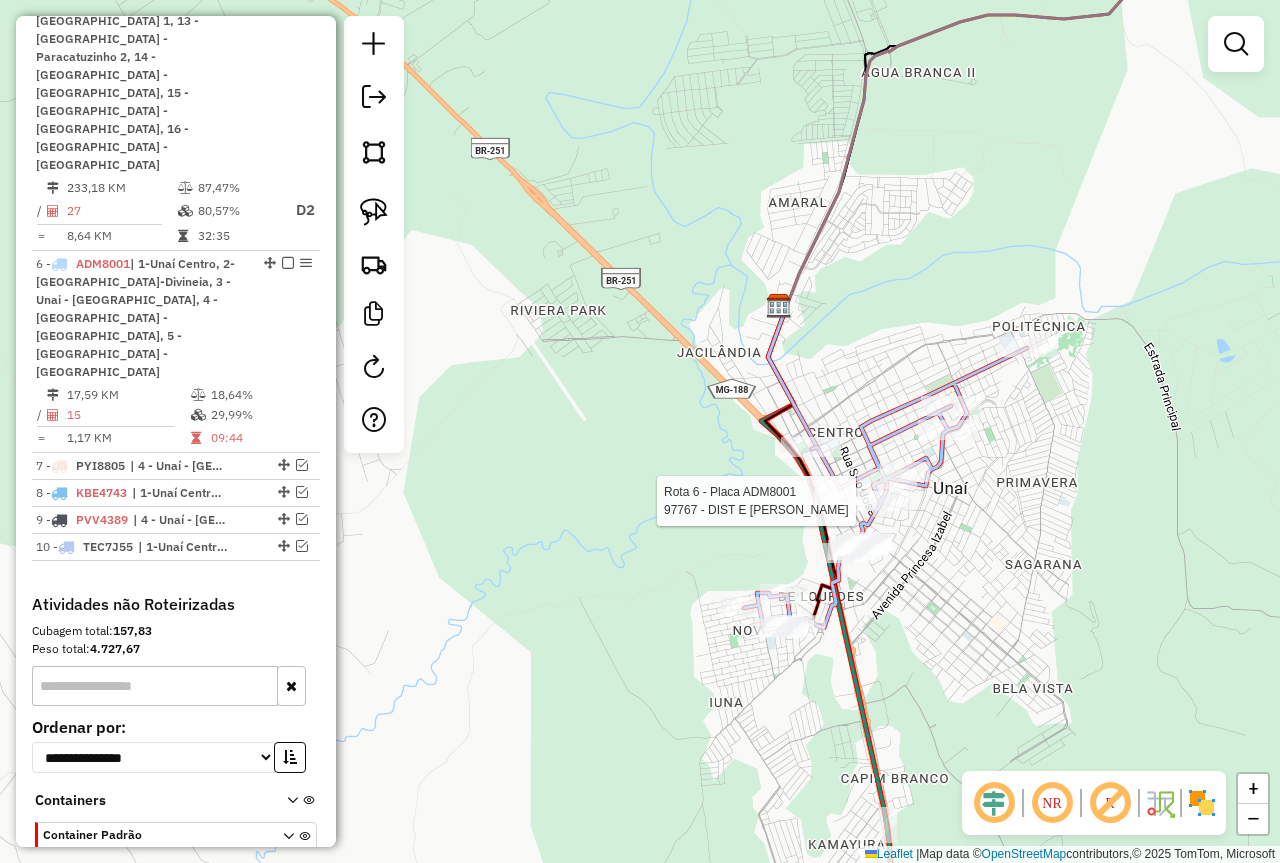 select on "*********" 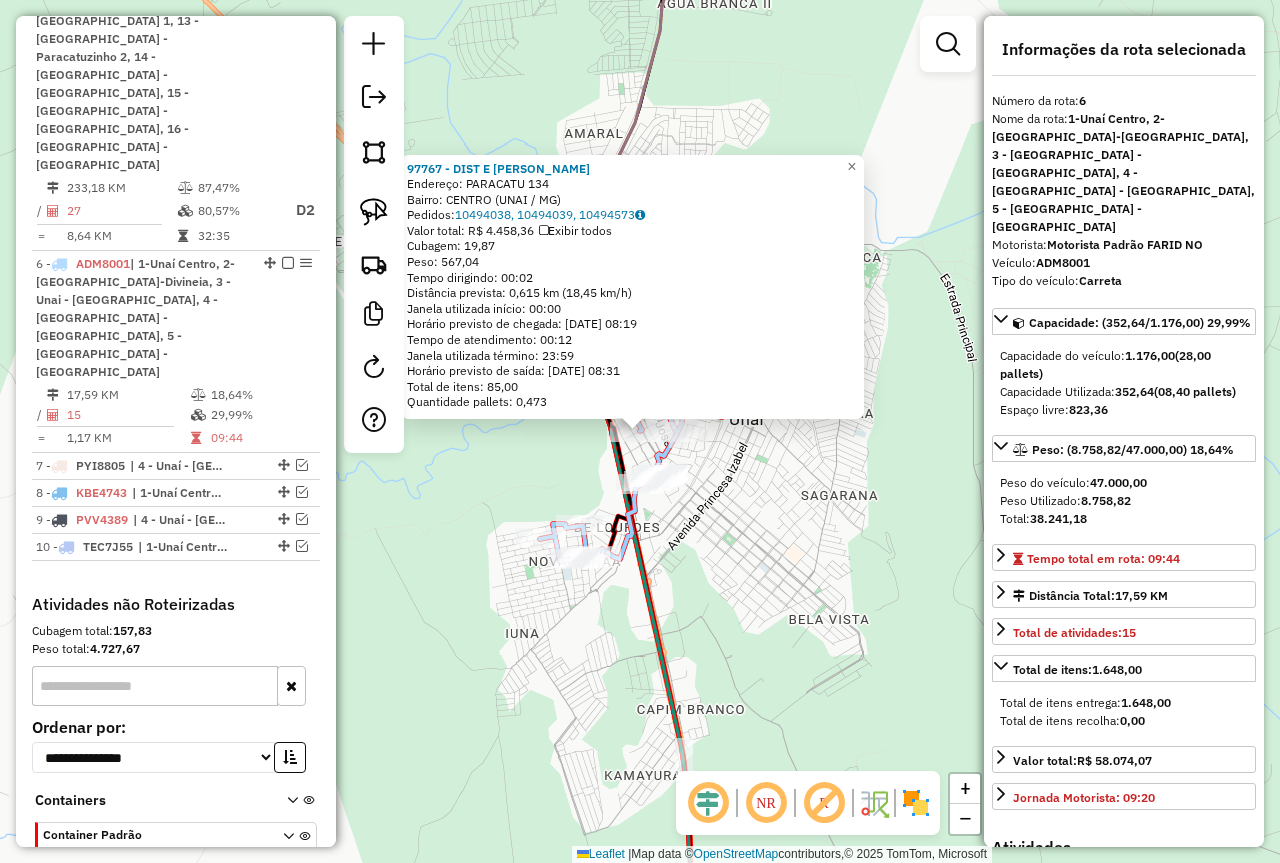 click on "97767 - DIST E [PERSON_NAME]:  PARACATU 134   Bairro: CENTRO (UNAI / MG)   Pedidos:  10494038, 10494039, 10494573   Valor total: R$ 4.458,36   Exibir todos   Cubagem: 19,87  Peso: 567,04  Tempo dirigindo: 00:02   Distância prevista: 0,615 km (18,45 km/h)   Janela utilizada início: 00:00   Horário previsto de chegada: [DATE] 08:19   Tempo de atendimento: 00:12   Janela utilizada término: 23:59   Horário previsto de saída: [DATE] 08:31   Total de itens: 85,00   Quantidade pallets: 0,473  × Janela de atendimento Grade de atendimento Capacidade Transportadoras Veículos Cliente Pedidos  Rotas Selecione os dias de semana para filtrar as janelas de atendimento  Seg   Ter   Qua   Qui   Sex   Sáb   Dom  Informe o período da janela de atendimento: De: Até:  Filtrar exatamente a janela do cliente  Considerar janela de atendimento padrão  Selecione os dias de semana para filtrar as grades de atendimento  Seg   Ter   Qua   Qui   Sex   Sáb   Dom   Clientes fora do dia de atendimento selecionado" 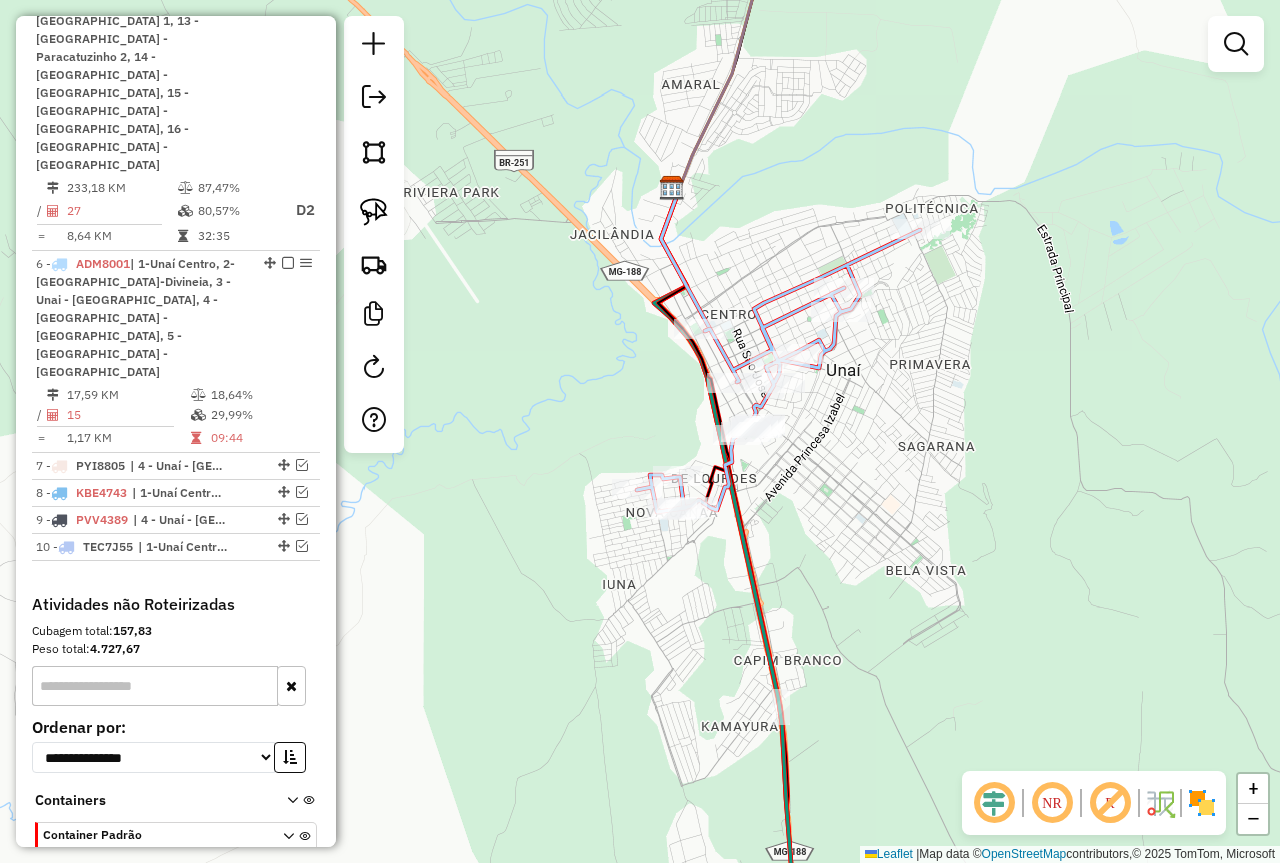 drag, startPoint x: 780, startPoint y: 585, endPoint x: 910, endPoint y: 516, distance: 147.17676 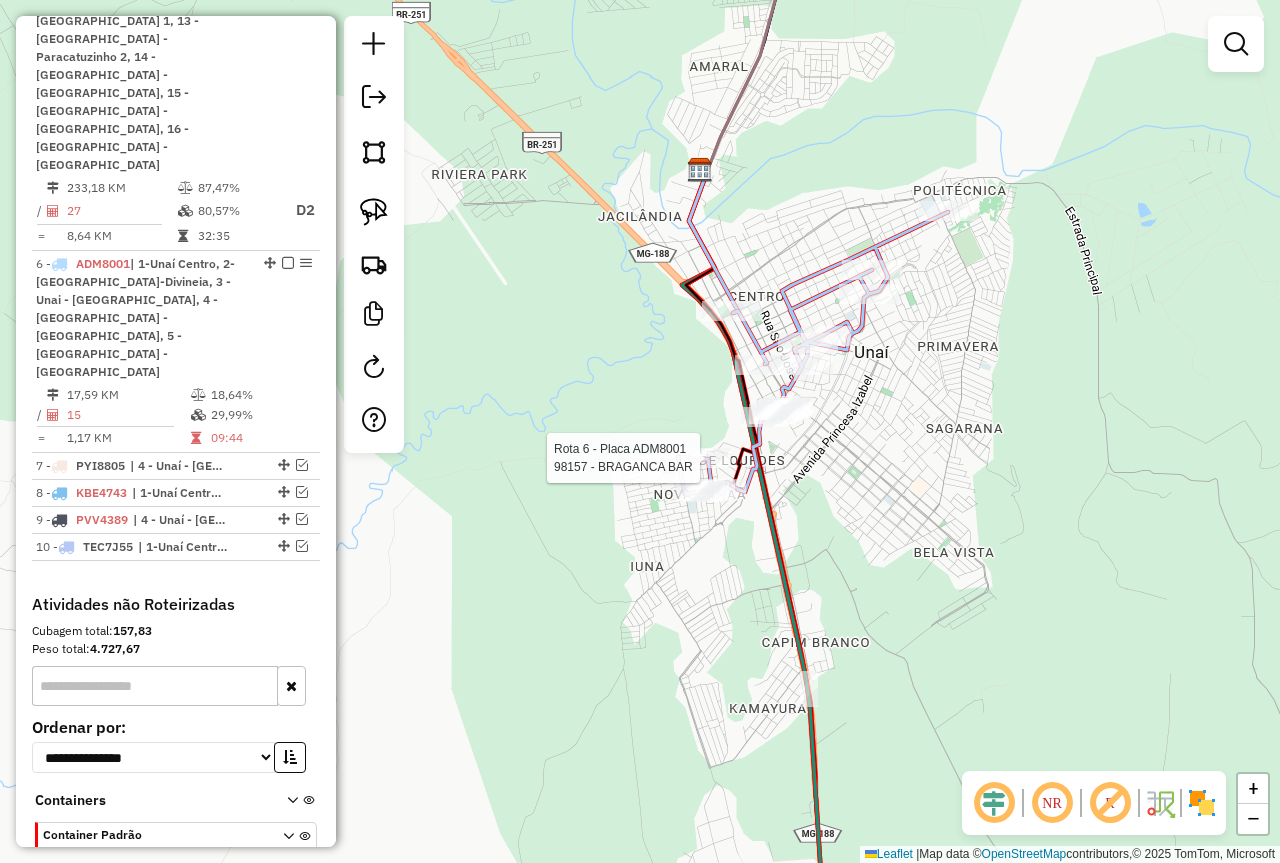select on "*********" 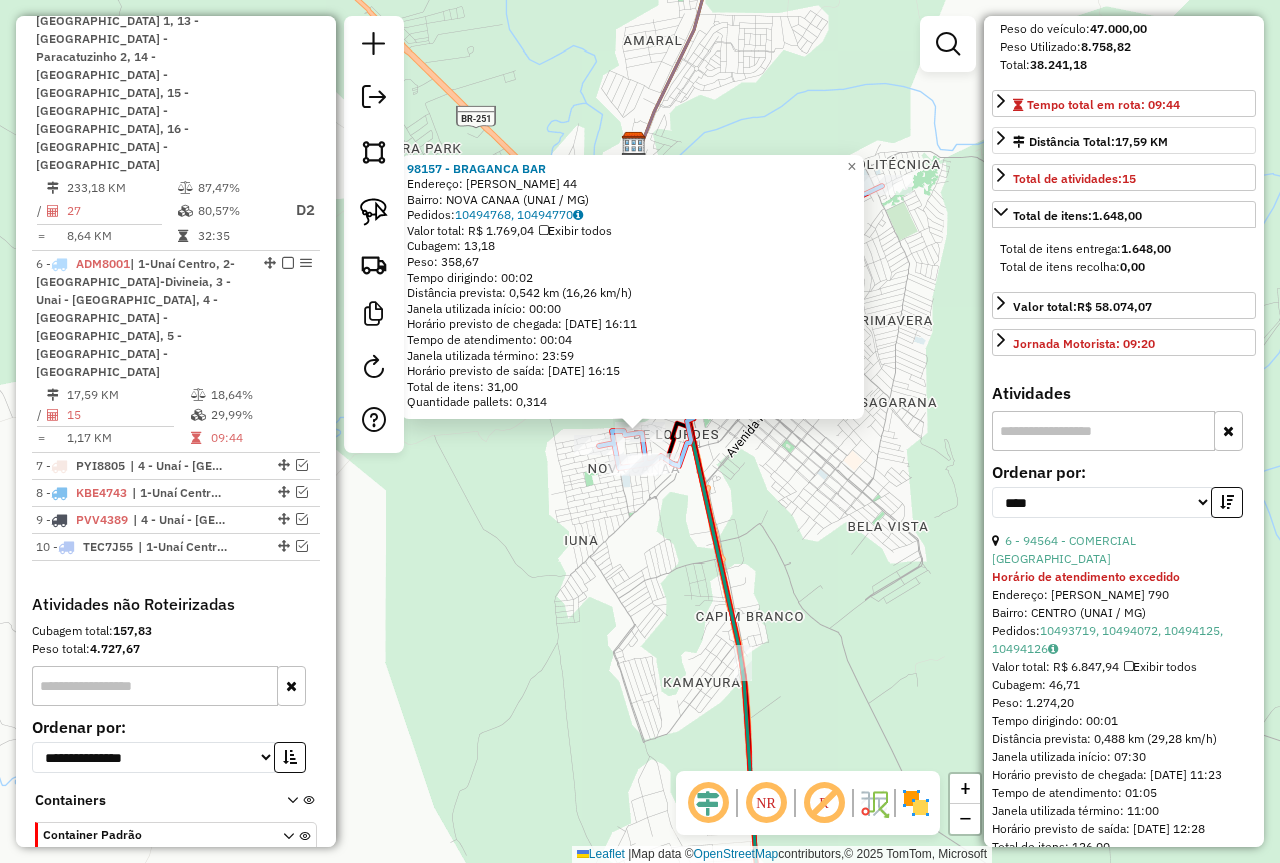 scroll, scrollTop: 500, scrollLeft: 0, axis: vertical 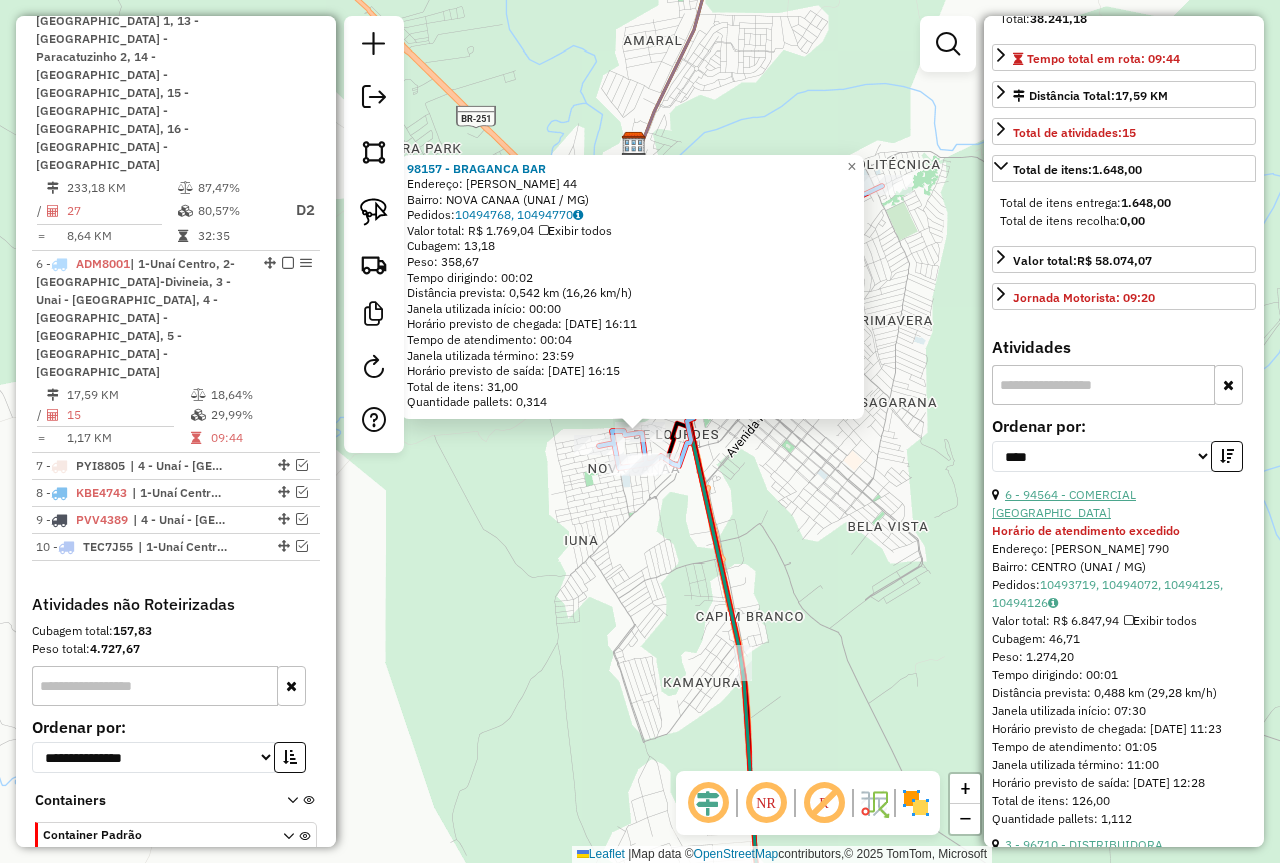 click on "6 - 94564 - COMERCIAL [GEOGRAPHIC_DATA]" at bounding box center (1064, 503) 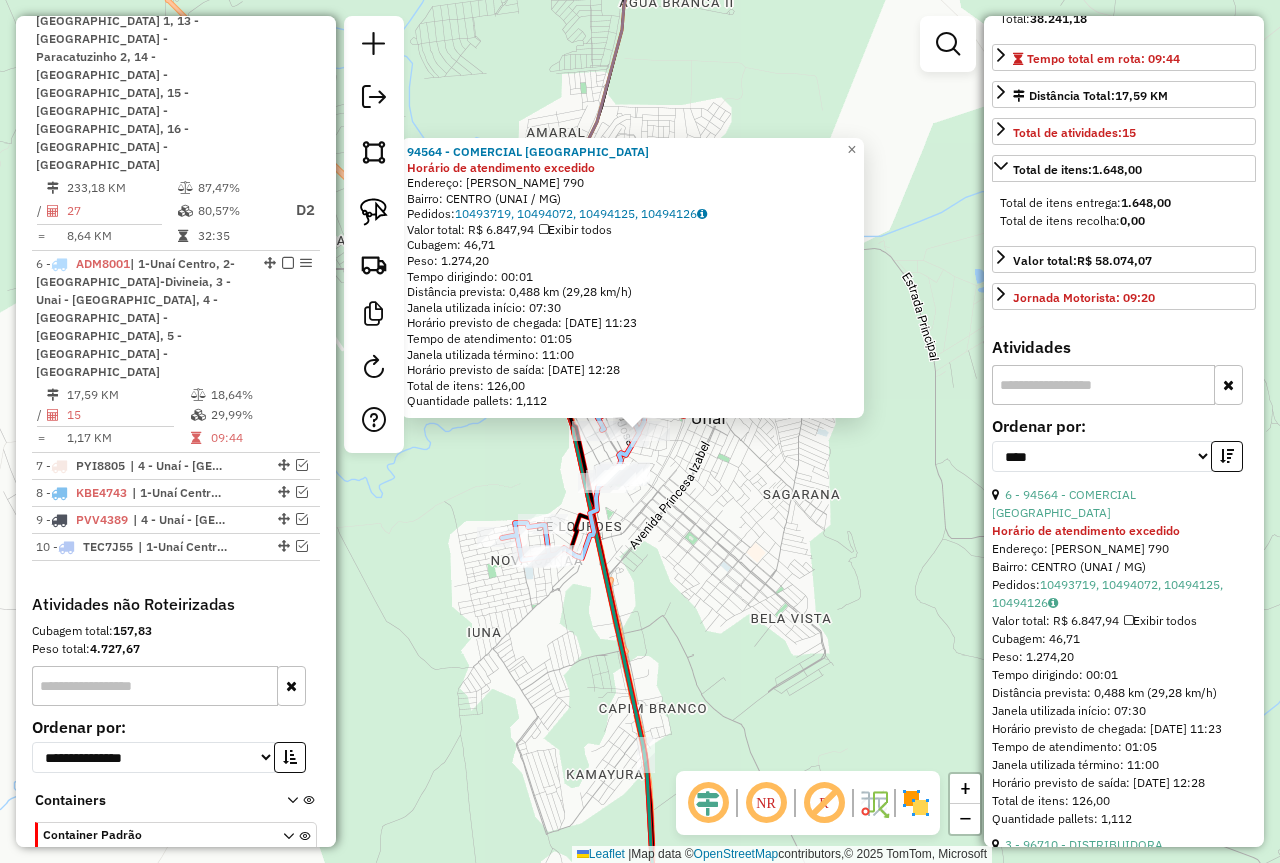 click on "94564 - COMERCIAL WELLINGTON Horário de atendimento excedido  Endereço:  [PERSON_NAME] 790   Bairro: CENTRO (UNAI / MG)   Pedidos:  10493719, 10494072, 10494125, 10494126   Valor total: R$ 6.847,94   Exibir todos   Cubagem: 46,71  Peso: 1.274,20  Tempo dirigindo: 00:01   Distância prevista: 0,488 km (29,28 km/h)   Janela utilizada início: 07:30   Horário previsto de chegada: [DATE] 11:23   Tempo de atendimento: 01:05   Janela utilizada término: 11:00   Horário previsto de saída: [DATE] 12:28   Total de itens: 126,00   Quantidade pallets: 1,112  × Janela de atendimento Grade de atendimento Capacidade Transportadoras Veículos Cliente Pedidos  Rotas Selecione os dias de semana para filtrar as janelas de atendimento  Seg   Ter   Qua   Qui   Sex   Sáb   Dom  Informe o período da janela de atendimento: De: Até:  Filtrar exatamente a janela do cliente  Considerar janela de atendimento padrão  Selecione os dias de semana para filtrar as grades de atendimento  Seg   Ter   Qua   Qui   Sex" 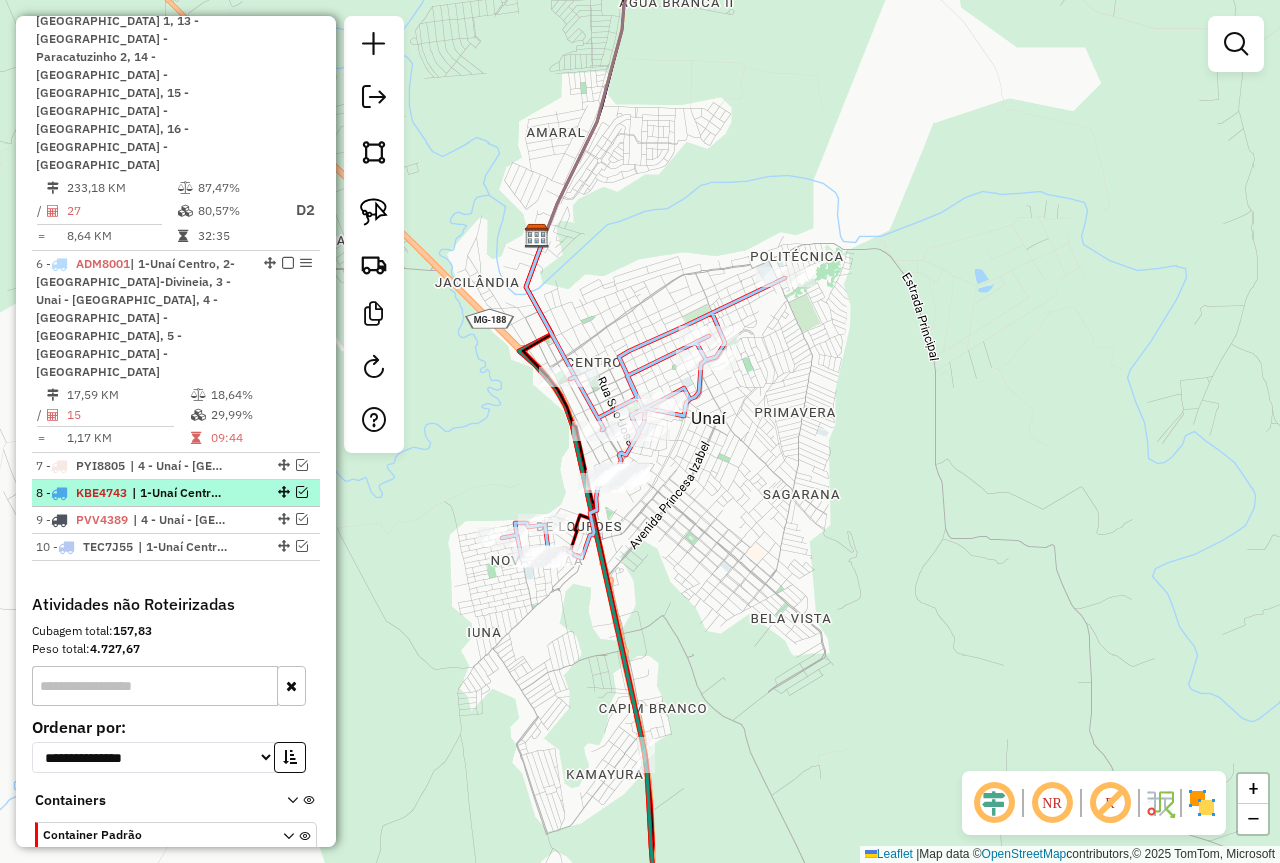 click at bounding box center [302, 492] 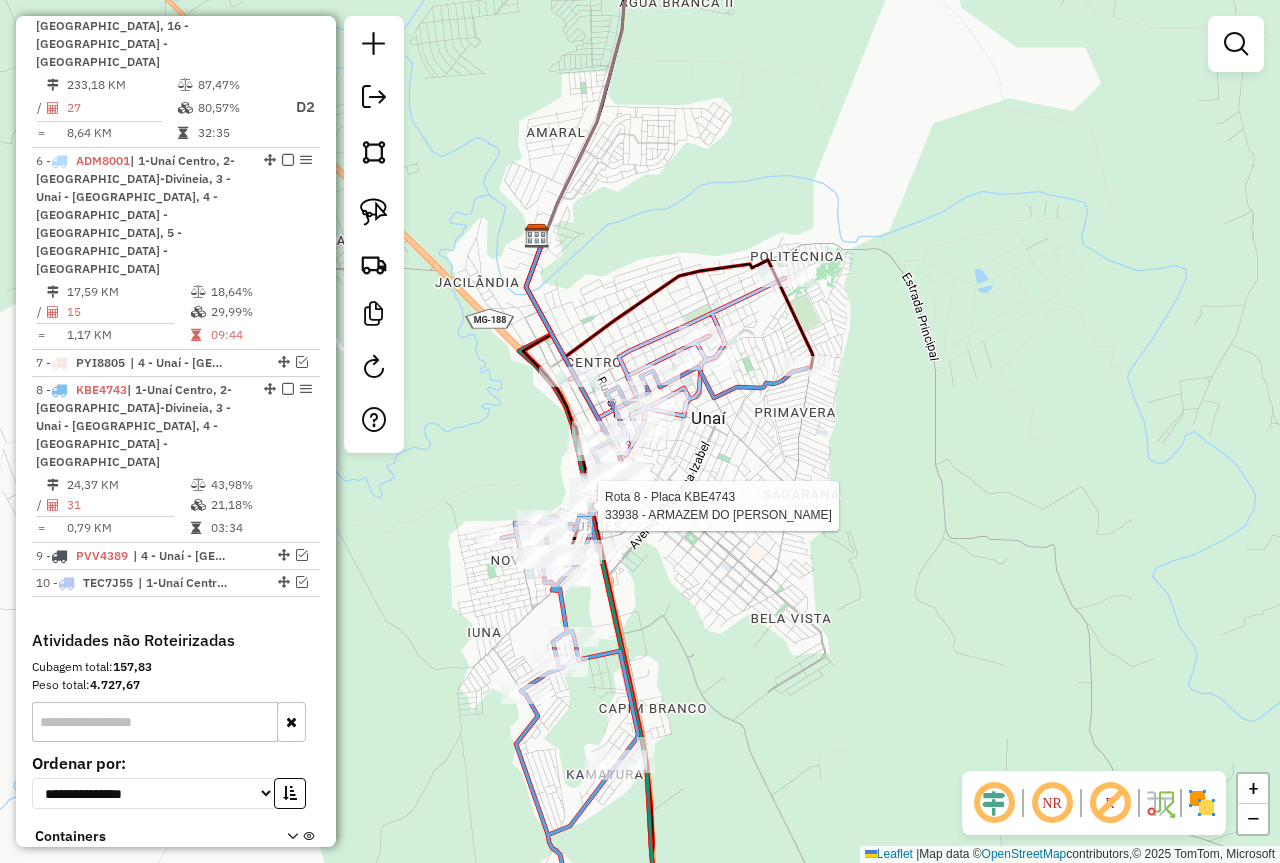 select on "*********" 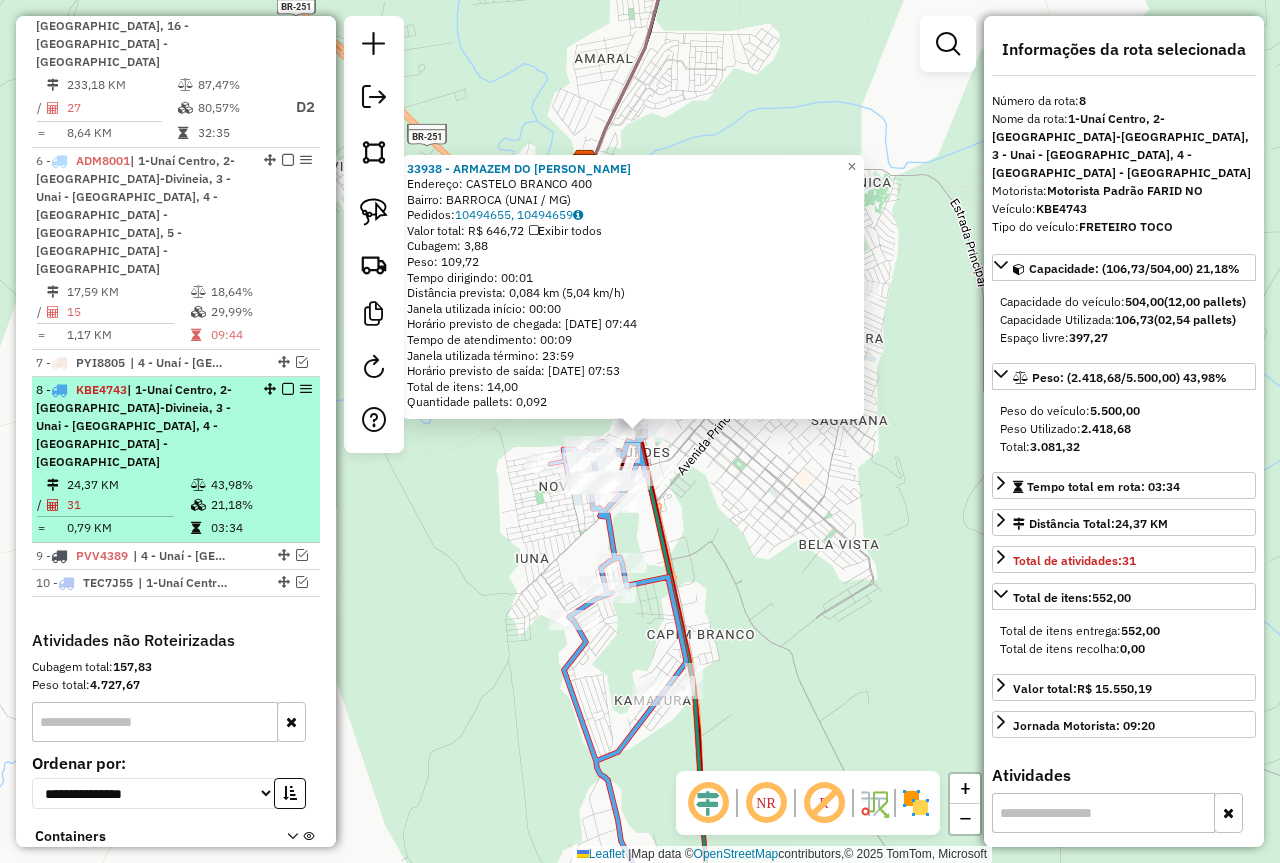 click at bounding box center [288, 389] 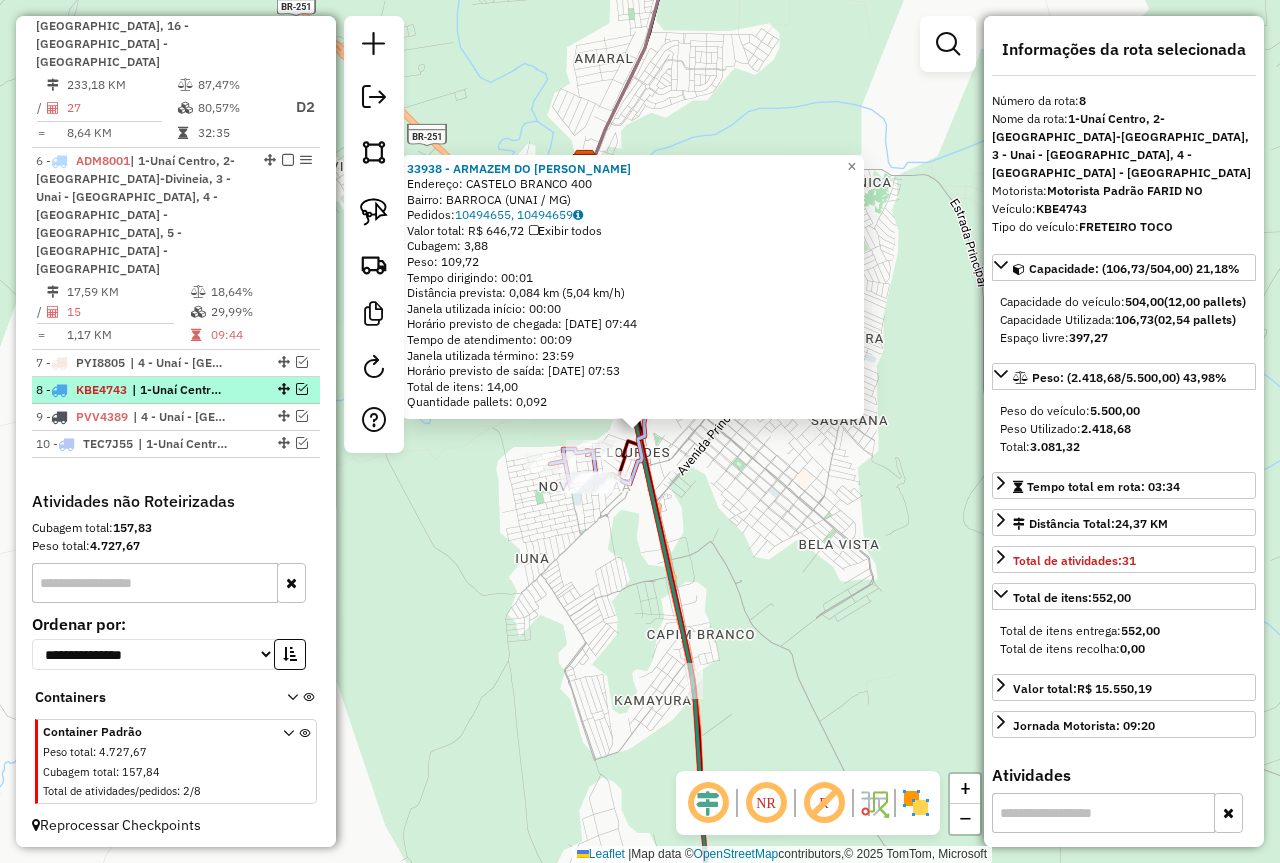 scroll, scrollTop: 1266, scrollLeft: 0, axis: vertical 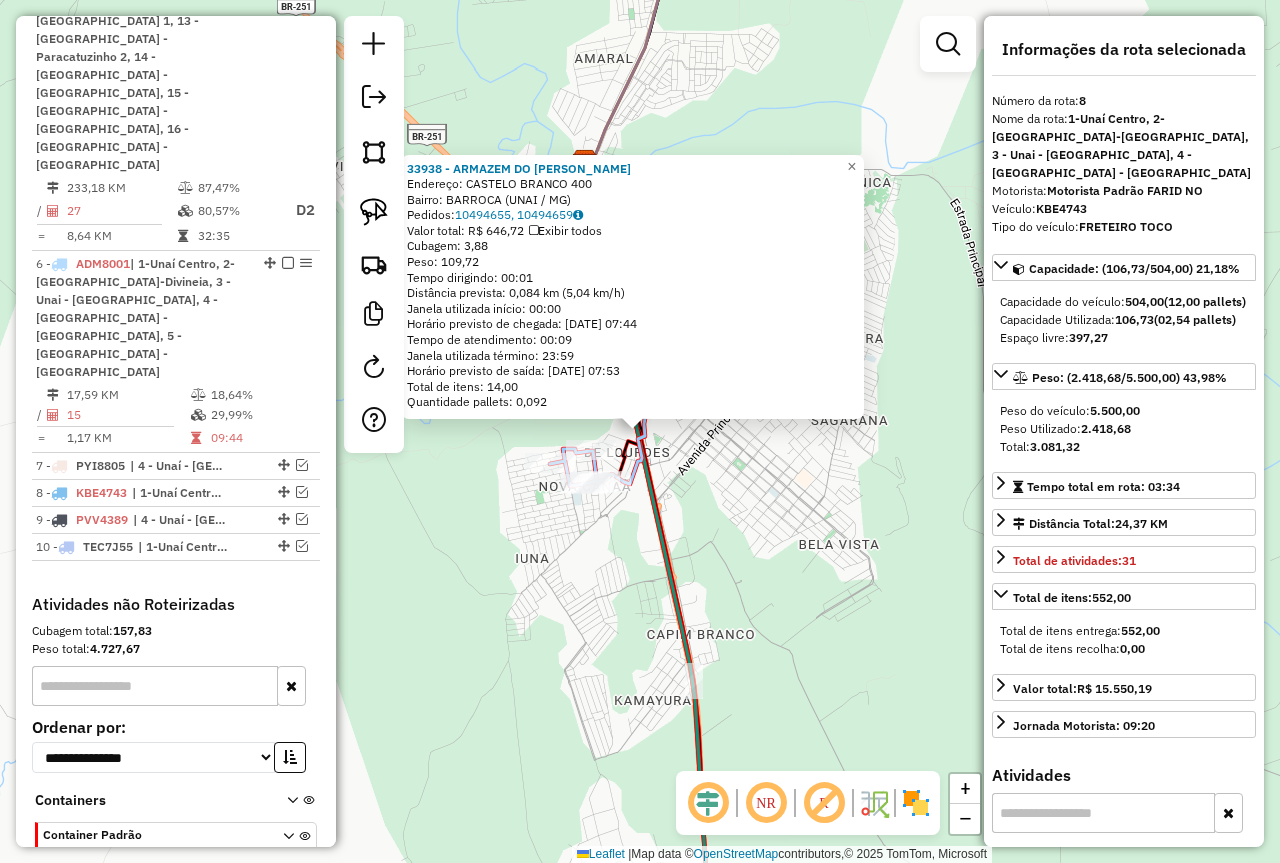 click on "33938 - ARMAZEM DO [PERSON_NAME]:  CASTELO BRANCO 400   Bairro: BARROCA (UNAI / [GEOGRAPHIC_DATA])   Pedidos:  10494655, 10494659   Valor total: R$ 646,72   Exibir todos   Cubagem: 3,88  Peso: 109,72  Tempo dirigindo: 00:01   Distância prevista: 0,084 km (5,04 km/h)   [GEOGRAPHIC_DATA] utilizada início: 00:00   Horário previsto de chegada: [DATE] 07:44   Tempo de atendimento: 00:09   Janela utilizada término: 23:59   Horário previsto de saída: [DATE] 07:53   Total de itens: 14,00   Quantidade pallets: 0,092  × Janela de atendimento Grade de atendimento Capacidade Transportadoras Veículos Cliente Pedidos  Rotas Selecione os dias de semana para filtrar as janelas de atendimento  Seg   Ter   Qua   Qui   Sex   Sáb   Dom  Informe o período da janela de atendimento: De: Até:  Filtrar exatamente a janela do cliente  Considerar janela de atendimento padrão  Selecione os dias de semana para filtrar as grades de atendimento  Seg   Ter   Qua   Qui   Sex   Sáb   Dom   Clientes fora do dia de atendimento selecionado ****" 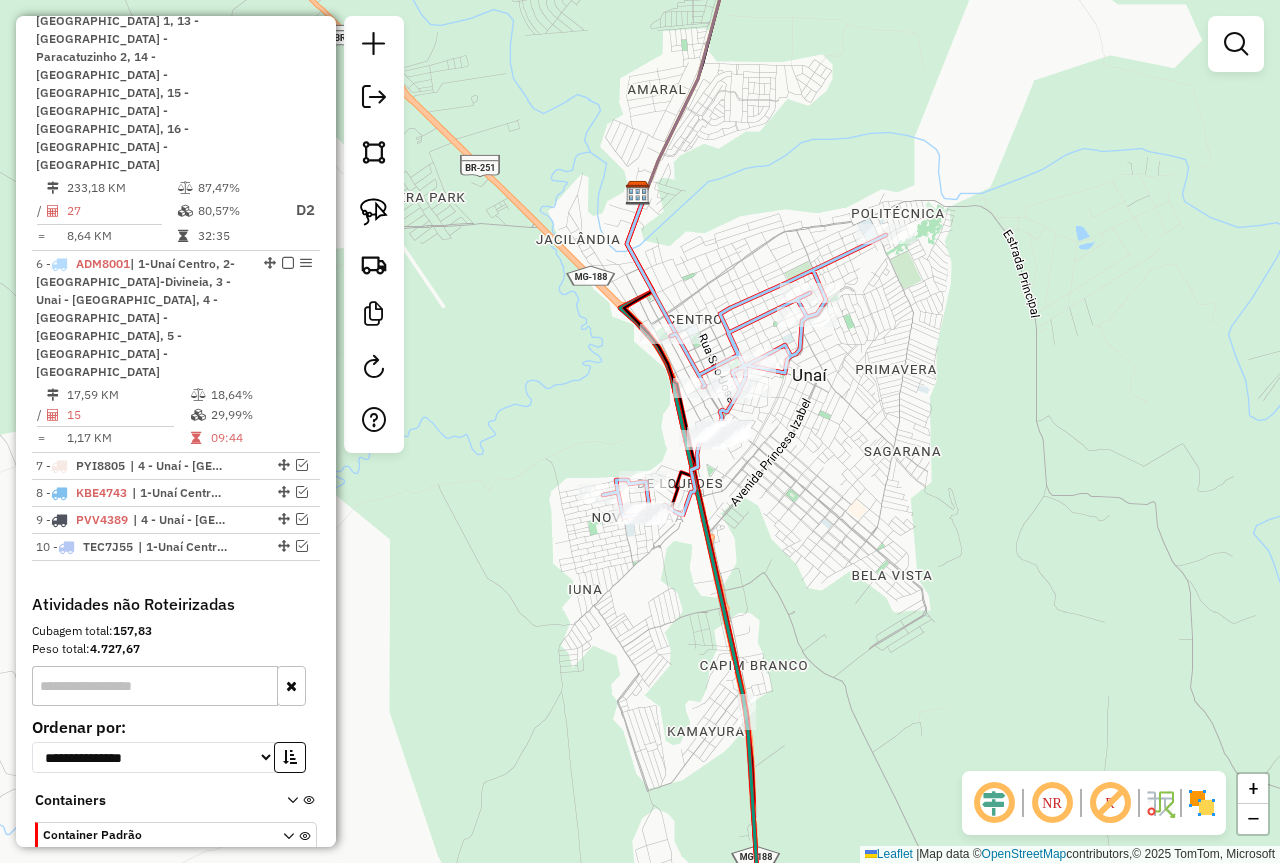 drag, startPoint x: 641, startPoint y: 562, endPoint x: 695, endPoint y: 596, distance: 63.812225 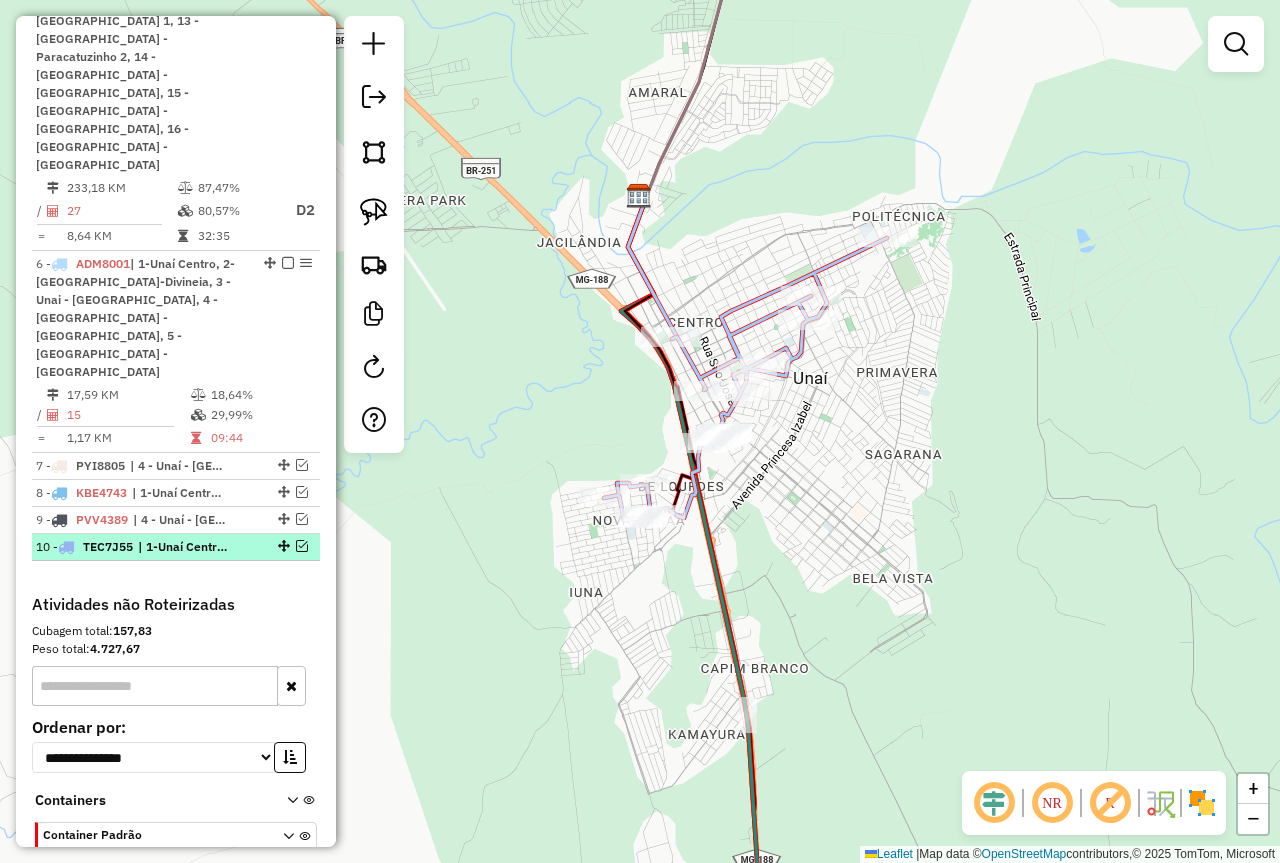 click at bounding box center [302, 546] 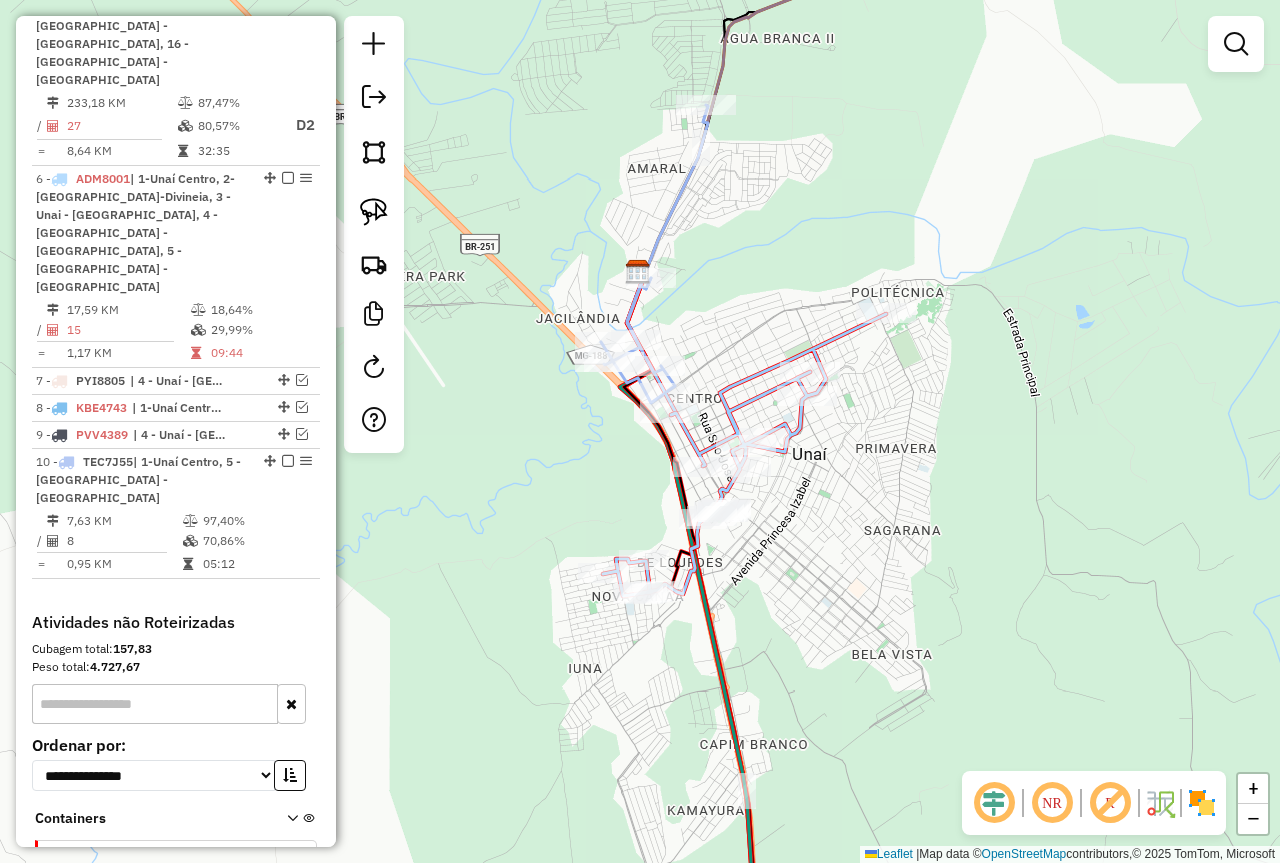 drag, startPoint x: 561, startPoint y: 347, endPoint x: 563, endPoint y: 406, distance: 59.03389 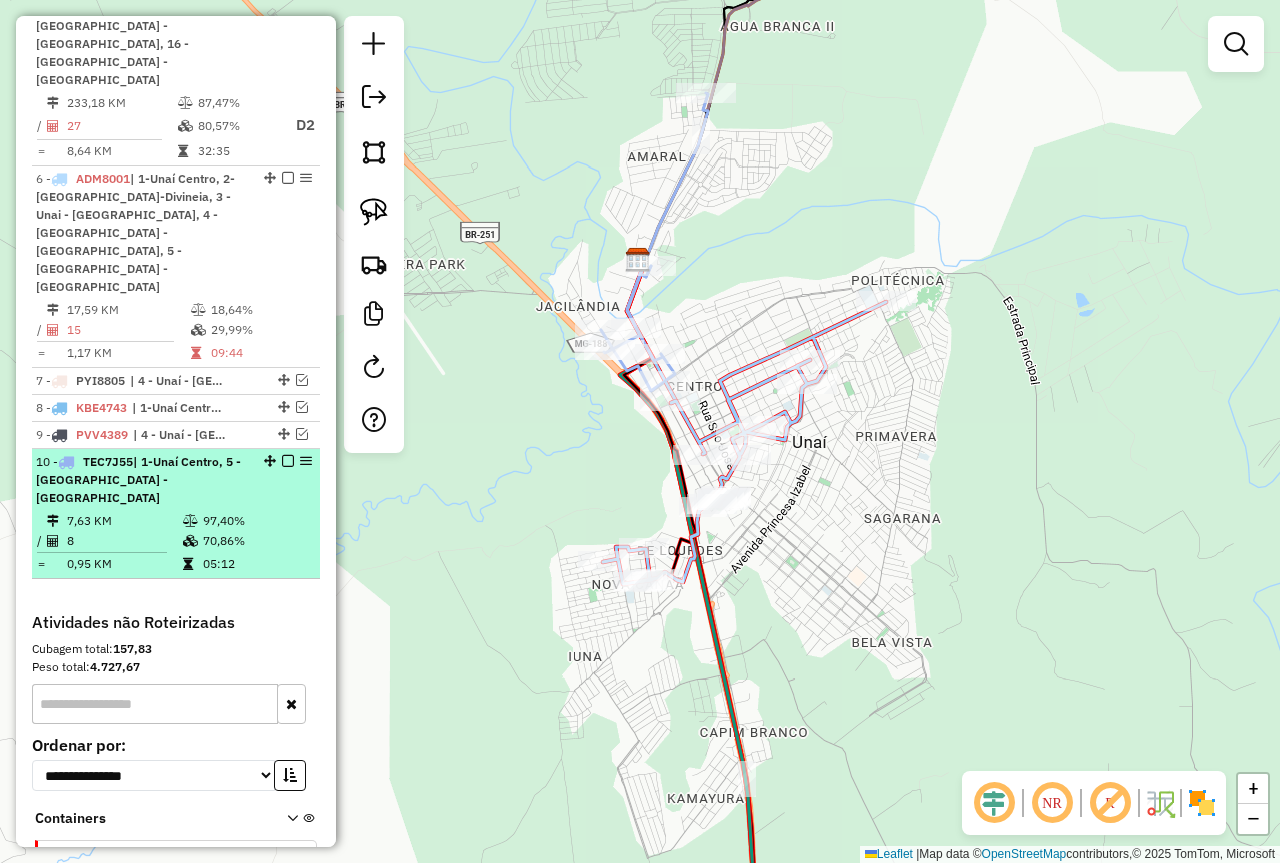 click at bounding box center (288, 461) 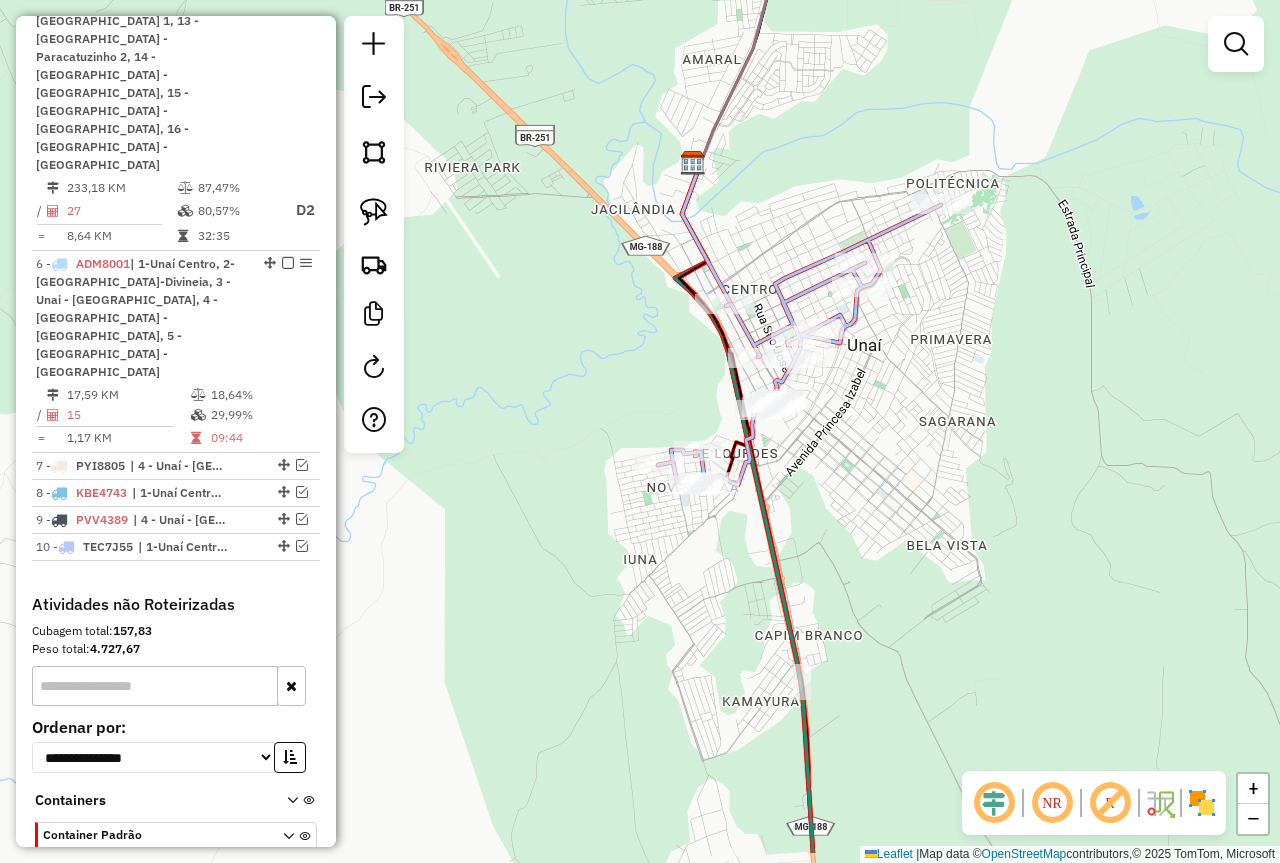 drag, startPoint x: 766, startPoint y: 534, endPoint x: 816, endPoint y: 448, distance: 99.47864 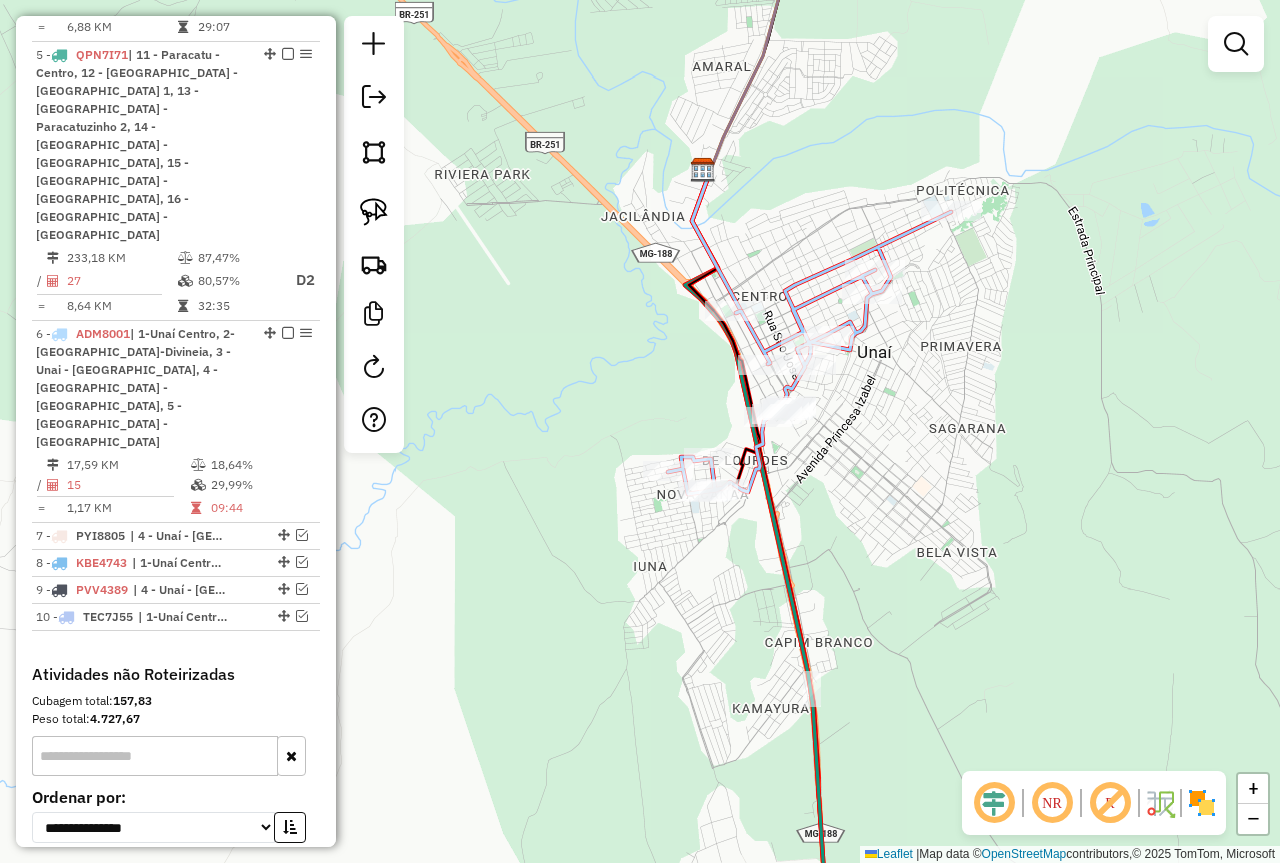 scroll, scrollTop: 1066, scrollLeft: 0, axis: vertical 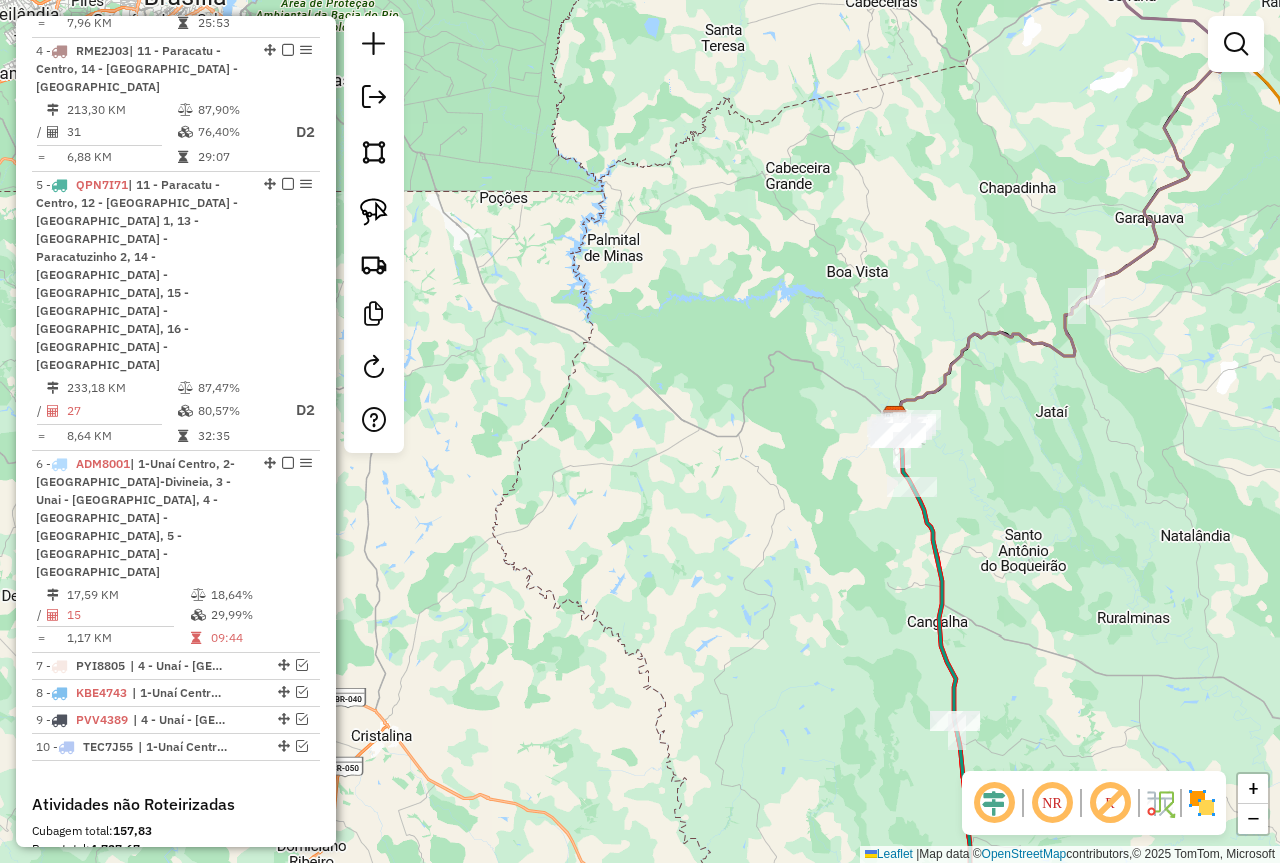 drag, startPoint x: 995, startPoint y: 363, endPoint x: 787, endPoint y: 513, distance: 256.44492 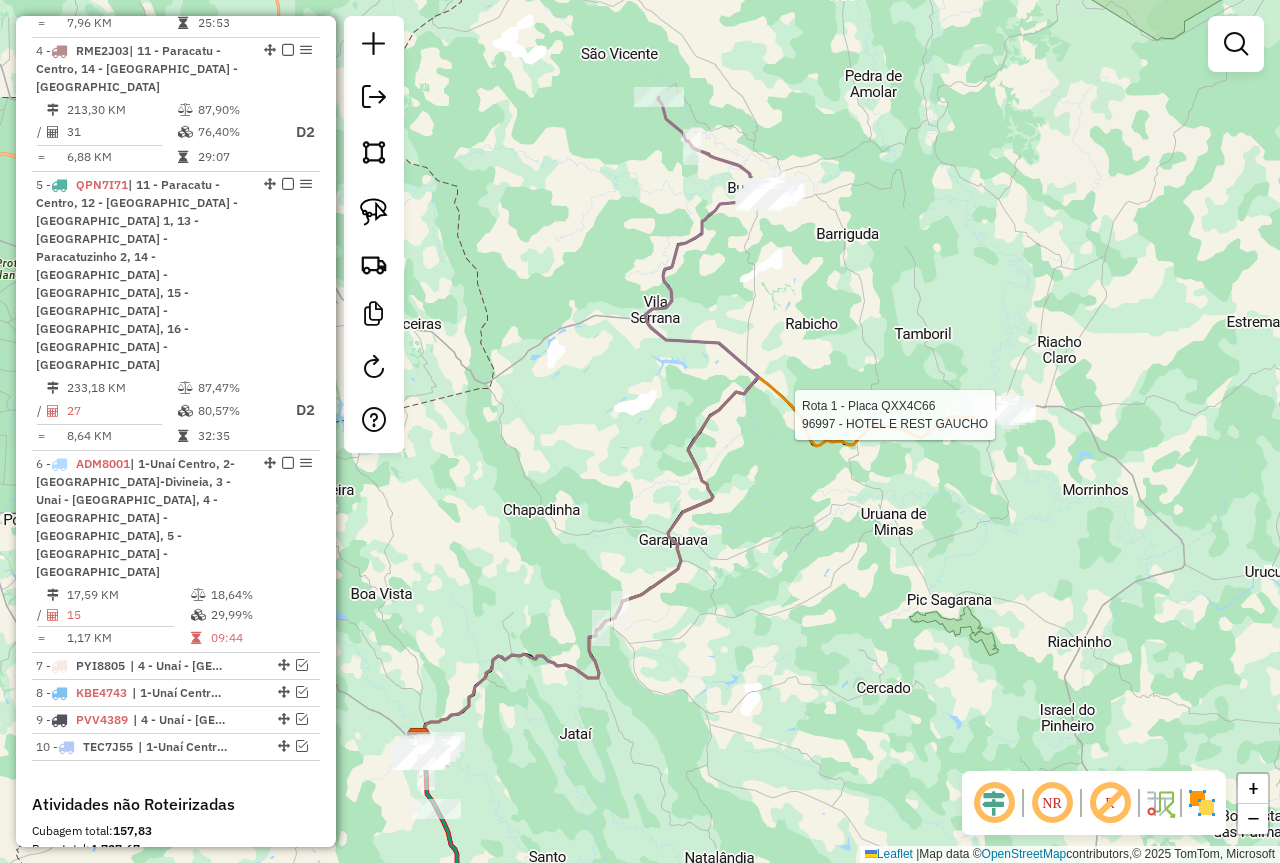 select on "*********" 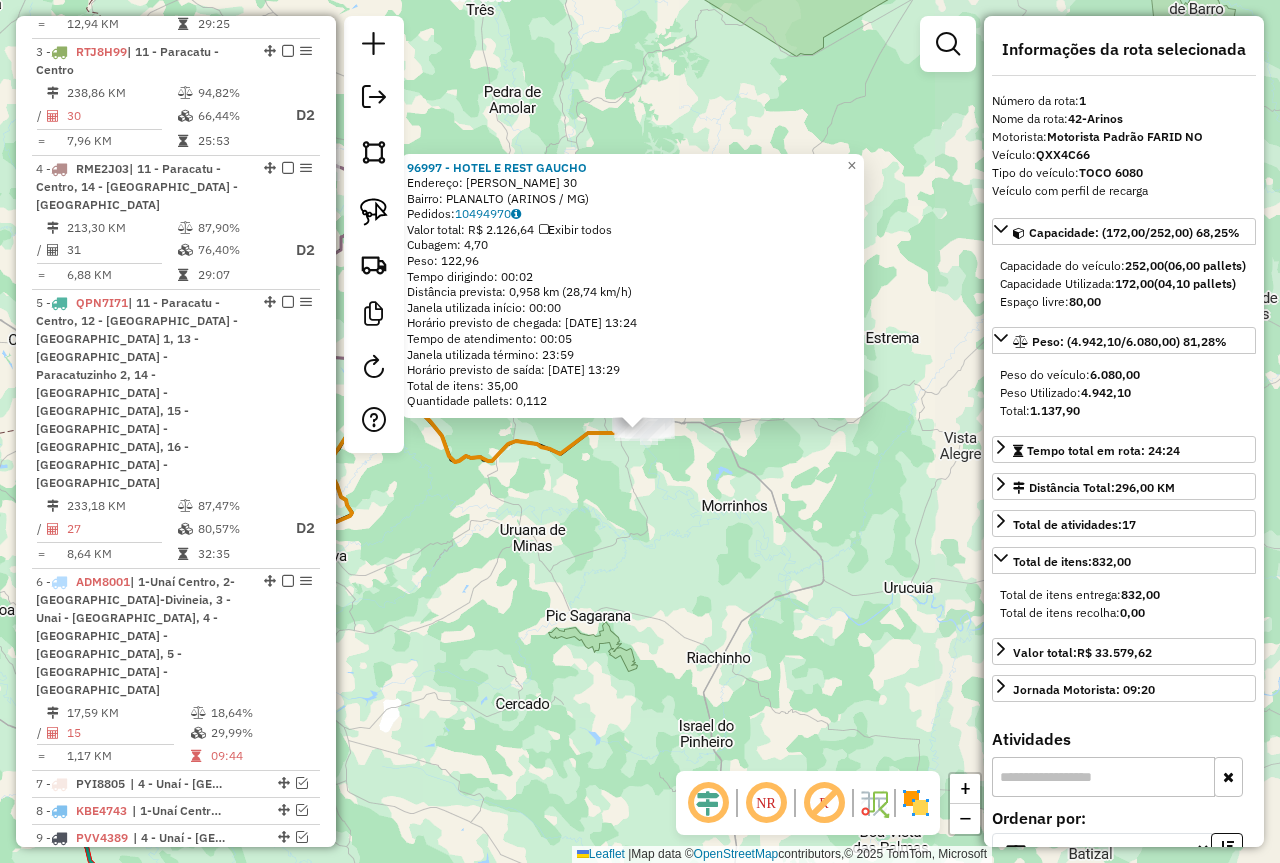 scroll, scrollTop: 774, scrollLeft: 0, axis: vertical 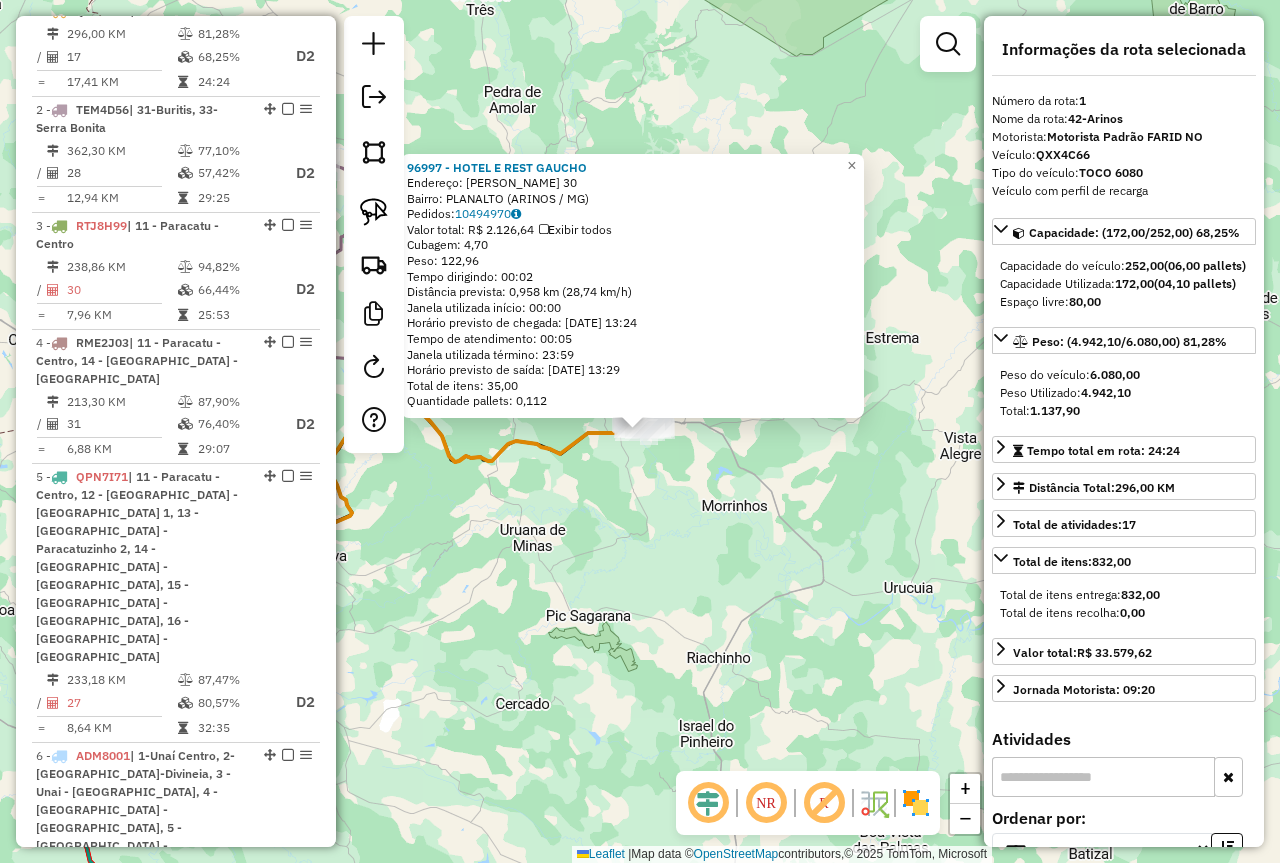 click on "96997 - HOTEL E REST [PERSON_NAME]:  [PERSON_NAME] 30   Bairro: PLANALTO (ARINOS / [GEOGRAPHIC_DATA])   Pedidos:  10494970   Valor total: R$ 2.126,64   Exibir todos   Cubagem: 4,70  Peso: 122,96  Tempo dirigindo: 00:02   Distância prevista: 0,958 km (28,74 km/h)   [GEOGRAPHIC_DATA] utilizada início: 00:00   Horário previsto de chegada: [DATE] 13:24   Tempo de atendimento: 00:05   Janela utilizada término: 23:59   Horário previsto de saída: [DATE] 13:29   Total de itens: 35,00   Quantidade pallets: 0,112  × Janela de atendimento Grade de atendimento Capacidade Transportadoras Veículos Cliente Pedidos  Rotas Selecione os dias de semana para filtrar as janelas de atendimento  Seg   Ter   Qua   Qui   Sex   Sáb   Dom  Informe o período da janela de atendimento: De: Até:  Filtrar exatamente a janela do cliente  Considerar janela de atendimento padrão  Selecione os dias de semana para filtrar as grades de atendimento  Seg   Ter   Qua   Qui   Sex   Sáb   Dom   Considerar clientes sem dia de atendimento cadastrado" 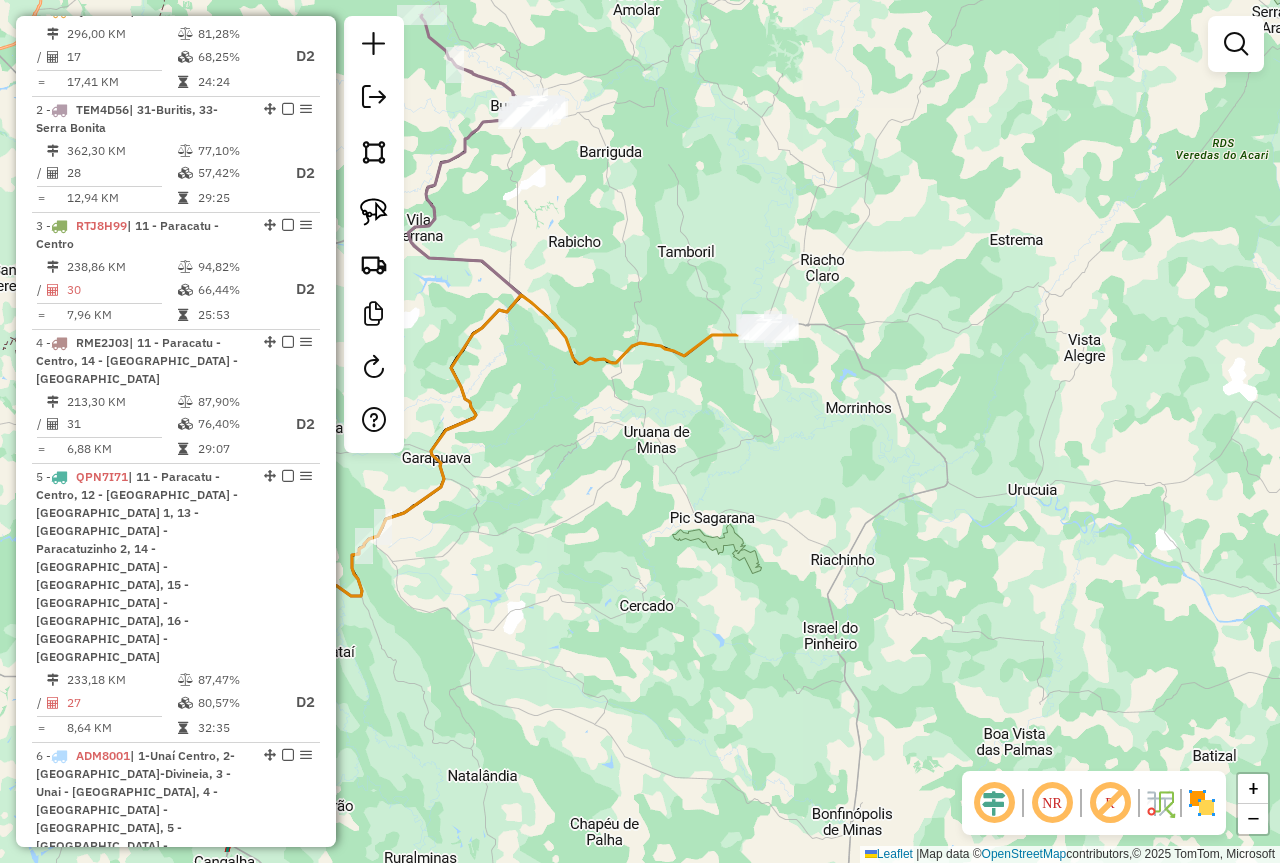 drag, startPoint x: 559, startPoint y: 647, endPoint x: 840, endPoint y: 456, distance: 339.76758 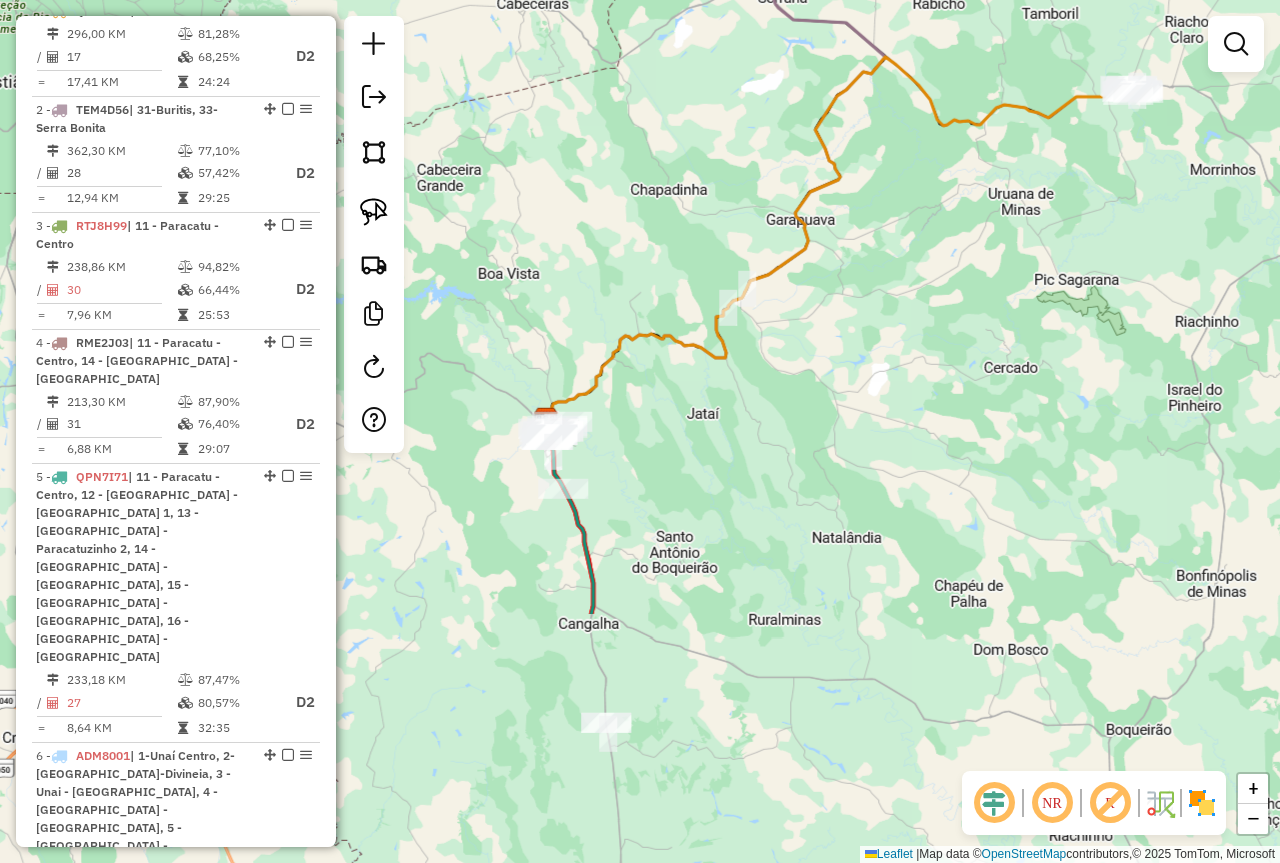 drag, startPoint x: 679, startPoint y: 539, endPoint x: 751, endPoint y: 437, distance: 124.85191 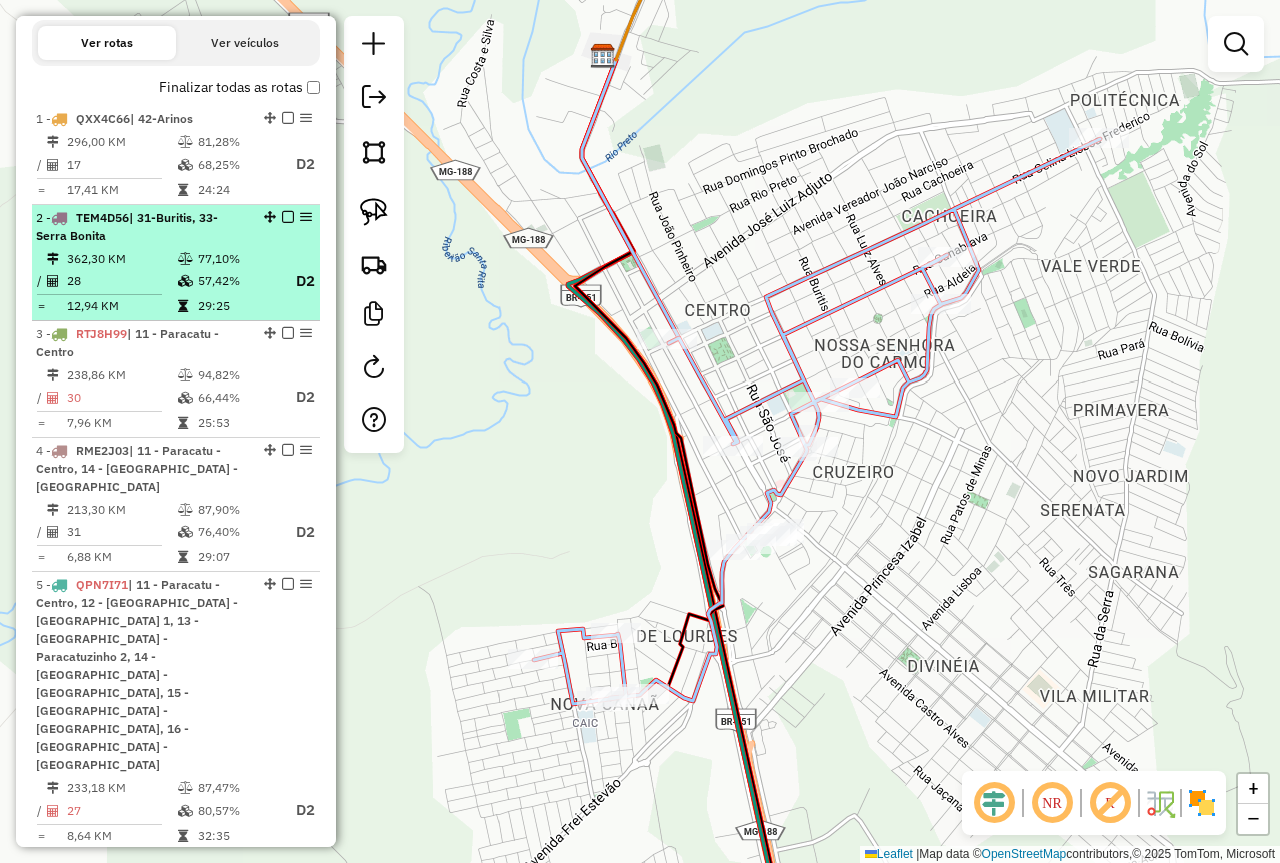 scroll, scrollTop: 674, scrollLeft: 0, axis: vertical 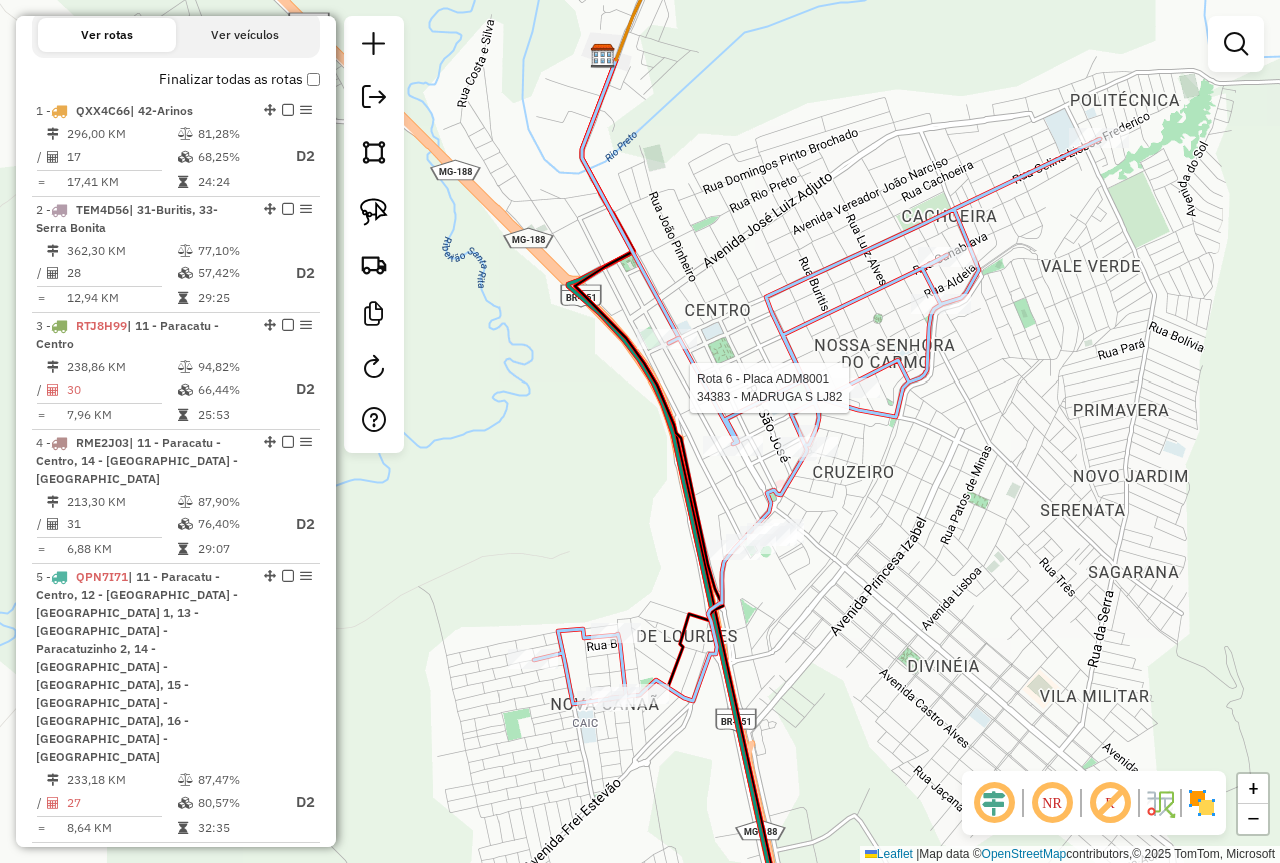 select on "*********" 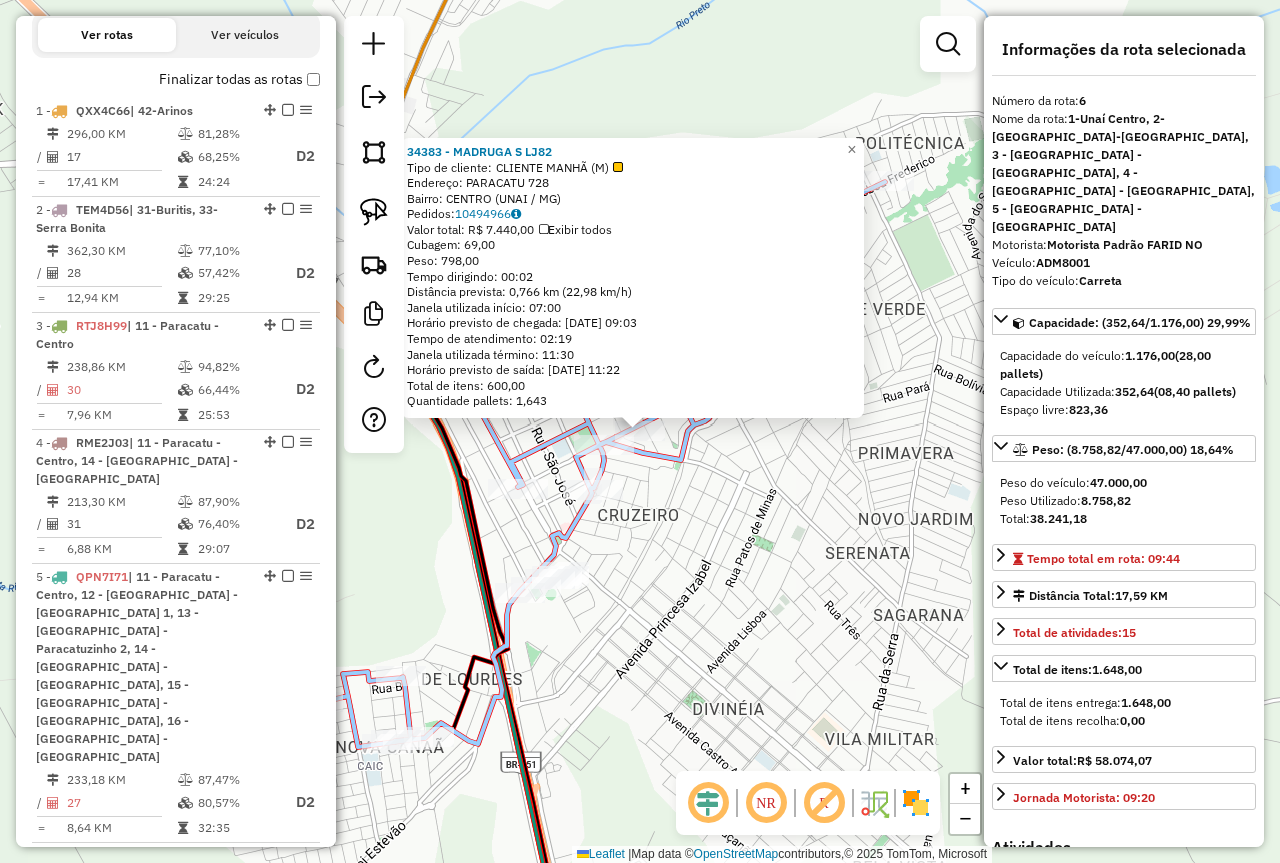 scroll, scrollTop: 1266, scrollLeft: 0, axis: vertical 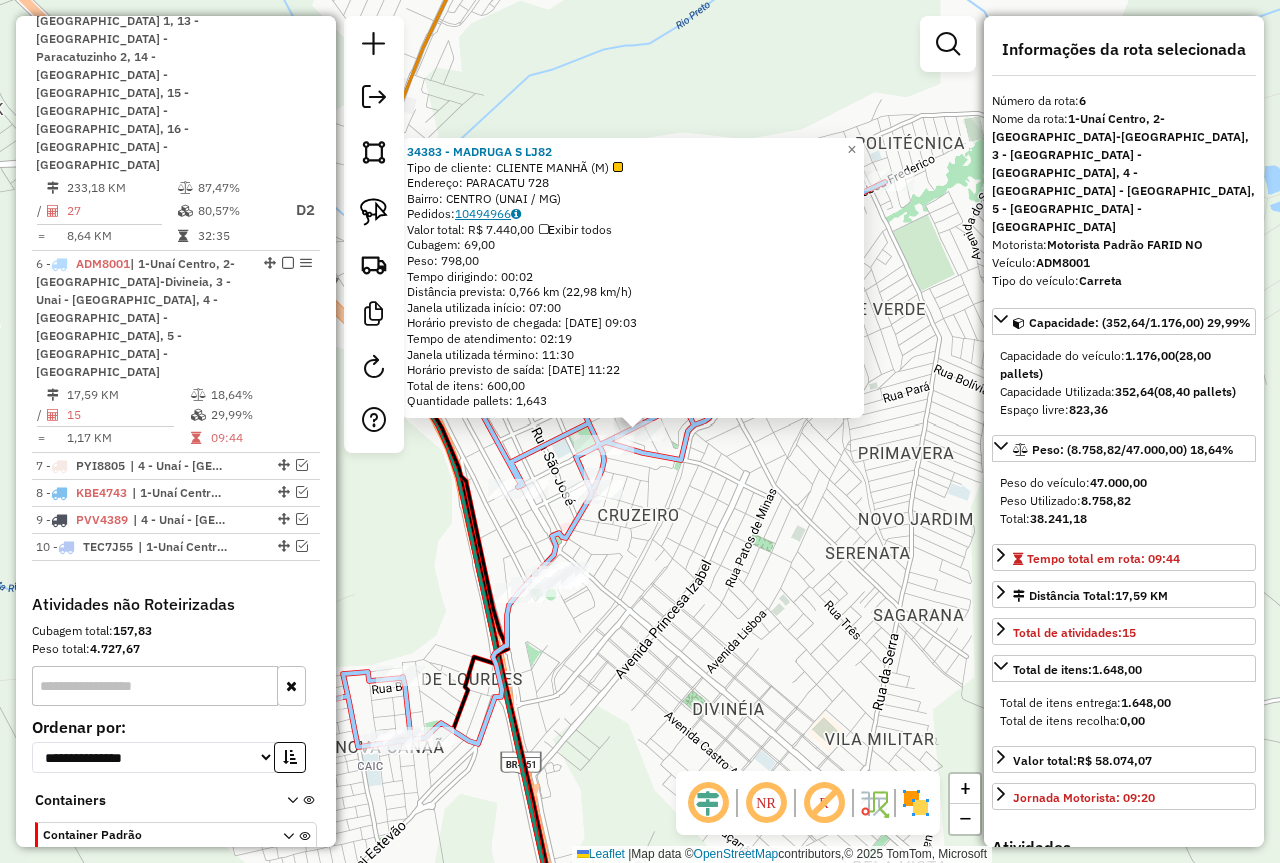 click on "10494966" 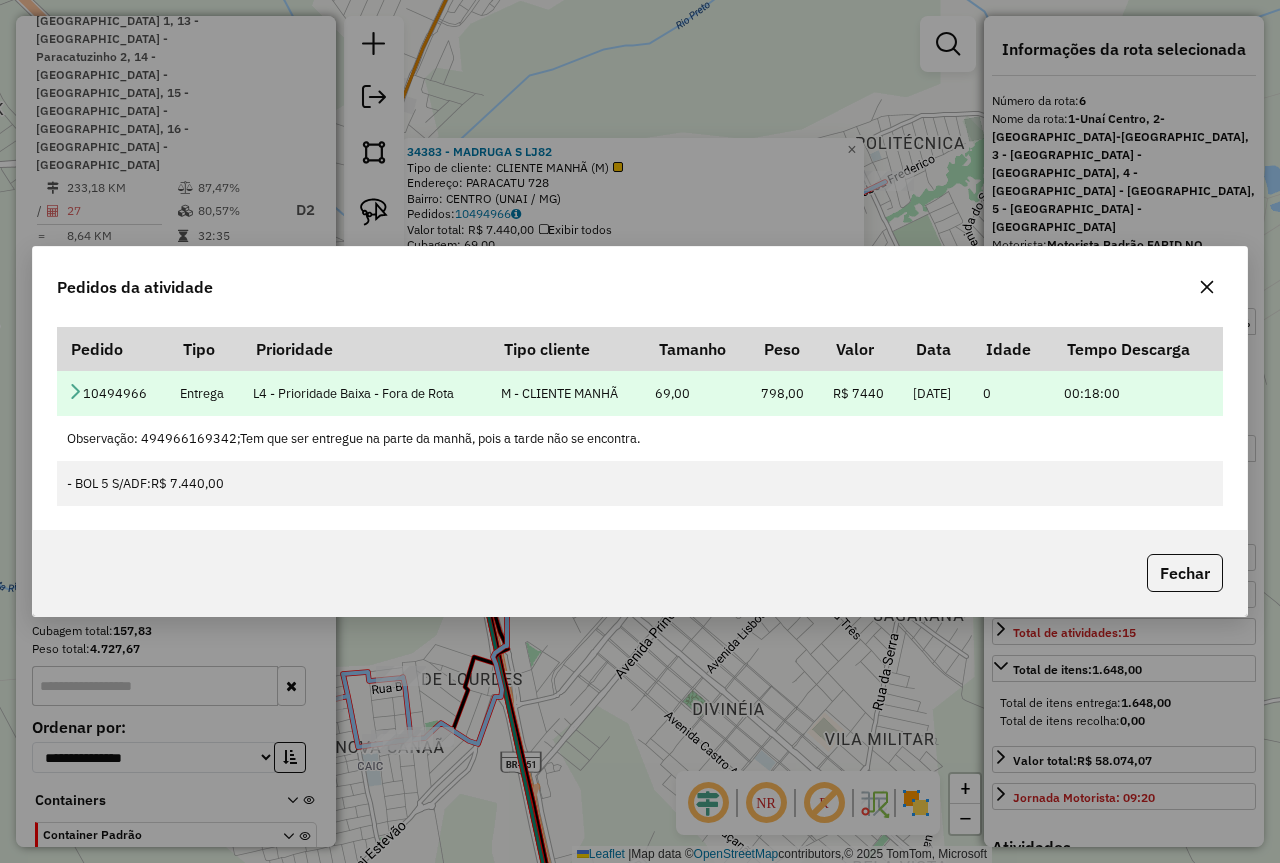 click on "10494966" at bounding box center (113, 393) 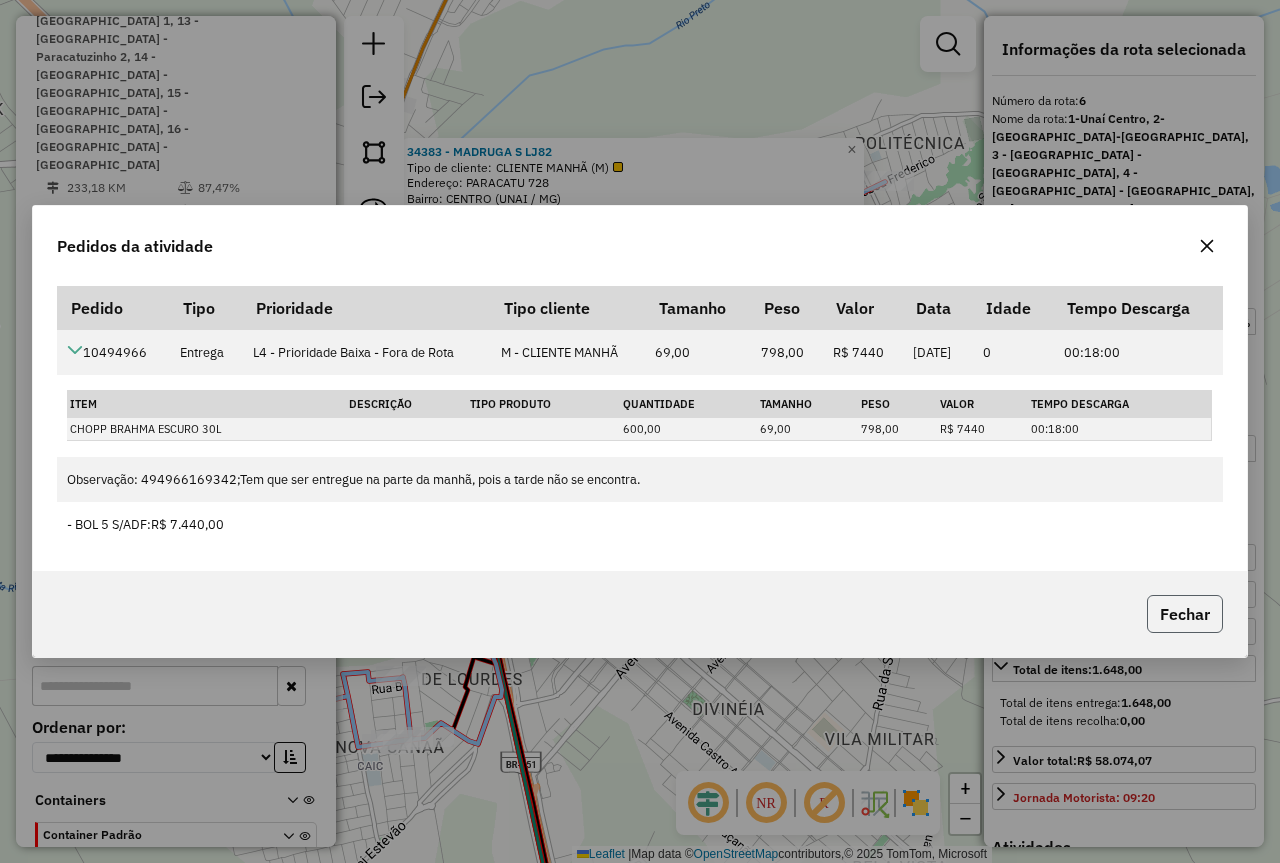 click on "Fechar" 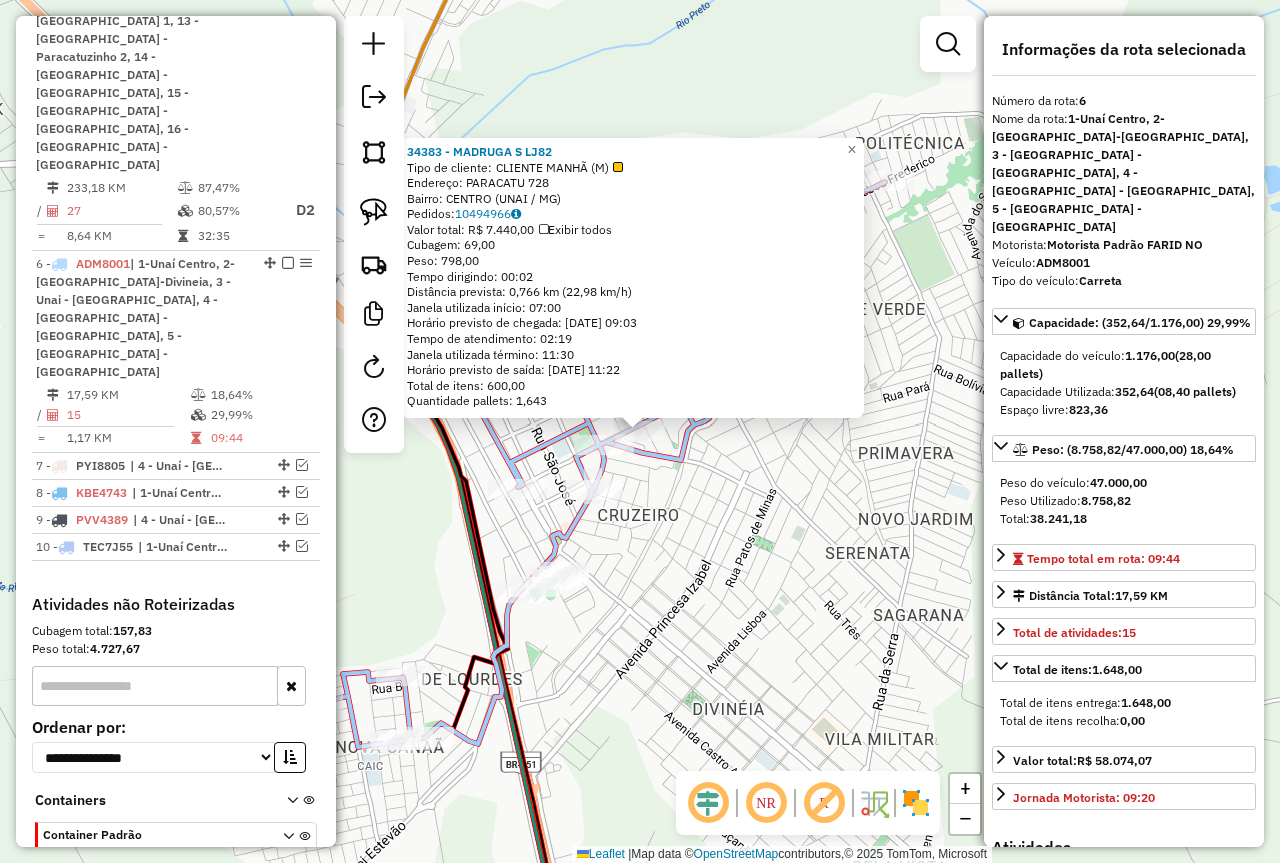 click on "34383 - MADRUGA S LJ82  Tipo de cliente:   CLIENTE MANHÃ (M)   Endereço:  PARACATU 728   Bairro: CENTRO (UNAI / MG)   Pedidos:  10494966   Valor total: R$ 7.440,00   Exibir todos   Cubagem: 69,00  Peso: 798,00  Tempo dirigindo: 00:02   Distância prevista: 0,766 km (22,98 km/h)   Janela utilizada início: 07:00   Horário previsto de chegada: [DATE] 09:03   Tempo de atendimento: 02:19   Janela utilizada término: 11:30   Horário previsto de saída: [DATE] 11:22   Total de itens: 600,00   Quantidade pallets: 1,643  × Janela de atendimento Grade de atendimento Capacidade Transportadoras Veículos Cliente Pedidos  Rotas Selecione os dias de semana para filtrar as janelas de atendimento  Seg   Ter   Qua   Qui   Sex   Sáb   Dom  Informe o período da janela de atendimento: De: Até:  Filtrar exatamente a janela do cliente  Considerar janela de atendimento padrão  Selecione os dias de semana para filtrar as grades de atendimento  Seg   Ter   Qua   Qui   Sex   Sáb   Dom   Peso mínimo:  **** **** De:" 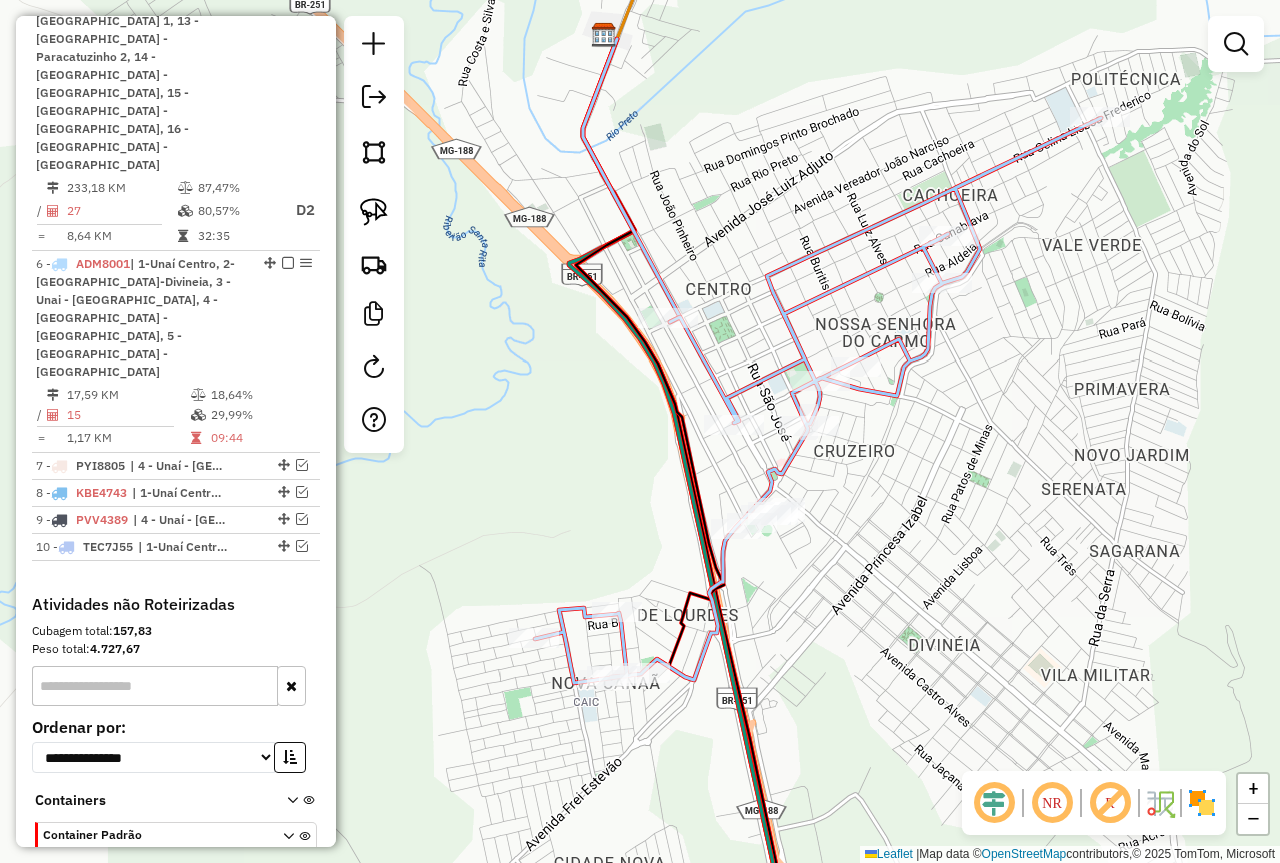 drag, startPoint x: 683, startPoint y: 528, endPoint x: 902, endPoint y: 463, distance: 228.44255 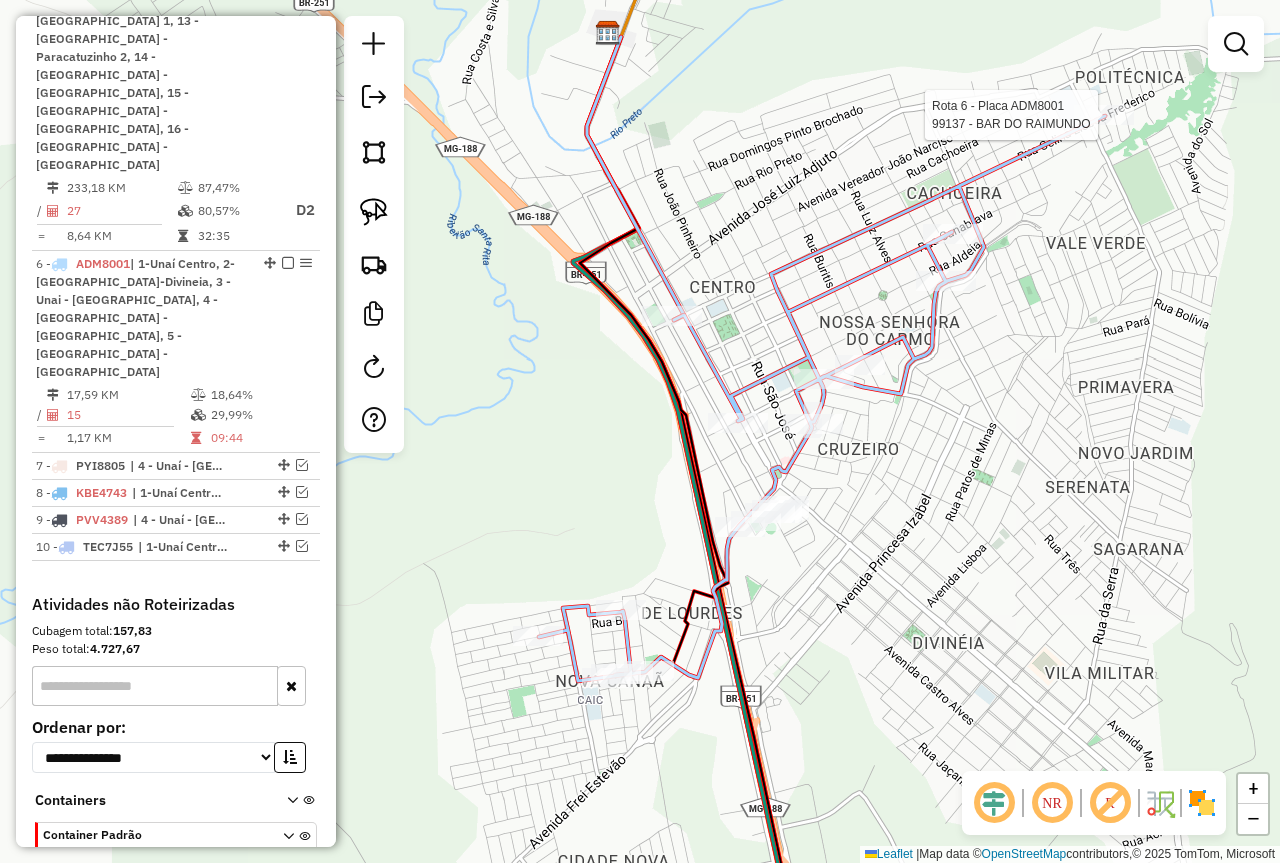 select on "*********" 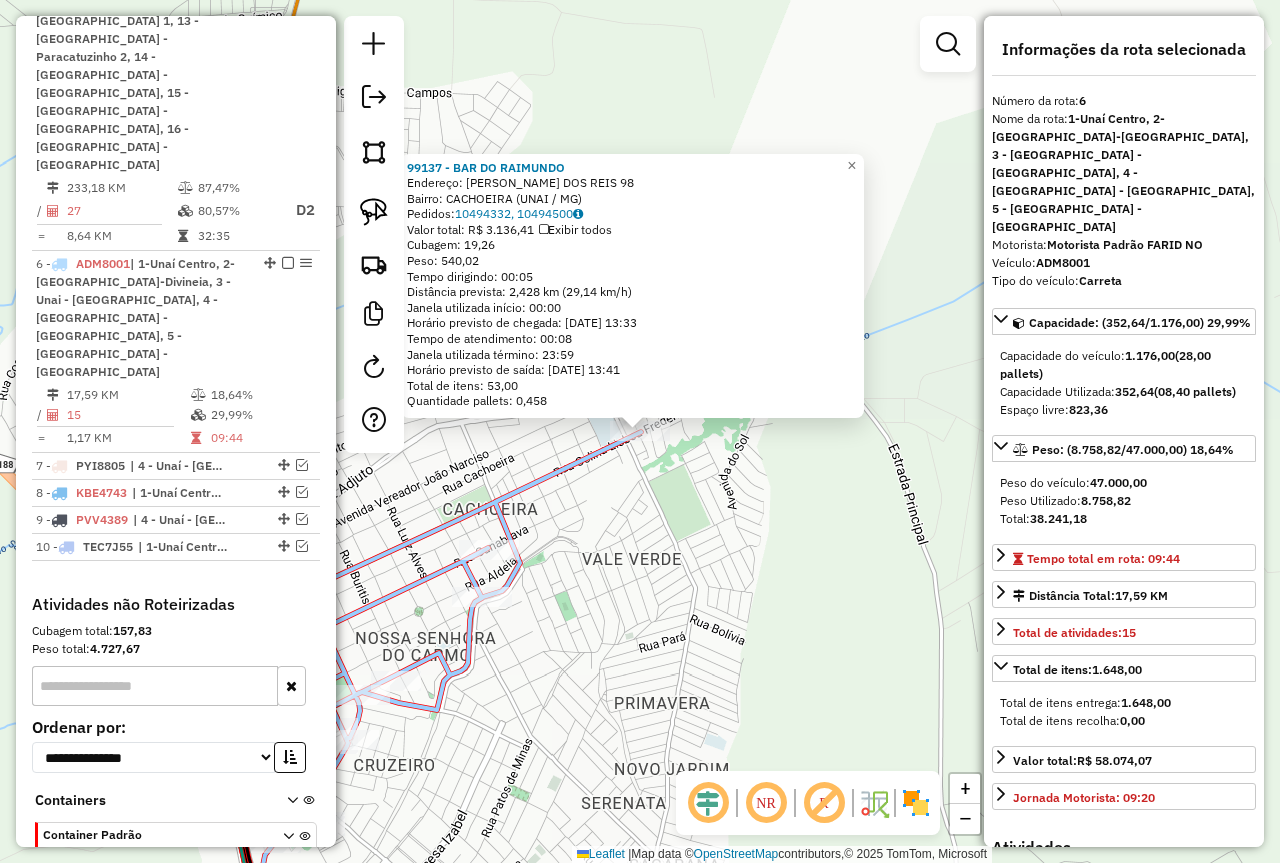 click on "99137 - BAR DO [PERSON_NAME]:  [PERSON_NAME] DOS REIS 98   Bairro: CACHOEIRA (UNAI / MG)   Pedidos:  10494332, 10494500   Valor total: R$ 3.136,41   Exibir todos   Cubagem: 19,26  Peso: 540,02  Tempo dirigindo: 00:05   Distância prevista: 2,428 km (29,14 km/h)   [GEOGRAPHIC_DATA] utilizada início: 00:00   Horário previsto de chegada: [DATE] 13:33   Tempo de atendimento: 00:08   Janela utilizada término: 23:59   Horário previsto de saída: [DATE] 13:41   Total de itens: 53,00   Quantidade pallets: 0,458  × Janela de atendimento Grade de atendimento Capacidade Transportadoras Veículos Cliente Pedidos  Rotas Selecione os dias de semana para filtrar as janelas de atendimento  Seg   Ter   Qua   Qui   Sex   Sáb   Dom  Informe o período da janela de atendimento: De: Até:  Filtrar exatamente a janela do cliente  Considerar janela de atendimento padrão  Selecione os dias de semana para filtrar as grades de atendimento  Seg   Ter   Qua   Qui   Sex   Sáb   Dom   Peso mínimo:  ****  Peso máximo:  **** +" 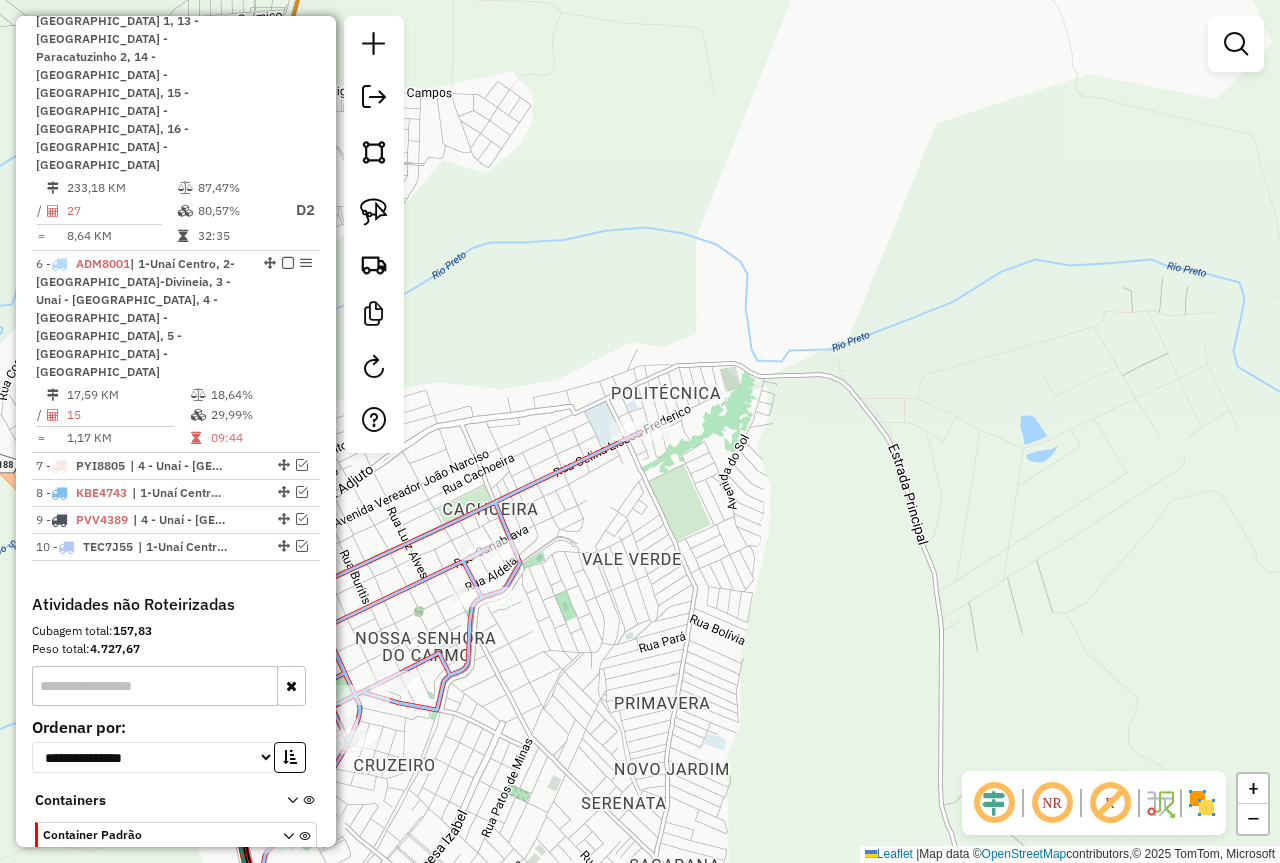 drag, startPoint x: 584, startPoint y: 664, endPoint x: 908, endPoint y: 371, distance: 436.8352 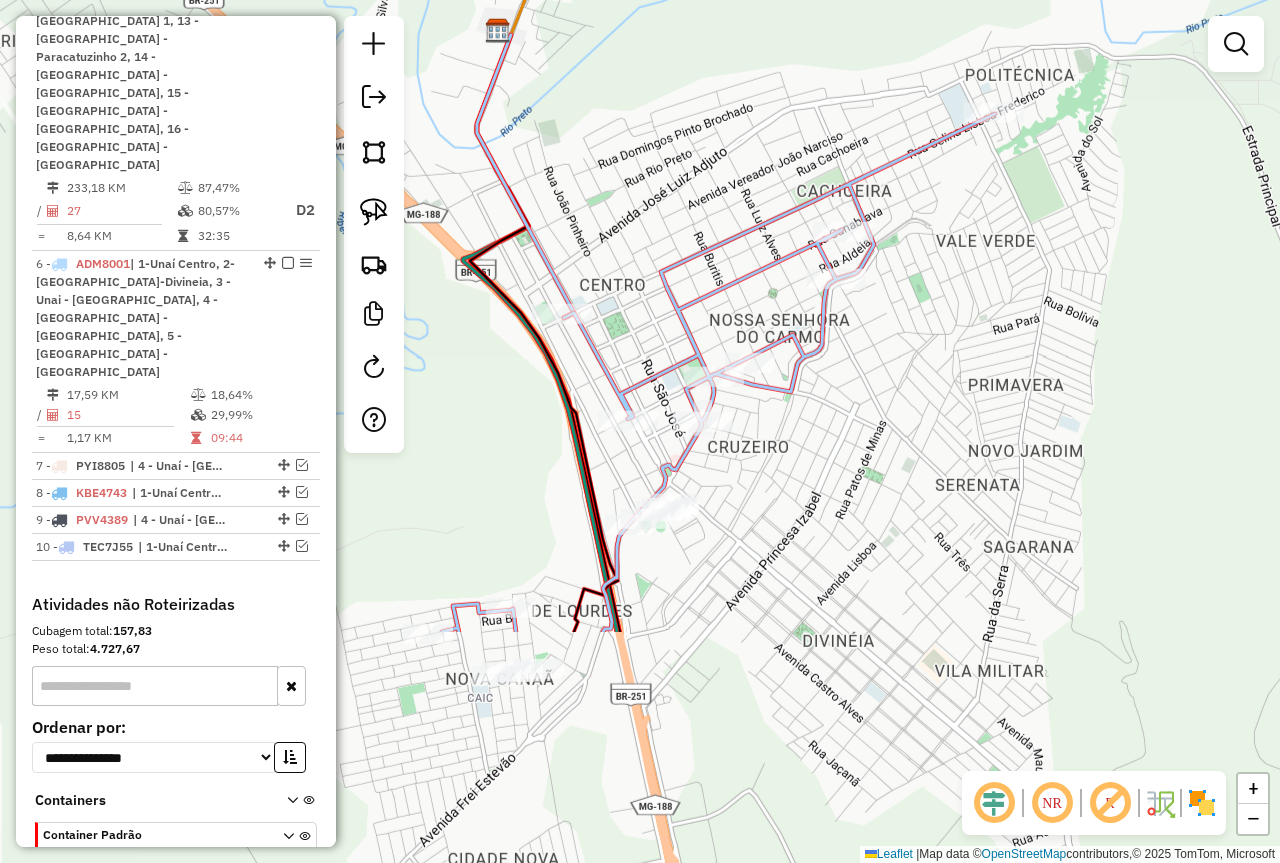 drag, startPoint x: 905, startPoint y: 422, endPoint x: 961, endPoint y: 374, distance: 73.756355 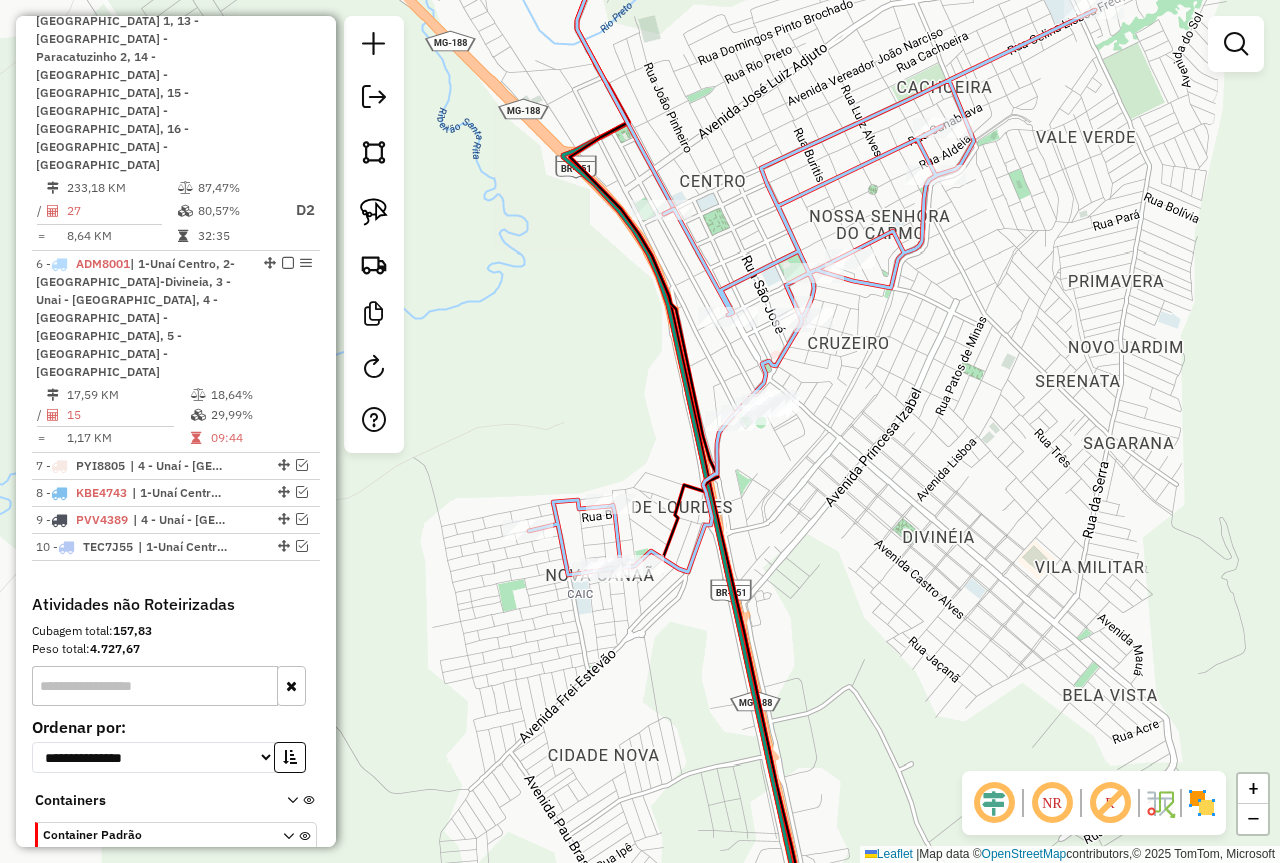 drag, startPoint x: 888, startPoint y: 473, endPoint x: 953, endPoint y: 453, distance: 68.007355 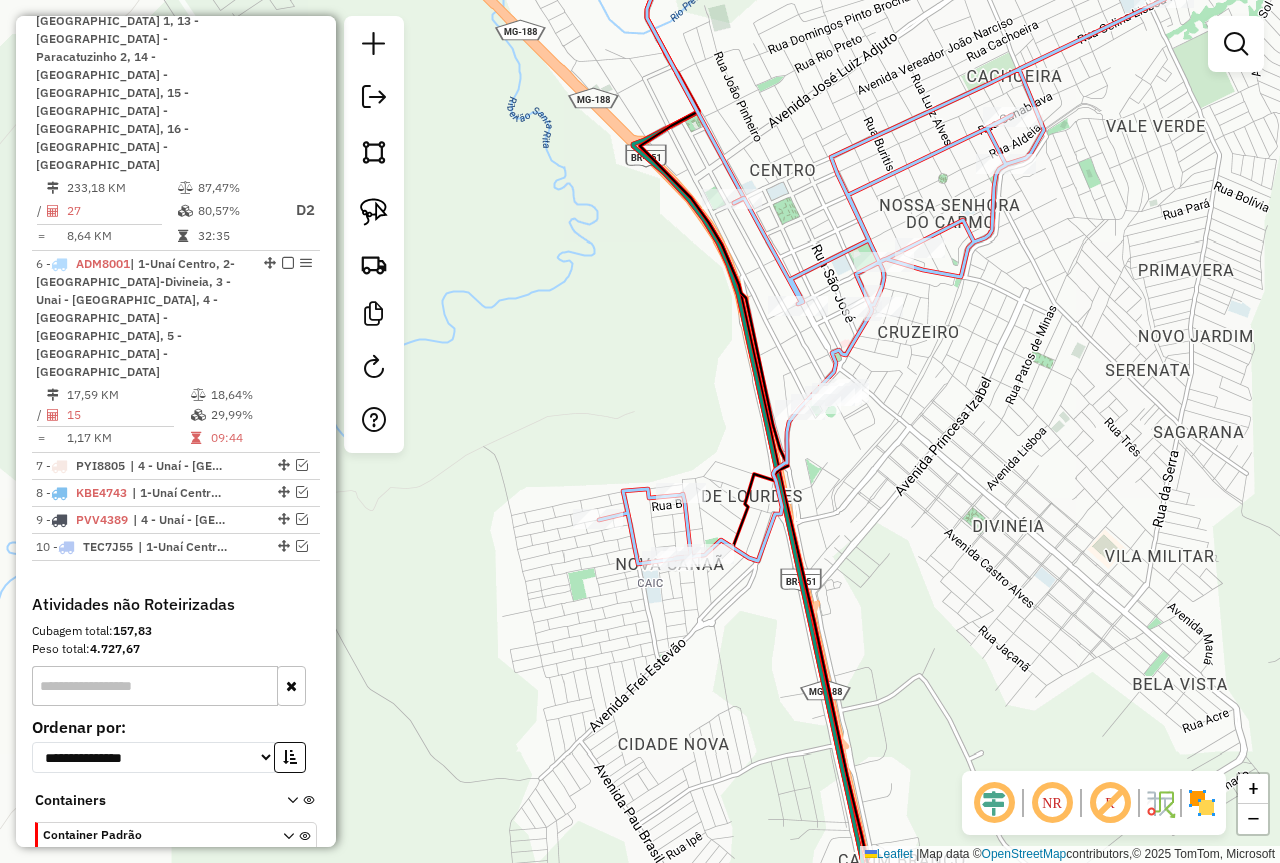 drag, startPoint x: 749, startPoint y: 524, endPoint x: 768, endPoint y: 542, distance: 26.172504 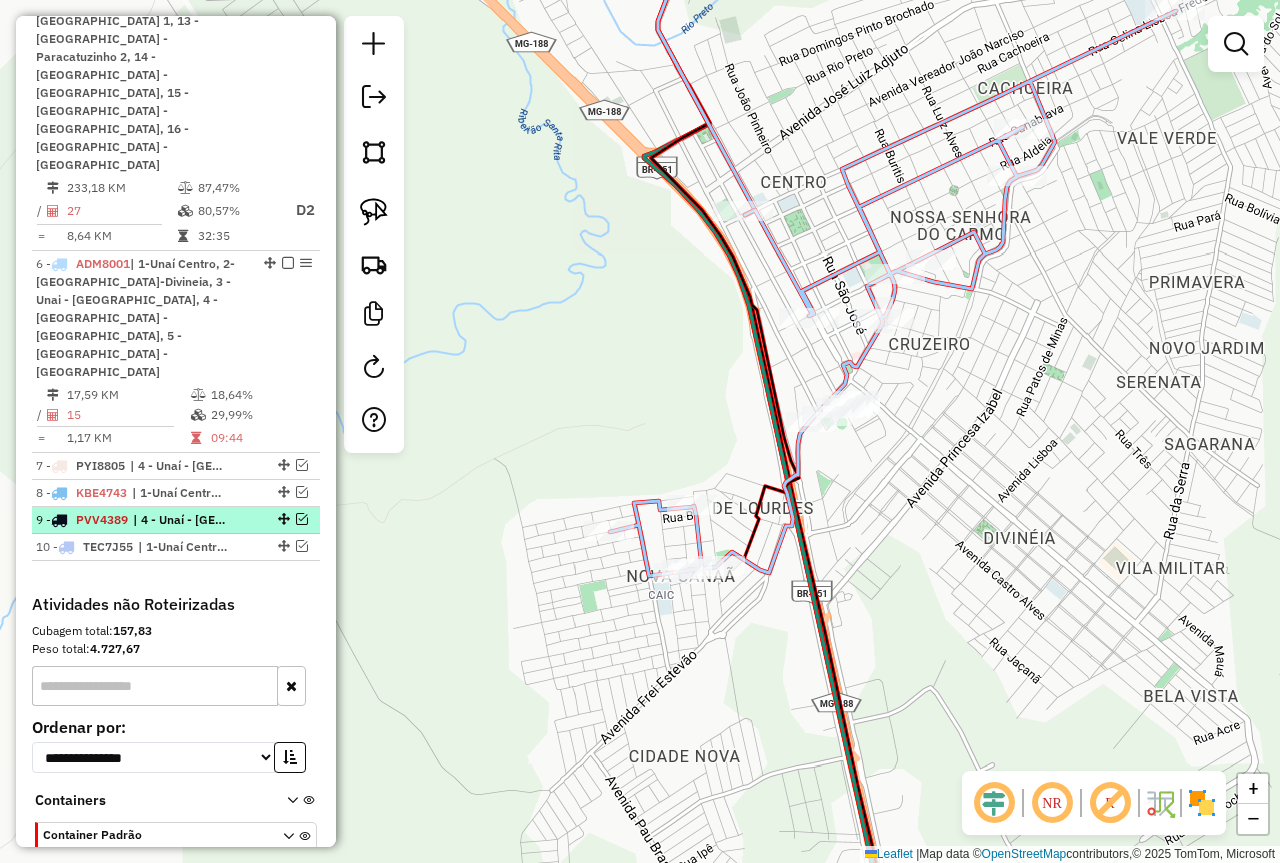 click at bounding box center [302, 519] 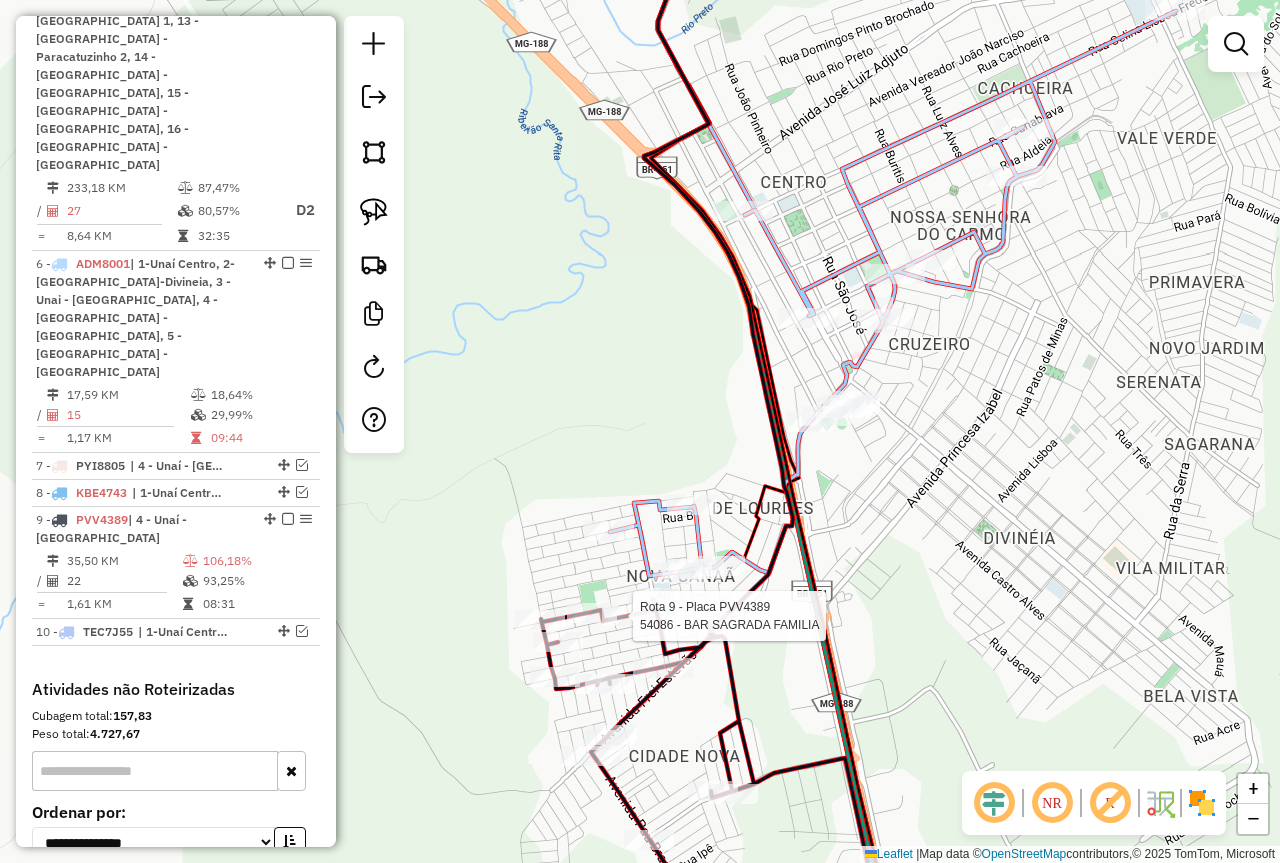 select on "*********" 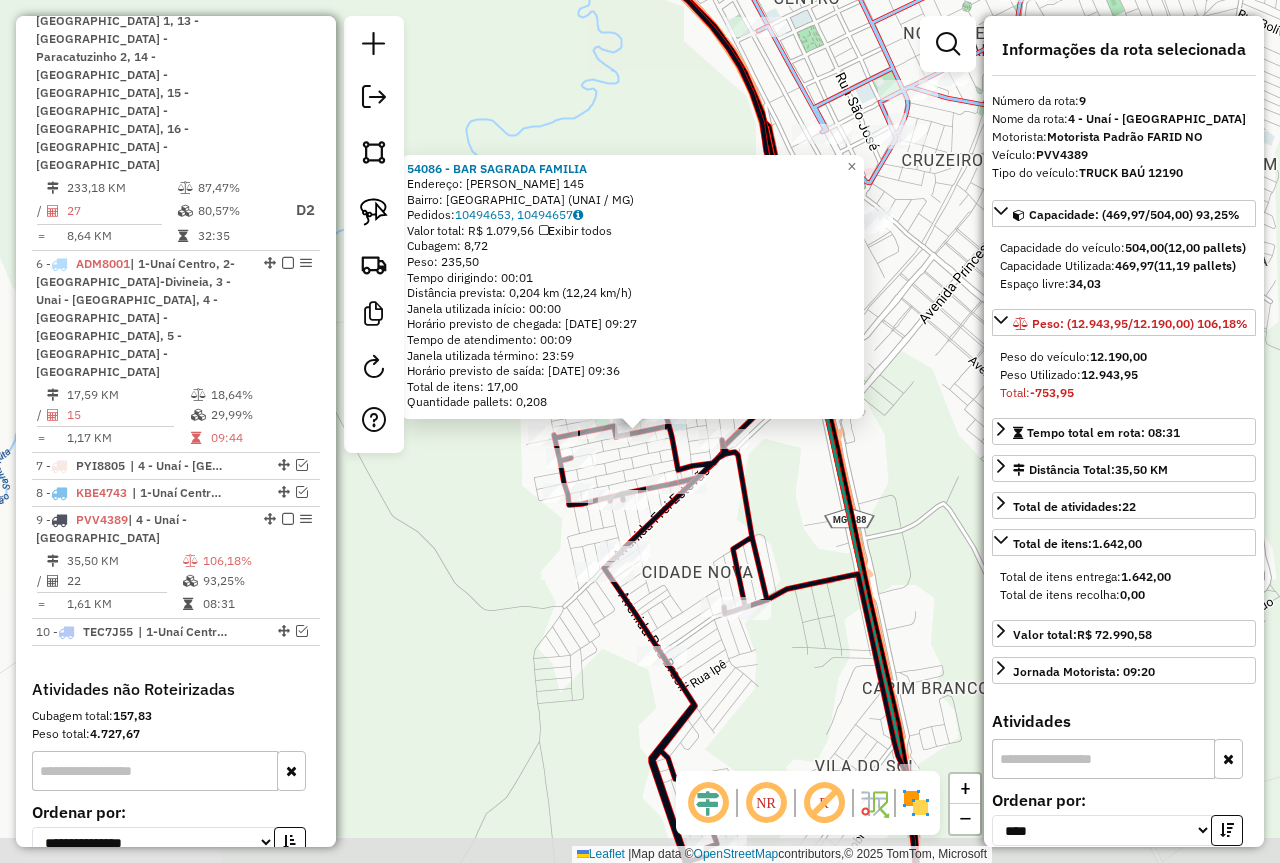 scroll, scrollTop: 1351, scrollLeft: 0, axis: vertical 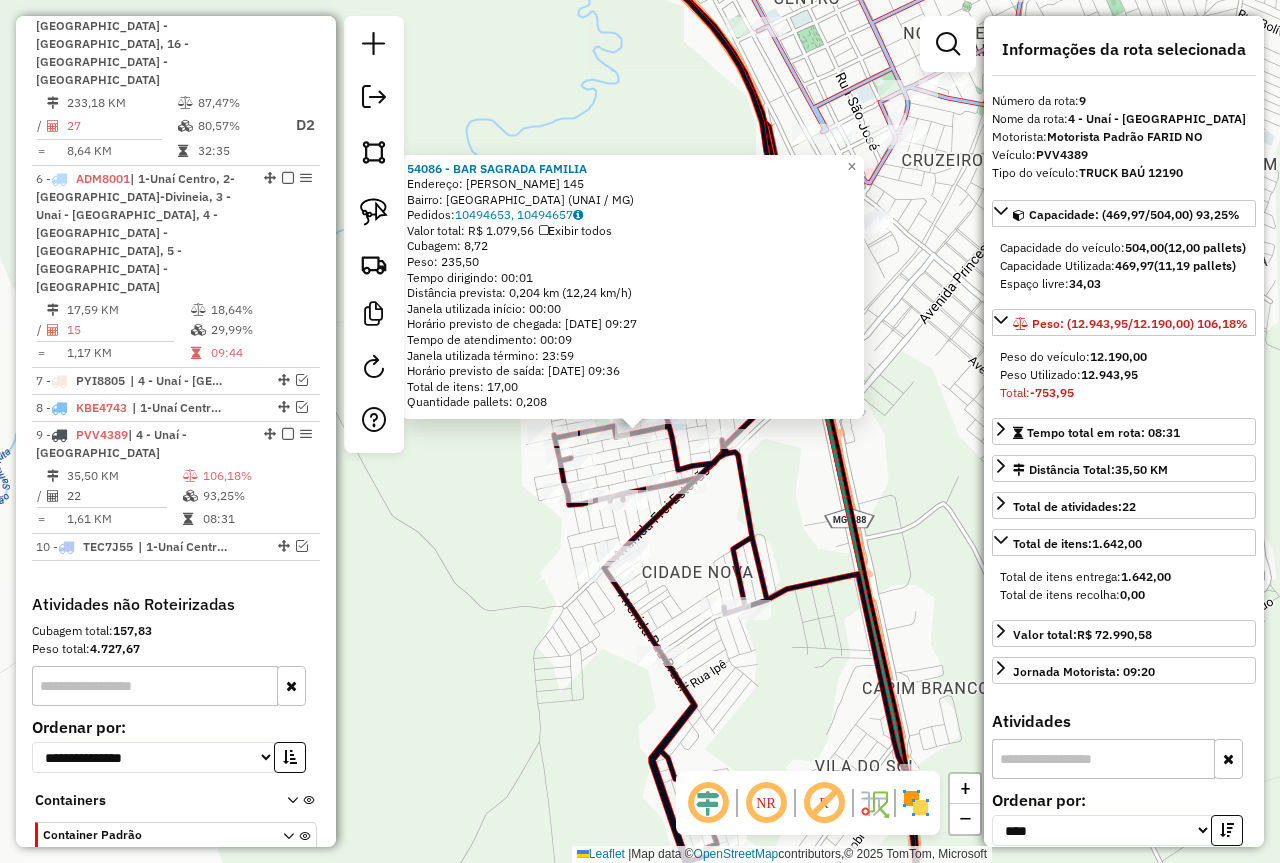 click on "54086 - BAR SAGRADA FAMILIA  Endereço:  [PERSON_NAME] 145   Bairro: [GEOGRAPHIC_DATA] (UNAI / [GEOGRAPHIC_DATA])   Pedidos:  10494653, 10494657   Valor total: R$ 1.079,56   Exibir todos   Cubagem: 8,72  Peso: 235,50  Tempo dirigindo: 00:01   Distância prevista: 0,204 km (12,24 km/h)   [GEOGRAPHIC_DATA] utilizada início: 00:00   Horário previsto de chegada: [DATE] 09:27   Tempo de atendimento: 00:09   Janela utilizada término: 23:59   Horário previsto de saída: [DATE] 09:36   Total de itens: 17,00   Quantidade pallets: 0,208  × Janela de atendimento Grade de atendimento Capacidade Transportadoras Veículos Cliente Pedidos  Rotas Selecione os dias de semana para filtrar as janelas de atendimento  Seg   Ter   Qua   Qui   Sex   Sáb   Dom  Informe o período da janela de atendimento: De: Até:  Filtrar exatamente a janela do cliente  Considerar janela de atendimento padrão  Selecione os dias de semana para filtrar as grades de atendimento  Seg   Ter   Qua   Qui   Sex   Sáb   Dom   Peso mínimo:  ****  Peso máximo:" 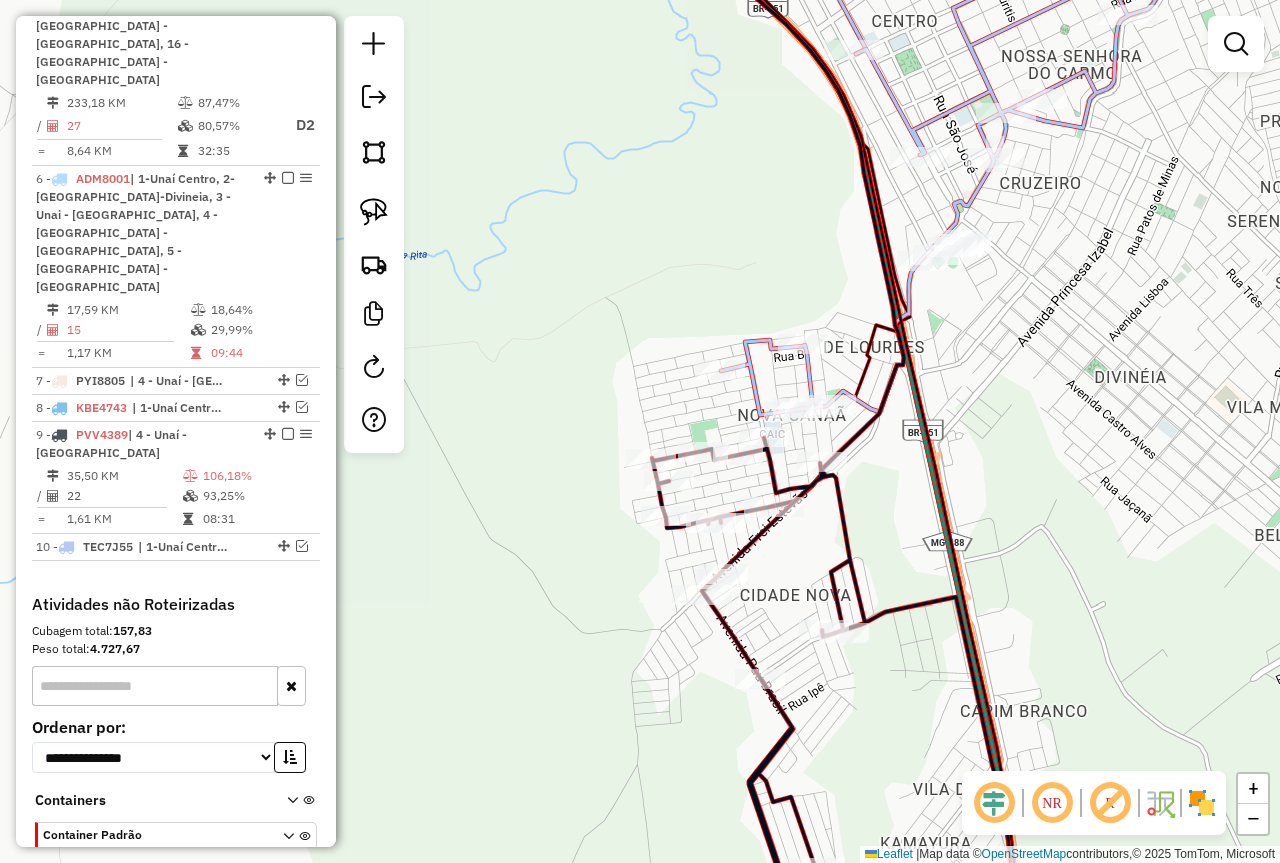 drag, startPoint x: 769, startPoint y: 486, endPoint x: 880, endPoint y: 513, distance: 114.236595 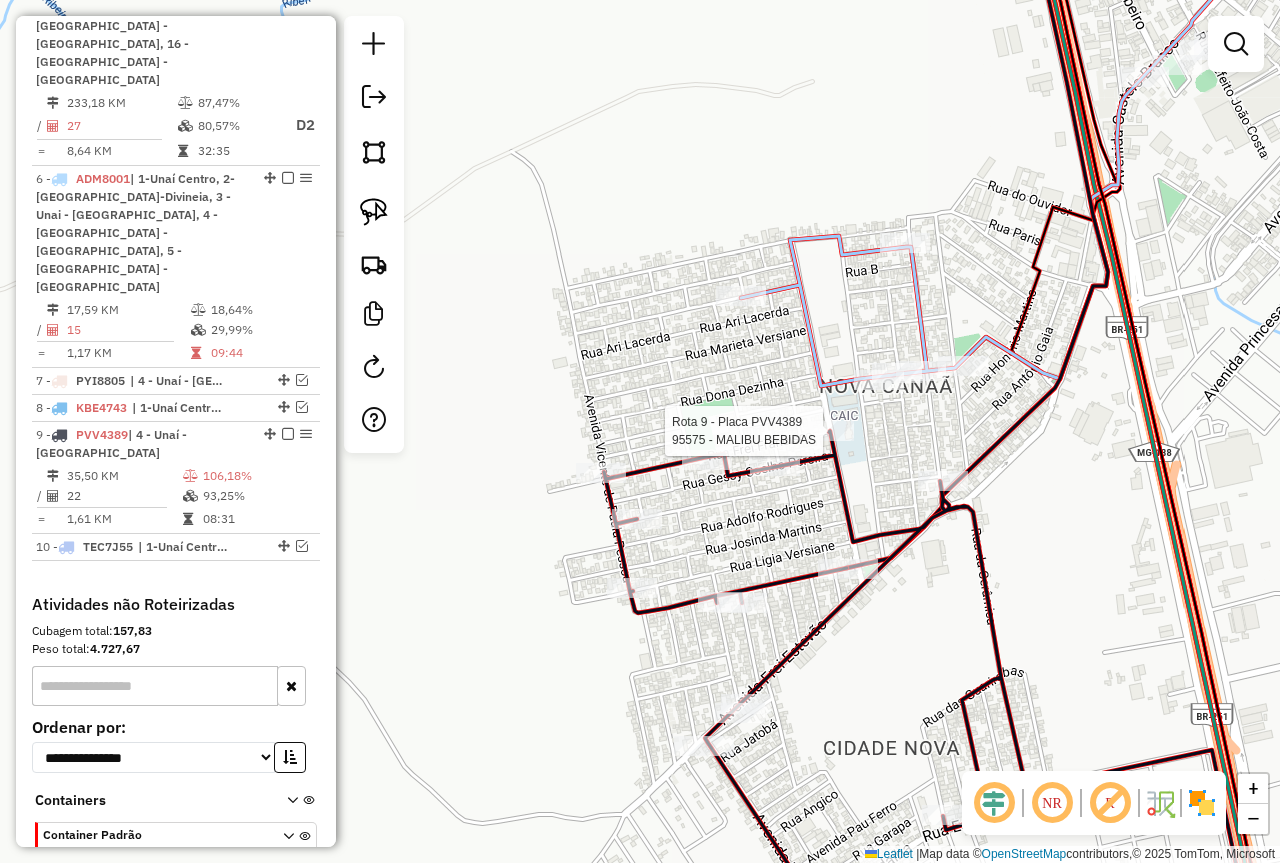 select on "*********" 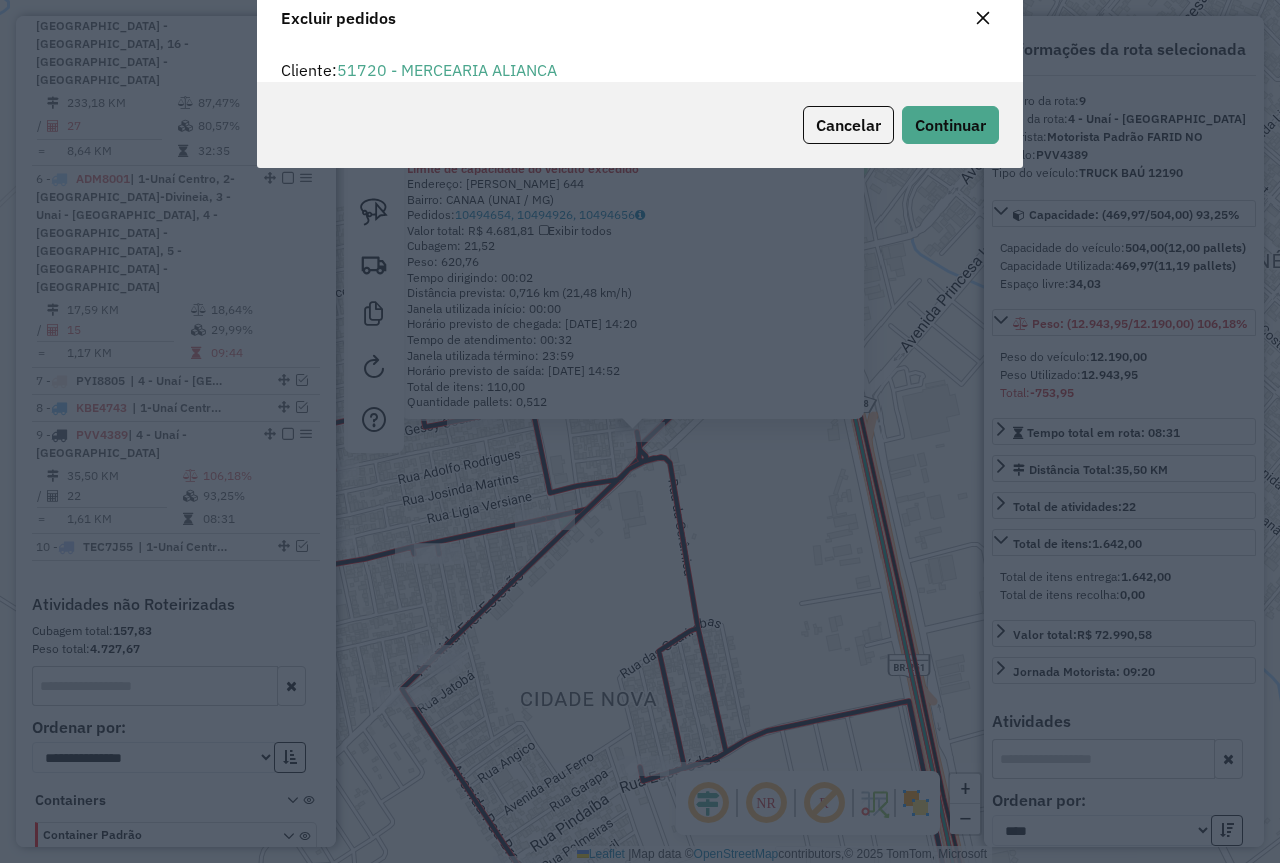 scroll, scrollTop: 82, scrollLeft: 0, axis: vertical 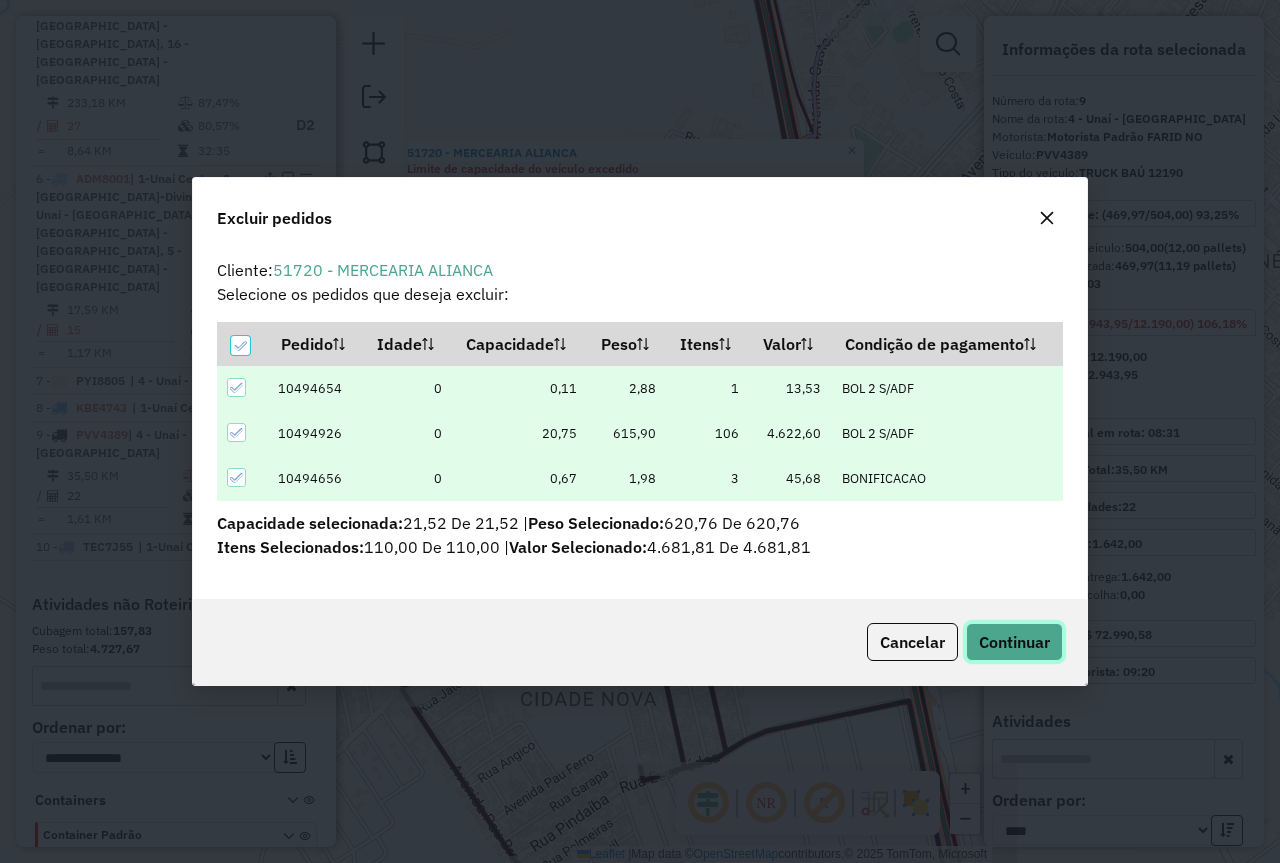 click on "Continuar" 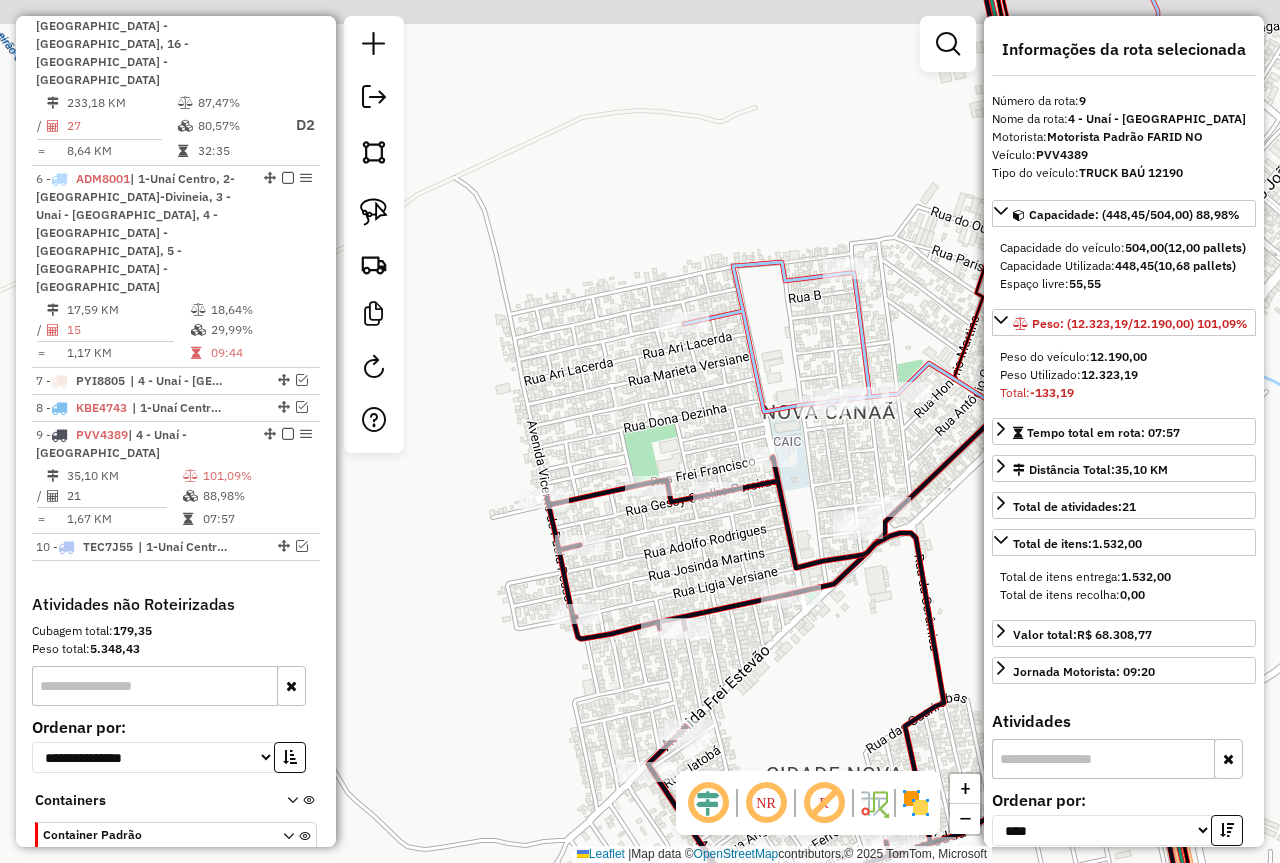 drag, startPoint x: 655, startPoint y: 524, endPoint x: 923, endPoint y: 604, distance: 279.68555 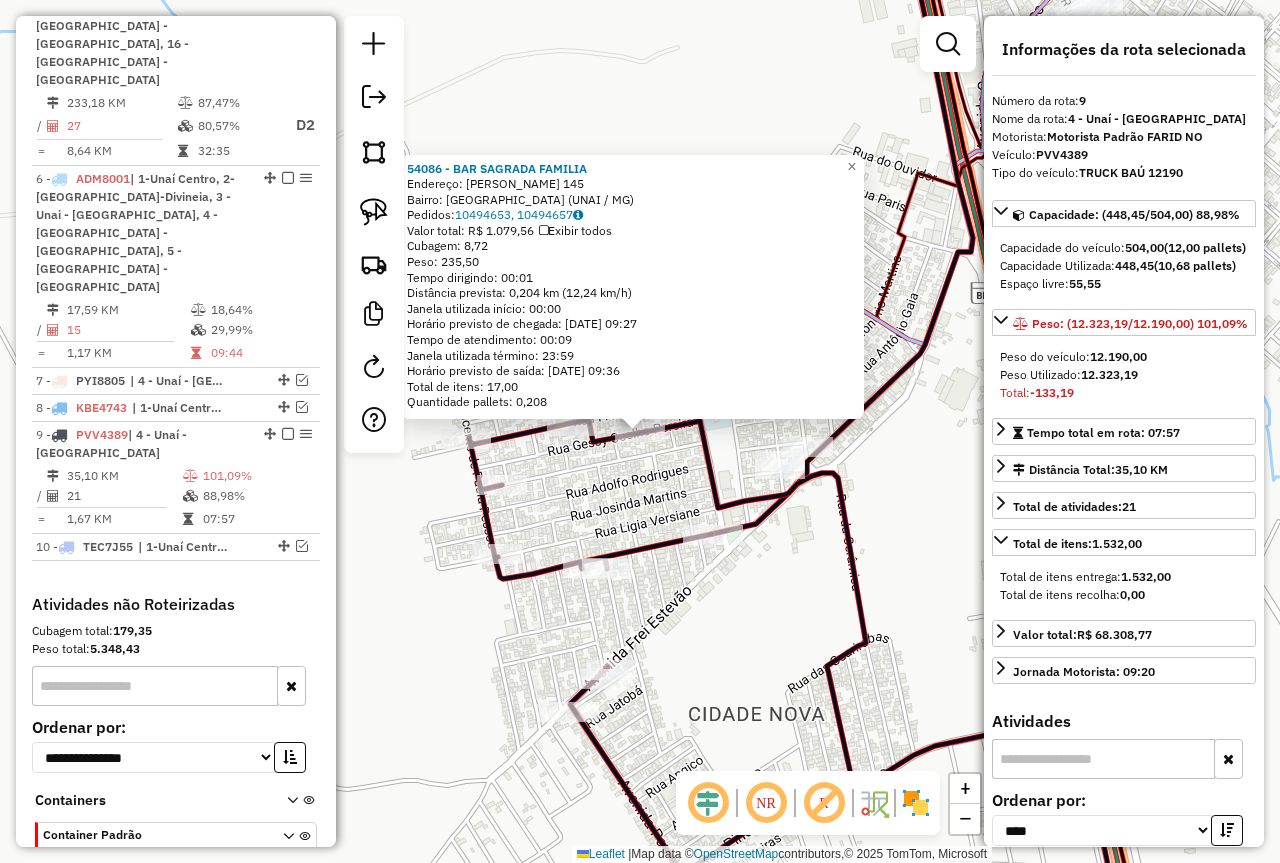 click on "54086 - BAR SAGRADA FAMILIA  Endereço:  [PERSON_NAME] 145   Bairro: [GEOGRAPHIC_DATA] (UNAI / [GEOGRAPHIC_DATA])   Pedidos:  10494653, 10494657   Valor total: R$ 1.079,56   Exibir todos   Cubagem: 8,72  Peso: 235,50  Tempo dirigindo: 00:01   Distância prevista: 0,204 km (12,24 km/h)   [GEOGRAPHIC_DATA] utilizada início: 00:00   Horário previsto de chegada: [DATE] 09:27   Tempo de atendimento: 00:09   Janela utilizada término: 23:59   Horário previsto de saída: [DATE] 09:36   Total de itens: 17,00   Quantidade pallets: 0,208  × Janela de atendimento Grade de atendimento Capacidade Transportadoras Veículos Cliente Pedidos  Rotas Selecione os dias de semana para filtrar as janelas de atendimento  Seg   Ter   Qua   Qui   Sex   Sáb   Dom  Informe o período da janela de atendimento: De: Até:  Filtrar exatamente a janela do cliente  Considerar janela de atendimento padrão  Selecione os dias de semana para filtrar as grades de atendimento  Seg   Ter   Qua   Qui   Sex   Sáb   Dom   Peso mínimo:  ****  Peso máximo:" 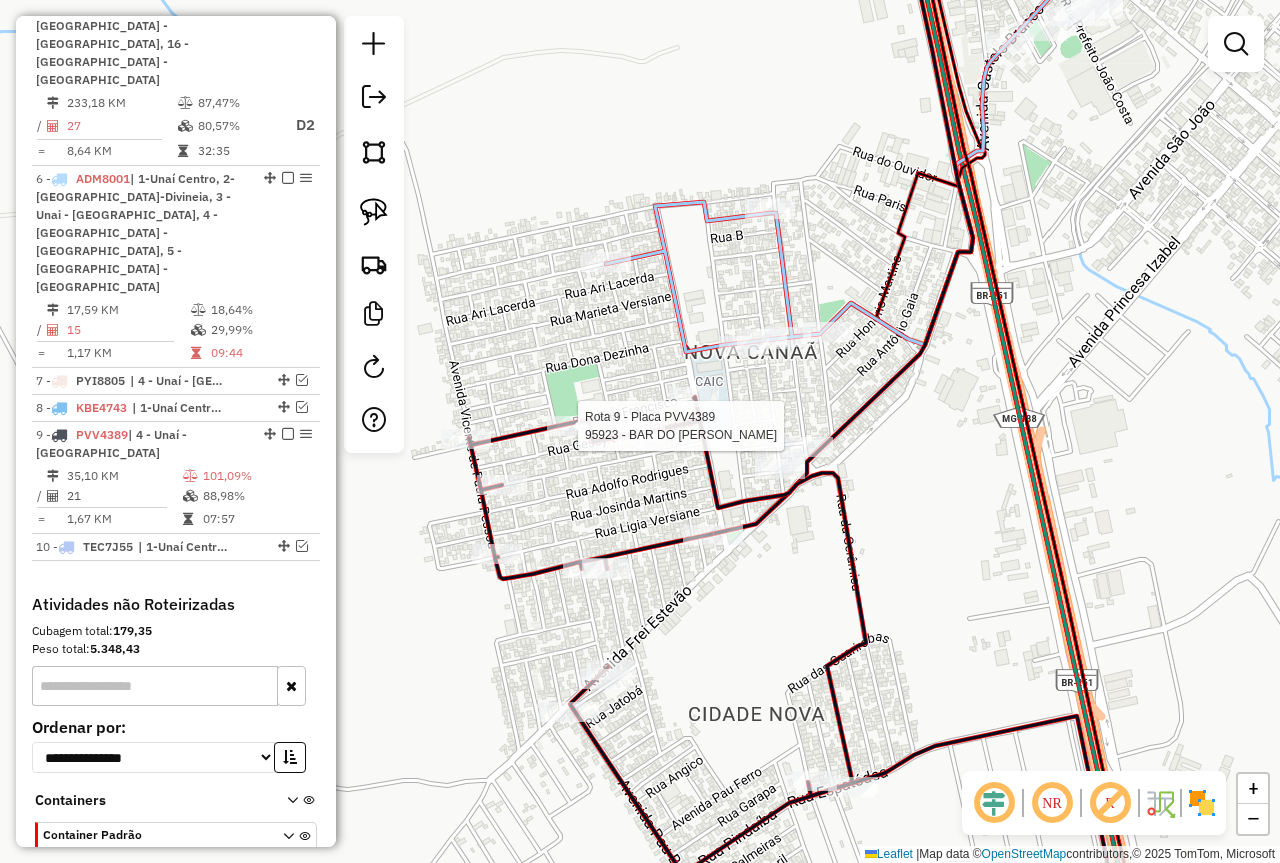 select on "*********" 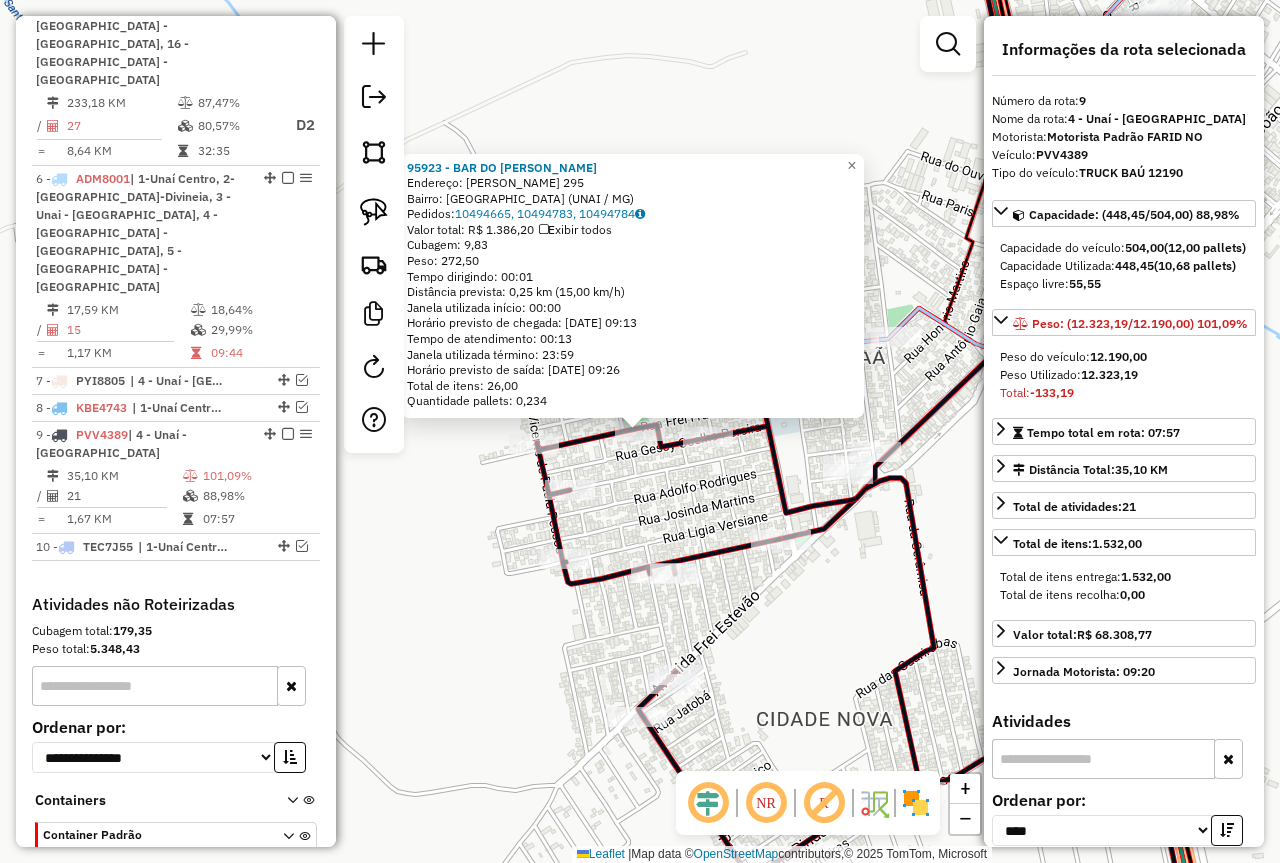 click on "Rota 9 - Placa PVV4389  94183 - BAR DO TOTO 95923 - BAR DO [PERSON_NAME]  Endereço:  FREI FRANCISCO 295   Bairro: [GEOGRAPHIC_DATA] (UNAI / [GEOGRAPHIC_DATA])   Pedidos:  10494665, 10494783, 10494784   Valor total: R$ 1.386,20   Exibir todos   Cubagem: 9,83  Peso: 272,50  Tempo dirigindo: 00:01   Distância prevista: 0,25 km (15,00 km/h)   [GEOGRAPHIC_DATA] utilizada início: 00:00   Horário previsto de chegada: [DATE] 09:13   Tempo de atendimento: 00:13   Janela utilizada término: 23:59   Horário previsto de saída: [DATE] 09:26   Total de itens: 26,00   Quantidade pallets: 0,234  × Janela de atendimento Grade de atendimento Capacidade Transportadoras Veículos Cliente Pedidos  Rotas Selecione os dias de semana para filtrar as janelas de atendimento  Seg   Ter   Qua   Qui   Sex   Sáb   Dom  Informe o período da janela de atendimento: De: Até:  Filtrar exatamente a janela do cliente  Considerar janela de atendimento padrão  Selecione os dias de semana para filtrar as grades de atendimento  Seg   Ter   Qua   Qui   Sex  +" 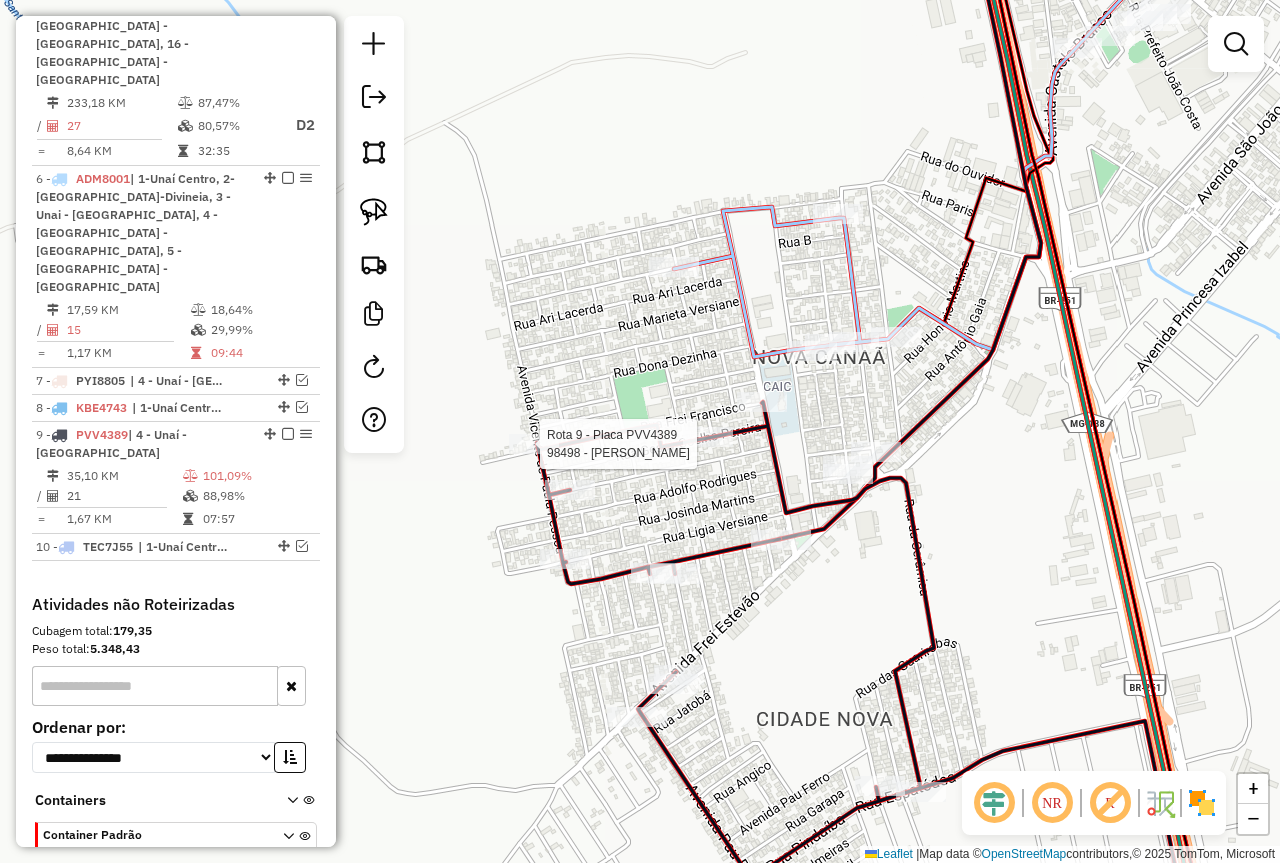select on "*********" 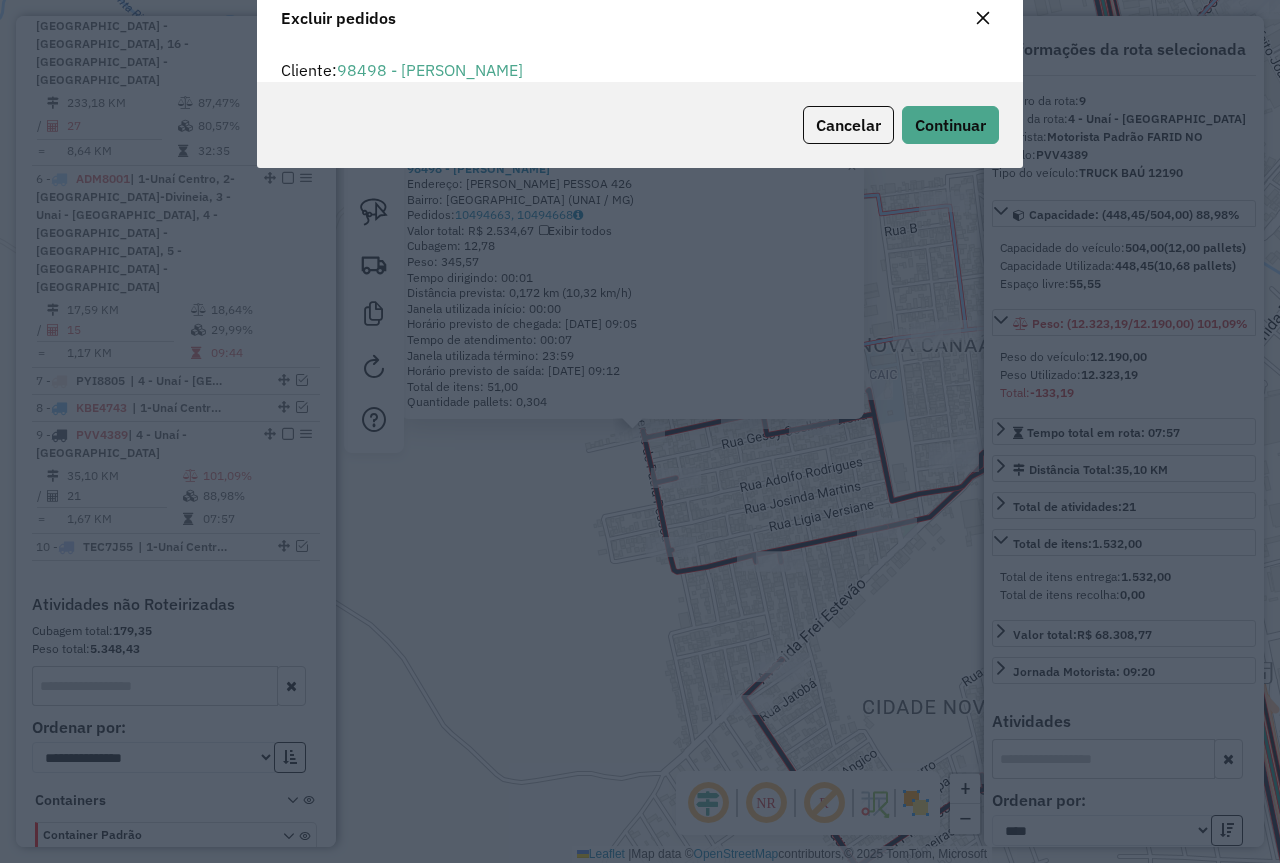 scroll, scrollTop: 12, scrollLeft: 6, axis: both 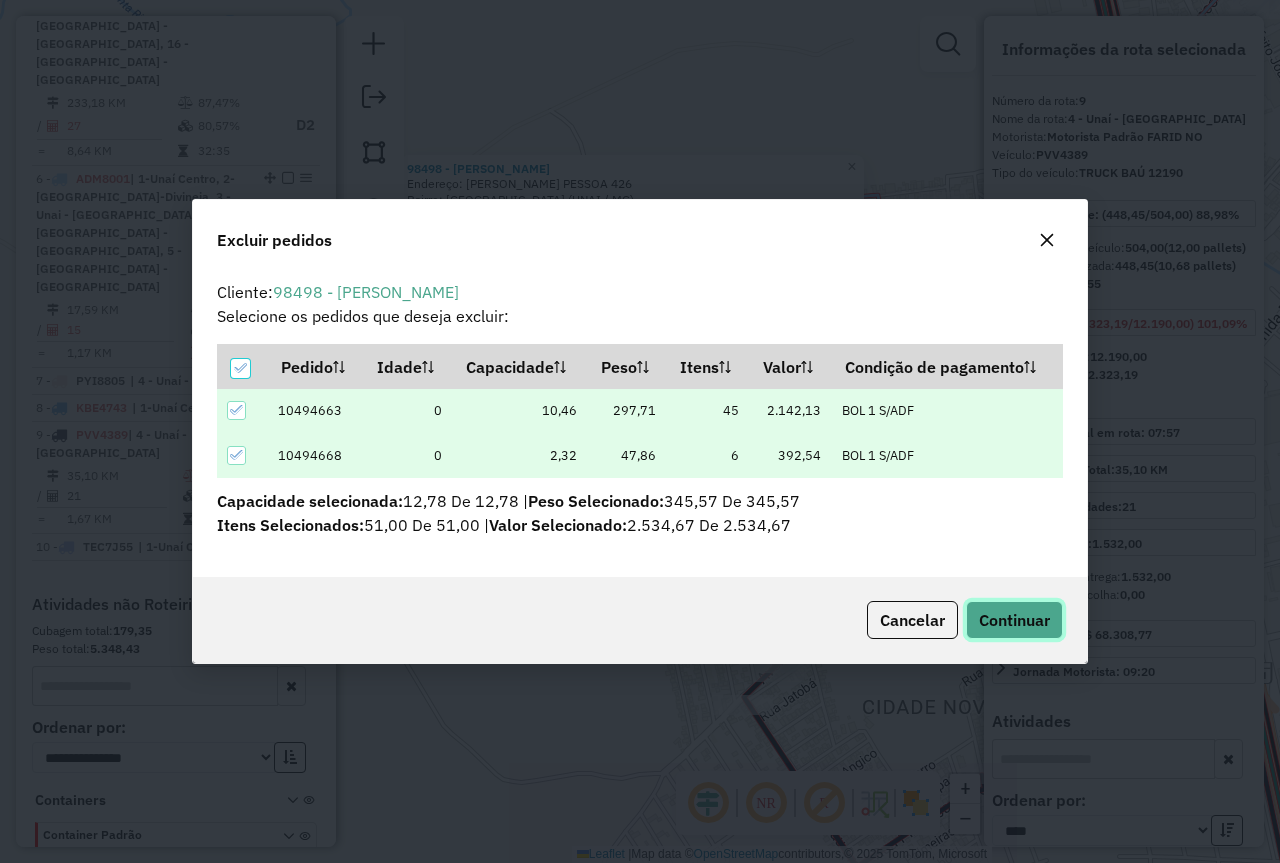 click on "Continuar" 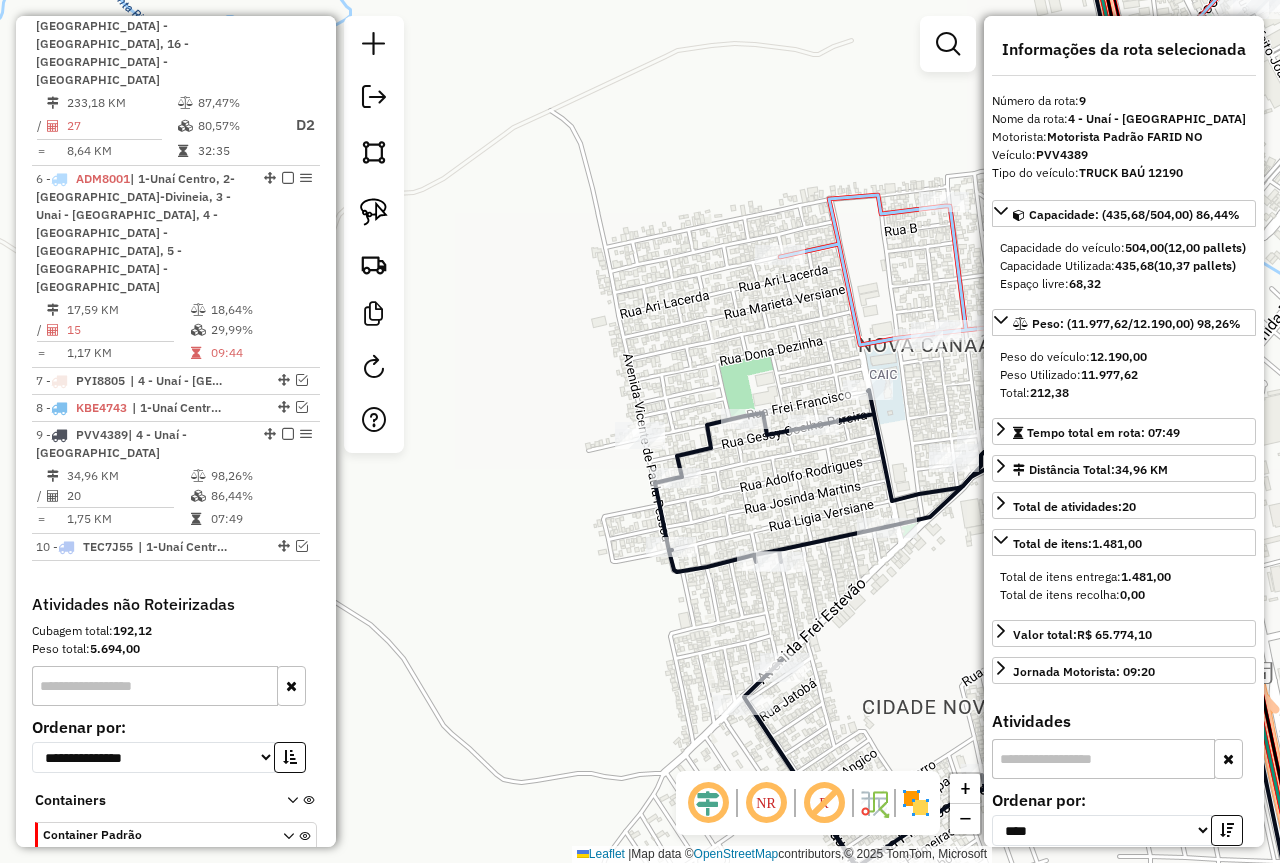 drag, startPoint x: 879, startPoint y: 465, endPoint x: 651, endPoint y: 426, distance: 231.31148 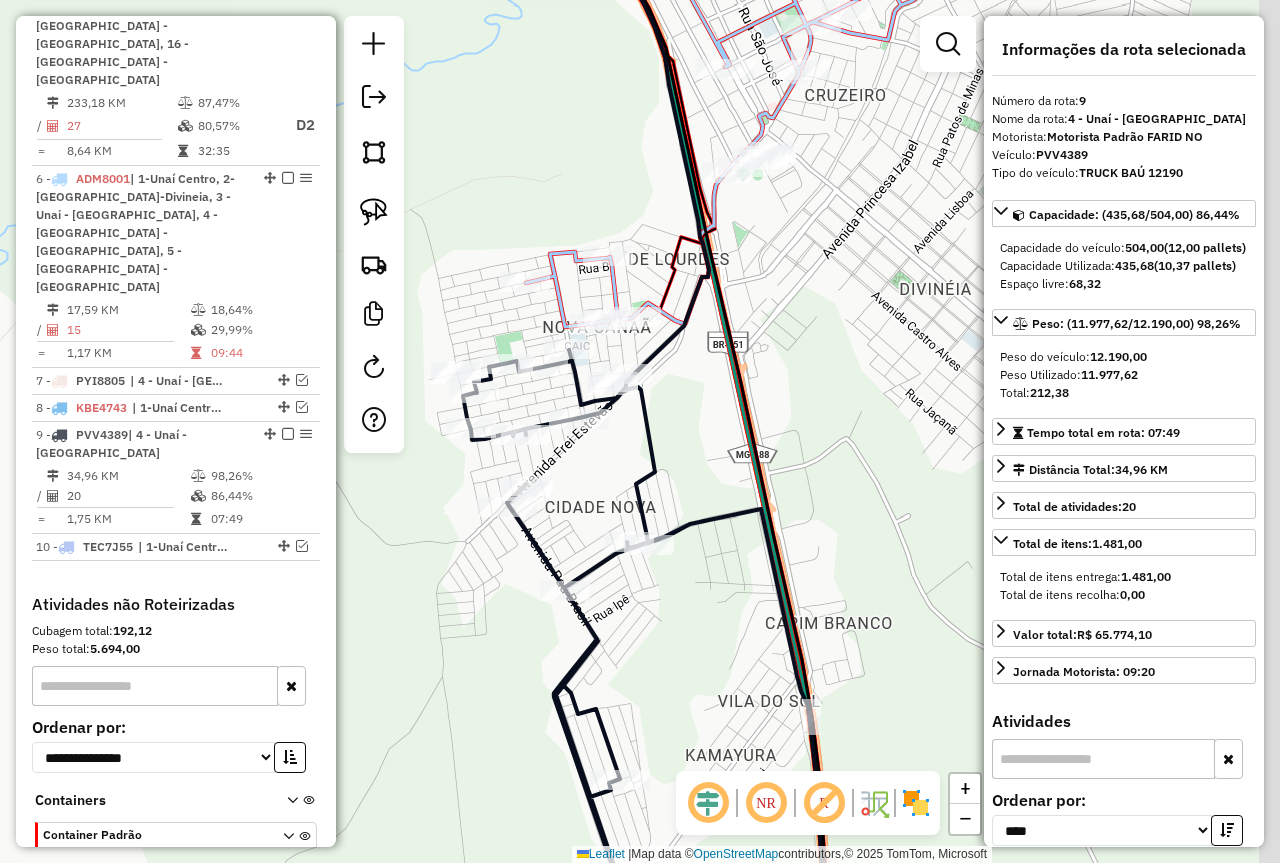 drag, startPoint x: 804, startPoint y: 492, endPoint x: 730, endPoint y: 447, distance: 86.608315 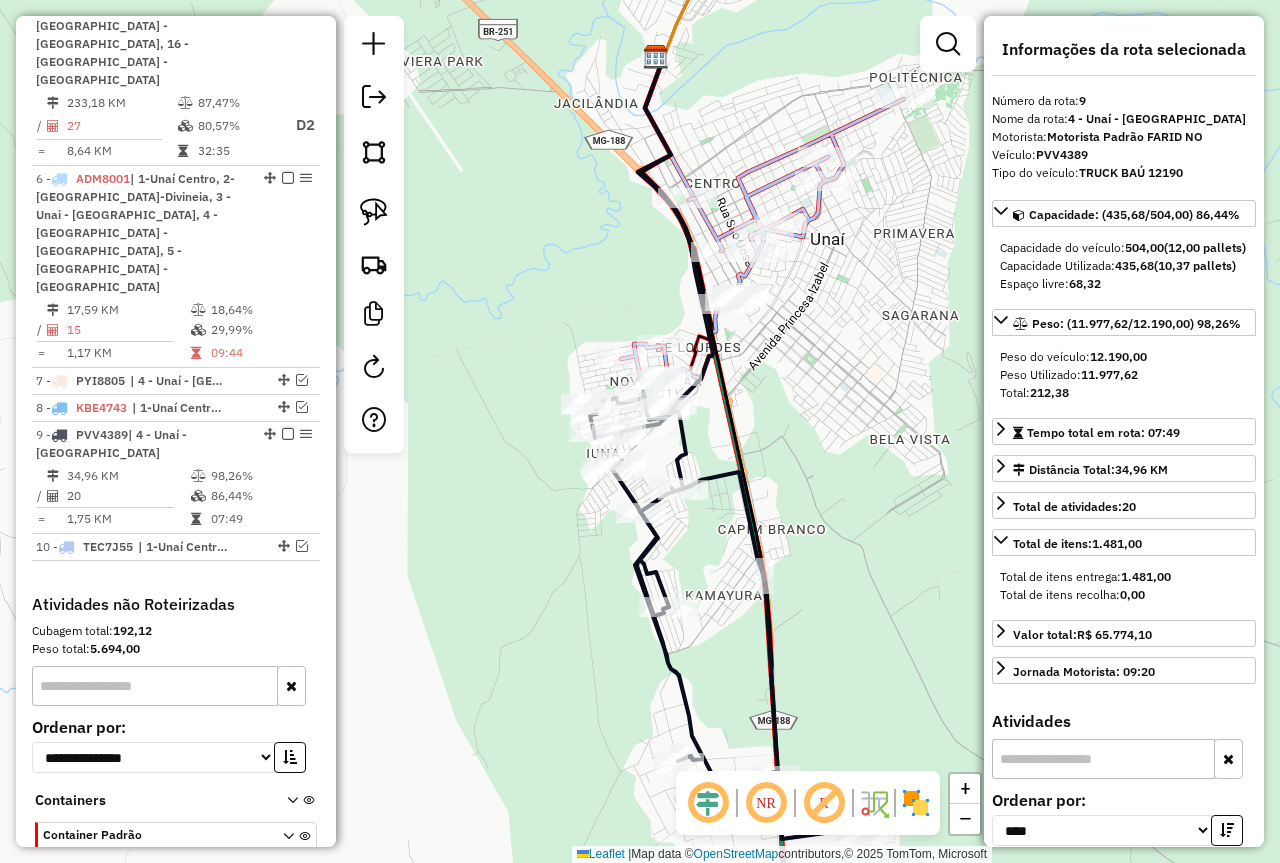 click 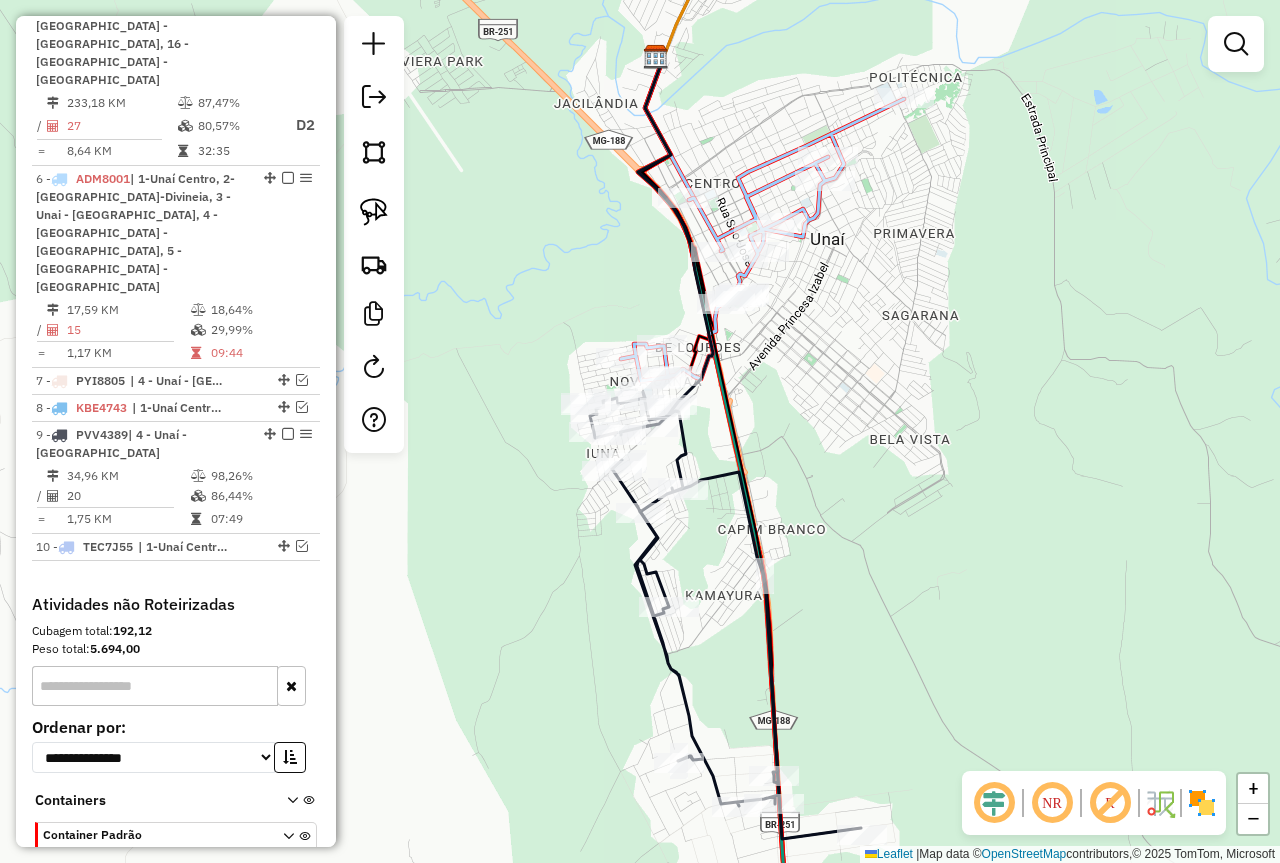 drag, startPoint x: 835, startPoint y: 264, endPoint x: 830, endPoint y: 400, distance: 136.09187 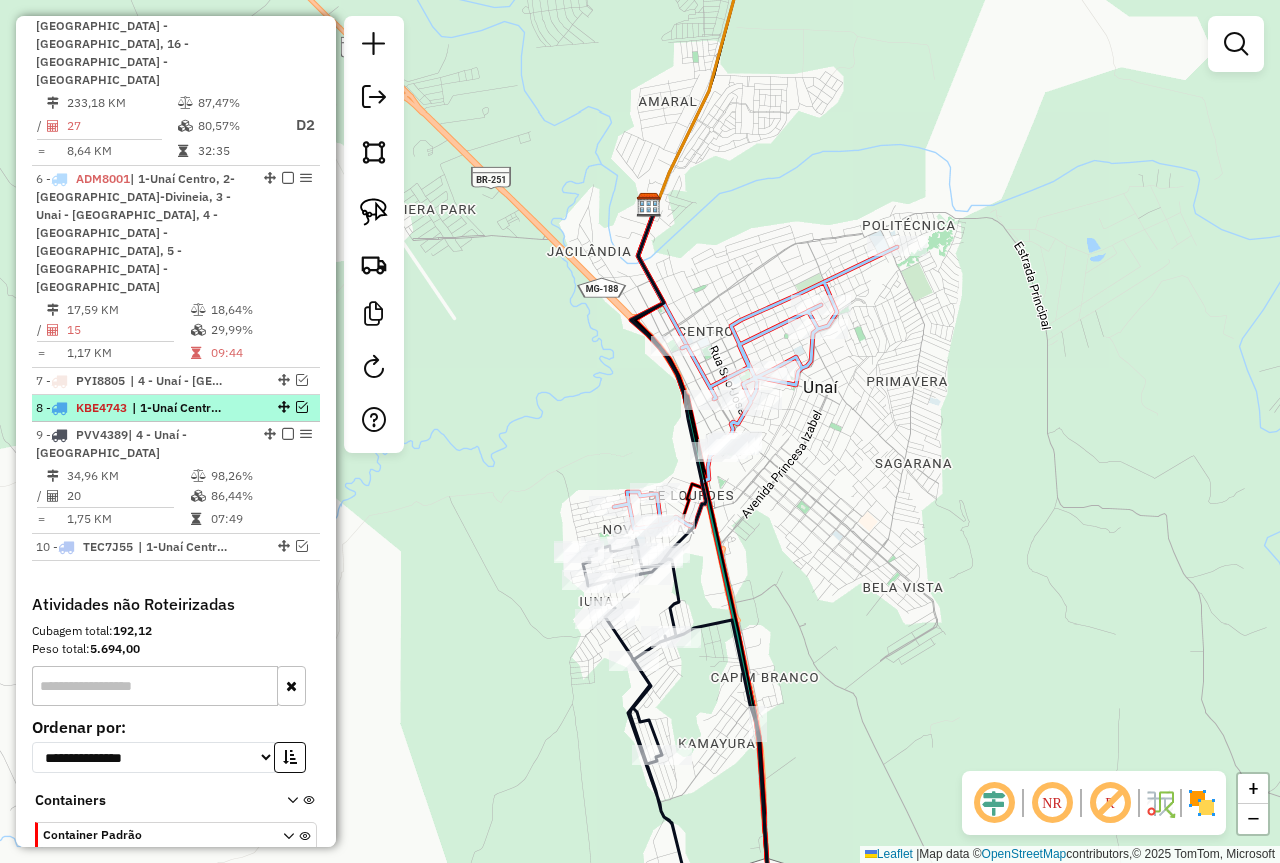 click at bounding box center [302, 407] 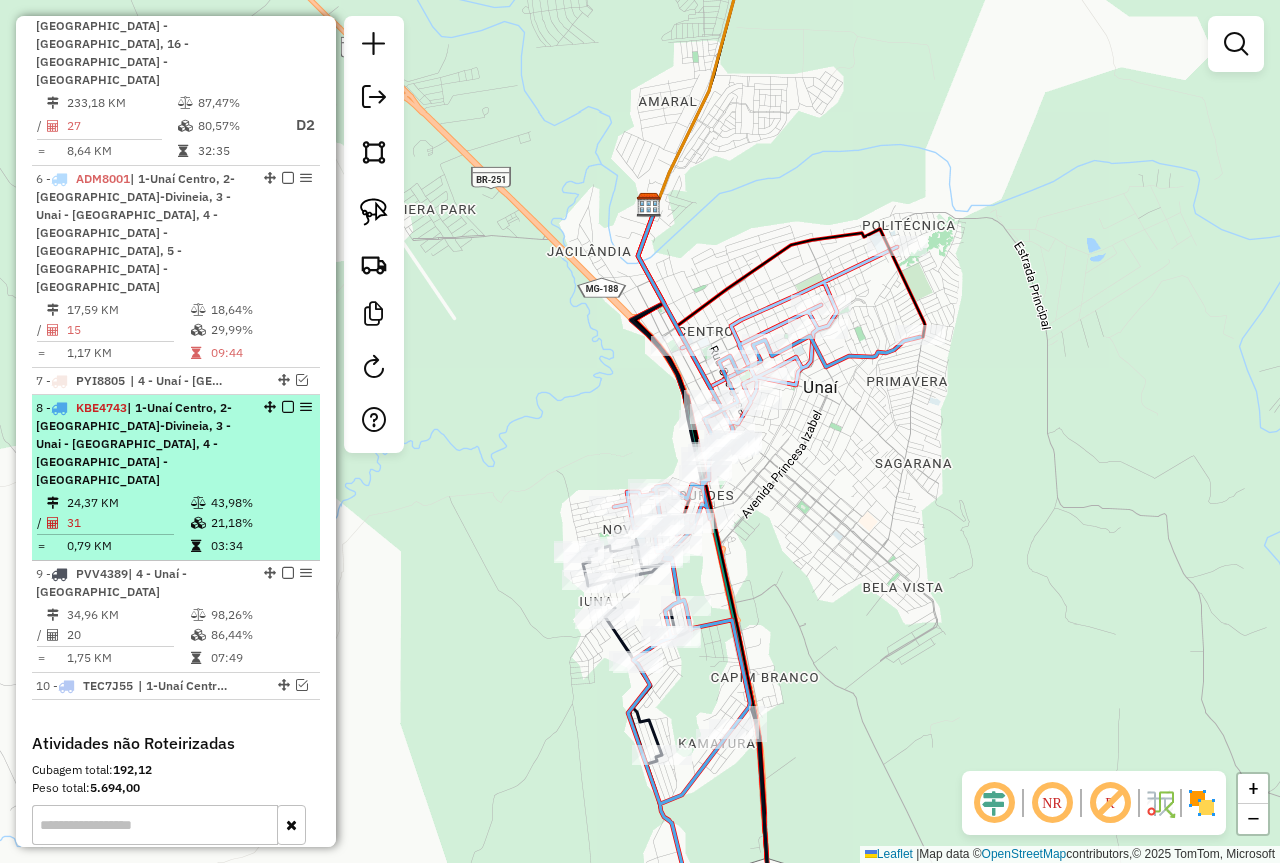 click at bounding box center (288, 407) 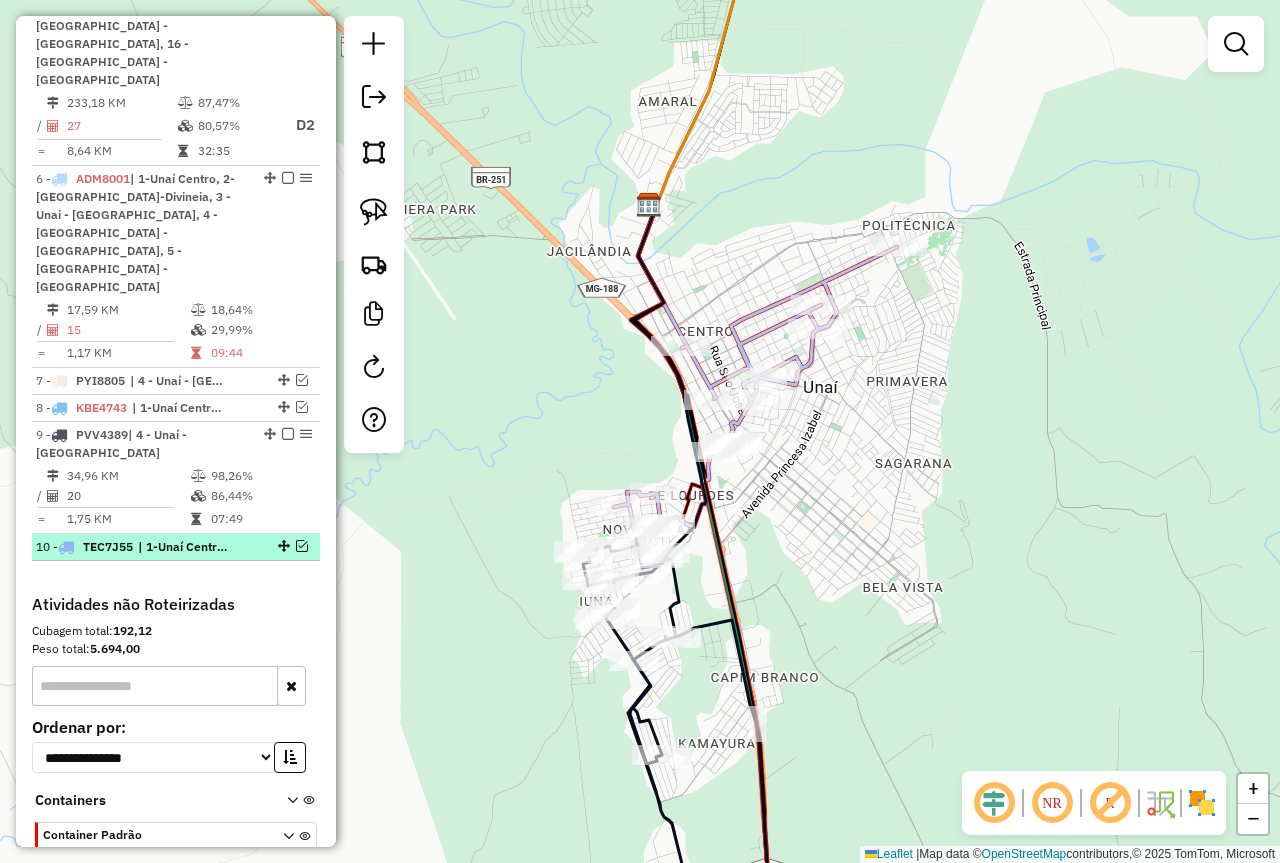 click at bounding box center [302, 546] 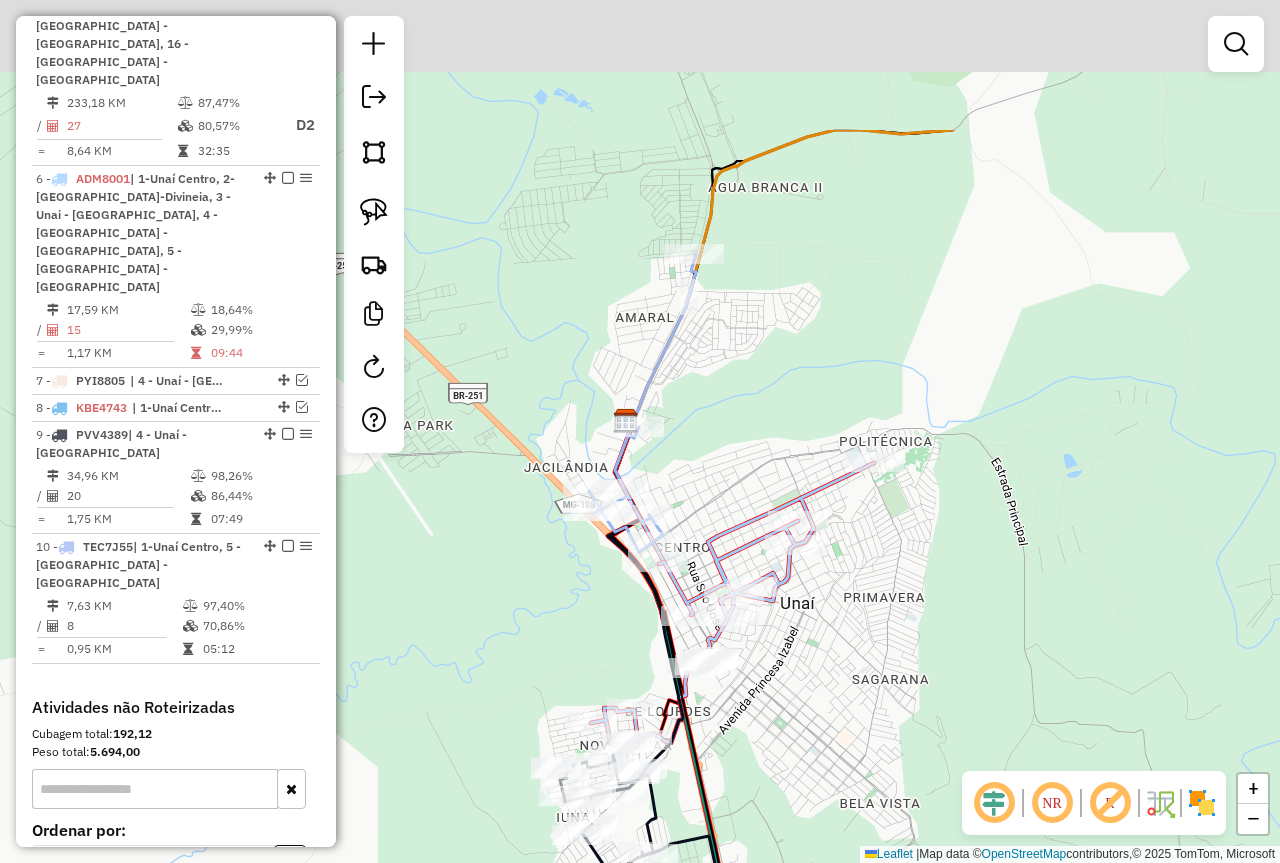 drag, startPoint x: 779, startPoint y: 174, endPoint x: 773, endPoint y: 314, distance: 140.12851 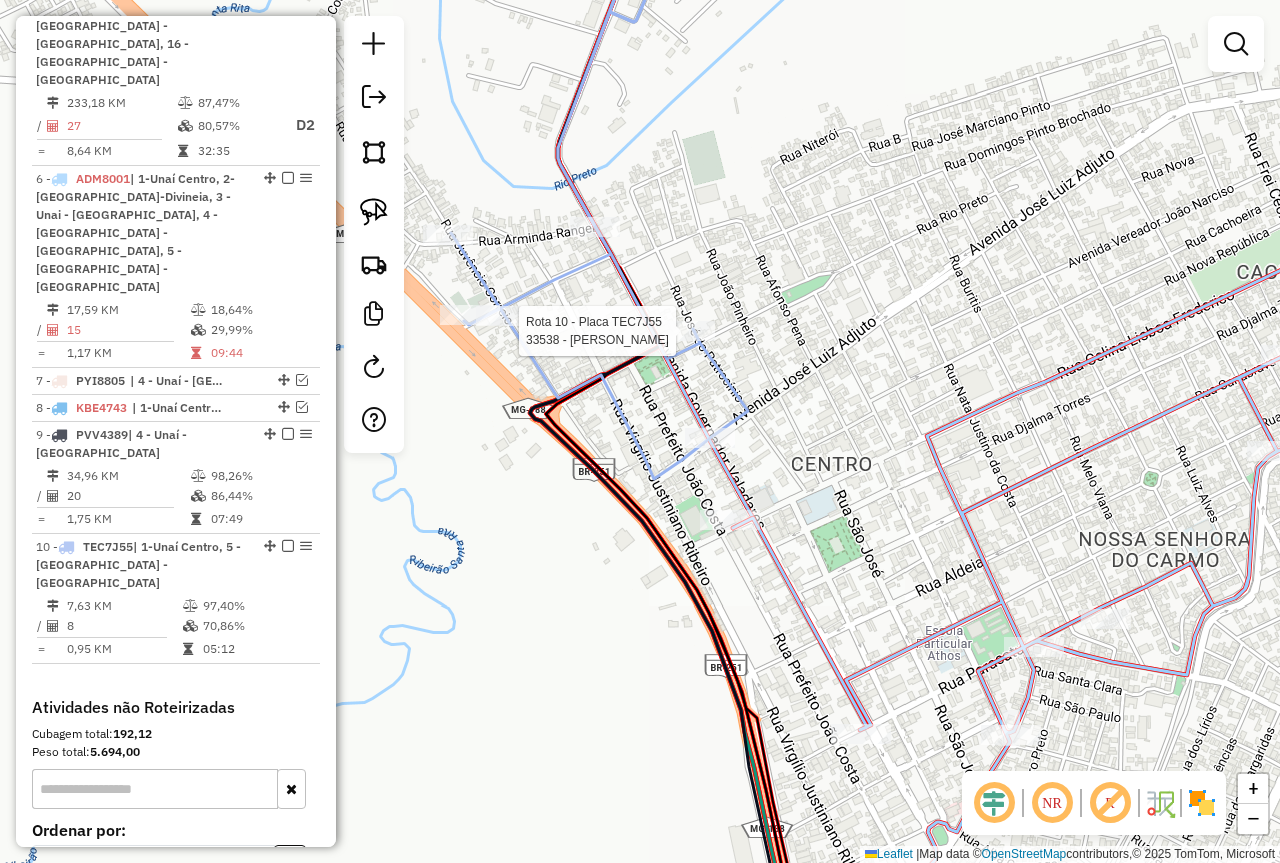 scroll, scrollTop: 1436, scrollLeft: 0, axis: vertical 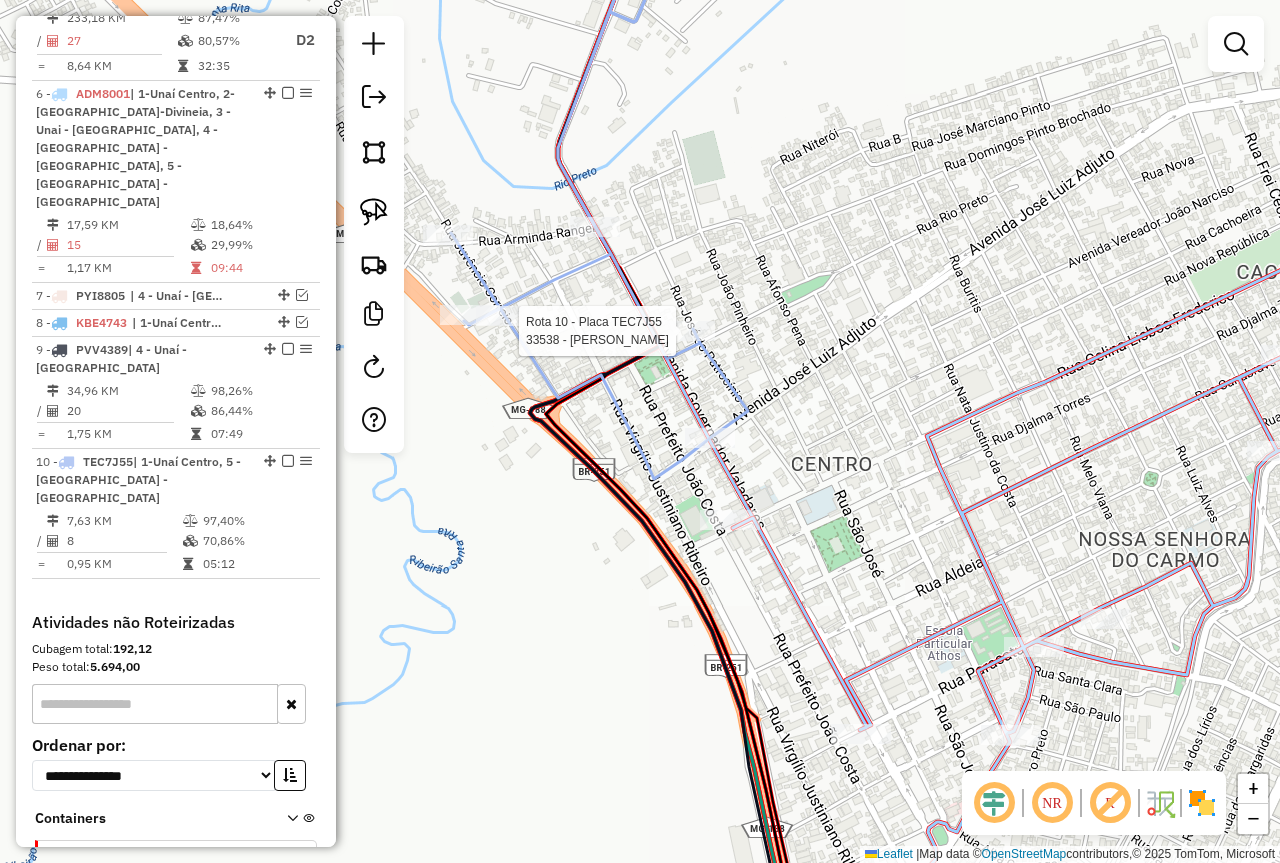 select on "*********" 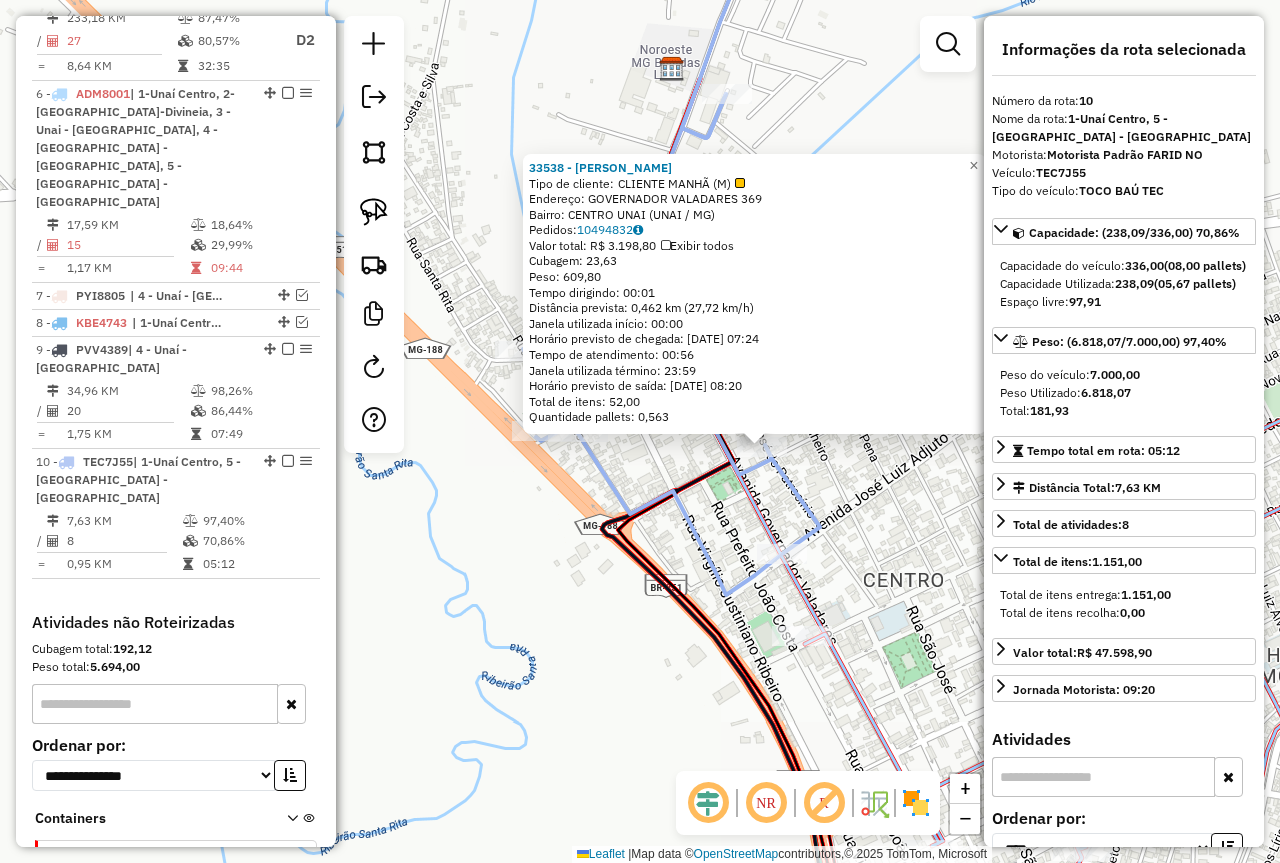 drag, startPoint x: 719, startPoint y: 492, endPoint x: 841, endPoint y: 508, distance: 123.04471 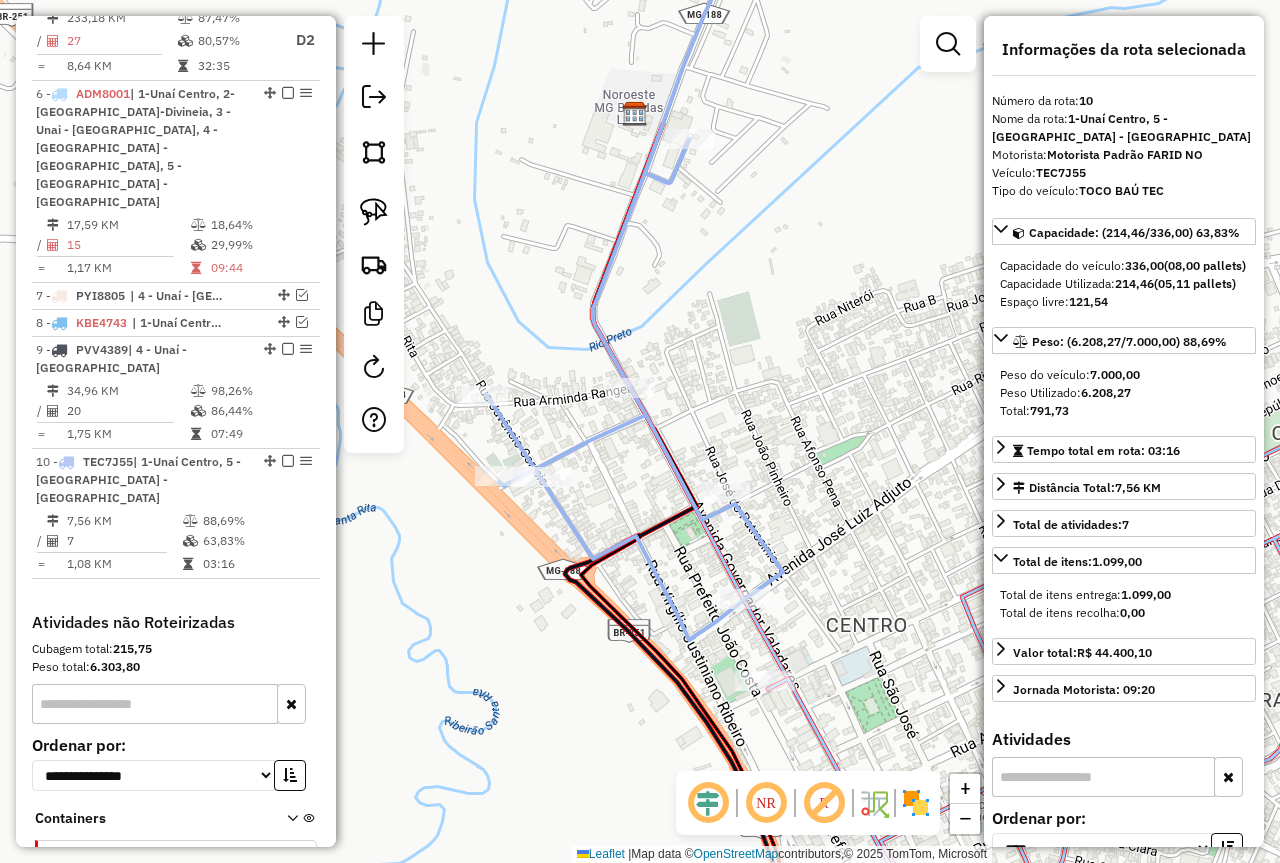 drag, startPoint x: 750, startPoint y: 381, endPoint x: 704, endPoint y: 433, distance: 69.426216 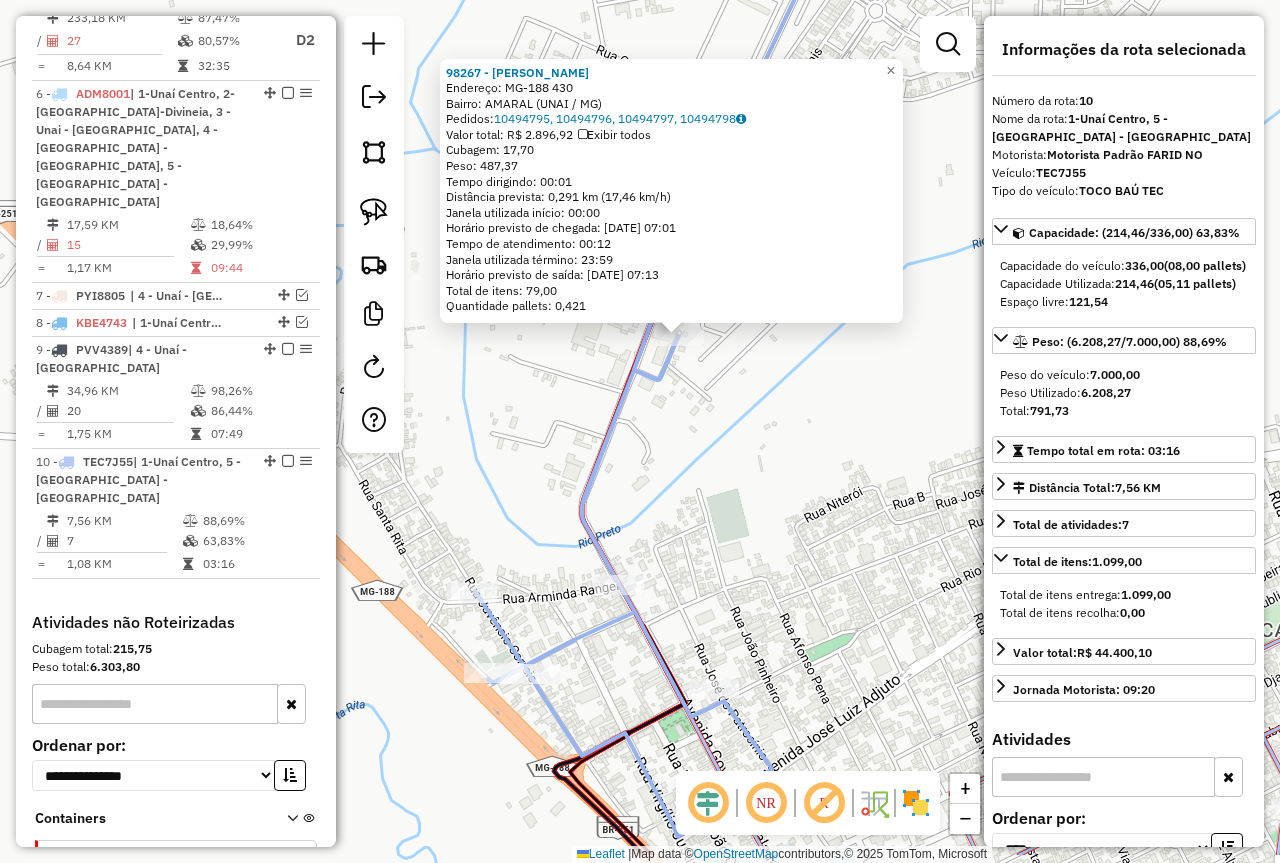 drag, startPoint x: 724, startPoint y: 556, endPoint x: 763, endPoint y: 468, distance: 96.25487 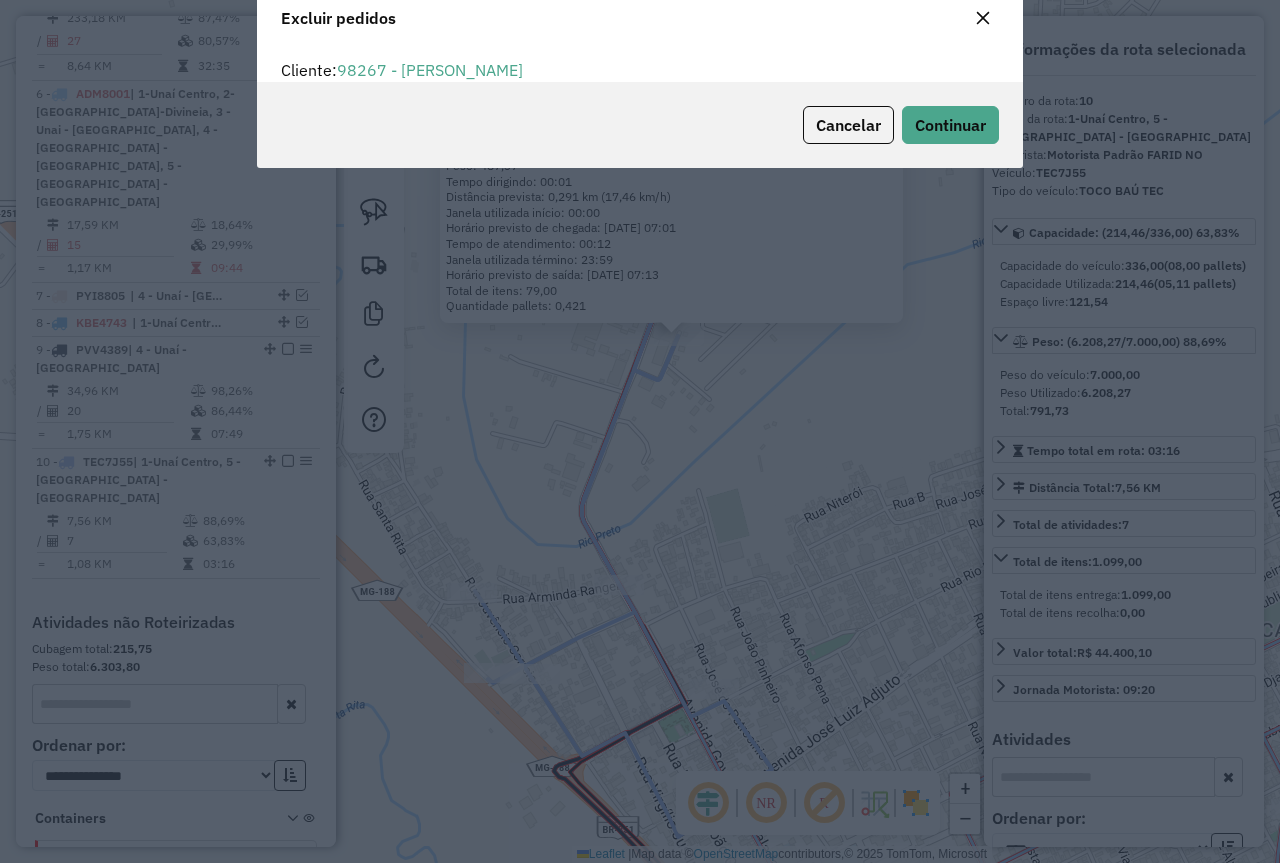 scroll, scrollTop: 82, scrollLeft: 0, axis: vertical 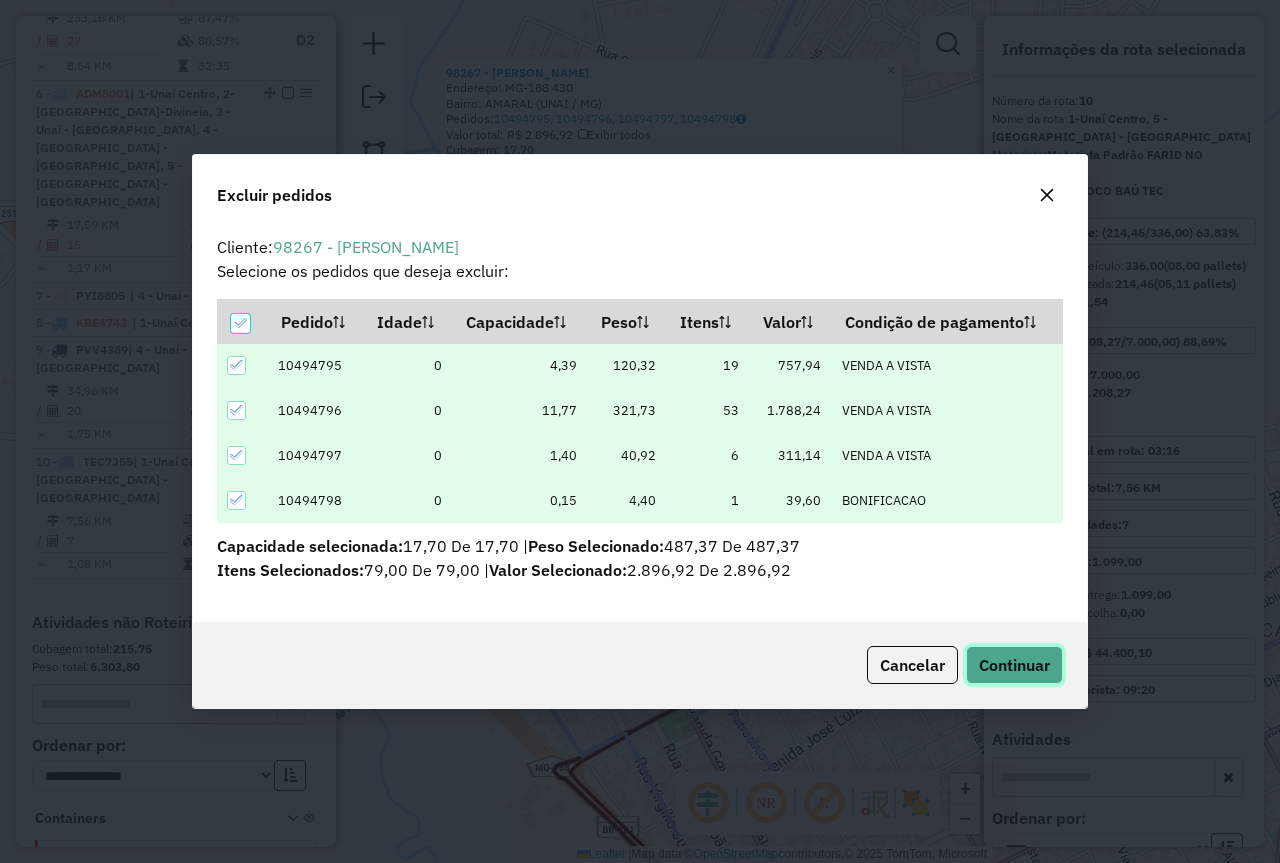 click on "Continuar" 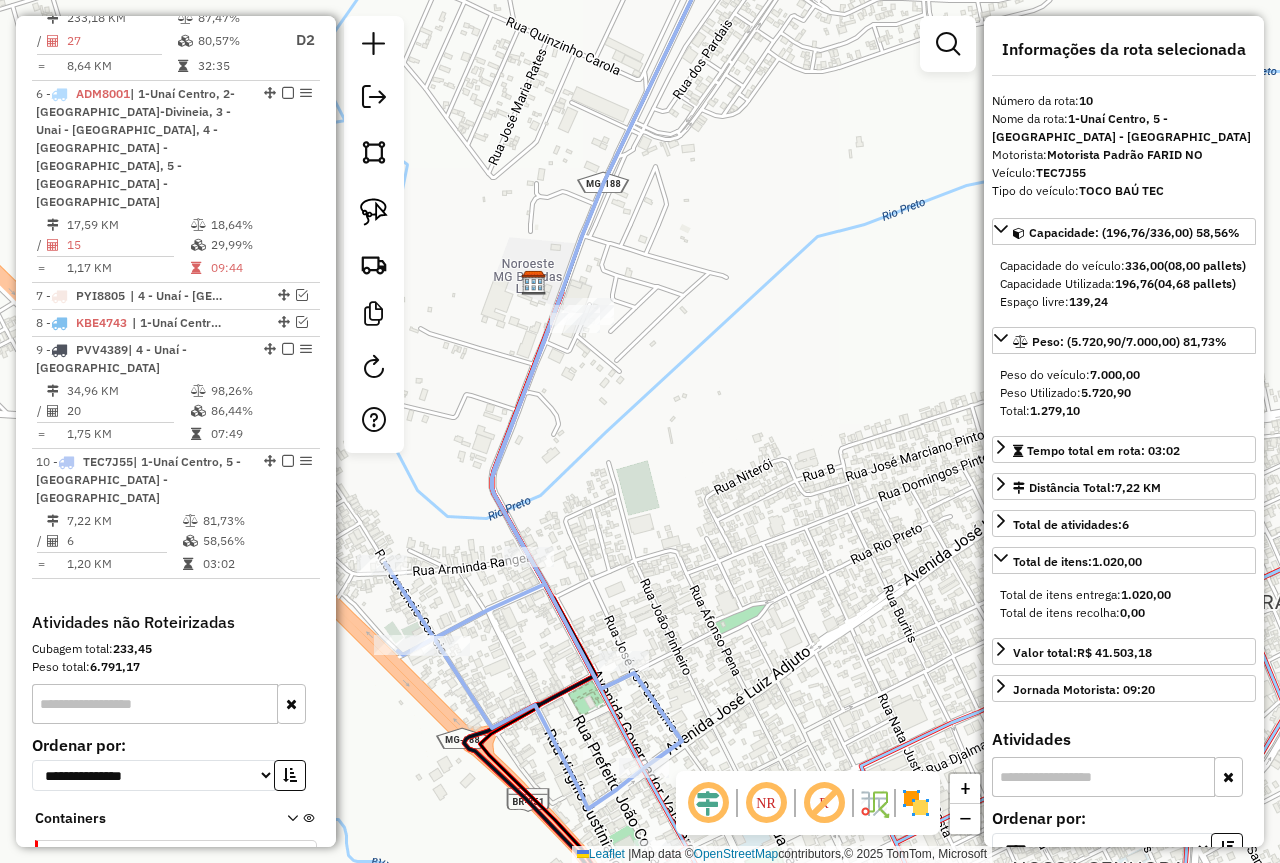drag, startPoint x: 768, startPoint y: 497, endPoint x: 478, endPoint y: 423, distance: 299.2925 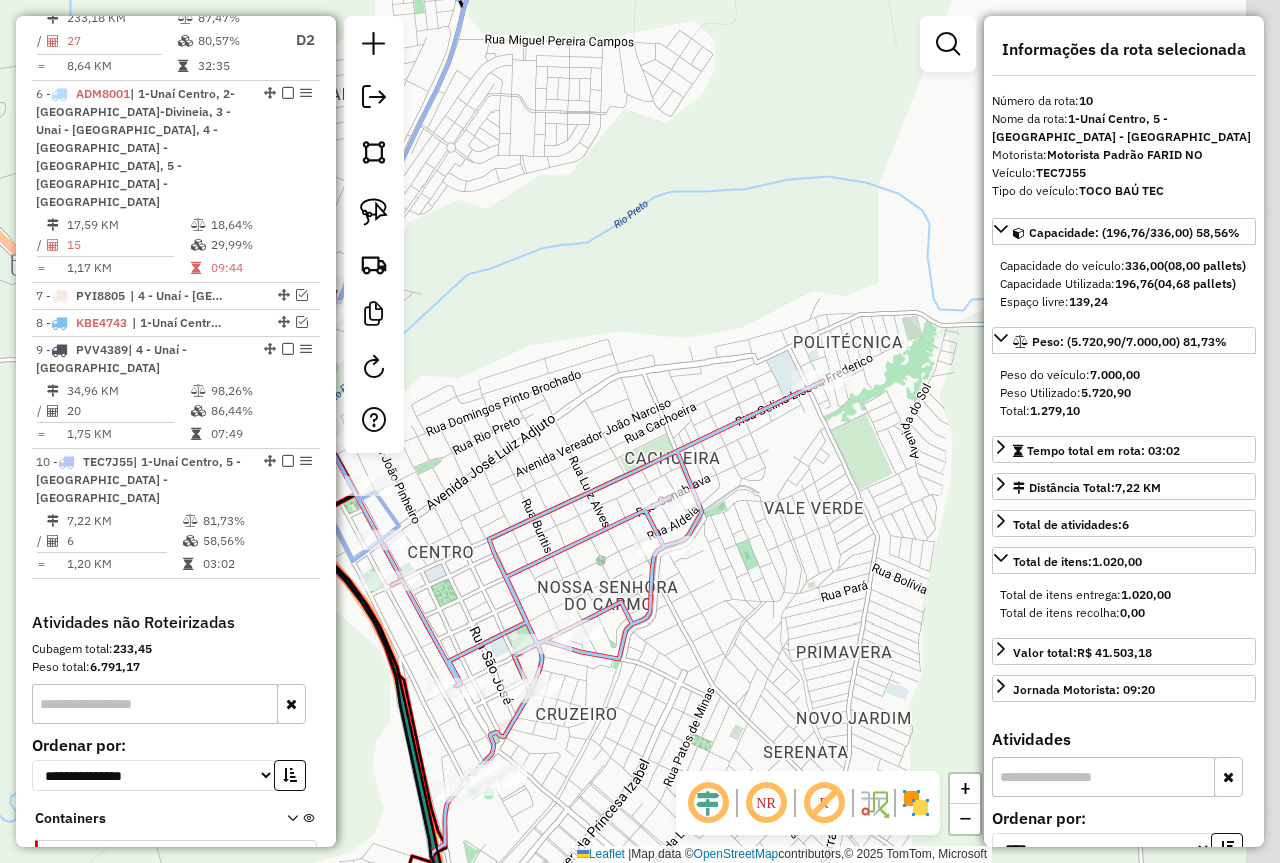 drag, startPoint x: 740, startPoint y: 492, endPoint x: 629, endPoint y: 459, distance: 115.80155 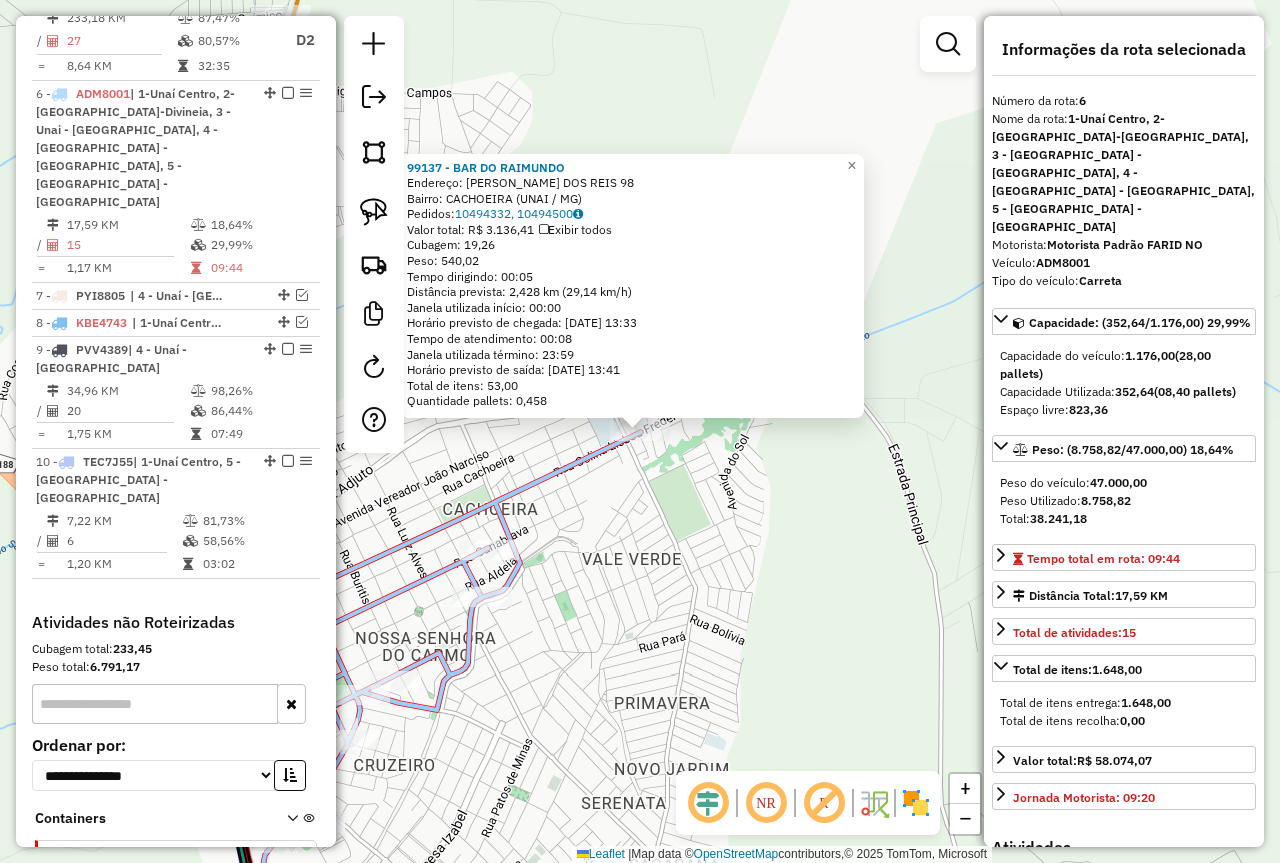 click on "99137 - BAR DO [PERSON_NAME]:  [PERSON_NAME] DOS REIS 98   Bairro: CACHOEIRA (UNAI / MG)   Pedidos:  10494332, 10494500   Valor total: R$ 3.136,41   Exibir todos   Cubagem: 19,26  Peso: 540,02  Tempo dirigindo: 00:05   Distância prevista: 2,428 km (29,14 km/h)   [GEOGRAPHIC_DATA] utilizada início: 00:00   Horário previsto de chegada: [DATE] 13:33   Tempo de atendimento: 00:08   Janela utilizada término: 23:59   Horário previsto de saída: [DATE] 13:41   Total de itens: 53,00   Quantidade pallets: 0,458  × Janela de atendimento Grade de atendimento Capacidade Transportadoras Veículos Cliente Pedidos  Rotas Selecione os dias de semana para filtrar as janelas de atendimento  Seg   Ter   Qua   Qui   Sex   Sáb   Dom  Informe o período da janela de atendimento: De: Até:  Filtrar exatamente a janela do cliente  Considerar janela de atendimento padrão  Selecione os dias de semana para filtrar as grades de atendimento  Seg   Ter   Qua   Qui   Sex   Sáb   Dom   Peso mínimo:  ****  Peso máximo:  **** +" 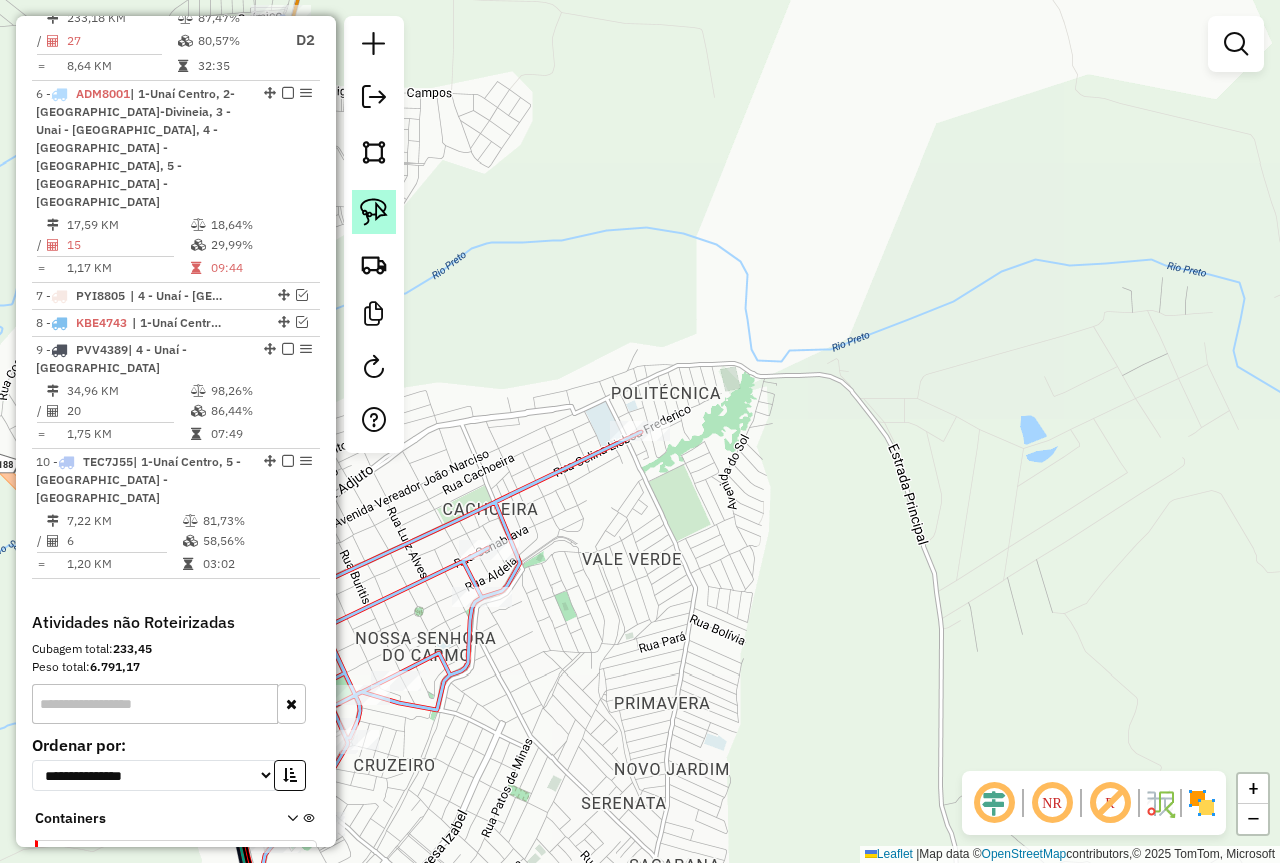 click 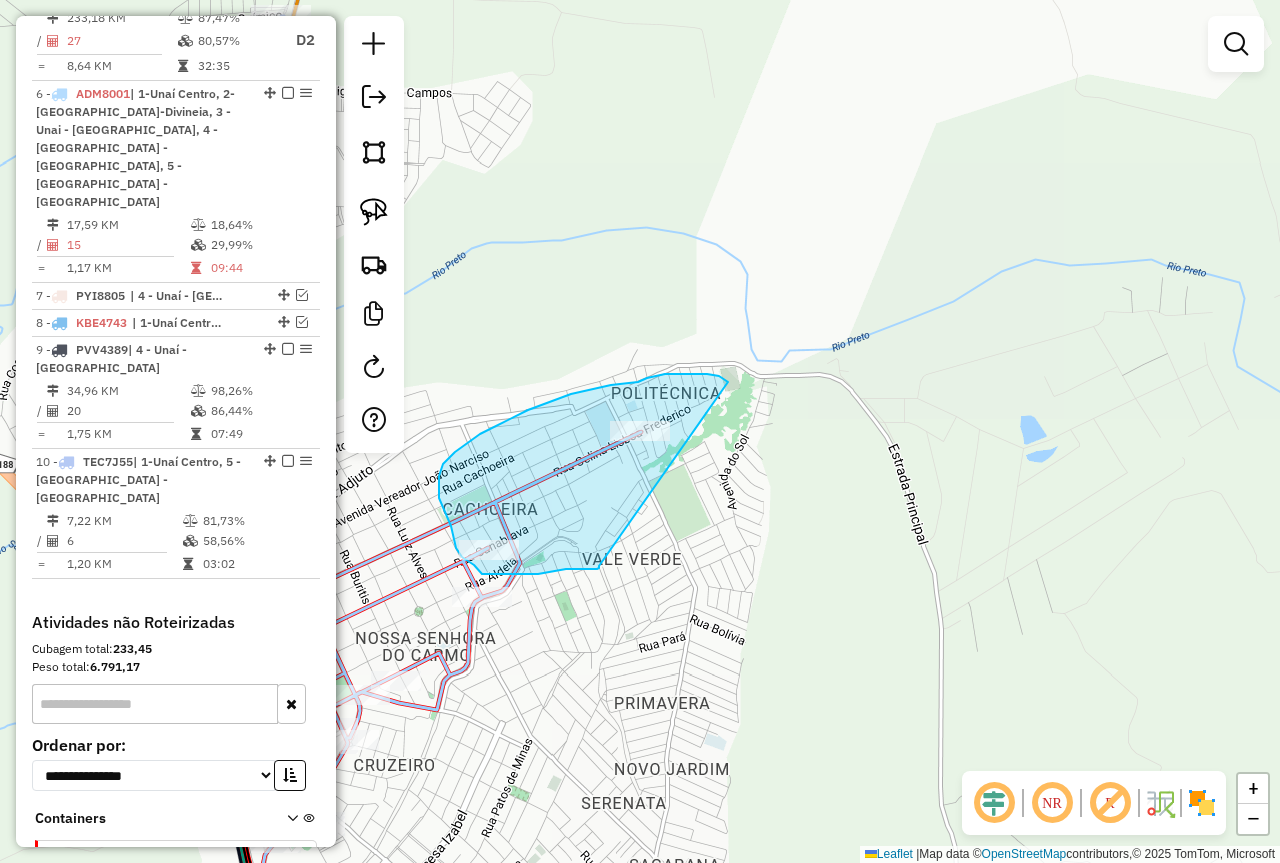 drag, startPoint x: 584, startPoint y: 569, endPoint x: 728, endPoint y: 382, distance: 236.01907 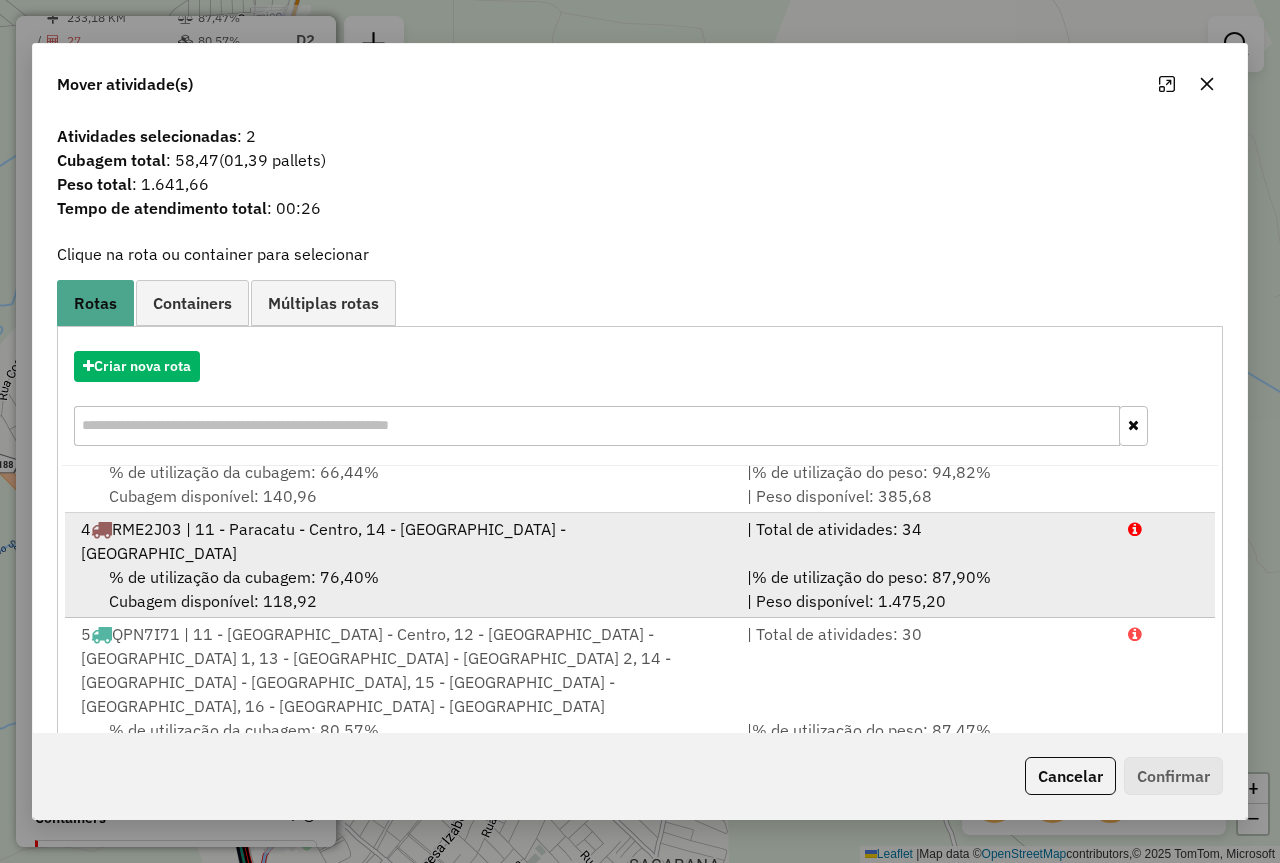 scroll, scrollTop: 215, scrollLeft: 0, axis: vertical 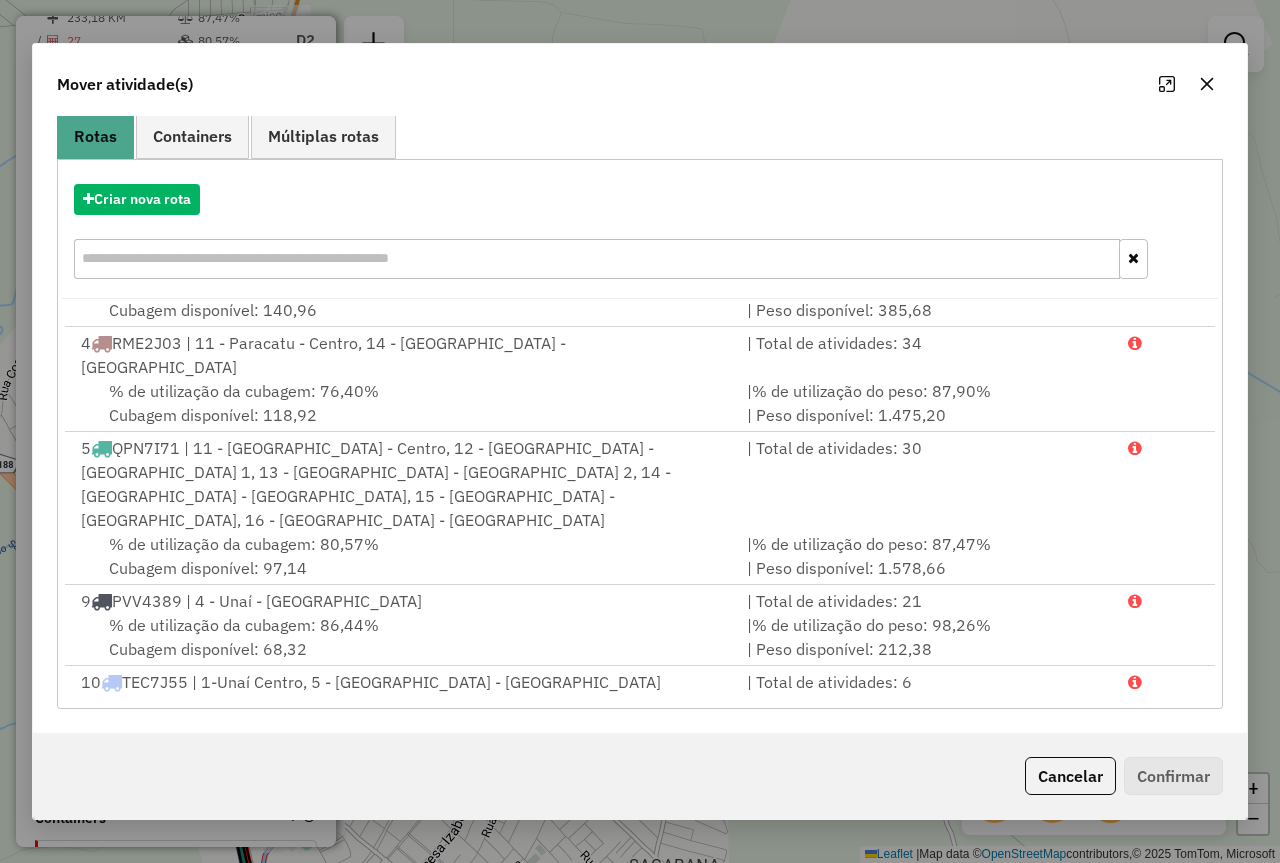 drag, startPoint x: 1073, startPoint y: 769, endPoint x: 1066, endPoint y: 761, distance: 10.630146 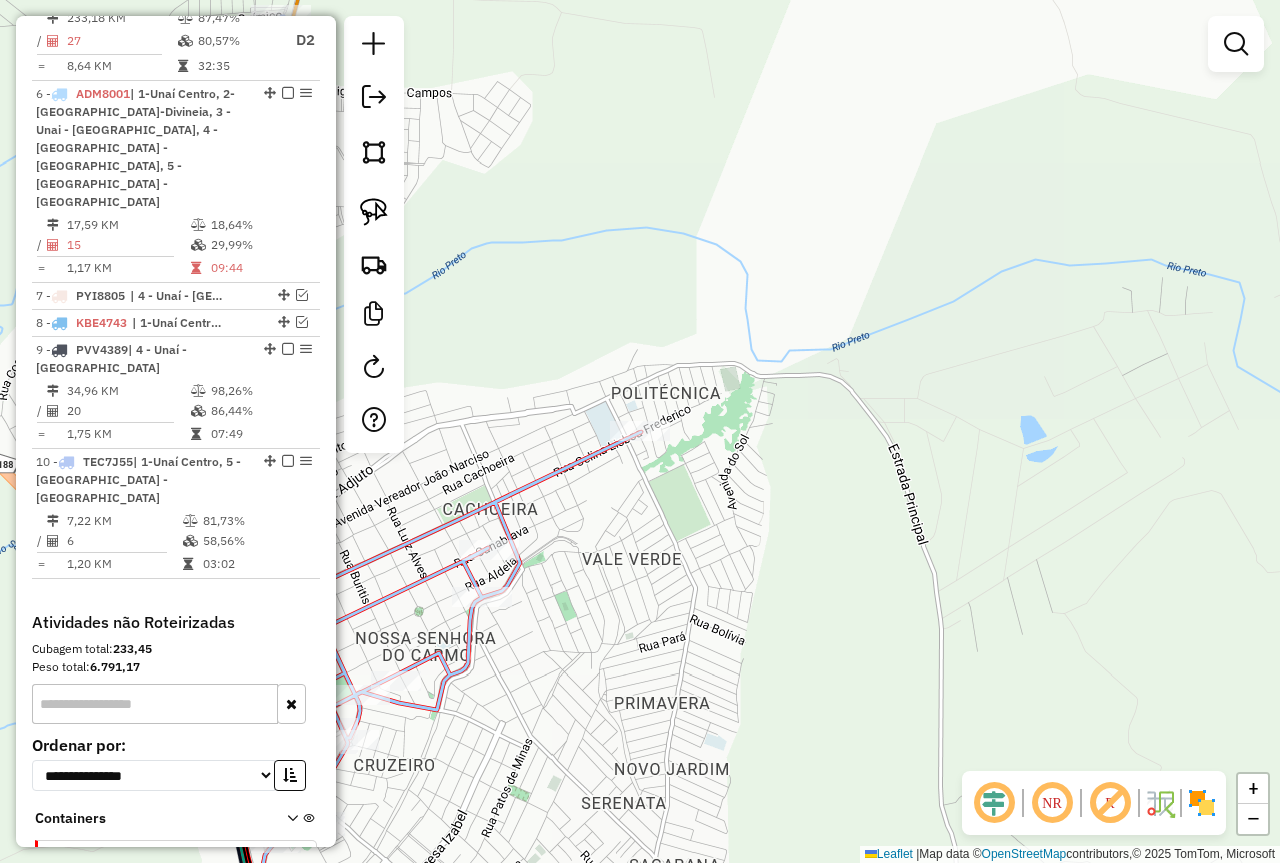 click on "Janela de atendimento Grade de atendimento Capacidade Transportadoras Veículos Cliente Pedidos  Rotas Selecione os dias de semana para filtrar as janelas de atendimento  Seg   Ter   Qua   Qui   Sex   Sáb   Dom  Informe o período da janela de atendimento: De: Até:  Filtrar exatamente a janela do cliente  Considerar janela de atendimento padrão  Selecione os dias de semana para filtrar as grades de atendimento  Seg   Ter   Qua   Qui   Sex   Sáb   Dom   Considerar clientes sem dia de atendimento cadastrado  Clientes fora do dia de atendimento selecionado Filtrar as atividades entre os valores definidos abaixo:  Peso mínimo:  ****  Peso máximo:  ****  Cubagem mínima:   Cubagem máxima:   De:   Até:  Filtrar as atividades entre o tempo de atendimento definido abaixo:  De:   Até:   Considerar capacidade total dos clientes não roteirizados Transportadora: Selecione um ou mais itens Tipo de veículo: Selecione um ou mais itens Veículo: Selecione um ou mais itens Motorista: Selecione um ou mais itens De:" 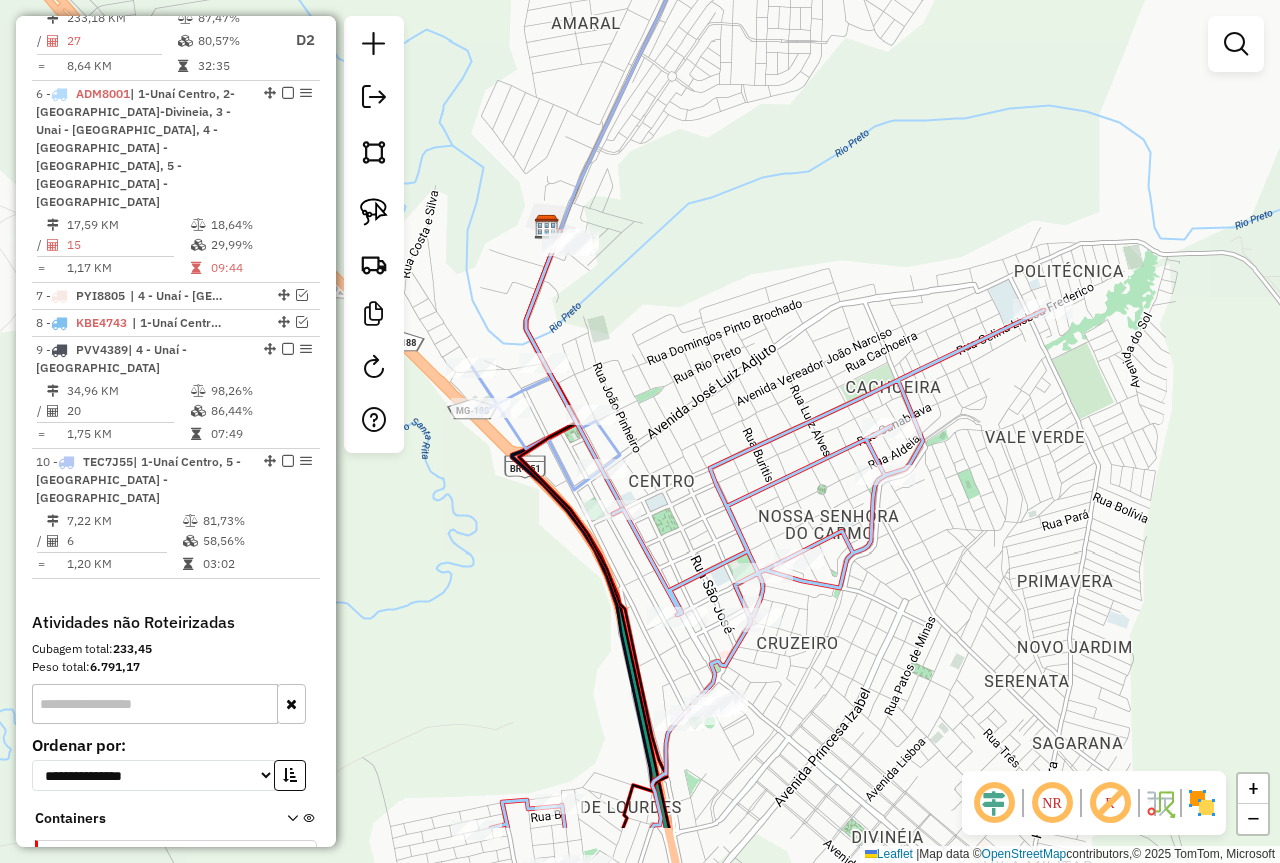 drag, startPoint x: 618, startPoint y: 563, endPoint x: 1058, endPoint y: 438, distance: 457.4112 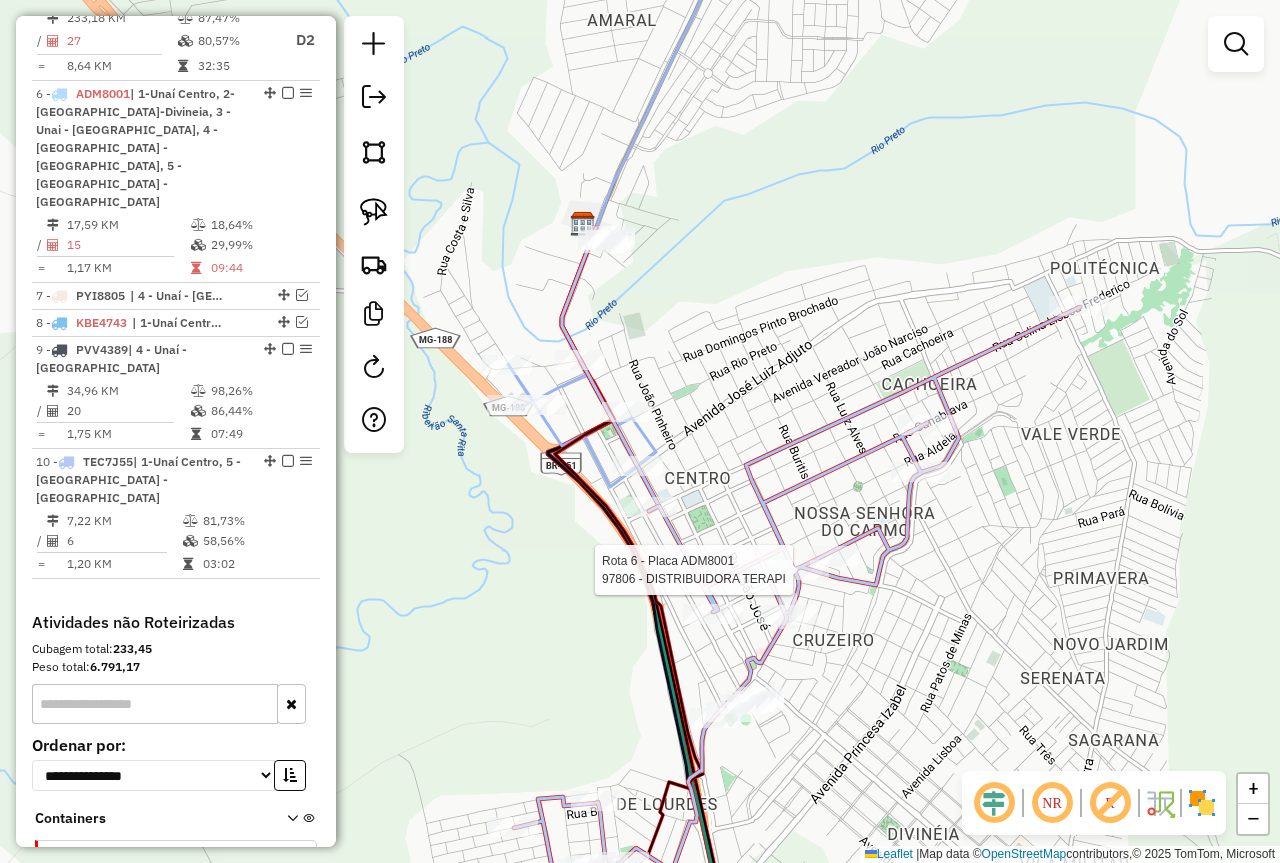 select on "*********" 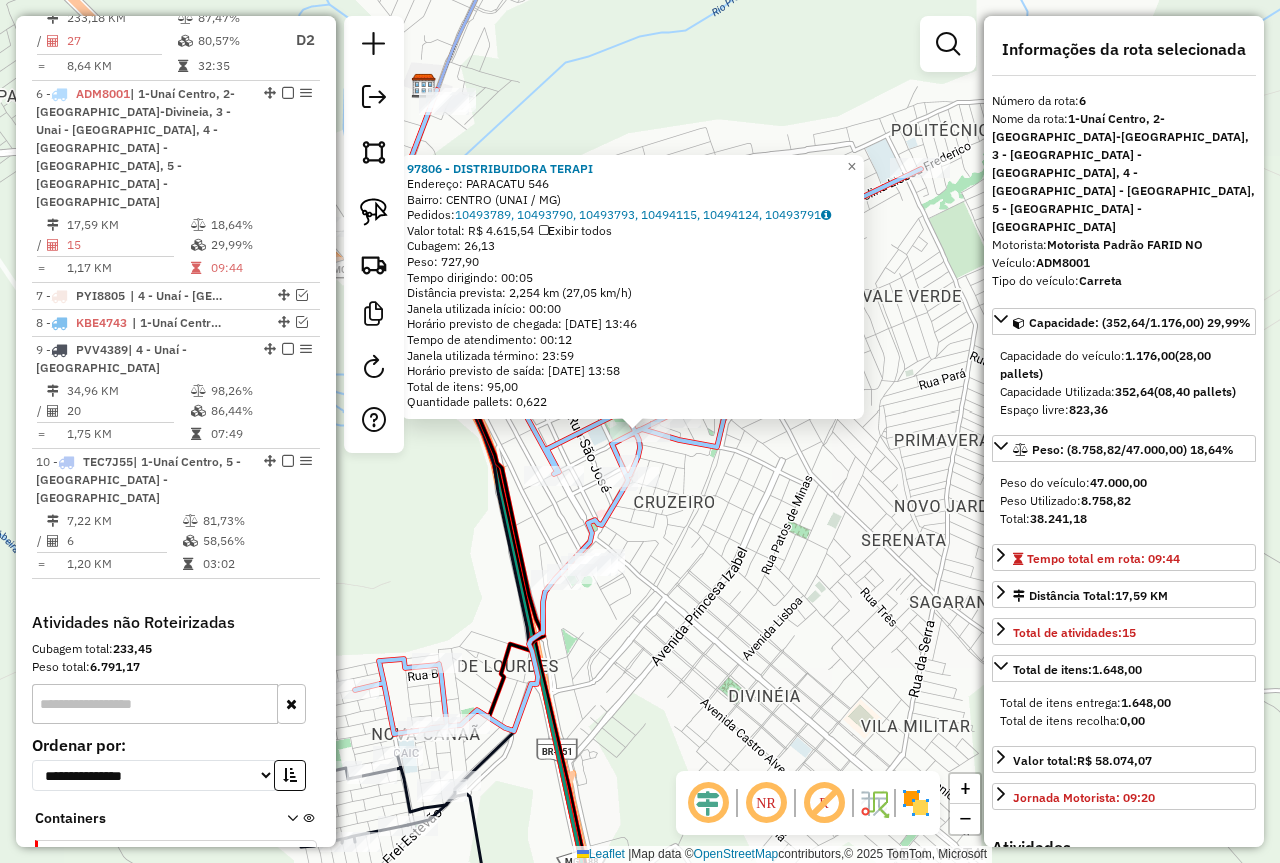 click on "97806 - DISTRIBUIDORA TERAPI  Endereço:  PARACATU 546   Bairro: CENTRO (UNAI / MG)   Pedidos:  10493789, 10493790, 10493793, 10494115, 10494124, 10493791   Valor total: R$ 4.615,54   Exibir todos   Cubagem: 26,13  Peso: 727,90  Tempo dirigindo: 00:05   Distância prevista: 2,254 km (27,05 km/h)   [GEOGRAPHIC_DATA] utilizada início: 00:00   Horário previsto de chegada: [DATE] 13:46   Tempo de atendimento: 00:12   Janela utilizada término: 23:59   Horário previsto de saída: [DATE] 13:58   Total de itens: 95,00   Quantidade pallets: 0,622  × Janela de atendimento Grade de atendimento Capacidade Transportadoras Veículos Cliente Pedidos  Rotas Selecione os dias de semana para filtrar as janelas de atendimento  Seg   Ter   Qua   Qui   Sex   Sáb   Dom  Informe o período da janela de atendimento: De: Até:  Filtrar exatamente a janela do cliente  Considerar janela de atendimento padrão  Selecione os dias de semana para filtrar as grades de atendimento  Seg   Ter   Qua   Qui   Sex   Sáb   Dom   Peso mínimo:" 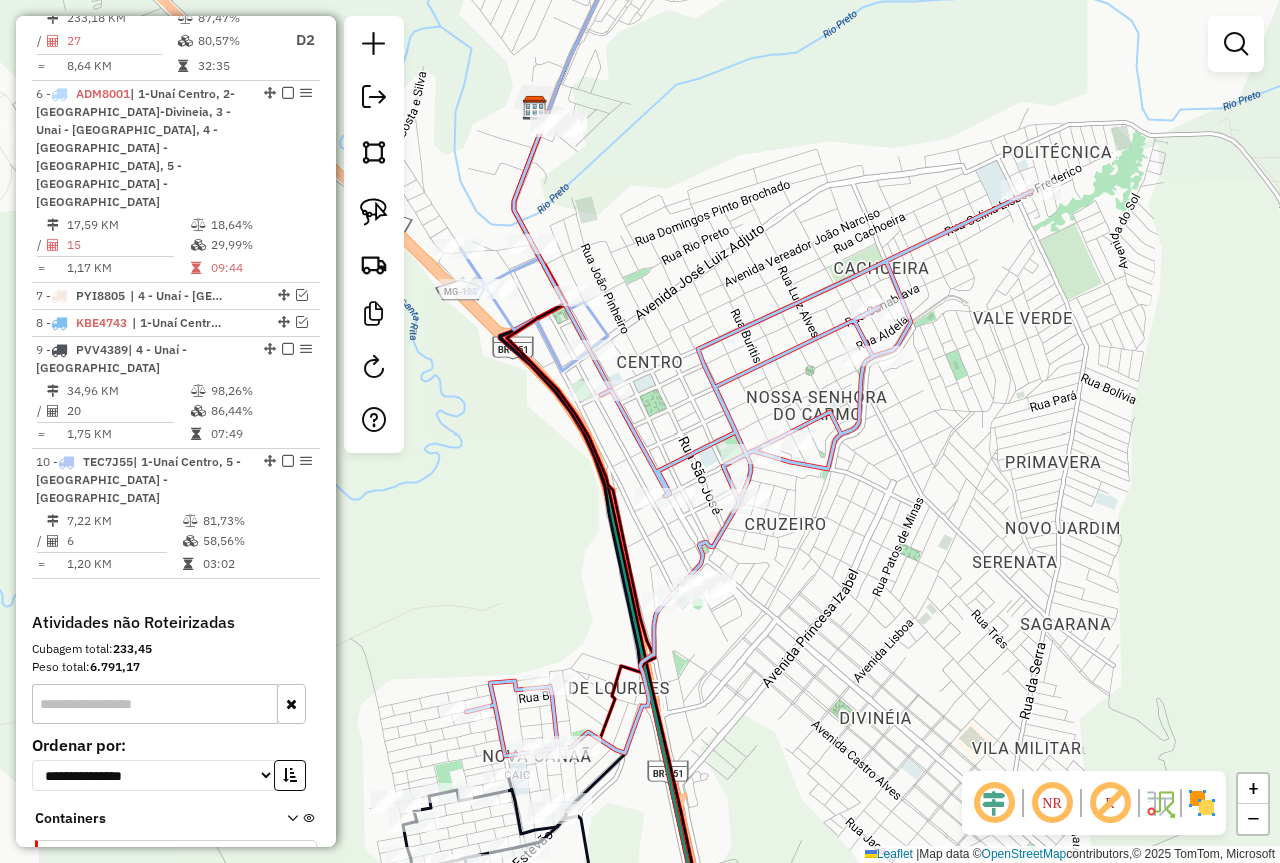 drag, startPoint x: 655, startPoint y: 515, endPoint x: 803, endPoint y: 540, distance: 150.09663 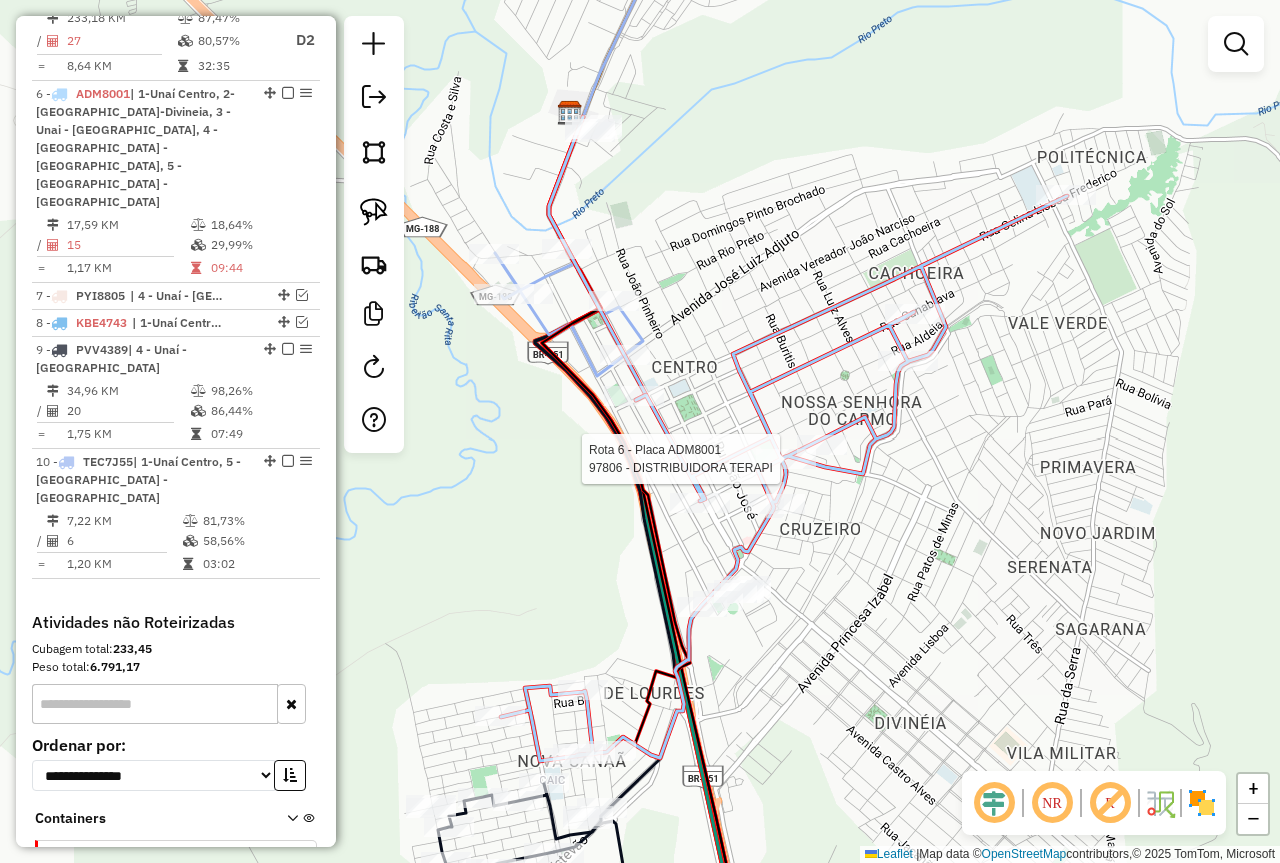 select on "*********" 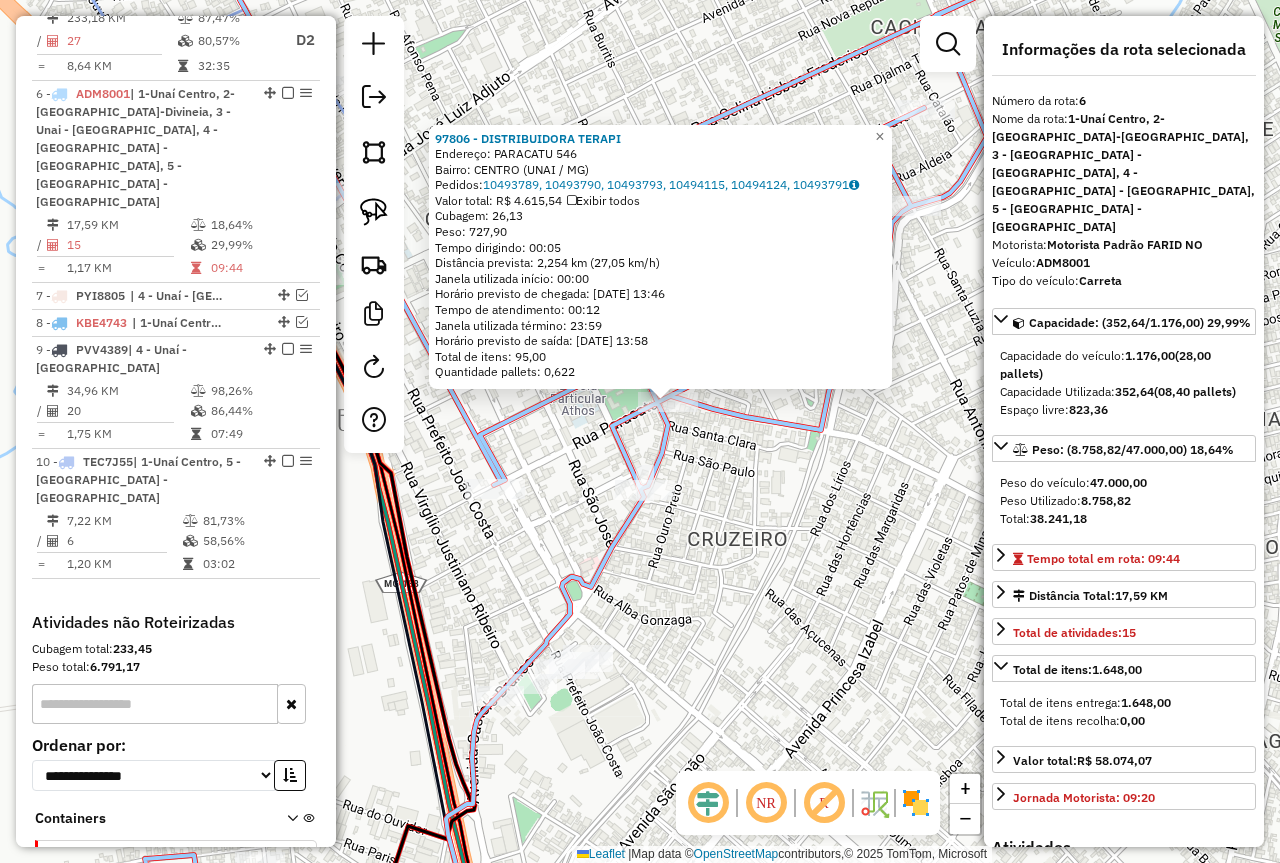 click on "Rota 6 - Placa ADM8001  94564 - COMERCIAL WELLINGTON Rota 6 - Placa ADM8001  94564 - COMERCIAL WELLINGTON 97806 - DISTRIBUIDORA TERAPI  Endereço:  PARACATU 546   Bairro: CENTRO (UNAI / MG)   Pedidos:  10493789, 10493790, 10493793, 10494115, 10494124, 10493791   Valor total: R$ 4.615,54   Exibir todos   Cubagem: 26,13  Peso: 727,90  Tempo dirigindo: 00:05   Distância prevista: 2,254 km (27,05 km/h)   [GEOGRAPHIC_DATA] utilizada início: 00:00   Horário previsto de chegada: [DATE] 13:46   Tempo de atendimento: 00:12   Janela utilizada término: 23:59   Horário previsto de saída: [DATE] 13:58   Total de itens: 95,00   Quantidade pallets: 0,622  × Janela de atendimento Grade de atendimento Capacidade Transportadoras Veículos Cliente Pedidos  Rotas Selecione os dias de semana para filtrar as janelas de atendimento  Seg   Ter   Qua   Qui   Sex   Sáb   Dom  Informe o período da janela de atendimento: De: Até:  Filtrar exatamente a janela do cliente  Considerar janela de atendimento padrão   Seg   Ter   Qua" 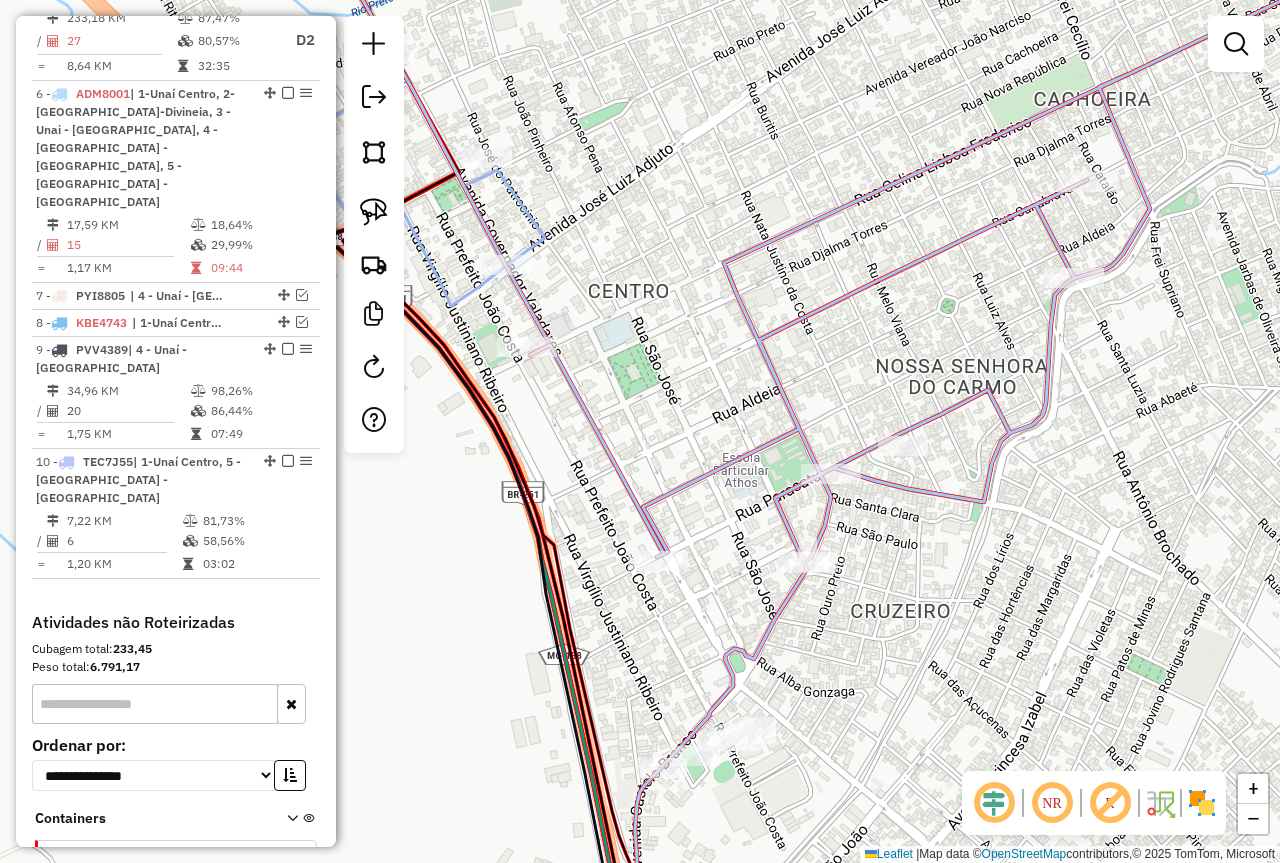 drag, startPoint x: 711, startPoint y: 473, endPoint x: 932, endPoint y: 526, distance: 227.26636 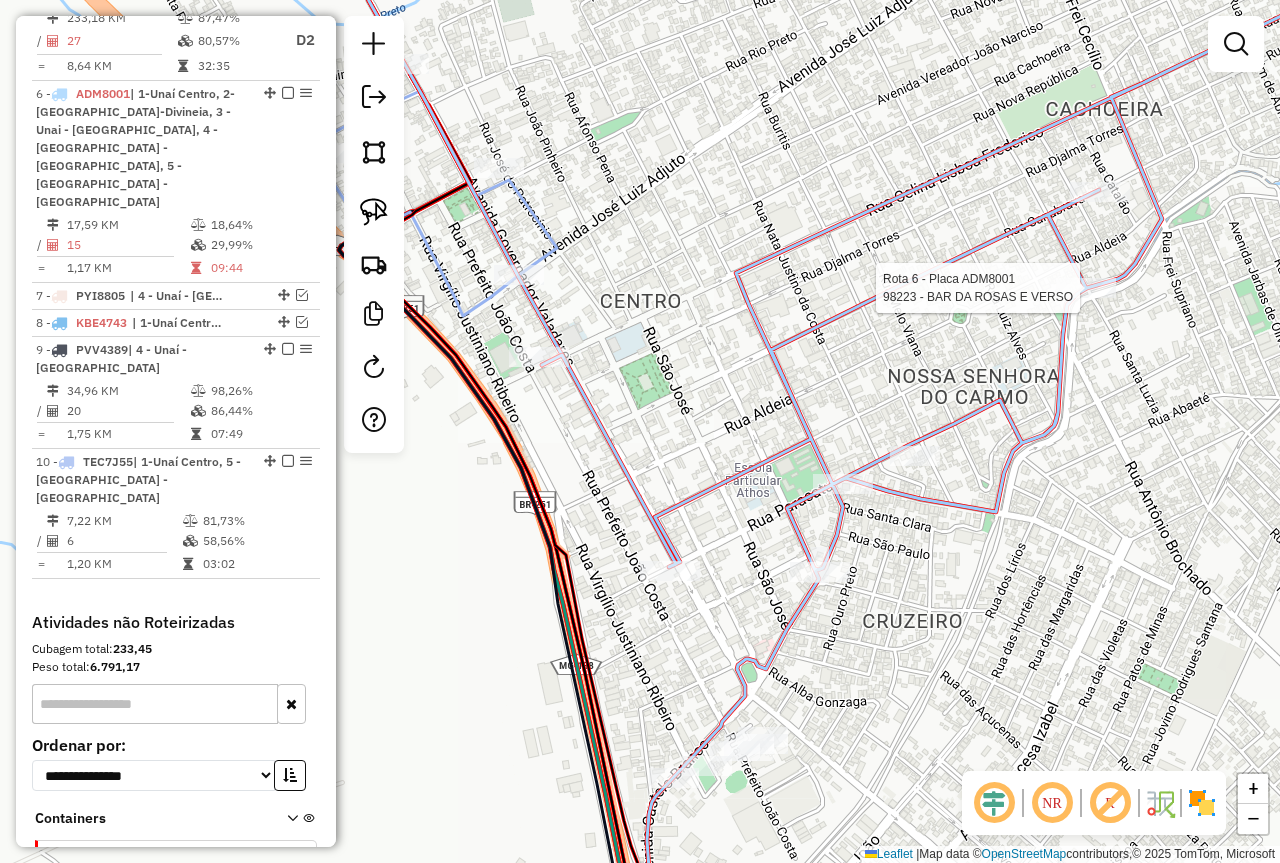 select on "*********" 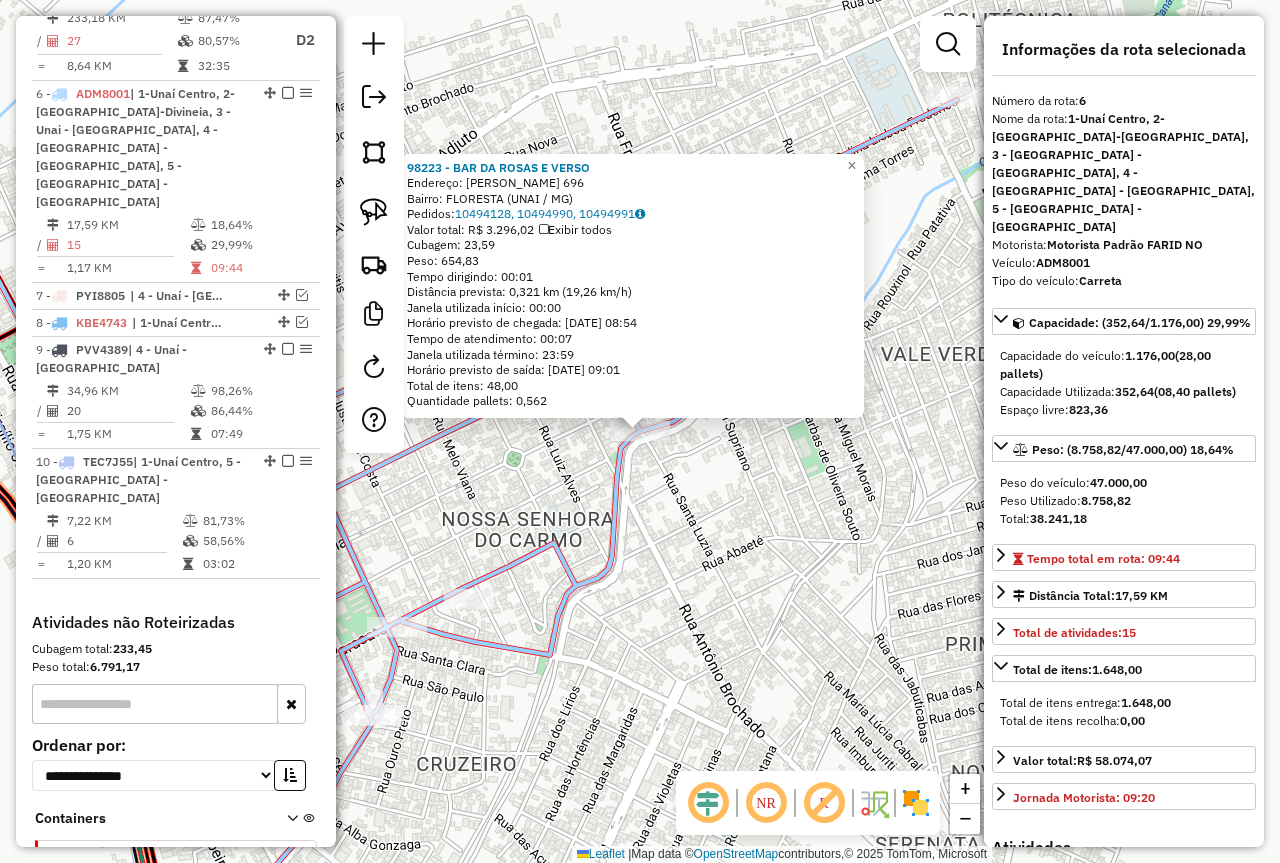 click on "98223 - BAR DA ROSAS E VERSO  [GEOGRAPHIC_DATA]:  [PERSON_NAME] 696   Bairro: FLORESTA (UNAI / MG)   Pedidos:  10494128, 10494990, 10494991   Valor total: R$ 3.296,02   Exibir todos   Cubagem: 23,59  Peso: 654,83  Tempo dirigindo: 00:01   Distância prevista: 0,321 km (19,26 km/h)   [GEOGRAPHIC_DATA] utilizada início: 00:00   Horário previsto de chegada: [DATE] 08:54   Tempo de atendimento: 00:07   Janela utilizada término: 23:59   Horário previsto de saída: [DATE] 09:01   Total de itens: 48,00   Quantidade pallets: 0,562  × Janela de atendimento Grade de atendimento Capacidade Transportadoras Veículos Cliente Pedidos  Rotas Selecione os dias de semana para filtrar as janelas de atendimento  Seg   Ter   Qua   Qui   Sex   Sáb   Dom  Informe o período da janela de atendimento: De: Até:  Filtrar exatamente a janela do cliente  Considerar janela de atendimento padrão  Selecione os dias de semana para filtrar as grades de atendimento  Seg   Ter   Qua   Qui   Sex   Sáb   Dom   Peso mínimo:  **** ****  De:  +" 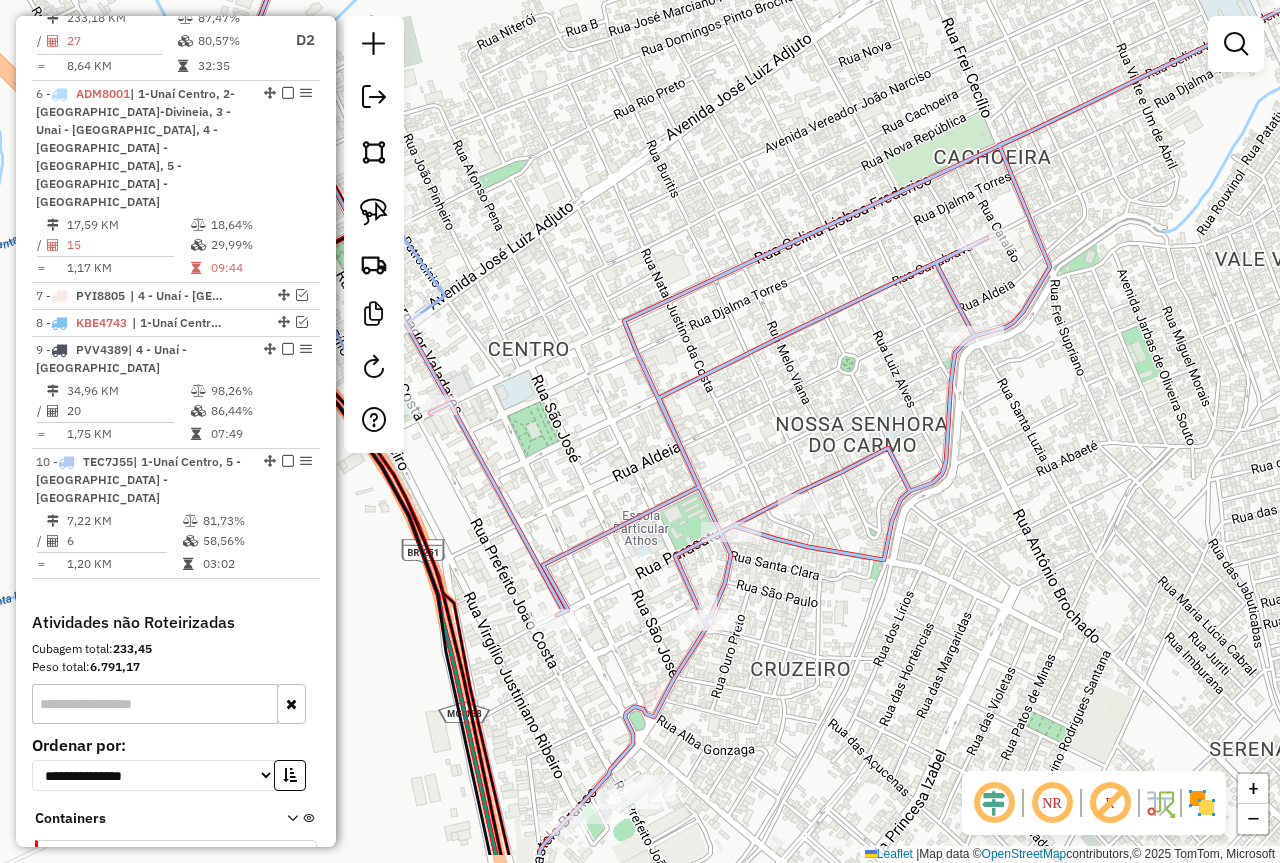 drag, startPoint x: 722, startPoint y: 558, endPoint x: 1067, endPoint y: 460, distance: 358.64886 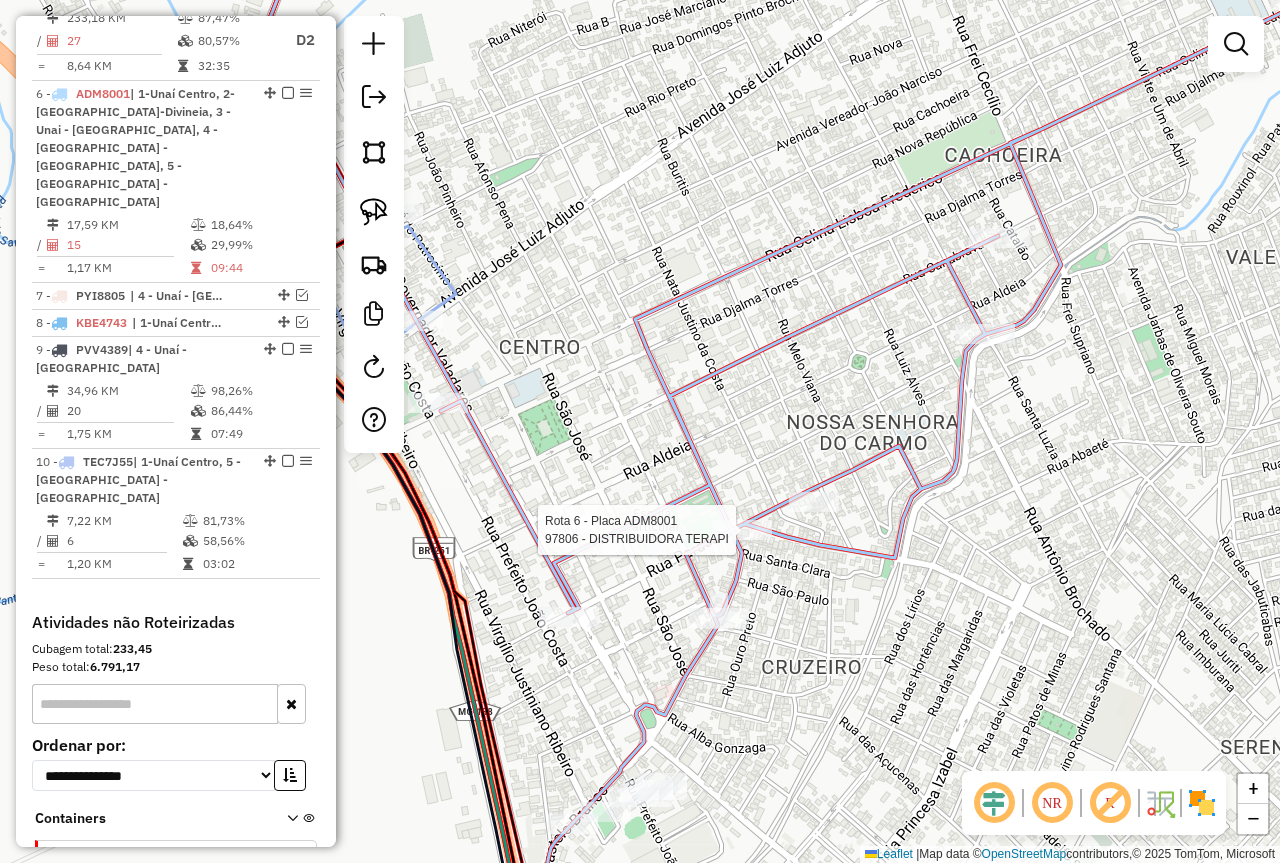 select on "*********" 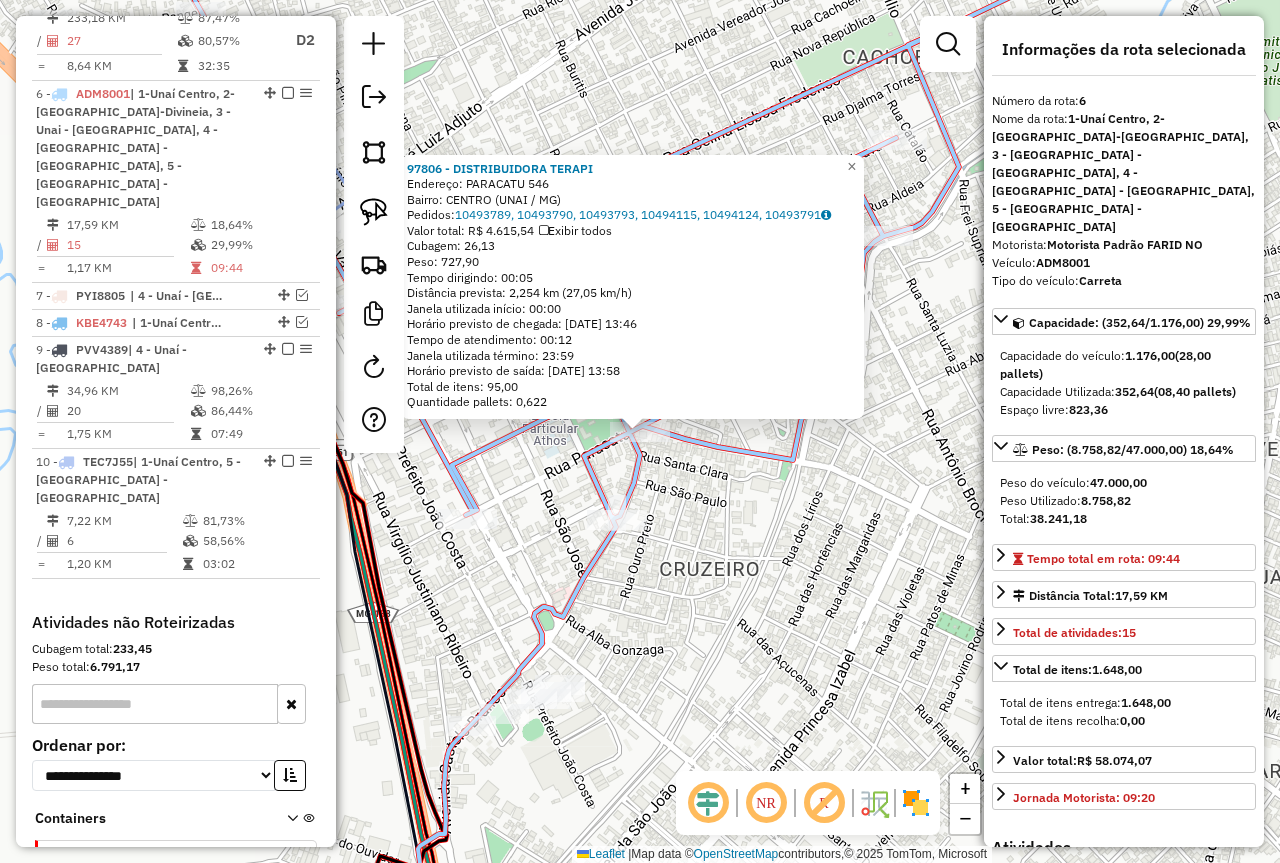 click on "97806 - DISTRIBUIDORA TERAPI  Endereço:  PARACATU 546   Bairro: CENTRO (UNAI / MG)   Pedidos:  10493789, 10493790, 10493793, 10494115, 10494124, 10493791   Valor total: R$ 4.615,54   Exibir todos   Cubagem: 26,13  Peso: 727,90  Tempo dirigindo: 00:05   Distância prevista: 2,254 km (27,05 km/h)   [GEOGRAPHIC_DATA] utilizada início: 00:00   Horário previsto de chegada: [DATE] 13:46   Tempo de atendimento: 00:12   Janela utilizada término: 23:59   Horário previsto de saída: [DATE] 13:58   Total de itens: 95,00   Quantidade pallets: 0,622  × Janela de atendimento Grade de atendimento Capacidade Transportadoras Veículos Cliente Pedidos  Rotas Selecione os dias de semana para filtrar as janelas de atendimento  Seg   Ter   Qua   Qui   Sex   Sáb   Dom  Informe o período da janela de atendimento: De: Até:  Filtrar exatamente a janela do cliente  Considerar janela de atendimento padrão  Selecione os dias de semana para filtrar as grades de atendimento  Seg   Ter   Qua   Qui   Sex   Sáb   Dom   Peso mínimo:" 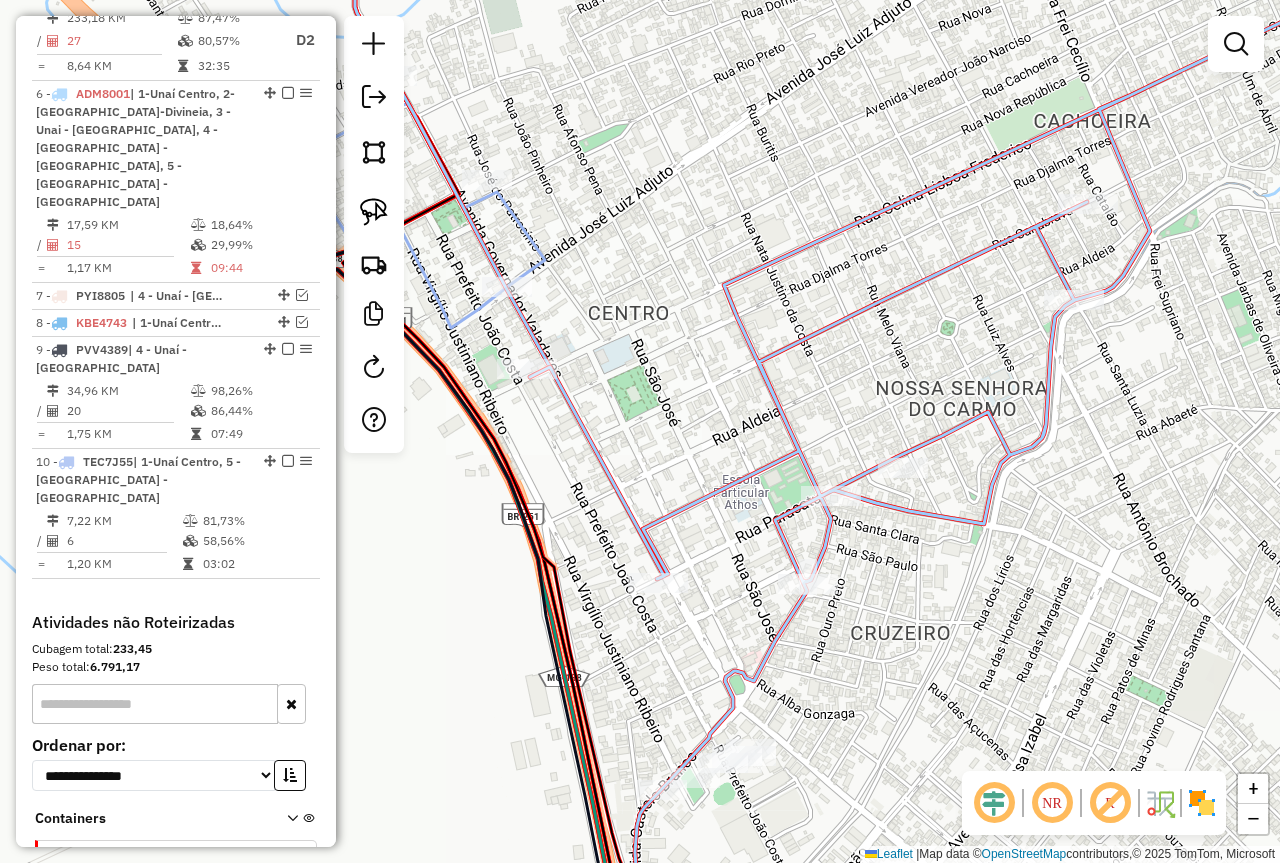 drag, startPoint x: 713, startPoint y: 505, endPoint x: 984, endPoint y: 610, distance: 290.63034 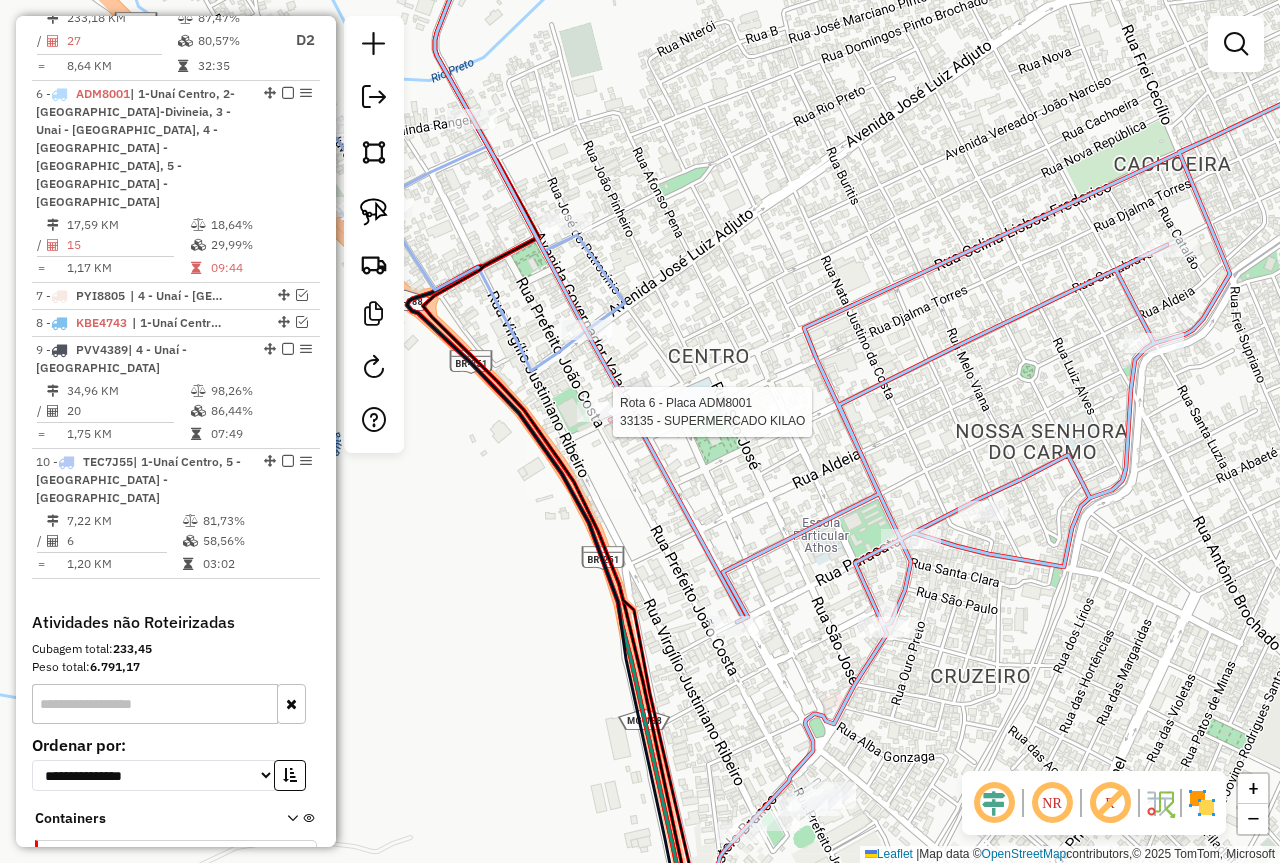 select on "*********" 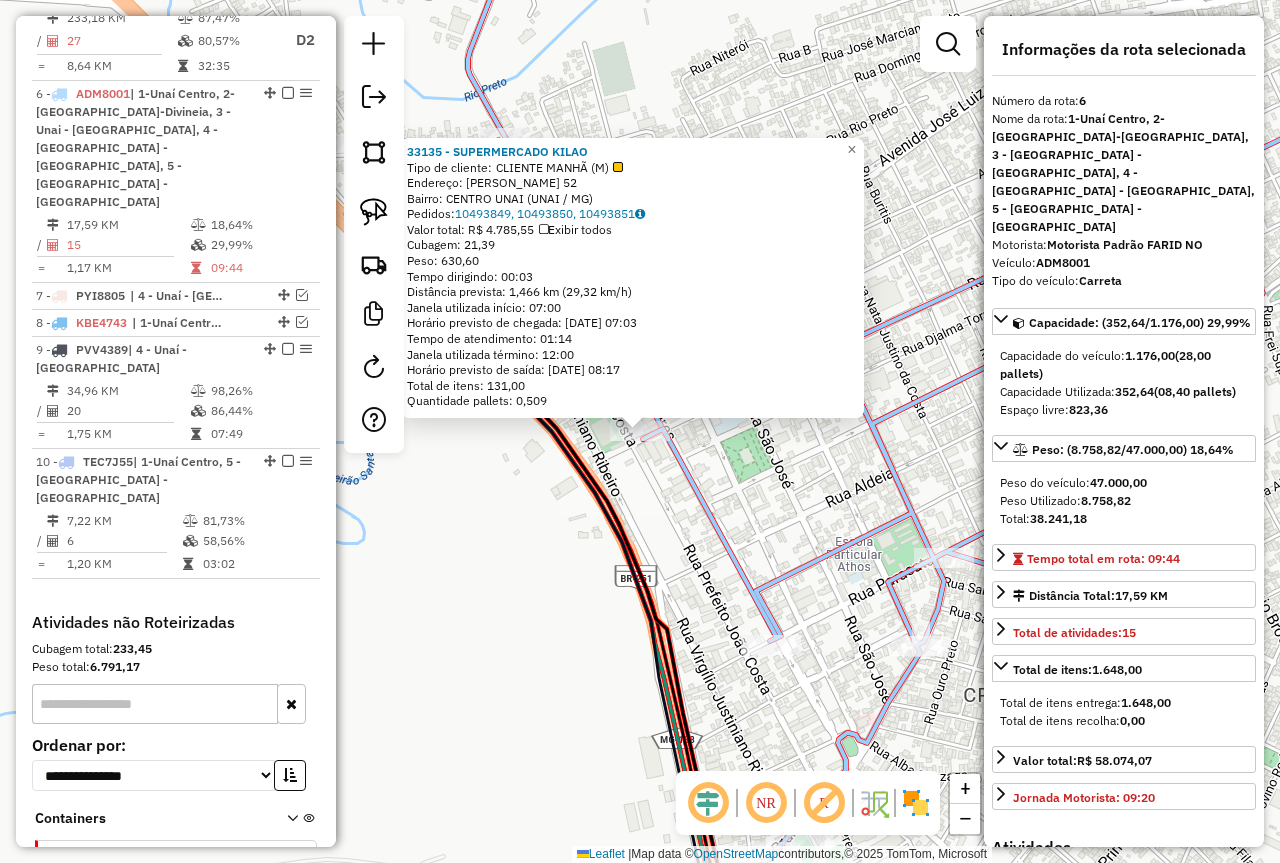 click on "33135 - SUPERMERCADO KILAO  Tipo de cliente:   CLIENTE MANHÃ (M)   Endereço:  CELINA LISBOA [PERSON_NAME] 52   Bairro: CENTRO UNAI (UNAI / MG)   Pedidos:  10493849, 10493850, 10493851   Valor total: R$ 4.785,55   Exibir todos   Cubagem: 21,39  Peso: 630,60  Tempo dirigindo: 00:03   Distância prevista: 1,466 km (29,32 km/h)   Janela utilizada início: 07:00   Horário previsto de chegada: [DATE] 07:03   Tempo de atendimento: 01:14   Janela utilizada término: 12:00   Horário previsto de saída: [DATE] 08:17   Total de itens: 131,00   Quantidade pallets: 0,509  × Janela de atendimento Grade de atendimento Capacidade Transportadoras Veículos Cliente Pedidos  Rotas Selecione os dias de semana para filtrar as janelas de atendimento  Seg   Ter   Qua   Qui   Sex   Sáb   Dom  Informe o período da janela de atendimento: De: Até:  Filtrar exatamente a janela do cliente  Considerar janela de atendimento padrão  Selecione os dias de semana para filtrar as grades de atendimento  Seg   Ter   Qua   Qui   Sex" 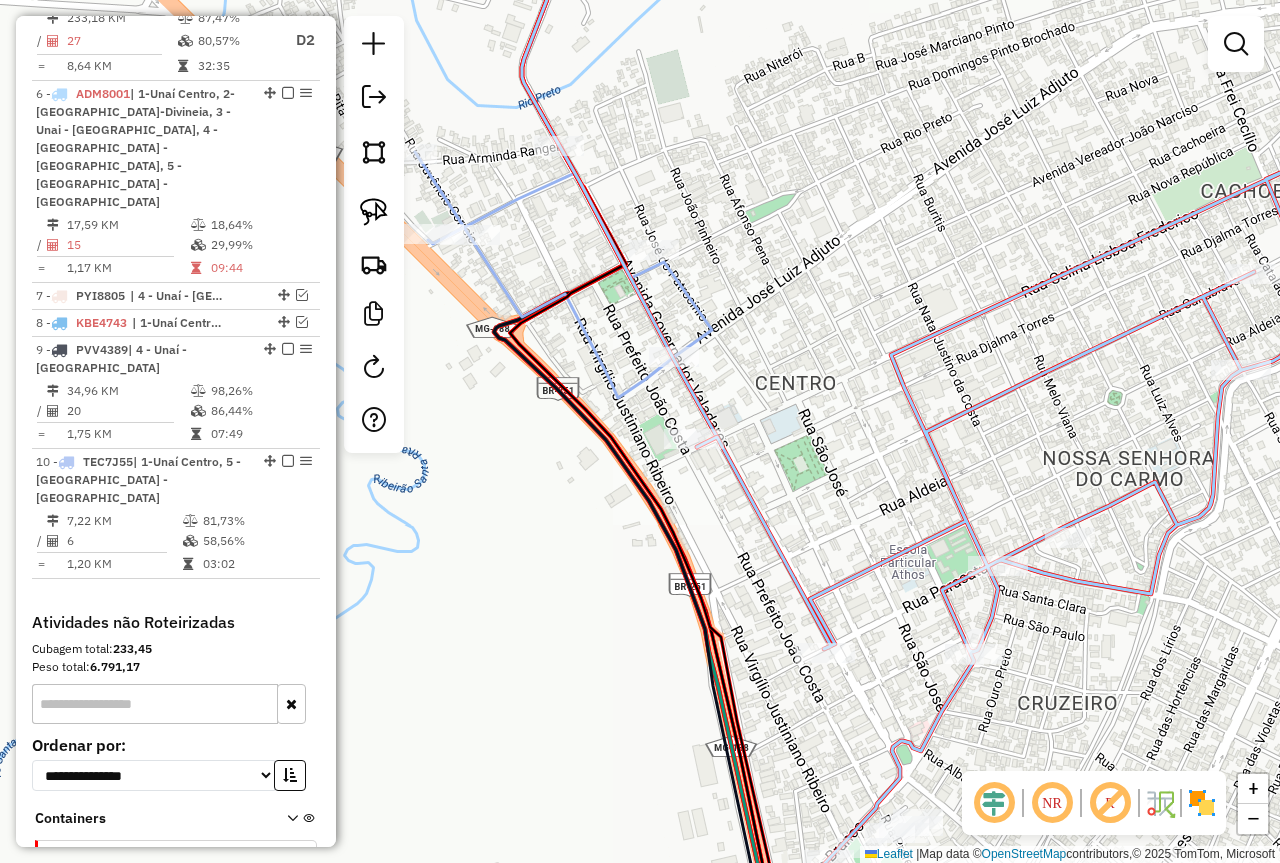 drag, startPoint x: 719, startPoint y: 509, endPoint x: 802, endPoint y: 527, distance: 84.92938 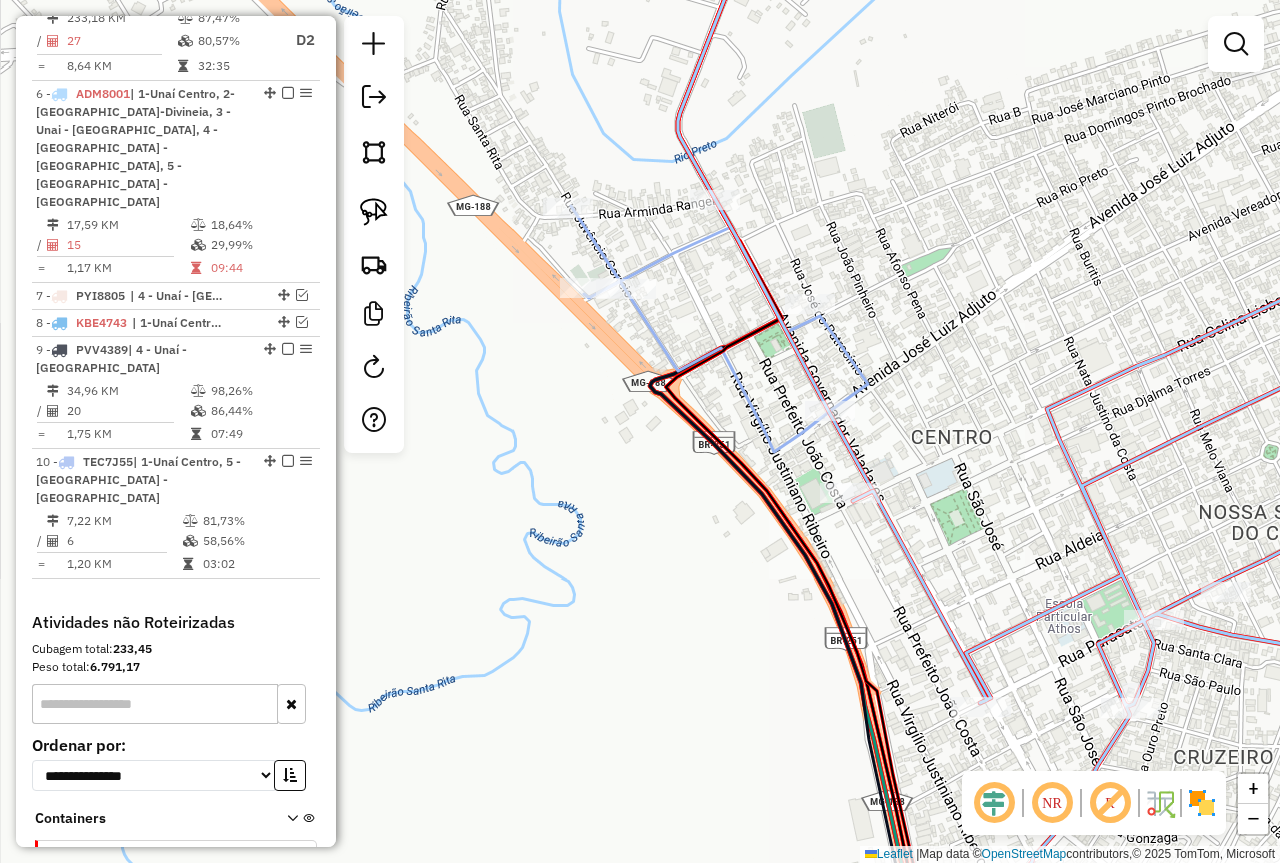 drag, startPoint x: 764, startPoint y: 507, endPoint x: 915, endPoint y: 558, distance: 159.38005 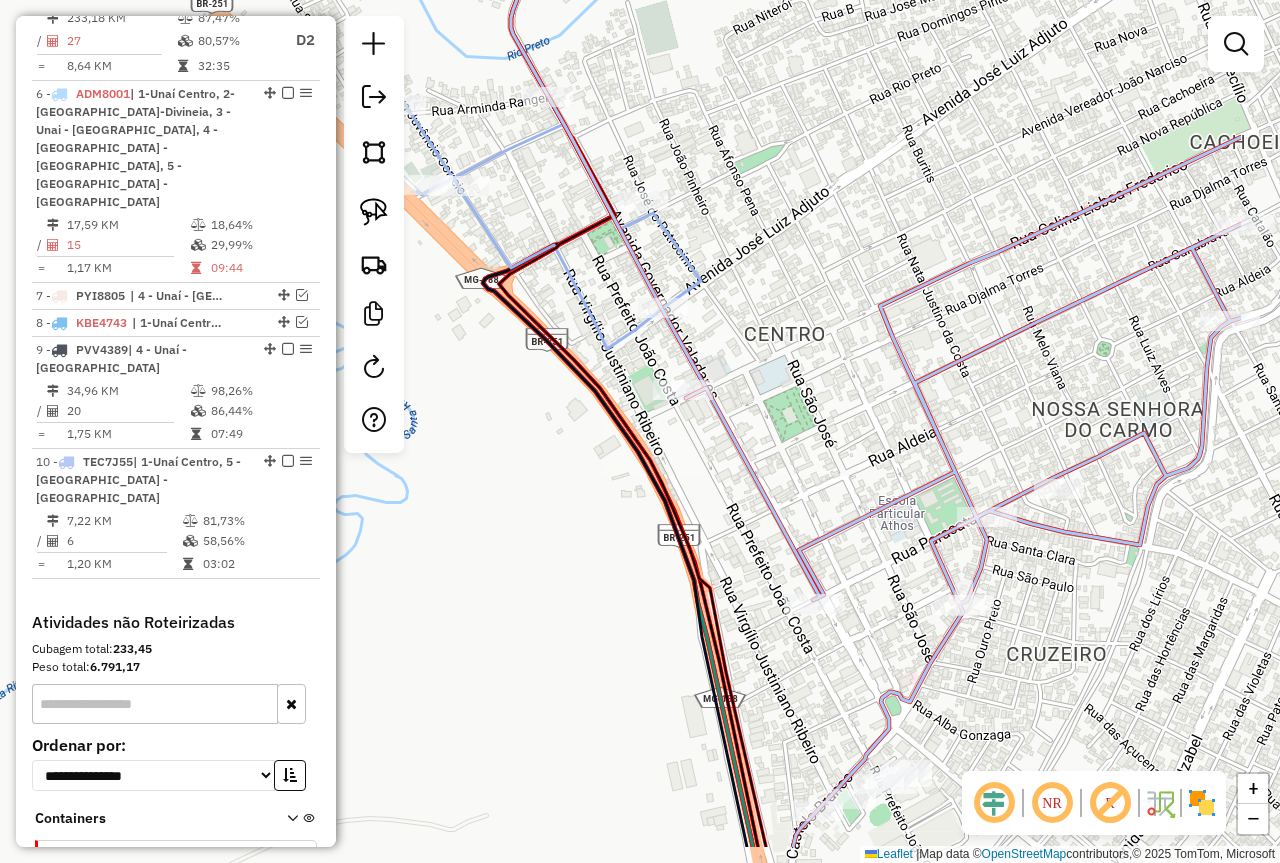 drag, startPoint x: 959, startPoint y: 572, endPoint x: 792, endPoint y: 471, distance: 195.1666 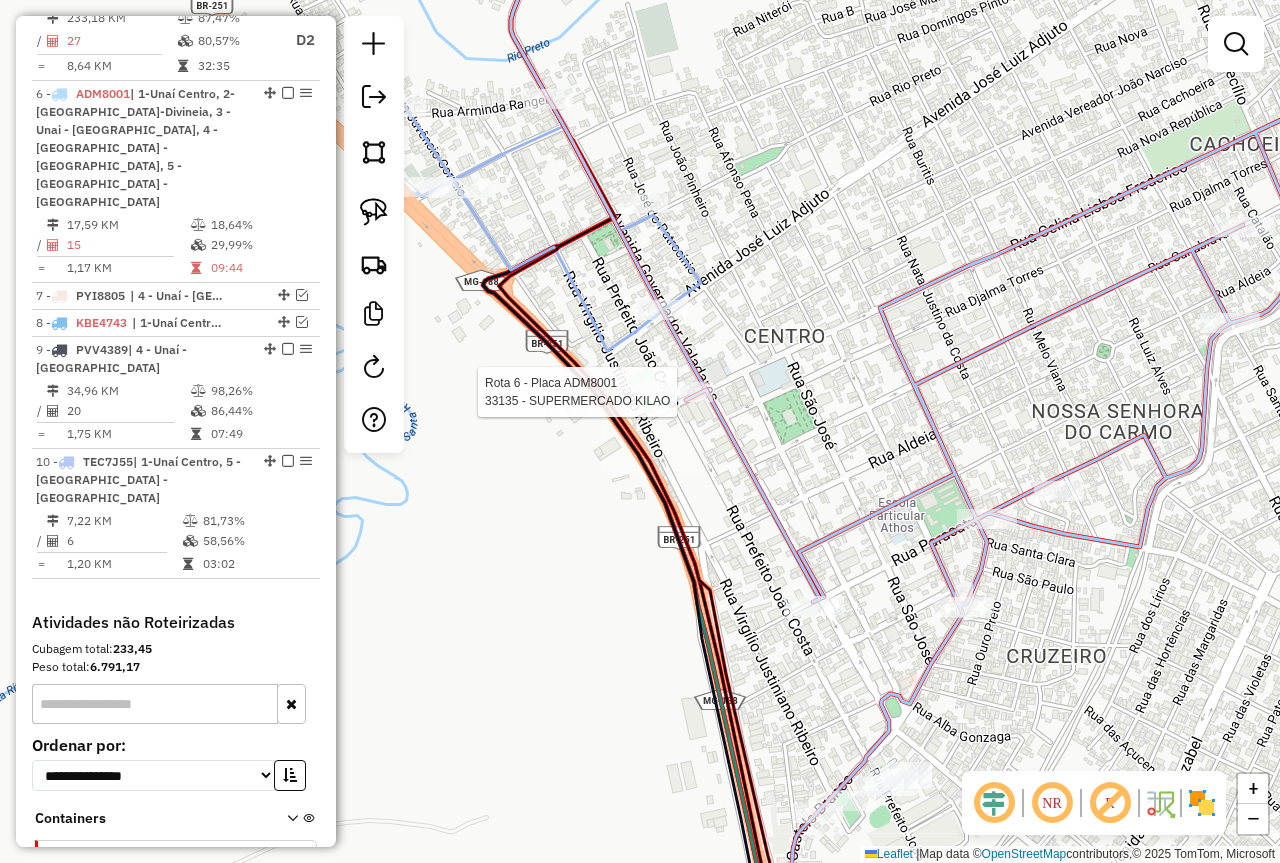 select on "*********" 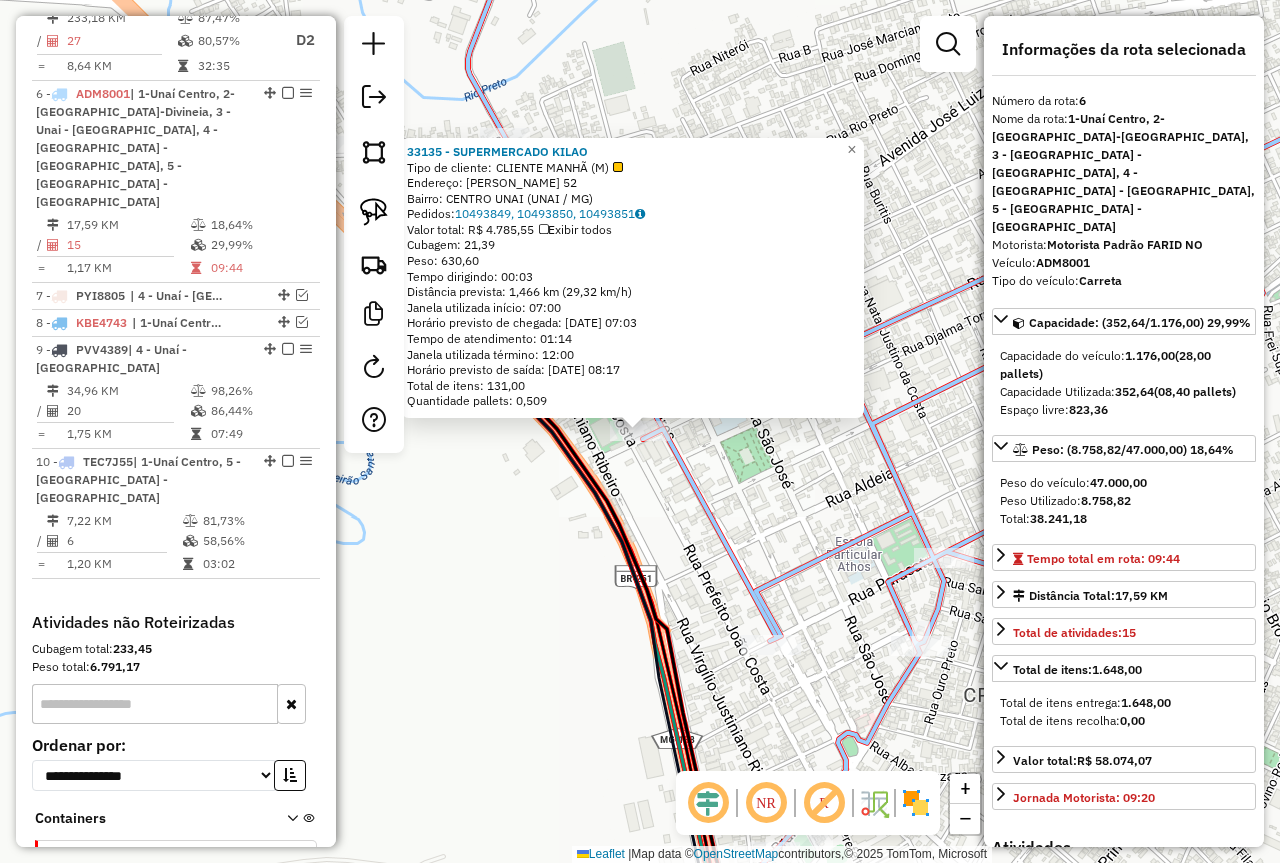 click 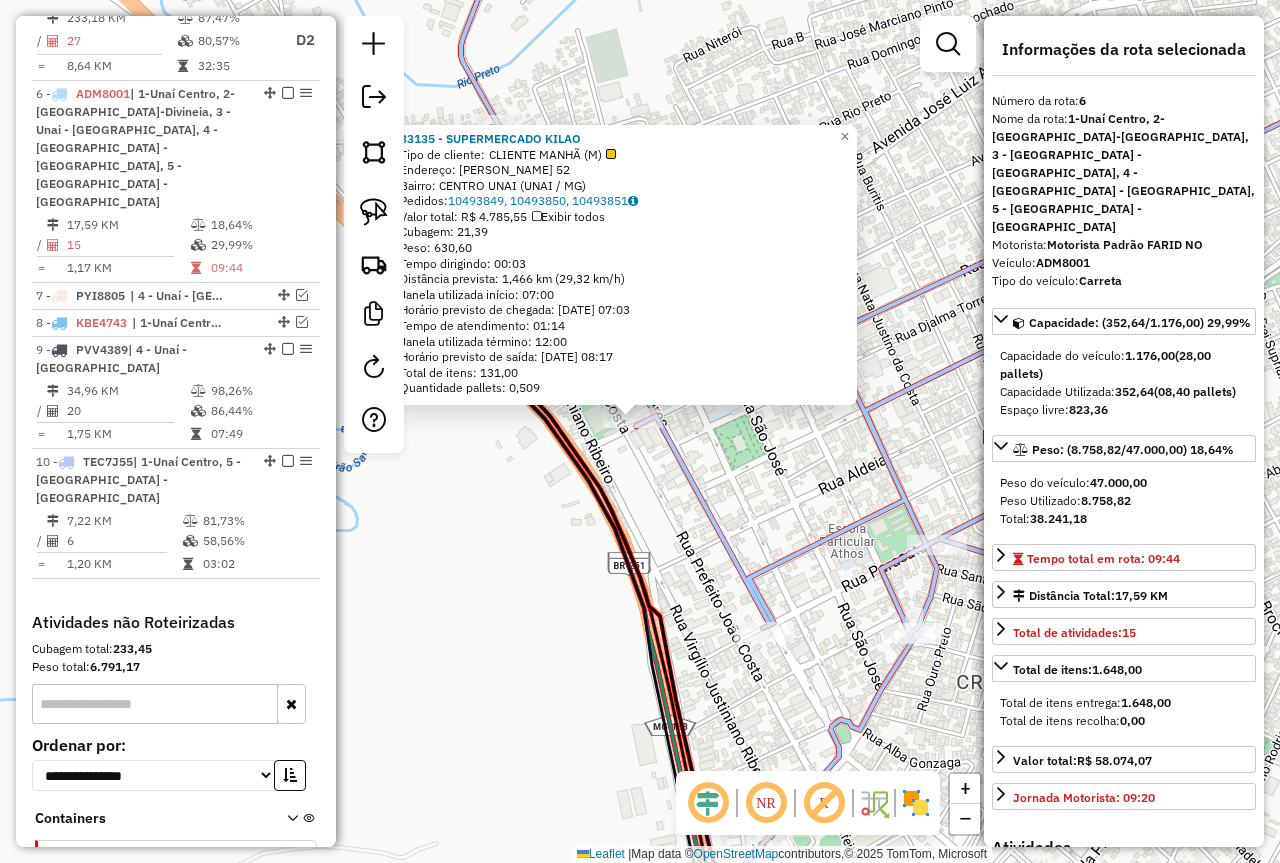 drag, startPoint x: 754, startPoint y: 554, endPoint x: 666, endPoint y: 432, distance: 150.42606 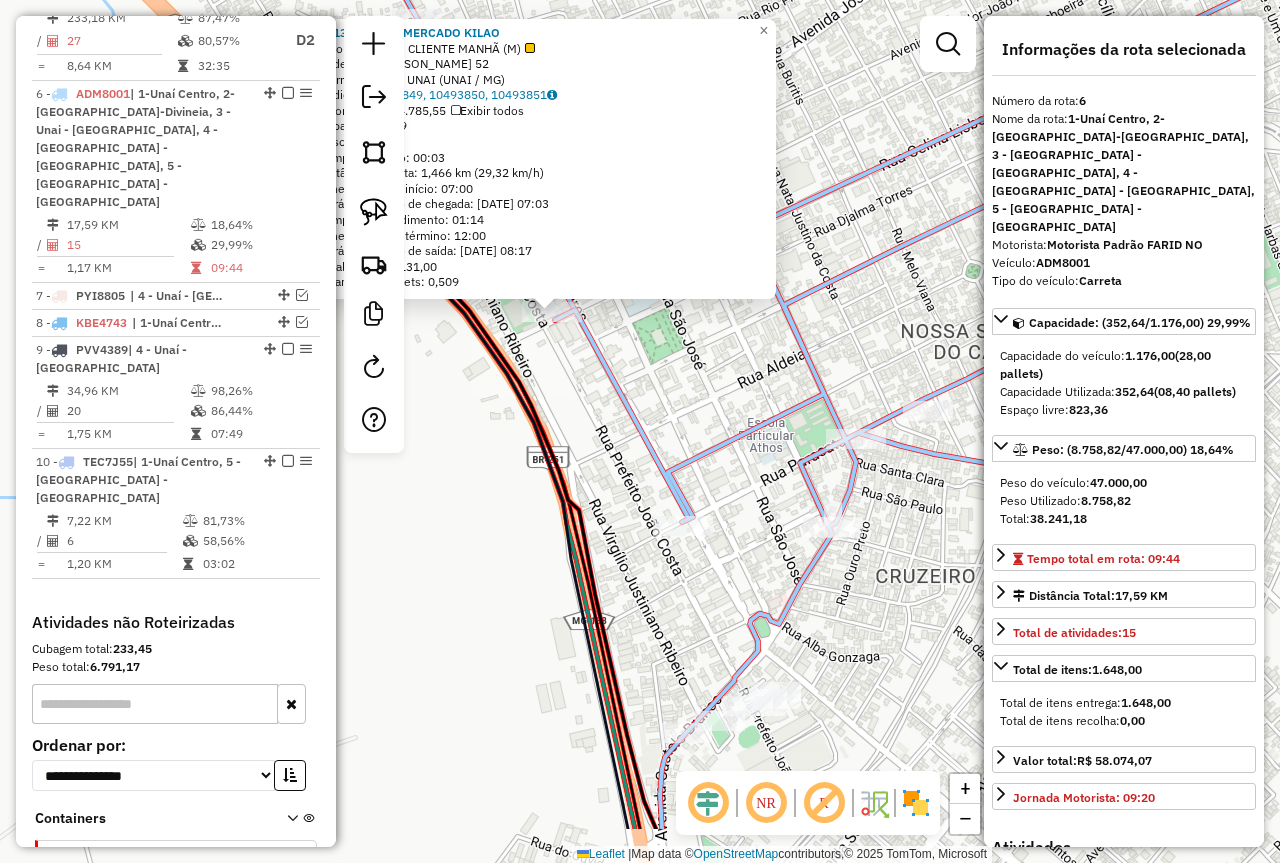 click on "33135 - SUPERMERCADO KILAO  Tipo de cliente:   CLIENTE MANHÃ (M)   Endereço:  CELINA LISBOA [PERSON_NAME] 52   Bairro: CENTRO UNAI (UNAI / MG)   Pedidos:  10493849, 10493850, 10493851   Valor total: R$ 4.785,55   Exibir todos   Cubagem: 21,39  Peso: 630,60  Tempo dirigindo: 00:03   Distância prevista: 1,466 km (29,32 km/h)   Janela utilizada início: 07:00   Horário previsto de chegada: [DATE] 07:03   Tempo de atendimento: 01:14   Janela utilizada término: 12:00   Horário previsto de saída: [DATE] 08:17   Total de itens: 131,00   Quantidade pallets: 0,509  × Janela de atendimento Grade de atendimento Capacidade Transportadoras Veículos Cliente Pedidos  Rotas Selecione os dias de semana para filtrar as janelas de atendimento  Seg   Ter   Qua   Qui   Sex   Sáb   Dom  Informe o período da janela de atendimento: De: Até:  Filtrar exatamente a janela do cliente  Considerar janela de atendimento padrão  Selecione os dias de semana para filtrar as grades de atendimento  Seg   Ter   Qua   Qui   Sex" 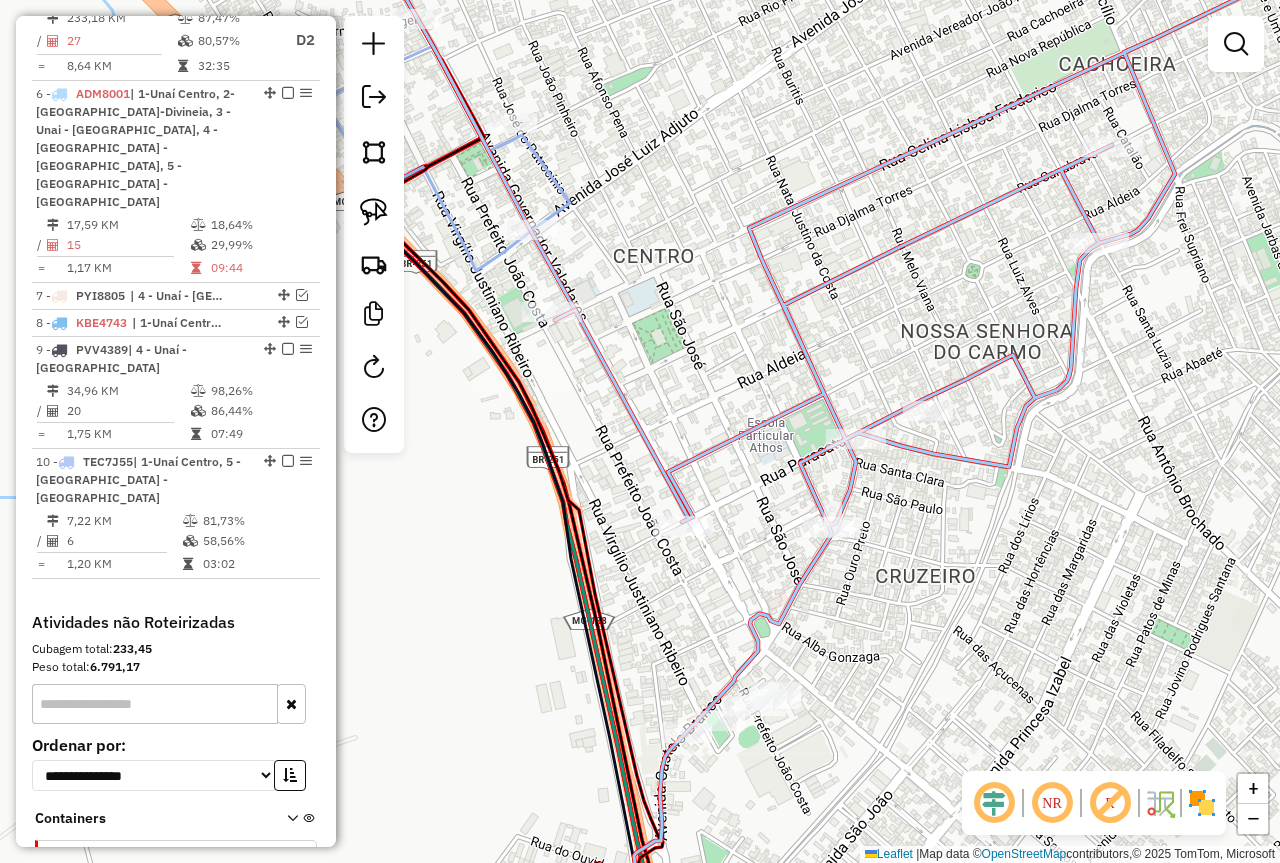 click 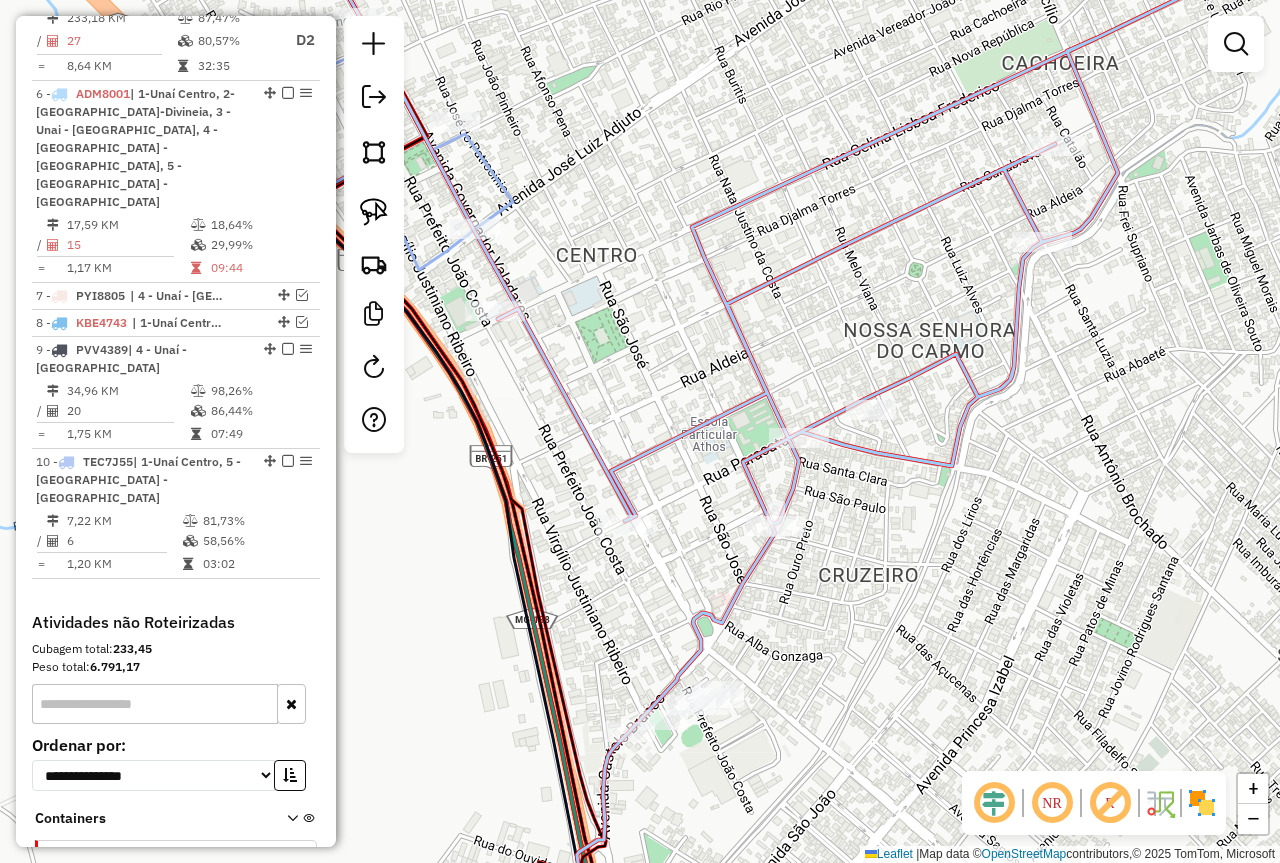drag, startPoint x: 689, startPoint y: 276, endPoint x: 785, endPoint y: 266, distance: 96.519424 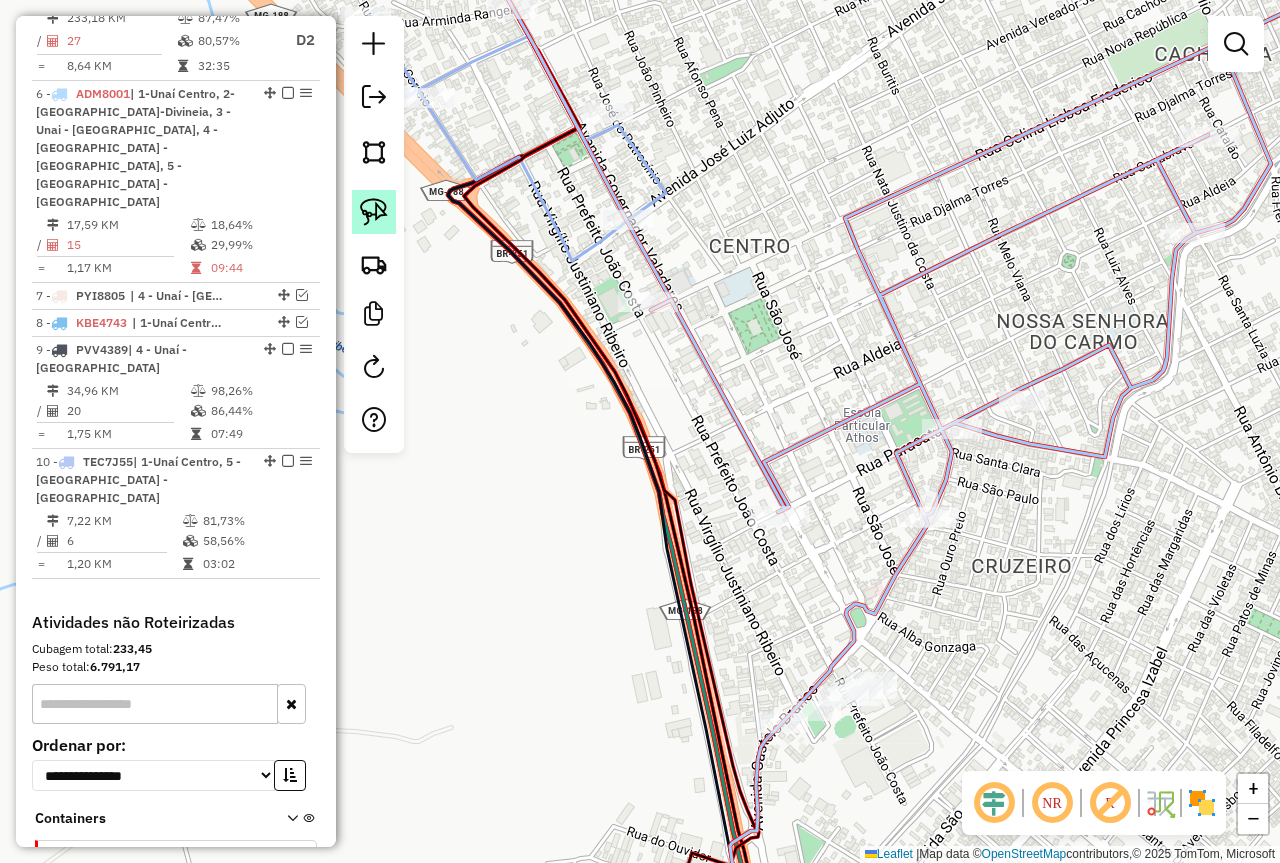 click 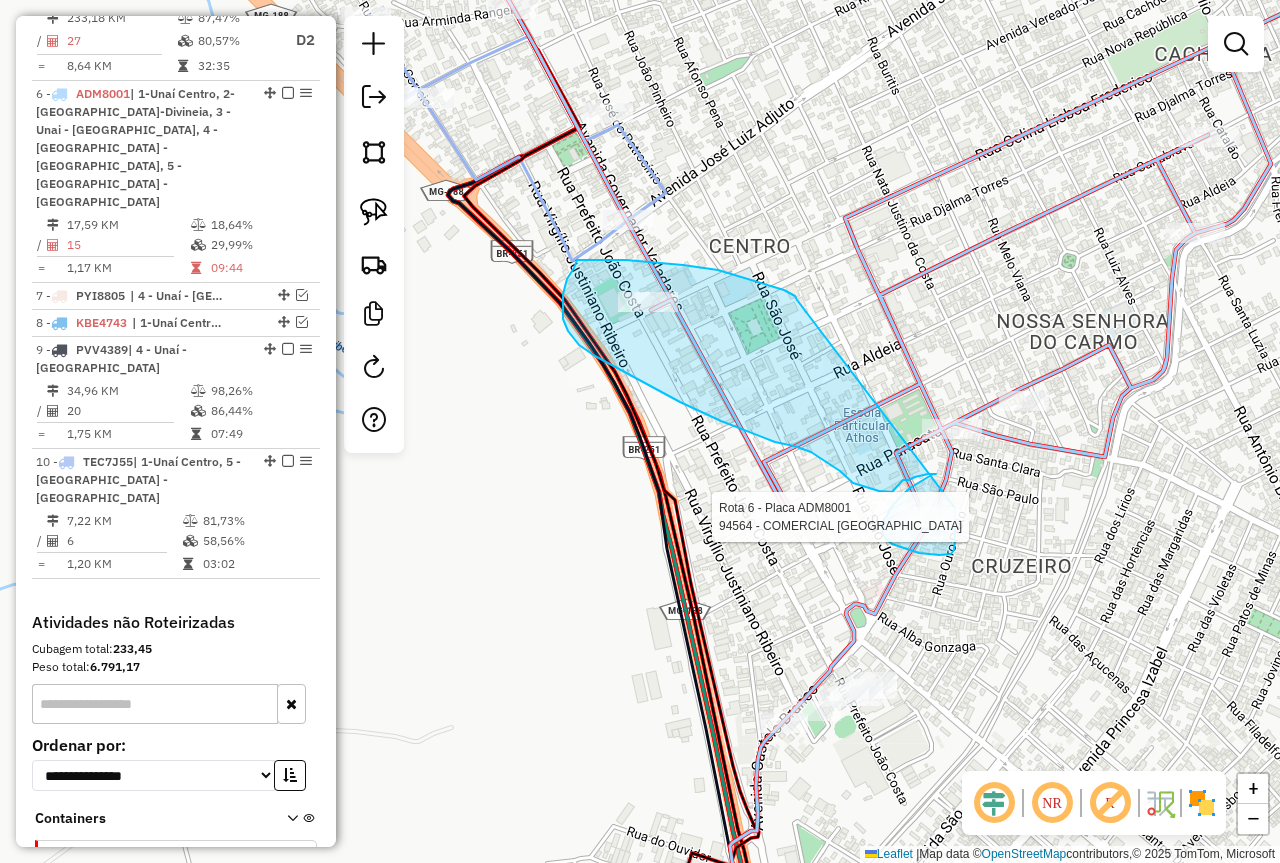 drag, startPoint x: 797, startPoint y: 300, endPoint x: 955, endPoint y: 502, distance: 256.45273 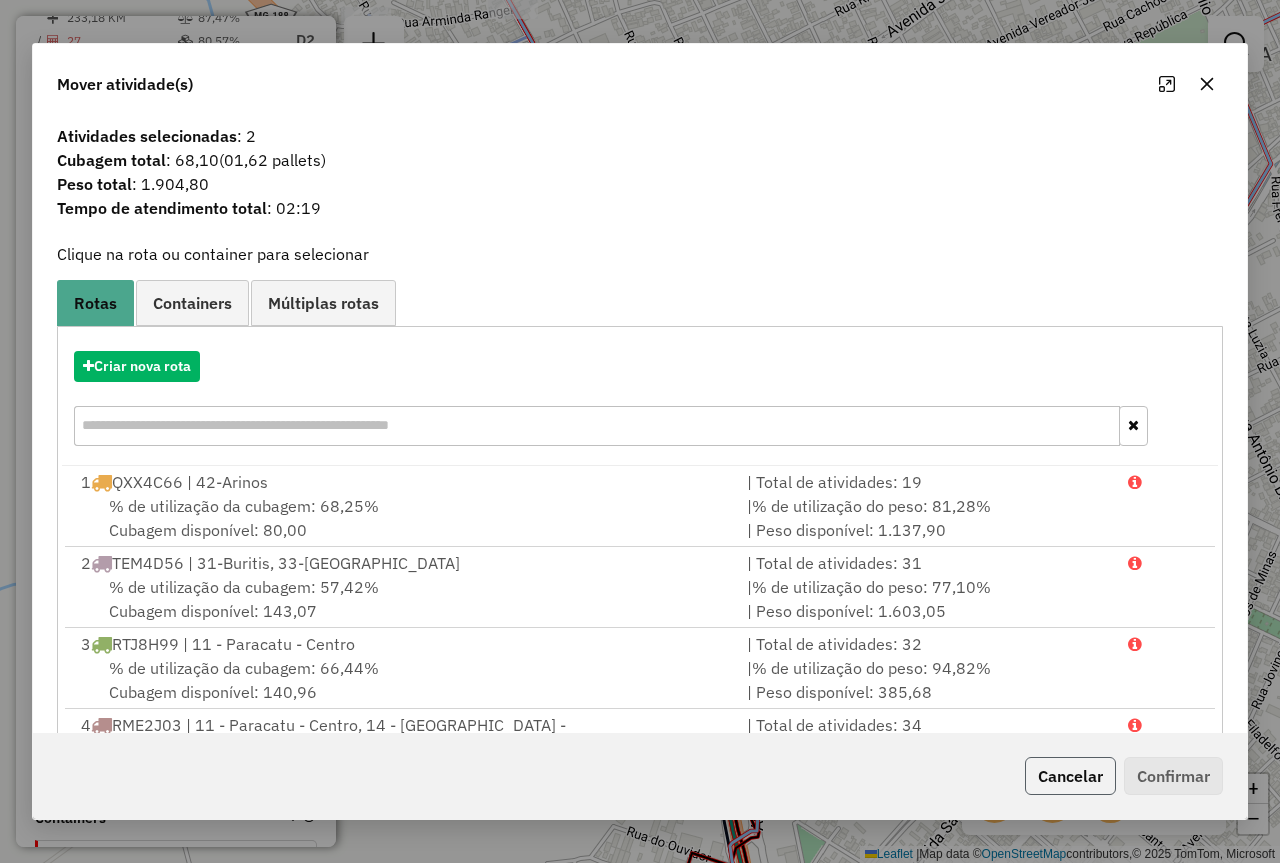click on "Cancelar" 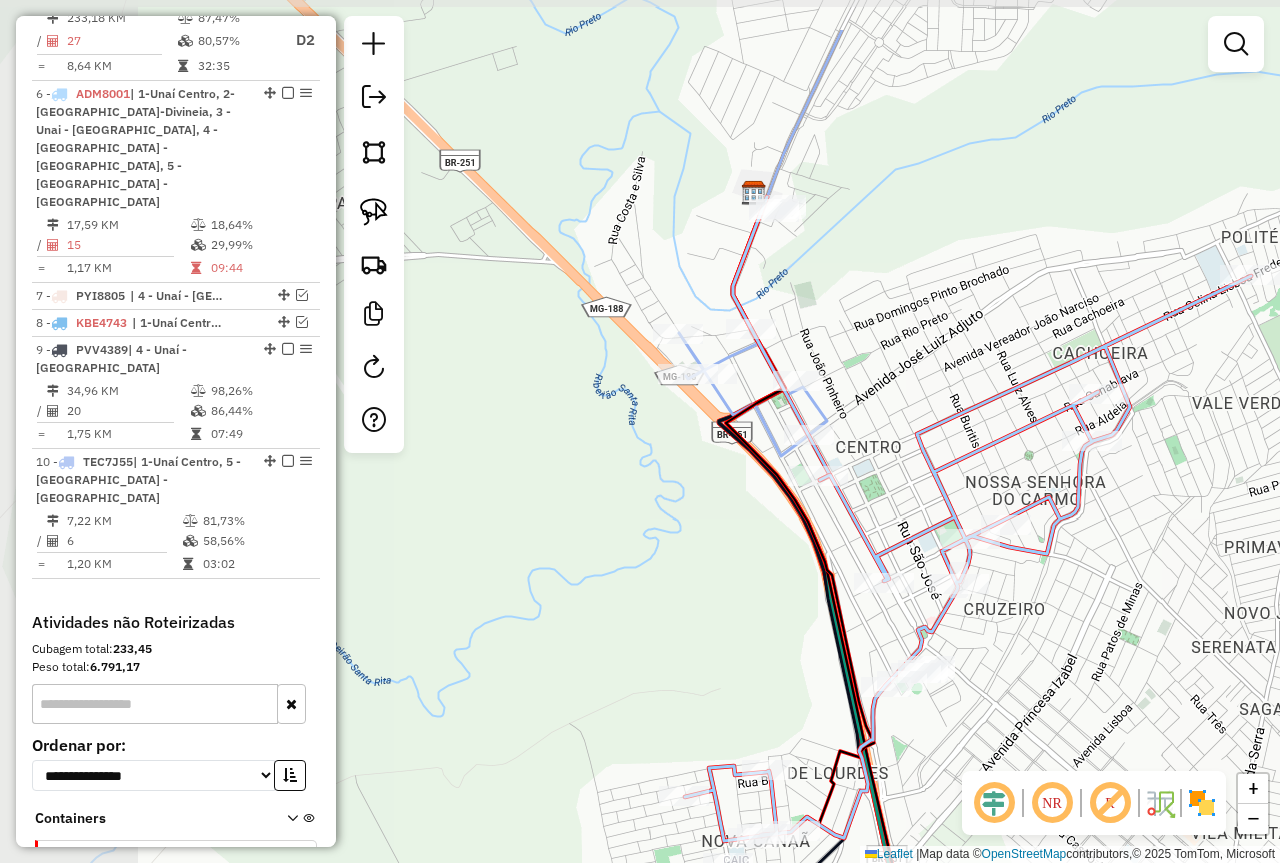 drag, startPoint x: 692, startPoint y: 372, endPoint x: 886, endPoint y: 466, distance: 215.57365 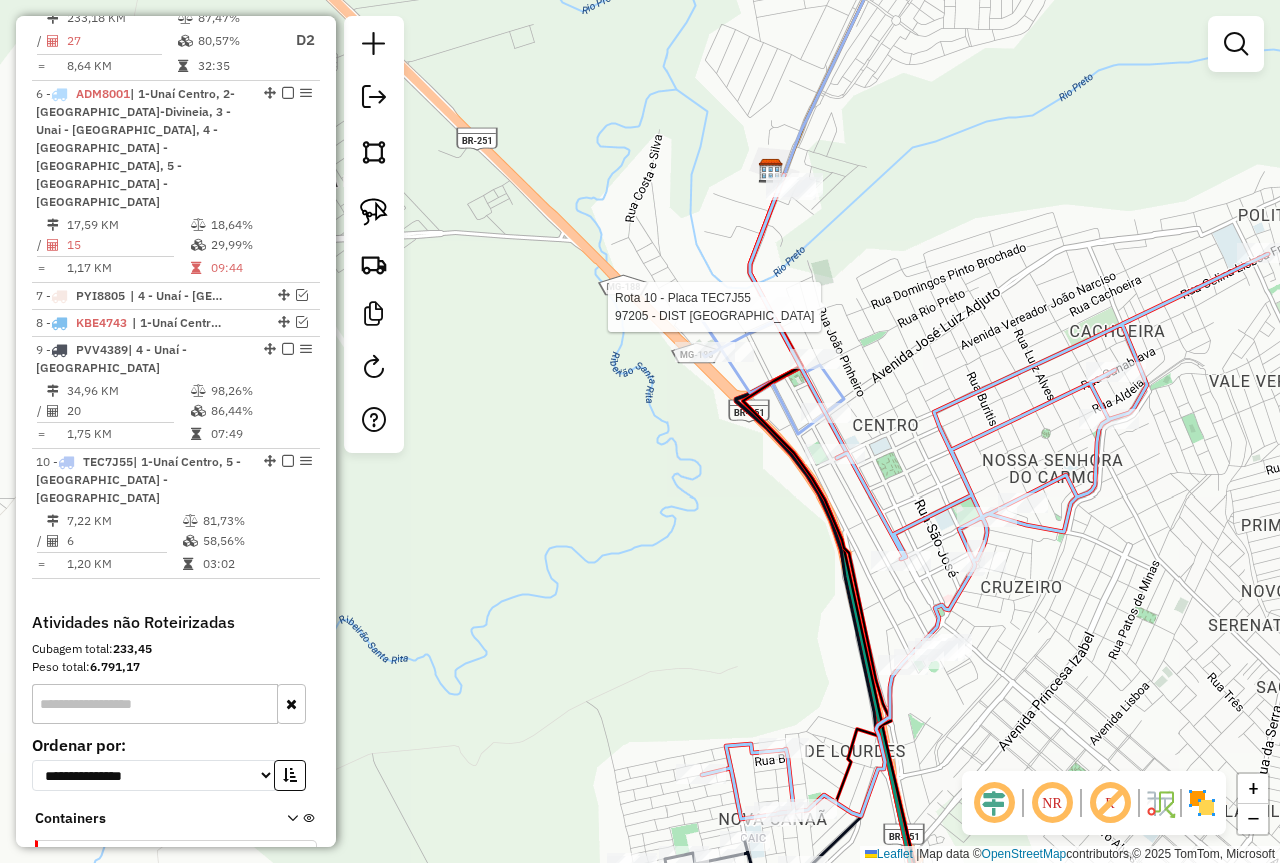 select on "*********" 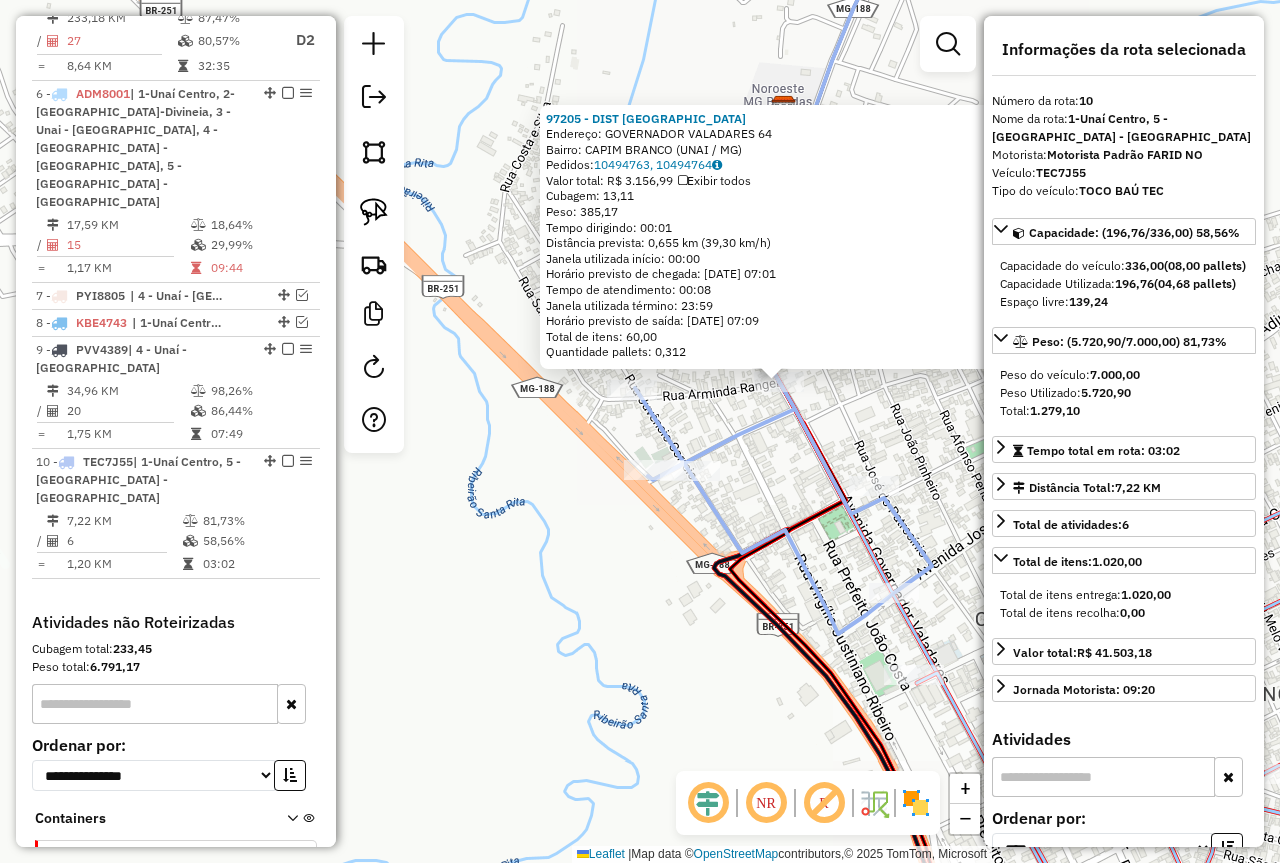 click 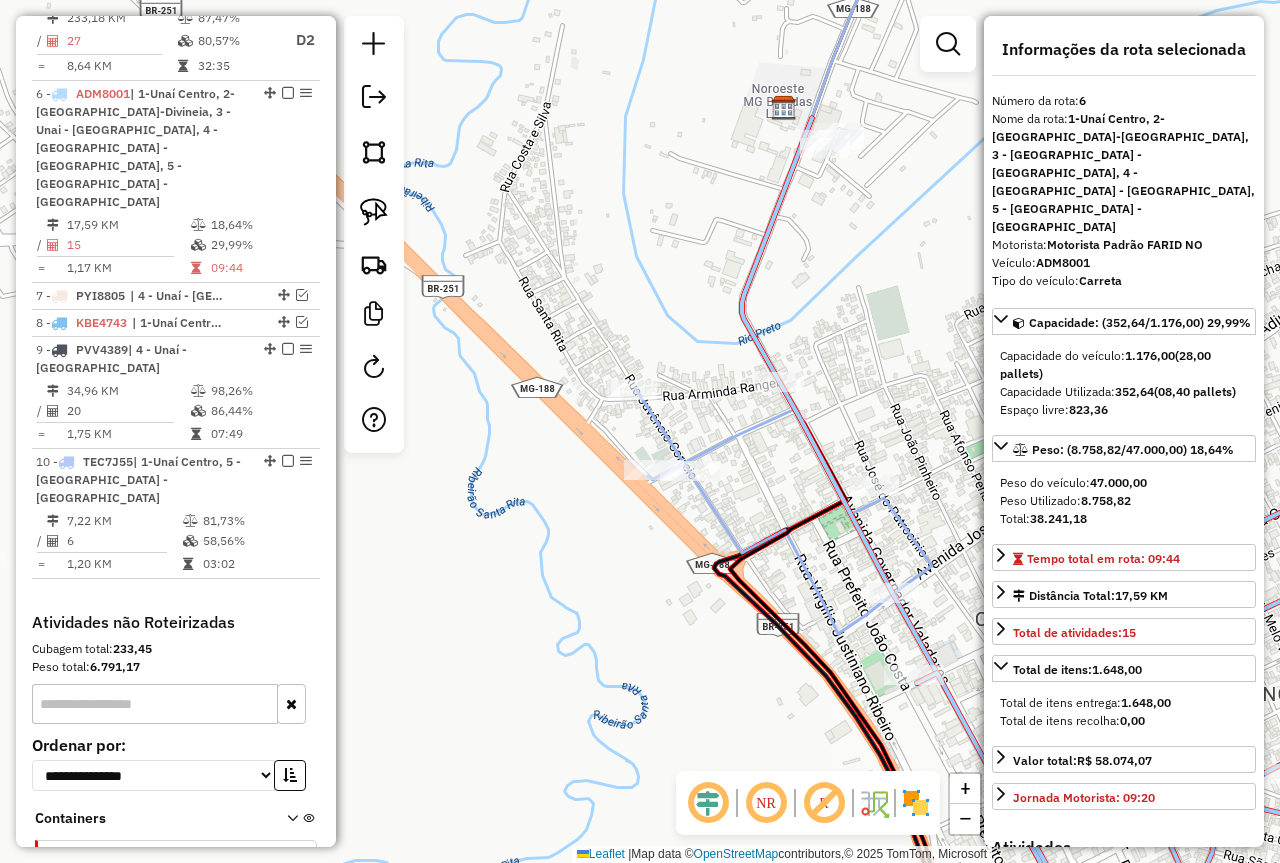 drag, startPoint x: 785, startPoint y: 595, endPoint x: 561, endPoint y: 489, distance: 247.81445 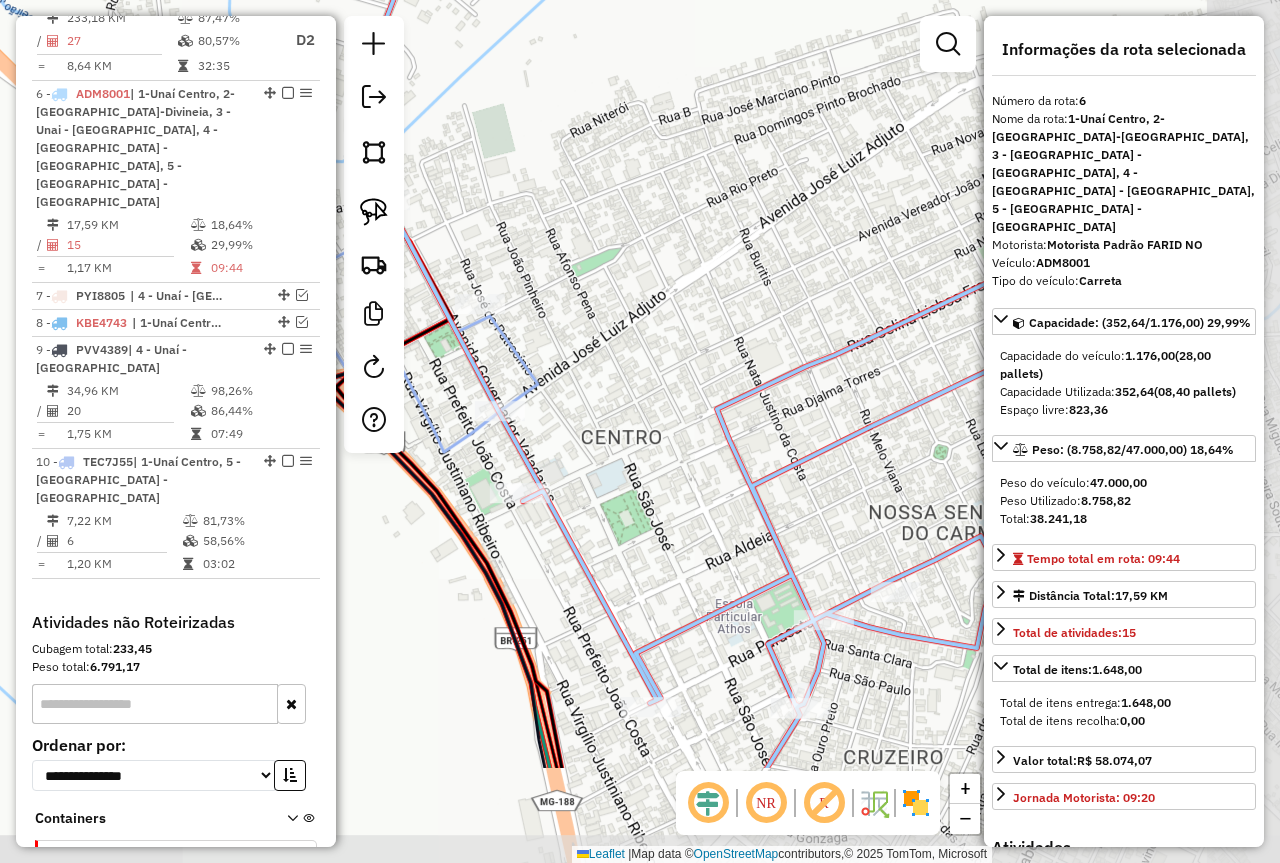 click on "Janela de atendimento Grade de atendimento Capacidade Transportadoras Veículos Cliente Pedidos  Rotas Selecione os dias de semana para filtrar as janelas de atendimento  Seg   Ter   Qua   Qui   Sex   Sáb   Dom  Informe o período da janela de atendimento: De: Até:  Filtrar exatamente a janela do cliente  Considerar janela de atendimento padrão  Selecione os dias de semana para filtrar as grades de atendimento  Seg   Ter   Qua   Qui   Sex   Sáb   Dom   Considerar clientes sem dia de atendimento cadastrado  Clientes fora do dia de atendimento selecionado Filtrar as atividades entre os valores definidos abaixo:  Peso mínimo:  ****  Peso máximo:  ****  Cubagem mínima:   Cubagem máxima:   De:   Até:  Filtrar as atividades entre o tempo de atendimento definido abaixo:  De:   Até:   Considerar capacidade total dos clientes não roteirizados Transportadora: Selecione um ou mais itens Tipo de veículo: Selecione um ou mais itens Veículo: Selecione um ou mais itens Motorista: Selecione um ou mais itens De:" 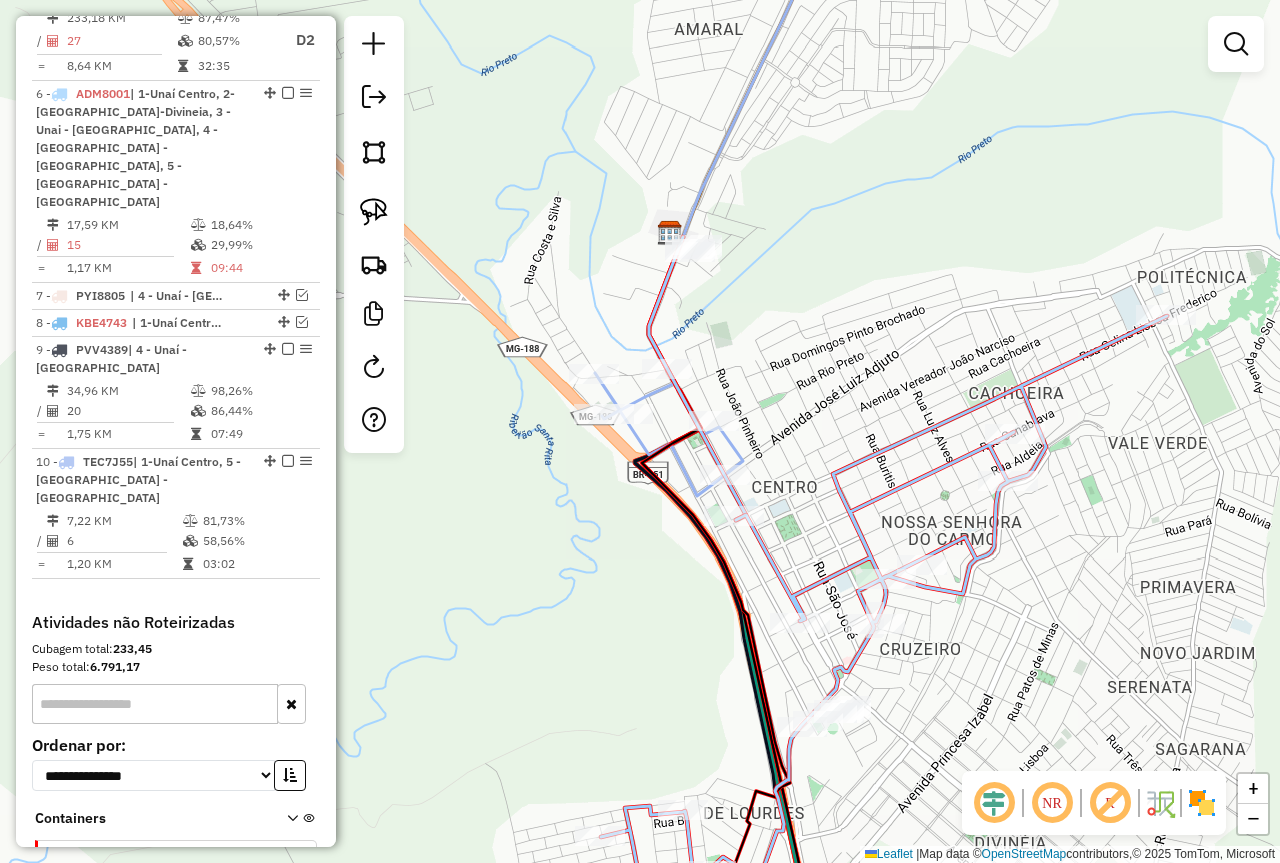drag, startPoint x: 680, startPoint y: 490, endPoint x: 827, endPoint y: 523, distance: 150.65855 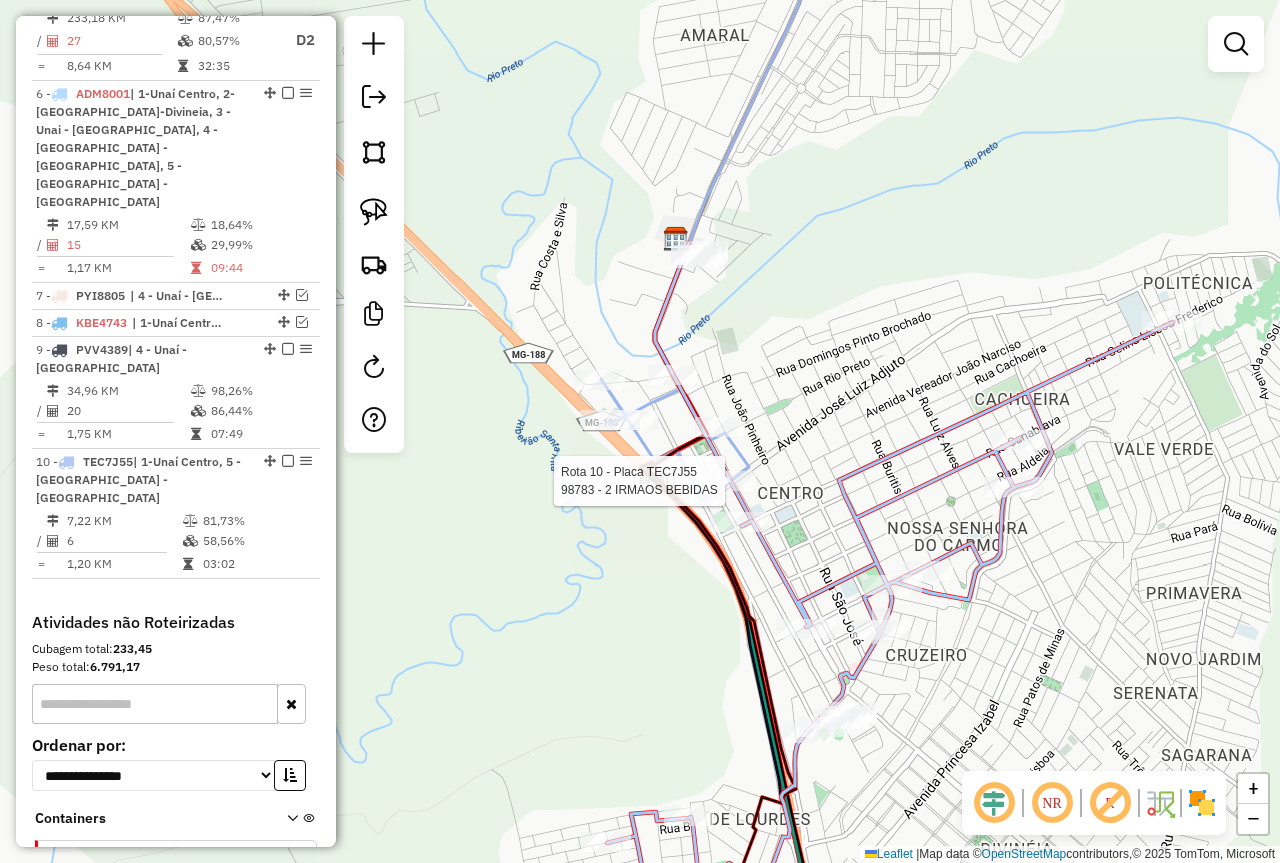 select on "*********" 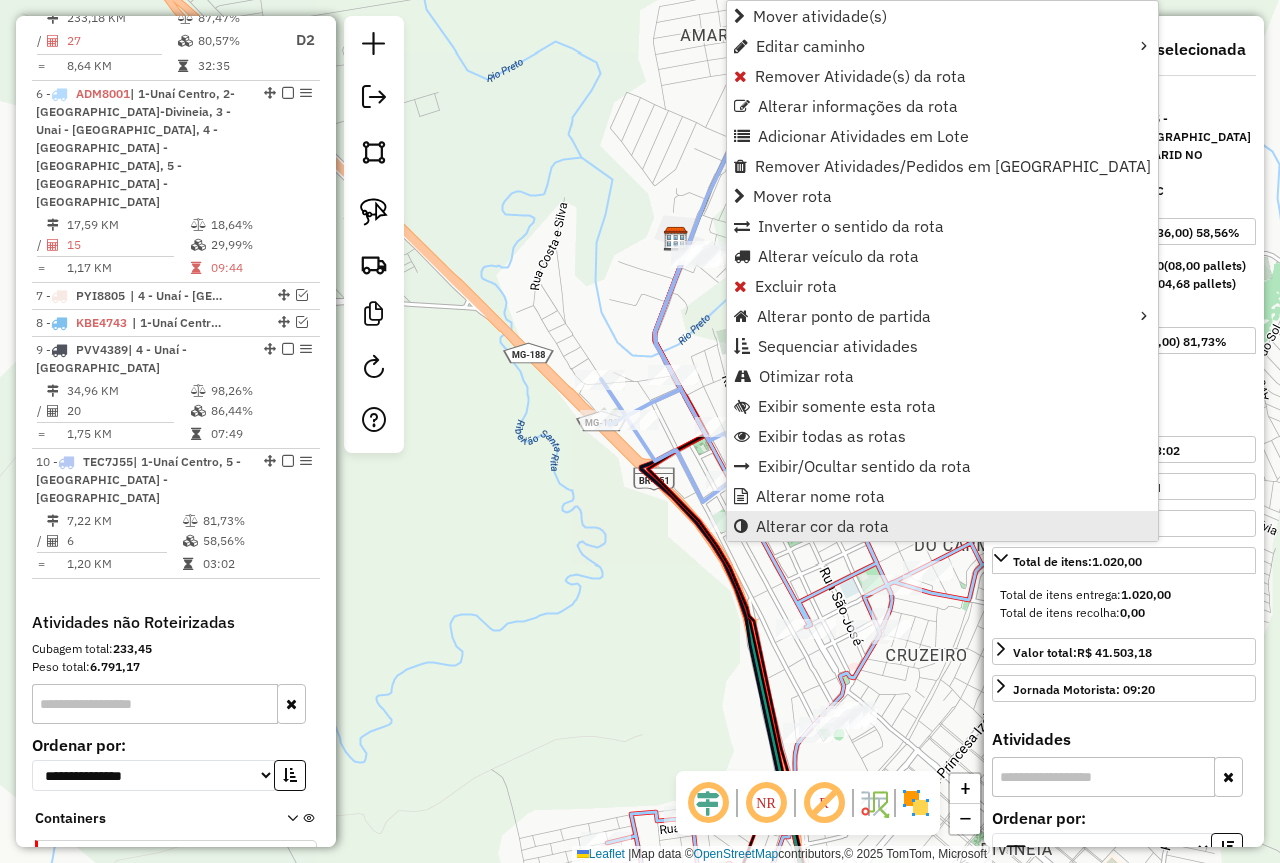click on "Alterar cor da rota" at bounding box center (822, 526) 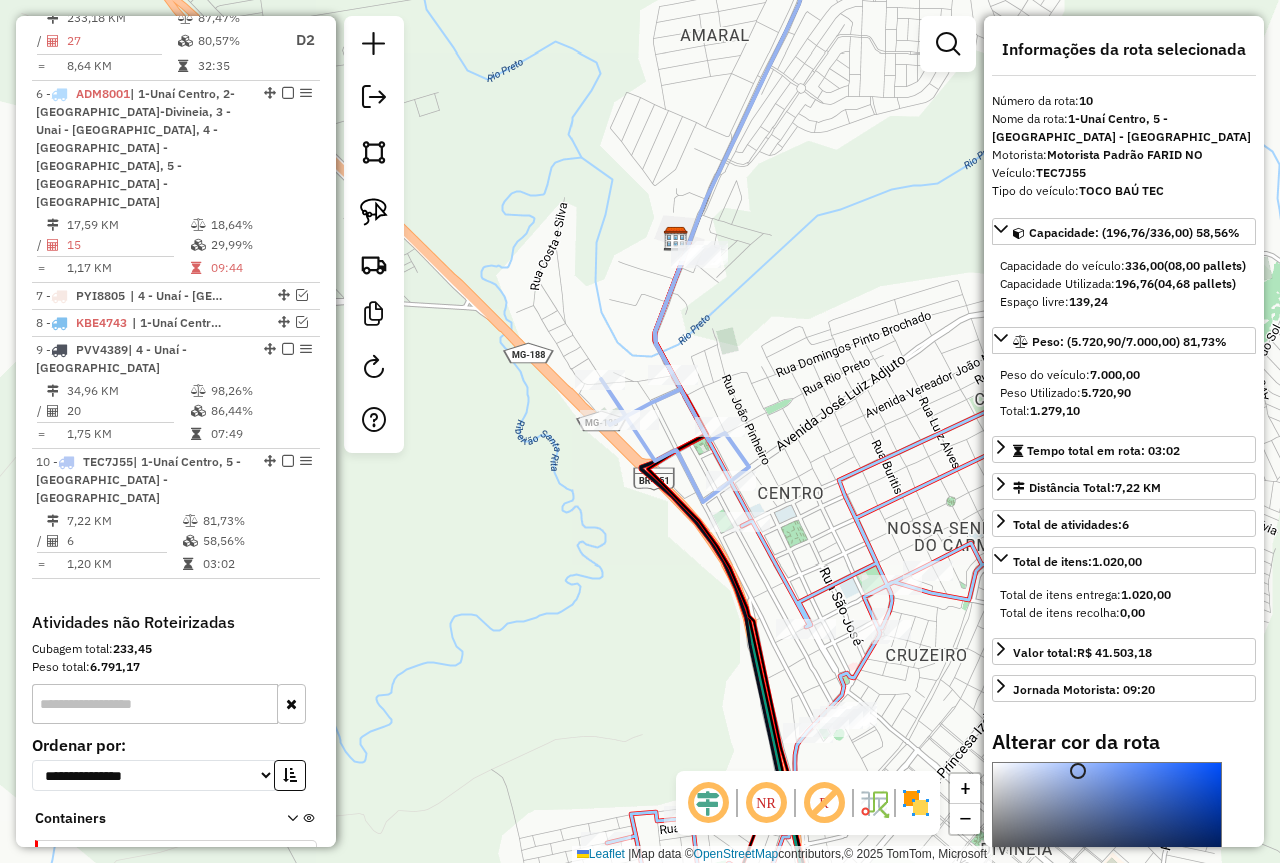 type on "*******" 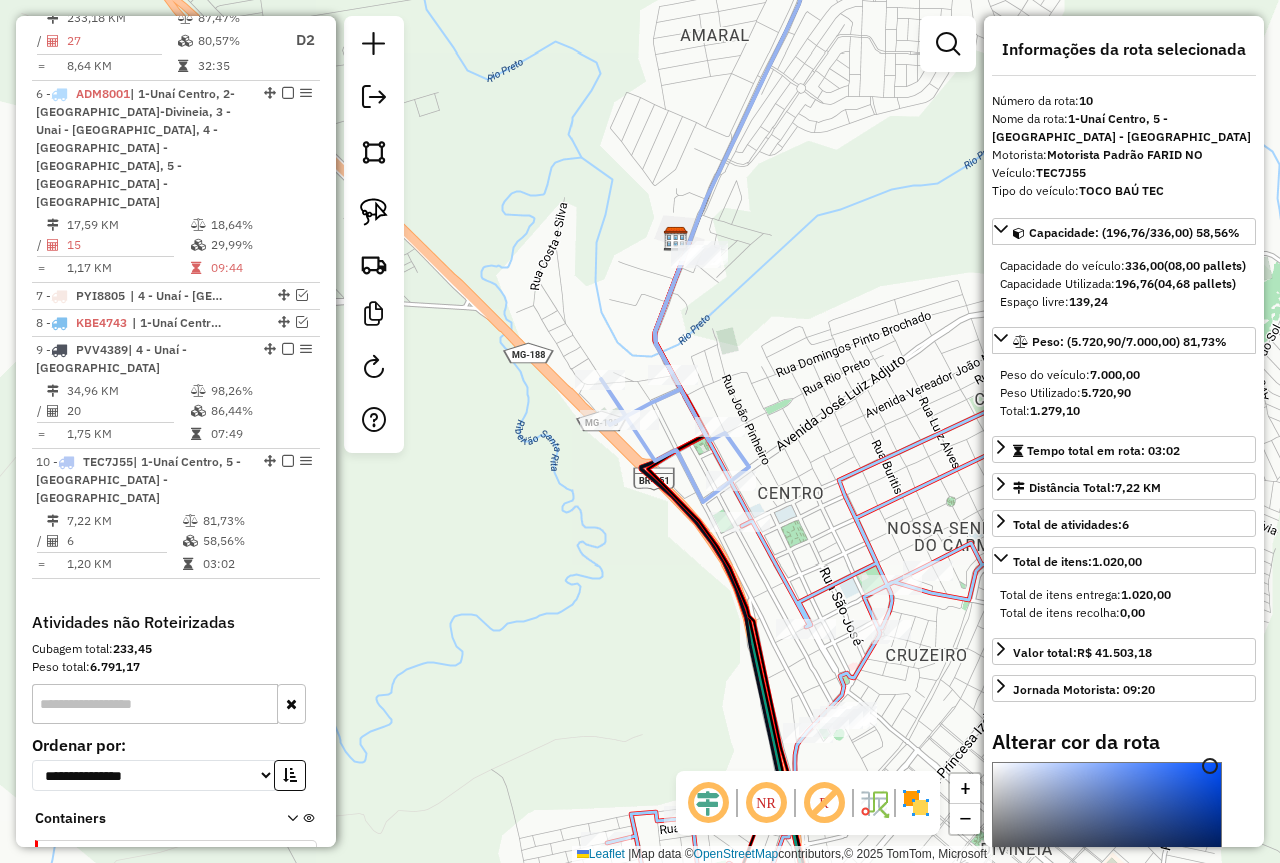 click at bounding box center [1107, 828] 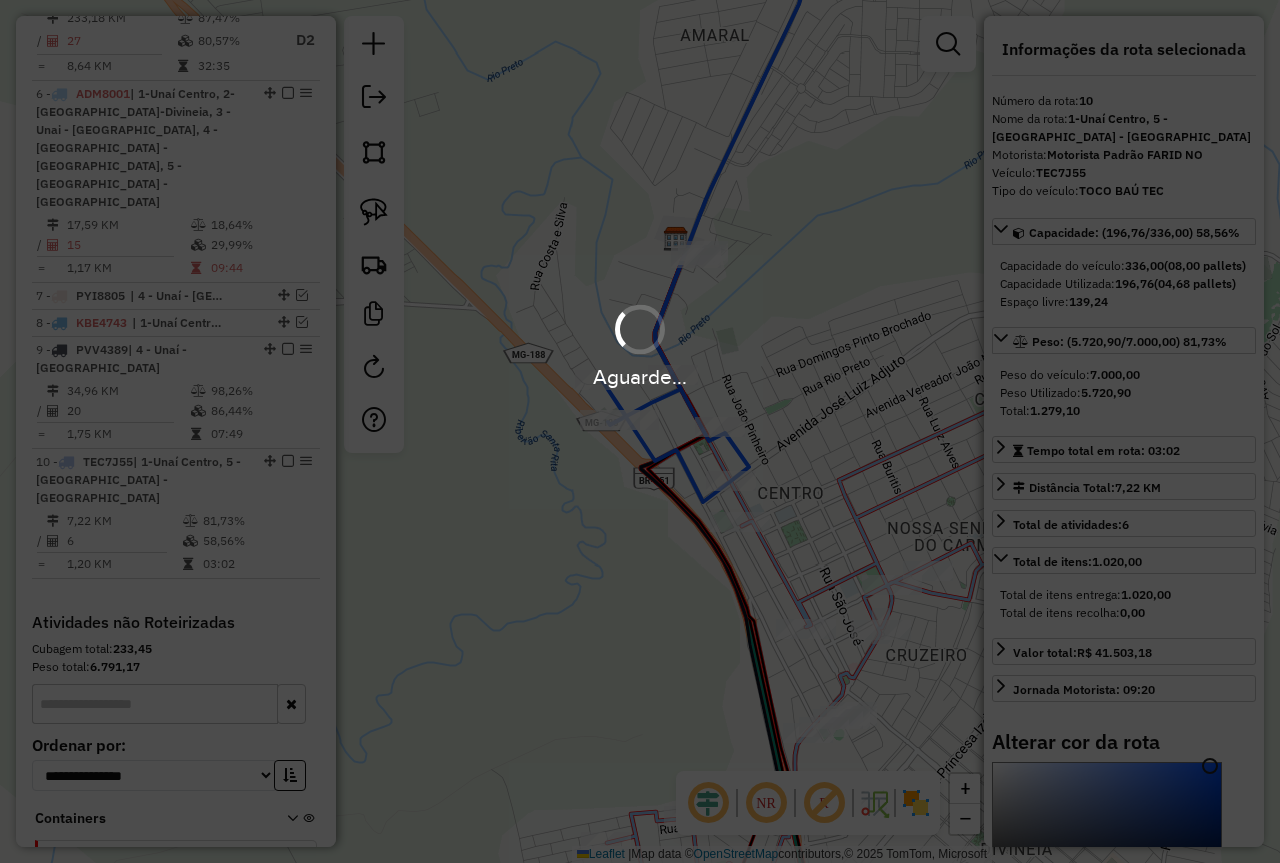 click on "Janela de atendimento Grade de atendimento Capacidade Transportadoras Veículos Cliente Pedidos  Rotas Selecione os dias de semana para filtrar as janelas de atendimento  Seg   Ter   Qua   Qui   Sex   Sáb   Dom  Informe o período da janela de atendimento: De: Até:  Filtrar exatamente a janela do cliente  Considerar janela de atendimento padrão  Selecione os dias de semana para filtrar as grades de atendimento  Seg   Ter   Qua   Qui   Sex   Sáb   Dom   Considerar clientes sem dia de atendimento cadastrado  Clientes fora do dia de atendimento selecionado Filtrar as atividades entre os valores definidos abaixo:  Peso mínimo:  ****  Peso máximo:  ****  Cubagem mínima:   Cubagem máxima:   De:   Até:  Filtrar as atividades entre o tempo de atendimento definido abaixo:  De:   Até:   Considerar capacidade total dos clientes não roteirizados Transportadora: Selecione um ou mais itens Tipo de veículo: Selecione um ou mais itens Veículo: Selecione um ou mais itens Motorista: Selecione um ou mais itens De:" 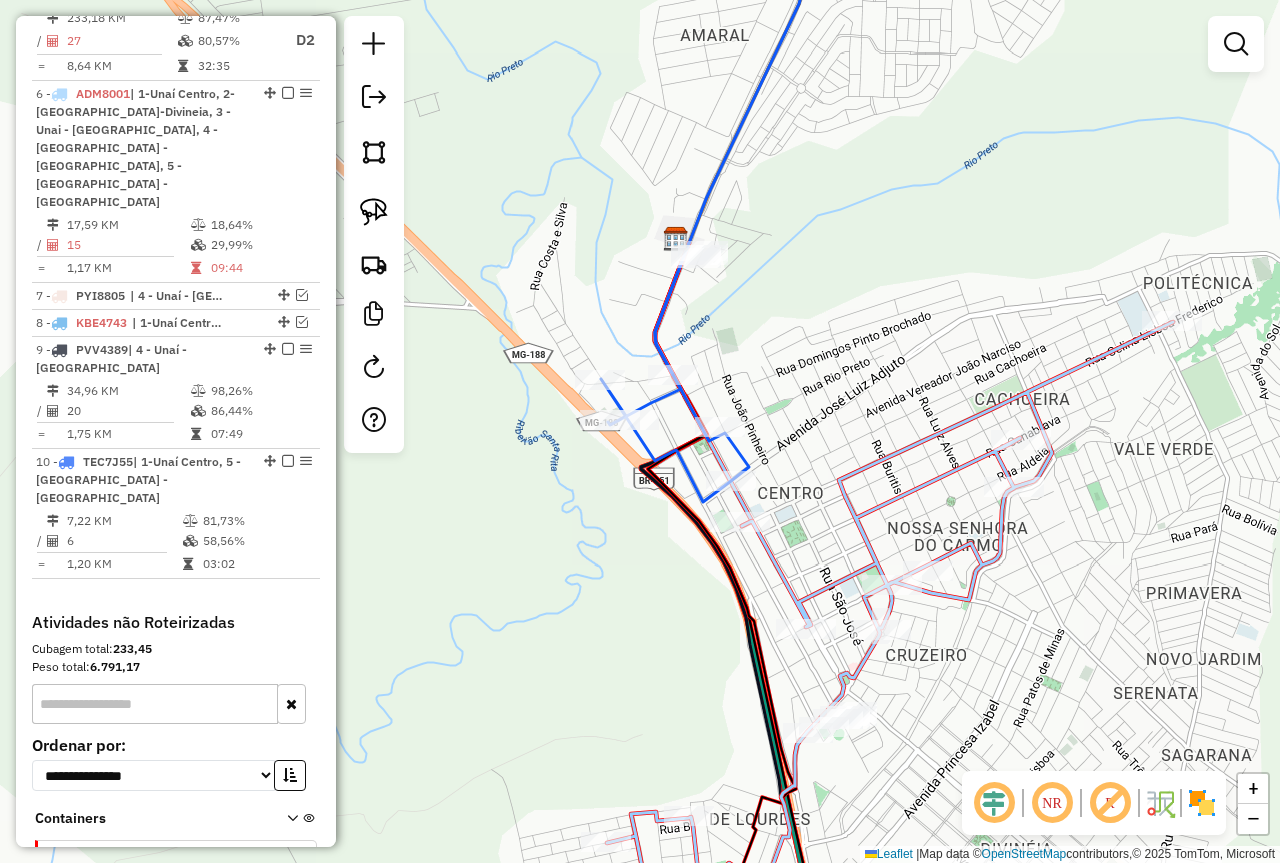 drag, startPoint x: 814, startPoint y: 528, endPoint x: 853, endPoint y: 549, distance: 44.294468 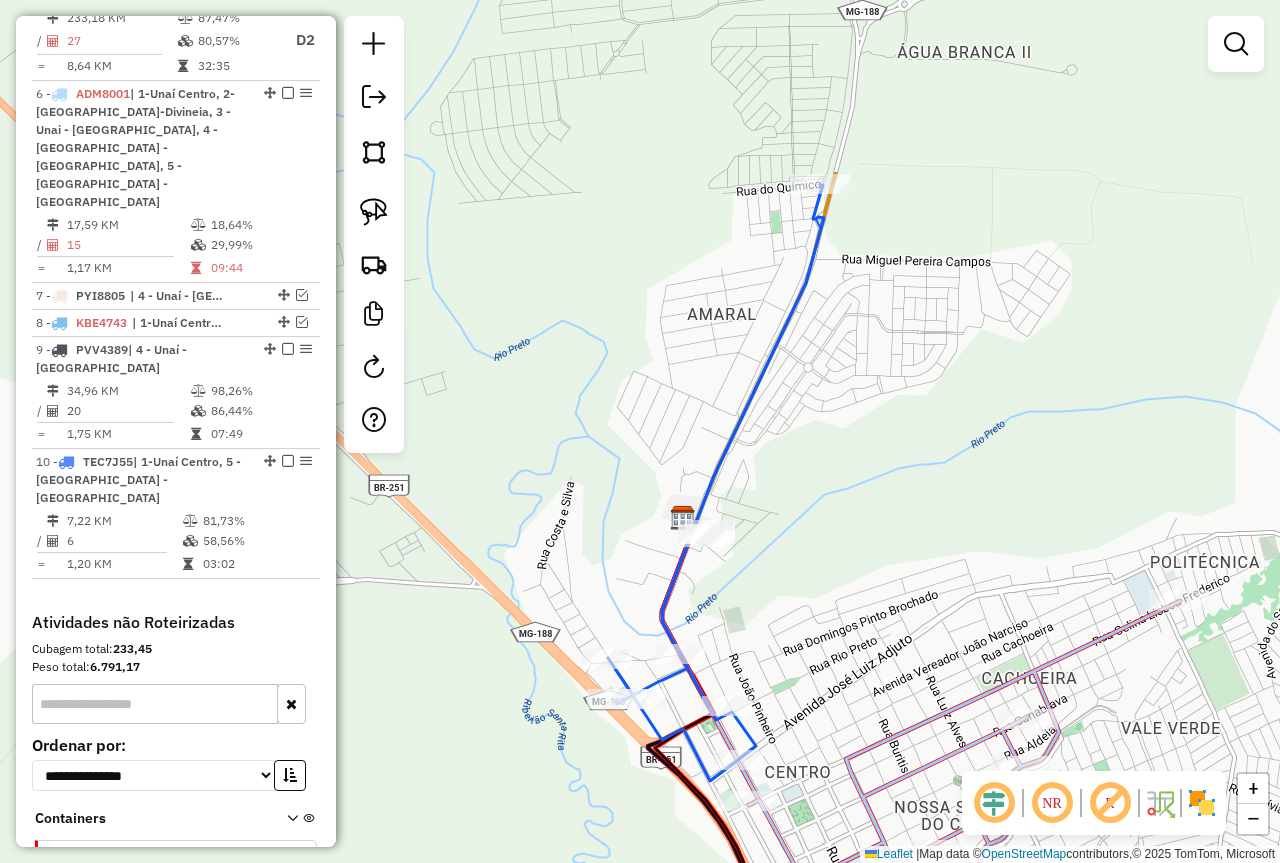 drag, startPoint x: 852, startPoint y: 477, endPoint x: 812, endPoint y: 547, distance: 80.622574 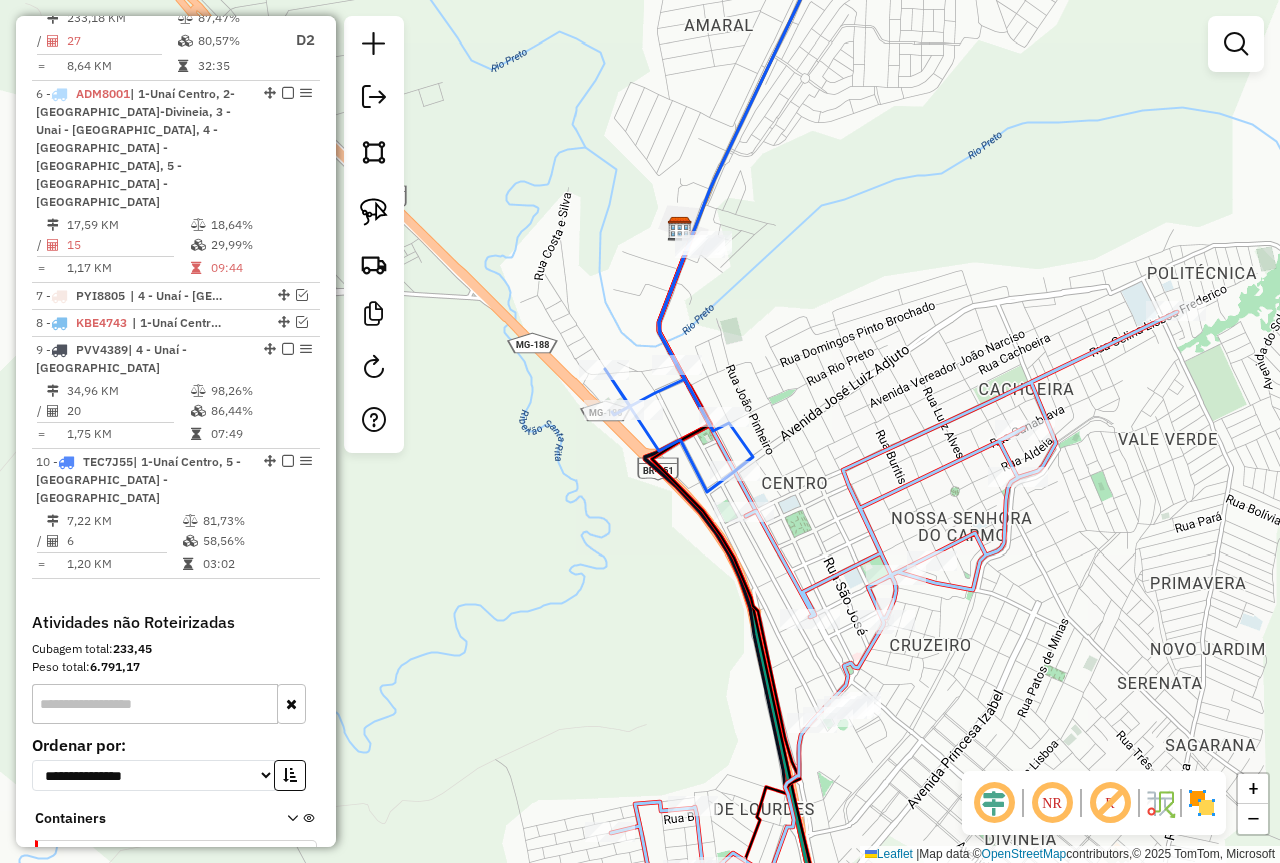 drag, startPoint x: 806, startPoint y: 602, endPoint x: 824, endPoint y: 519, distance: 84.92938 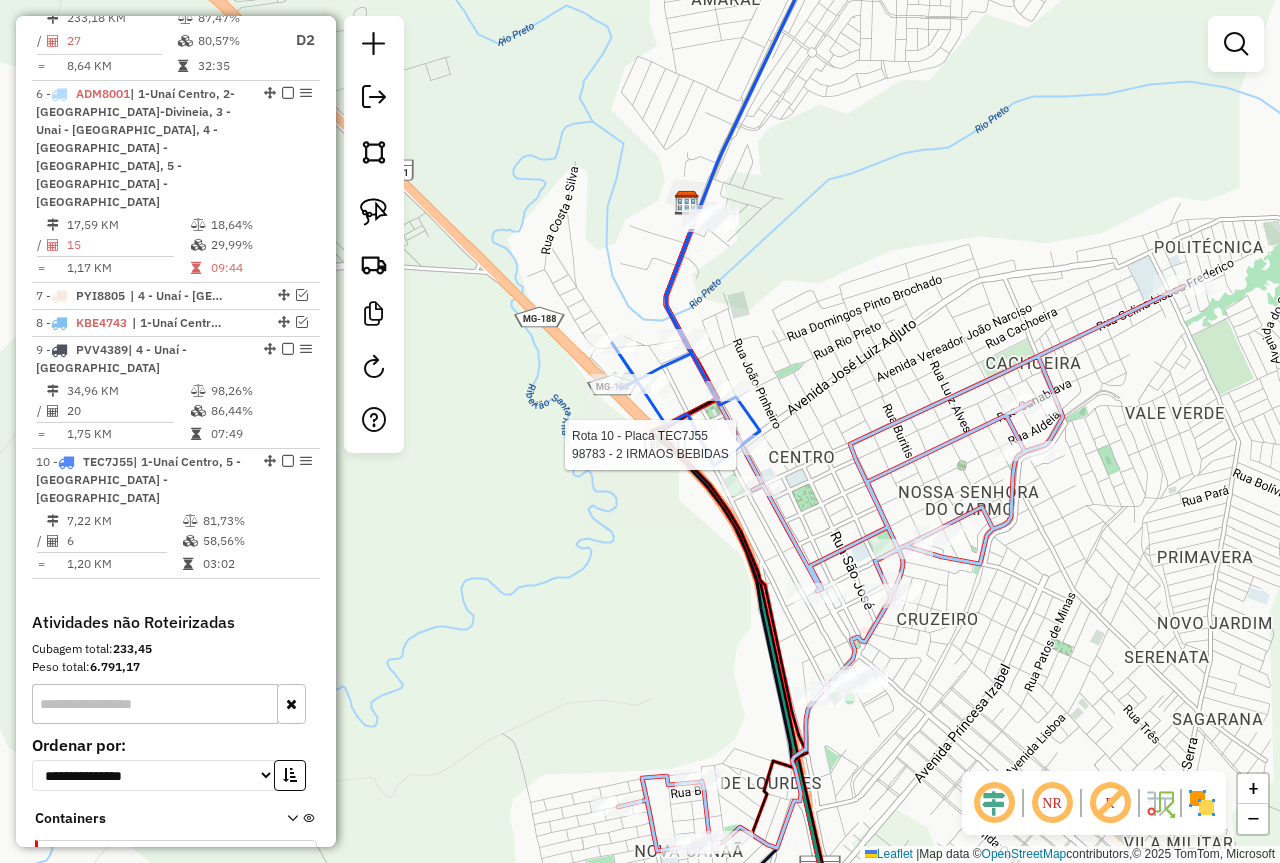 select on "*********" 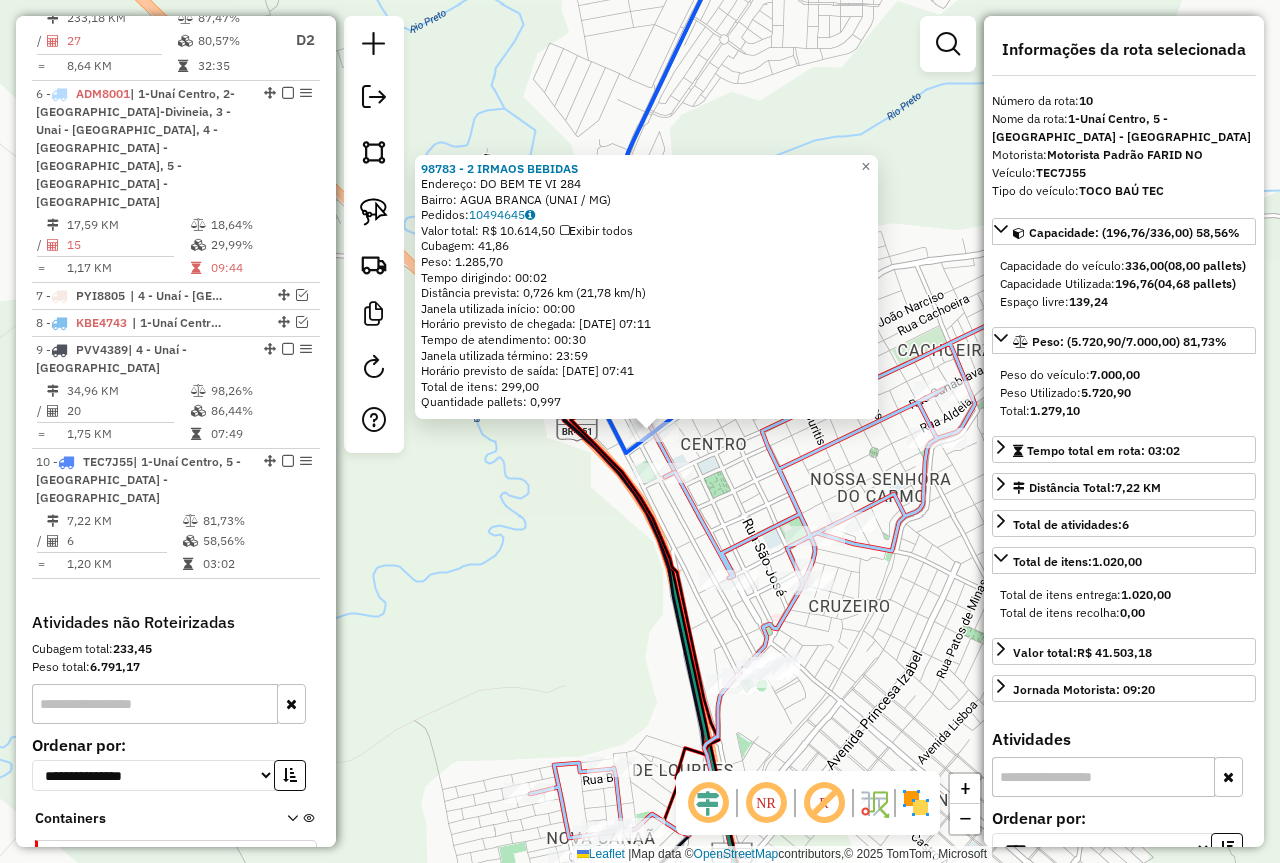 drag, startPoint x: 651, startPoint y: 565, endPoint x: 711, endPoint y: 560, distance: 60.207973 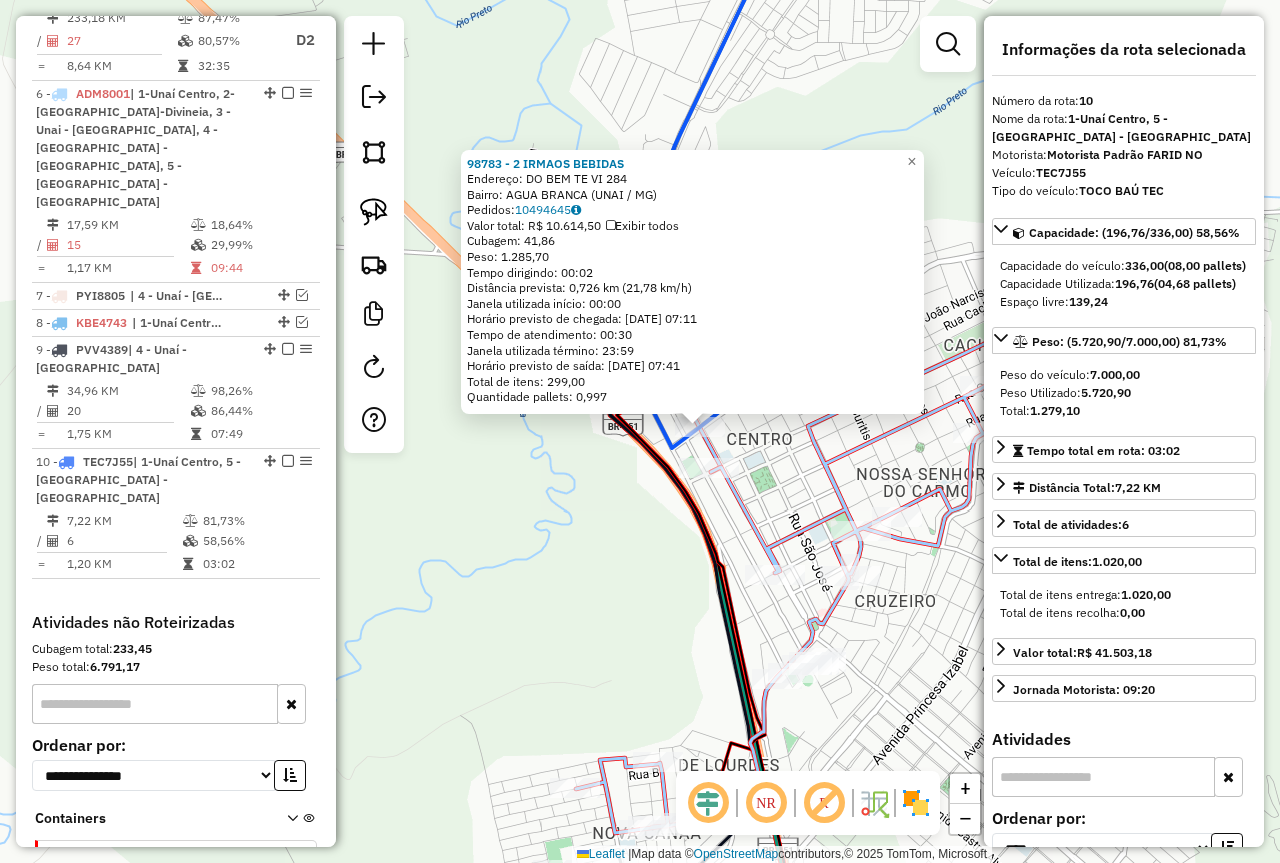 click on "98783 - 2 IRMAOS BEBIDAS  Endereço:  DO BEM TE VI 284   Bairro: AGUA BRANCA (UNAI / MG)   Pedidos:  10494645   Valor total: R$ 10.614,50   Exibir todos   Cubagem: 41,86  Peso: 1.285,70  Tempo dirigindo: 00:02   Distância prevista: 0,726 km (21,78 km/h)   [GEOGRAPHIC_DATA] utilizada início: 00:00   Horário previsto de chegada: [DATE] 07:11   Tempo de atendimento: 00:30   Janela utilizada término: 23:59   Horário previsto de saída: [DATE] 07:41   Total de itens: 299,00   Quantidade pallets: 0,997  × Janela de atendimento Grade de atendimento Capacidade Transportadoras Veículos Cliente Pedidos  Rotas Selecione os dias de semana para filtrar as janelas de atendimento  Seg   Ter   Qua   Qui   Sex   Sáb   Dom  Informe o período da janela de atendimento: De: Até:  Filtrar exatamente a janela do cliente  Considerar janela de atendimento padrão  Selecione os dias de semana para filtrar as grades de atendimento  Seg   Ter   Qua   Qui   Sex   Sáb   Dom   Considerar clientes sem dia de atendimento cadastrado +" 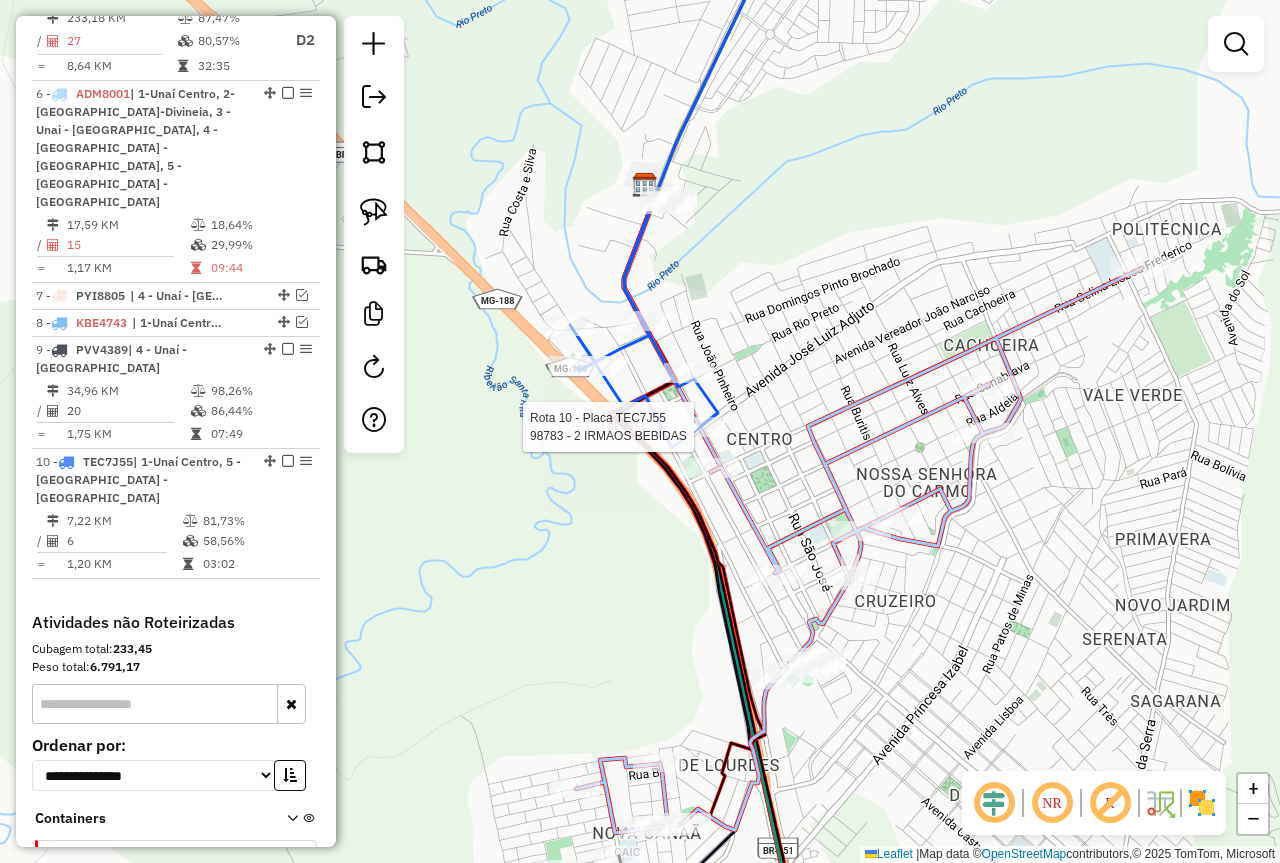 select on "*********" 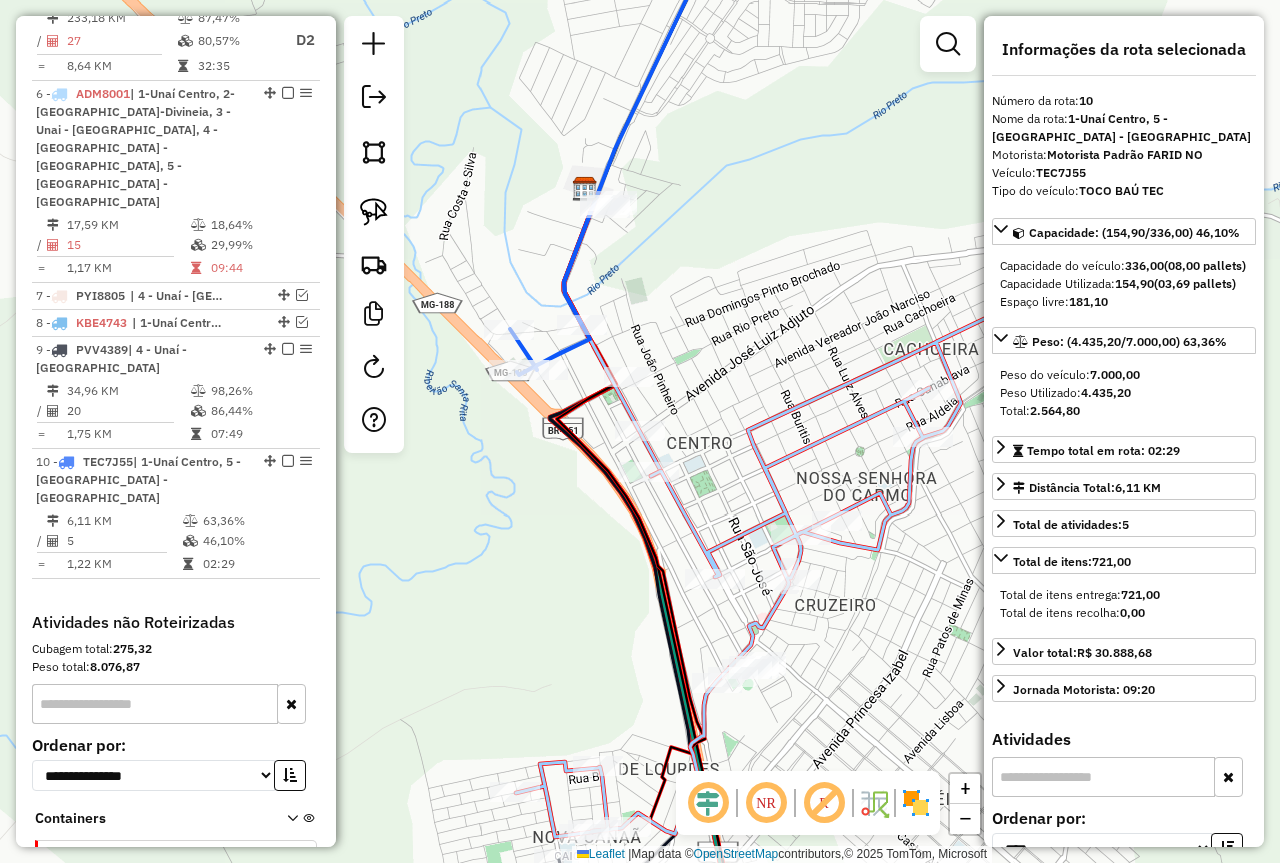click on "Janela de atendimento Grade de atendimento Capacidade Transportadoras Veículos Cliente Pedidos  Rotas Selecione os dias de semana para filtrar as janelas de atendimento  Seg   Ter   Qua   Qui   Sex   Sáb   Dom  Informe o período da janela de atendimento: De: Até:  Filtrar exatamente a janela do cliente  Considerar janela de atendimento padrão  Selecione os dias de semana para filtrar as grades de atendimento  Seg   Ter   Qua   Qui   Sex   Sáb   Dom   Considerar clientes sem dia de atendimento cadastrado  Clientes fora do dia de atendimento selecionado Filtrar as atividades entre os valores definidos abaixo:  Peso mínimo:  ****  Peso máximo:  ****  Cubagem mínima:   Cubagem máxima:   De:   Até:  Filtrar as atividades entre o tempo de atendimento definido abaixo:  De:   Até:   Considerar capacidade total dos clientes não roteirizados Transportadora: Selecione um ou mais itens Tipo de veículo: Selecione um ou mais itens Veículo: Selecione um ou mais itens Motorista: Selecione um ou mais itens De:" 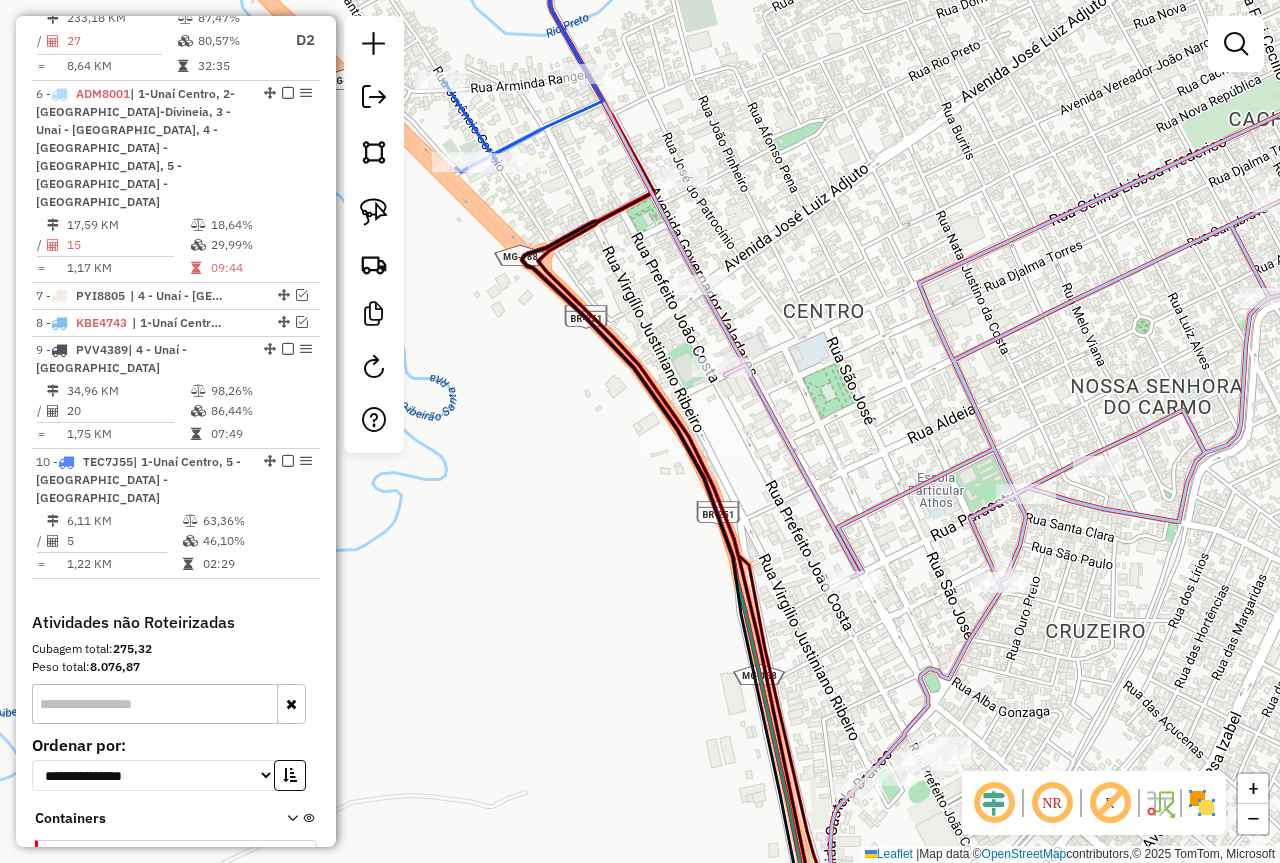 drag, startPoint x: 875, startPoint y: 542, endPoint x: 1034, endPoint y: 554, distance: 159.4522 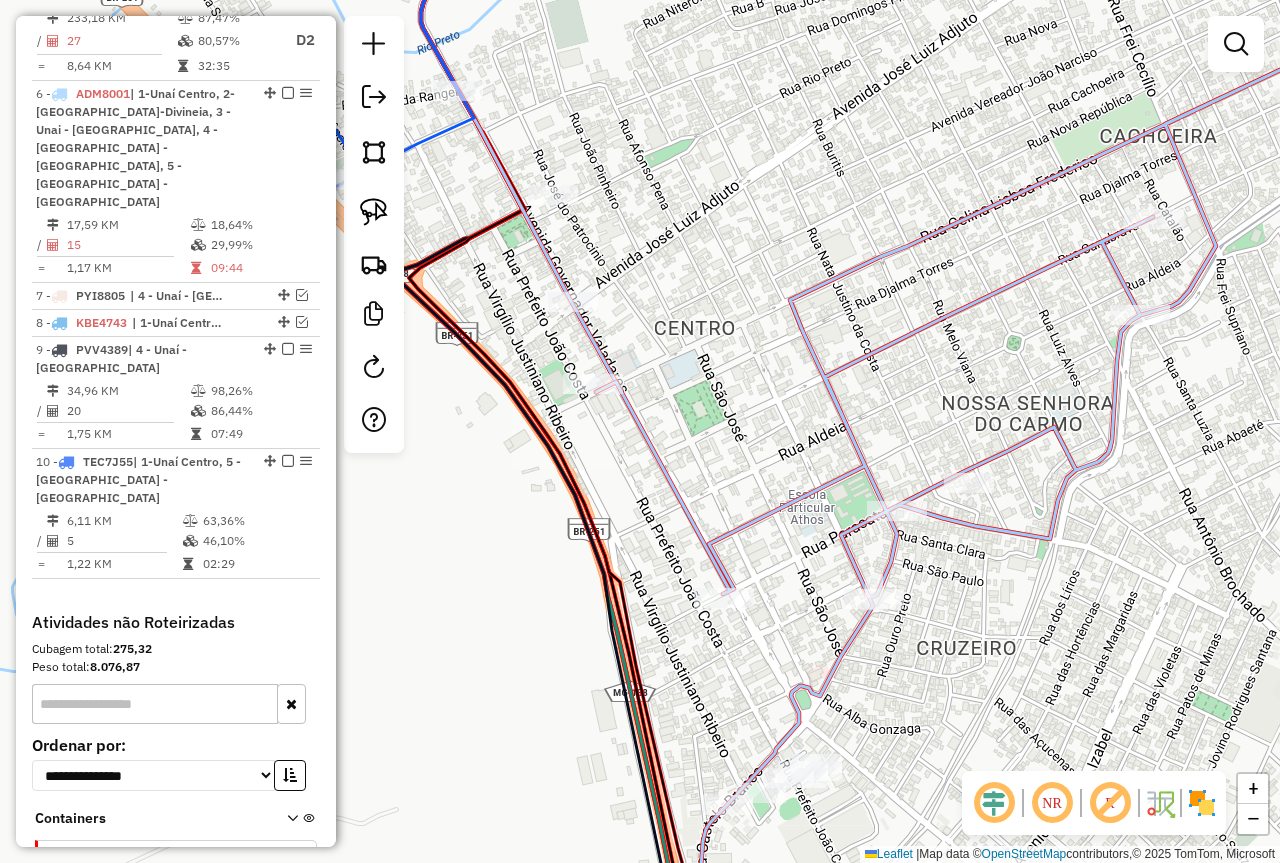 drag, startPoint x: 1054, startPoint y: 522, endPoint x: 959, endPoint y: 532, distance: 95.524864 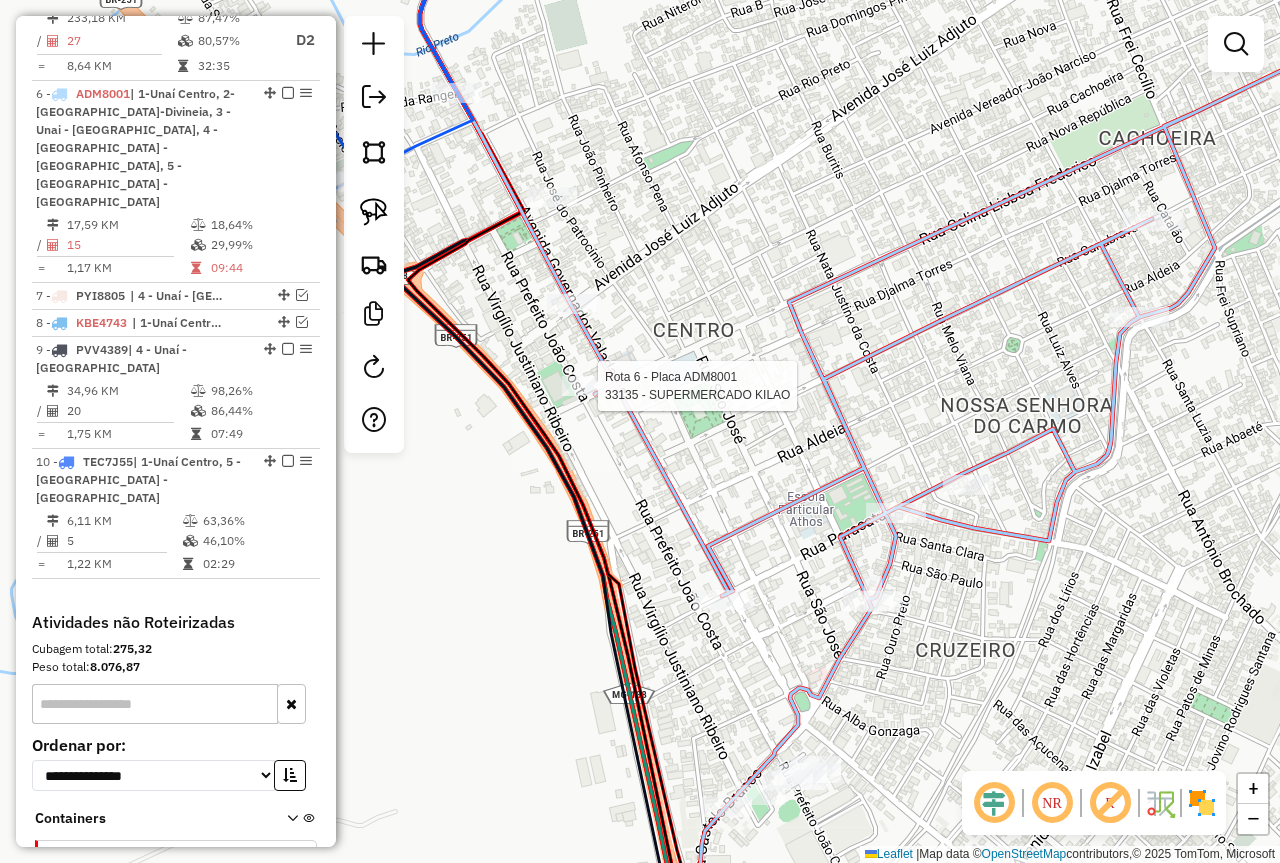 select on "*********" 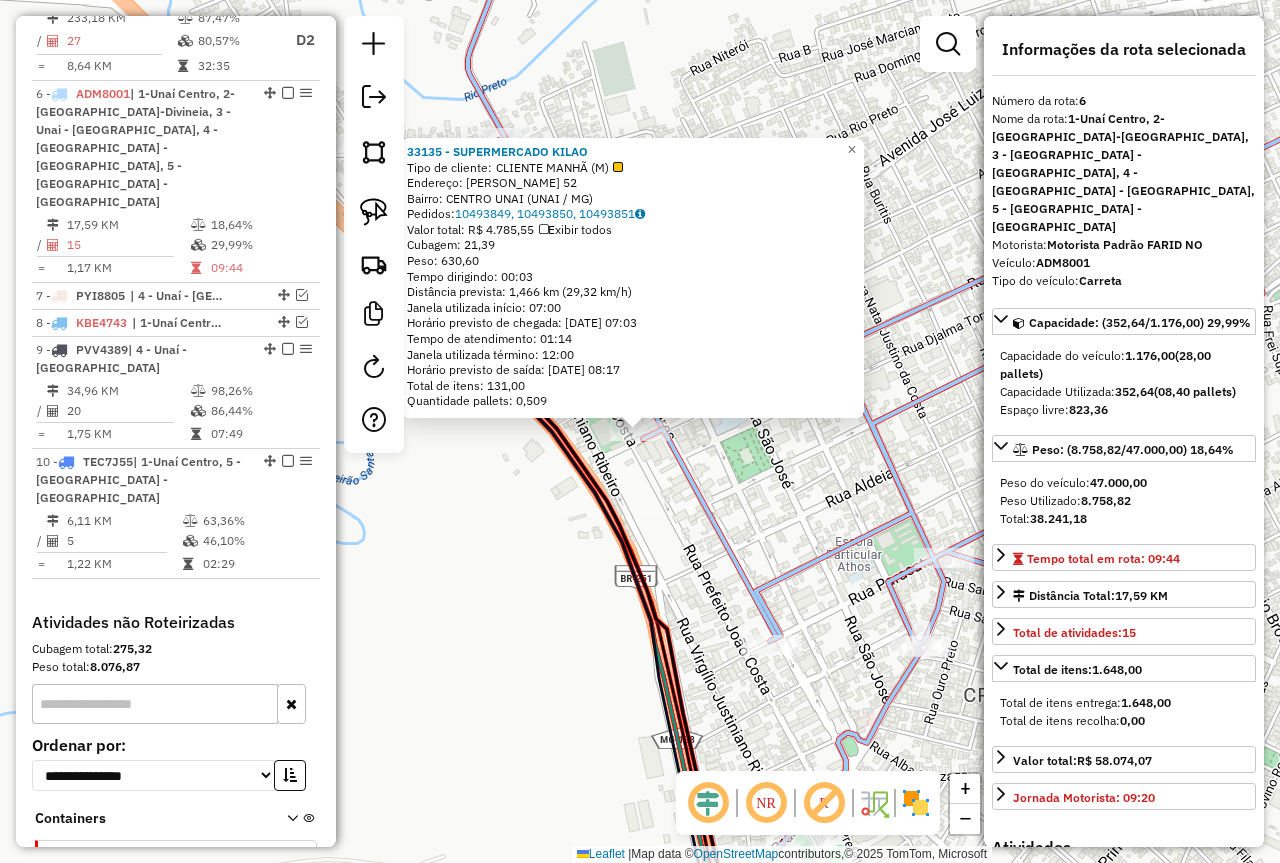 click 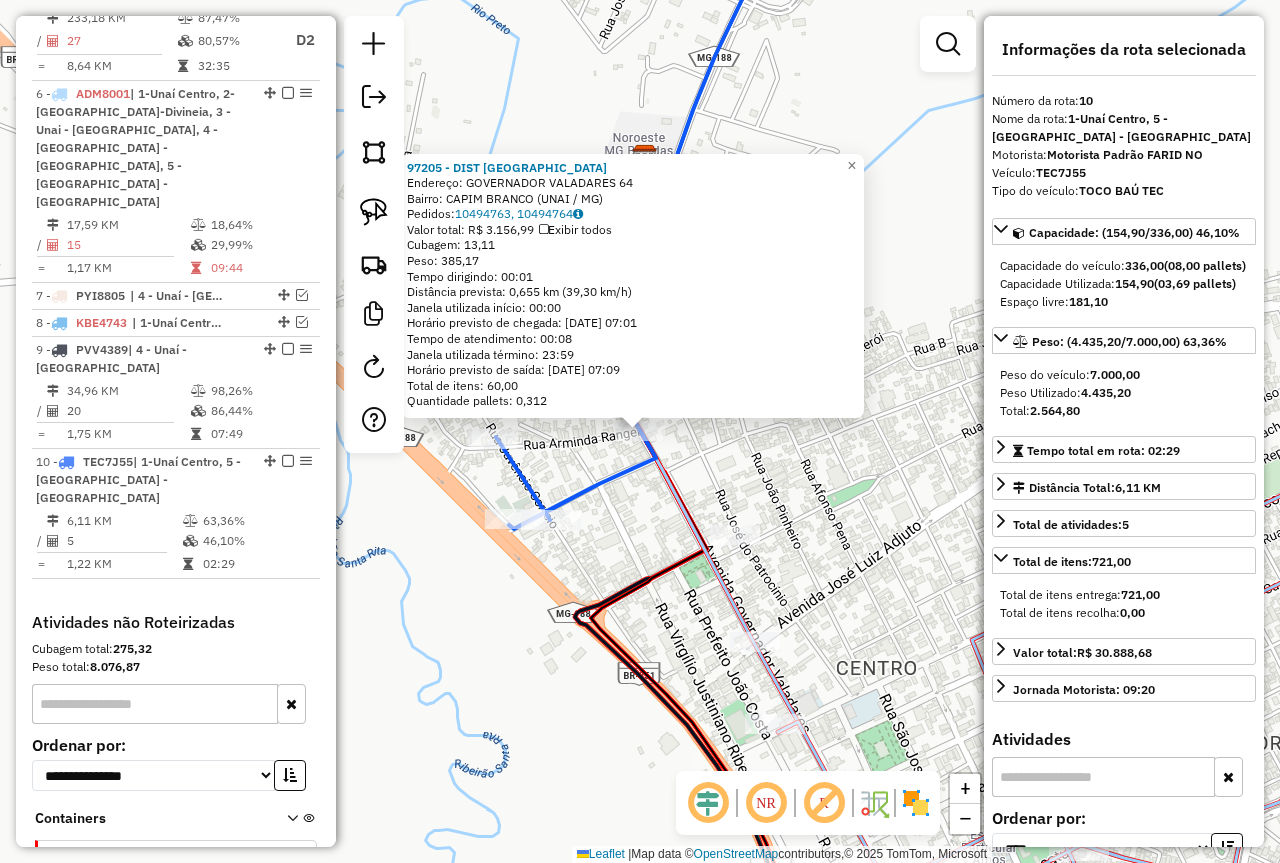 click on "97205 - DIST [GEOGRAPHIC_DATA]  Endereço:  GOVERNADOR VALADARES 64   Bairro: CAPIM BRANCO (UNAI / MG)   Pedidos:  10494763, 10494764   Valor total: R$ 3.156,99   Exibir todos   Cubagem: 13,11  Peso: 385,17  Tempo dirigindo: 00:01   Distância prevista: 0,655 km (39,30 km/h)   [GEOGRAPHIC_DATA] utilizada início: 00:00   Horário previsto de chegada: [DATE] 07:01   Tempo de atendimento: 00:08   Janela utilizada término: 23:59   Horário previsto de saída: [DATE] 07:09   Total de itens: 60,00   Quantidade pallets: 0,312  × Janela de atendimento Grade de atendimento Capacidade Transportadoras Veículos Cliente Pedidos  Rotas Selecione os dias de semana para filtrar as janelas de atendimento  Seg   Ter   Qua   Qui   Sex   Sáb   Dom  Informe o período da janela de atendimento: De: Até:  Filtrar exatamente a janela do cliente  Considerar janela de atendimento padrão  Selecione os dias de semana para filtrar as grades de atendimento  Seg   Ter   Qua   Qui   Sex   Sáb   Dom   Peso mínimo:  ****  Peso máximo:  **** +" 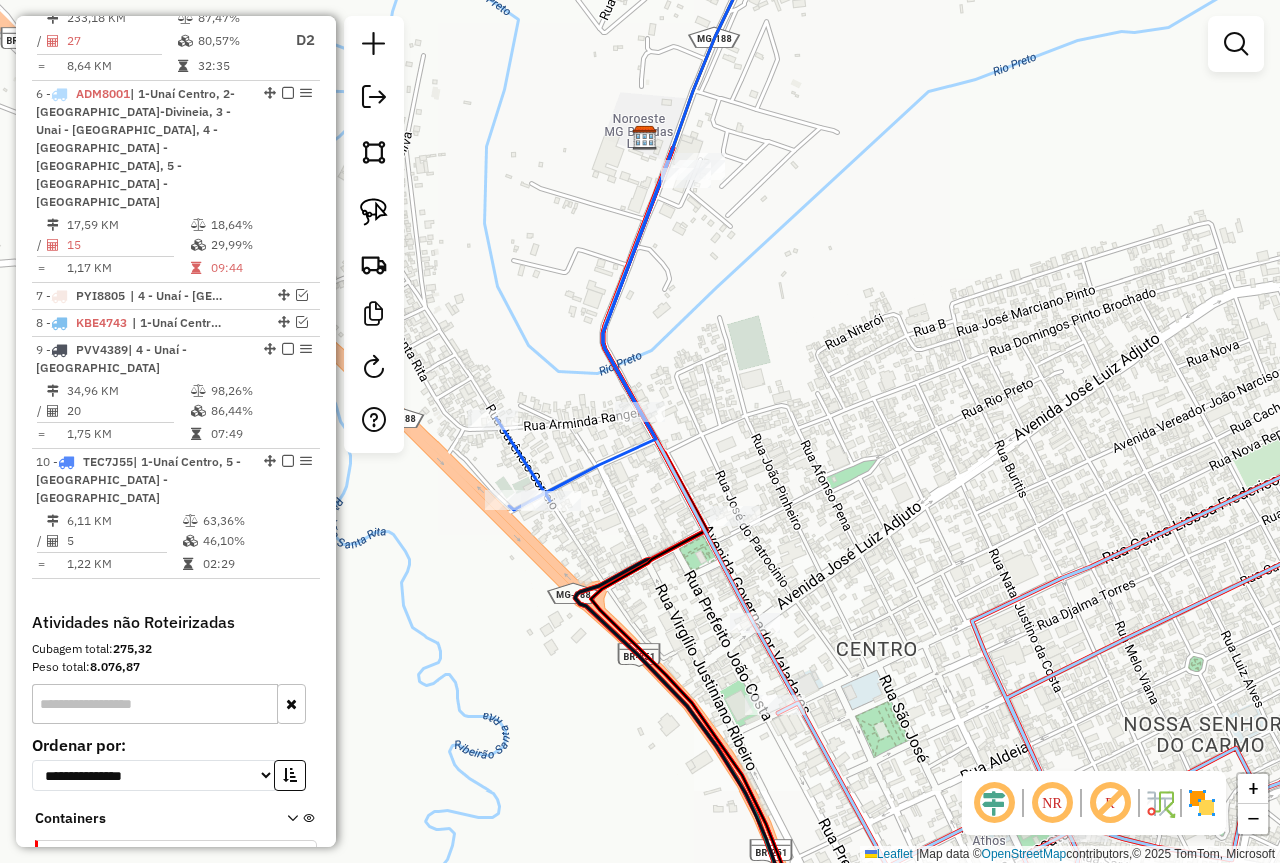 drag, startPoint x: 852, startPoint y: 567, endPoint x: 868, endPoint y: 498, distance: 70.83079 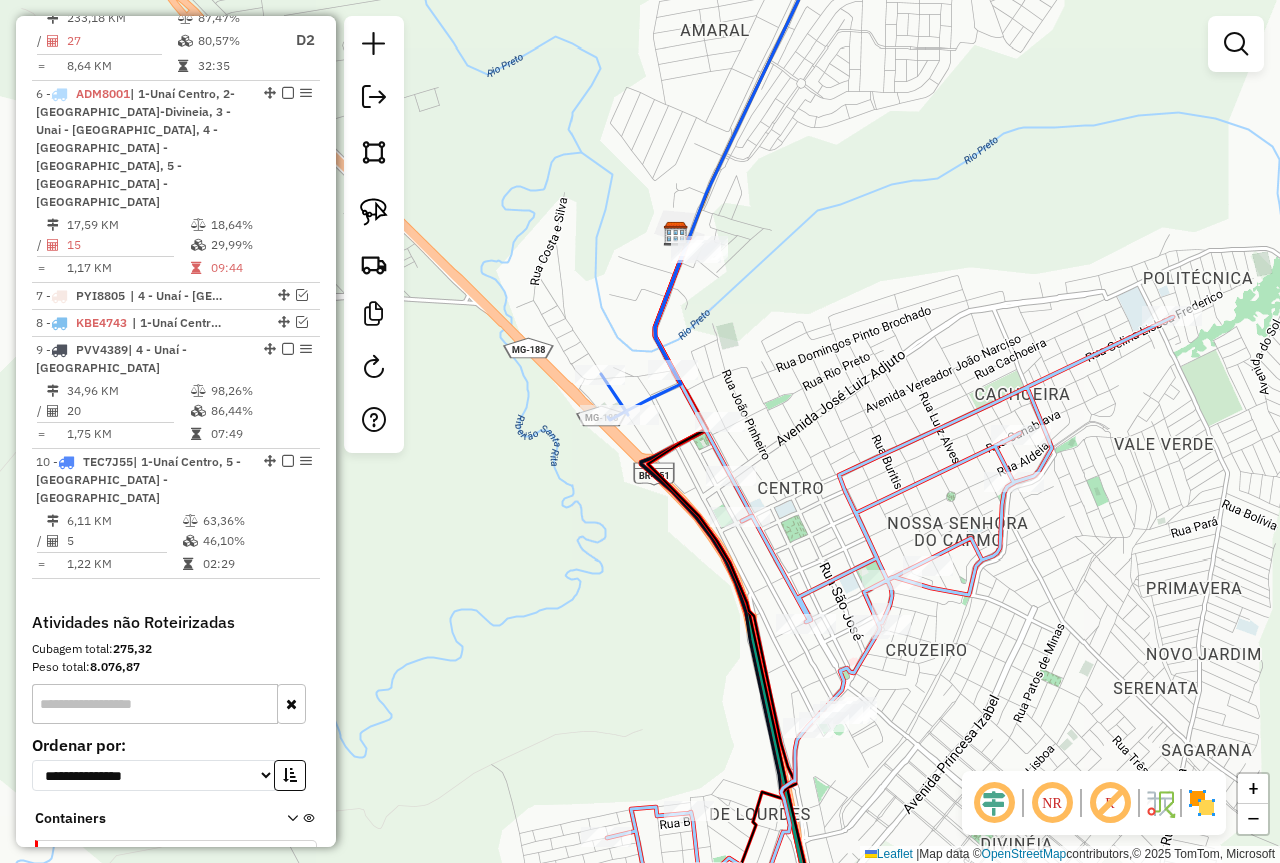 drag, startPoint x: 906, startPoint y: 511, endPoint x: 813, endPoint y: 451, distance: 110.6752 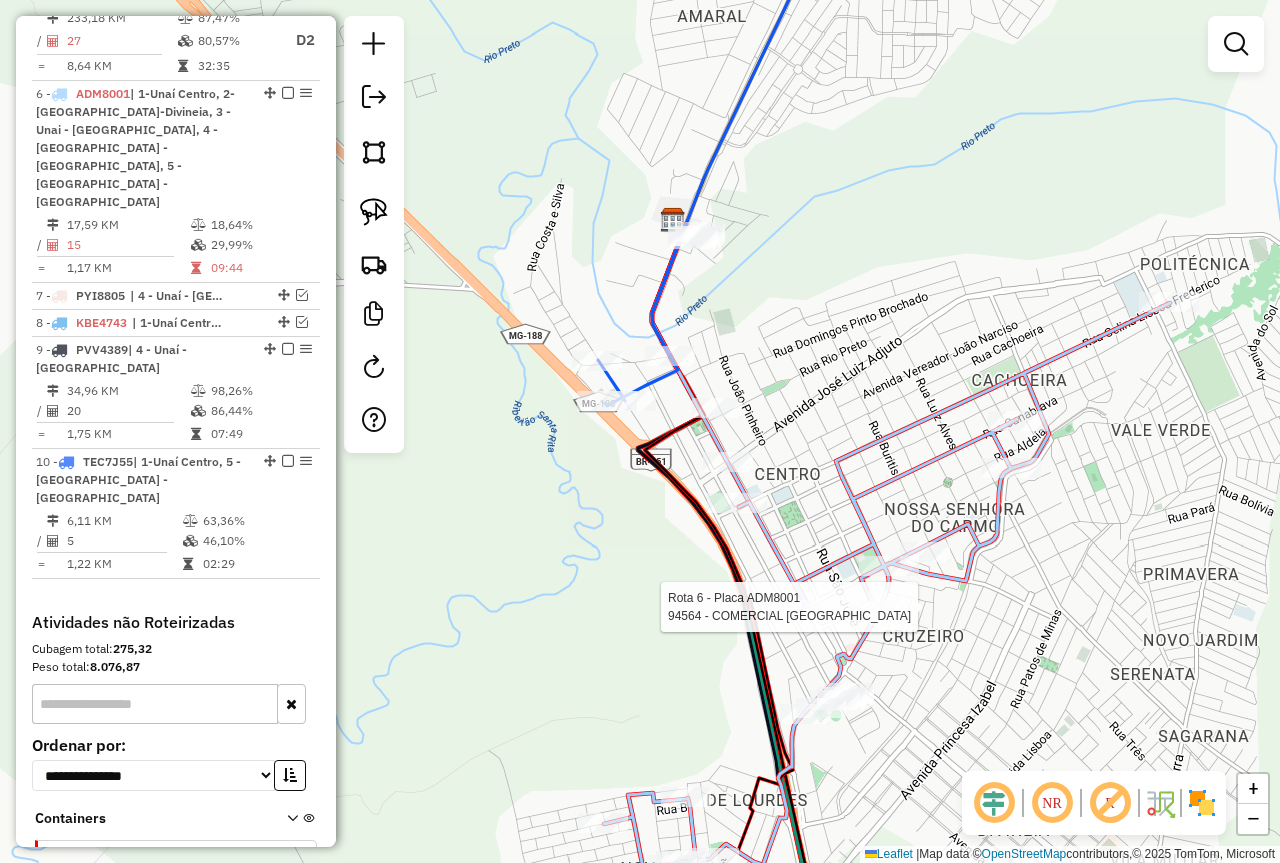 select on "*********" 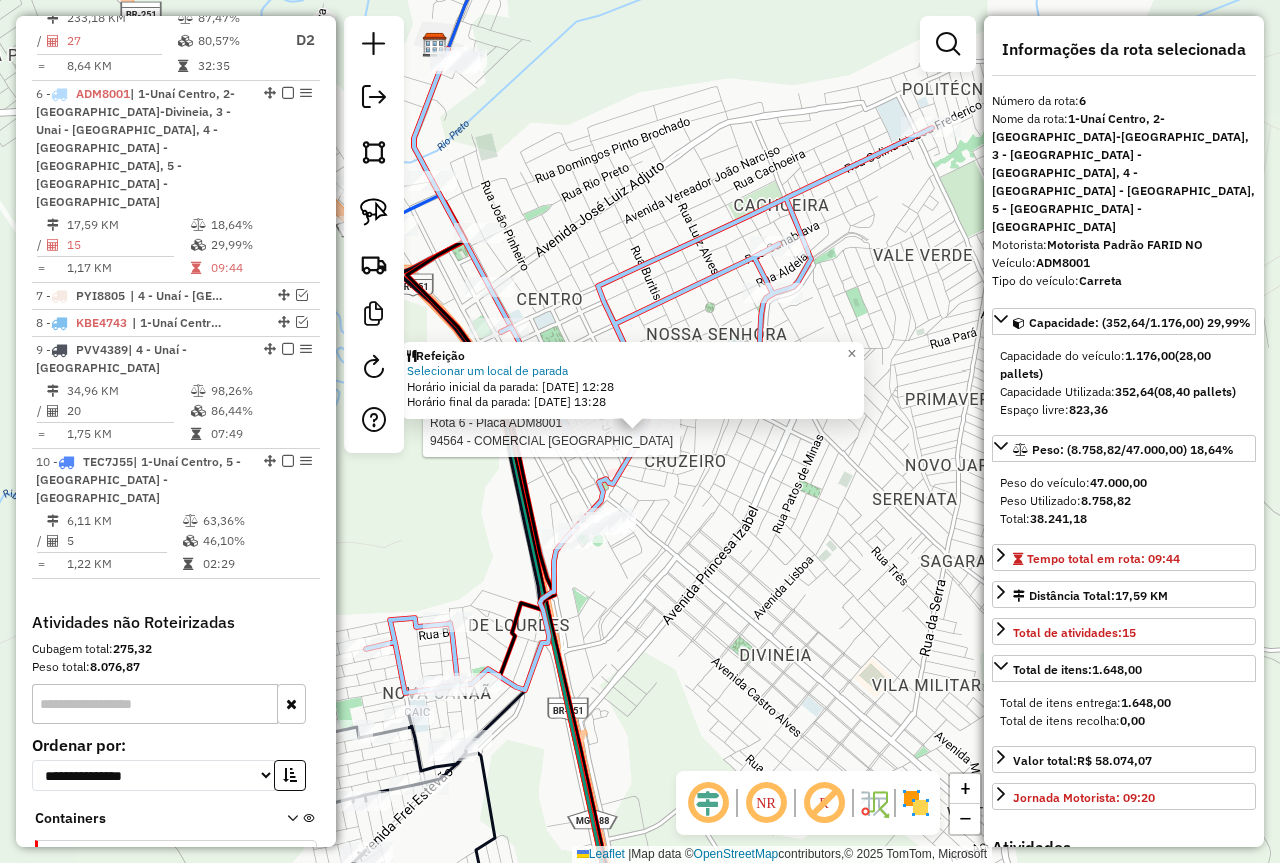 click 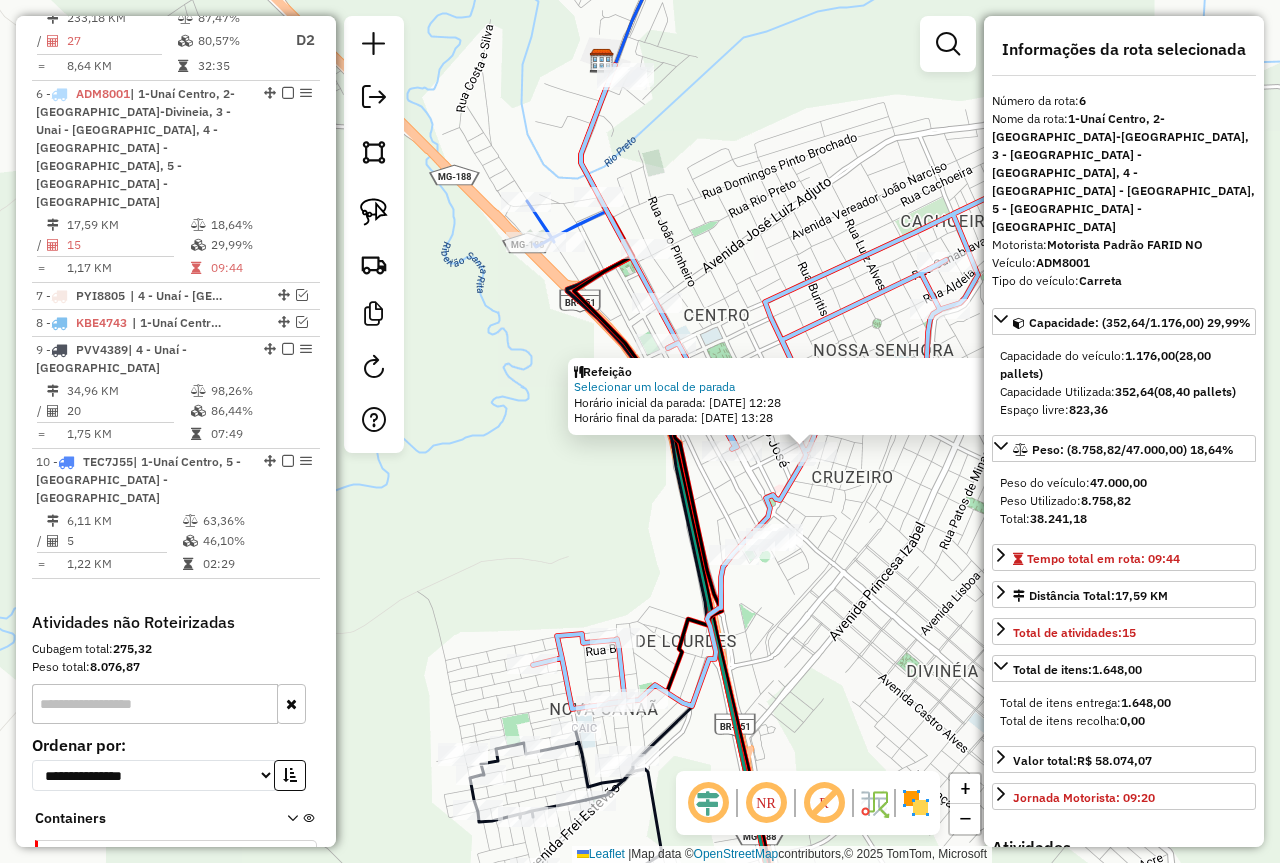 drag, startPoint x: 763, startPoint y: 524, endPoint x: 902, endPoint y: 535, distance: 139.43457 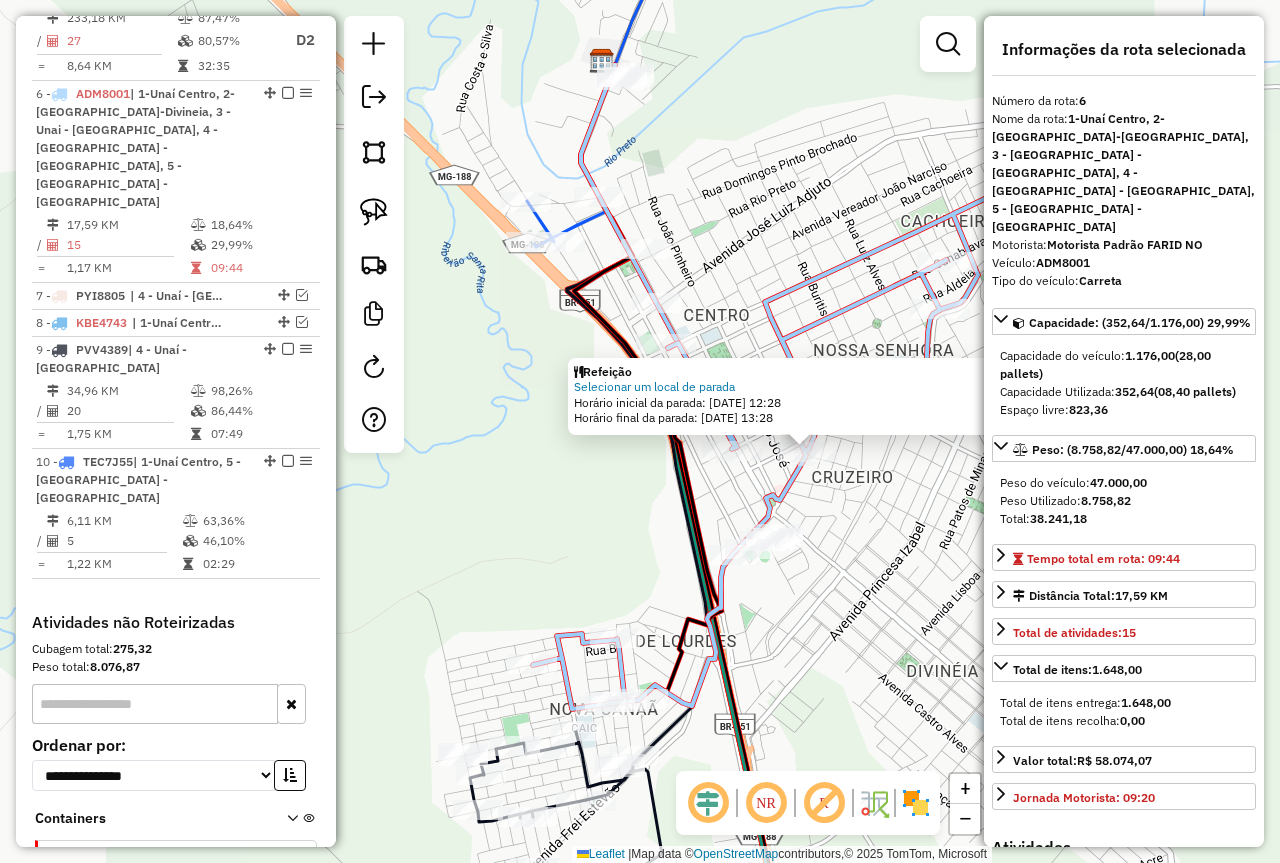 click on "Refeição Selecionar um local de parada  Horário inicial da parada: [DATE] 12:28   Horário final da parada: [DATE] 13:28  × Janela de atendimento Grade de atendimento Capacidade Transportadoras Veículos Cliente Pedidos  Rotas Selecione os dias de semana para filtrar as janelas de atendimento  Seg   Ter   Qua   Qui   Sex   Sáb   Dom  Informe o período da janela de atendimento: De: Até:  Filtrar exatamente a janela do cliente  Considerar janela de atendimento padrão  Selecione os dias de semana para filtrar as grades de atendimento  Seg   Ter   Qua   Qui   Sex   Sáb   Dom   Considerar clientes sem dia de atendimento cadastrado  Clientes fora do dia de atendimento selecionado Filtrar as atividades entre os valores definidos abaixo:  Peso mínimo:  ****  Peso máximo:  ****  Cubagem mínima:   Cubagem máxima:   De:   Até:  Filtrar as atividades entre o tempo de atendimento definido abaixo:  De:   Até:   Considerar capacidade total dos clientes não roteirizados Transportadora: Veículo: De:" 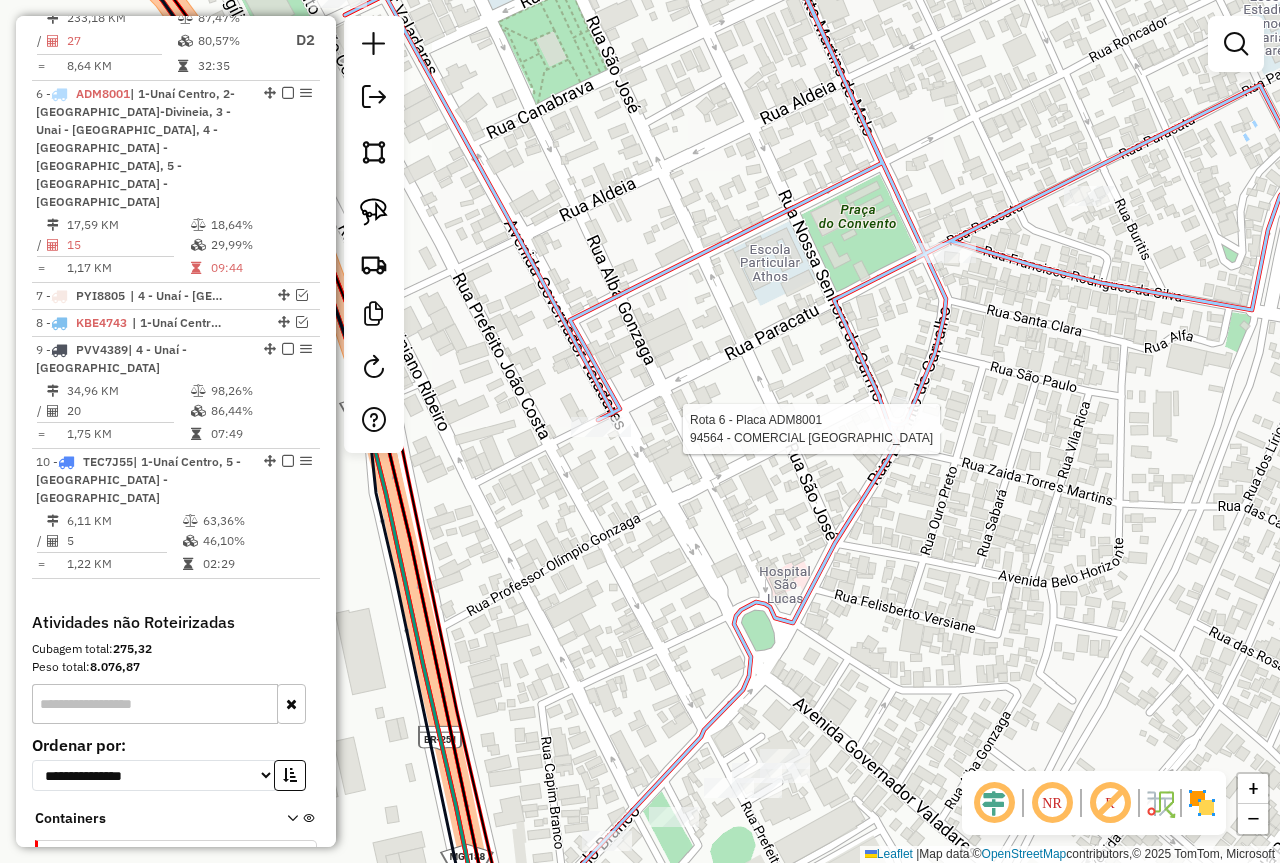 select on "*********" 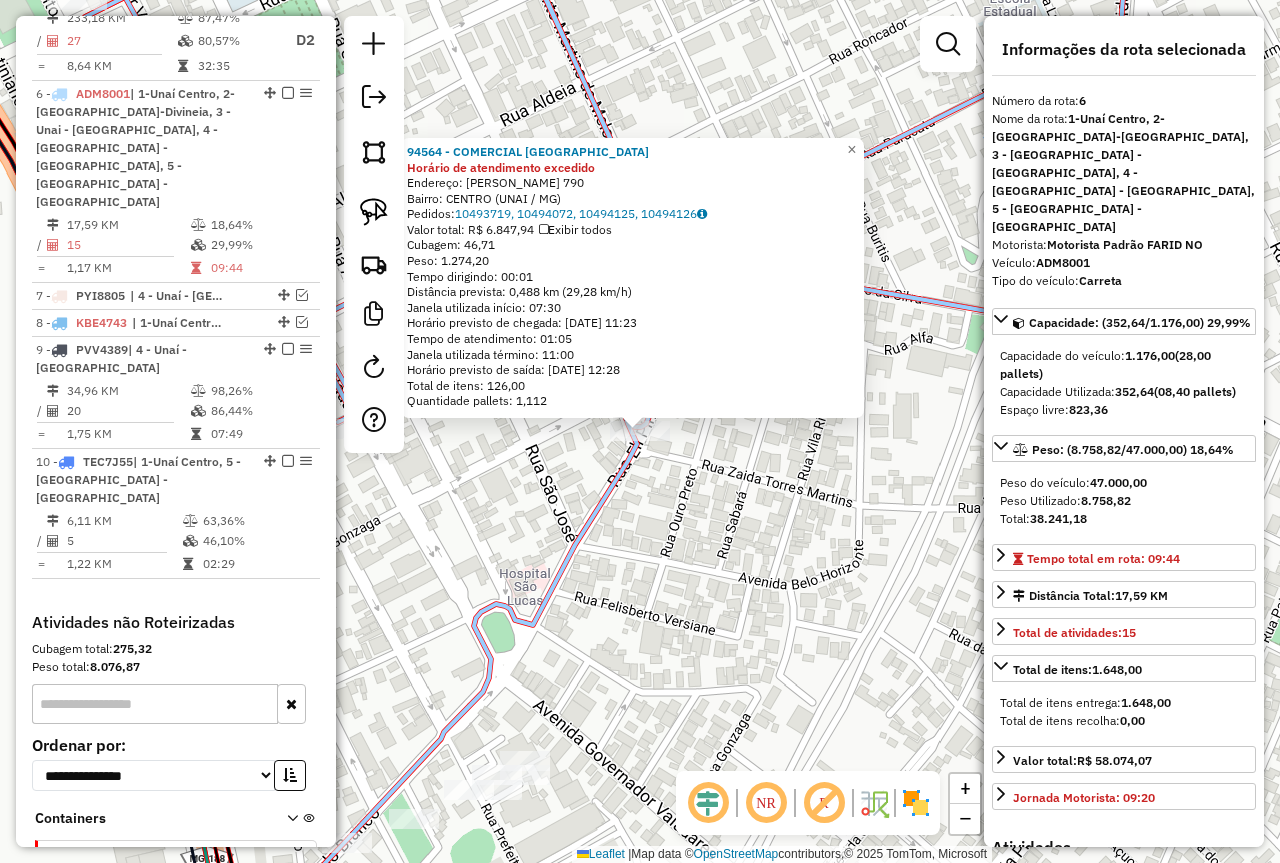 click on "94564 - COMERCIAL WELLINGTON Horário de atendimento excedido  Endereço:  [PERSON_NAME] 790   Bairro: CENTRO (UNAI / MG)   Pedidos:  10493719, 10494072, 10494125, 10494126   Valor total: R$ 6.847,94   Exibir todos   Cubagem: 46,71  Peso: 1.274,20  Tempo dirigindo: 00:01   Distância prevista: 0,488 km (29,28 km/h)   Janela utilizada início: 07:30   Horário previsto de chegada: [DATE] 11:23   Tempo de atendimento: 01:05   Janela utilizada término: 11:00   Horário previsto de saída: [DATE] 12:28   Total de itens: 126,00   Quantidade pallets: 1,112  × Janela de atendimento Grade de atendimento Capacidade Transportadoras Veículos Cliente Pedidos  Rotas Selecione os dias de semana para filtrar as janelas de atendimento  Seg   Ter   Qua   Qui   Sex   Sáb   Dom  Informe o período da janela de atendimento: De: Até:  Filtrar exatamente a janela do cliente  Considerar janela de atendimento padrão  Selecione os dias de semana para filtrar as grades de atendimento  Seg   Ter   Qua   Qui   Sex" 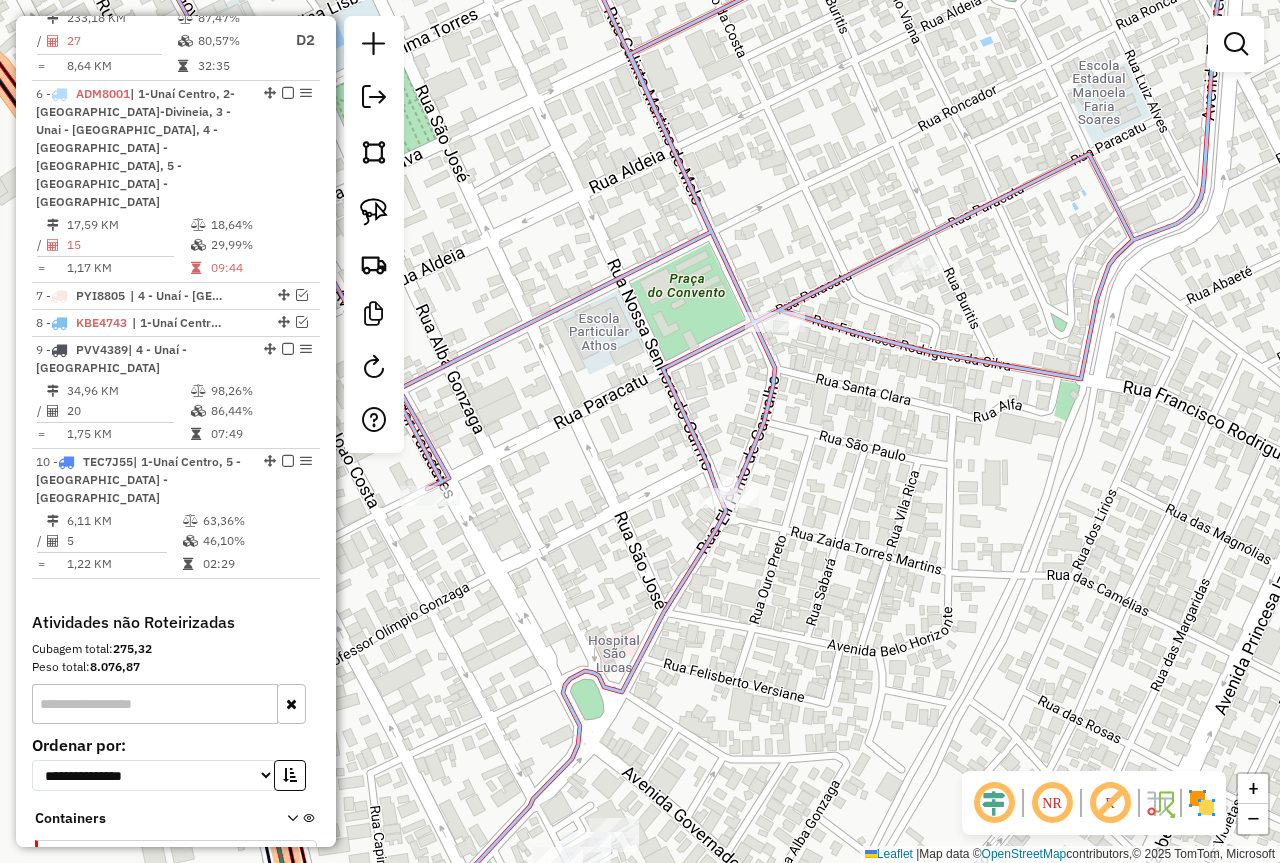drag, startPoint x: 685, startPoint y: 488, endPoint x: 807, endPoint y: 567, distance: 145.34442 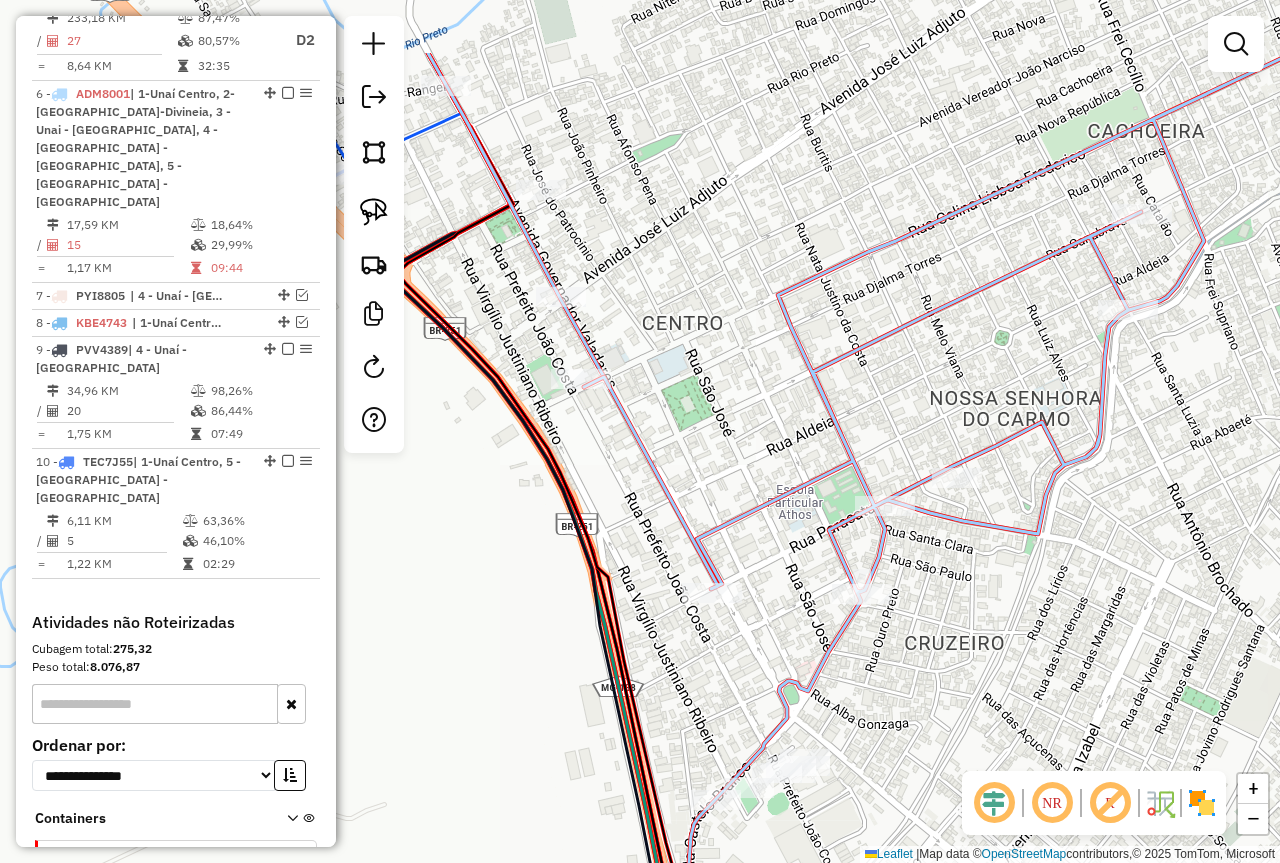 drag, startPoint x: 869, startPoint y: 409, endPoint x: 926, endPoint y: 547, distance: 149.30841 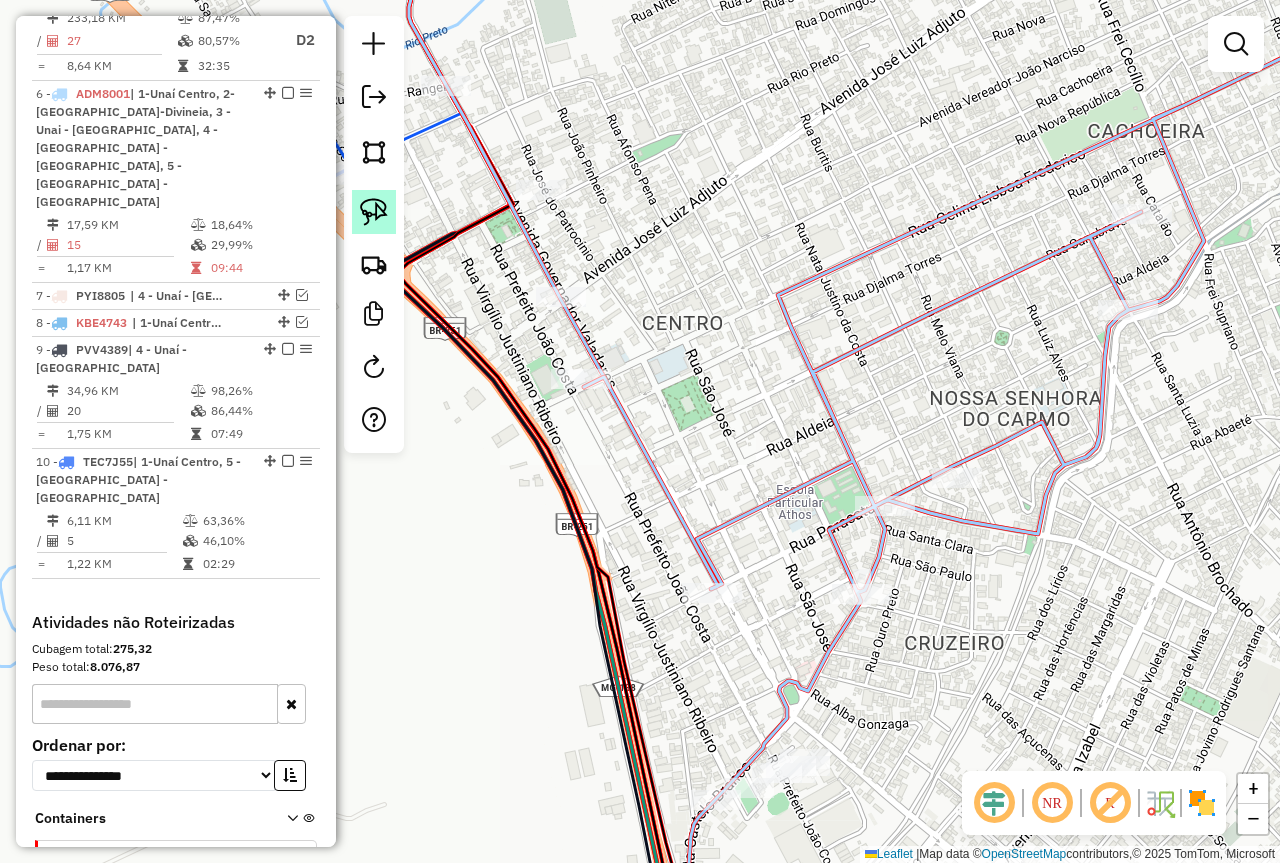click 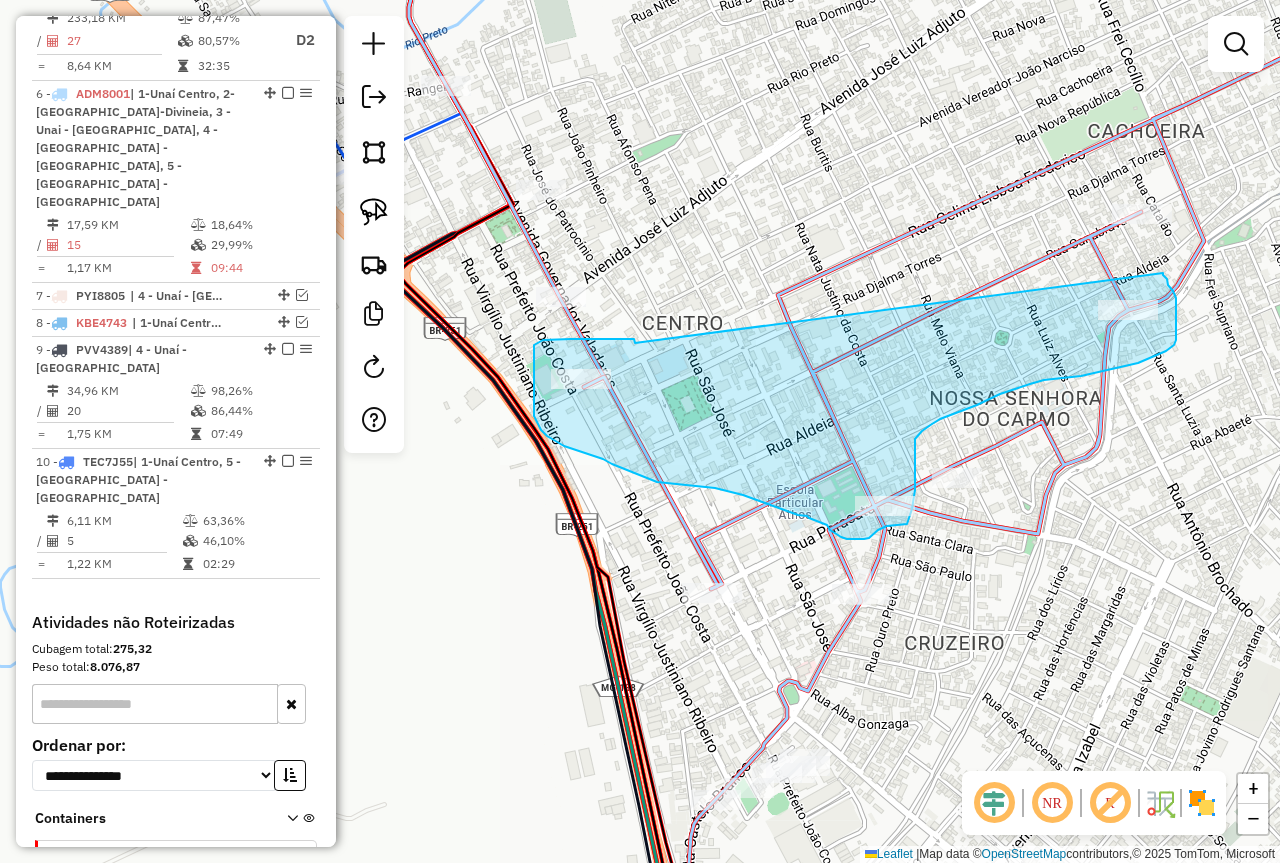 drag, startPoint x: 618, startPoint y: 339, endPoint x: 1163, endPoint y: 273, distance: 548.9818 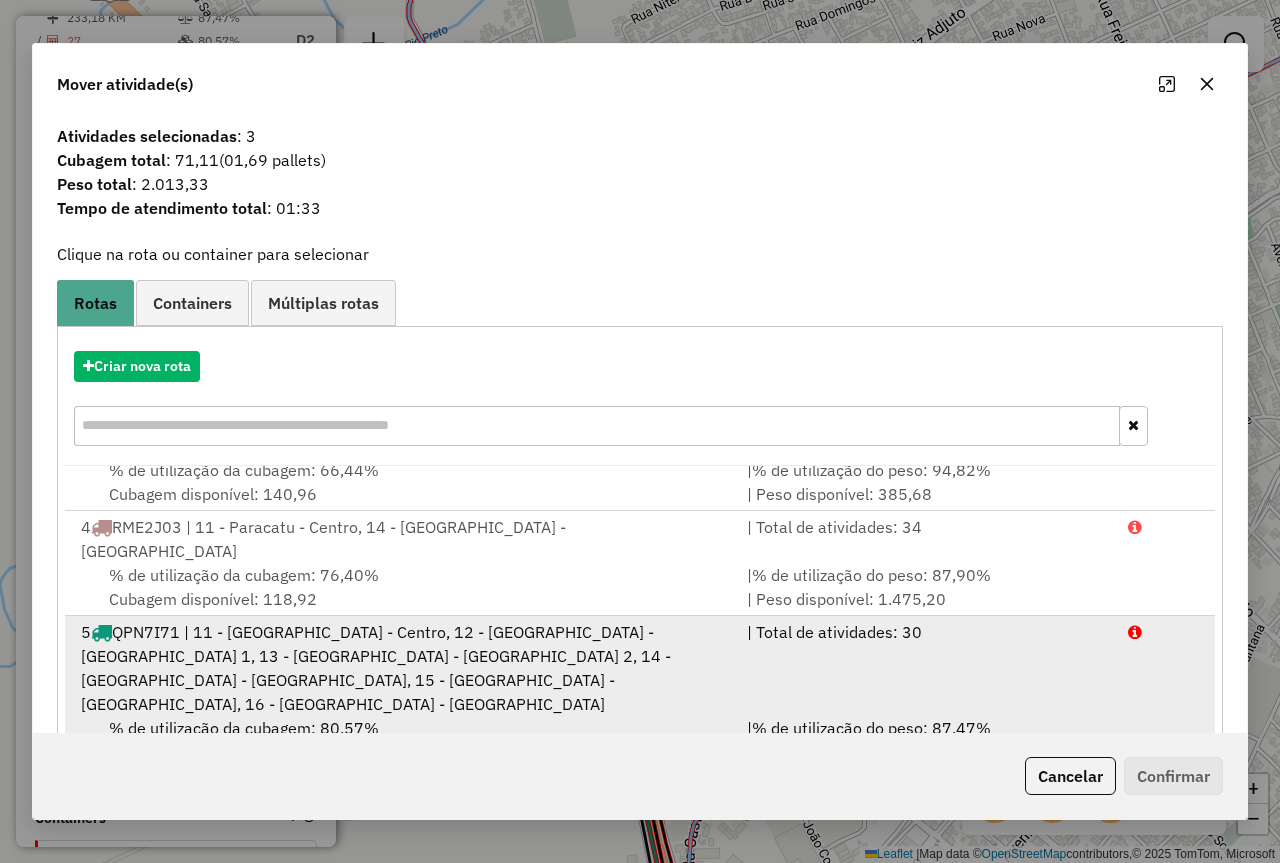 scroll, scrollTop: 215, scrollLeft: 0, axis: vertical 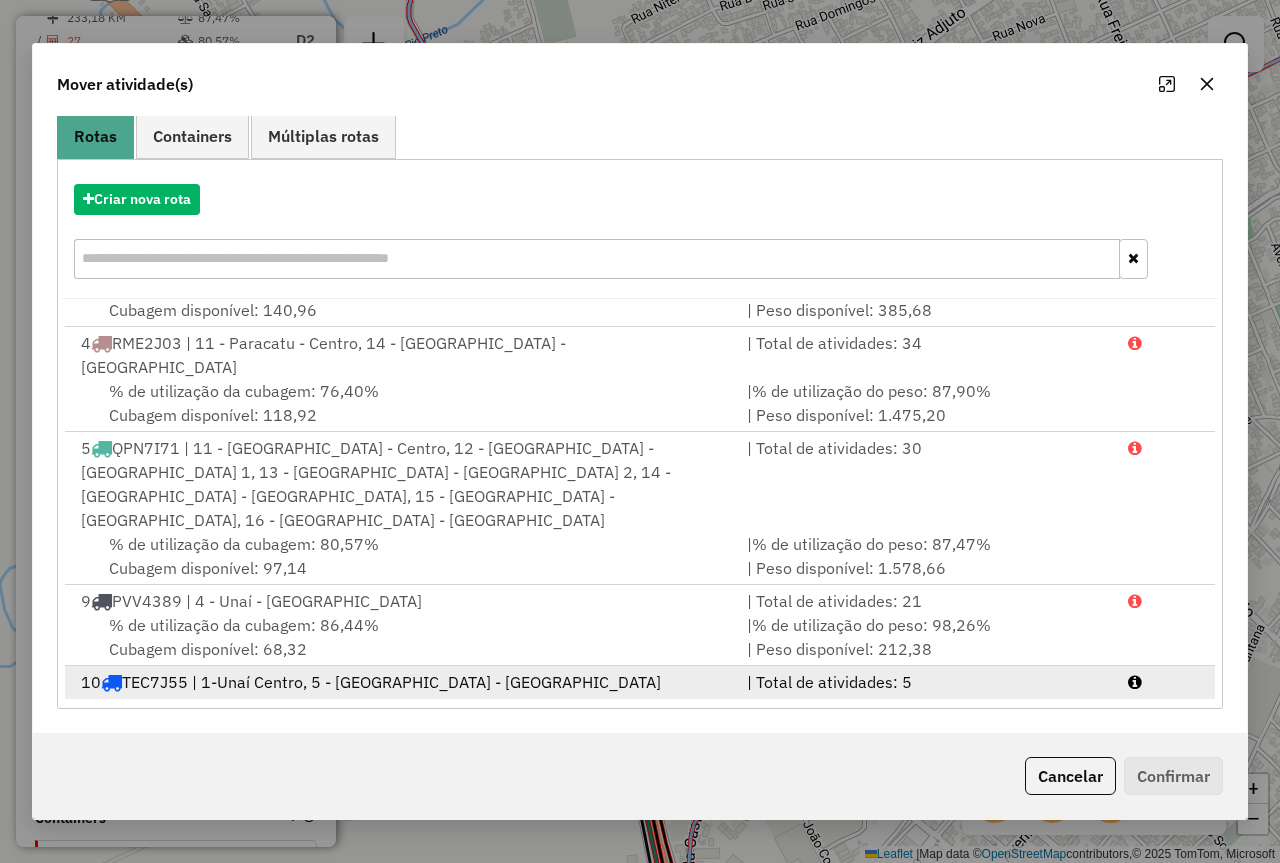 click on "% de utilização da cubagem: 46,10%  Cubagem disponível: 181,10" at bounding box center (402, 718) 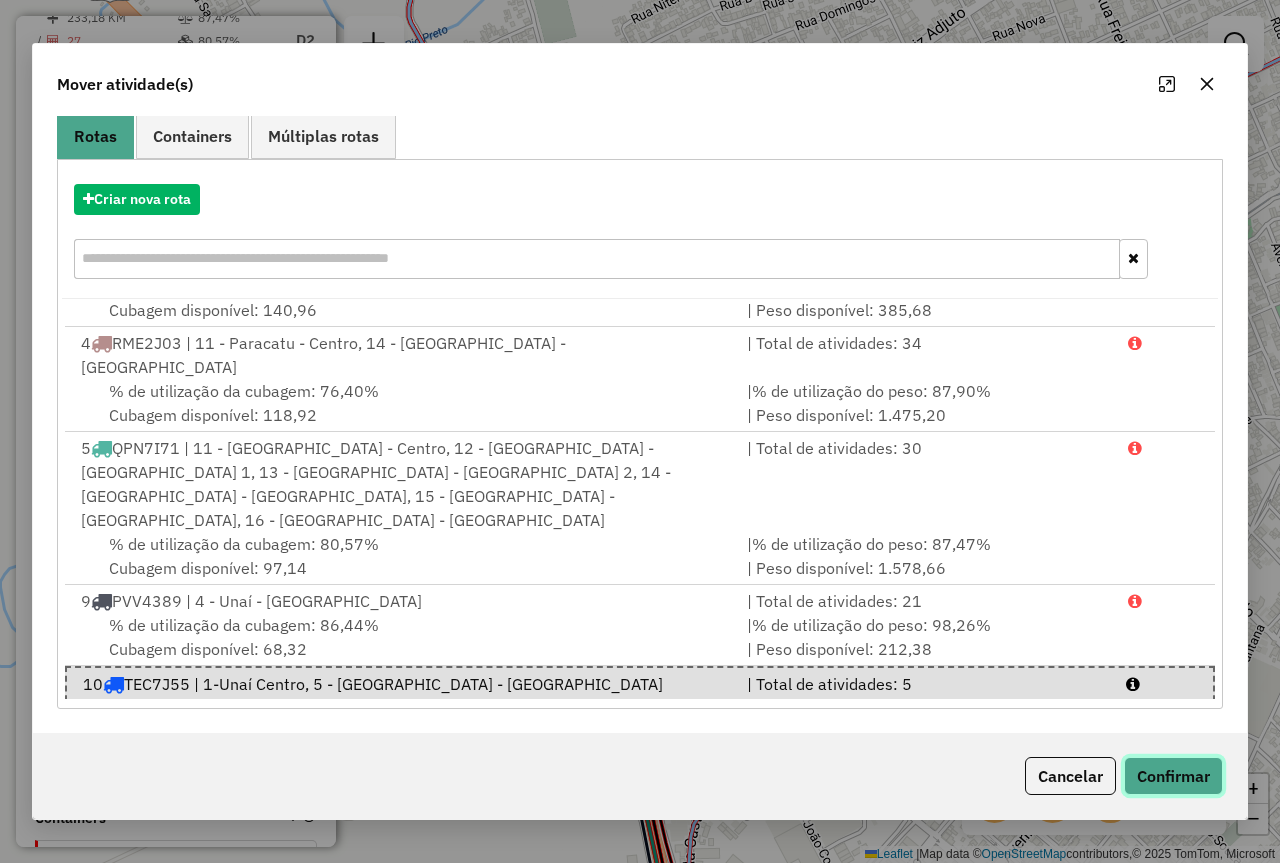 click on "Confirmar" 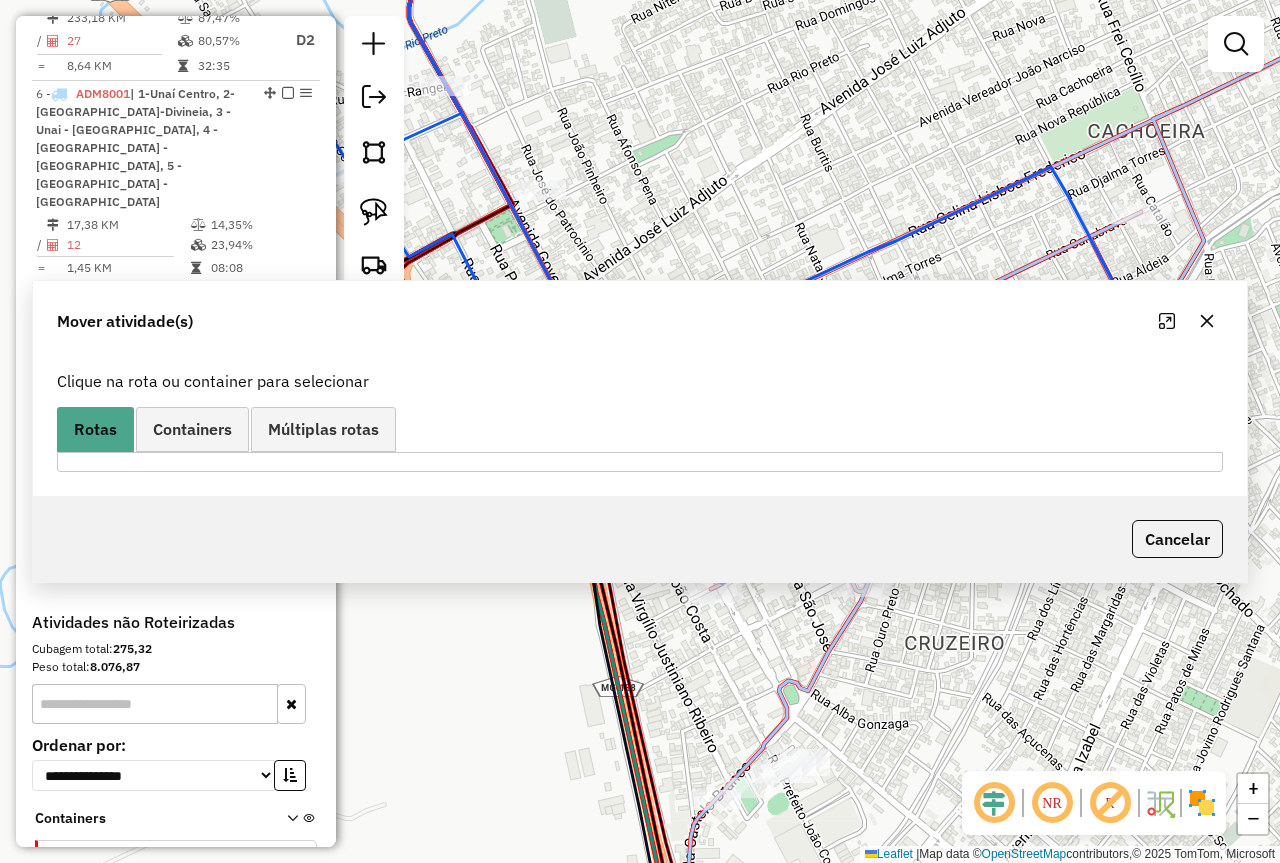 scroll, scrollTop: 0, scrollLeft: 0, axis: both 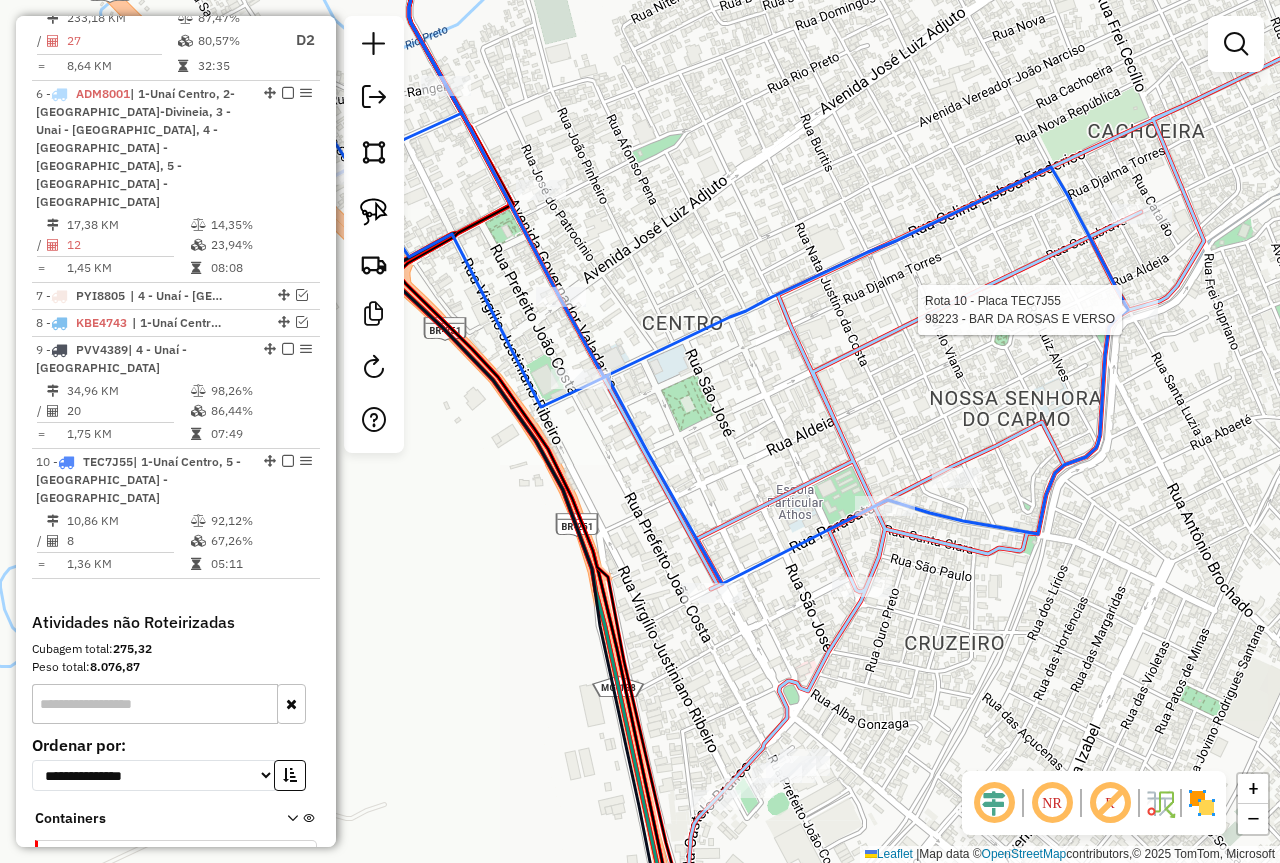 select on "*********" 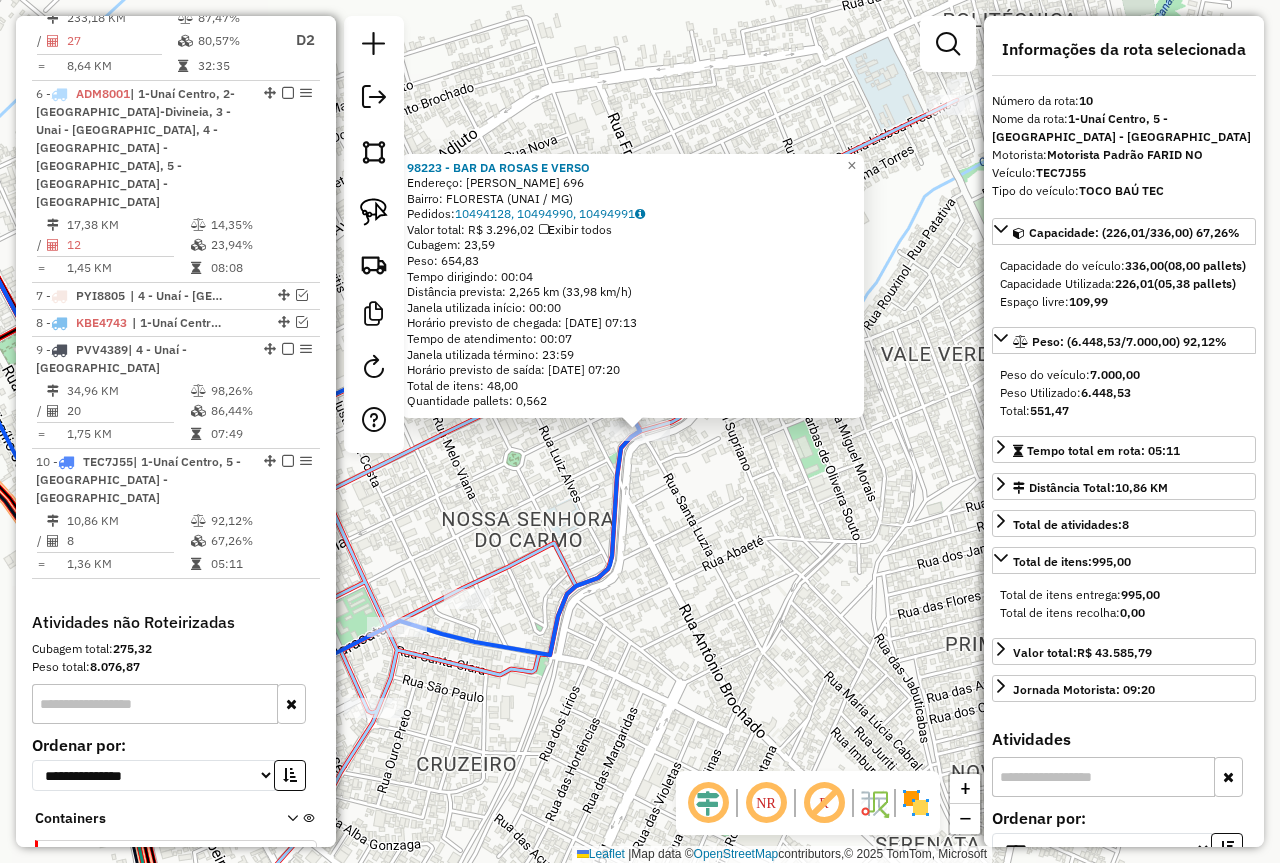 drag, startPoint x: 755, startPoint y: 575, endPoint x: 770, endPoint y: 570, distance: 15.811388 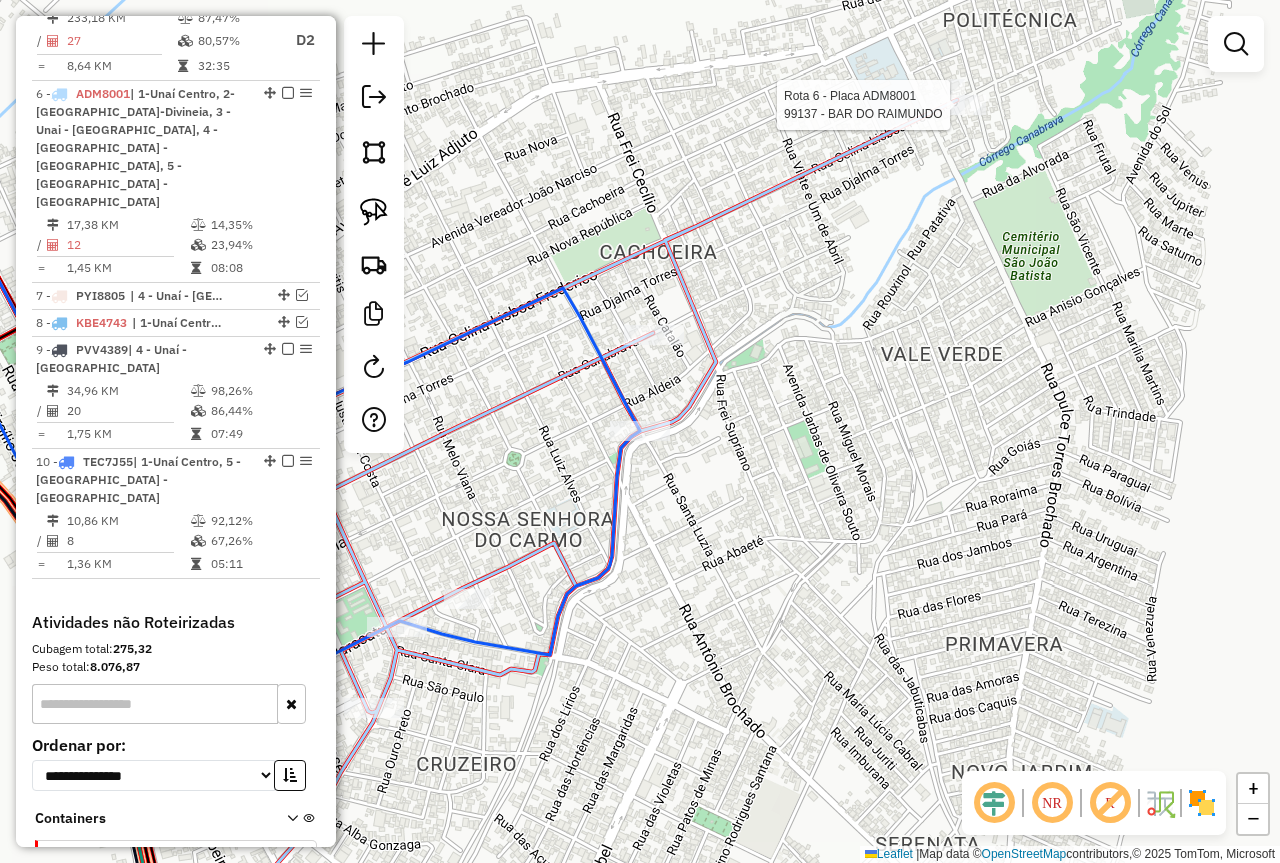 select on "*********" 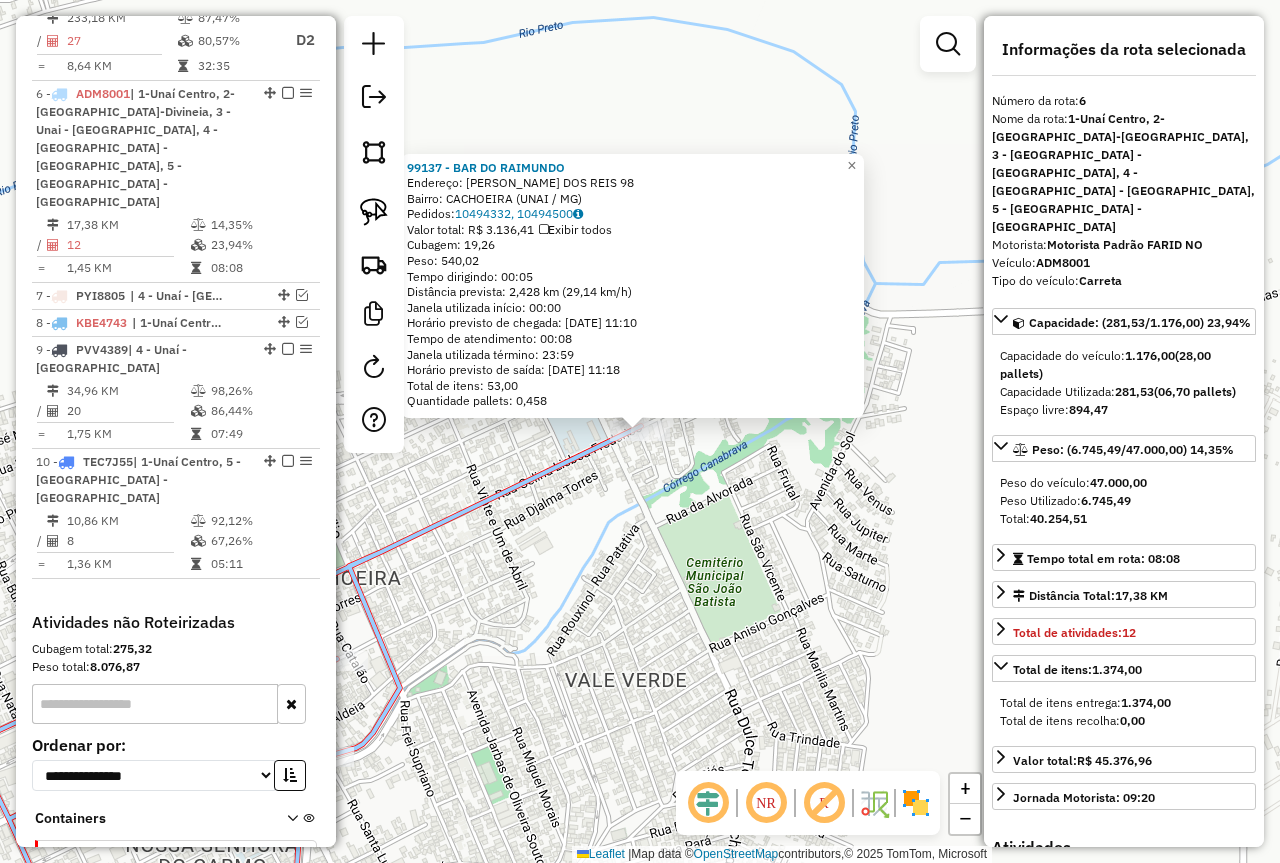 click on "99137 - BAR DO [PERSON_NAME]:  [PERSON_NAME] DOS REIS 98   Bairro: CACHOEIRA (UNAI / MG)   Pedidos:  10494332, 10494500   Valor total: R$ 3.136,41   Exibir todos   Cubagem: 19,26  Peso: 540,02  Tempo dirigindo: 00:05   Distância prevista: 2,428 km (29,14 km/h)   [GEOGRAPHIC_DATA] utilizada início: 00:00   Horário previsto de chegada: [DATE] 11:10   Tempo de atendimento: 00:08   Janela utilizada término: 23:59   Horário previsto de saída: [DATE] 11:18   Total de itens: 53,00   Quantidade pallets: 0,458  × Janela de atendimento Grade de atendimento Capacidade Transportadoras Veículos Cliente Pedidos  Rotas Selecione os dias de semana para filtrar as janelas de atendimento  Seg   Ter   Qua   Qui   Sex   Sáb   Dom  Informe o período da janela de atendimento: De: Até:  Filtrar exatamente a janela do cliente  Considerar janela de atendimento padrão  Selecione os dias de semana para filtrar as grades de atendimento  Seg   Ter   Qua   Qui   Sex   Sáb   Dom   Peso mínimo:  ****  Peso máximo:  **** +" 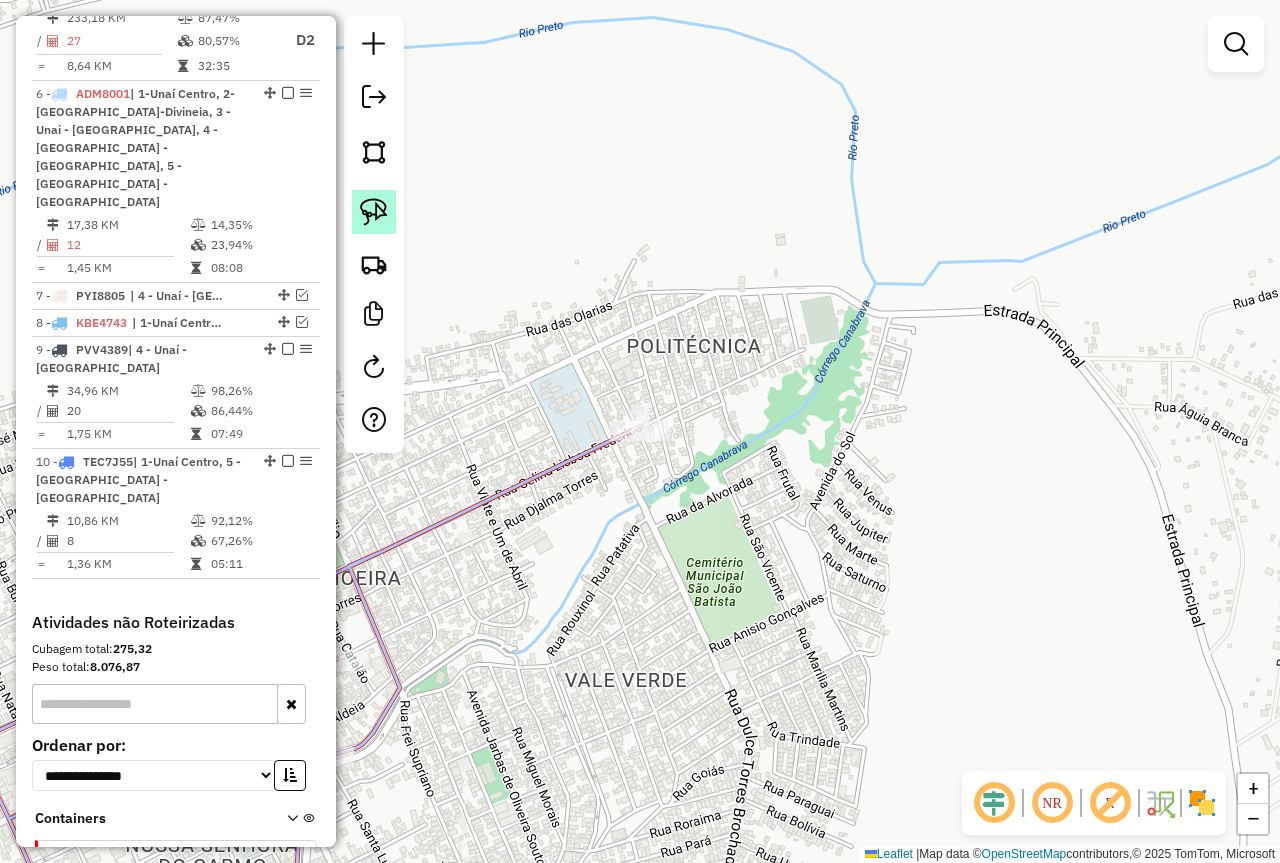 click 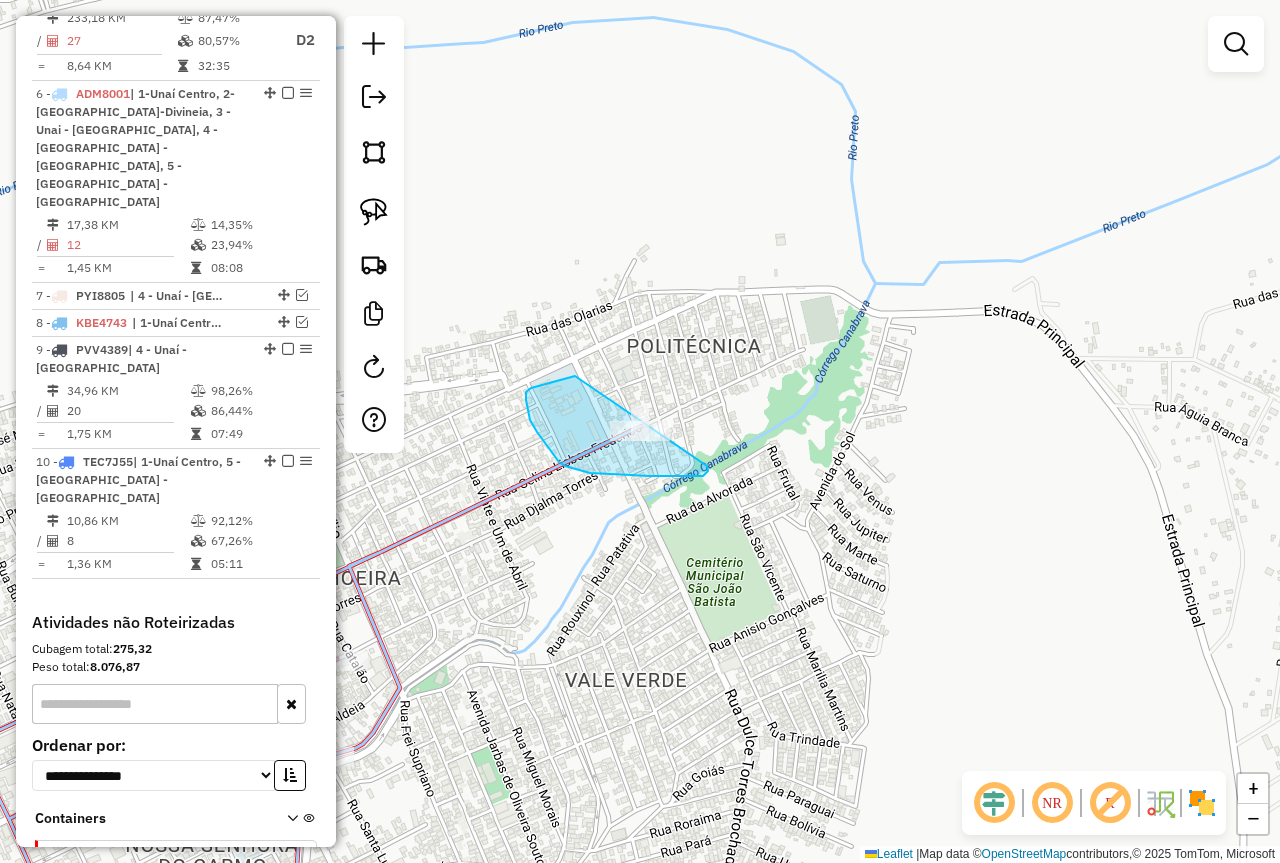 drag, startPoint x: 707, startPoint y: 466, endPoint x: 620, endPoint y: 362, distance: 135.5913 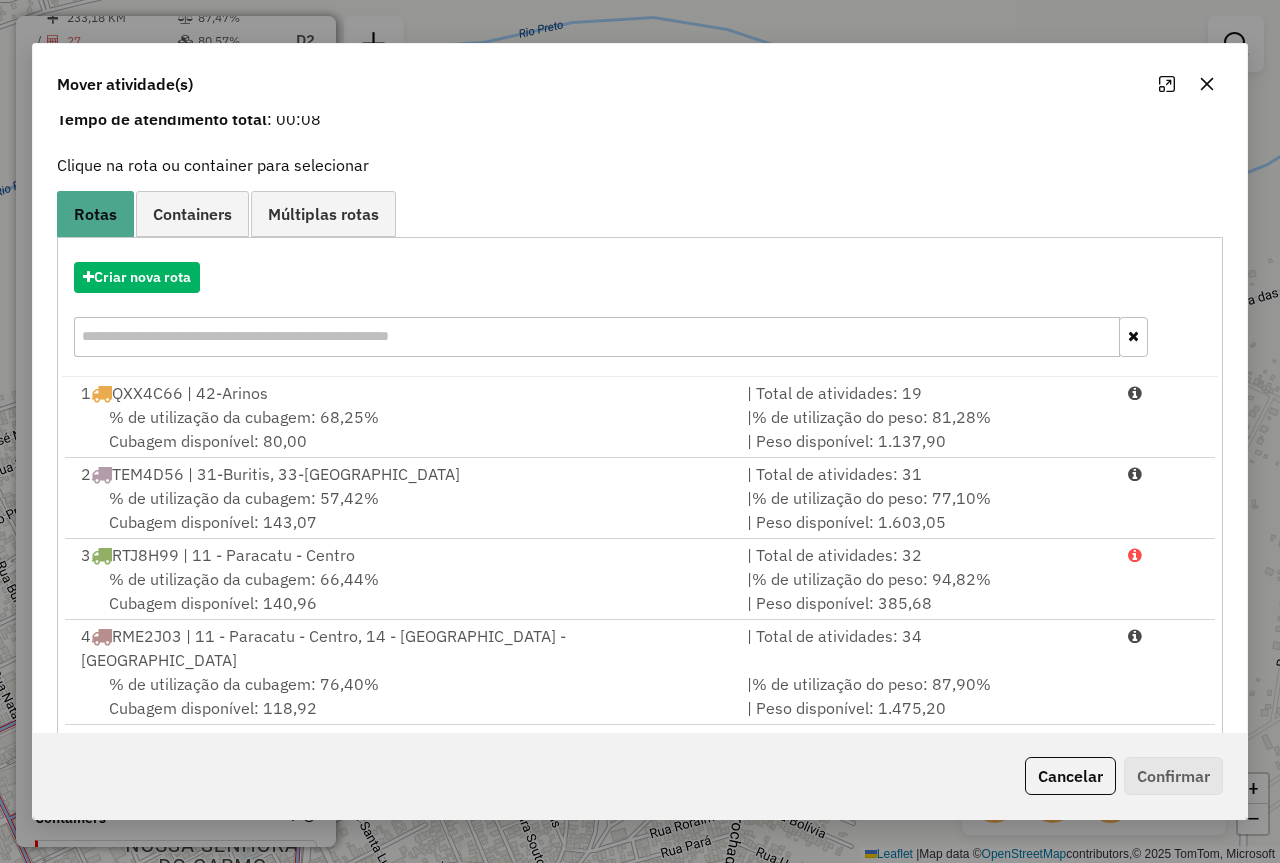 scroll, scrollTop: 167, scrollLeft: 0, axis: vertical 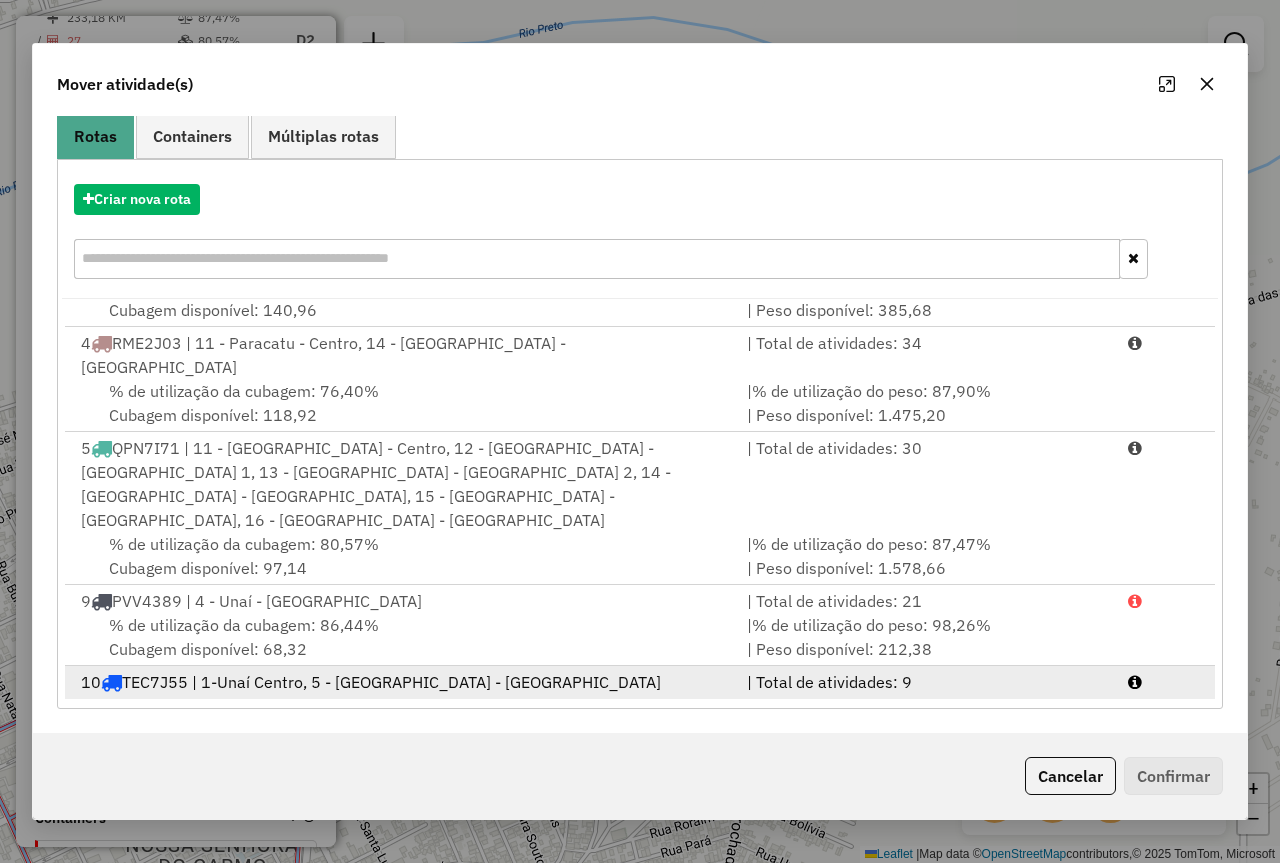 click on "| Total de atividades: 9" at bounding box center [925, 682] 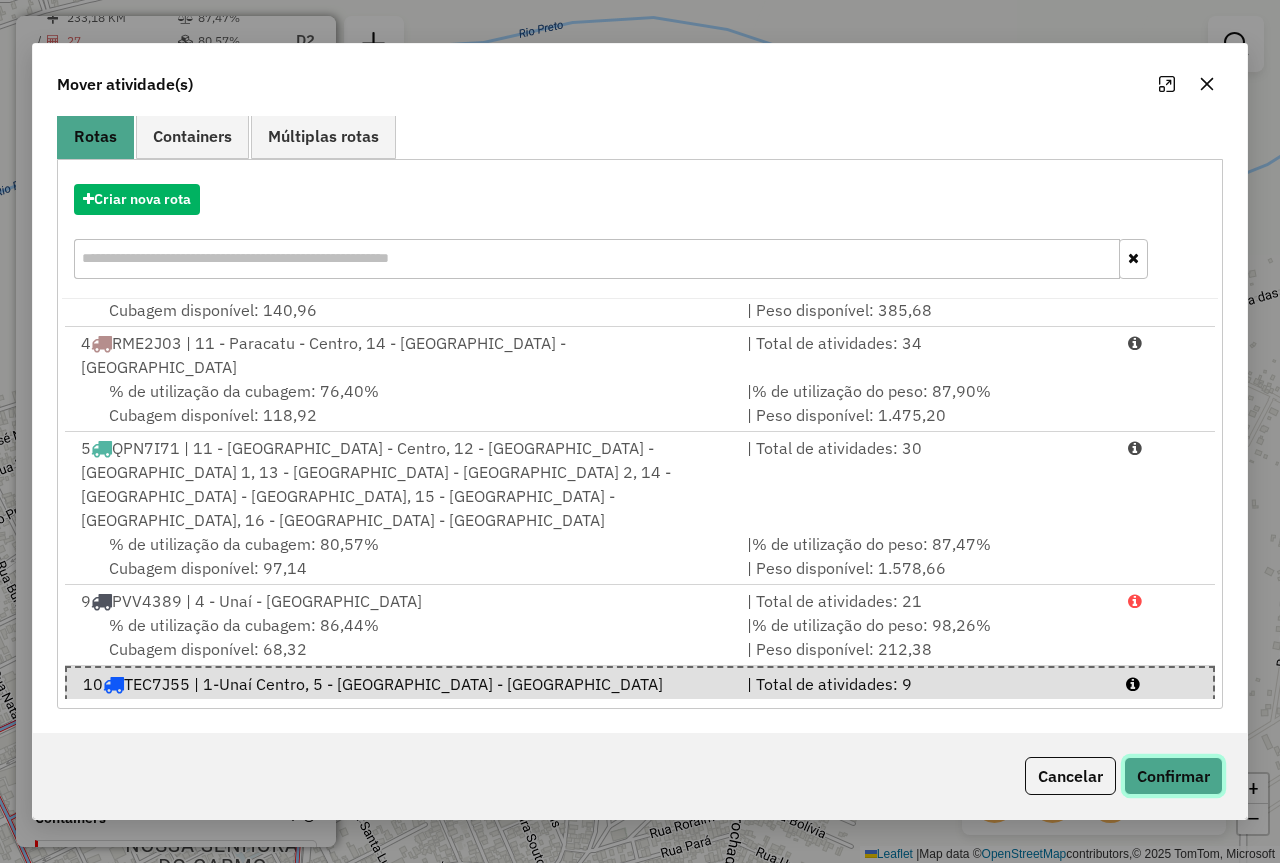 click on "Confirmar" 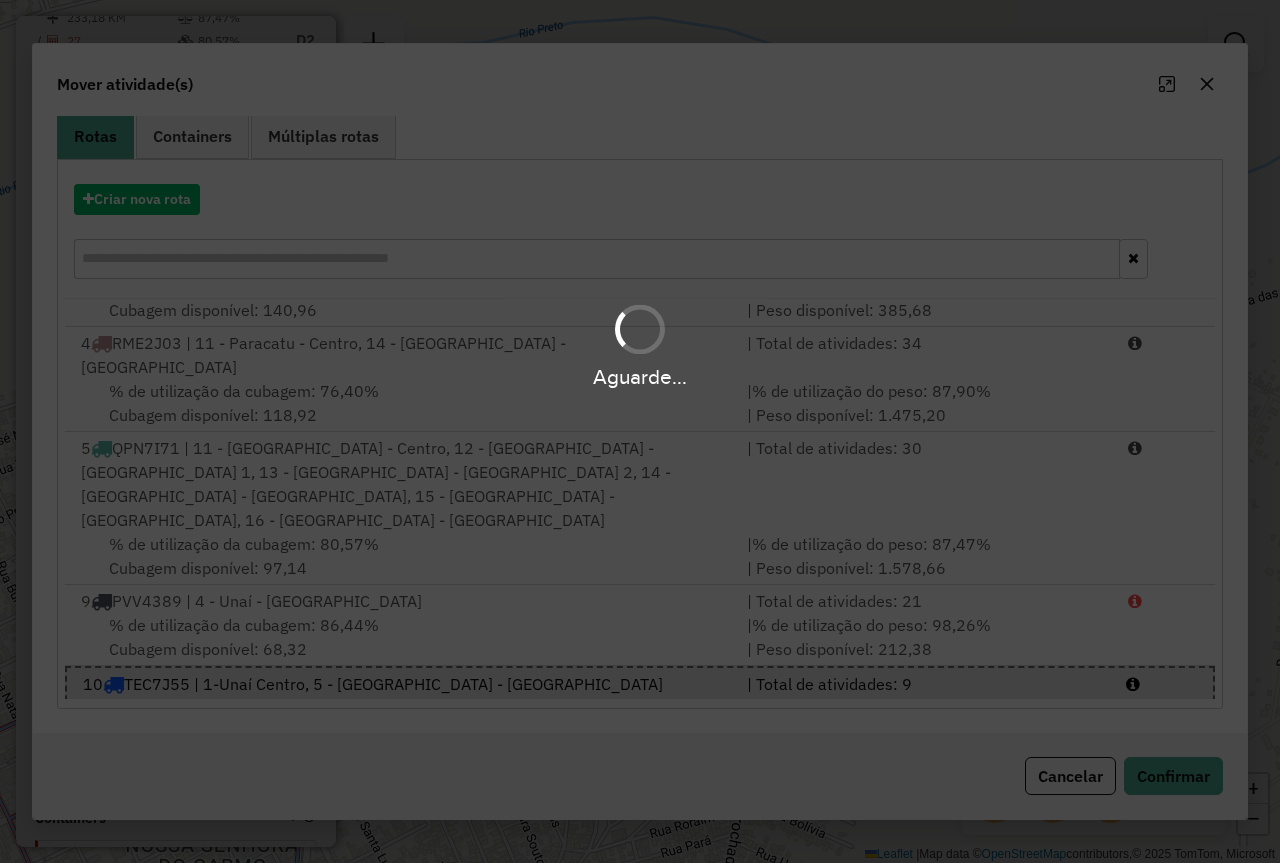 scroll, scrollTop: 0, scrollLeft: 0, axis: both 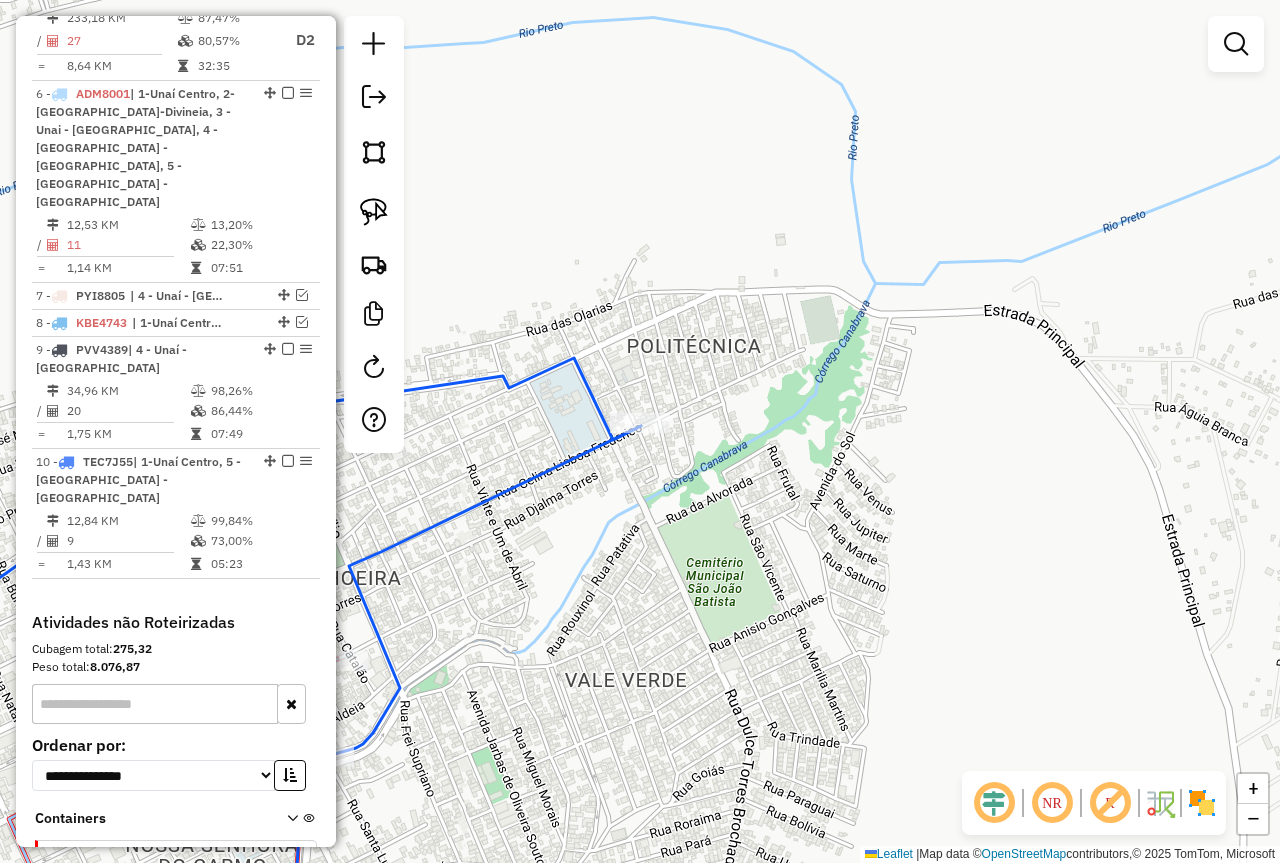 select on "*********" 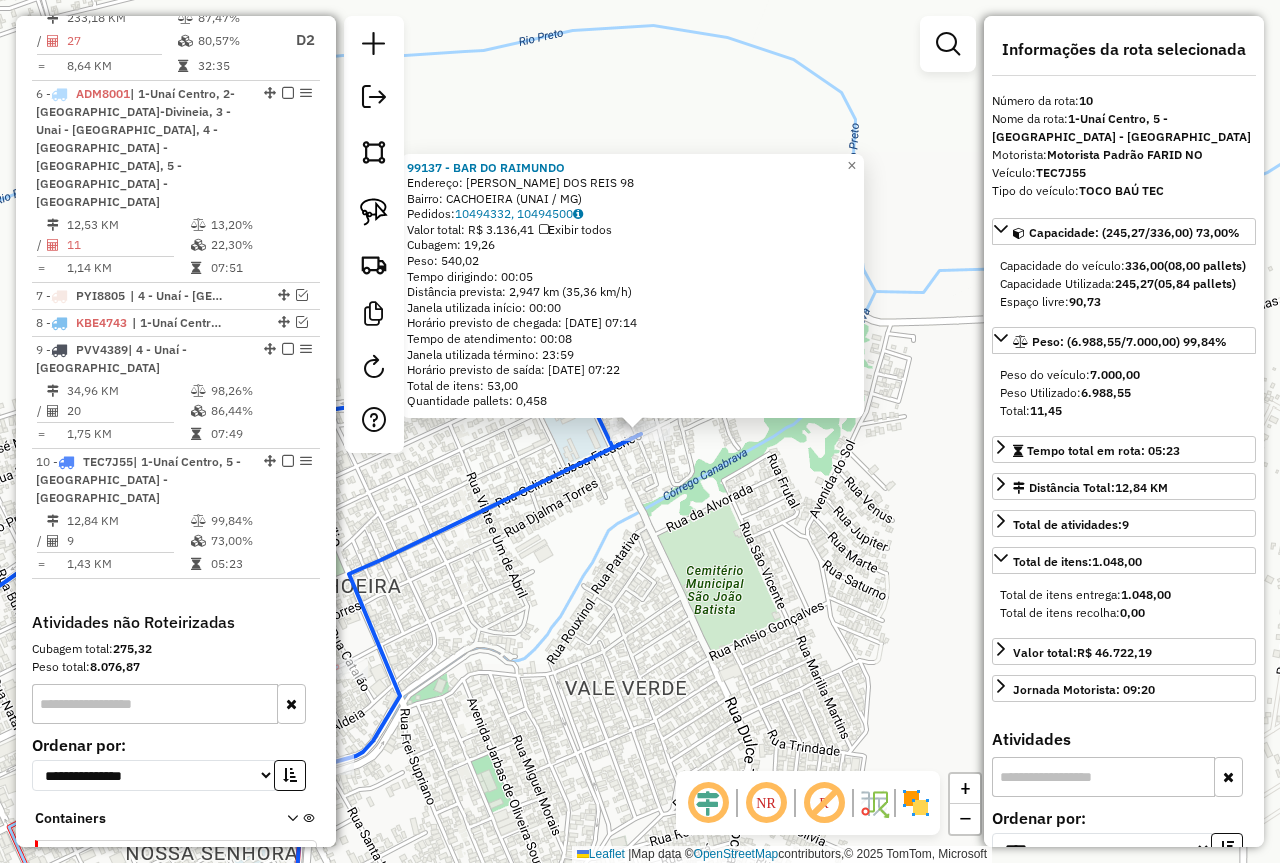 drag, startPoint x: 658, startPoint y: 606, endPoint x: 850, endPoint y: 539, distance: 203.35437 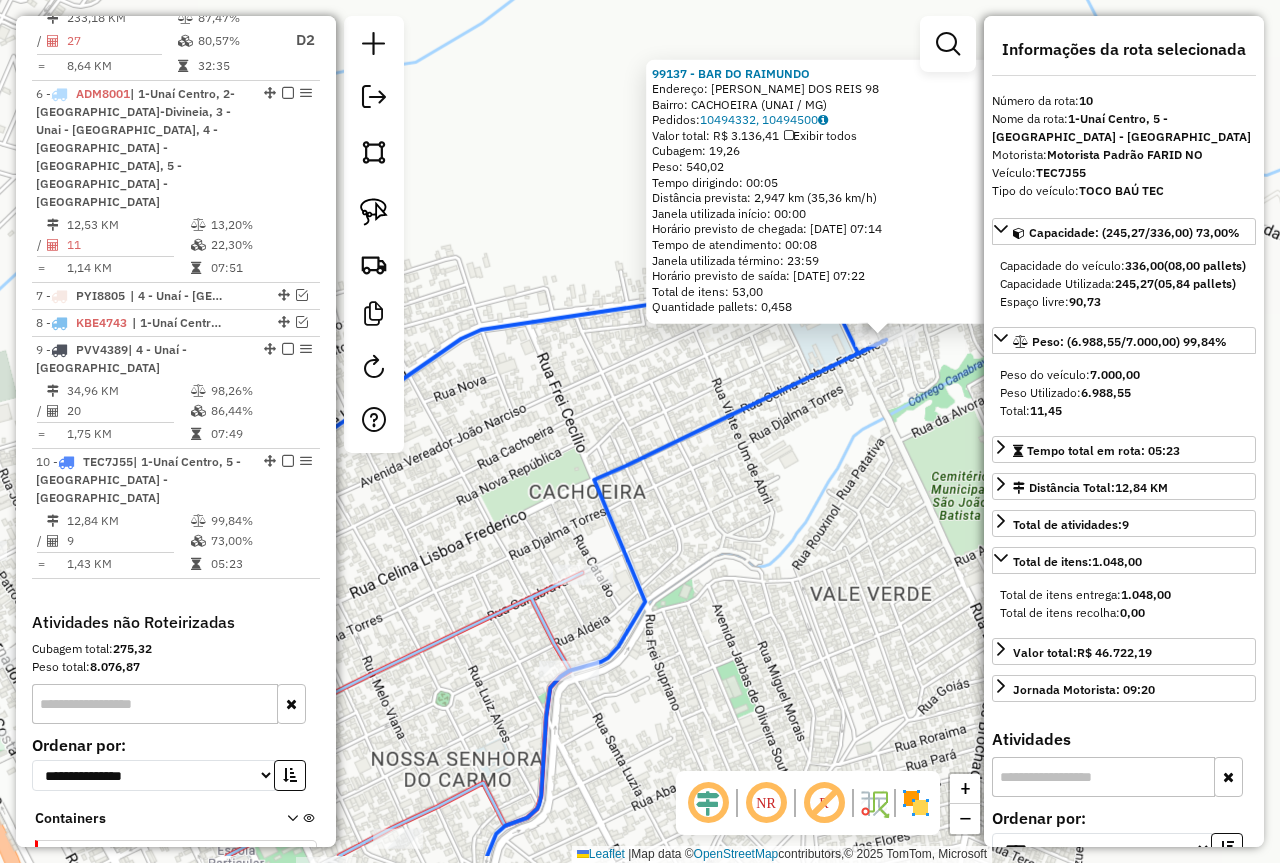 drag, startPoint x: 646, startPoint y: 556, endPoint x: 768, endPoint y: 496, distance: 135.95587 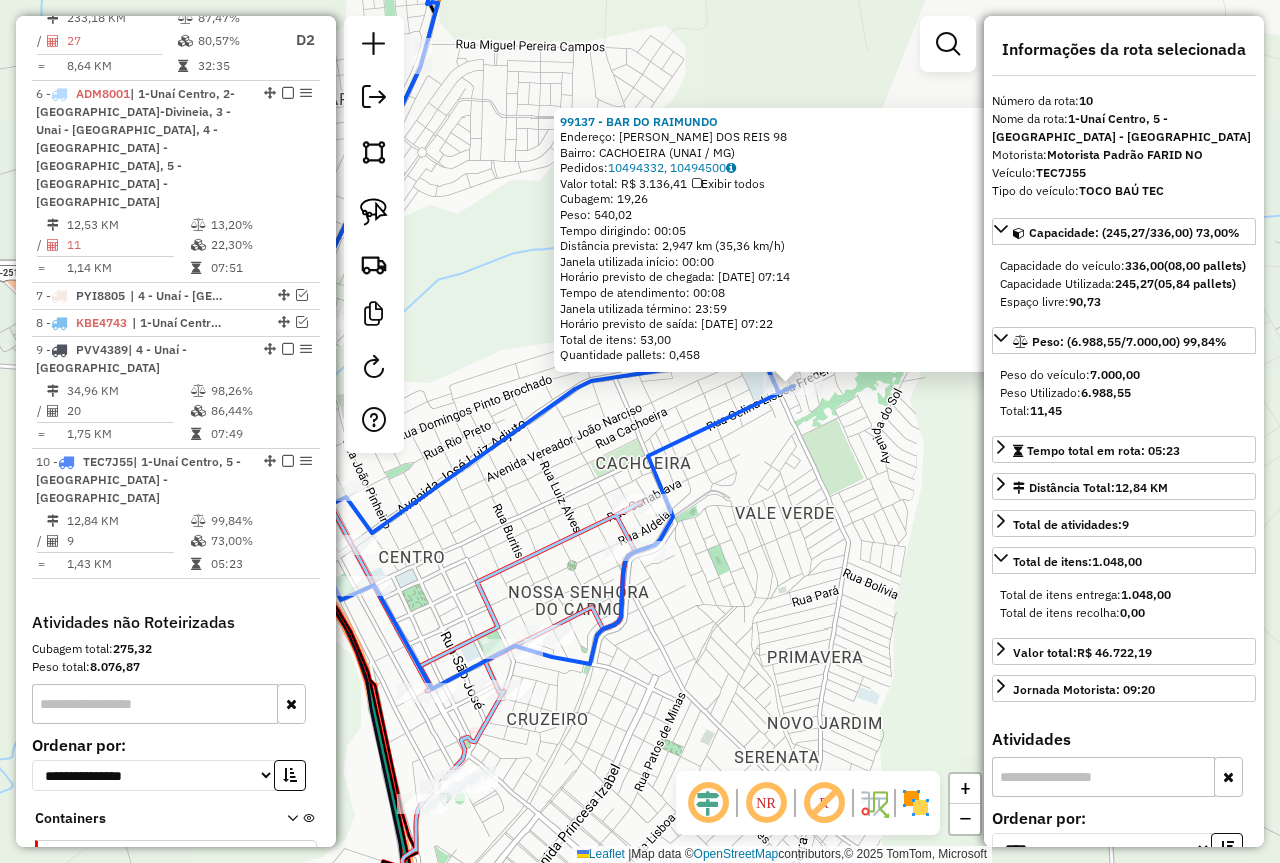 click on "99137 - BAR DO [PERSON_NAME]:  [PERSON_NAME] DOS REIS 98   Bairro: CACHOEIRA (UNAI / MG)   Pedidos:  10494332, 10494500   Valor total: R$ 3.136,41   Exibir todos   Cubagem: 19,26  Peso: 540,02  Tempo dirigindo: 00:05   Distância prevista: 2,947 km (35,36 km/h)   [GEOGRAPHIC_DATA] utilizada início: 00:00   Horário previsto de chegada: [DATE] 07:14   Tempo de atendimento: 00:08   Janela utilizada término: 23:59   Horário previsto de saída: [DATE] 07:22   Total de itens: 53,00   Quantidade pallets: 0,458  × Janela de atendimento Grade de atendimento Capacidade Transportadoras Veículos Cliente Pedidos  Rotas Selecione os dias de semana para filtrar as janelas de atendimento  Seg   Ter   Qua   Qui   Sex   Sáb   Dom  Informe o período da janela de atendimento: De: Até:  Filtrar exatamente a janela do cliente  Considerar janela de atendimento padrão  Selecione os dias de semana para filtrar as grades de atendimento  Seg   Ter   Qua   Qui   Sex   Sáb   Dom   Peso mínimo:  ****  Peso máximo:  **** +" 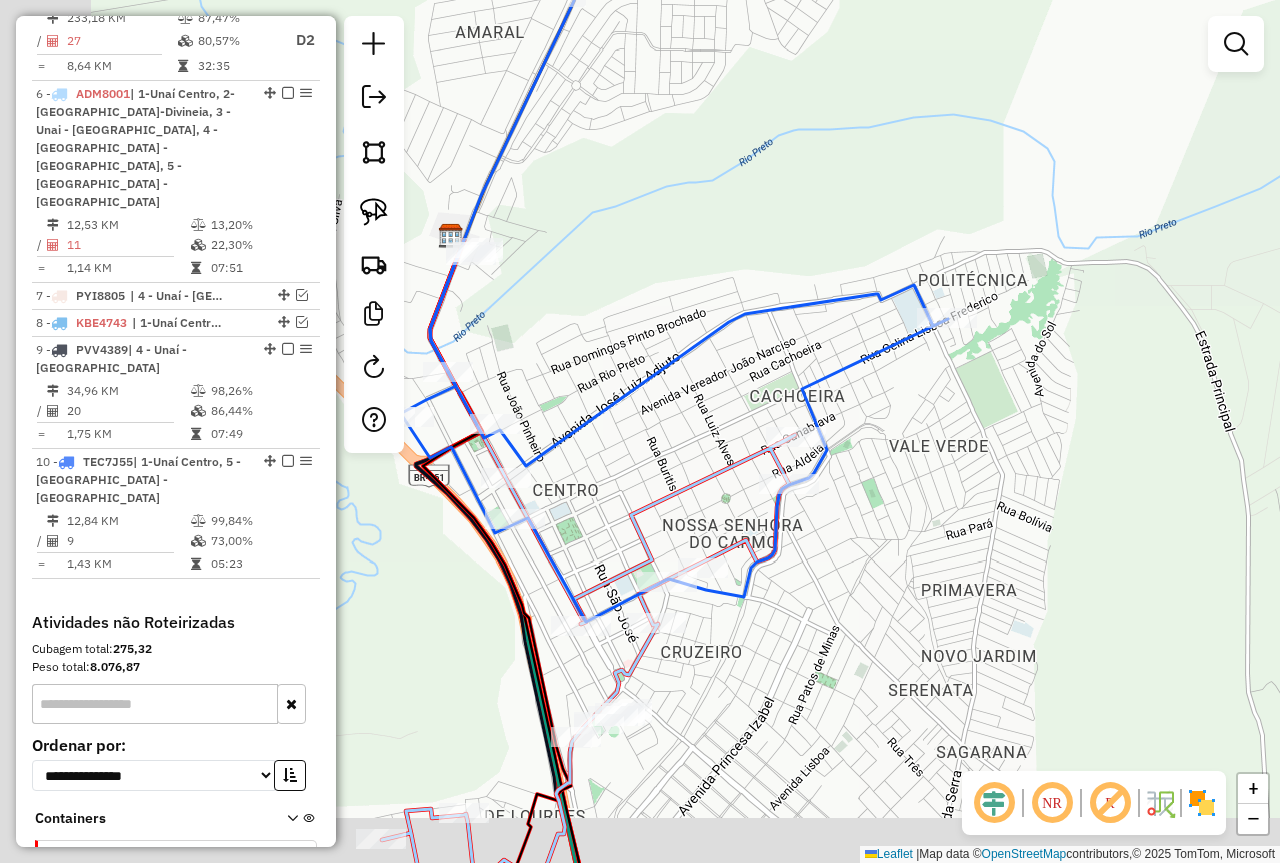 drag, startPoint x: 567, startPoint y: 549, endPoint x: 795, endPoint y: 448, distance: 249.3692 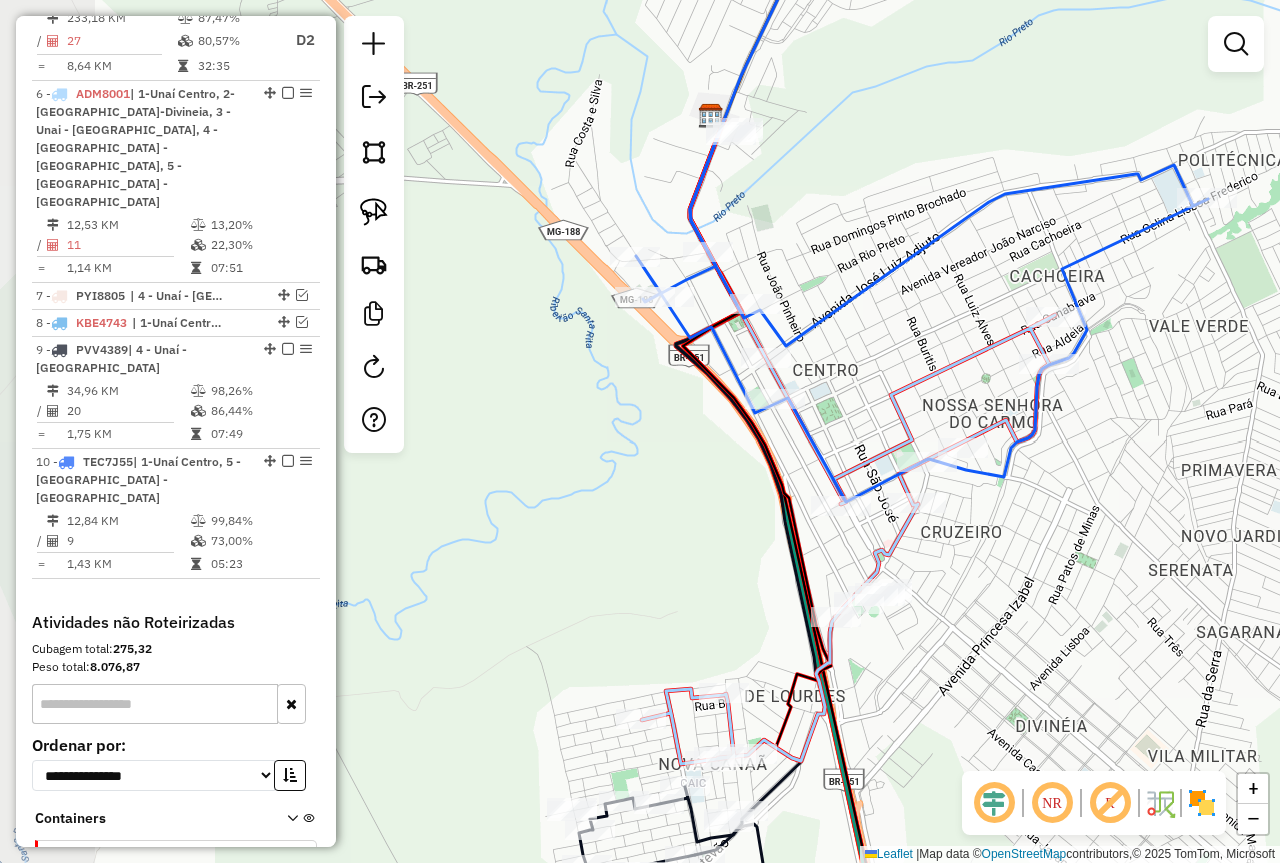 drag, startPoint x: 766, startPoint y: 416, endPoint x: 888, endPoint y: 351, distance: 138.2353 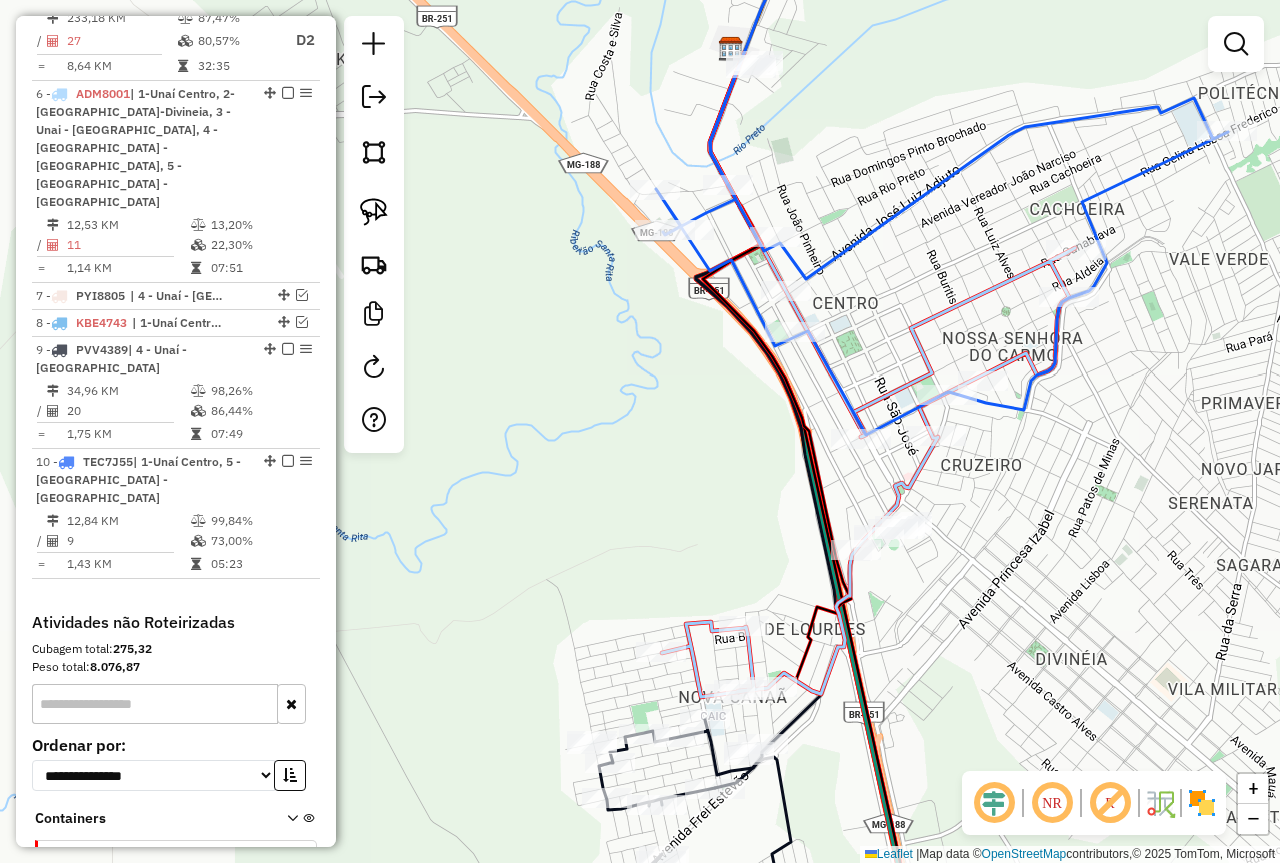 drag, startPoint x: 835, startPoint y: 695, endPoint x: 796, endPoint y: 531, distance: 168.57343 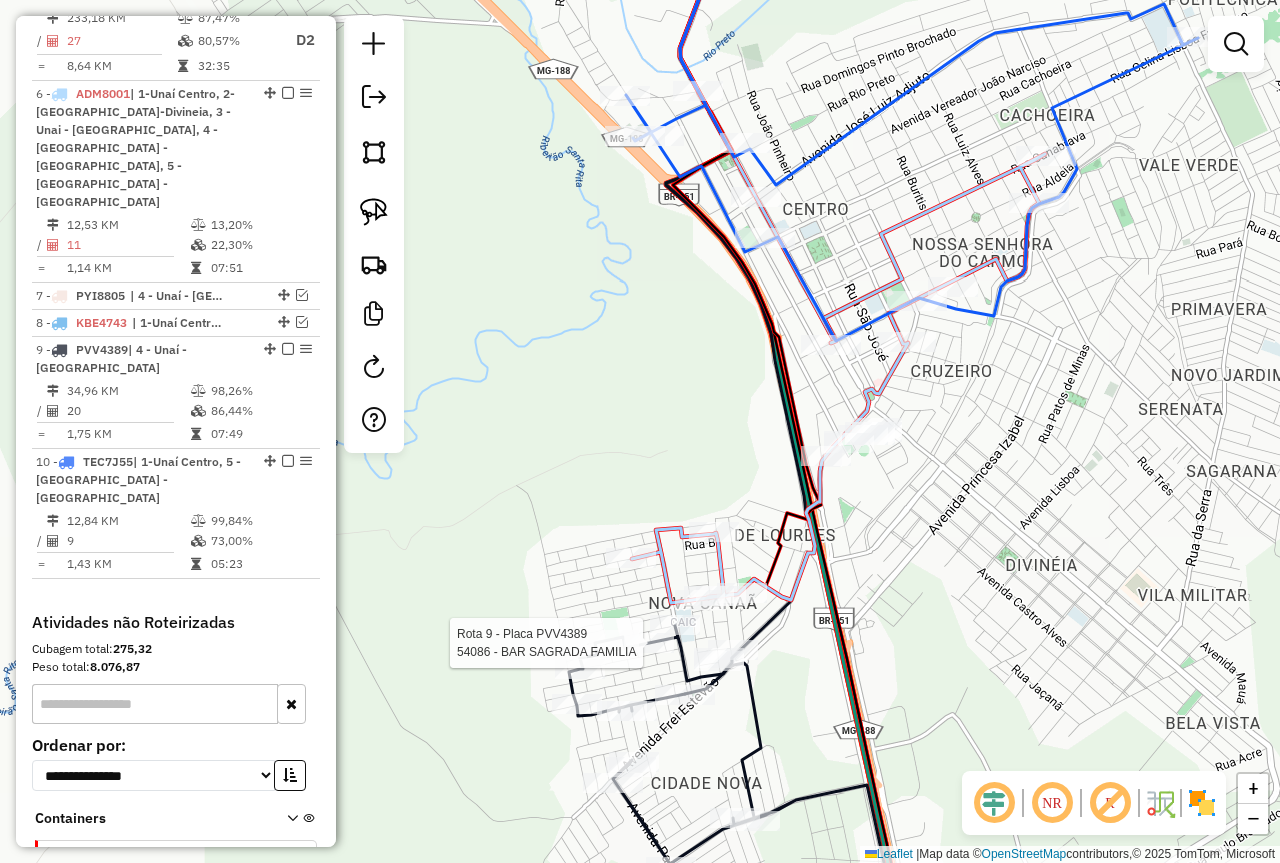 select on "*********" 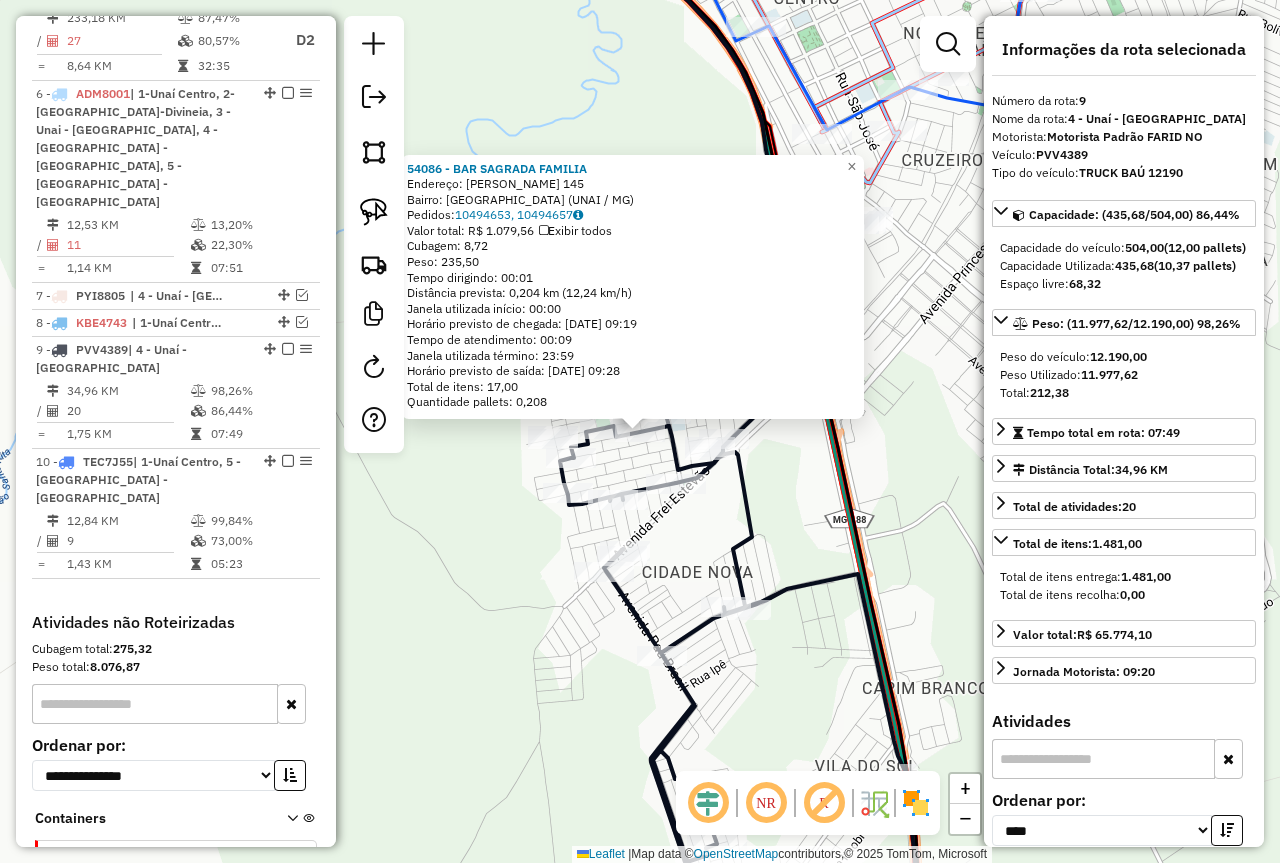 click on "54086 - BAR SAGRADA FAMILIA  Endereço:  [PERSON_NAME] 145   Bairro: [GEOGRAPHIC_DATA] (UNAI / [GEOGRAPHIC_DATA])   Pedidos:  10494653, 10494657   Valor total: R$ 1.079,56   Exibir todos   Cubagem: 8,72  Peso: 235,50  Tempo dirigindo: 00:01   Distância prevista: 0,204 km (12,24 km/h)   [GEOGRAPHIC_DATA] utilizada início: 00:00   Horário previsto de chegada: [DATE] 09:19   Tempo de atendimento: 00:09   Janela utilizada término: 23:59   Horário previsto de saída: [DATE] 09:28   Total de itens: 17,00   Quantidade pallets: 0,208  × Janela de atendimento Grade de atendimento Capacidade Transportadoras Veículos Cliente Pedidos  Rotas Selecione os dias de semana para filtrar as janelas de atendimento  Seg   Ter   Qua   Qui   Sex   Sáb   Dom  Informe o período da janela de atendimento: De: Até:  Filtrar exatamente a janela do cliente  Considerar janela de atendimento padrão  Selecione os dias de semana para filtrar as grades de atendimento  Seg   Ter   Qua   Qui   Sex   Sáb   Dom   Peso mínimo:  ****  Peso máximo:" 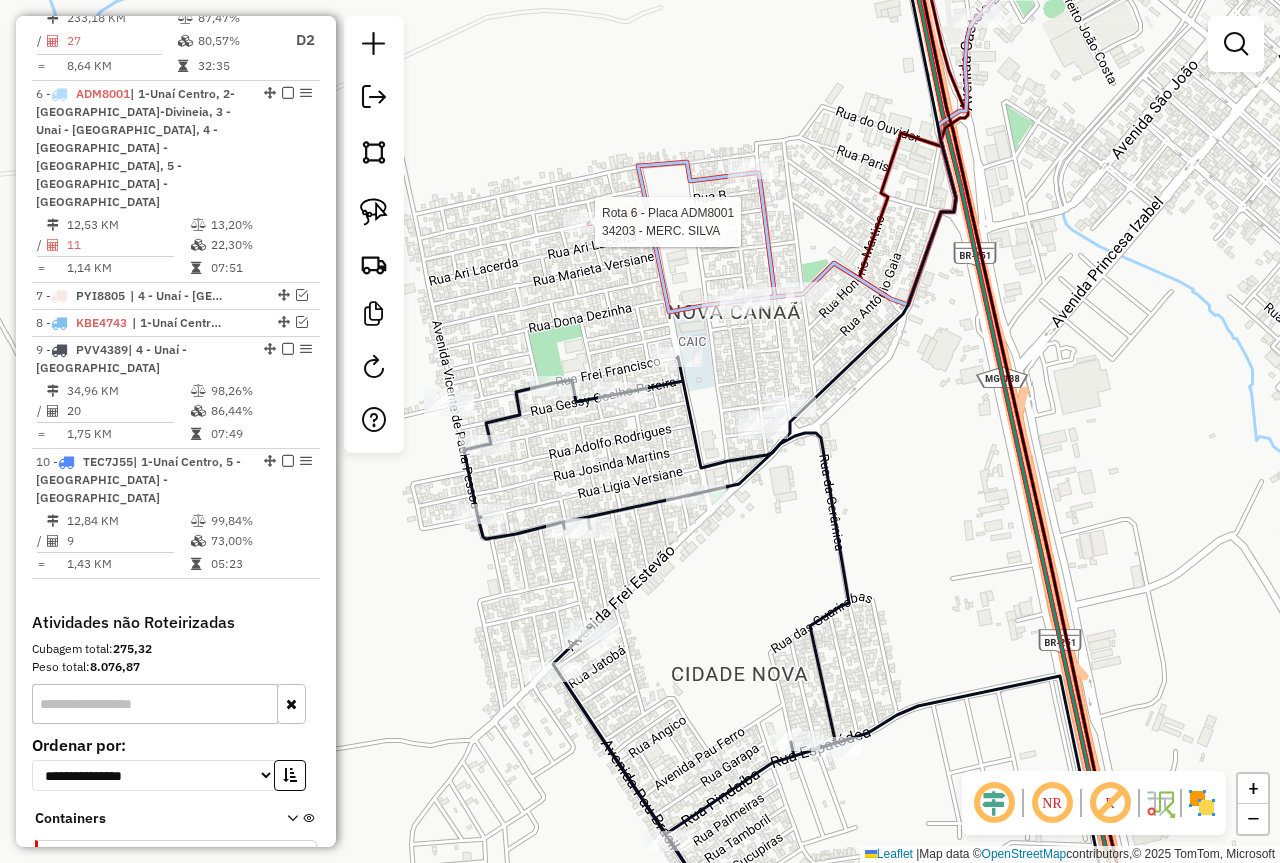 click 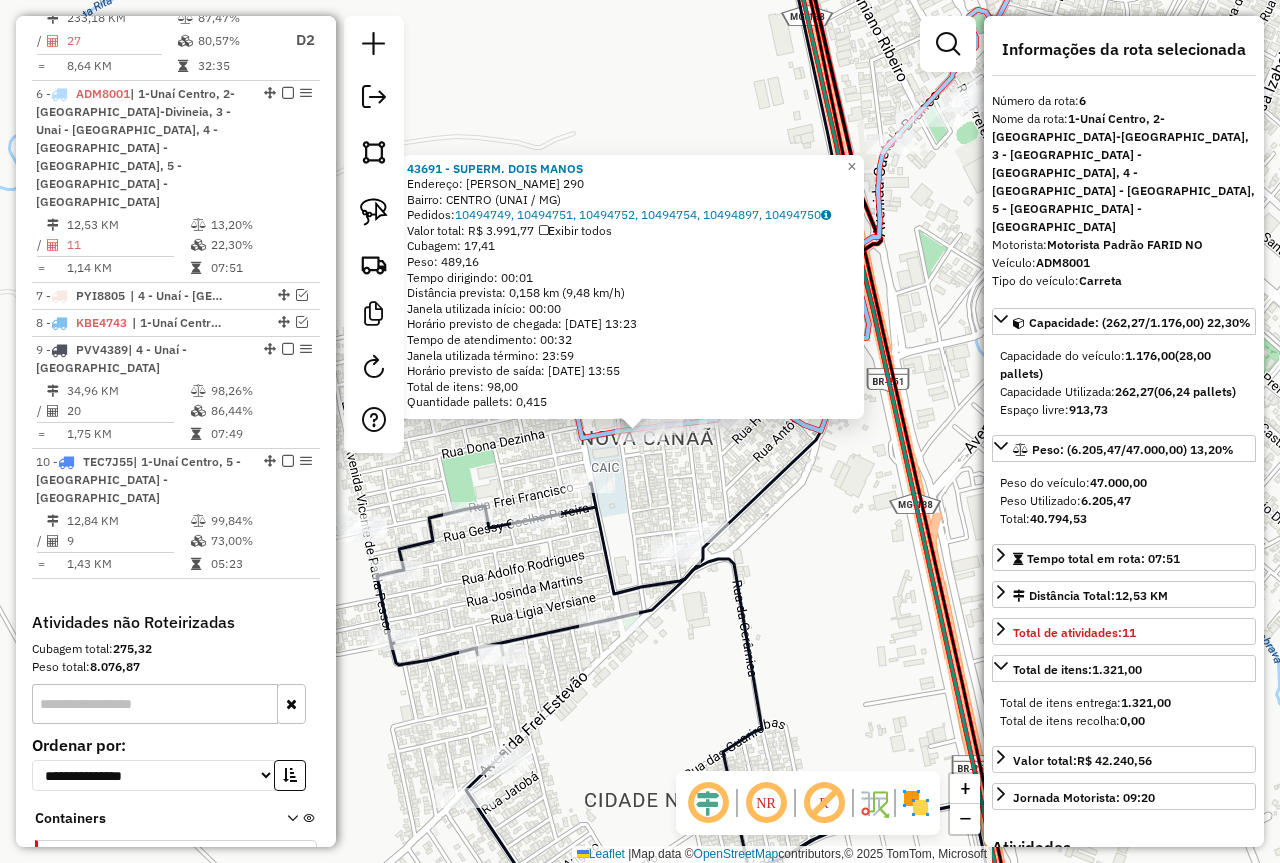 click on "43691 - SUPERM. DOIS MANOS  Endereço:  [PERSON_NAME] 290   Bairro: CENTRO (UNAI / MG)   Pedidos:  10494749, 10494751, 10494752, 10494754, 10494897, 10494750   Valor total: R$ 3.991,77   Exibir todos   Cubagem: 17,41  Peso: 489,16  Tempo dirigindo: 00:01   Distância prevista: 0,158 km (9,48 km/h)   [GEOGRAPHIC_DATA] utilizada início: 00:00   Horário previsto de chegada: [DATE] 13:23   Tempo de atendimento: 00:32   Janela utilizada término: 23:59   Horário previsto de saída: [DATE] 13:55   Total de itens: 98,00   Quantidade pallets: 0,415  × Janela de atendimento Grade de atendimento Capacidade Transportadoras Veículos Cliente Pedidos  Rotas Selecione os dias de semana para filtrar as janelas de atendimento  Seg   Ter   Qua   Qui   Sex   Sáb   Dom  Informe o período da janela de atendimento: De: Até:  Filtrar exatamente a janela do cliente  Considerar janela de atendimento padrão  Selecione os dias de semana para filtrar as grades de atendimento  Seg   Ter   Qua   Qui   Sex   Sáb   Dom  ****" 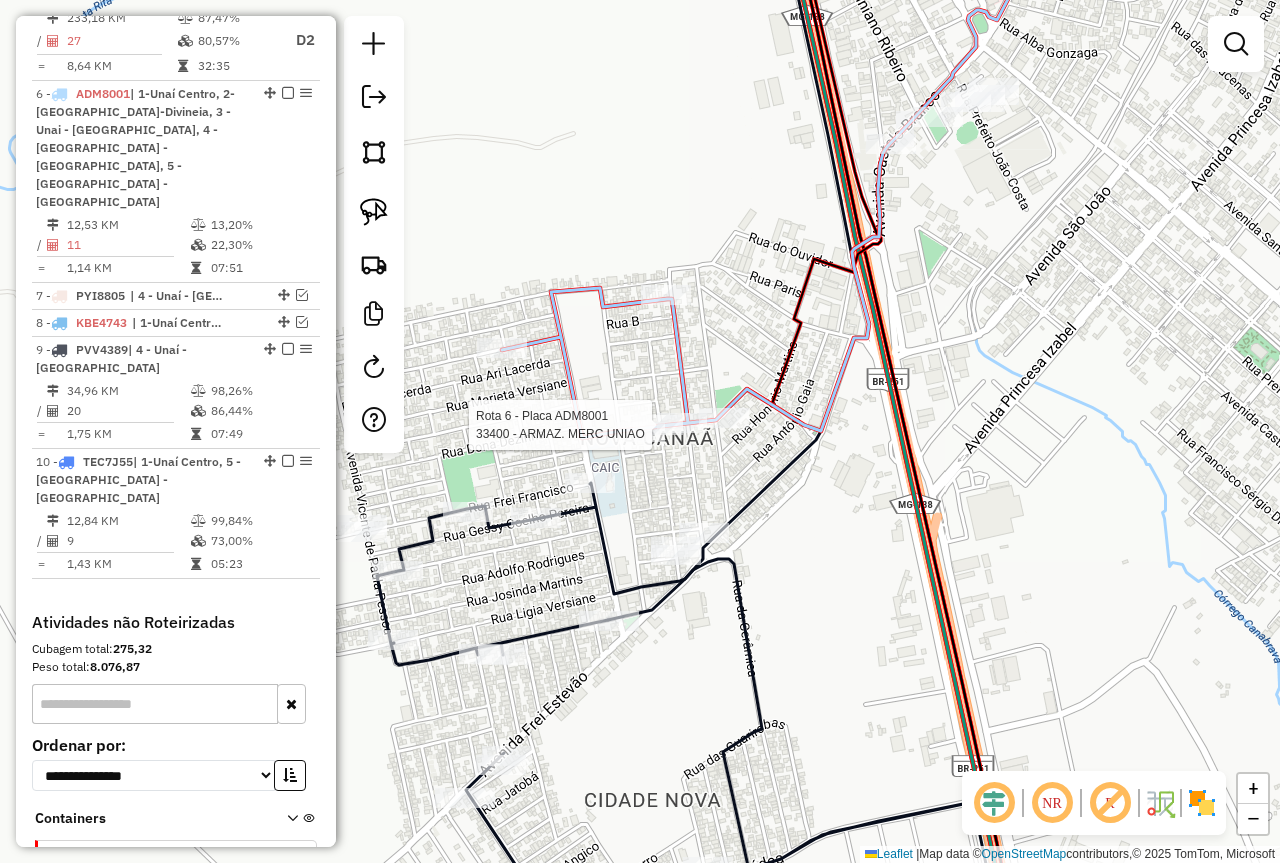 select on "*********" 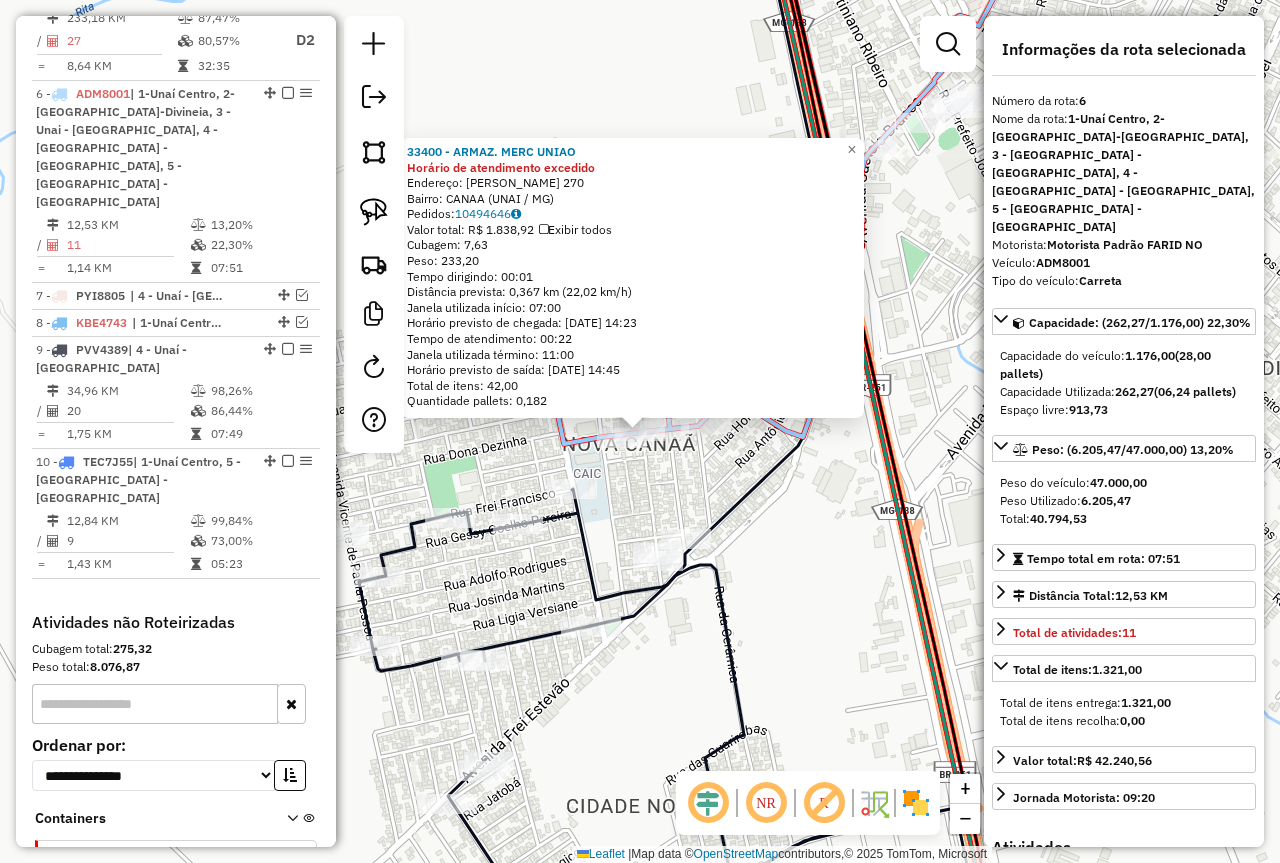 click on "33400 - ARMAZ. MERC UNIAO Horário de atendimento excedido  Endereço:  [PERSON_NAME] 270   Bairro: CANAA (UNAI / MG)   Pedidos:  10494646   Valor total: R$ 1.838,92   Exibir todos   Cubagem: 7,63  Peso: 233,20  Tempo dirigindo: 00:01   Distância prevista: 0,367 km (22,02 km/h)   [GEOGRAPHIC_DATA] utilizada início: 07:00   Horário previsto de chegada: [DATE] 14:23   Tempo de atendimento: 00:22   Janela utilizada término: 11:00   Horário previsto de saída: [DATE] 14:45   Total de itens: 42,00   Quantidade pallets: 0,182  × Janela de atendimento Grade de atendimento Capacidade Transportadoras Veículos Cliente Pedidos  Rotas Selecione os dias de semana para filtrar as janelas de atendimento  Seg   Ter   Qua   Qui   Sex   Sáb   Dom  Informe o período da janela de atendimento: De: Até:  Filtrar exatamente a janela do cliente  Considerar janela de atendimento padrão  Selecione os dias de semana para filtrar as grades de atendimento  Seg   Ter   Qua   Qui   Sex   Sáb   Dom   Peso mínimo:  **** De:" 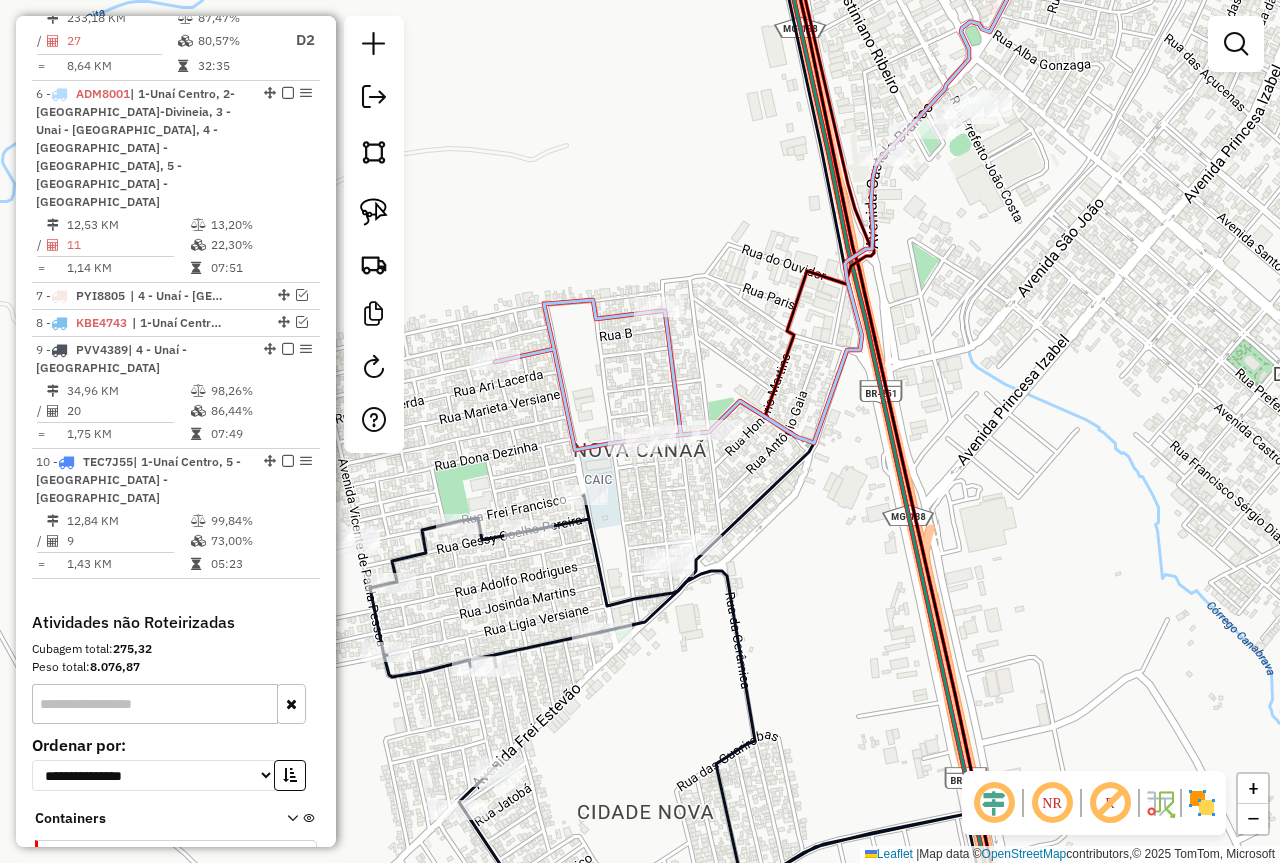 drag, startPoint x: 658, startPoint y: 473, endPoint x: 734, endPoint y: 500, distance: 80.65358 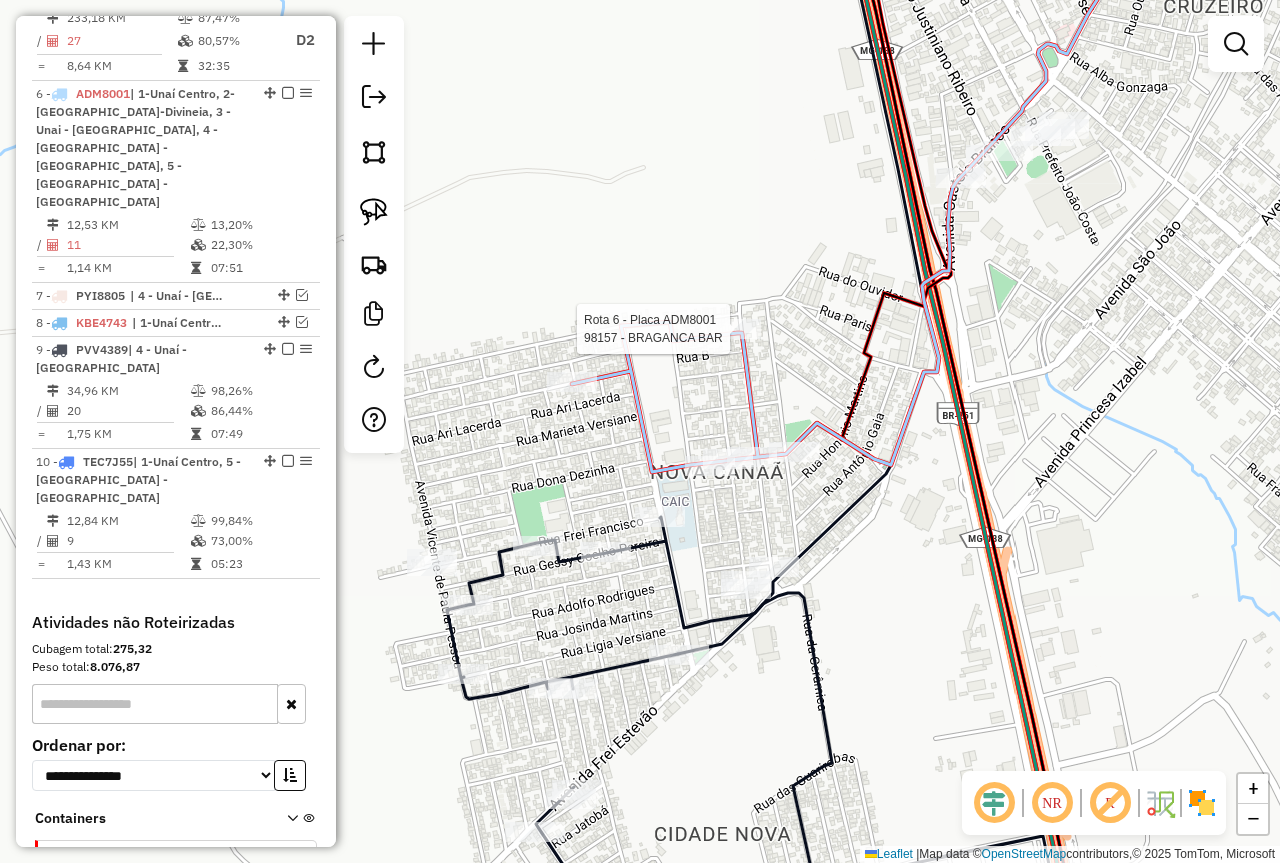 select on "*********" 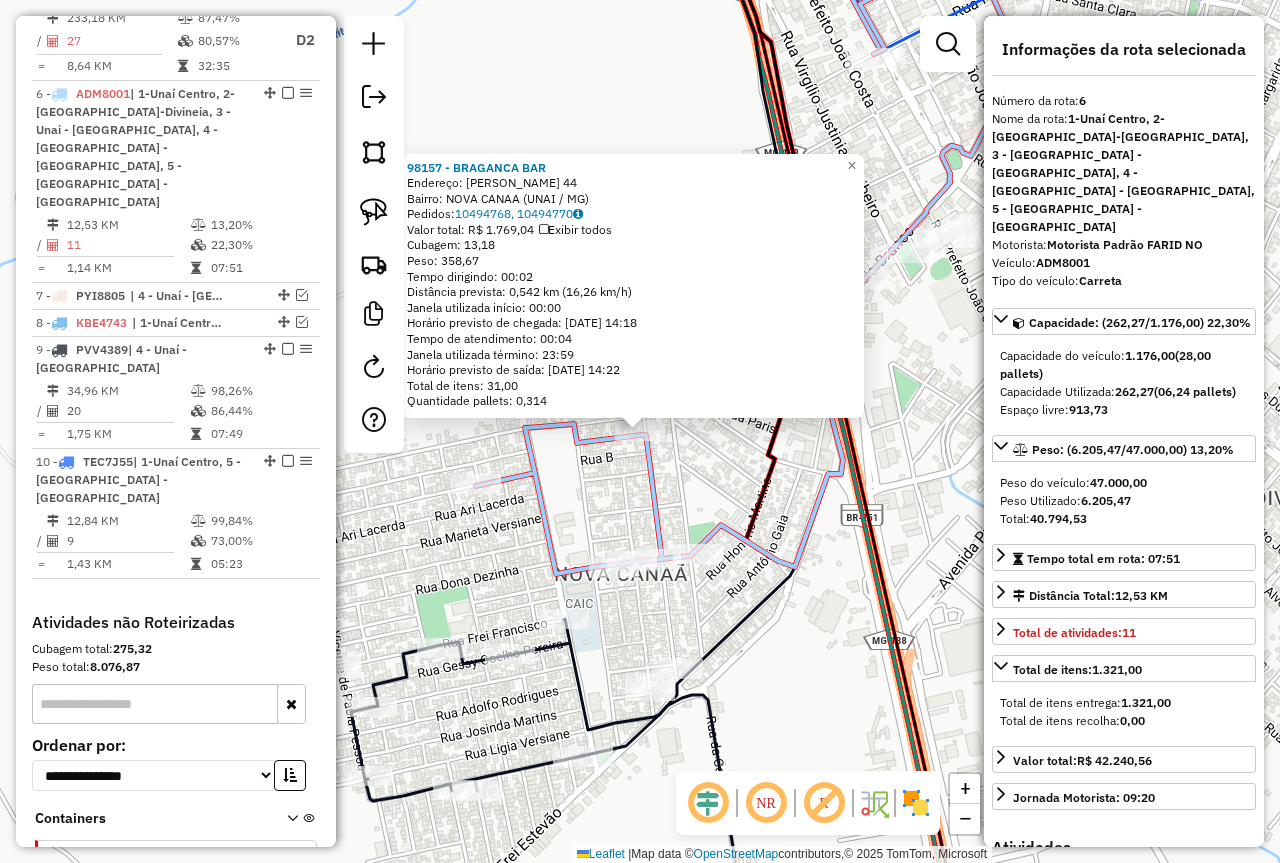 click on "98157 - BRAGANCA BAR  Endereço:  [PERSON_NAME] 44   Bairro: NOVA CANAA (UNAI / MG)   Pedidos:  10494768, 10494770   Valor total: R$ 1.769,04   Exibir todos   Cubagem: 13,18  Peso: 358,67  Tempo dirigindo: 00:02   Distância prevista: 0,542 km (16,26 km/h)   [GEOGRAPHIC_DATA] utilizada início: 00:00   Horário previsto de chegada: [DATE] 14:18   Tempo de atendimento: 00:04   Janela utilizada término: 23:59   Horário previsto de saída: [DATE] 14:22   Total de itens: 31,00   Quantidade pallets: 0,314  × Janela de atendimento Grade de atendimento Capacidade Transportadoras Veículos Cliente Pedidos  Rotas Selecione os dias de semana para filtrar as janelas de atendimento  Seg   Ter   Qua   Qui   Sex   Sáb   Dom  Informe o período da janela de atendimento: De: Até:  Filtrar exatamente a janela do cliente  Considerar janela de atendimento padrão  Selecione os dias de semana para filtrar as grades de atendimento  Seg   Ter   Qua   Qui   Sex   Sáb   Dom   Considerar clientes sem dia de atendimento cadastrado" 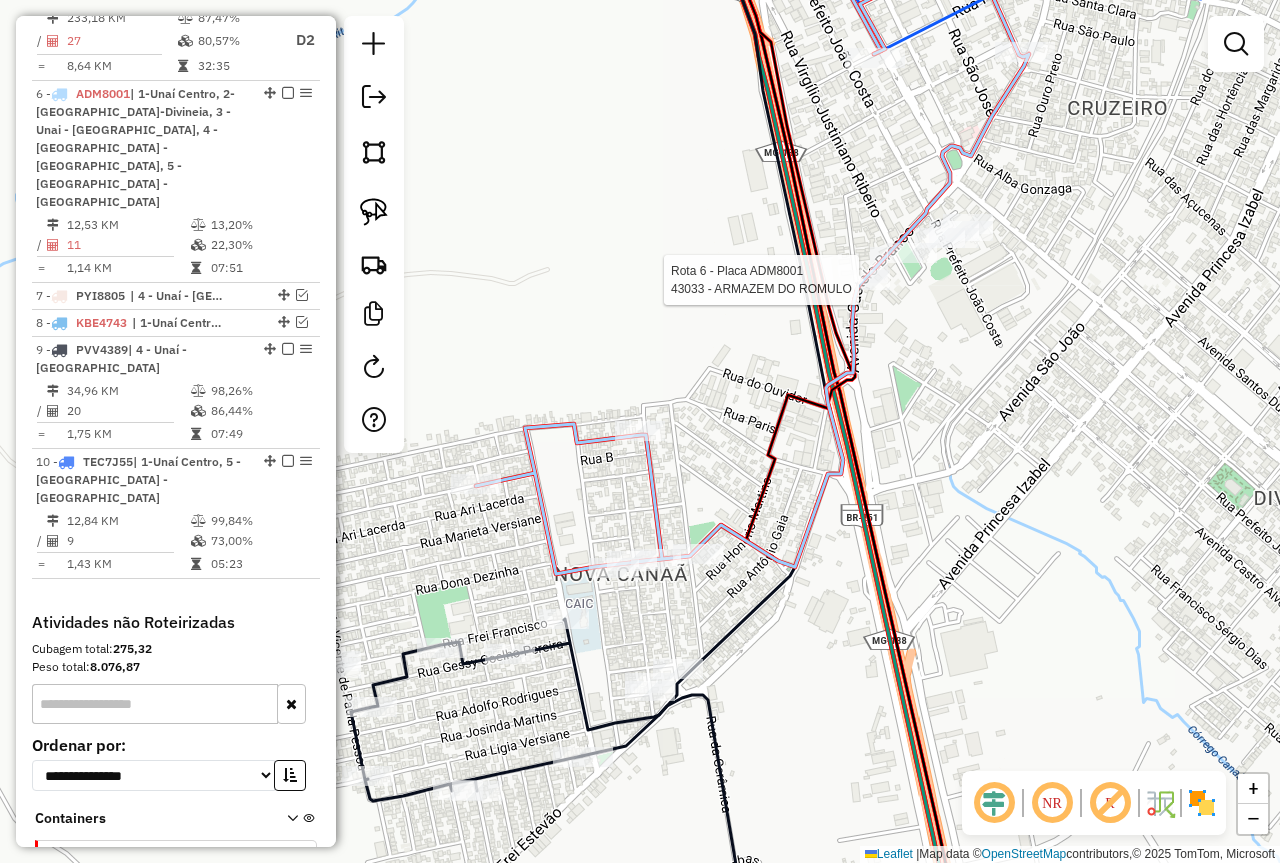 select on "*********" 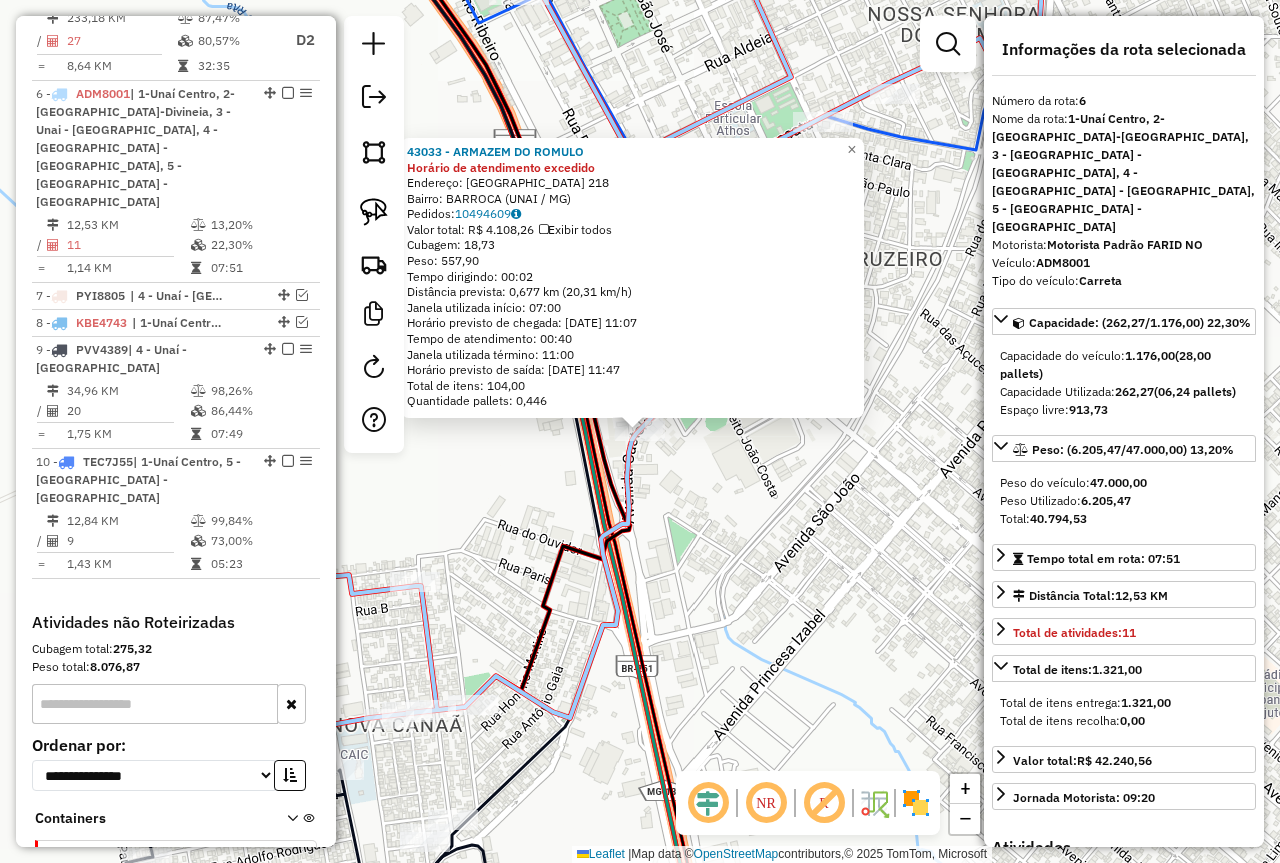 click on "43033 - ARMAZEM DO [PERSON_NAME] de atendimento excedido  Endereço:  CASTELO BRANCO 218   Bairro: BARROCA (UNAI / MG)   Pedidos:  10494609   Valor total: R$ 4.108,26   Exibir todos   Cubagem: 18,73  Peso: 557,90  Tempo dirigindo: 00:02   Distância prevista: 0,677 km (20,31 km/h)   [GEOGRAPHIC_DATA] utilizada início: 07:00   Horário previsto de chegada: [DATE] 11:07   Tempo de atendimento: 00:40   Janela utilizada término: 11:00   Horário previsto de saída: [DATE] 11:47   Total de itens: 104,00   Quantidade pallets: 0,446  × Janela de atendimento Grade de atendimento Capacidade Transportadoras Veículos Cliente Pedidos  Rotas Selecione os dias de semana para filtrar as janelas de atendimento  Seg   Ter   Qua   Qui   Sex   Sáb   Dom  Informe o período da janela de atendimento: De: Até:  Filtrar exatamente a janela do cliente  Considerar janela de atendimento padrão  Selecione os dias de semana para filtrar as grades de atendimento  Seg   Ter   Qua   Qui   Sex   Sáb   Dom   Peso mínimo:  **** **** +" 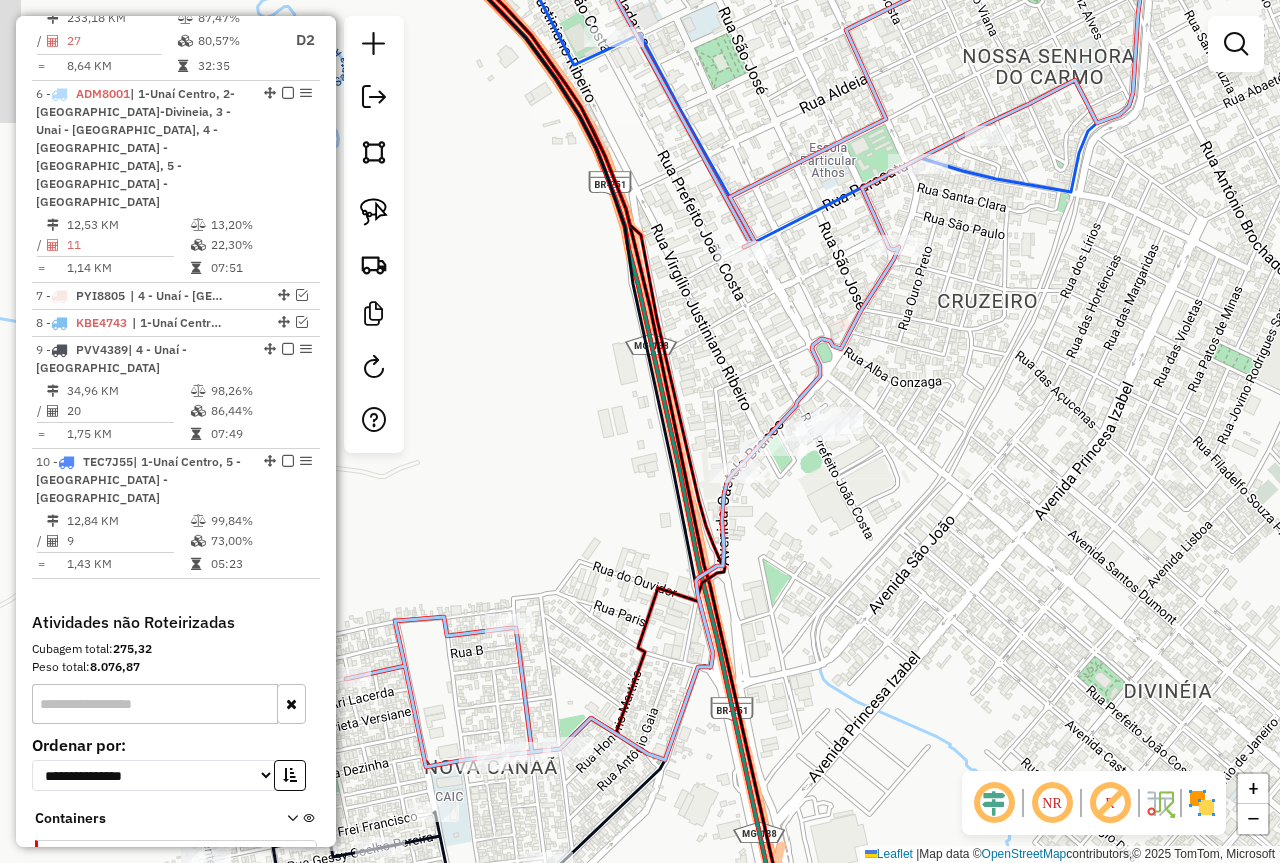 drag, startPoint x: 646, startPoint y: 514, endPoint x: 764, endPoint y: 567, distance: 129.3561 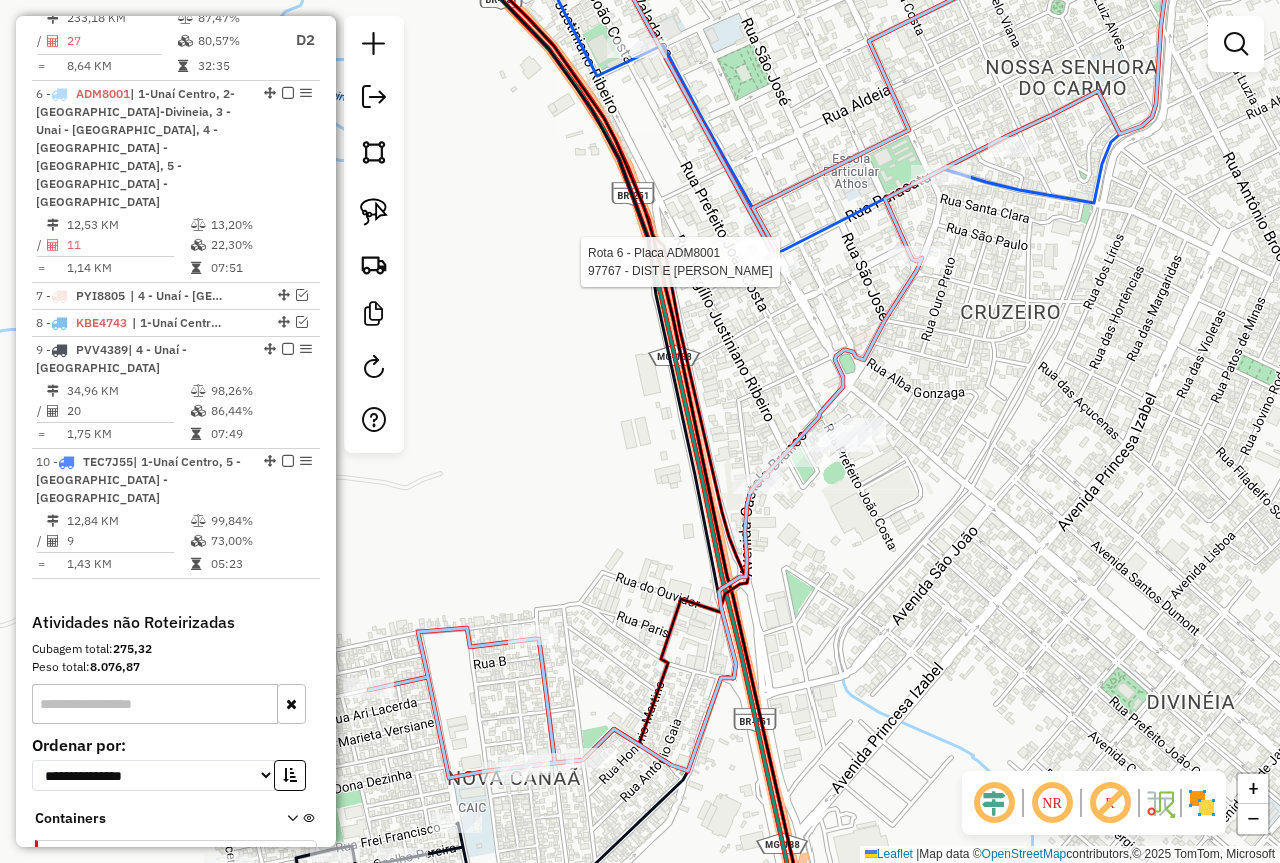 select on "*********" 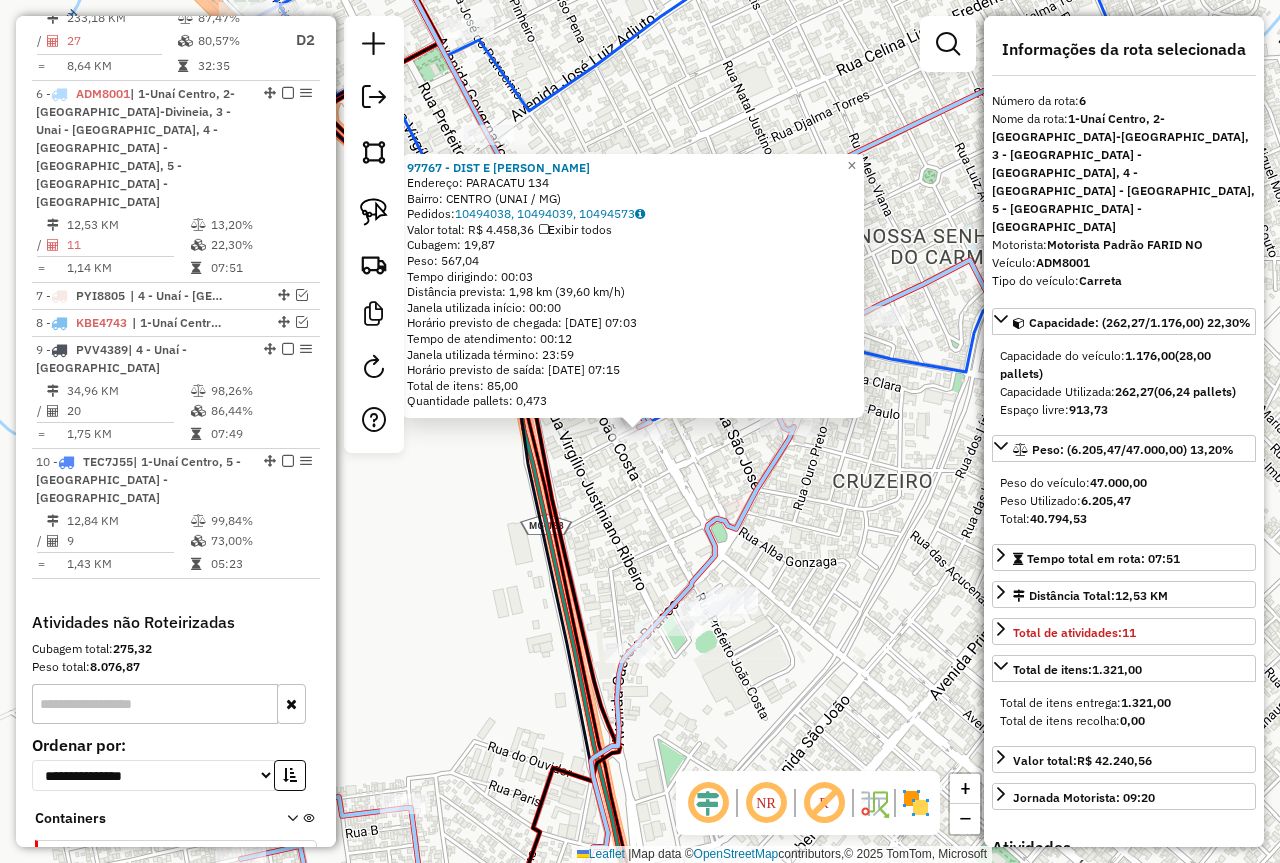 click on "97767 - DIST E [PERSON_NAME]:  PARACATU 134   Bairro: CENTRO (UNAI / MG)   Pedidos:  10494038, 10494039, 10494573   Valor total: R$ 4.458,36   Exibir todos   Cubagem: 19,87  Peso: 567,04  Tempo dirigindo: 00:03   Distância prevista: 1,98 km (39,60 km/h)   Janela utilizada início: 00:00   Horário previsto de chegada: [DATE] 07:03   Tempo de atendimento: 00:12   Janela utilizada término: 23:59   Horário previsto de saída: [DATE] 07:15   Total de itens: 85,00   Quantidade pallets: 0,473  × Janela de atendimento Grade de atendimento Capacidade Transportadoras Veículos Cliente Pedidos  Rotas Selecione os dias de semana para filtrar as janelas de atendimento  Seg   Ter   Qua   Qui   Sex   Sáb   Dom  Informe o período da janela de atendimento: De: Até:  Filtrar exatamente a janela do cliente  Considerar janela de atendimento padrão  Selecione os dias de semana para filtrar as grades de atendimento  Seg   Ter   Qua   Qui   Sex   Sáb   Dom   Clientes fora do dia de atendimento selecionado" 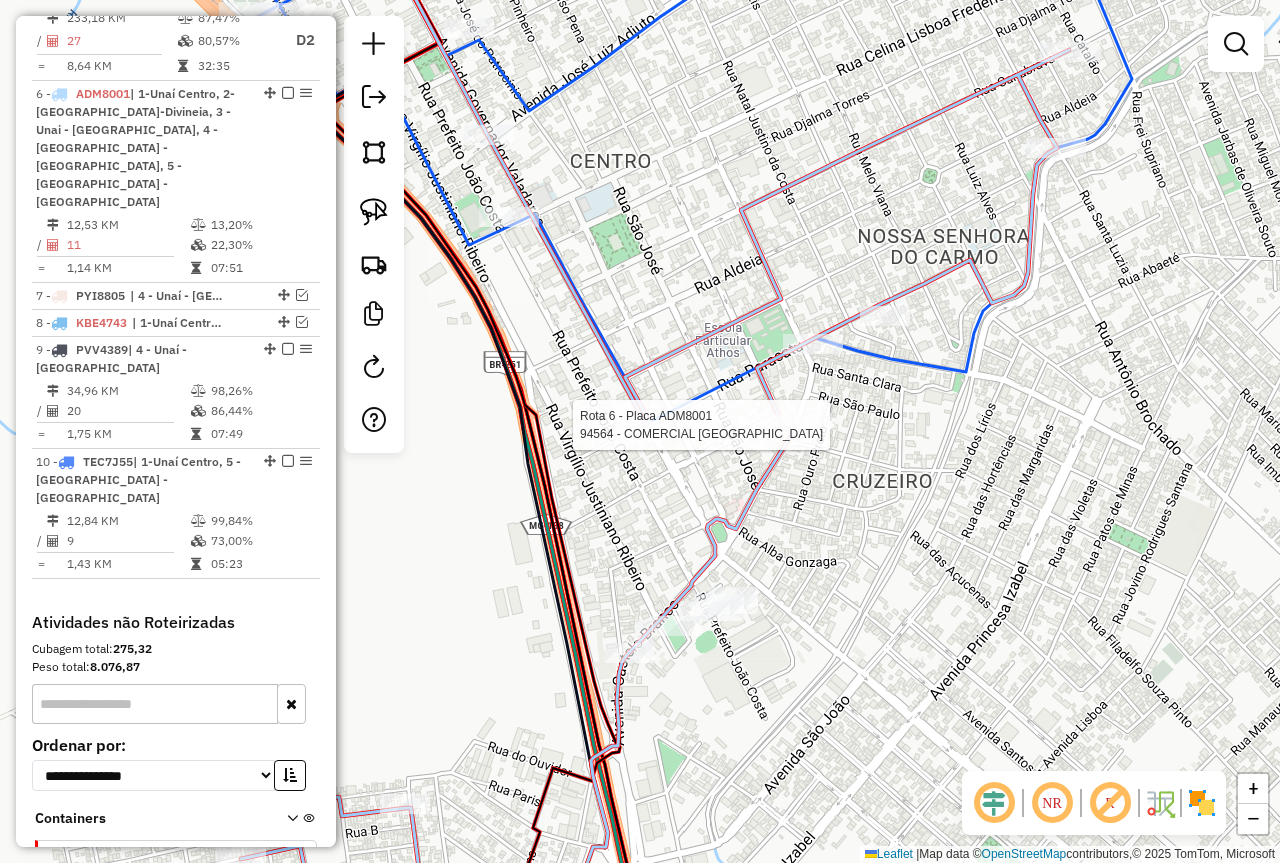 select on "*********" 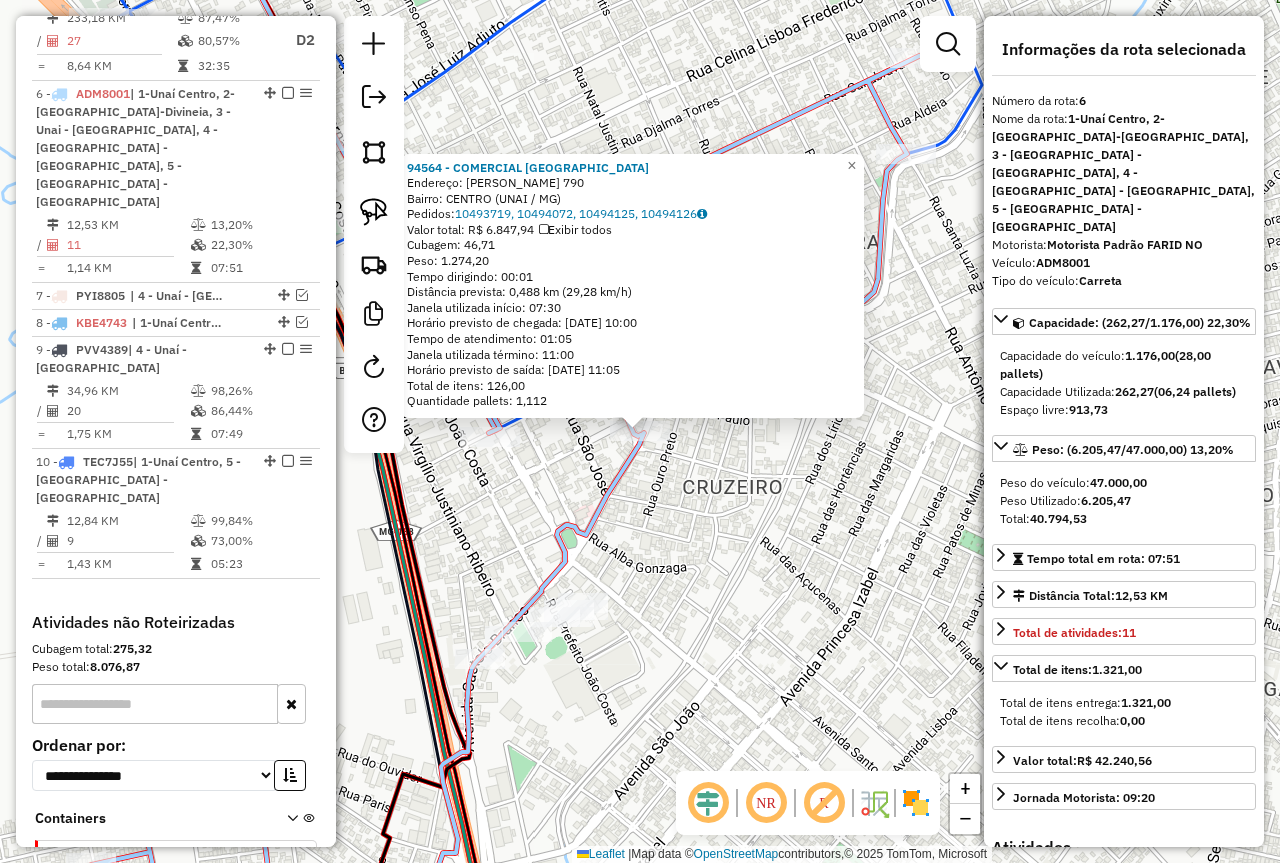 click on "94564 - COMERCIAL [GEOGRAPHIC_DATA]  Endereço:  [PERSON_NAME] 790   Bairro: CENTRO (UNAI / MG)   Pedidos:  10493719, 10494072, 10494125, 10494126   Valor total: R$ 6.847,94   Exibir todos   Cubagem: 46,71  Peso: 1.274,20  Tempo dirigindo: 00:01   Distância prevista: 0,488 km (29,28 km/h)   [GEOGRAPHIC_DATA] utilizada início: 07:30   Horário previsto de chegada: [DATE] 10:00   Tempo de atendimento: 01:05   Janela utilizada término: 11:00   Horário previsto de saída: [DATE] 11:05   Total de itens: 126,00   Quantidade pallets: 1,112  × Janela de atendimento Grade de atendimento Capacidade Transportadoras Veículos Cliente Pedidos  Rotas Selecione os dias de semana para filtrar as janelas de atendimento  Seg   Ter   Qua   Qui   Sex   Sáb   Dom  Informe o período da janela de atendimento: De: Até:  Filtrar exatamente a janela do cliente  Considerar janela de atendimento padrão  Selecione os dias de semana para filtrar as grades de atendimento  Seg   Ter   Qua   Qui   Sex   Sáb   Dom   Peso mínimo:  De:" 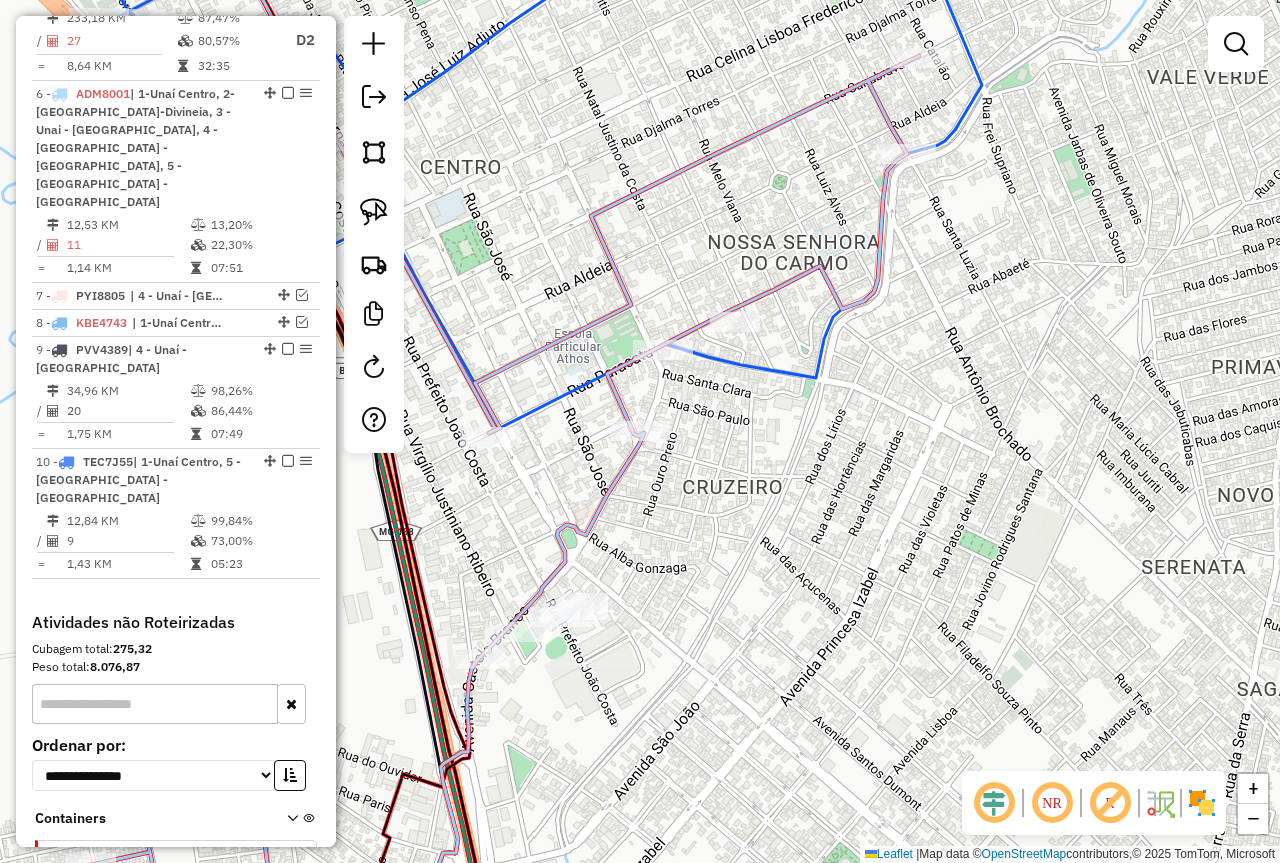 drag, startPoint x: 682, startPoint y: 538, endPoint x: 856, endPoint y: 398, distance: 223.32935 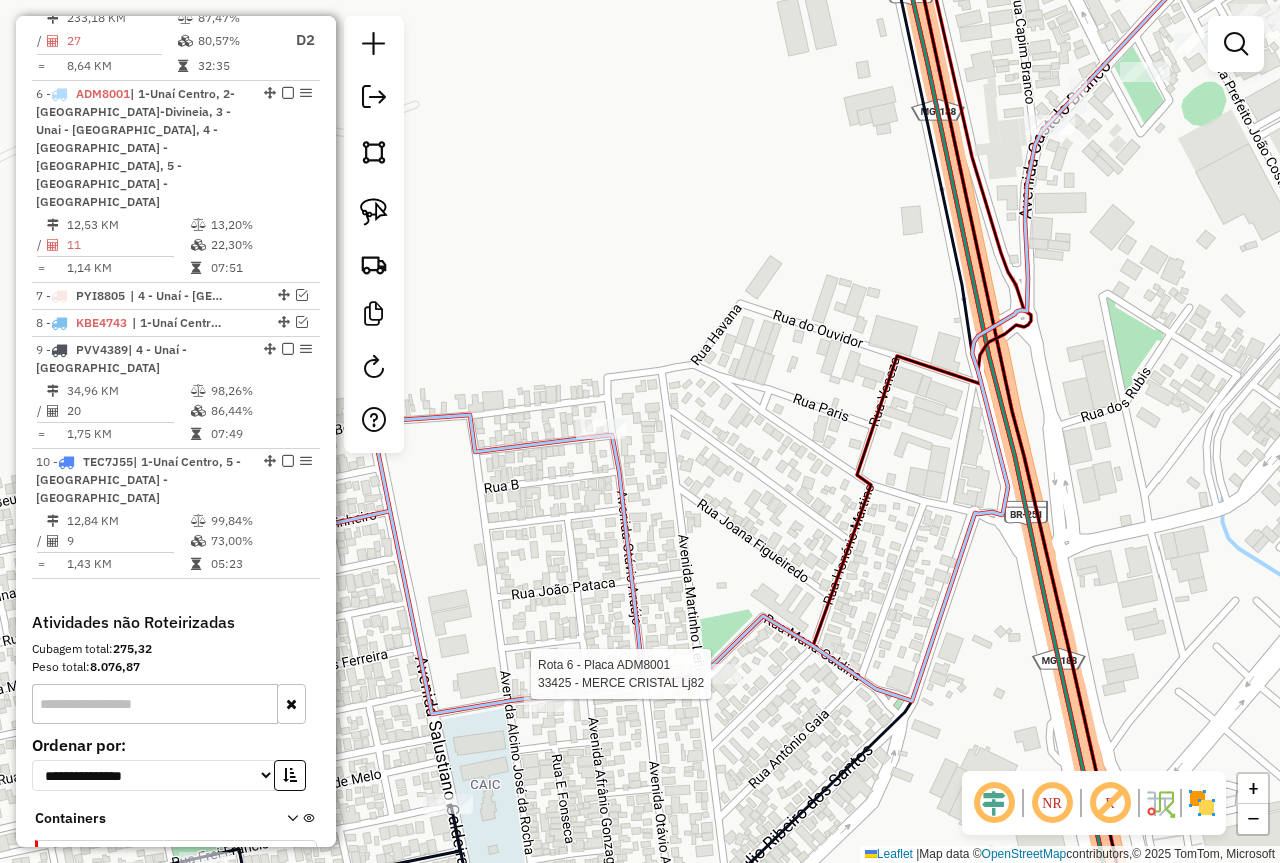 select on "*********" 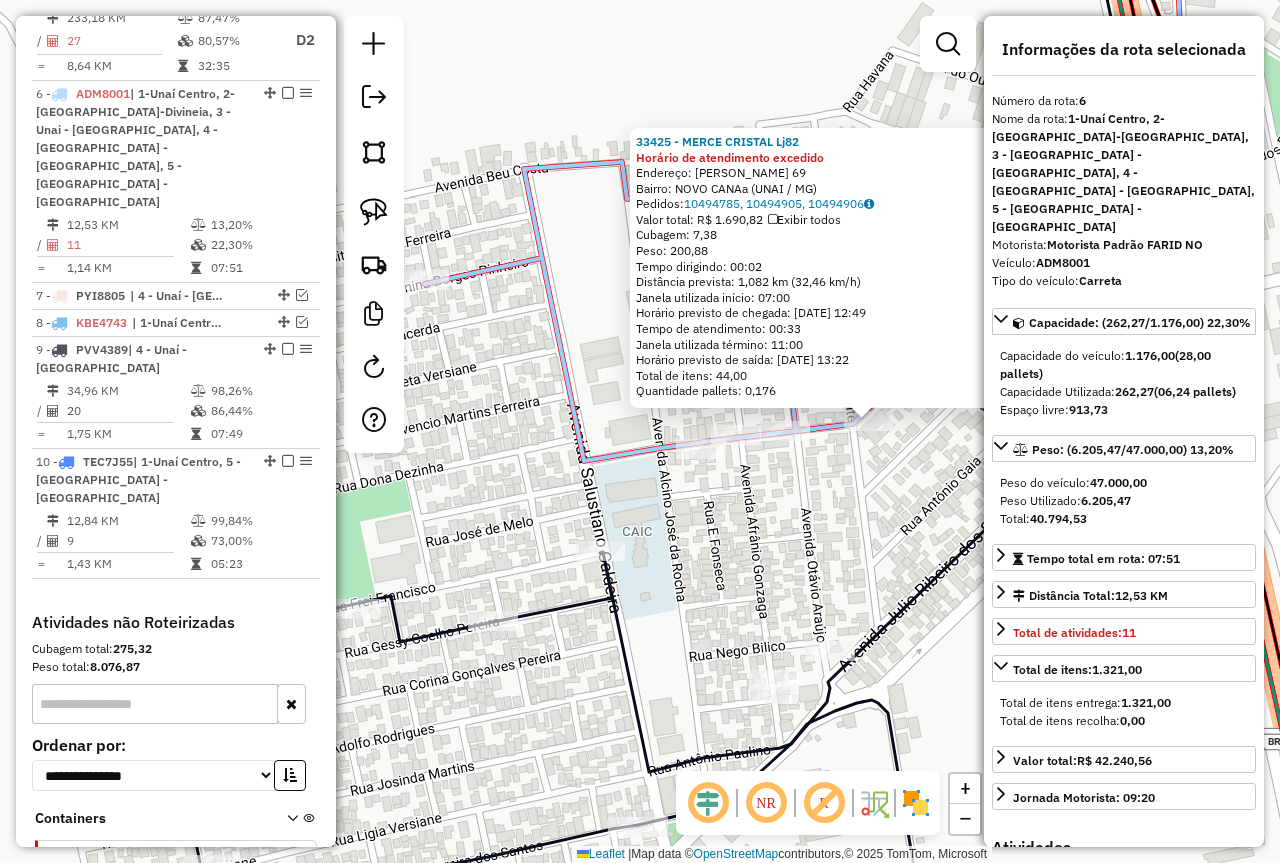 drag, startPoint x: 623, startPoint y: 618, endPoint x: 858, endPoint y: 620, distance: 235.00851 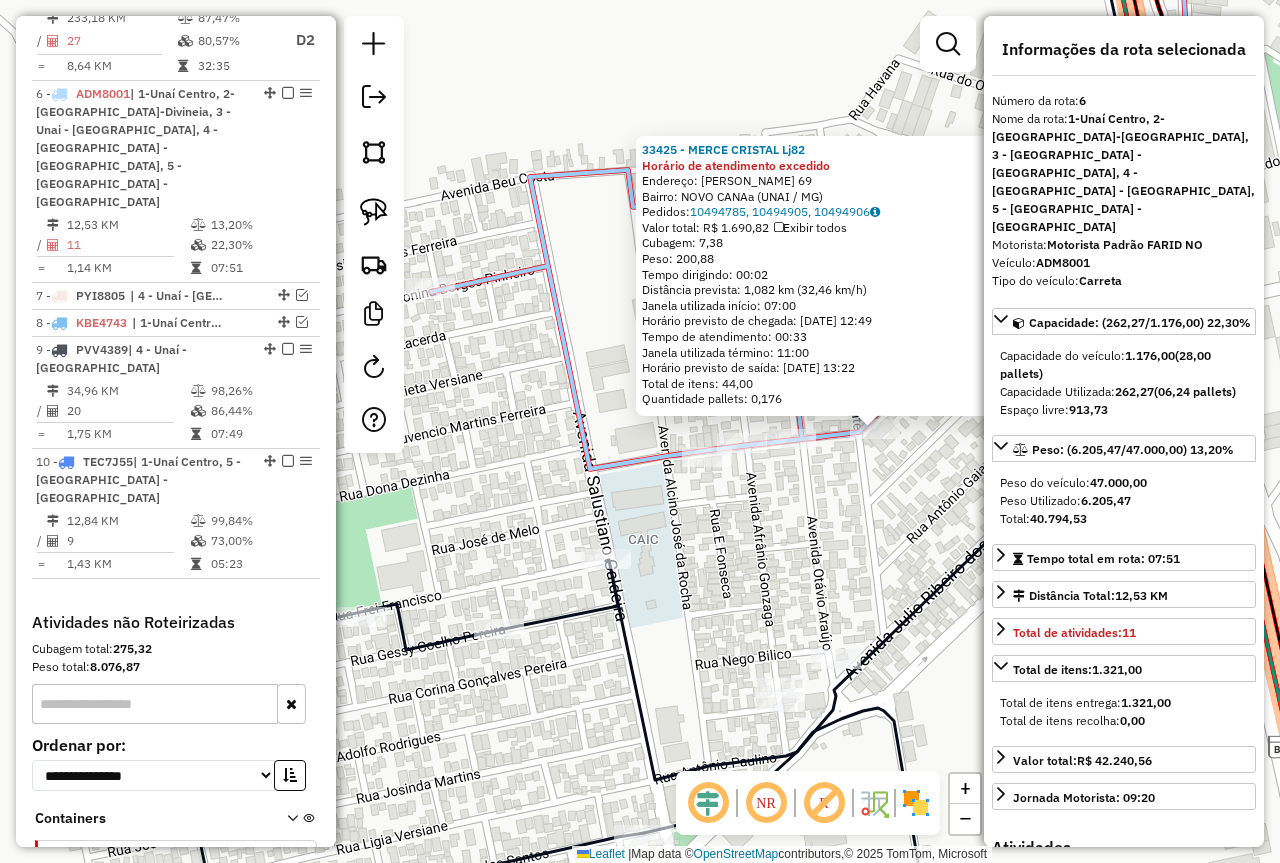 click on "33425 - MERCE  CRISTAL Lj82 Horário de atendimento excedido  Endereço:  [PERSON_NAME] 69   Bairro: NOVO CANAa (UNAI / MG)   Pedidos:  10494785, 10494905, 10494906   Valor total: R$ 1.690,82   Exibir todos   Cubagem: 7,38  Peso: 200,88  Tempo dirigindo: 00:02   Distância prevista: 1,082 km (32,46 km/h)   [GEOGRAPHIC_DATA] utilizada início: 07:00   Horário previsto de chegada: [DATE] 12:49   Tempo de atendimento: 00:33   Janela utilizada término: 11:00   Horário previsto de saída: [DATE] 13:22   Total de itens: 44,00   Quantidade pallets: 0,176  × Janela de atendimento Grade de atendimento Capacidade Transportadoras Veículos Cliente Pedidos  Rotas Selecione os dias de semana para filtrar as janelas de atendimento  Seg   Ter   Qua   Qui   Sex   Sáb   Dom  Informe o período da janela de atendimento: De: Até:  Filtrar exatamente a janela do cliente  Considerar janela de atendimento padrão  Selecione os dias de semana para filtrar as grades de atendimento  Seg   Ter   Qua   Qui   Sex   Sáb  ****" 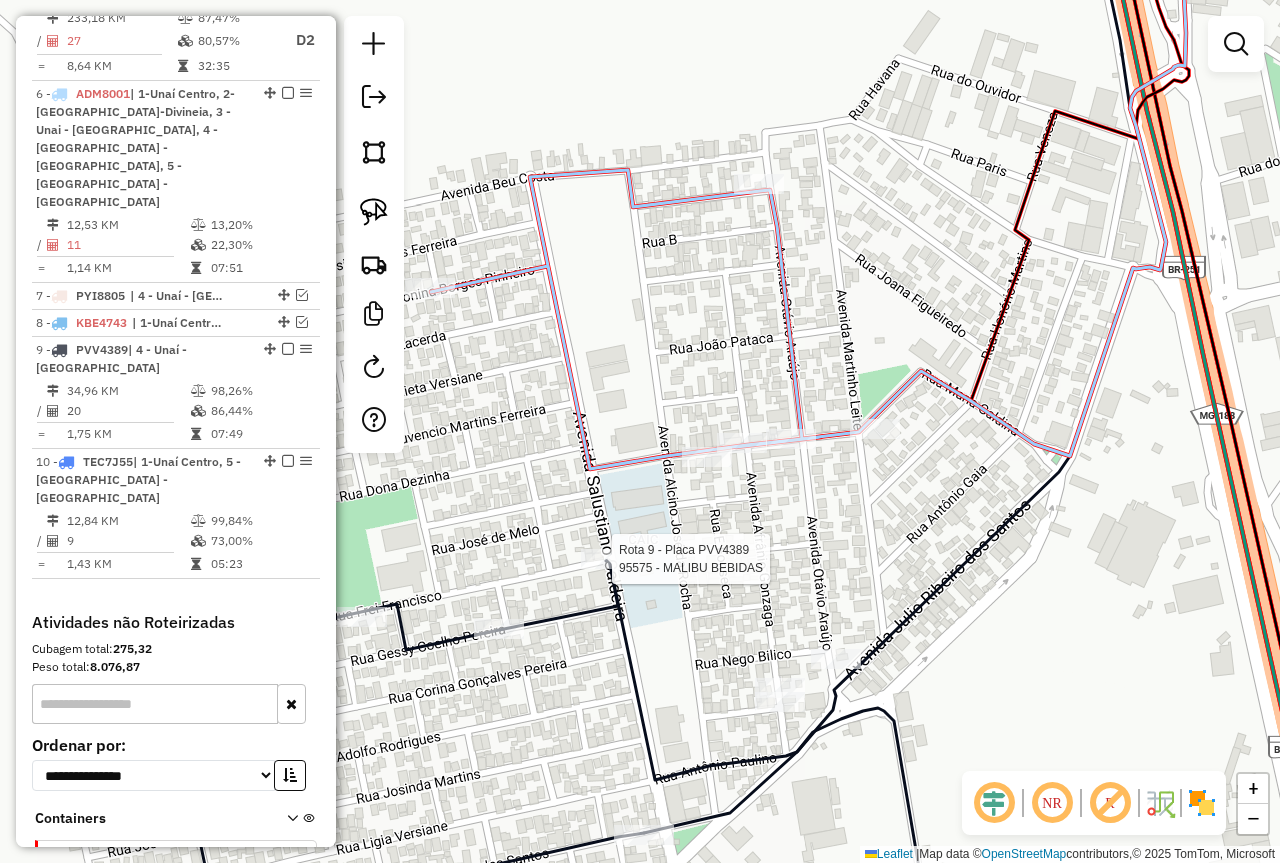select on "*********" 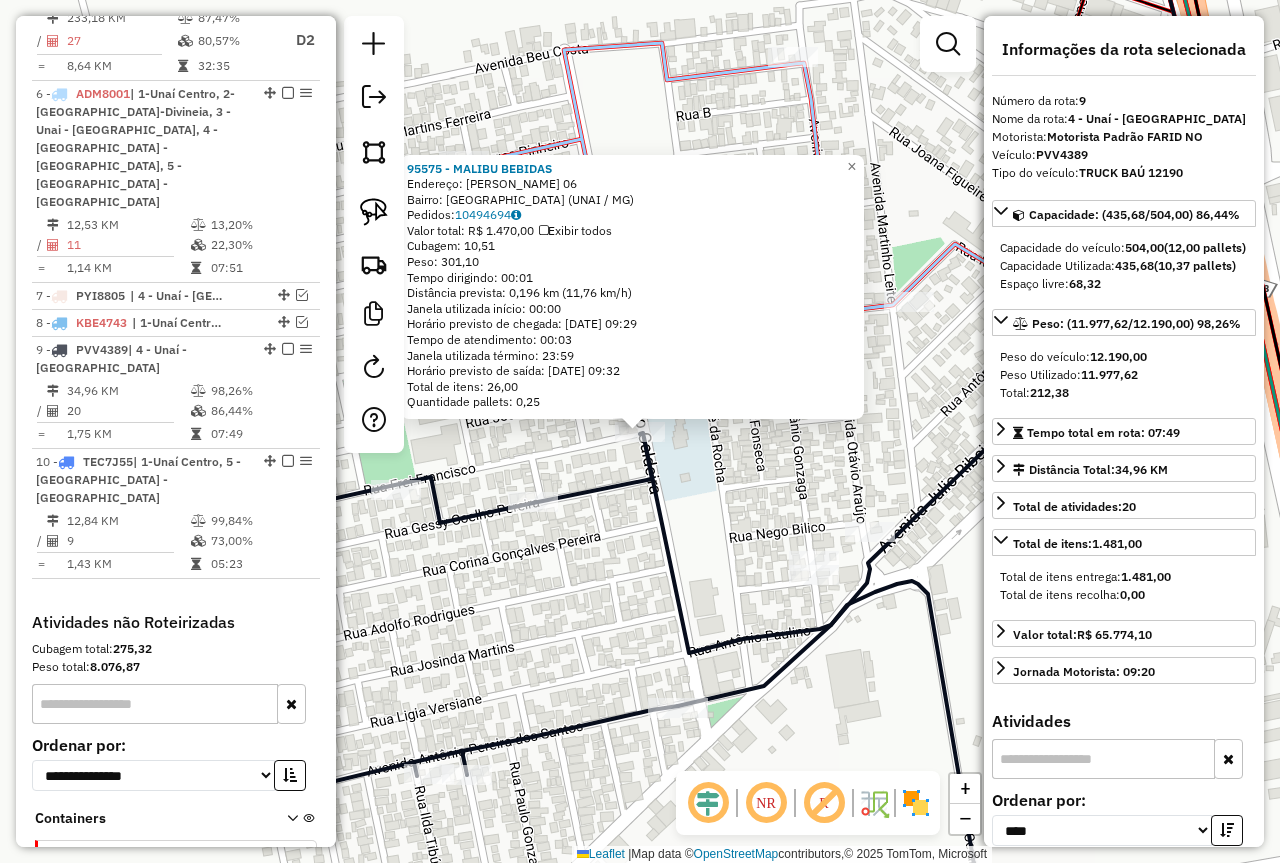 click on "95575 - MALIBU BEBIDAS  Endereço:  FREI FRANCISCO 06   Bairro: [GEOGRAPHIC_DATA] (UNAI / [GEOGRAPHIC_DATA])   Pedidos:  10494694   Valor total: R$ 1.470,00   Exibir todos   Cubagem: 10,51  Peso: 301,10  Tempo dirigindo: 00:01   Distância prevista: 0,196 km (11,76 km/h)   [GEOGRAPHIC_DATA] utilizada início: 00:00   Horário previsto de chegada: [DATE] 09:29   Tempo de atendimento: 00:03   Janela utilizada término: 23:59   Horário previsto de saída: [DATE] 09:32   Total de itens: 26,00   Quantidade pallets: 0,25  × Janela de atendimento Grade de atendimento Capacidade Transportadoras Veículos Cliente Pedidos  Rotas Selecione os dias de semana para filtrar as janelas de atendimento  Seg   Ter   Qua   Qui   Sex   Sáb   Dom  Informe o período da janela de atendimento: De: Até:  Filtrar exatamente a janela do cliente  Considerar janela de atendimento padrão  Selecione os dias de semana para filtrar as grades de atendimento  Seg   Ter   Qua   Qui   Sex   Sáb   Dom   Considerar clientes sem dia de atendimento cadastrado ****" 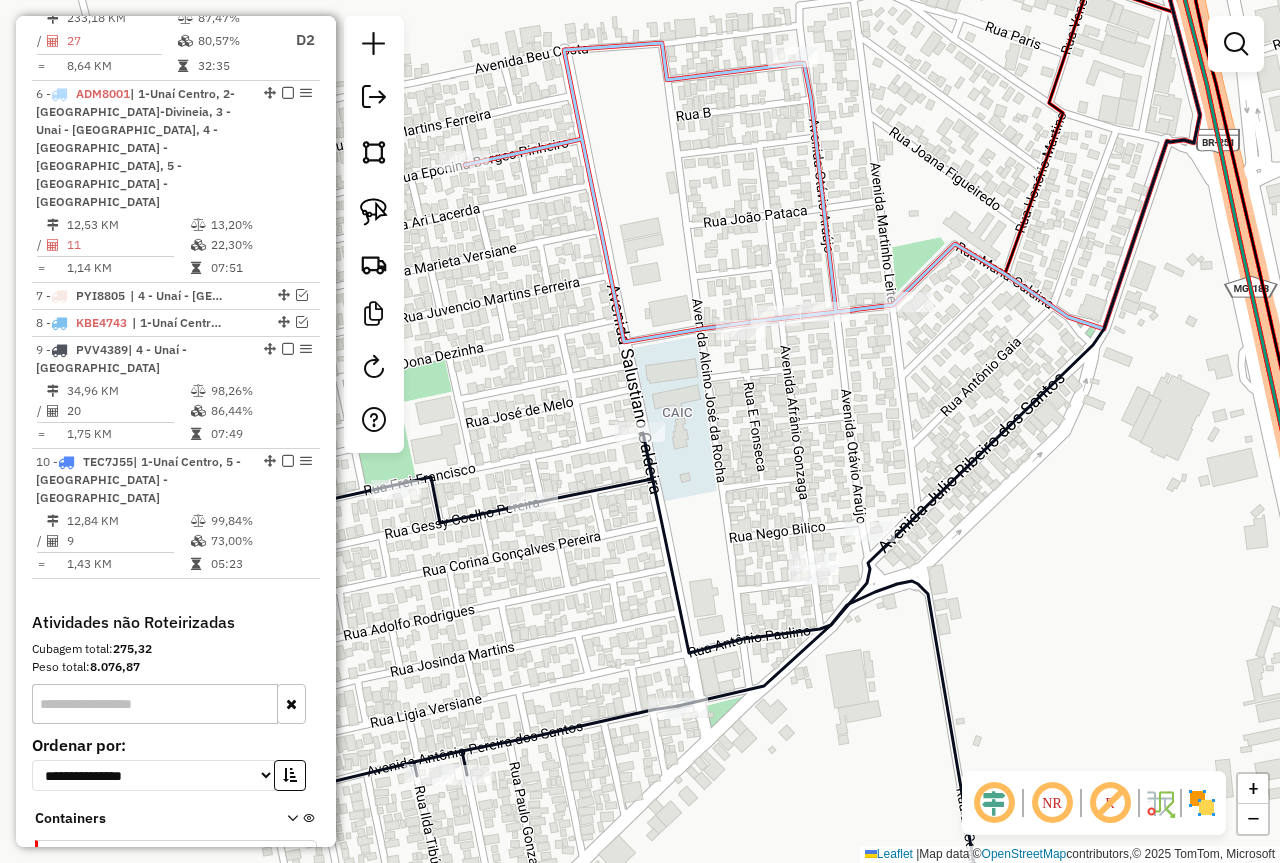 drag, startPoint x: 690, startPoint y: 508, endPoint x: 756, endPoint y: 600, distance: 113.22544 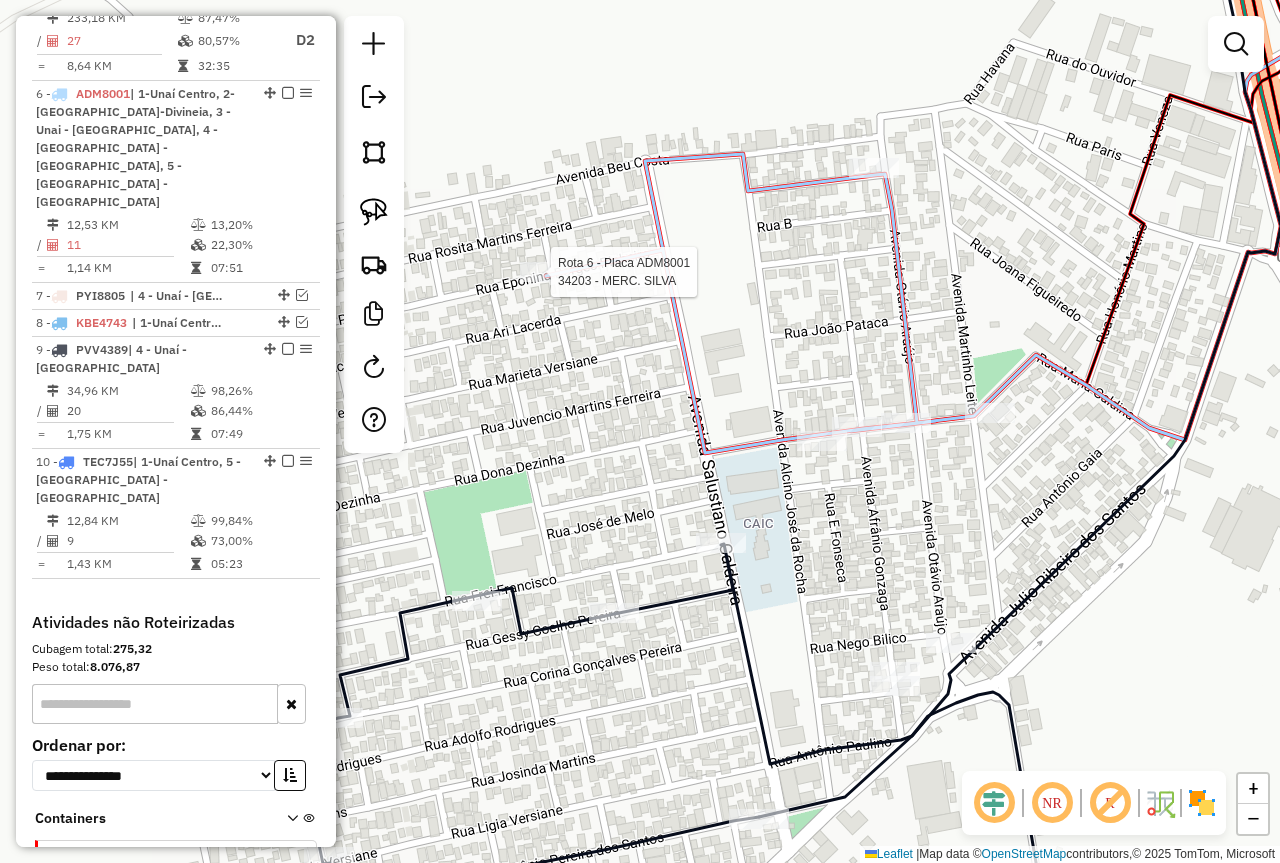select on "*********" 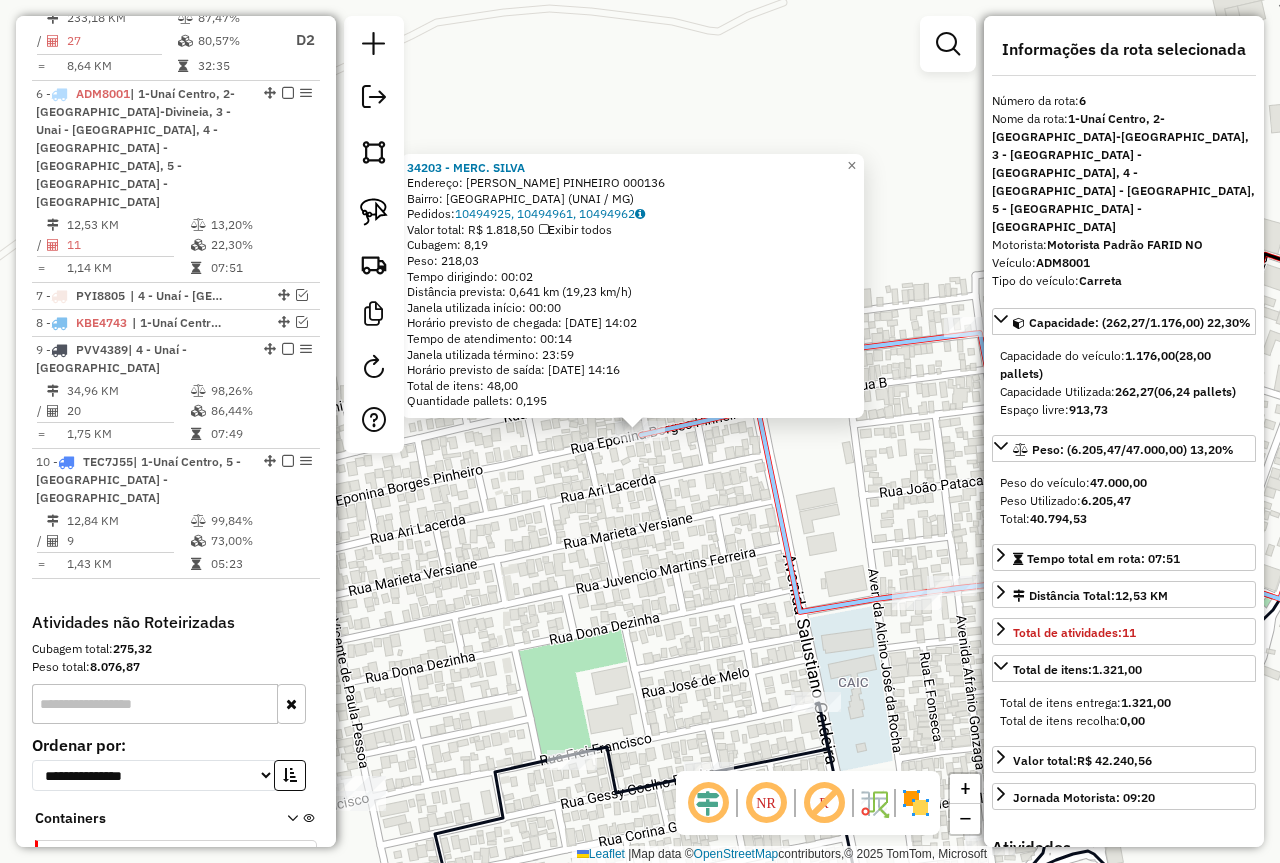 click on "34203 - MERC. [PERSON_NAME]:  EPONINA BORGES PINHEIRO 000136   Bairro: [GEOGRAPHIC_DATA] (UNAI / MG)   Pedidos:  10494925, 10494961, 10494962   Valor total: R$ 1.818,50   Exibir todos   Cubagem: 8,19  Peso: 218,03  Tempo dirigindo: 00:02   Distância prevista: 0,641 km (19,23 km/h)   [GEOGRAPHIC_DATA] utilizada início: 00:00   Horário previsto de chegada: [DATE] 14:02   Tempo de atendimento: 00:14   Janela utilizada término: 23:59   Horário previsto de saída: [DATE] 14:16   Total de itens: 48,00   Quantidade pallets: 0,195  × Janela de atendimento Grade de atendimento Capacidade Transportadoras Veículos Cliente Pedidos  Rotas Selecione os dias de semana para filtrar as janelas de atendimento  Seg   Ter   Qua   Qui   Sex   Sáb   Dom  Informe o período da janela de atendimento: De: Até:  Filtrar exatamente a janela do cliente  Considerar janela de atendimento padrão  Selecione os dias de semana para filtrar as grades de atendimento  Seg   Ter   Qua   Qui   Sex   Sáb   Dom   Peso mínimo:  **** **** De:" 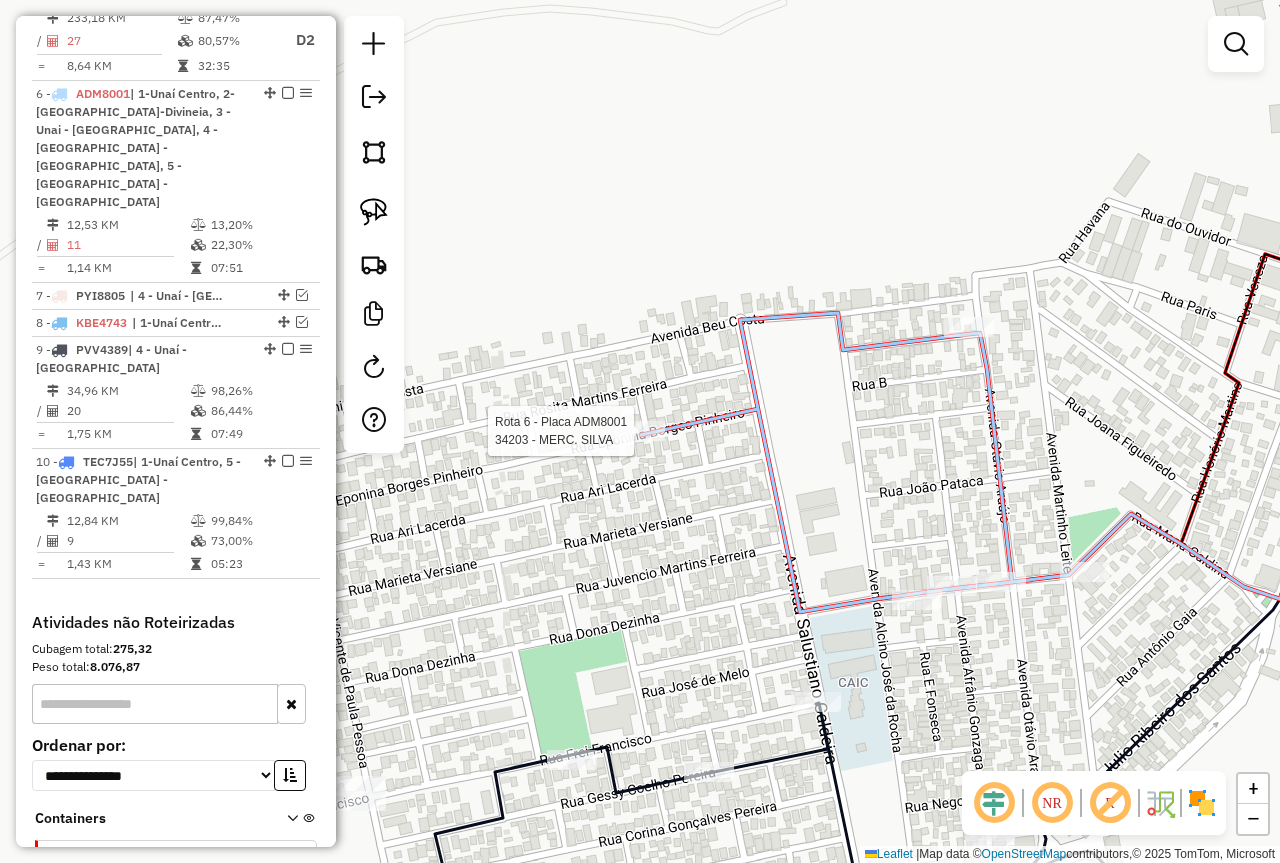 click 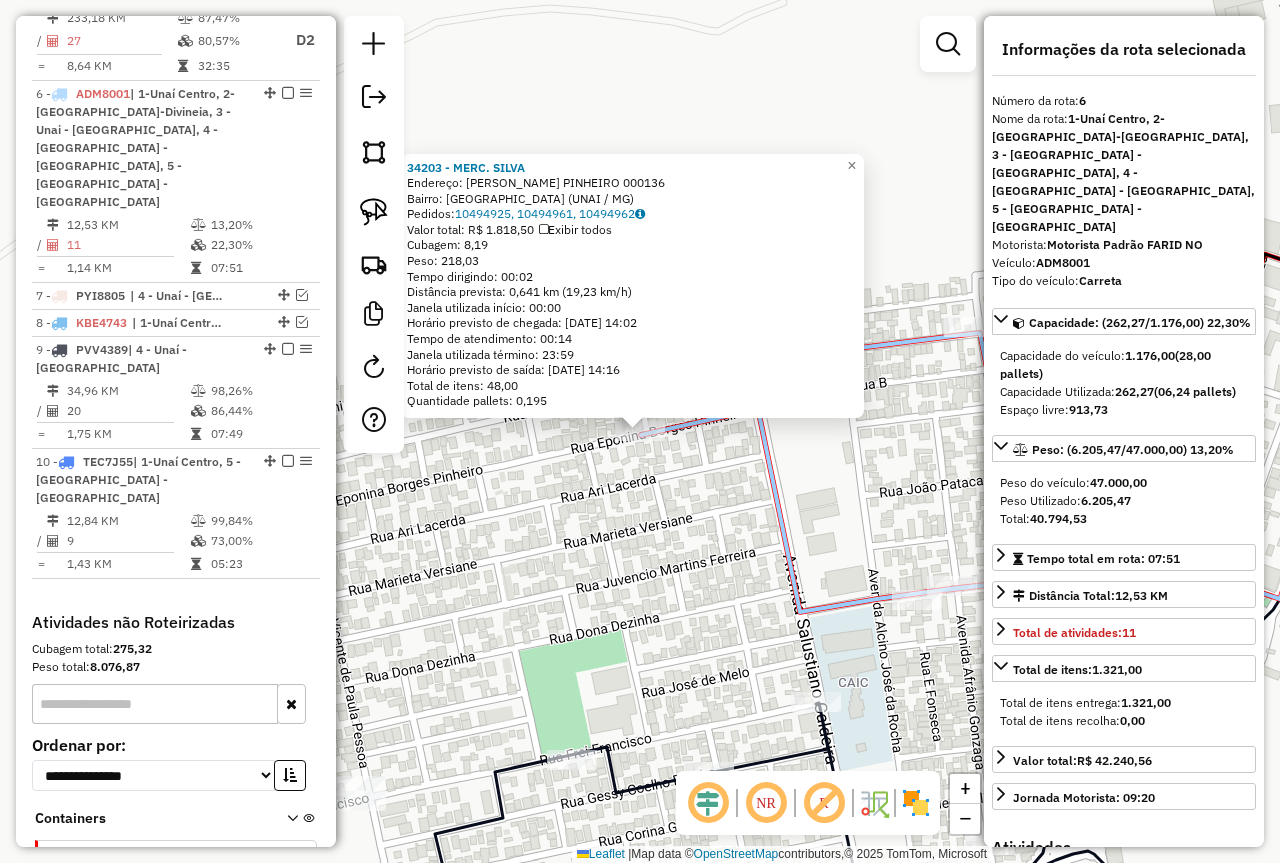 click on "34203 - MERC. [PERSON_NAME]:  EPONINA BORGES PINHEIRO 000136   Bairro: [GEOGRAPHIC_DATA] (UNAI / MG)   Pedidos:  10494925, 10494961, 10494962   Valor total: R$ 1.818,50   Exibir todos   Cubagem: 8,19  Peso: 218,03  Tempo dirigindo: 00:02   Distância prevista: 0,641 km (19,23 km/h)   [GEOGRAPHIC_DATA] utilizada início: 00:00   Horário previsto de chegada: [DATE] 14:02   Tempo de atendimento: 00:14   Janela utilizada término: 23:59   Horário previsto de saída: [DATE] 14:16   Total de itens: 48,00   Quantidade pallets: 0,195  × Janela de atendimento Grade de atendimento Capacidade Transportadoras Veículos Cliente Pedidos  Rotas Selecione os dias de semana para filtrar as janelas de atendimento  Seg   Ter   Qua   Qui   Sex   Sáb   Dom  Informe o período da janela de atendimento: De: Até:  Filtrar exatamente a janela do cliente  Considerar janela de atendimento padrão  Selecione os dias de semana para filtrar as grades de atendimento  Seg   Ter   Qua   Qui   Sex   Sáb   Dom   Peso mínimo:  **** **** De:" 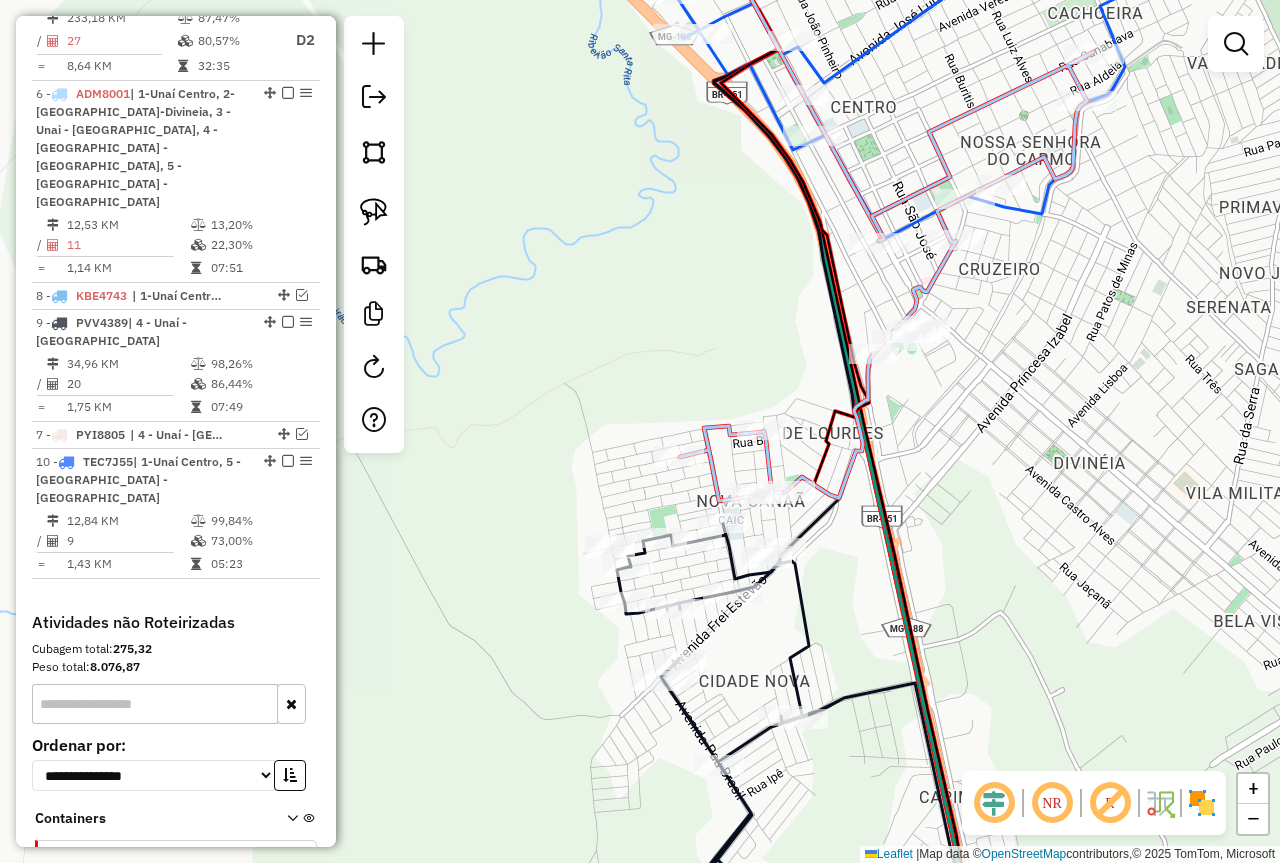 drag, startPoint x: 278, startPoint y: 181, endPoint x: 252, endPoint y: 444, distance: 264.28204 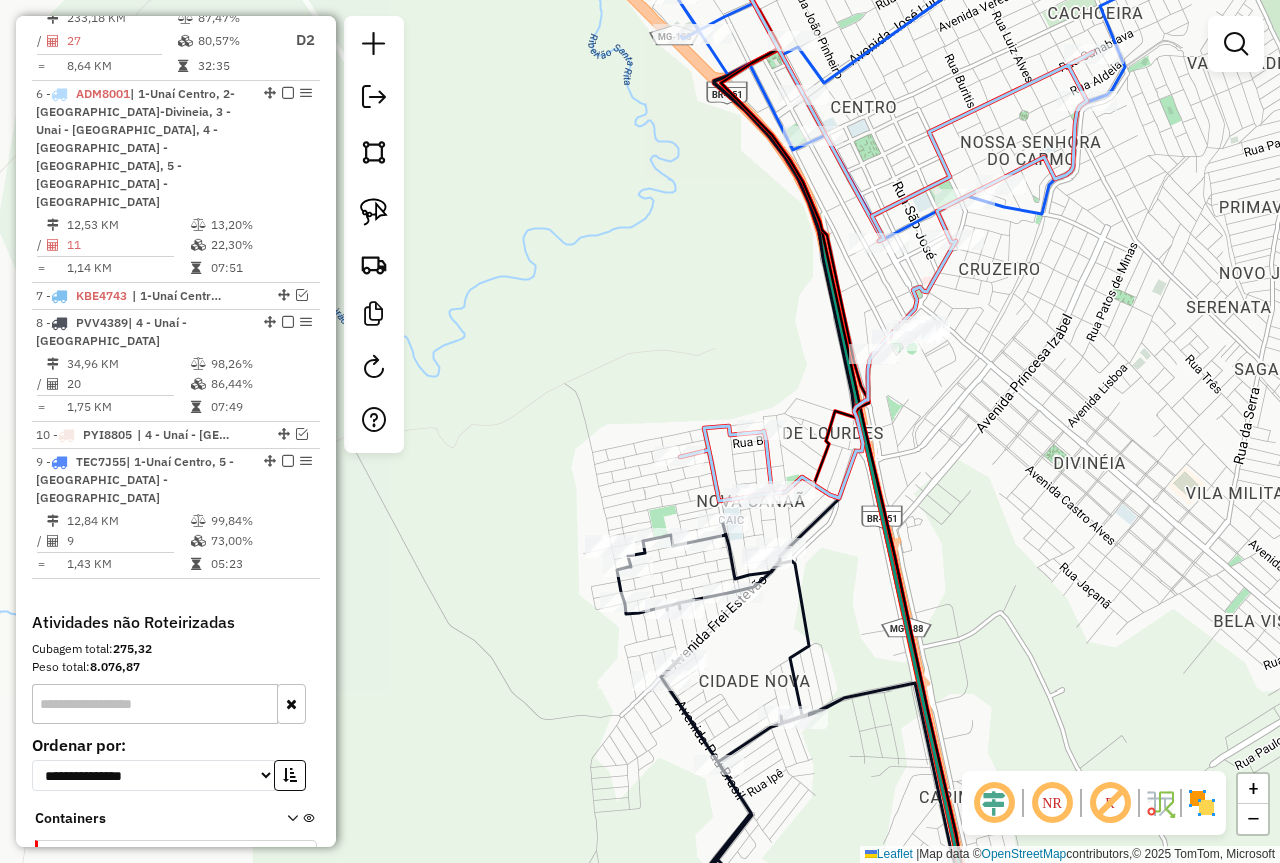drag, startPoint x: 263, startPoint y: 327, endPoint x: 261, endPoint y: 472, distance: 145.0138 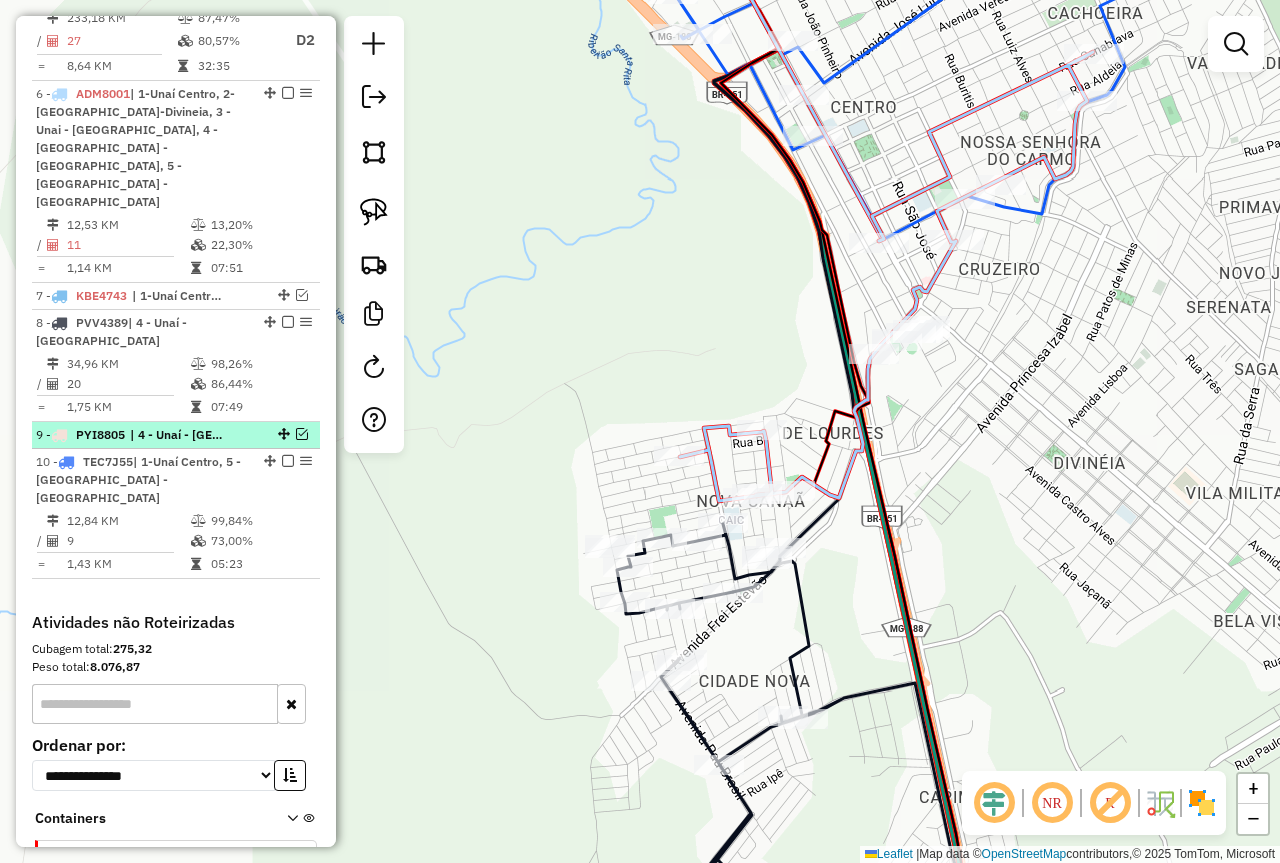 click at bounding box center (302, 434) 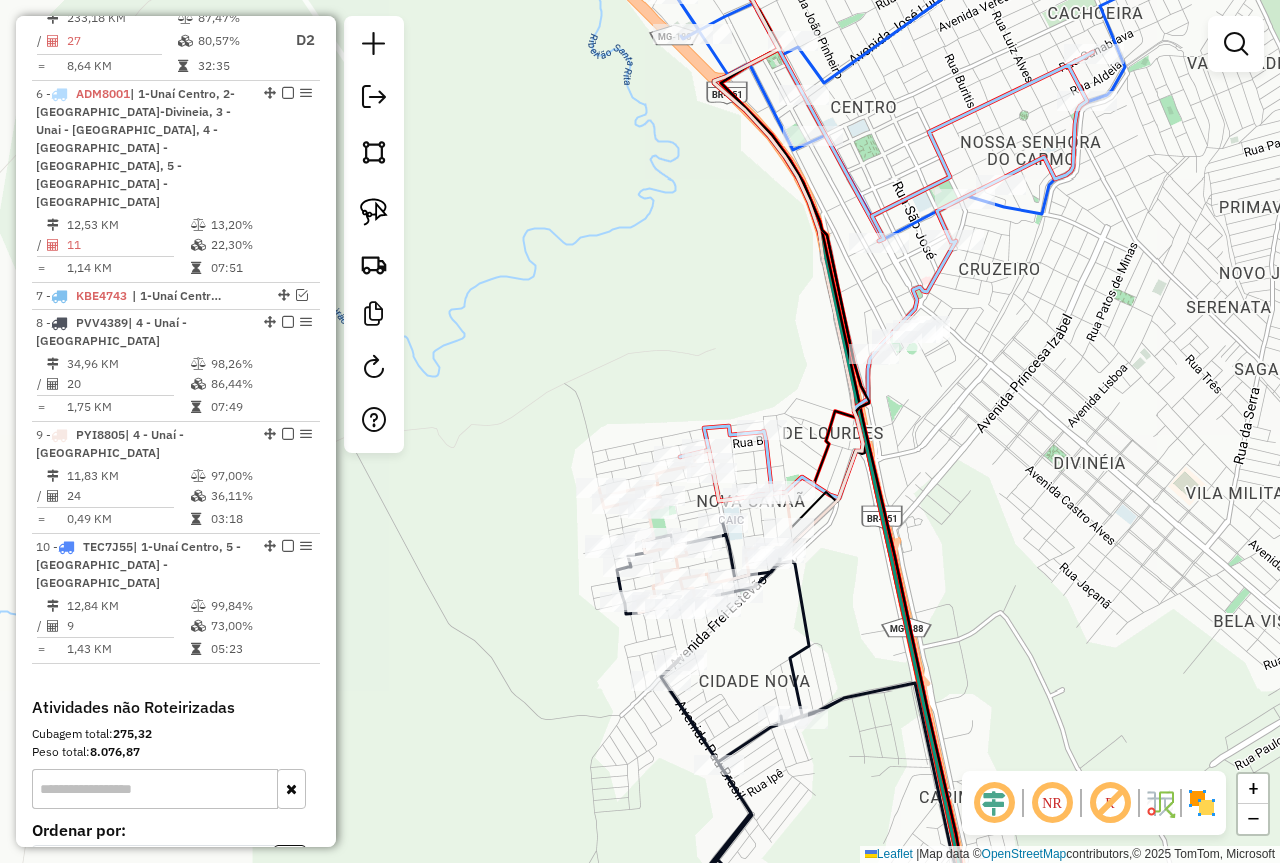 drag, startPoint x: 936, startPoint y: 599, endPoint x: 902, endPoint y: 470, distance: 133.4054 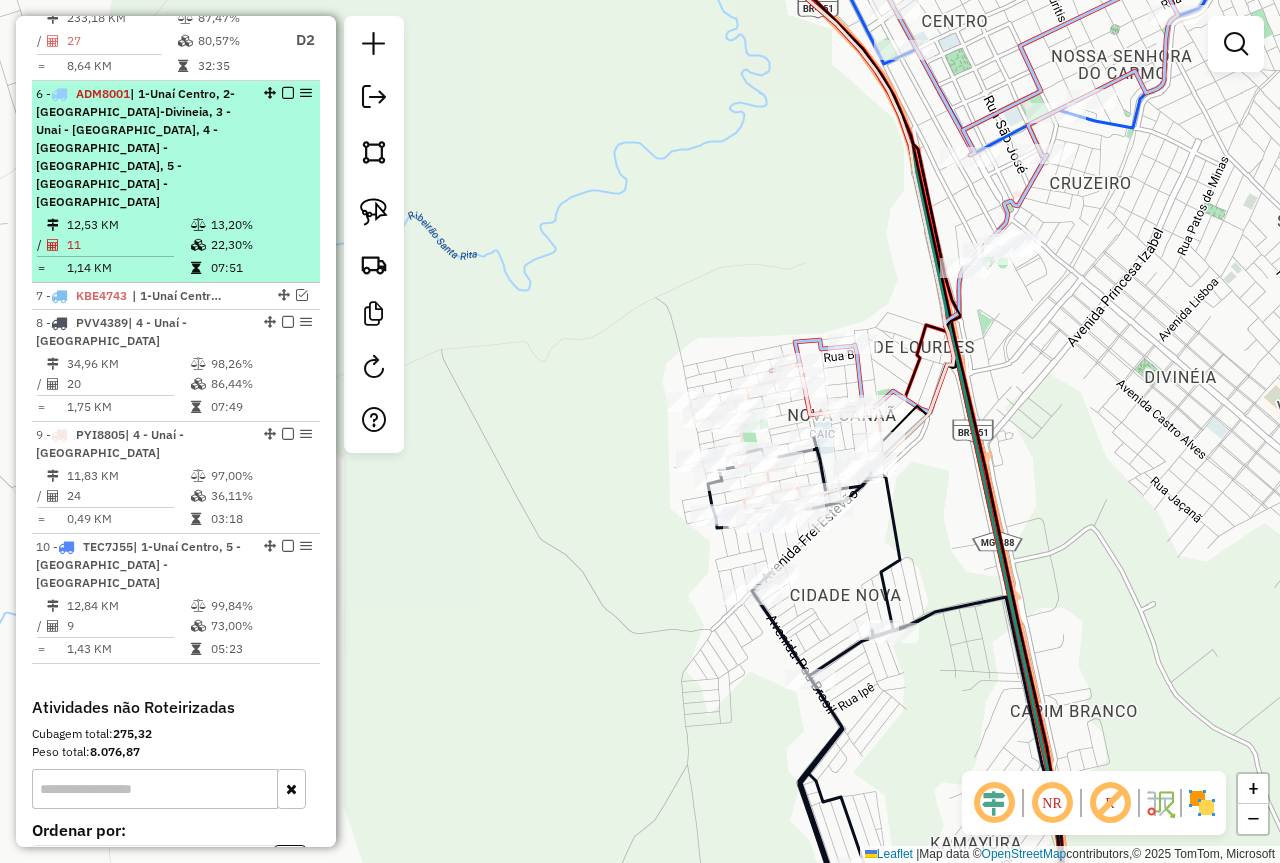 select on "*********" 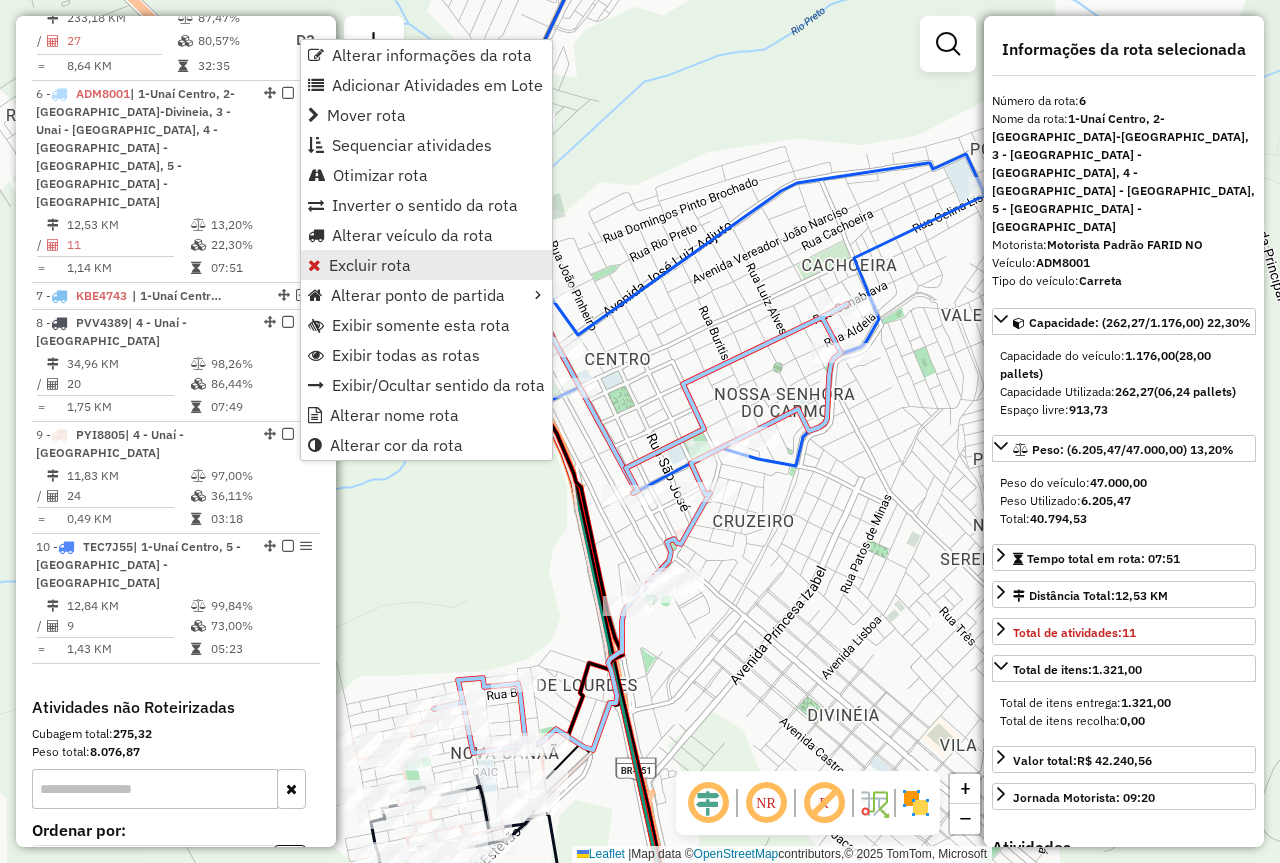 click on "Excluir rota" at bounding box center (370, 265) 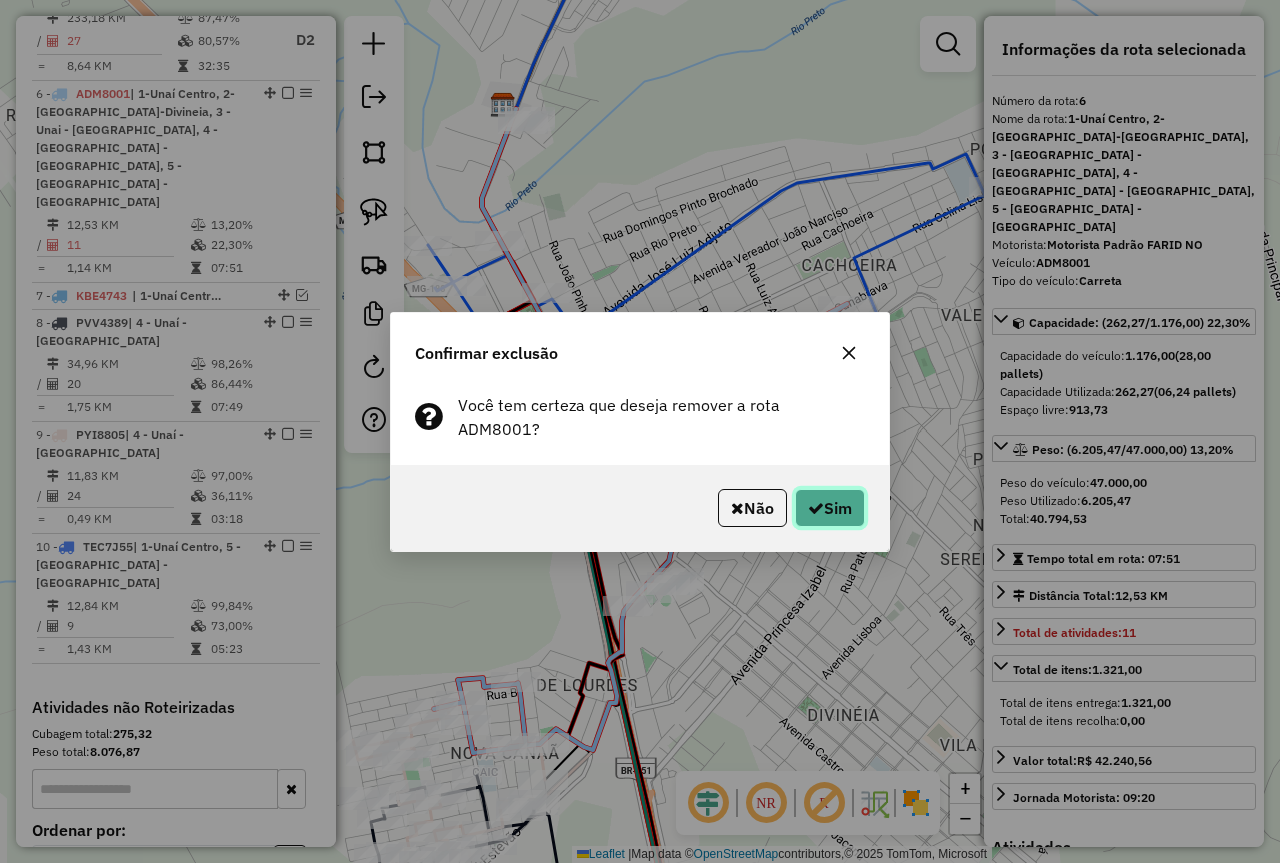 click on "Sim" 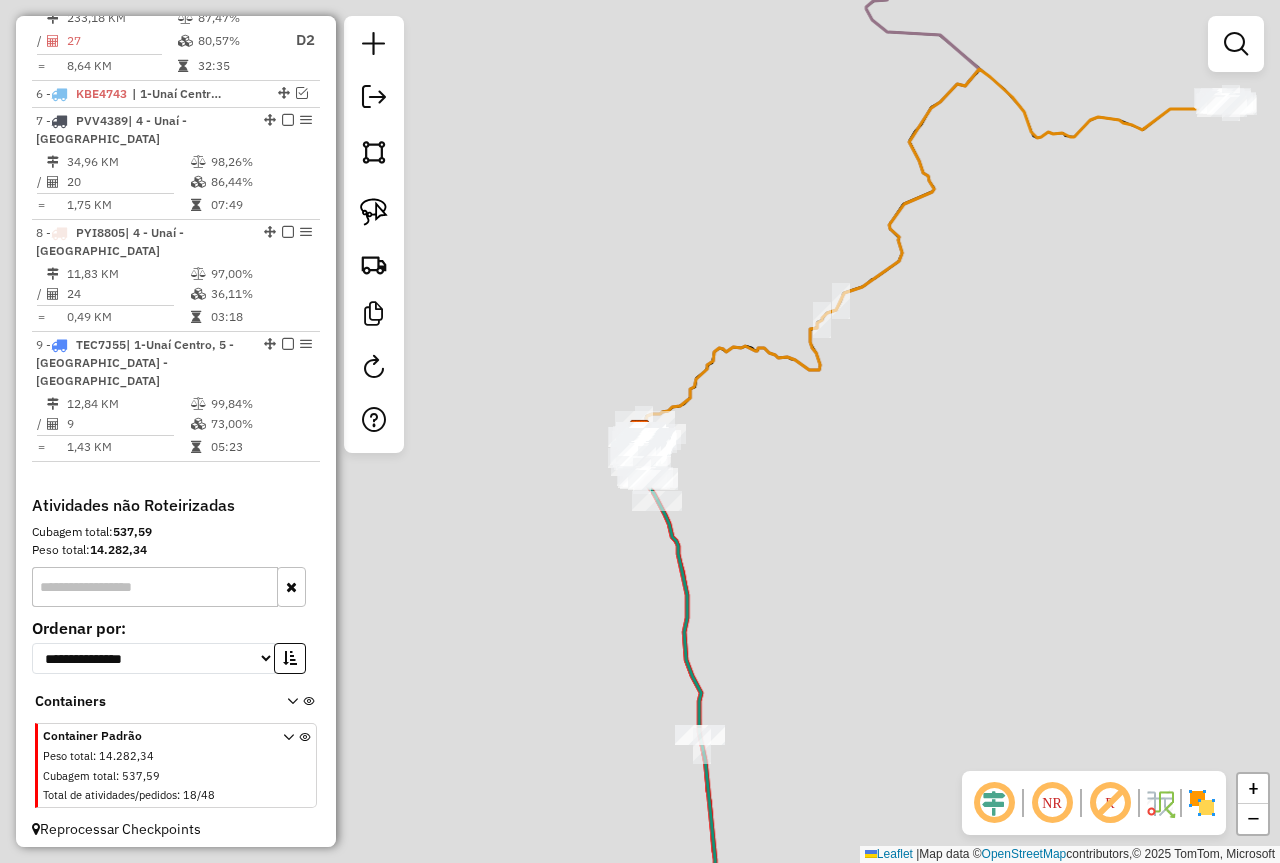 scroll, scrollTop: 1373, scrollLeft: 0, axis: vertical 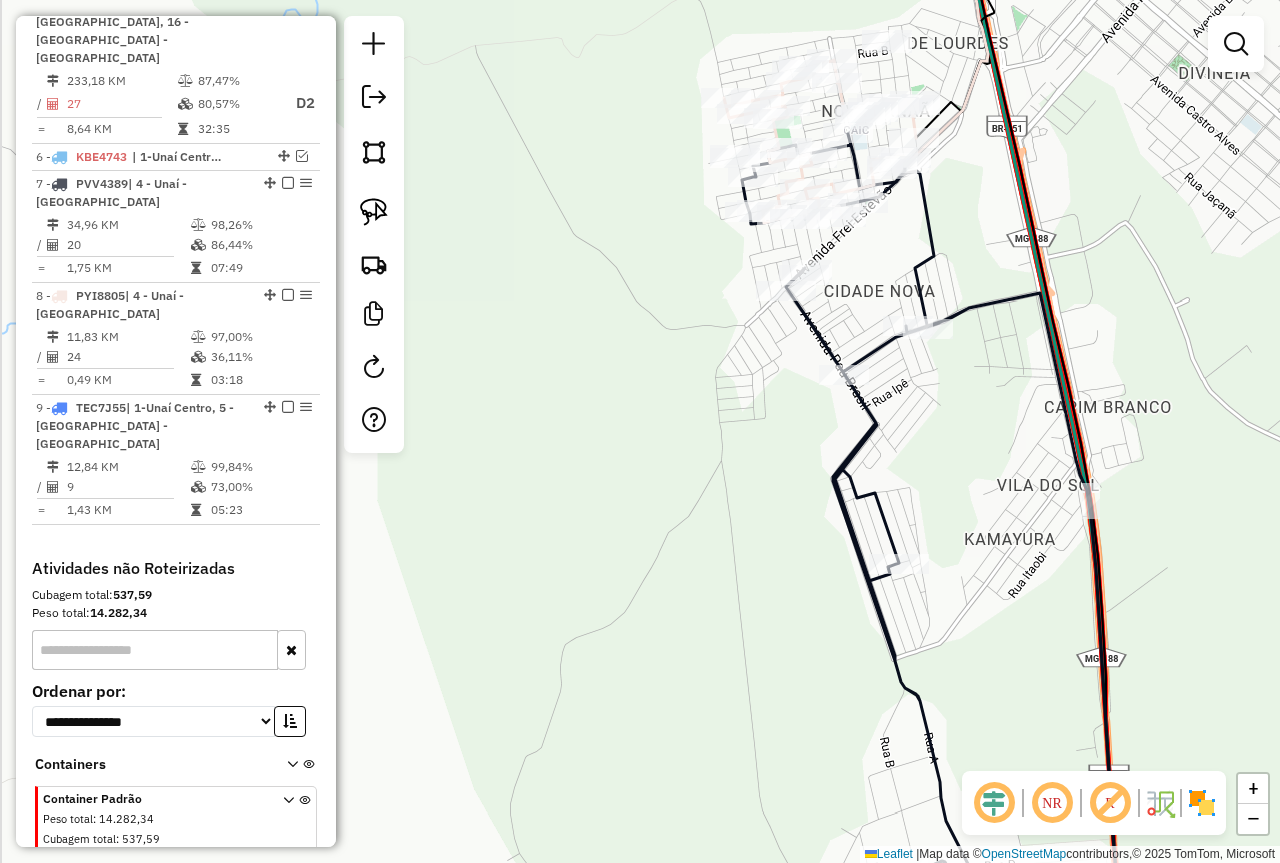 drag, startPoint x: 995, startPoint y: 183, endPoint x: 900, endPoint y: 468, distance: 300.41638 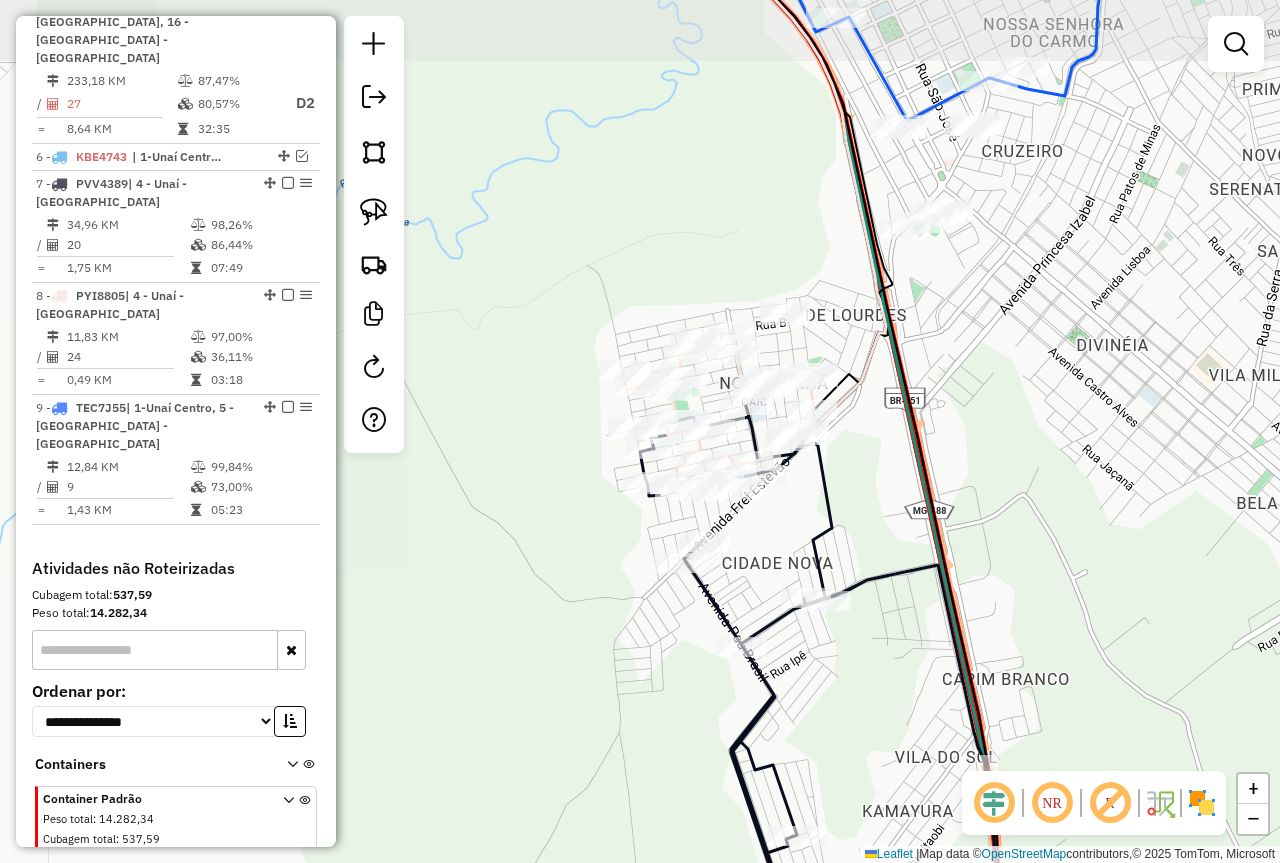 drag, startPoint x: 920, startPoint y: 428, endPoint x: 753, endPoint y: 539, distance: 200.5243 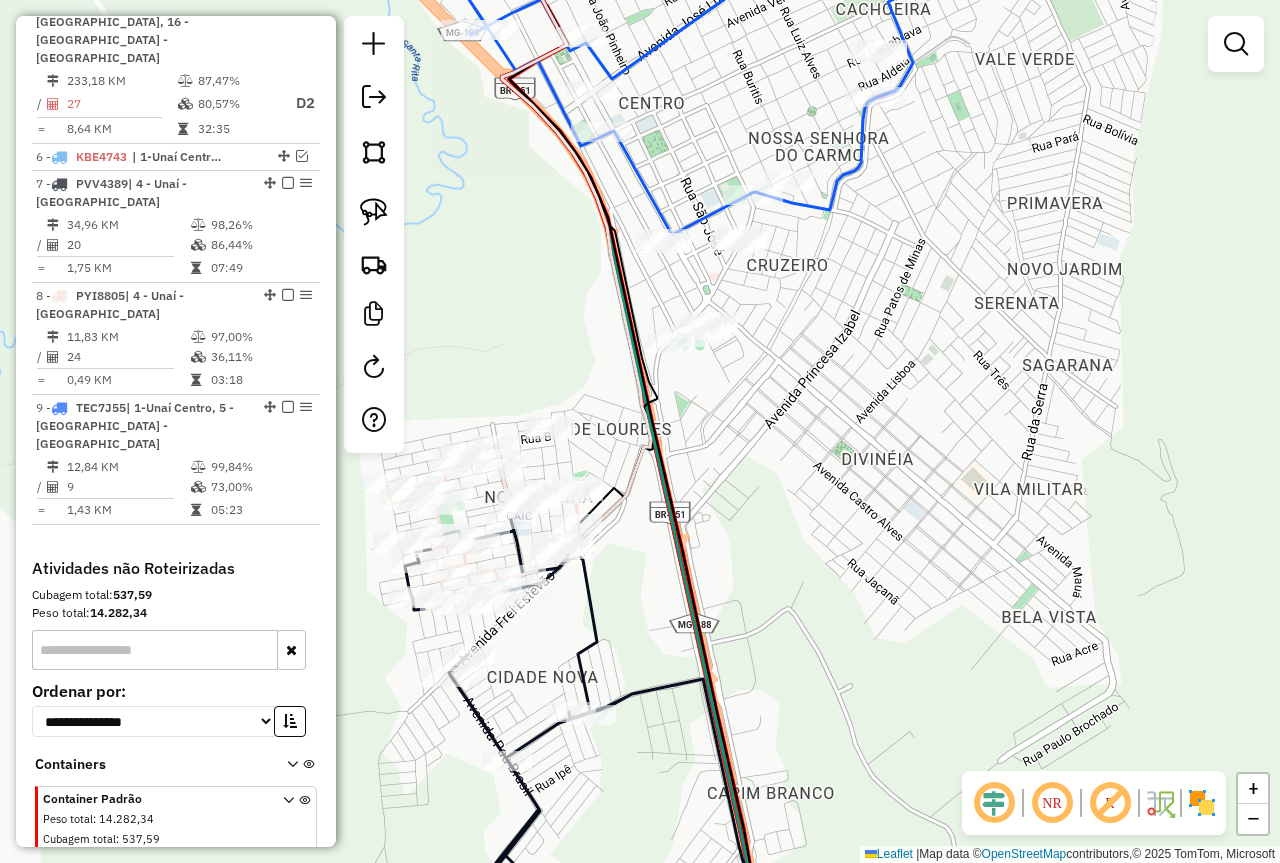 drag, startPoint x: 811, startPoint y: 301, endPoint x: 896, endPoint y: 376, distance: 113.35784 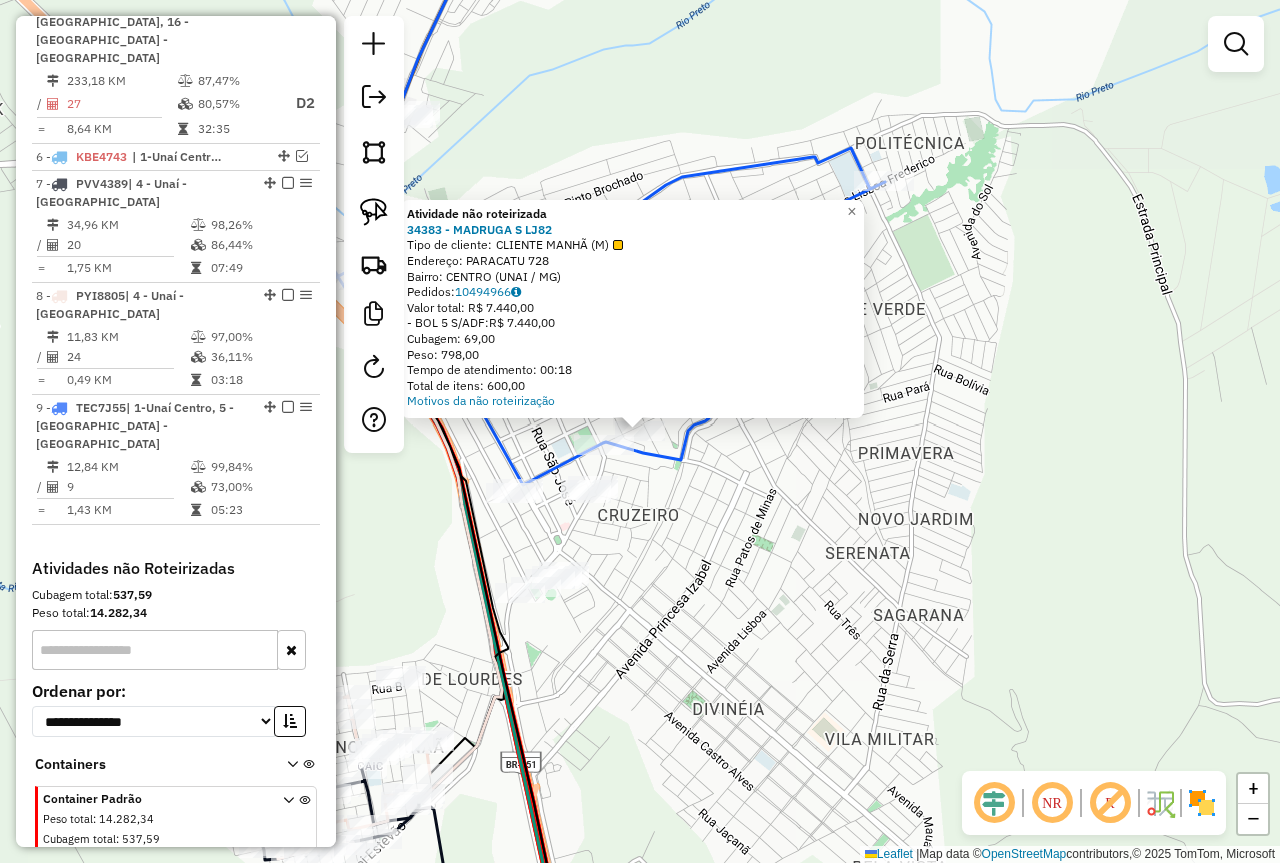 click on "Atividade não roteirizada 34383 - MADRUGA S LJ82  Tipo de cliente:   CLIENTE MANHÃ (M)   Endereço:  PARACATU 728   Bairro: CENTRO (UNAI / MG)   Pedidos:  10494966   Valor total: R$ 7.440,00   - BOL 5 S/ADF:  R$ 7.440,00   Cubagem: 69,00   Peso: 798,00   Tempo de atendimento: 00:18   Total de itens: 600,00  Motivos da não roteirização × Janela de atendimento Grade de atendimento Capacidade Transportadoras Veículos Cliente Pedidos  Rotas Selecione os dias de semana para filtrar as janelas de atendimento  Seg   Ter   Qua   Qui   Sex   Sáb   Dom  Informe o período da janela de atendimento: De: Até:  Filtrar exatamente a janela do cliente  Considerar janela de atendimento padrão  Selecione os dias de semana para filtrar as grades de atendimento  Seg   Ter   Qua   Qui   Sex   Sáb   Dom   Considerar clientes sem dia de atendimento cadastrado  Clientes fora do dia de atendimento selecionado Filtrar as atividades entre os valores definidos abaixo:  Peso mínimo:  ****  Peso máximo:  ****  De:   Até:  +" 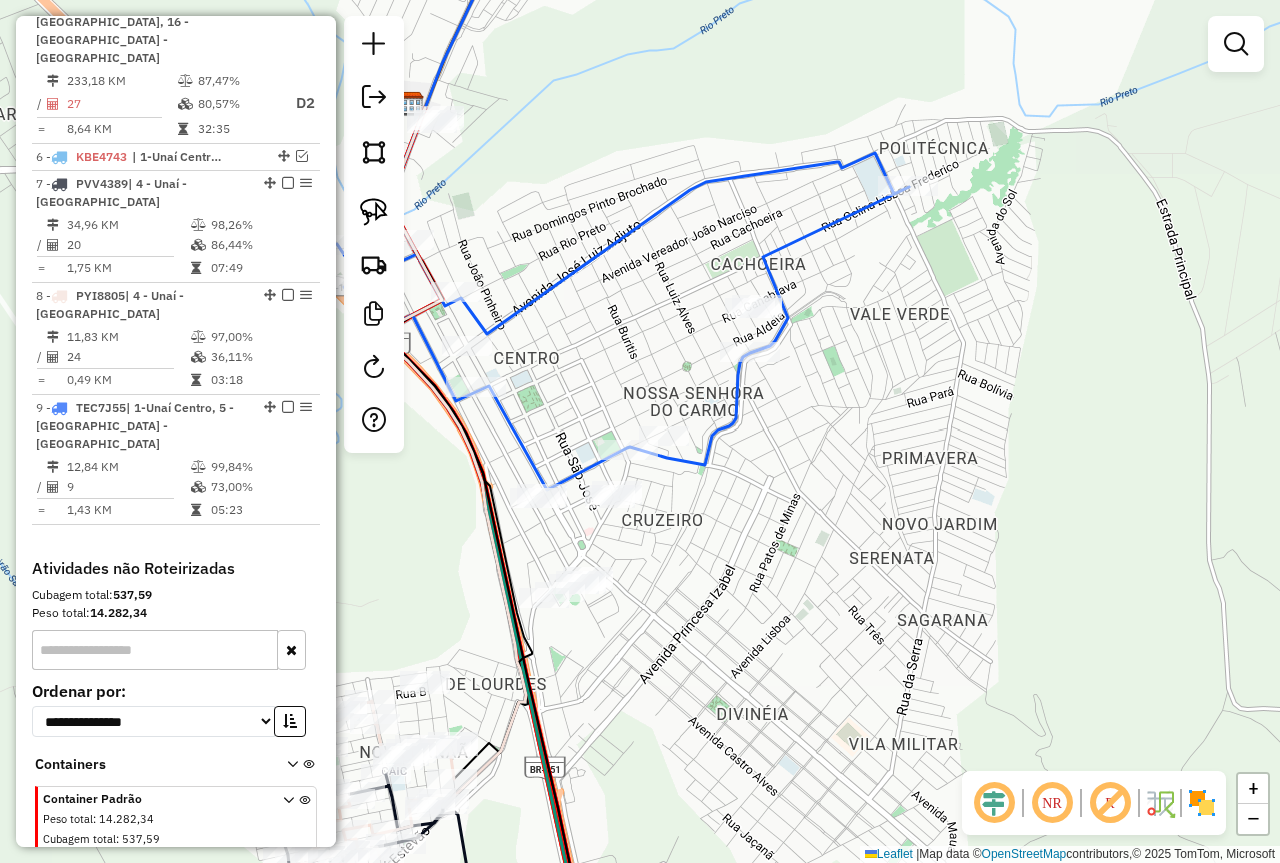 drag, startPoint x: 672, startPoint y: 493, endPoint x: 795, endPoint y: 495, distance: 123.01626 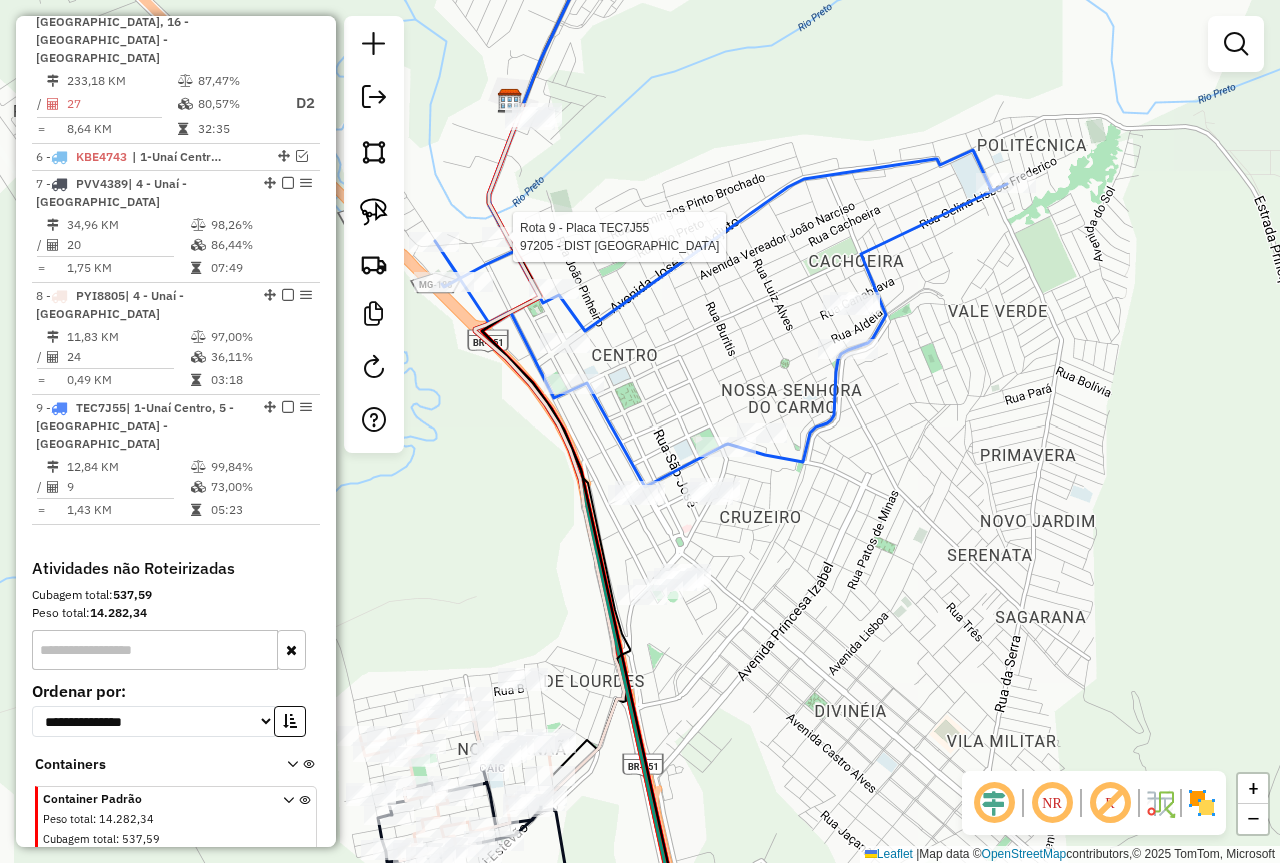 select on "*********" 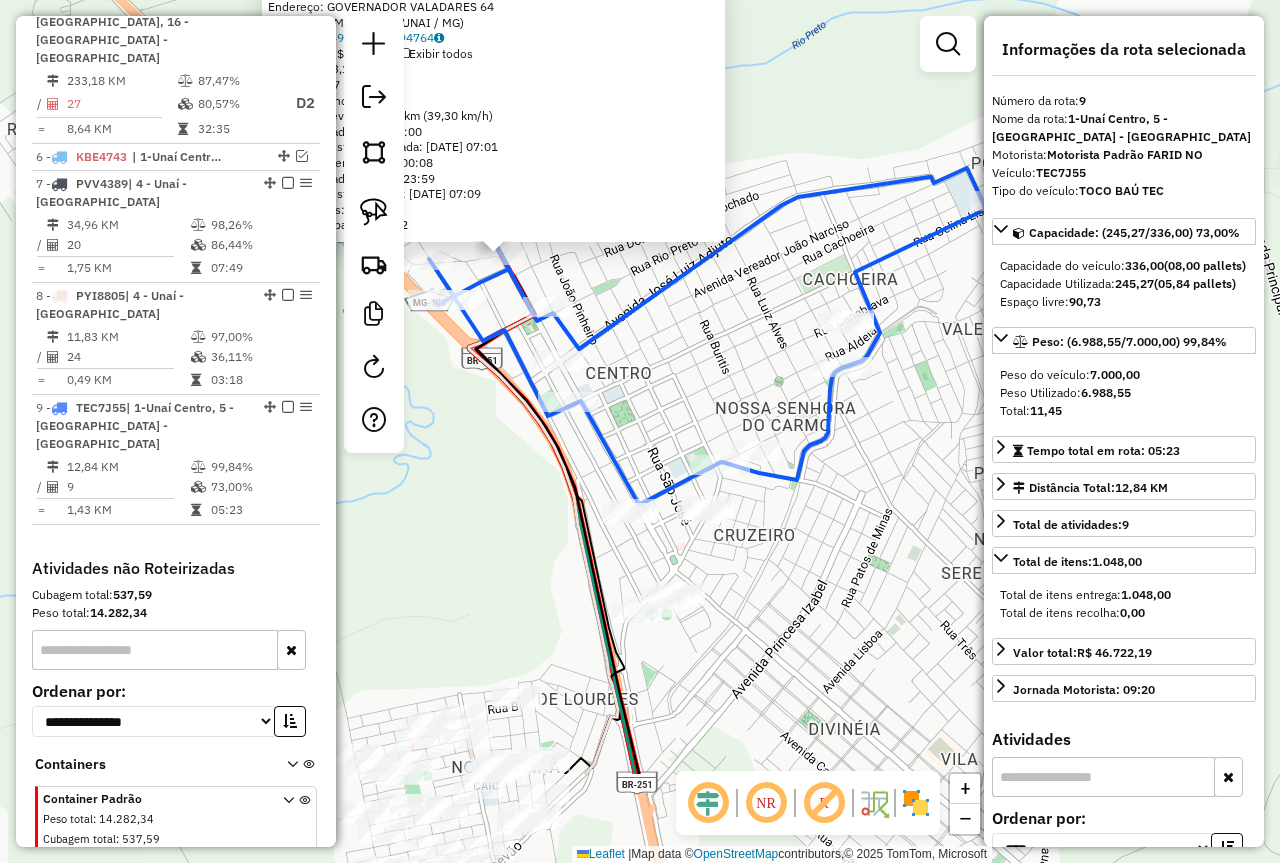 drag, startPoint x: 885, startPoint y: 519, endPoint x: 746, endPoint y: 343, distance: 224.26993 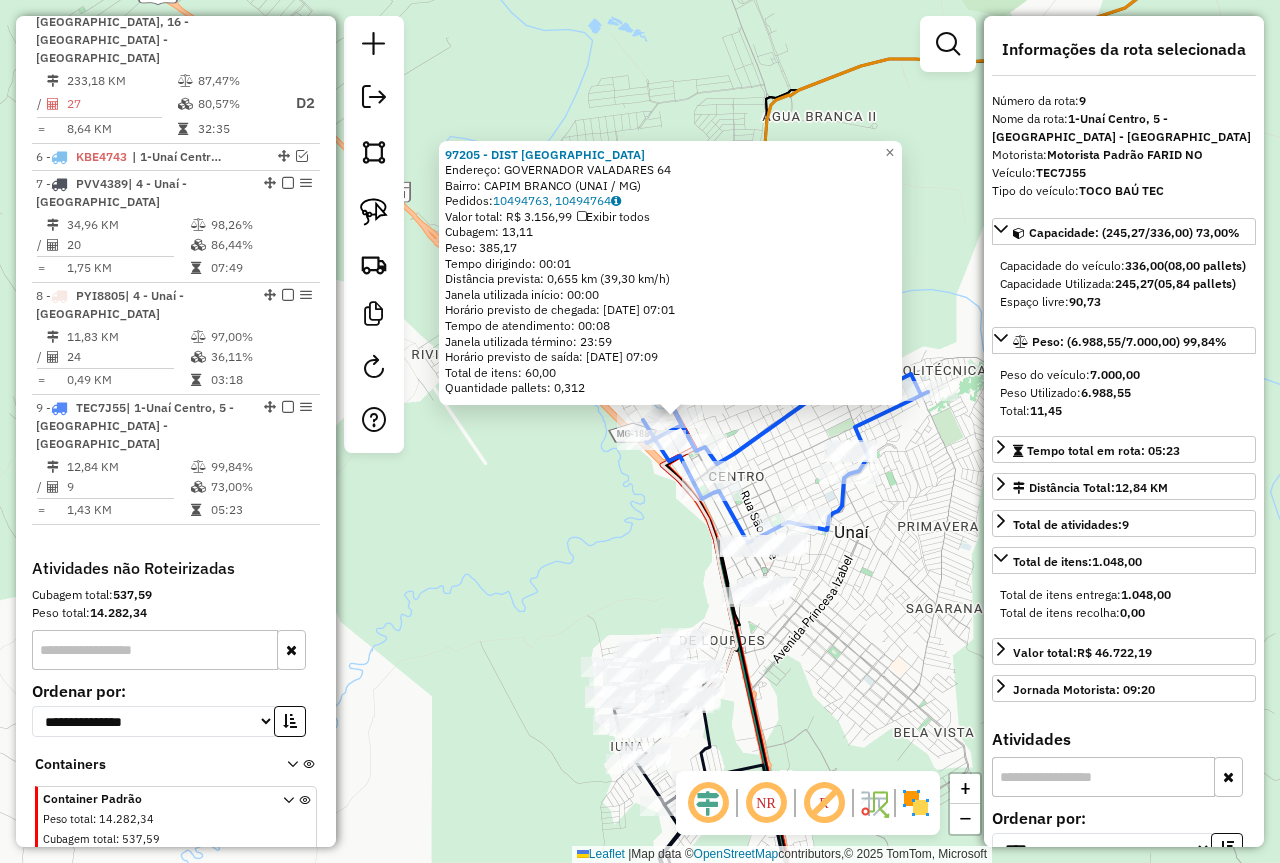 click on "97205 - DIST [GEOGRAPHIC_DATA]  Endereço:  GOVERNADOR VALADARES 64   Bairro: CAPIM BRANCO (UNAI / MG)   Pedidos:  10494763, 10494764   Valor total: R$ 3.156,99   Exibir todos   Cubagem: 13,11  Peso: 385,17  Tempo dirigindo: 00:01   Distância prevista: 0,655 km (39,30 km/h)   [GEOGRAPHIC_DATA] utilizada início: 00:00   Horário previsto de chegada: [DATE] 07:01   Tempo de atendimento: 00:08   Janela utilizada término: 23:59   Horário previsto de saída: [DATE] 07:09   Total de itens: 60,00   Quantidade pallets: 0,312  × Janela de atendimento Grade de atendimento Capacidade Transportadoras Veículos Cliente Pedidos  Rotas Selecione os dias de semana para filtrar as janelas de atendimento  Seg   Ter   Qua   Qui   Sex   Sáb   Dom  Informe o período da janela de atendimento: De: Até:  Filtrar exatamente a janela do cliente  Considerar janela de atendimento padrão  Selecione os dias de semana para filtrar as grades de atendimento  Seg   Ter   Qua   Qui   Sex   Sáb   Dom   Peso mínimo:  ****  Peso máximo:  **** +" 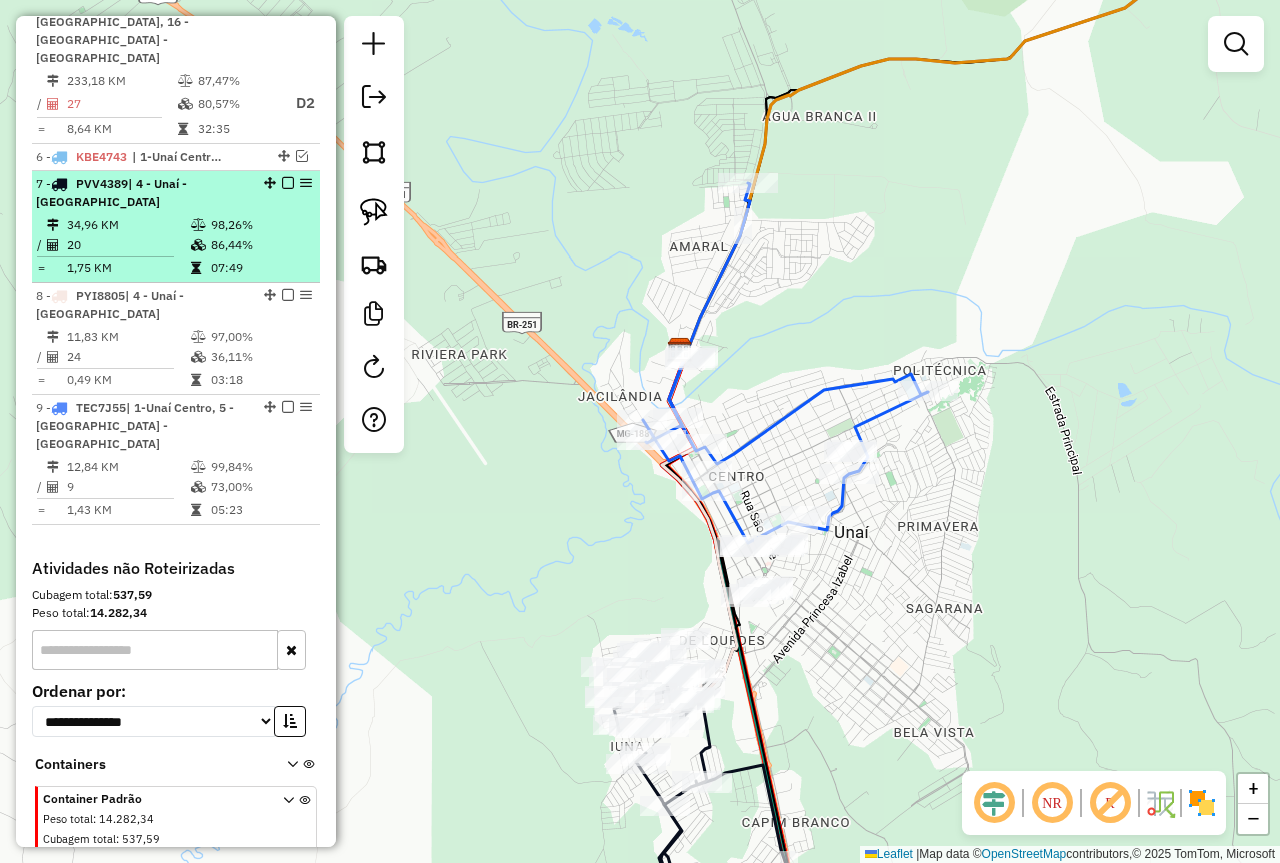 scroll, scrollTop: 1273, scrollLeft: 0, axis: vertical 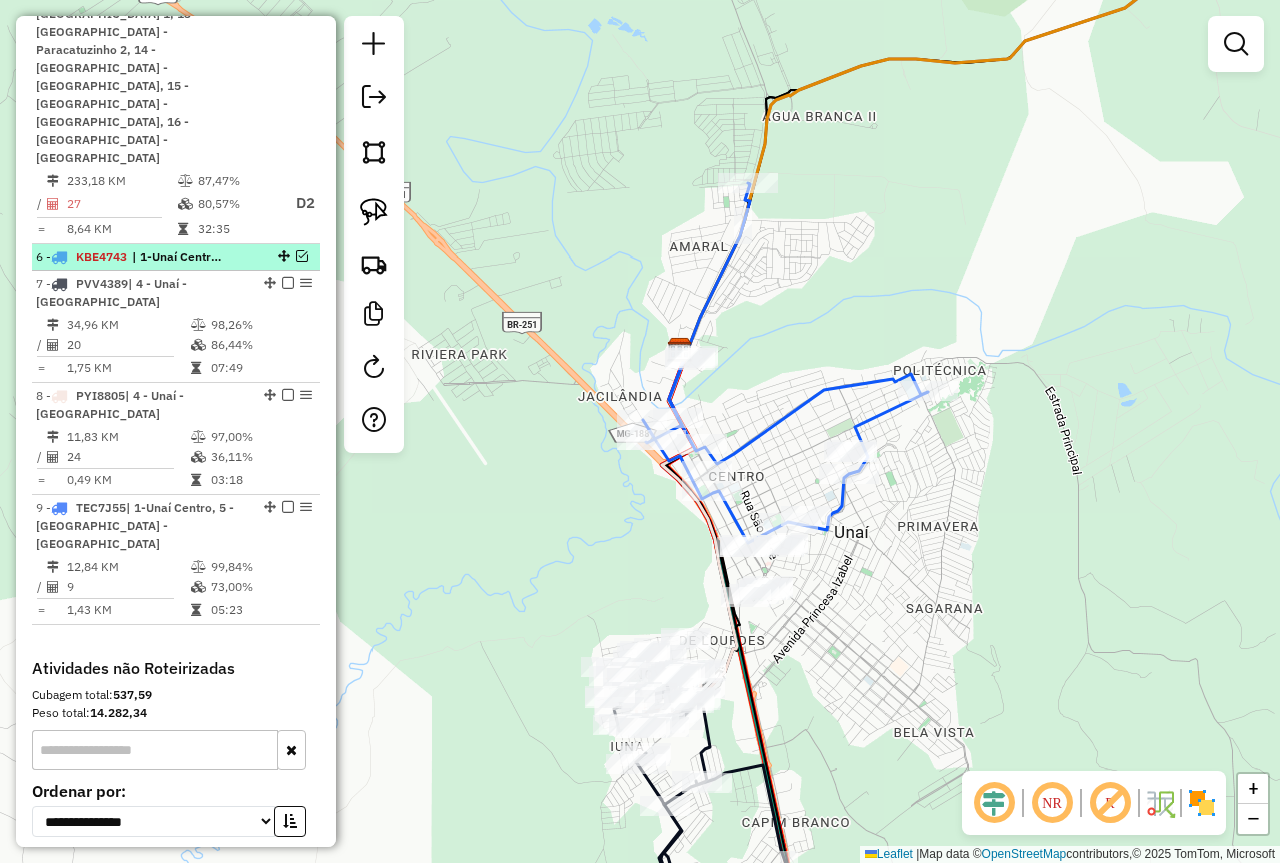 click at bounding box center (302, 256) 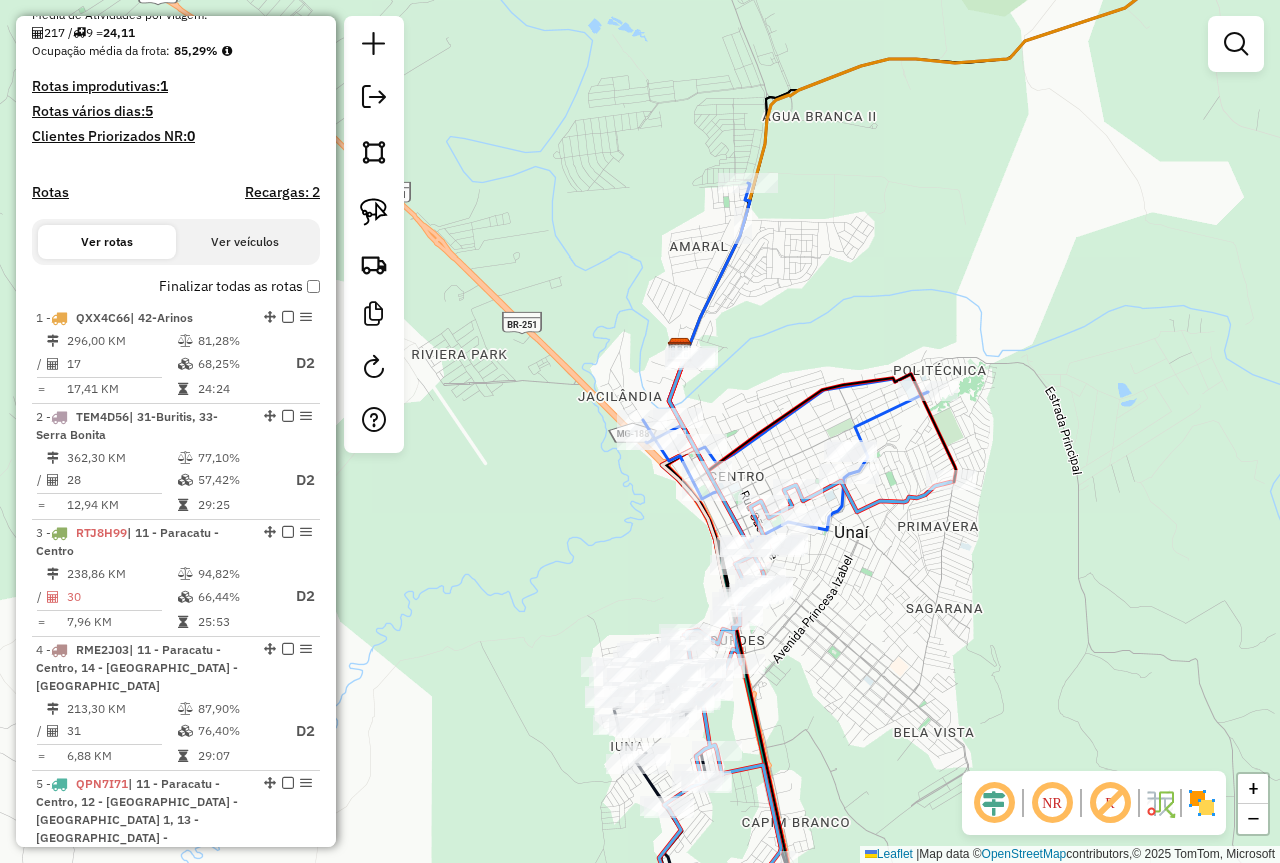 scroll, scrollTop: 273, scrollLeft: 0, axis: vertical 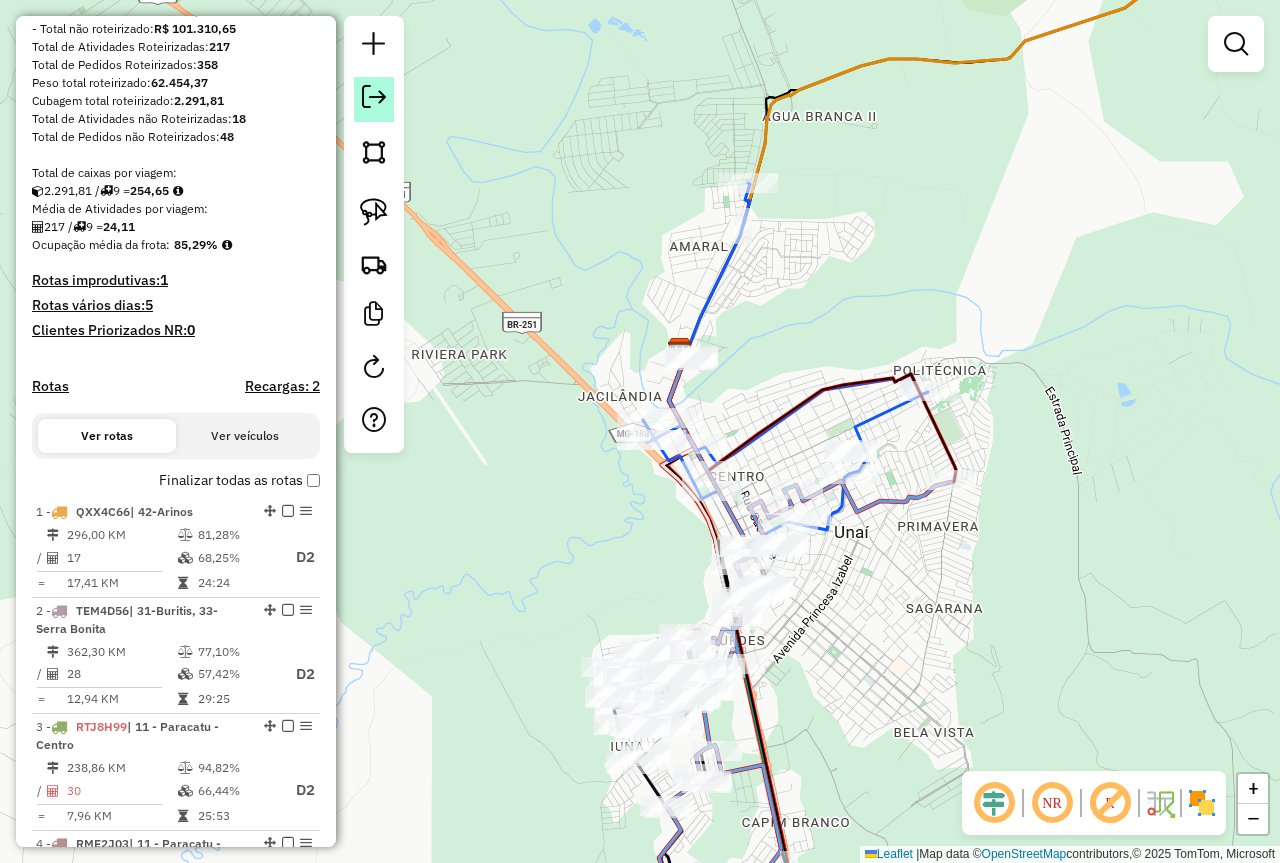 click 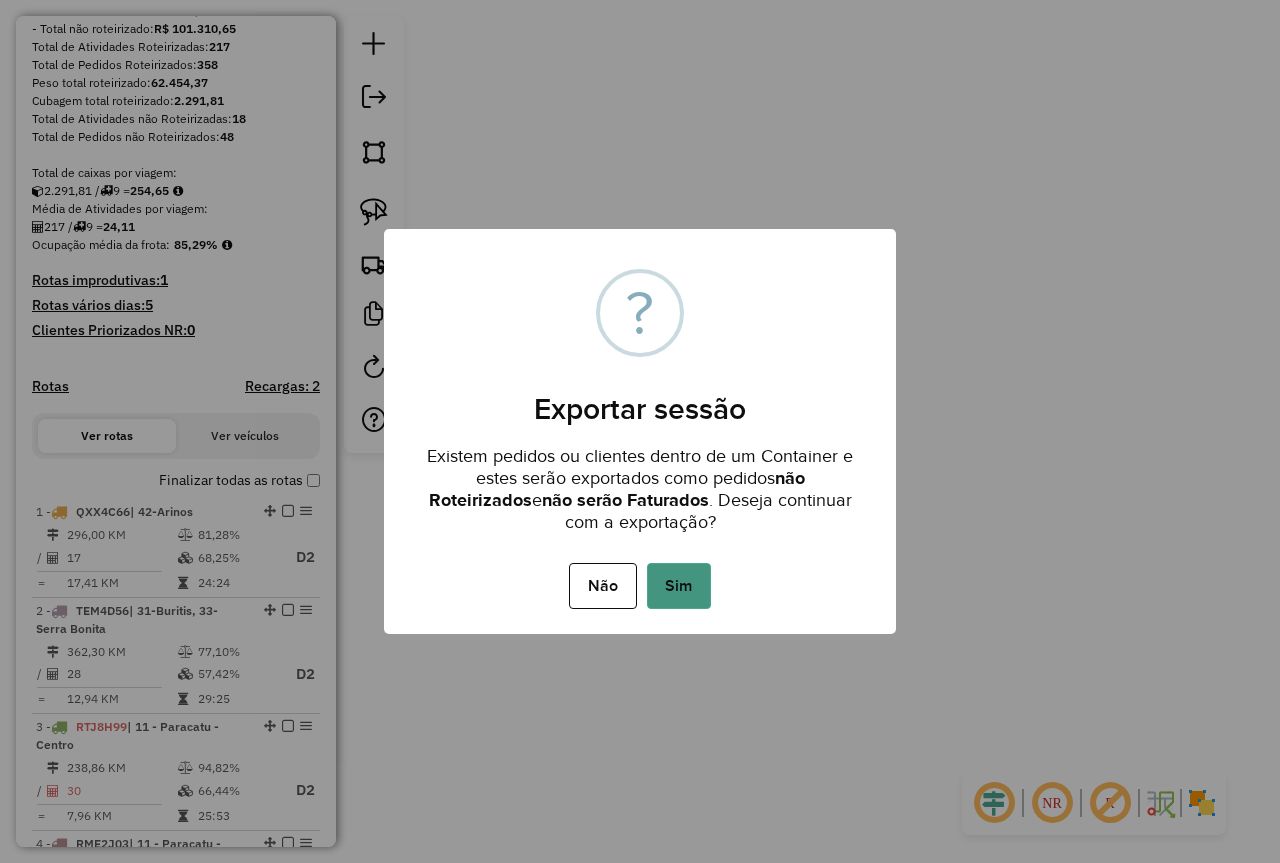 click on "Sim" at bounding box center (679, 586) 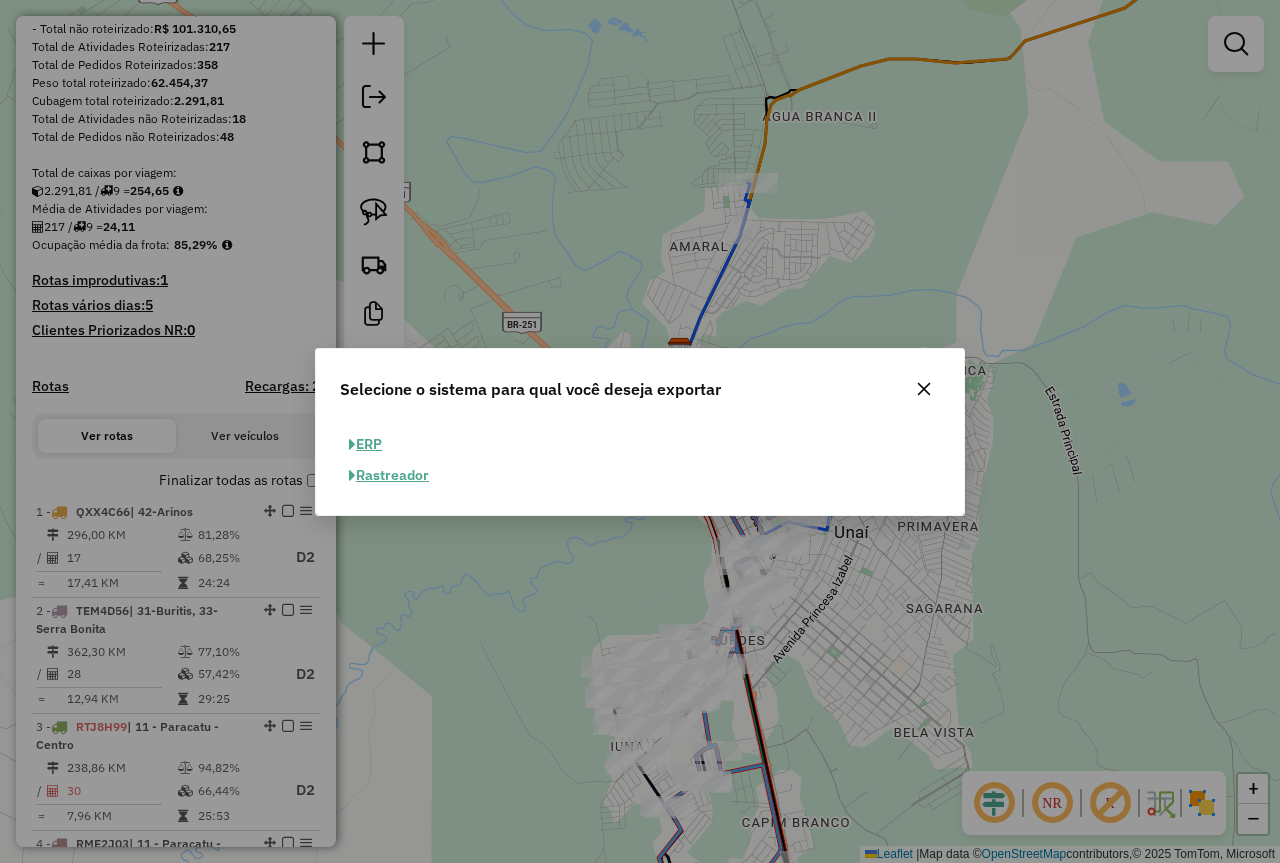 click on "ERP" 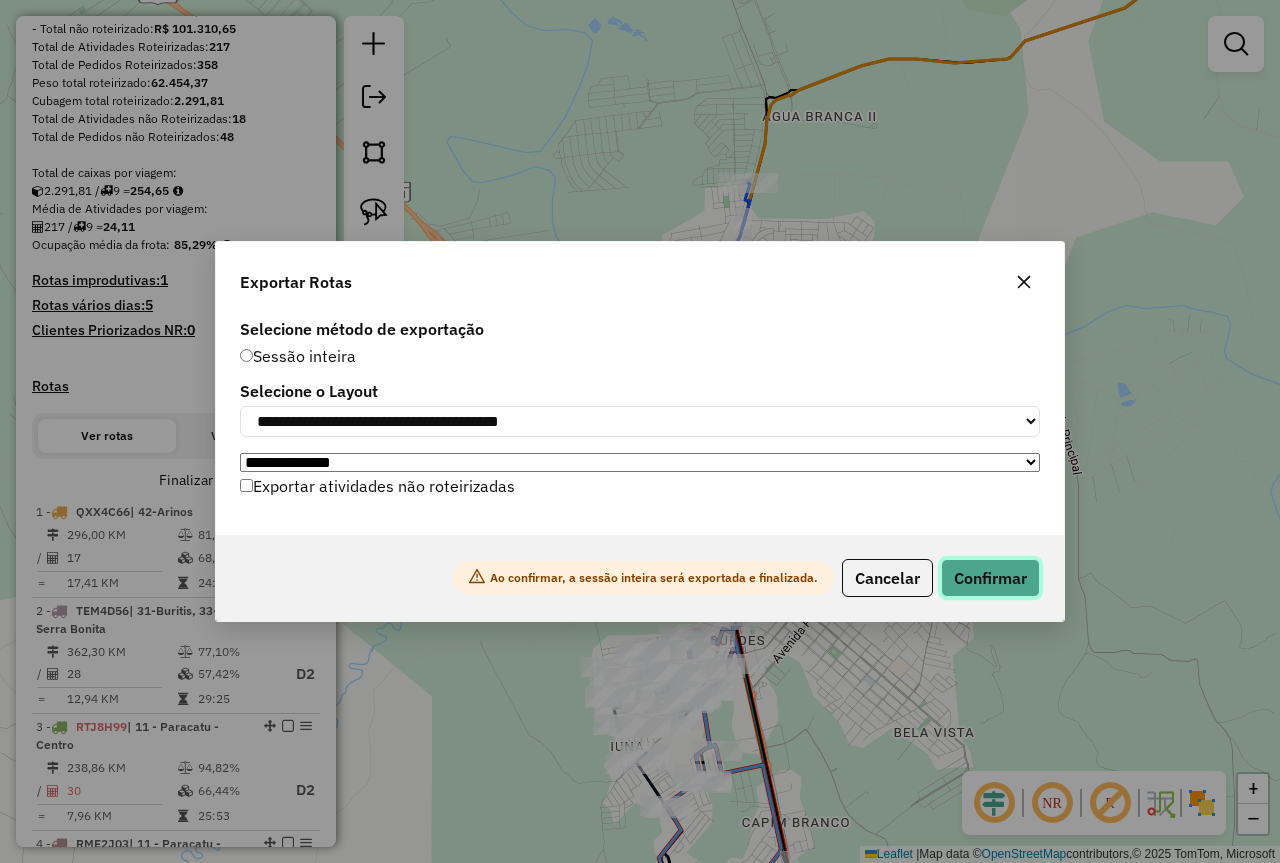 click on "Confirmar" 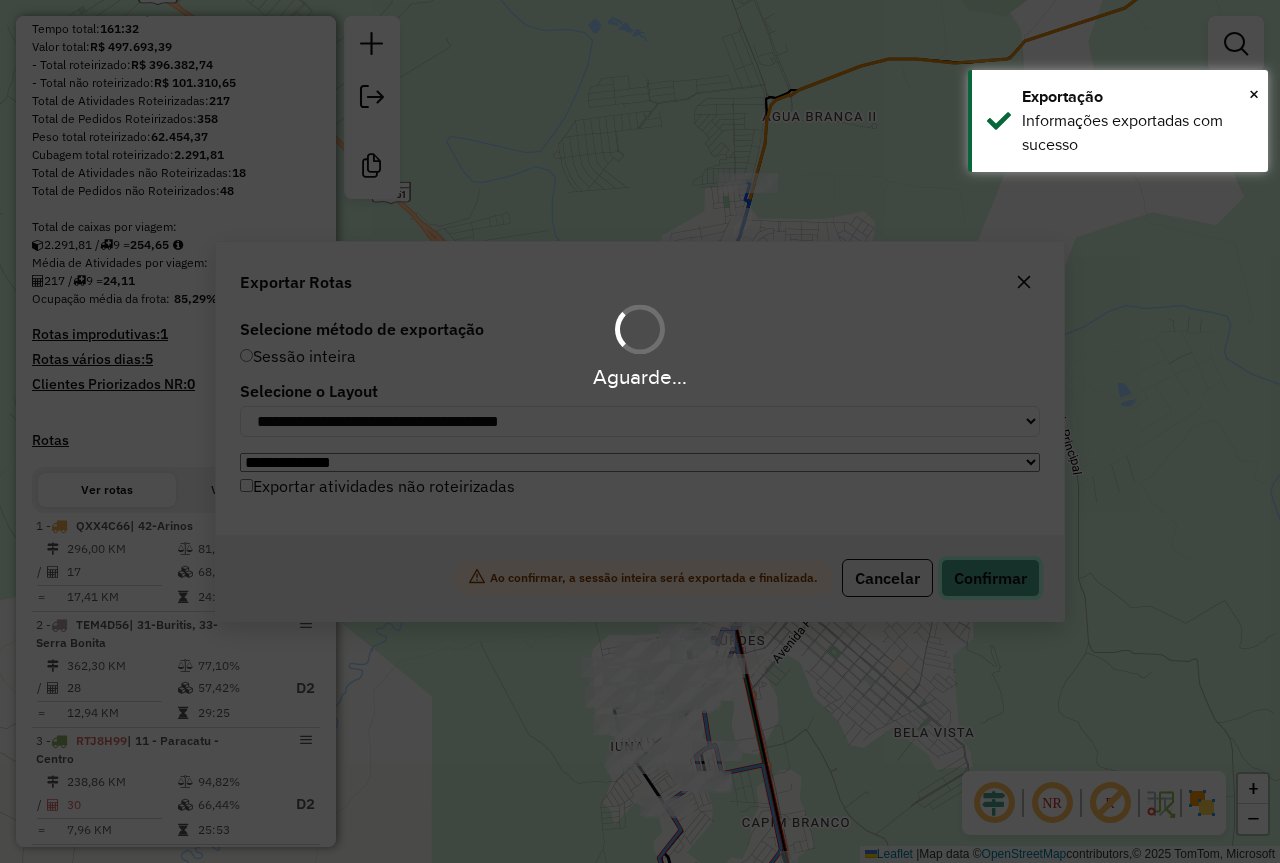 scroll, scrollTop: 327, scrollLeft: 0, axis: vertical 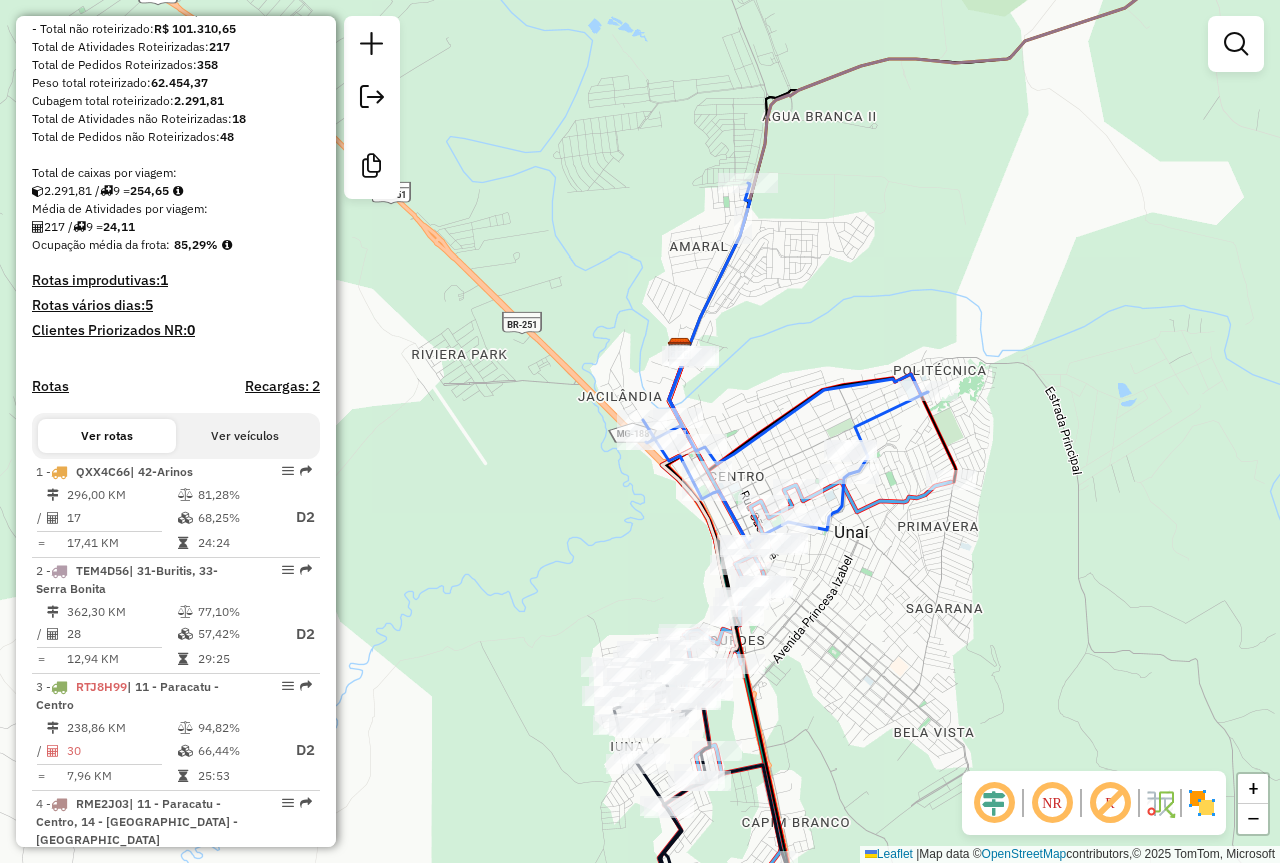 click on "Janela de atendimento Grade de atendimento Capacidade Transportadoras Veículos Cliente Pedidos  Rotas Selecione os dias de semana para filtrar as janelas de atendimento  Seg   Ter   Qua   Qui   Sex   Sáb   Dom  Informe o período da janela de atendimento: De: Até:  Filtrar exatamente a janela do cliente  Considerar janela de atendimento padrão  Selecione os dias de semana para filtrar as grades de atendimento  Seg   Ter   Qua   Qui   Sex   Sáb   Dom   Considerar clientes sem dia de atendimento cadastrado  Clientes fora do dia de atendimento selecionado Filtrar as atividades entre os valores definidos abaixo:  Peso mínimo:  ****  Peso máximo:  ****  Cubagem mínima:   Cubagem máxima:   De:   Até:  Filtrar as atividades entre o tempo de atendimento definido abaixo:  De:   Até:   Considerar capacidade total dos clientes não roteirizados Transportadora: Selecione um ou mais itens Tipo de veículo: Selecione um ou mais itens Veículo: Selecione um ou mais itens Motorista: Selecione um ou mais itens De:" 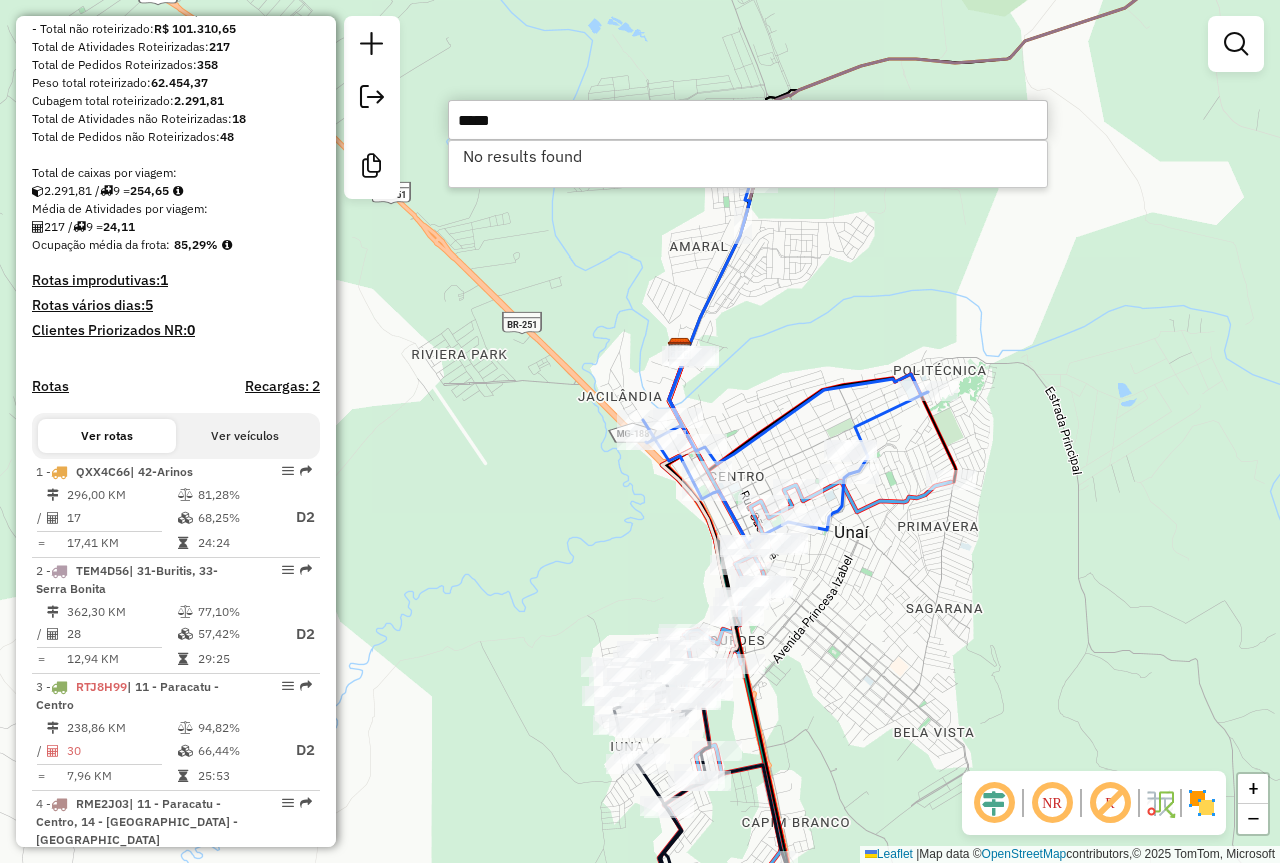 type on "*****" 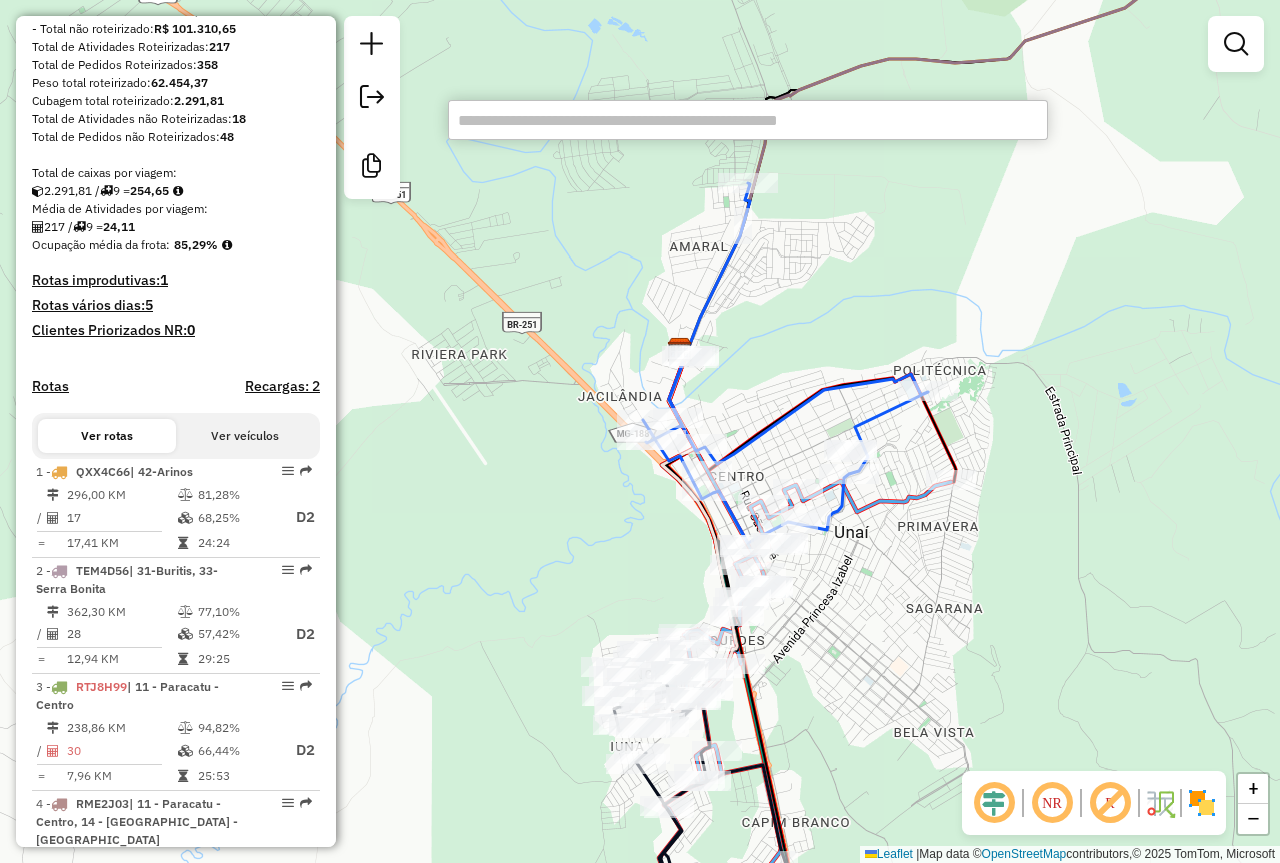 type 